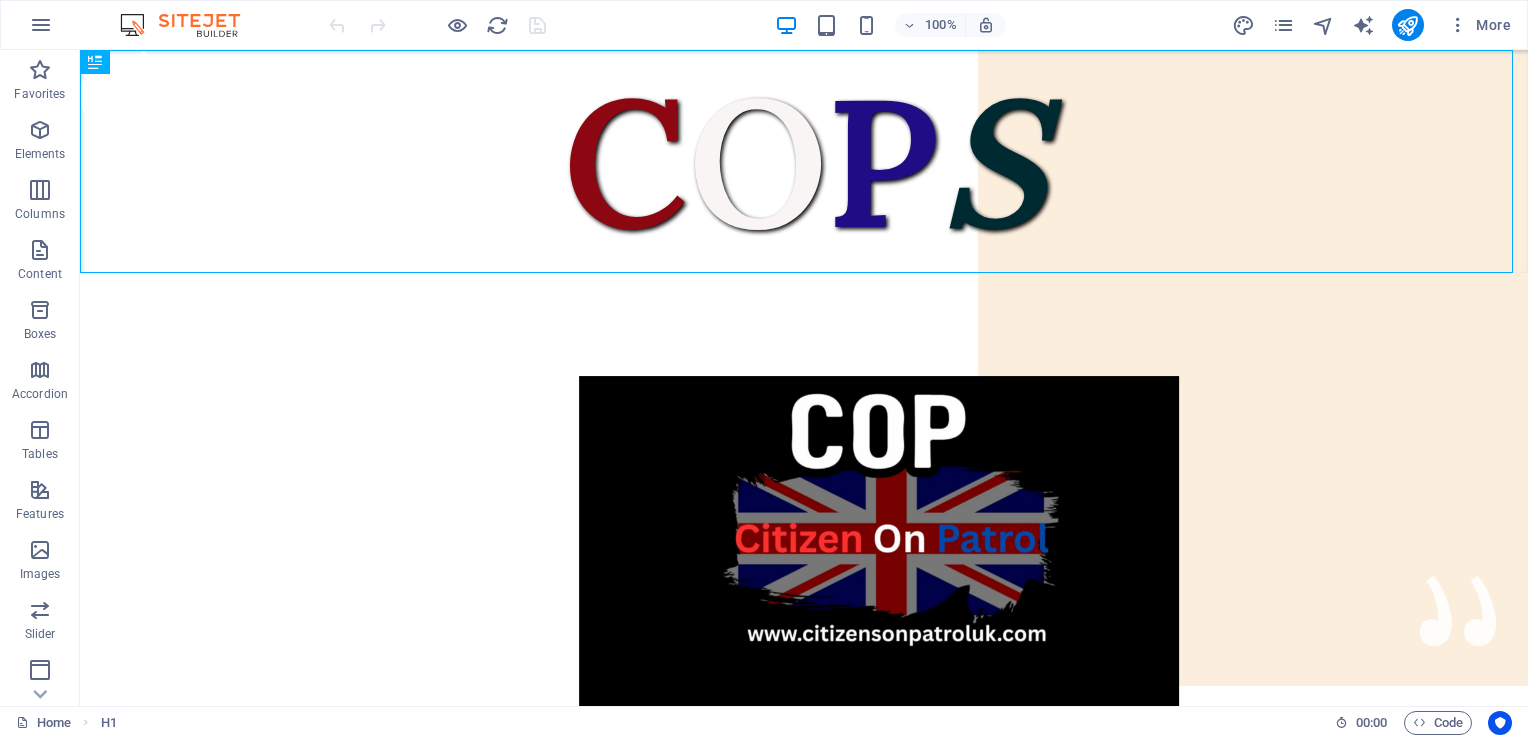 scroll, scrollTop: 0, scrollLeft: 0, axis: both 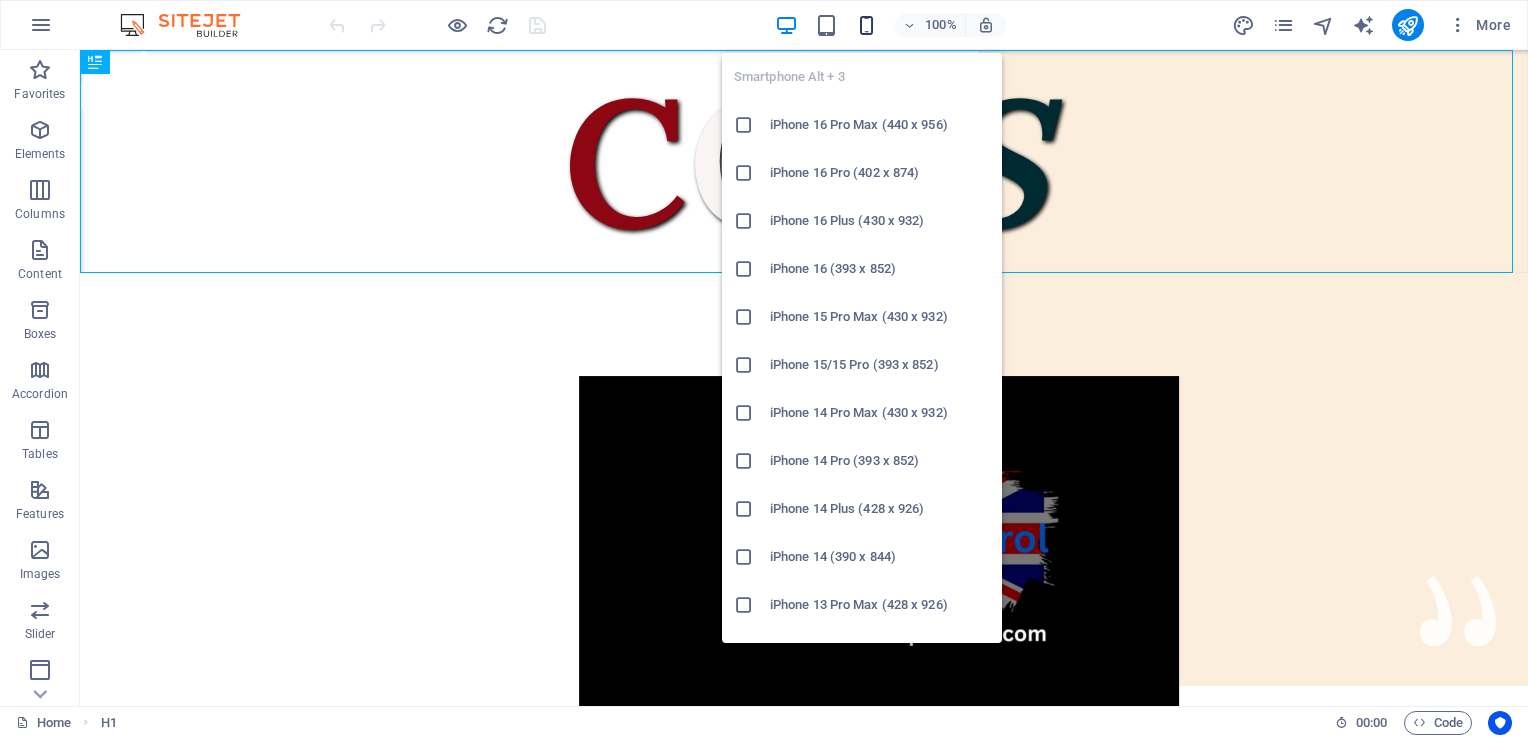 click at bounding box center [866, 25] 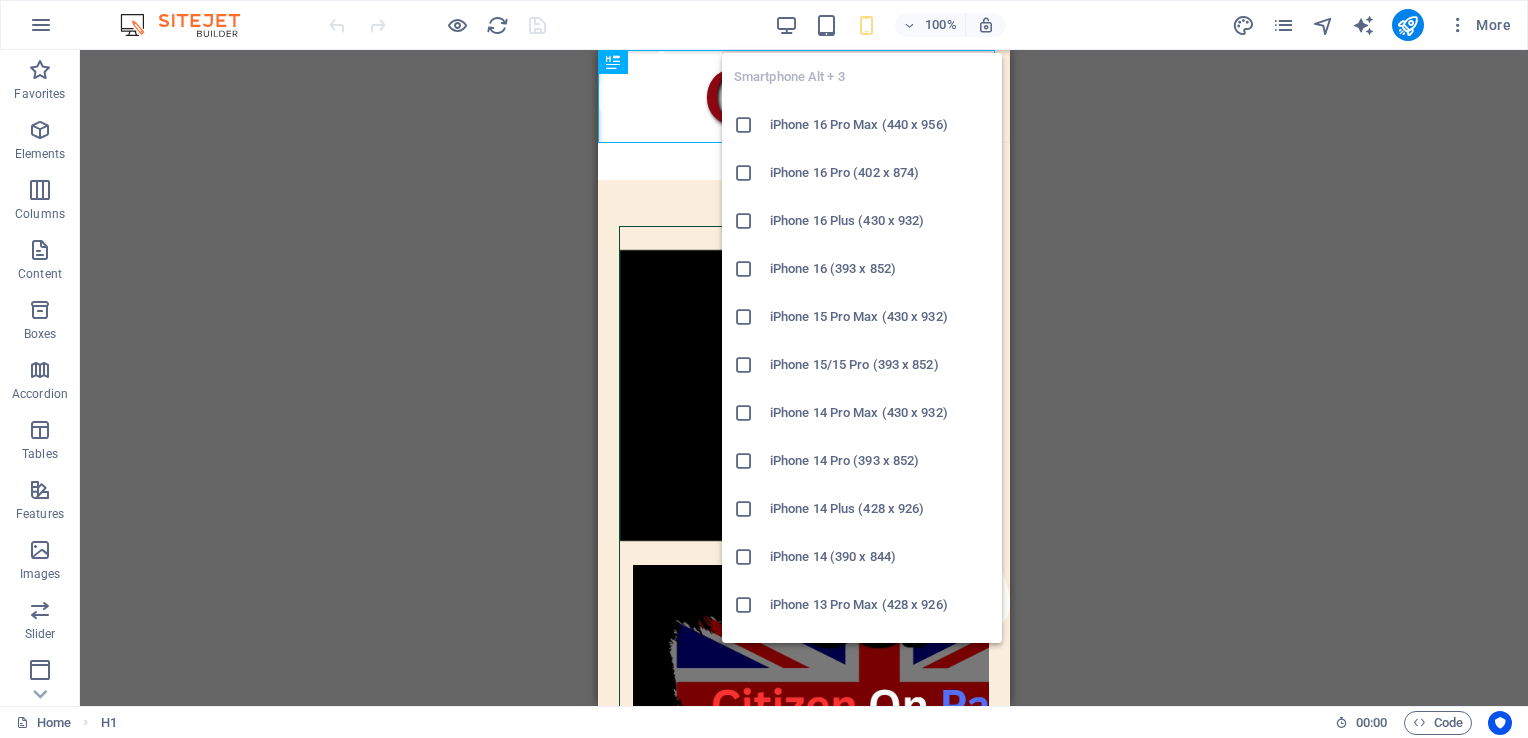 click at bounding box center [744, 125] 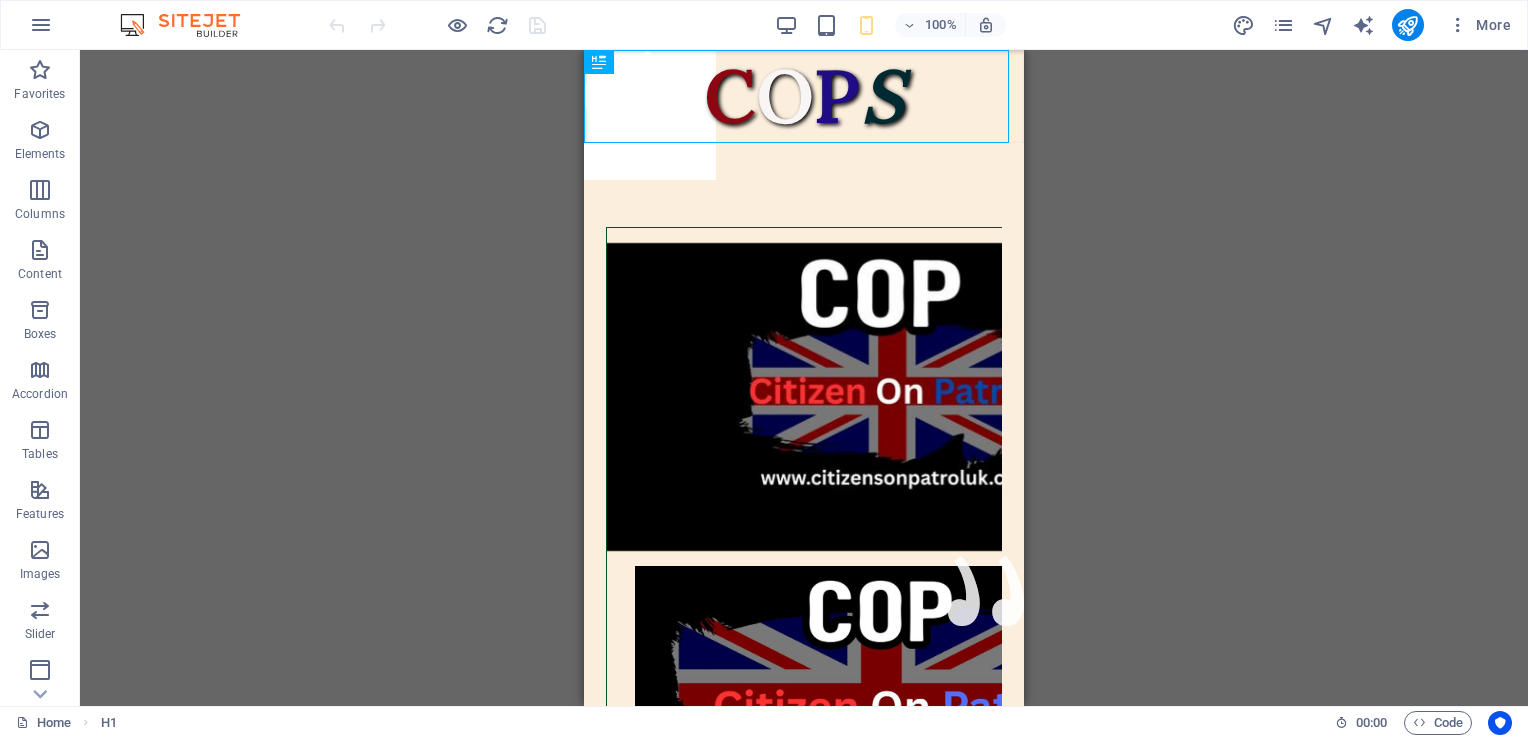 click on "Drag here to replace the existing content. Press “Ctrl” if you want to create a new element.
H1   Preset   Container   Preset   Logo   Container" at bounding box center [804, 378] 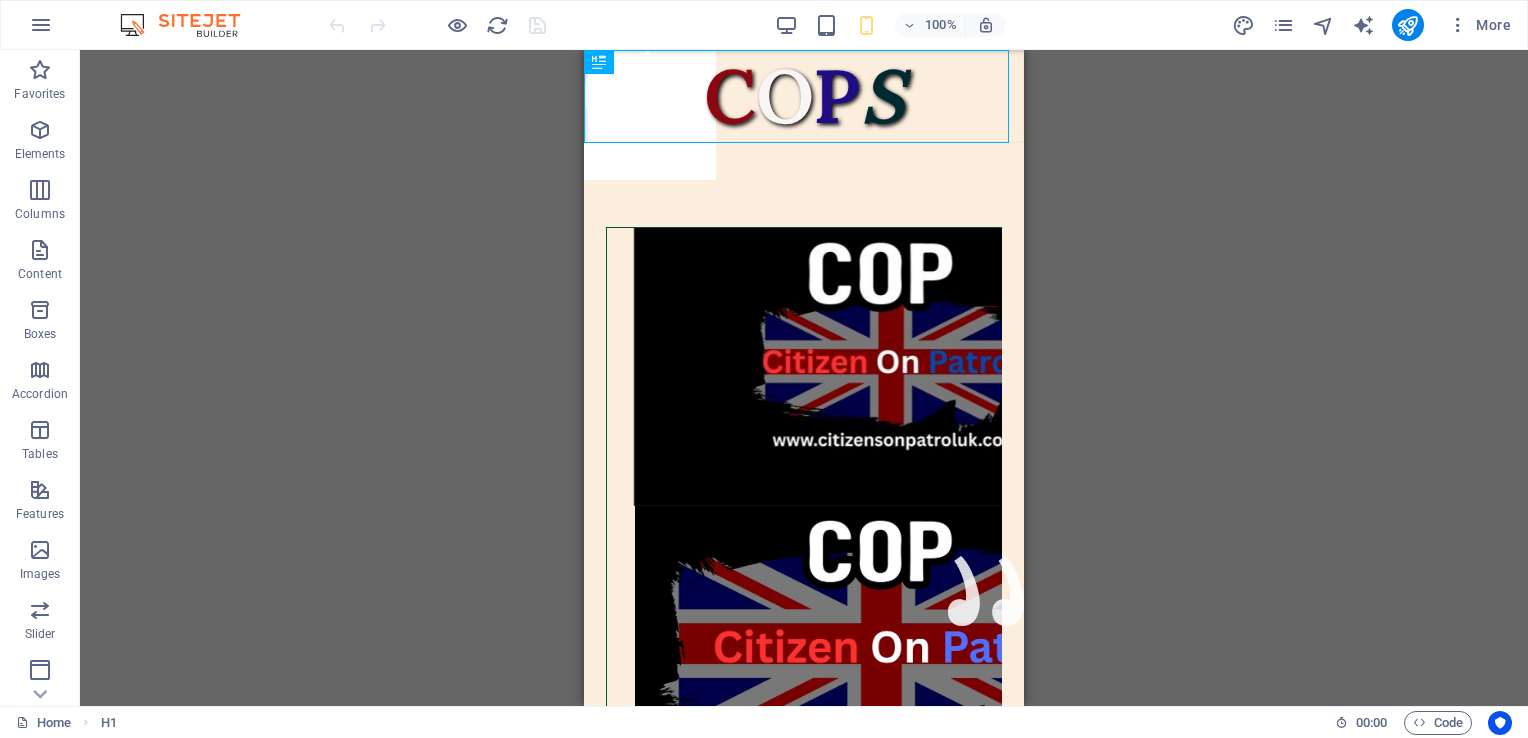 scroll, scrollTop: 561, scrollLeft: 0, axis: vertical 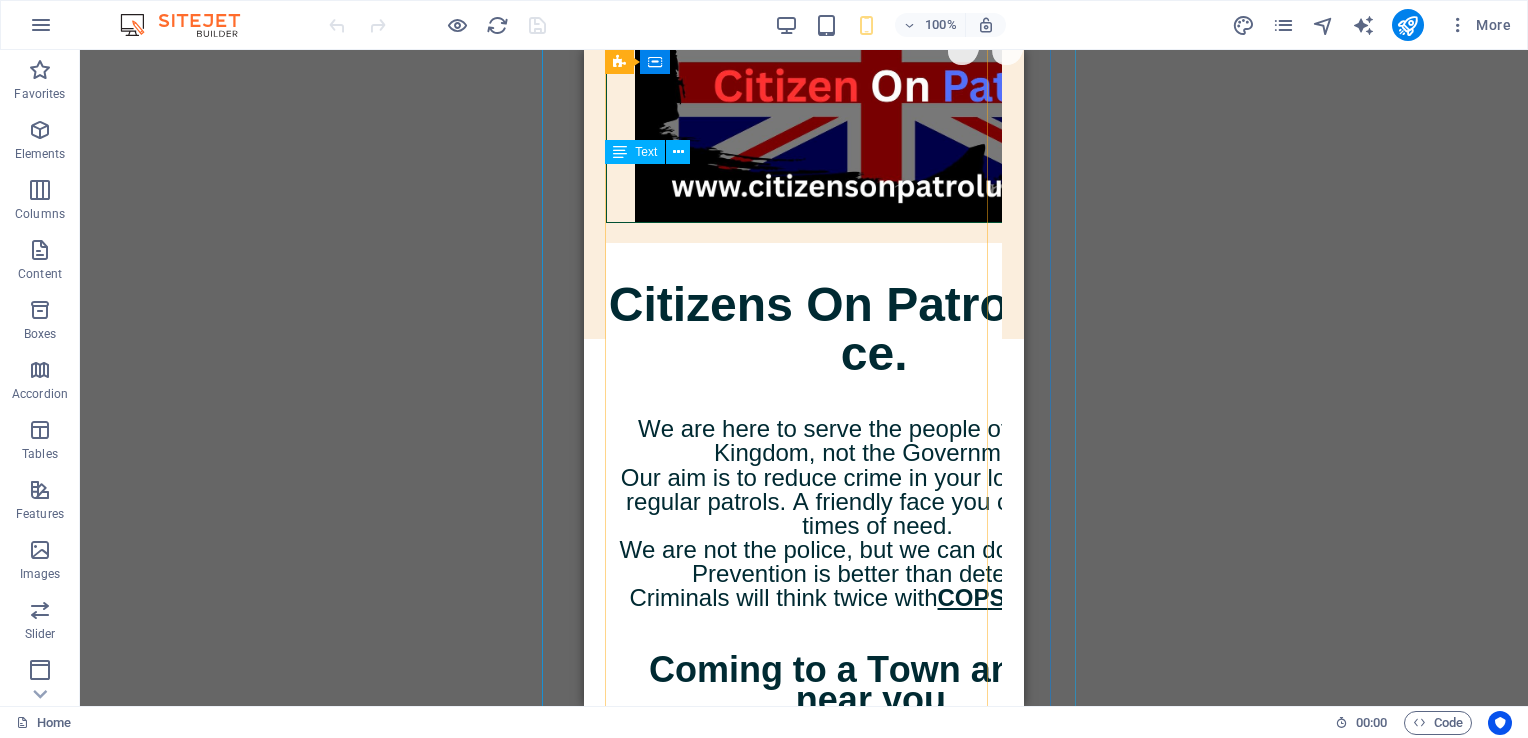 click on "Citizens On Patrol Service. We are here to serve the people of the United Kingdom, not the Government. Our aim is to reduce crime in your local area with regular patrols. A friendly face you can turn to in times of need. We are not the police, but we can do much more. Prevention is better than detection. Criminals will think twice with COPS on the beat. Coming to a Town and City near you. We need your Support. If you support us Please Donate. We have no funding apart from Donations. We Need Uniforms, Equipment and Public Liability insurance. DONATE HERE" at bounding box center (881, 696) 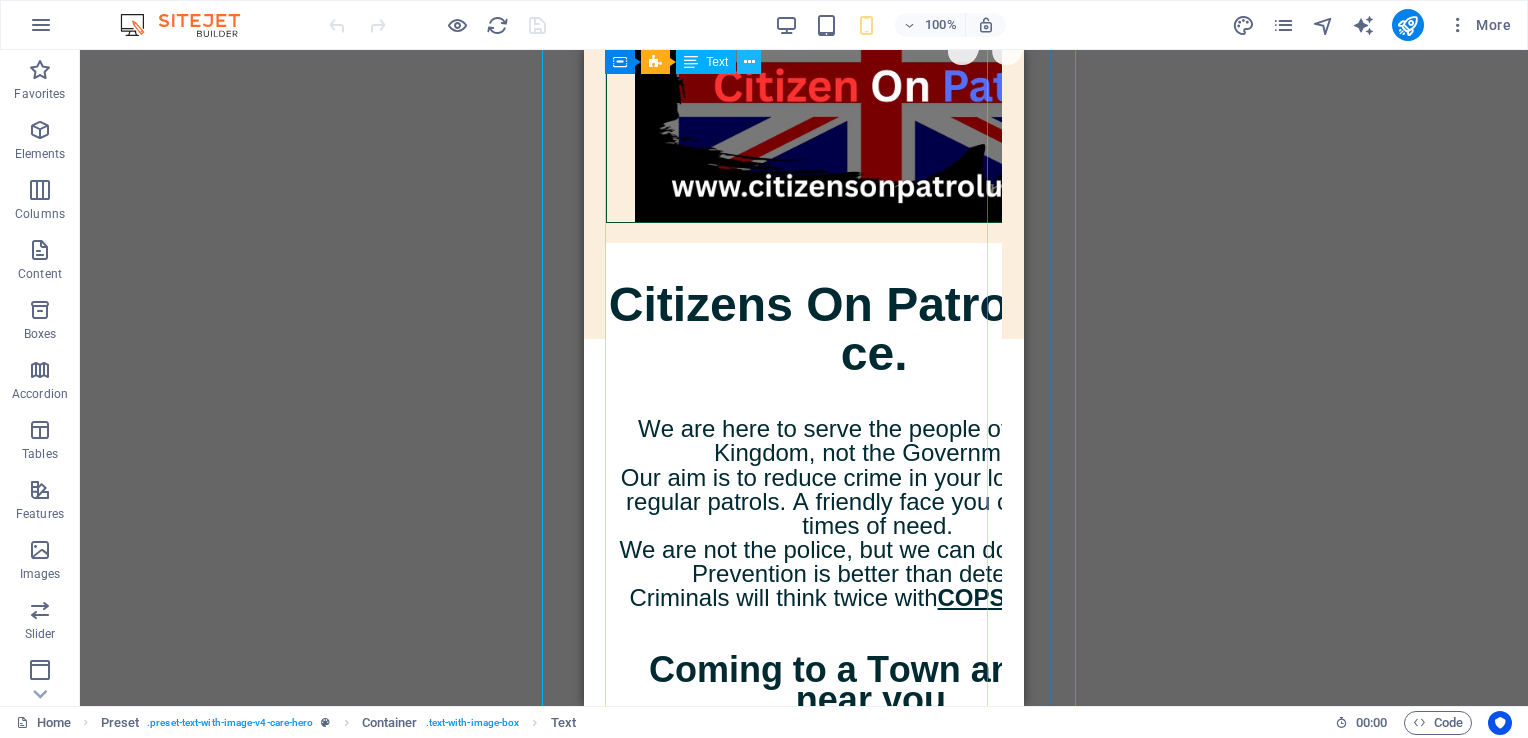 click at bounding box center [749, 62] 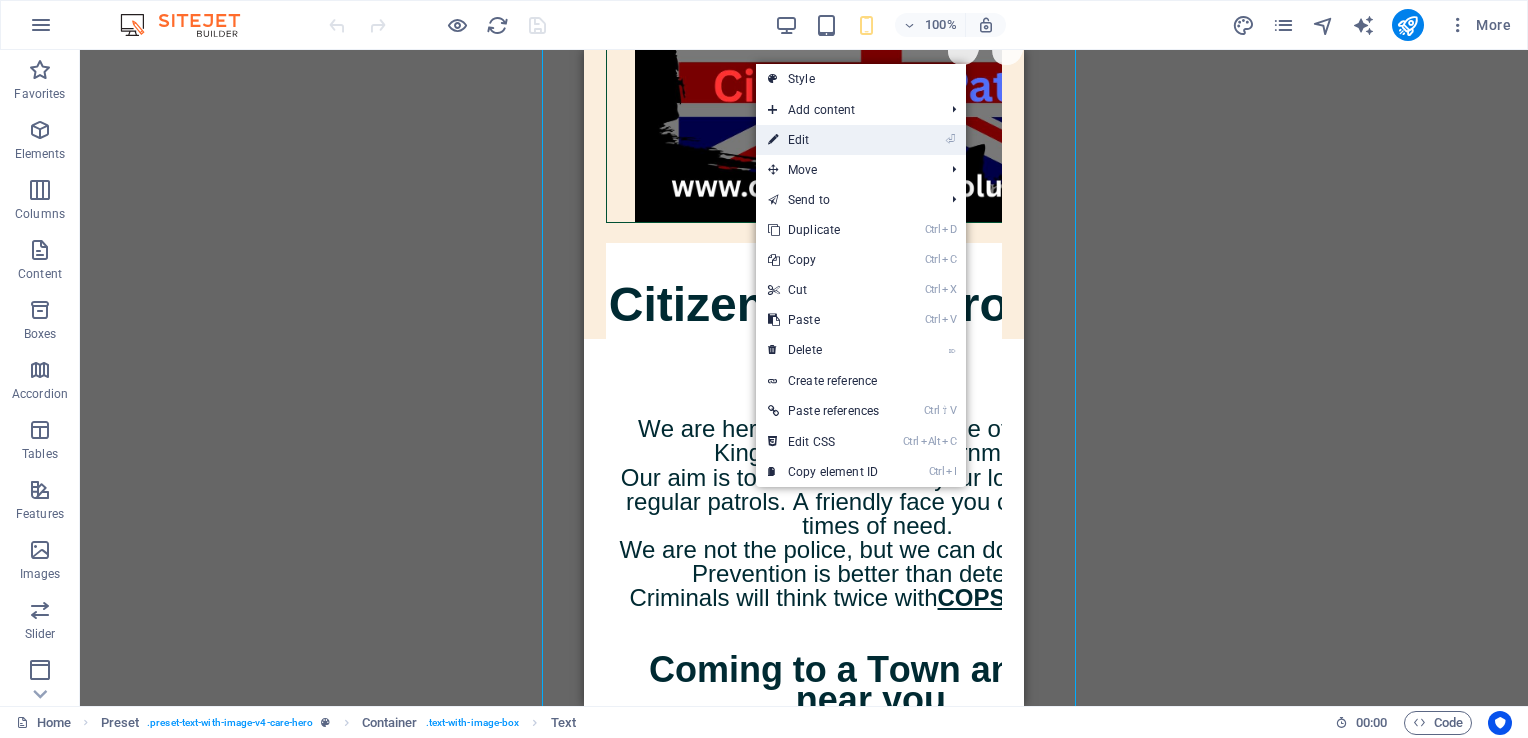 click on "⏎  Edit" at bounding box center (823, 140) 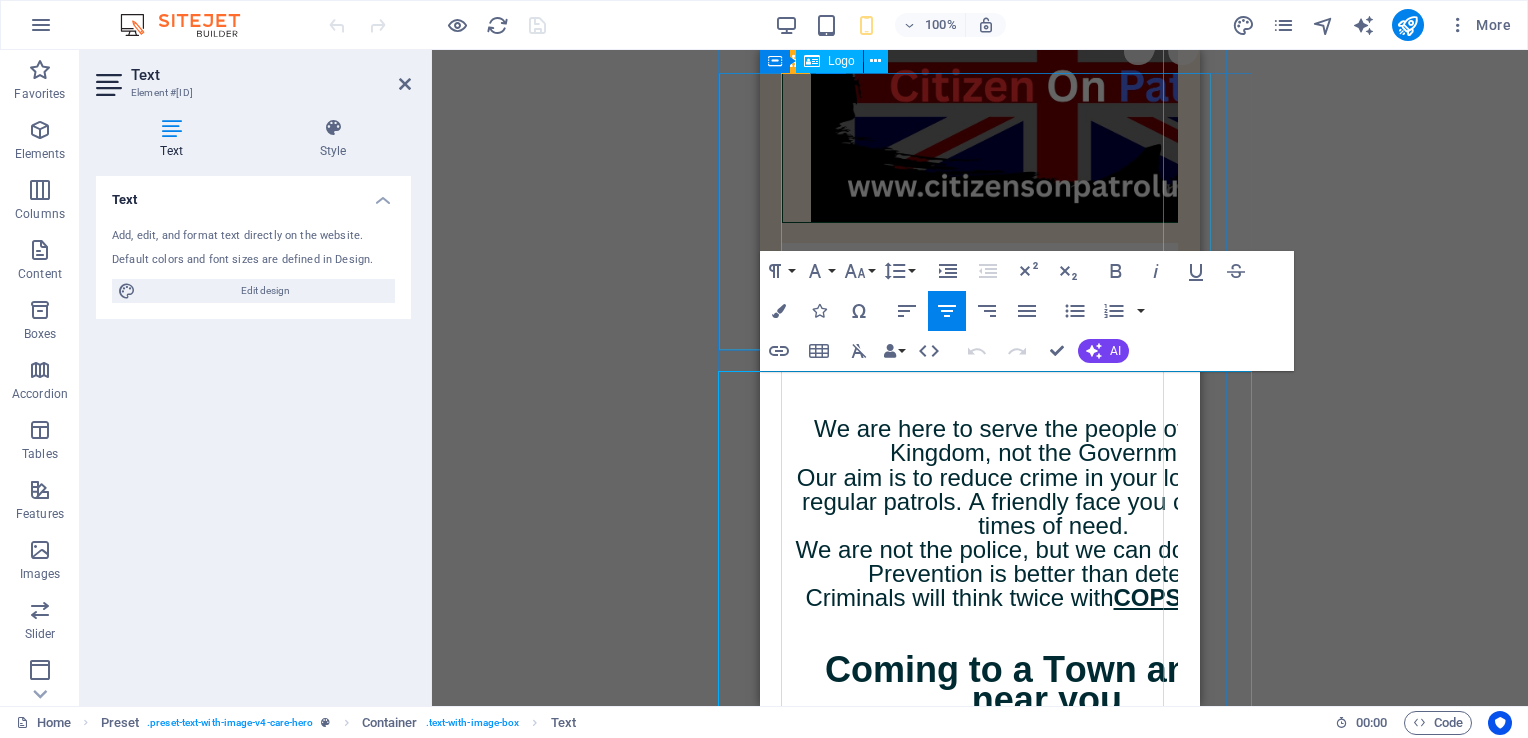scroll, scrollTop: 153, scrollLeft: 0, axis: vertical 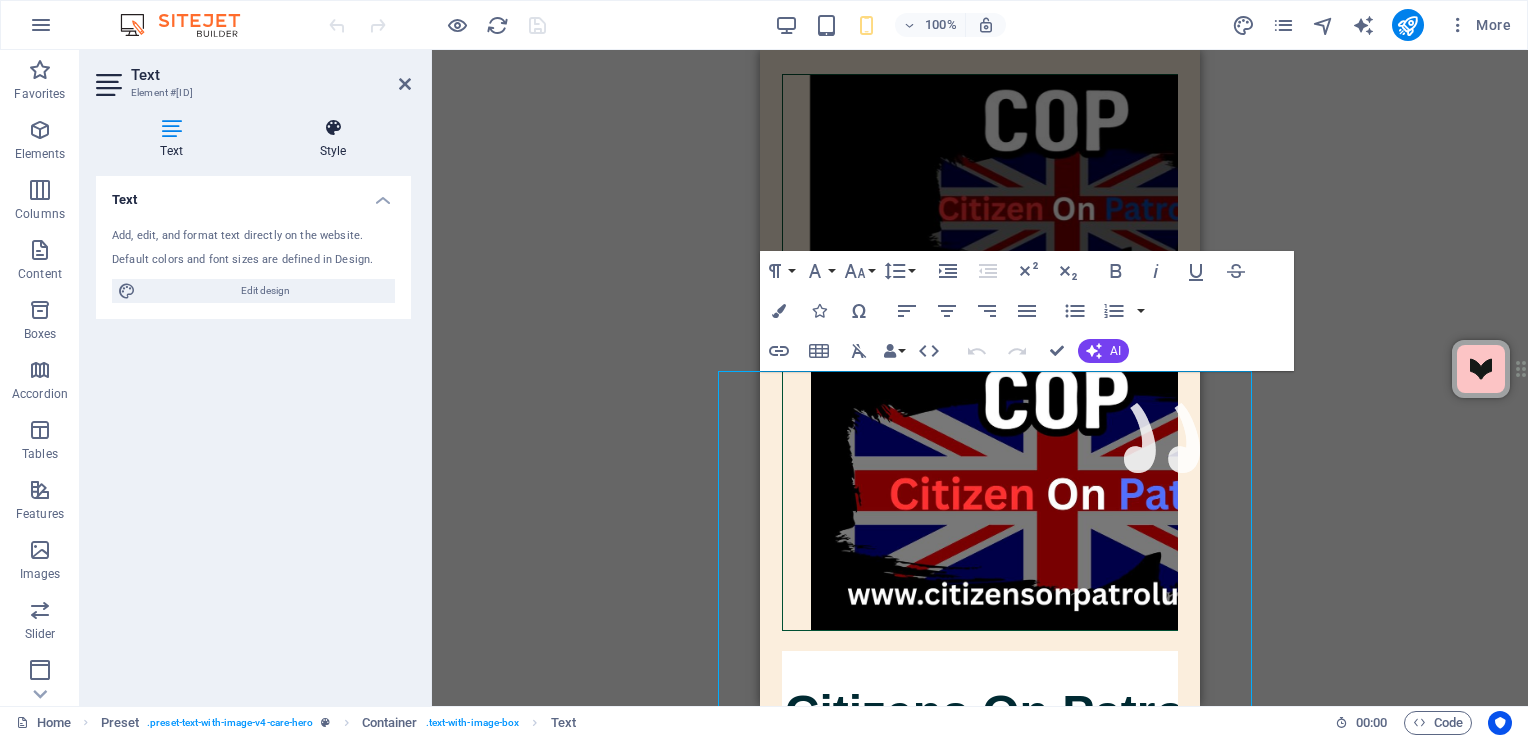 click at bounding box center (333, 128) 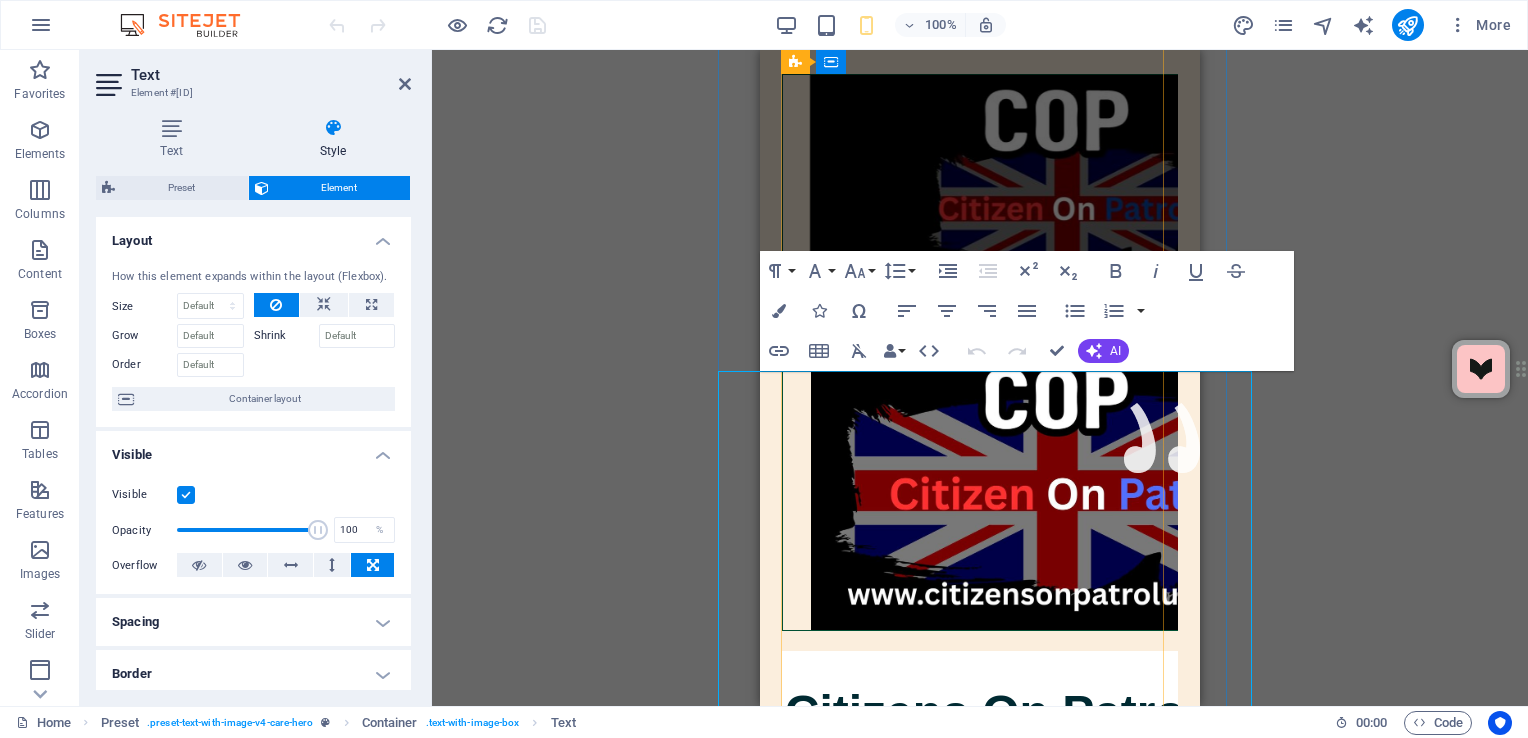 click at bounding box center (1057, 796) 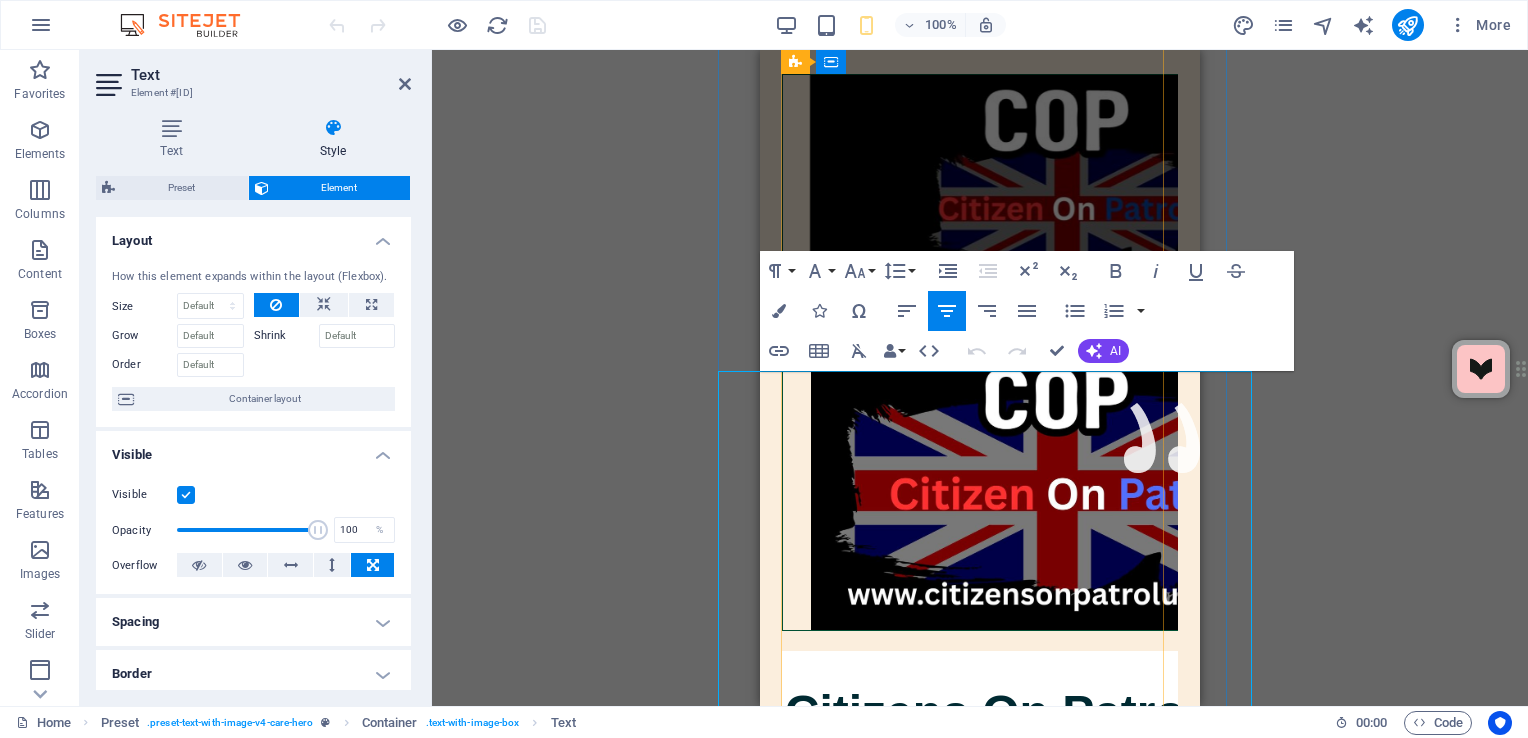 click at bounding box center (1057, 796) 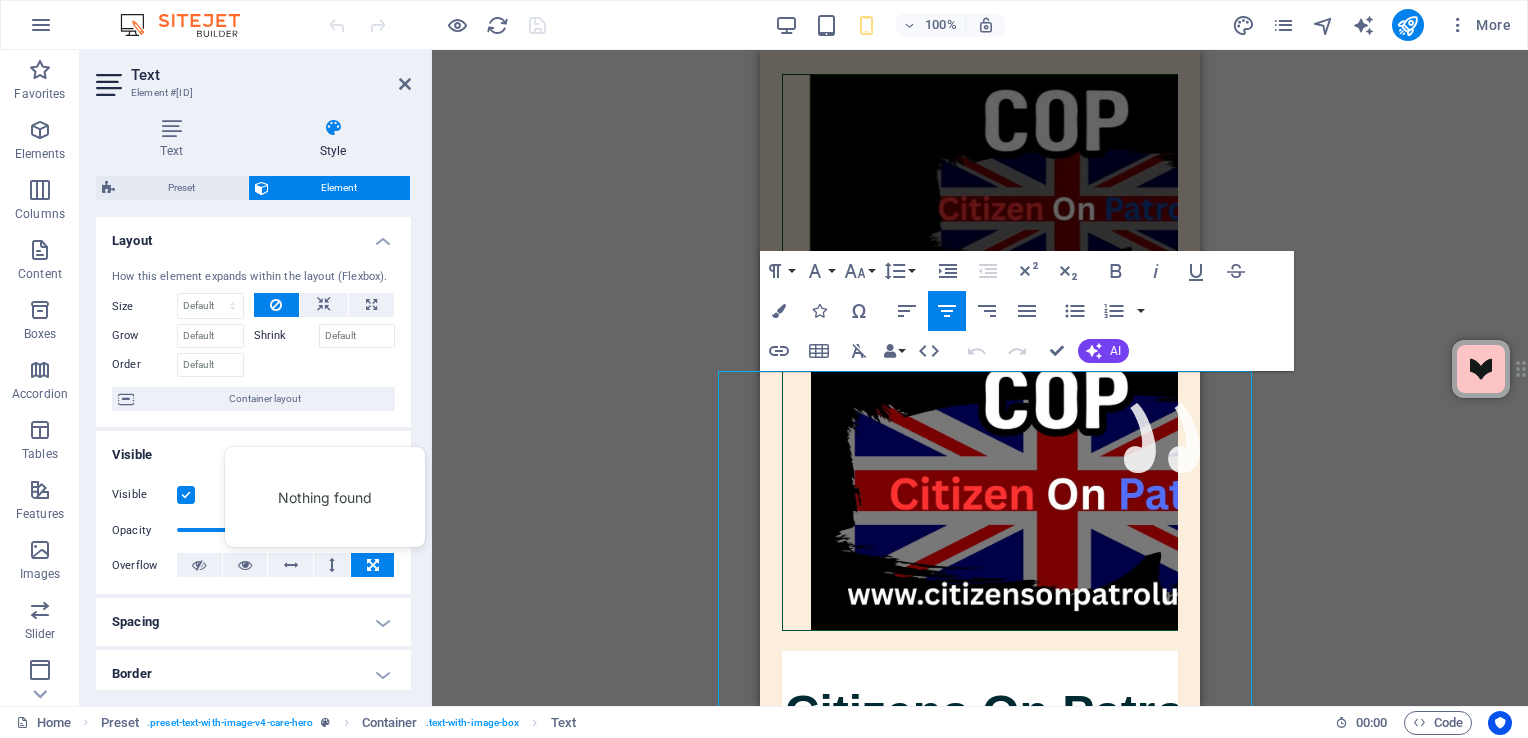 click on "Drag here to replace the existing content. Press “Ctrl” if you want to create a new element.
H1   Preset   Container   Preset   Container   Logo   Container   Text Paragraph Format Normal Heading 1 Heading 2 Heading 3 Heading 4 Heading 5 Heading 6 Code Font Family Arial Georgia Impact Tahoma Times New Roman Verdana Lora Manrope Font Size 8 9 10 11 12 14 18 24 30 36 48 60 72 96 Line Height Default Single 1.15 1.5 Double Increase Indent Decrease Indent Superscript Subscript Bold Italic Underline Strikethrough Colors Icons Special Characters Align Left Align Center Align Right Align Justify Unordered List   Default Circle Disc Square    Ordered List   Default Lower Alpha Lower Greek Lower Roman Upper Alpha Upper Roman    Insert Link Insert Table Clear Formatting Data Bindings Company [FIRST] [LAST] [STREET] [ZIP] [CITY] [EMAIL] [PHONE] [PHONE] [PHONE] Custom field 1 Custom field 2 Custom field 3 Custom field 4 Custom field 5 Custom field 5 Custom field 6 HTML Undo Redo Confirm (Ctrl+⏎) AI Improve" at bounding box center [980, 378] 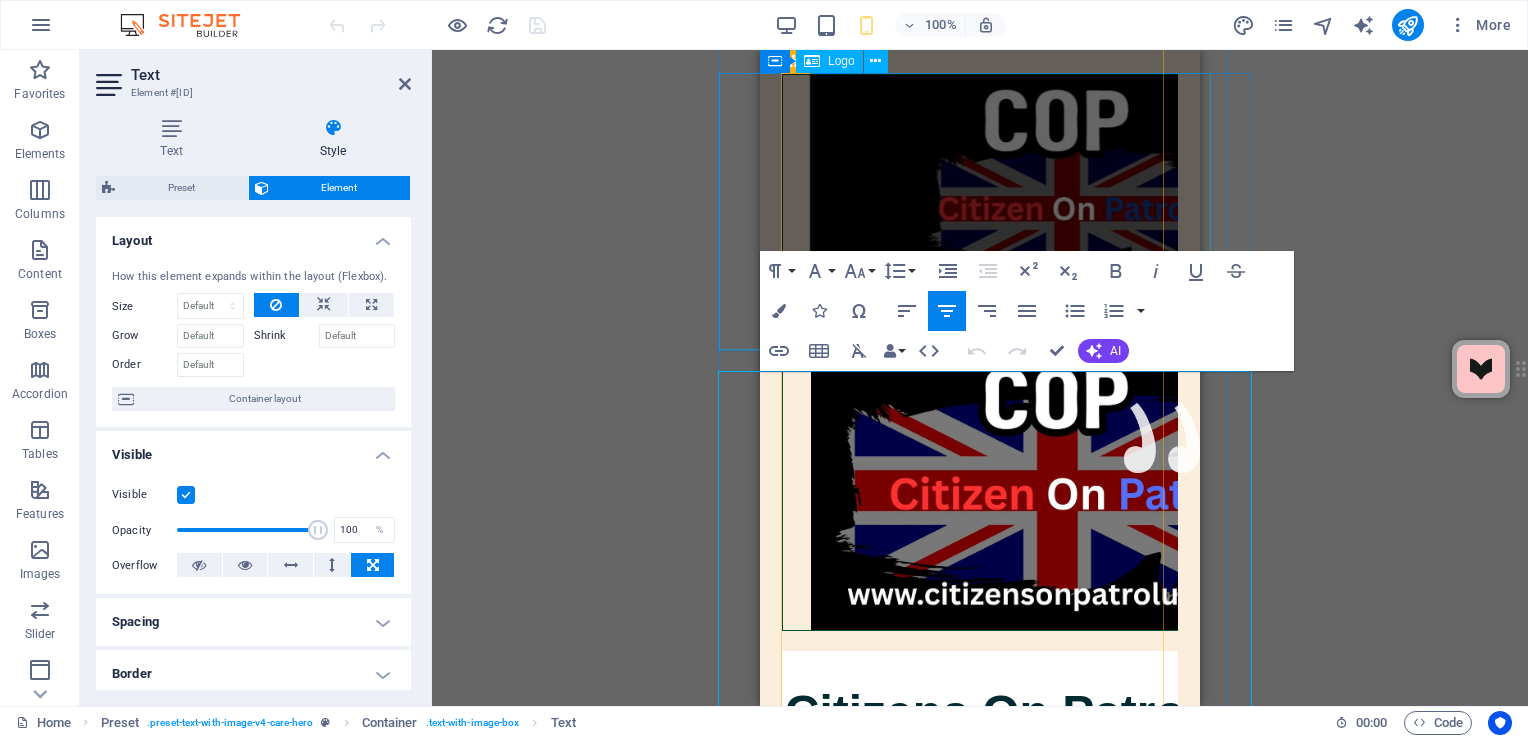 drag, startPoint x: 1496, startPoint y: 251, endPoint x: 844, endPoint y: 194, distance: 654.4868 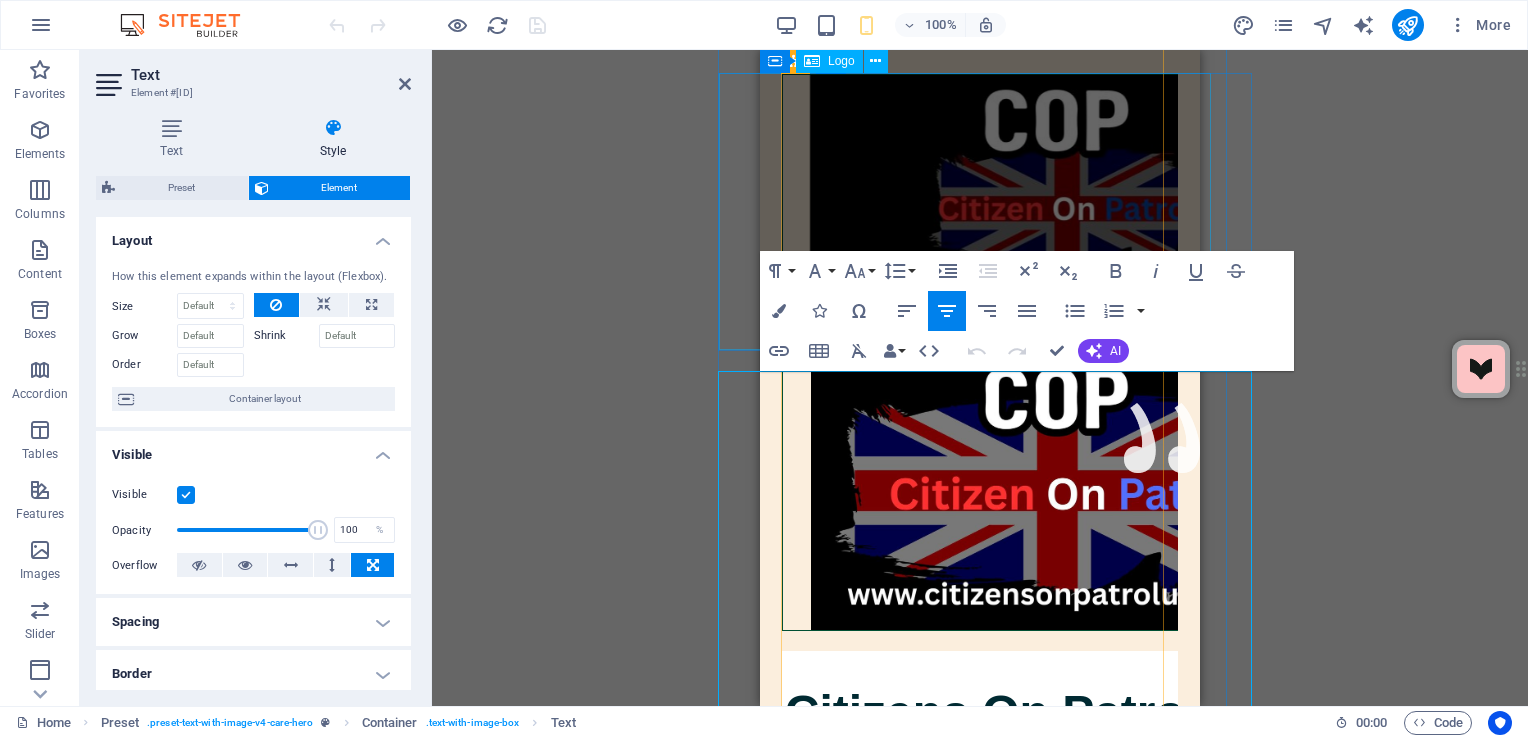 click at bounding box center [1057, 491] 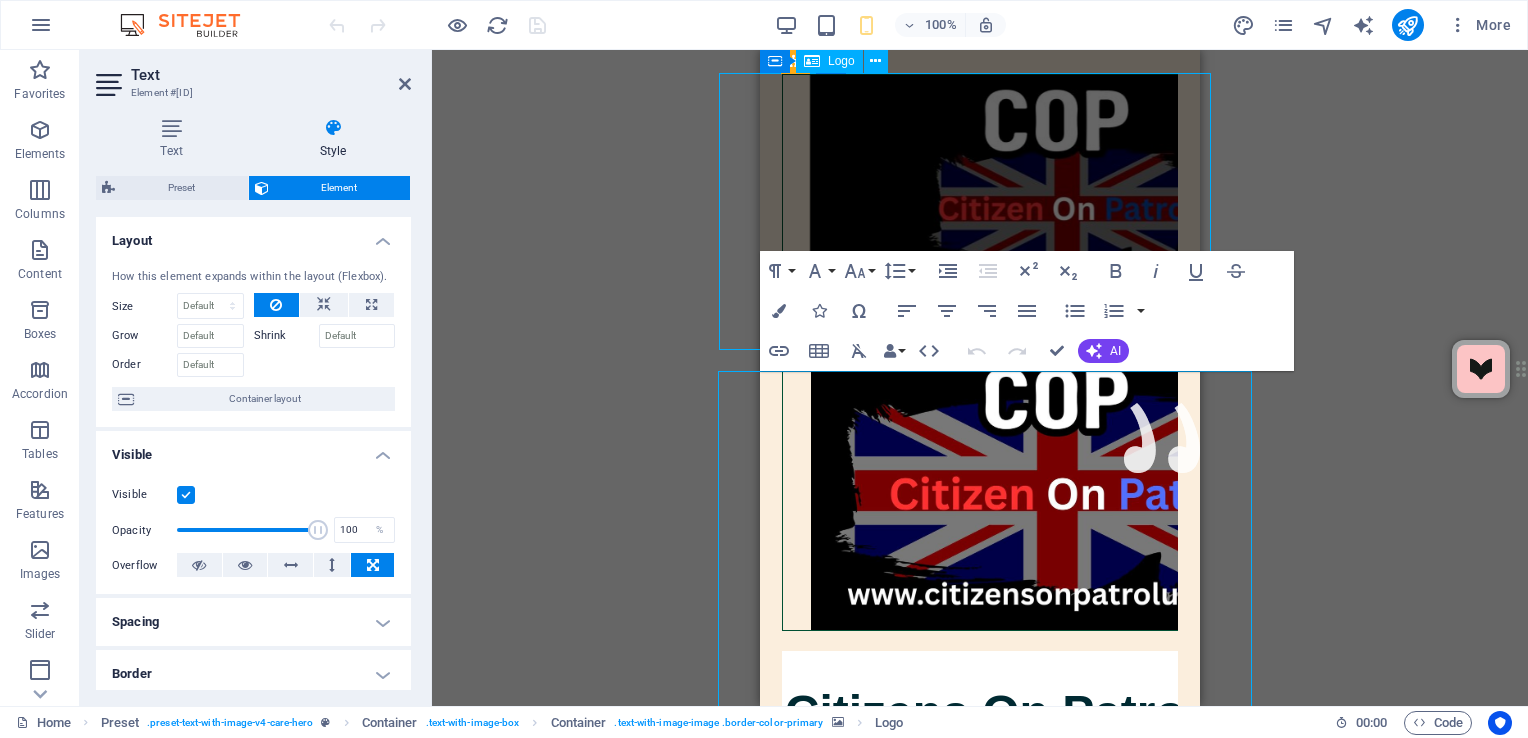 click at bounding box center [1057, 491] 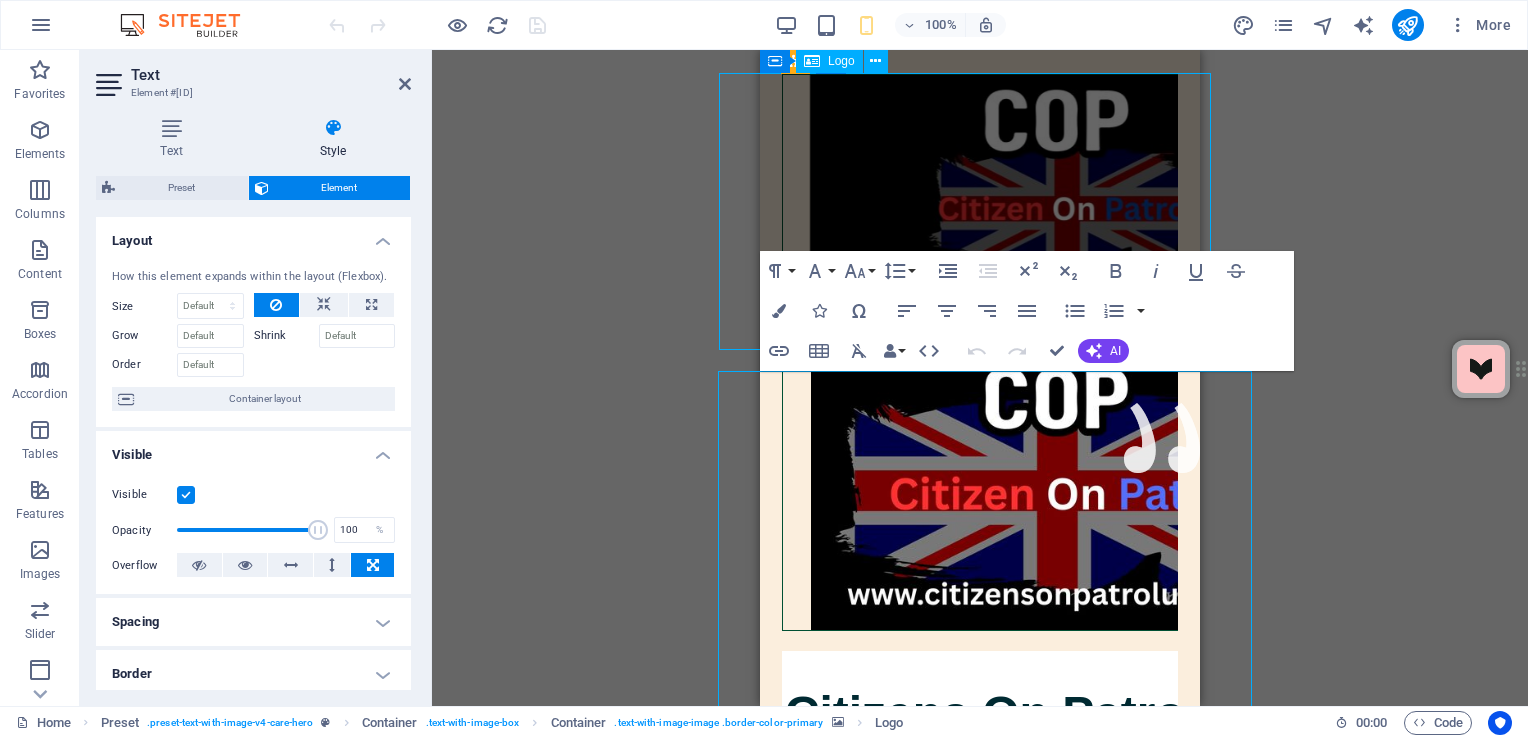 select on "px" 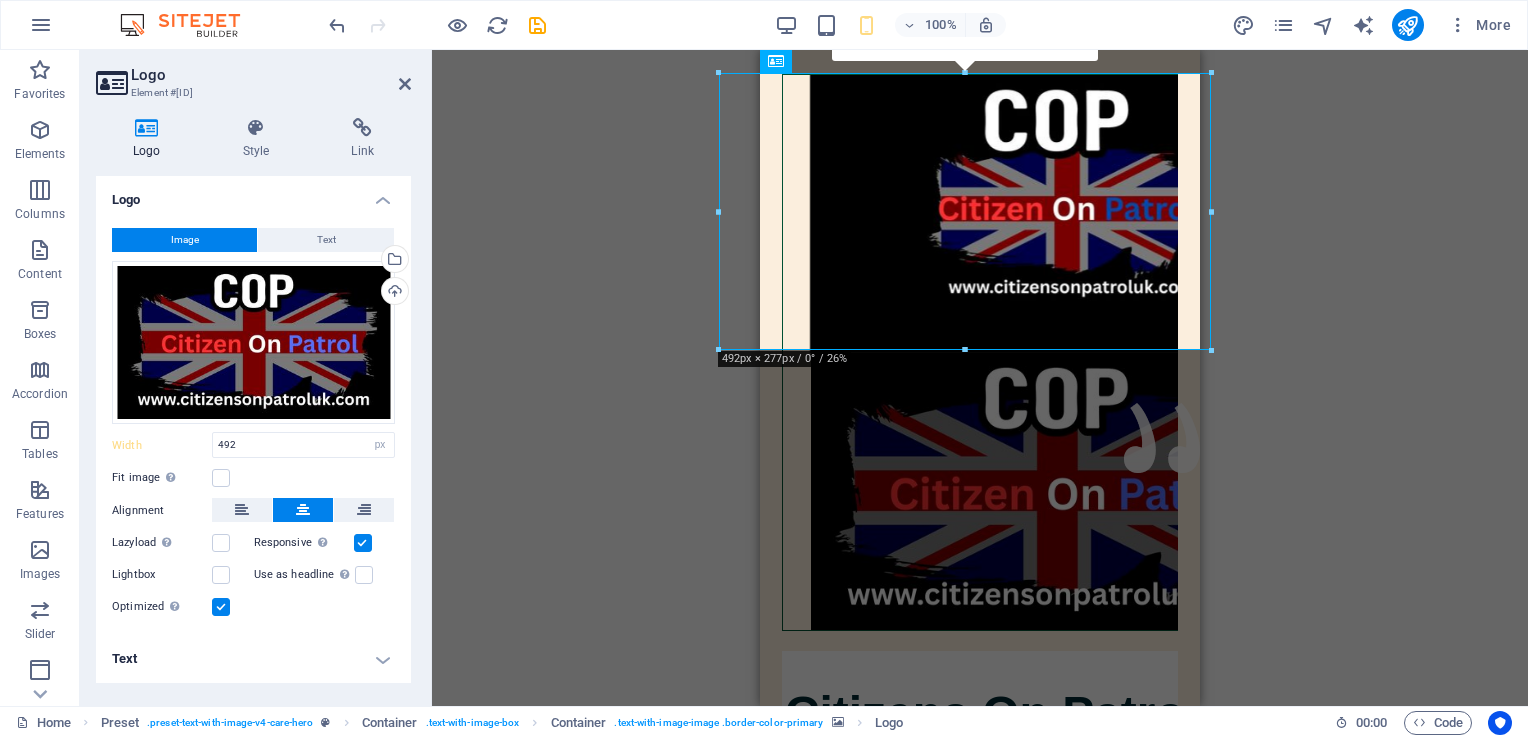 click on "Drag here to replace the existing content. Press “Ctrl” if you want to create a new element.
H1   Preset   Container   Preset   Container   Logo   Container   Text 180 170 160 150 140 130 120 110 100 90 80 70 60 50 40 30 20 10 0 -10 -20 -30 -40 -50 -60 -70 -80 -90 -100 -110 -120 -130 -140 -150 -160 -170 [DIMENSIONS] / [ANGLE] / [PERCENTAGE]% 16:10 16:9 4:3 1:1 1:2 0" at bounding box center (980, 378) 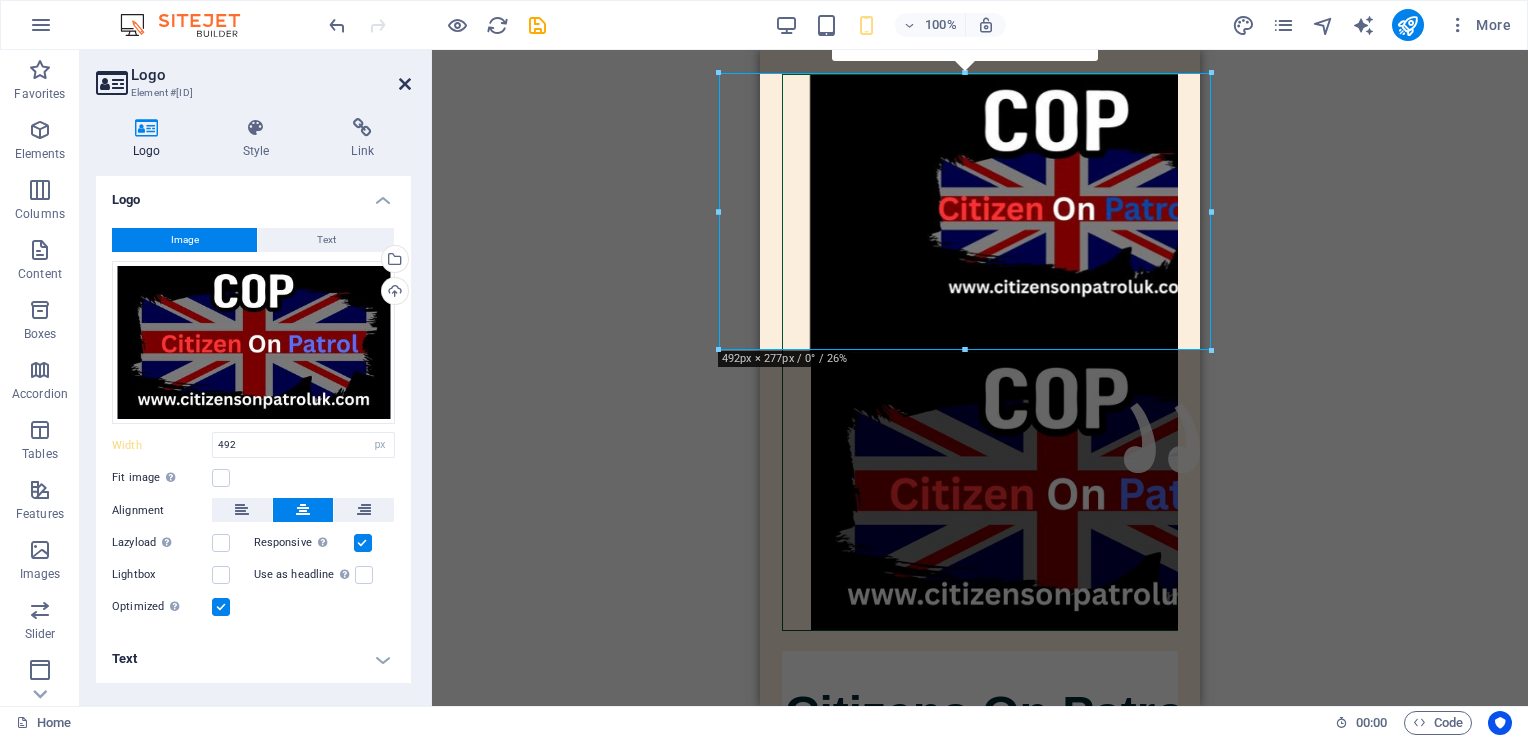 click at bounding box center [405, 84] 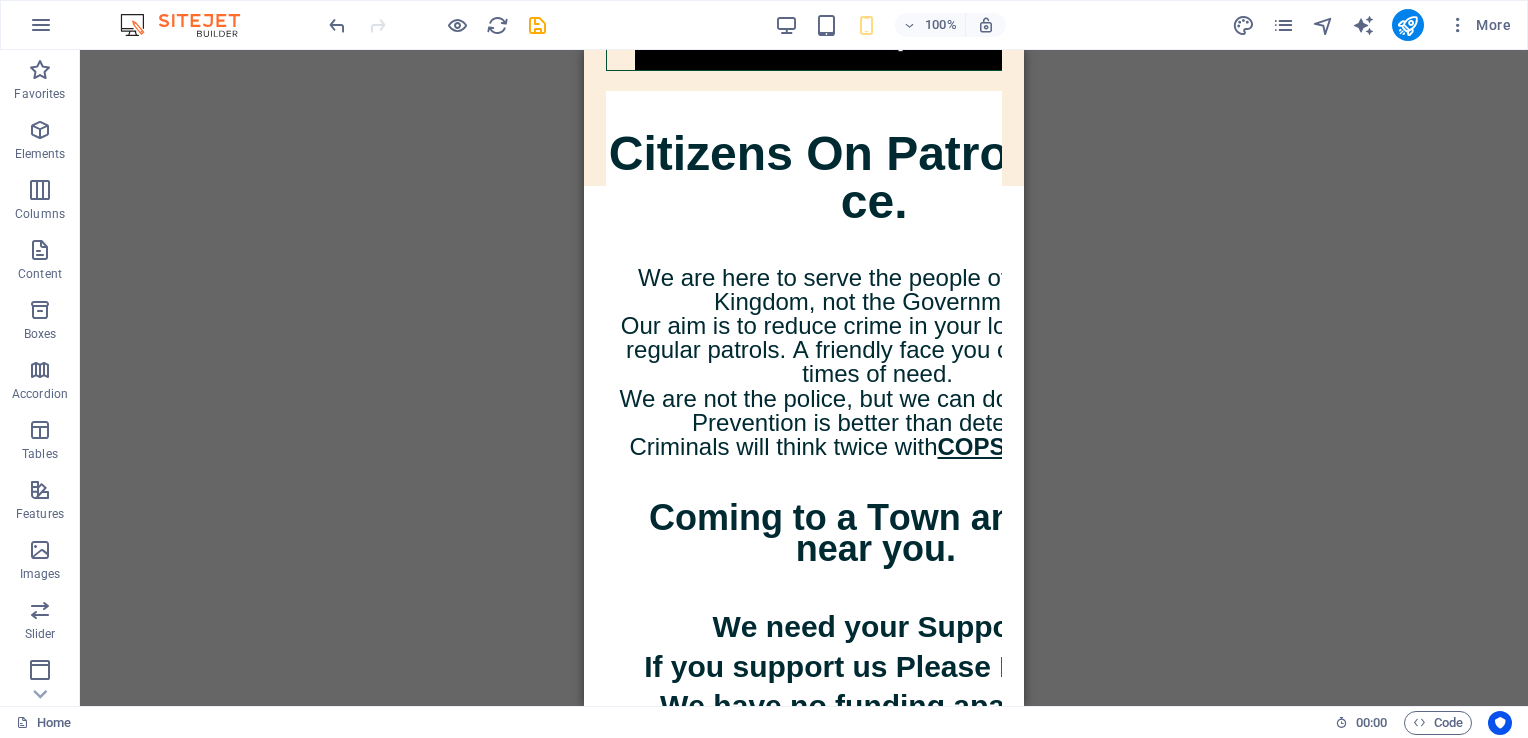 scroll, scrollTop: 1275, scrollLeft: 0, axis: vertical 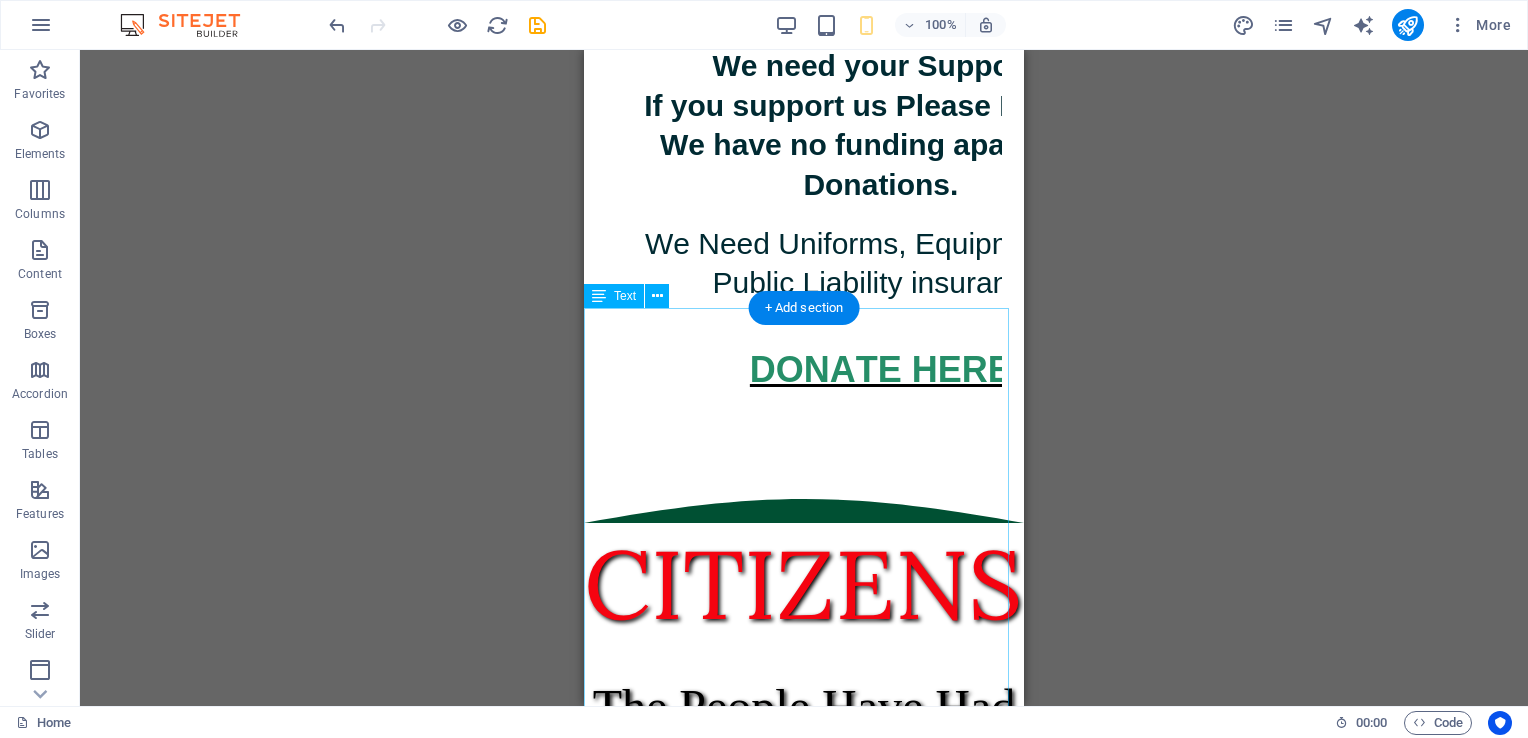 click on "CITIZENS ON PATROL The People Have Had Enough Of Two Teir policing, So We Will Police Ourselves. Come and join us. Be One Of Many. Be One Of The People. We are looking for Ex-Forces, Ex-Police and experienced Security to help us get Organised in every Town and City throughout the UK. Localised Patrols from enthusiastic individuals all linked Nationally. If funding is available, we will pay (Expenses) for travel and food. Do you have some free time and want to help protect our communities? If Interested? Contact us Below." at bounding box center (804, 1348) 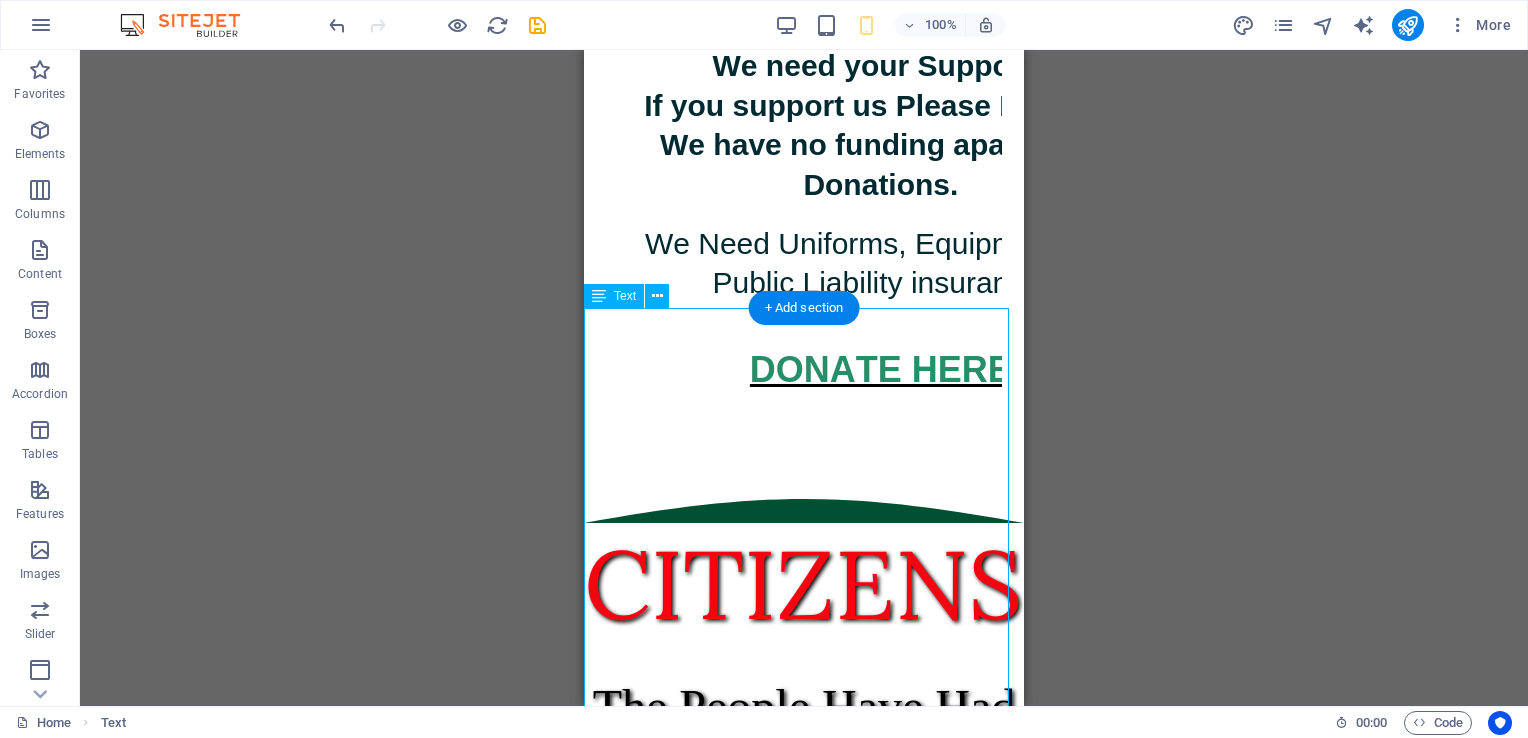 click on "CITIZENS ON PATROL The People Have Had Enough Of Two Teir policing, So We Will Police Ourselves. Come and join us. Be One Of Many. Be One Of The People. We are looking for Ex-Forces, Ex-Police and experienced Security to help us get Organised in every Town and City throughout the UK. Localised Patrols from enthusiastic individuals all linked Nationally. If funding is available, we will pay (Expenses) for travel and food. Do you have some free time and want to help protect our communities? If Interested? Contact us Below." at bounding box center (804, 1348) 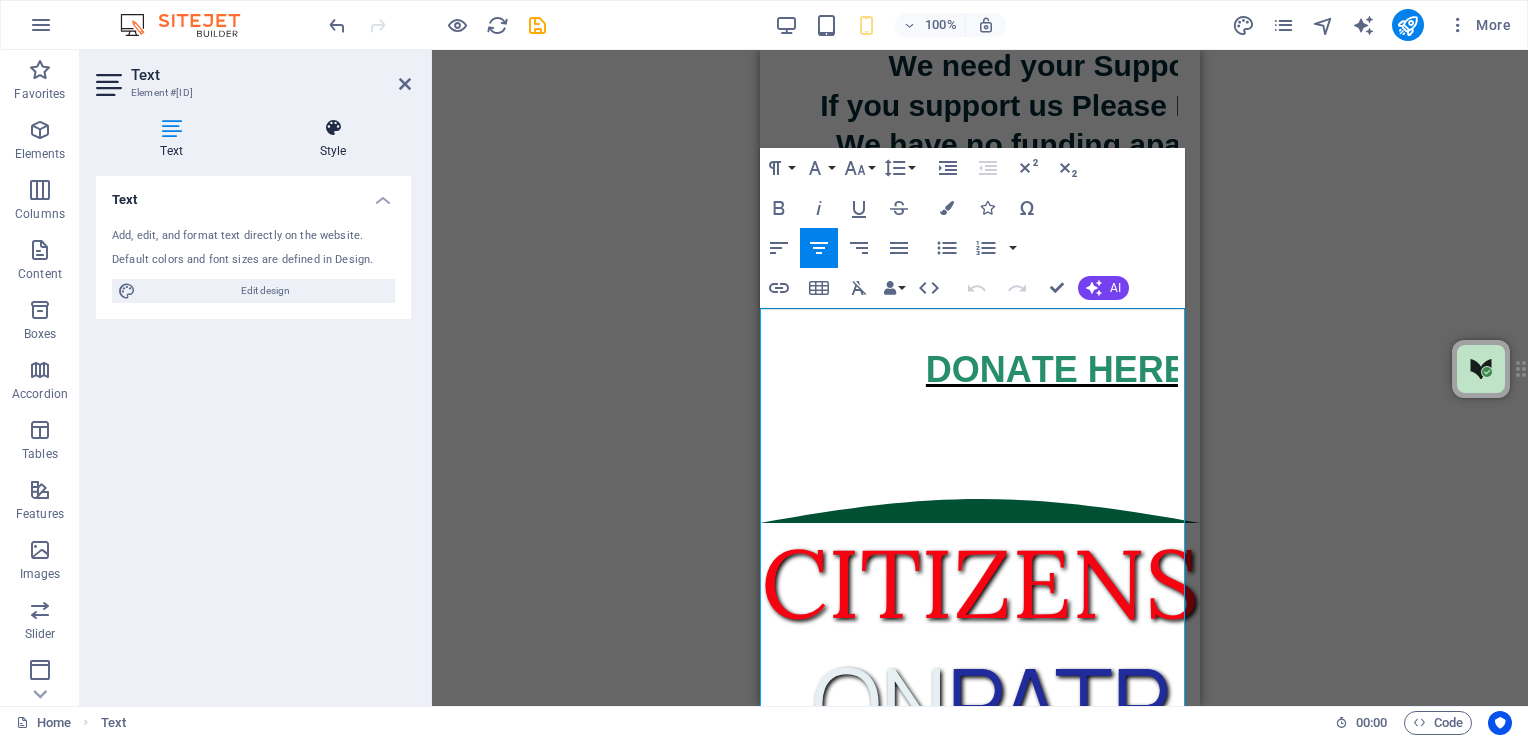 click at bounding box center (333, 128) 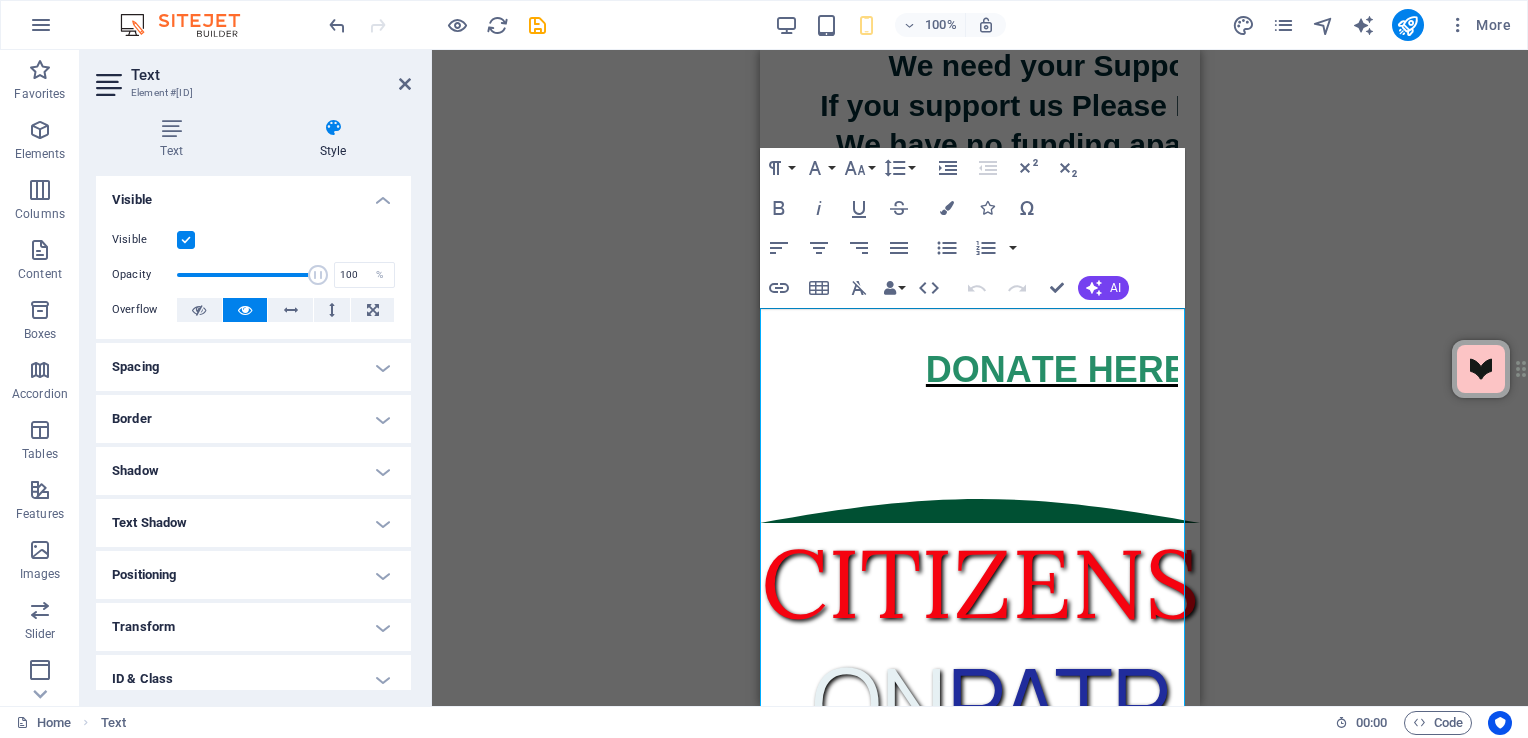 click at bounding box center [333, 128] 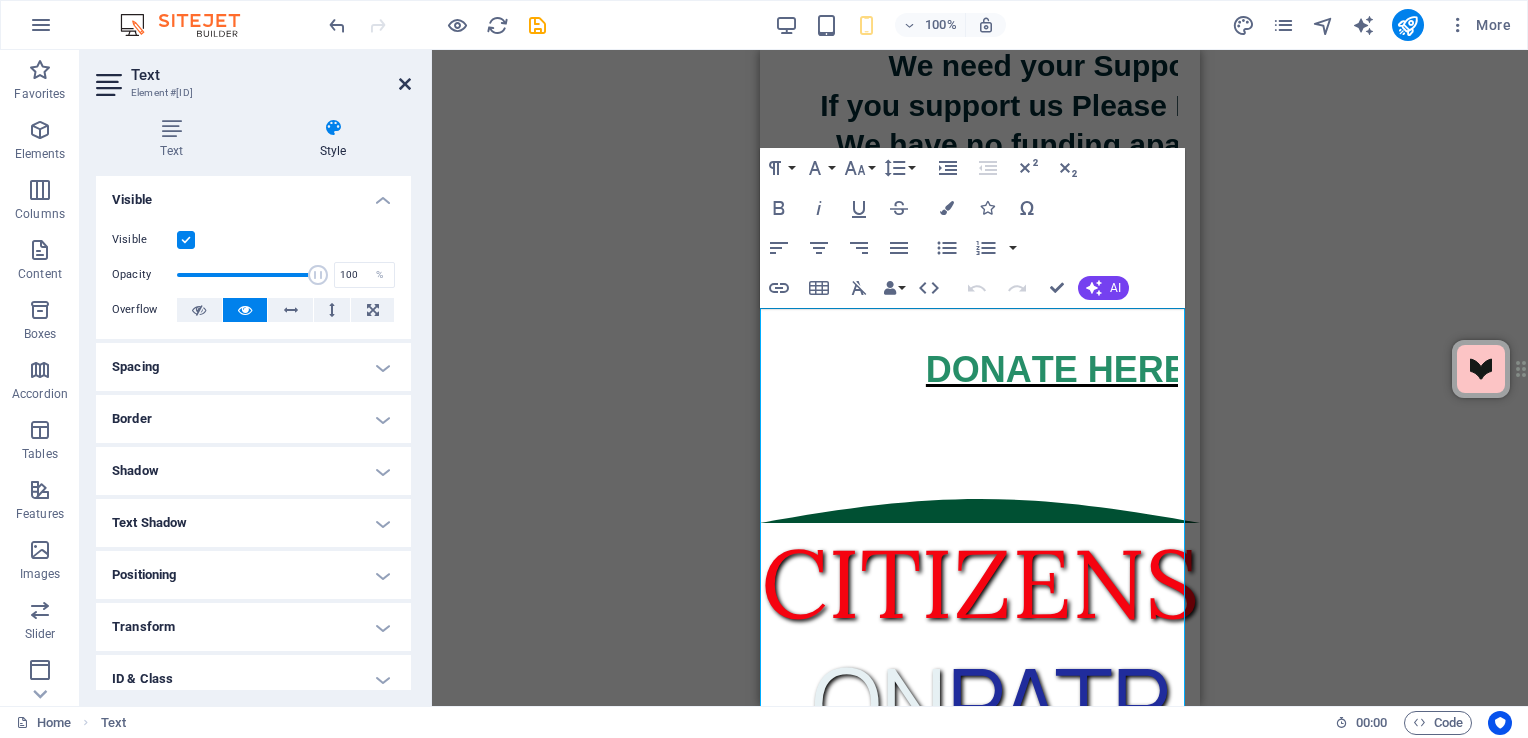 click at bounding box center [405, 84] 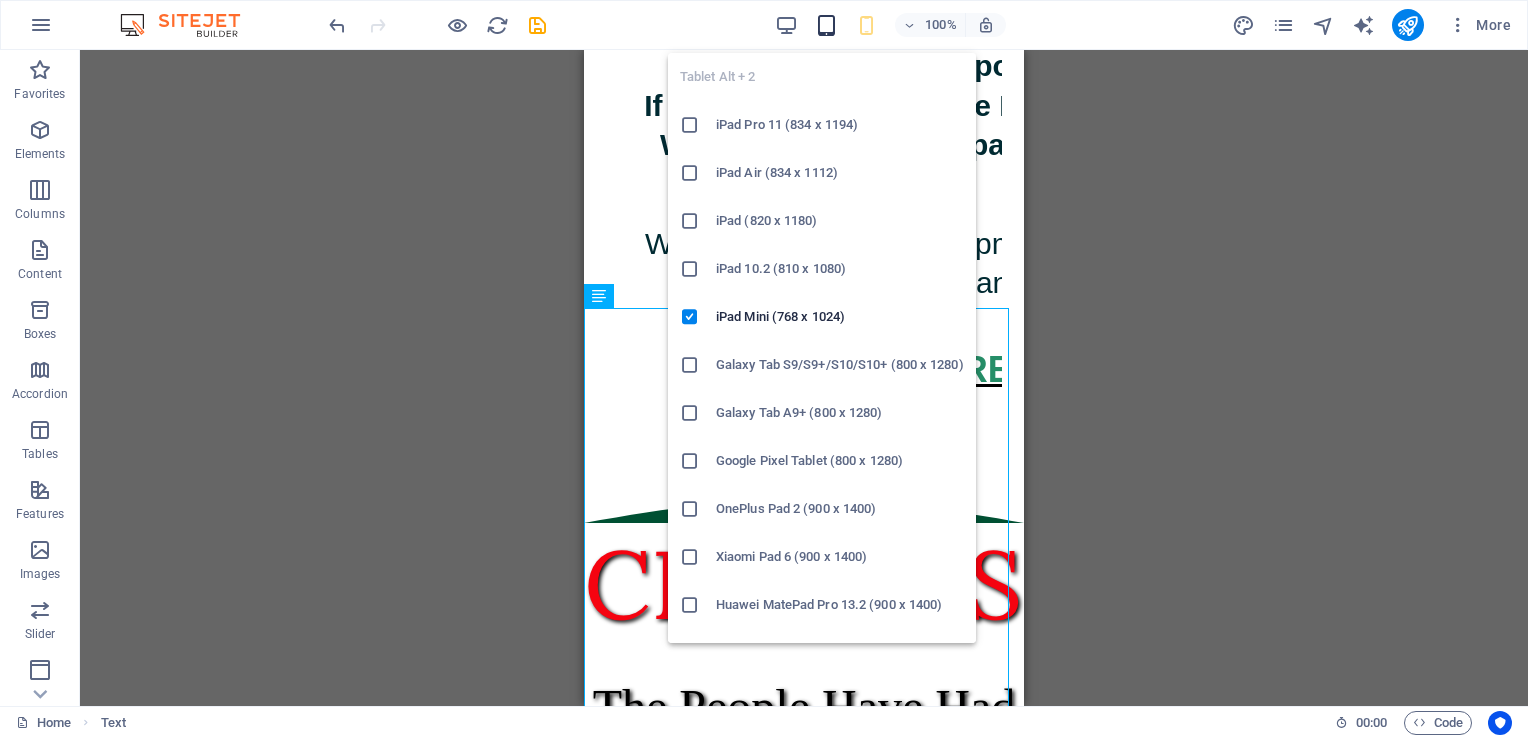 click at bounding box center (826, 25) 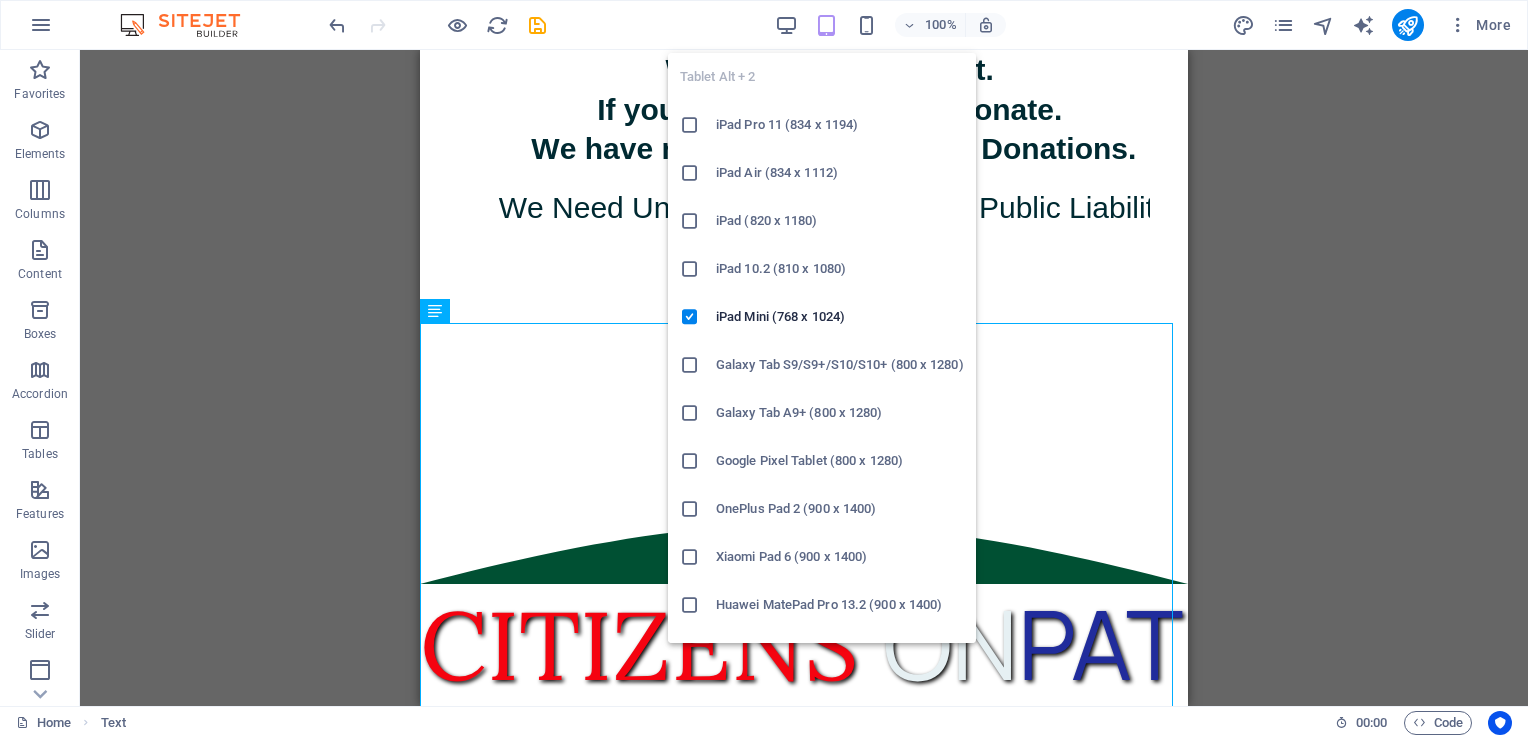 click on "iPad Pro 11 (834 x 1194)" at bounding box center (840, 125) 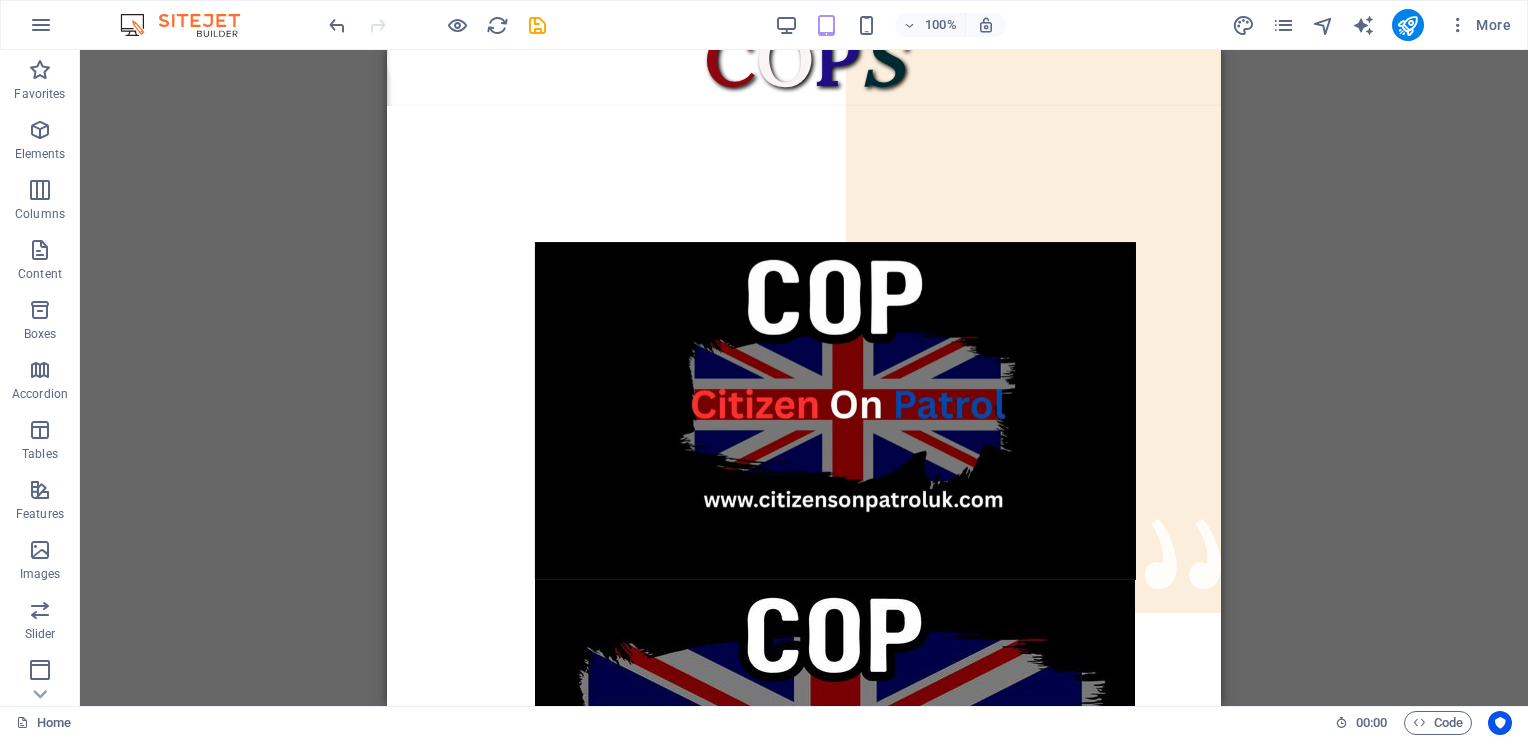 scroll, scrollTop: 0, scrollLeft: 0, axis: both 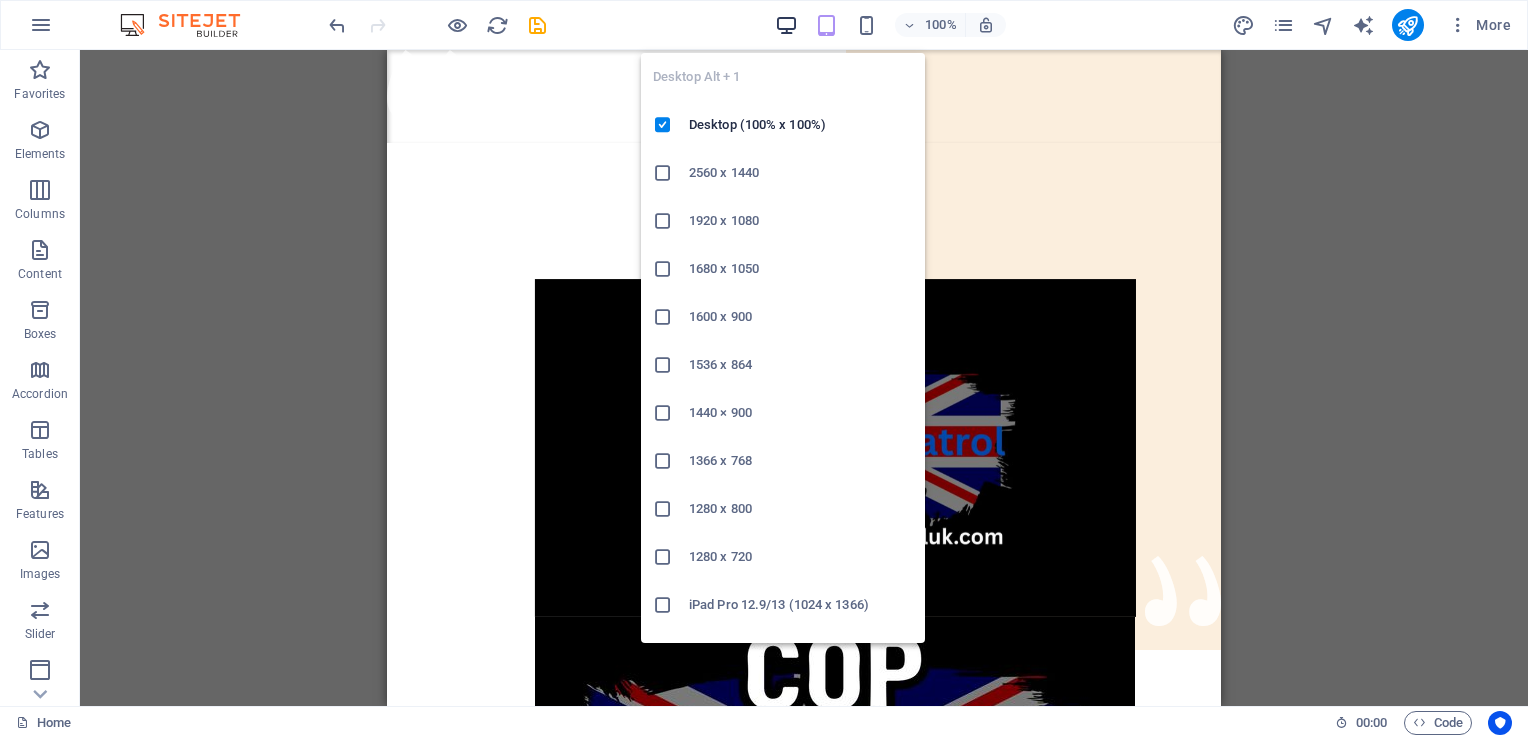 click at bounding box center (786, 25) 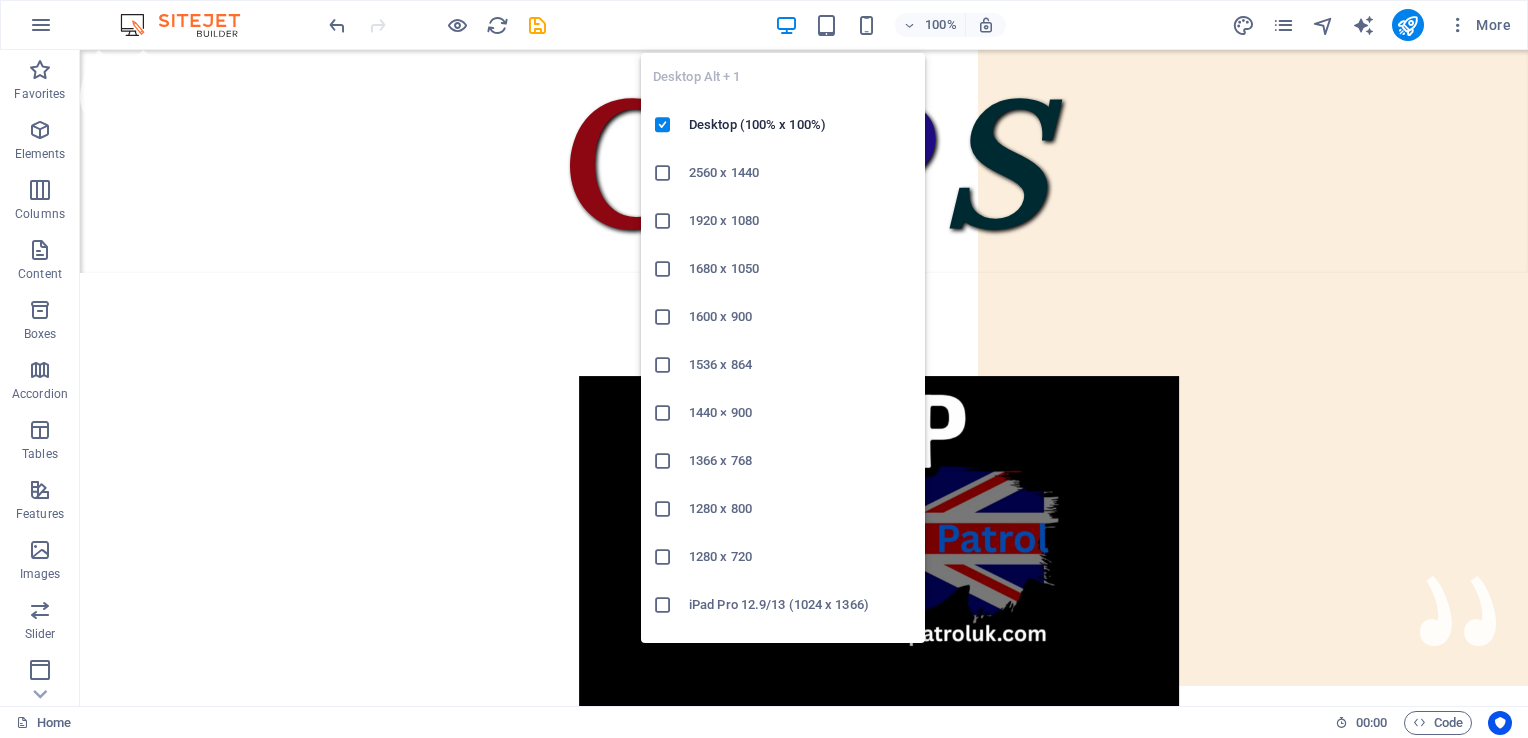 click at bounding box center (786, 25) 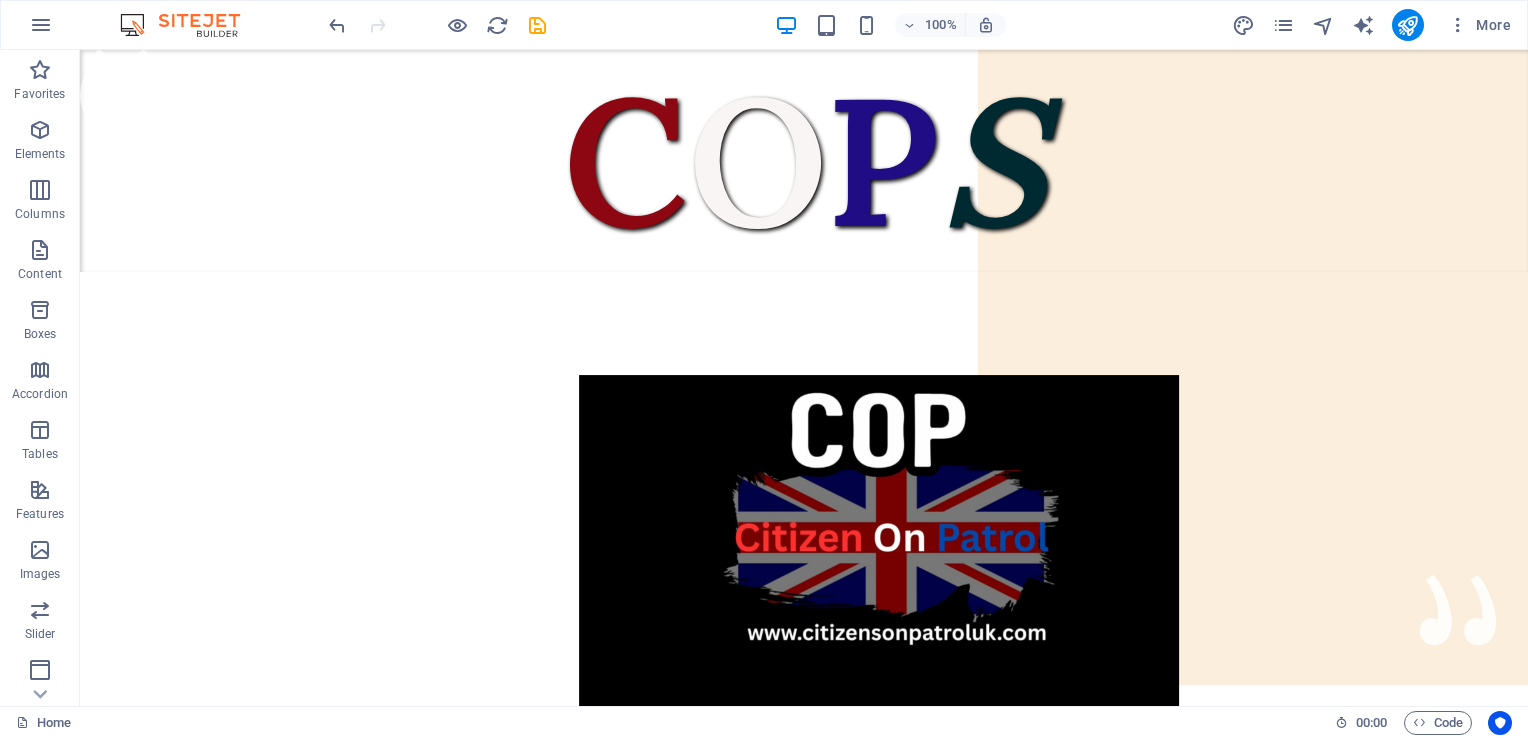 scroll, scrollTop: 0, scrollLeft: 0, axis: both 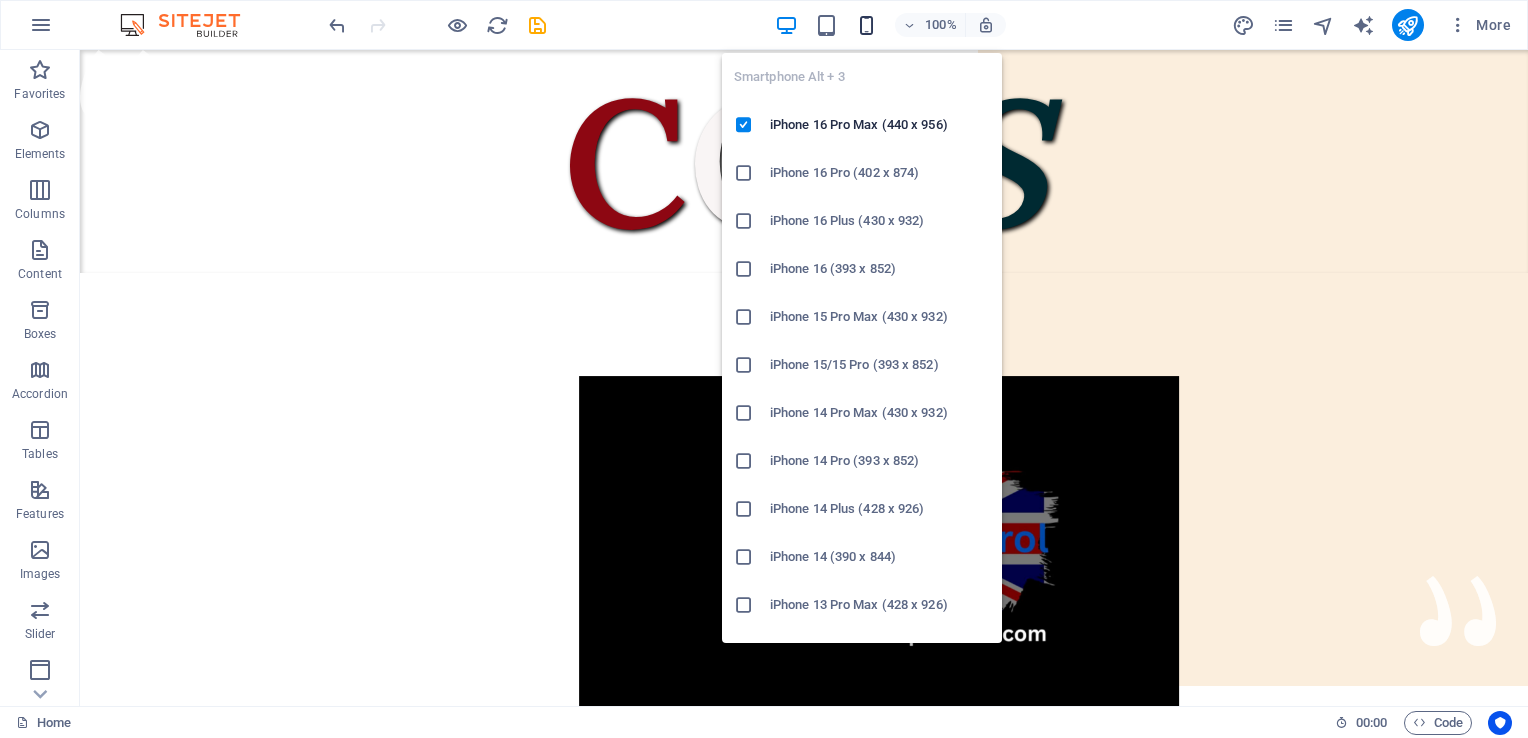 click at bounding box center [866, 25] 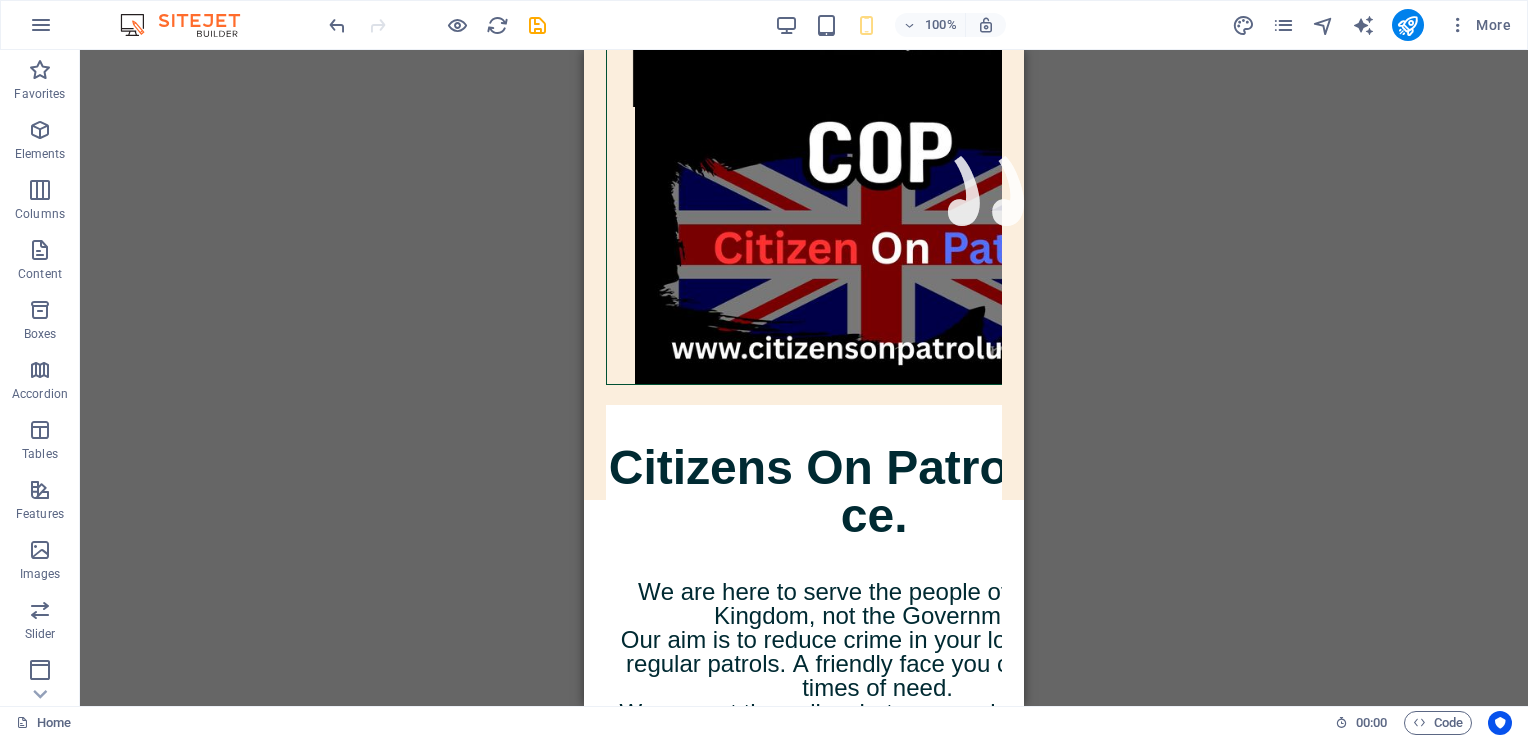 scroll, scrollTop: 440, scrollLeft: 0, axis: vertical 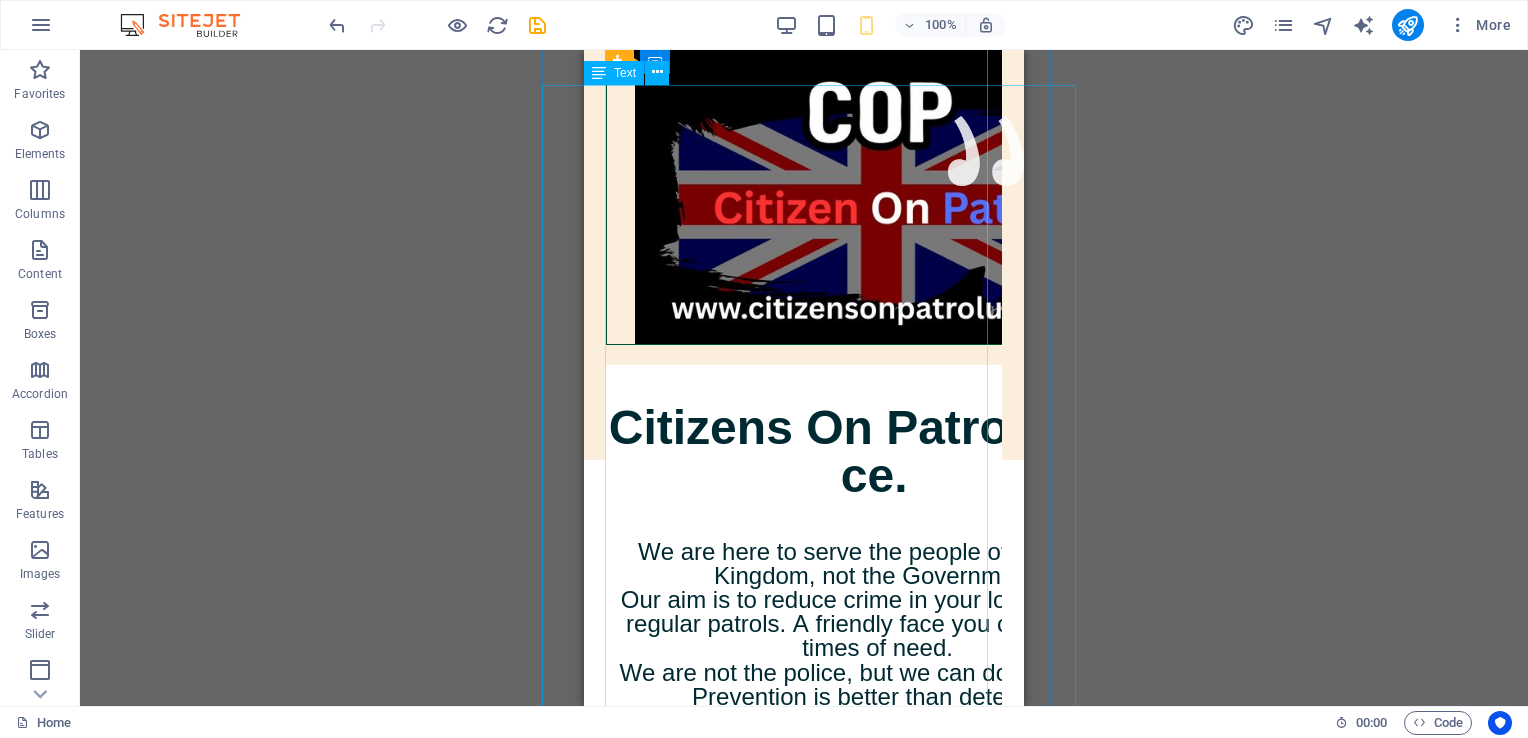 click on "Citizens On Patrol Service. We are here to serve the people of the United Kingdom, not the Government. Our aim is to reduce crime in your local area with regular patrols. A friendly face you can turn to in times of need. We are not the police, but we can do much more. Prevention is better than detection. Criminals will think twice with COPS on the beat. Coming to a Town and City near you. We need your Support. If you support us Please Donate. We have no funding apart from Donations. We Need Uniforms, Equipment and Public Liability insurance. DONATE HERE" at bounding box center [881, 818] 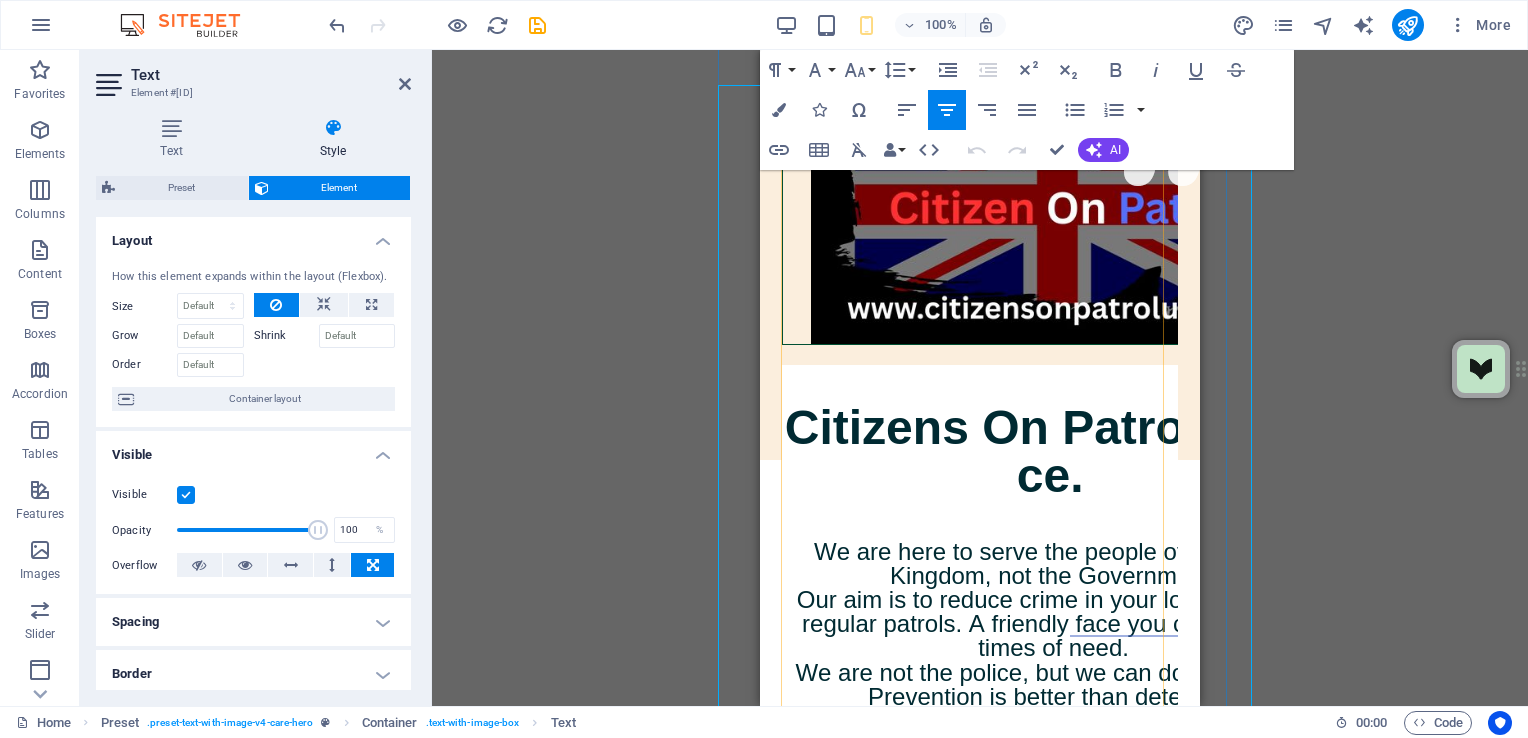 click at bounding box center (1057, 510) 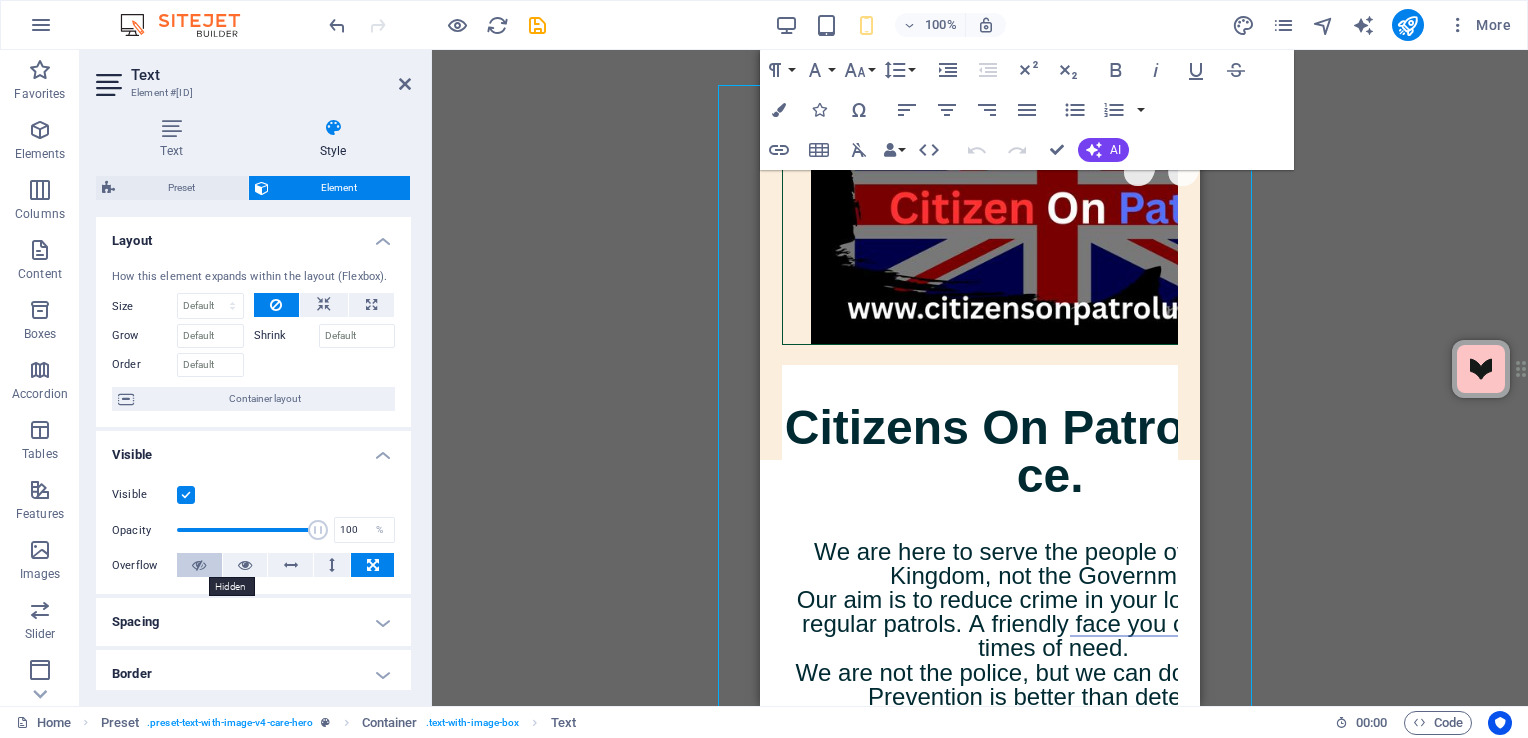 click at bounding box center (199, 565) 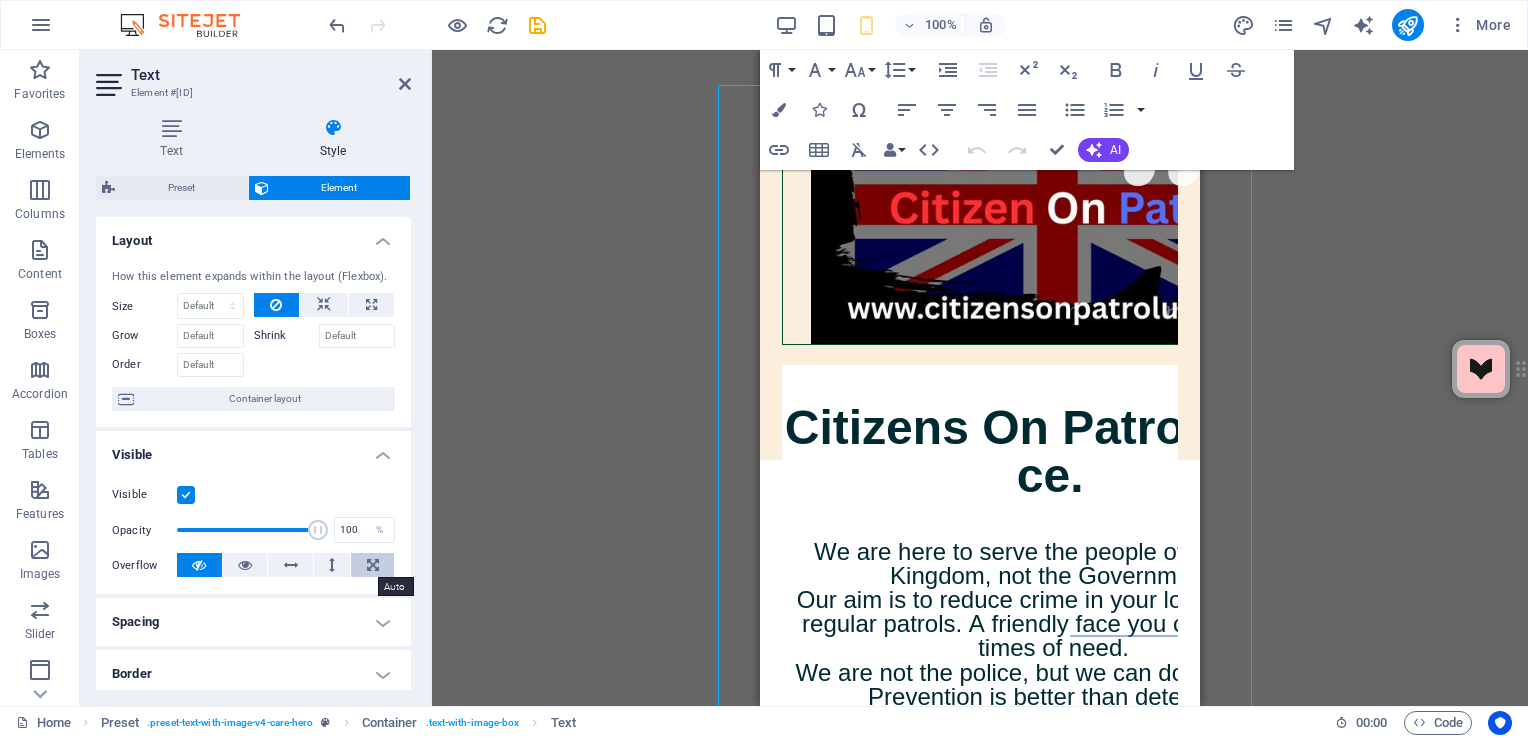 click at bounding box center (373, 565) 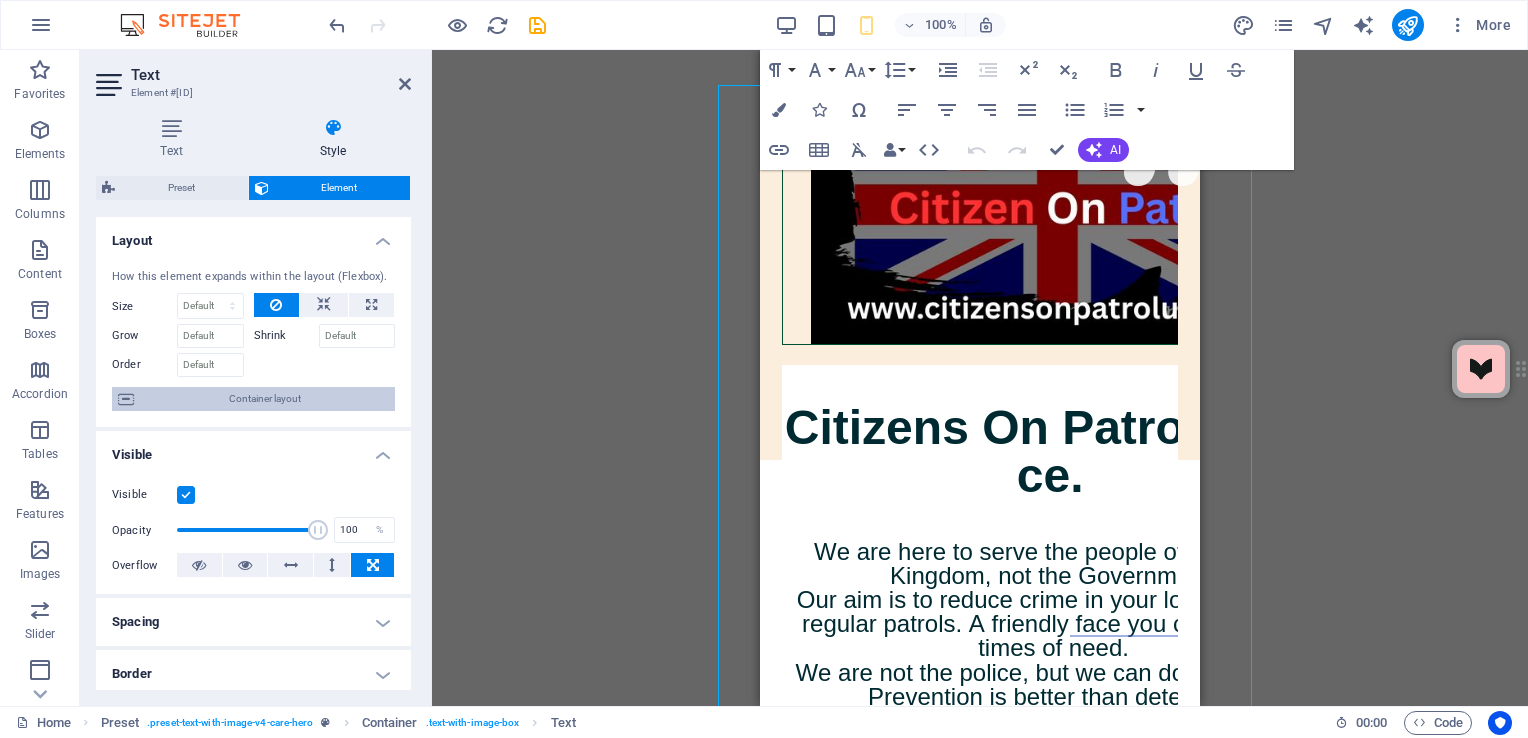 click on "Container layout" at bounding box center [264, 399] 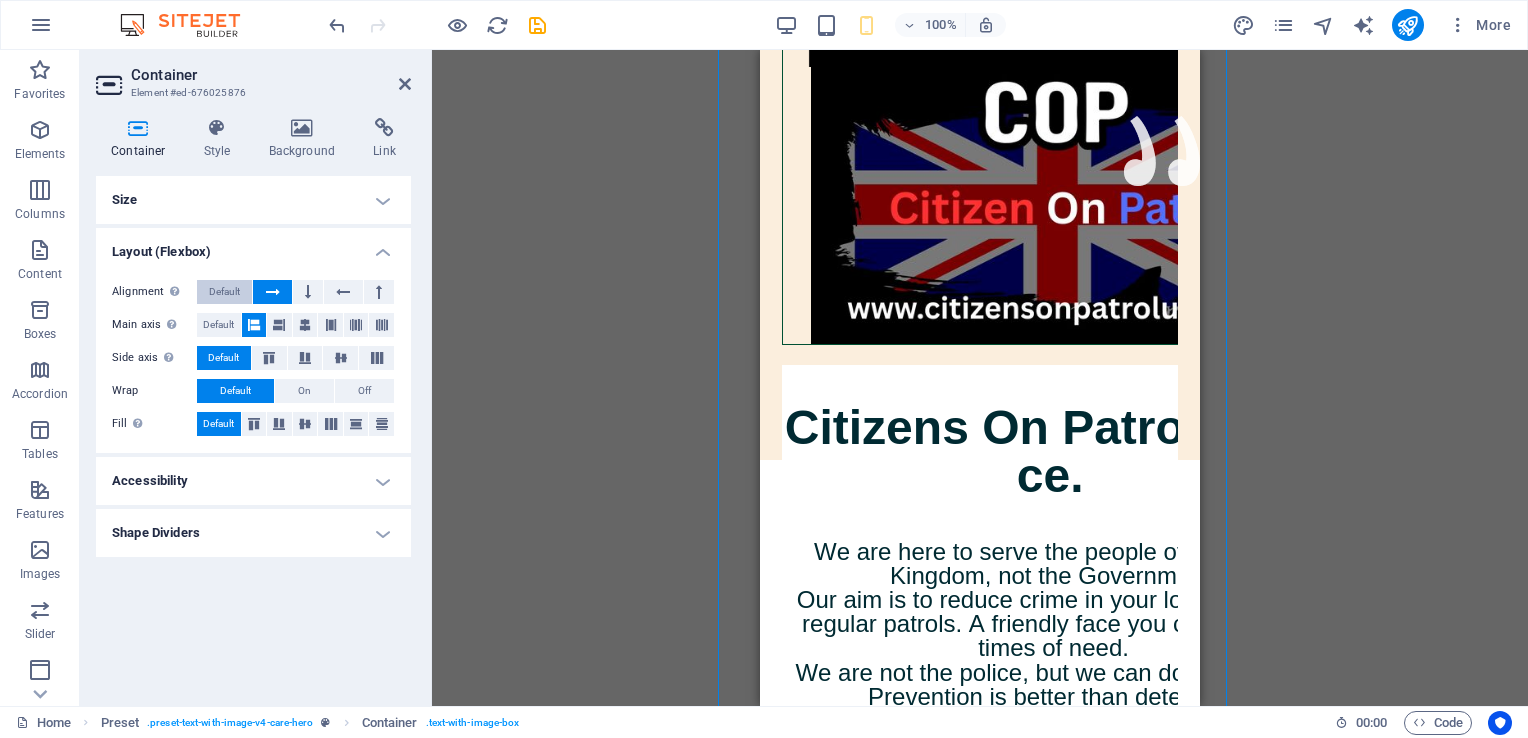 click on "Default" at bounding box center (224, 292) 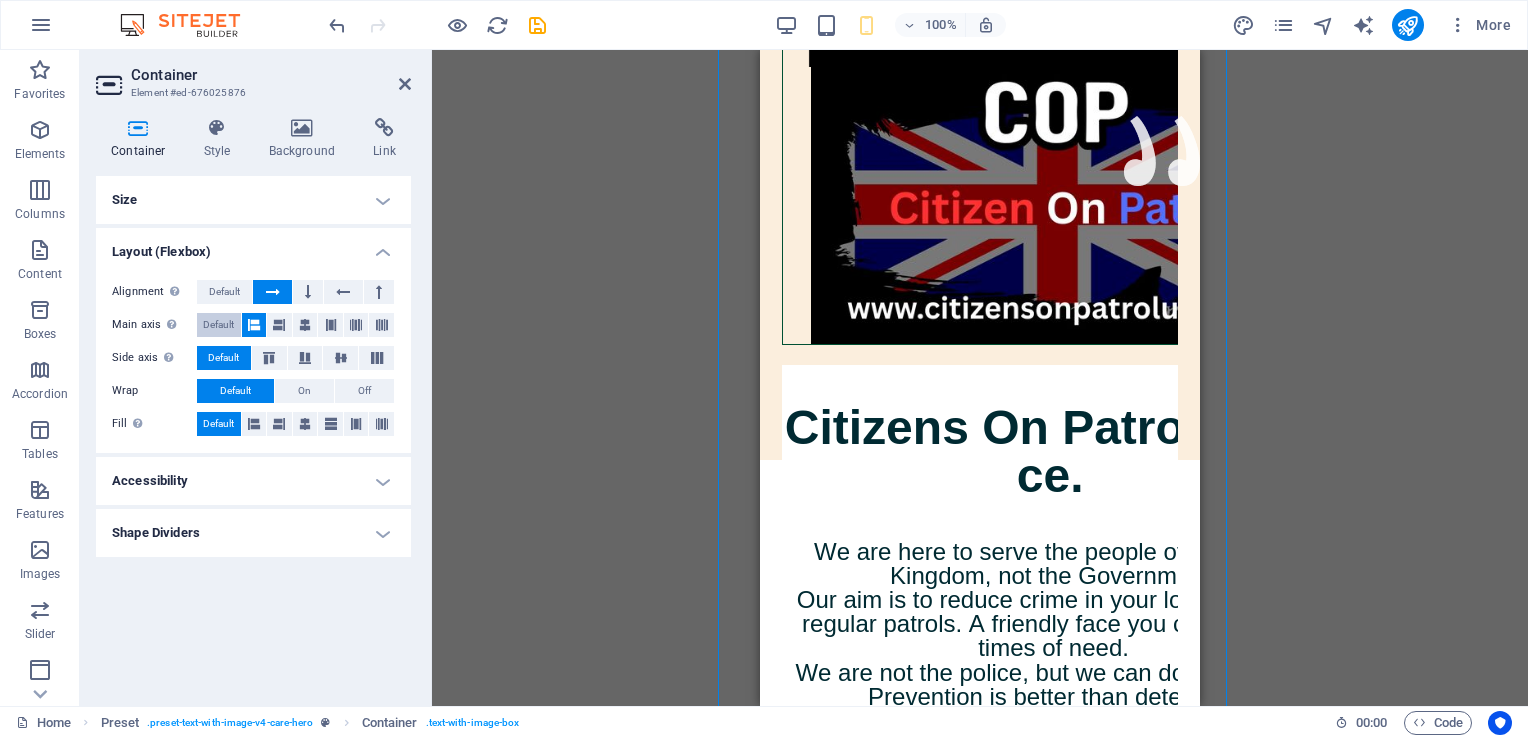 click on "Default" at bounding box center [218, 325] 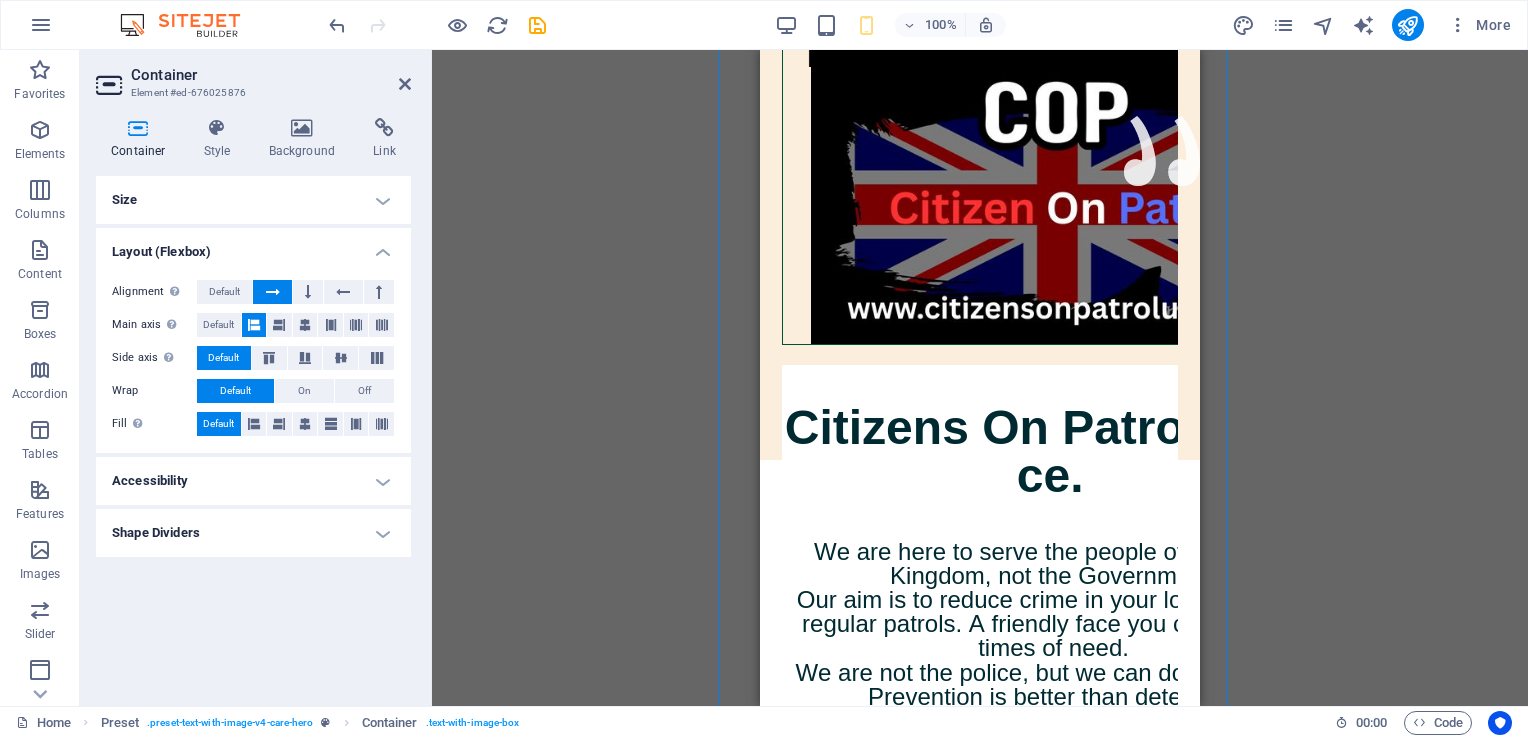 click on "Accessibility" at bounding box center (253, 481) 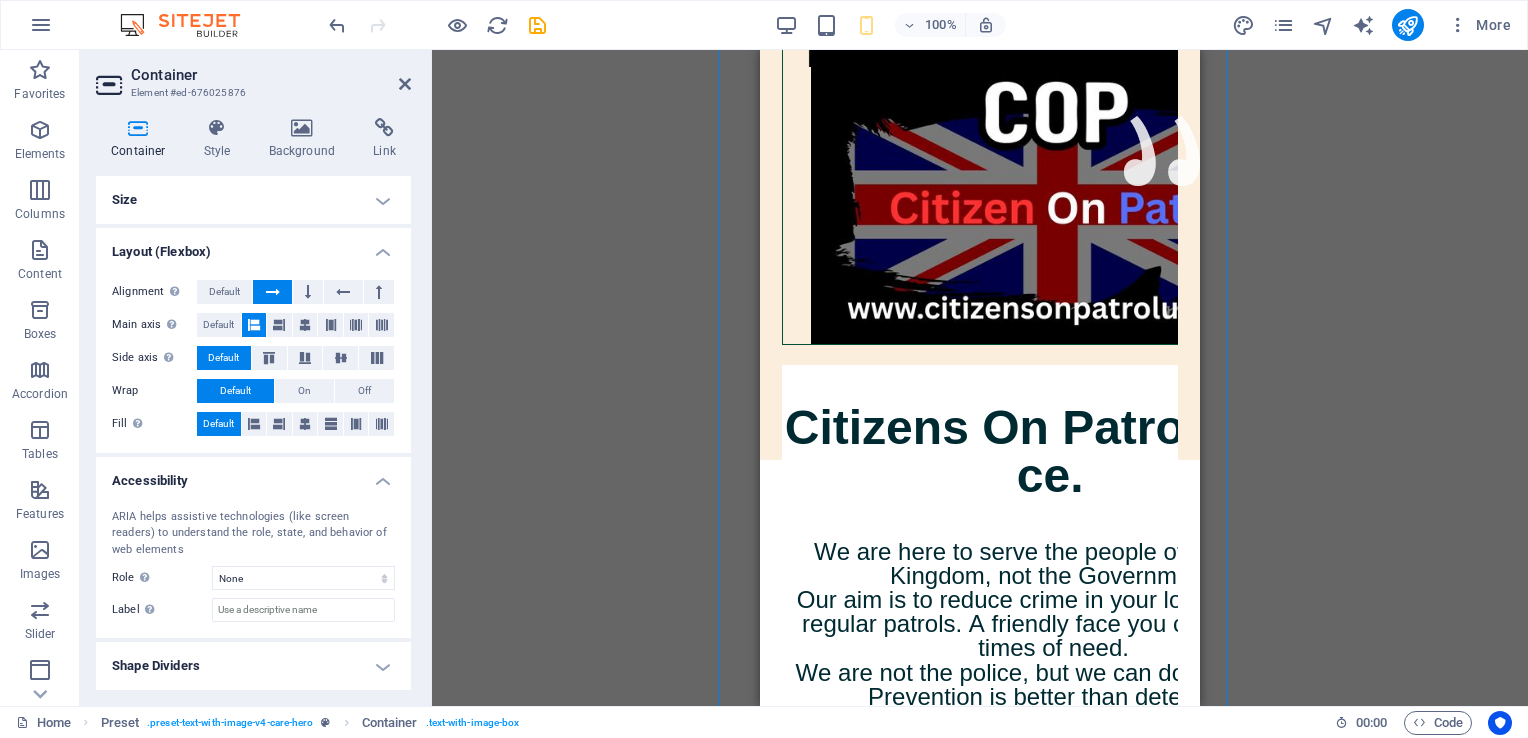 click on "Accessibility" at bounding box center (253, 475) 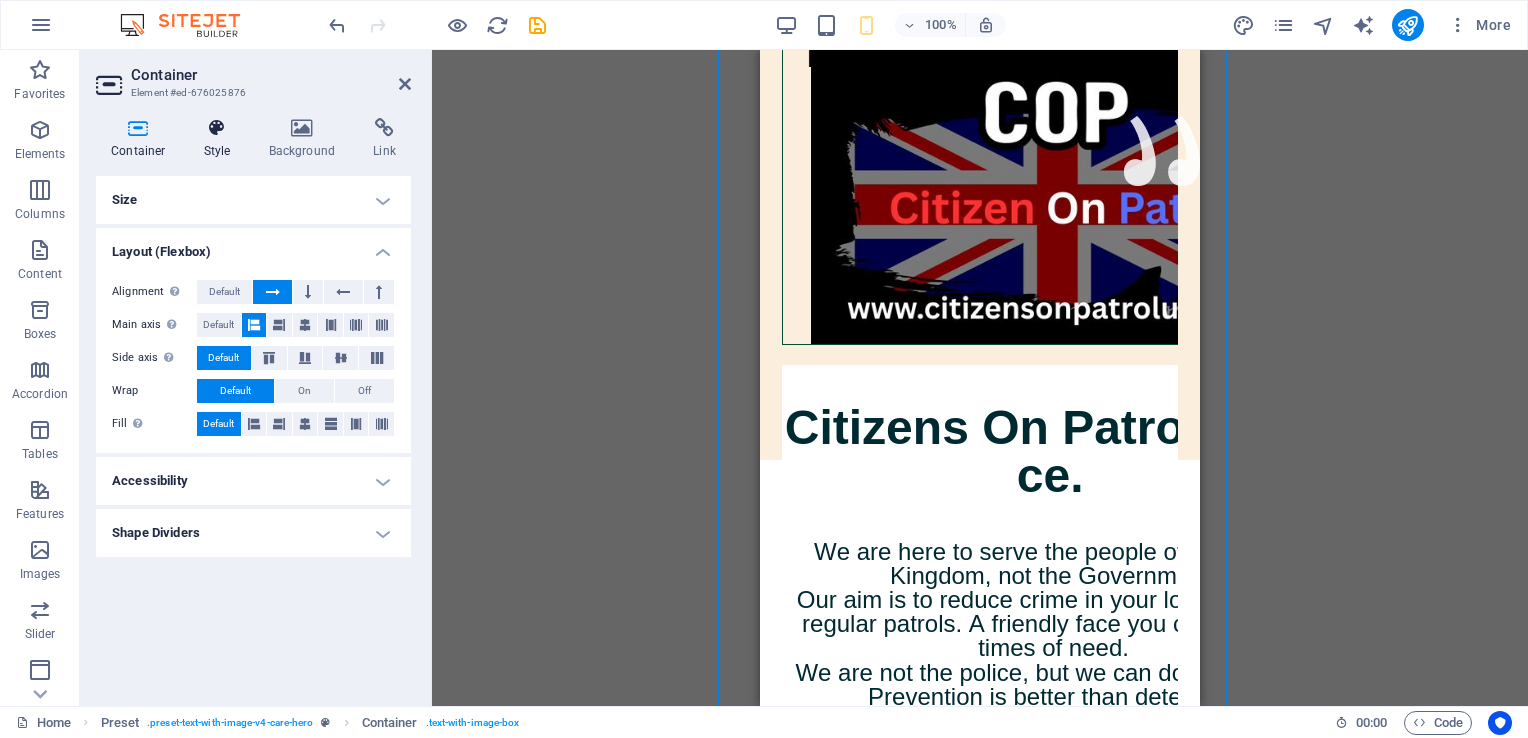 click at bounding box center [217, 128] 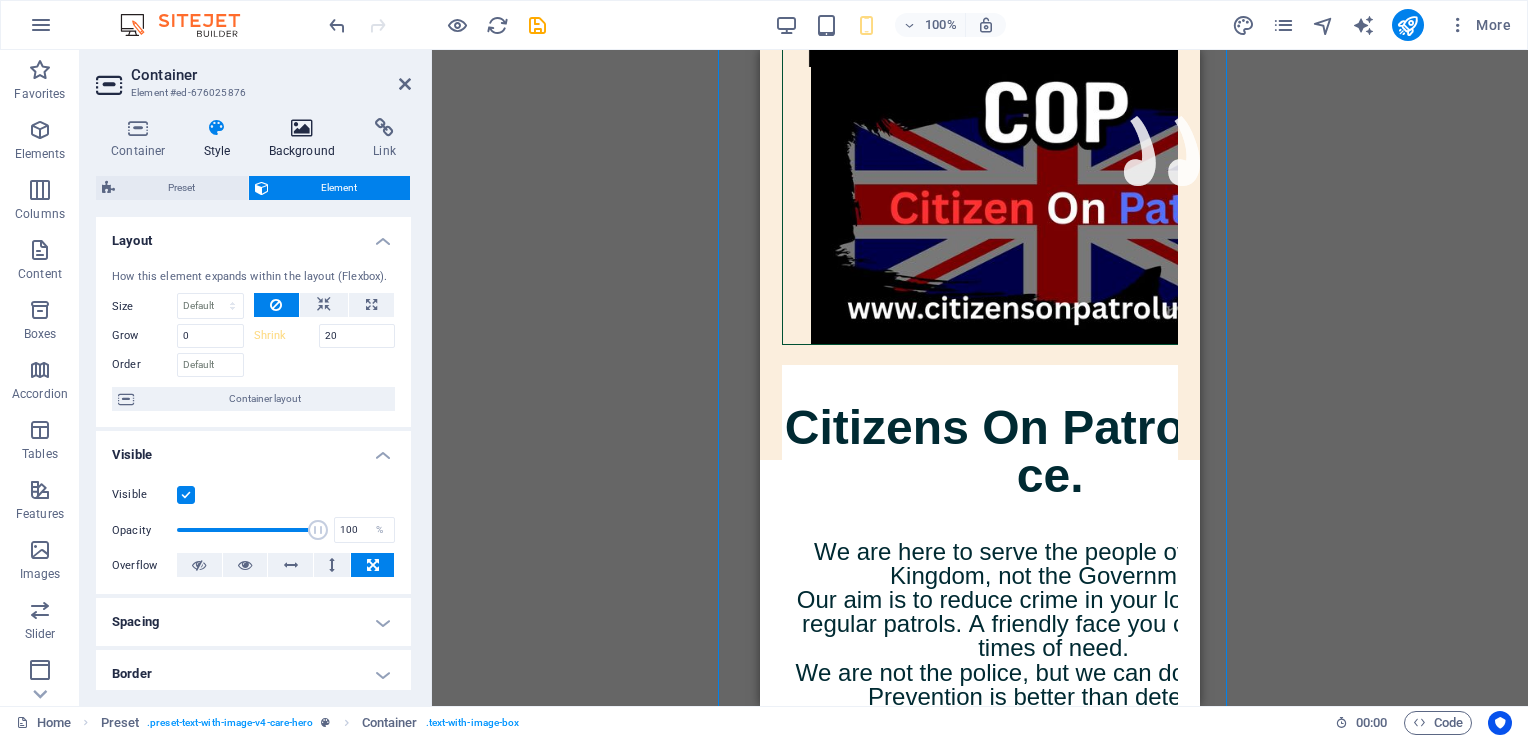 click on "Background" at bounding box center (306, 139) 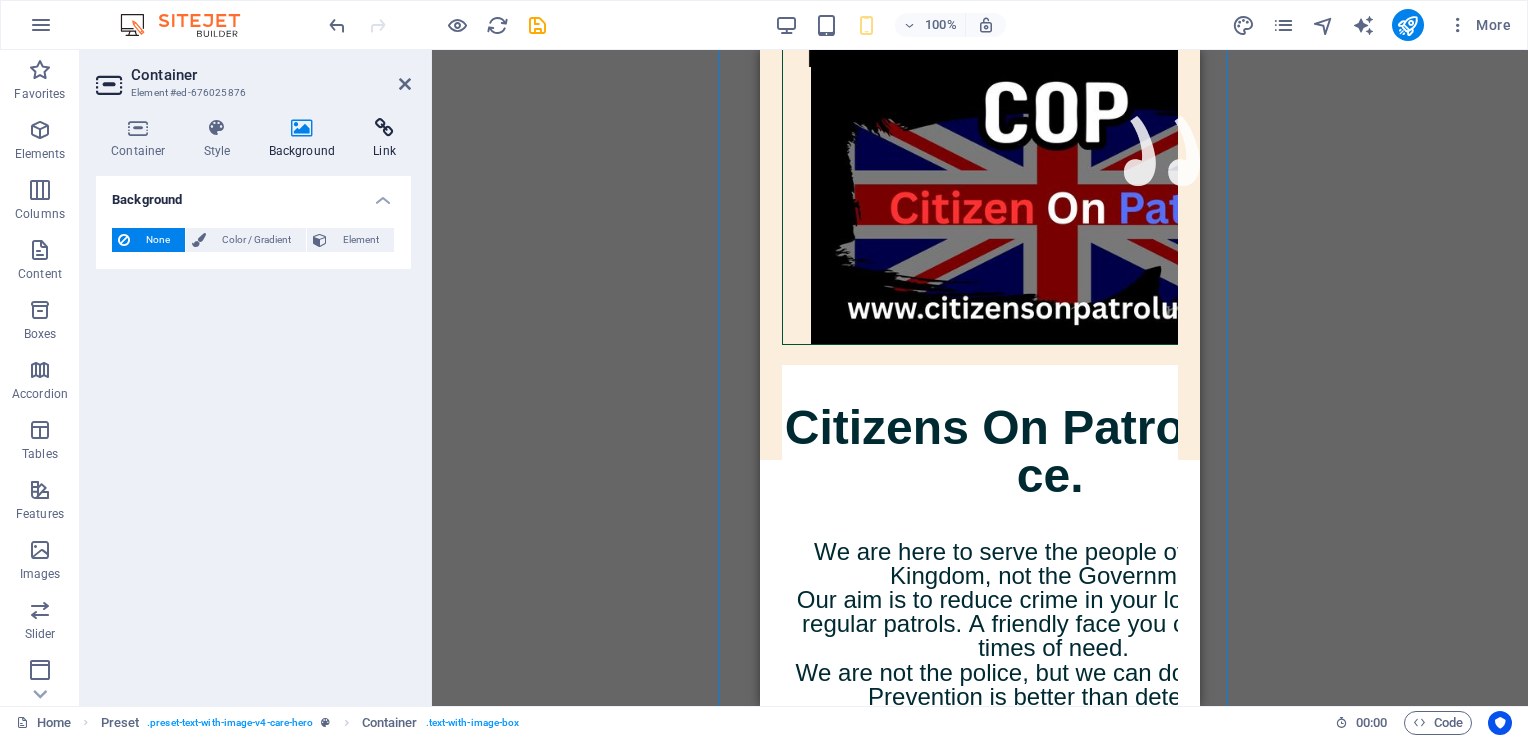 click on "Link" at bounding box center [384, 139] 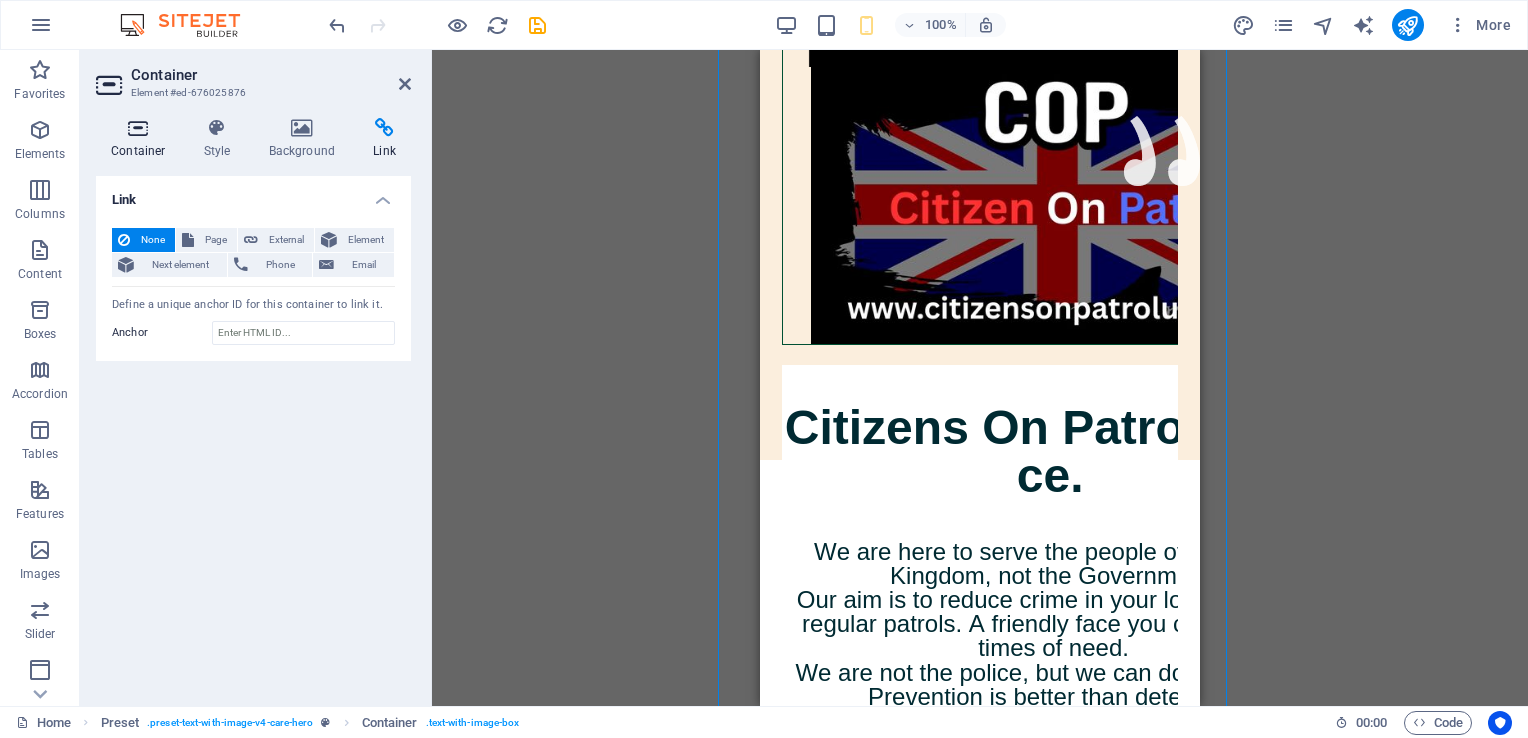 click at bounding box center (138, 128) 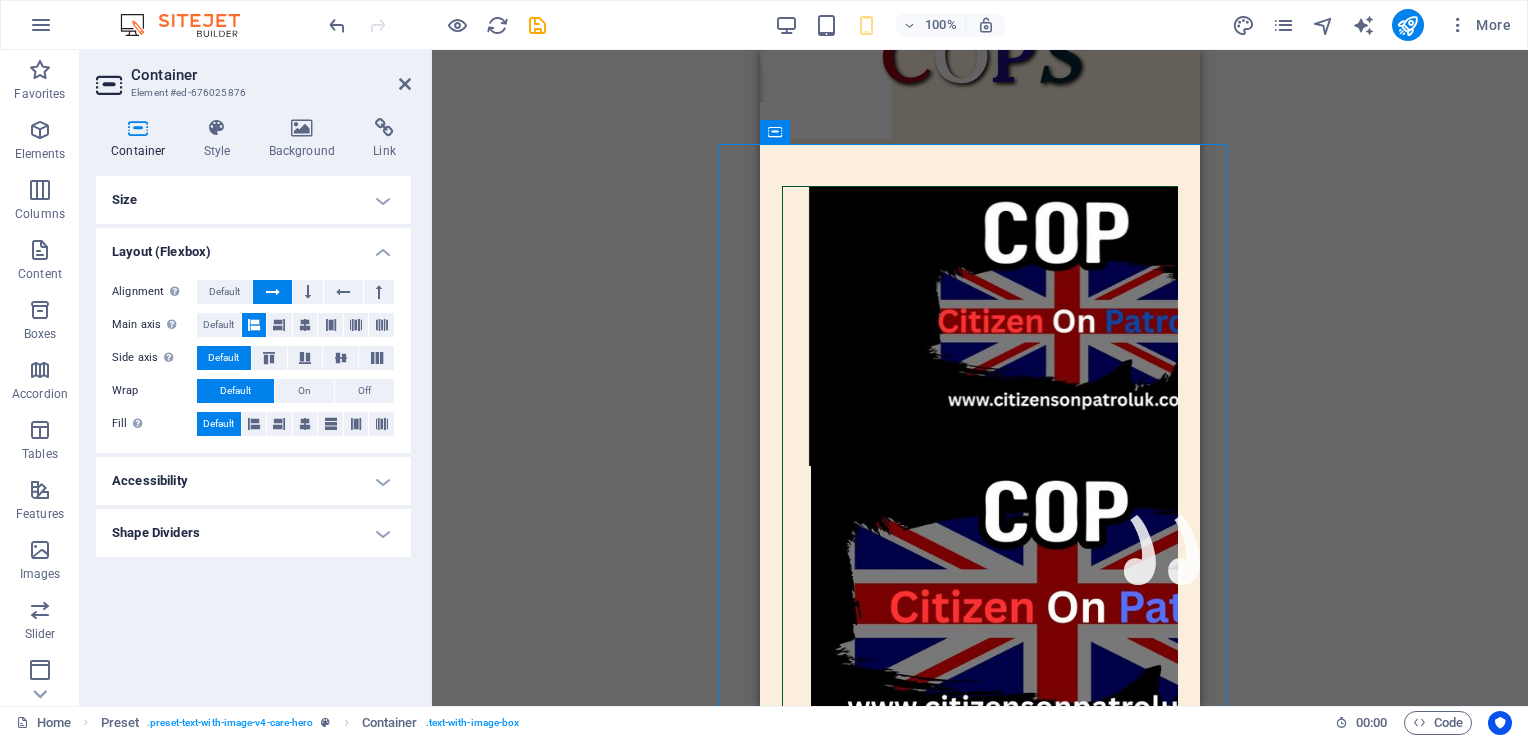 scroll, scrollTop: 40, scrollLeft: 0, axis: vertical 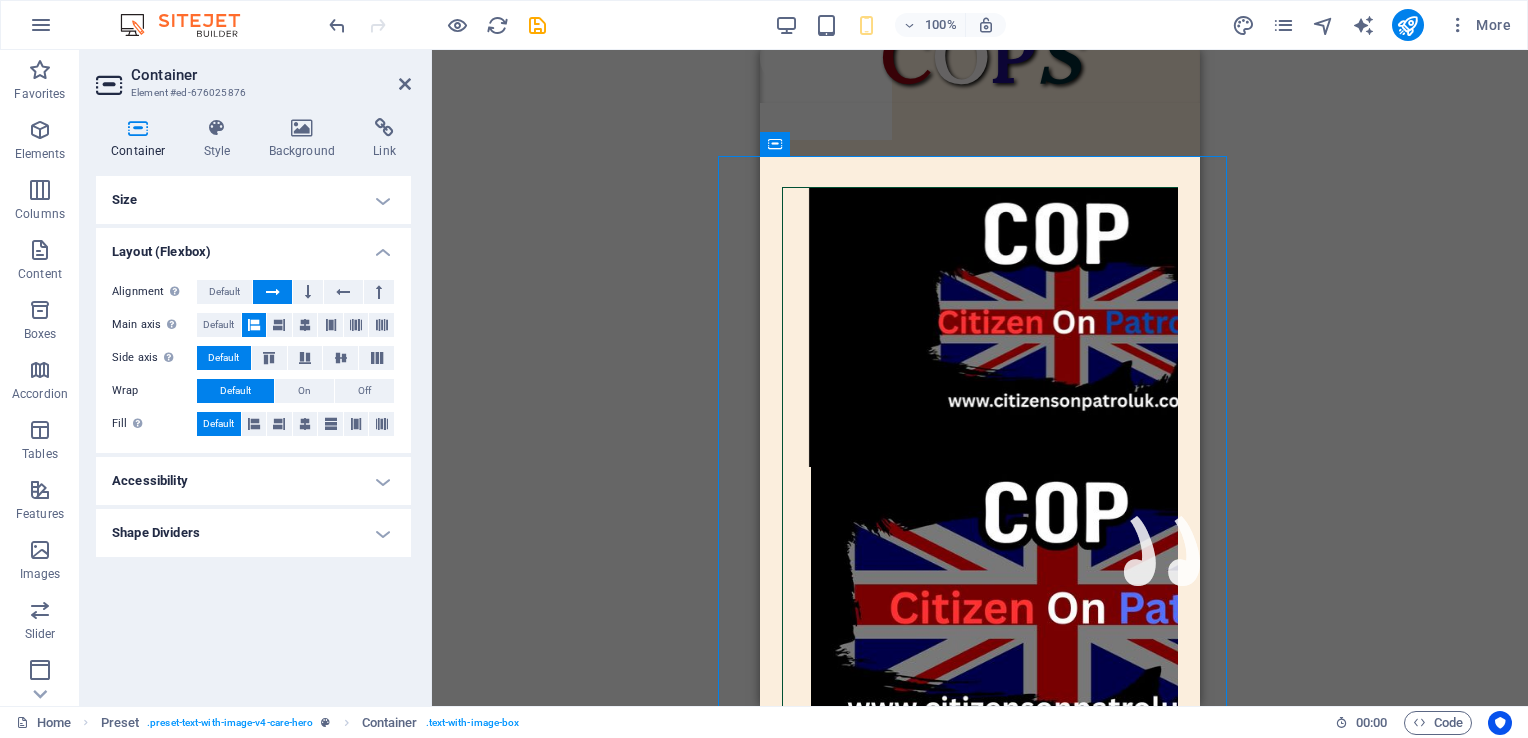 click on "Drag here to replace the existing content. Press “Ctrl” if you want to create a new element.
H1   Container   Preset   Container   Logo   Container   Text   Text   Text" at bounding box center [980, 378] 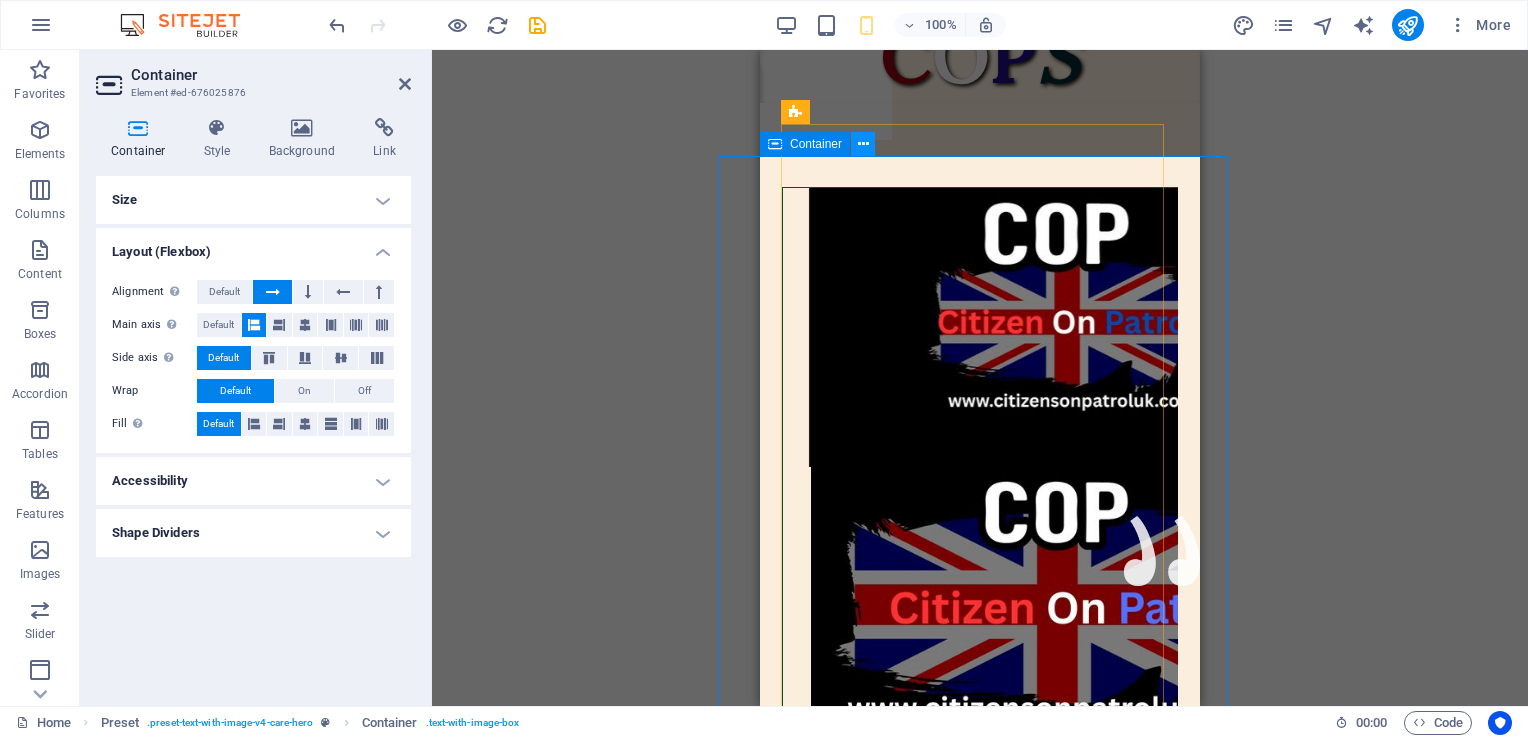 click at bounding box center [863, 144] 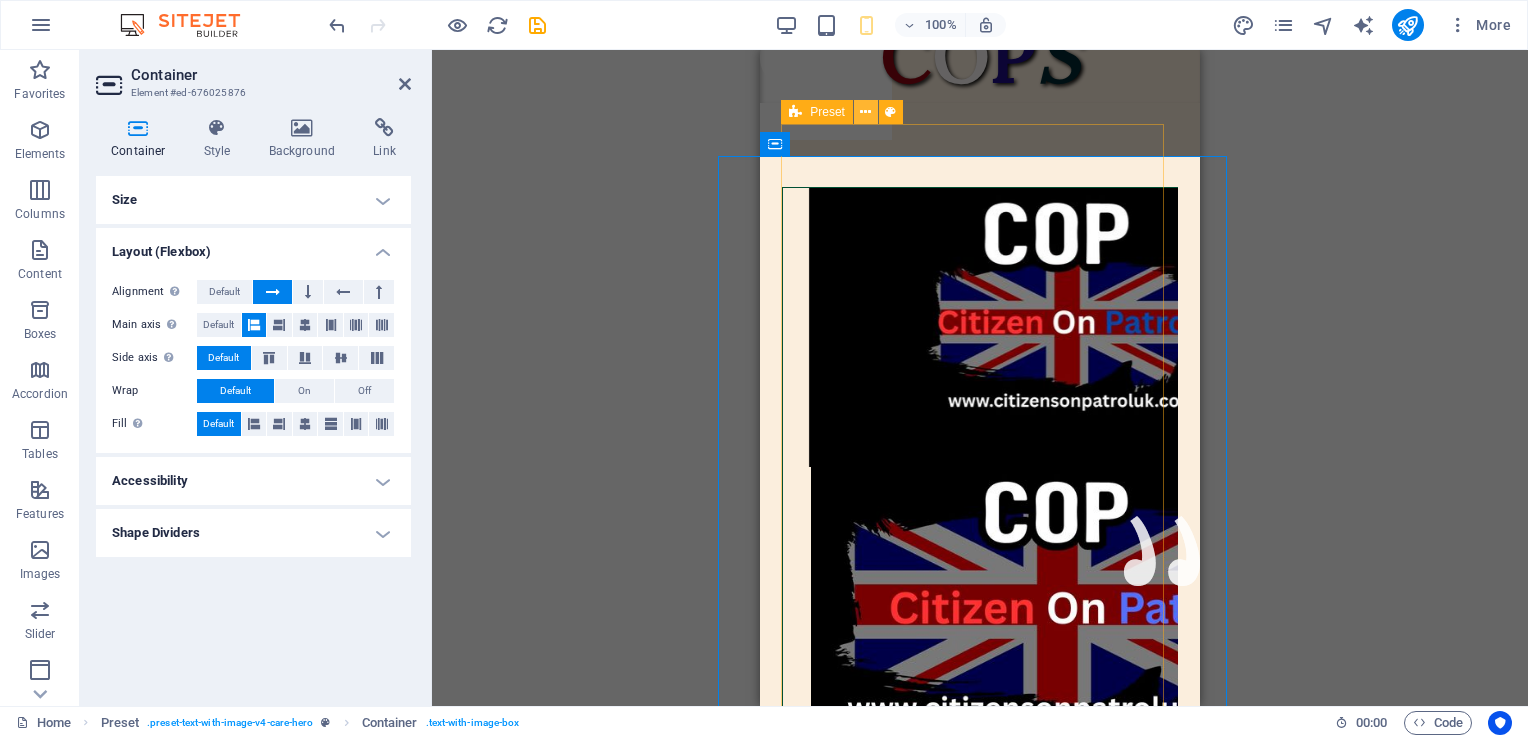 click at bounding box center [865, 112] 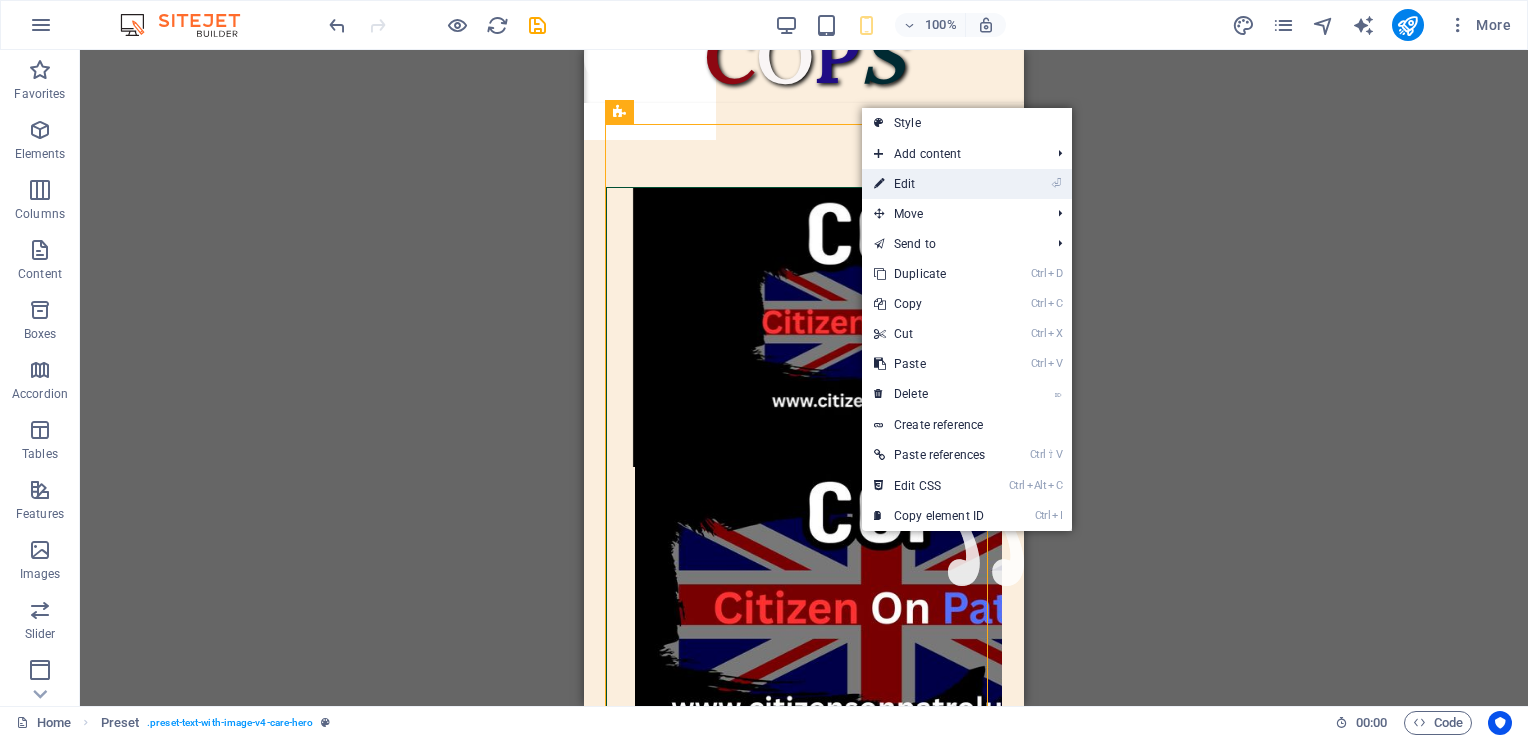 click on "⏎  Edit" at bounding box center (929, 184) 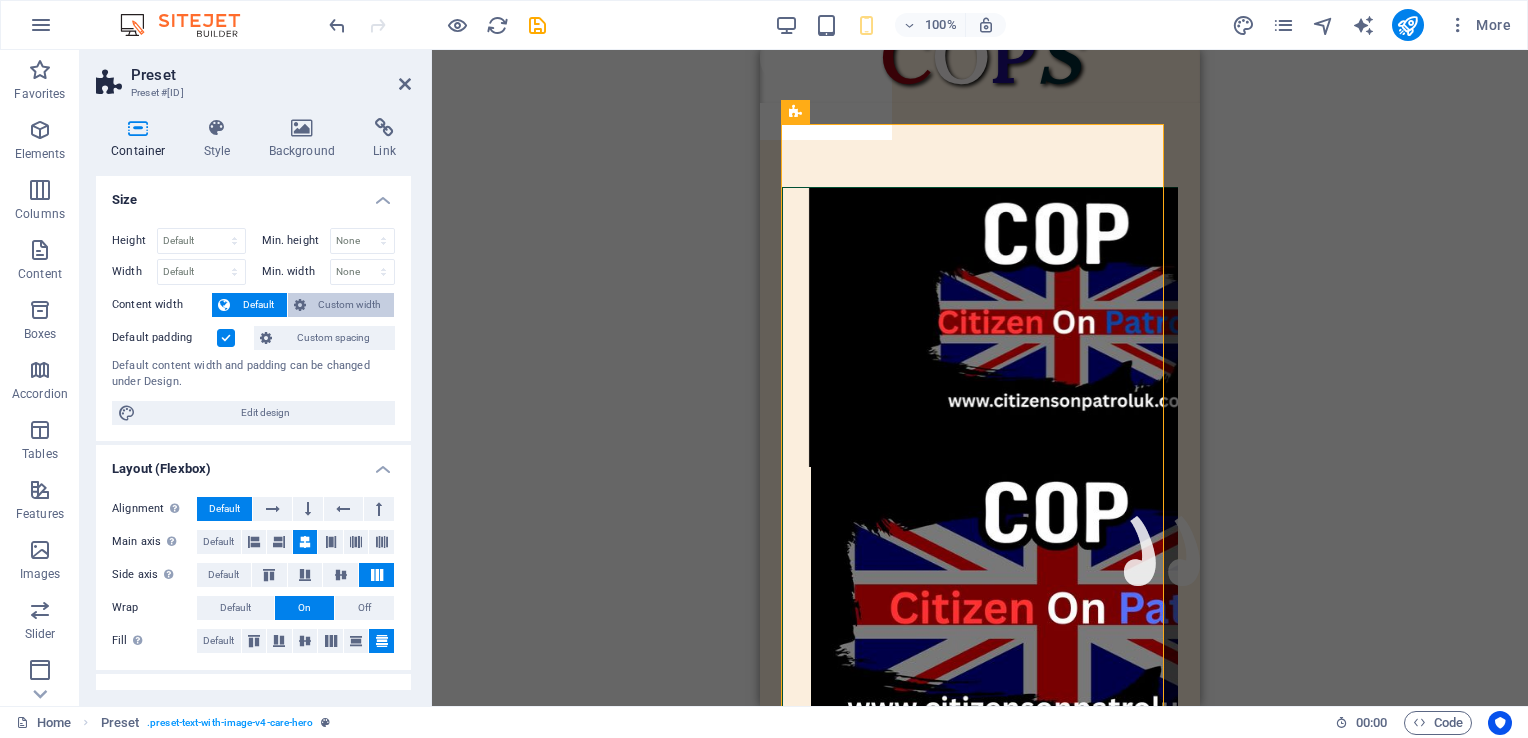 click on "Custom width" at bounding box center (350, 305) 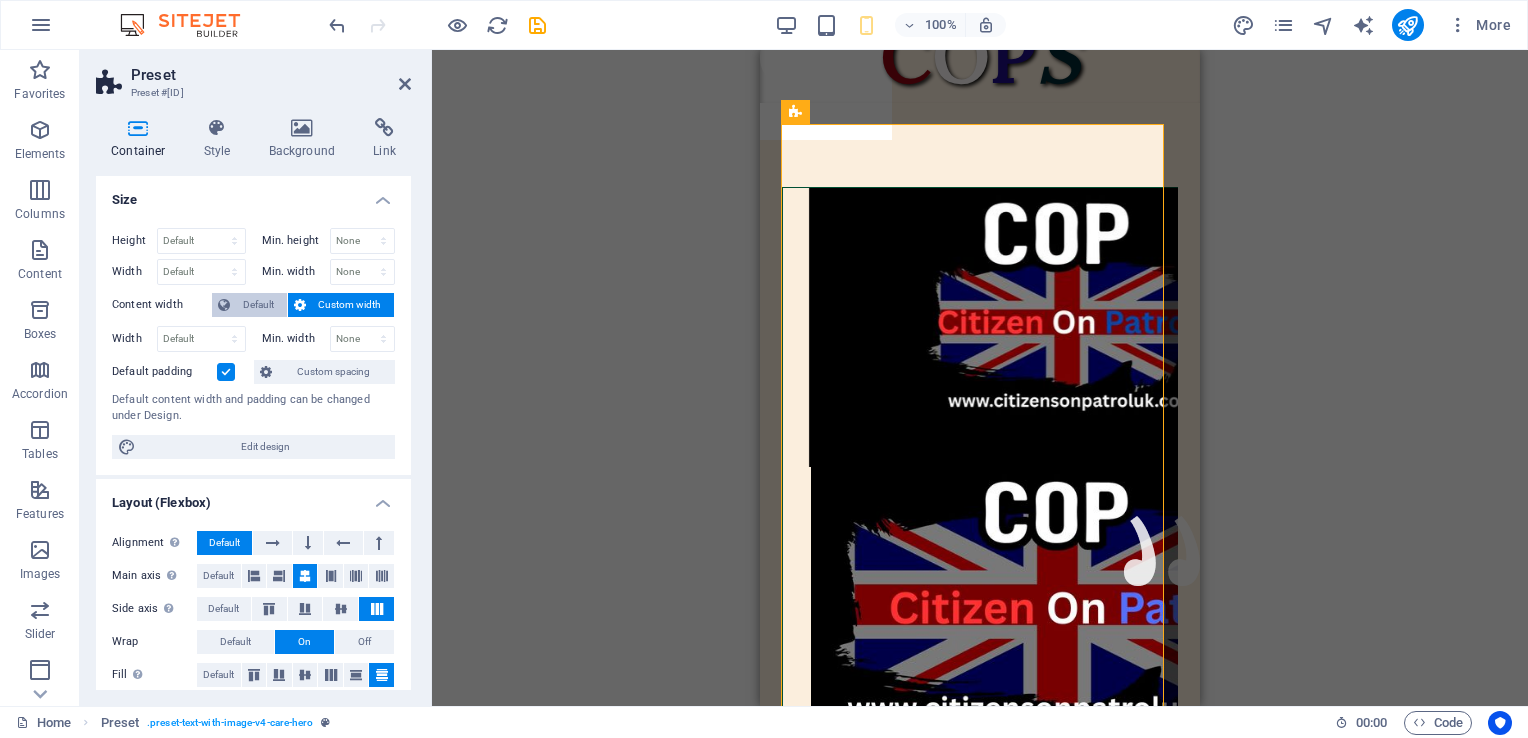 click on "Default" at bounding box center (258, 305) 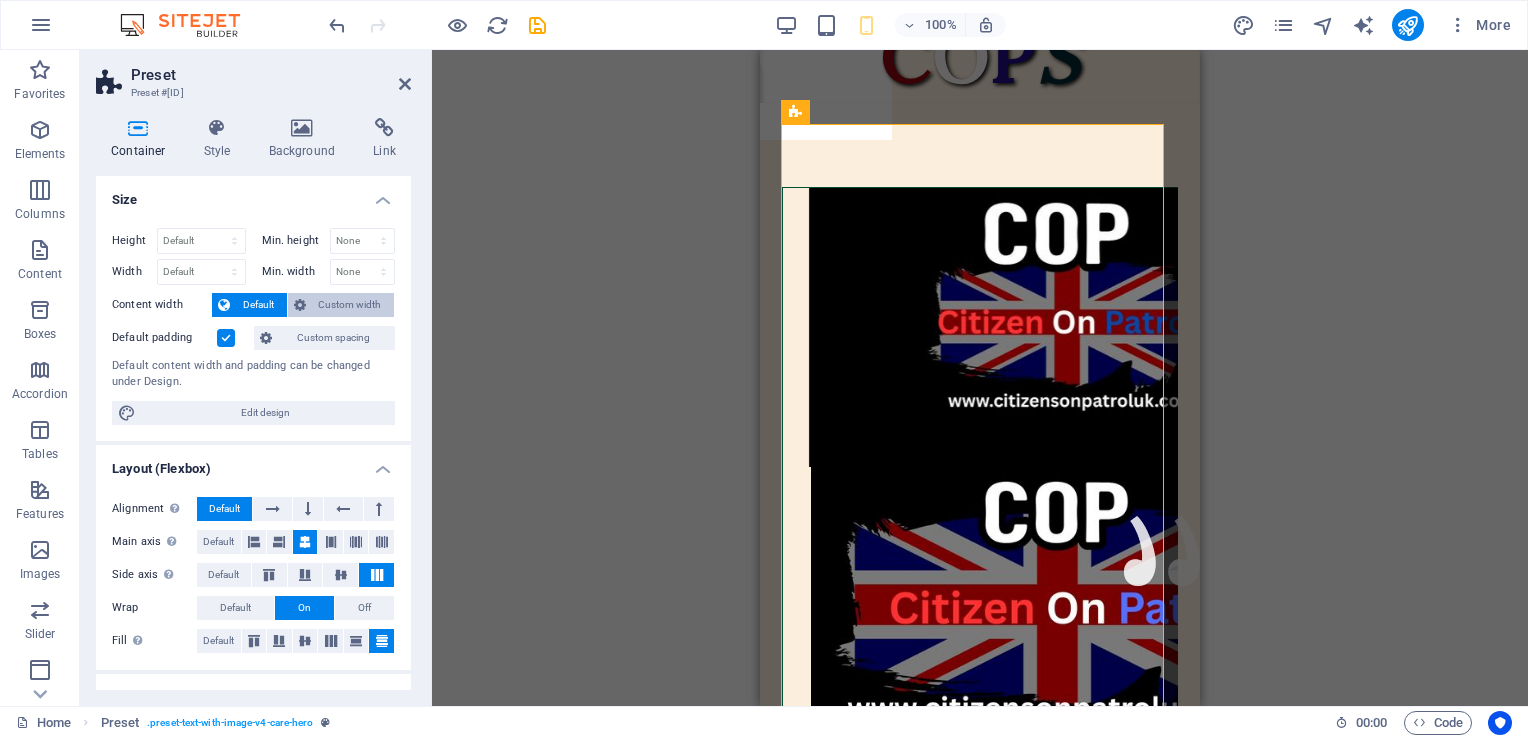 click on "Custom width" at bounding box center (350, 305) 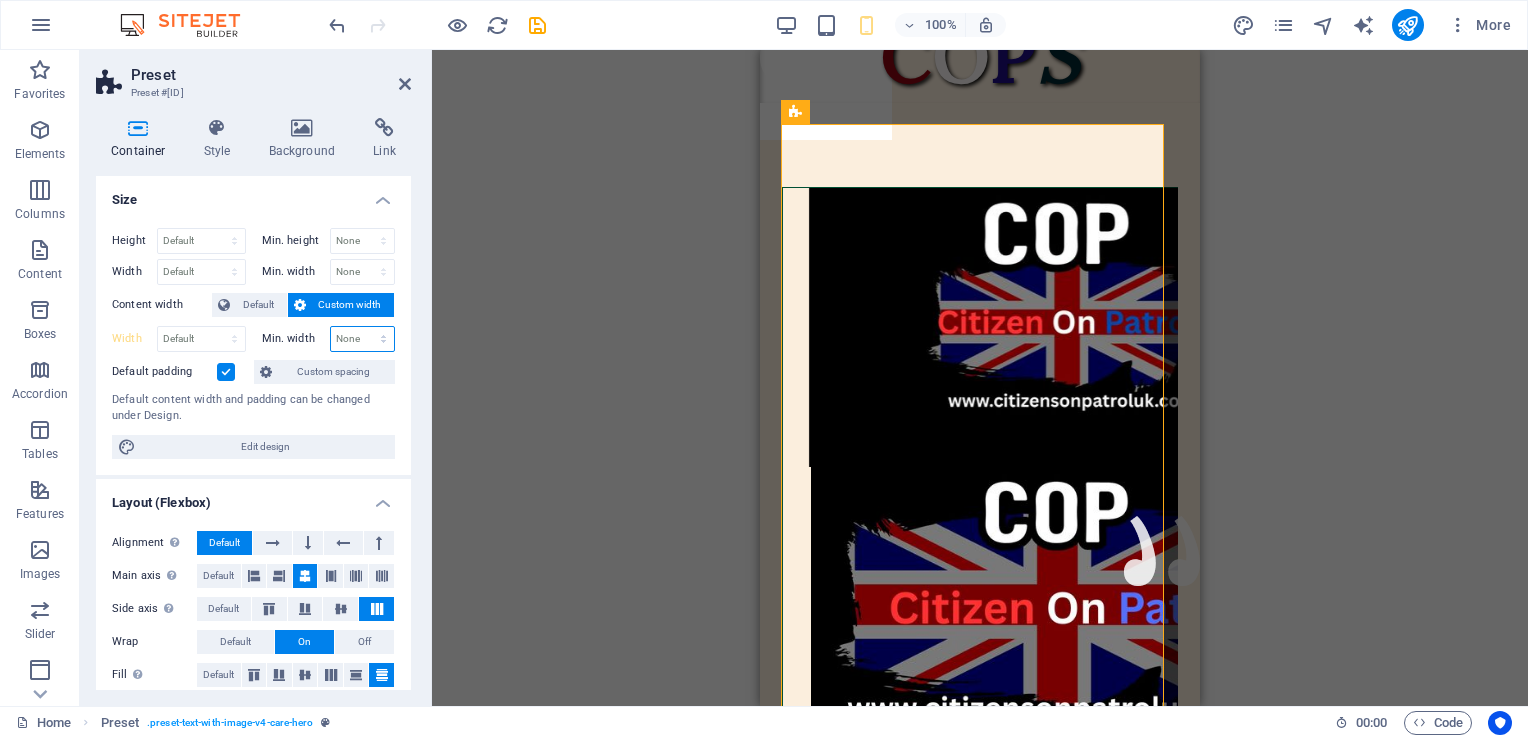 click on "None px rem % vh vw" at bounding box center [363, 339] 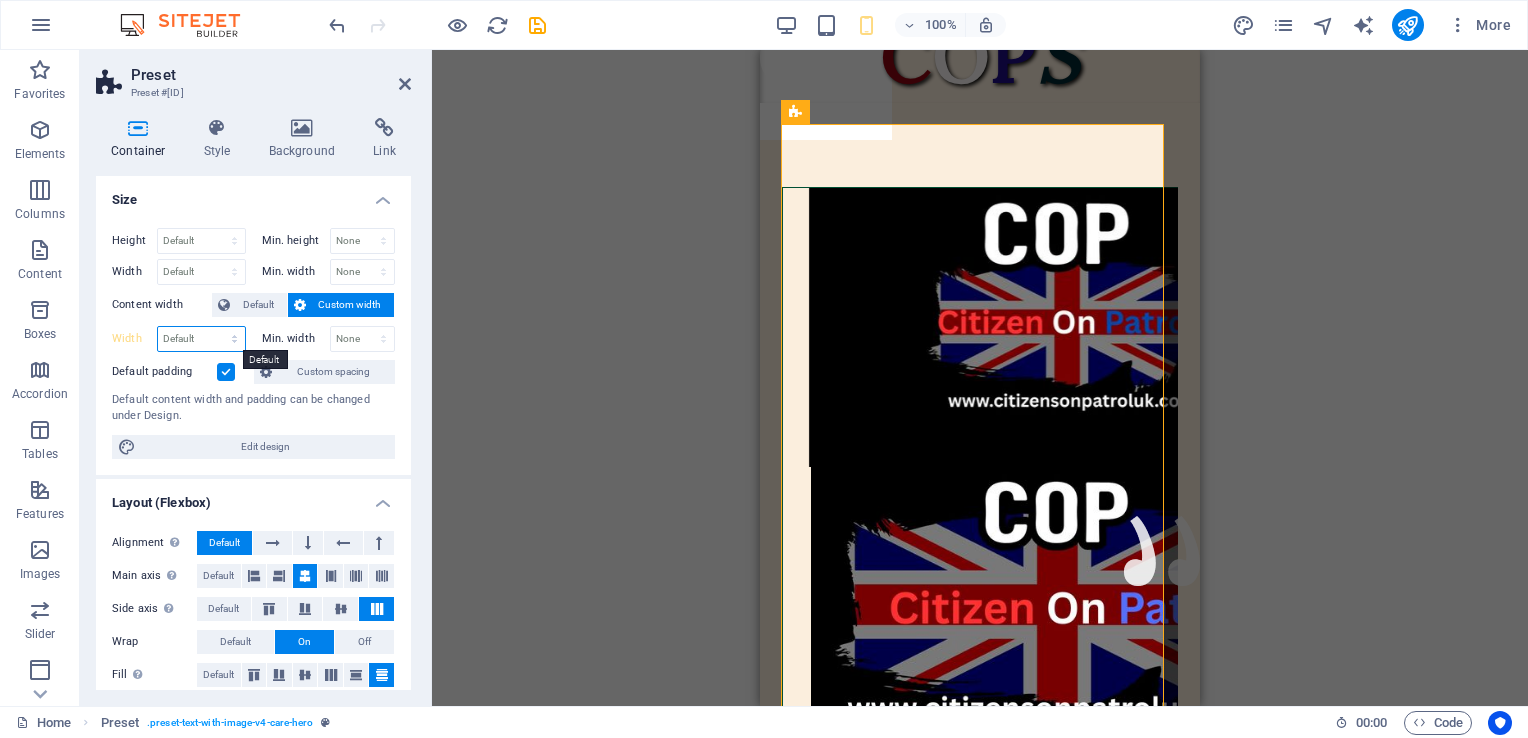 click on "Default px rem % em vh vw" at bounding box center (201, 339) 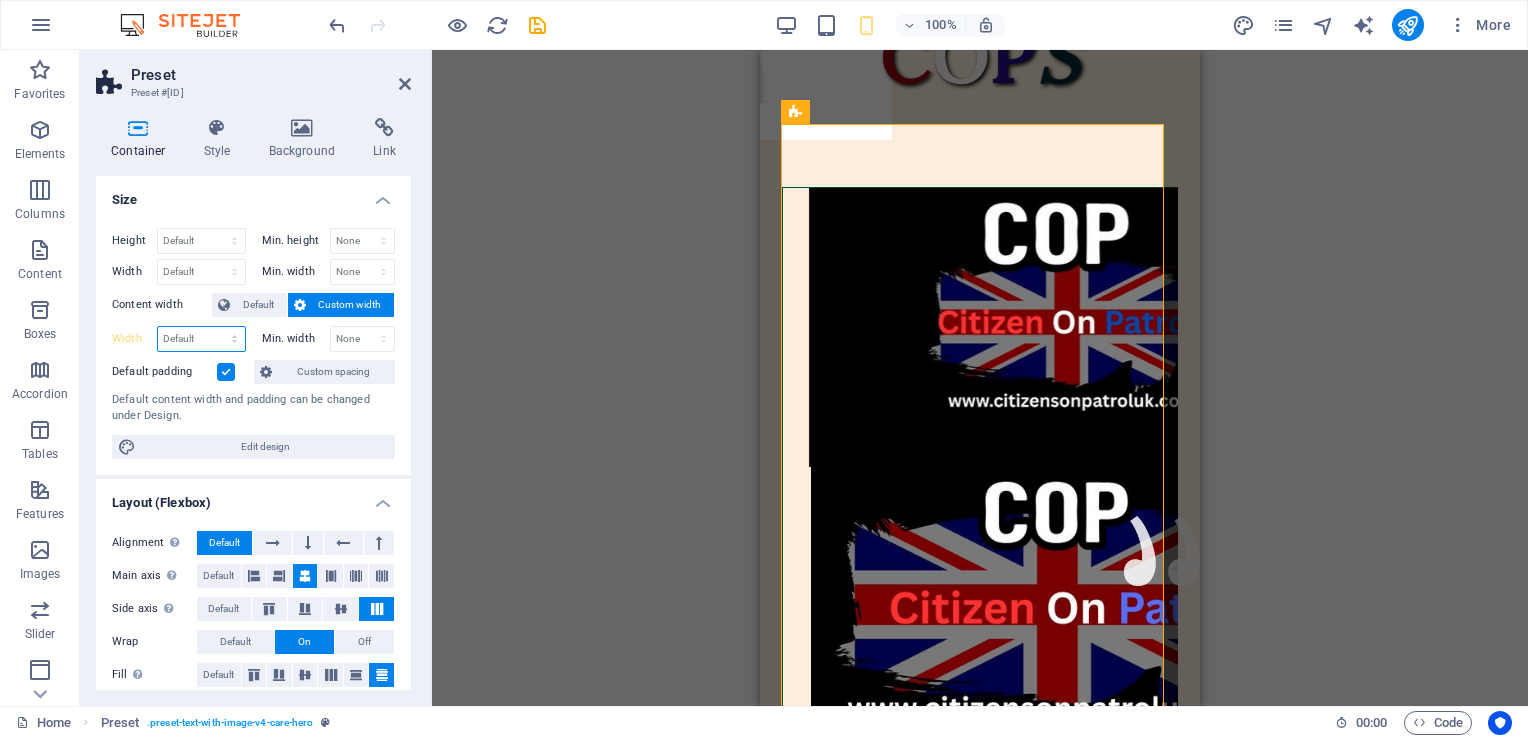 click on "Default px rem % em vh vw" at bounding box center [201, 339] 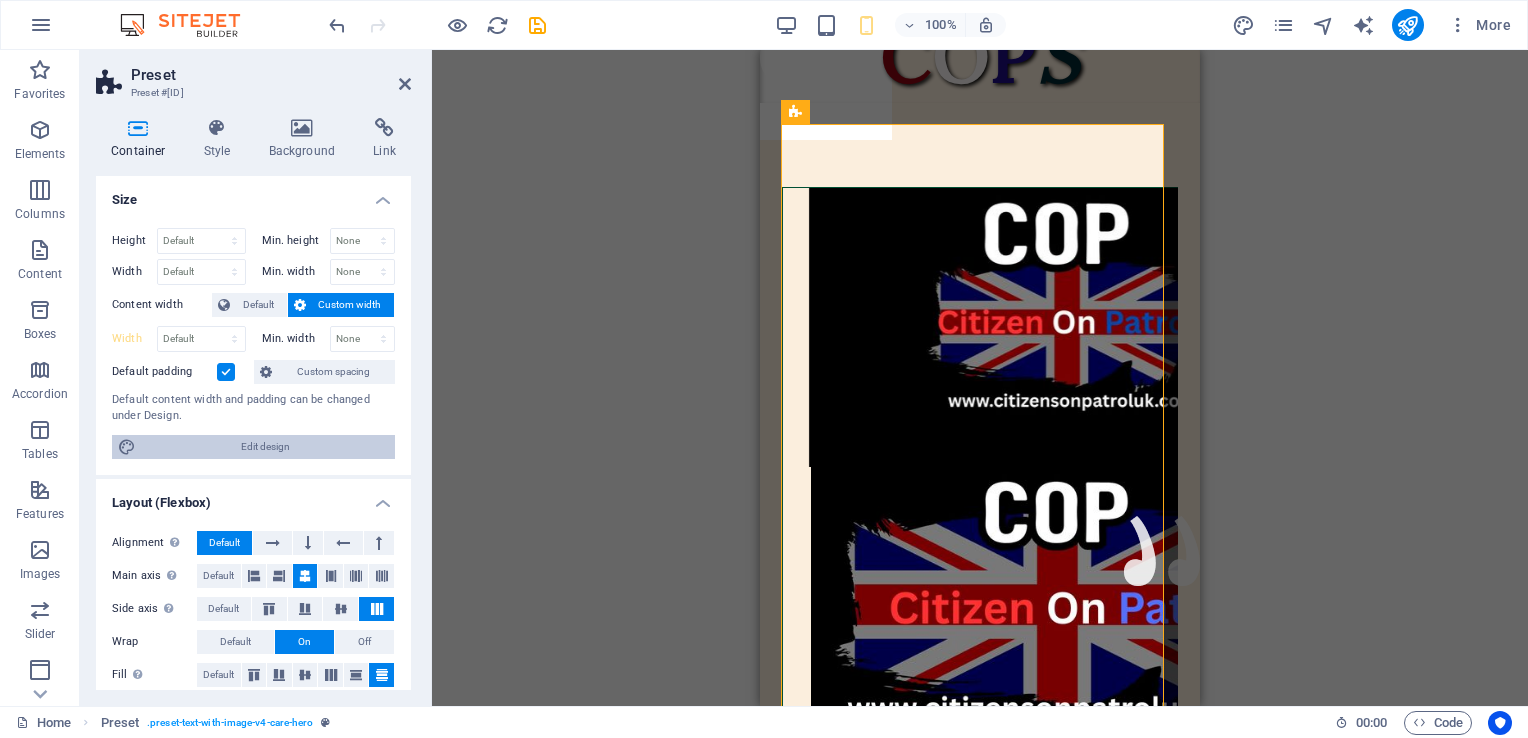 click on "Edit design" at bounding box center [265, 447] 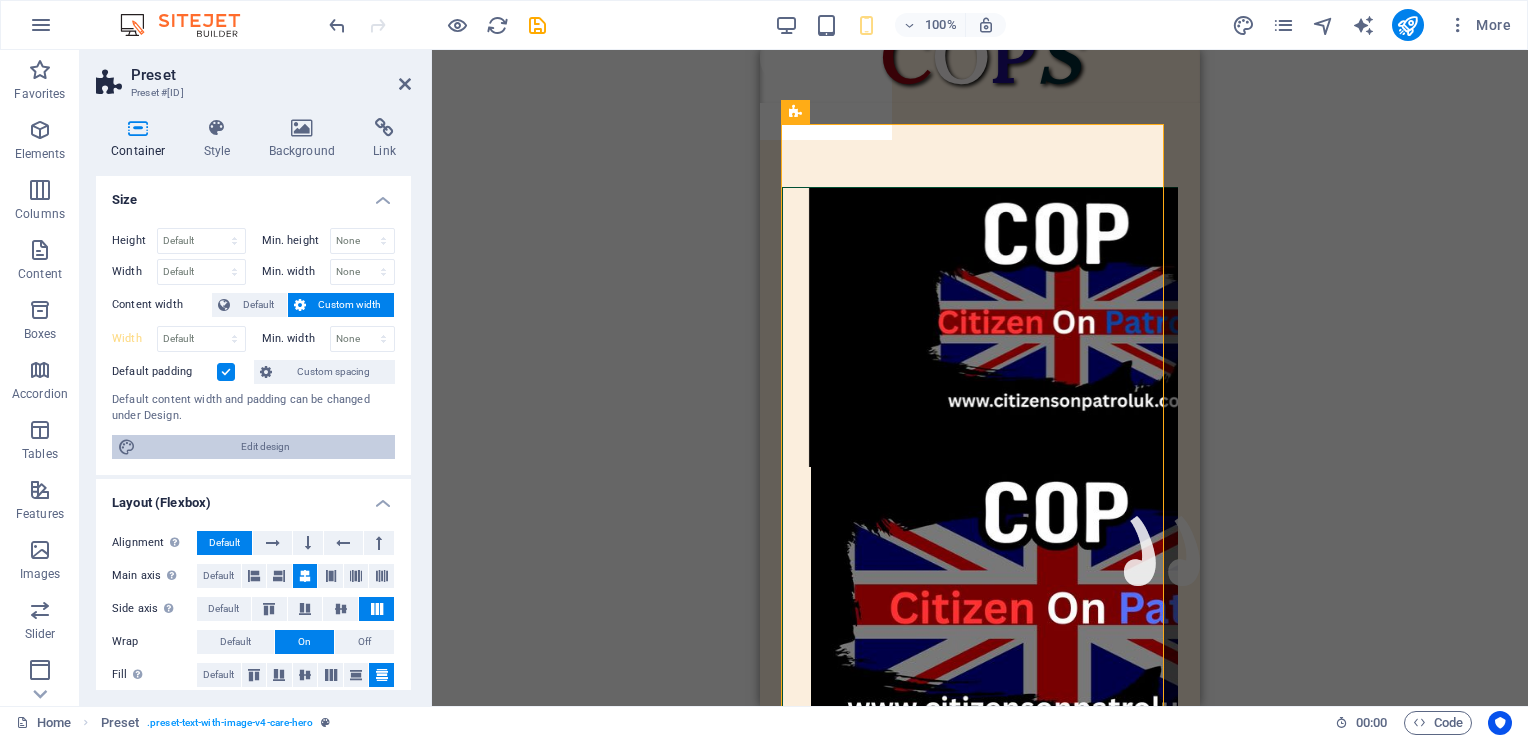 select on "rem" 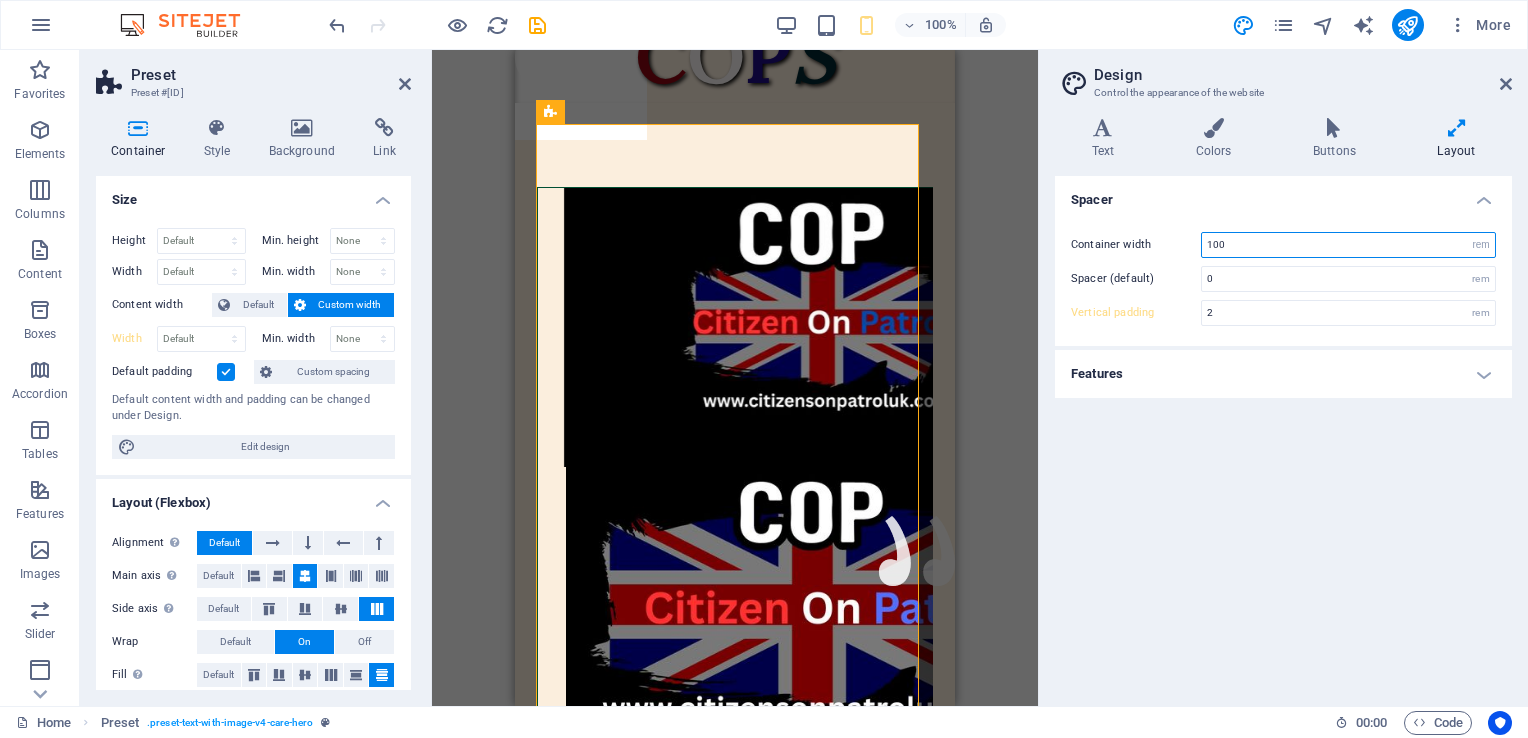 click on "100" at bounding box center (1348, 245) 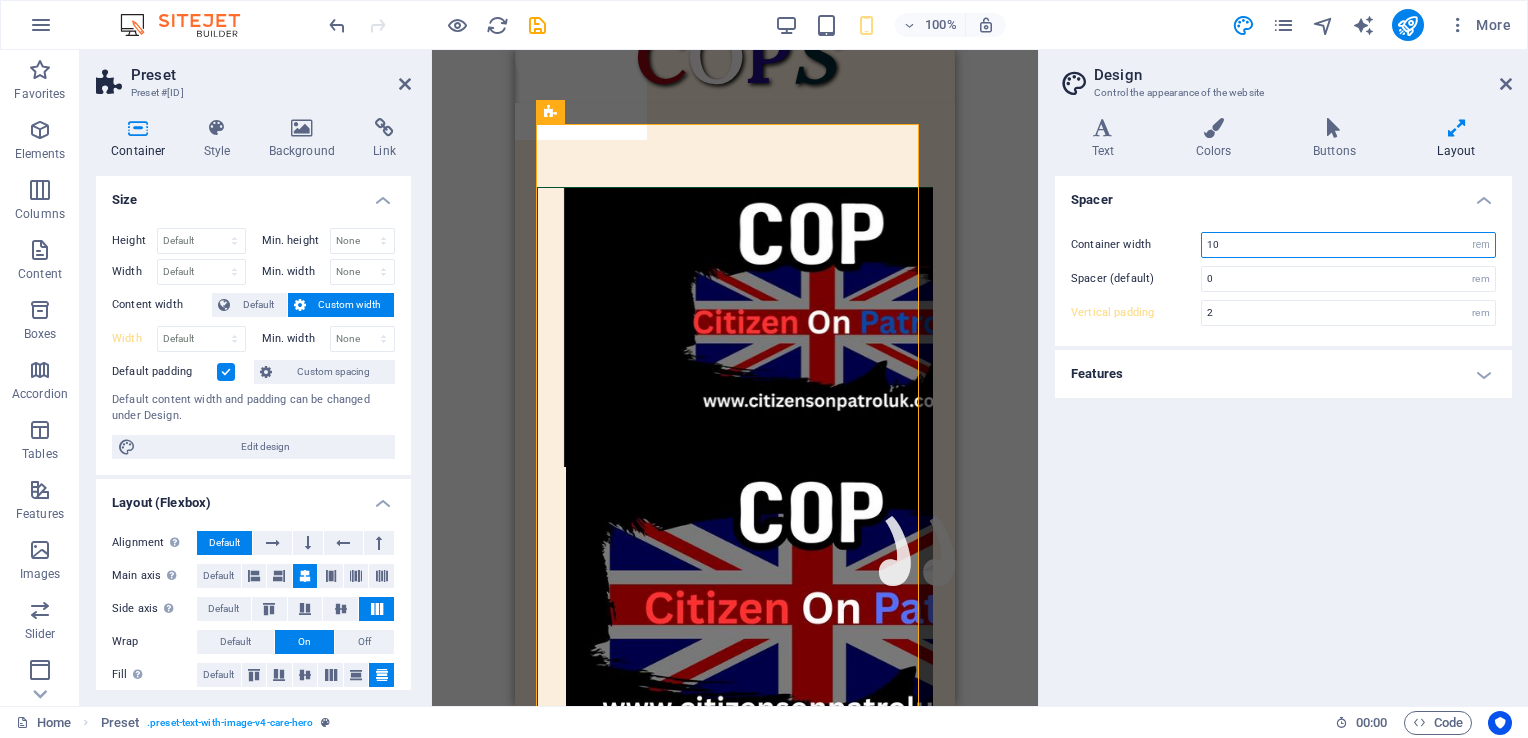 type on "1" 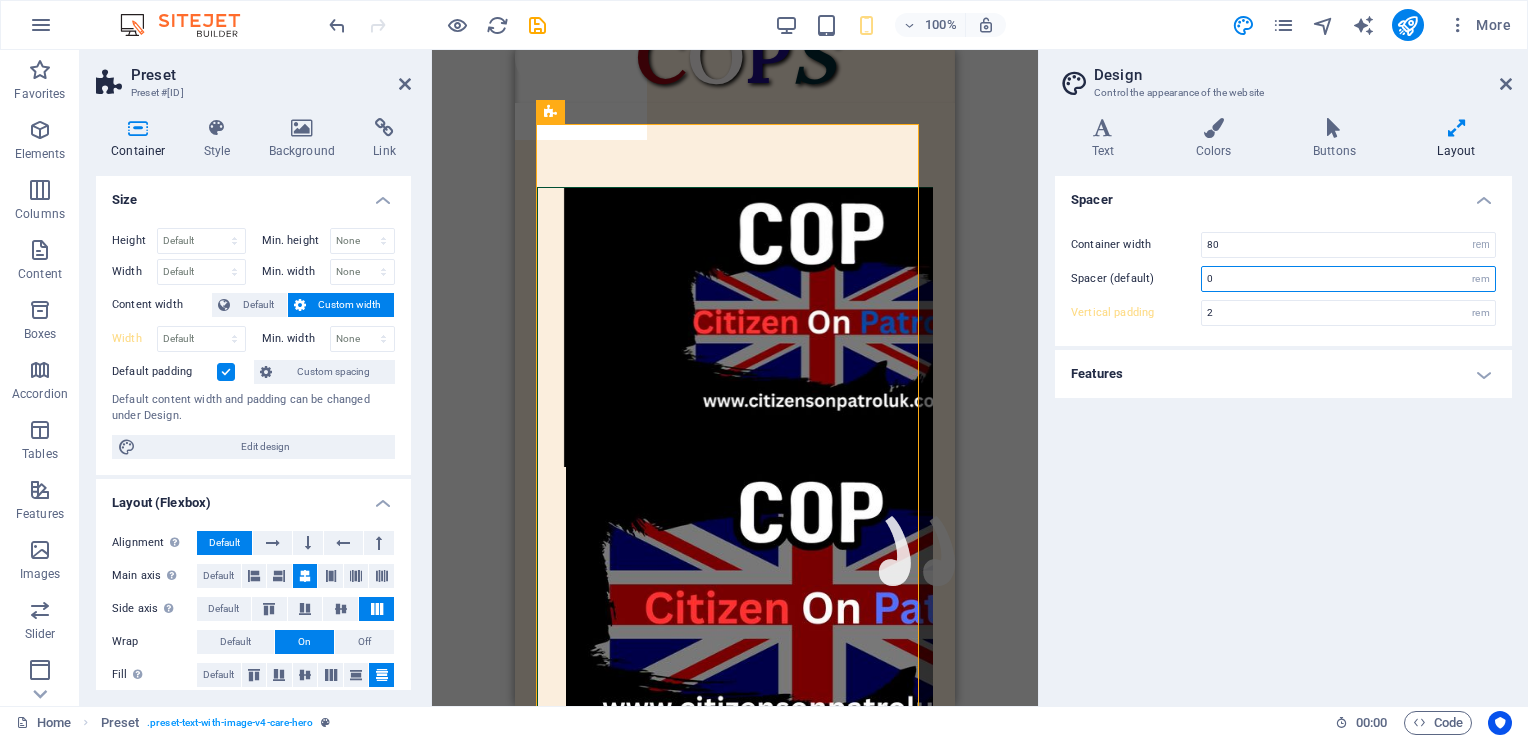click on "0" at bounding box center (1348, 279) 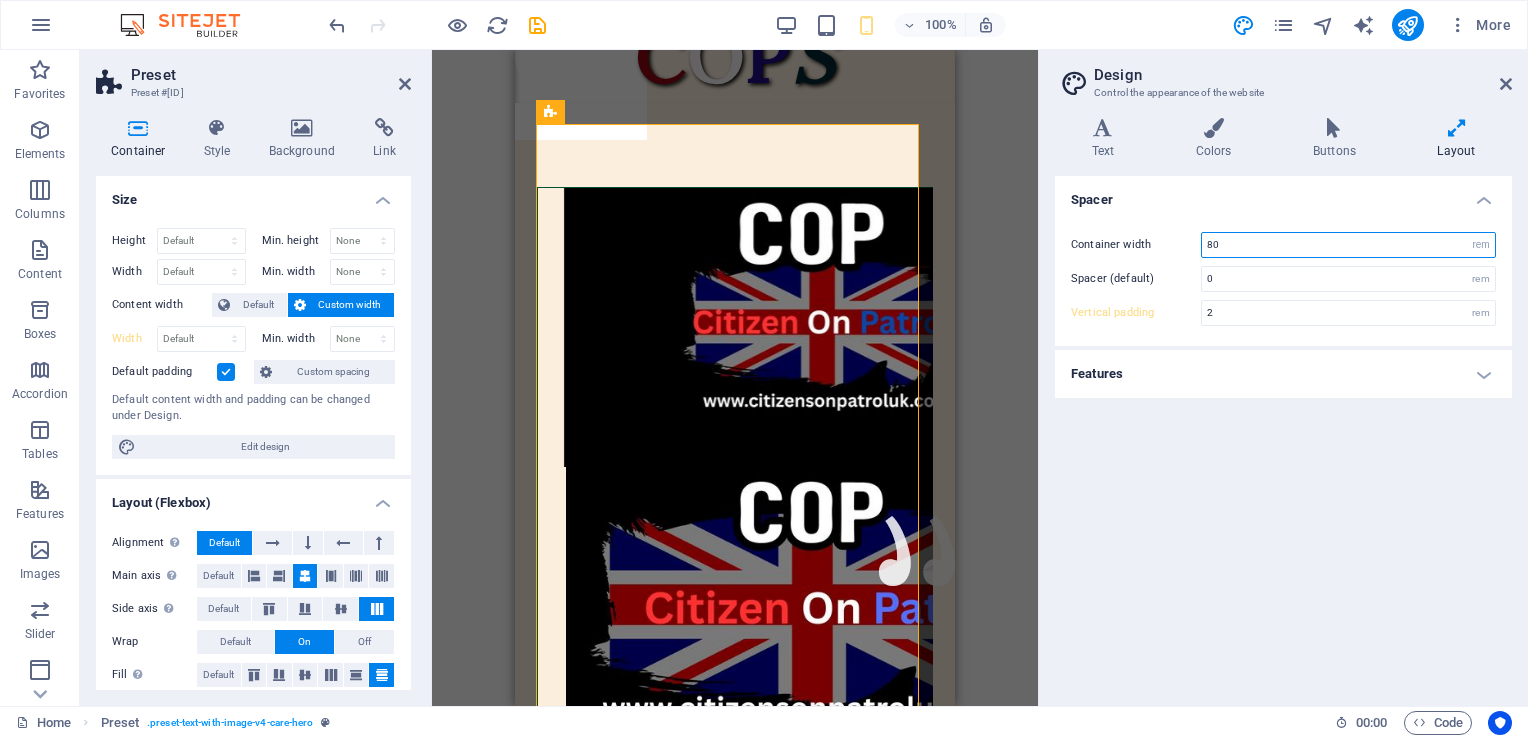 click on "80" at bounding box center [1348, 245] 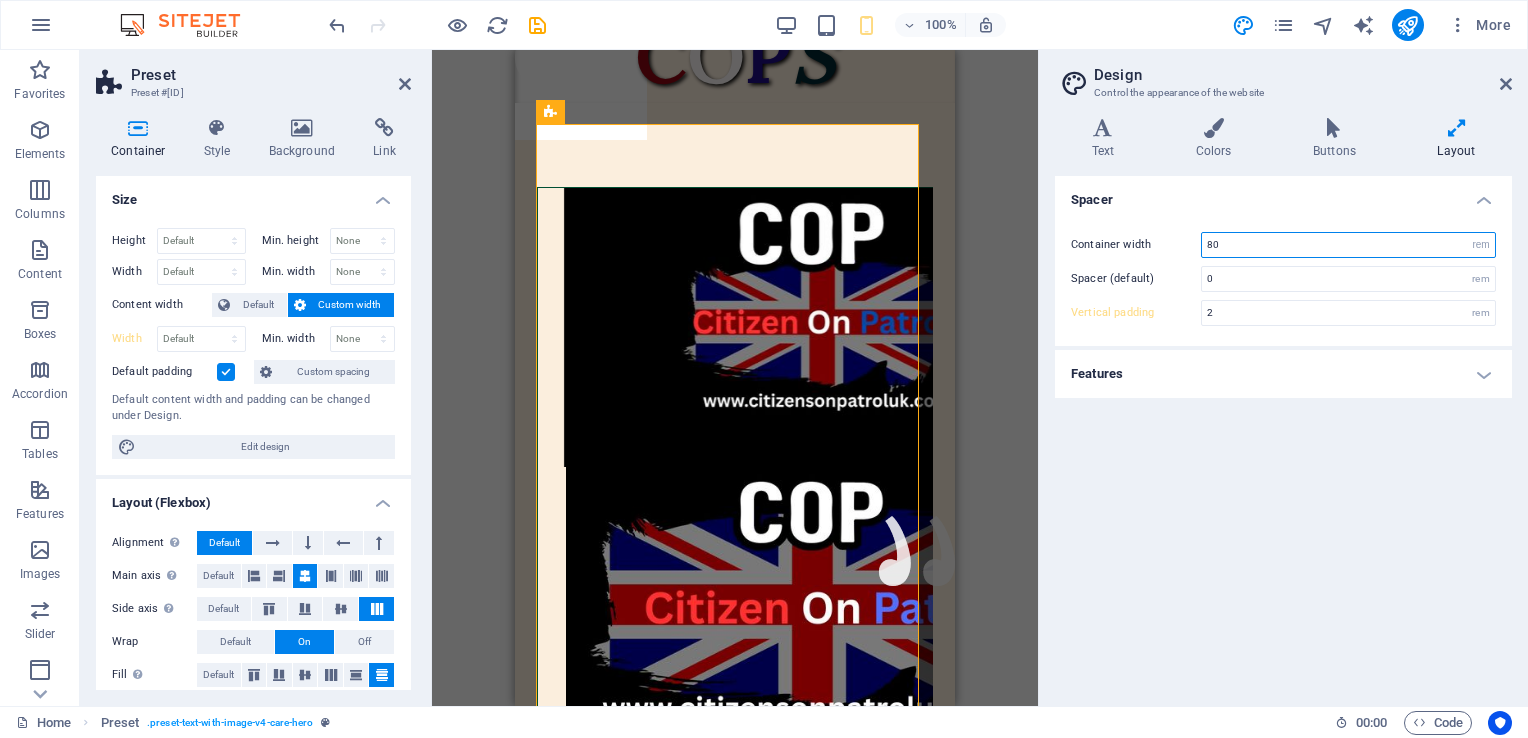 type on "8" 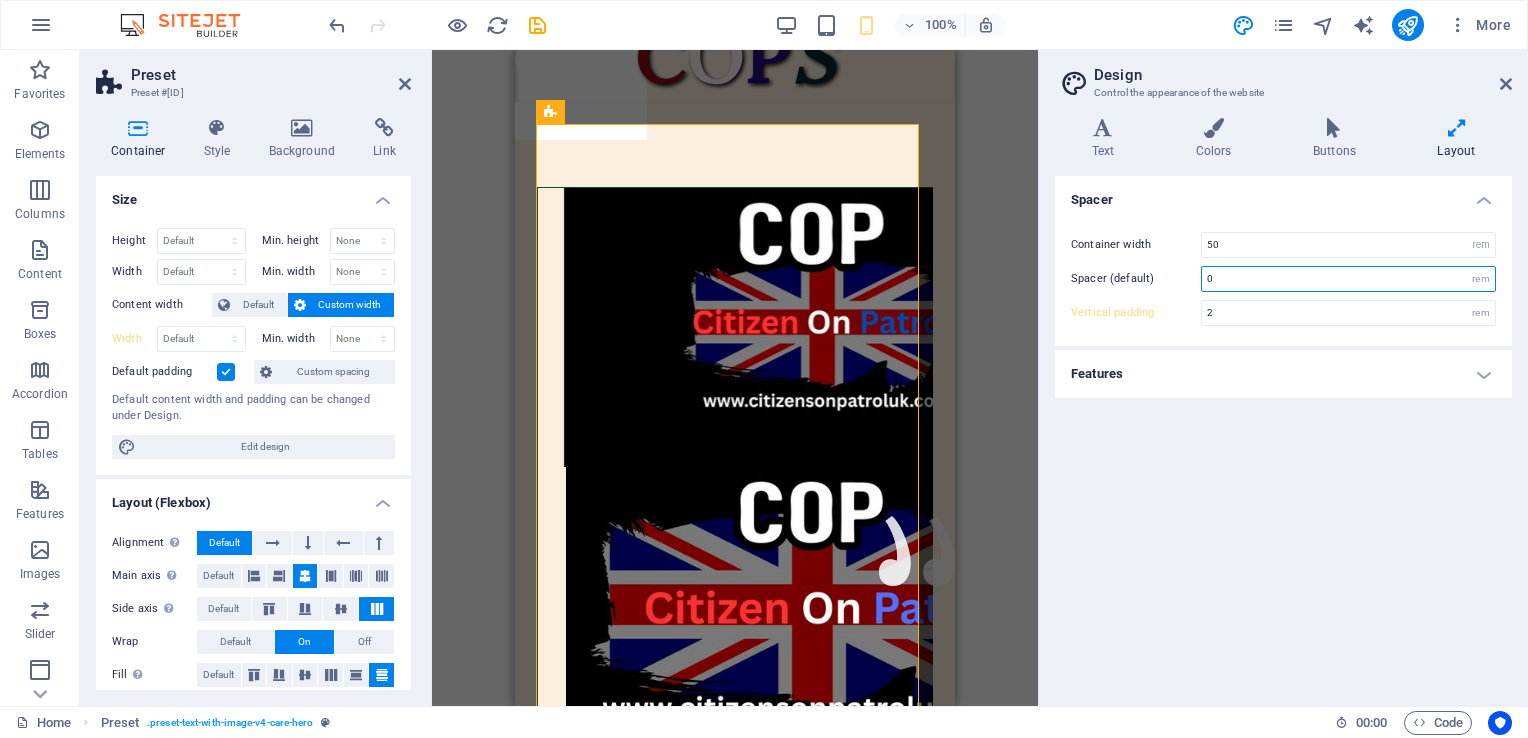 click on "0" at bounding box center [1348, 279] 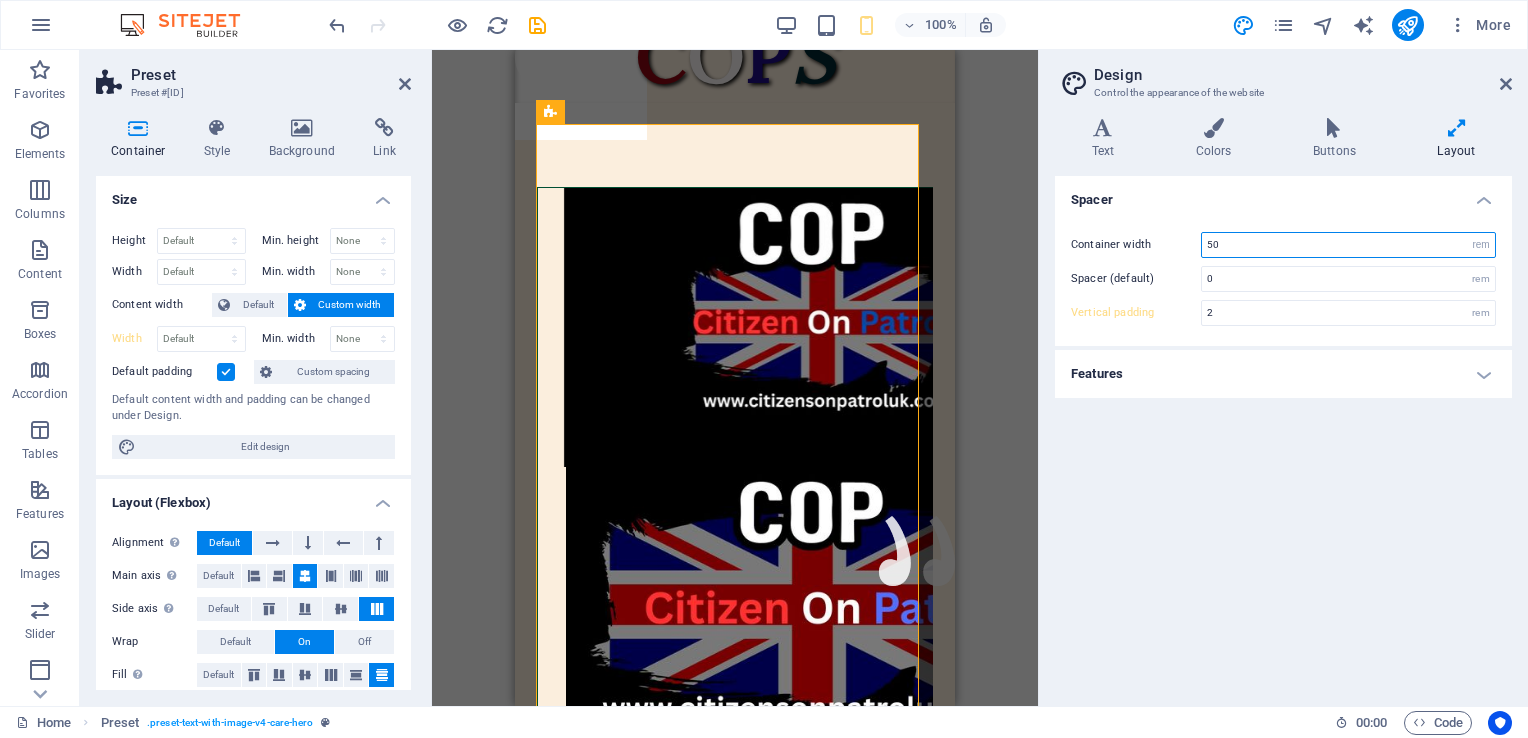 click on "50" at bounding box center (1348, 245) 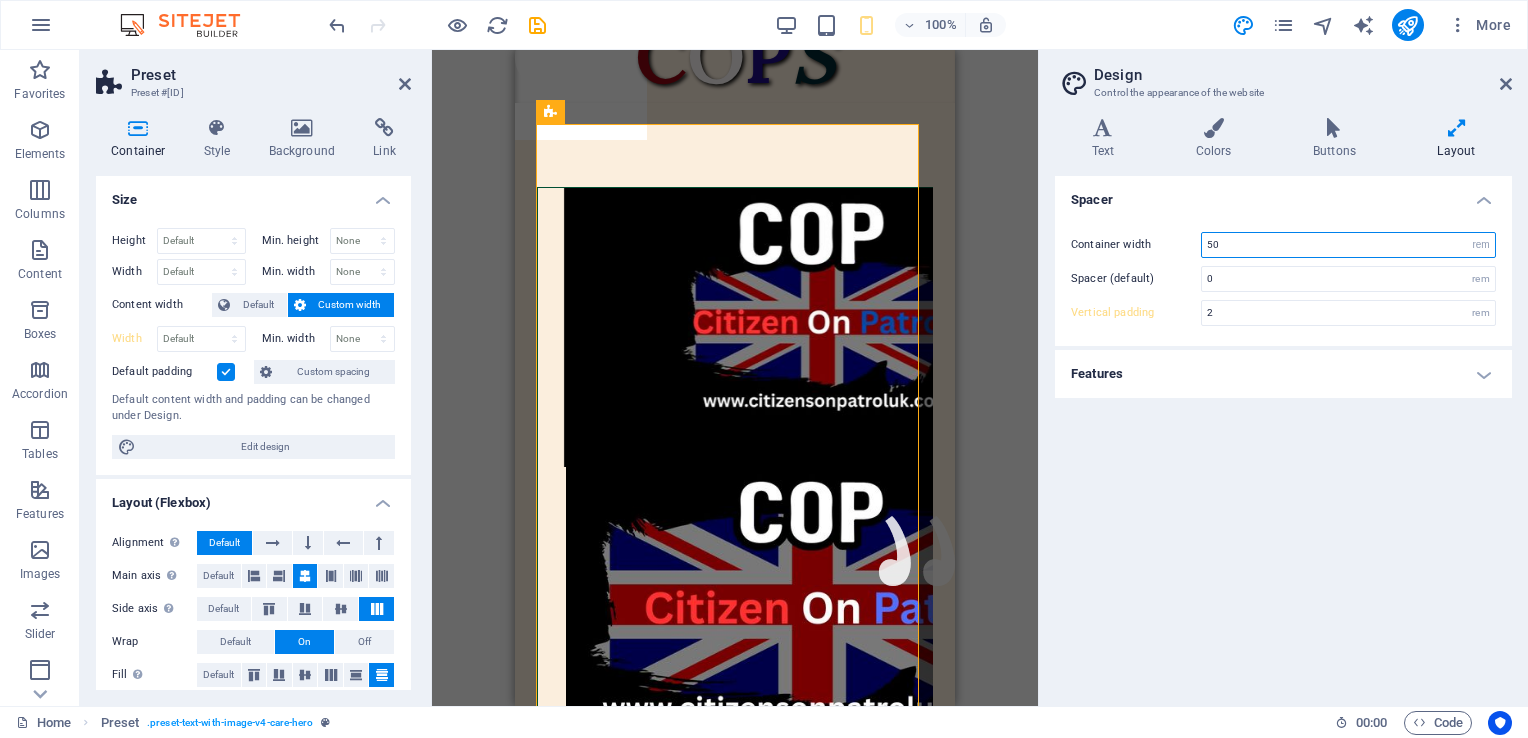 type on "5" 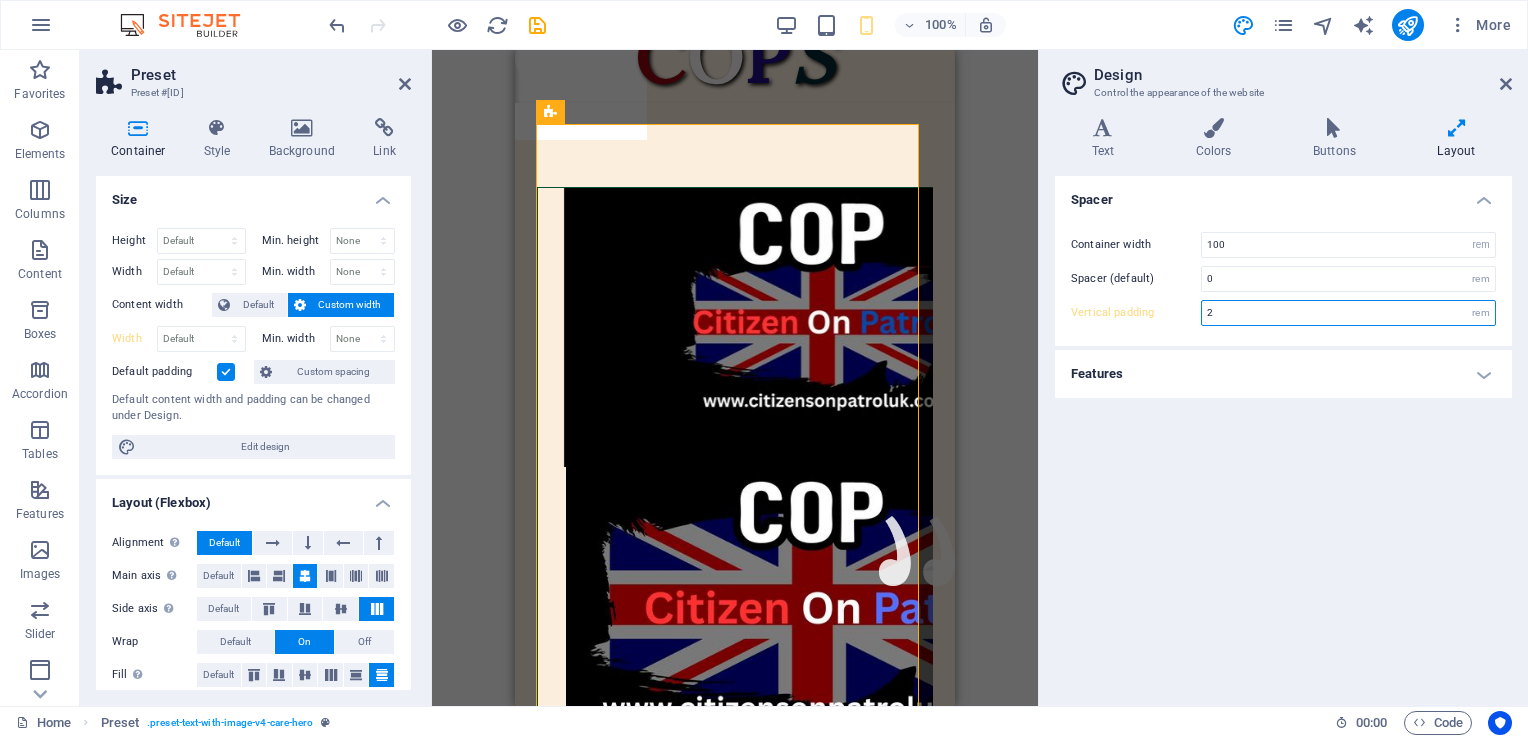 click on "2" at bounding box center [1348, 313] 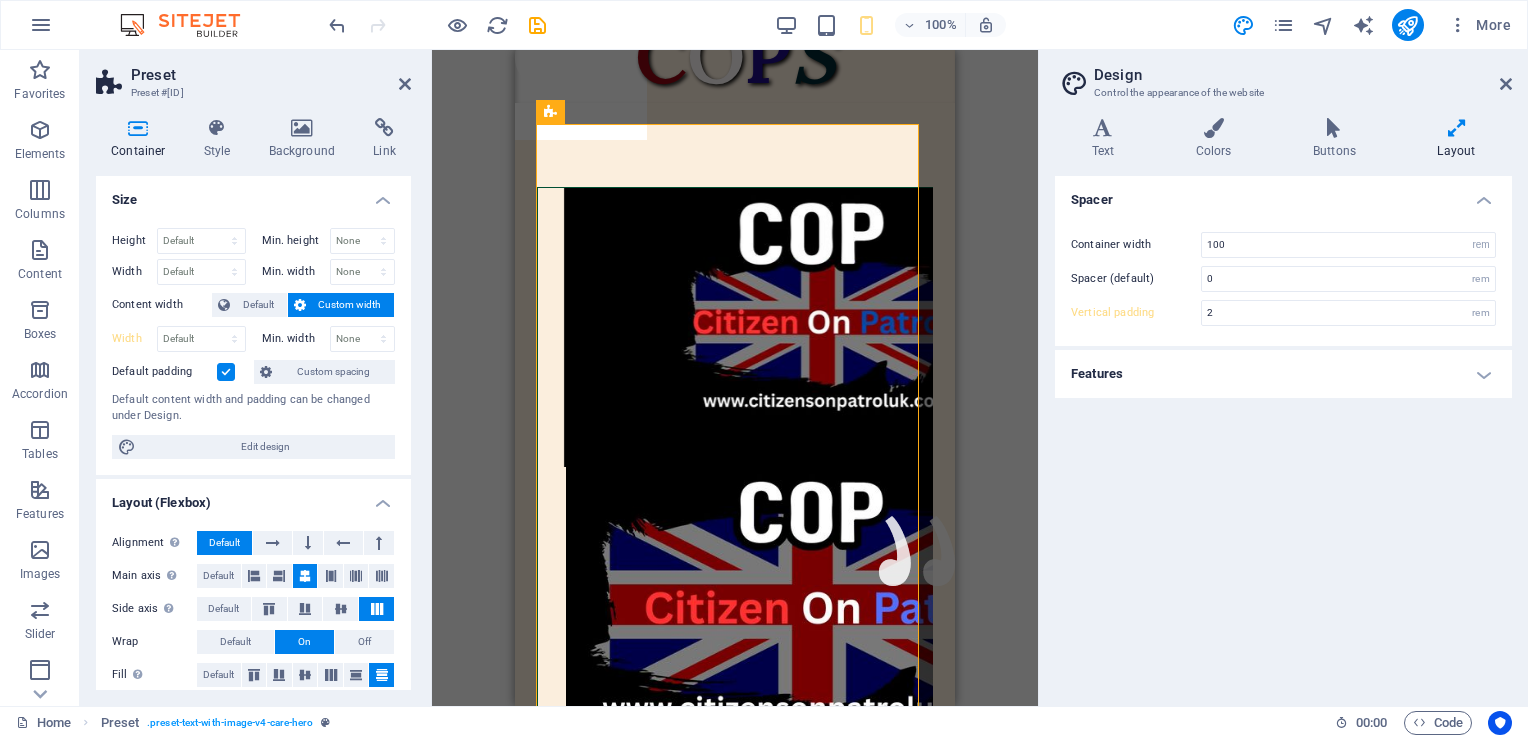 click on "Features" at bounding box center [1283, 374] 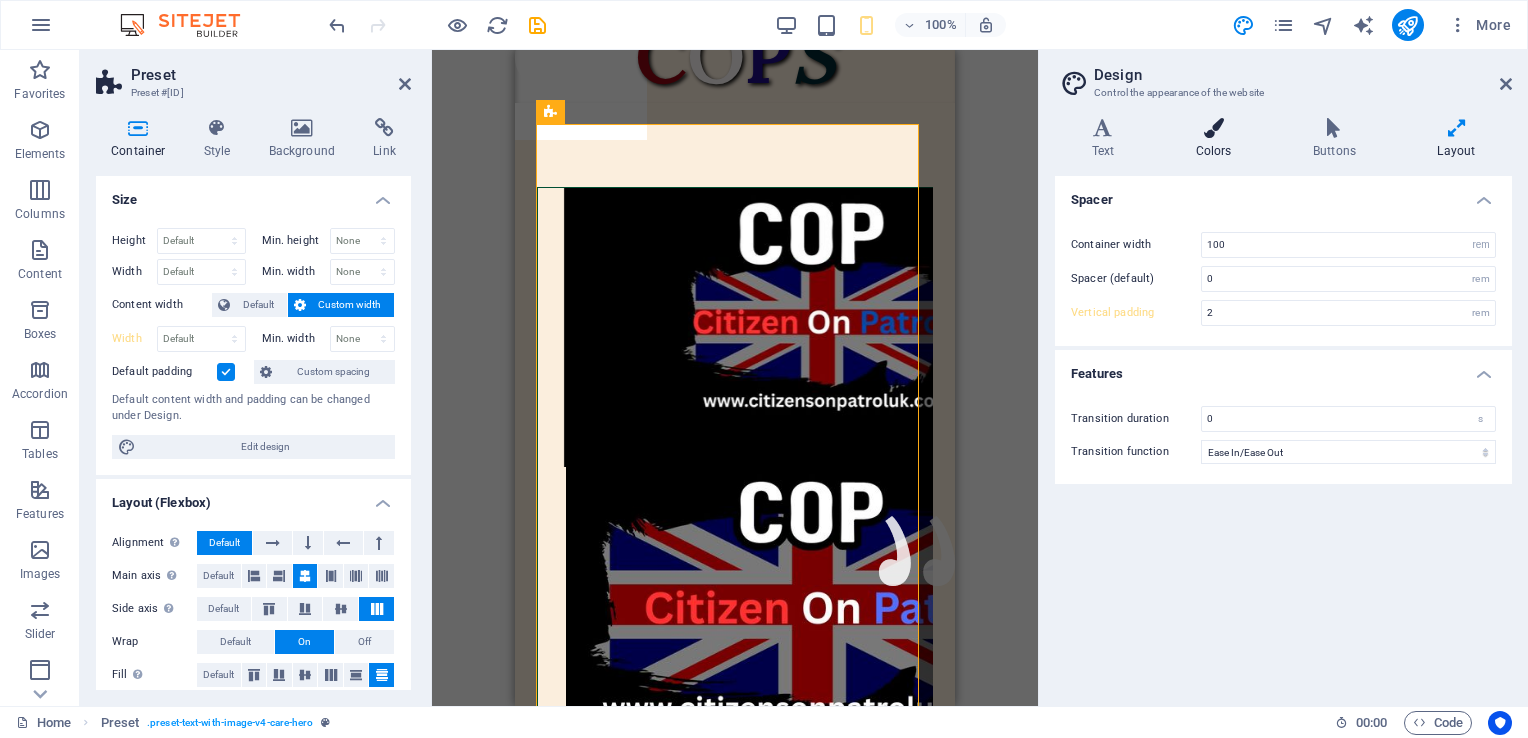 click at bounding box center (1213, 128) 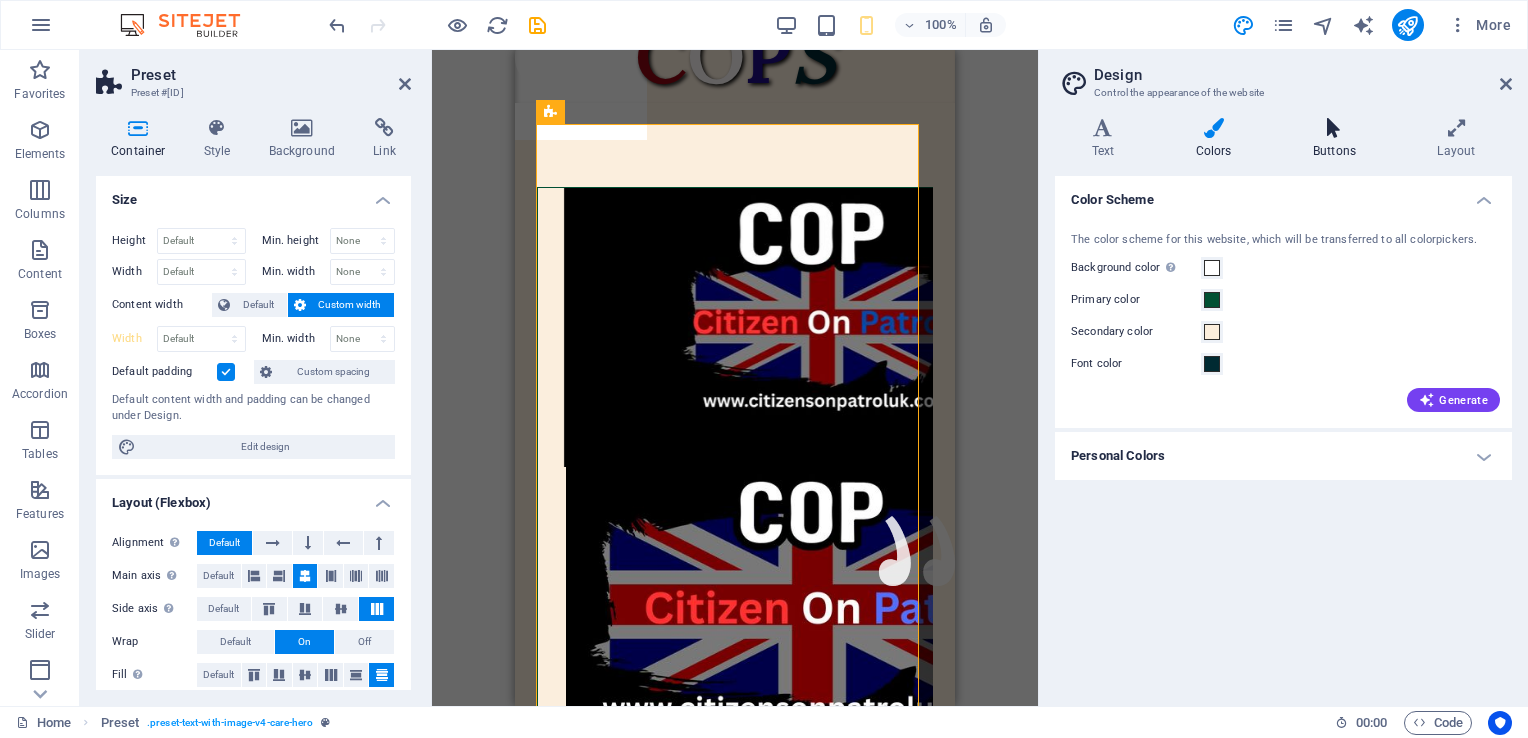 click on "Buttons" at bounding box center [1338, 139] 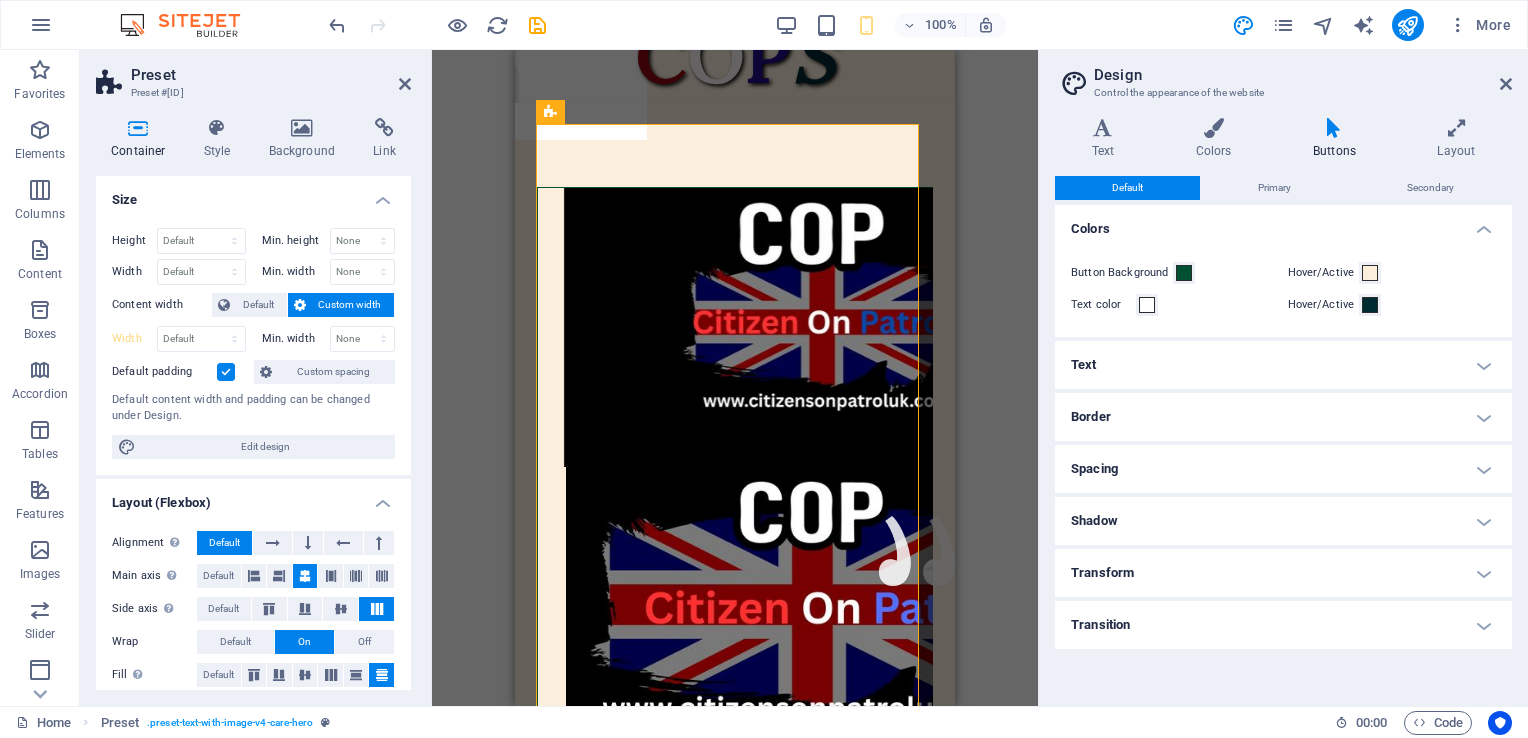 click on "Border" at bounding box center [1283, 417] 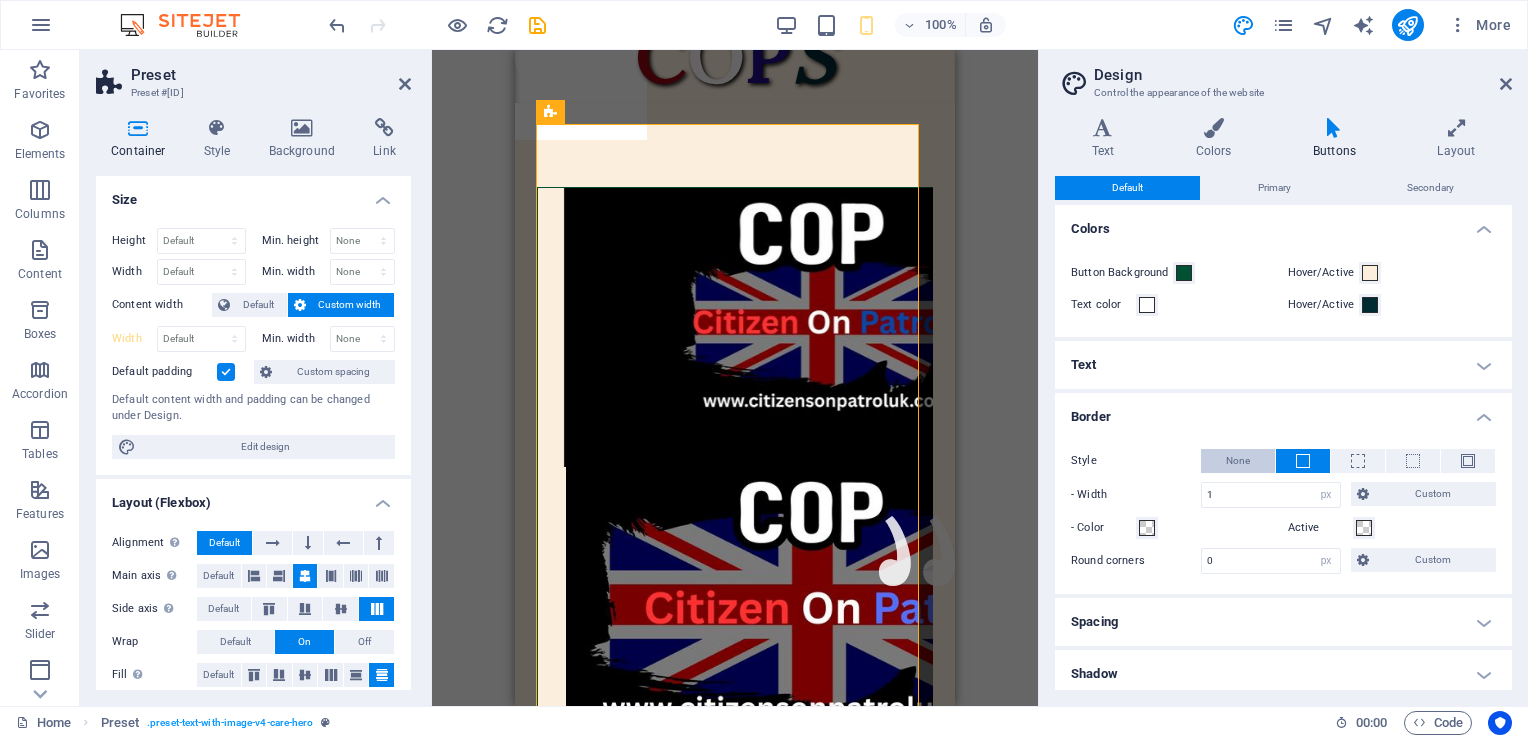 click on "None" at bounding box center (1238, 461) 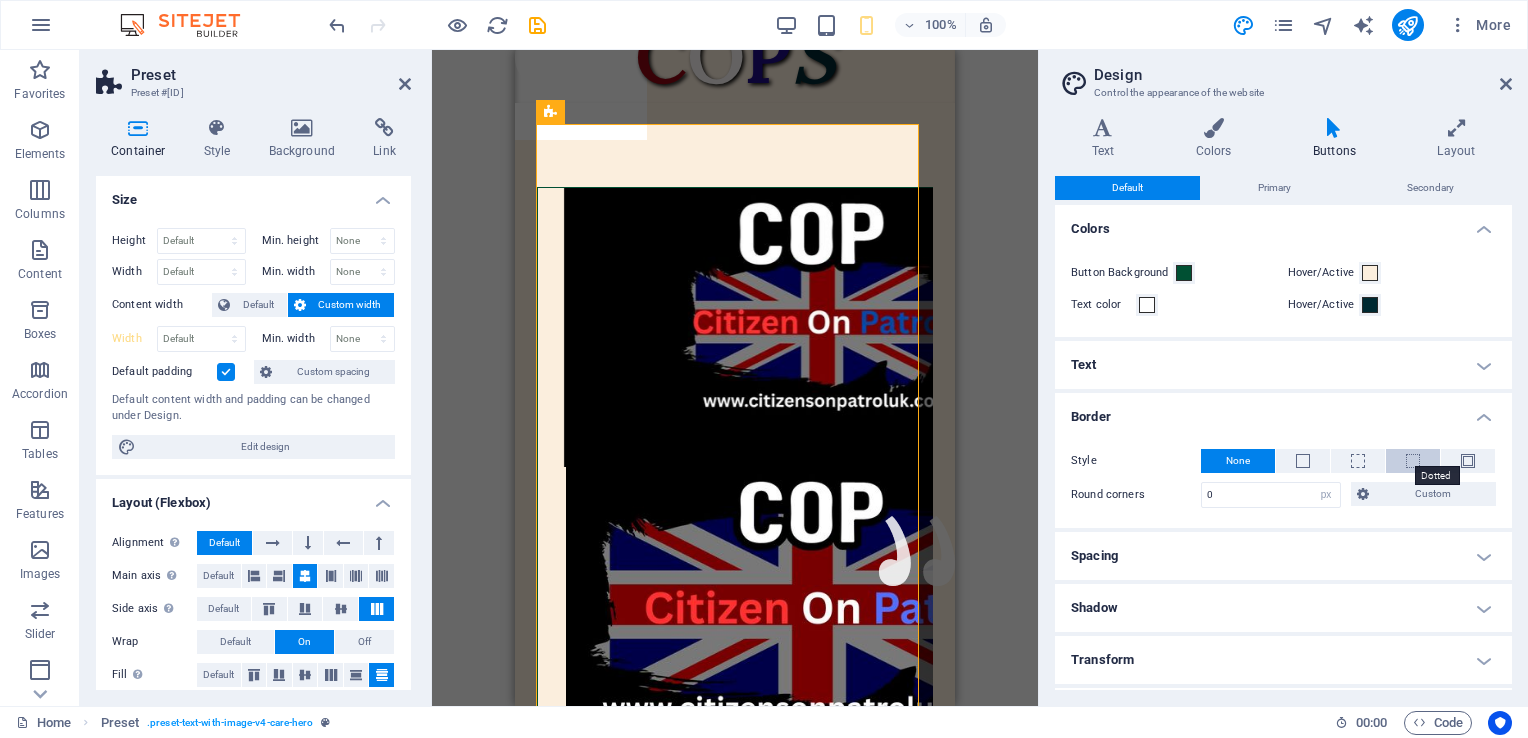 click at bounding box center [1413, 461] 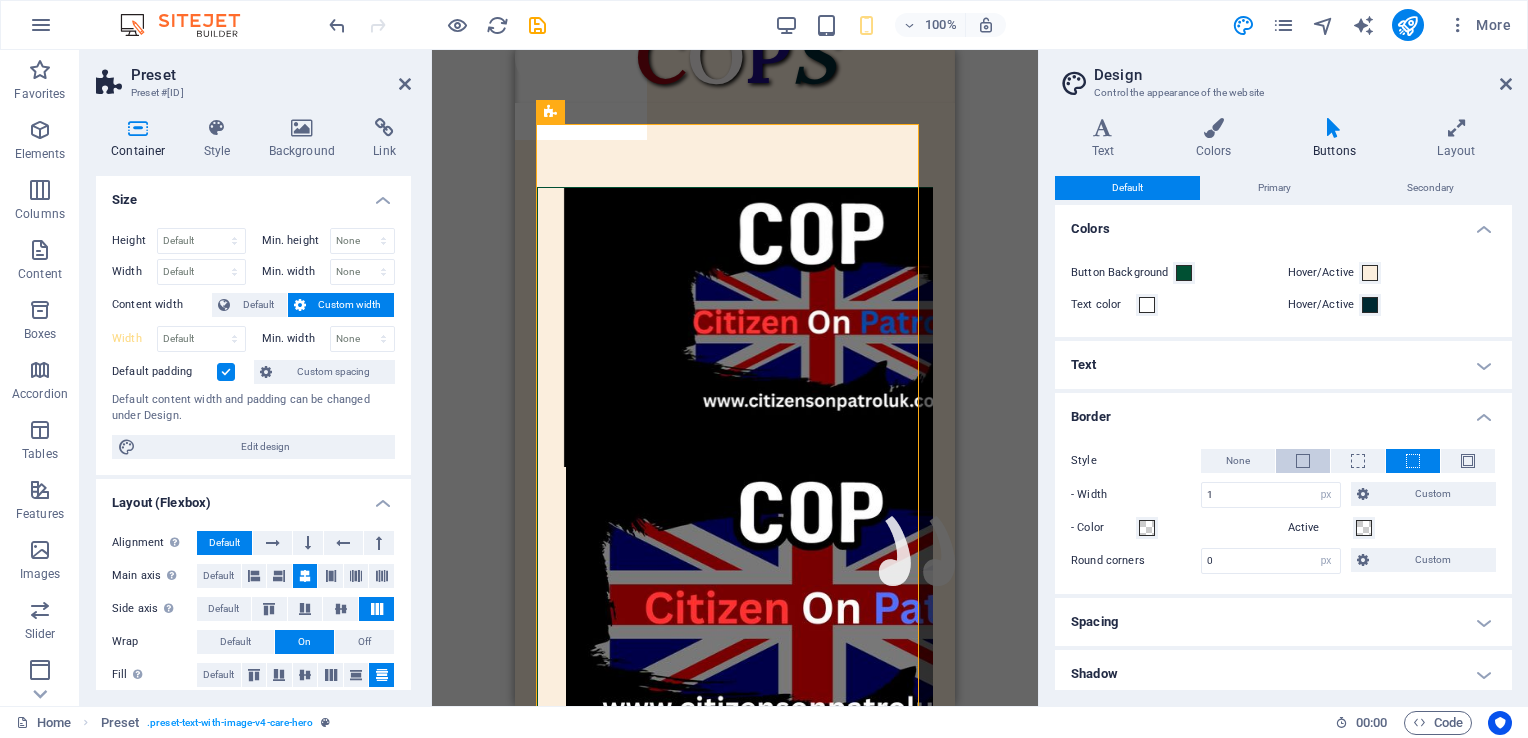 click at bounding box center (1303, 461) 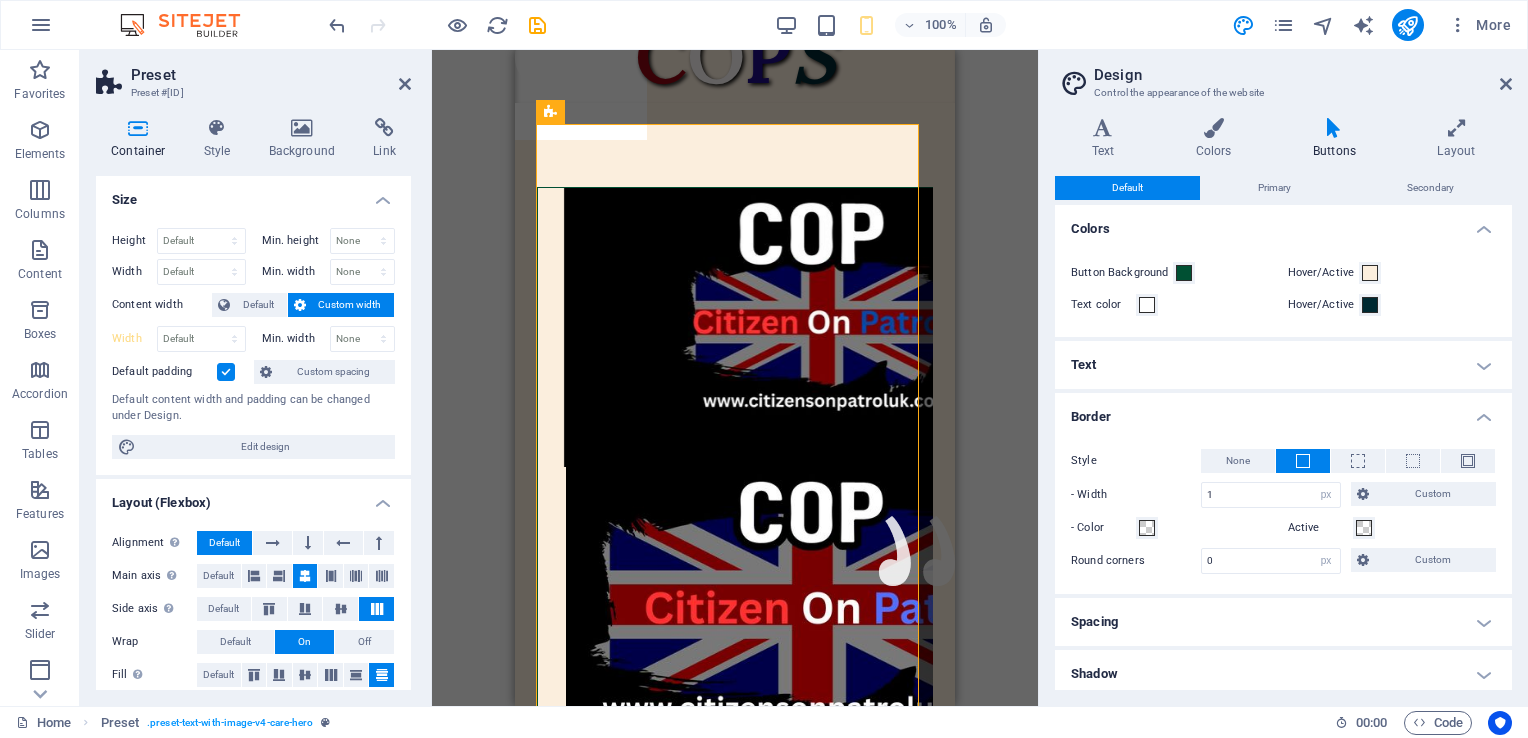 scroll, scrollTop: 110, scrollLeft: 0, axis: vertical 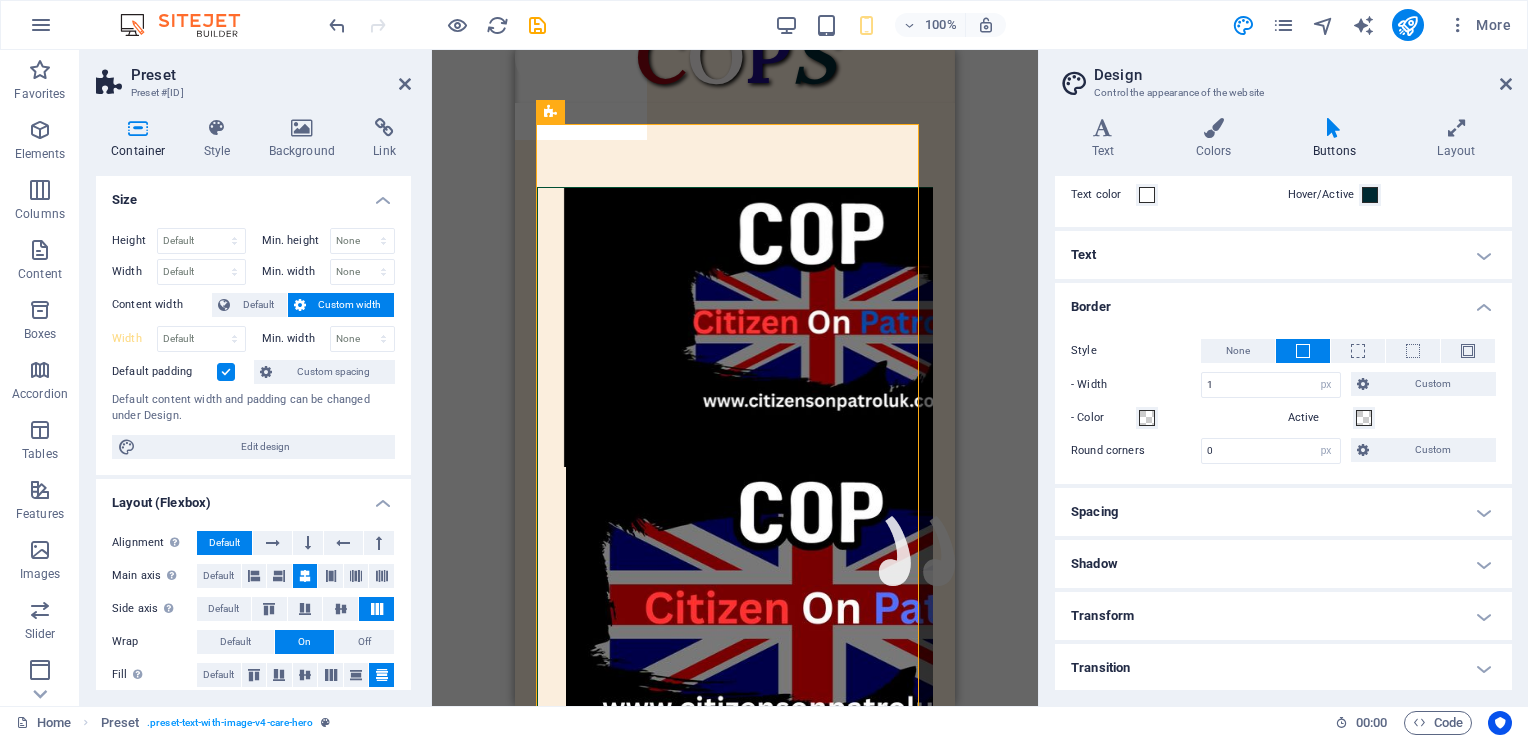 click on "Spacing" at bounding box center (1283, 512) 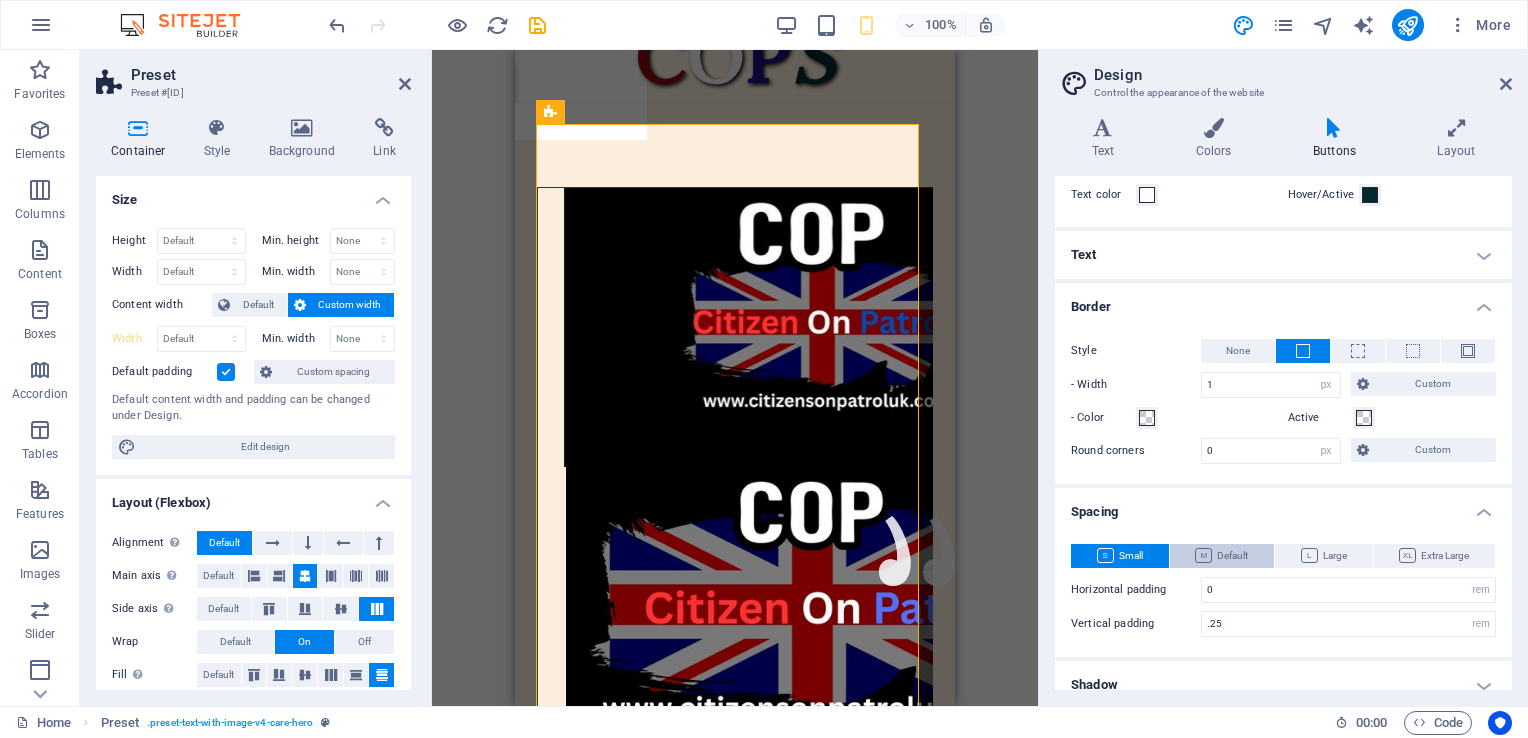click on "Default" at bounding box center [1221, 556] 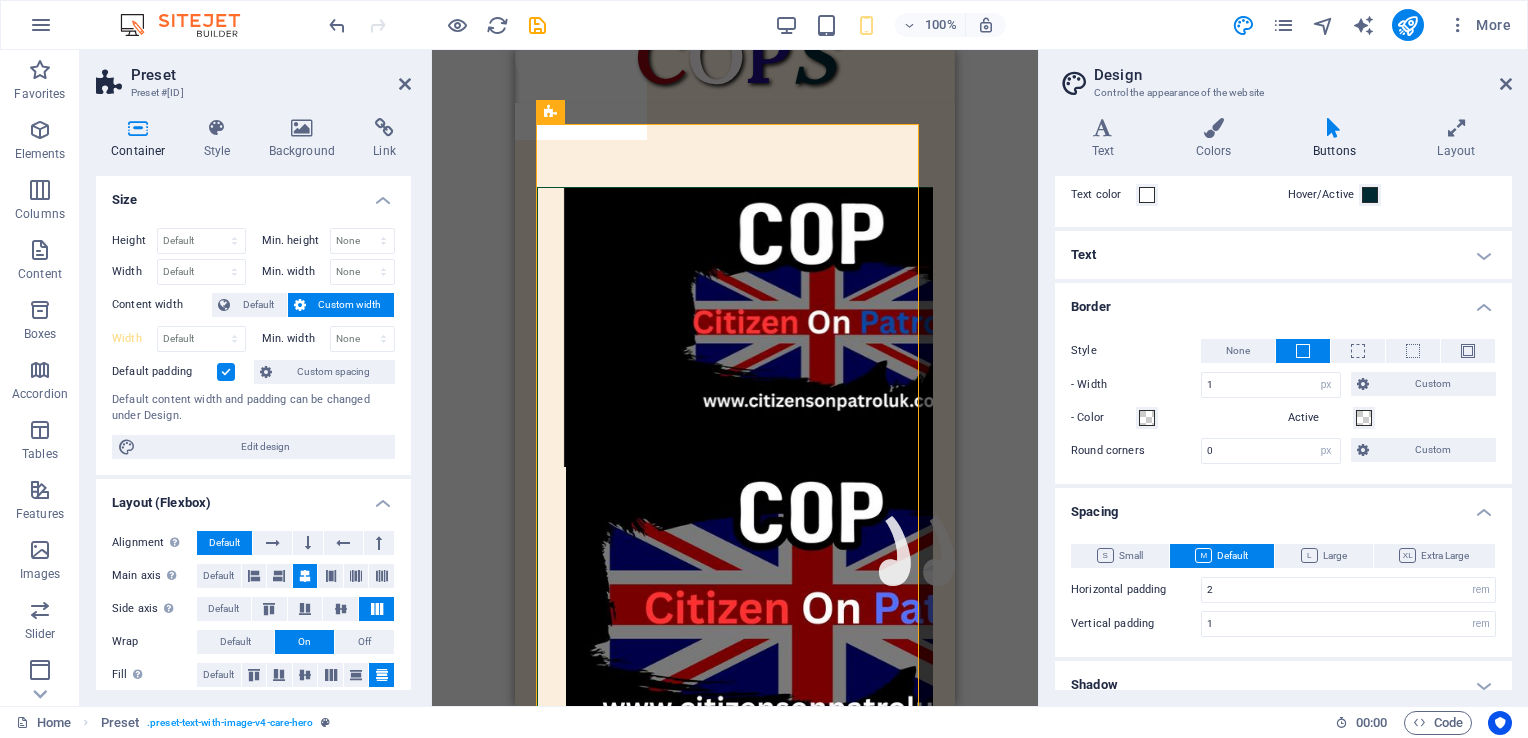 click on "Small Default Large Extra Large Horizontal padding 0 rem px Vertical padding .25 rem px Horizontal padding 2 rem px Vertical padding 1 rem px Horizontal padding 1.5 rem px Vertical padding (L) .75 rem px Horizontal padding 2 rem px Vertical padding 1 rem px" at bounding box center (1283, 590) 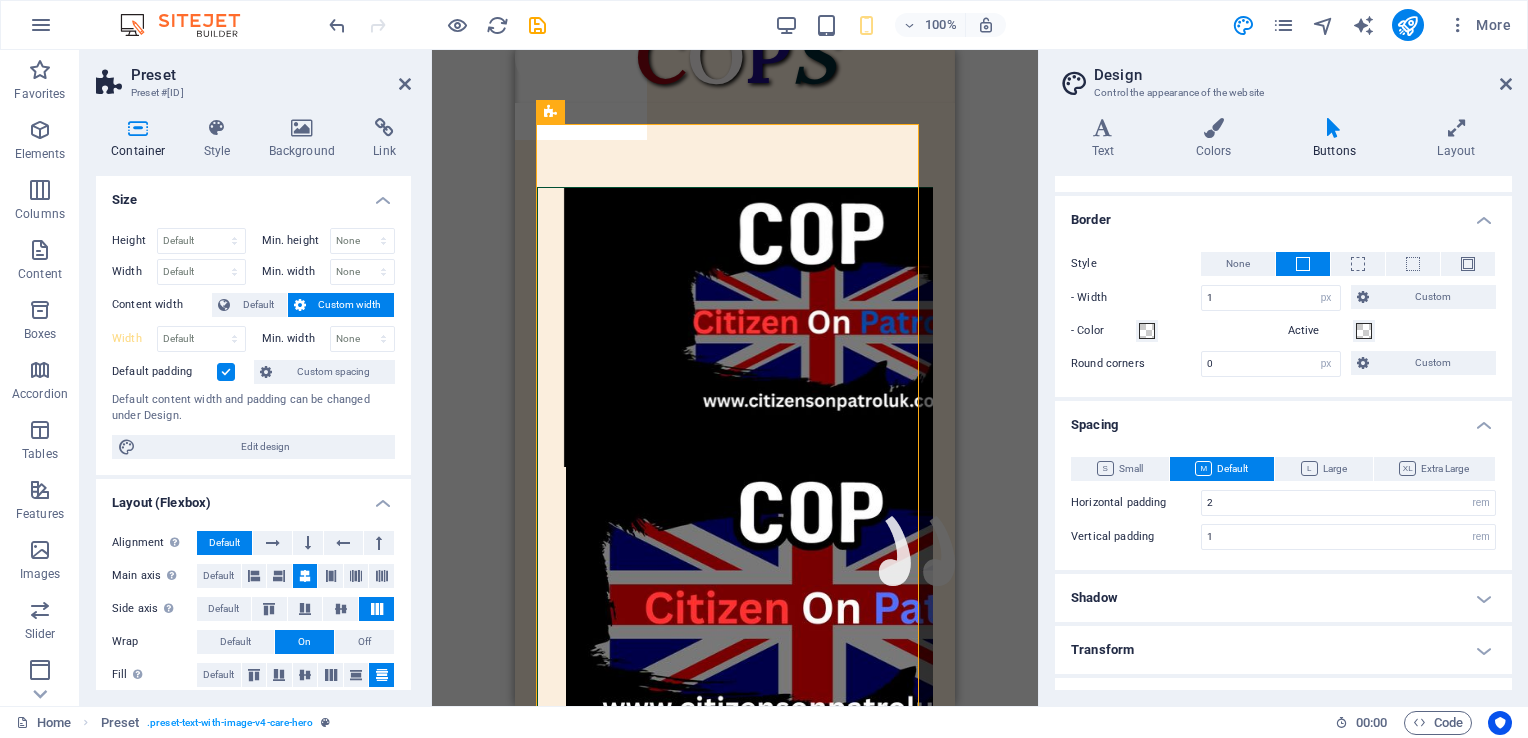 scroll, scrollTop: 230, scrollLeft: 0, axis: vertical 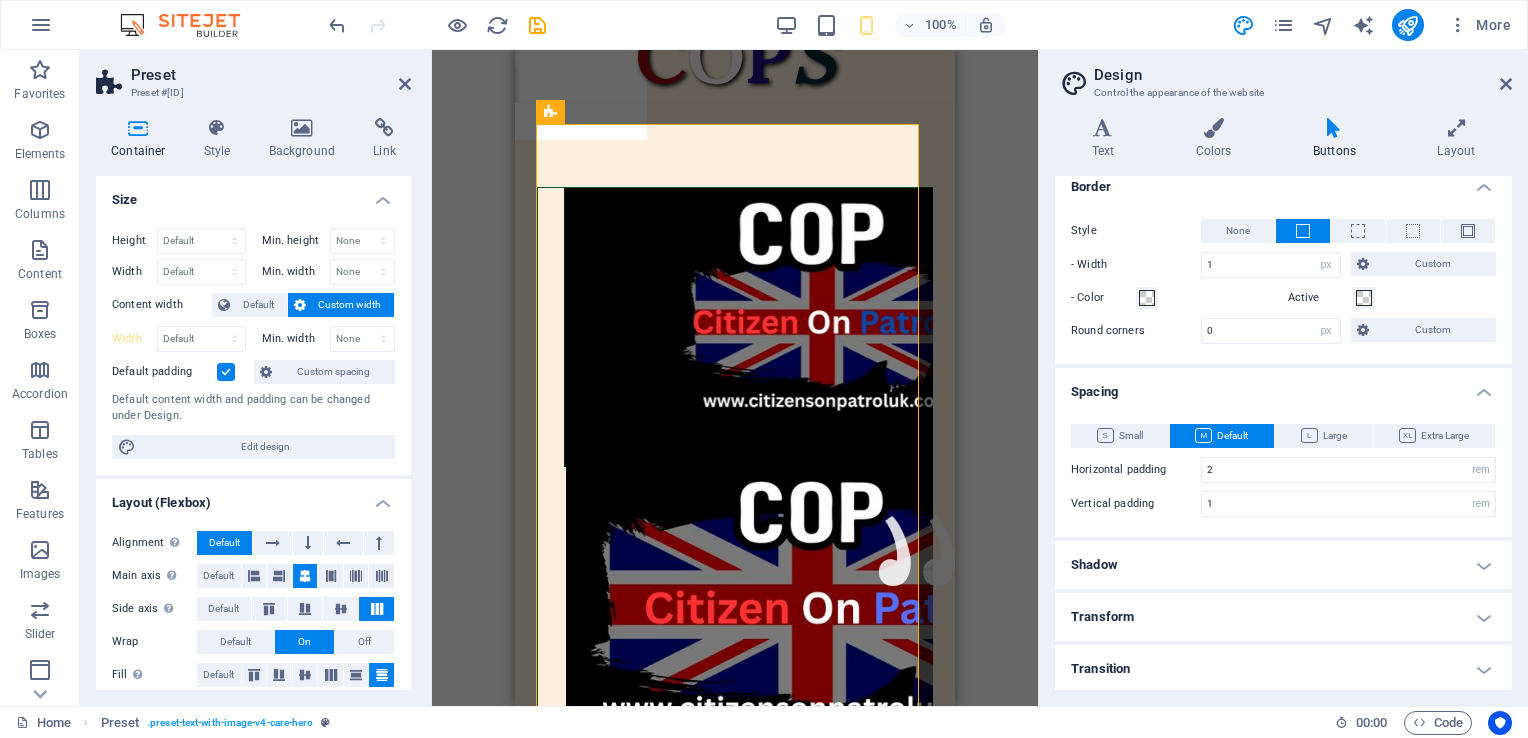 click on "Shadow" at bounding box center [1283, 565] 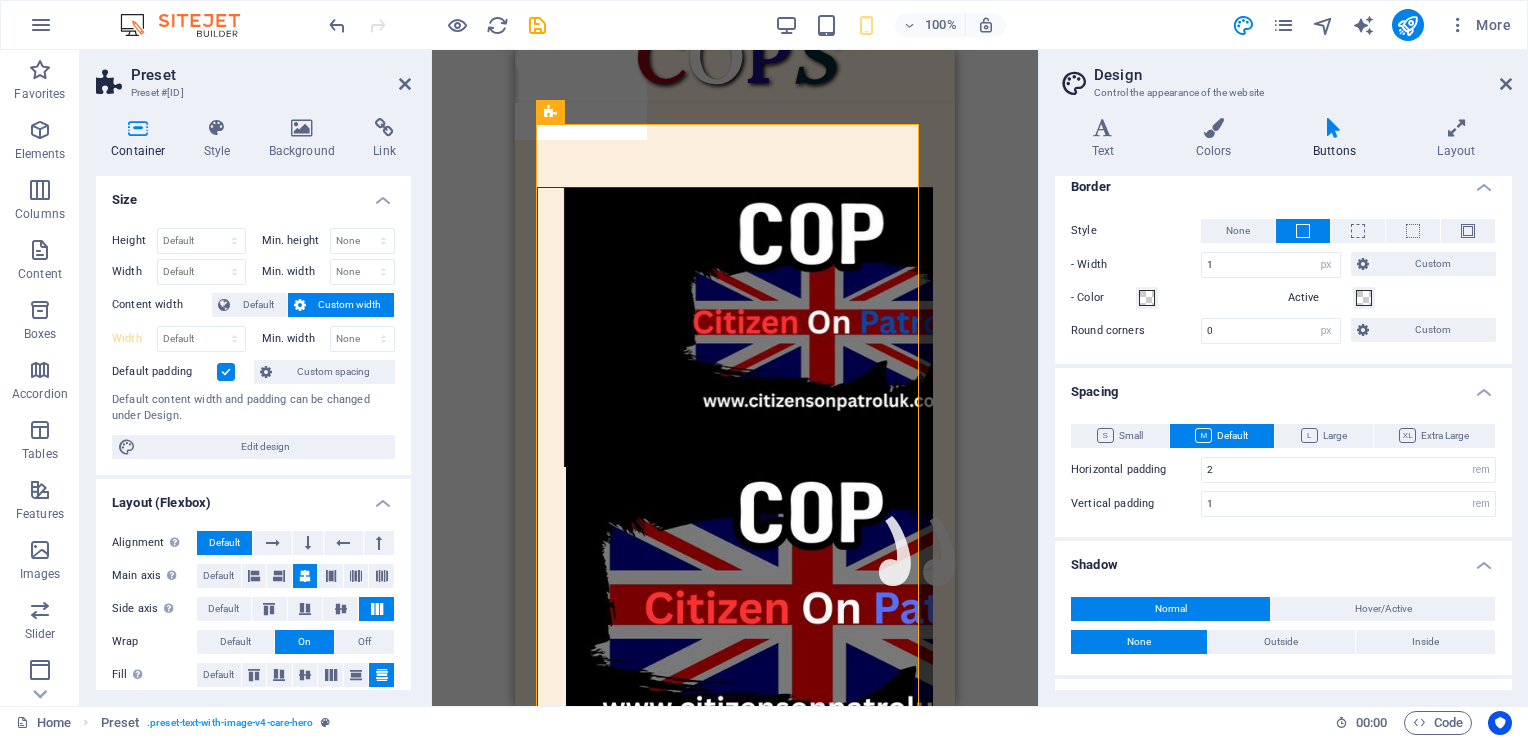 click on "Shadow" at bounding box center (1283, 559) 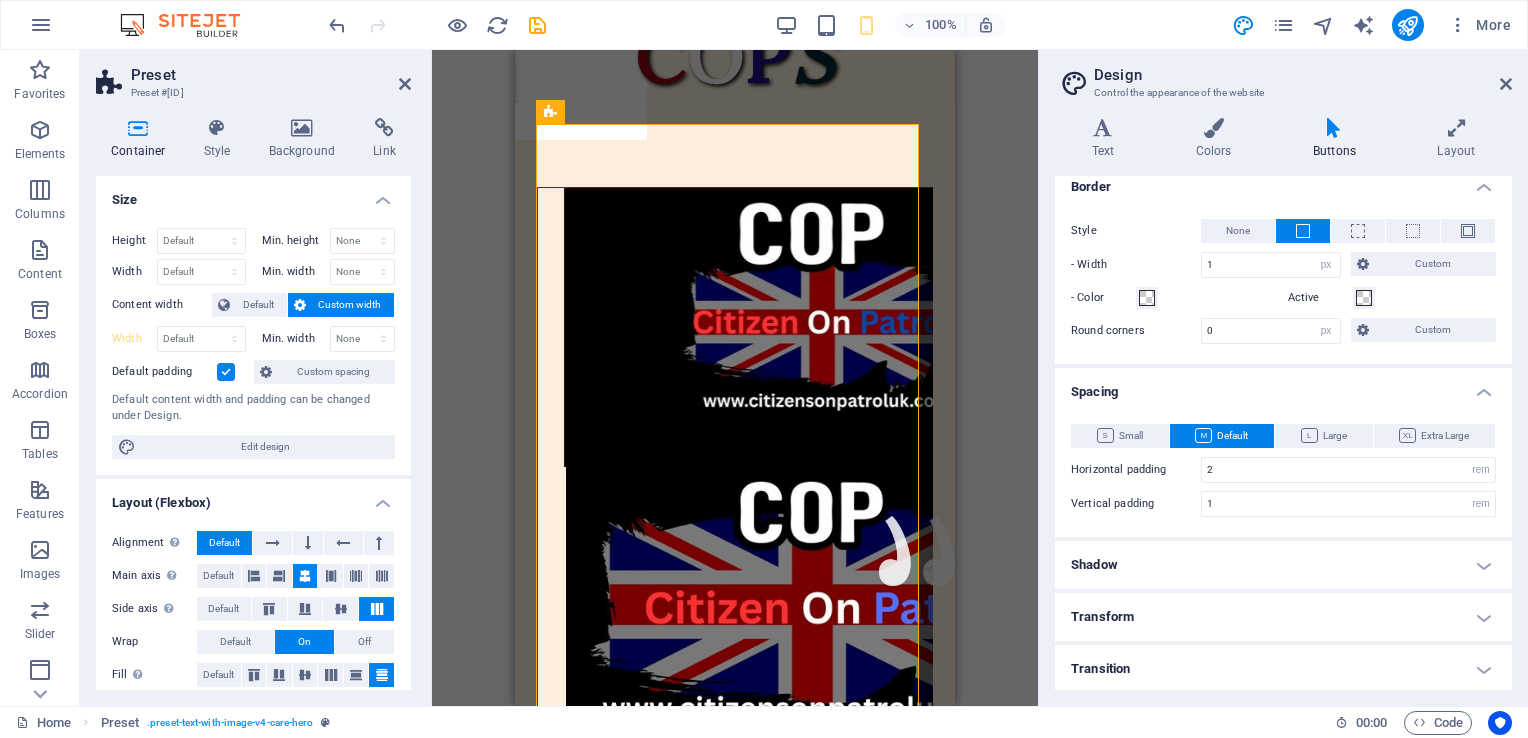 click on "Transform" at bounding box center [1283, 617] 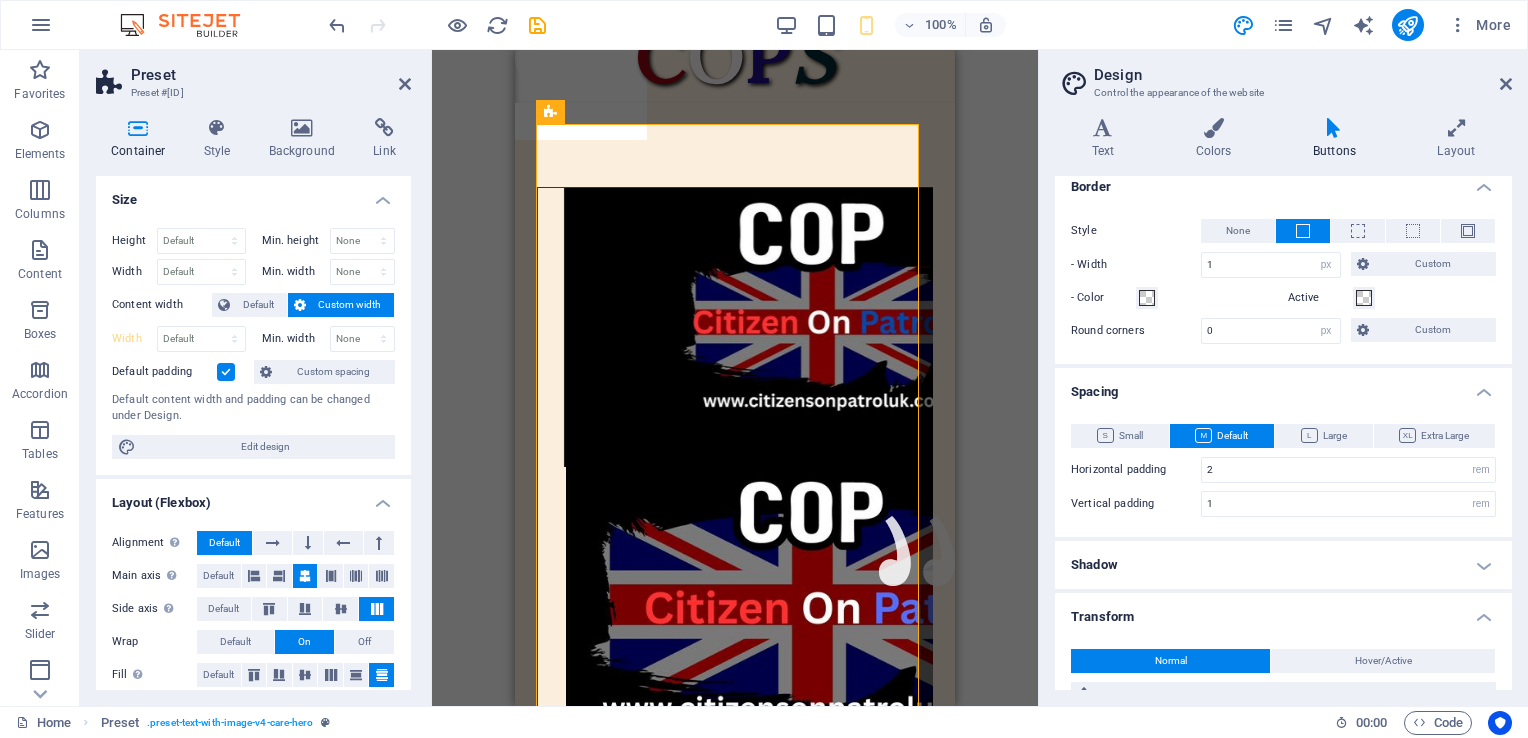 click on "Default Primary Secondary Colors Button Background Hover/Active Text color Hover/Active Text Small Default Large Extra large Font Manrope Font size 16 rem px em % Line height 1 Letter spacing 0 rem px Font weight To display the font weight correctly, it may need to be enabled.  Manage Fonts Thin, 100 Extra-light, 200 Light, 300 Regular, 400 Medium, 500 Semi-bold, 600 Bold, 700 Extra-bold, 800 Black, 900 Text transform Tt TT tt Font style Font Manrope Font size 14 rem px em % Line height 1.25 Letter spacing 1 rem px Font weight To display the font weight correctly, it may need to be enabled.  Manage Fonts Thin, 100 Extra-light, 200 Light, 300 Regular, 400 Medium, 500 Semi-bold, 600 Bold, 700 Extra-bold, 800 Black, 900 Text transform Tt TT tt Font style Font Manrope Font size 16 rem px em % Line height 1 Letter spacing 0 rem px Font weight To display the font weight correctly, it may need to be enabled.  Manage Fonts Thin, 100 Extra-light, 200 Light, 300 Regular, 400 Medium, 500 Semi-bold, 600 Bold, 700 Tt TT %" at bounding box center (1283, 433) 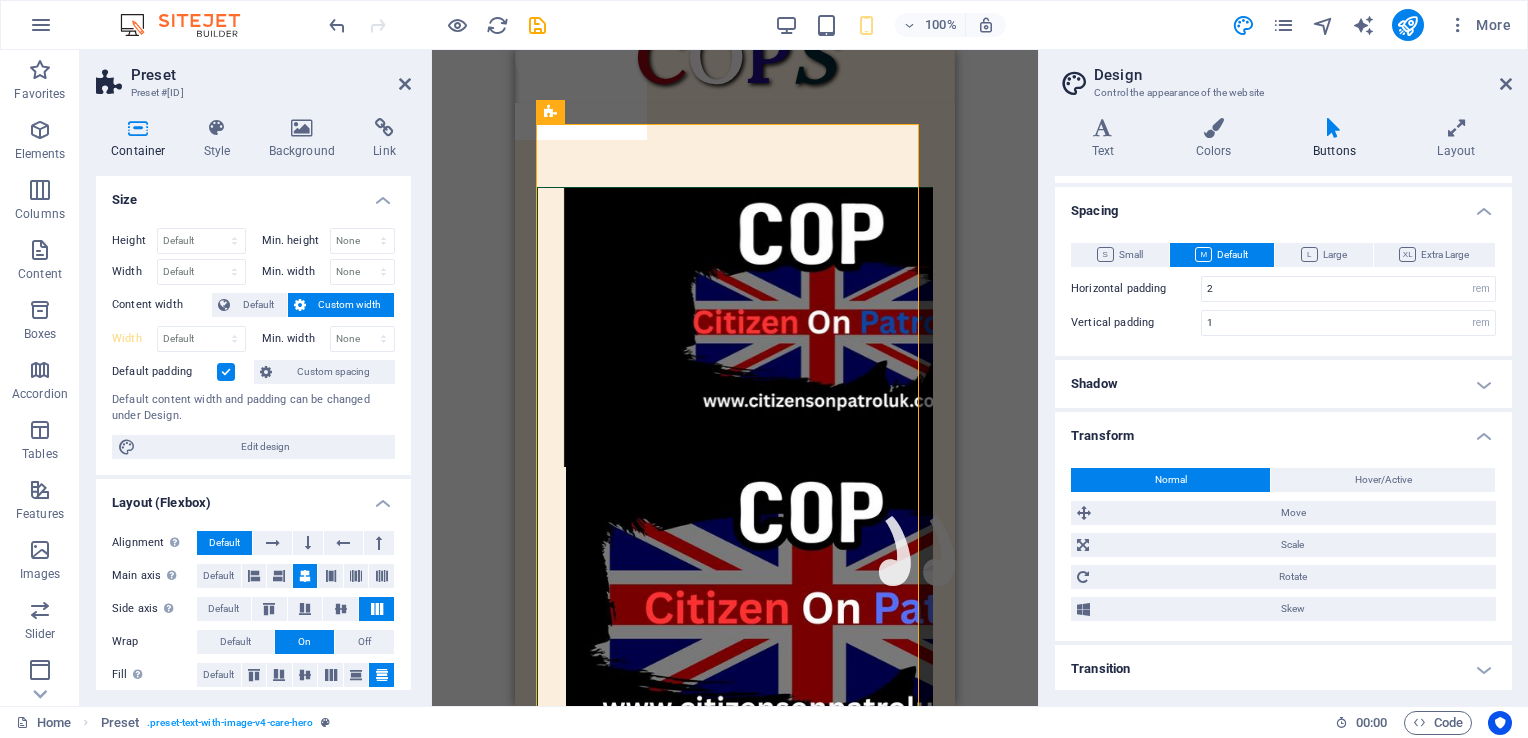 click on "Transition" at bounding box center (1283, 669) 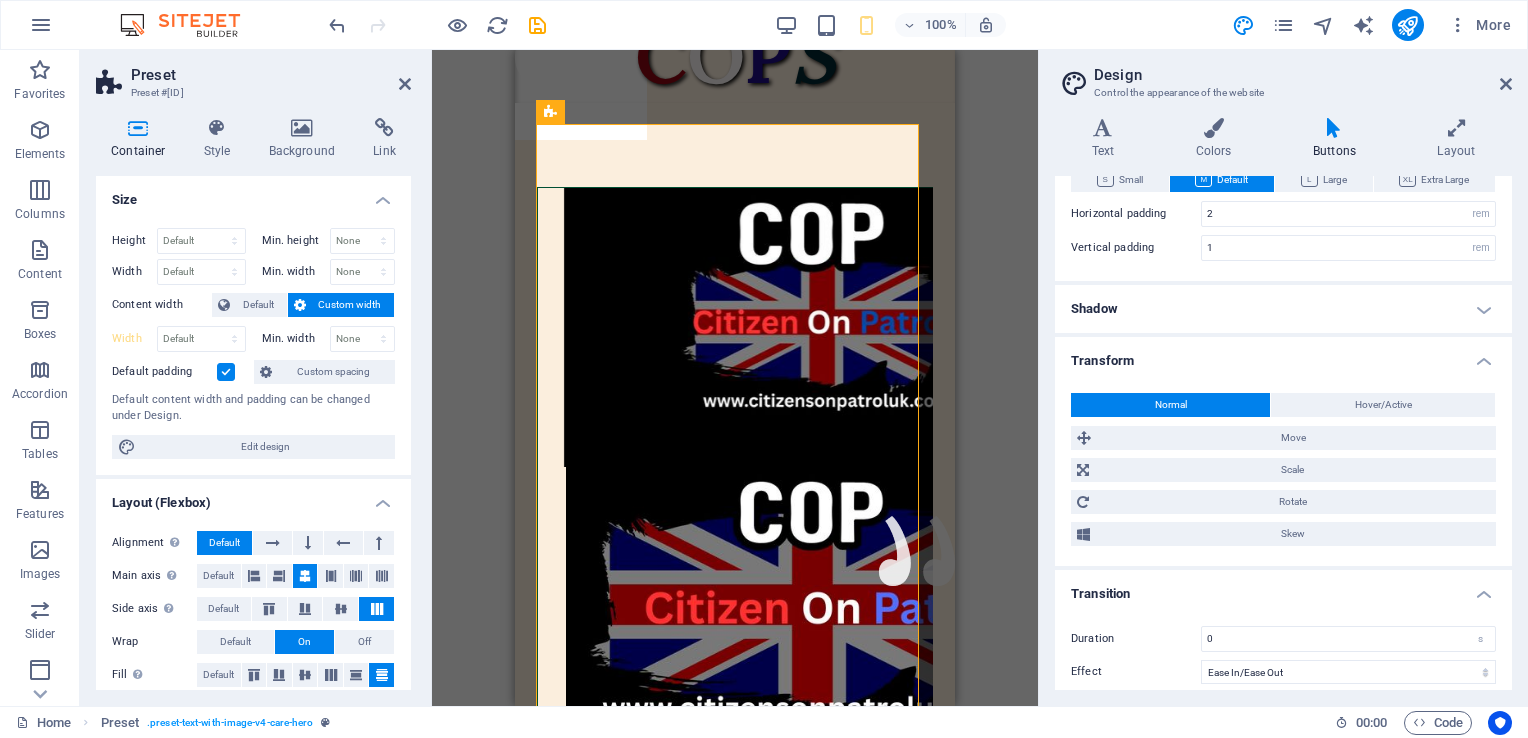 scroll, scrollTop: 496, scrollLeft: 0, axis: vertical 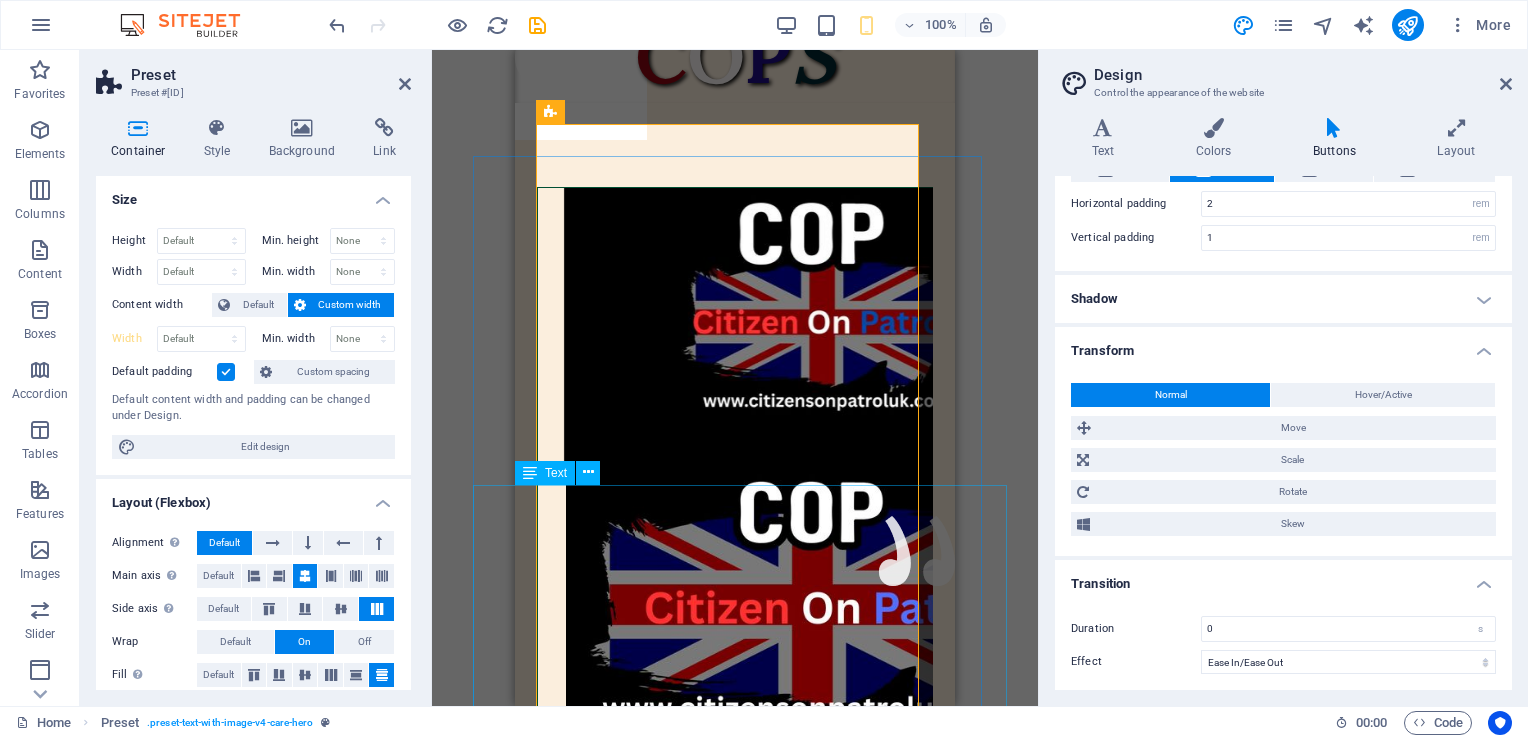 click on "Citizens On Patrol Service.     We are here to serve the people of the United Kingdom, not the Government.   Our aim is to reduce crime in your local area with regular patrols. A friendly face you can turn to in times of need.   We are not the police, but we can do much more. Prevention is better than detection.    Criminals will think twice with  COPS  on the beat.       Coming to a Town and City near you.     We need your Support.   If you support us Please Donate.   We have no funding apart from Donations. We Need Uniforms, Equipment and Public Liability insurance. DONATE HERE" at bounding box center [812, 1218] 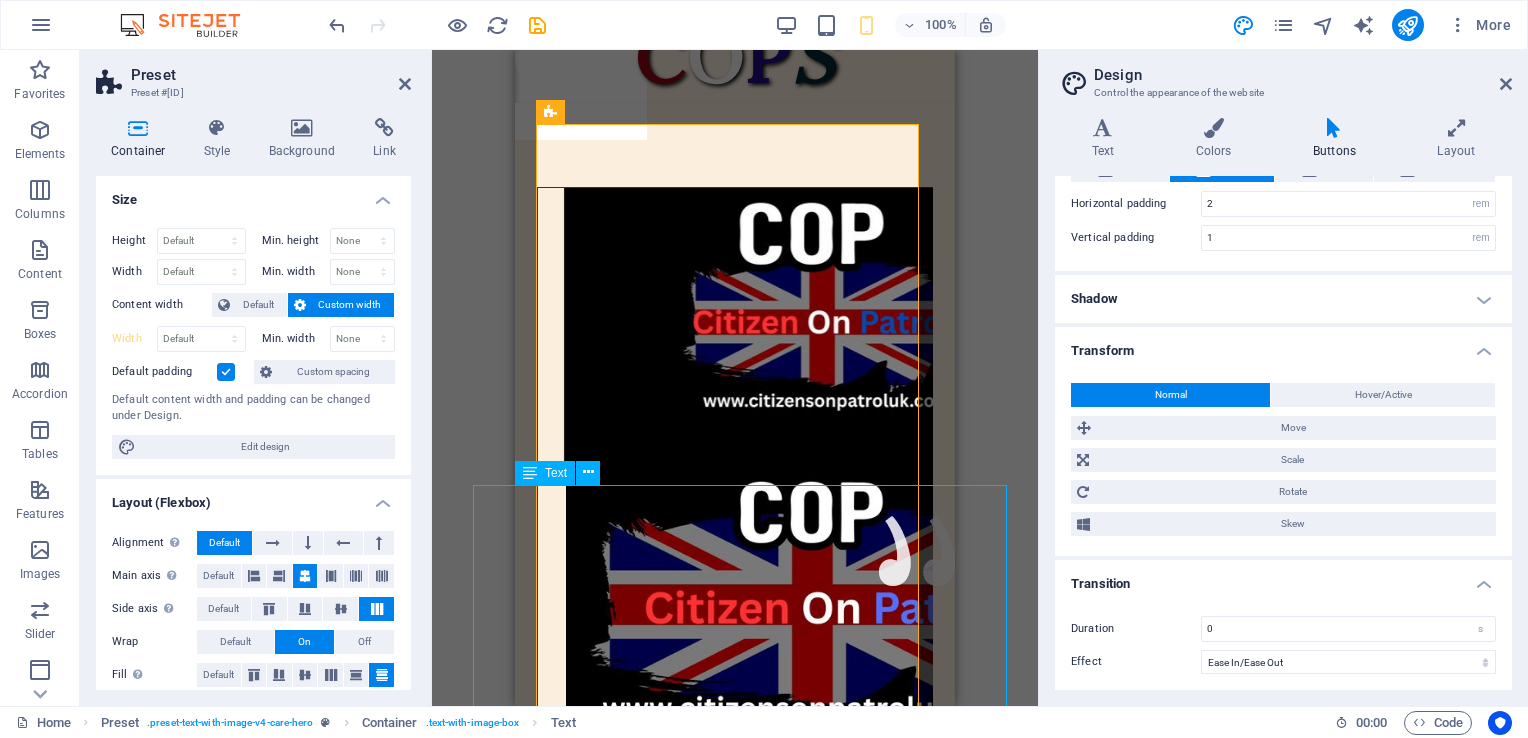 click on "Citizens On Patrol Service.     We are here to serve the people of the United Kingdom, not the Government.   Our aim is to reduce crime in your local area with regular patrols. A friendly face you can turn to in times of need.   We are not the police, but we can do much more. Prevention is better than detection.    Criminals will think twice with  COPS  on the beat.       Coming to a Town and City near you.     We need your Support.   If you support us Please Donate.   We have no funding apart from Donations. We Need Uniforms, Equipment and Public Liability insurance. DONATE HERE" at bounding box center (812, 1218) 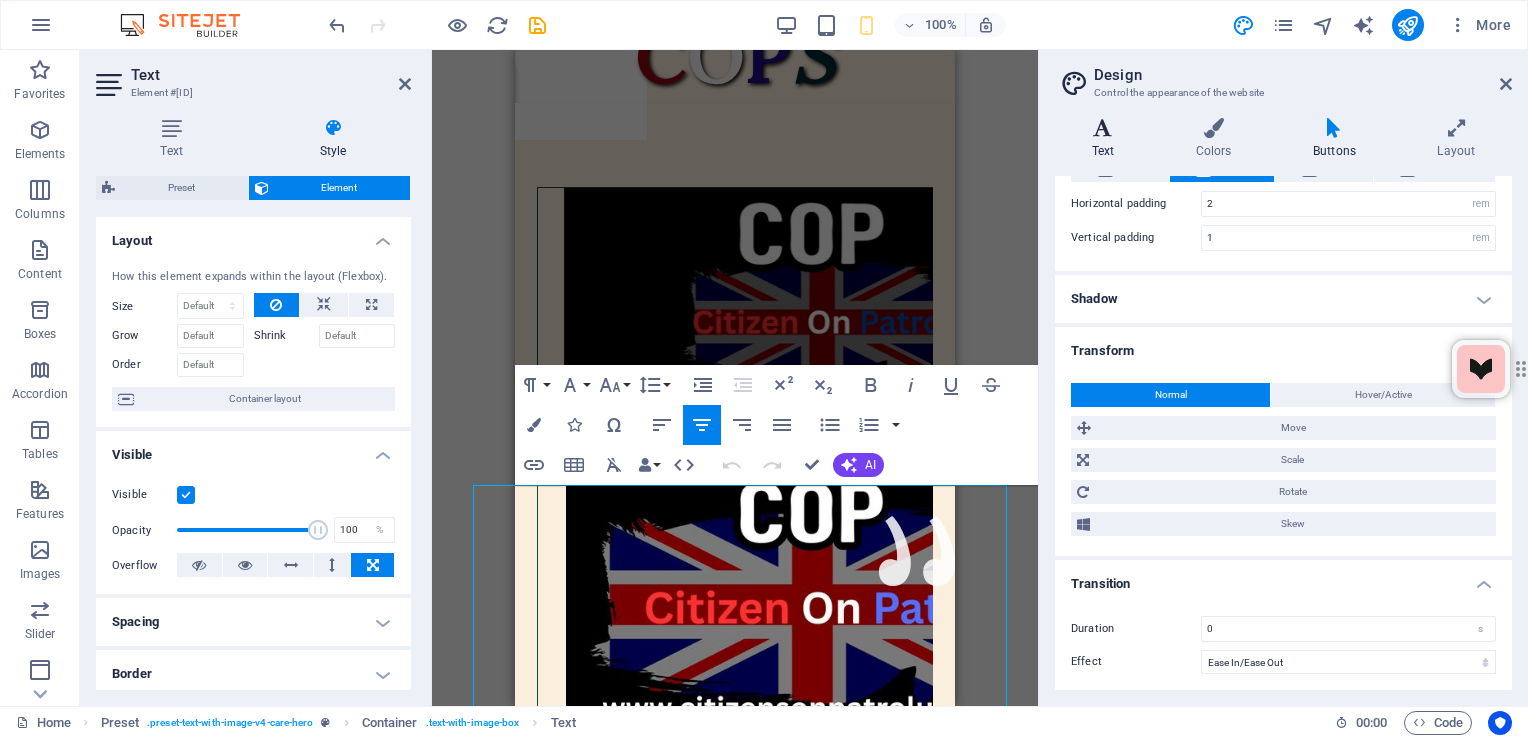 click on "Text" at bounding box center (1107, 139) 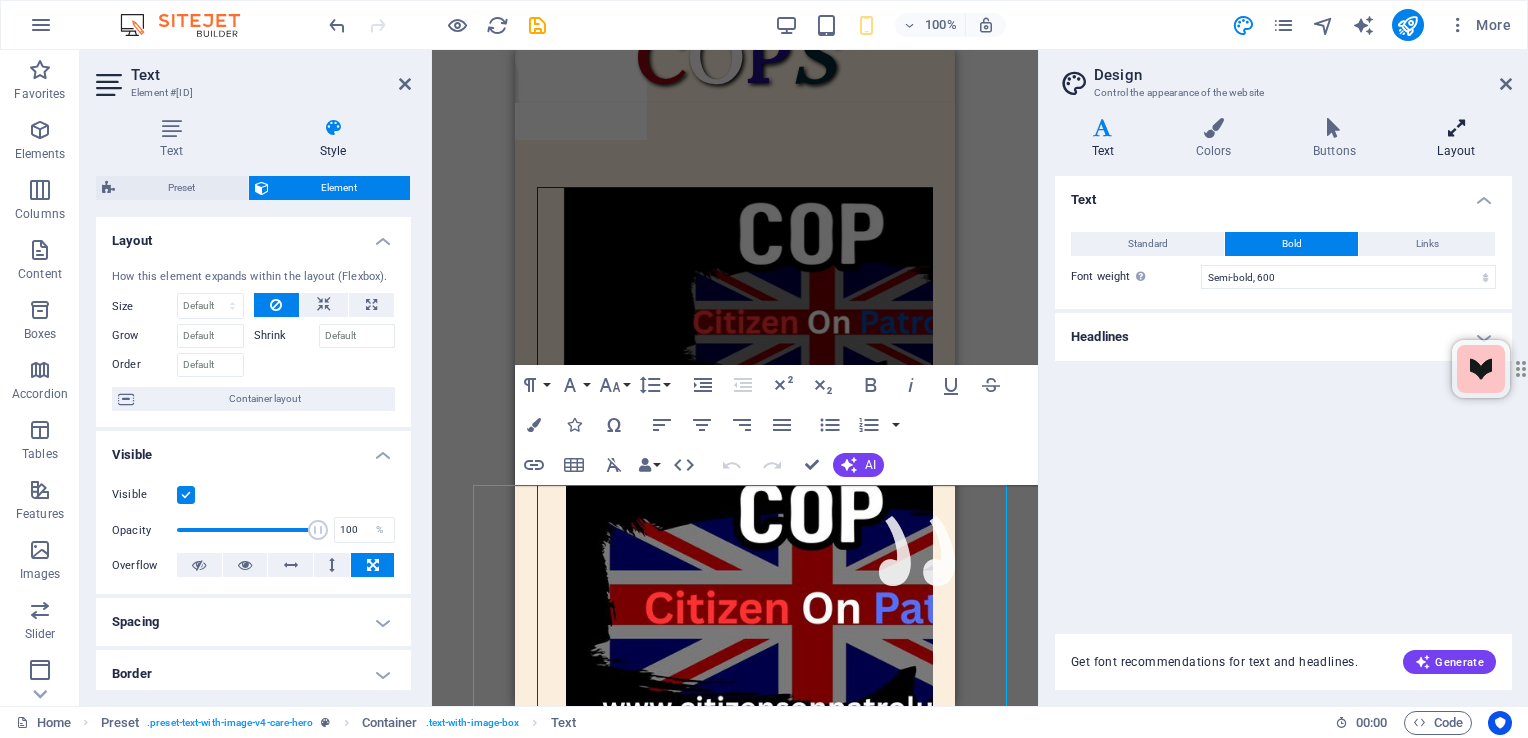 click on "Layout" at bounding box center (1456, 139) 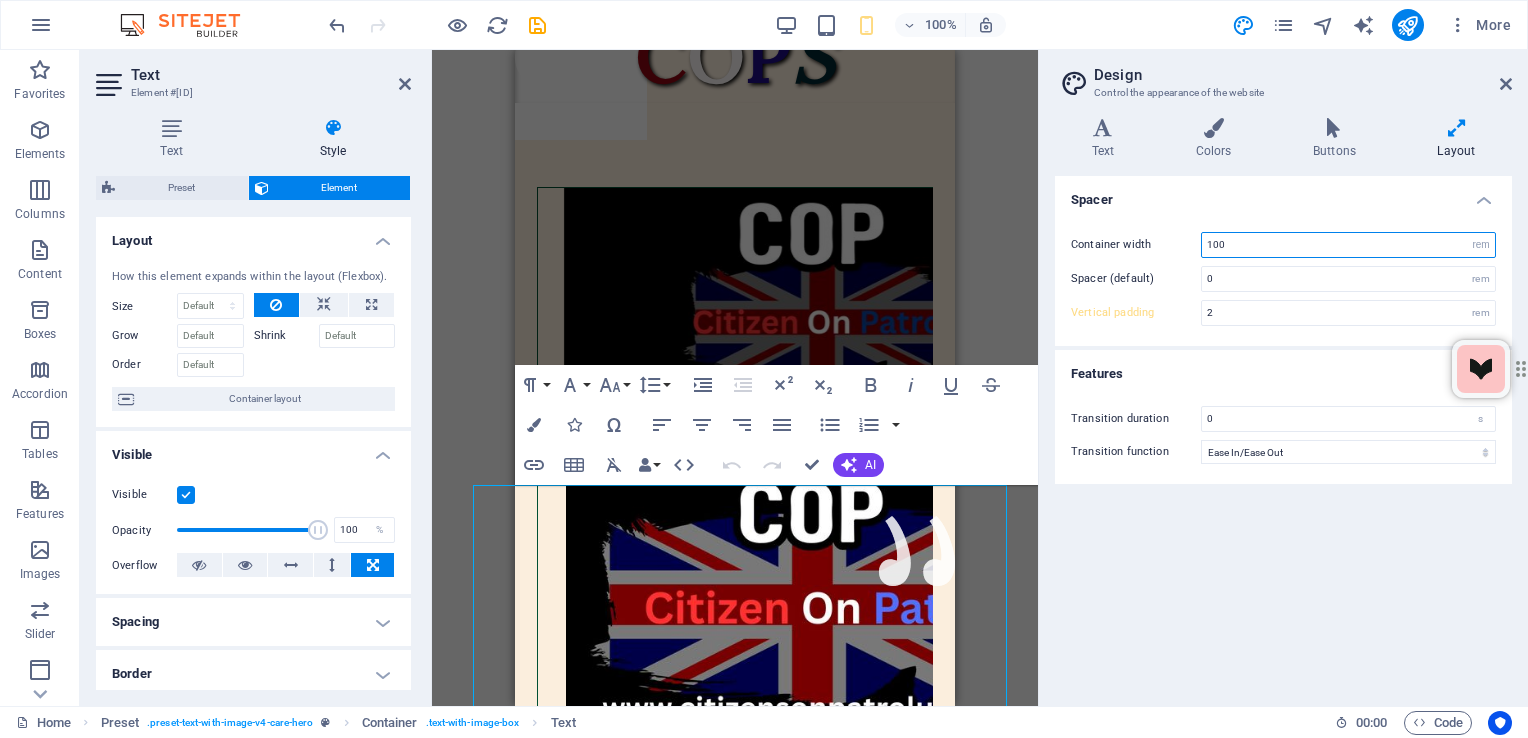 click on "100" at bounding box center (1348, 245) 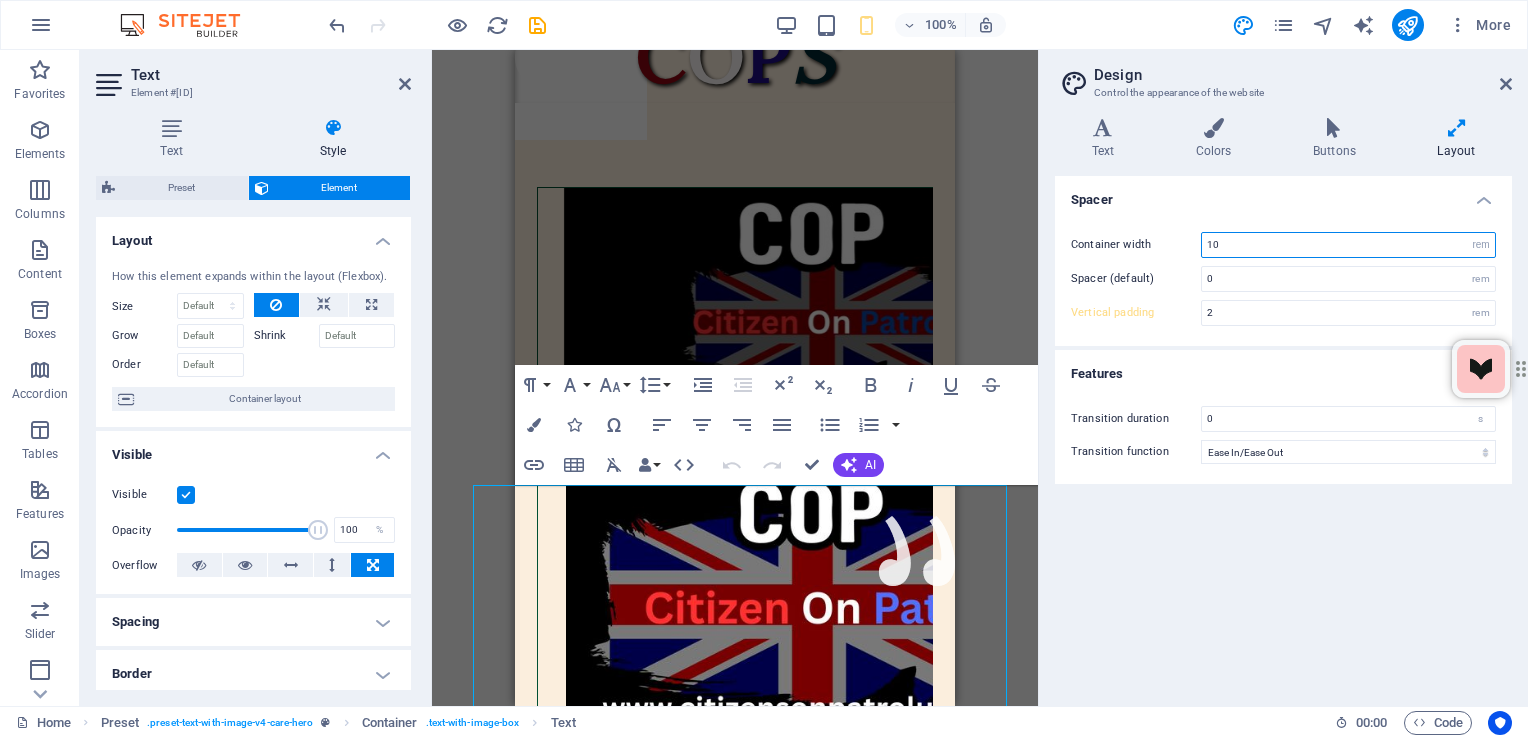 type on "1" 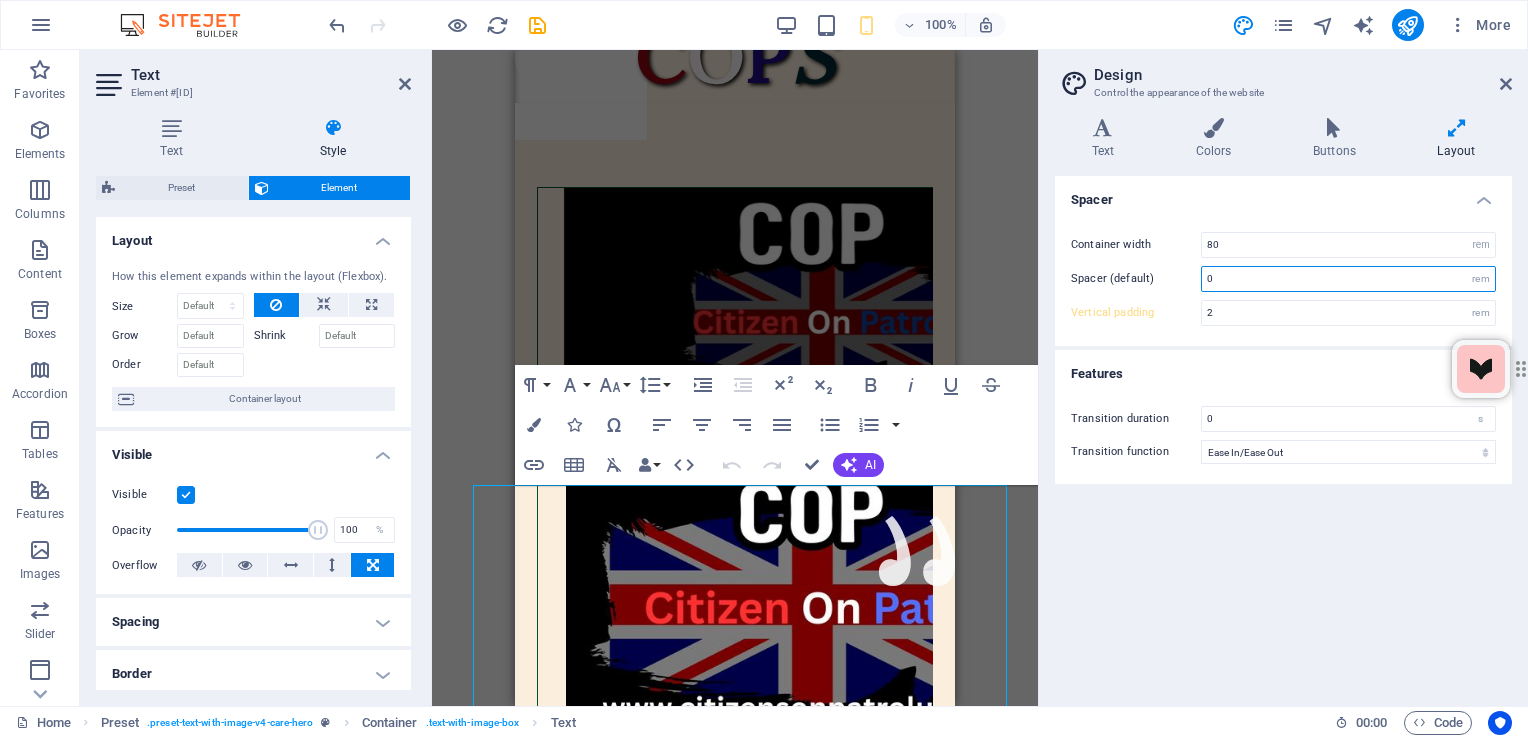 click on "0" at bounding box center [1348, 279] 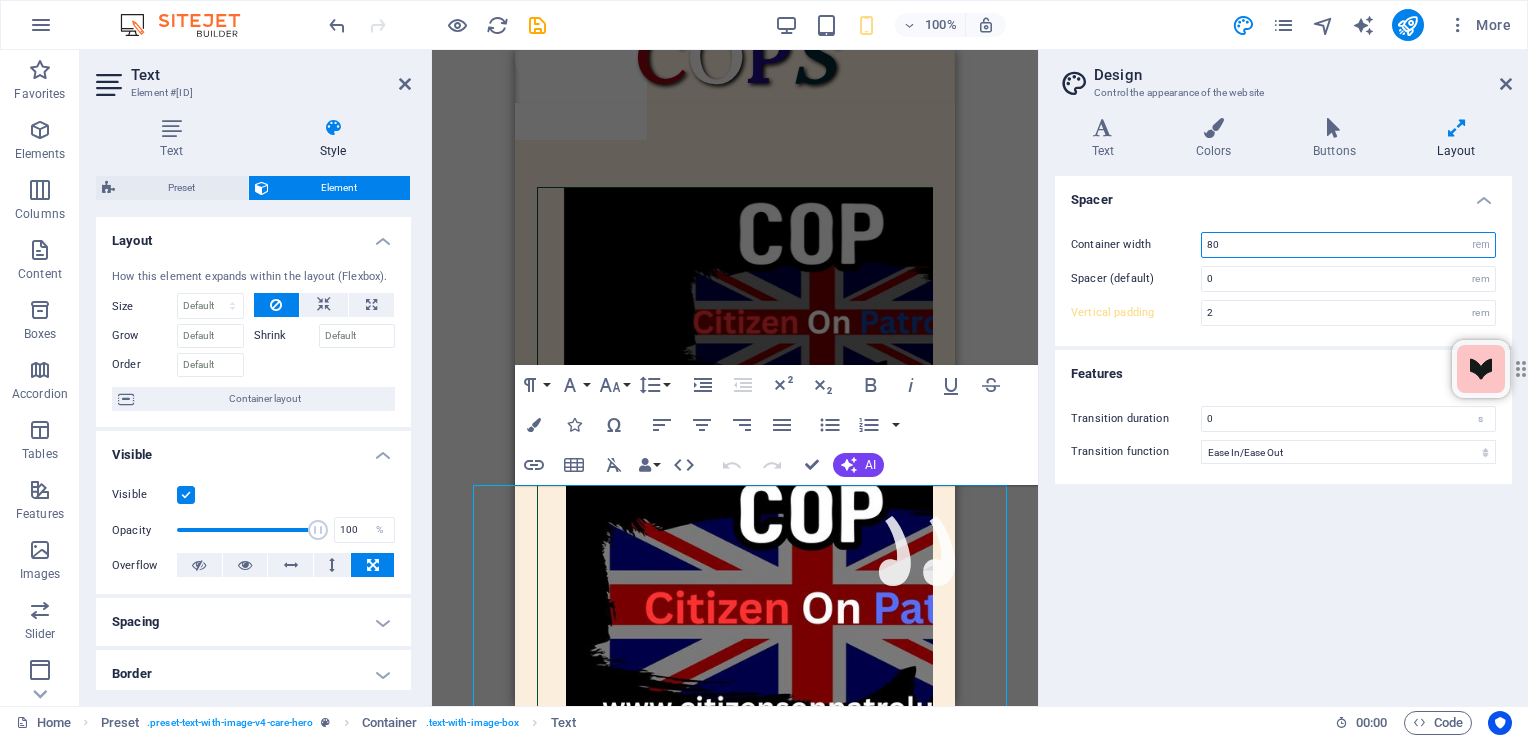click on "80" at bounding box center (1348, 245) 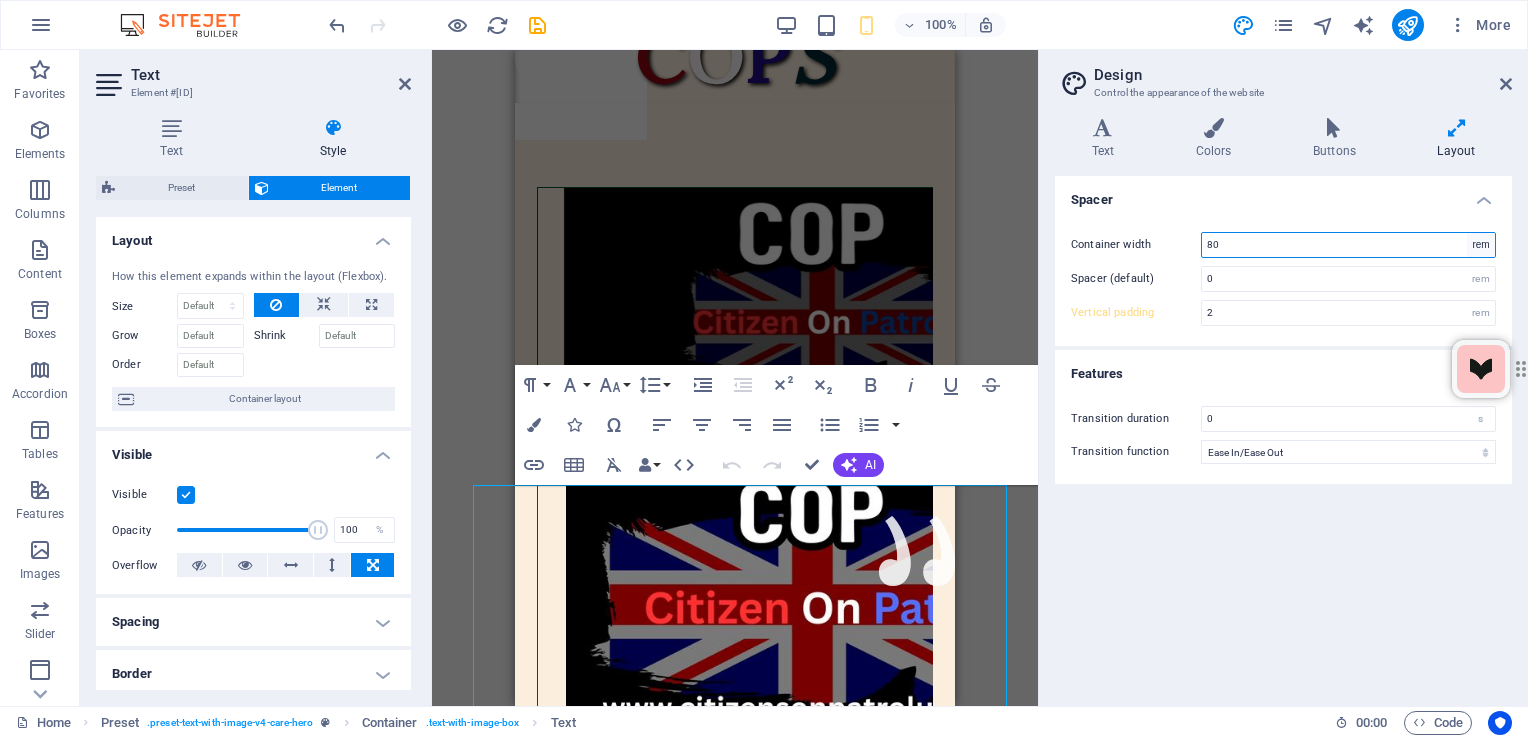 click on "rem px" at bounding box center (1481, 245) 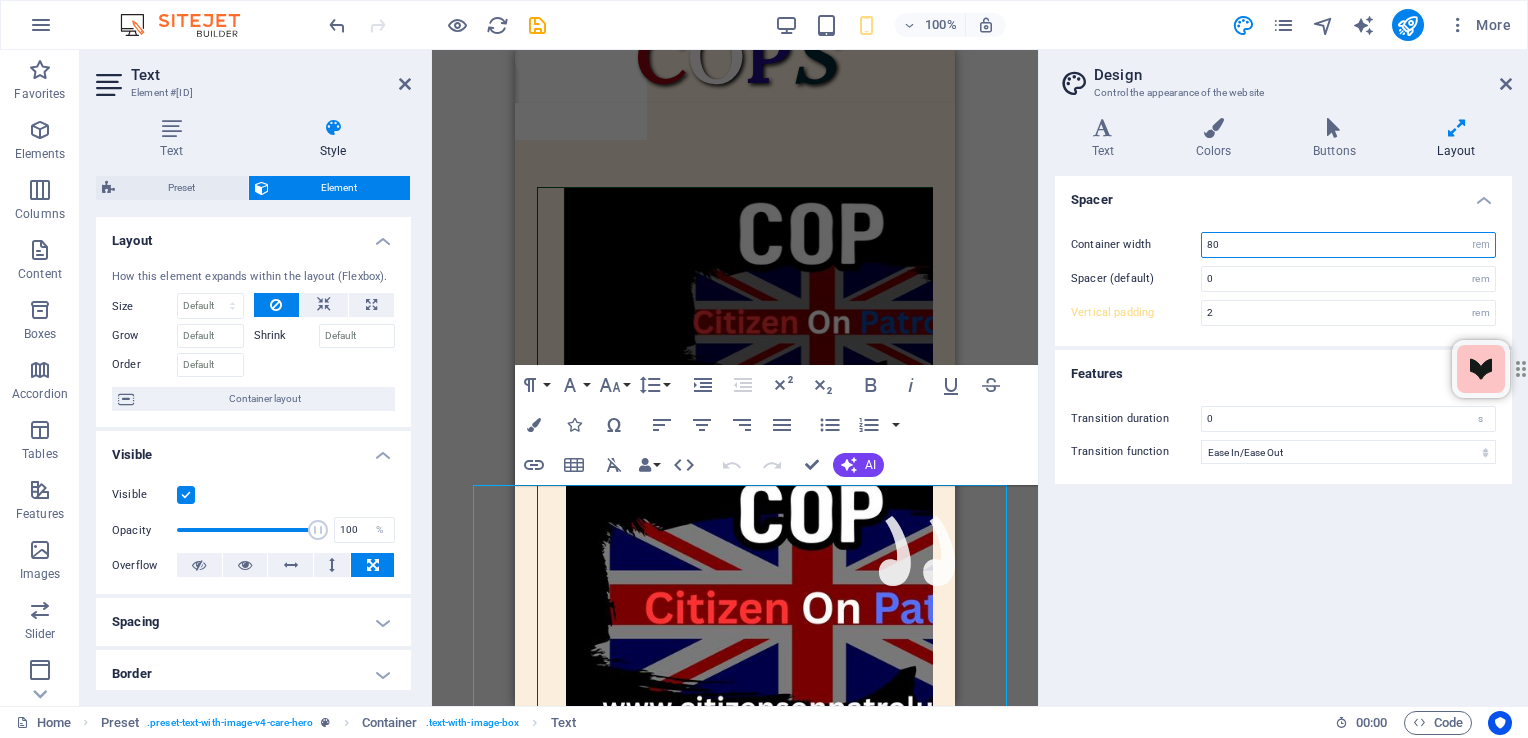 click on "80" at bounding box center [1348, 245] 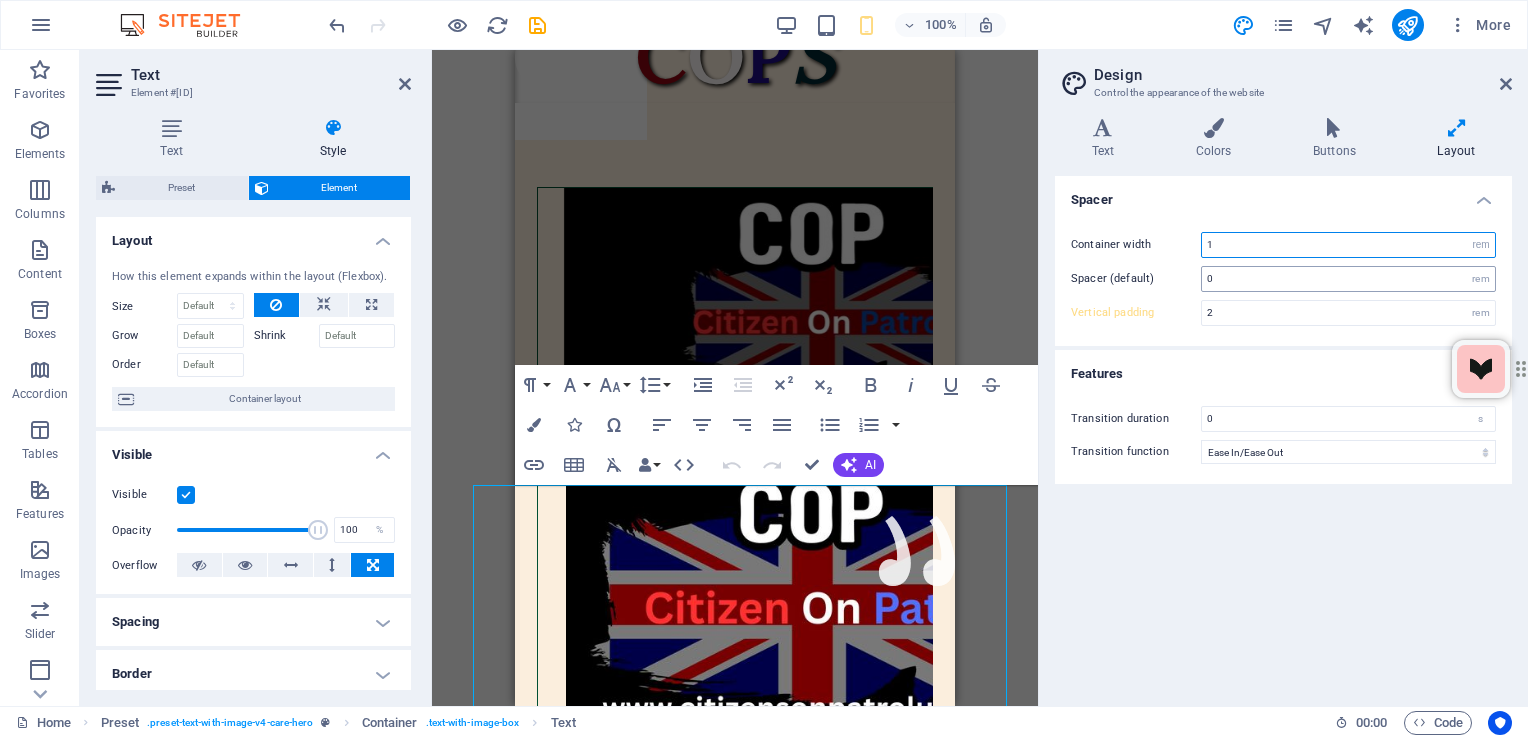 type on "1" 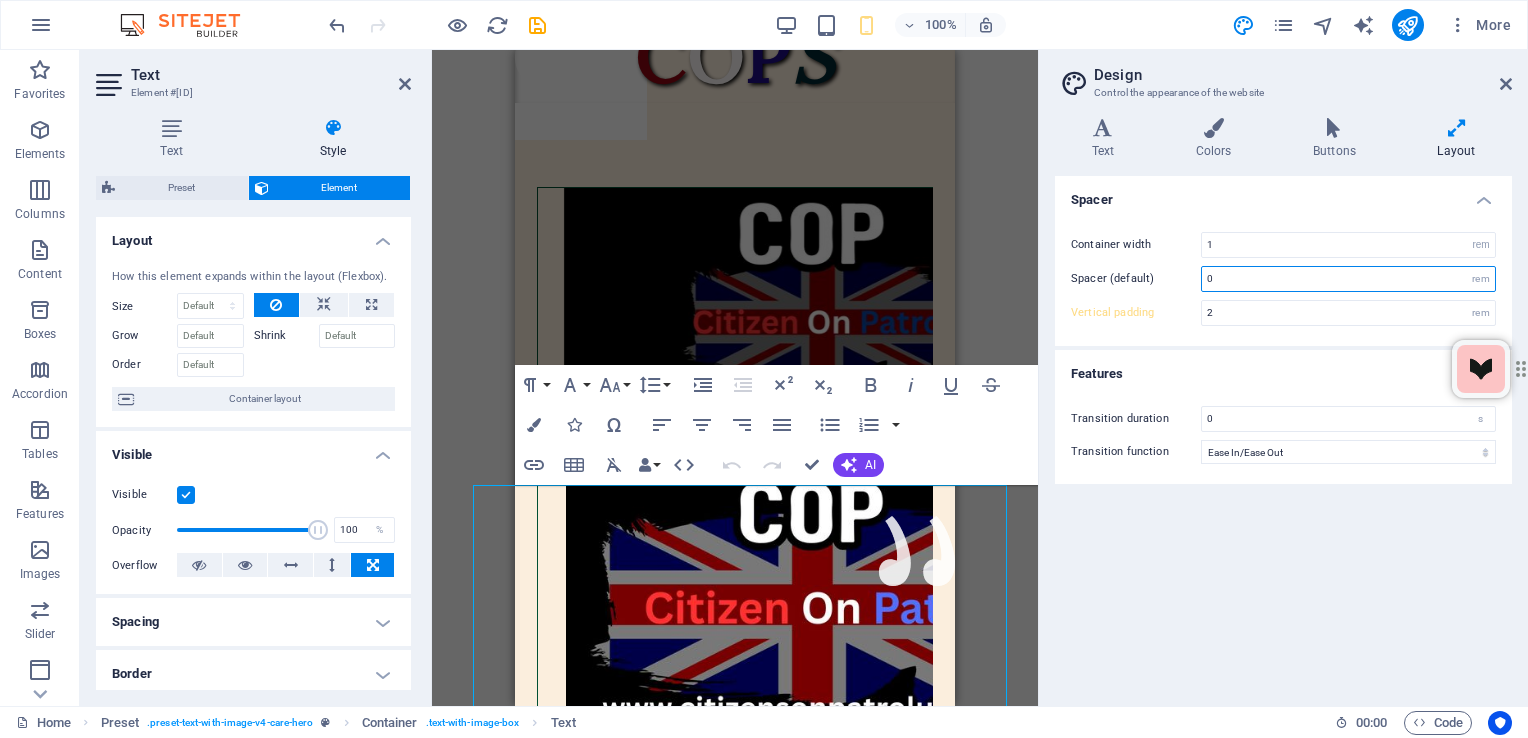 click on "0" at bounding box center [1348, 279] 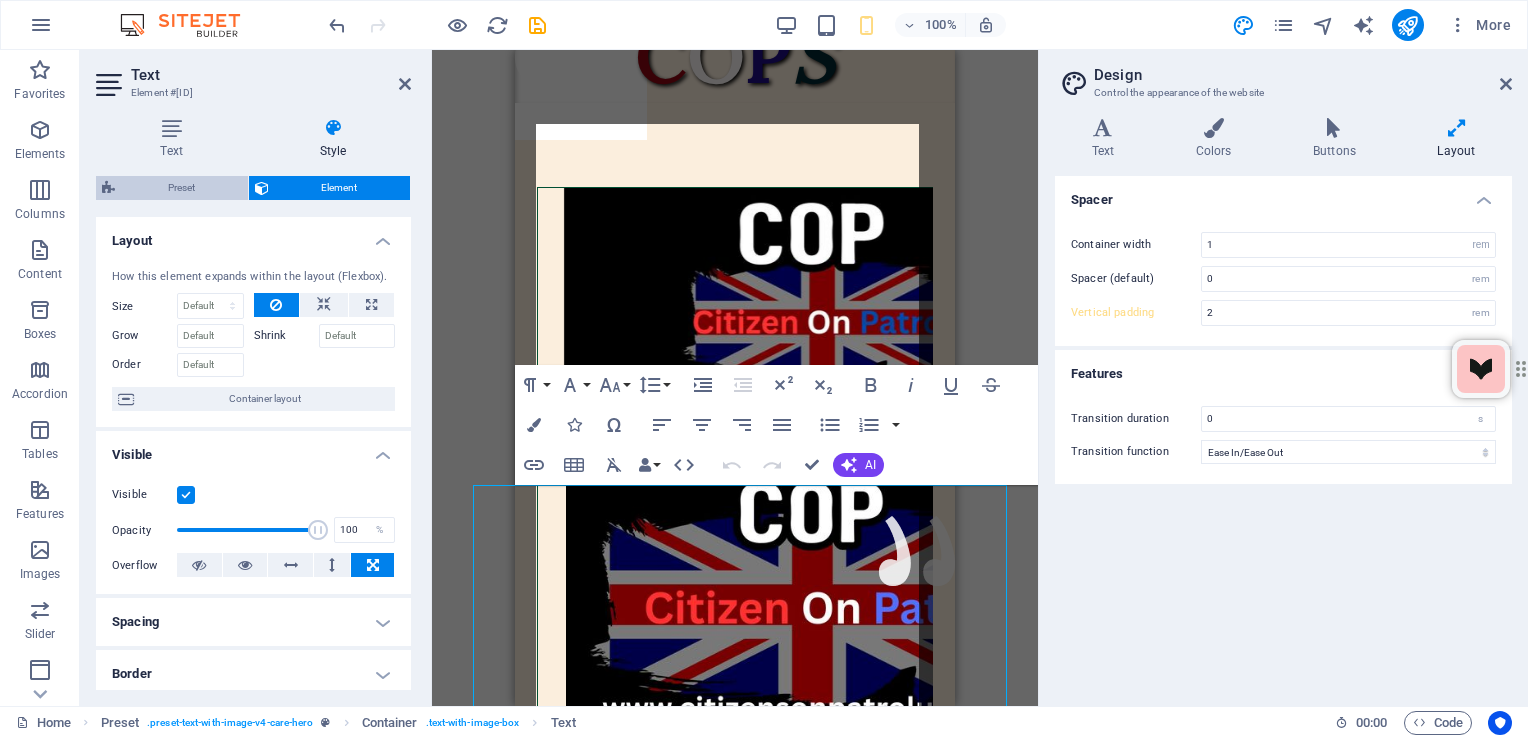 click on "Preset" at bounding box center [181, 188] 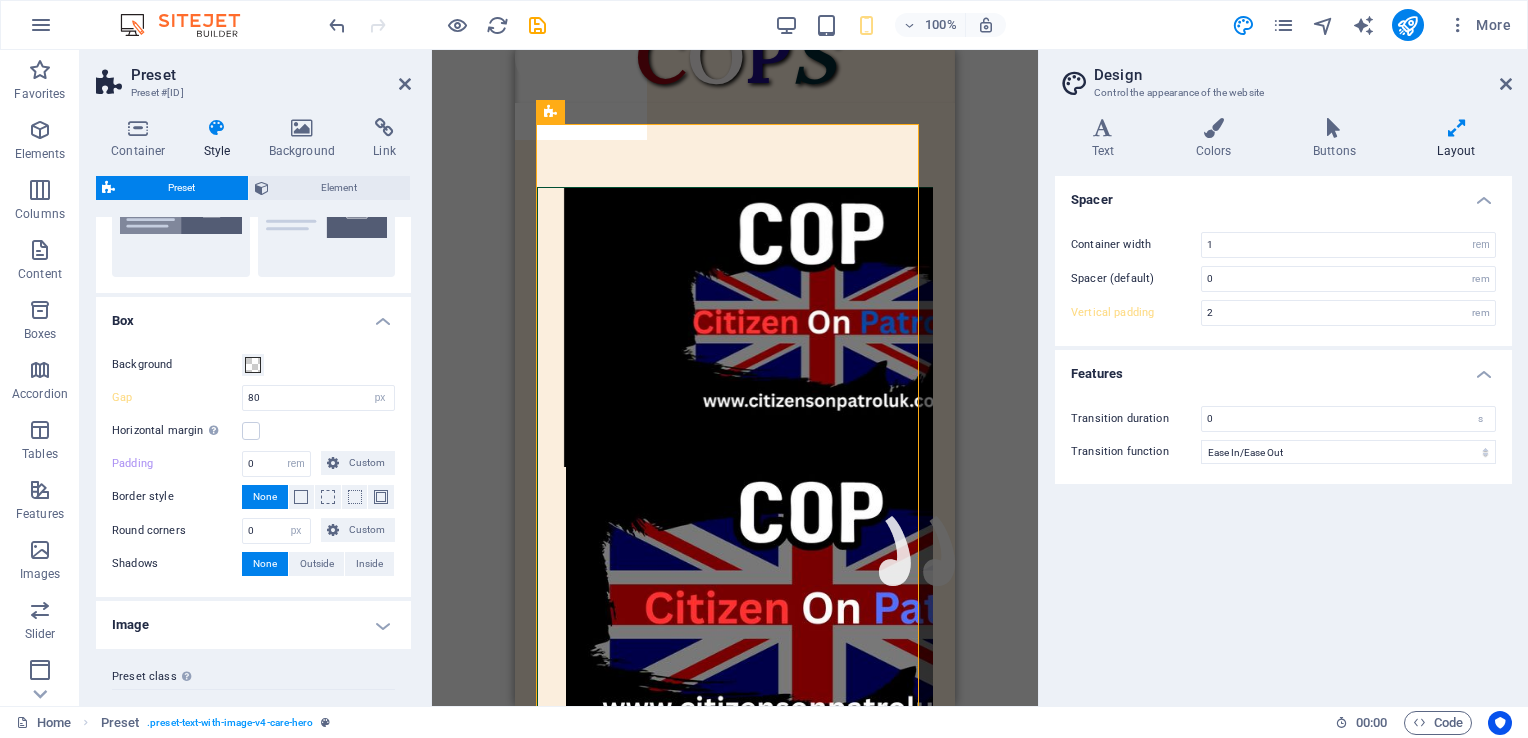 scroll, scrollTop: 160, scrollLeft: 0, axis: vertical 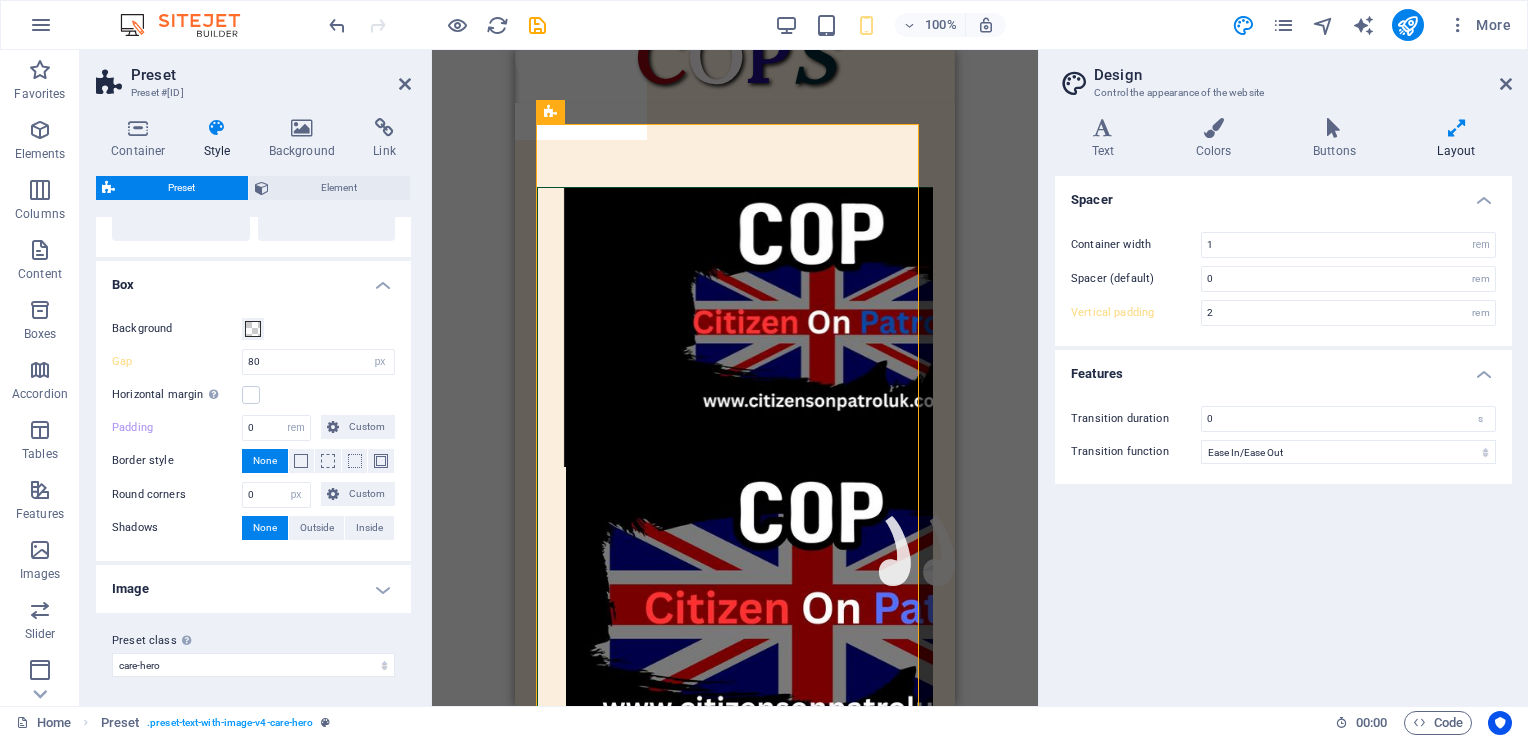 click on "Image" at bounding box center [253, 589] 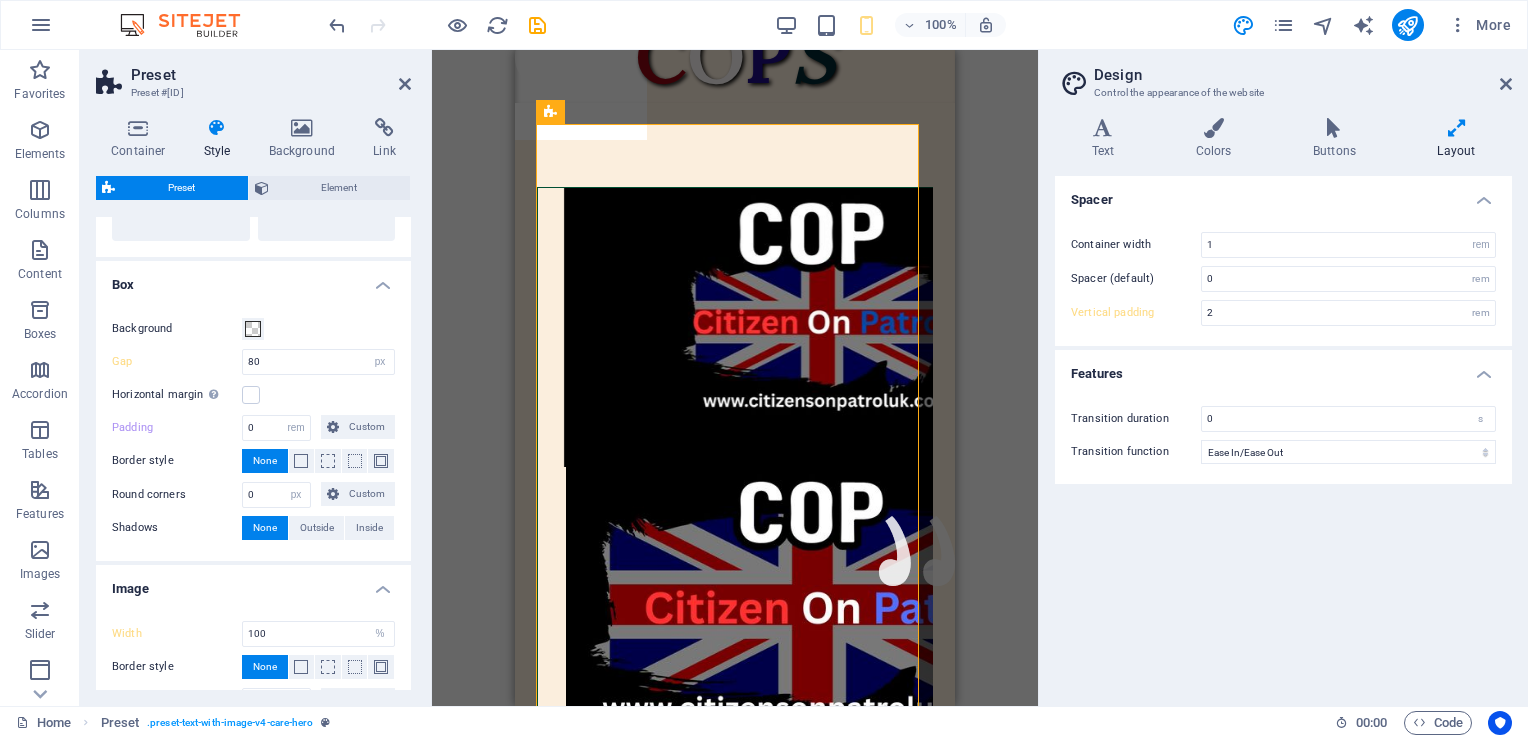 scroll, scrollTop: 314, scrollLeft: 0, axis: vertical 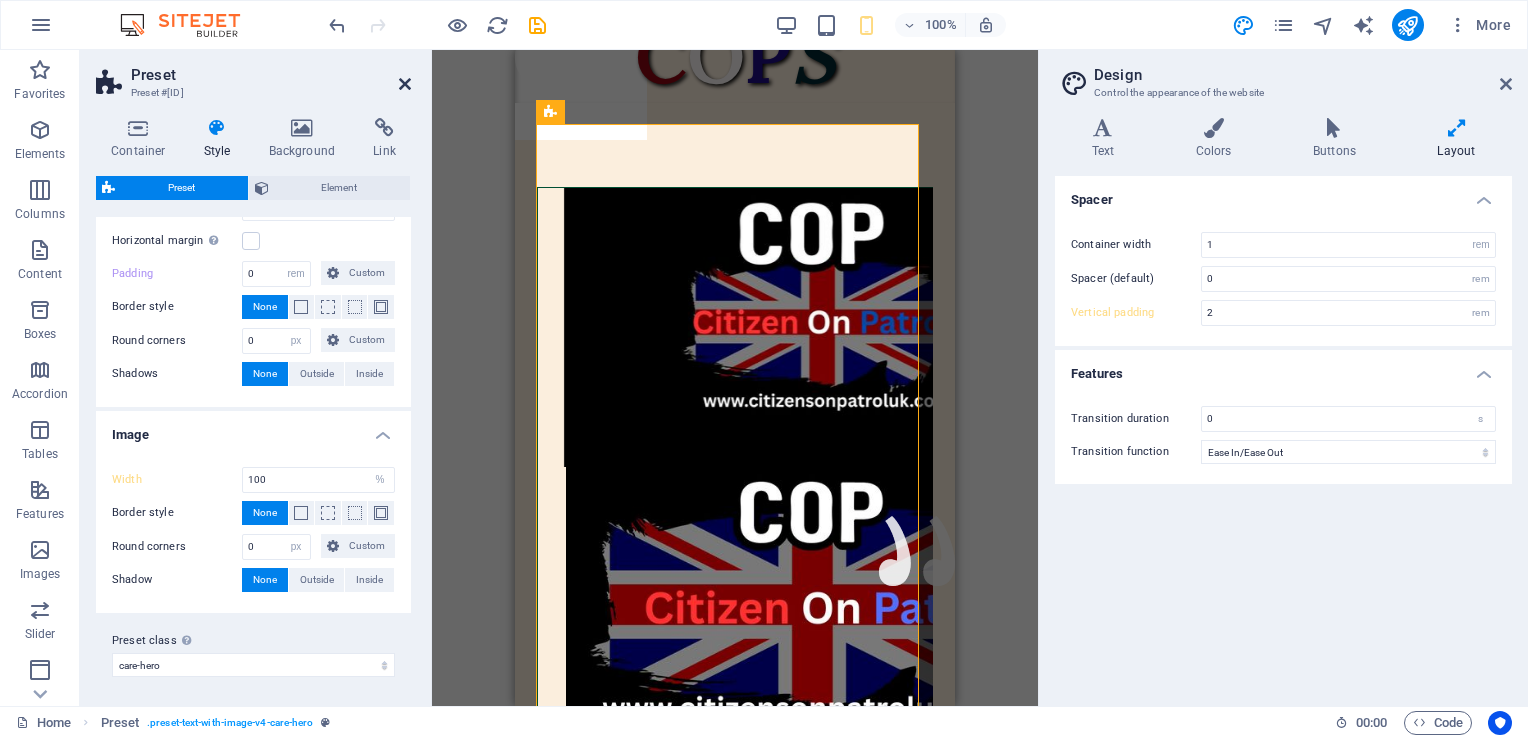 click at bounding box center (405, 84) 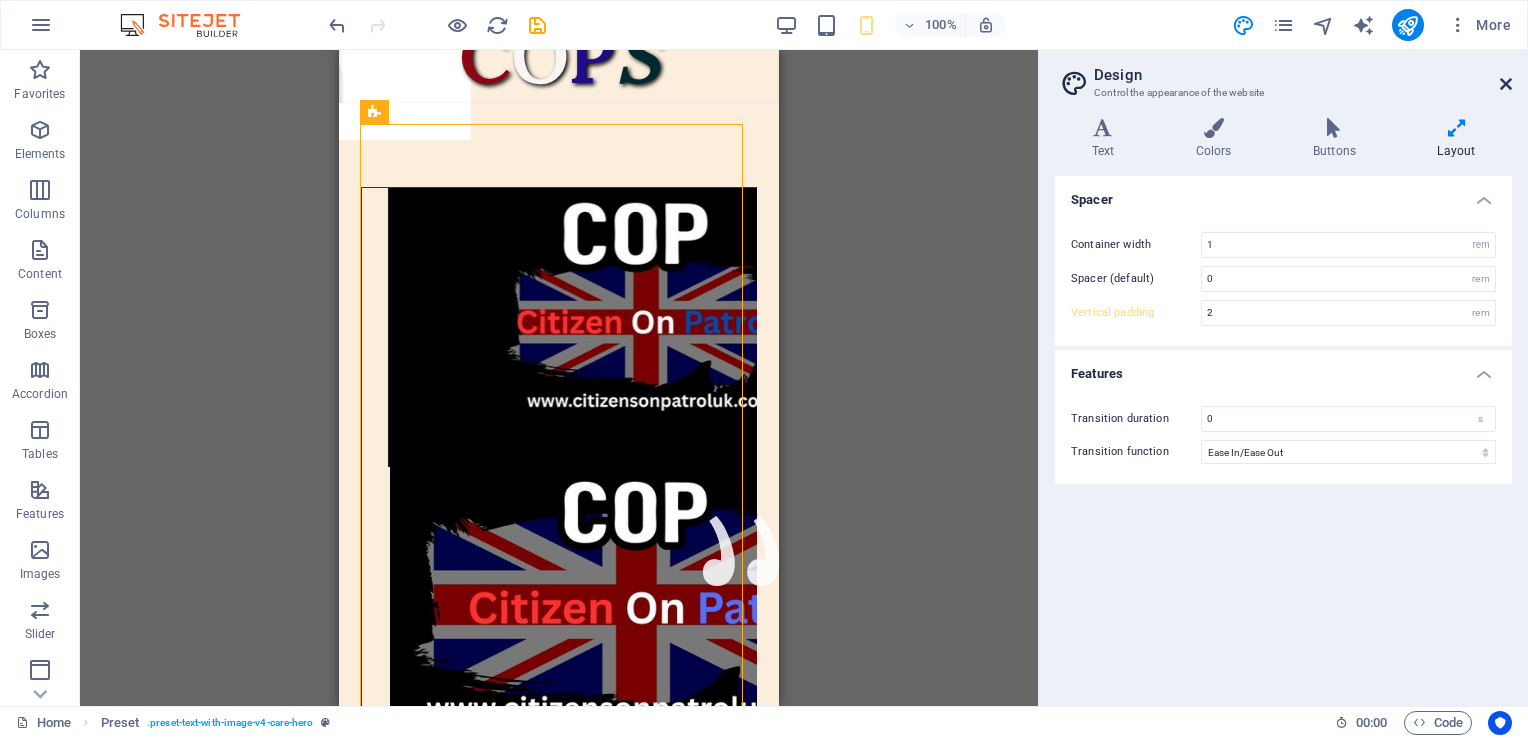 click at bounding box center [1506, 84] 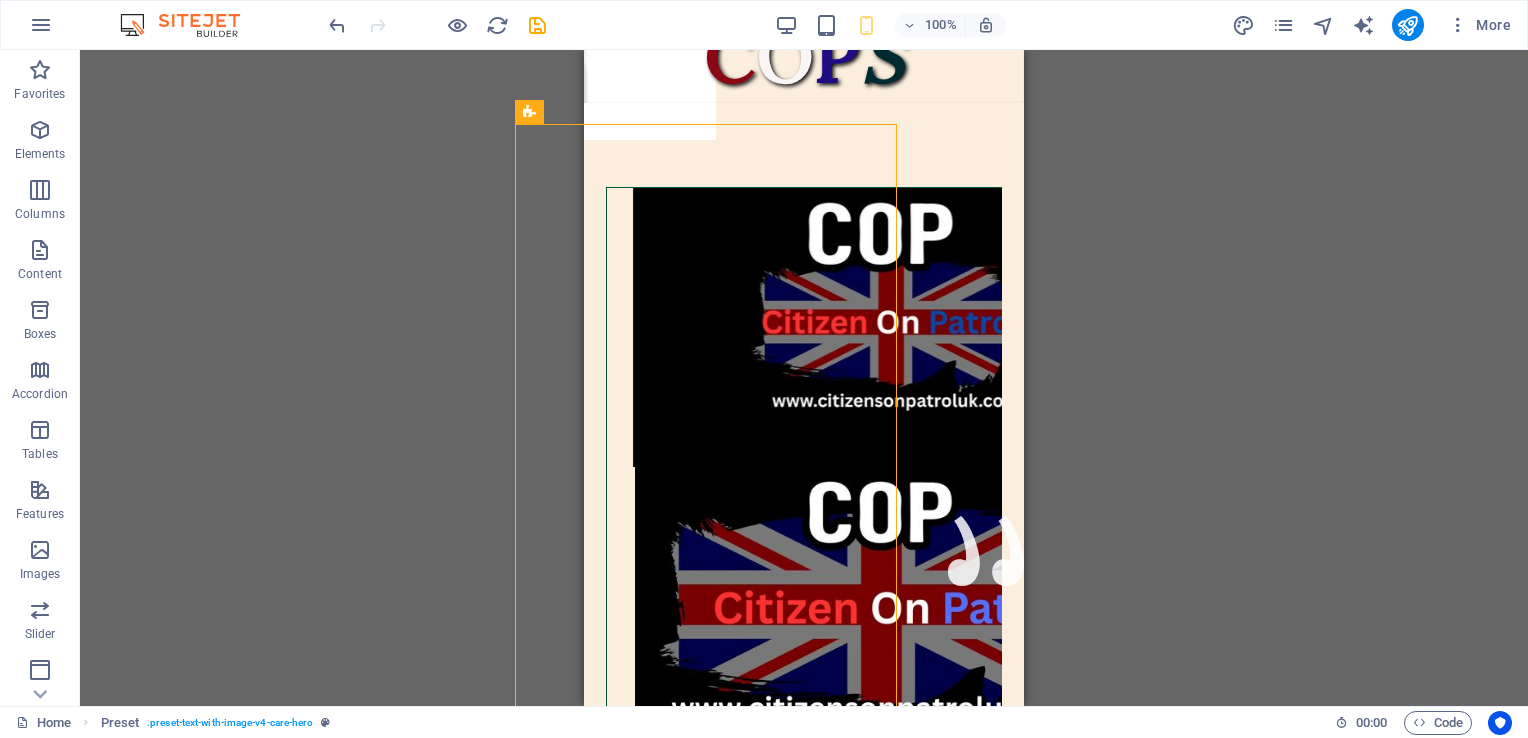 scroll, scrollTop: 40, scrollLeft: 372, axis: both 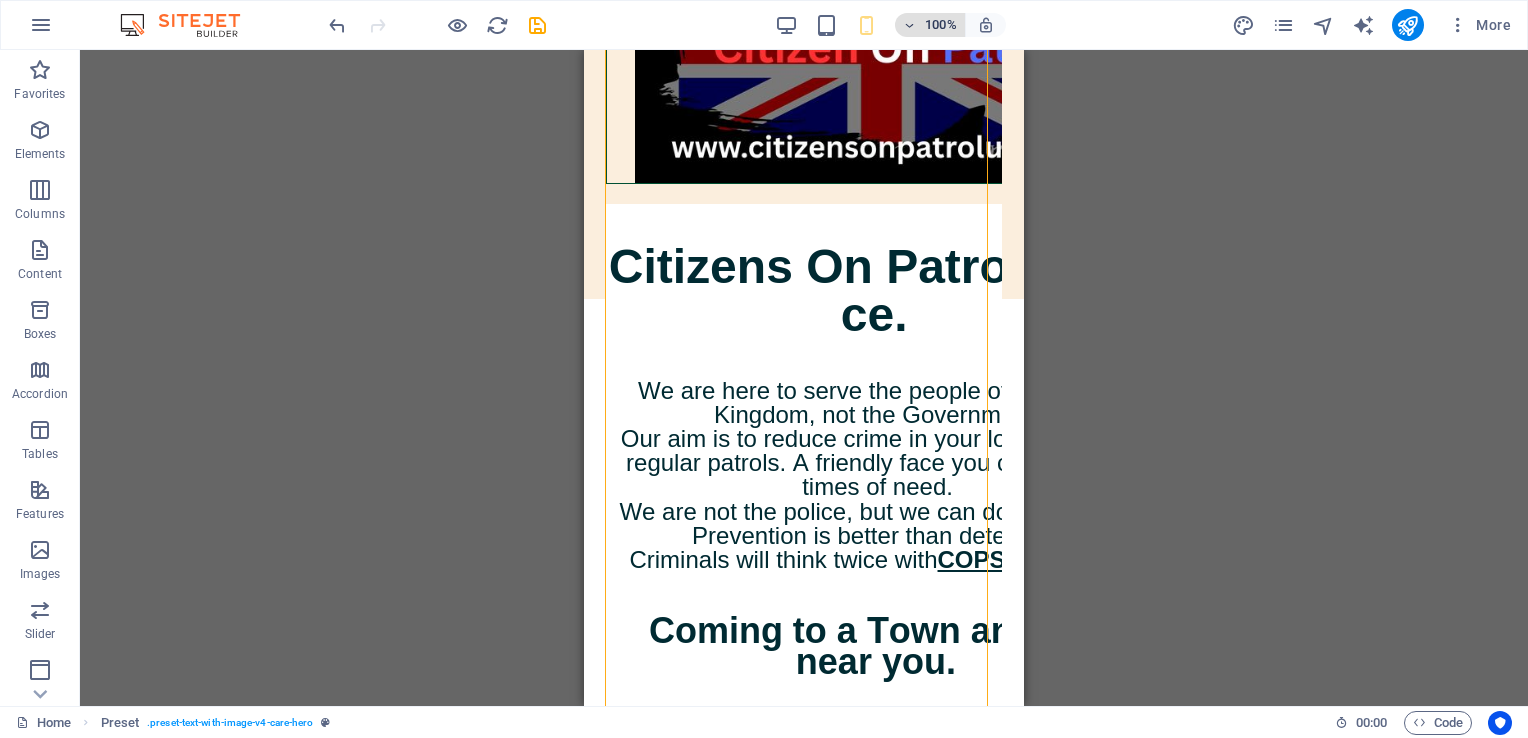 click at bounding box center [910, 25] 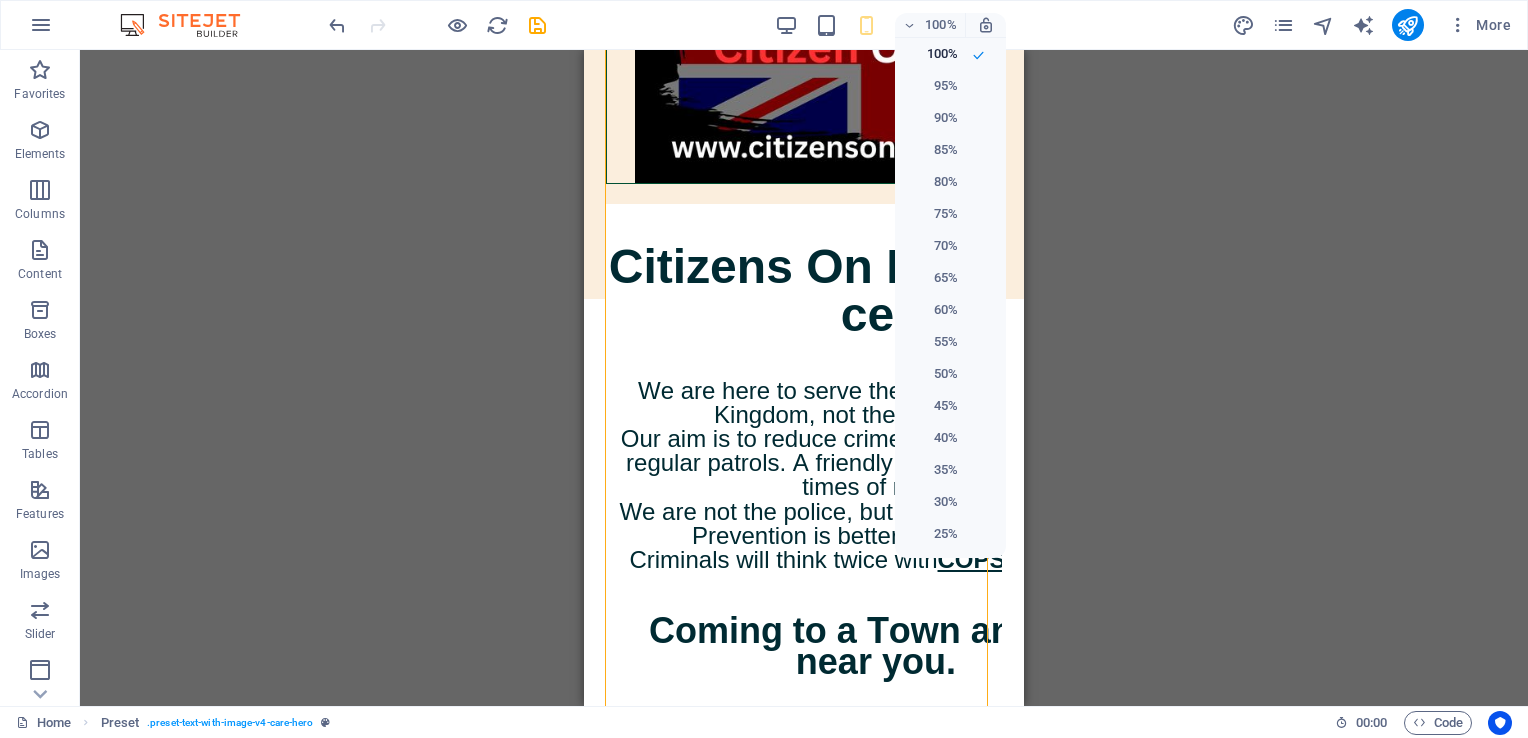click at bounding box center (764, 369) 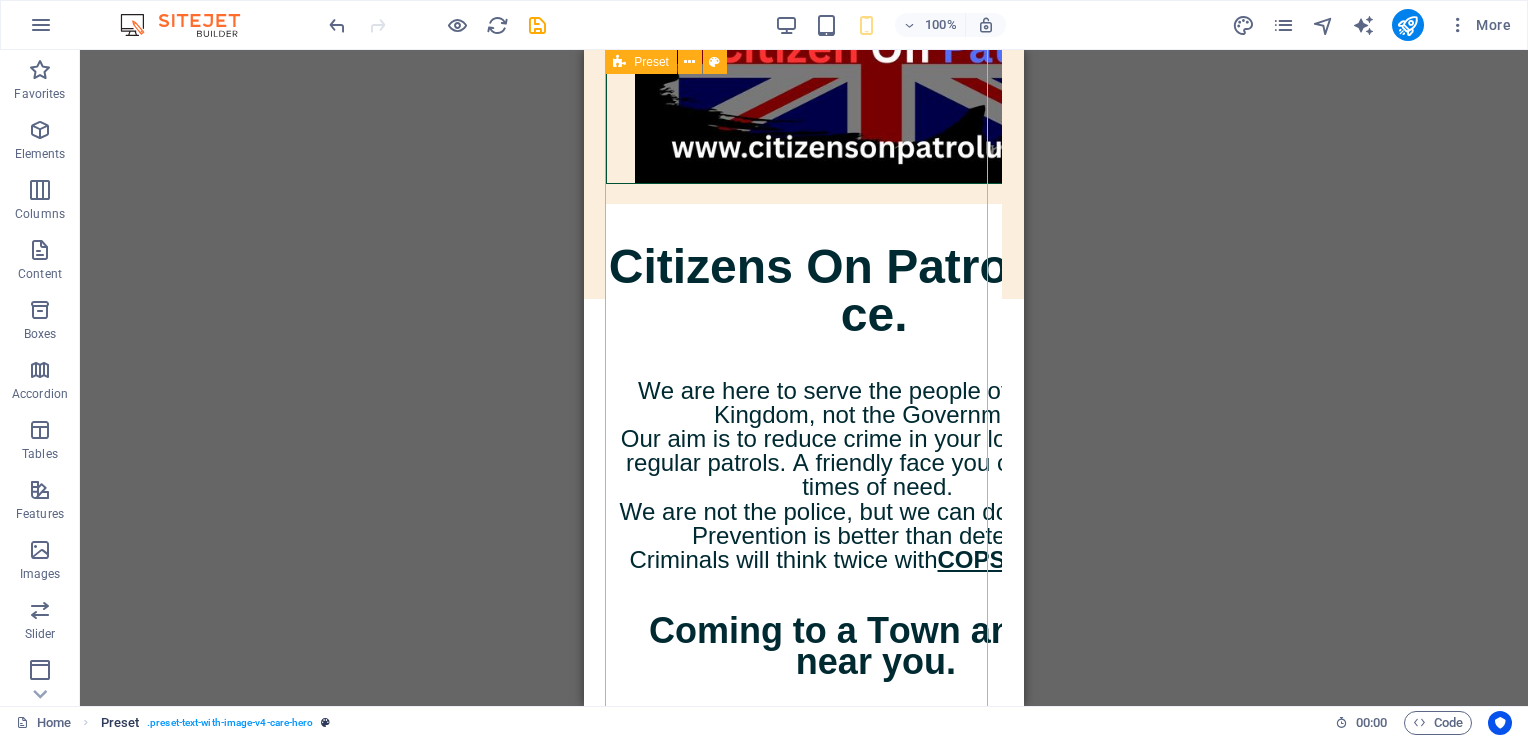 click on ". preset-text-with-image-v4-care-hero" at bounding box center (230, 723) 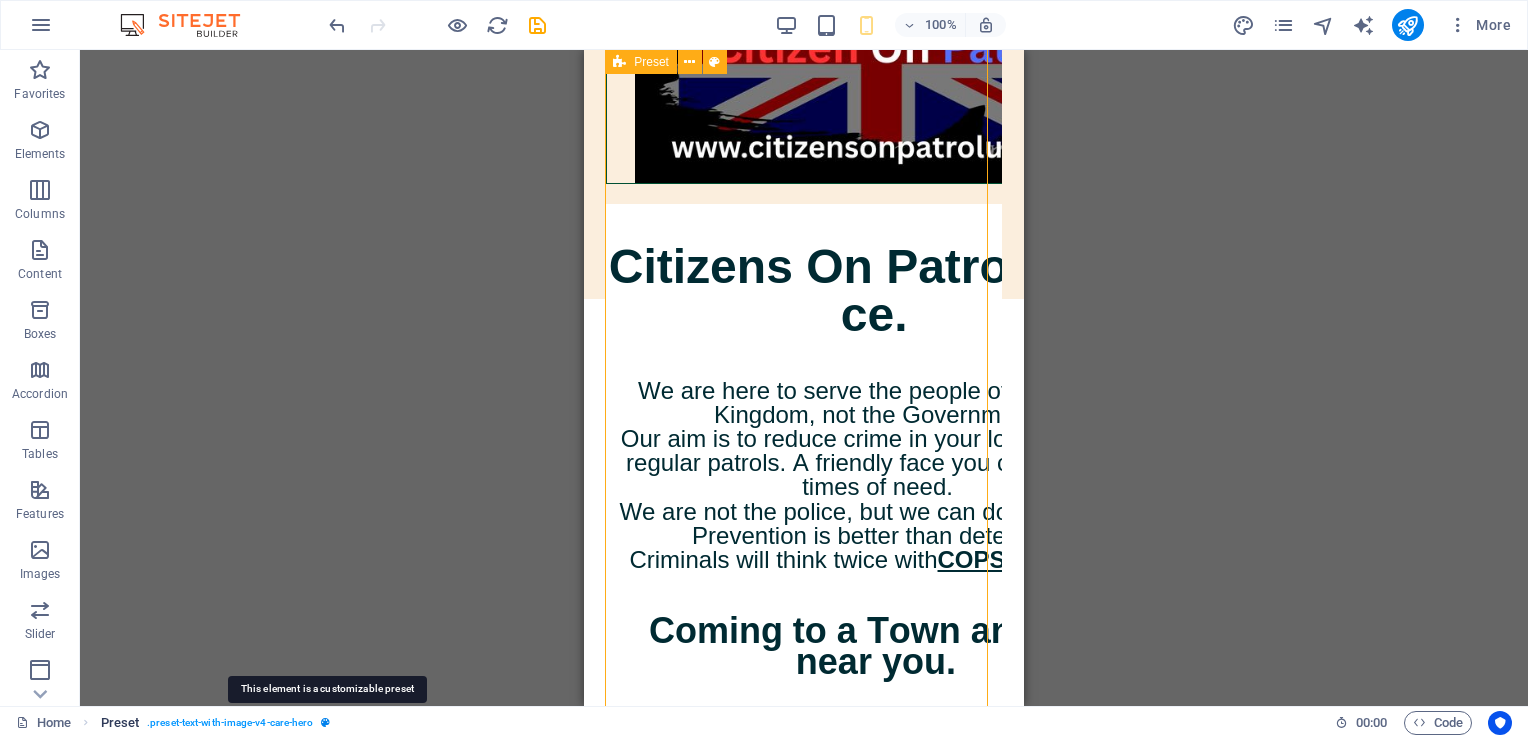 click at bounding box center (325, 722) 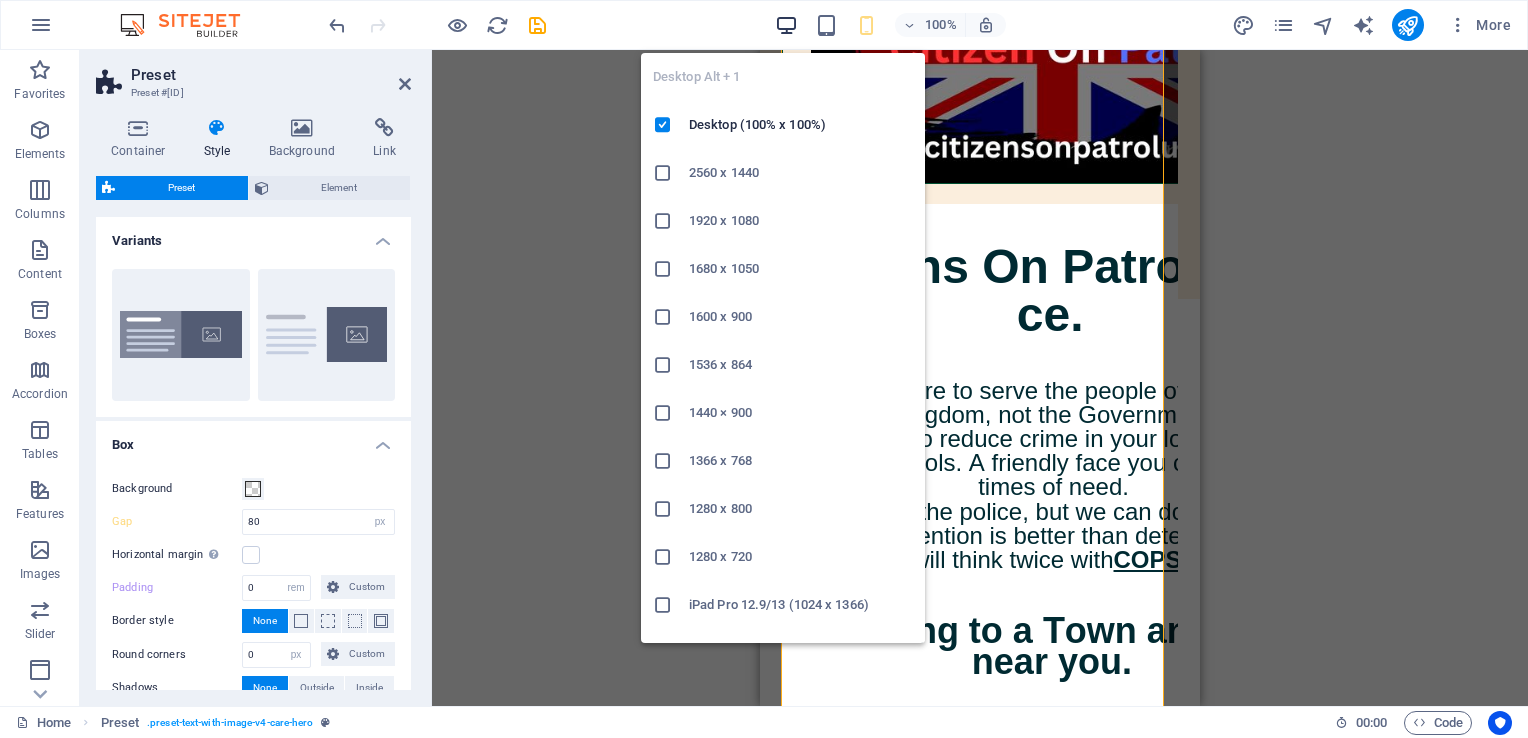 click at bounding box center [786, 25] 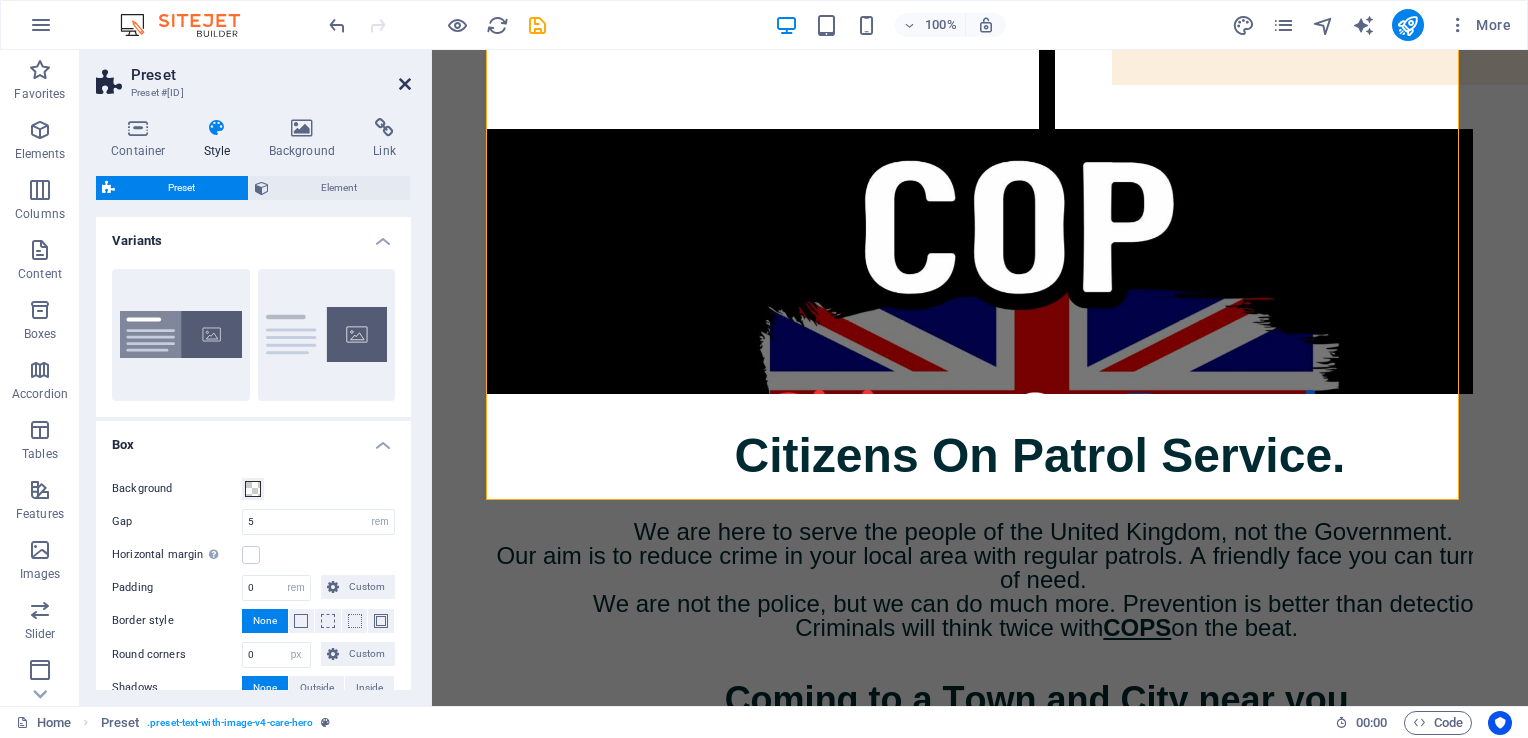 click at bounding box center (405, 84) 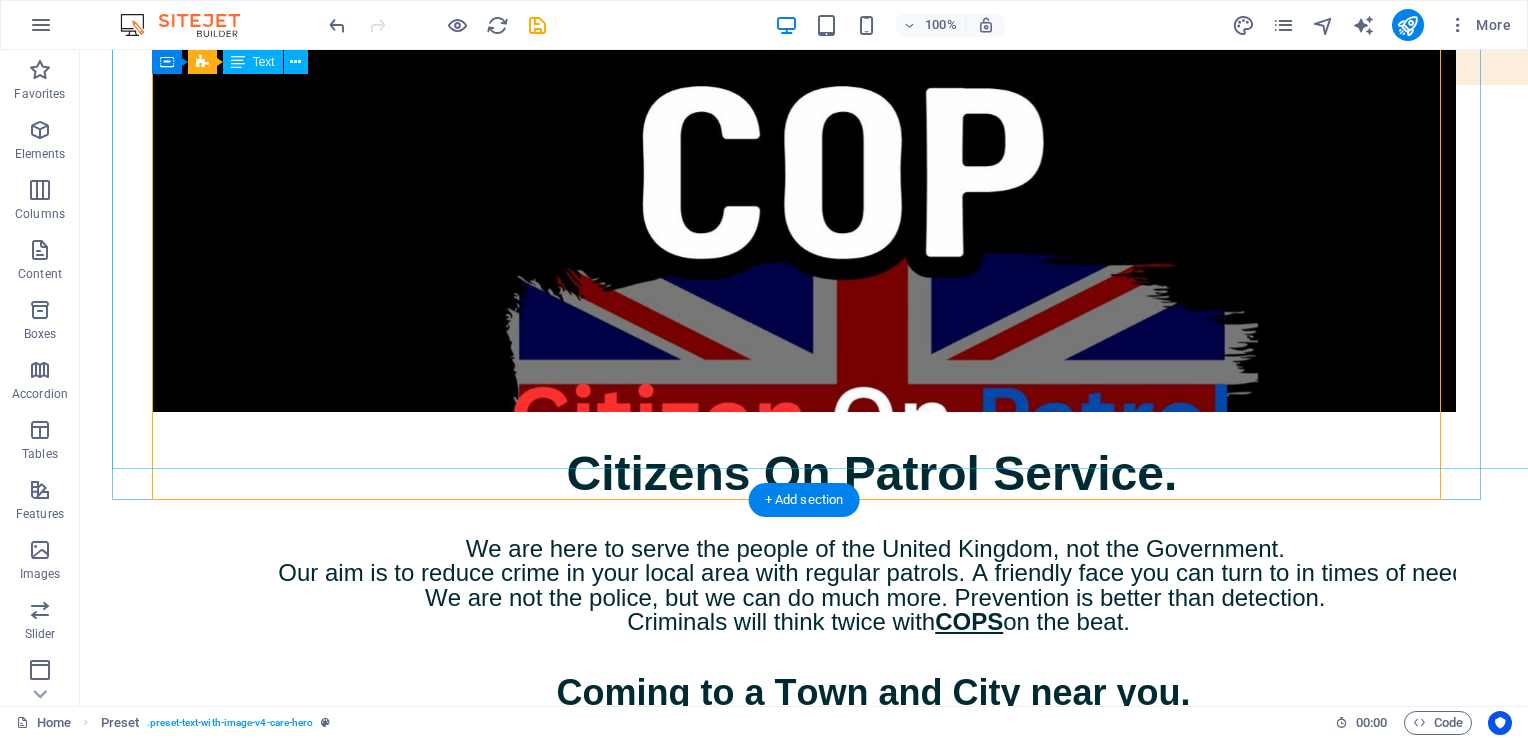 scroll, scrollTop: 596, scrollLeft: 0, axis: vertical 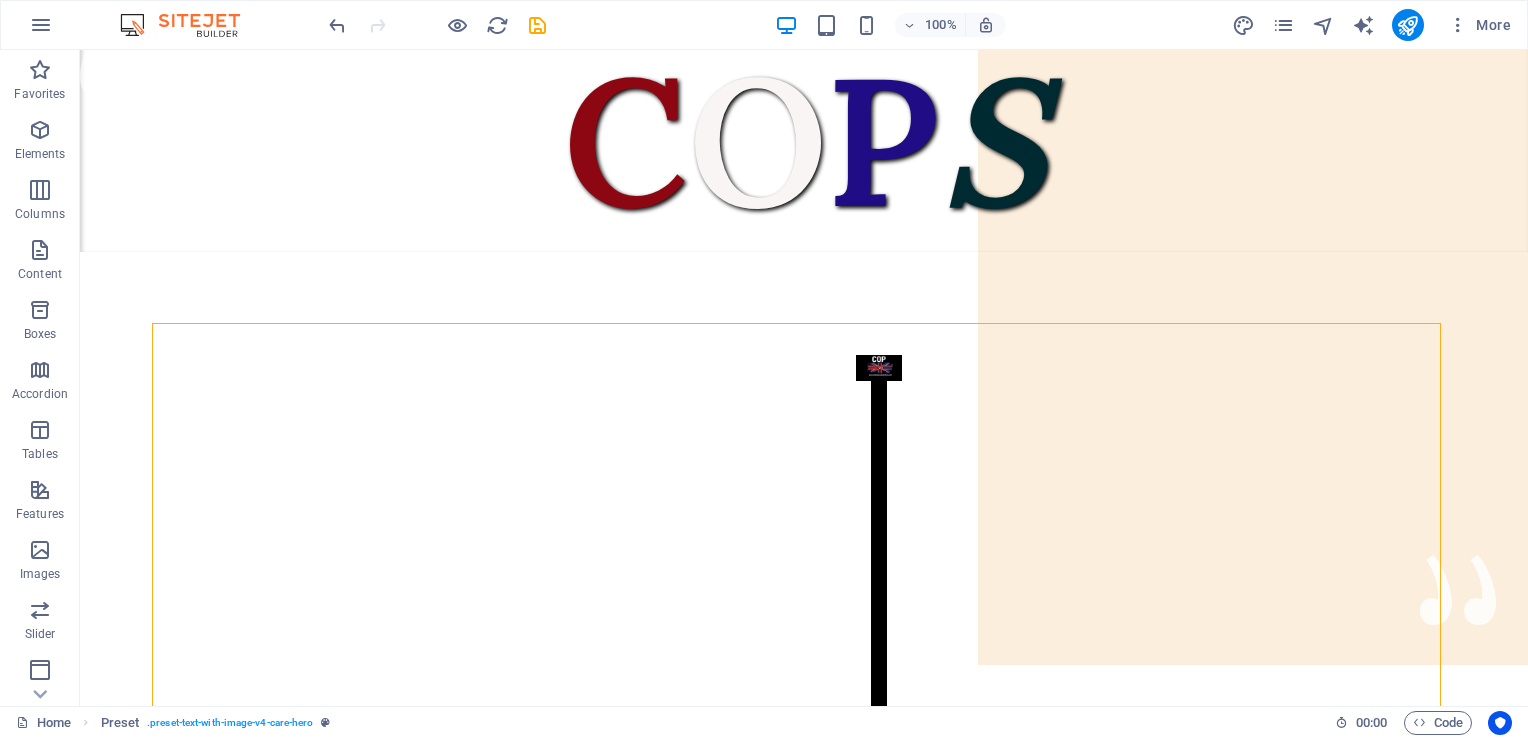 click on "C O P S   Citizens On Patrol Service.     We are here to serve the people of the United Kingdom, not the Government.   Our aim is to reduce crime in your local area with regular patrols. A friendly face you can turn to in times of need.   We are not the police, but we can do much more. Prevention is better than detection.    Criminals will think twice with  COPS  on the beat.       Coming to a Town and City near you.     We need your Support.   If you support us Please Donate.   We have no funding apart from Donations. We Need Uniforms, Equipment and Public Liability insurance. DONATE HERE
CITIZENS   ON  PATROL The People Have Had Enough Of Two Teir policing, So We Will Police Ourselves. Come and join us. Be One Of Many. Be One Of The People. We are looking for Ex-Forces, Ex-Police and experienced Security to help us get Organised in every Town and City throughout the UK. Localised Patrols from enthusiastic individuals all linked Nationally. If Interested?" at bounding box center [804, 10433] 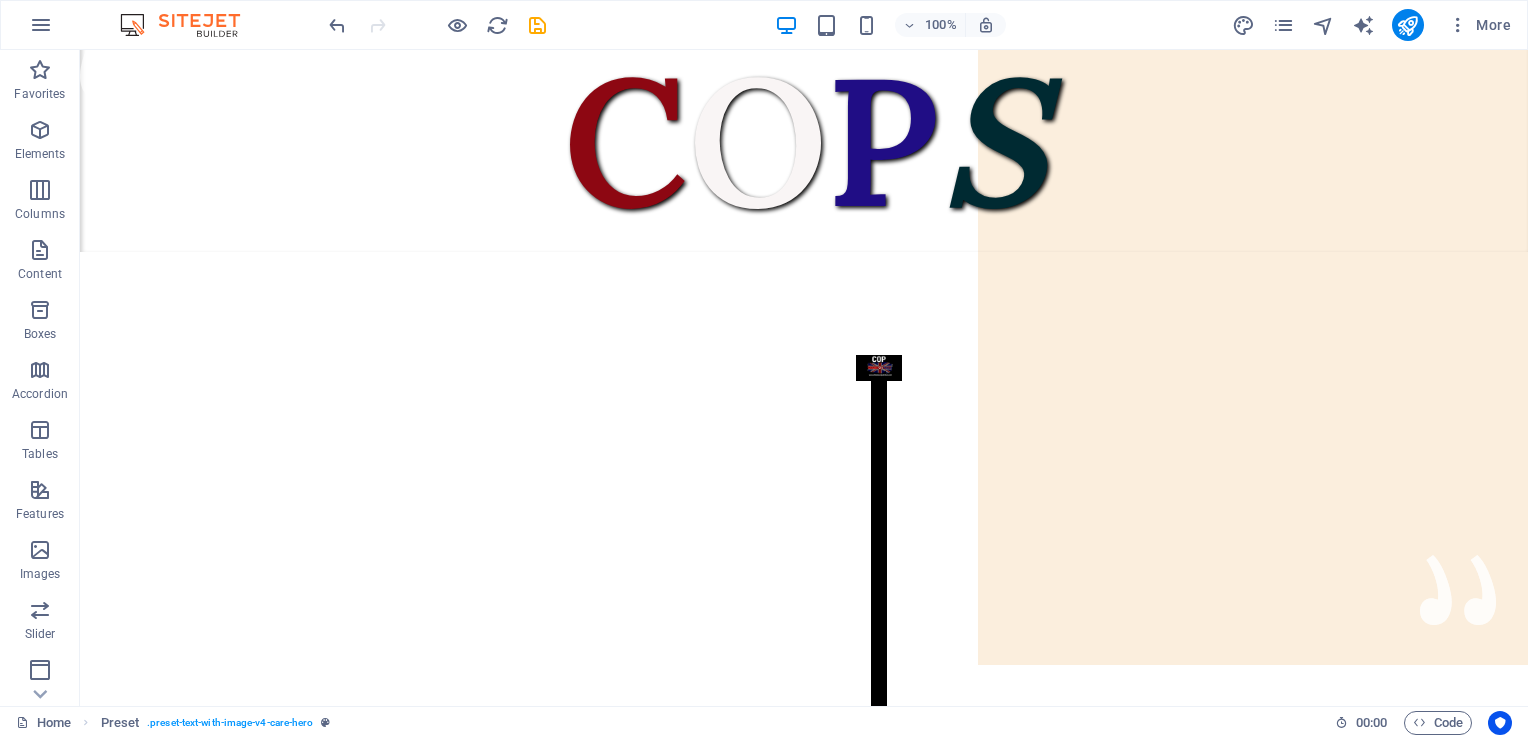 click on "C O P S   Citizens On Patrol Service.     We are here to serve the people of the United Kingdom, not the Government.   Our aim is to reduce crime in your local area with regular patrols. A friendly face you can turn to in times of need.   We are not the police, but we can do much more. Prevention is better than detection.    Criminals will think twice with  COPS  on the beat.       Coming to a Town and City near you.     We need your Support.   If you support us Please Donate.   We have no funding apart from Donations. We Need Uniforms, Equipment and Public Liability insurance. DONATE HERE
CITIZENS   ON  PATROL The People Have Had Enough Of Two Teir policing, So We Will Police Ourselves. Come and join us. Be One Of Many. Be One Of The People. We are looking for Ex-Forces, Ex-Police and experienced Security to help us get Organised in every Town and City throughout the UK. Localised Patrols from enthusiastic individuals all linked Nationally. If Interested?" at bounding box center [804, 10433] 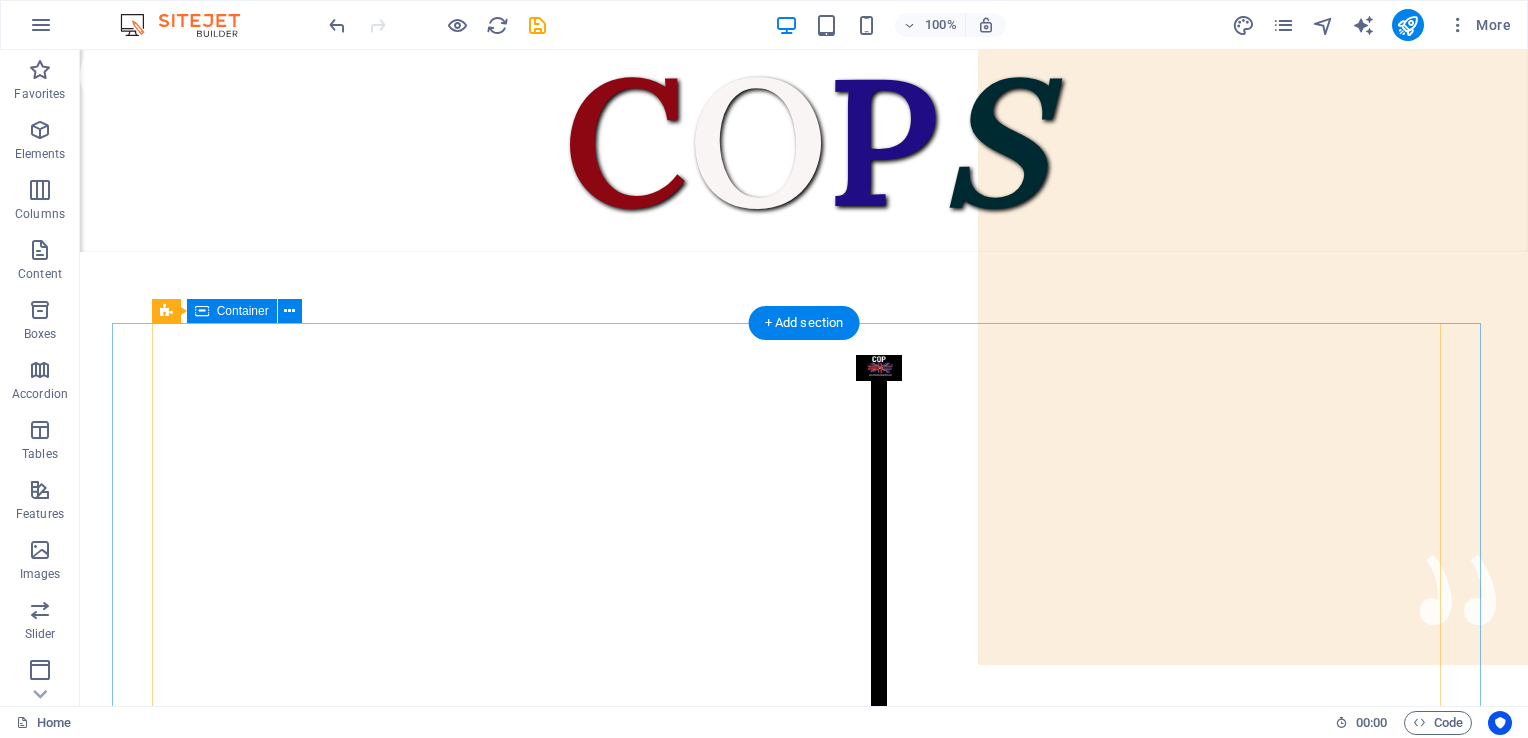 click at bounding box center [878, 368] 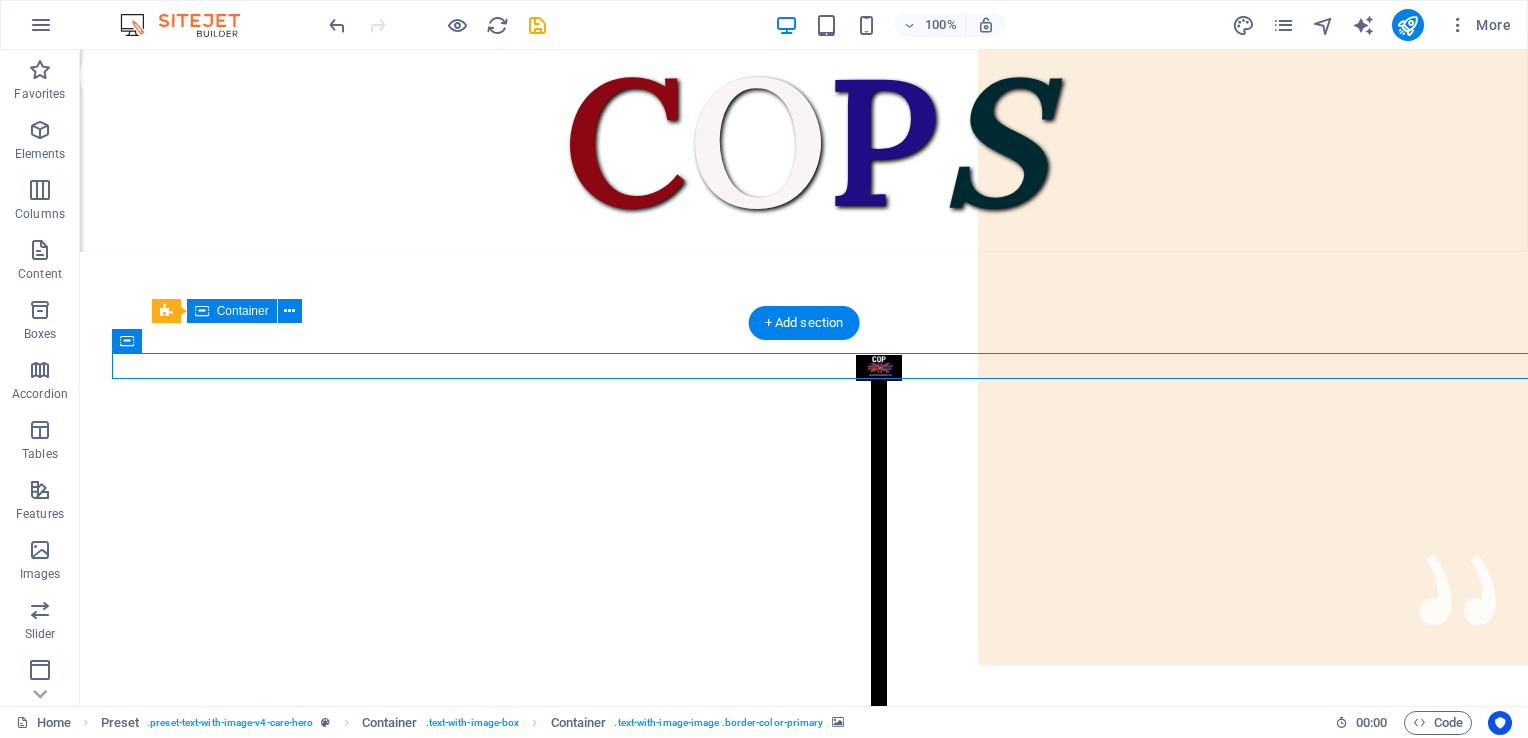 click at bounding box center [878, 368] 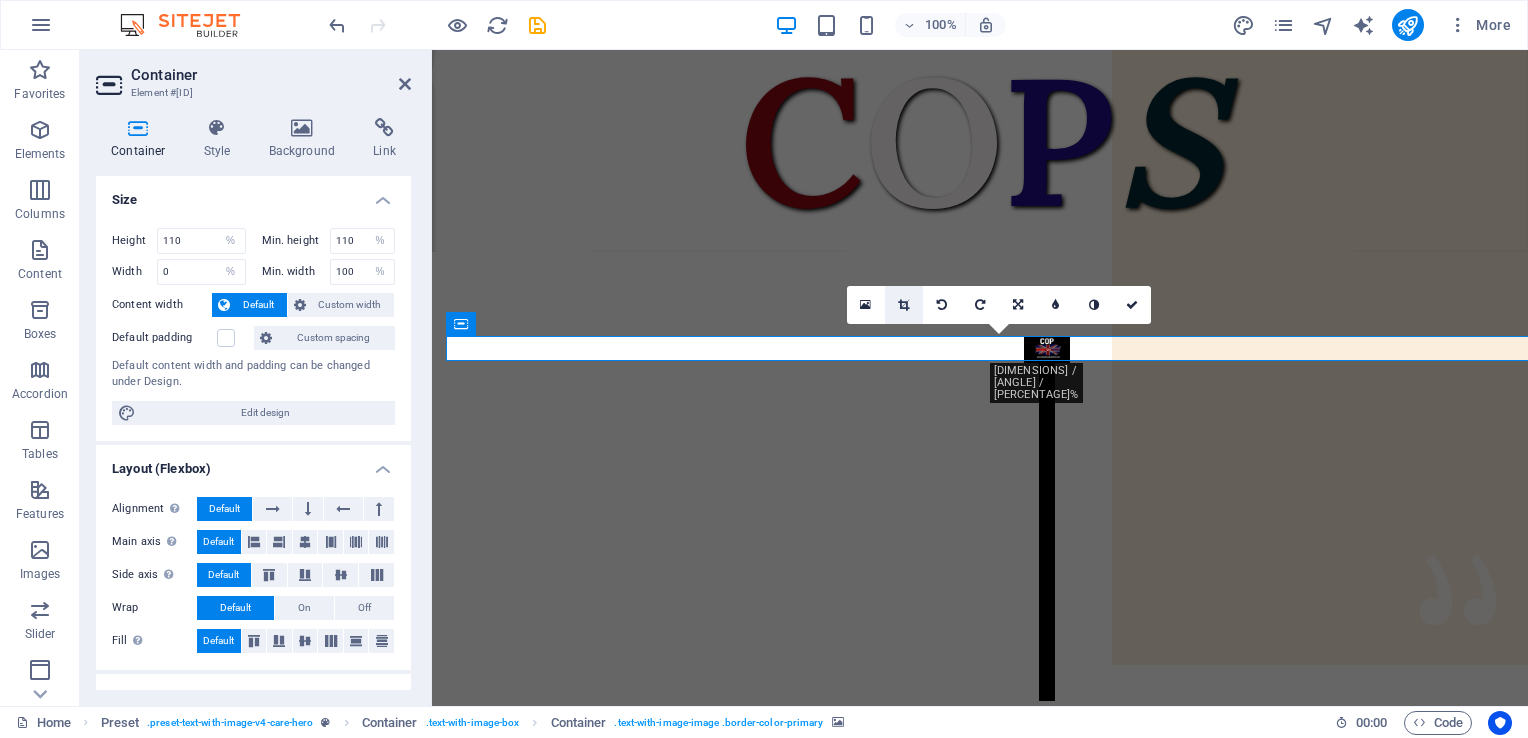 click at bounding box center [903, 305] 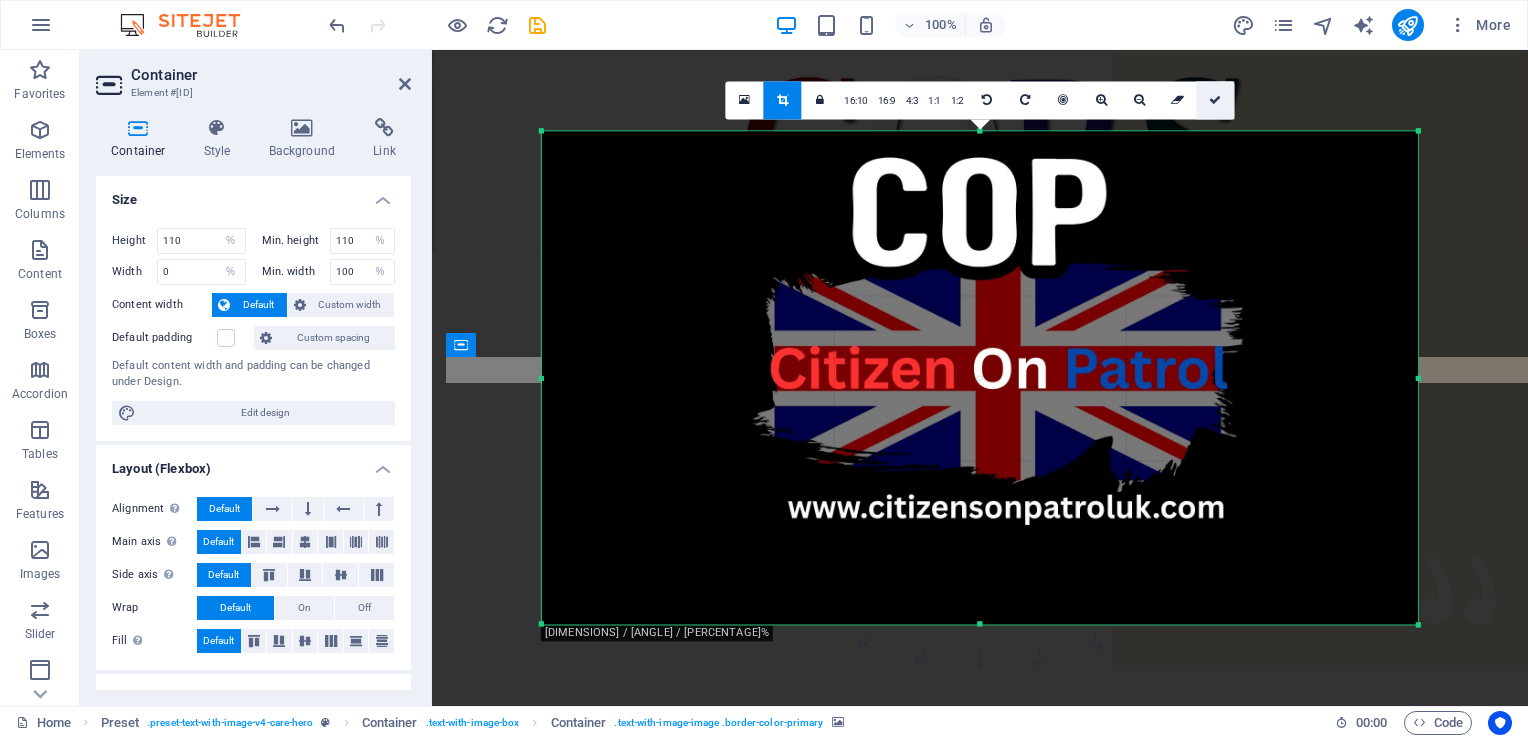 click at bounding box center [1215, 100] 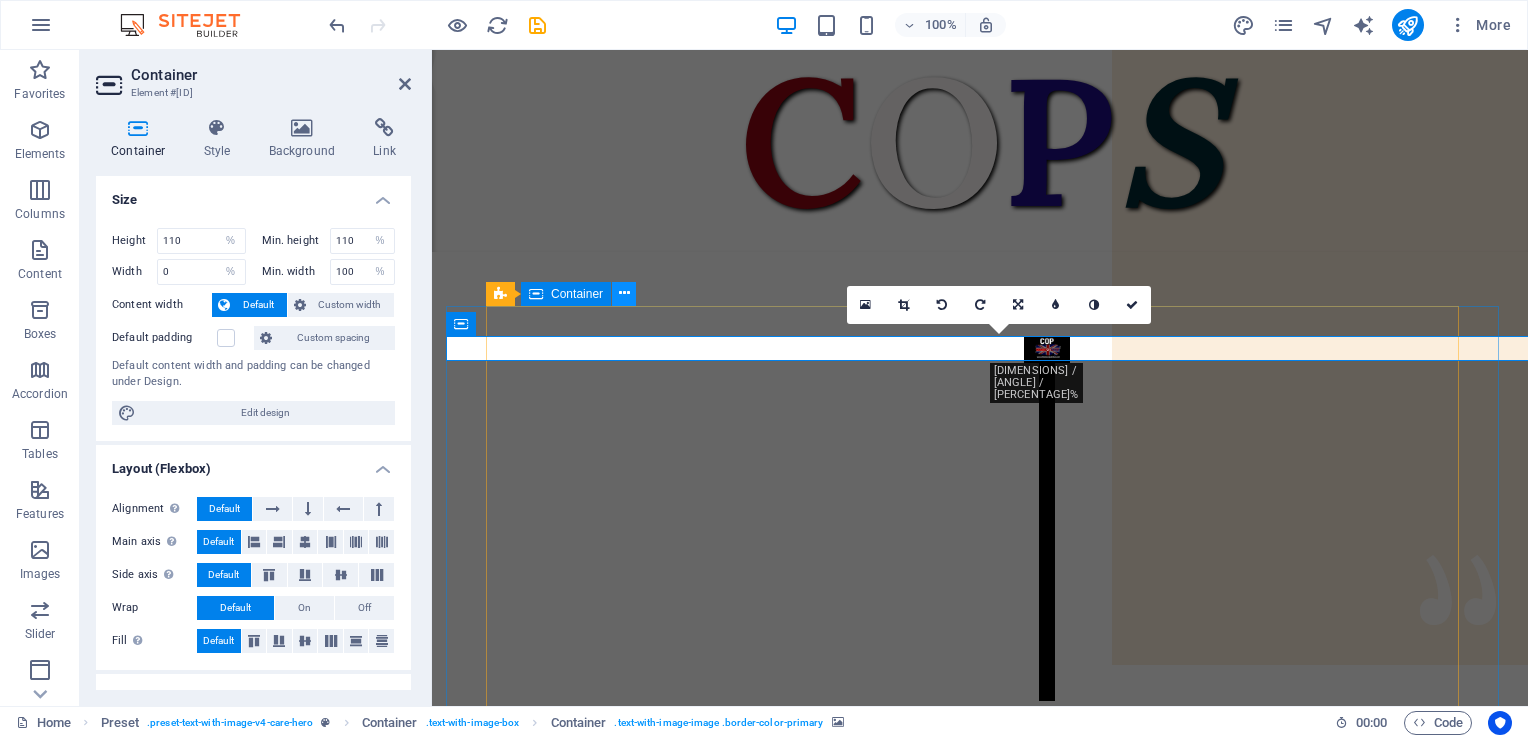 click at bounding box center (624, 294) 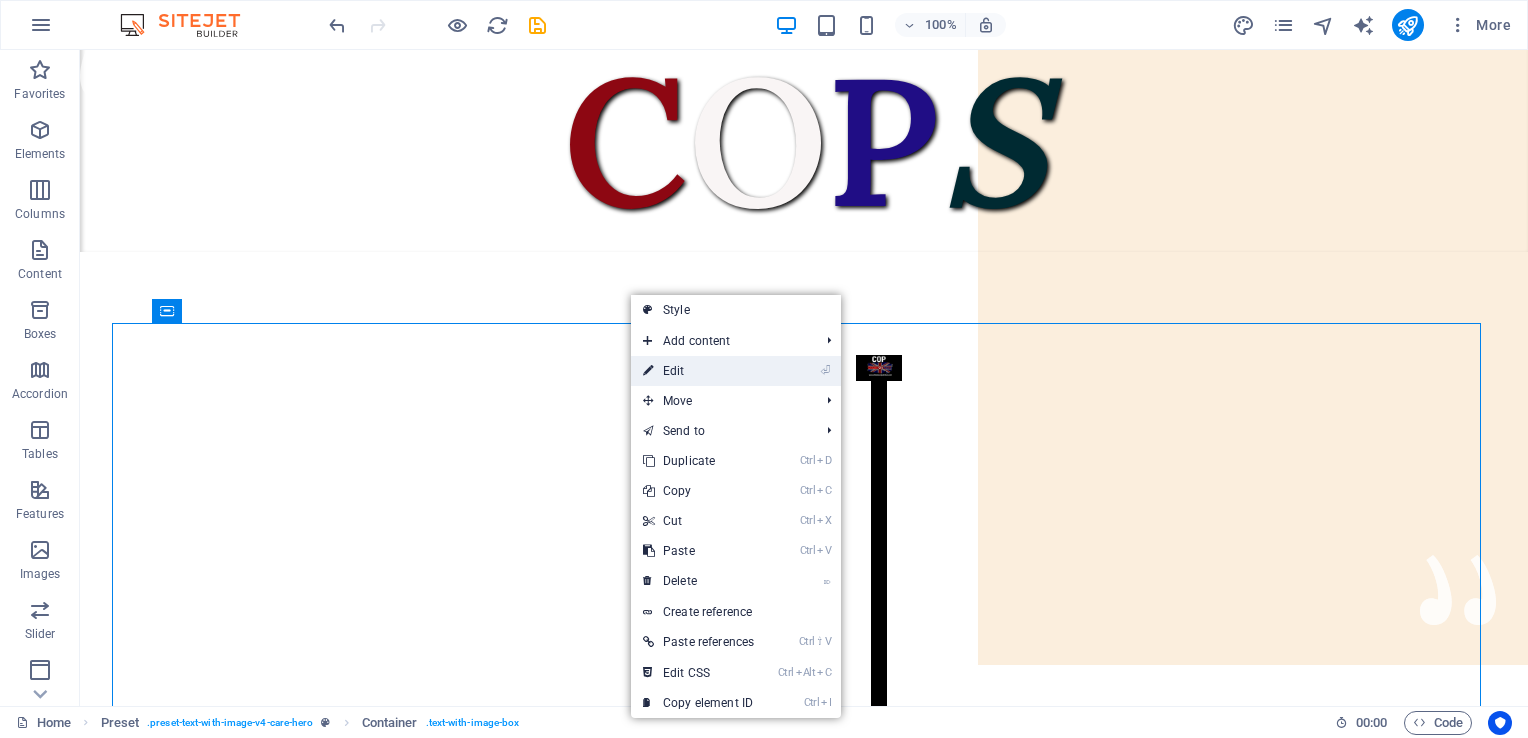 click on "⏎  Edit" at bounding box center (698, 371) 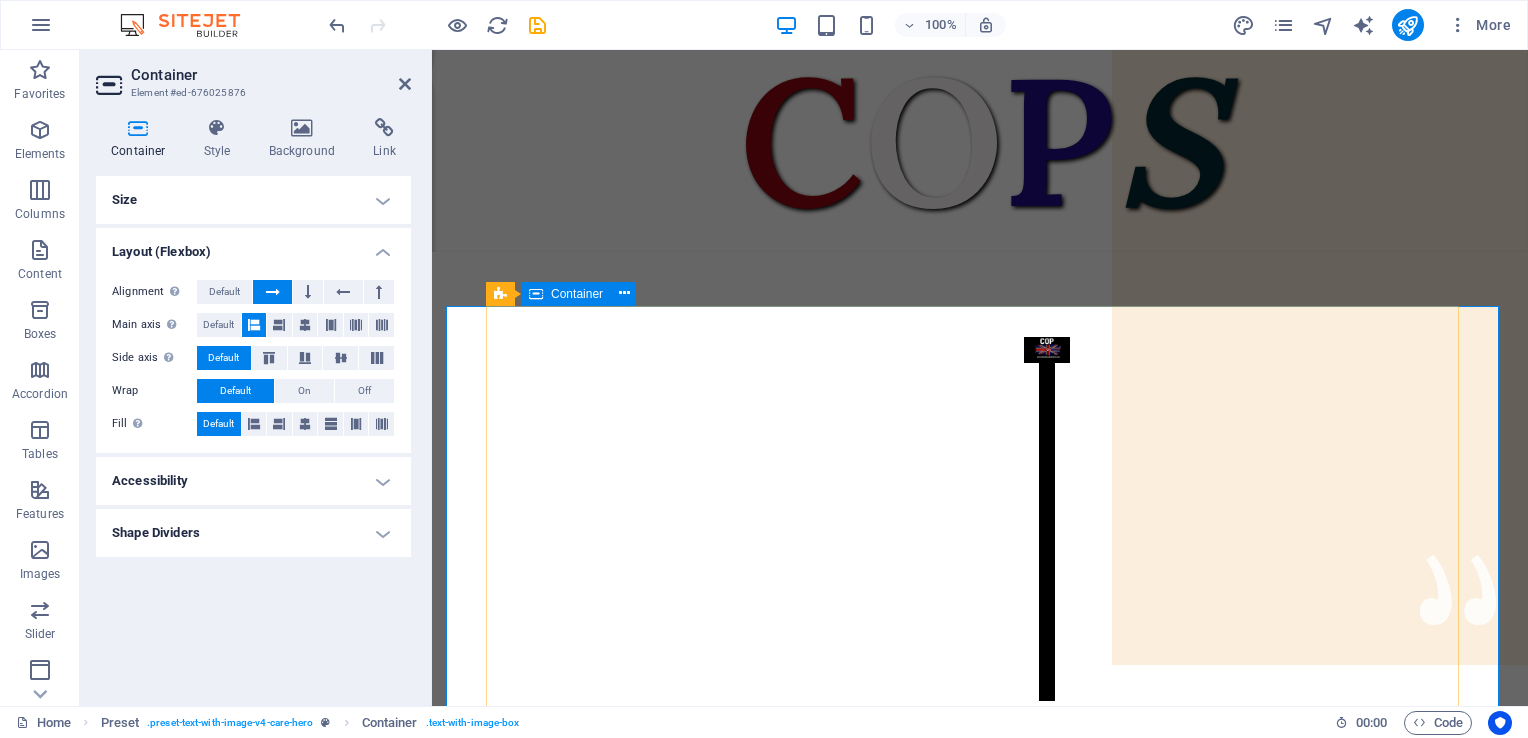 click at bounding box center (1047, 350) 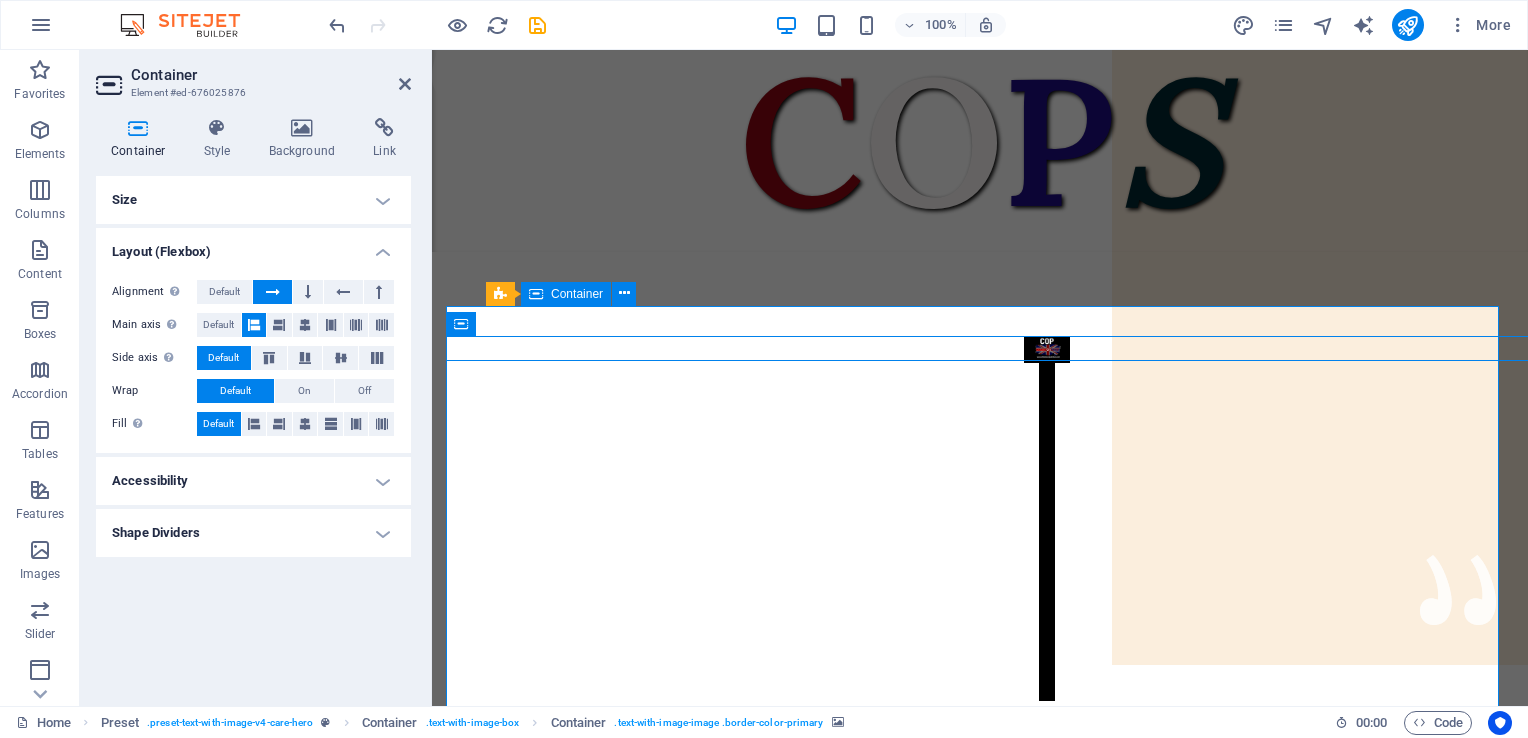 click at bounding box center (1047, 350) 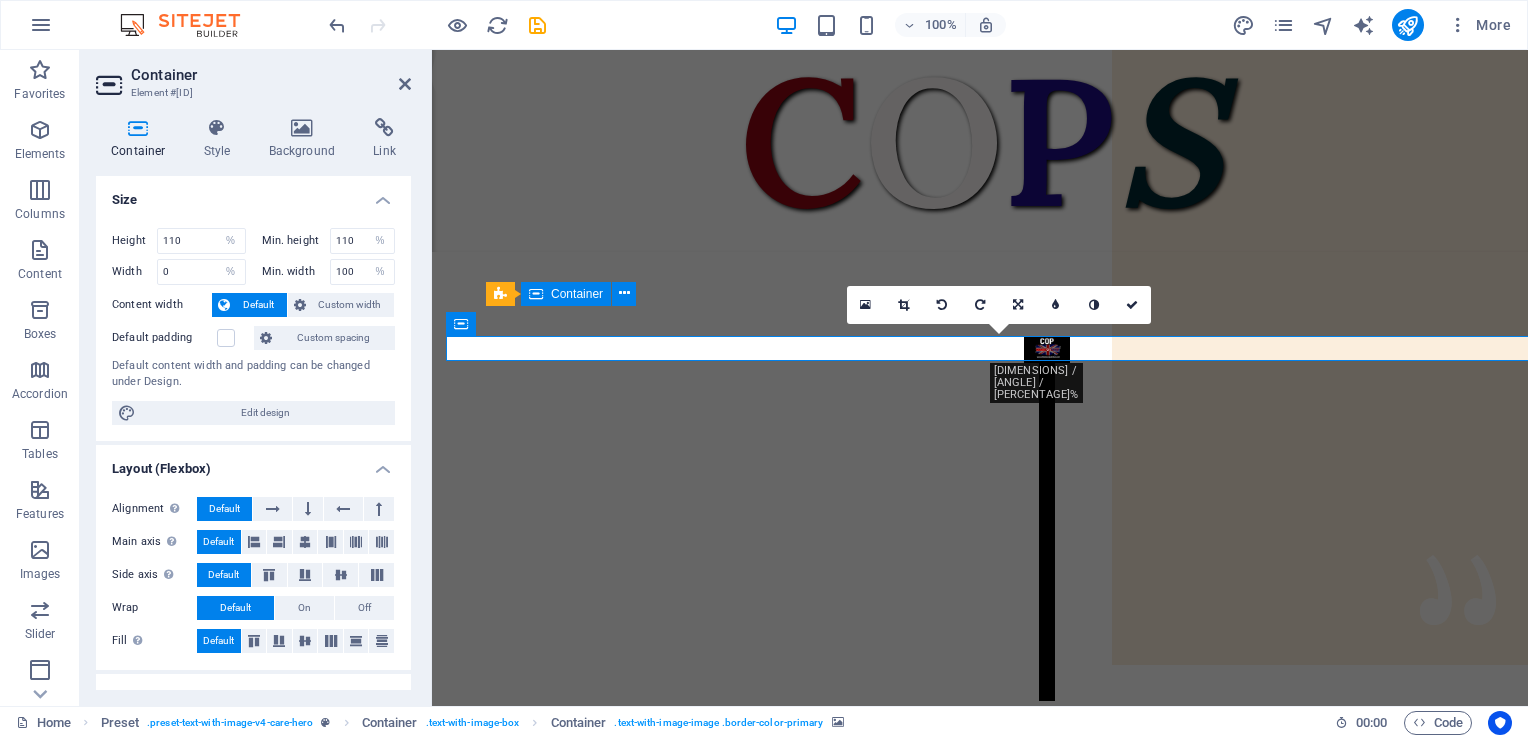 click at bounding box center [1047, 350] 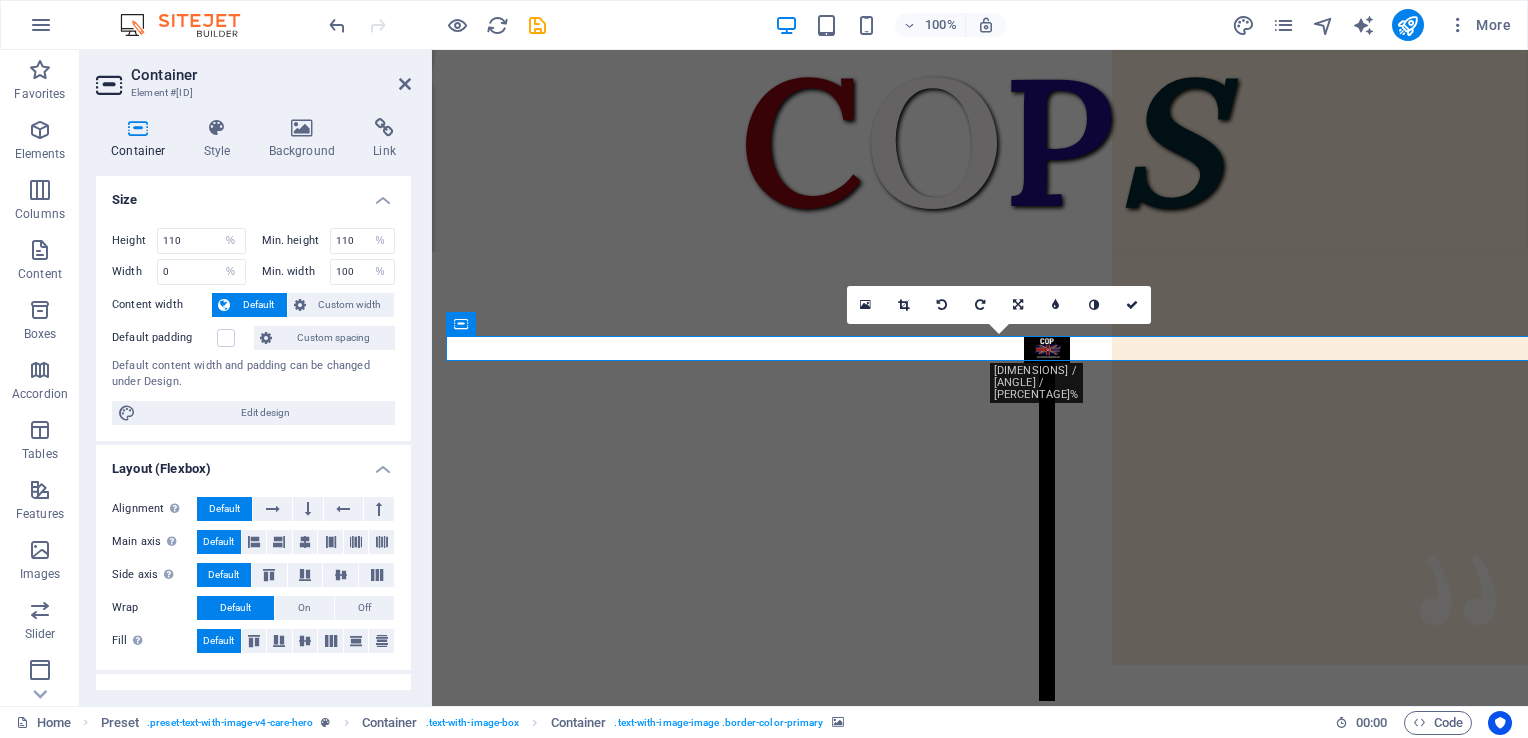 click at bounding box center [138, 128] 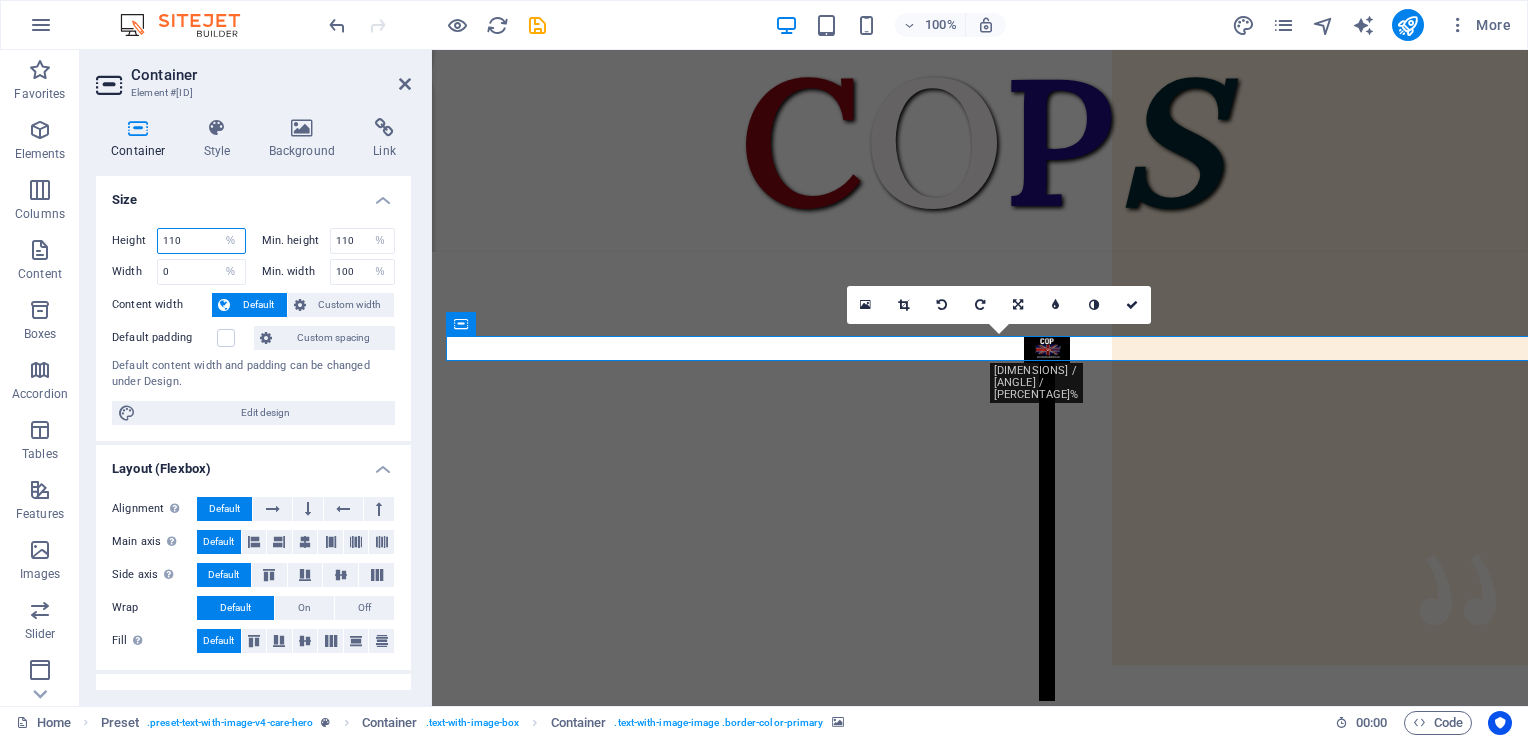 click on "110" at bounding box center (201, 241) 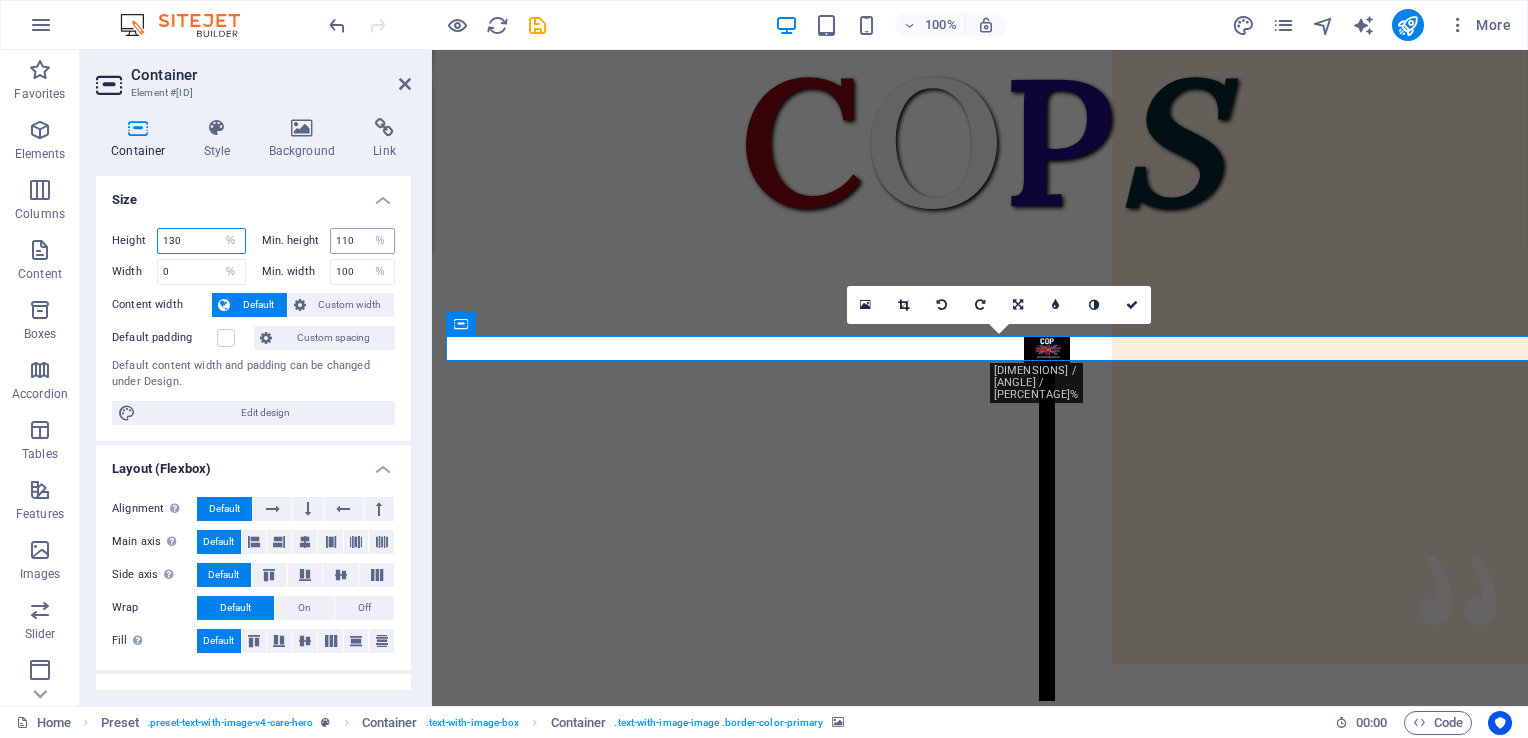 type on "130" 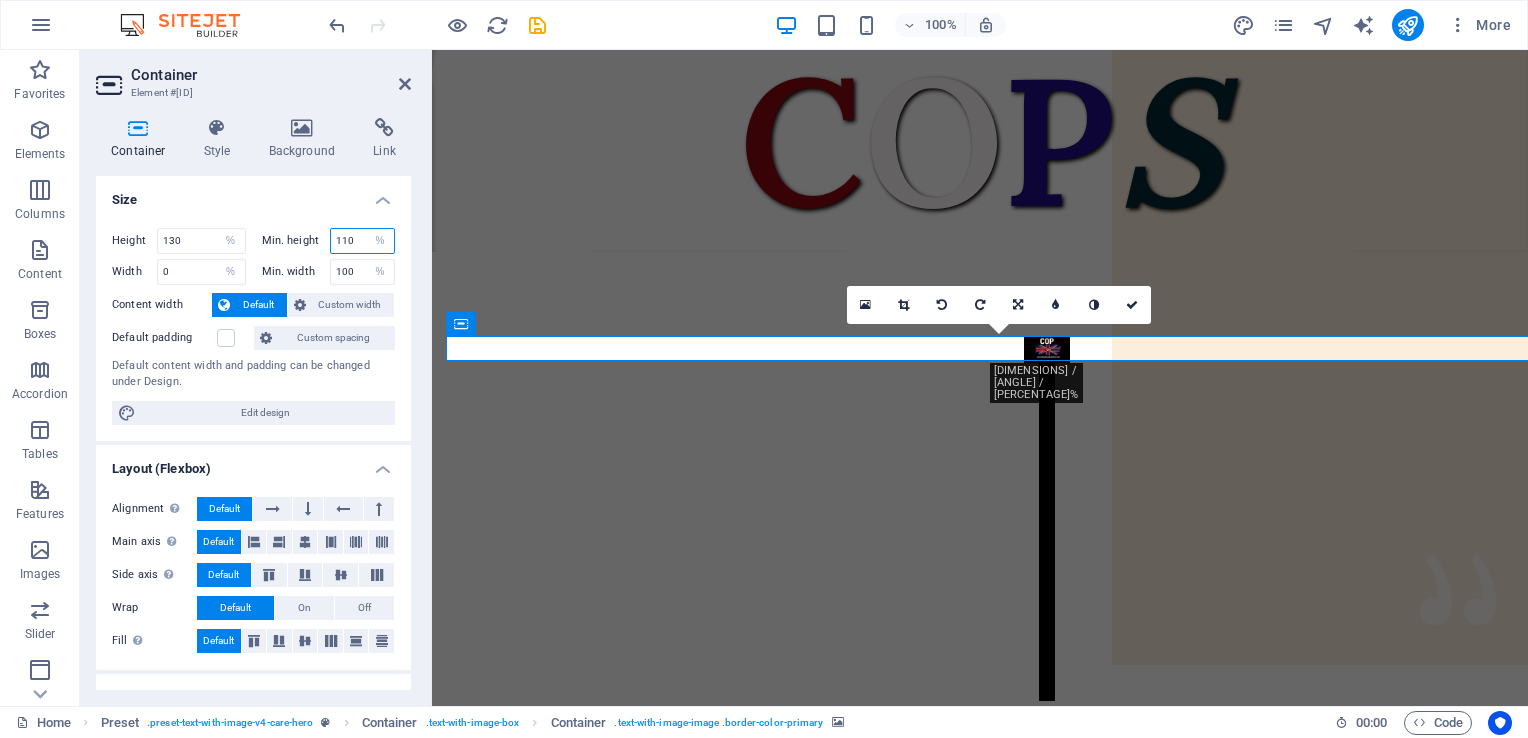 click on "110" at bounding box center [363, 241] 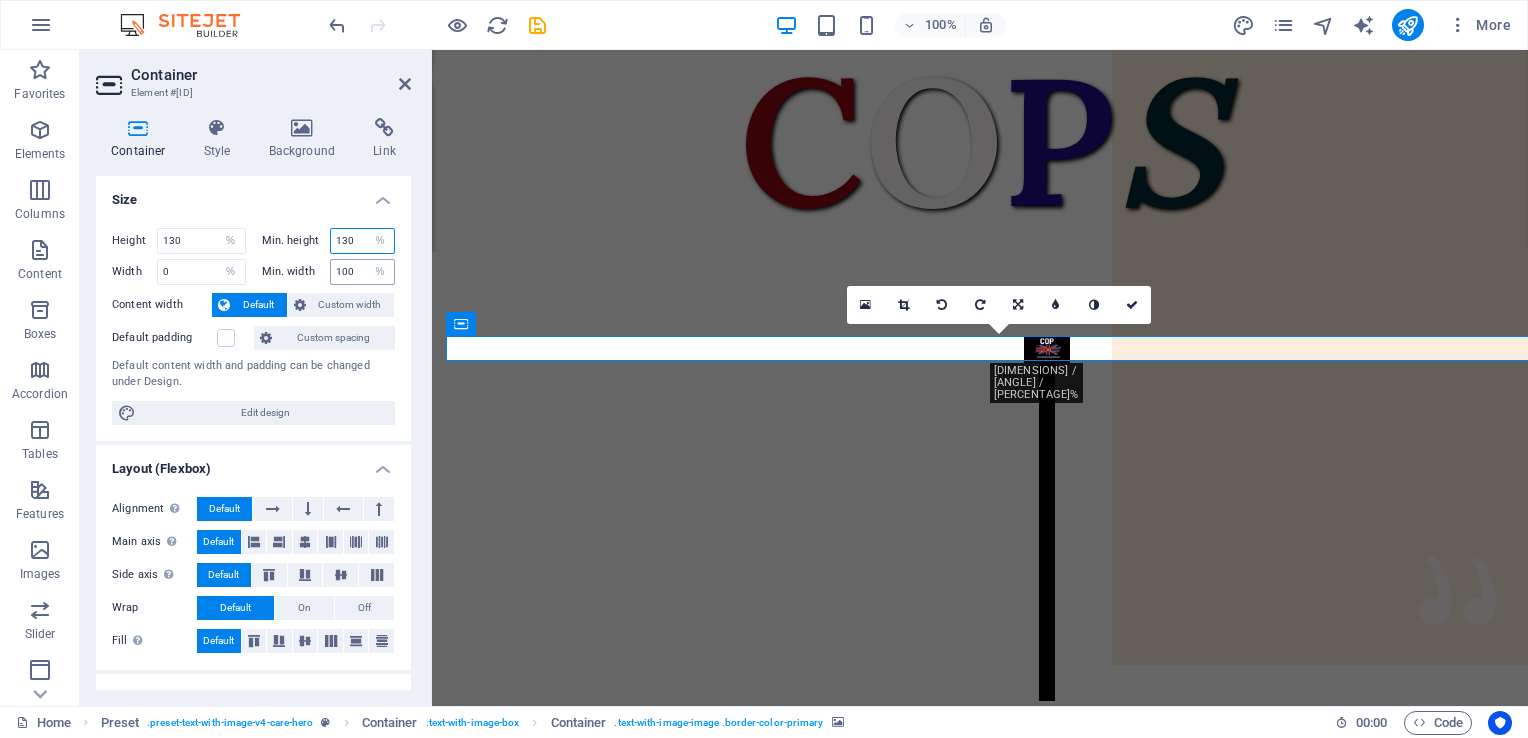 type on "130" 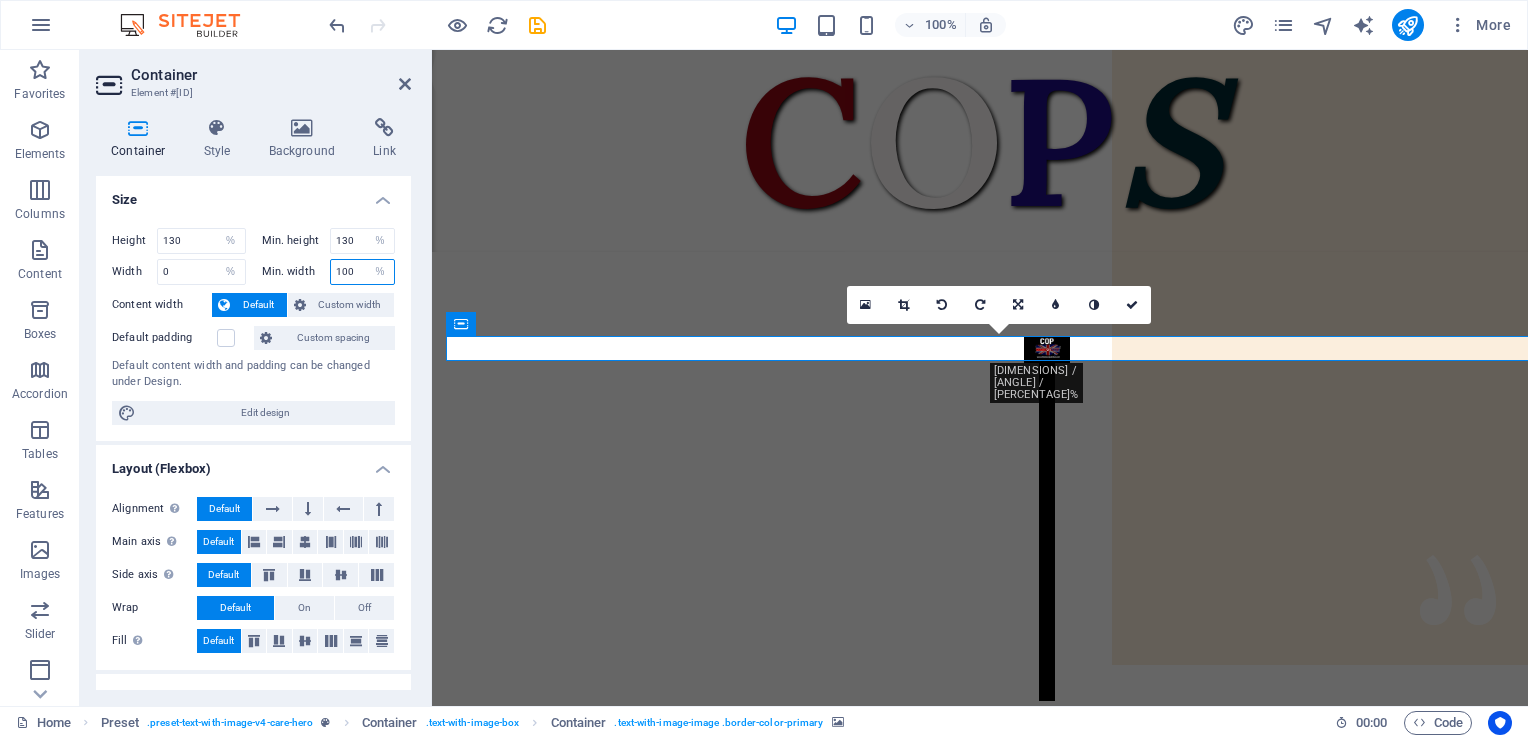 click on "100" at bounding box center (363, 272) 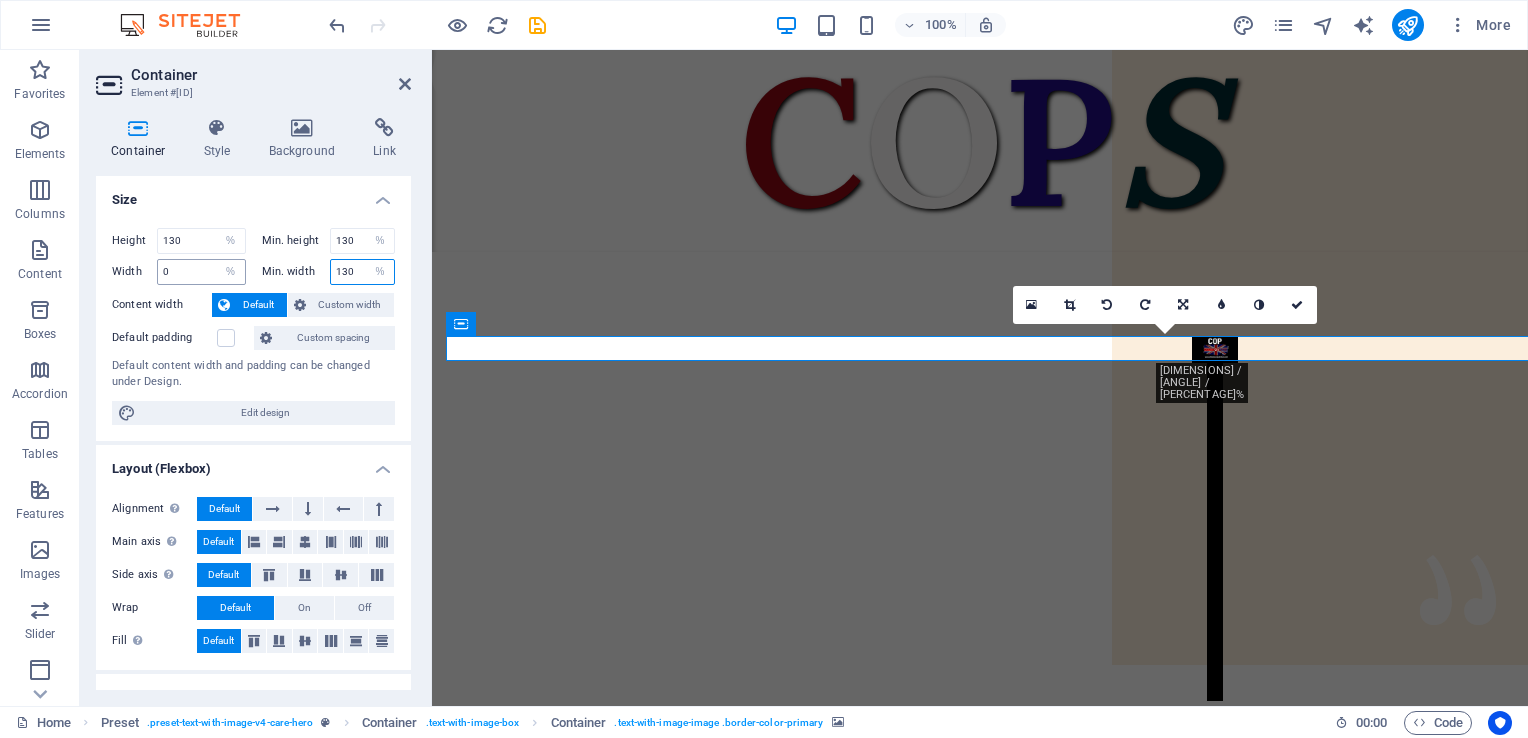 type on "130" 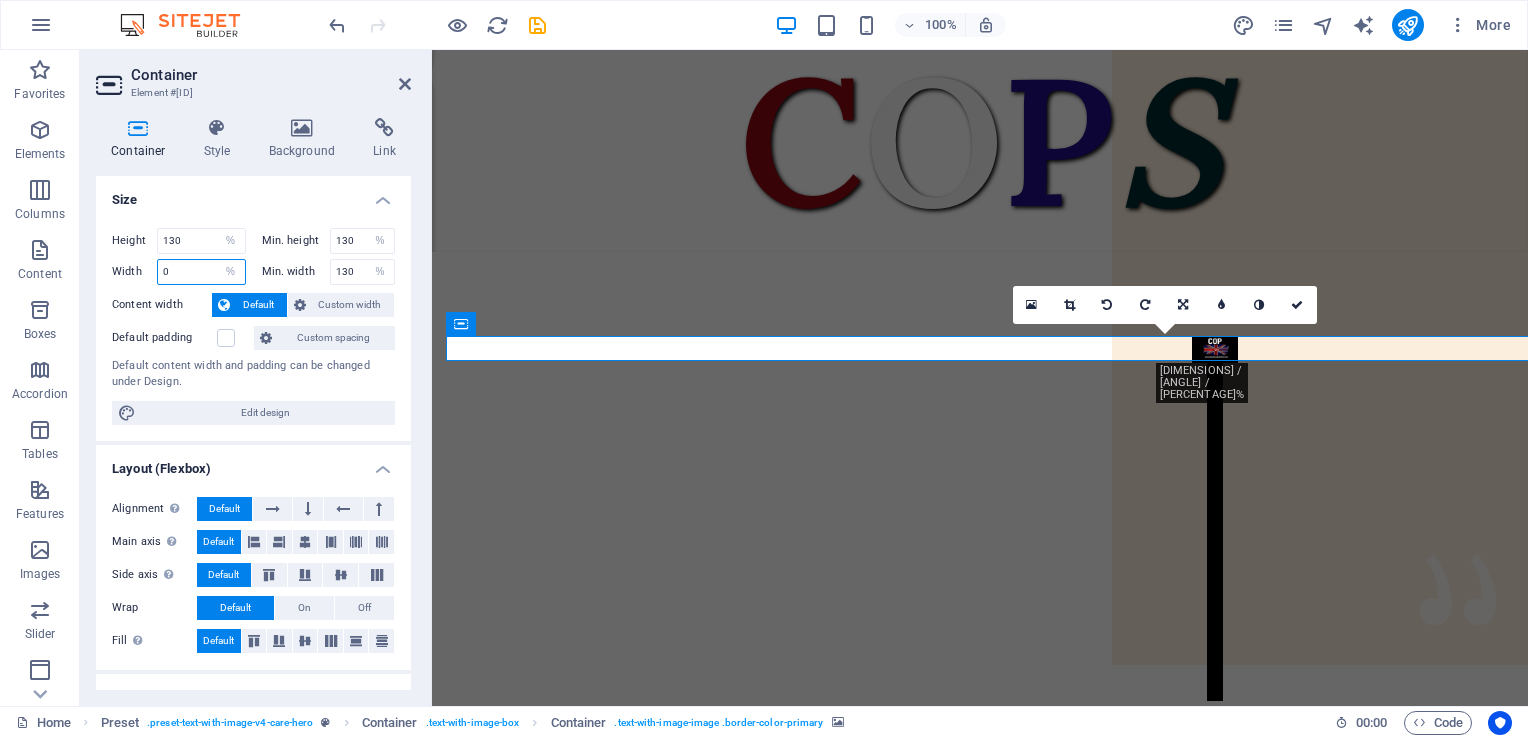 click on "0" at bounding box center [201, 272] 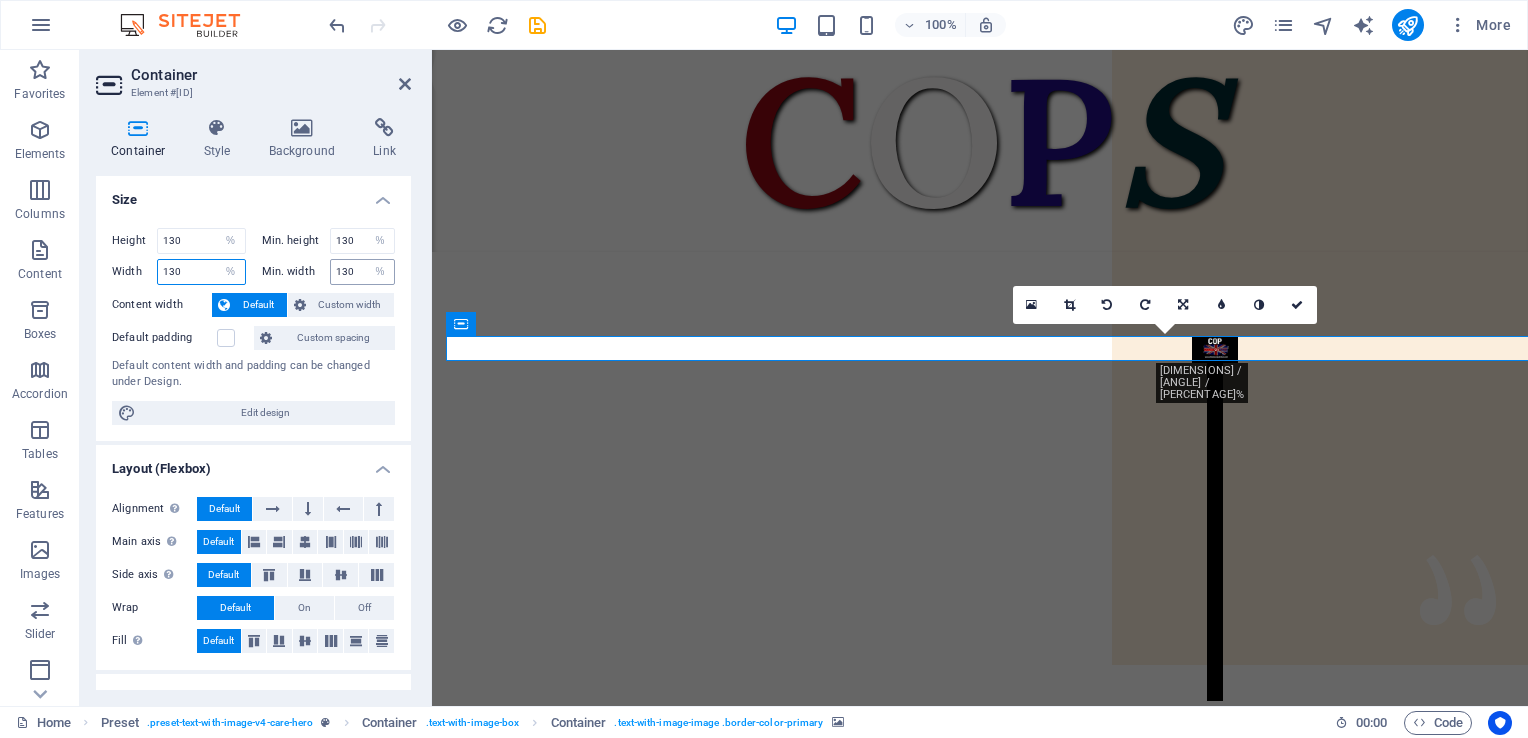 type on "130" 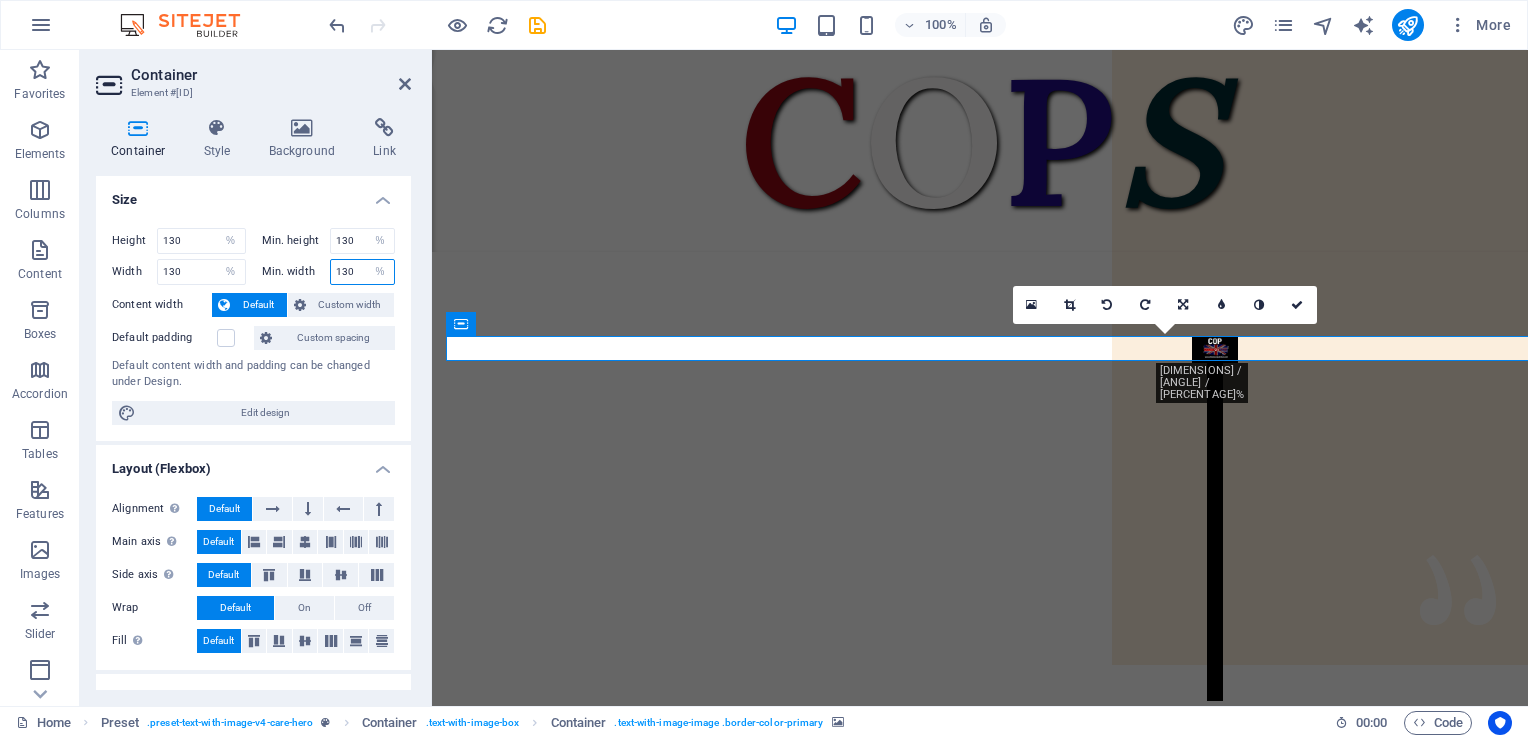 click on "130" at bounding box center (363, 272) 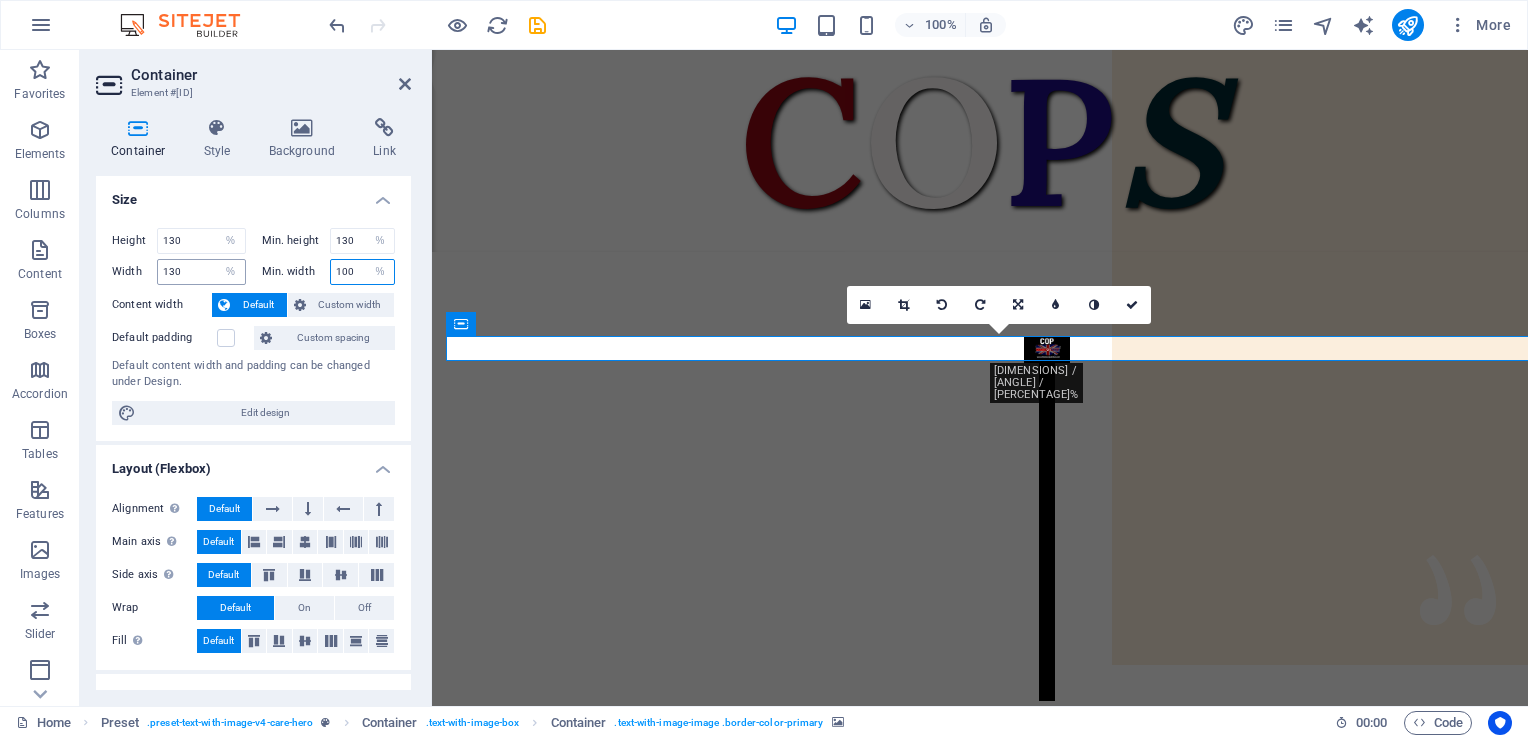 type on "100" 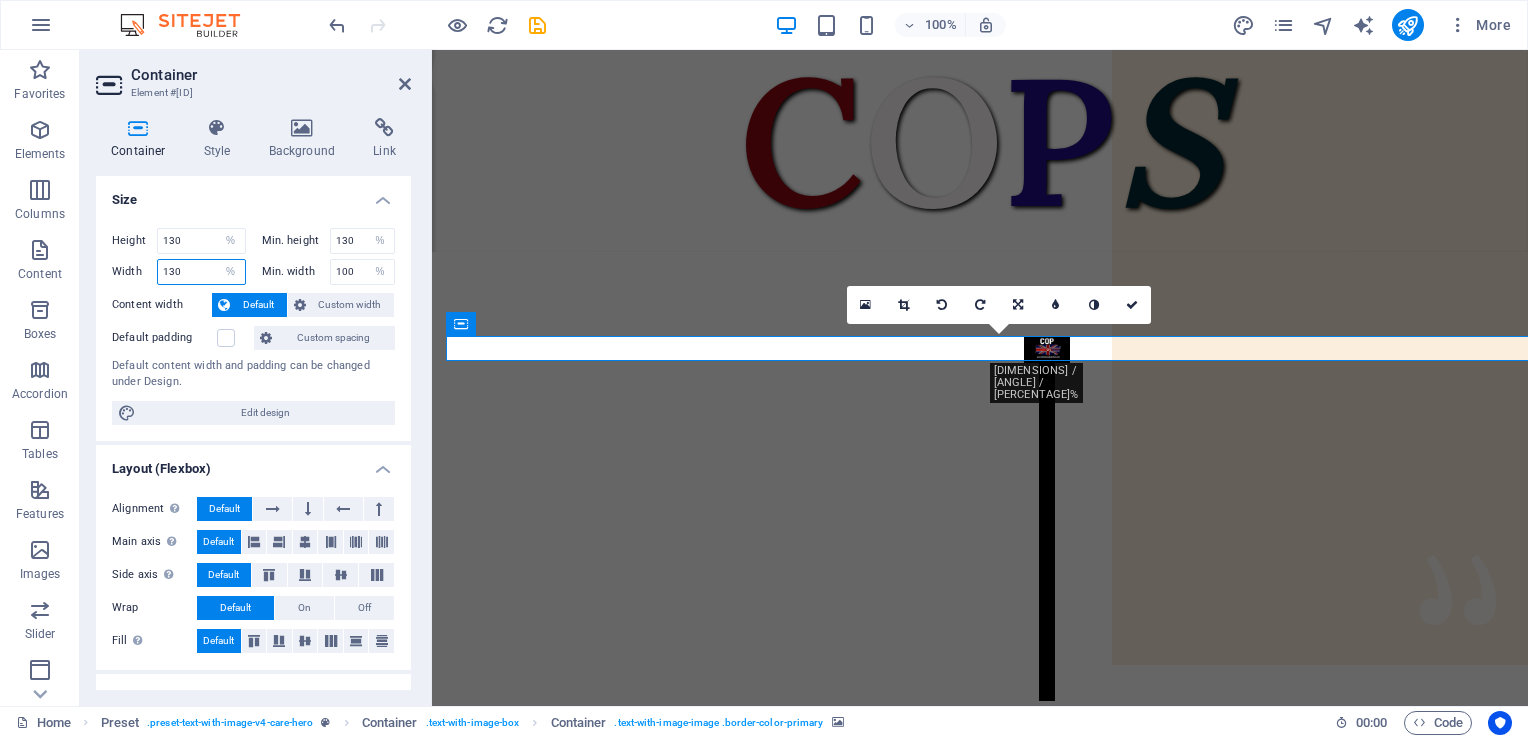 click on "130" at bounding box center [201, 272] 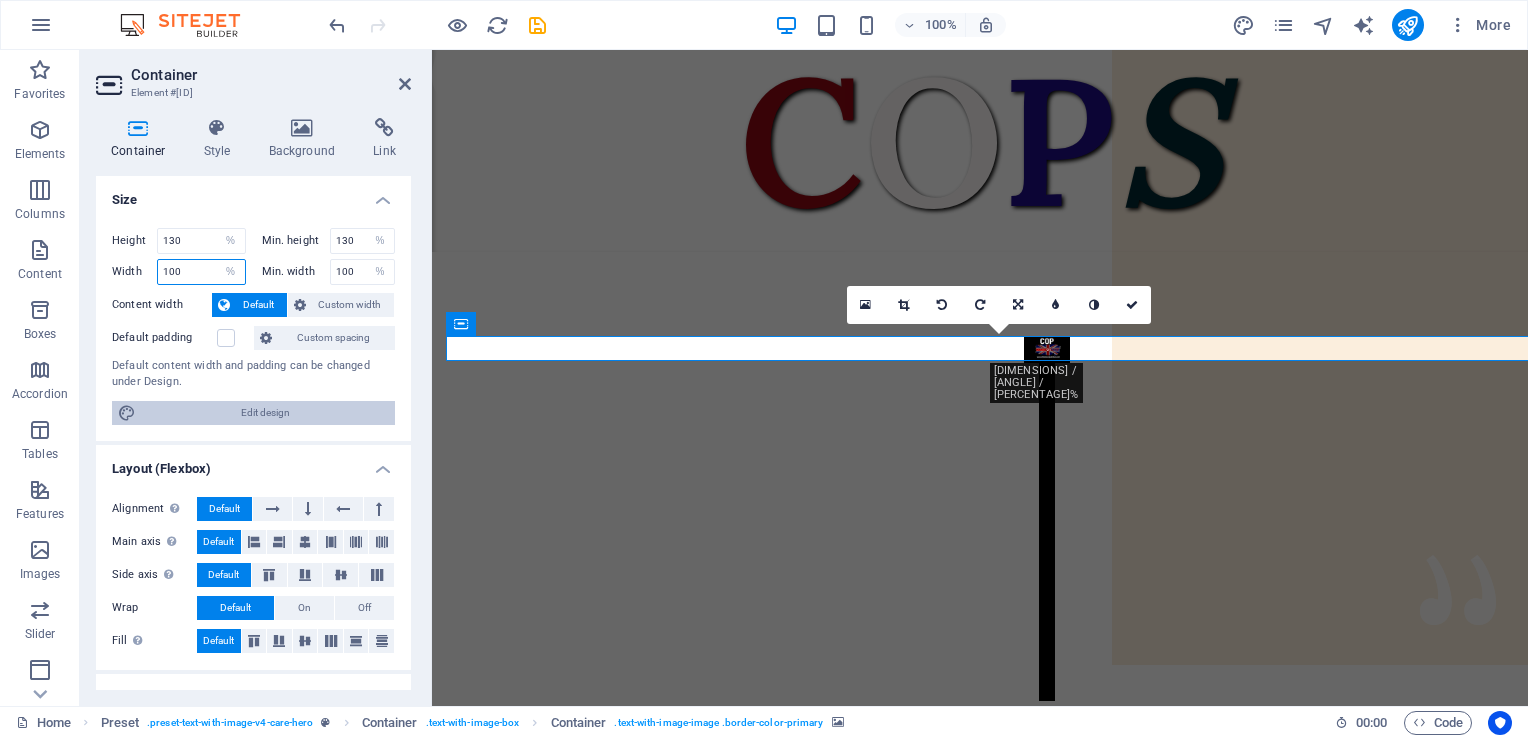 type on "100" 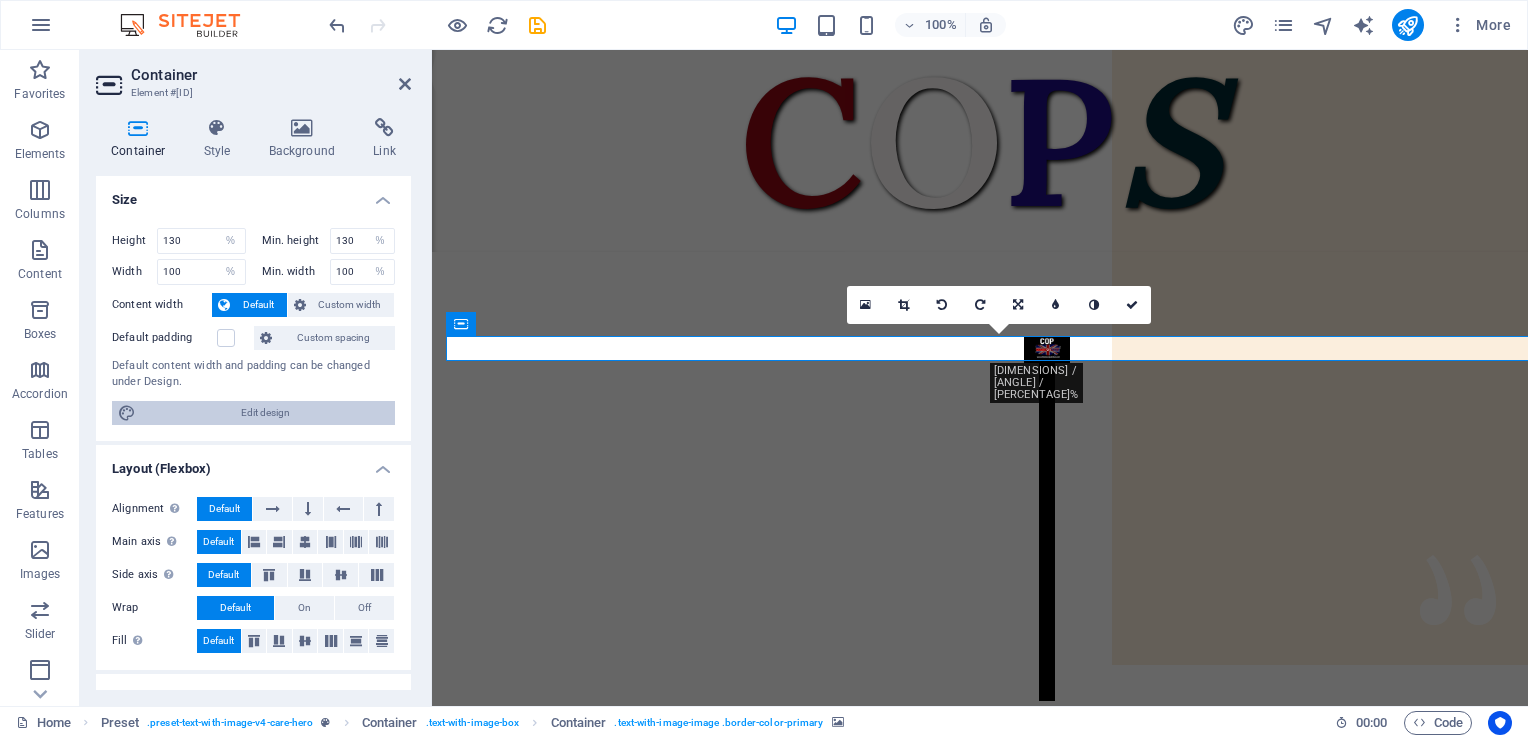 click on "Edit design" at bounding box center [265, 413] 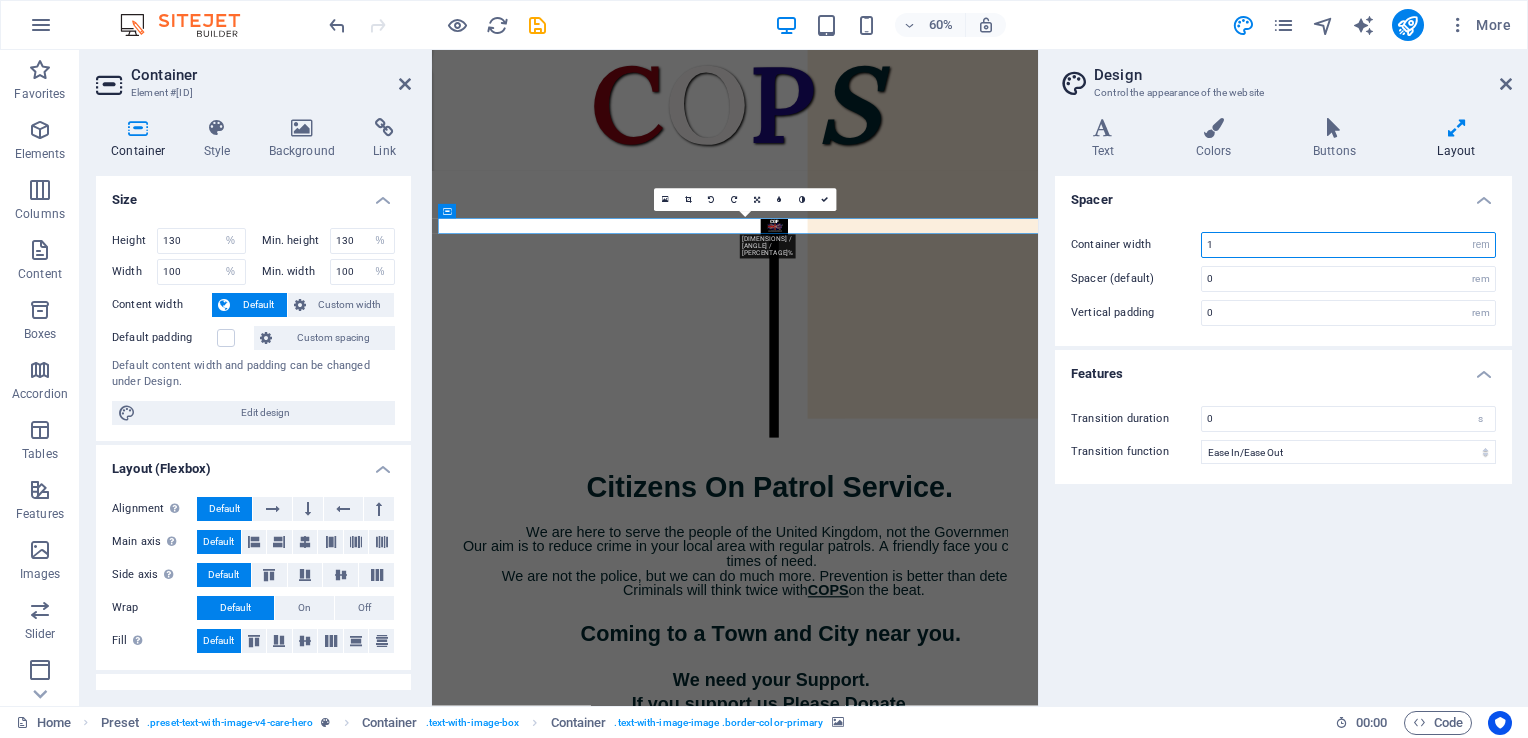 click on "1" at bounding box center (1348, 245) 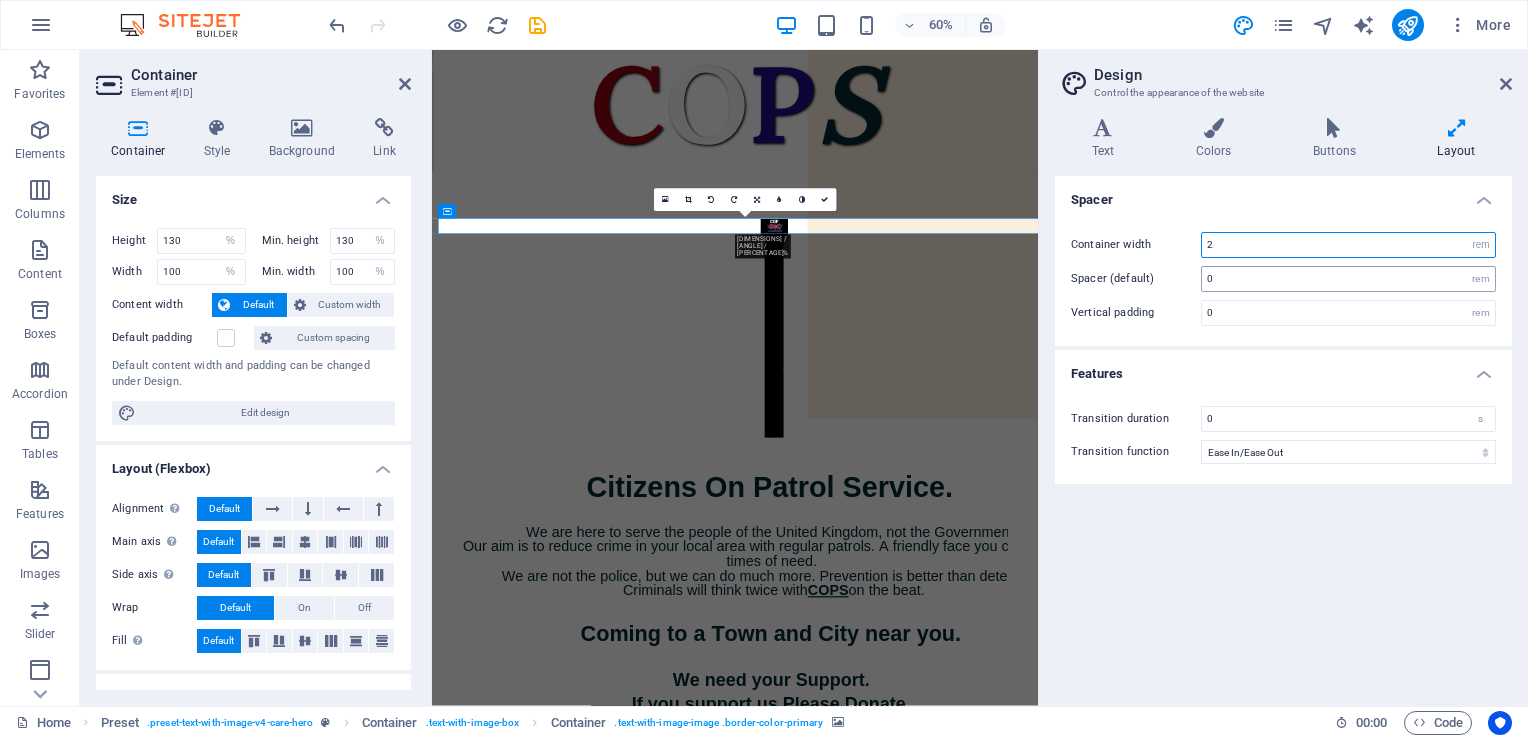 type on "2" 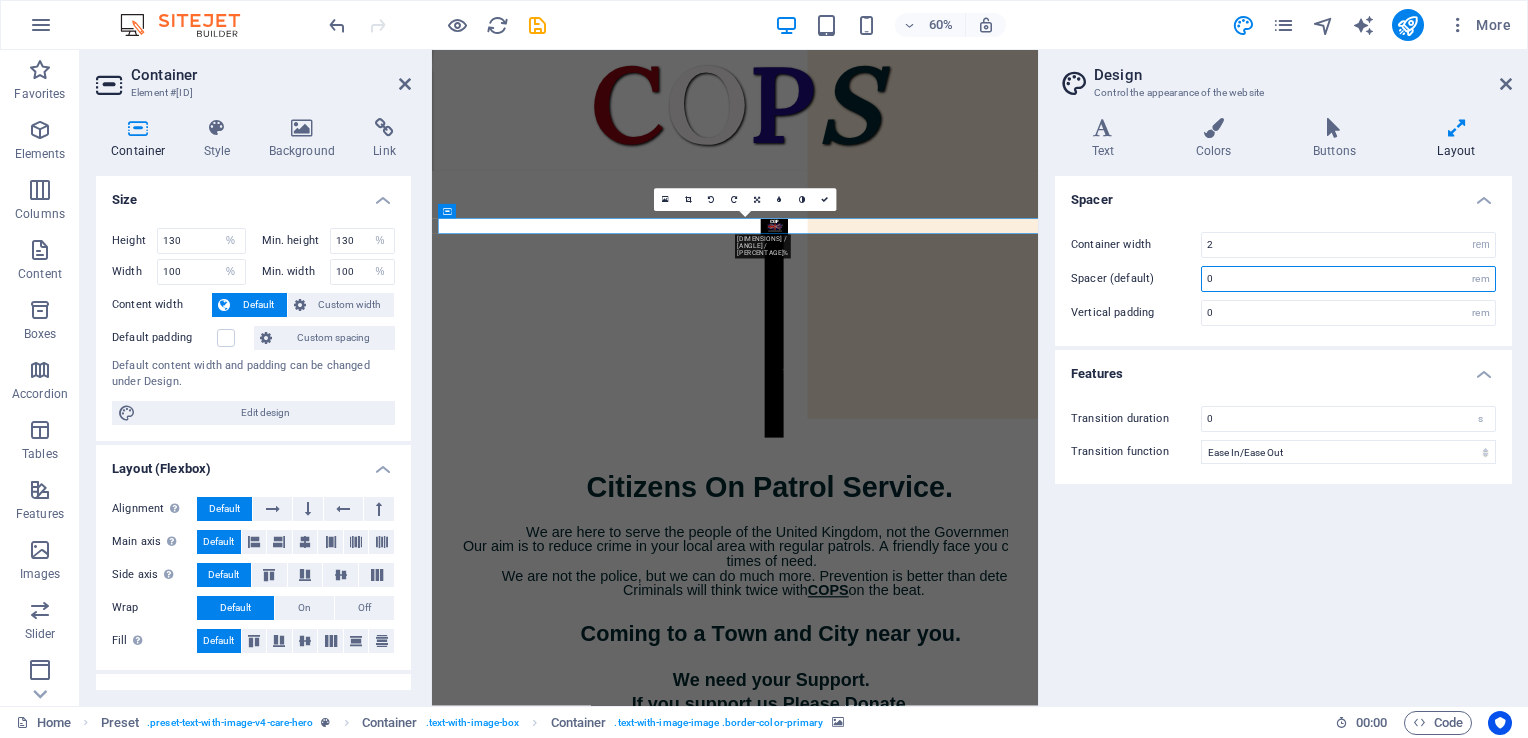 click on "0" at bounding box center (1348, 279) 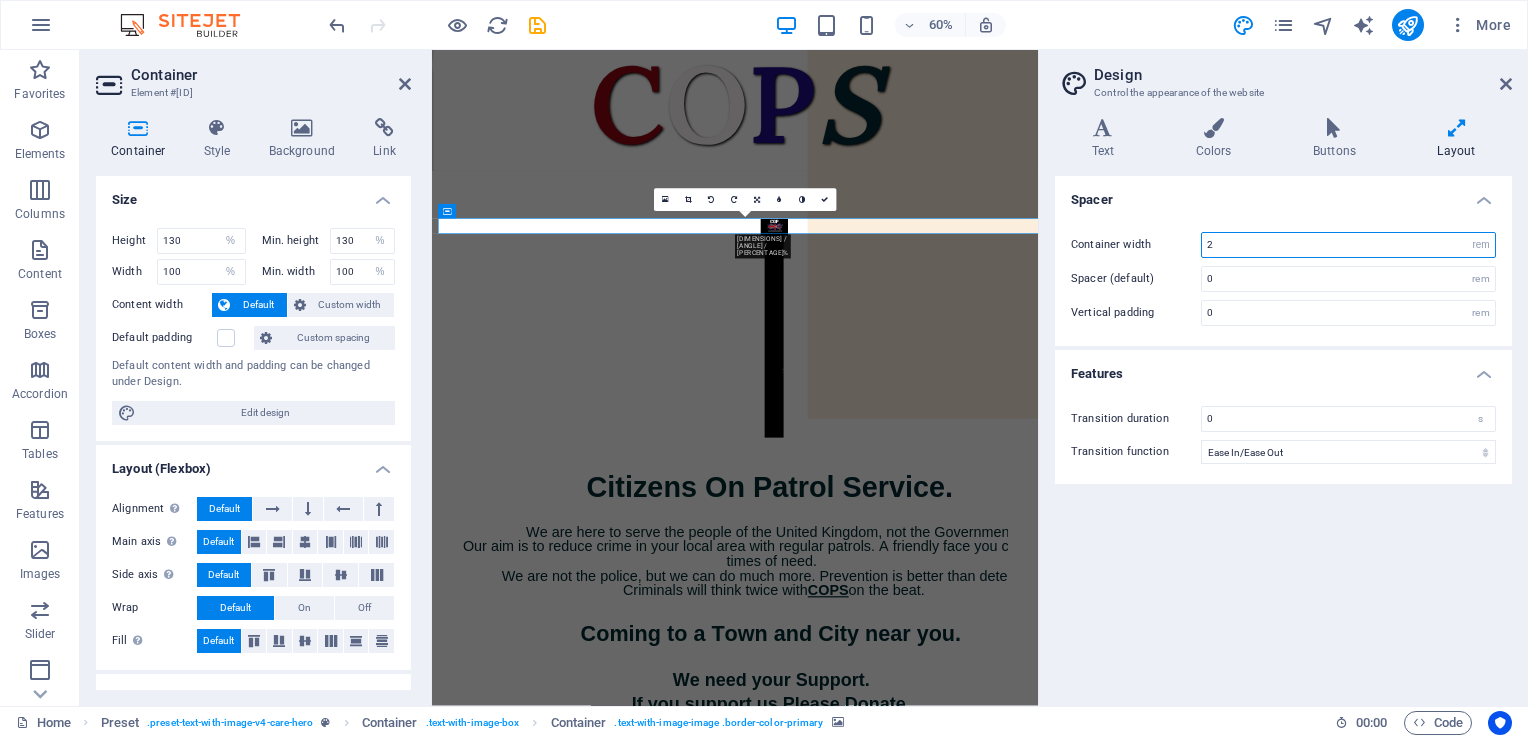 click on "2" at bounding box center (1348, 245) 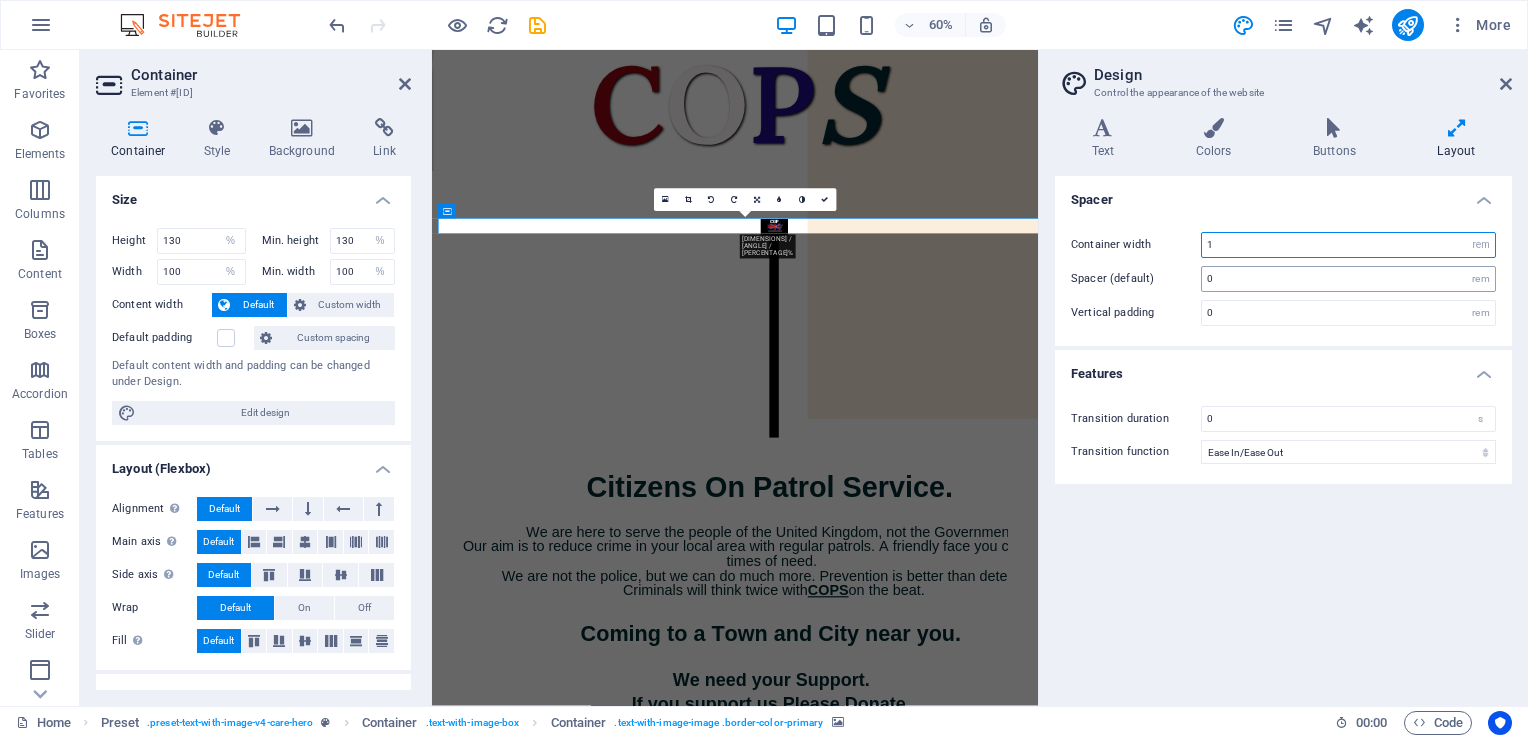 type on "1" 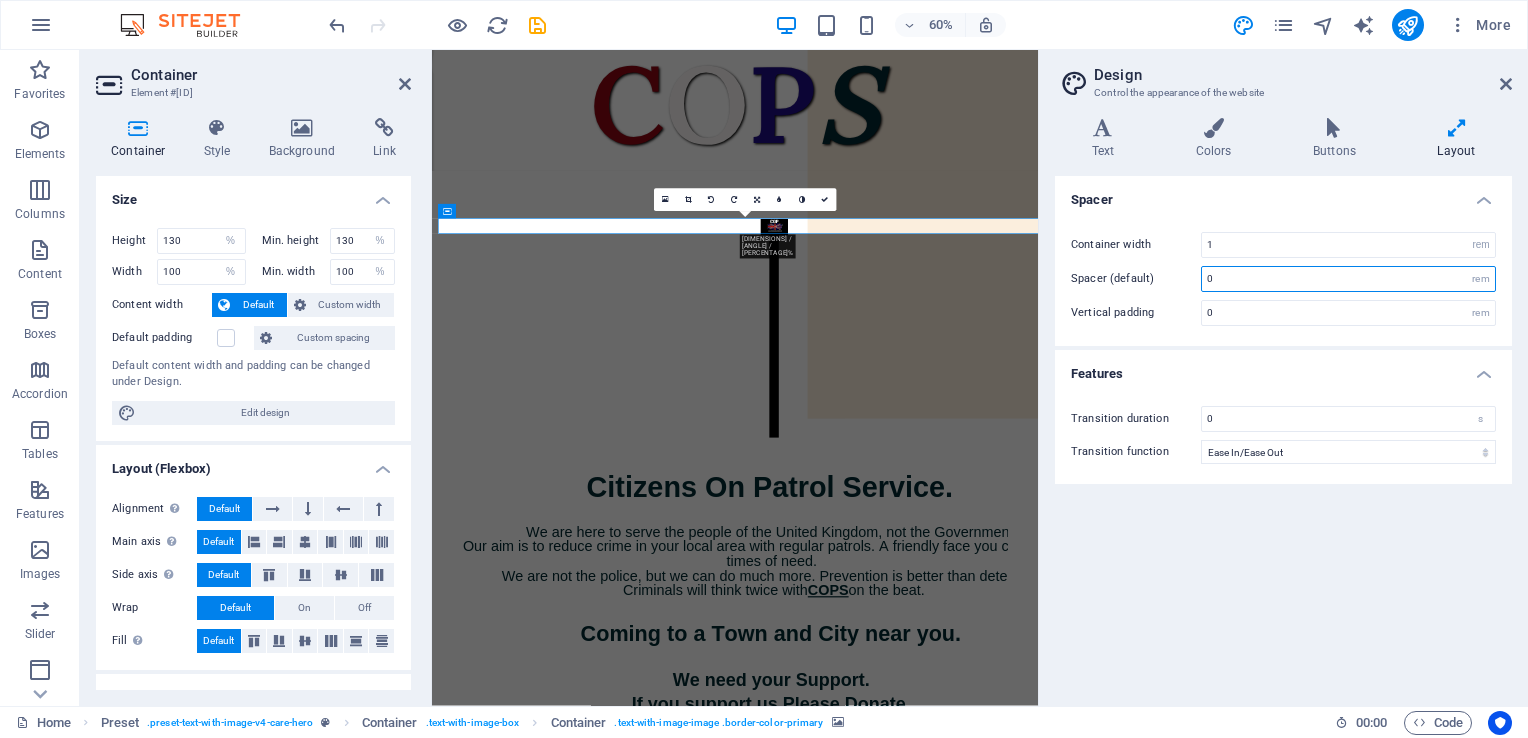 click on "0" at bounding box center [1348, 279] 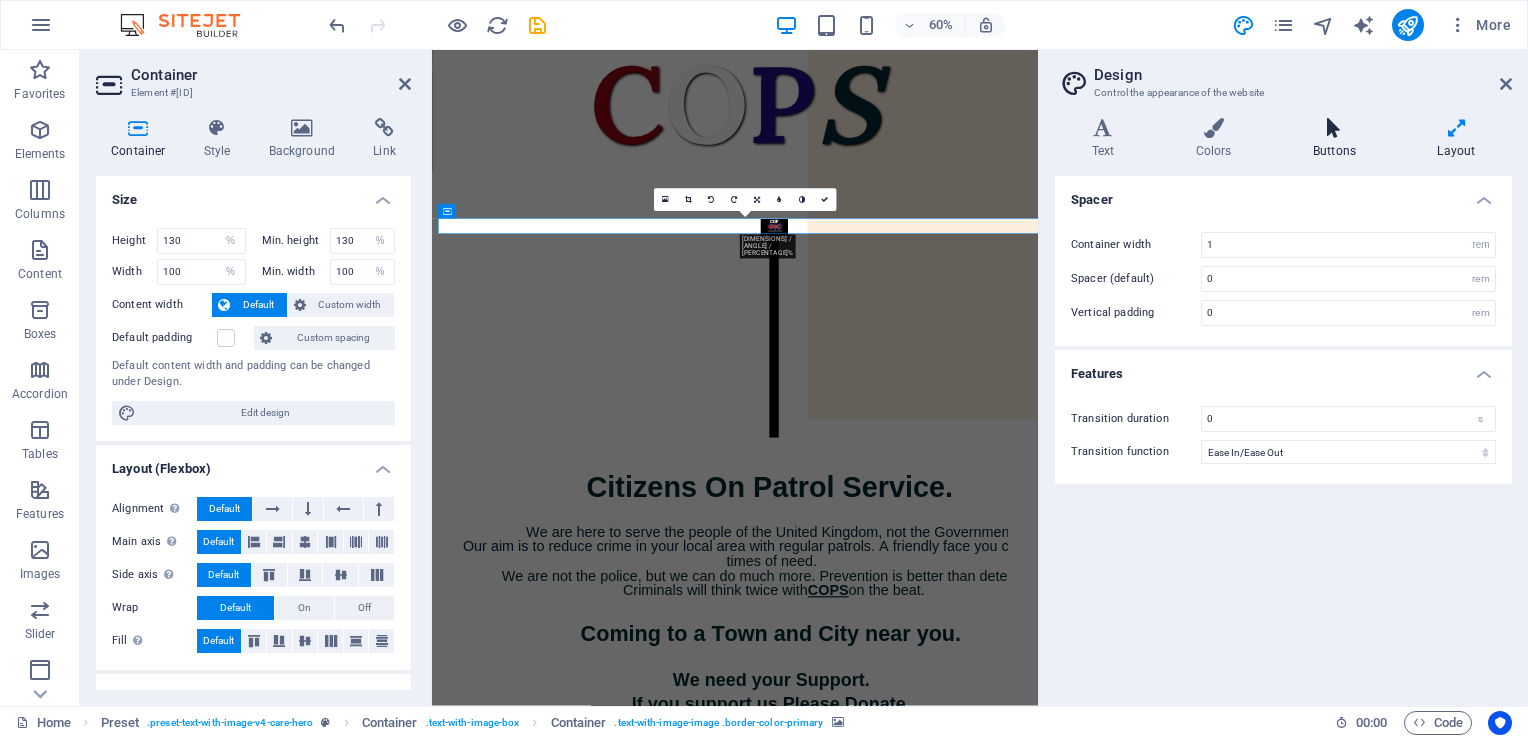 click on "Buttons" at bounding box center [1338, 139] 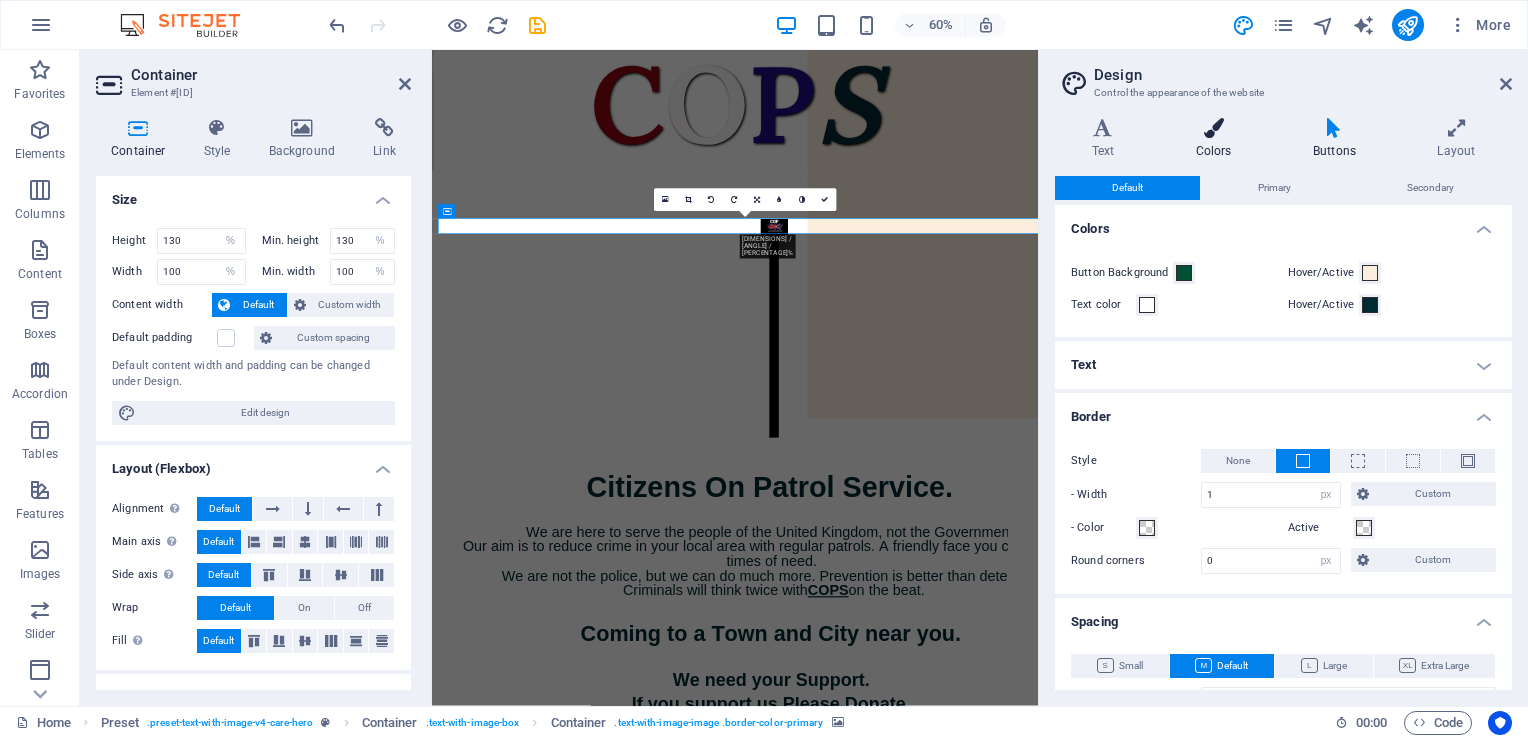 click at bounding box center (1213, 128) 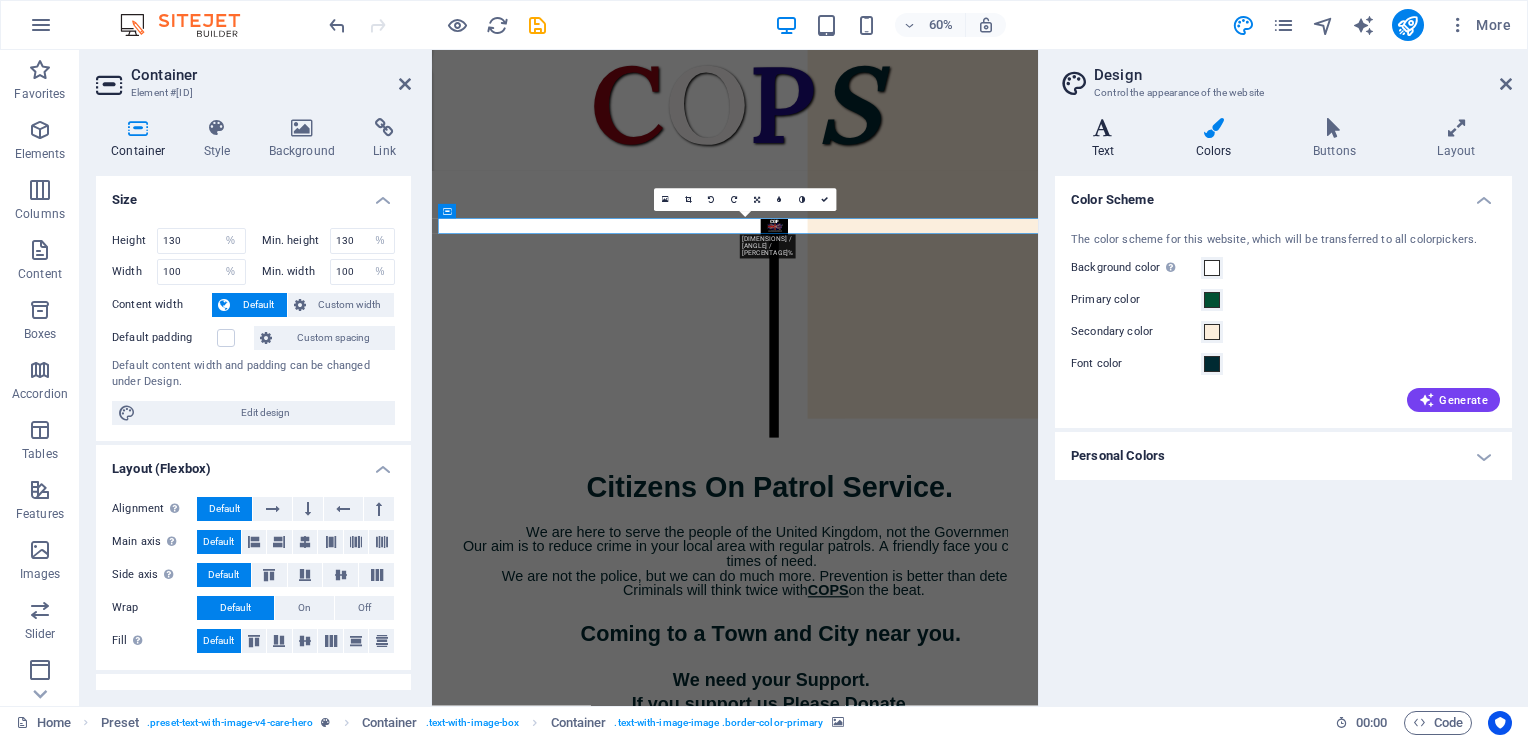 click at bounding box center [1103, 128] 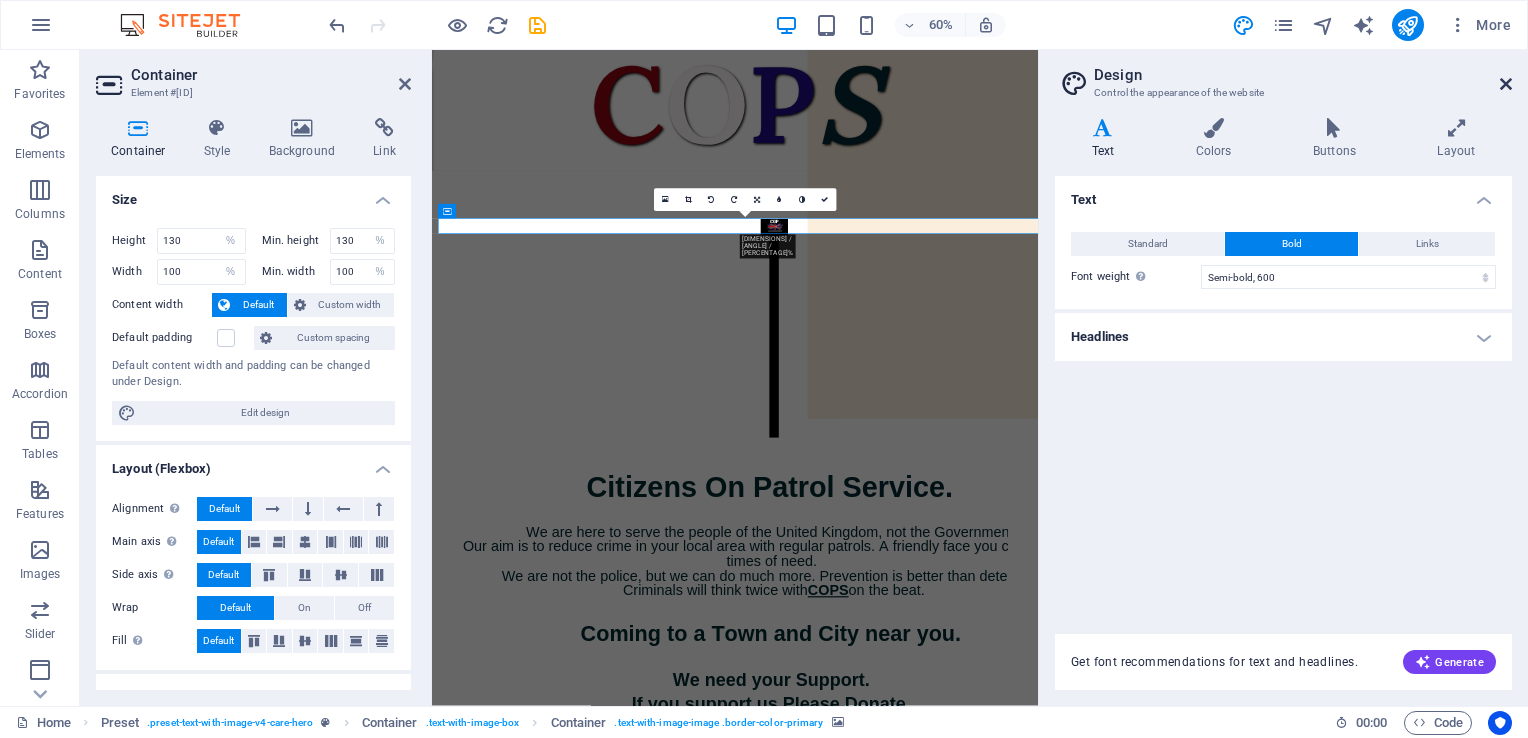 click at bounding box center [1506, 84] 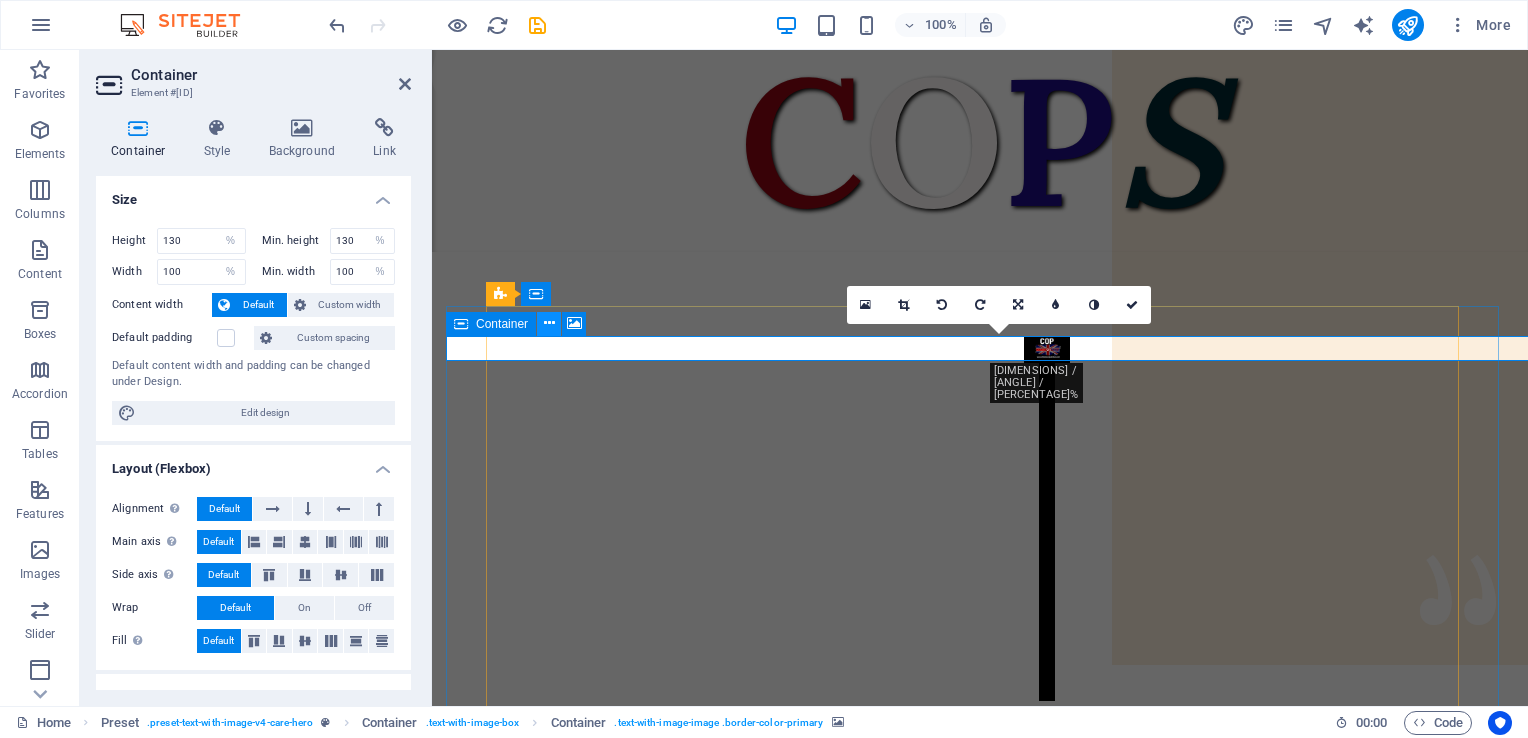 click at bounding box center (549, 323) 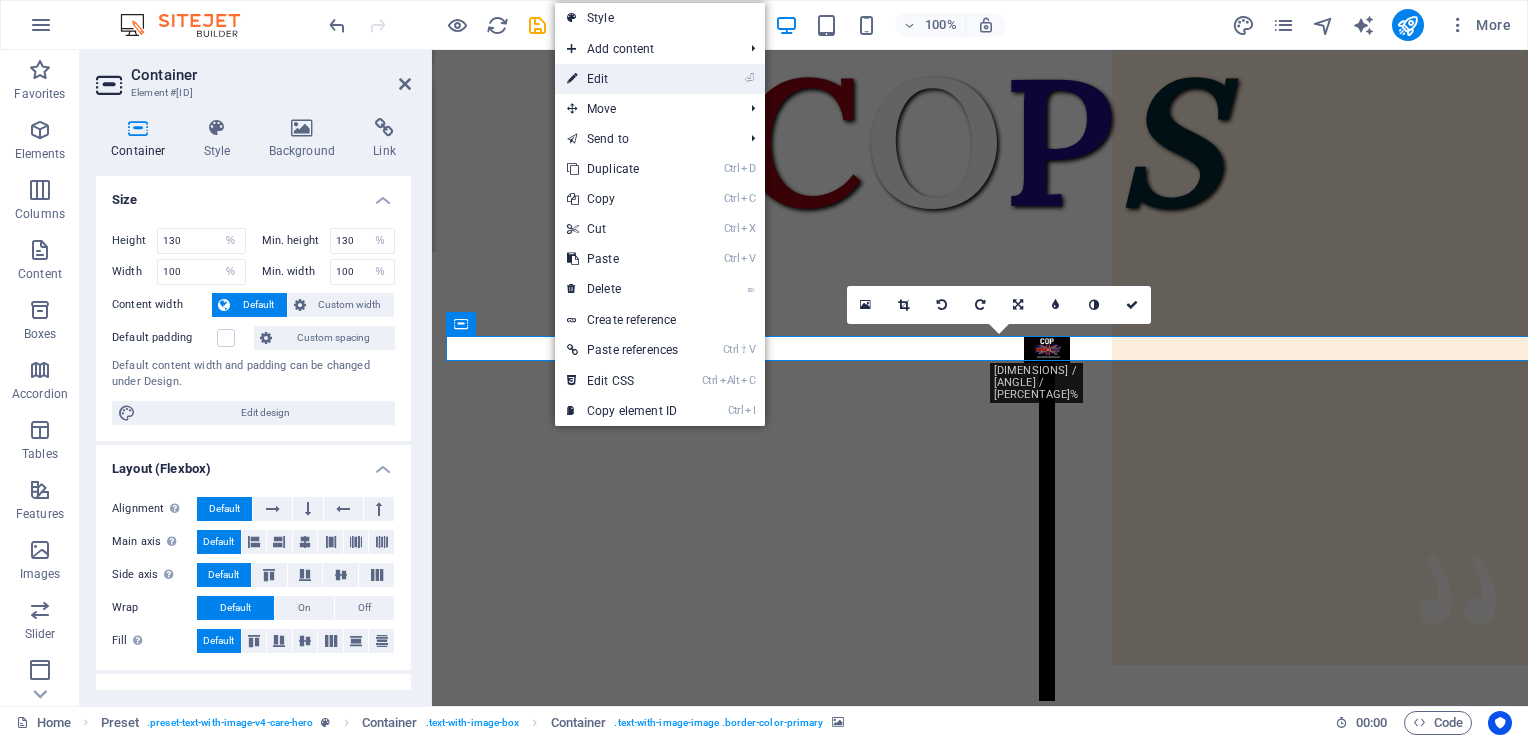 click on "⏎  Edit" at bounding box center [622, 79] 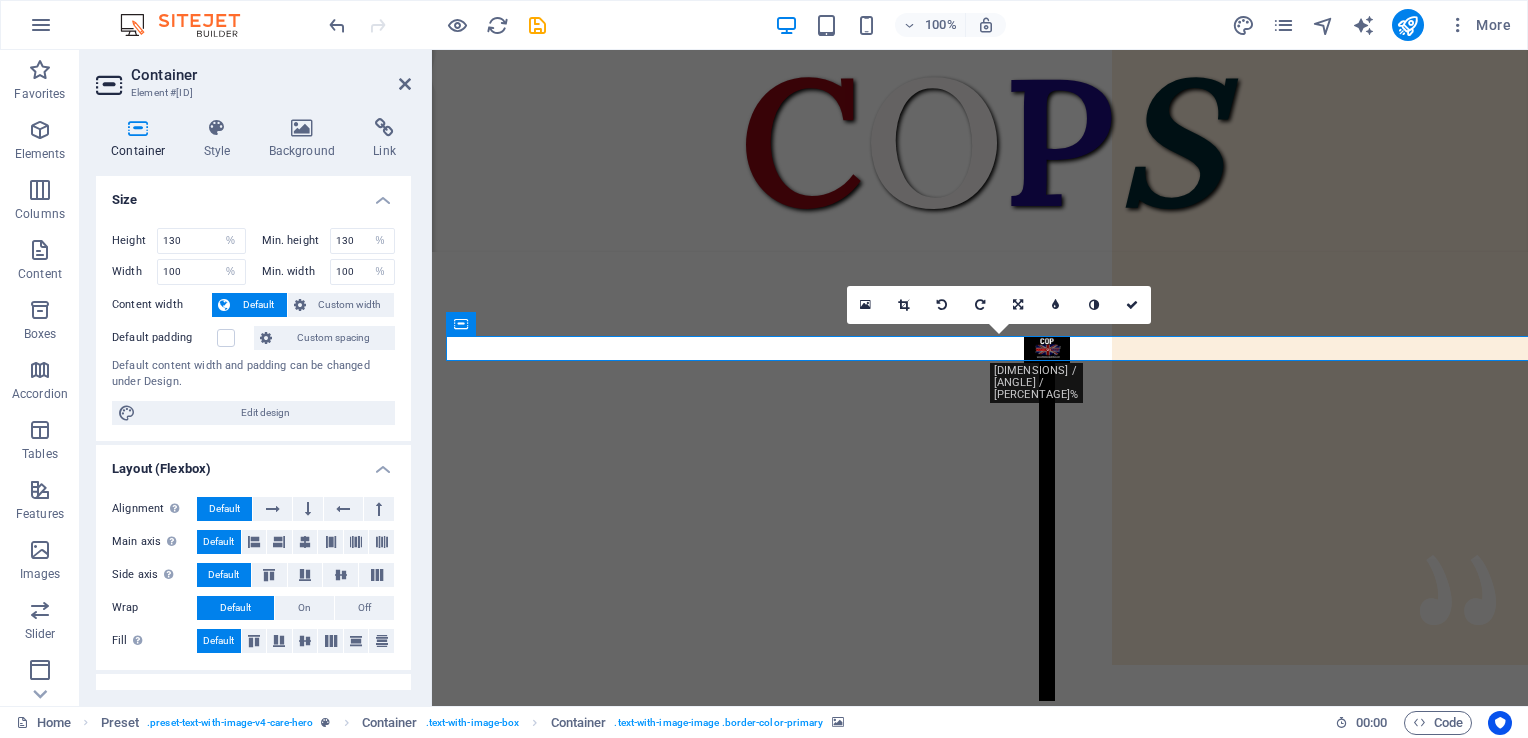 scroll, scrollTop: 259, scrollLeft: 0, axis: vertical 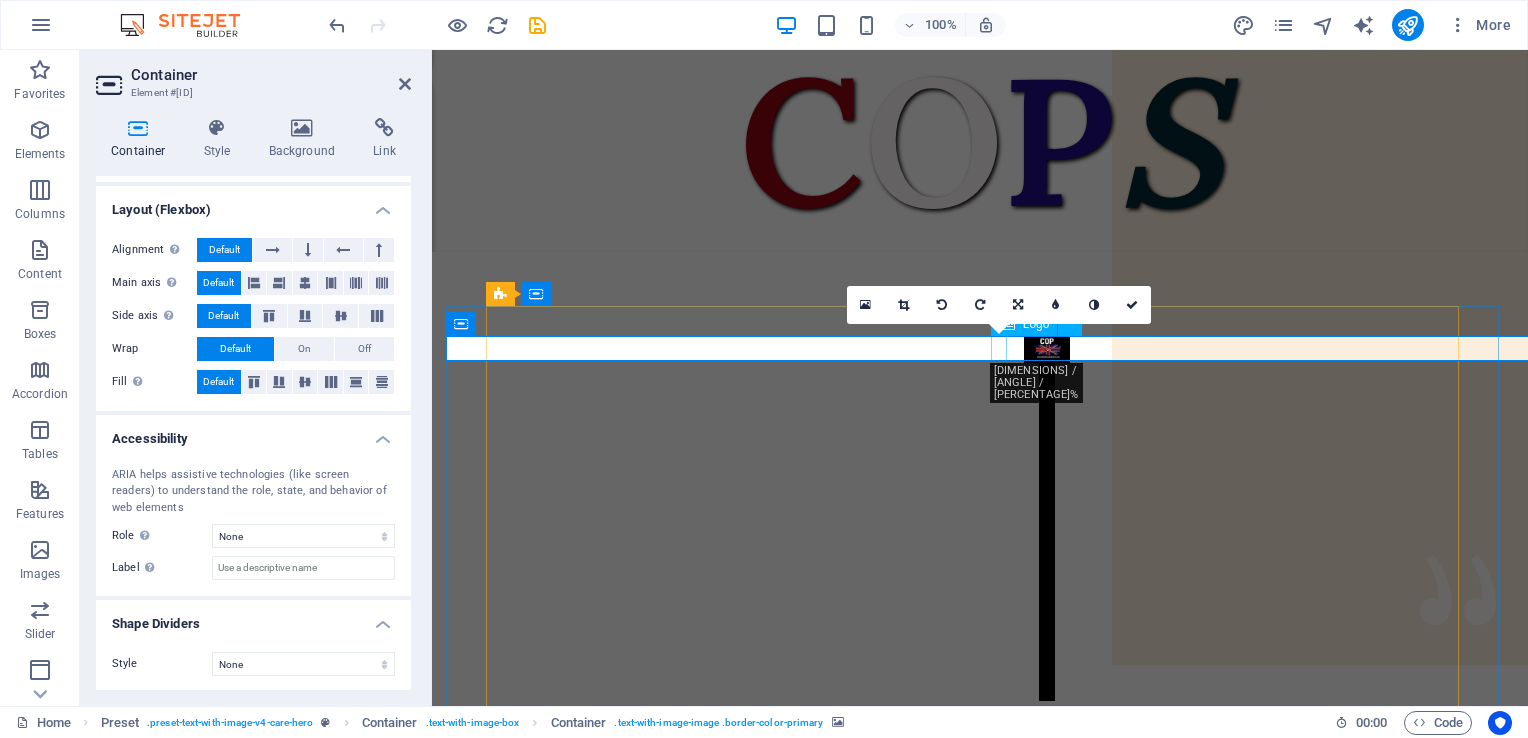 click at bounding box center [1047, 532] 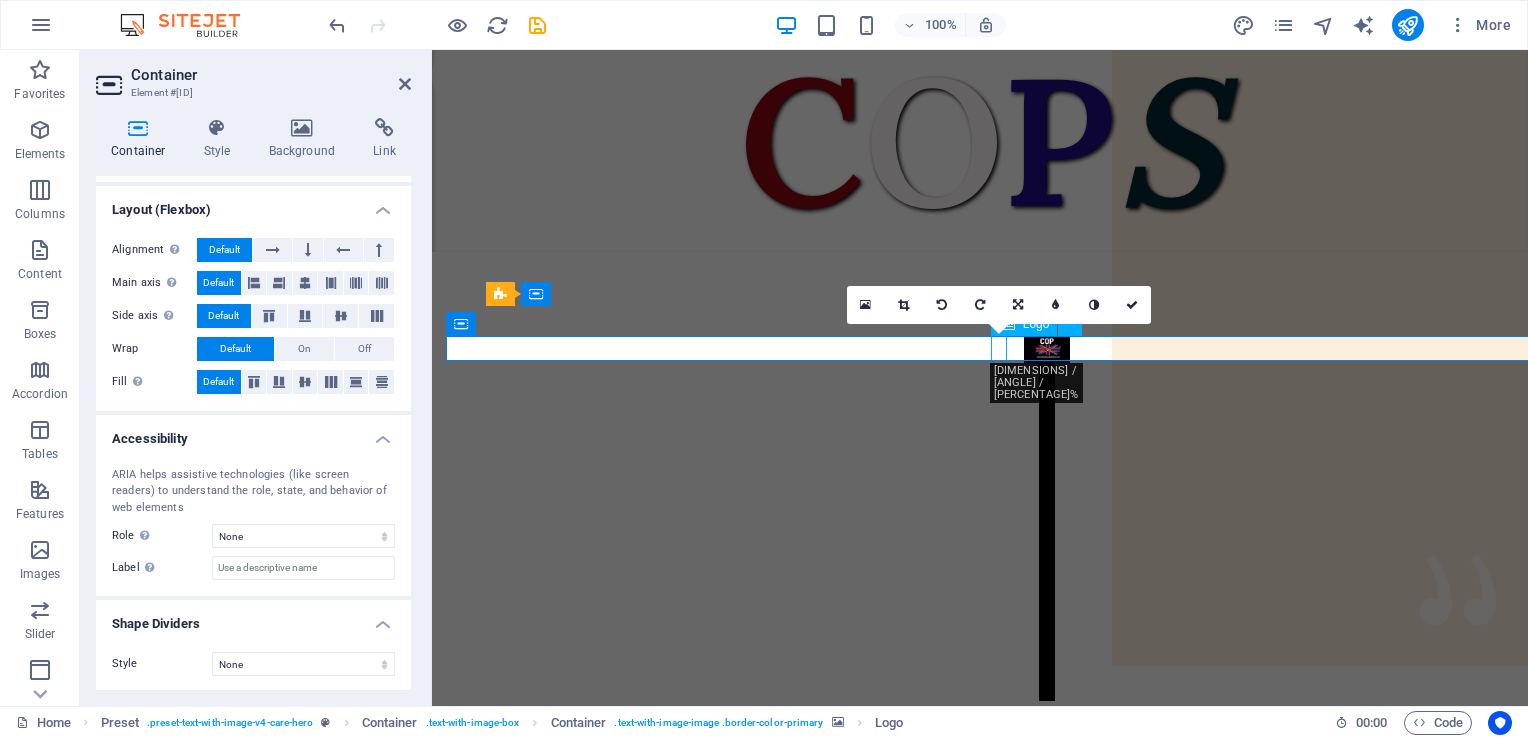 click at bounding box center [1047, 532] 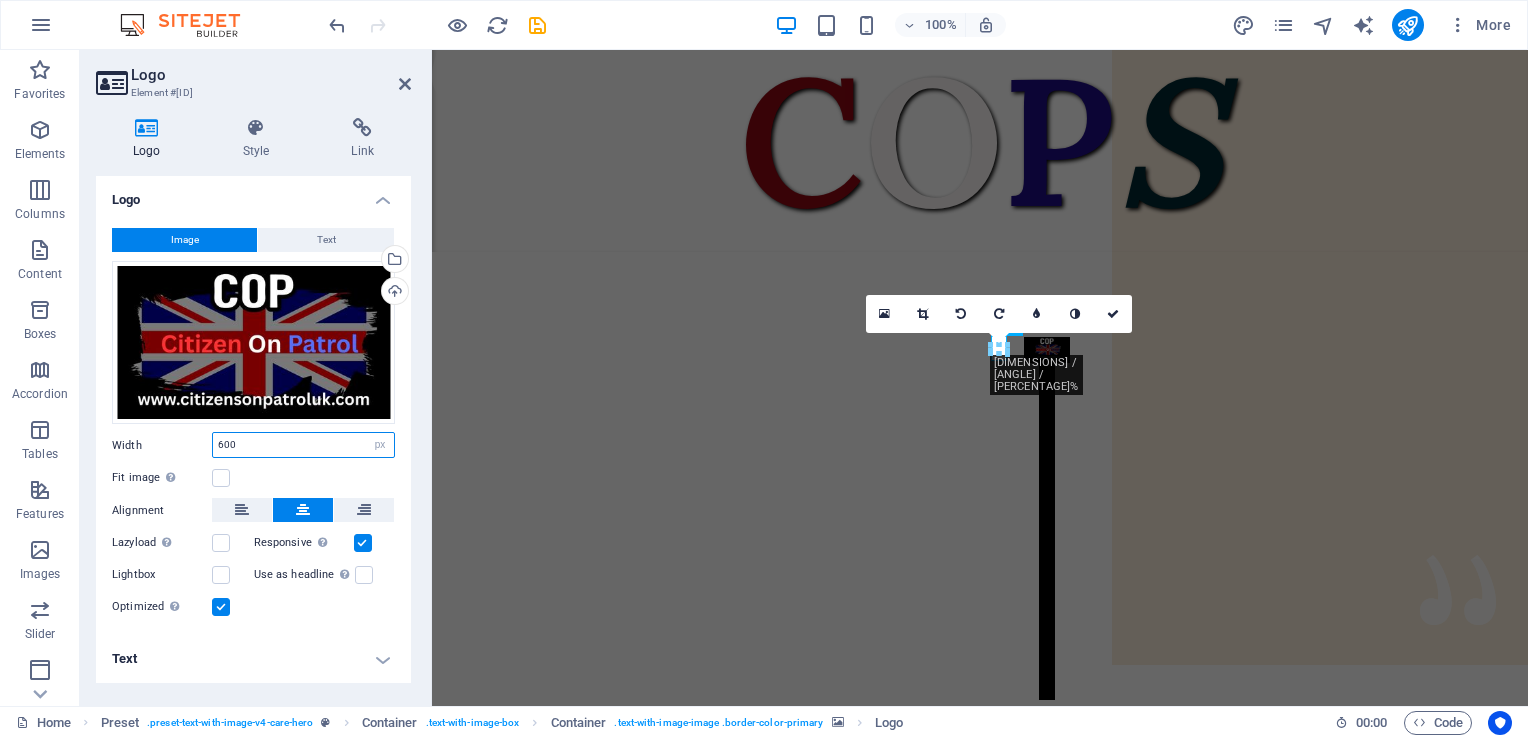 click on "600" at bounding box center [303, 445] 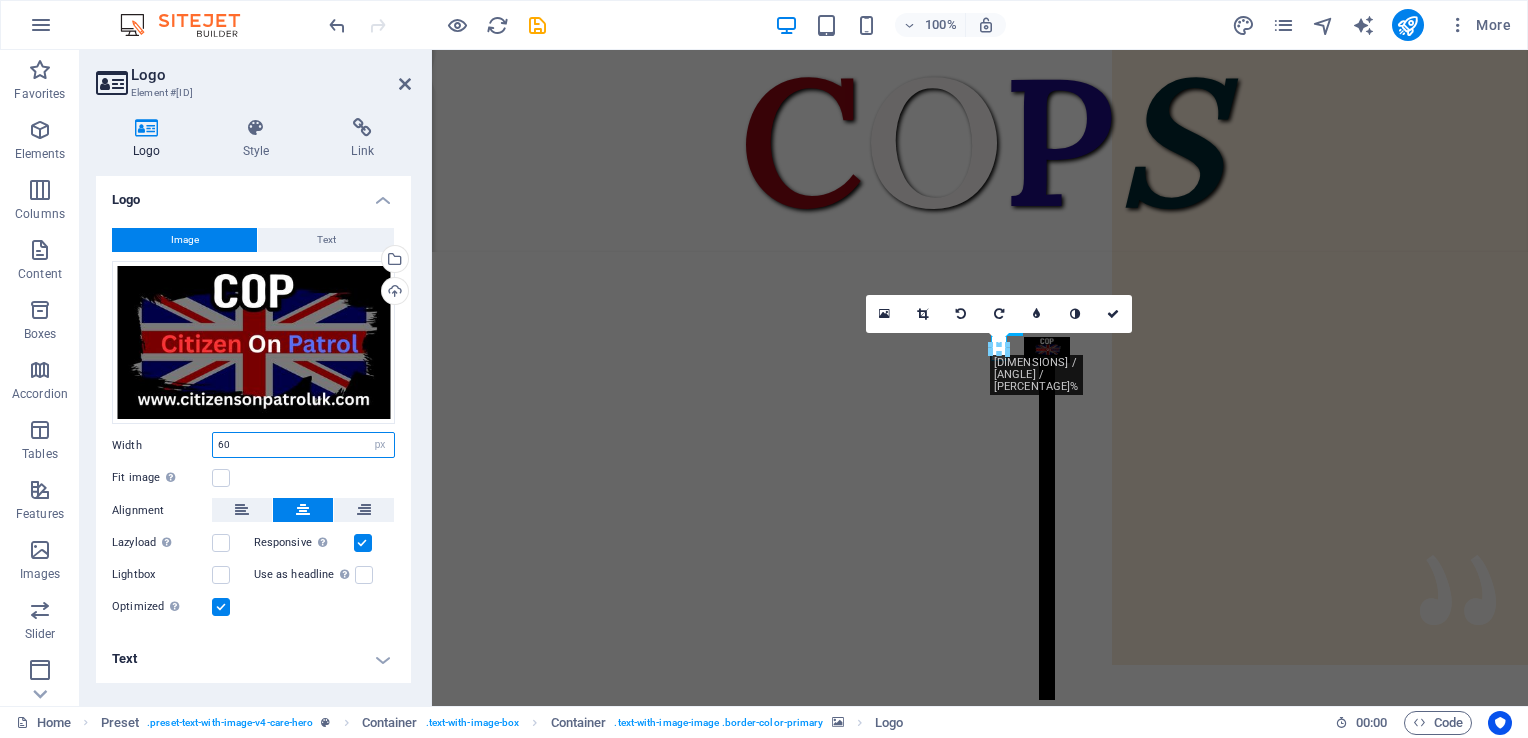 type on "6" 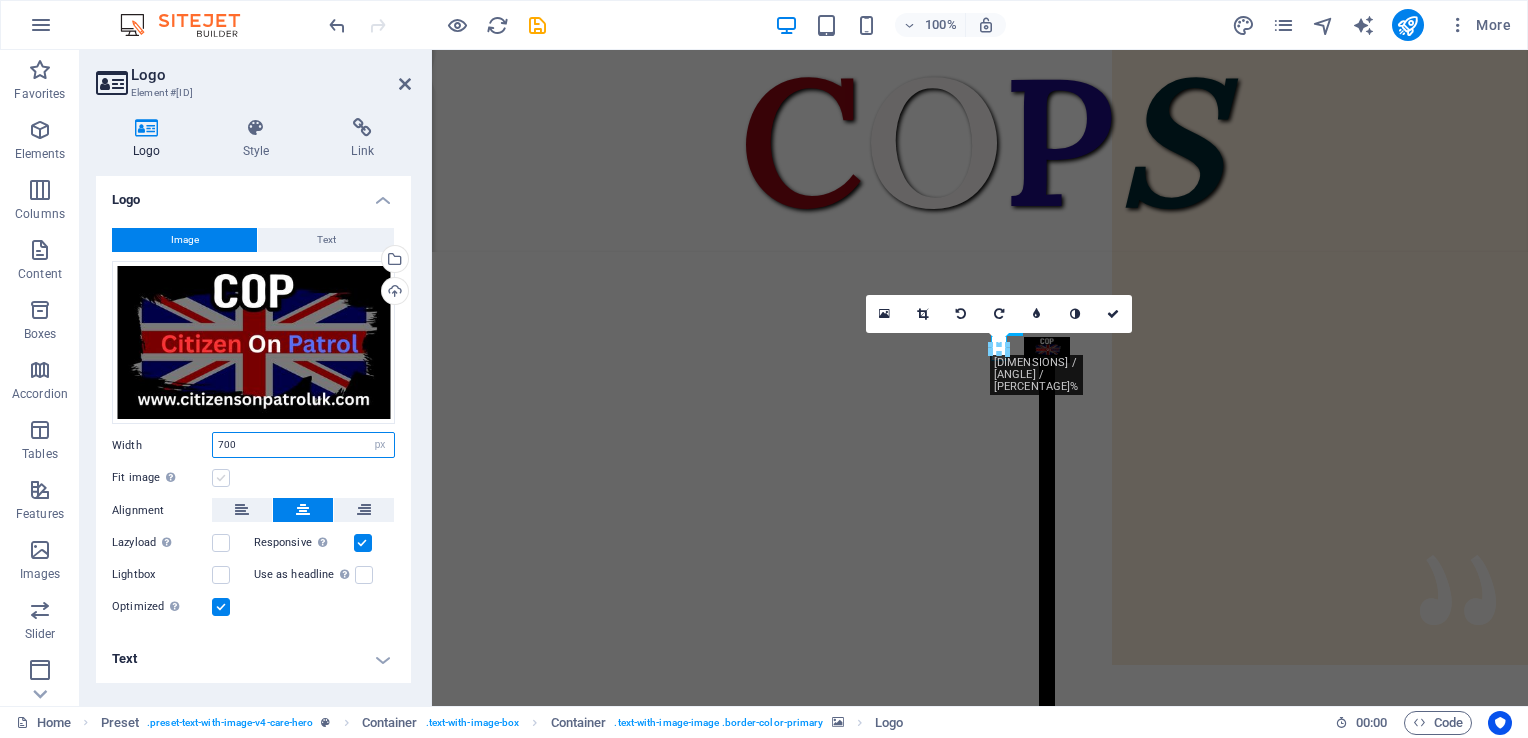 type on "700" 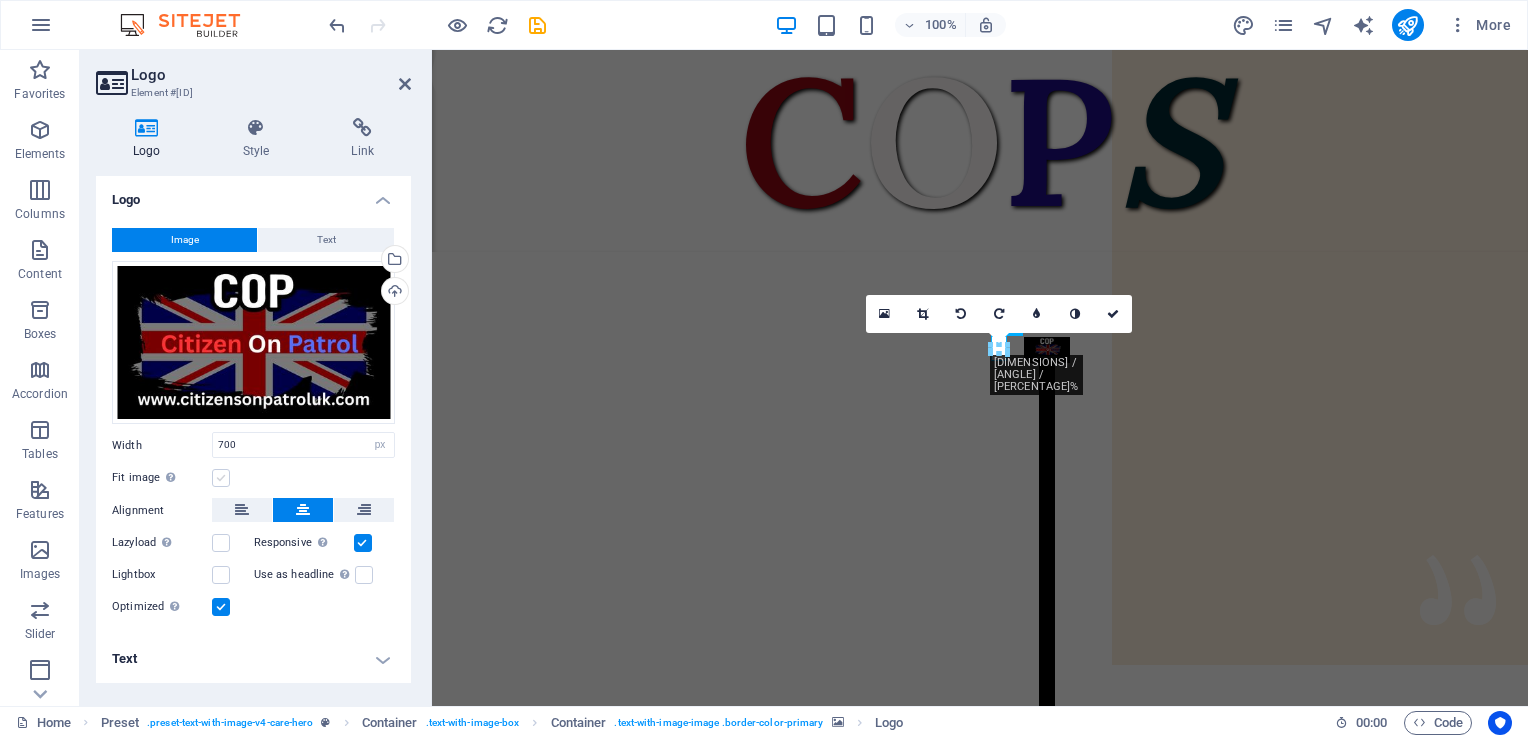 click at bounding box center [221, 478] 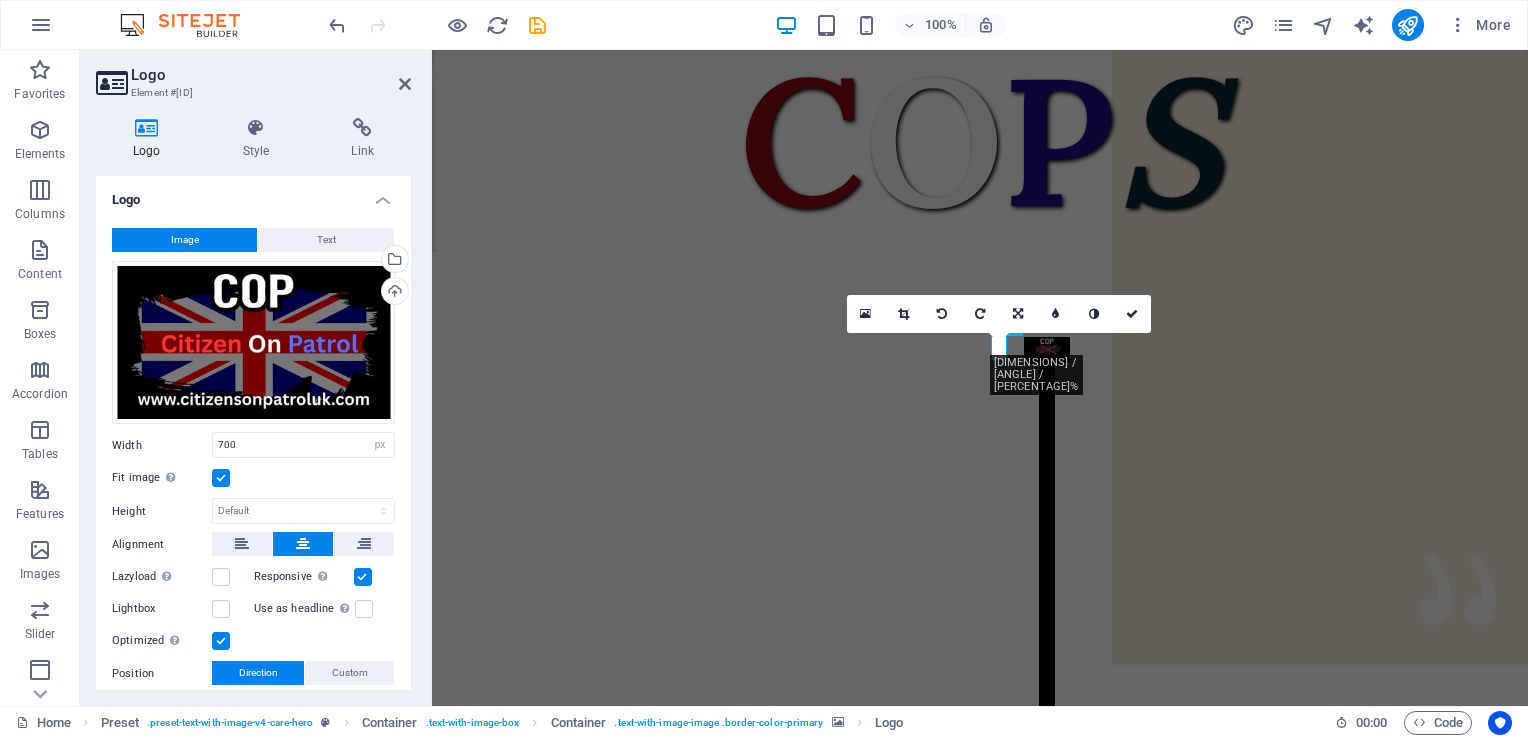 click at bounding box center [221, 478] 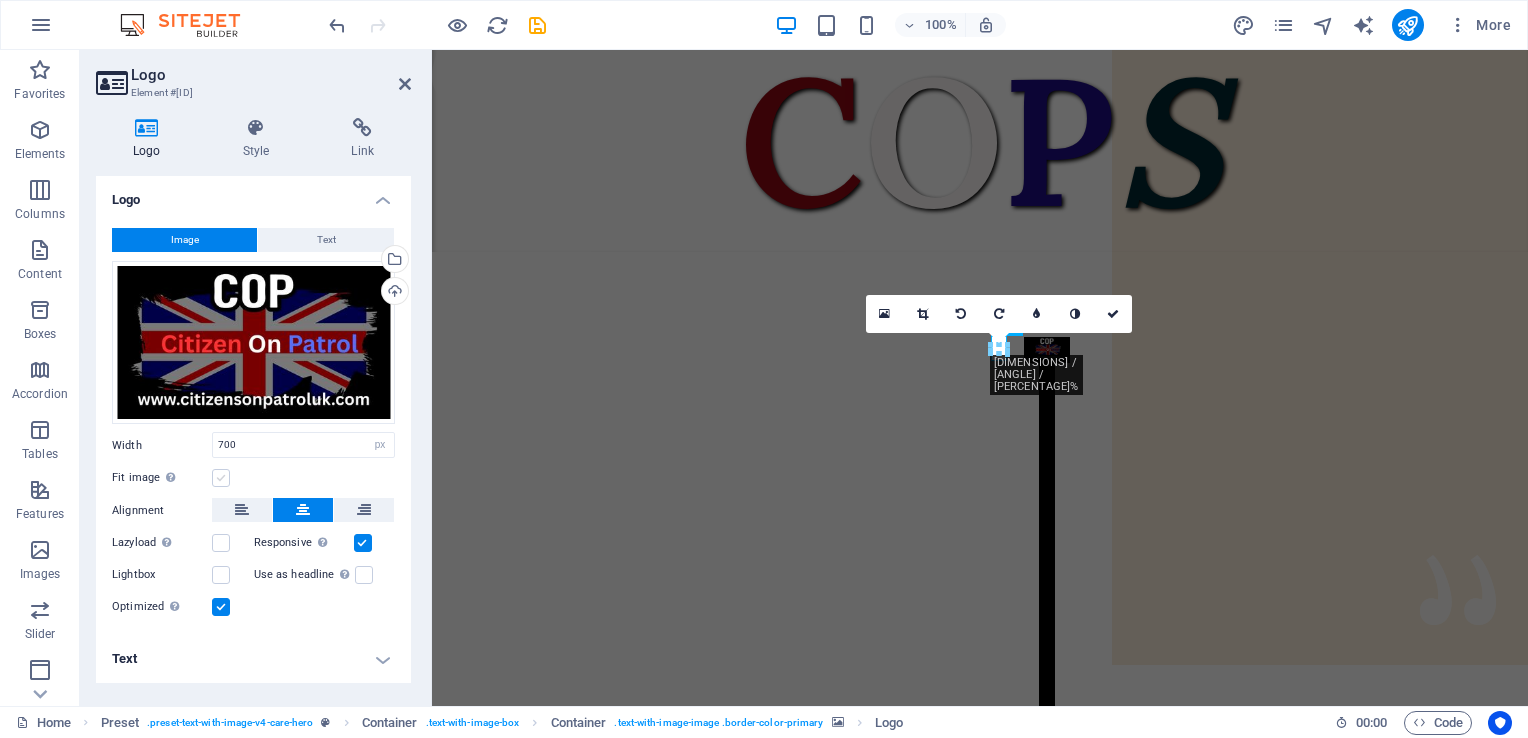 click at bounding box center [221, 478] 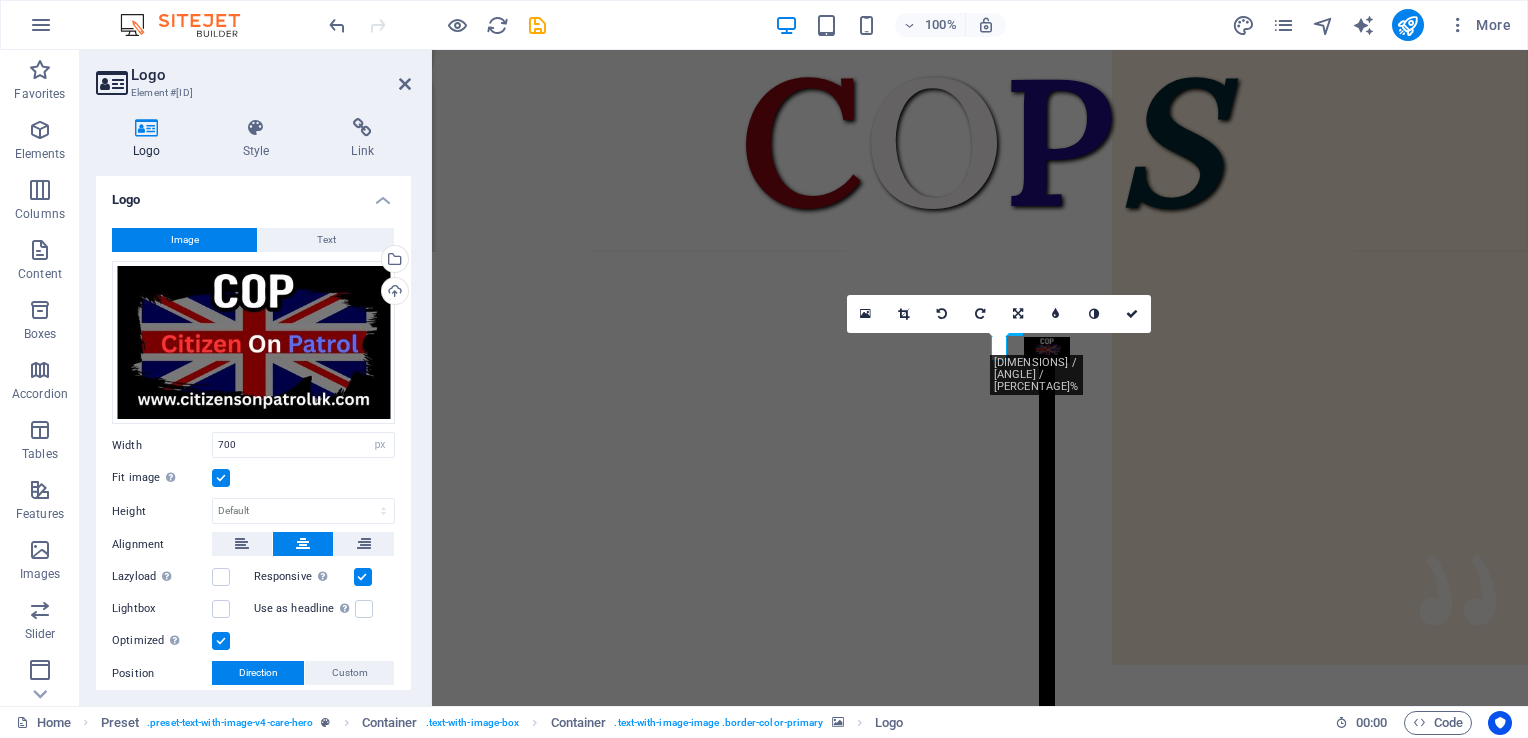 click at bounding box center [221, 478] 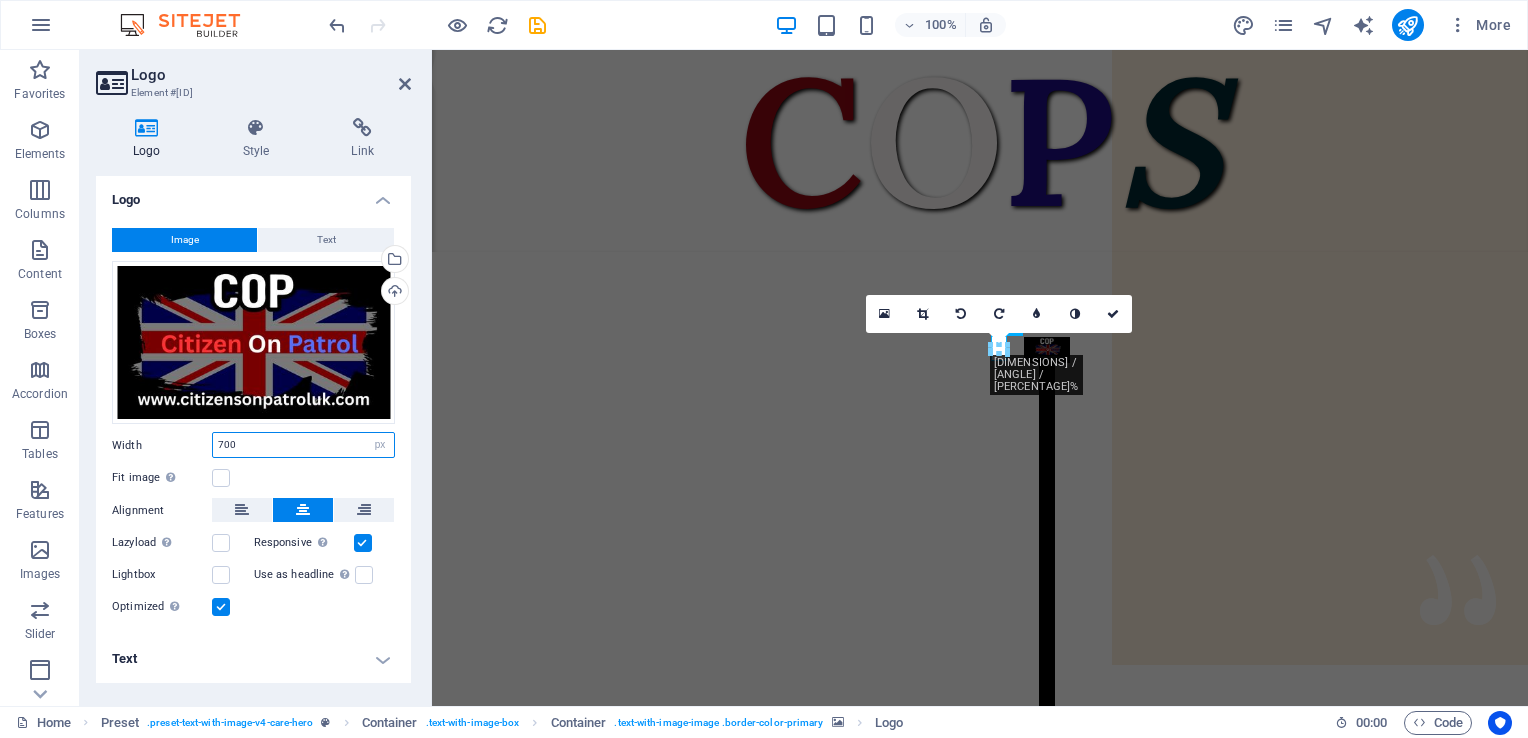 click on "700" at bounding box center (303, 445) 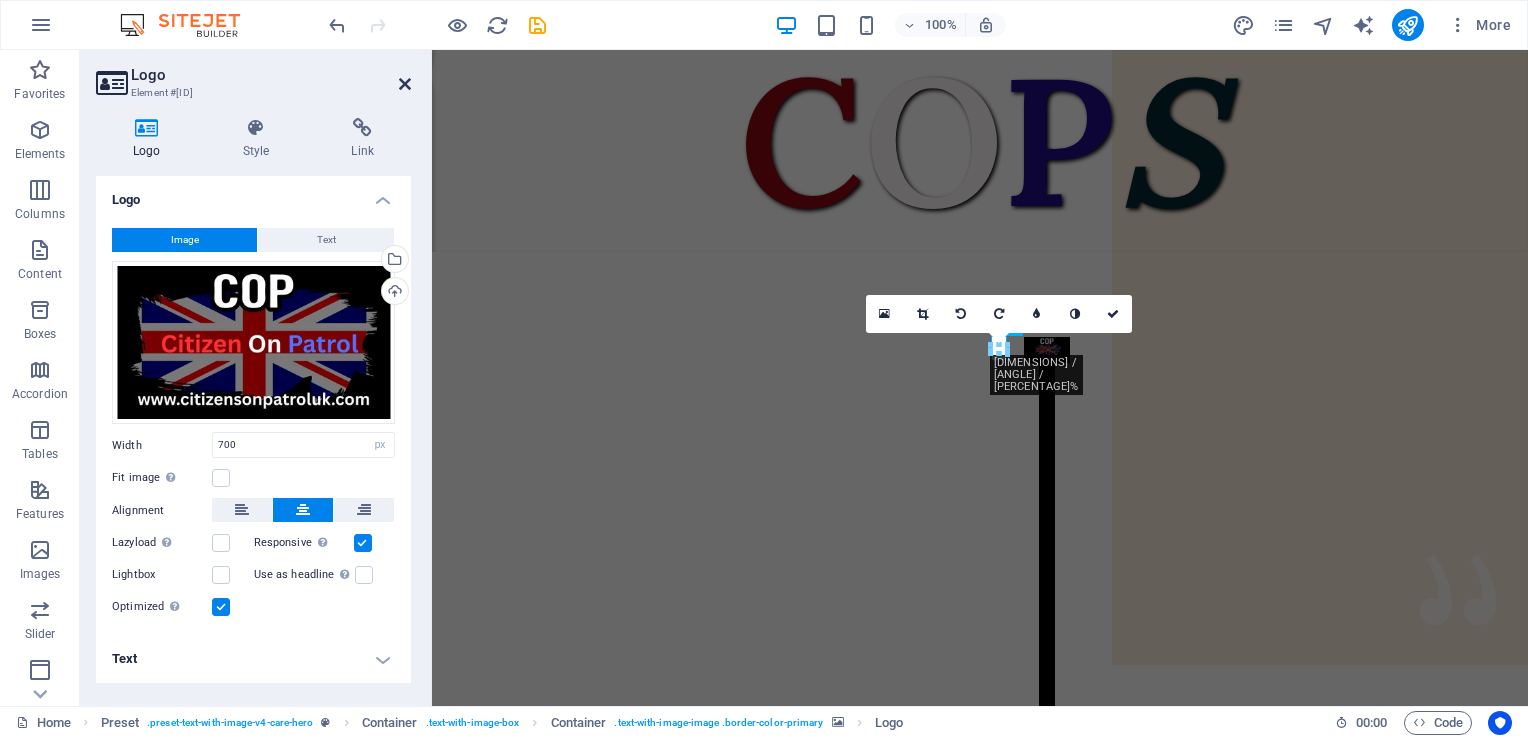 click at bounding box center (405, 84) 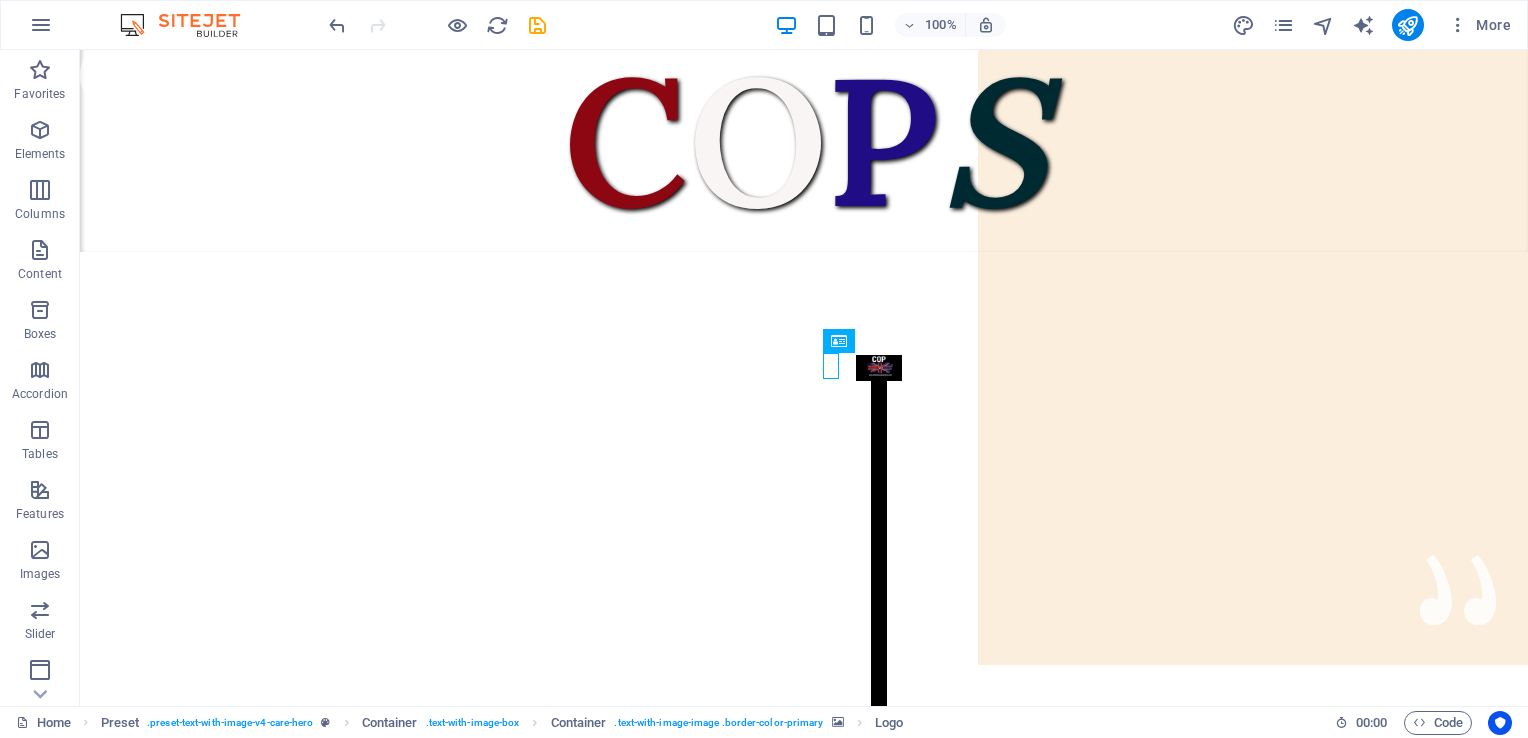 click on "C O P S   Citizens On Patrol Service.     We are here to serve the people of the United Kingdom, not the Government.   Our aim is to reduce crime in your local area with regular patrols. A friendly face you can turn to in times of need.   We are not the police, but we can do much more. Prevention is better than detection.    Criminals will think twice with  COPS  on the beat.       Coming to a Town and City near you.     We need your Support.   If you support us Please Donate.   We have no funding apart from Donations. We Need Uniforms, Equipment and Public Liability insurance. DONATE HERE
CITIZENS   ON  PATROL The People Have Had Enough Of Two Teir policing, So We Will Police Ourselves. Come and join us. Be One Of Many. Be One Of The People. We are looking for Ex-Forces, Ex-Police and experienced Security to help us get Organised in every Town and City throughout the UK. Localised Patrols from enthusiastic individuals all linked Nationally. If Interested?" at bounding box center (804, 10460) 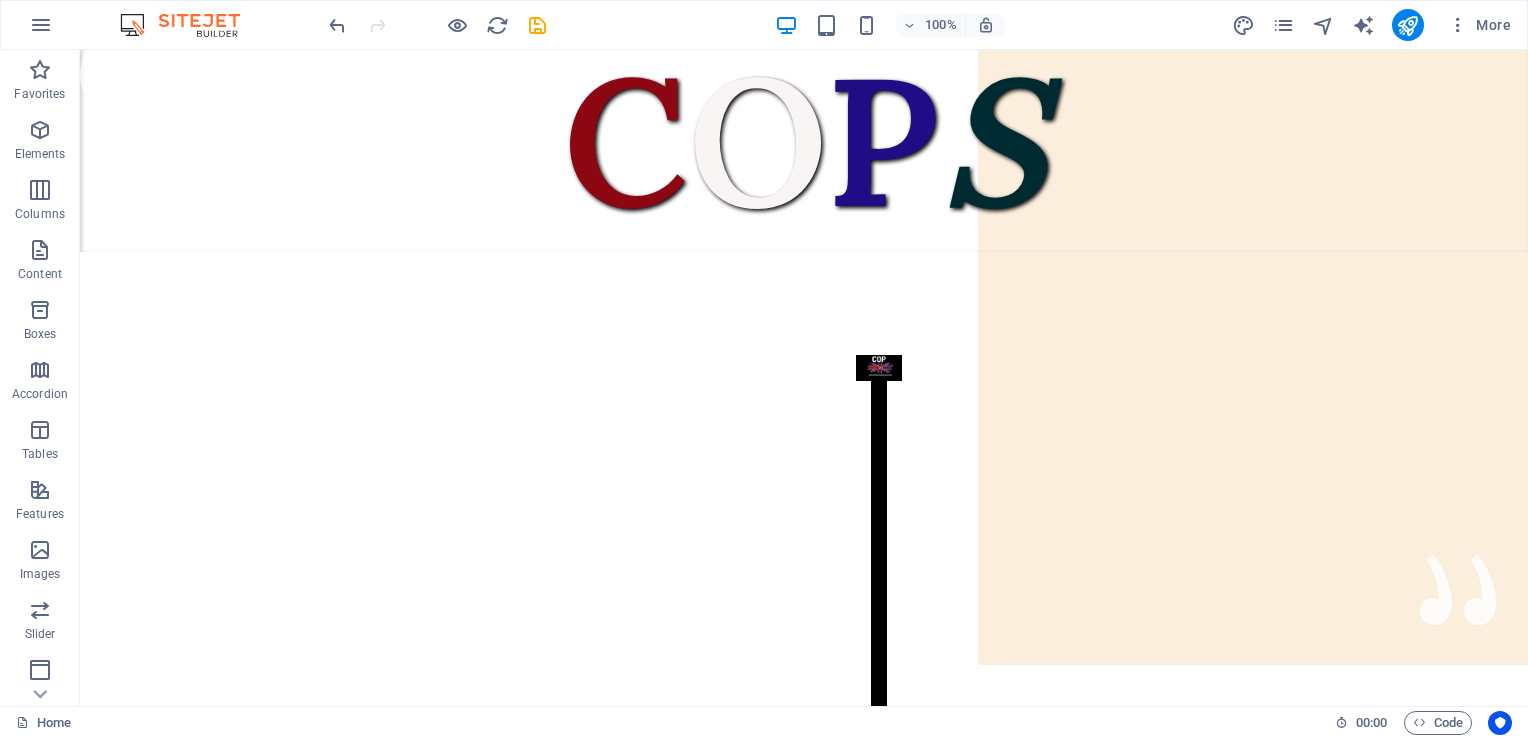 drag, startPoint x: 842, startPoint y: 362, endPoint x: 836, endPoint y: 298, distance: 64.28063 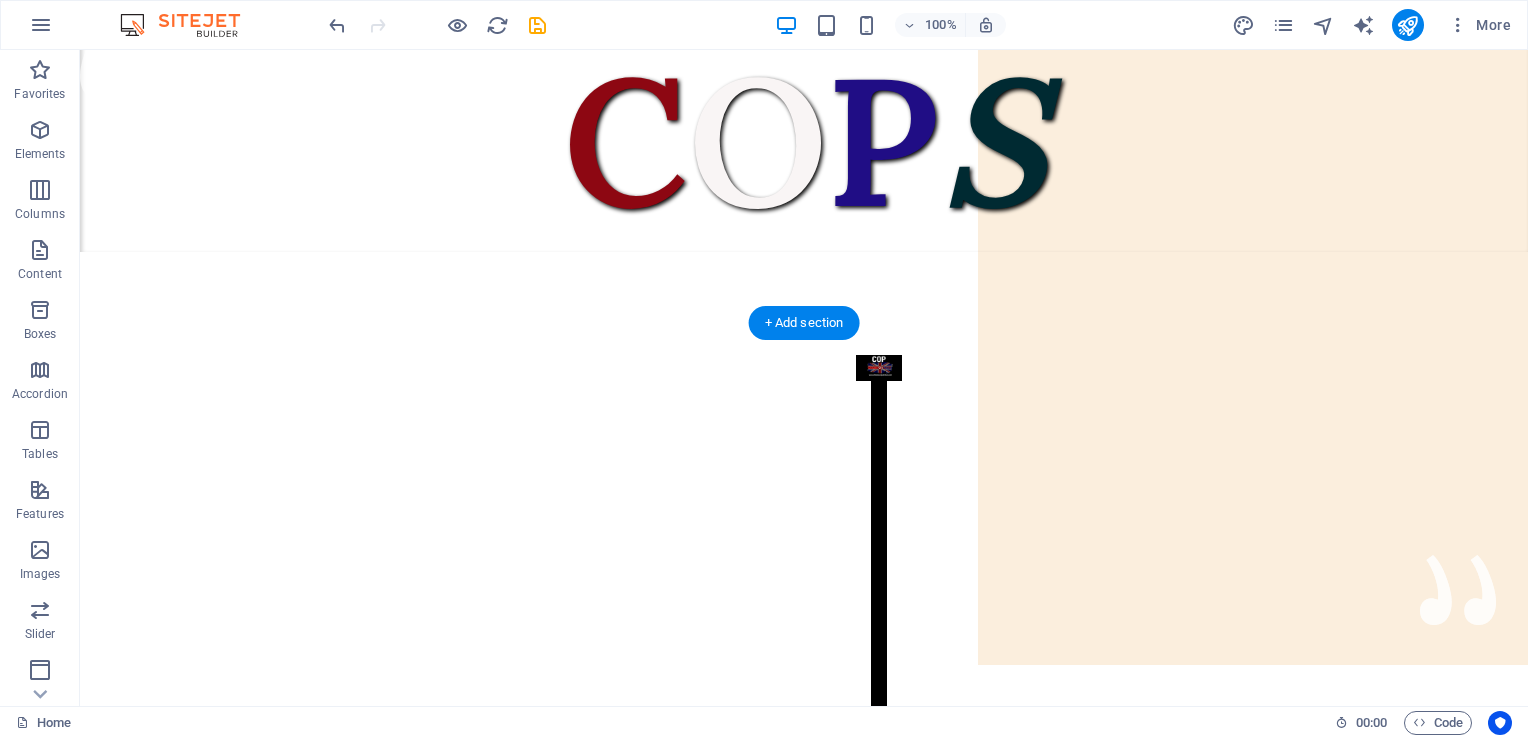 drag, startPoint x: 814, startPoint y: 300, endPoint x: 791, endPoint y: 374, distance: 77.491936 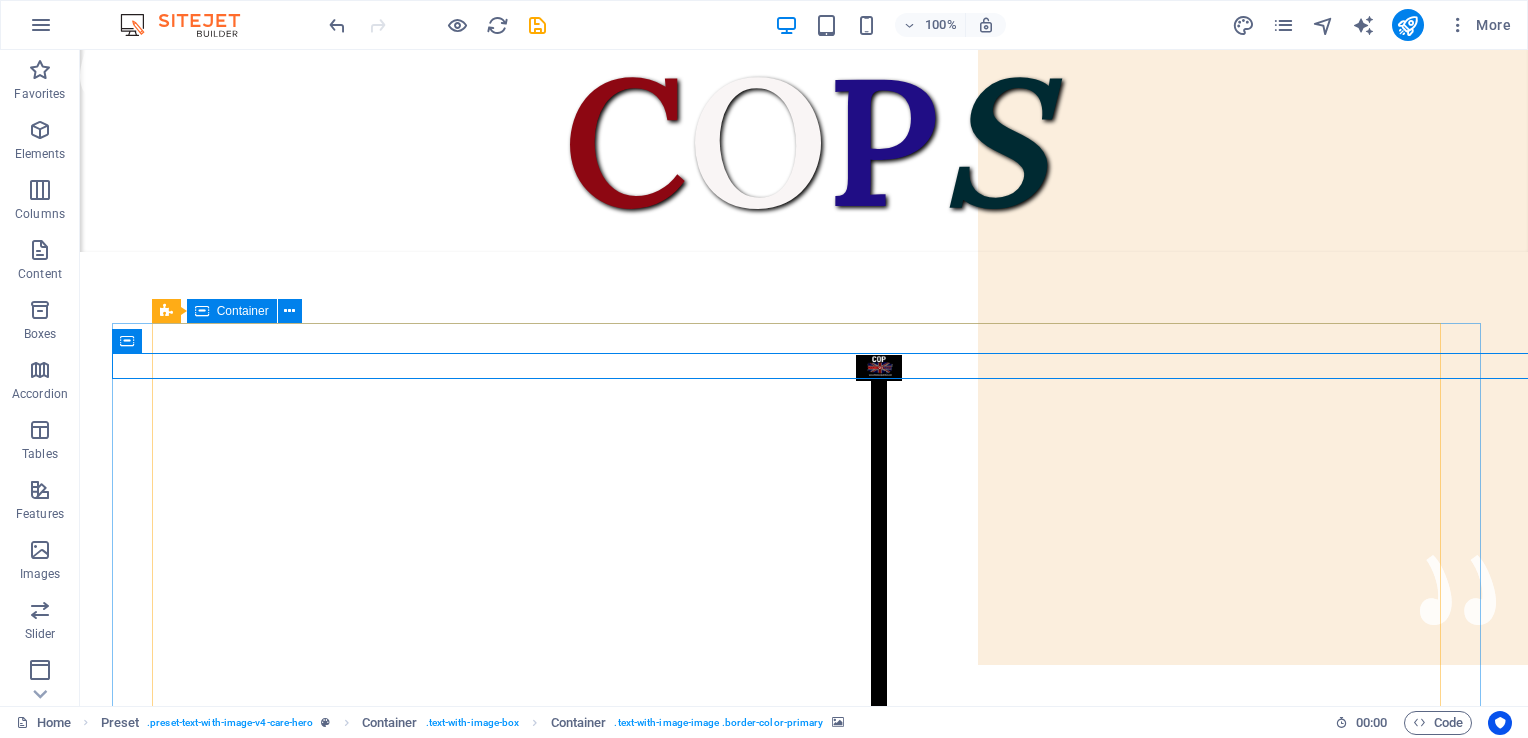 drag, startPoint x: 207, startPoint y: 391, endPoint x: 120, endPoint y: 267, distance: 151.47607 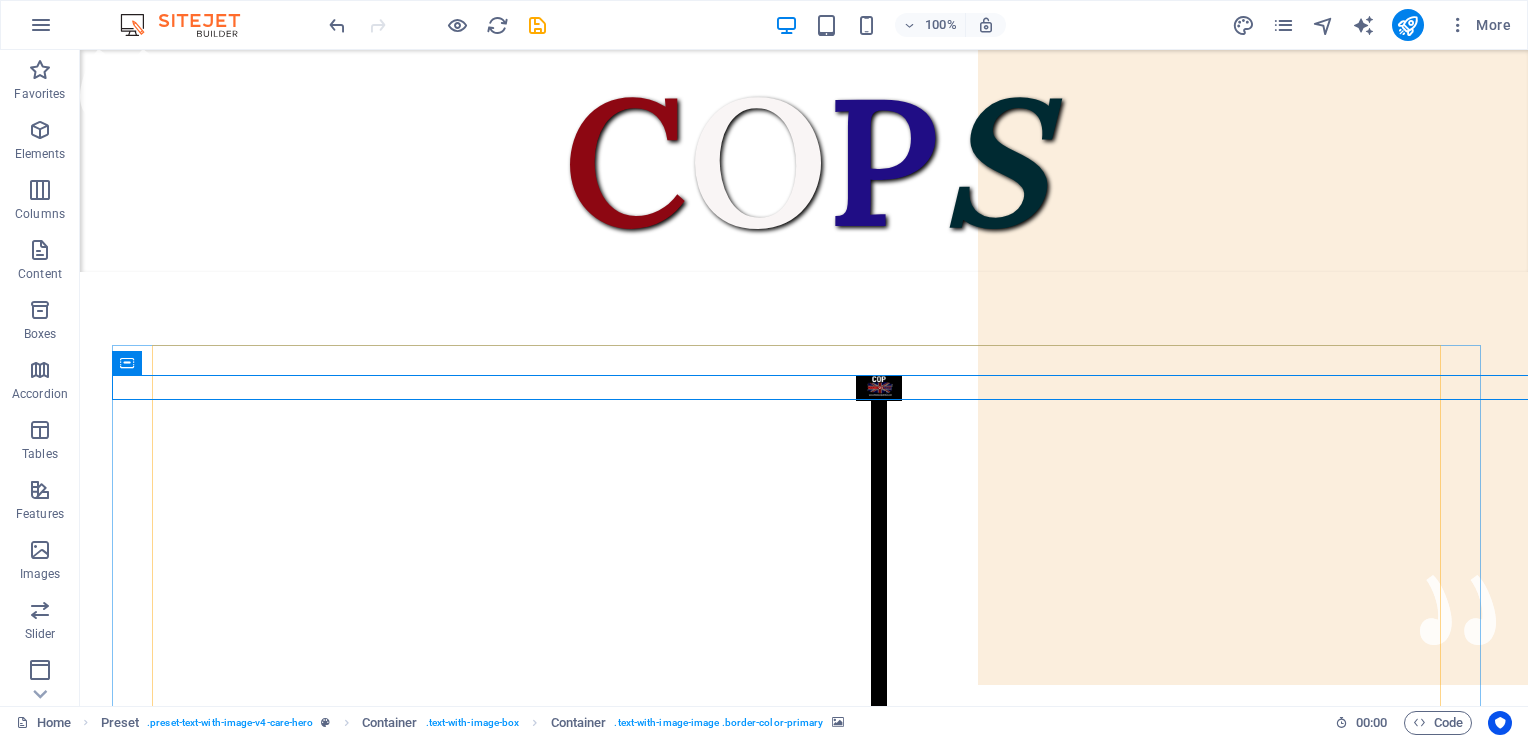 scroll, scrollTop: 0, scrollLeft: 0, axis: both 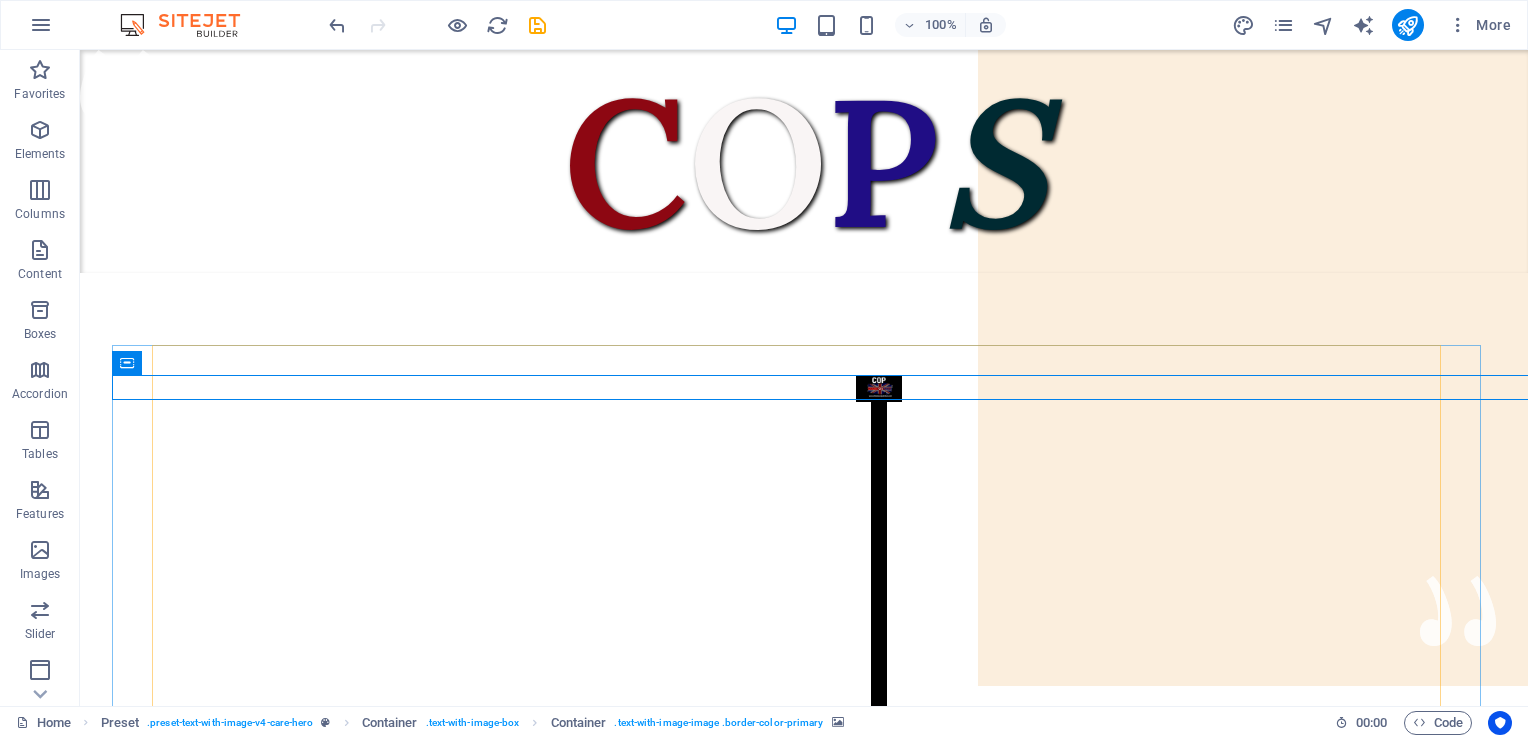 click on "C O P S   Citizens On Patrol Service.     We are here to serve the people of the United Kingdom, not the Government.   Our aim is to reduce crime in your local area with regular patrols. A friendly face you can turn to in times of need.   We are not the police, but we can do much more. Prevention is better than detection.    Criminals will think twice with  COPS  on the beat.       Coming to a Town and City near you.     We need your Support.   If you support us Please Donate.   We have no funding apart from Donations. We Need Uniforms, Equipment and Public Liability insurance. DONATE HERE
CITIZENS   ON  PATROL The People Have Had Enough Of Two Teir policing, So We Will Police Ourselves. Come and join us. Be One Of Many. Be One Of The People. We are looking for Ex-Forces, Ex-Police and experienced Security to help us get Organised in every Town and City throughout the UK. Localised Patrols from enthusiastic individuals all linked Nationally. If Interested?" at bounding box center (804, 10481) 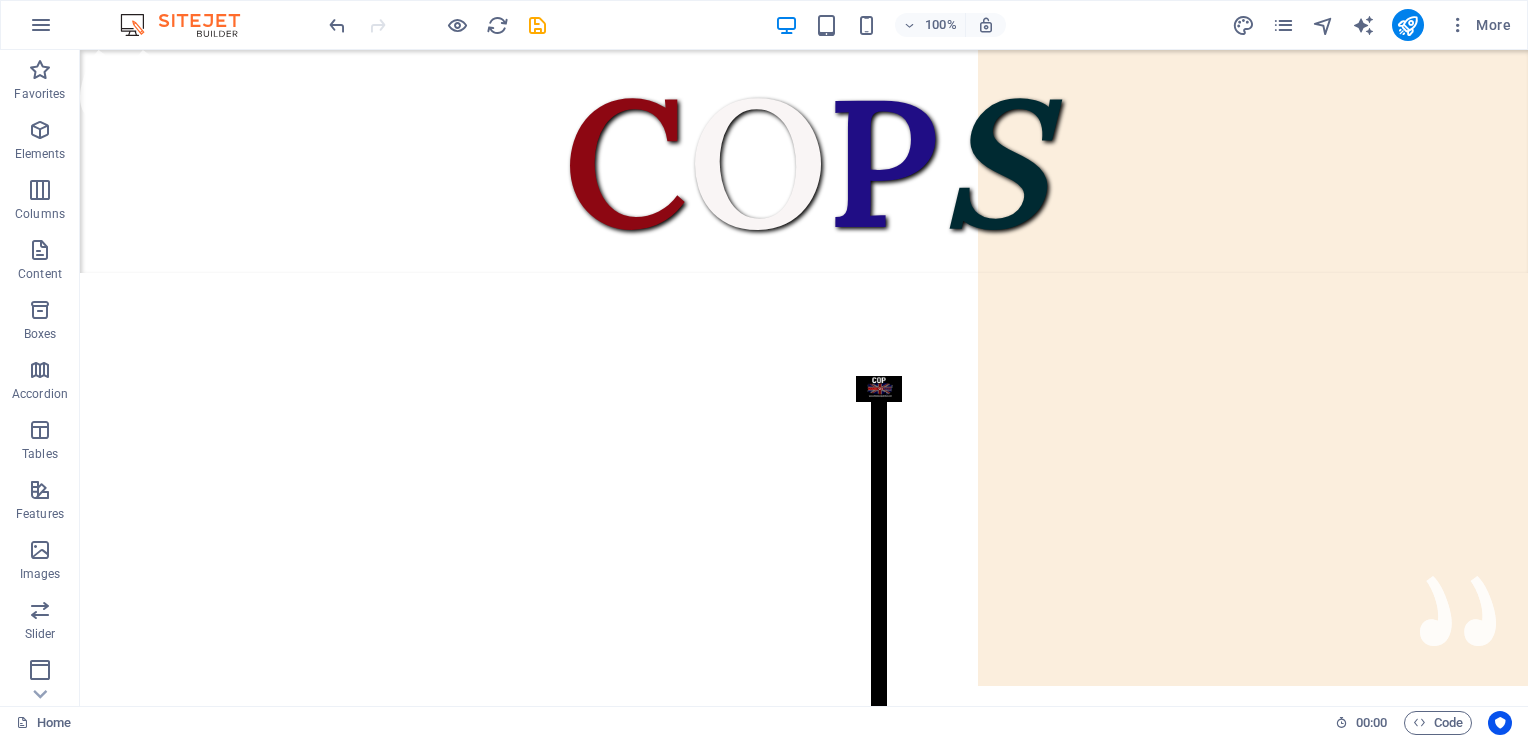 click on "C O P S   Citizens On Patrol Service.     We are here to serve the people of the United Kingdom, not the Government.   Our aim is to reduce crime in your local area with regular patrols. A friendly face you can turn to in times of need.   We are not the police, but we can do much more. Prevention is better than detection.    Criminals will think twice with  COPS  on the beat.       Coming to a Town and City near you.     We need your Support.   If you support us Please Donate.   We have no funding apart from Donations. We Need Uniforms, Equipment and Public Liability insurance. DONATE HERE
CITIZENS   ON  PATROL The People Have Had Enough Of Two Teir policing, So We Will Police Ourselves. Come and join us. Be One Of Many. Be One Of The People. We are looking for Ex-Forces, Ex-Police and experienced Security to help us get Organised in every Town and City throughout the UK. Localised Patrols from enthusiastic individuals all linked Nationally. If Interested?" at bounding box center (804, 10481) 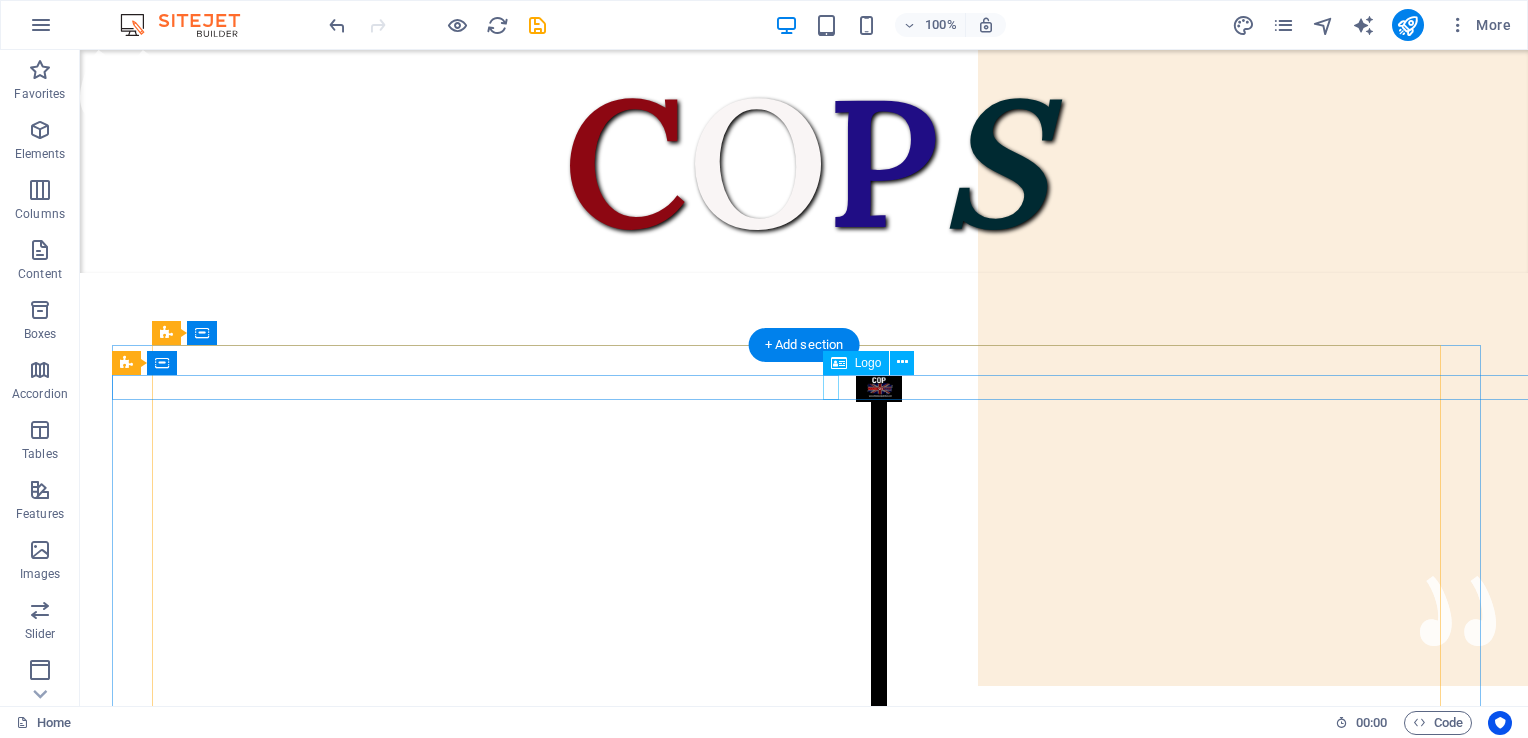 click at bounding box center [879, 599] 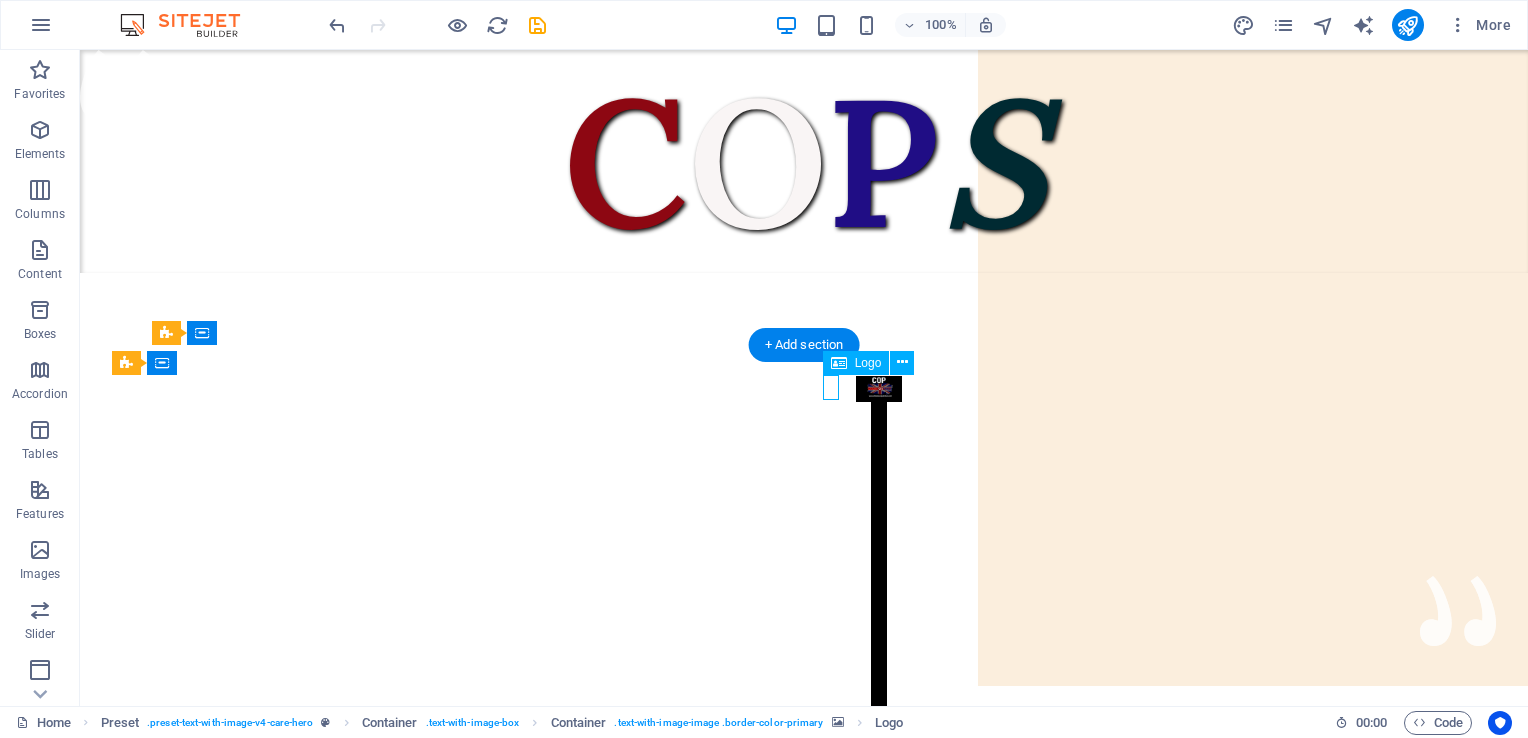 click at bounding box center [879, 599] 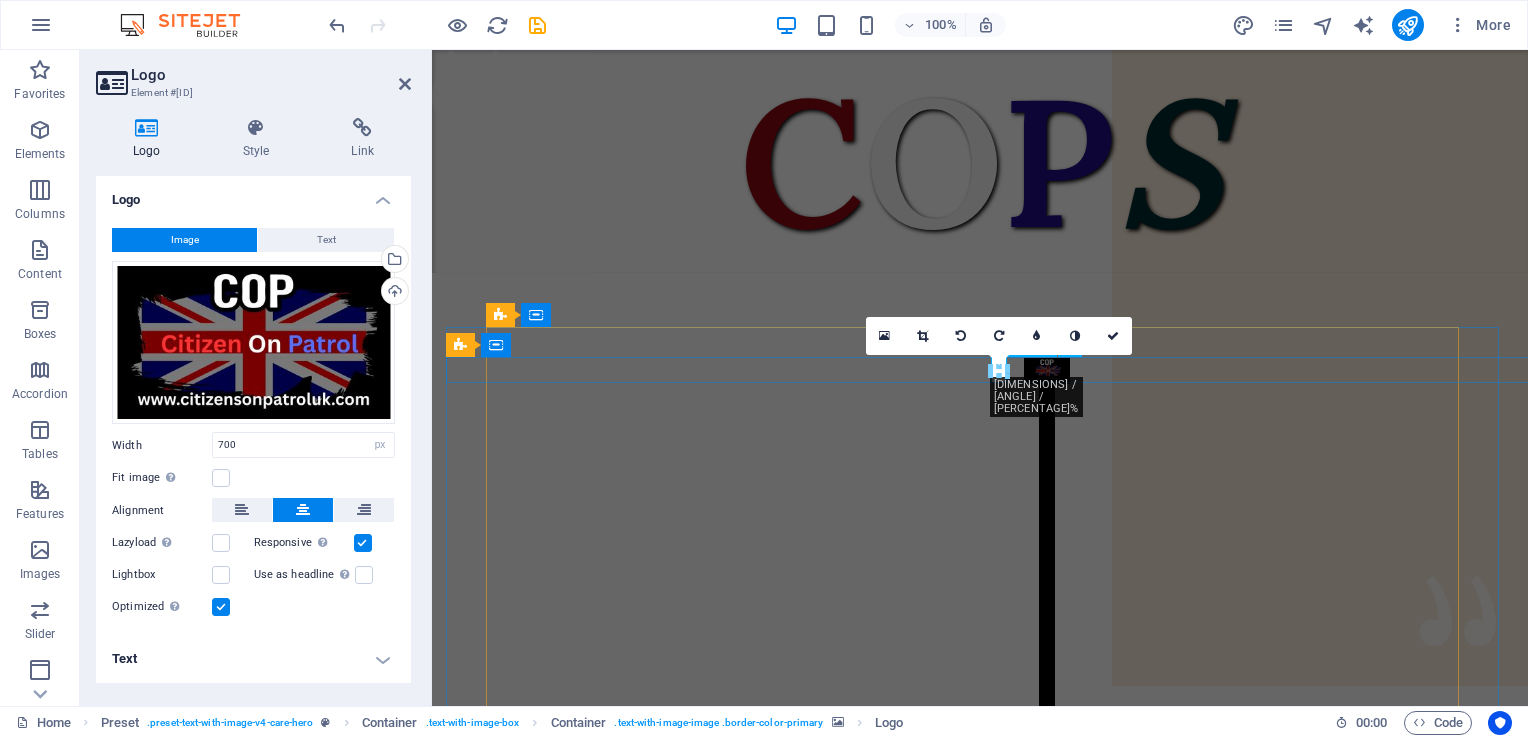 click at bounding box center [1047, 581] 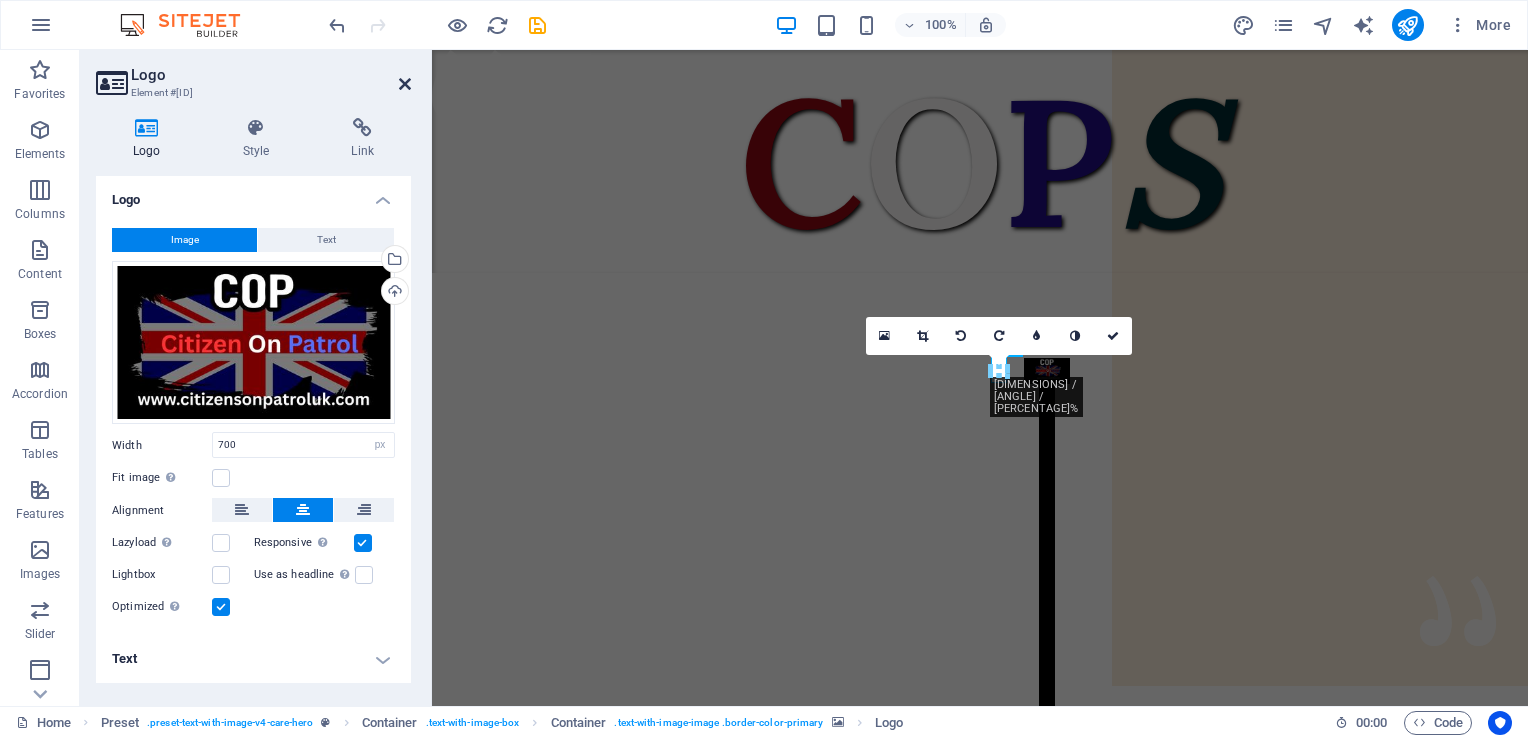 click at bounding box center (405, 84) 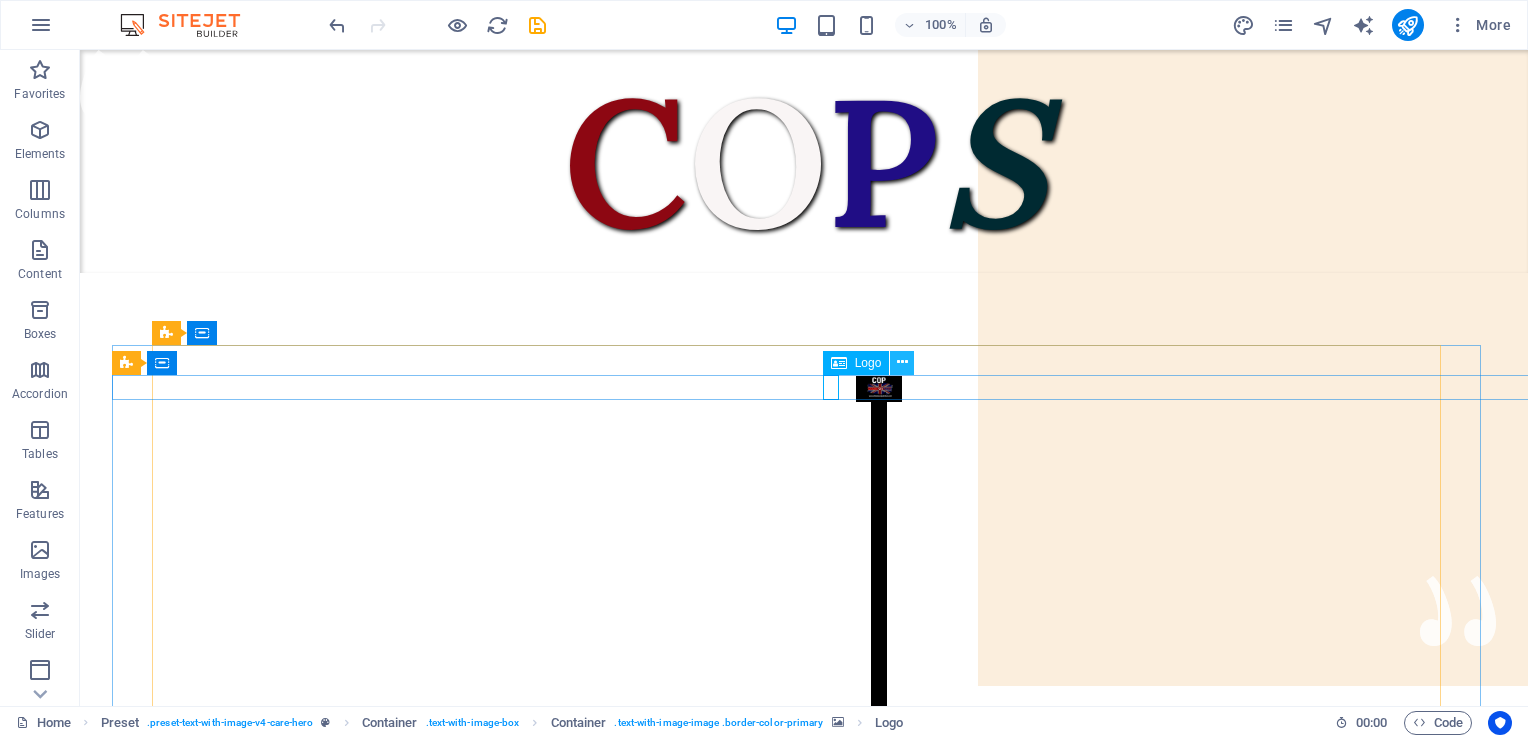 click at bounding box center [902, 362] 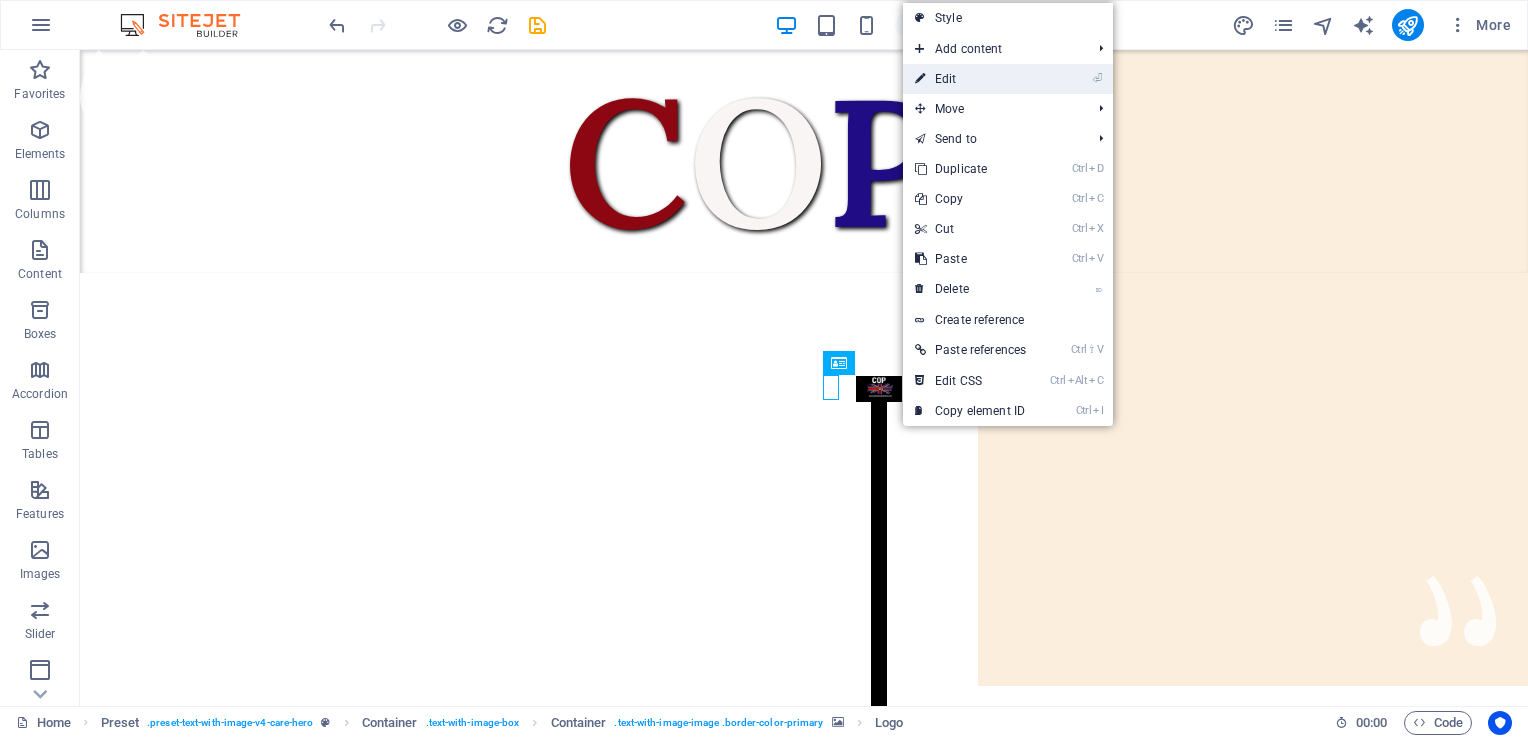 click on "⏎  Edit" at bounding box center [970, 79] 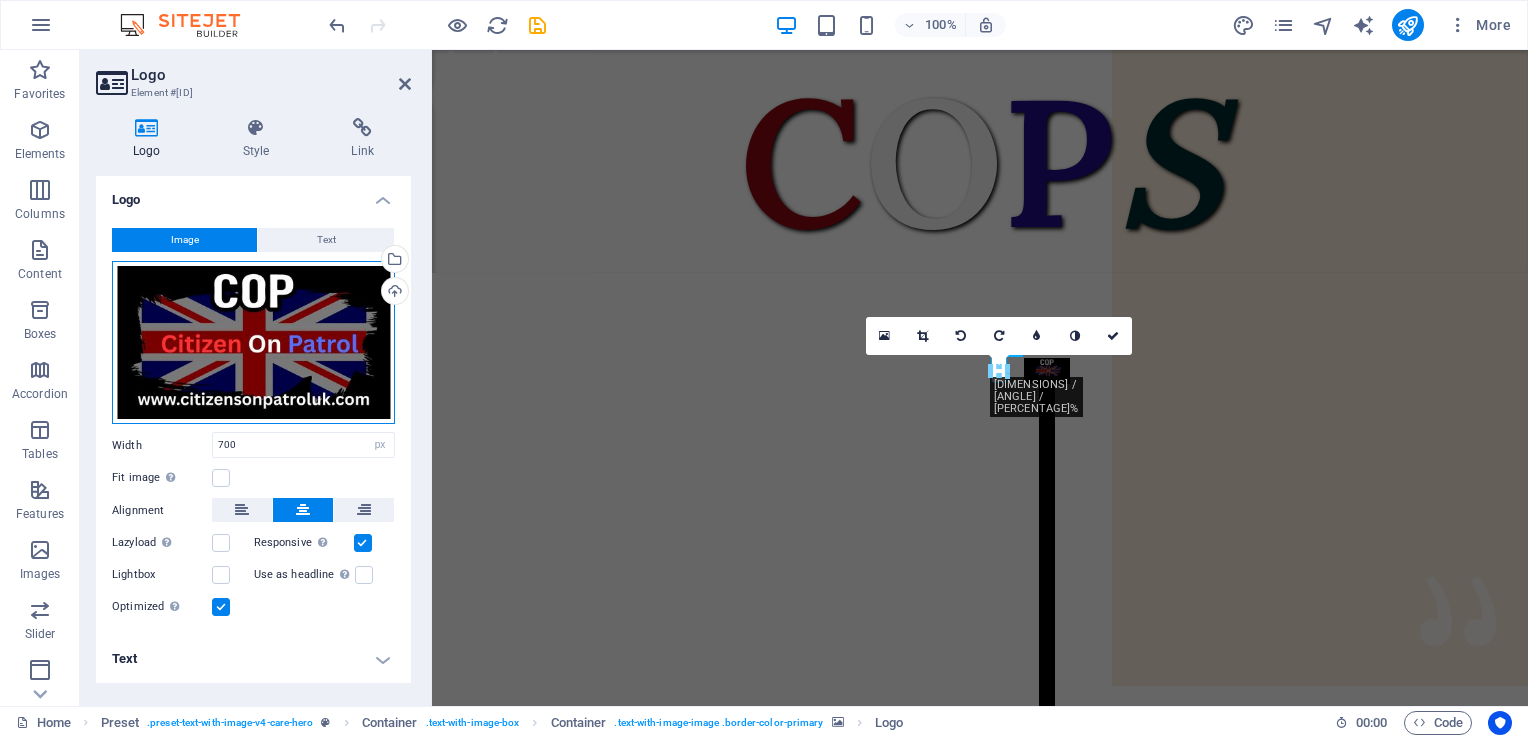 click on "Drag files here, click to choose files or select files from Files or our free stock photos & videos" at bounding box center [253, 343] 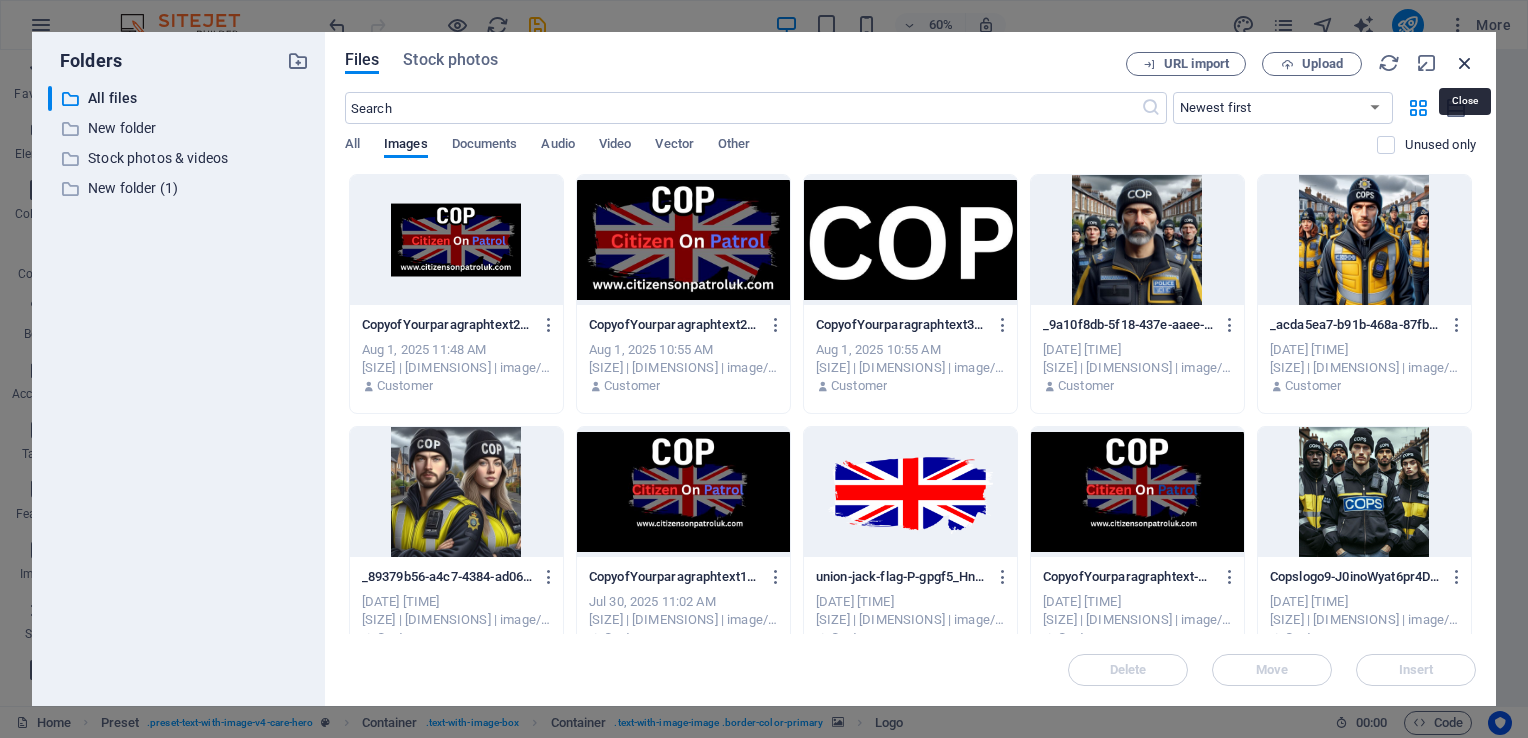 click at bounding box center (1465, 63) 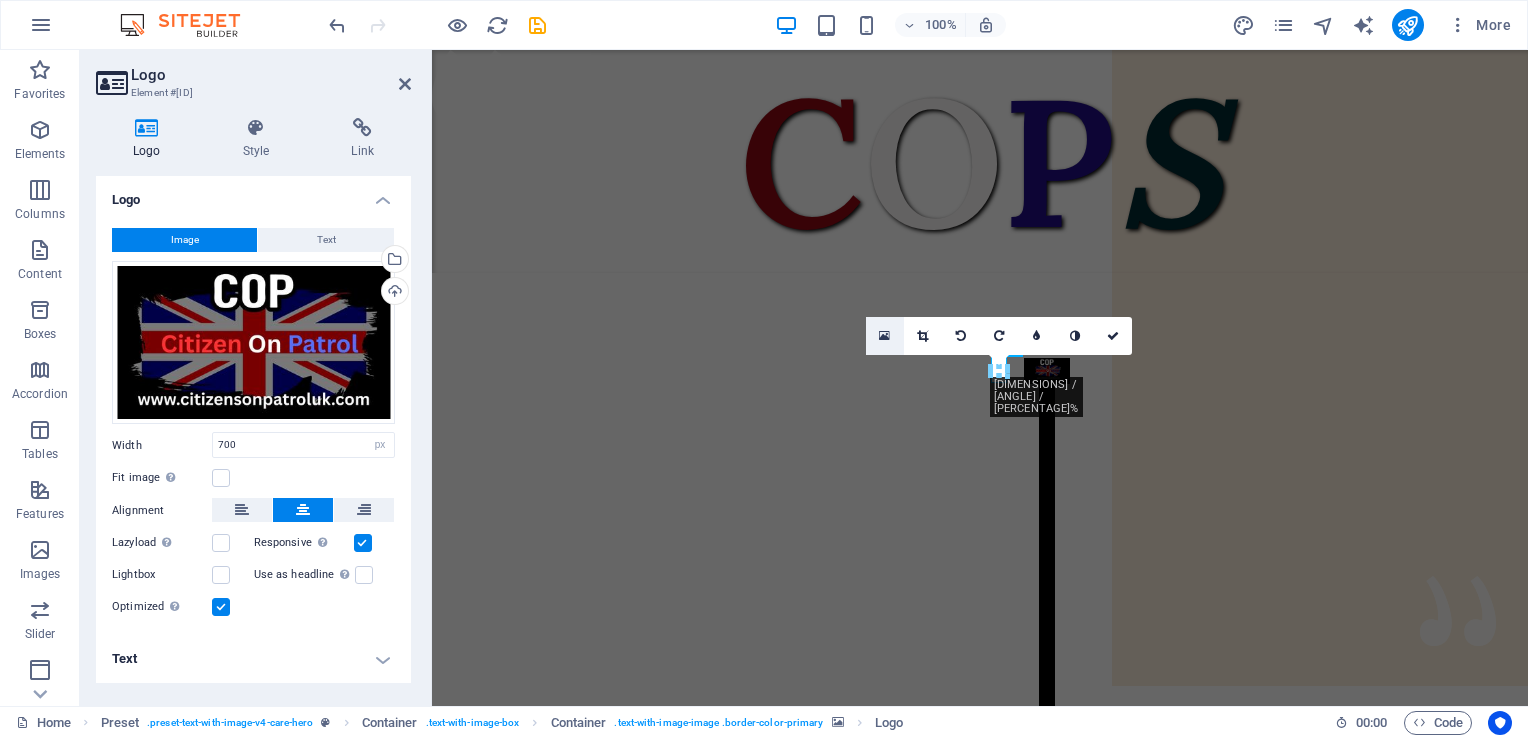 click at bounding box center [884, 336] 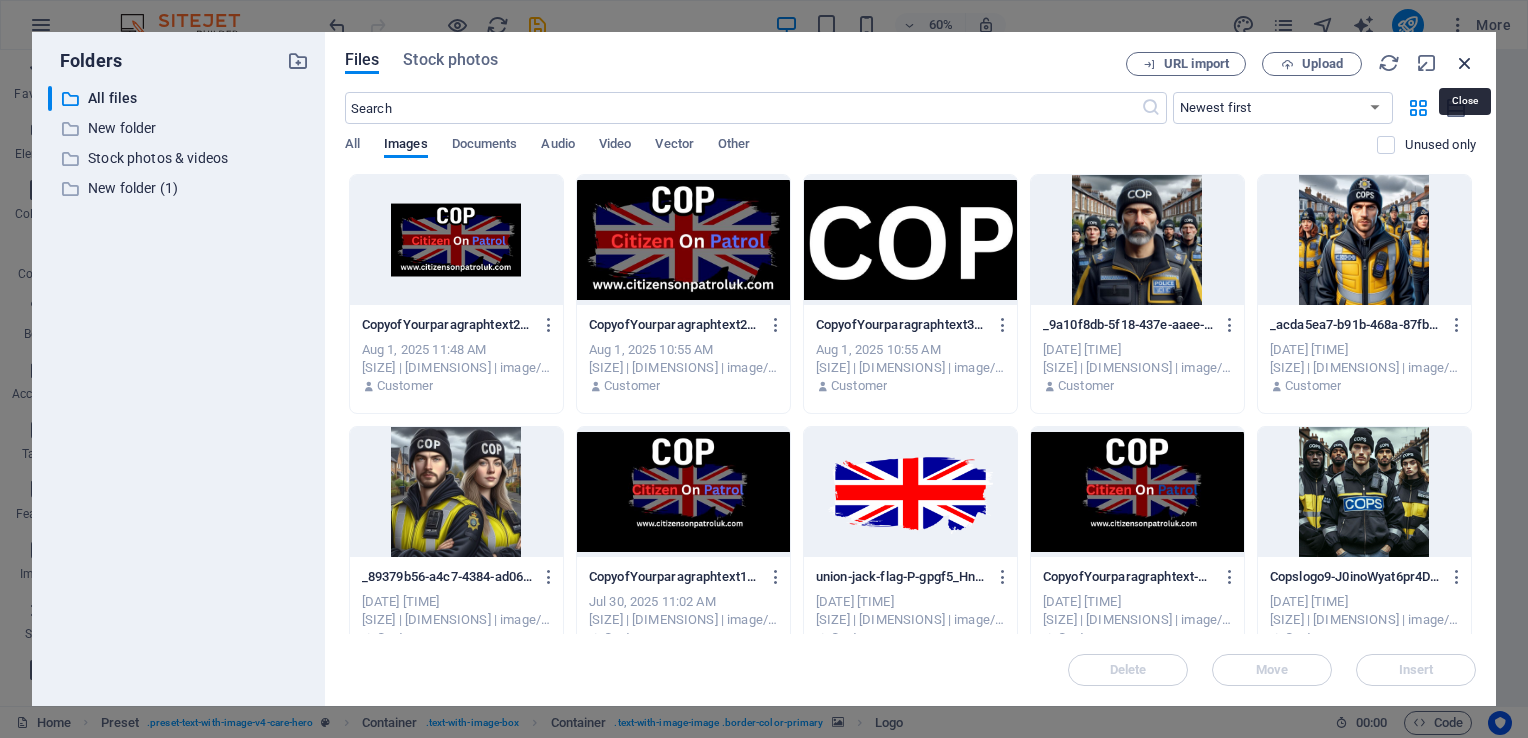 click at bounding box center (1465, 63) 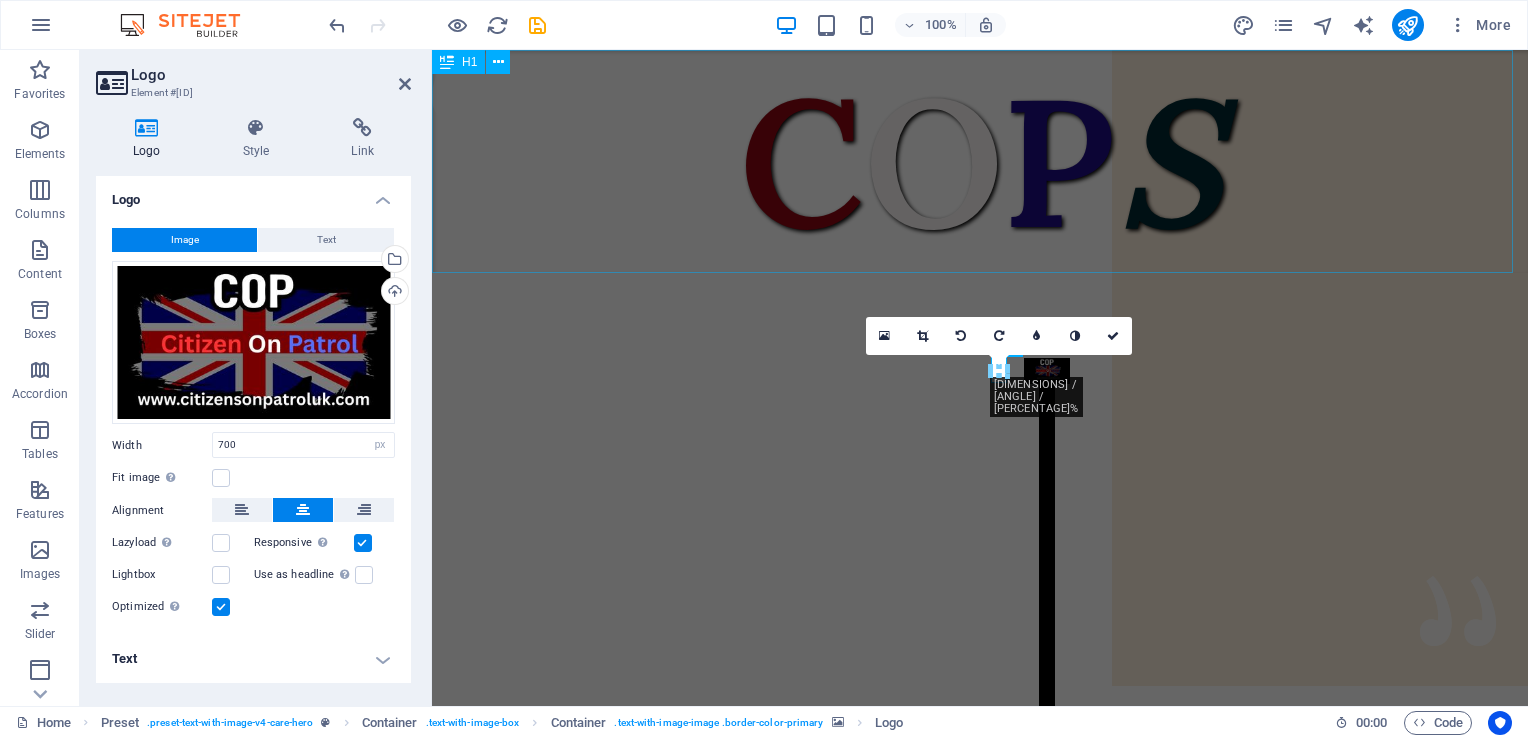 click on "C O P S" at bounding box center (980, 161) 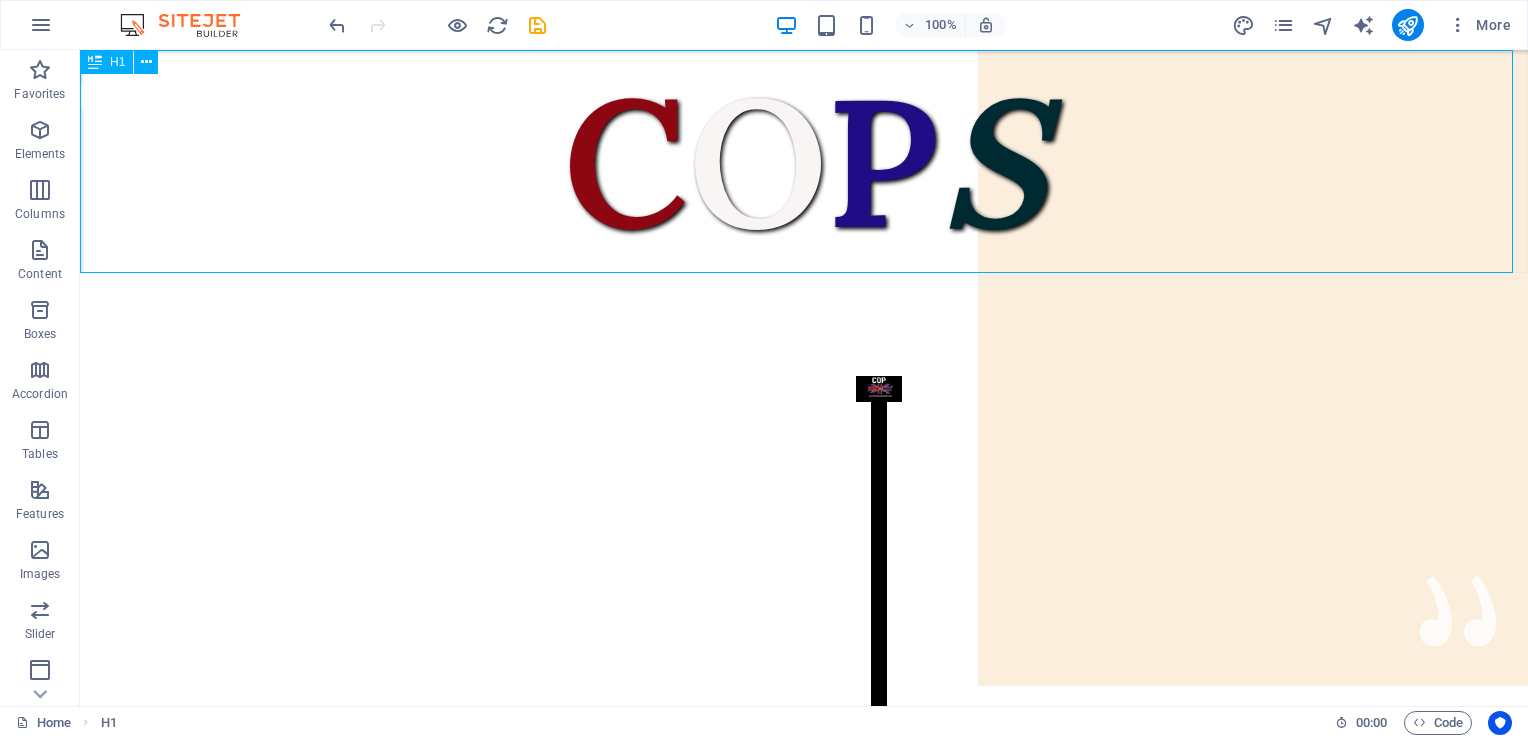 click on "C O P S" at bounding box center (804, 161) 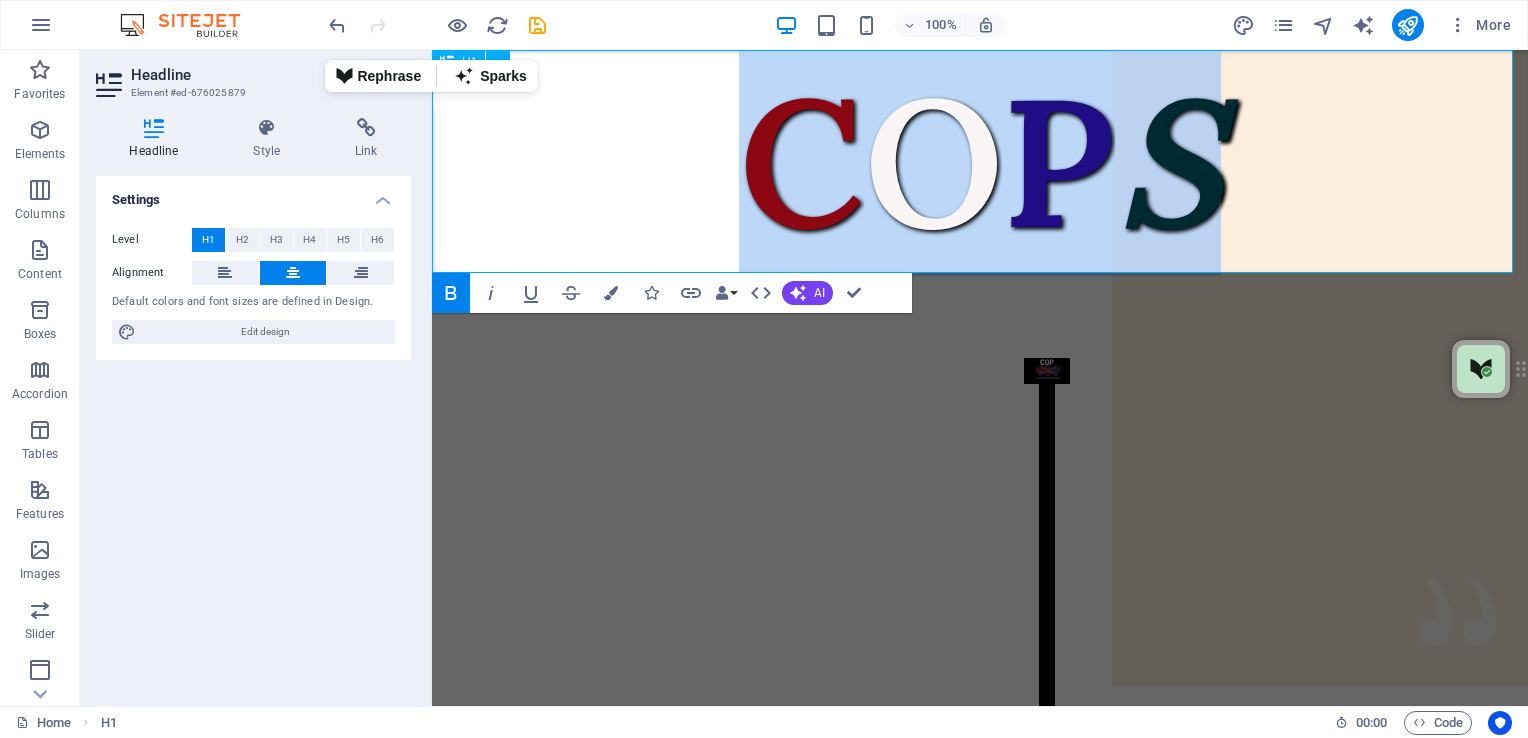 click on "C O P S" at bounding box center (980, 161) 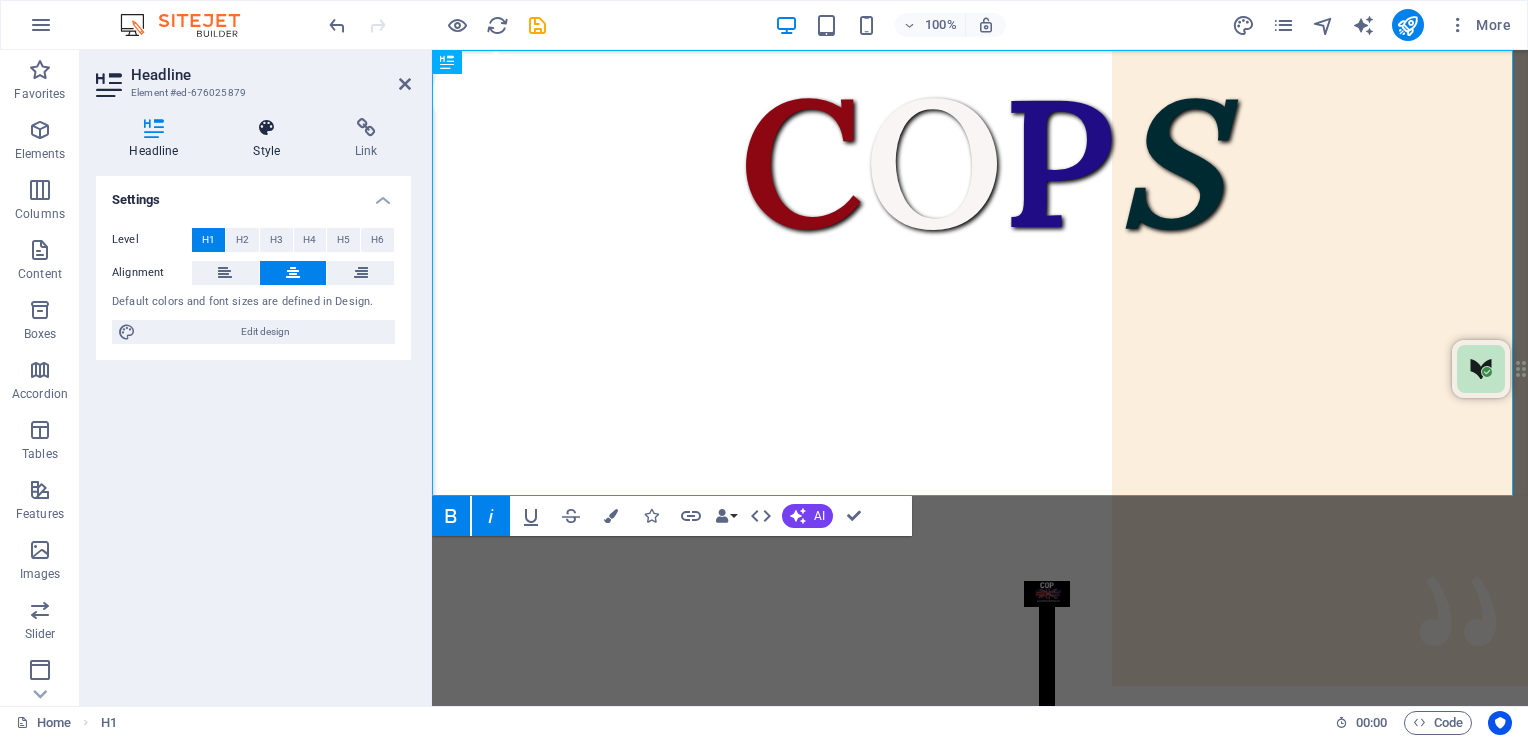 click on "Style" at bounding box center [271, 139] 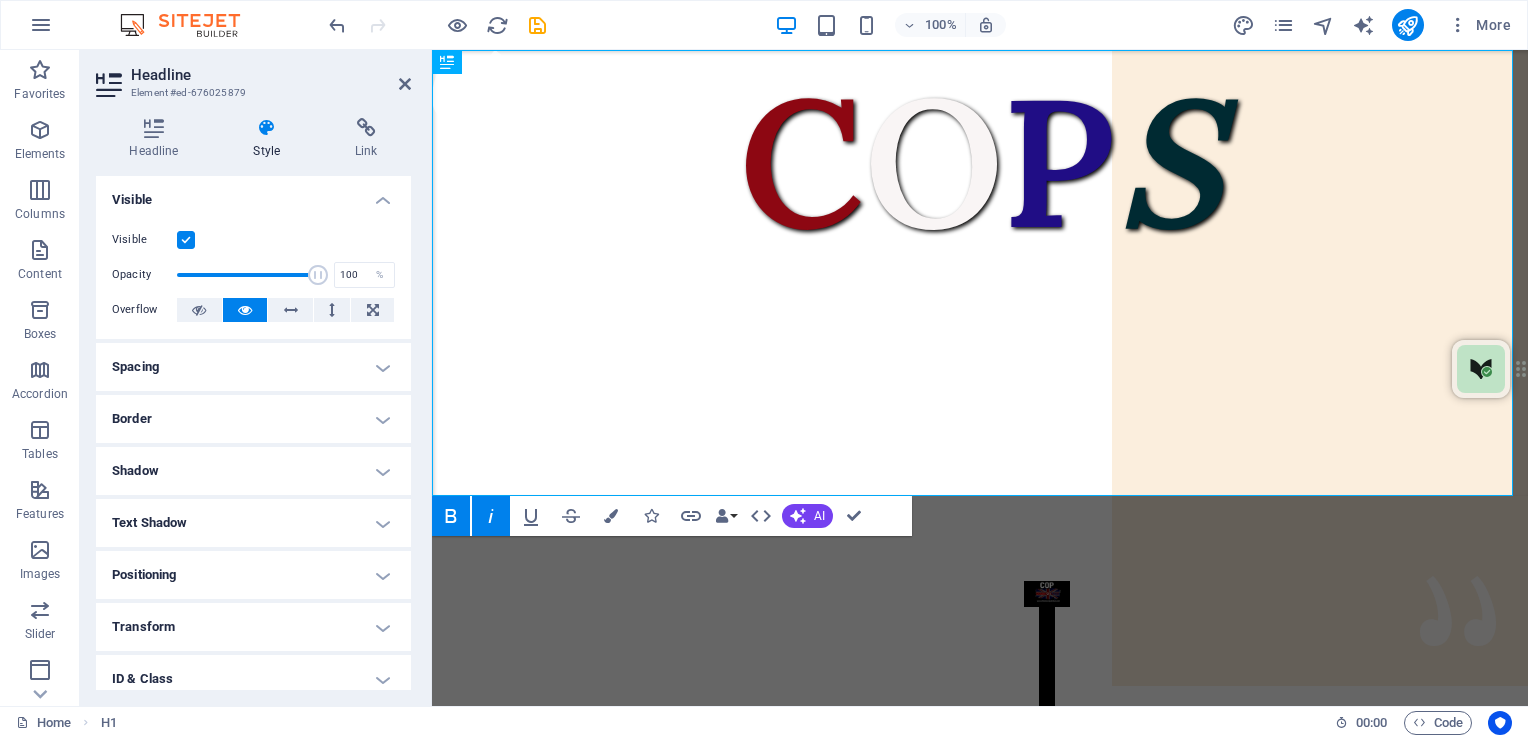 click on "Spacing" at bounding box center (253, 367) 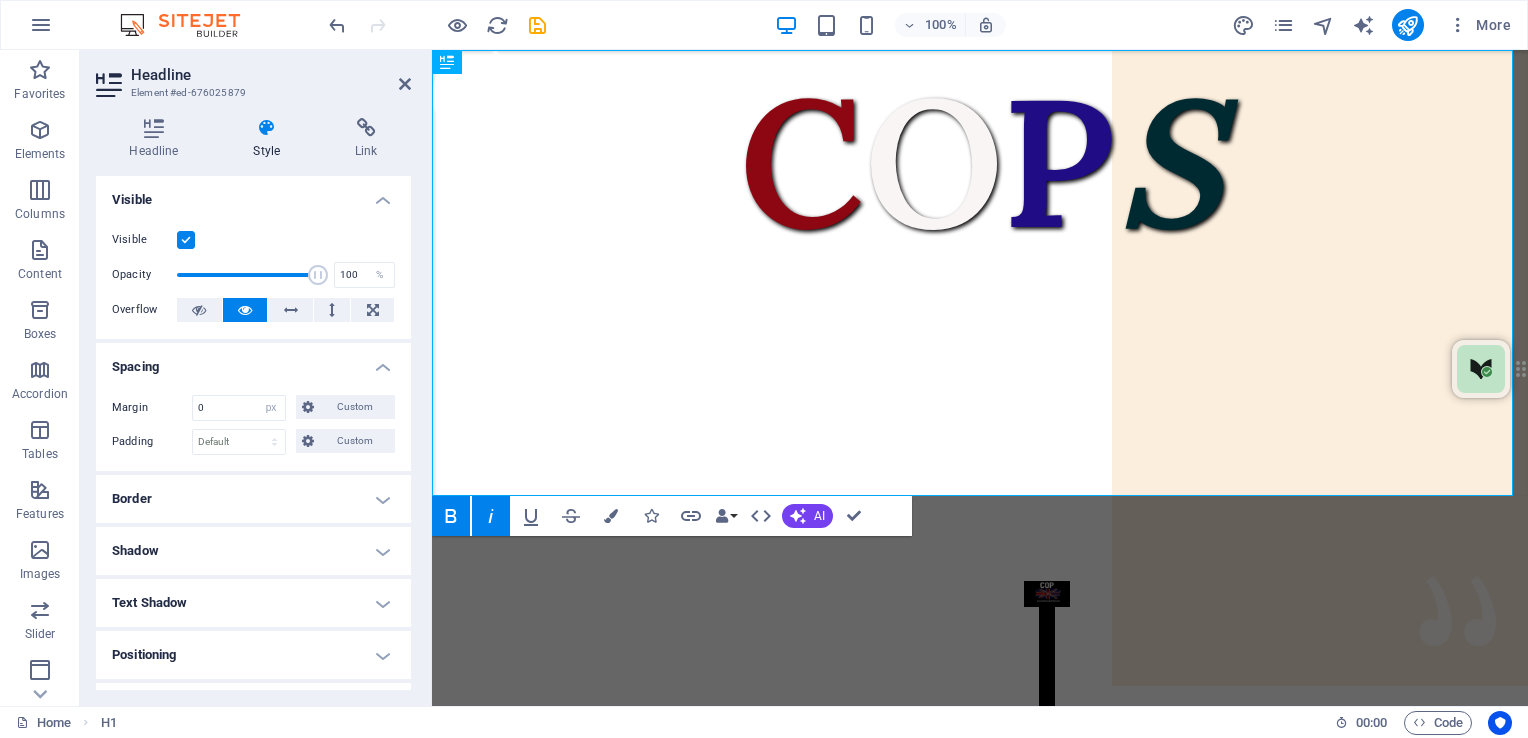 click on "Spacing" at bounding box center (253, 361) 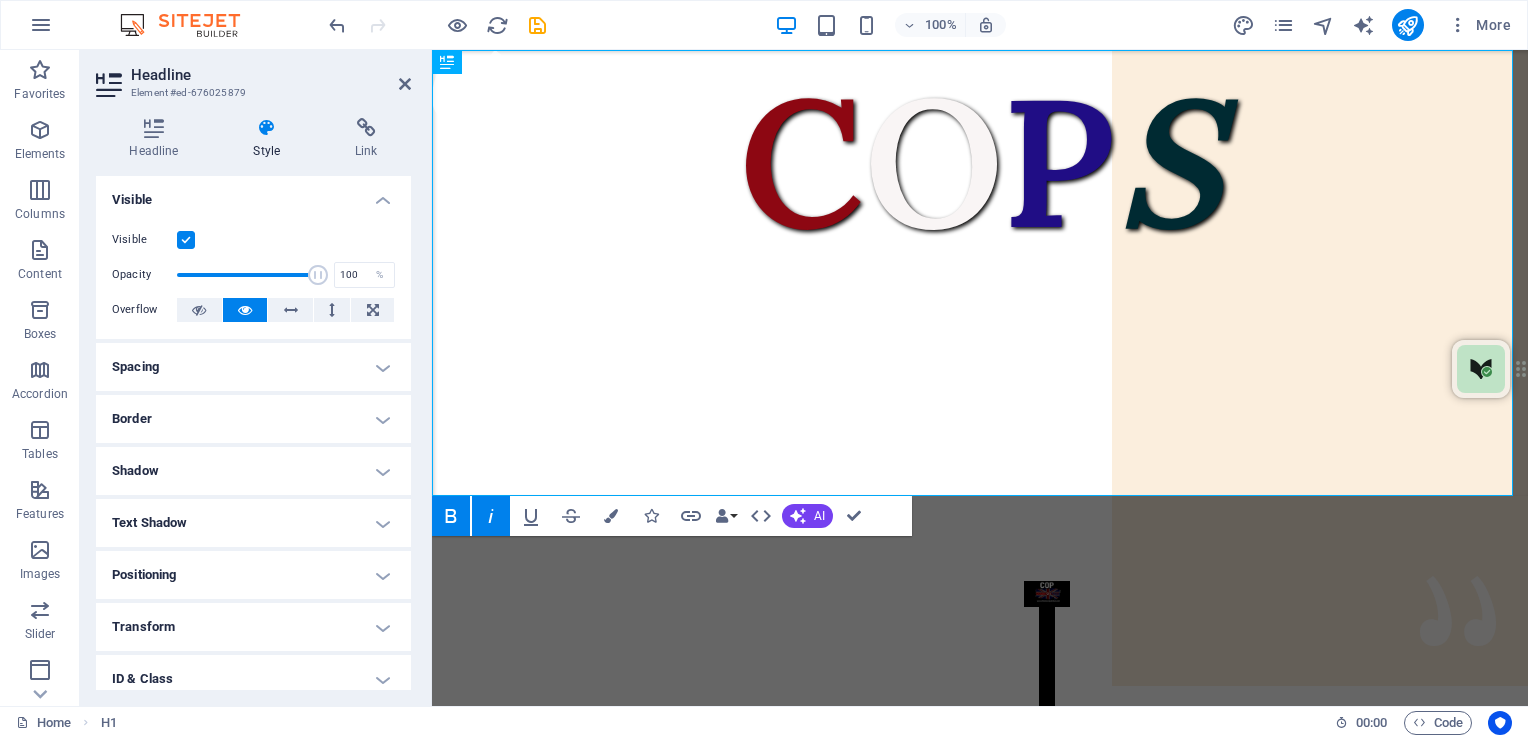 click on "Border" at bounding box center [253, 419] 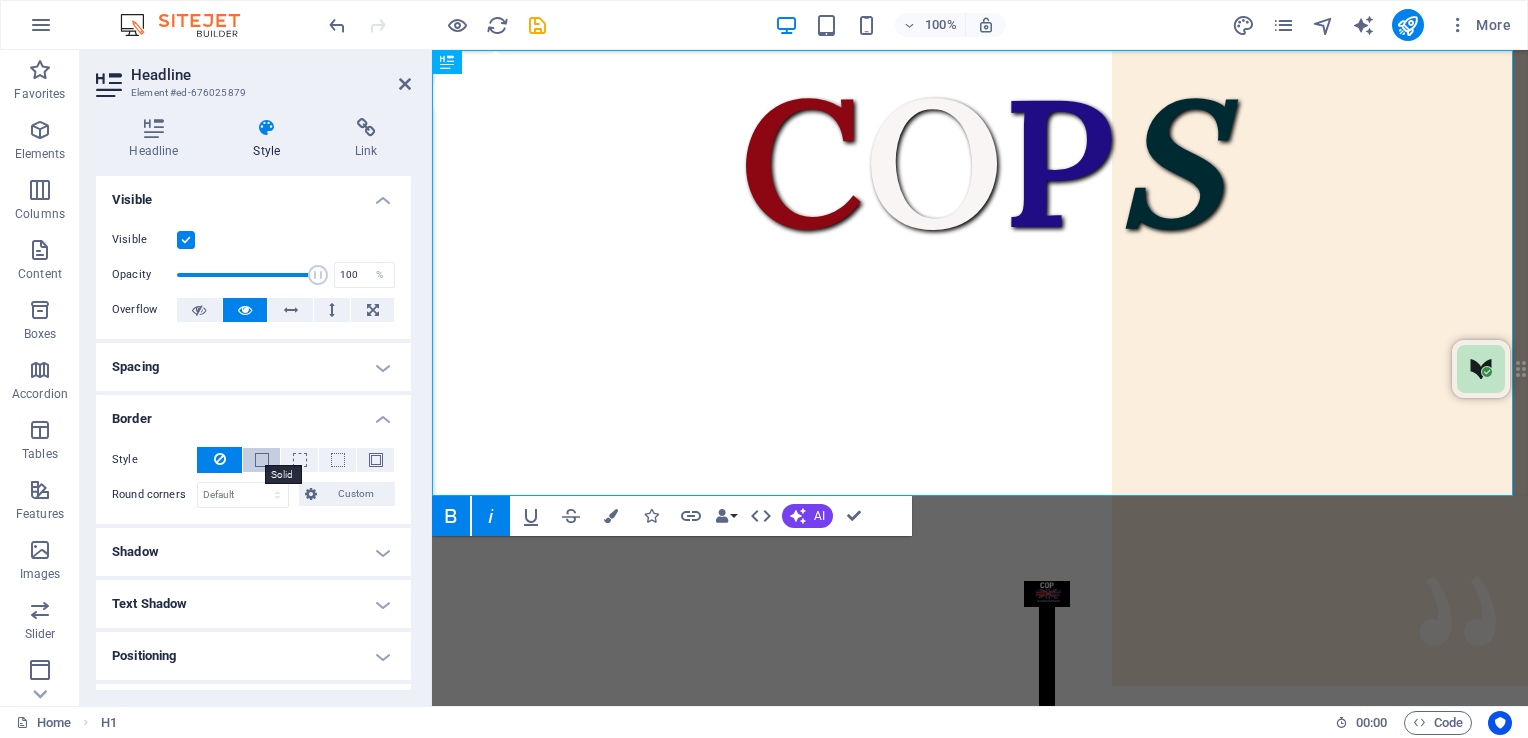 click at bounding box center (262, 460) 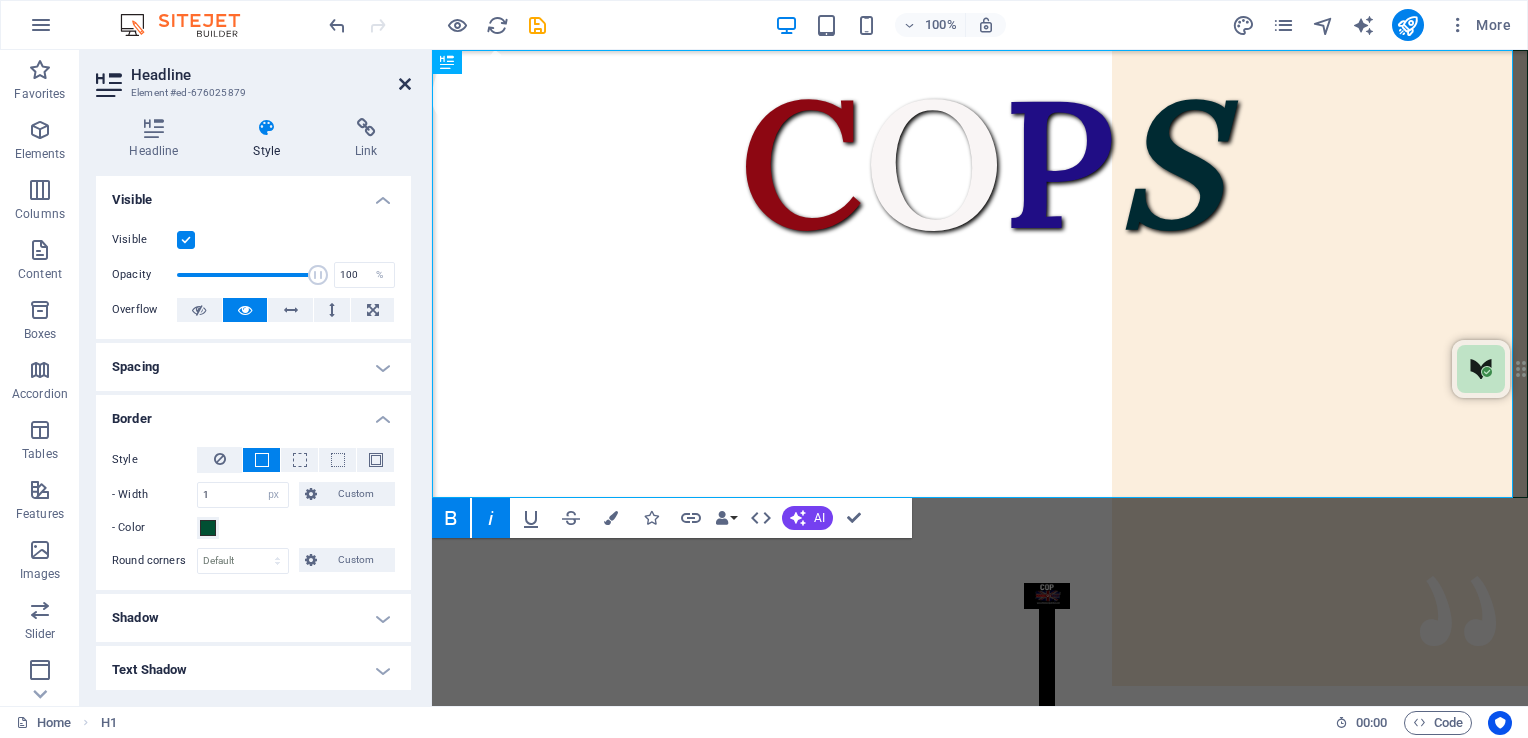 click at bounding box center (405, 84) 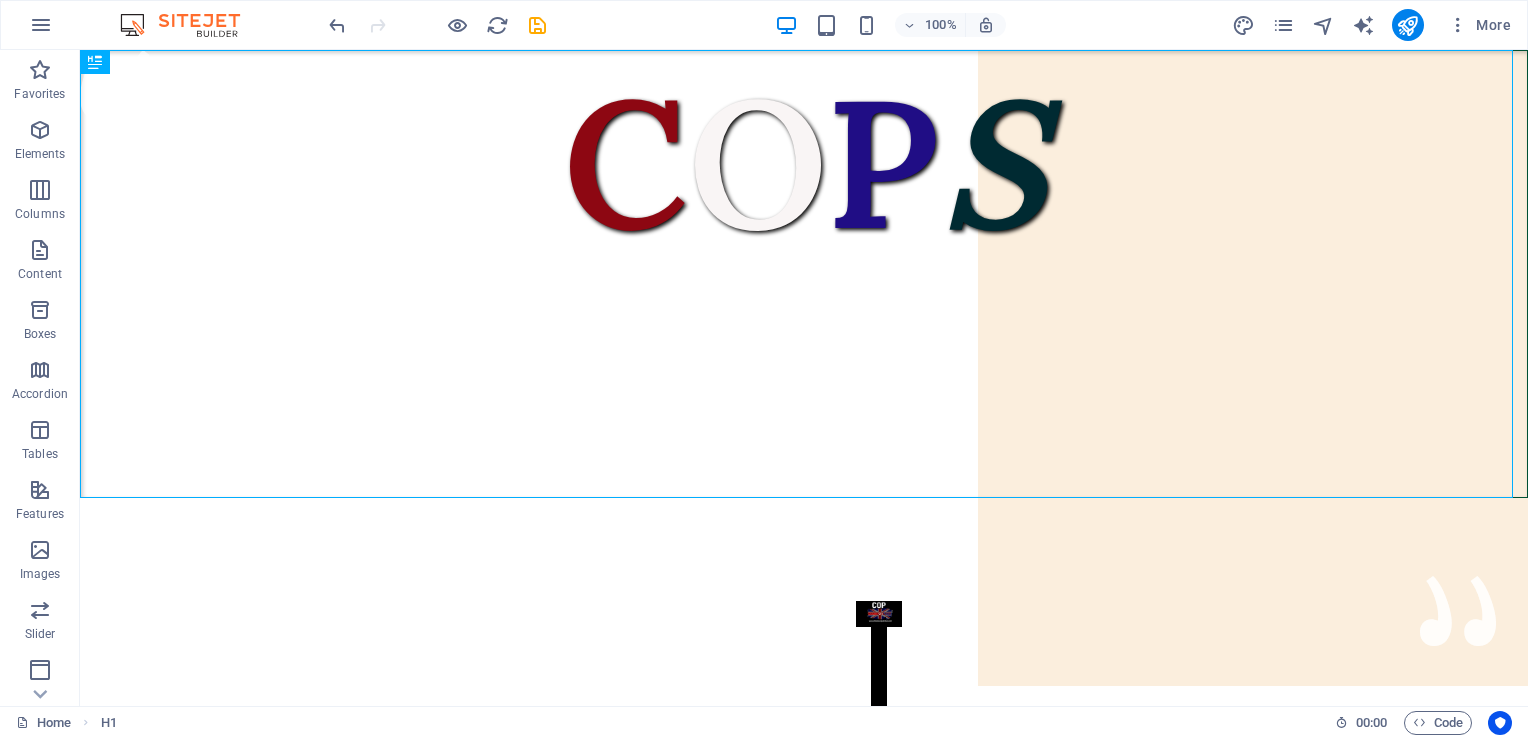 click on "C O P S   Citizens On Patrol Service.     We are here to serve the people of the United Kingdom, not the Government.   Our aim is to reduce crime in your local area with regular patrols. A friendly face you can turn to in times of need.   We are not the police, but we can do much more. Prevention is better than detection.    Criminals will think twice with  COPS  on the beat.       Coming to a Town and City near you.     We need your Support.   If you support us Please Donate.   We have no funding apart from Donations. We Need Uniforms, Equipment and Public Liability insurance. DONATE HERE
CITIZENS   ON  PATROL The People Have Had Enough Of Two Teir policing, So We Will Police Ourselves. Come and join us. Be One Of Many. Be One Of The People. We are looking for Ex-Forces, Ex-Police and experienced Security to help us get Organised in every Town and City throughout the UK. Localised Patrols from enthusiastic individuals all linked Nationally. If Interested?" at bounding box center (804, 10594) 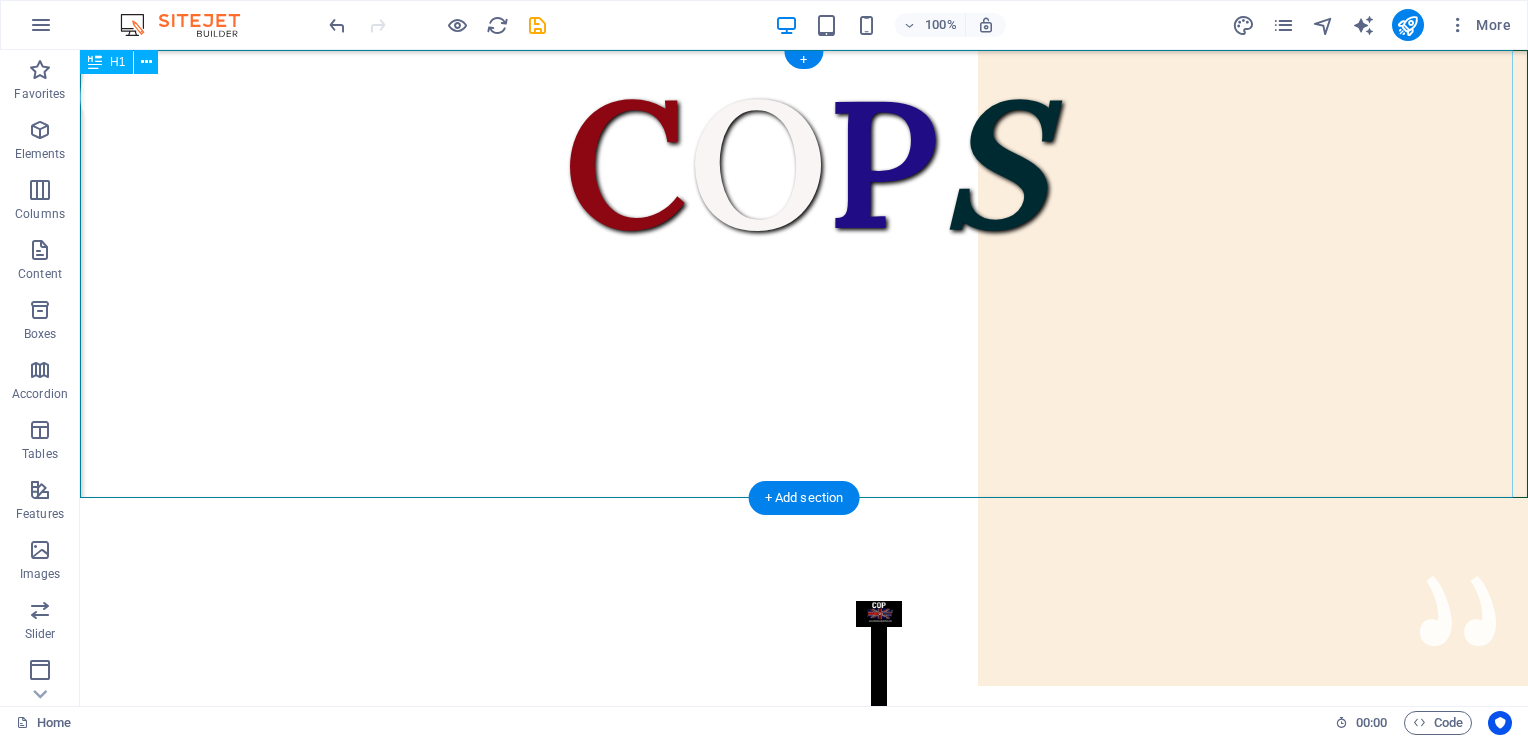drag, startPoint x: 839, startPoint y: 610, endPoint x: 831, endPoint y: 413, distance: 197.16237 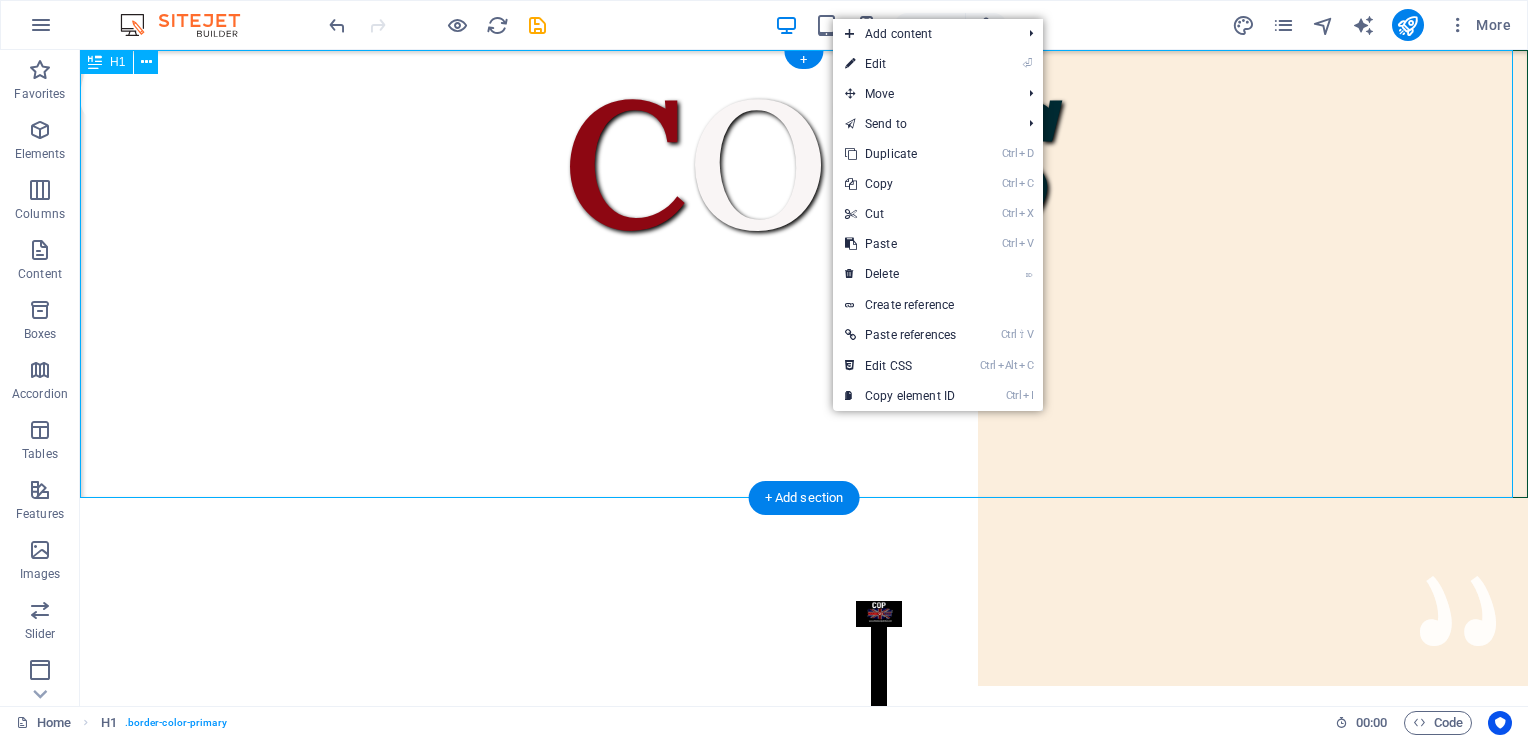 click on "C O P S" at bounding box center [804, 274] 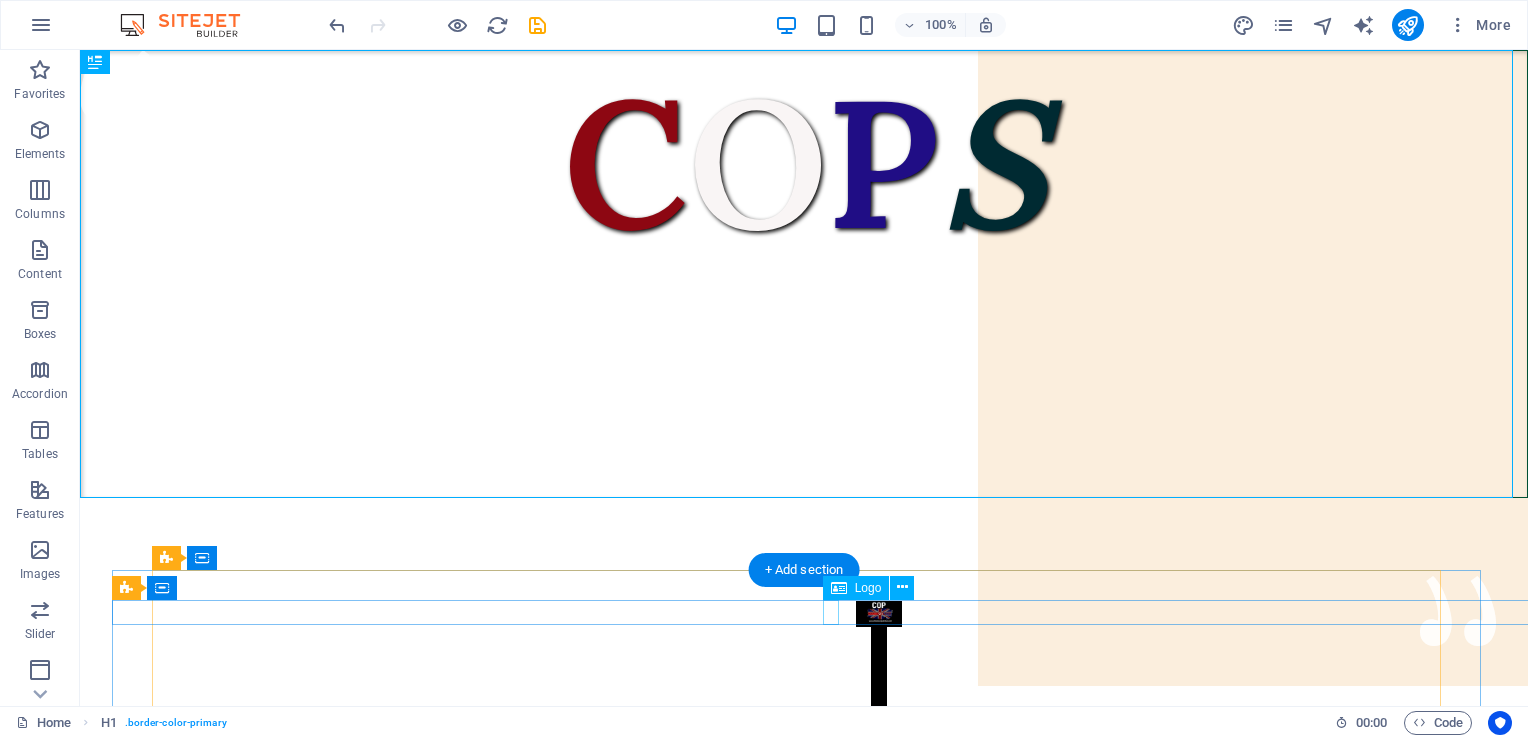 click at bounding box center [879, 824] 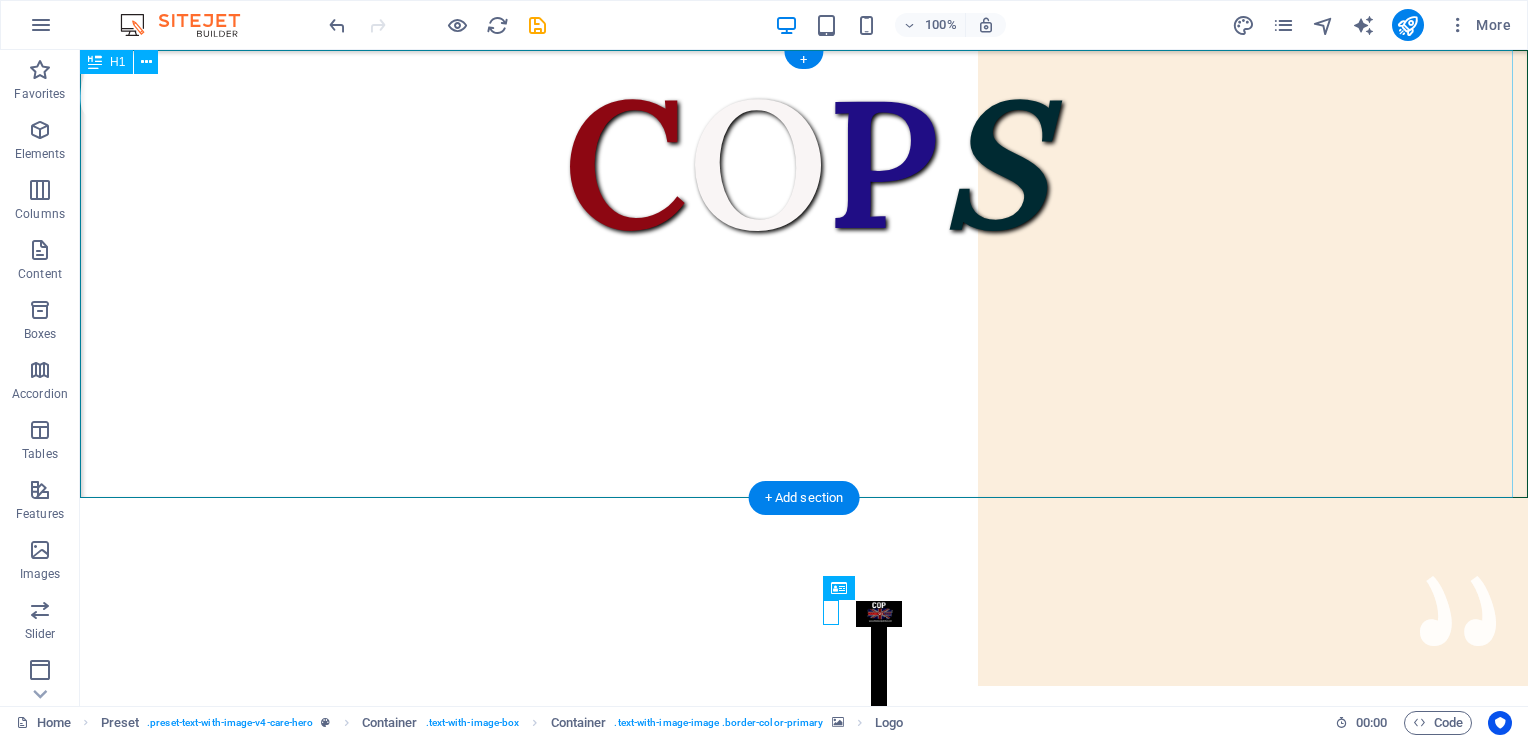 drag, startPoint x: 829, startPoint y: 617, endPoint x: 805, endPoint y: 434, distance: 184.56706 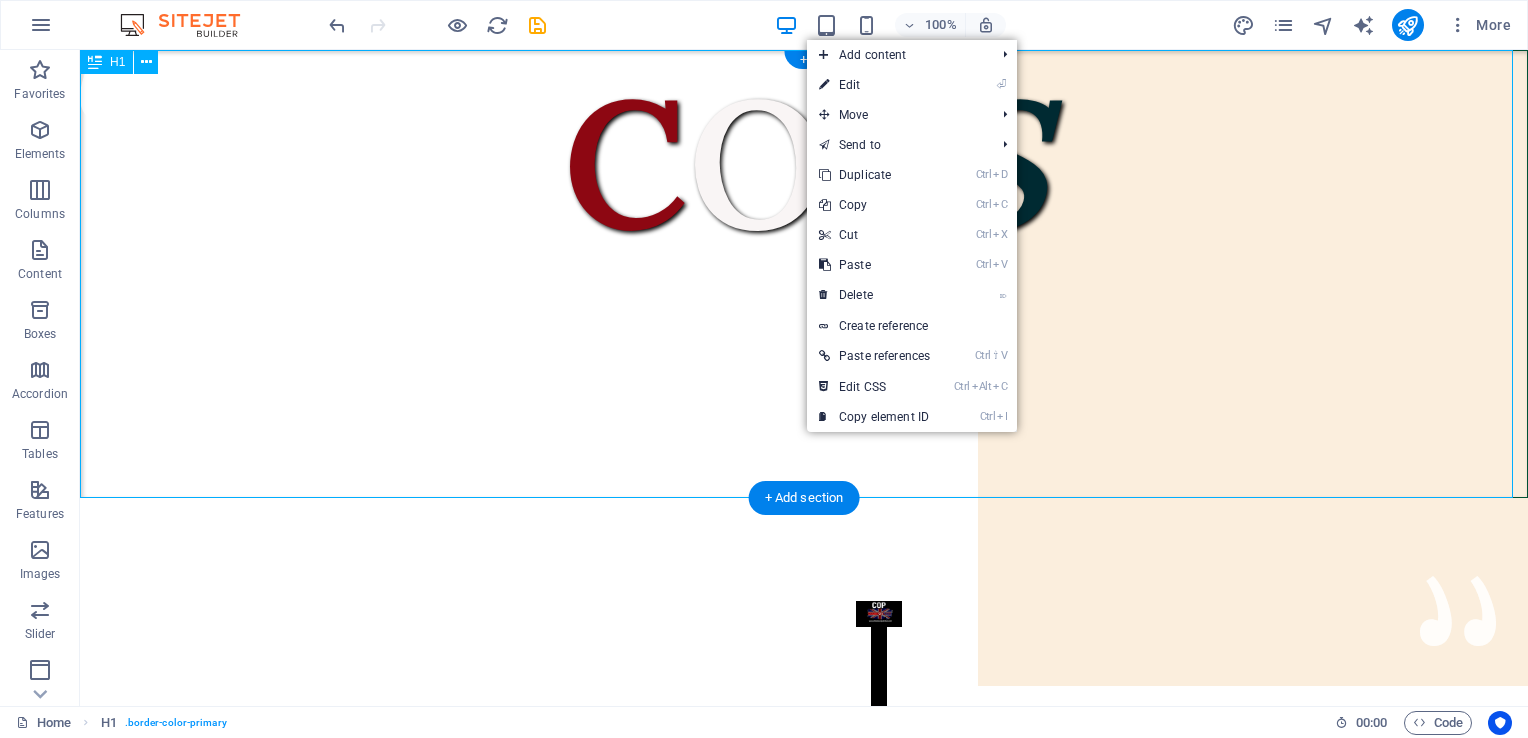 click on "C O P S" at bounding box center (804, 274) 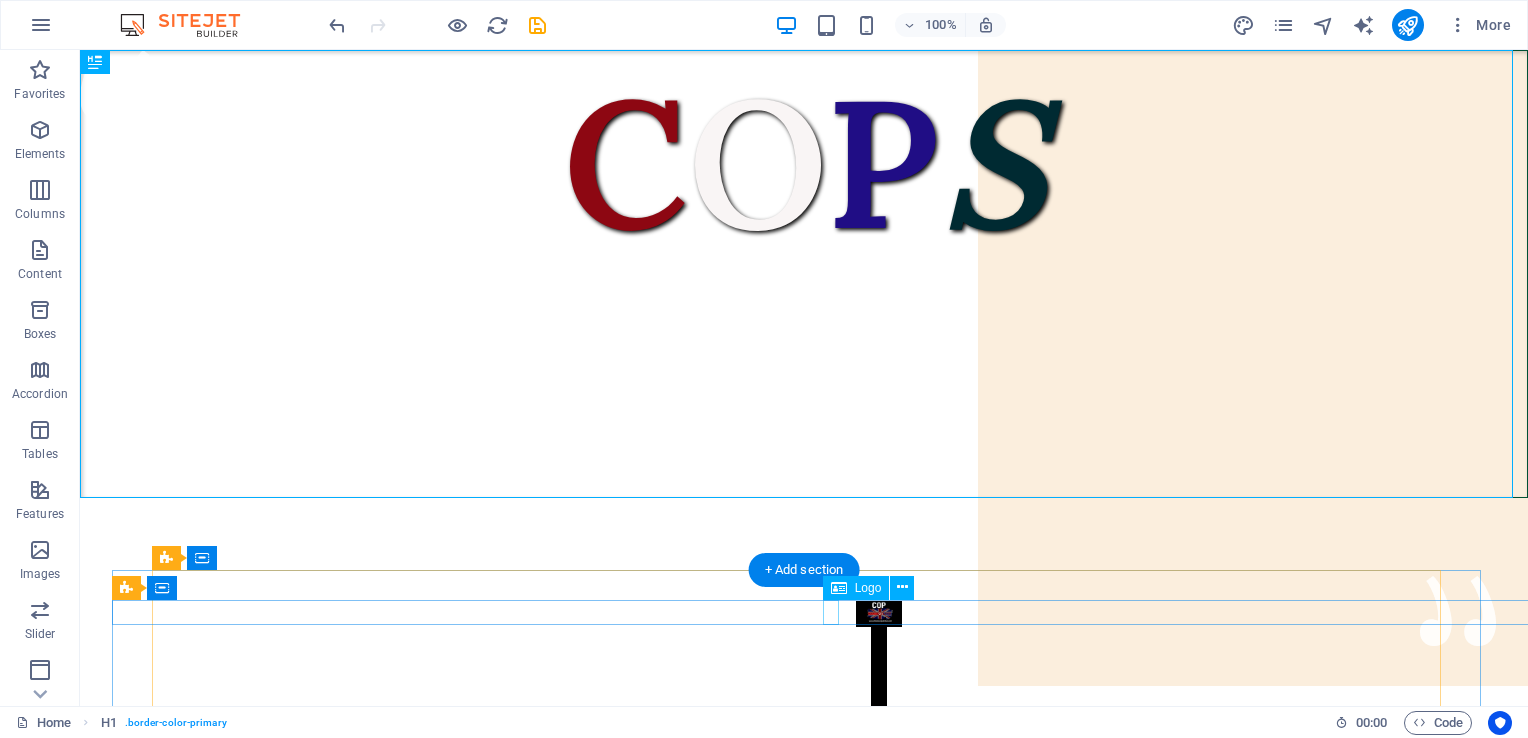 click at bounding box center (879, 824) 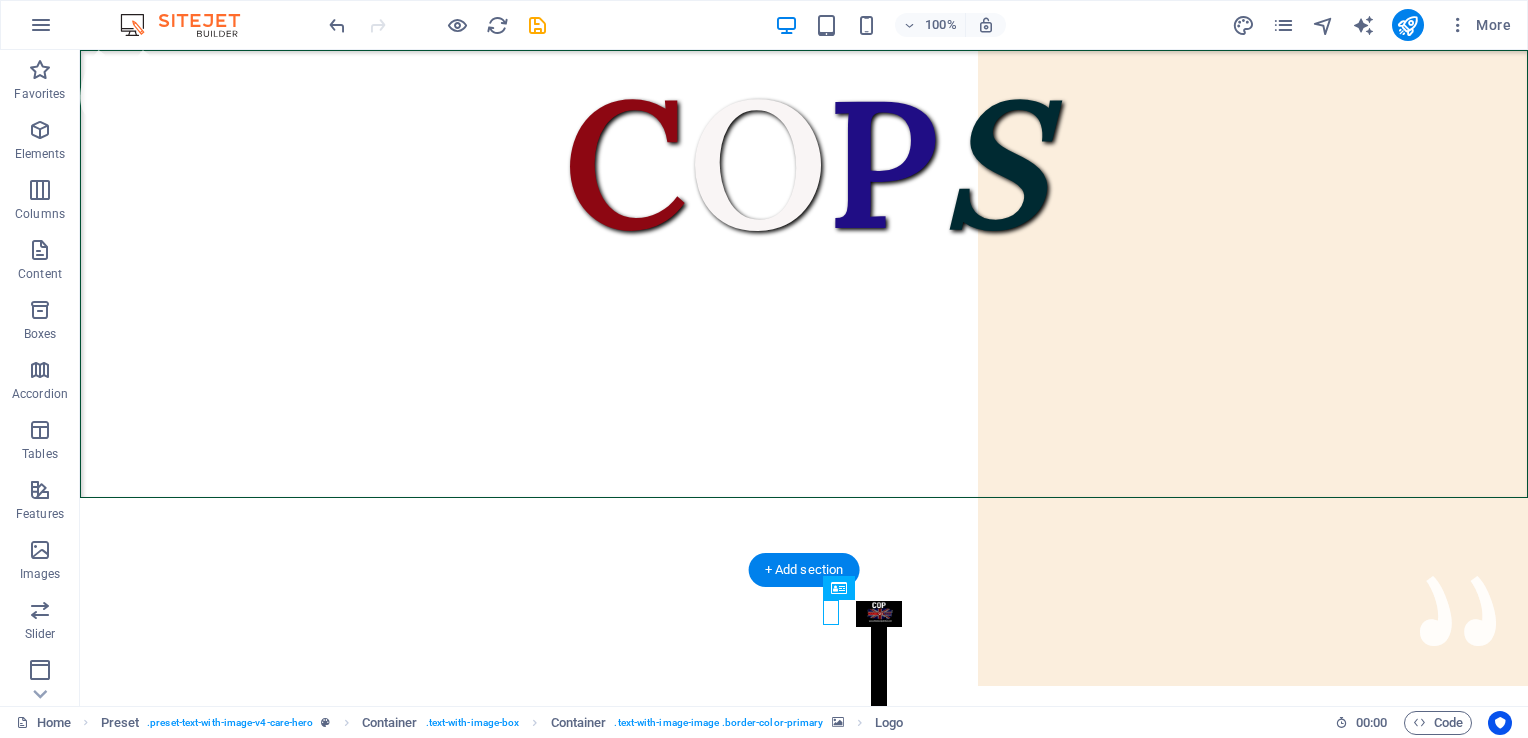 click at bounding box center (878, 614) 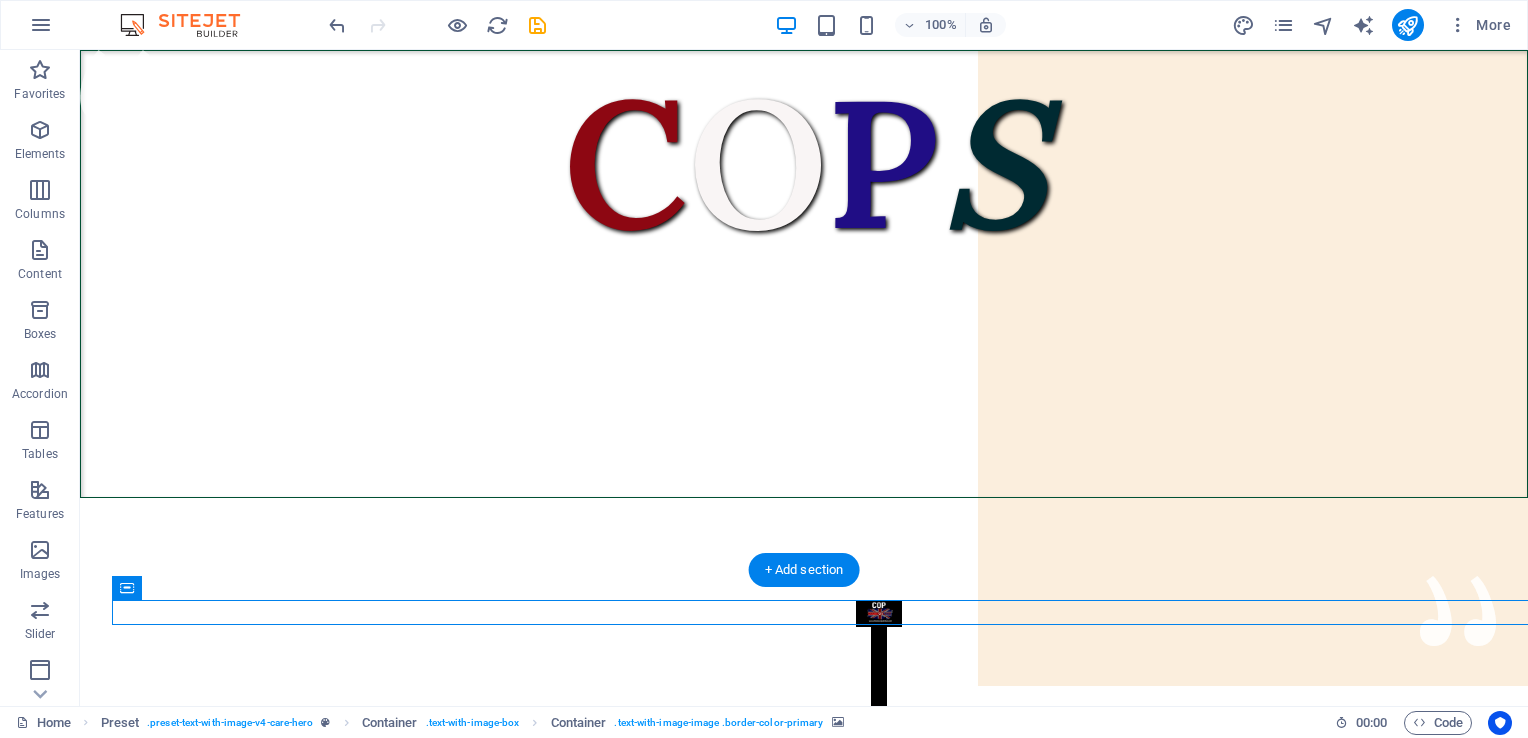 click at bounding box center [878, 614] 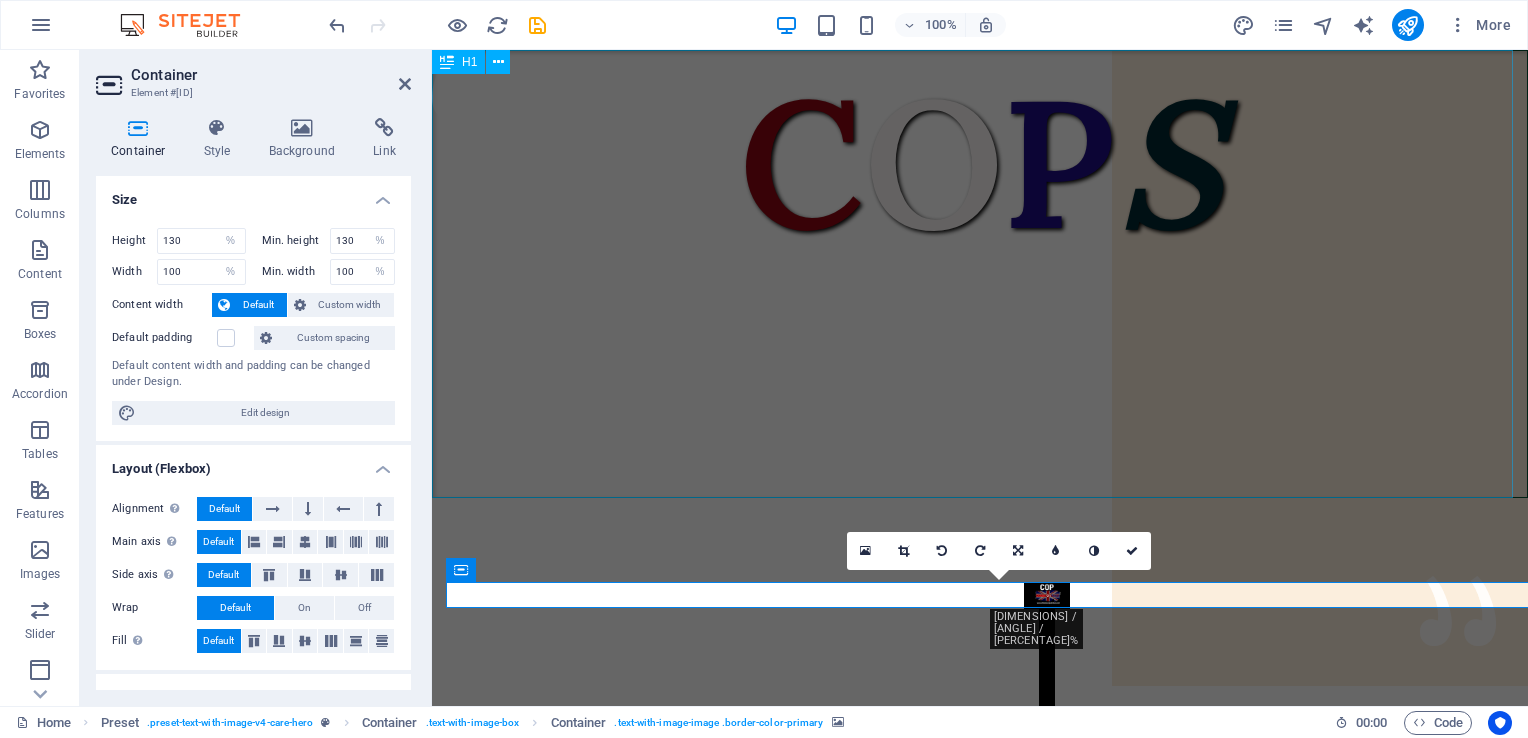 drag, startPoint x: 1016, startPoint y: 592, endPoint x: 1000, endPoint y: 448, distance: 144.88617 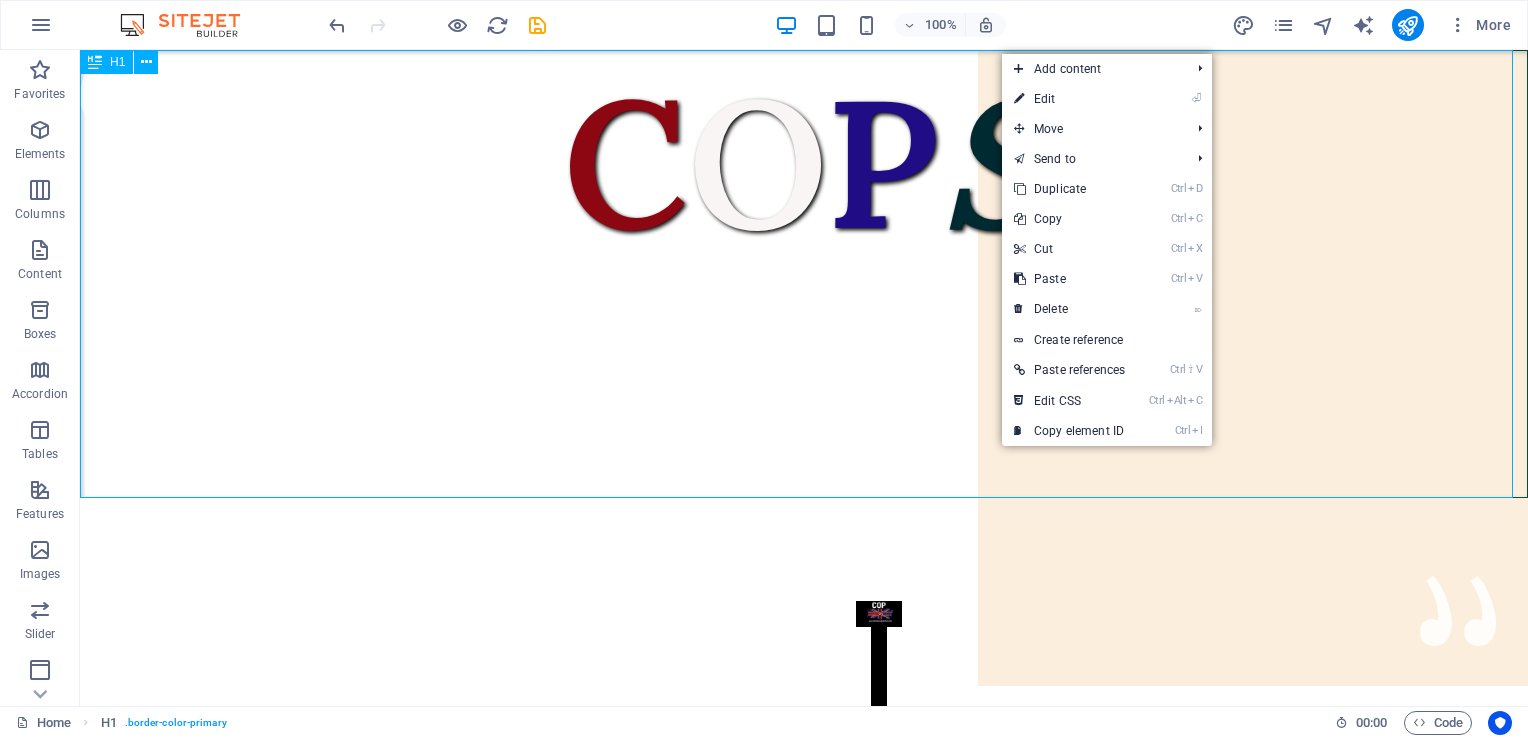 click on "C O P S" at bounding box center [804, 274] 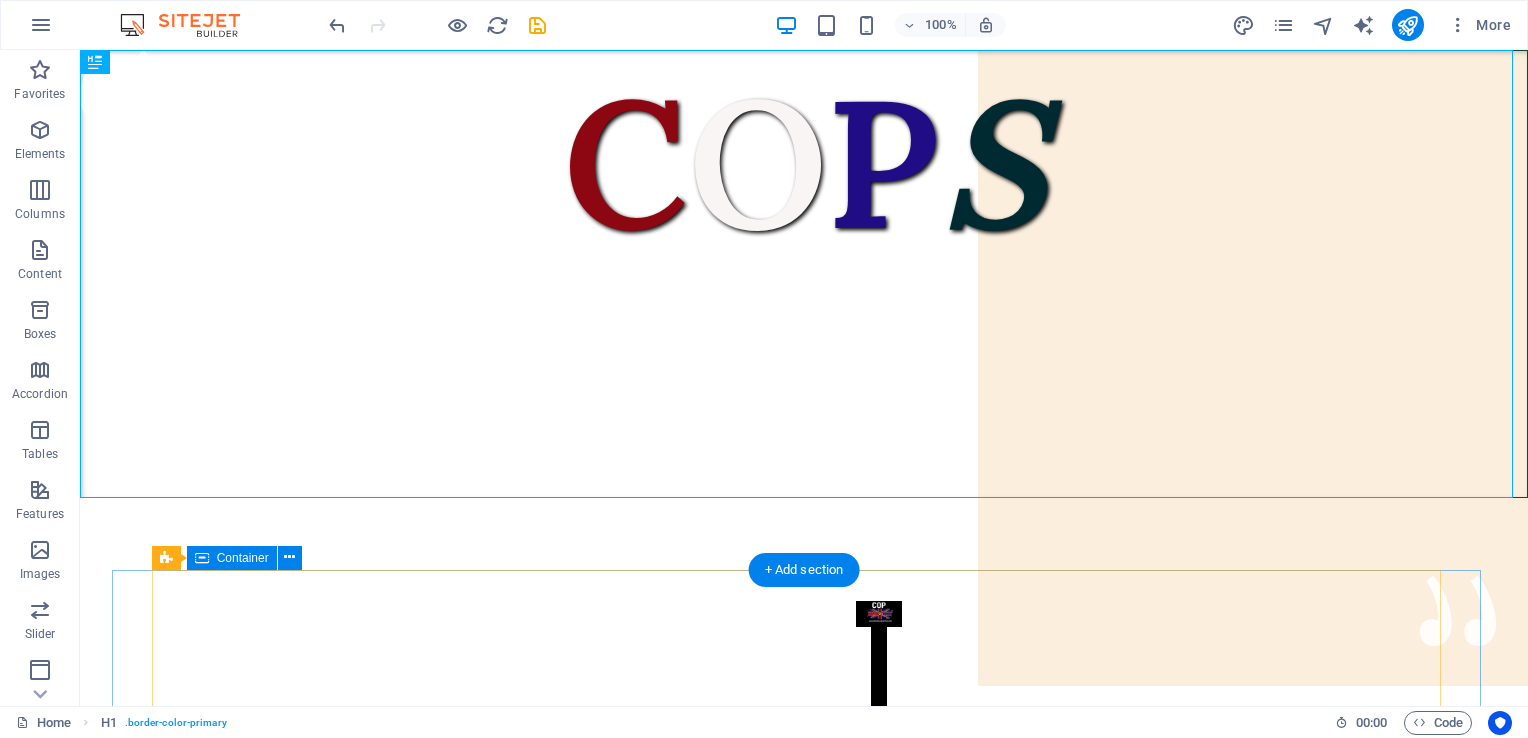 click at bounding box center [878, 614] 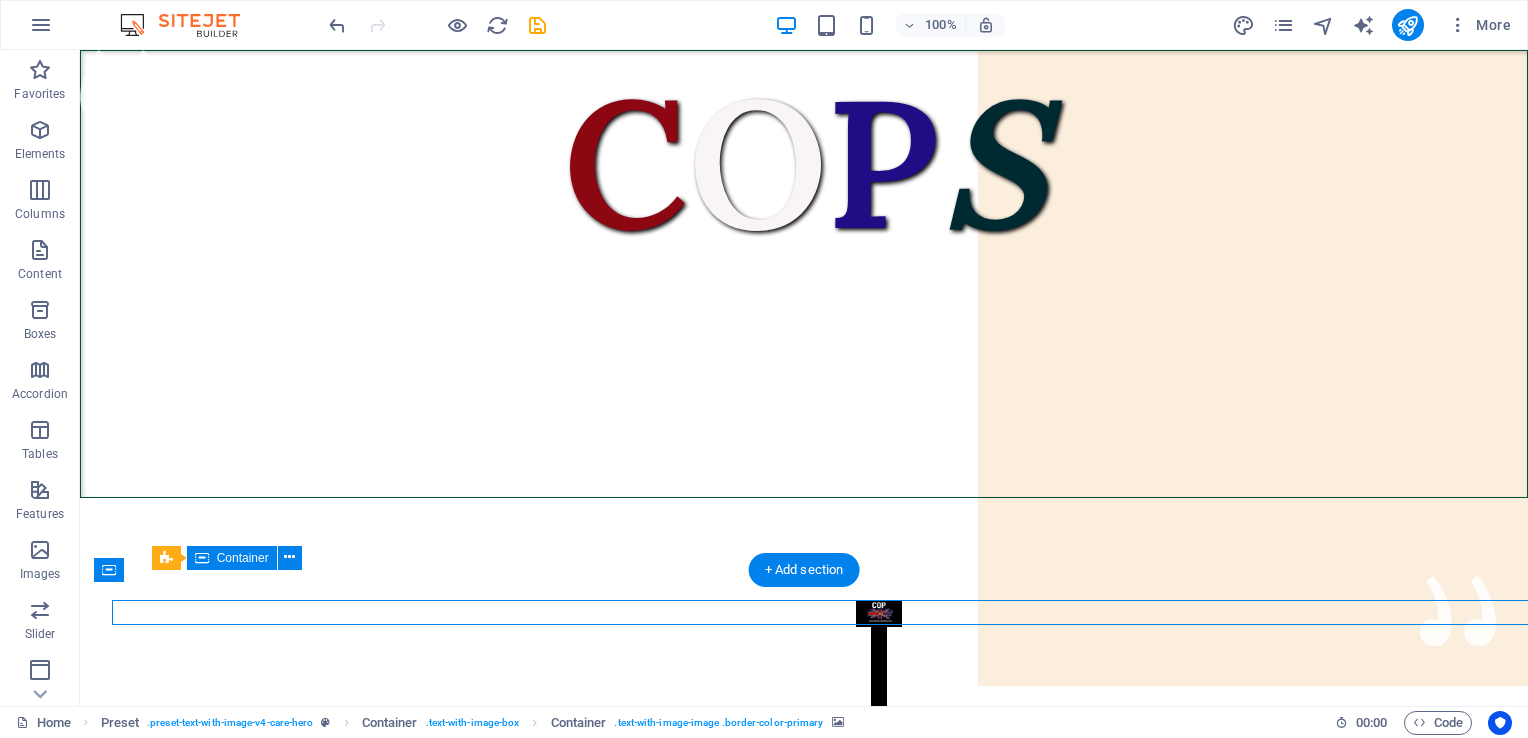click at bounding box center (878, 614) 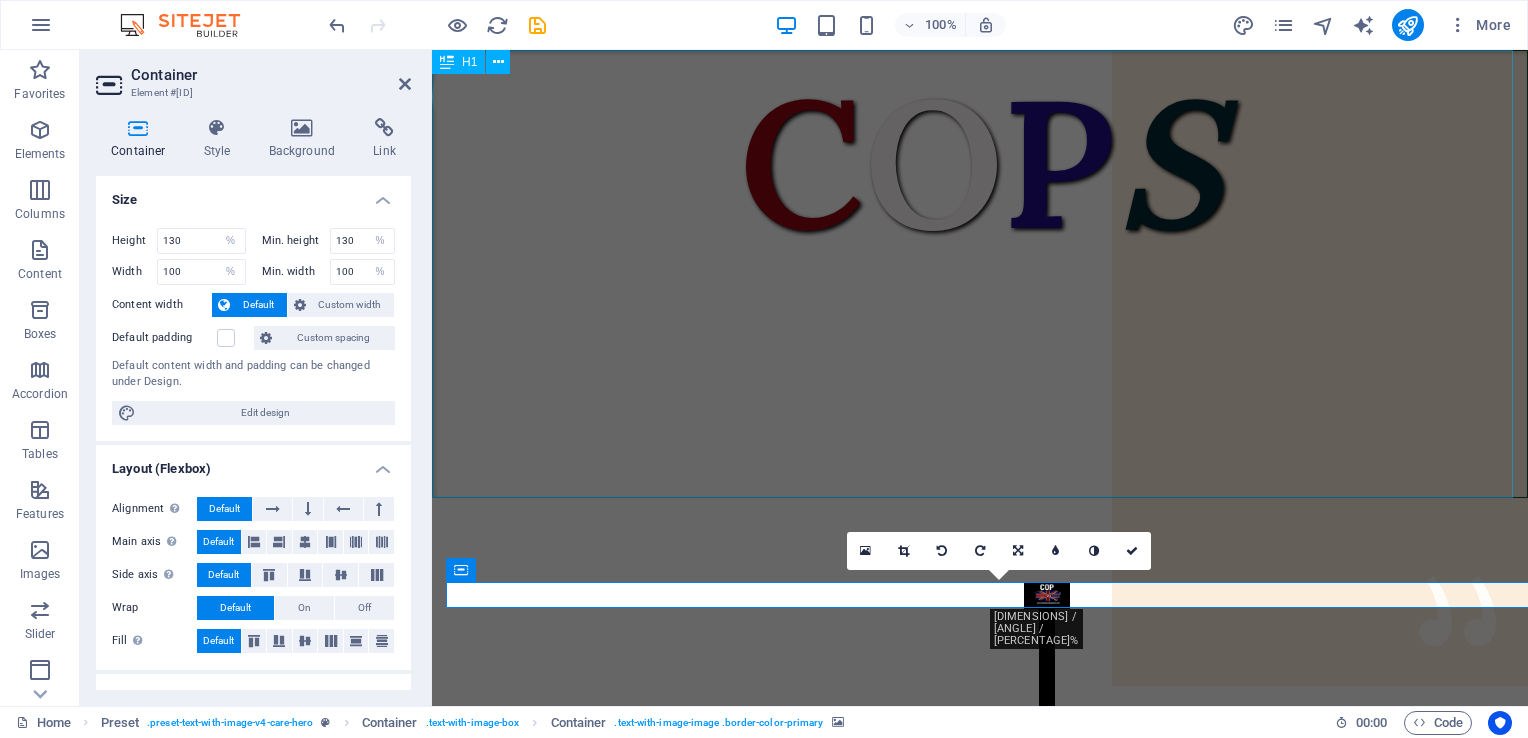 drag, startPoint x: 896, startPoint y: 623, endPoint x: 457, endPoint y: 454, distance: 470.40622 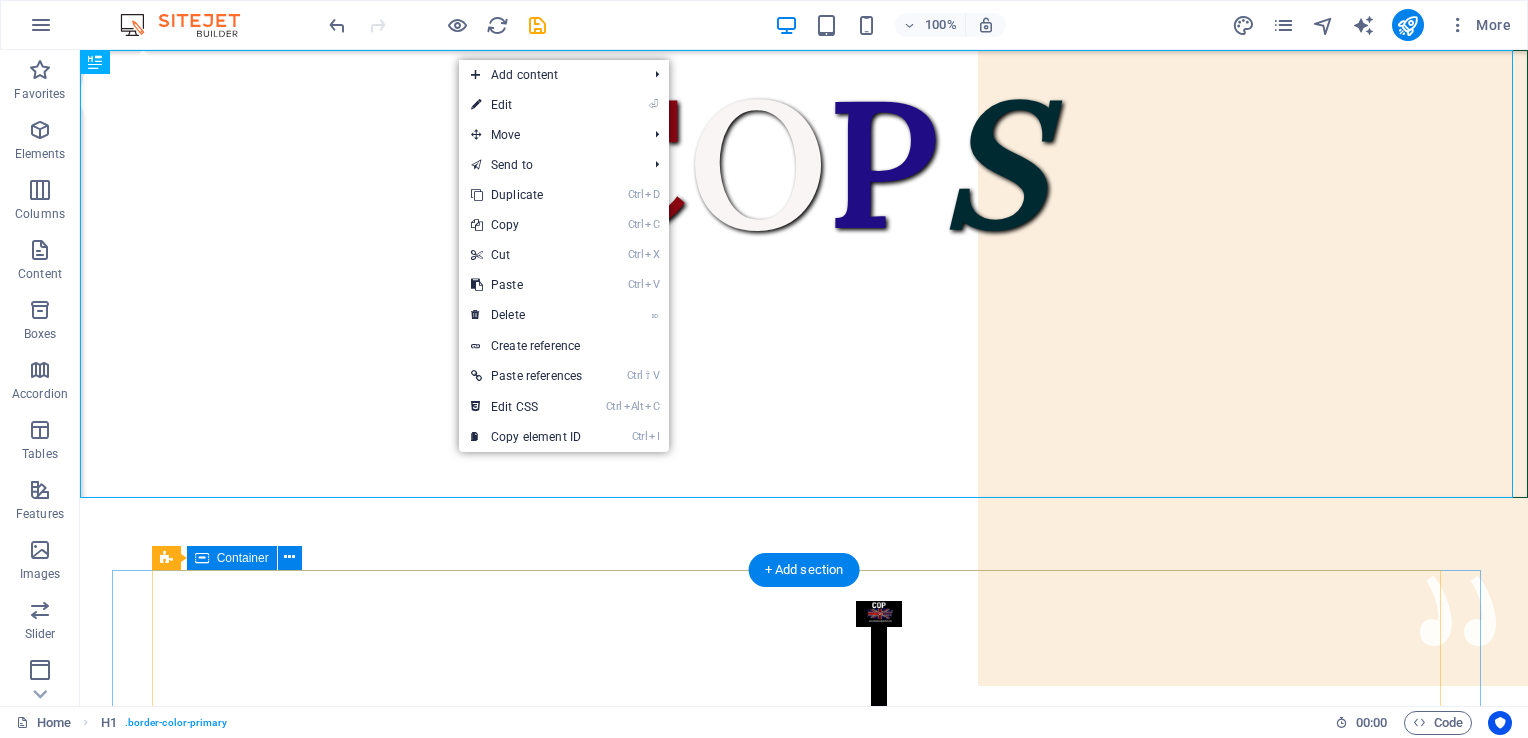 click on "Citizens On Patrol Service.     We are here to serve the people of the United Kingdom, not the Government.   Our aim is to reduce crime in your local area with regular patrols. A friendly face you can turn to in times of need.   We are not the police, but we can do much more. Prevention is better than detection.    Criminals will think twice with  COPS  on the beat.       Coming to a Town and City near you.     We need your Support.   If you support us Please Donate.   We have no funding apart from Donations. We Need Uniforms, Equipment and Public Liability insurance. DONATE HERE" at bounding box center (843, 1132) 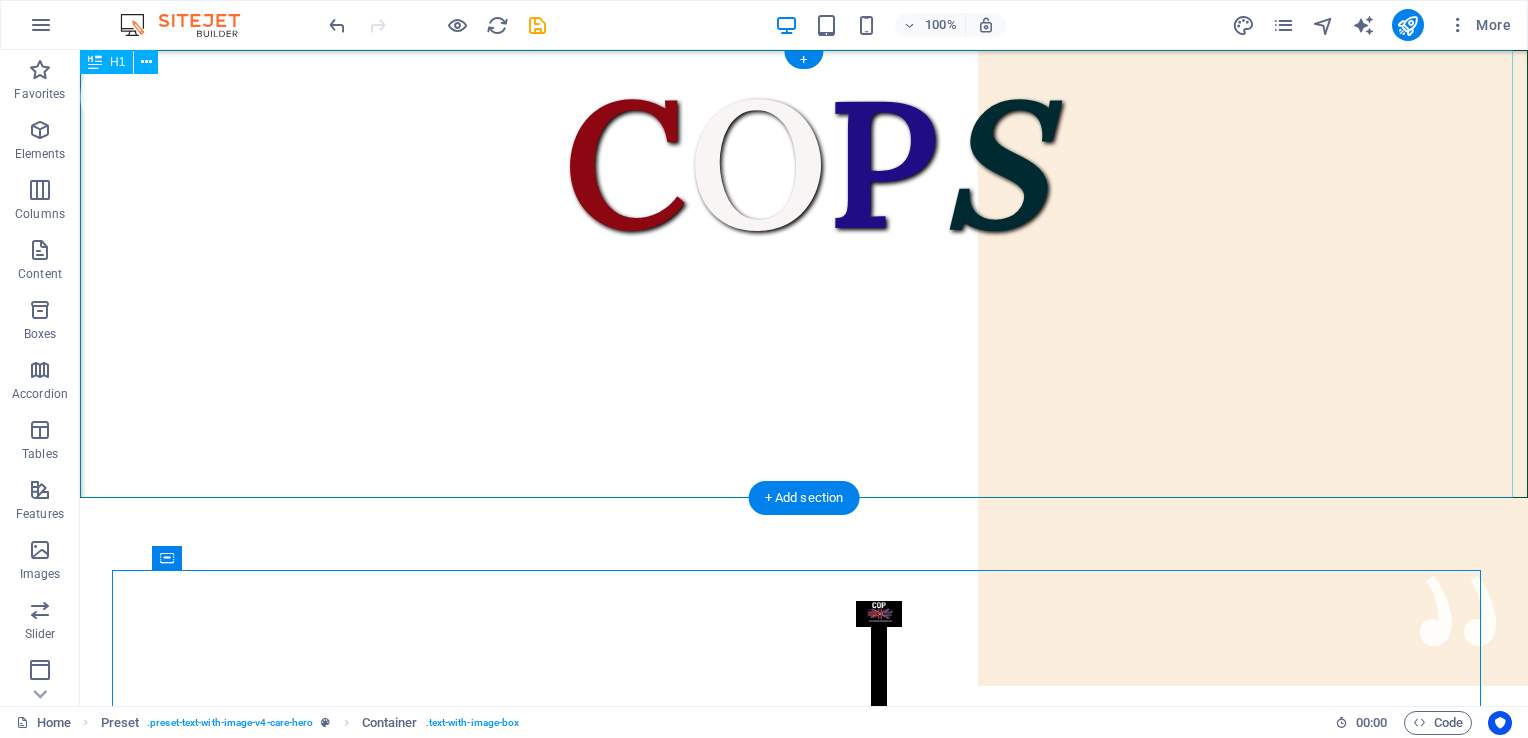 click on "C O P S" at bounding box center (804, 274) 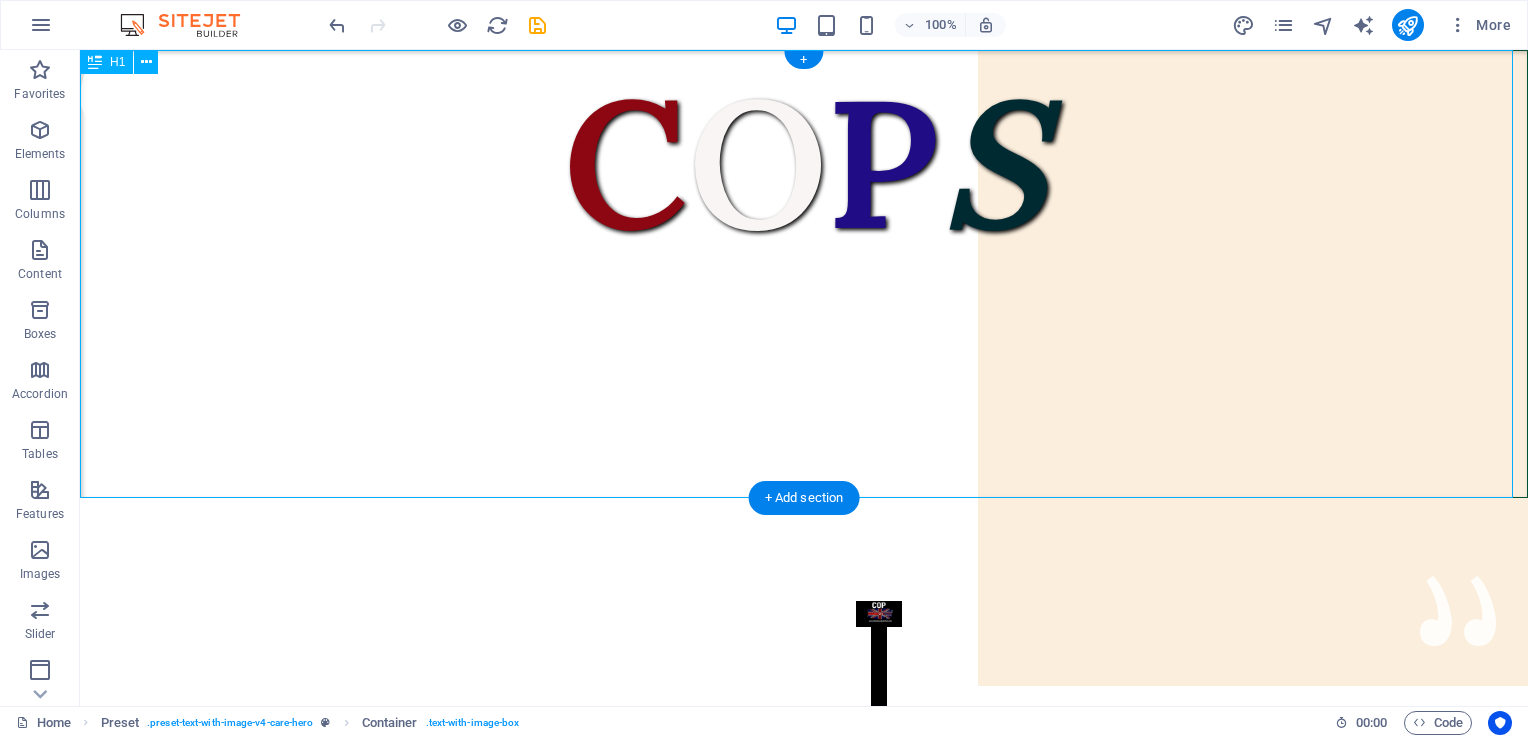 click on "C O P S" at bounding box center (804, 274) 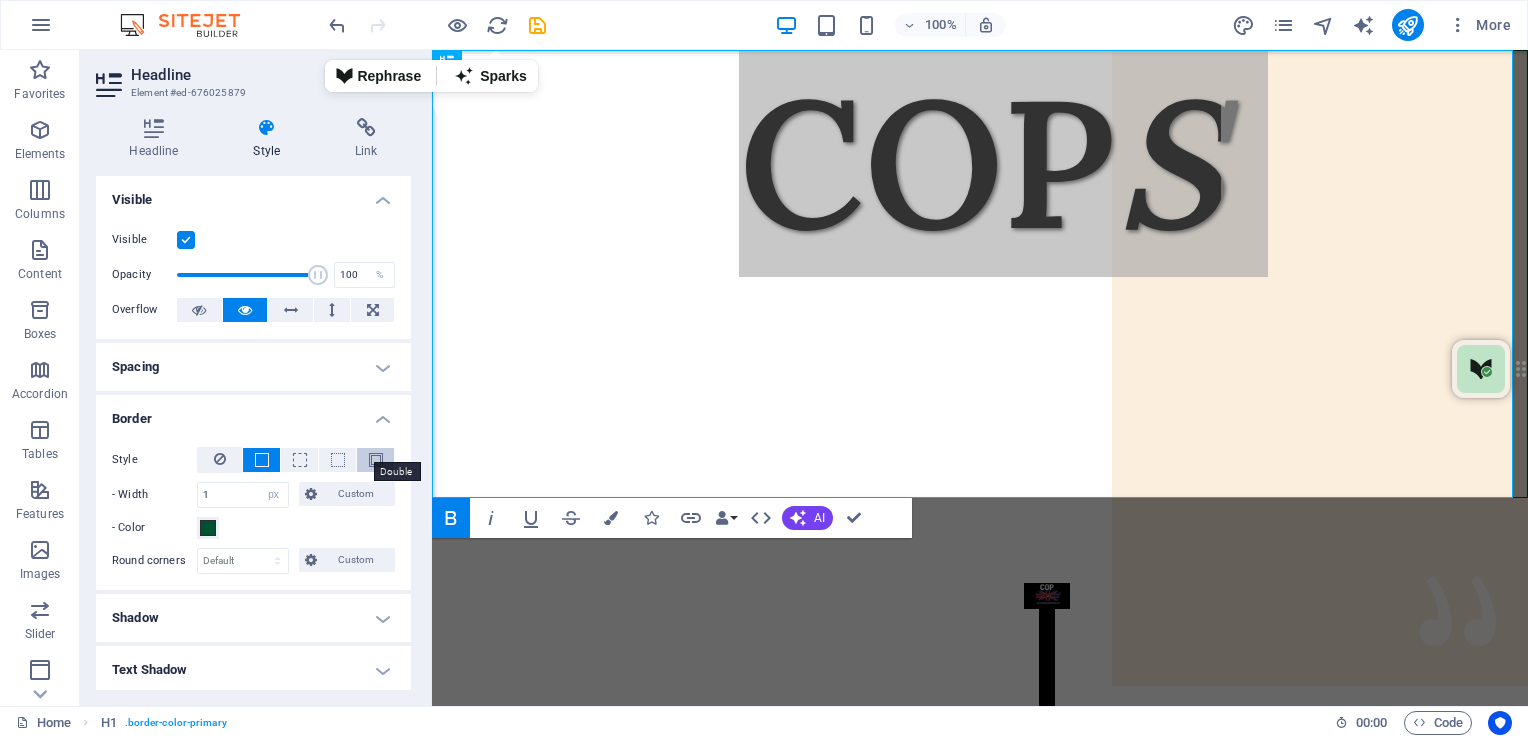 click at bounding box center [376, 460] 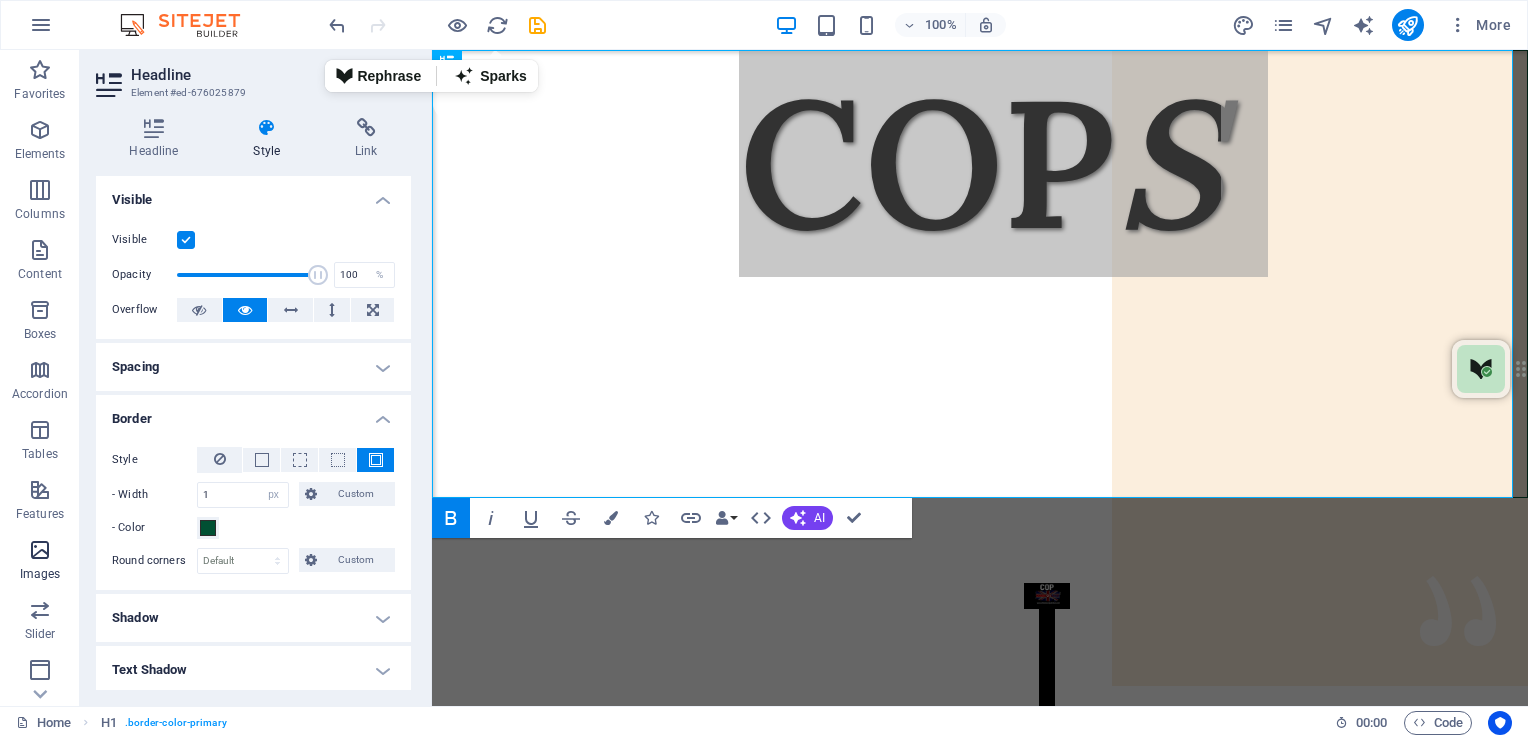click at bounding box center [40, 550] 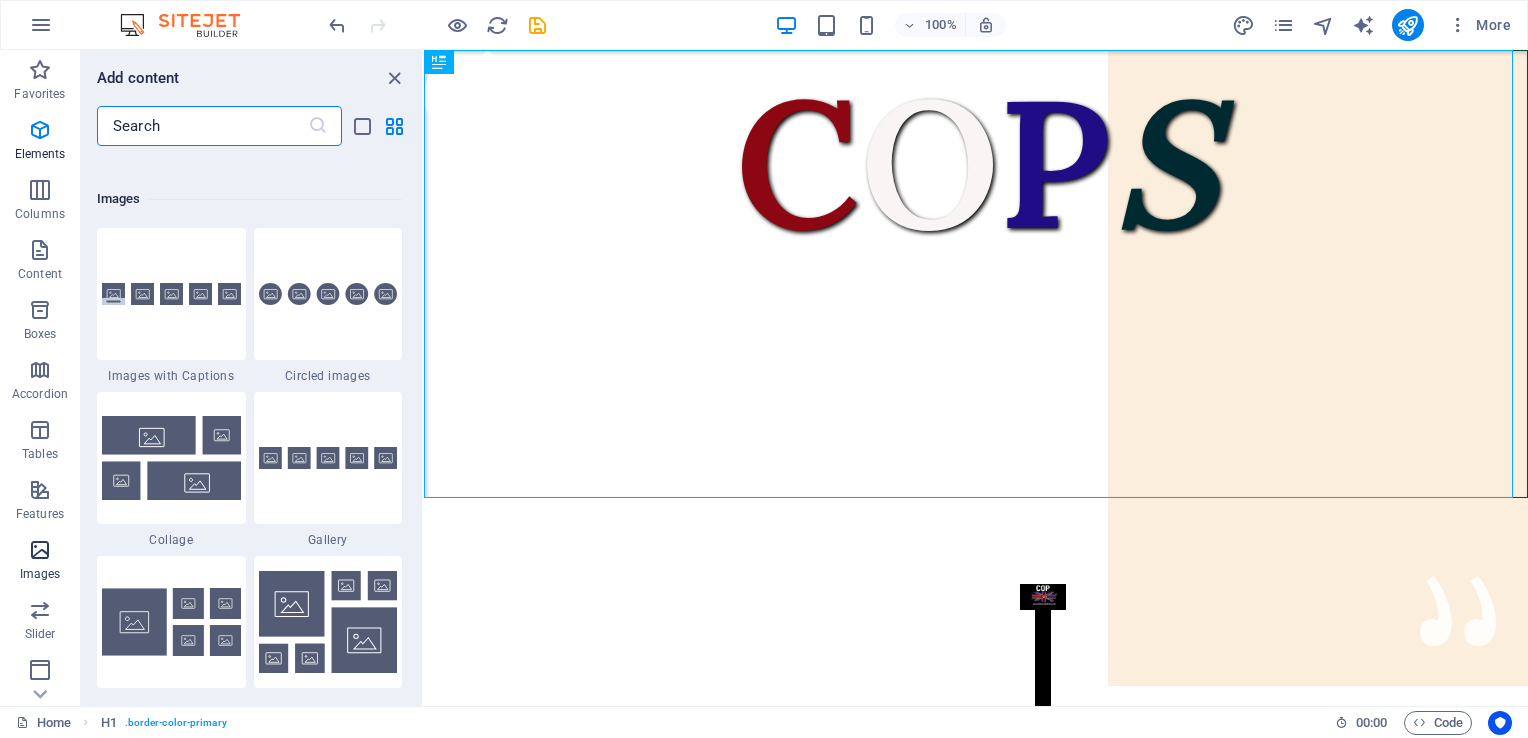 scroll, scrollTop: 10140, scrollLeft: 0, axis: vertical 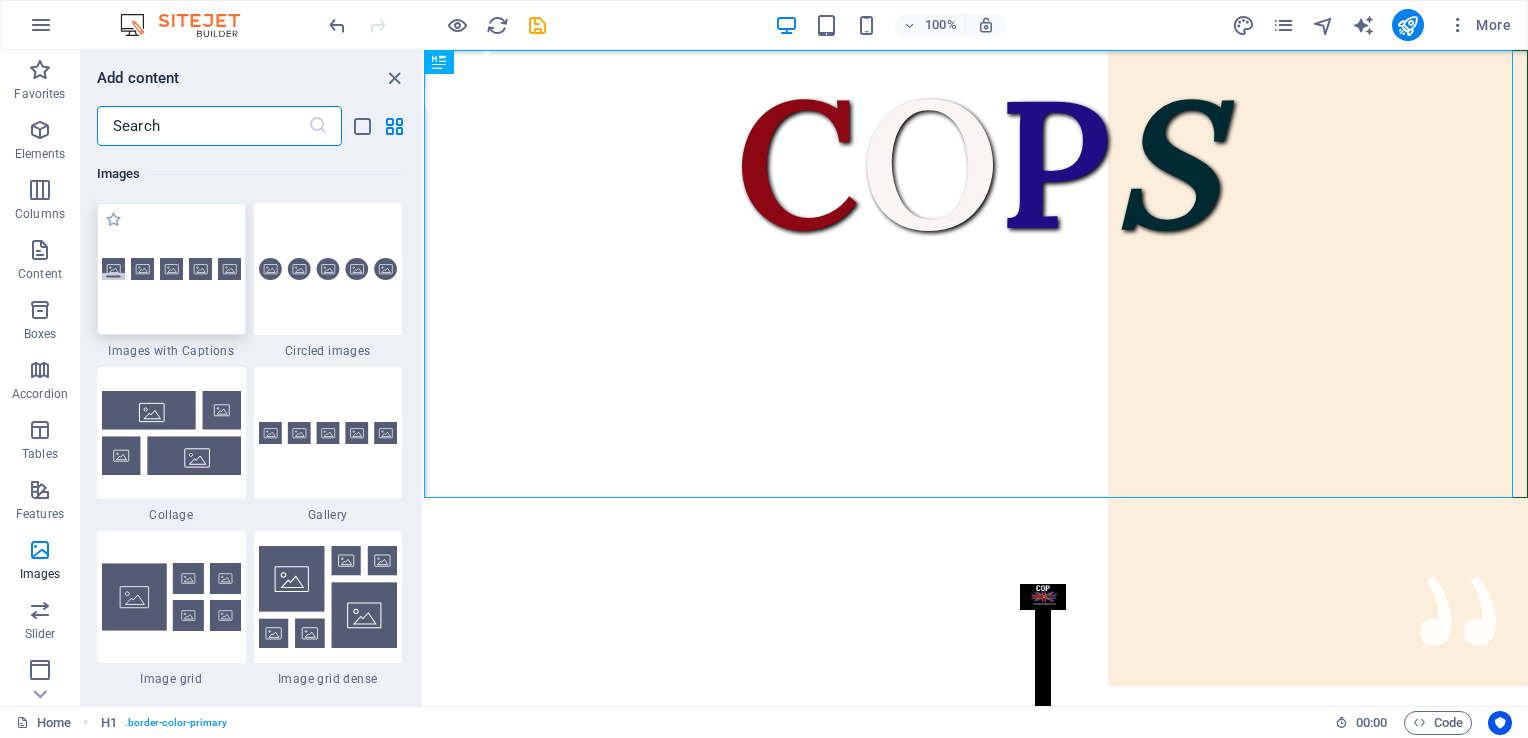 click at bounding box center [171, 269] 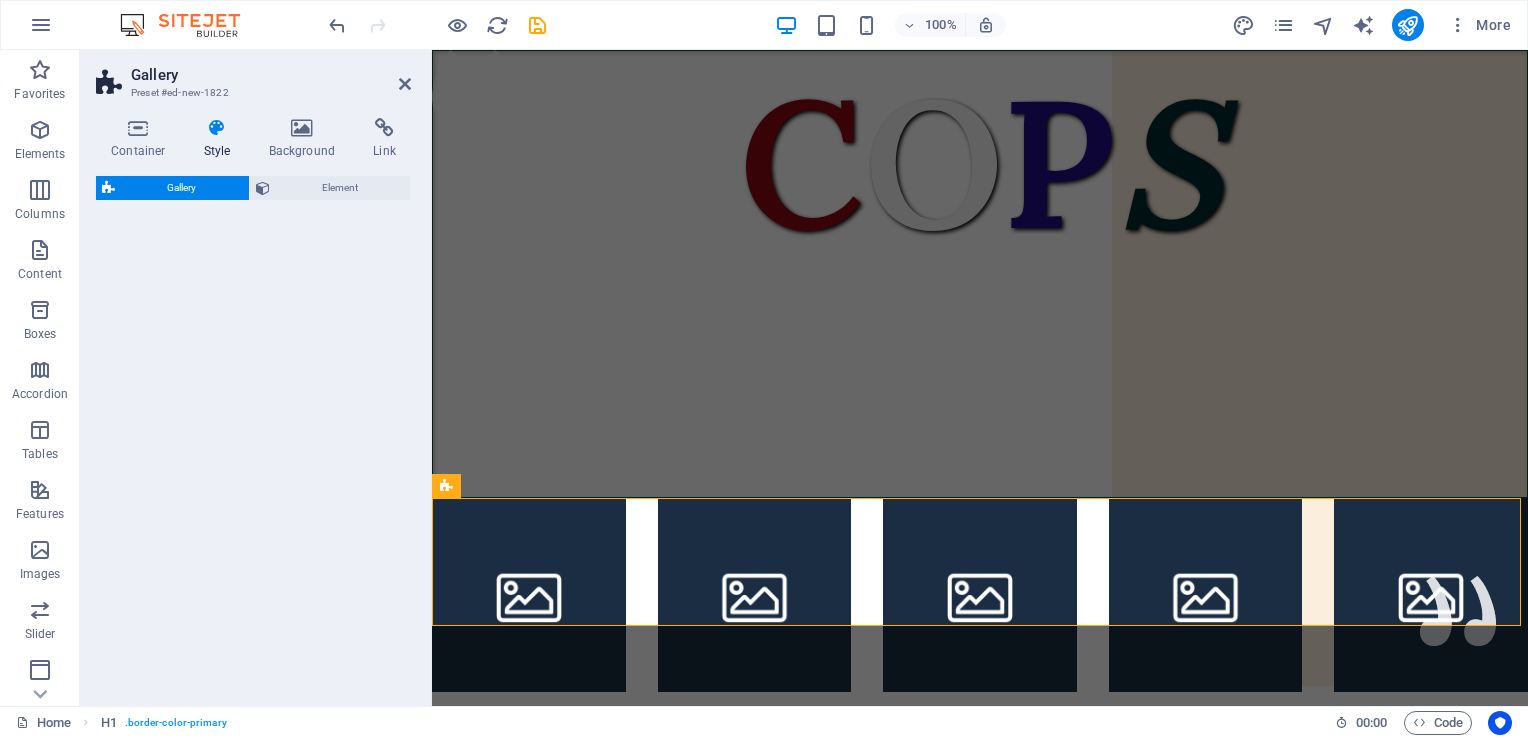 select on "rem" 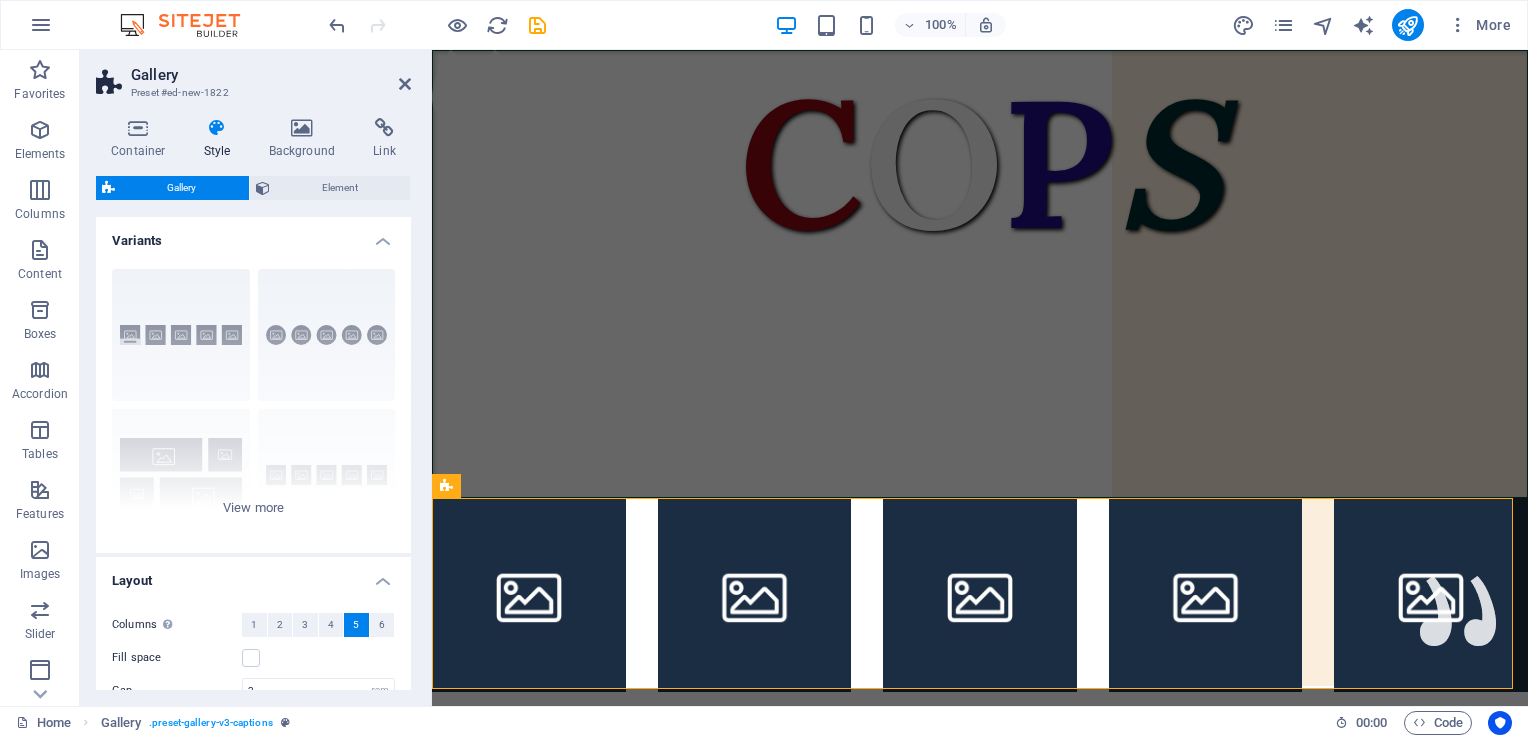 scroll, scrollTop: 574, scrollLeft: 0, axis: vertical 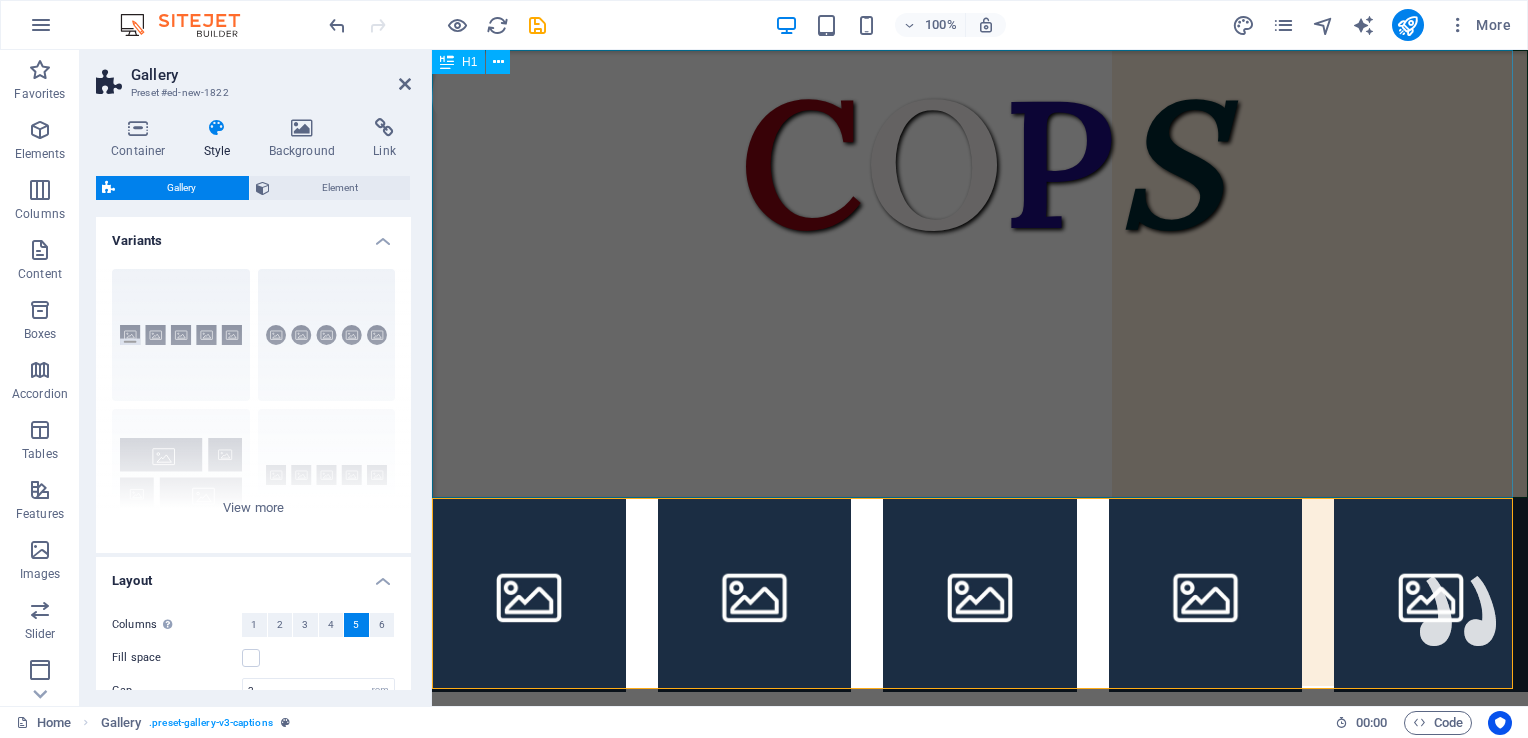 click on "C O P S" at bounding box center (980, 274) 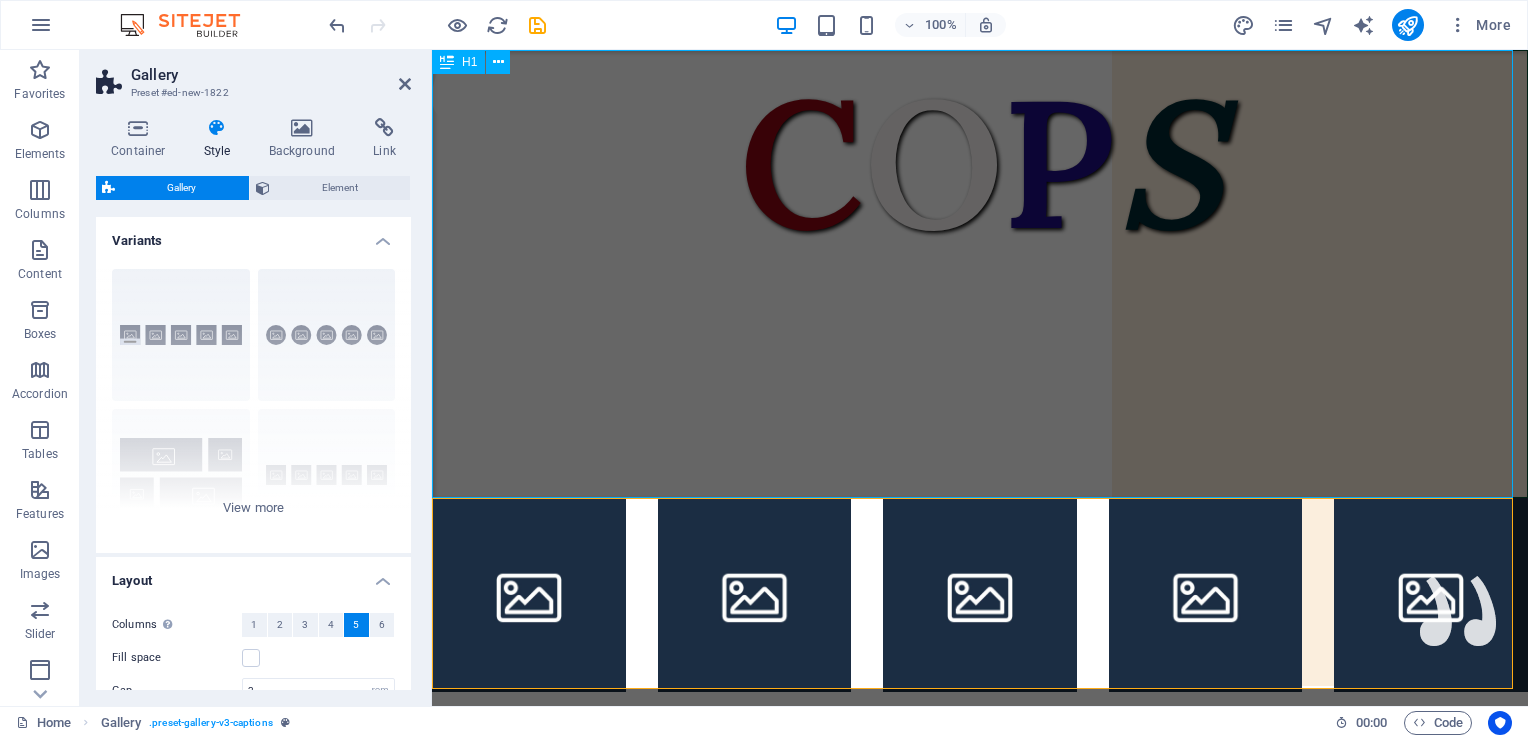 click on "C O P S" at bounding box center [980, 274] 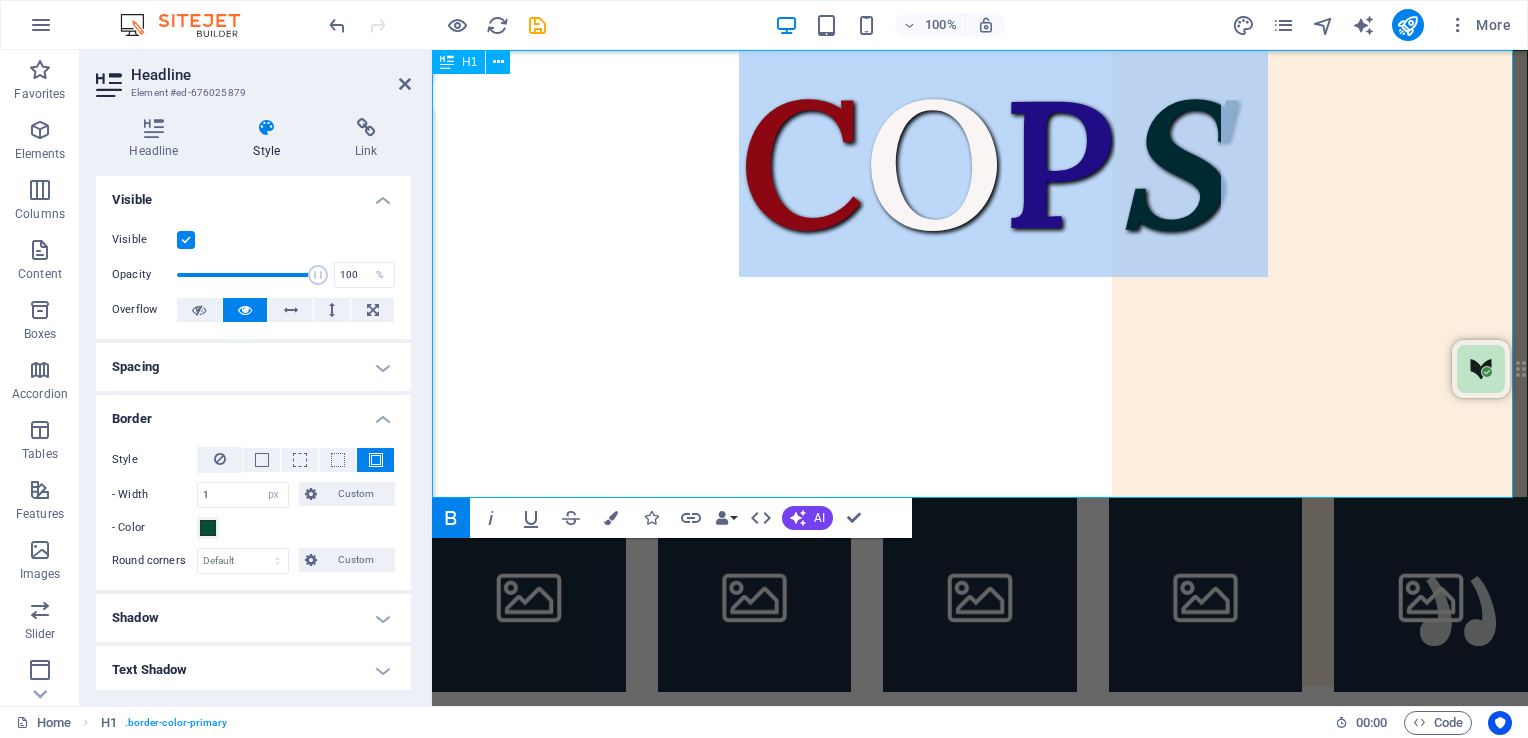click on "C O P S" at bounding box center [980, 274] 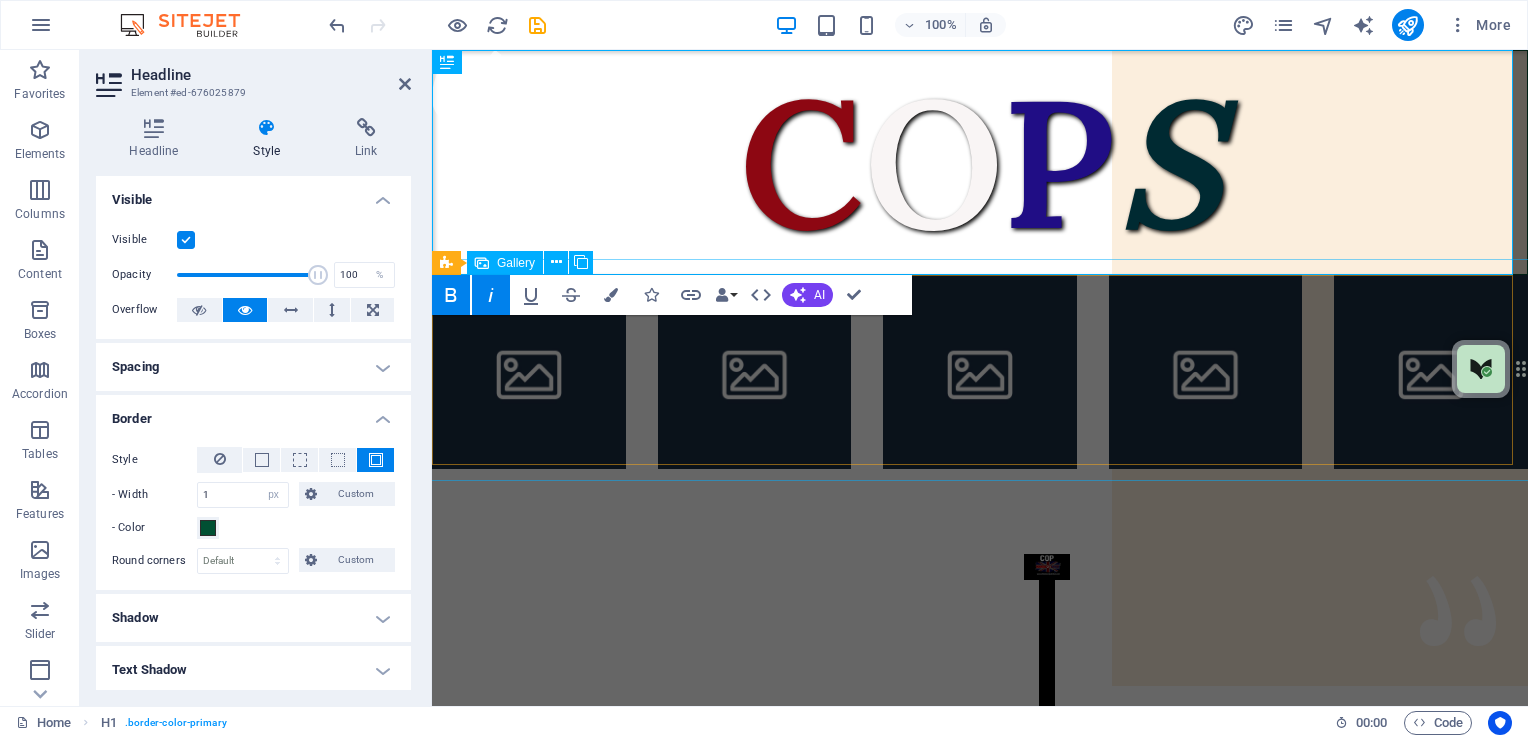 click at bounding box center (529, 372) 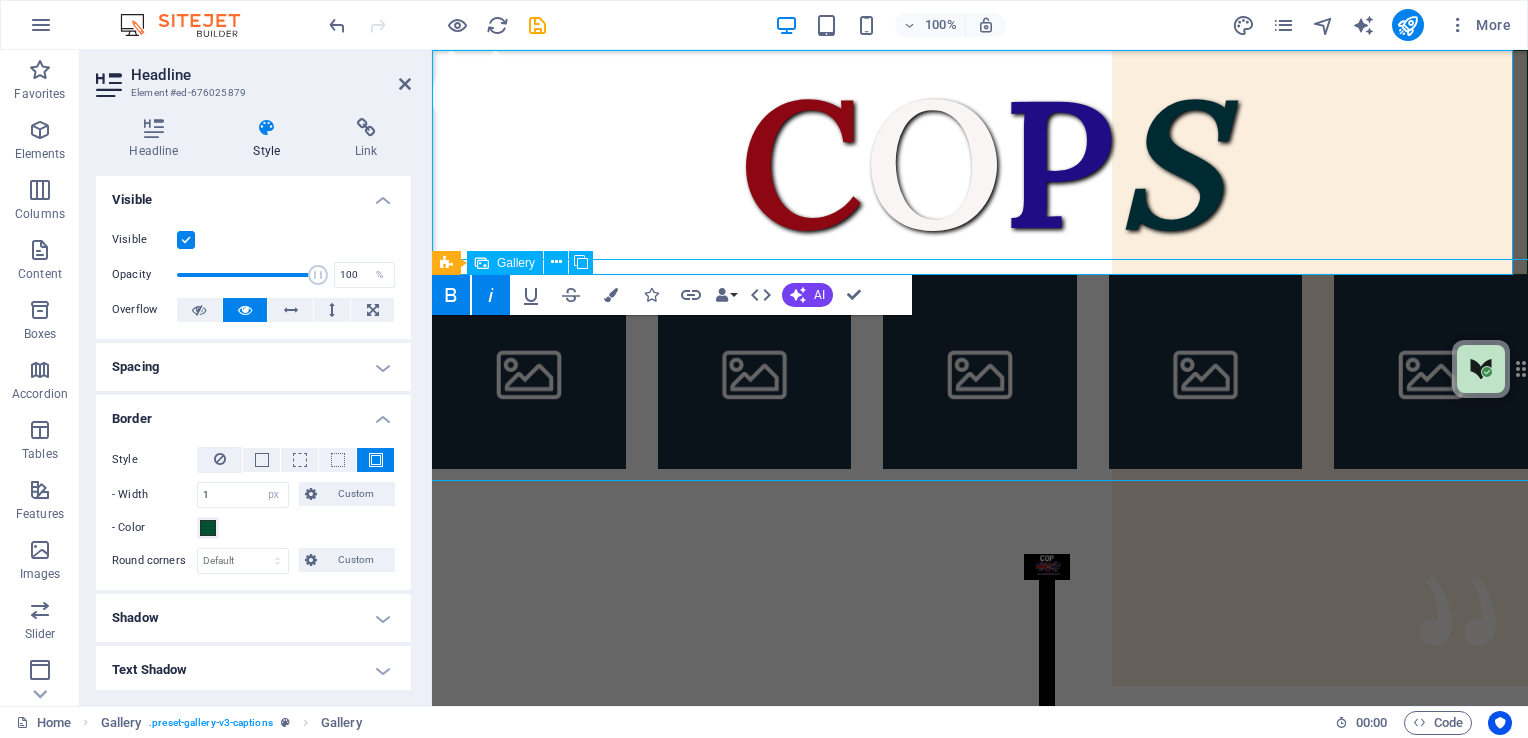 click at bounding box center [529, 372] 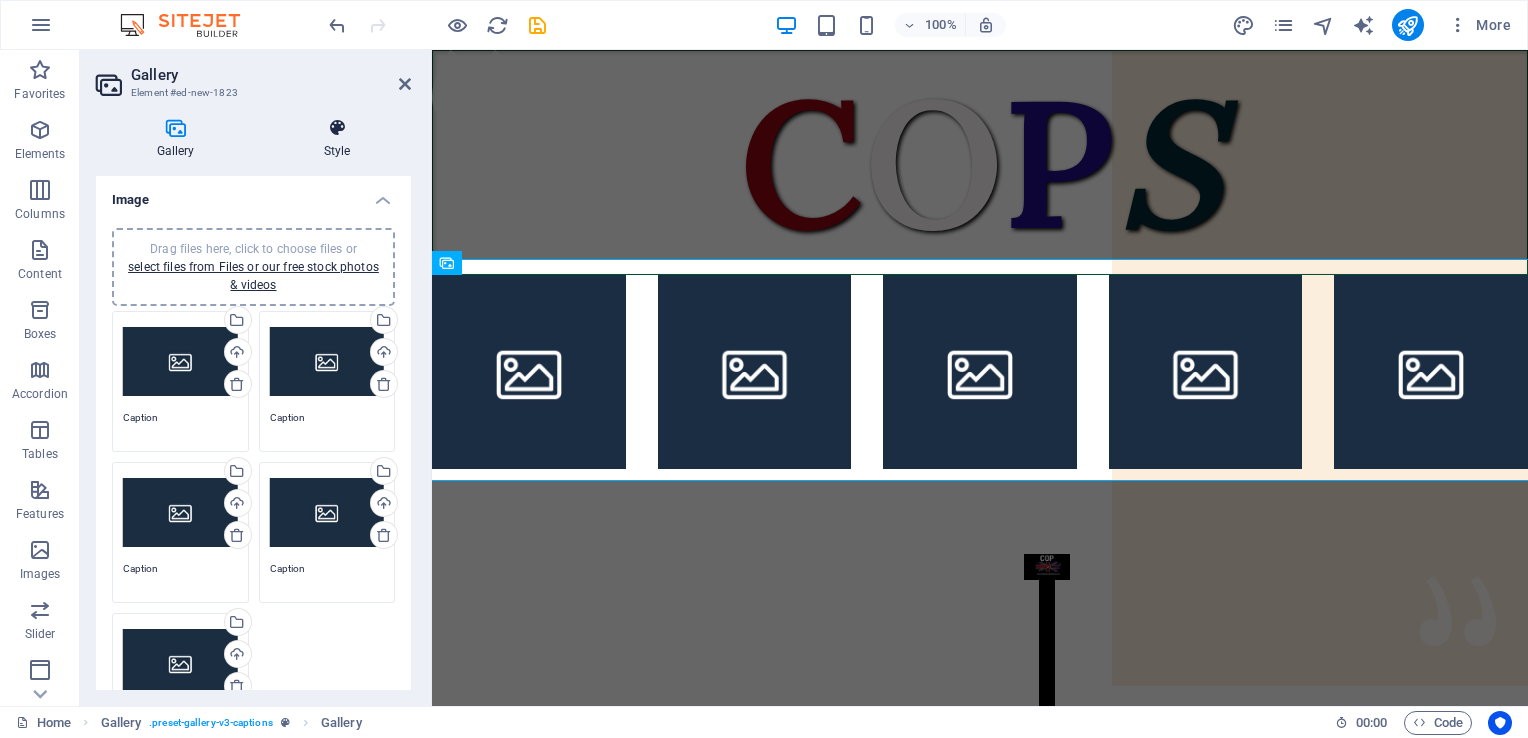 click at bounding box center [337, 128] 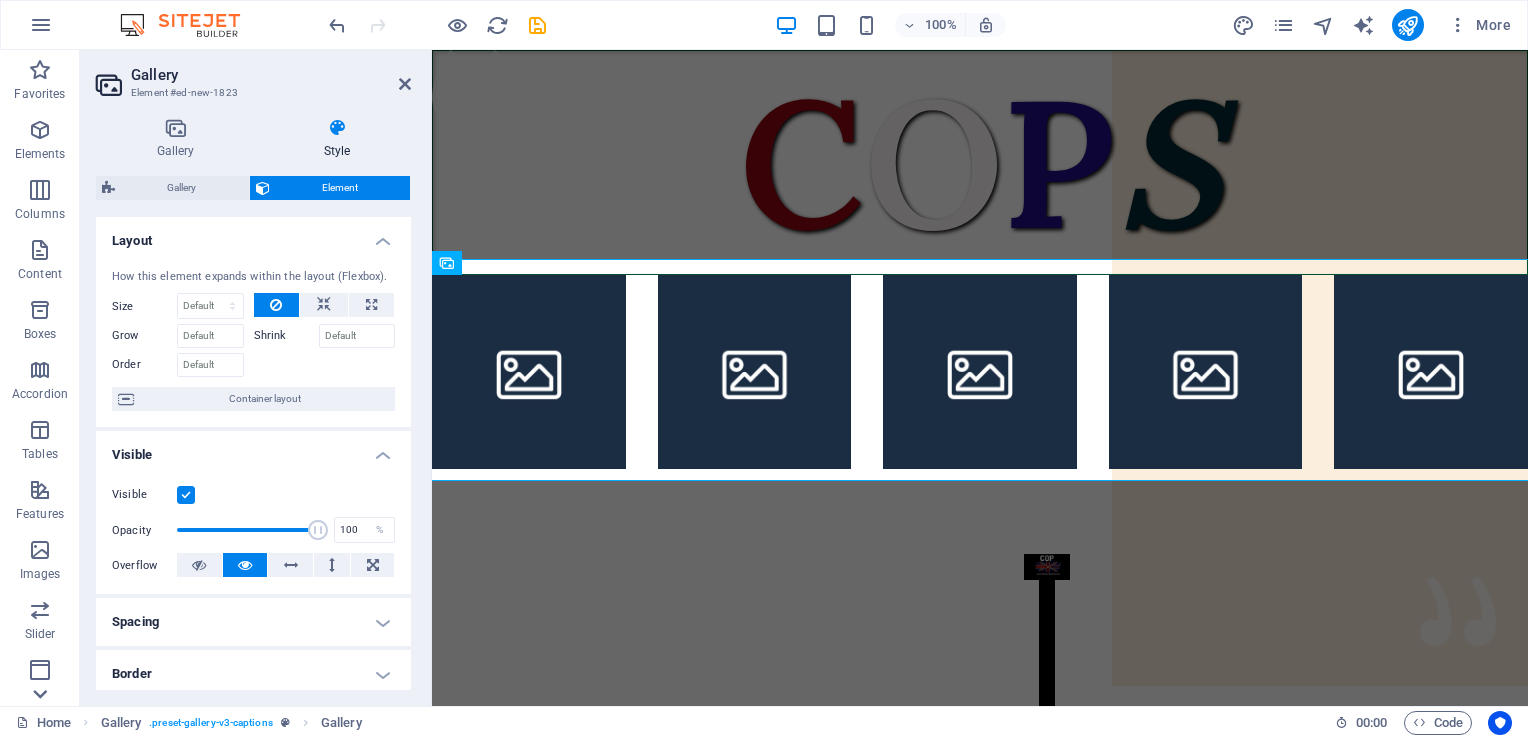 click 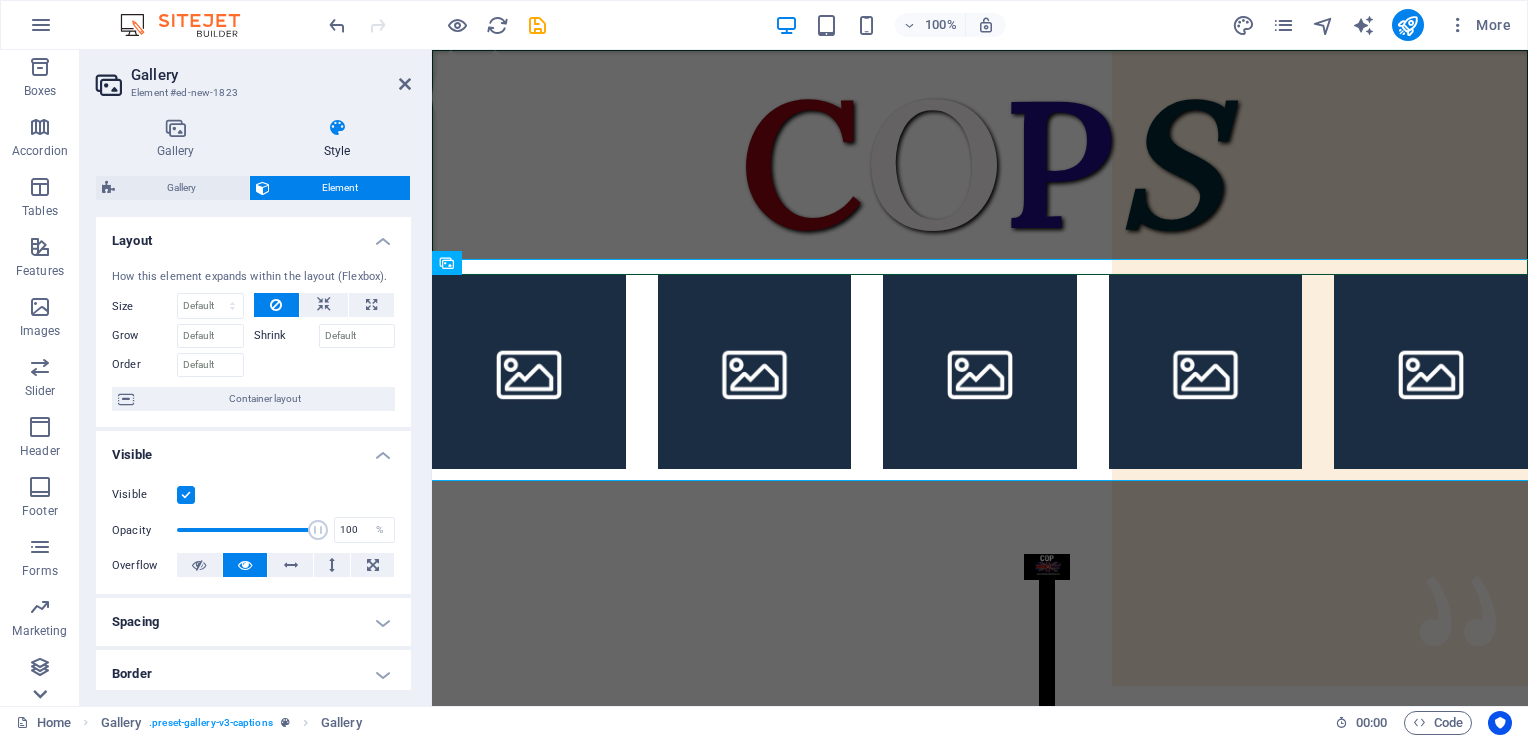scroll, scrollTop: 243, scrollLeft: 0, axis: vertical 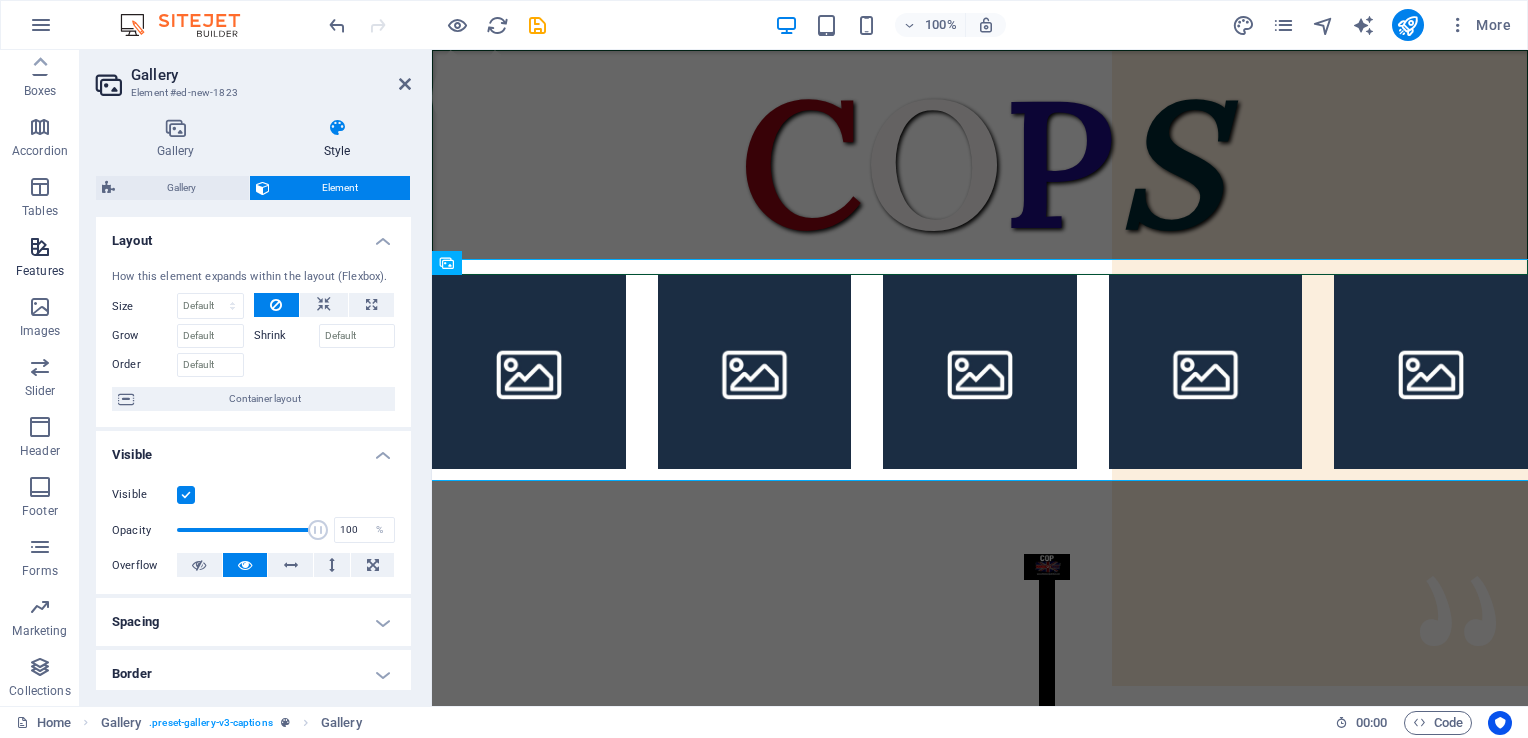 click at bounding box center (40, 247) 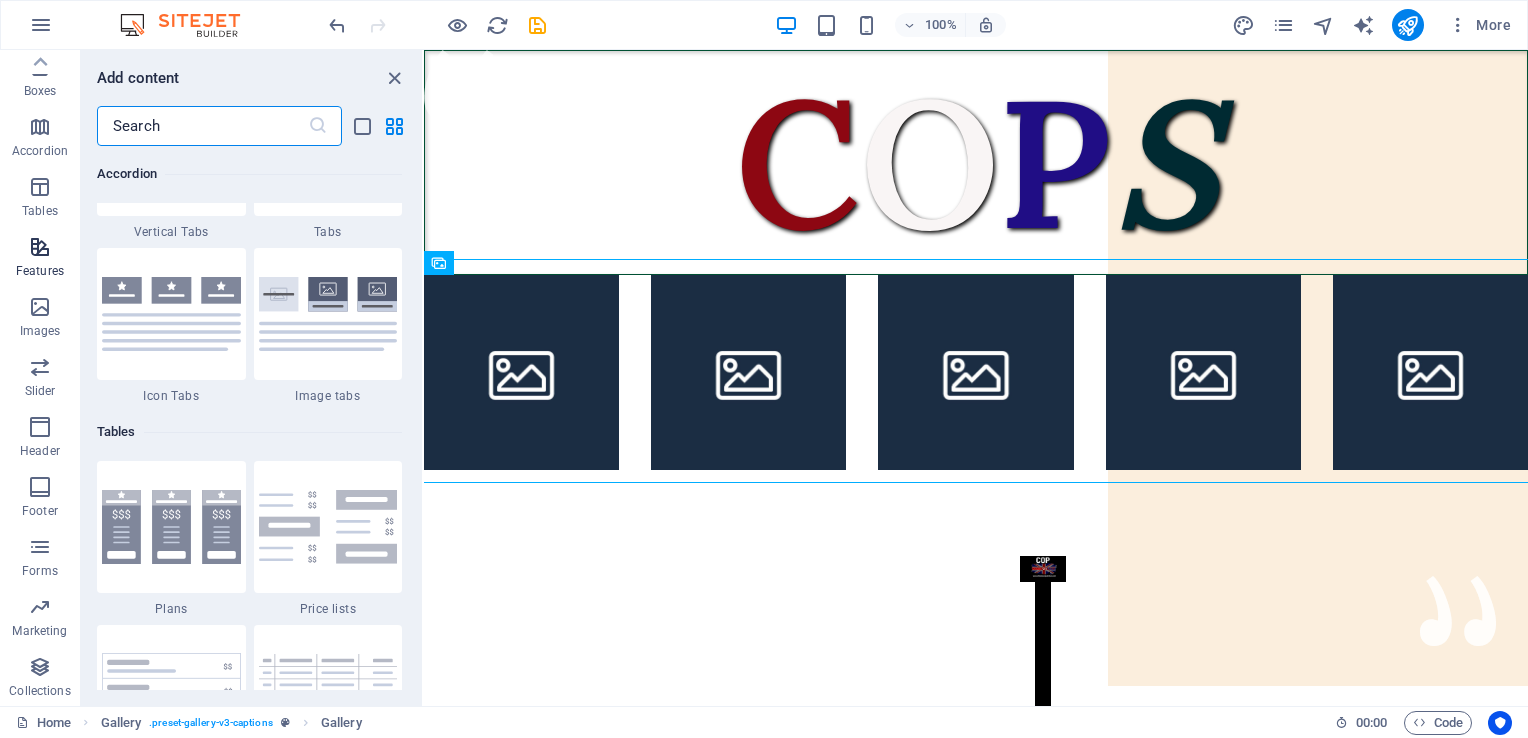 scroll, scrollTop: 7795, scrollLeft: 0, axis: vertical 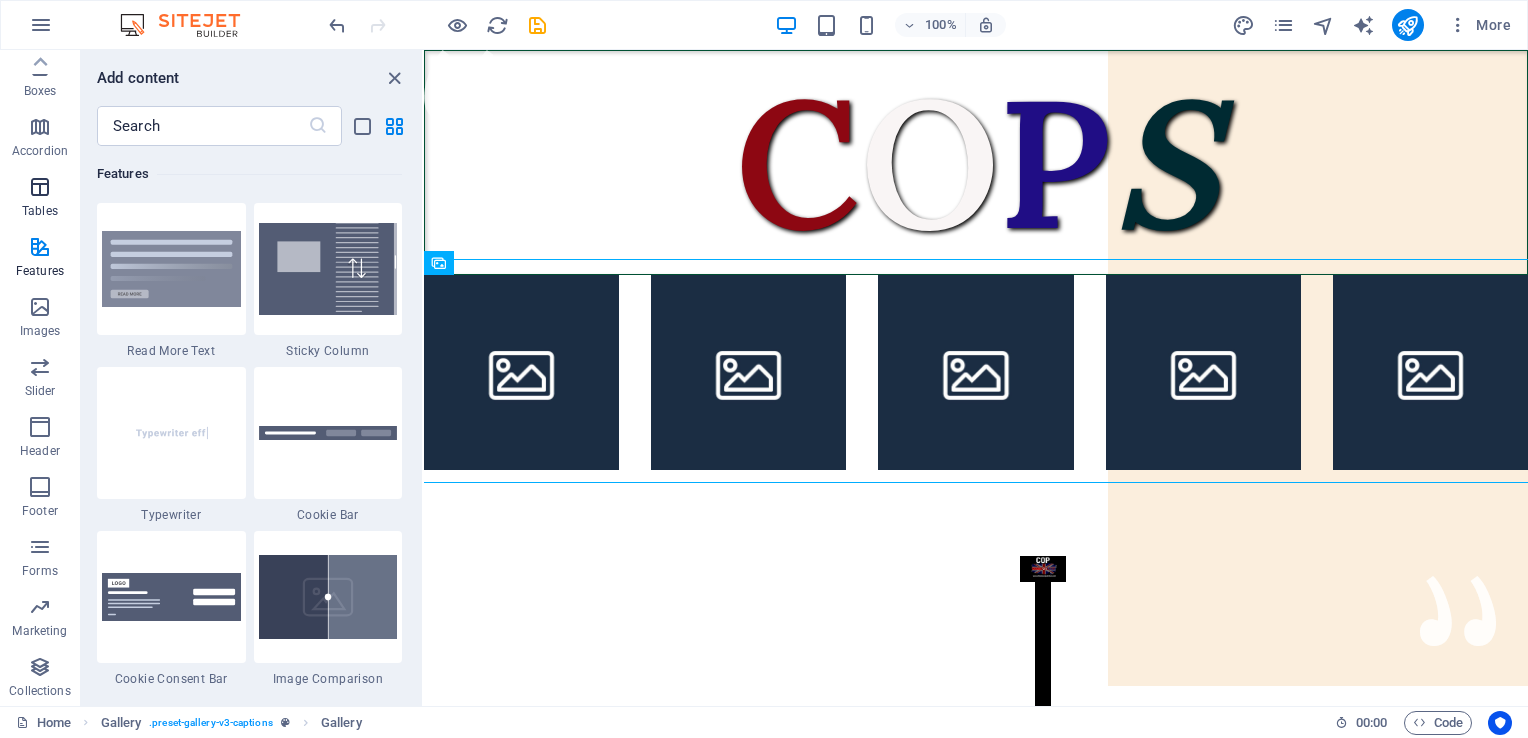 click on "Tables" at bounding box center (40, 199) 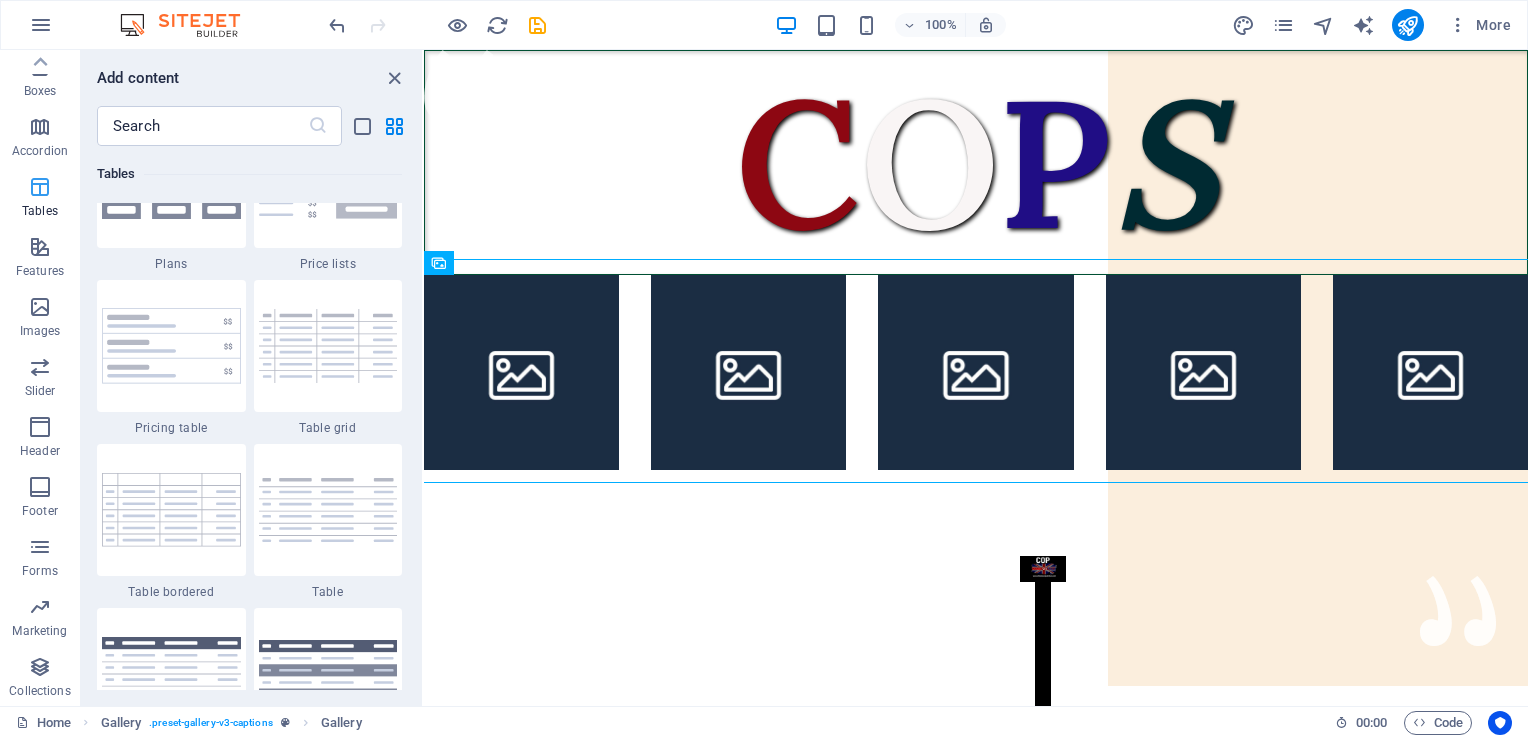 scroll, scrollTop: 6926, scrollLeft: 0, axis: vertical 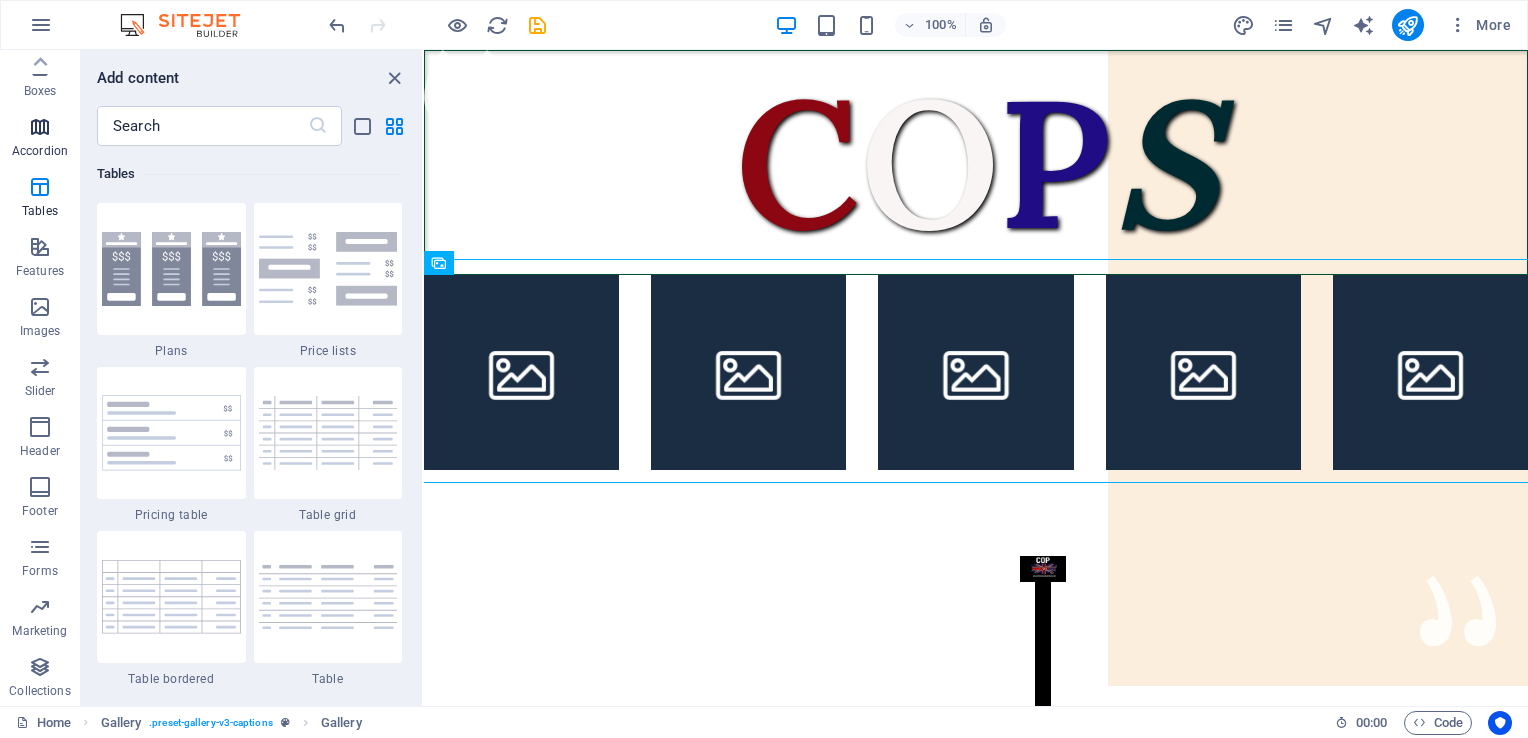 click at bounding box center [40, 127] 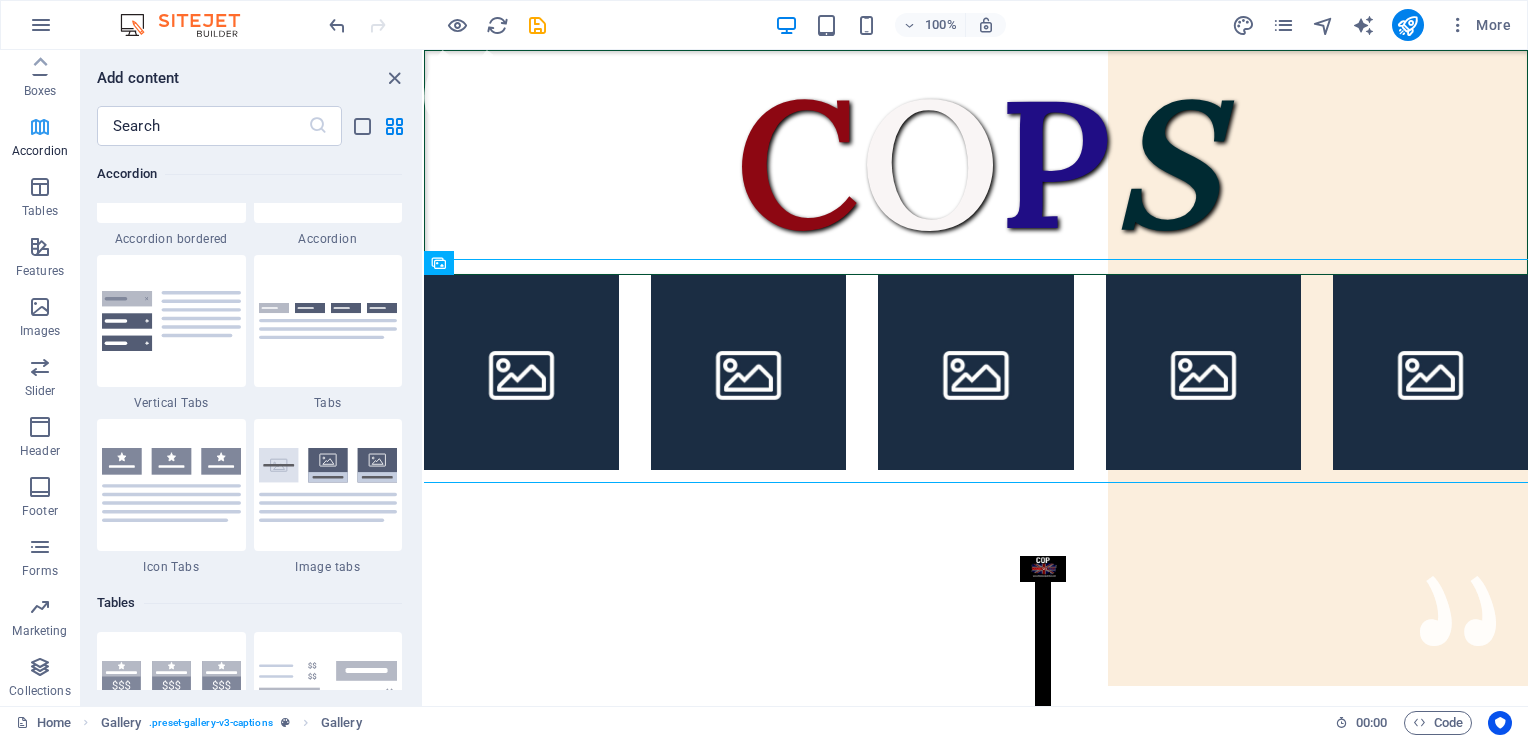 scroll, scrollTop: 6385, scrollLeft: 0, axis: vertical 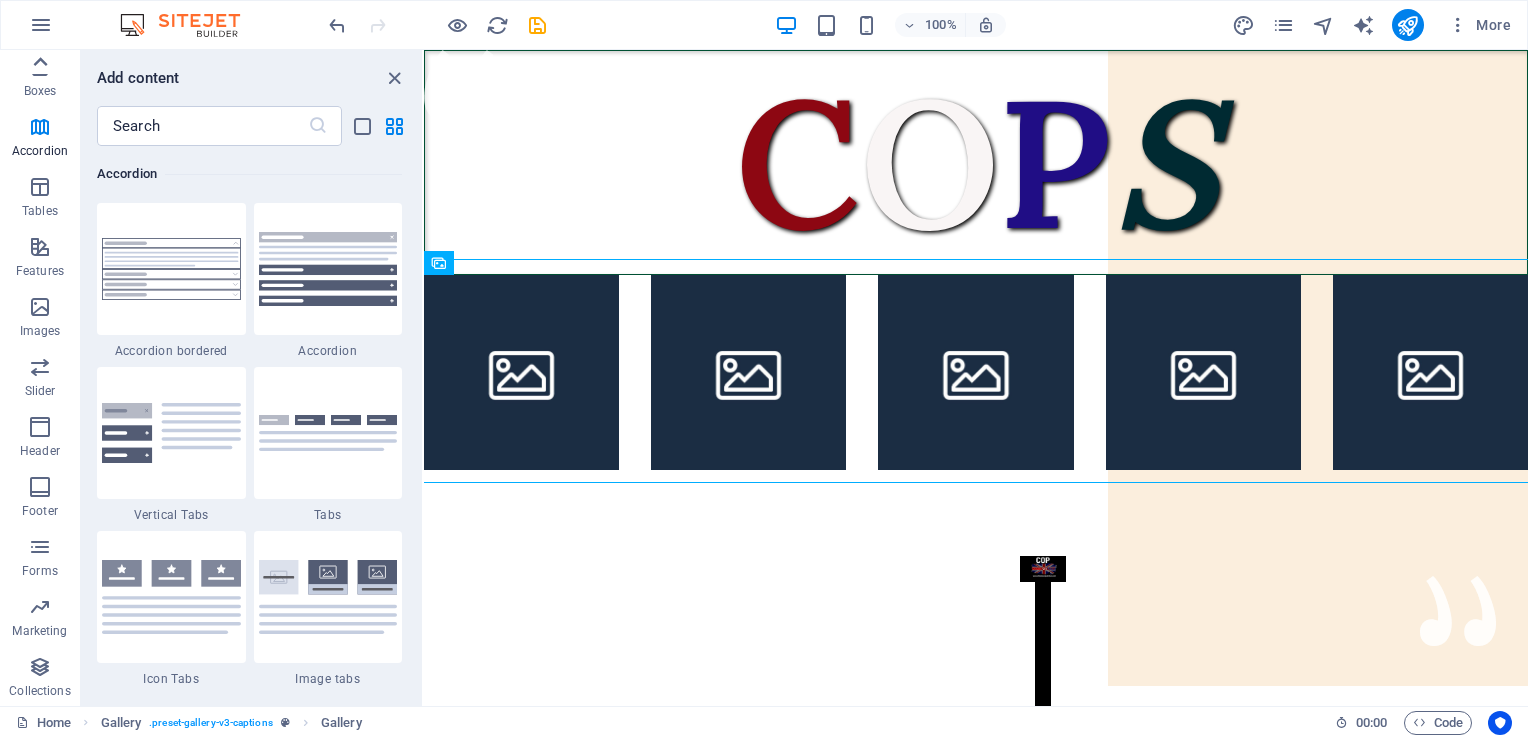 click 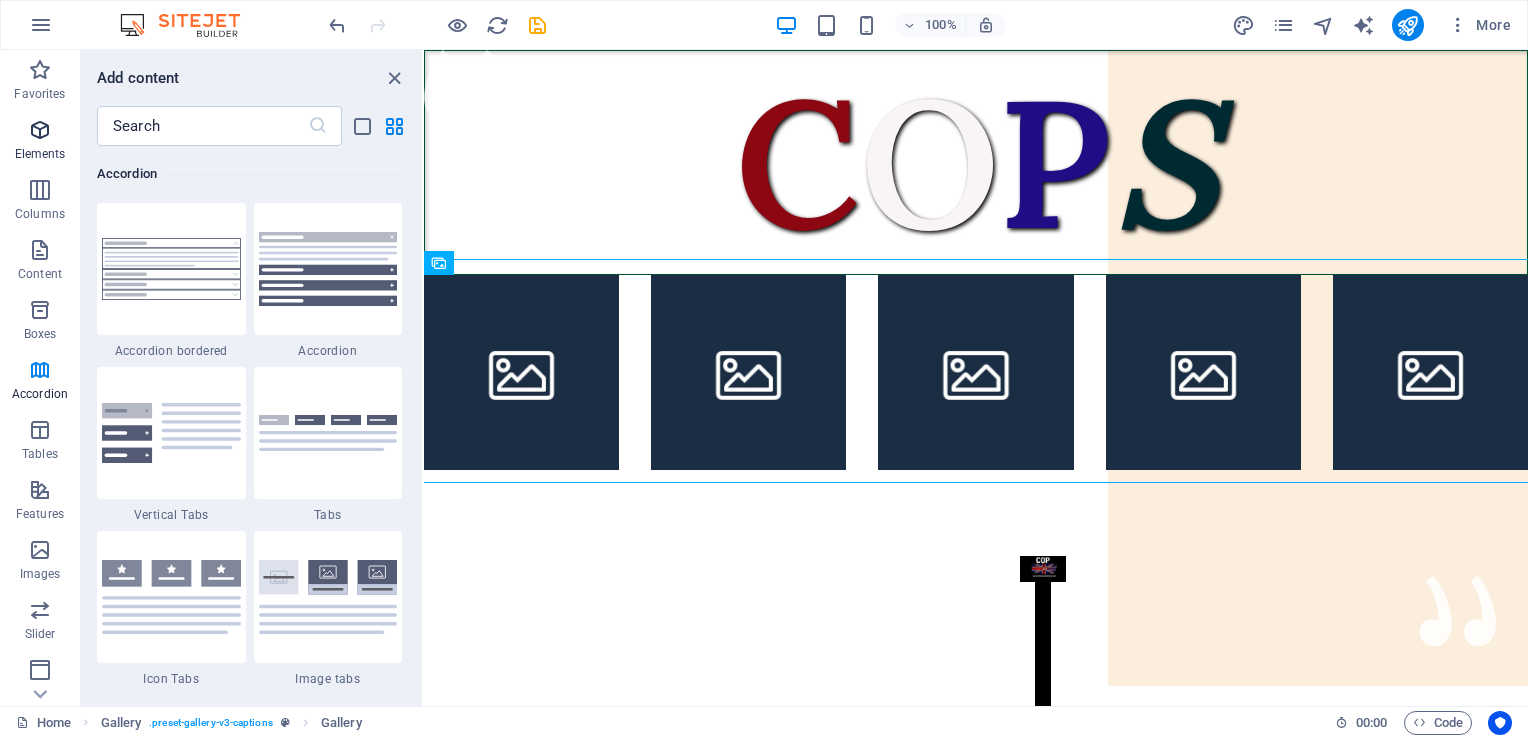 click at bounding box center [40, 130] 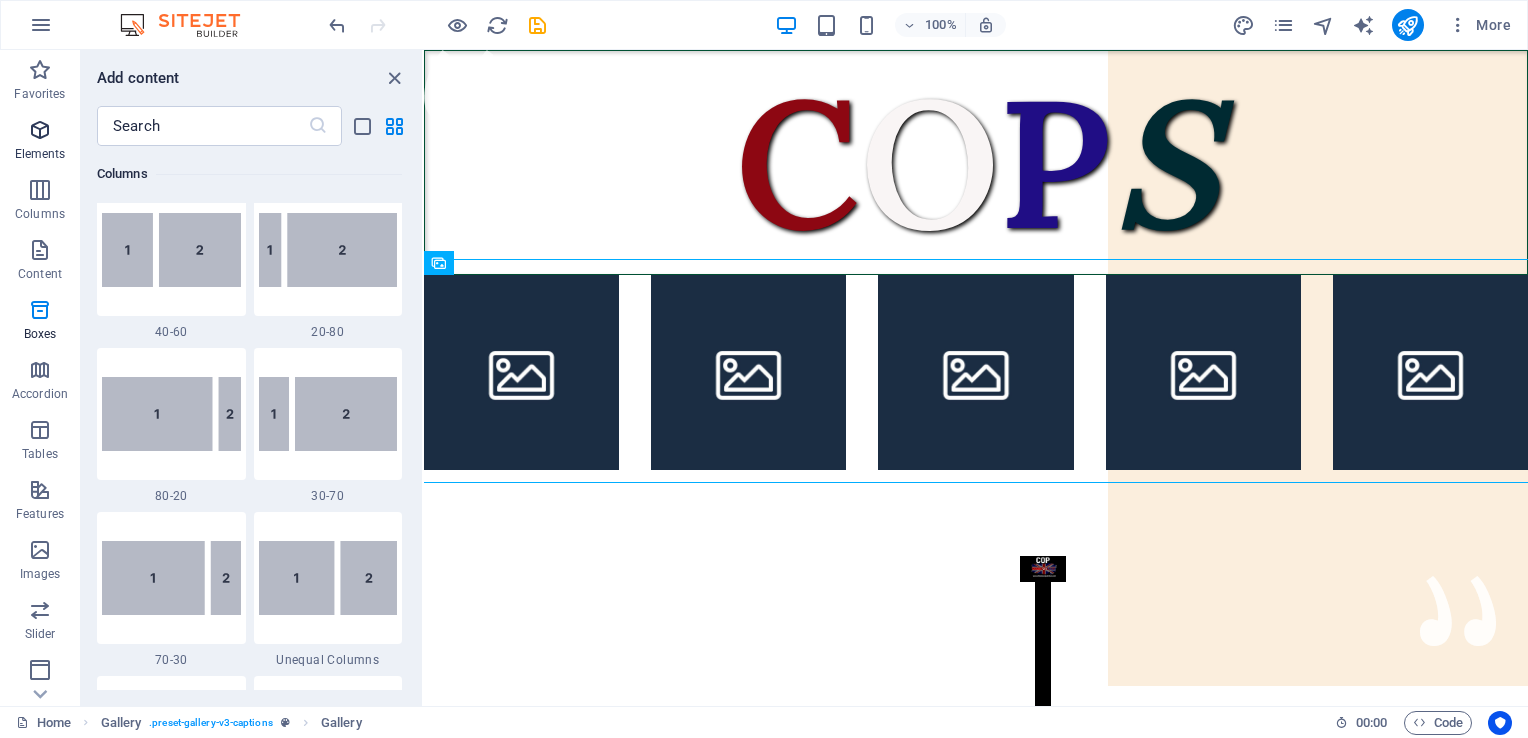 scroll, scrollTop: 212, scrollLeft: 0, axis: vertical 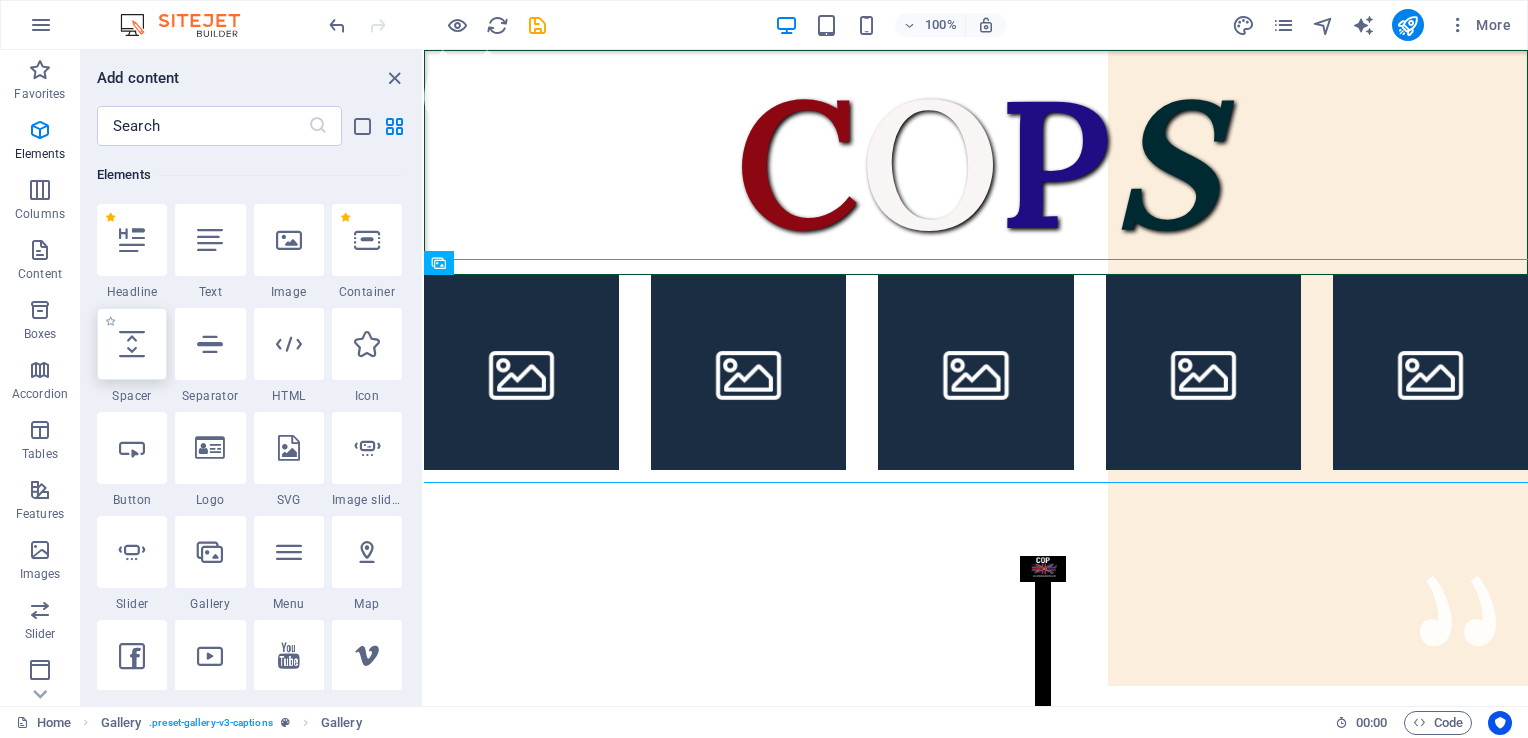 click at bounding box center [132, 344] 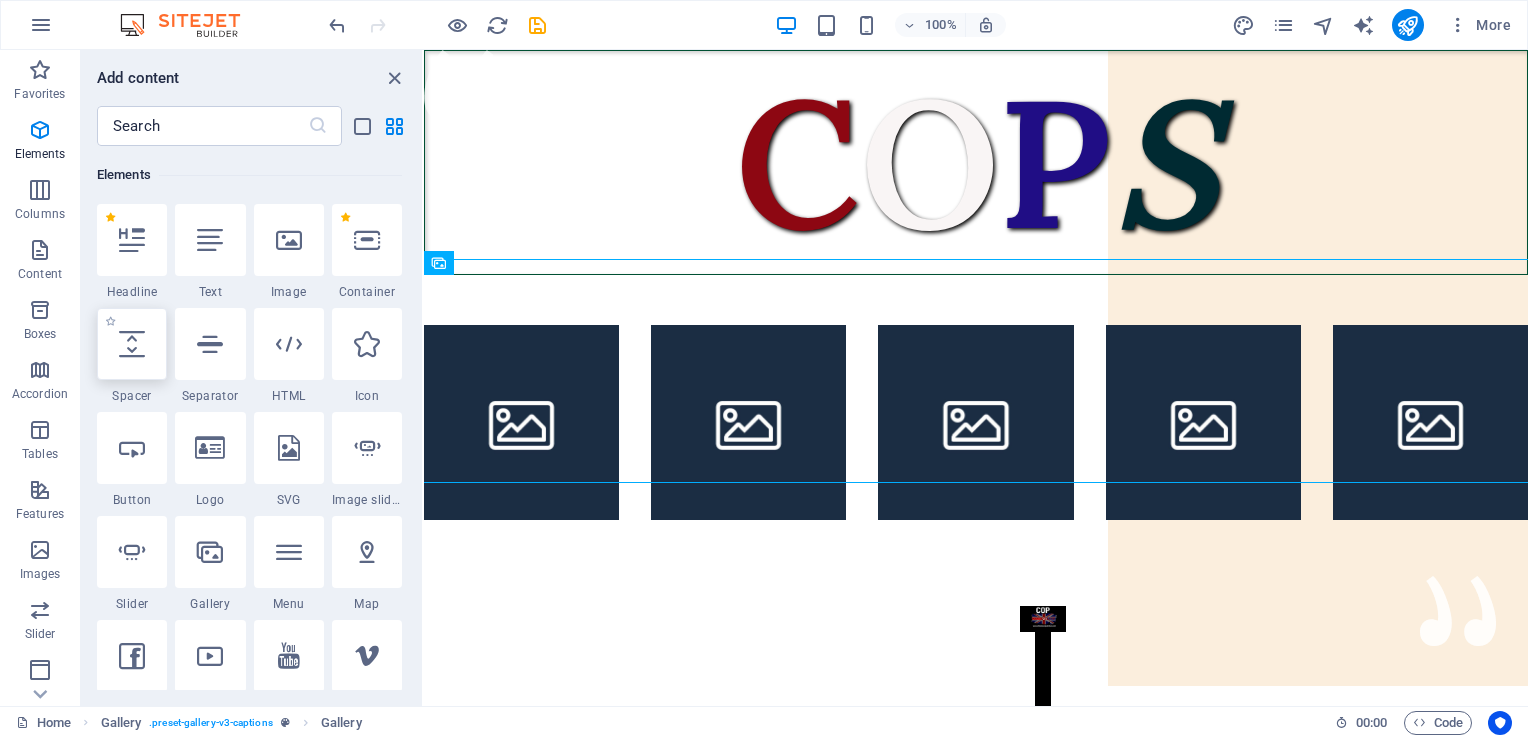 select on "px" 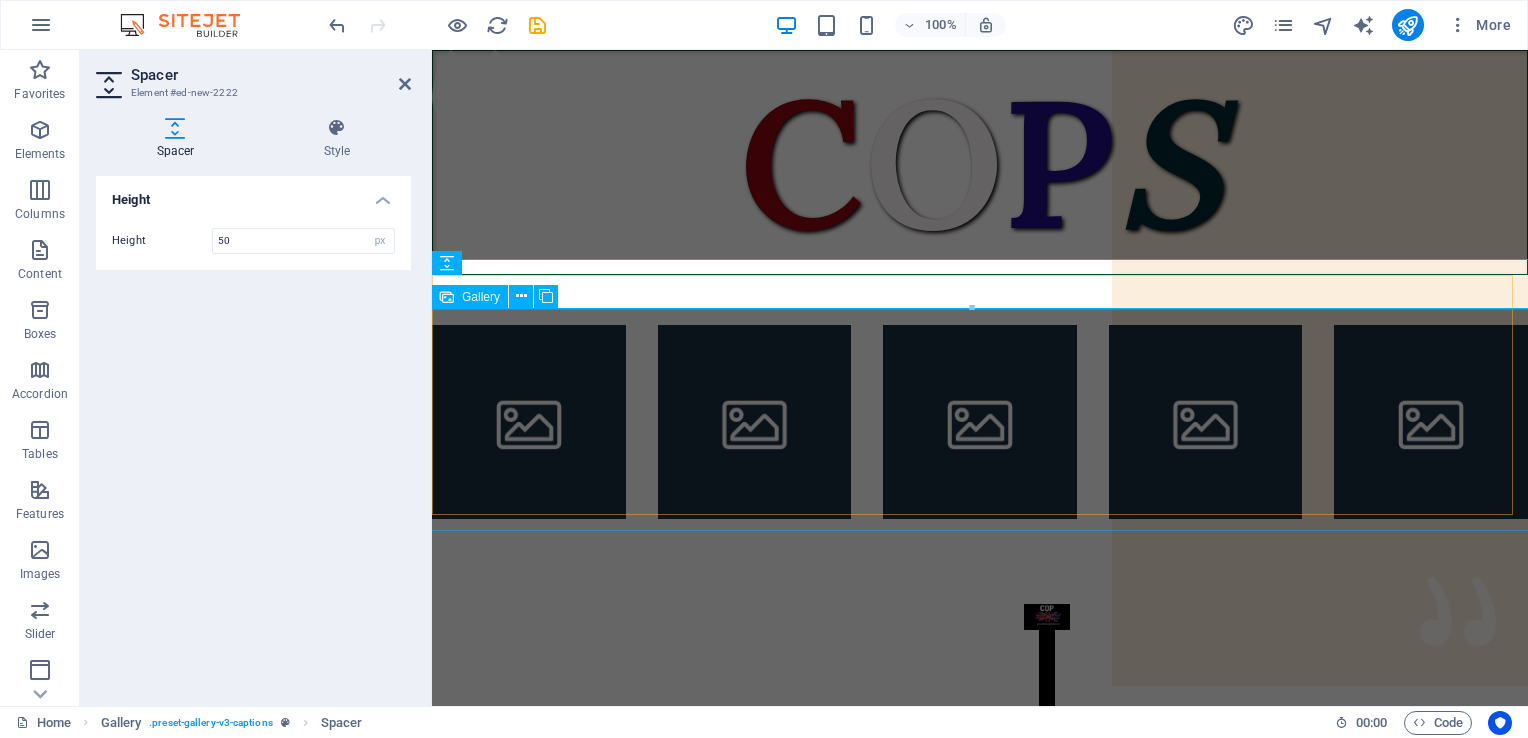 click at bounding box center (980, 422) 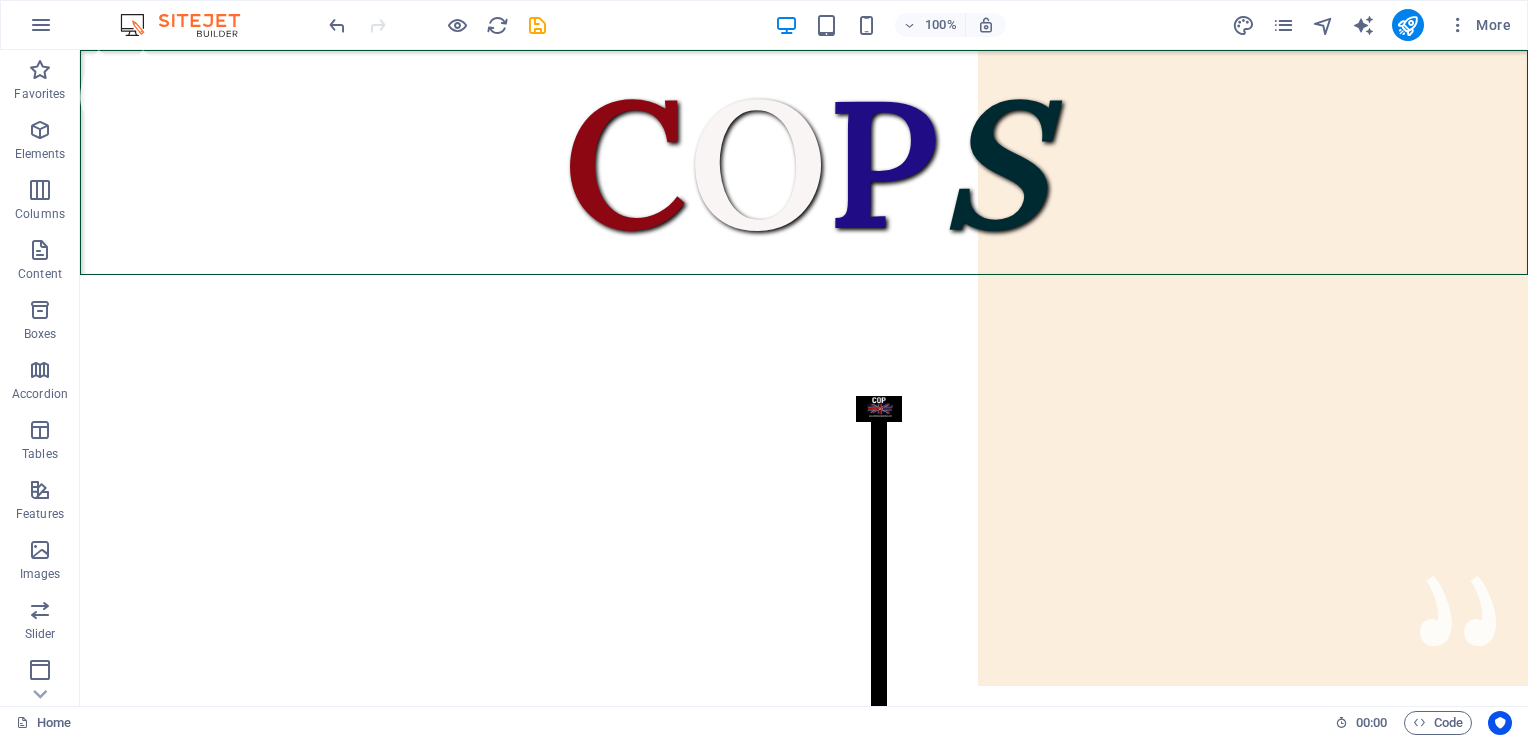 click on "C O P S   Citizens On Patrol Service.     We are here to serve the people of the United Kingdom, not the Government.   Our aim is to reduce crime in your local area with regular patrols. A friendly face you can turn to in times of need.   We are not the police, but we can do much more. Prevention is better than detection.    Criminals will think twice with  COPS  on the beat.       Coming to a Town and City near you.     We need your Support.   If you support us Please Donate.   We have no funding apart from Donations. We Need Uniforms, Equipment and Public Liability insurance. DONATE HERE
CITIZENS   ON  PATROL The People Have Had Enough Of Two Teir policing, So We Will Police Ourselves. Come and join us. Be One Of Many. Be One Of The People. We are looking for Ex-Forces, Ex-Police and experienced Security to help us get Organised in every Town and City throughout the UK. Localised Patrols from enthusiastic individuals all linked Nationally. If Interested?" at bounding box center [804, 10492] 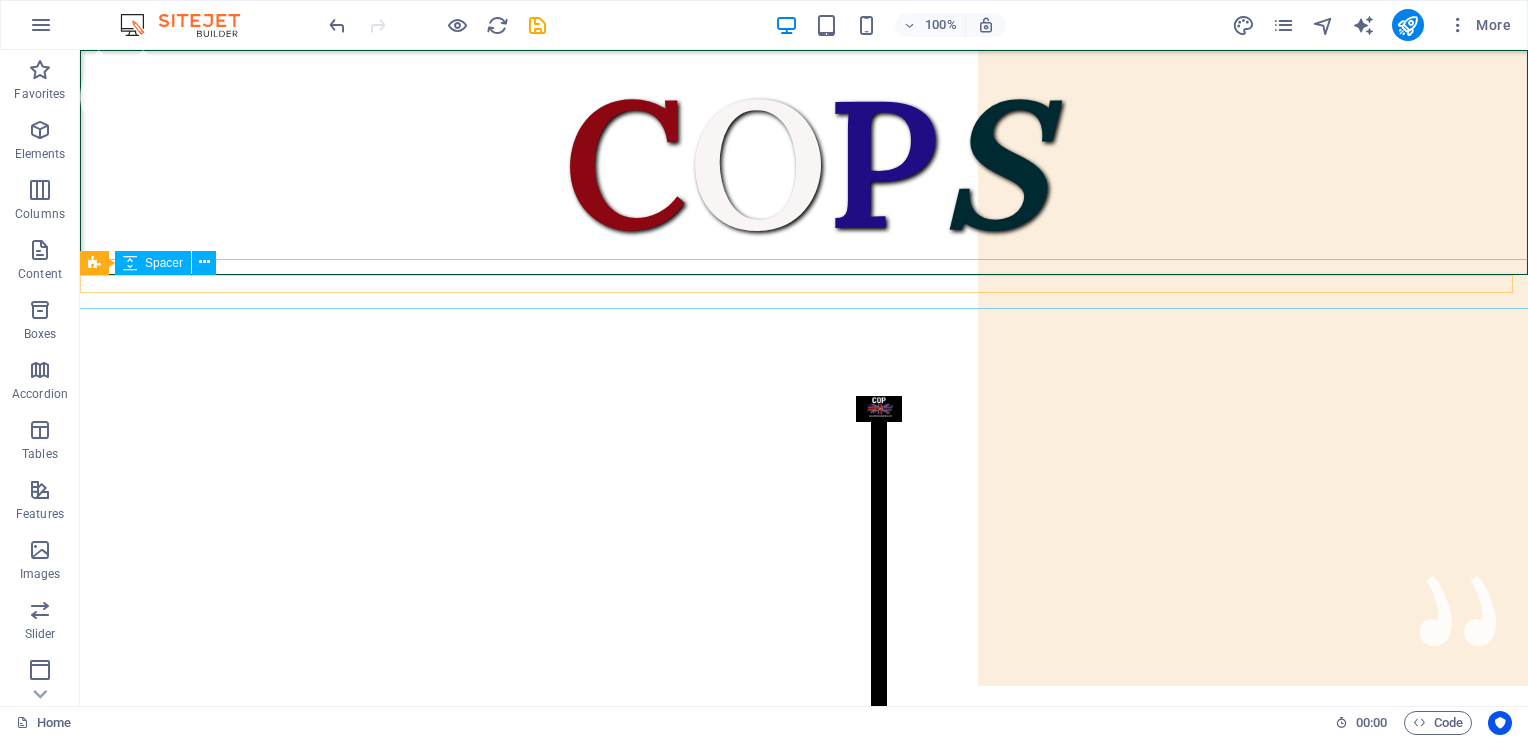 click at bounding box center [804, 284] 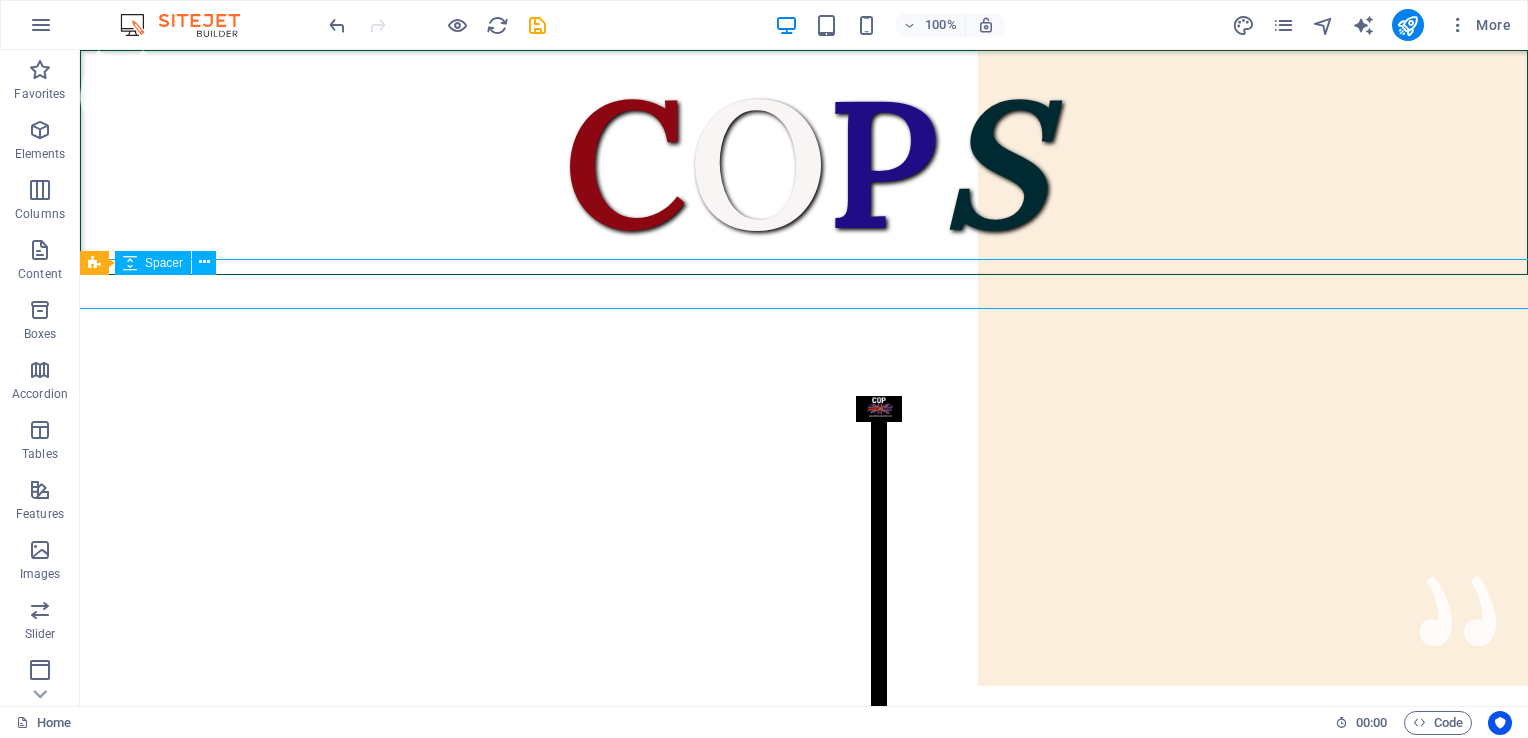click at bounding box center [804, 284] 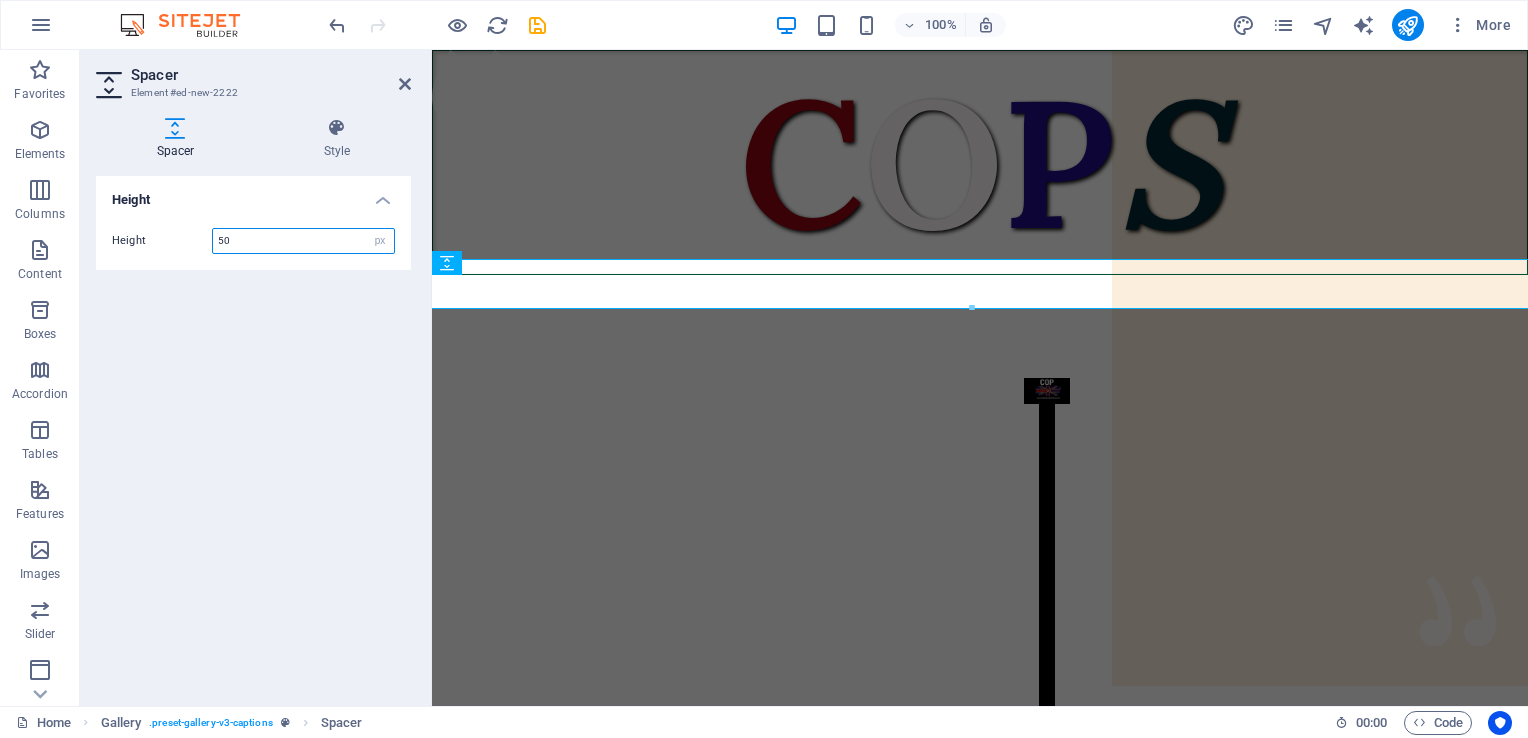 click on "50" at bounding box center [303, 241] 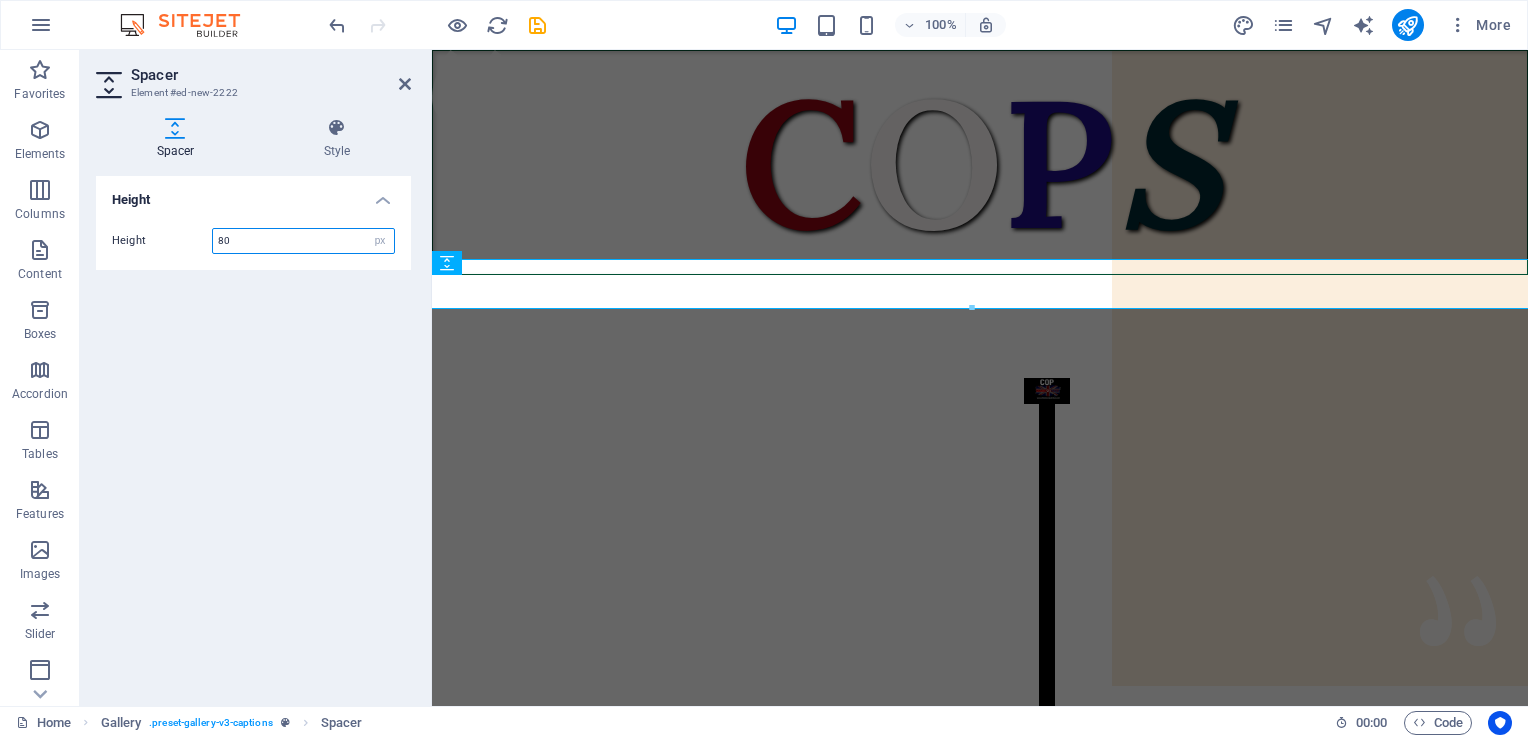 type on "80" 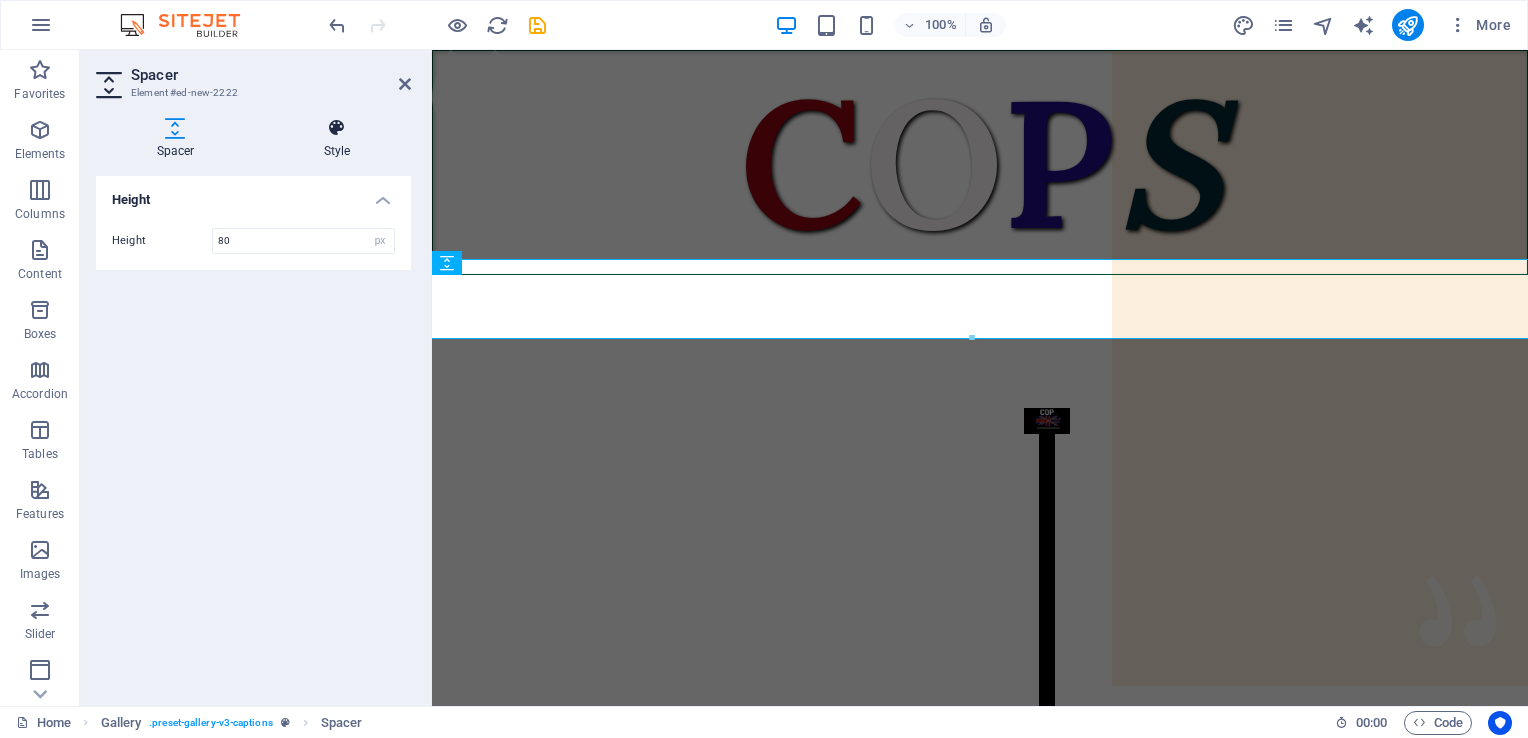 click at bounding box center (337, 128) 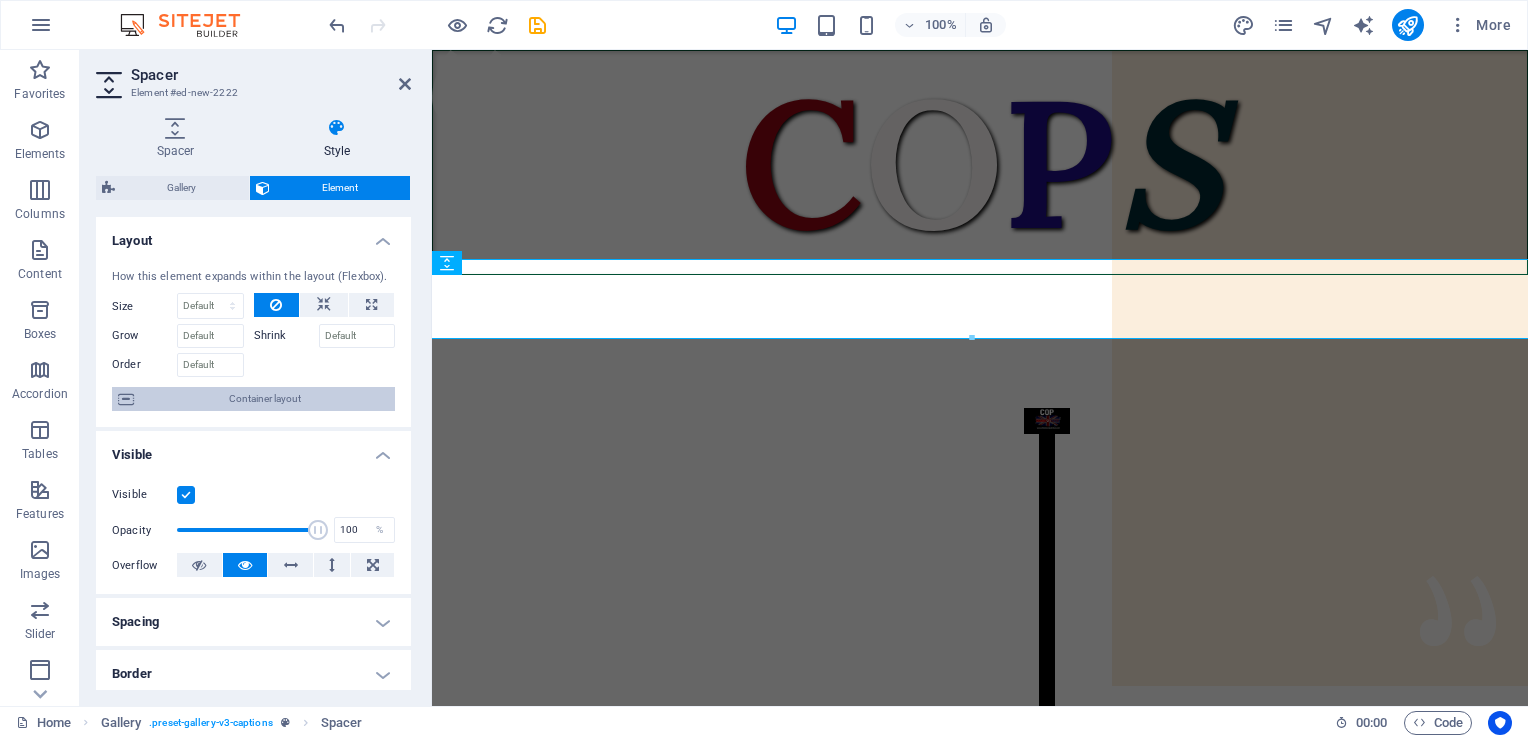 click on "Container layout" at bounding box center [264, 399] 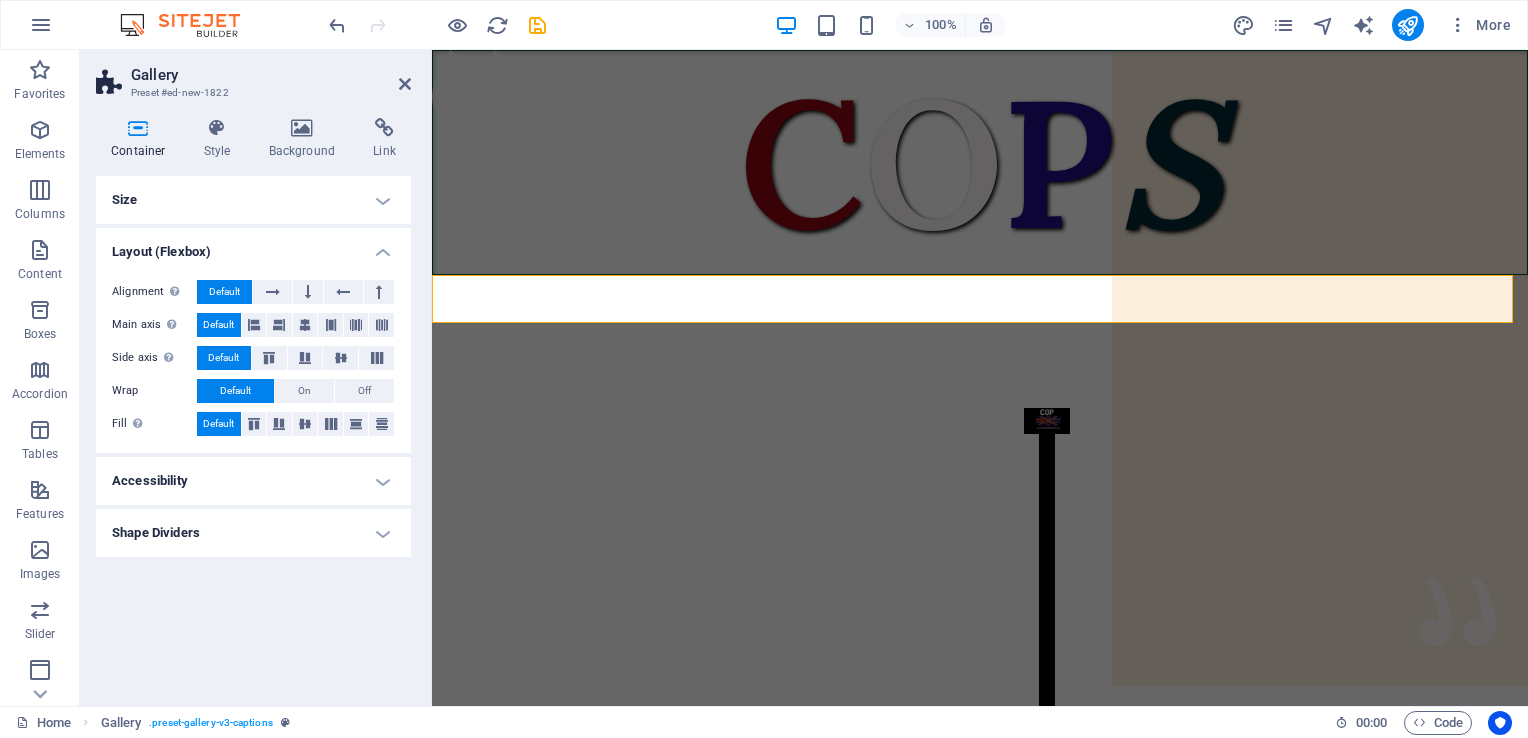 click on "Shape Dividers" at bounding box center [253, 533] 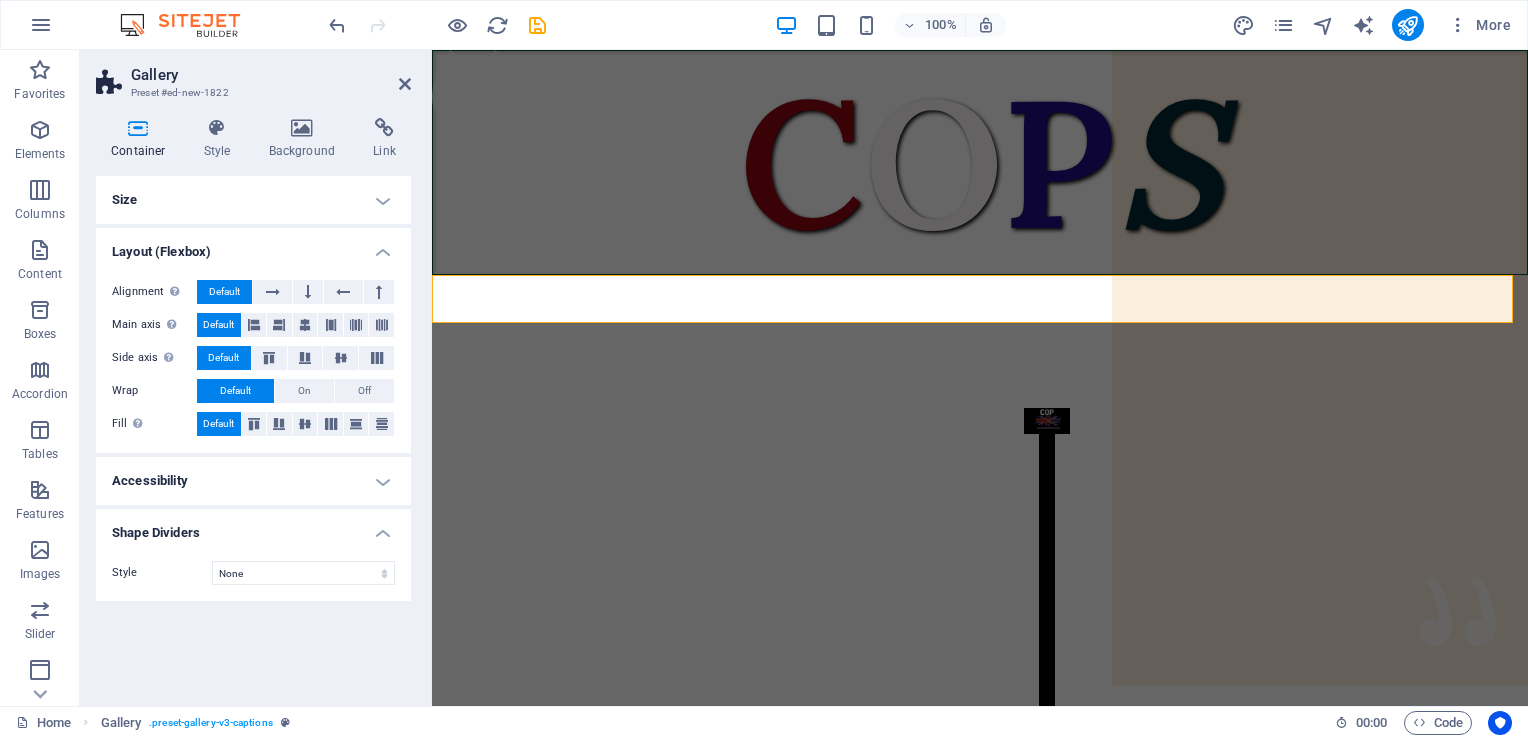 click on "Shape Dividers" at bounding box center [253, 527] 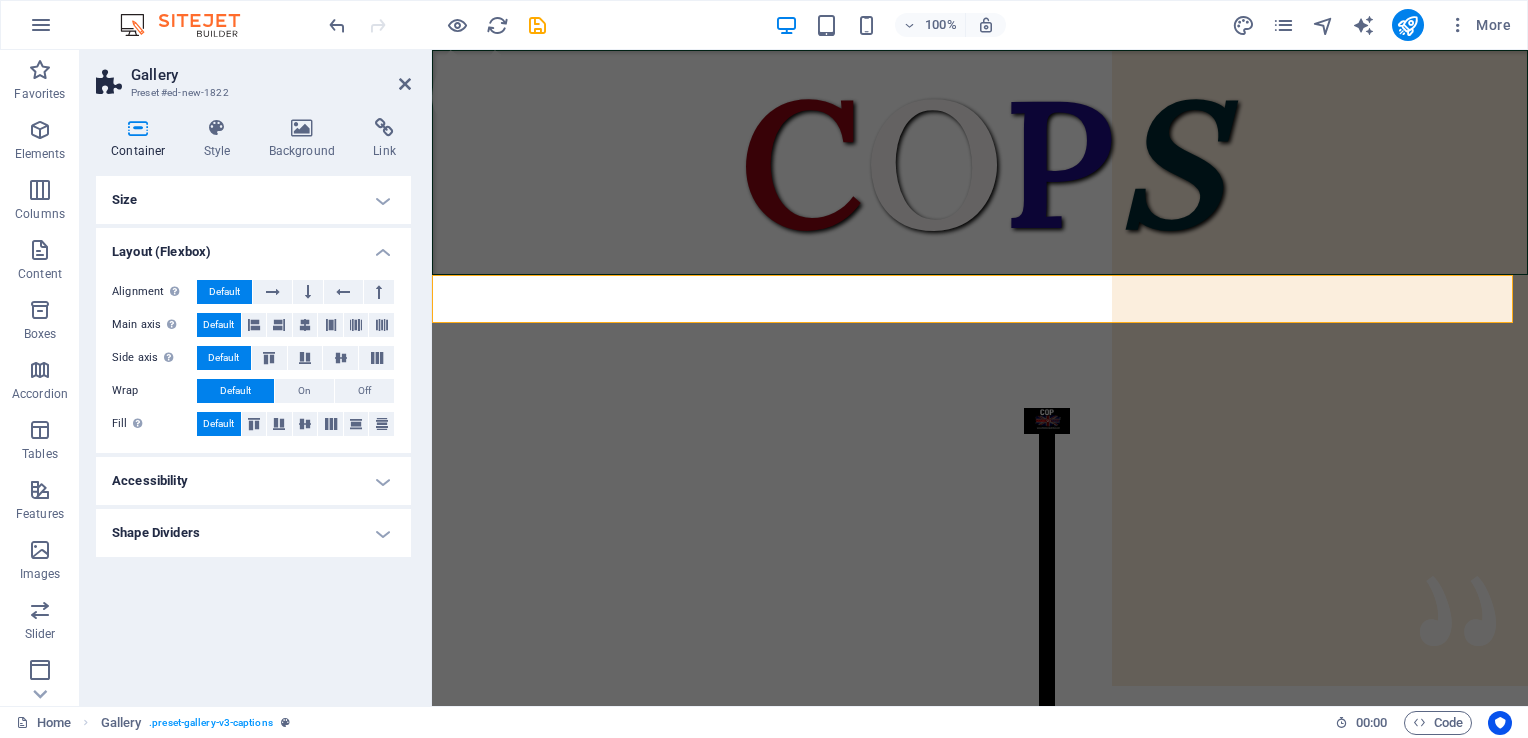click on "Shape Dividers" at bounding box center [253, 533] 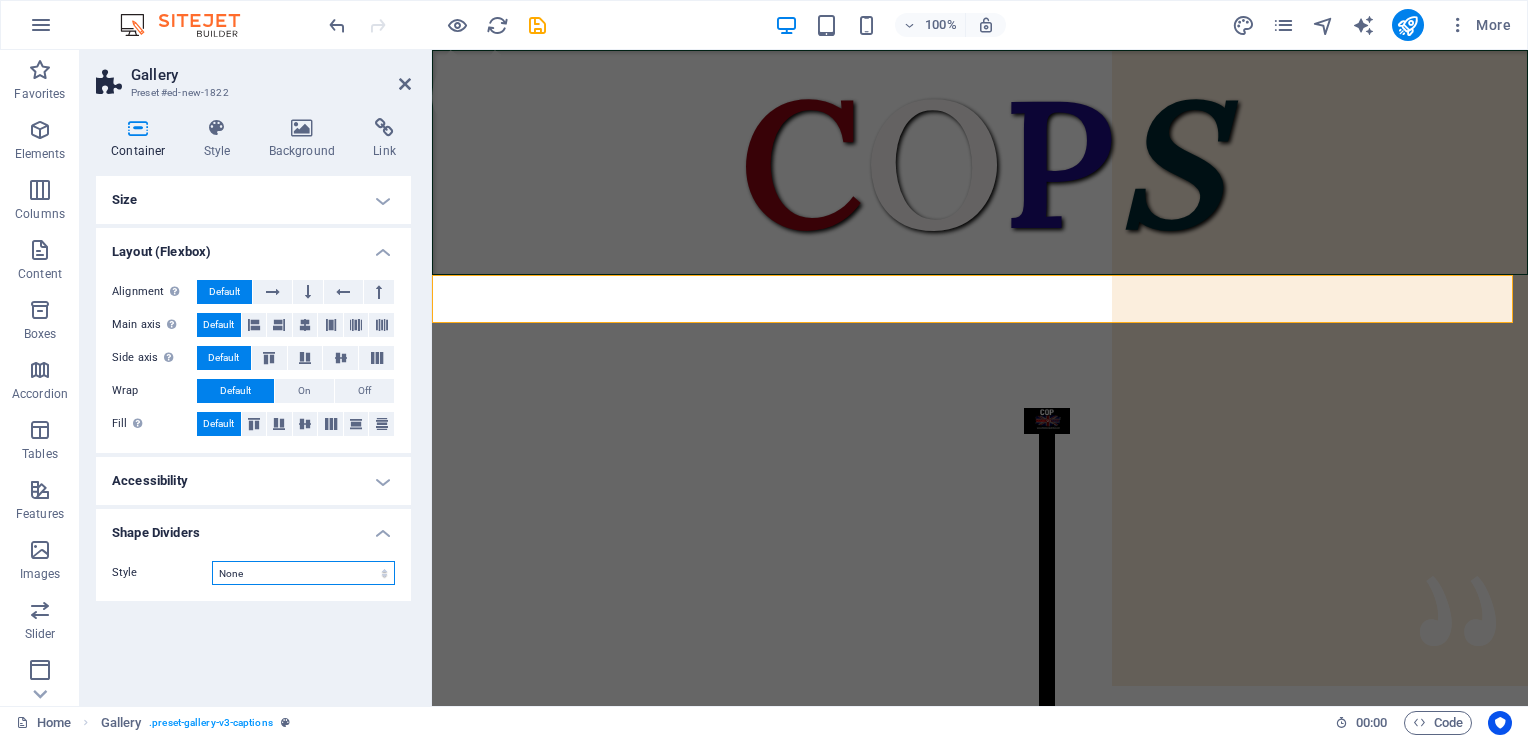 click on "None Triangle Square Diagonal Polygon 1 Polygon 2 Zigzag Multiple Zigzags Waves Multiple Waves Half Circle Circle Circle Shadow Blocks Hexagons Clouds Multiple Clouds Fan Pyramids Book Paint Drip Fire Shredded Paper Arrow" at bounding box center (303, 573) 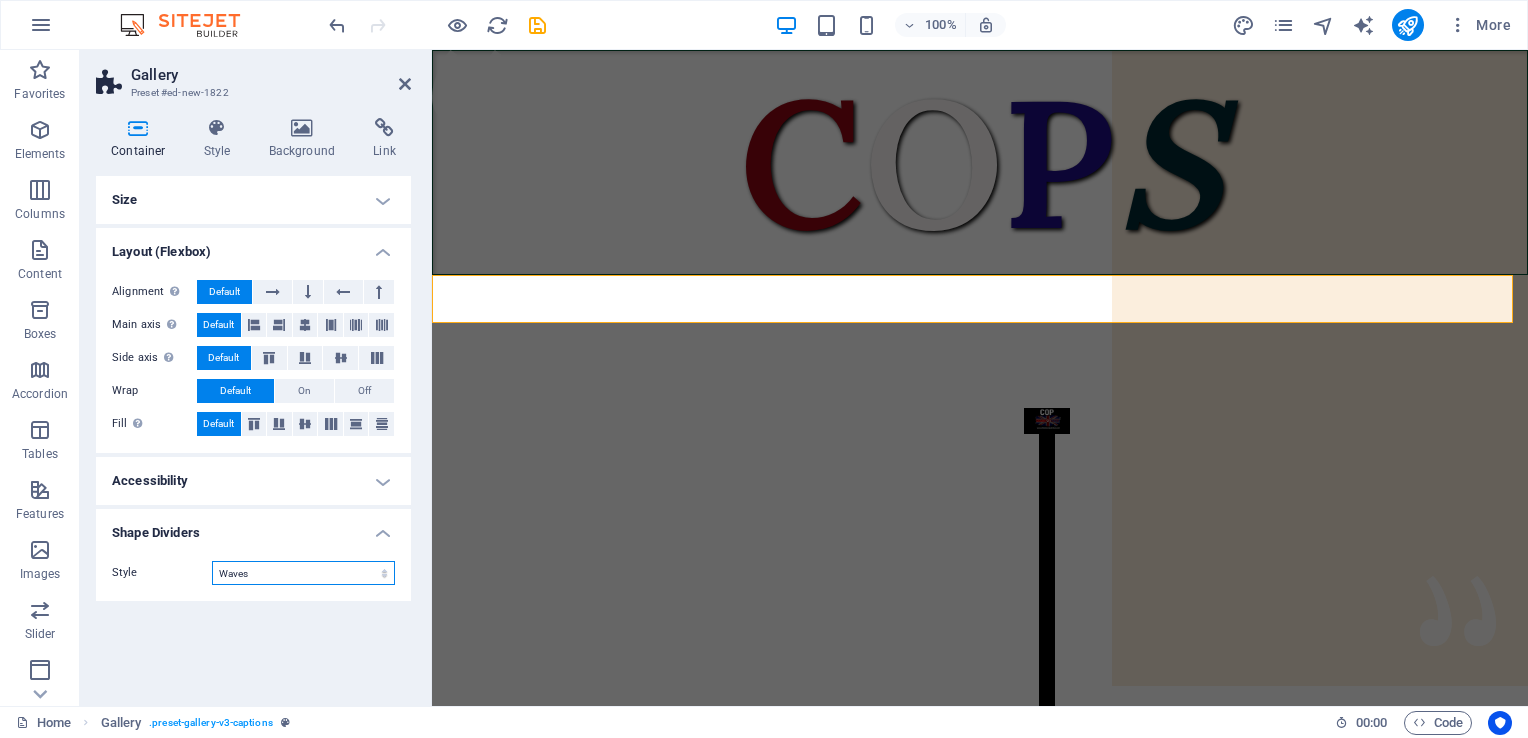 click on "None Triangle Square Diagonal Polygon 1 Polygon 2 Zigzag Multiple Zigzags Waves Multiple Waves Half Circle Circle Circle Shadow Blocks Hexagons Clouds Multiple Clouds Fan Pyramids Book Paint Drip Fire Shredded Paper Arrow" at bounding box center (303, 573) 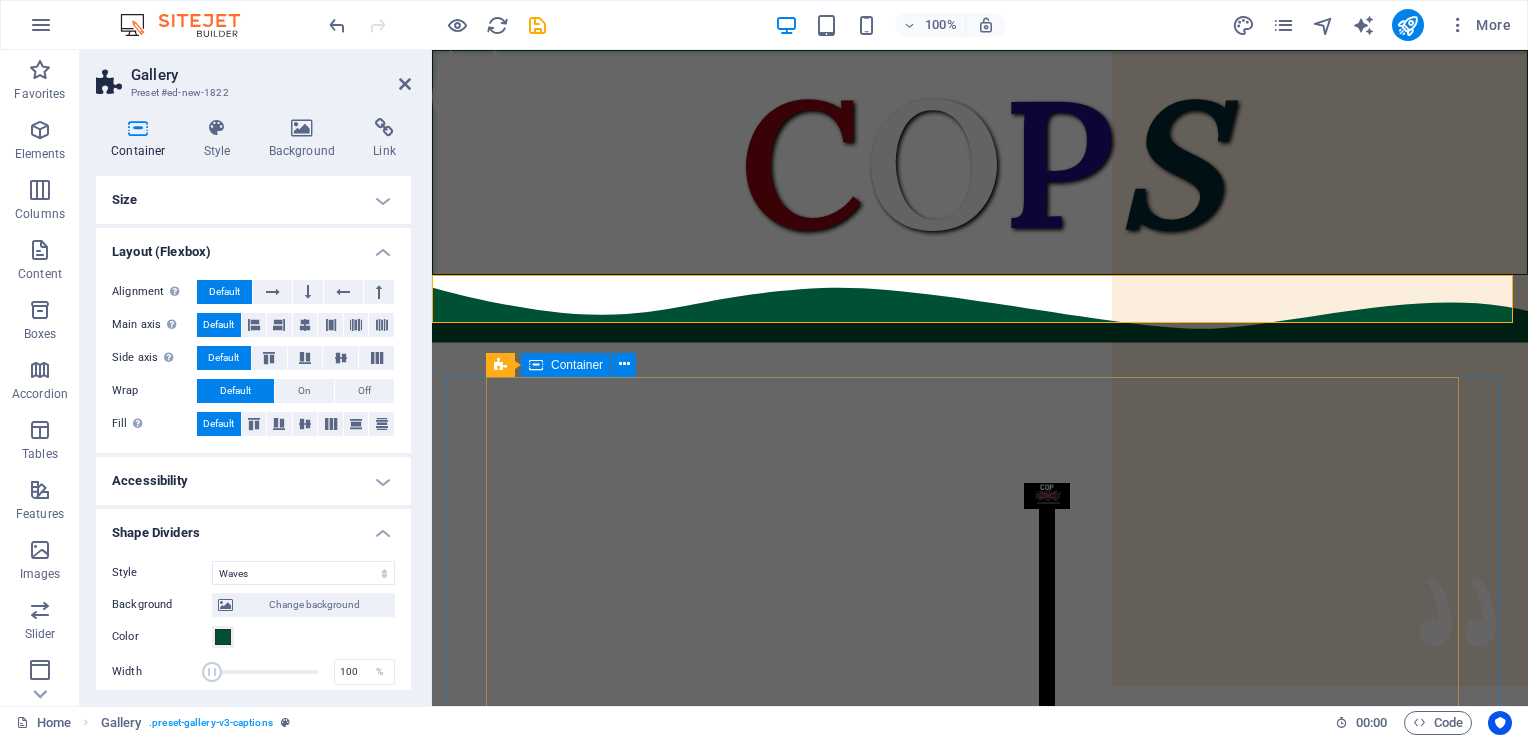 click at bounding box center [1047, 496] 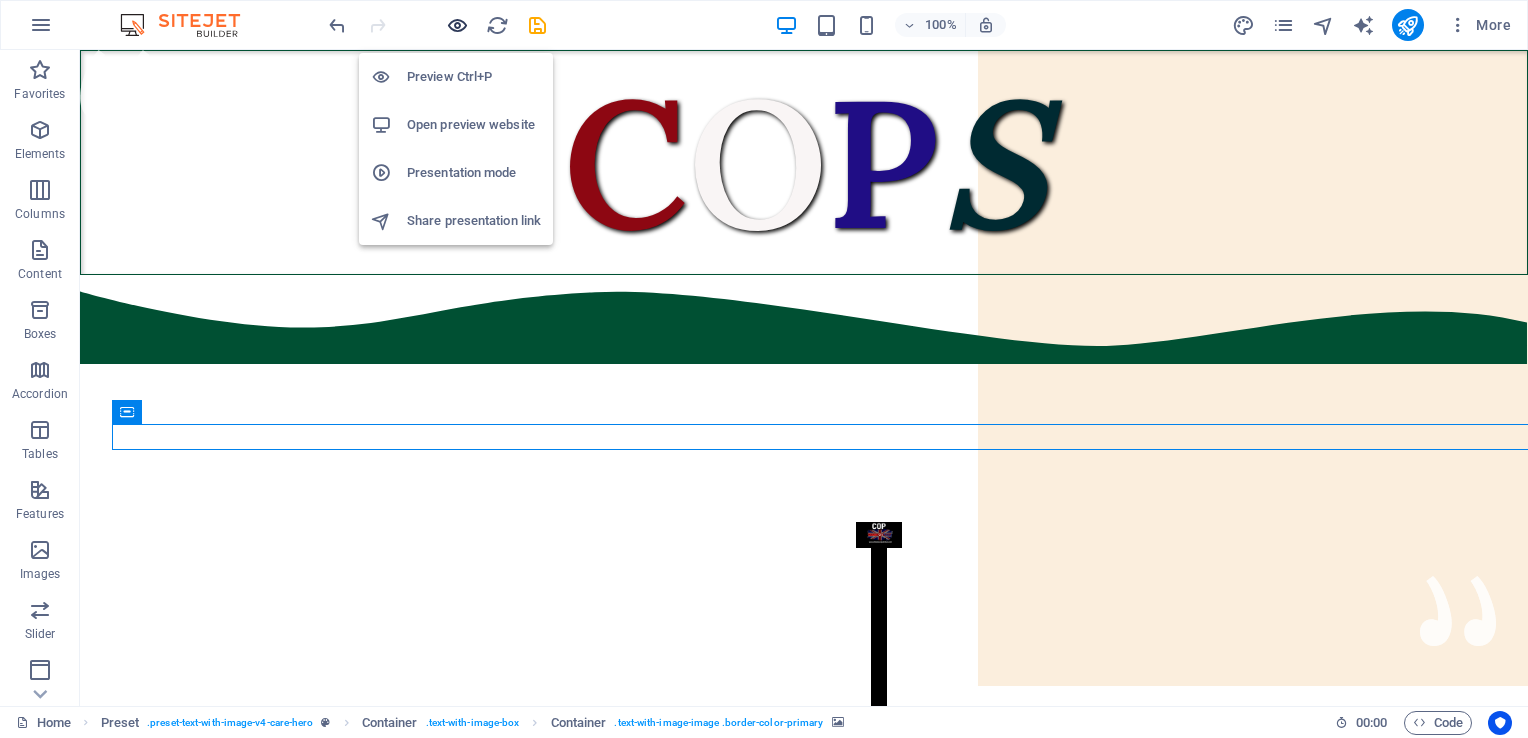 click at bounding box center (457, 25) 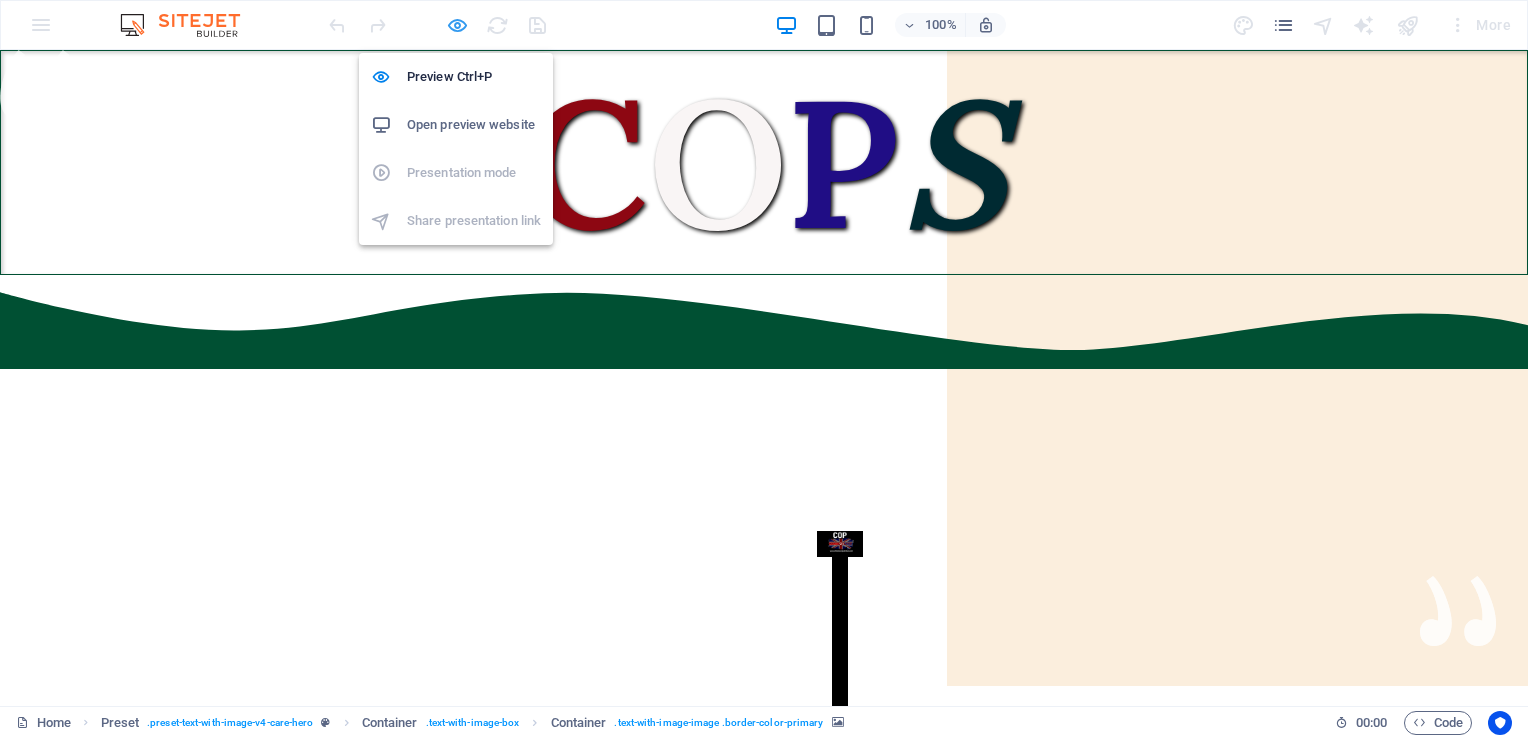 click at bounding box center [457, 25] 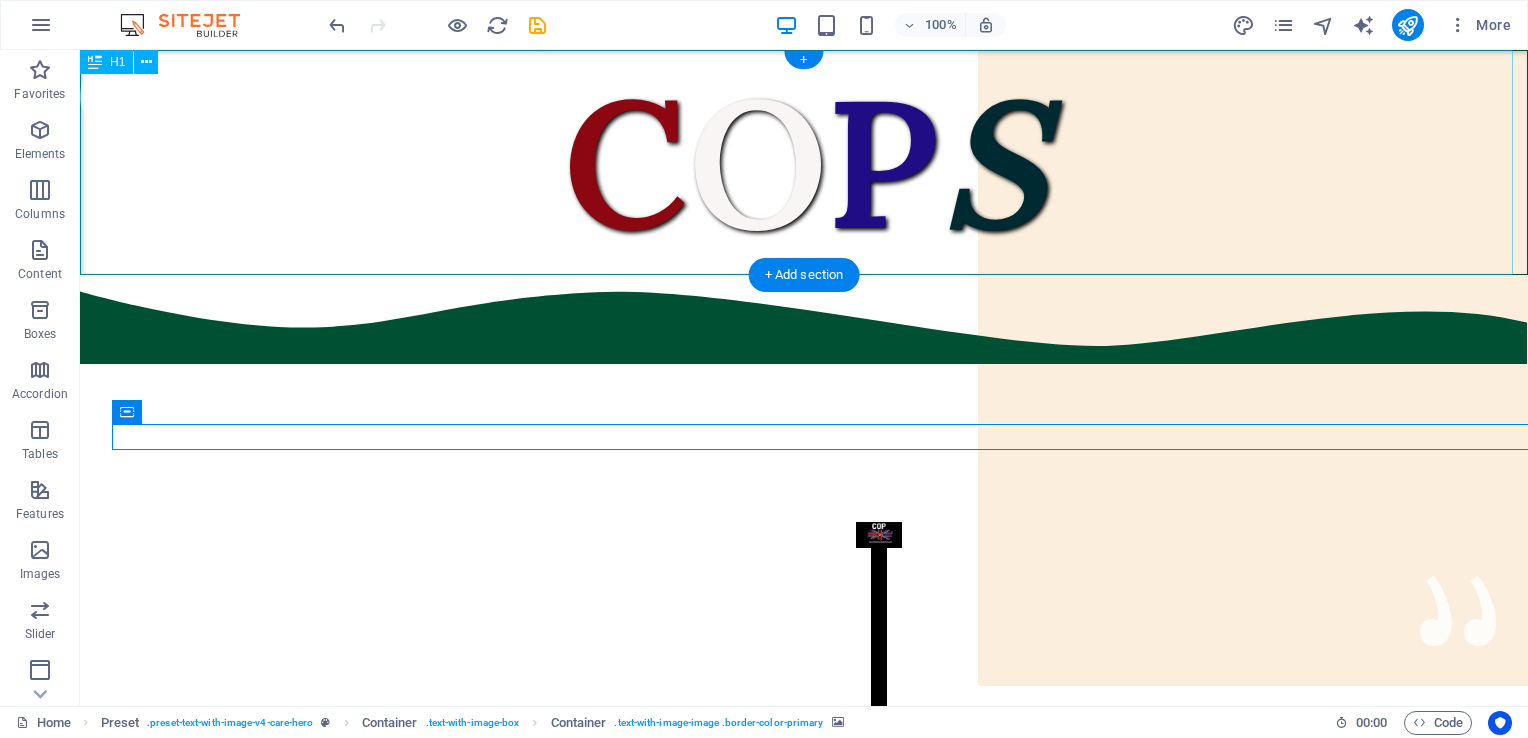 click on "C O P S" at bounding box center (804, 162) 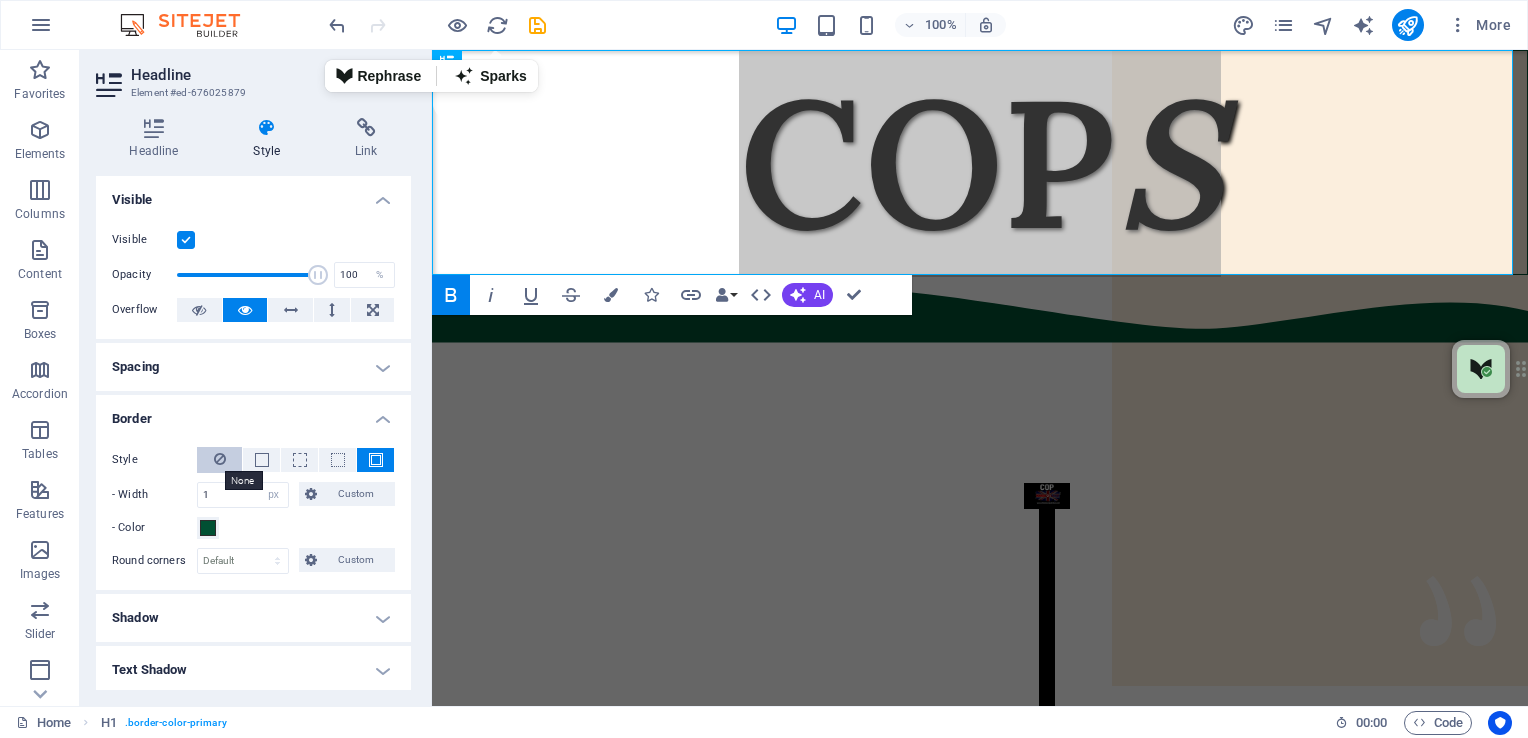 click at bounding box center [220, 459] 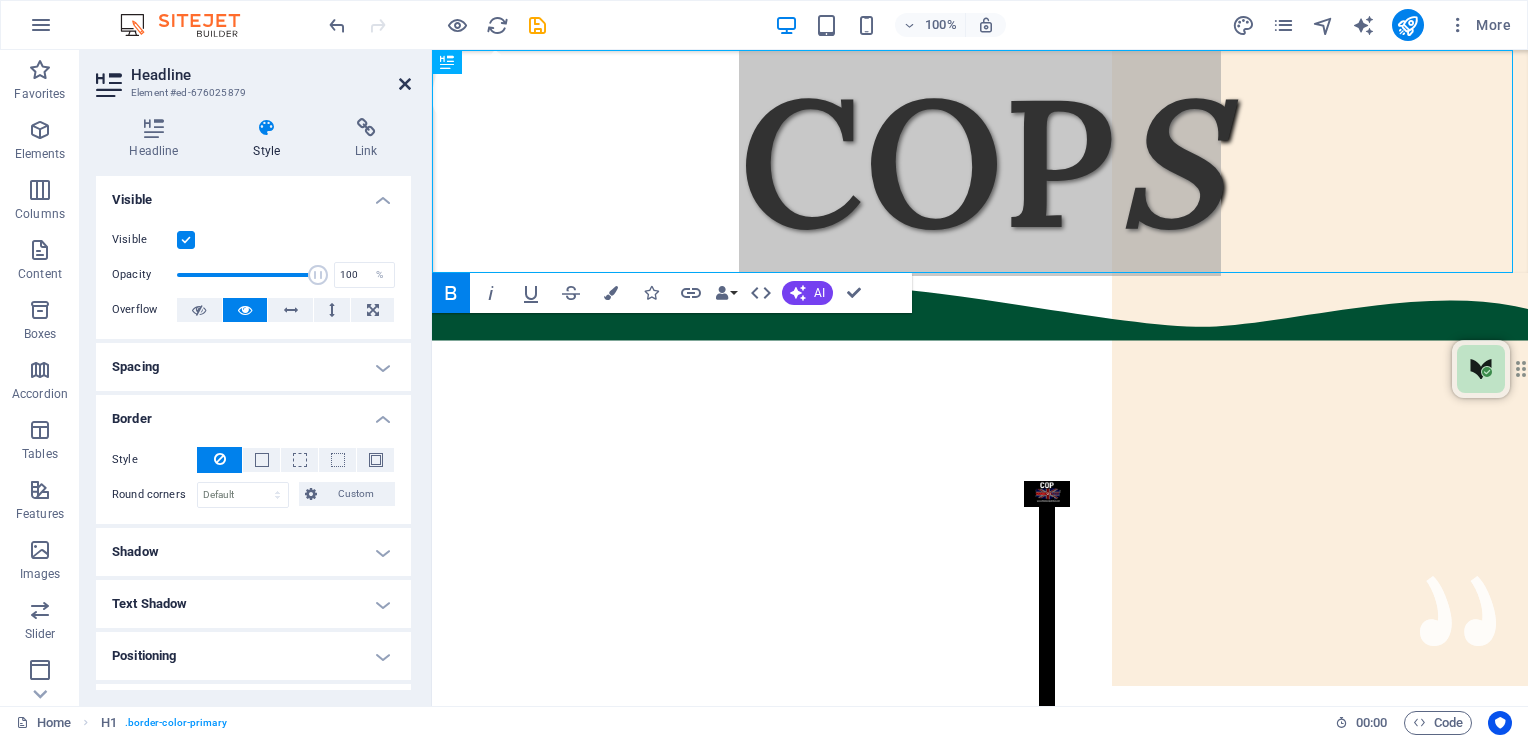 click at bounding box center [405, 84] 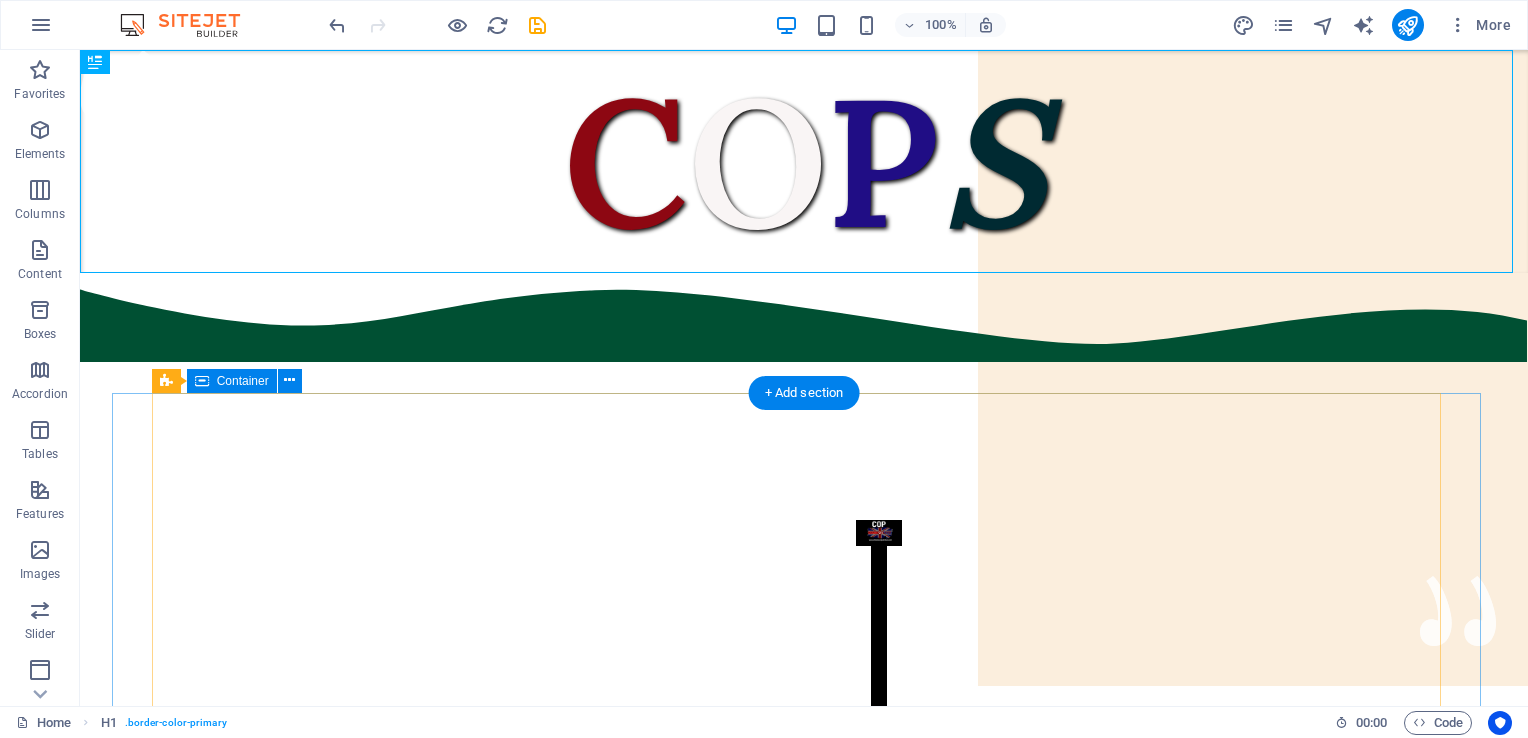 click on "Citizens On Patrol Service.     We are here to serve the people of the United Kingdom, not the Government.   Our aim is to reduce crime in your local area with regular patrols. A friendly face you can turn to in times of need.   We are not the police, but we can do much more. Prevention is better than detection.    Criminals will think twice with  COPS  on the beat.       Coming to a Town and City near you.     We need your Support.   If you support us Please Donate.   We have no funding apart from Donations. We Need Uniforms, Equipment and Public Liability insurance. DONATE HERE" at bounding box center [843, 1051] 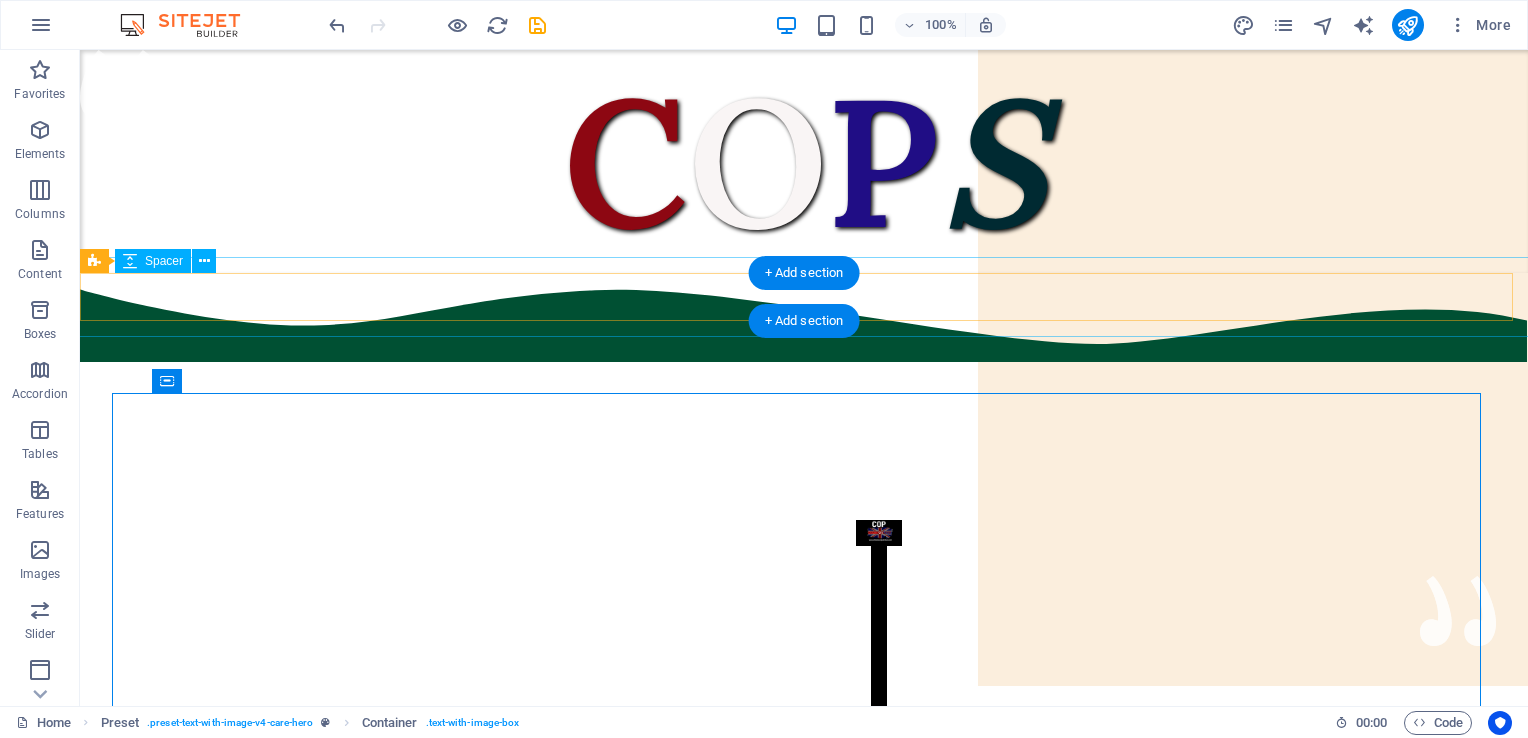 click at bounding box center (804, 394) 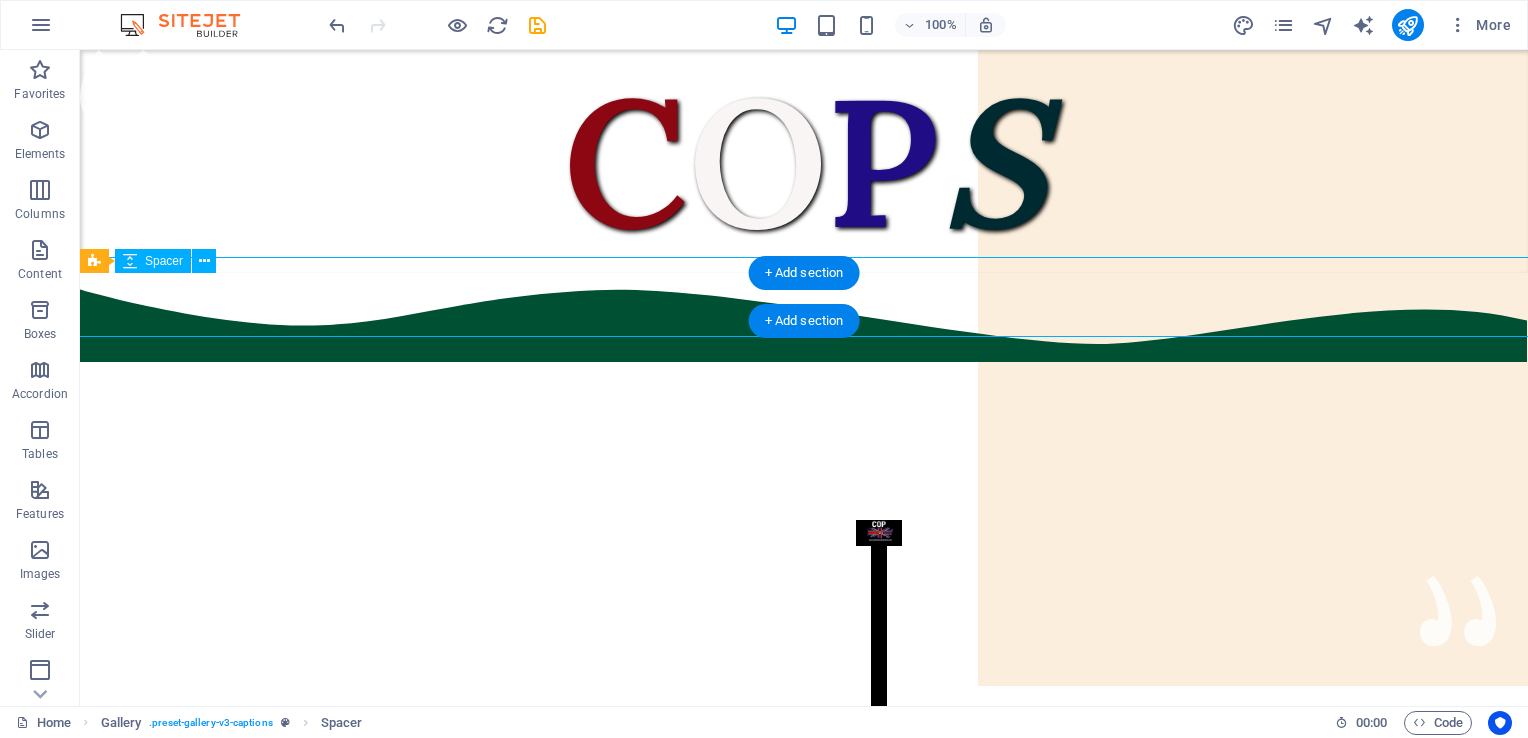 click at bounding box center [804, 394] 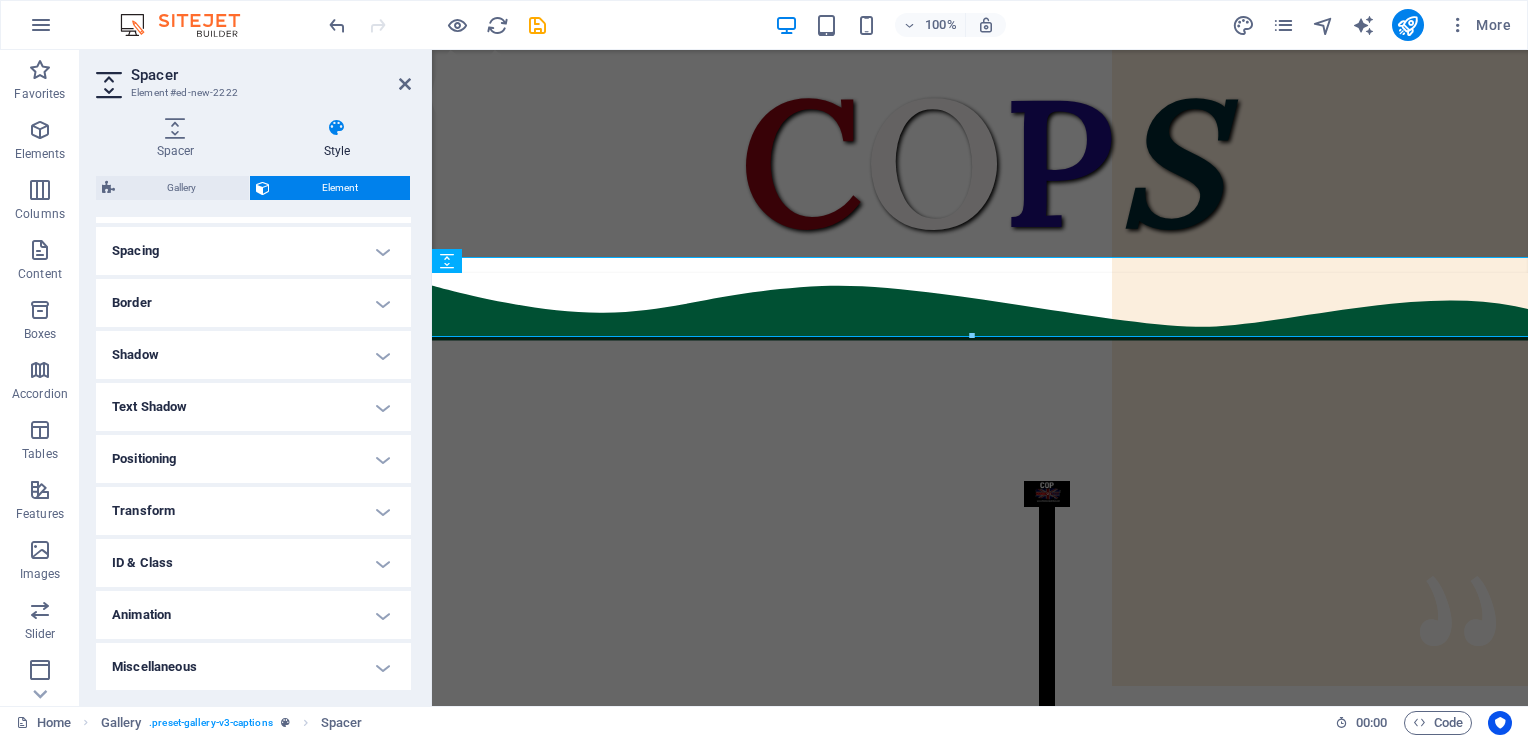 scroll, scrollTop: 0, scrollLeft: 0, axis: both 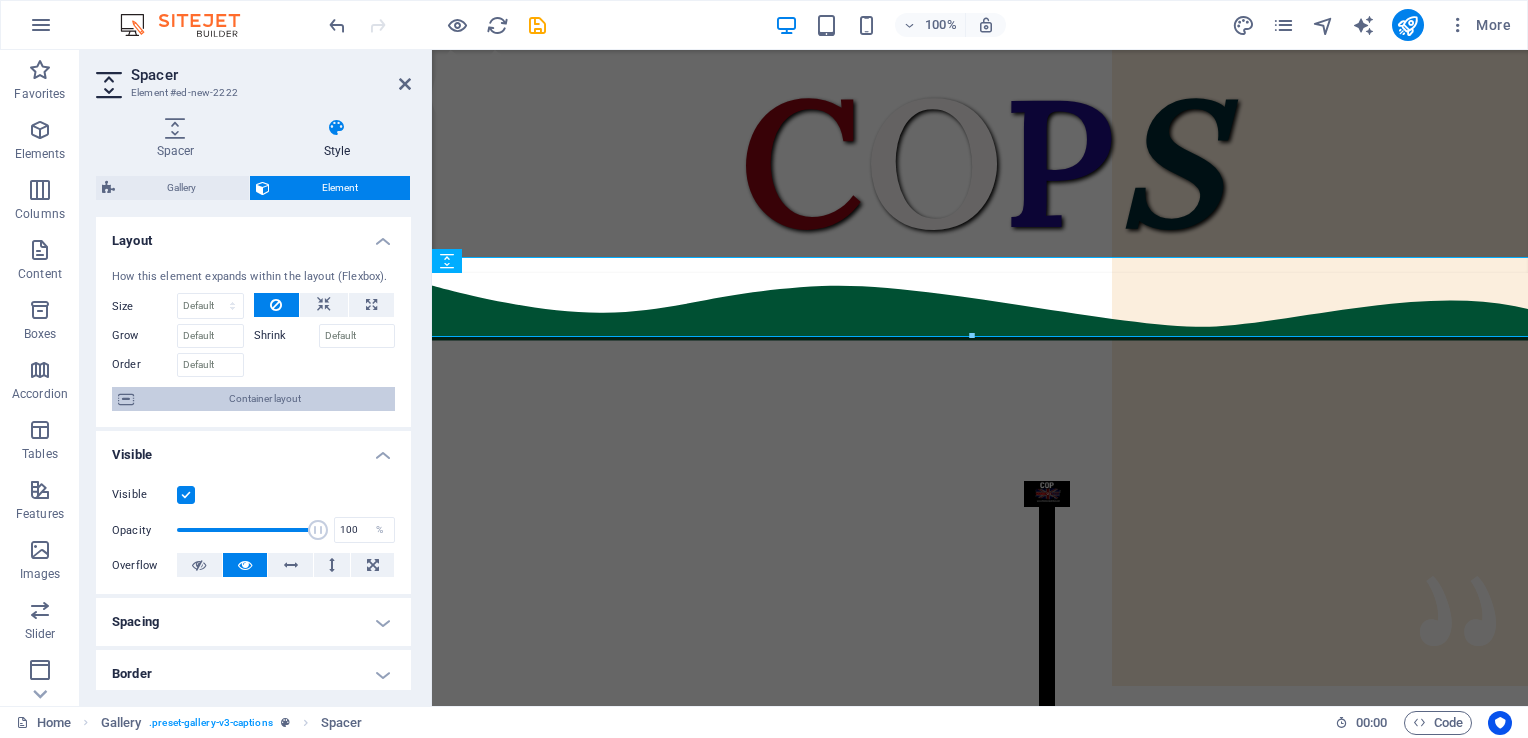 click on "Container layout" at bounding box center [264, 399] 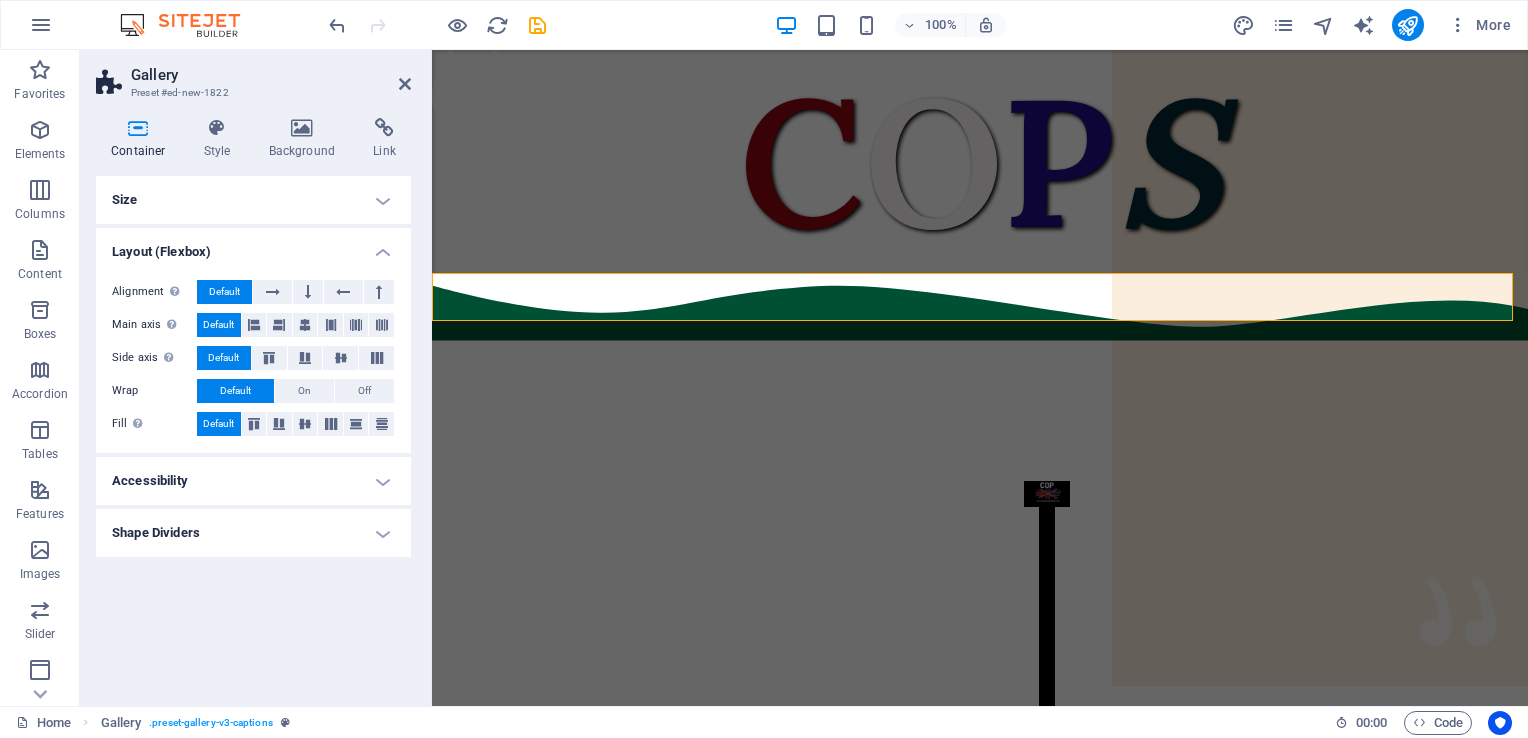click on "Shape Dividers" at bounding box center (253, 533) 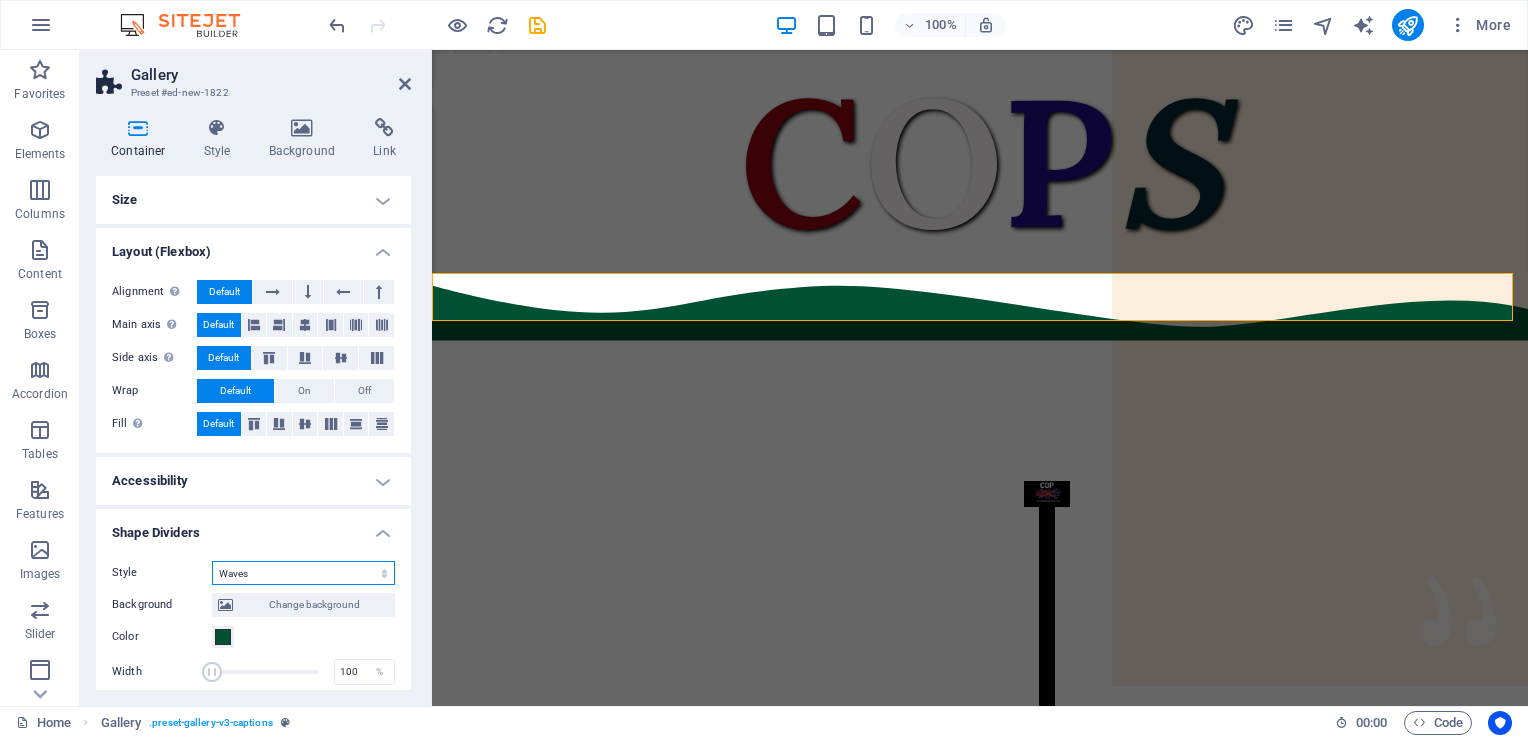 click on "None Triangle Square Diagonal Polygon 1 Polygon 2 Zigzag Multiple Zigzags Waves Multiple Waves Half Circle Circle Circle Shadow Blocks Hexagons Clouds Multiple Clouds Fan Pyramids Book Paint Drip Fire Shredded Paper Arrow" at bounding box center (303, 573) 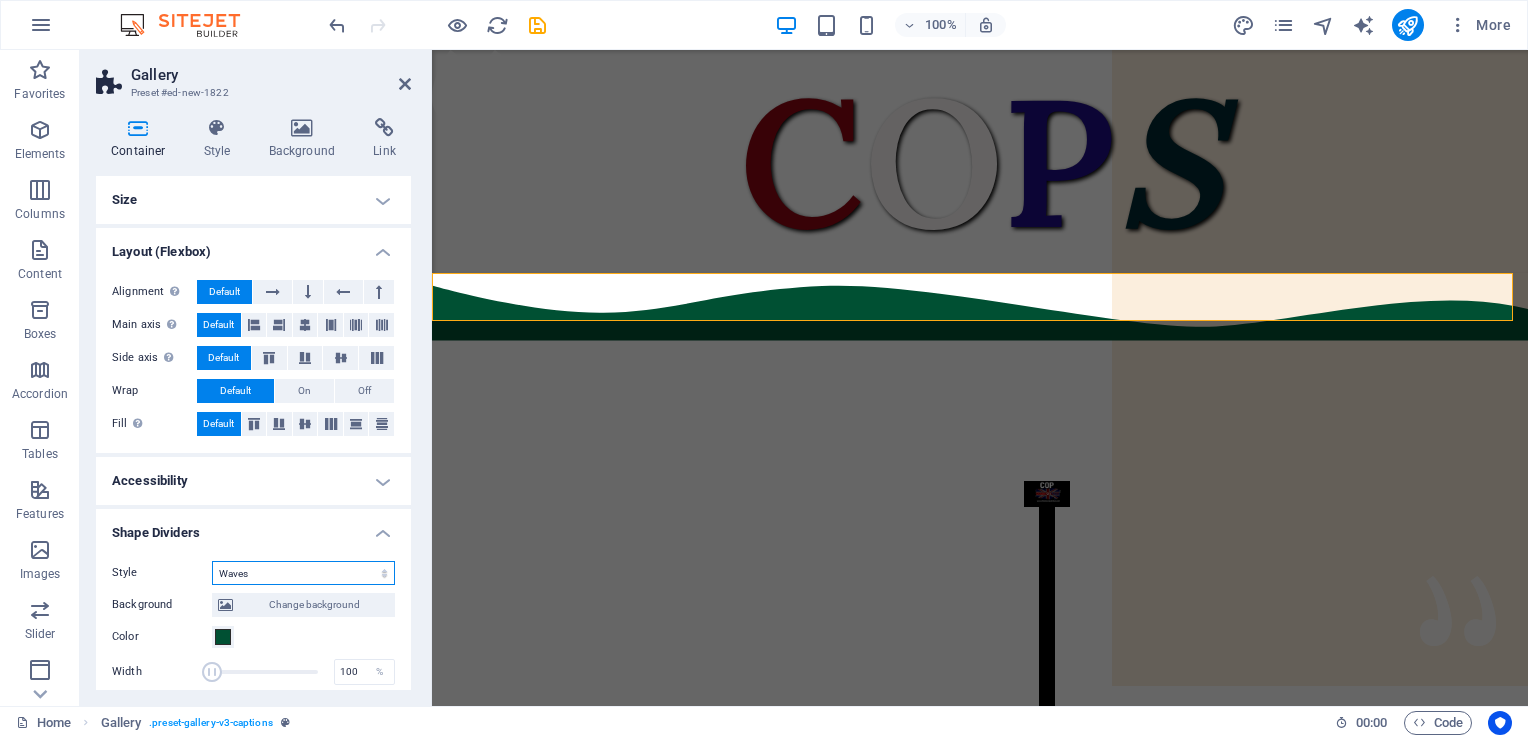 select on "diagonal" 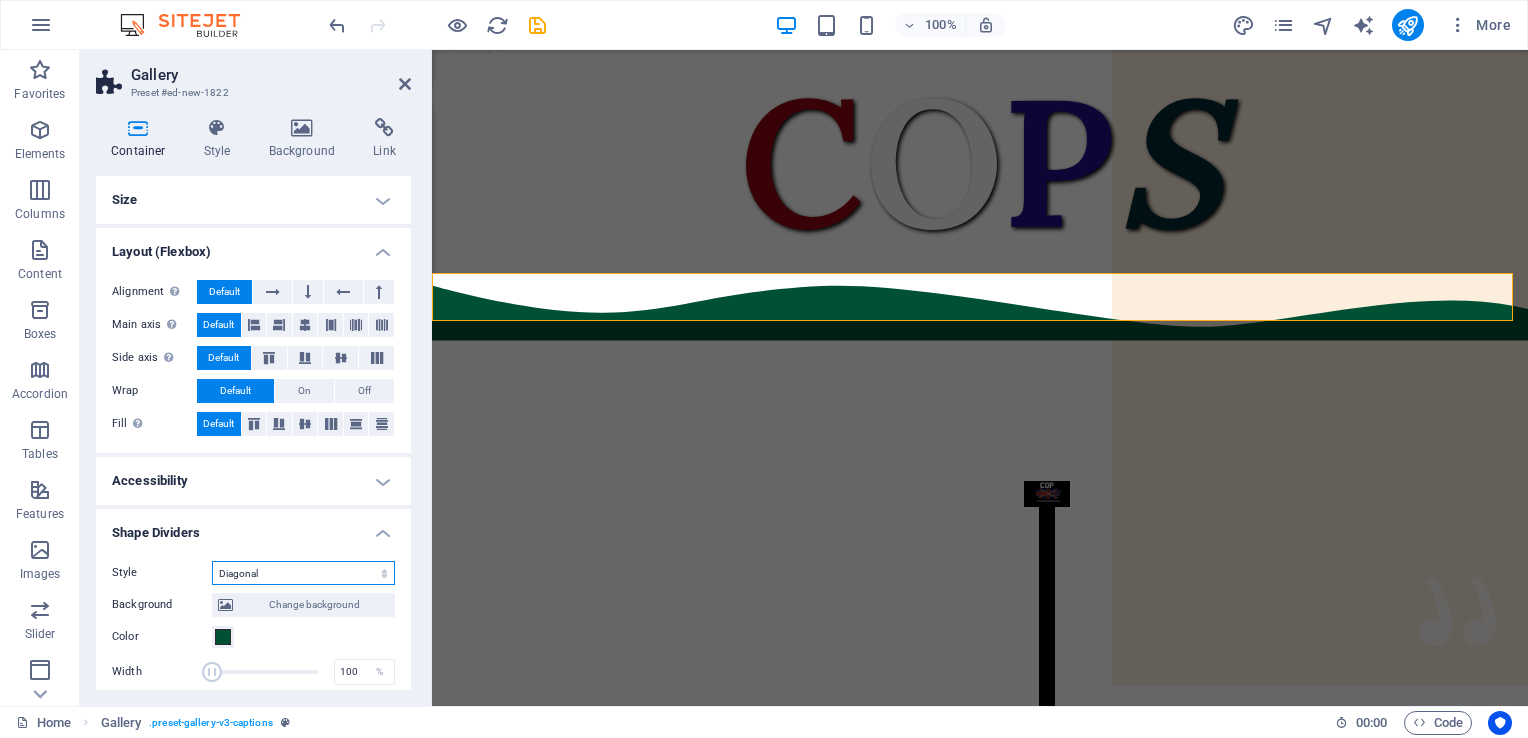 click on "None Triangle Square Diagonal Polygon 1 Polygon 2 Zigzag Multiple Zigzags Waves Multiple Waves Half Circle Circle Circle Shadow Blocks Hexagons Clouds Multiple Clouds Fan Pyramids Book Paint Drip Fire Shredded Paper Arrow" at bounding box center [303, 573] 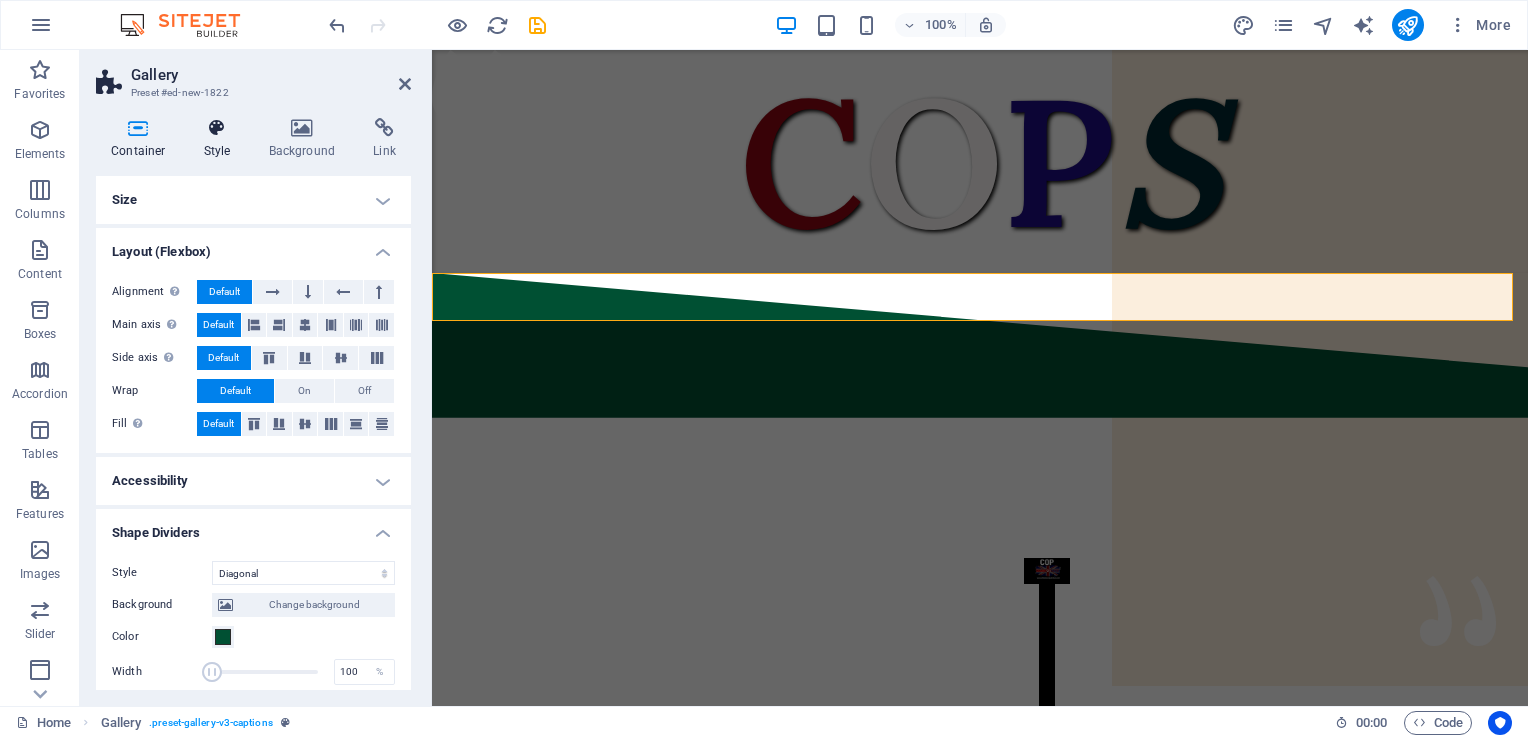 click at bounding box center [217, 128] 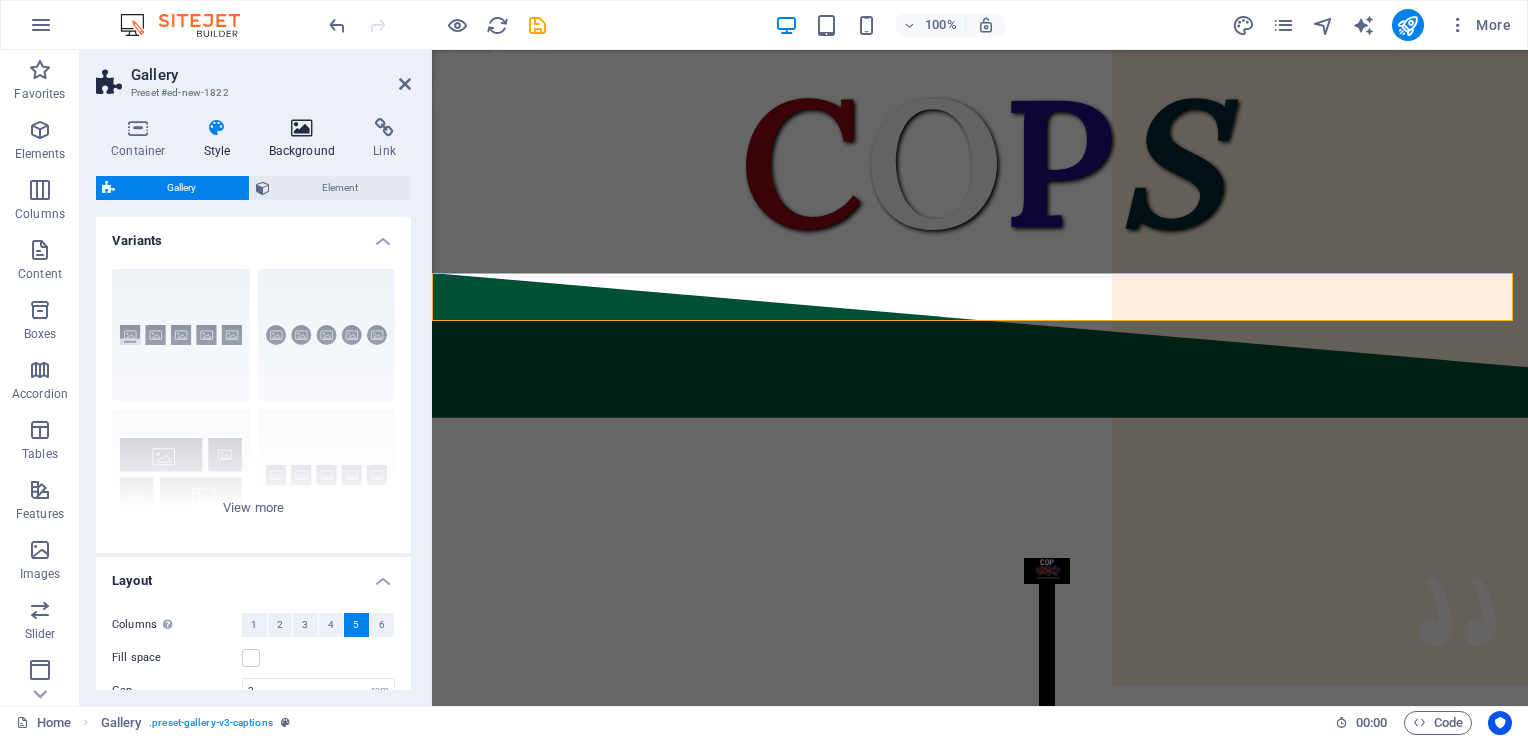 click at bounding box center [302, 128] 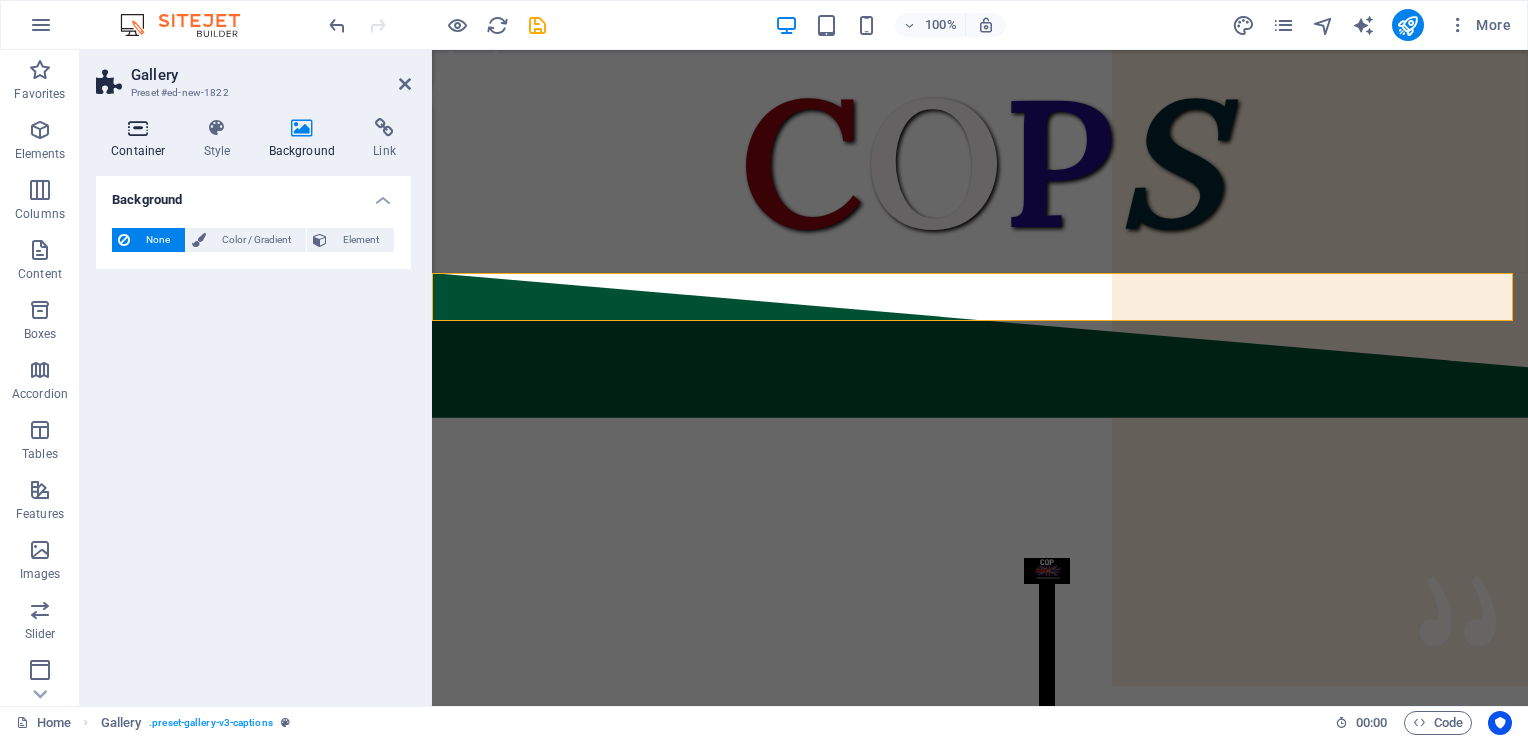 click at bounding box center (138, 128) 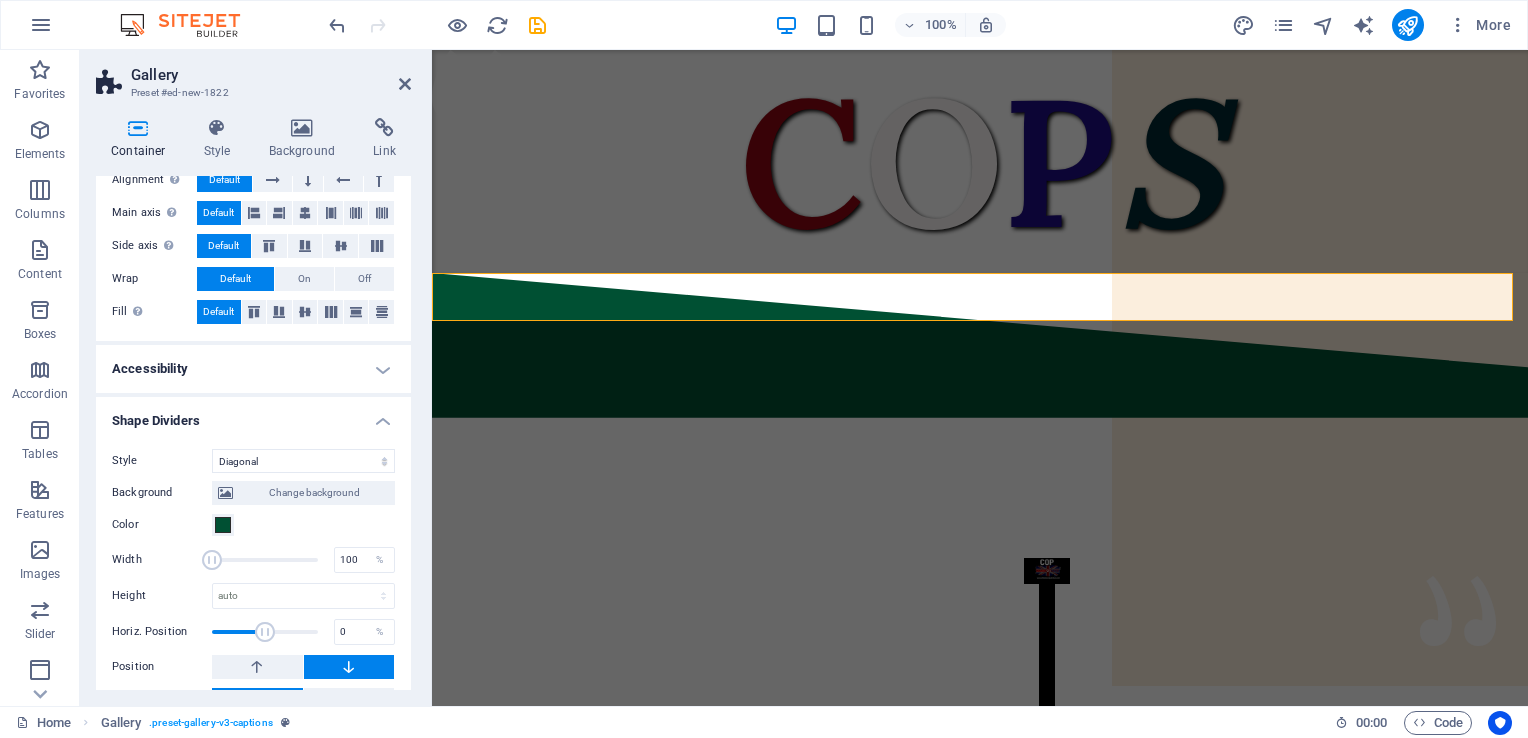 scroll, scrollTop: 149, scrollLeft: 0, axis: vertical 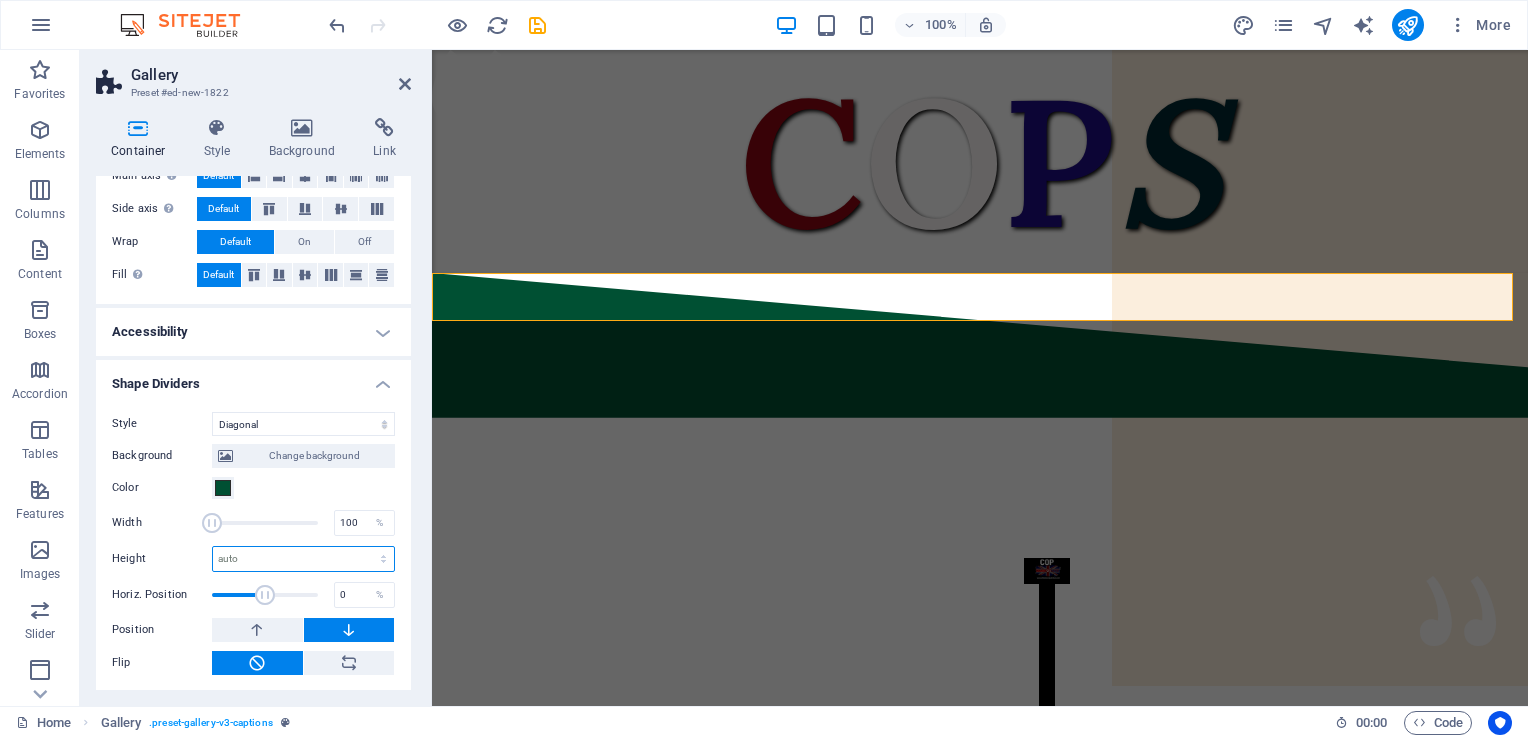 click on "auto px rem em vh vw" at bounding box center (303, 559) 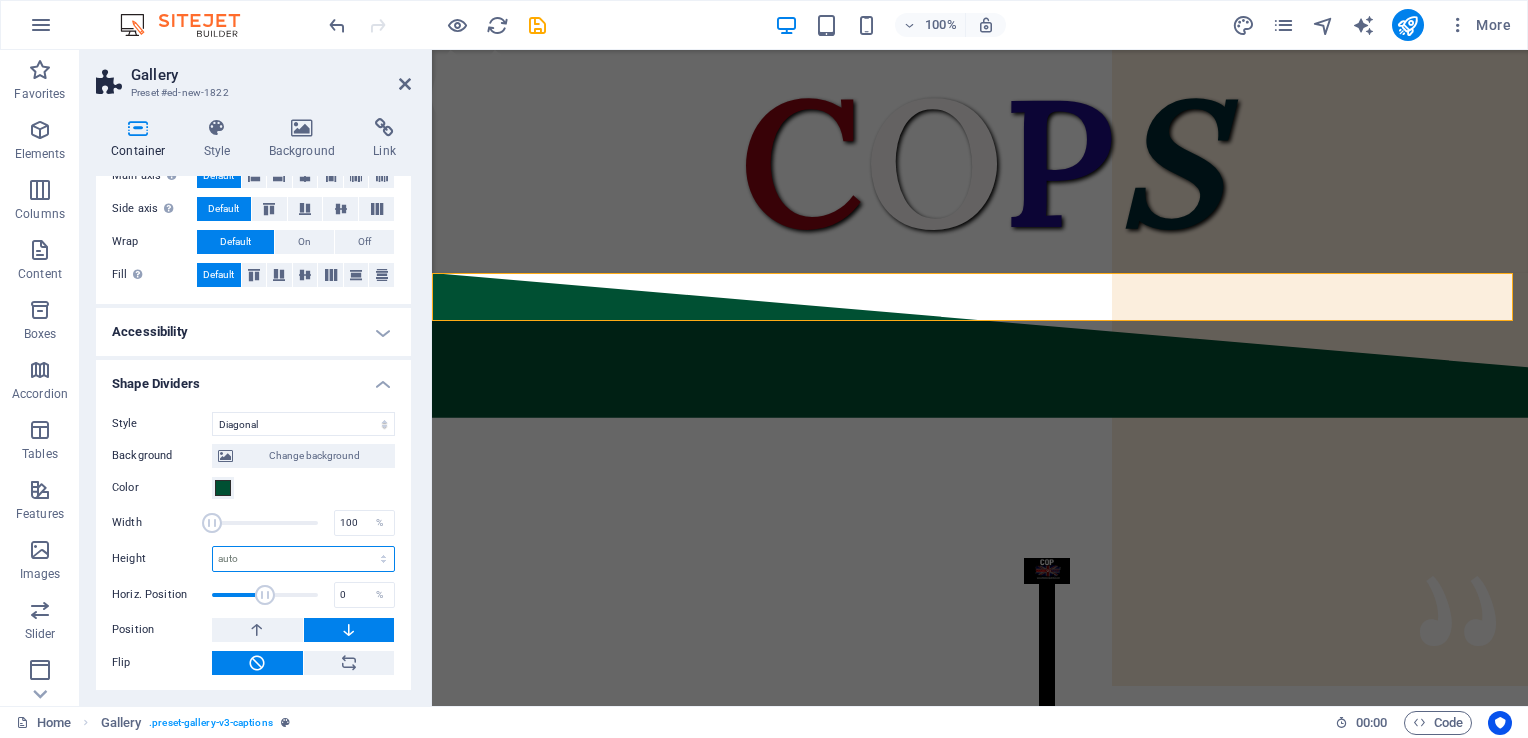 click on "auto px rem em vh vw" at bounding box center [303, 559] 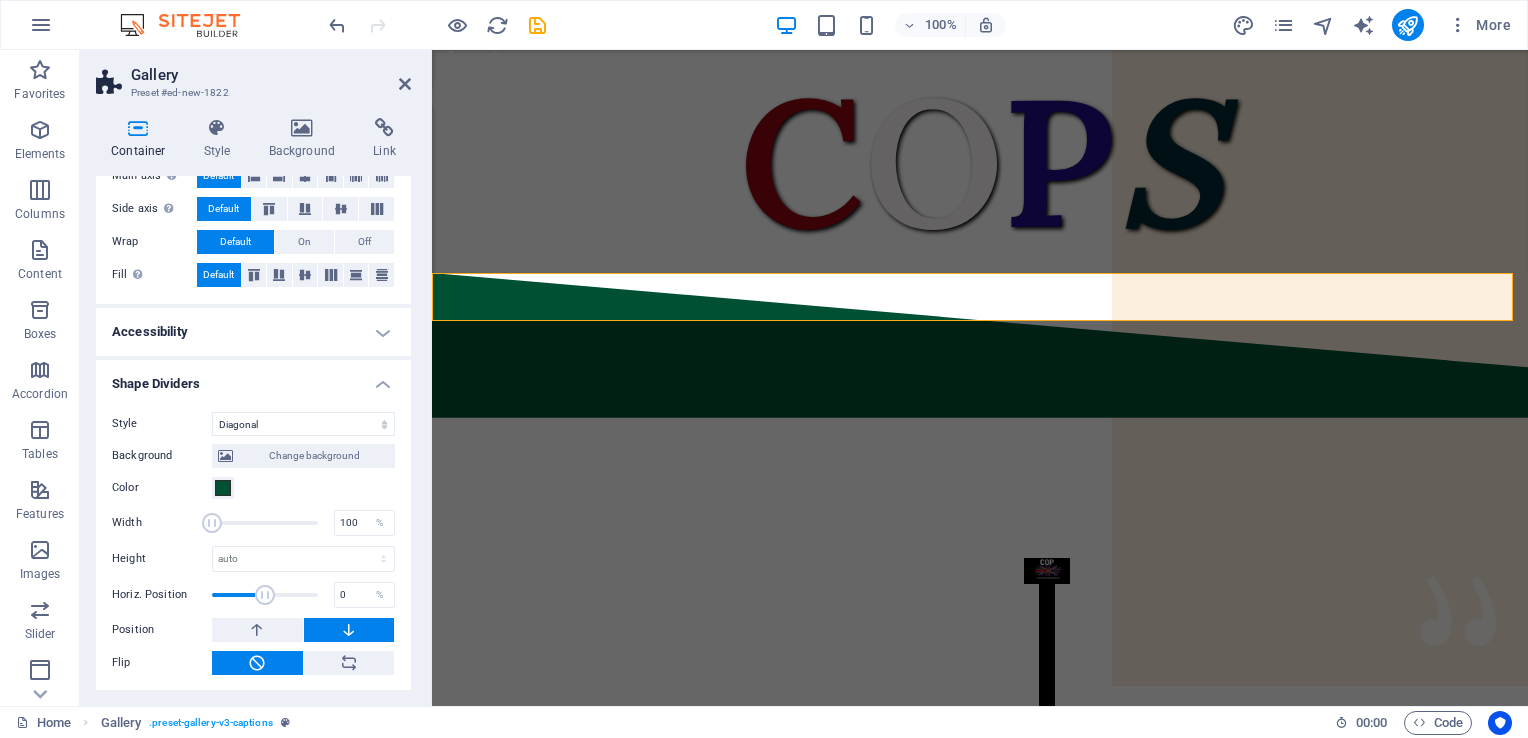 click on "Accessibility" at bounding box center (253, 332) 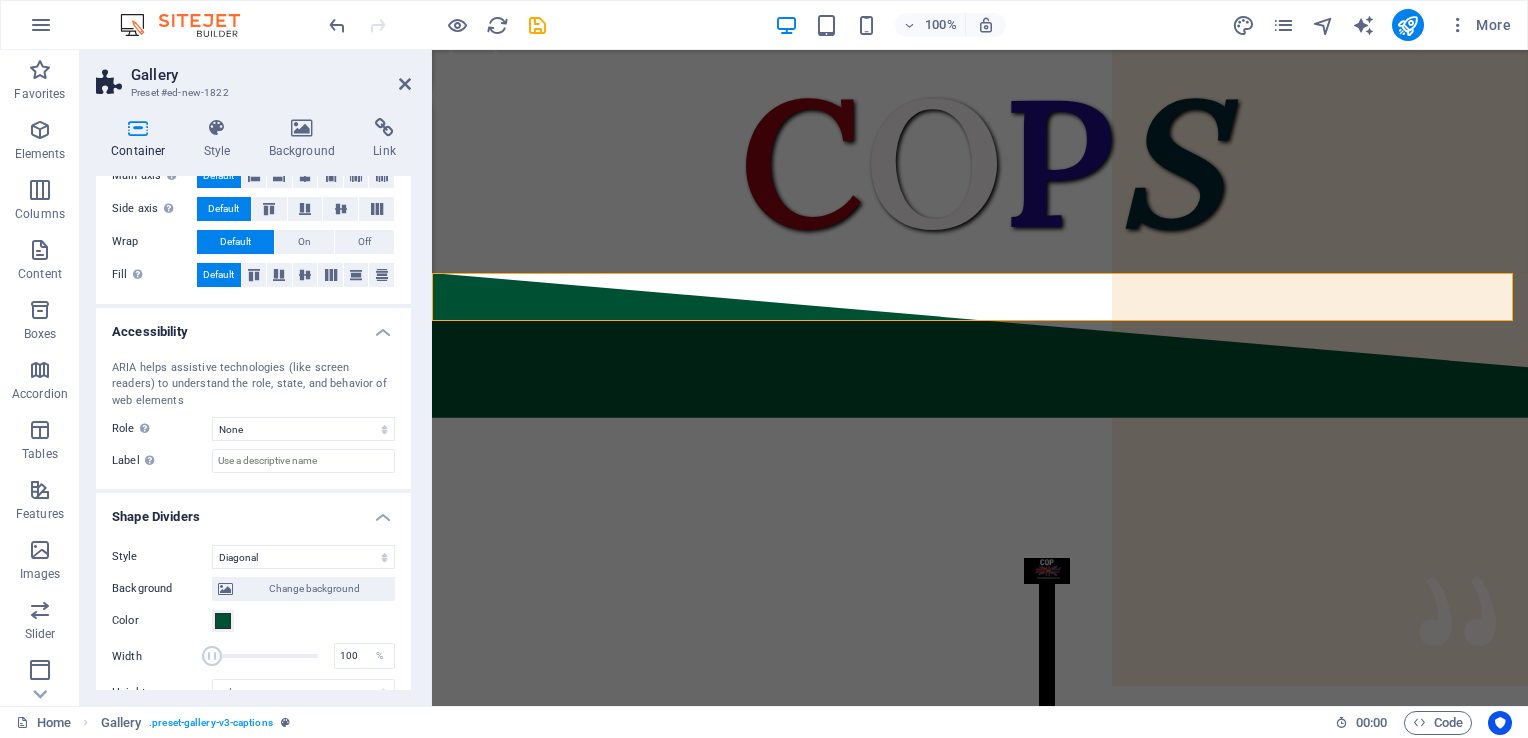click on "Accessibility" at bounding box center (253, 326) 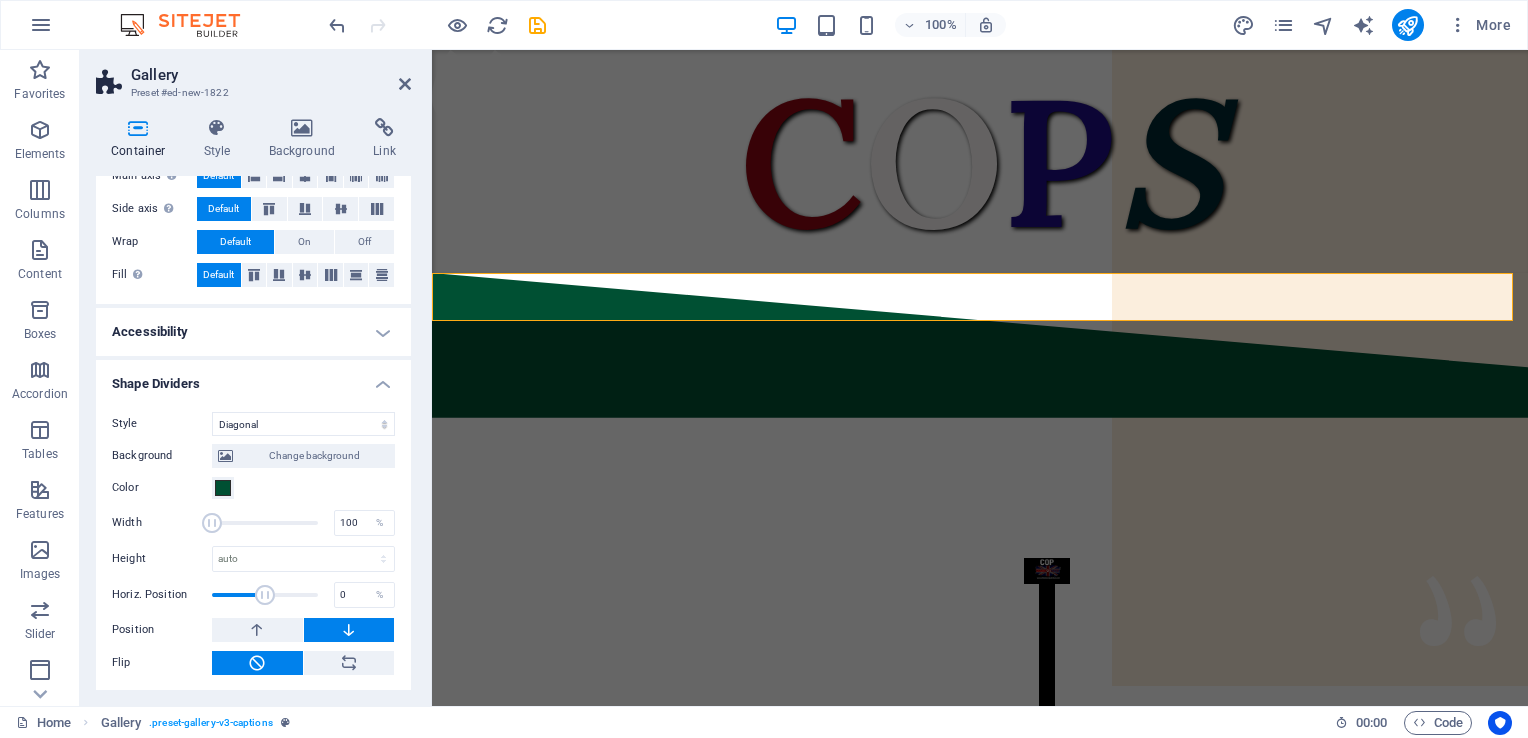 scroll, scrollTop: 1, scrollLeft: 0, axis: vertical 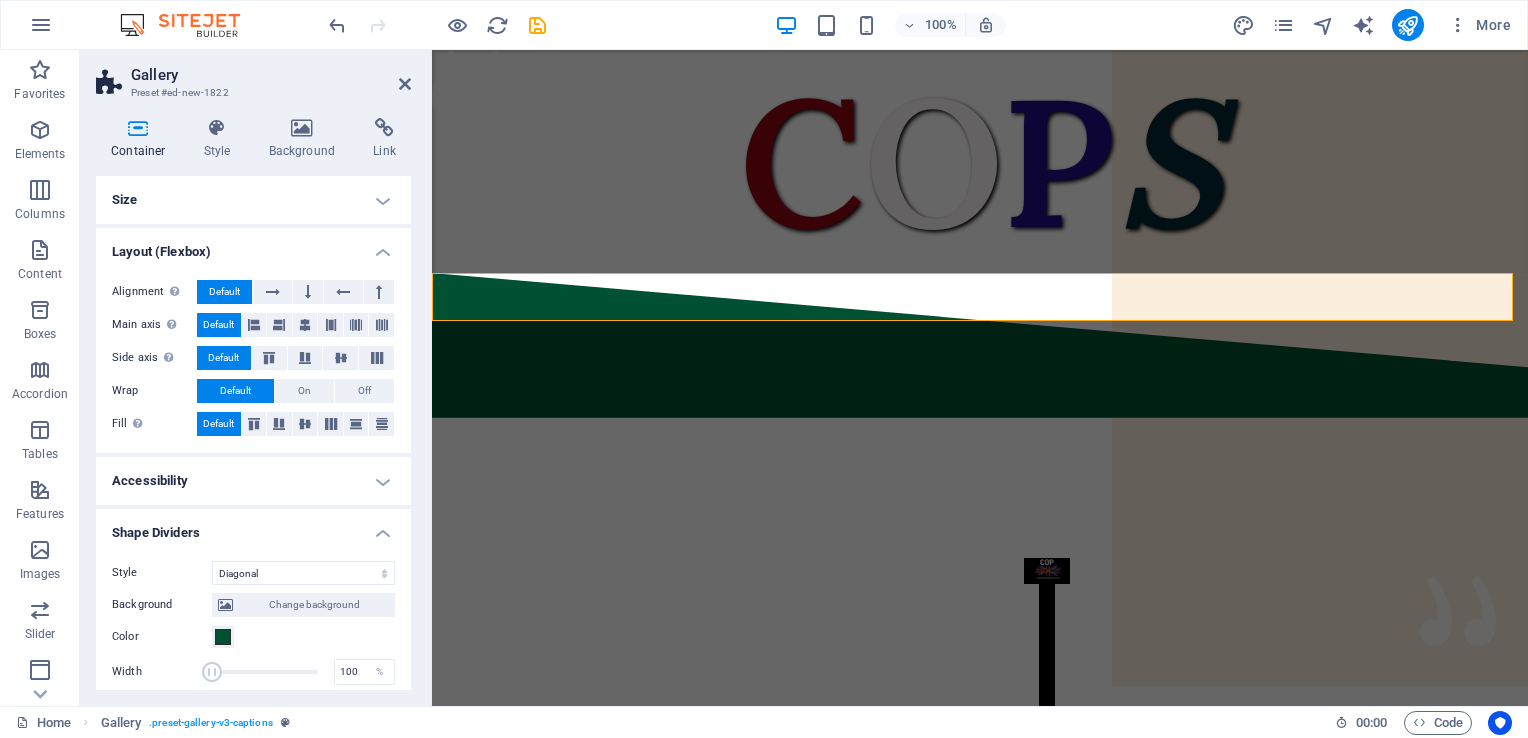 click on "Size" at bounding box center [253, 200] 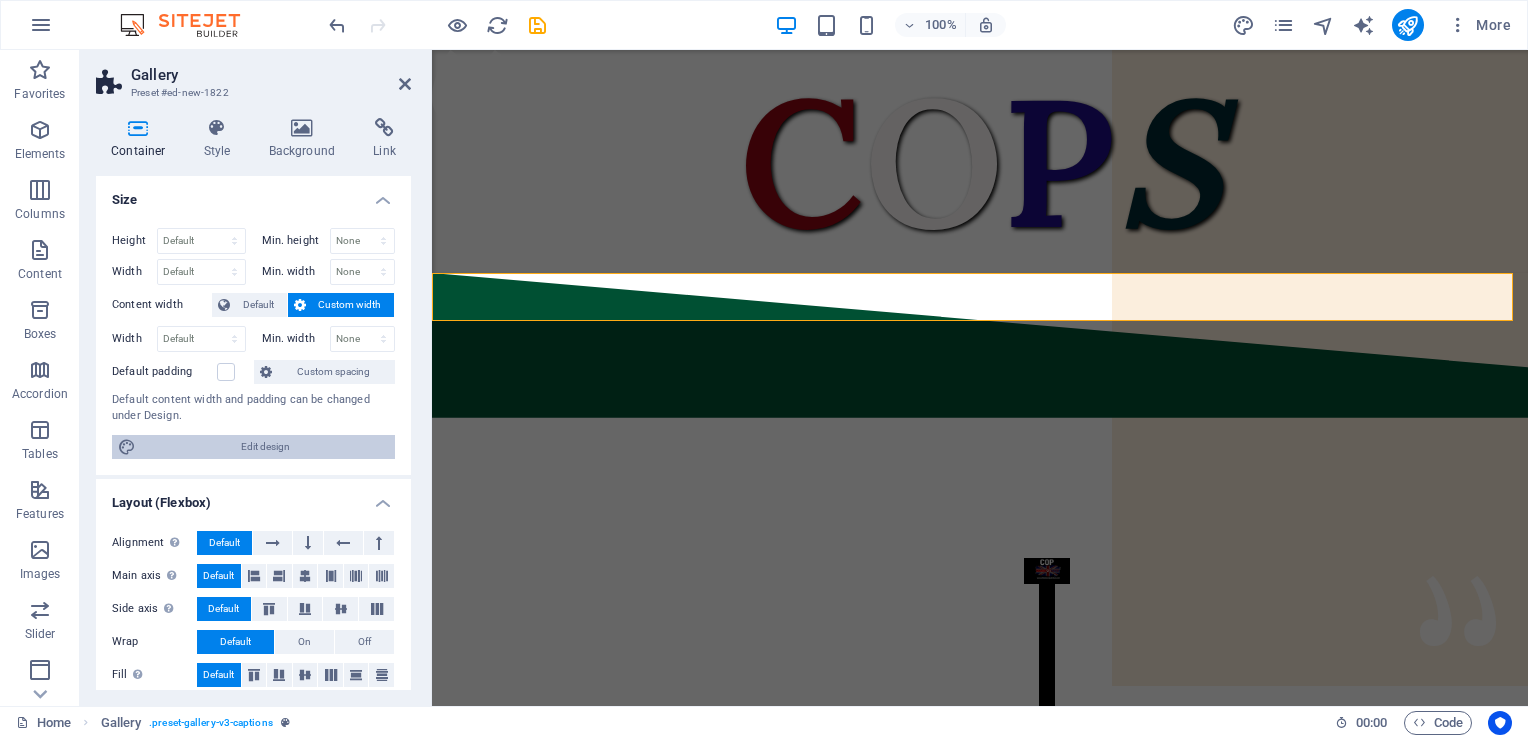 click on "Edit design" at bounding box center (265, 447) 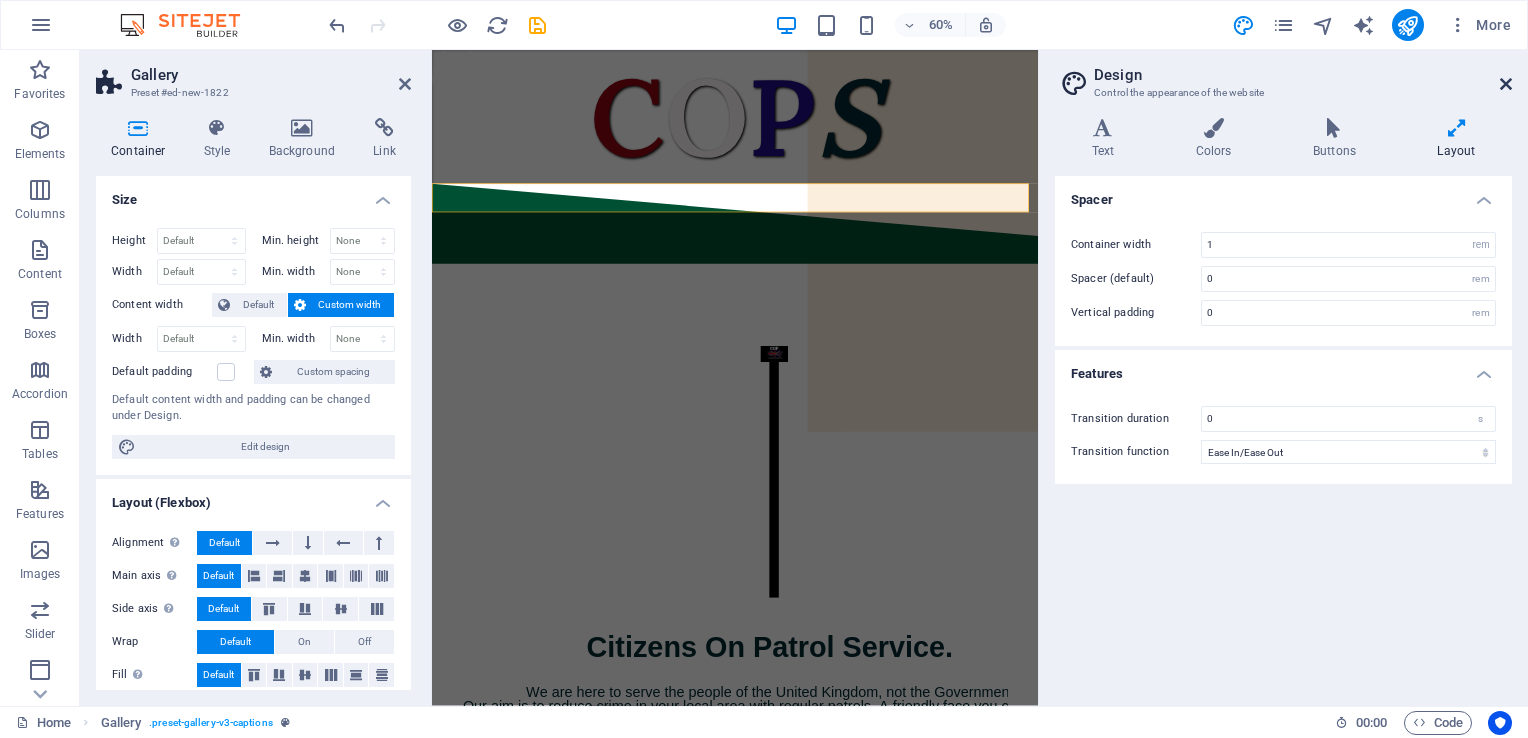 click at bounding box center (1506, 84) 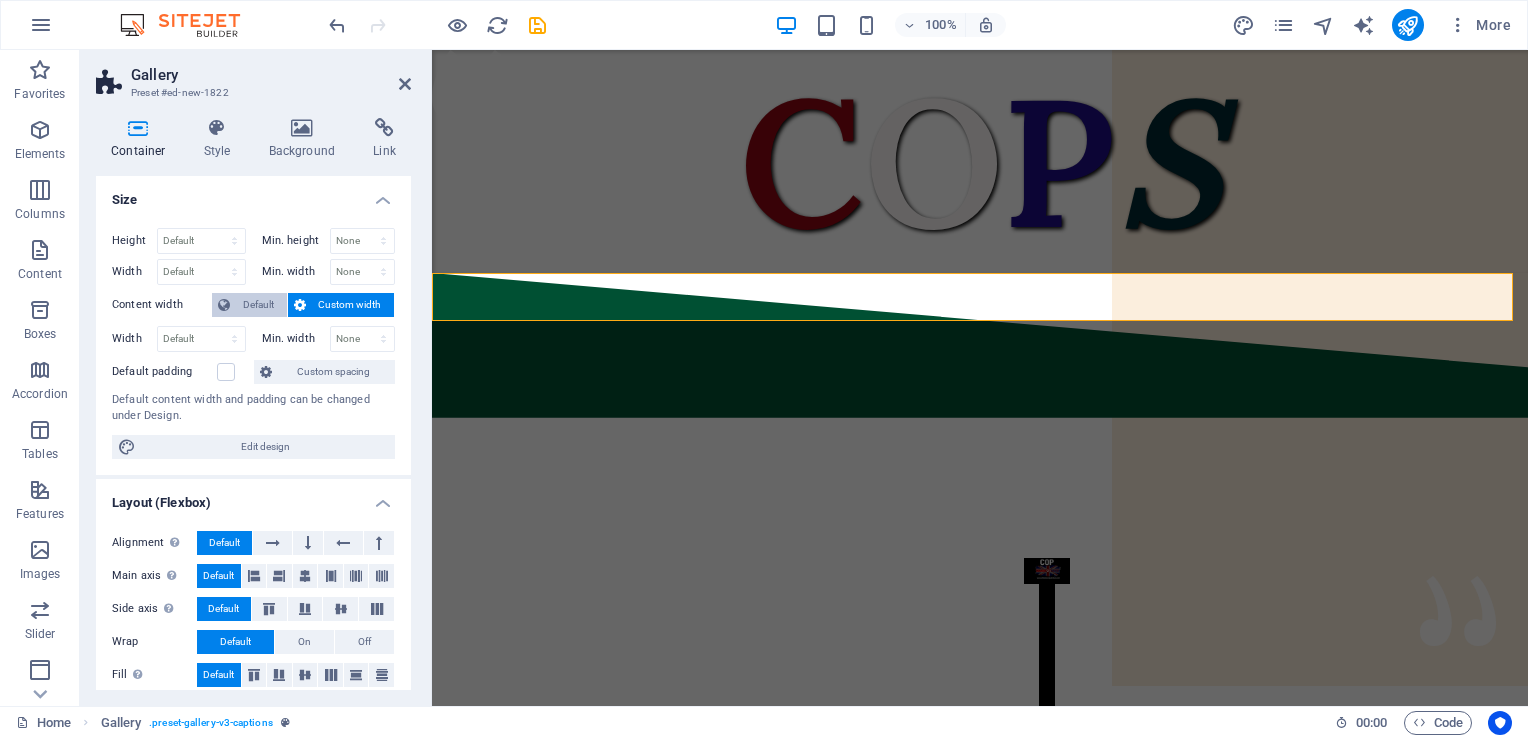 click on "Default" at bounding box center (258, 305) 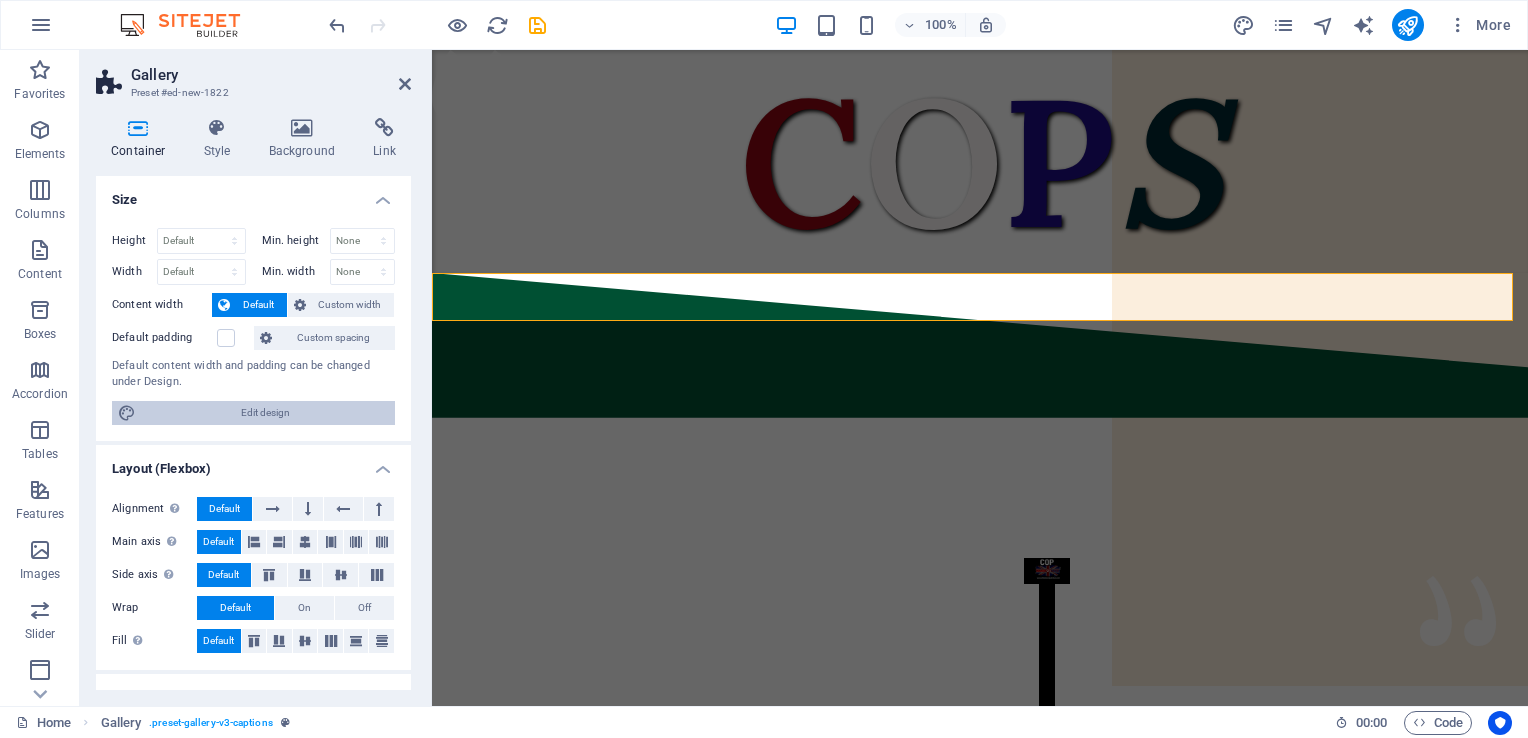 click on "Edit design" at bounding box center (265, 413) 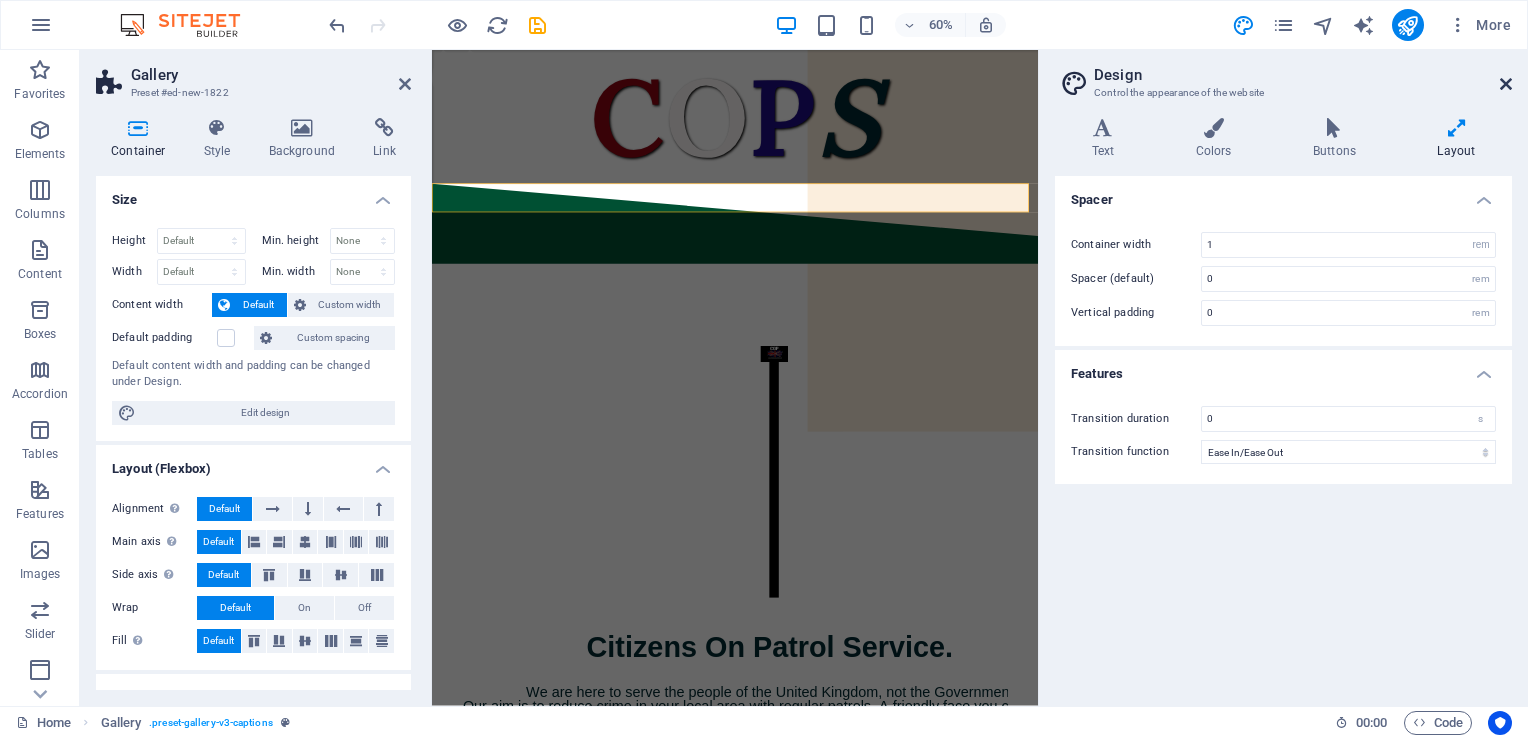 click at bounding box center (1506, 84) 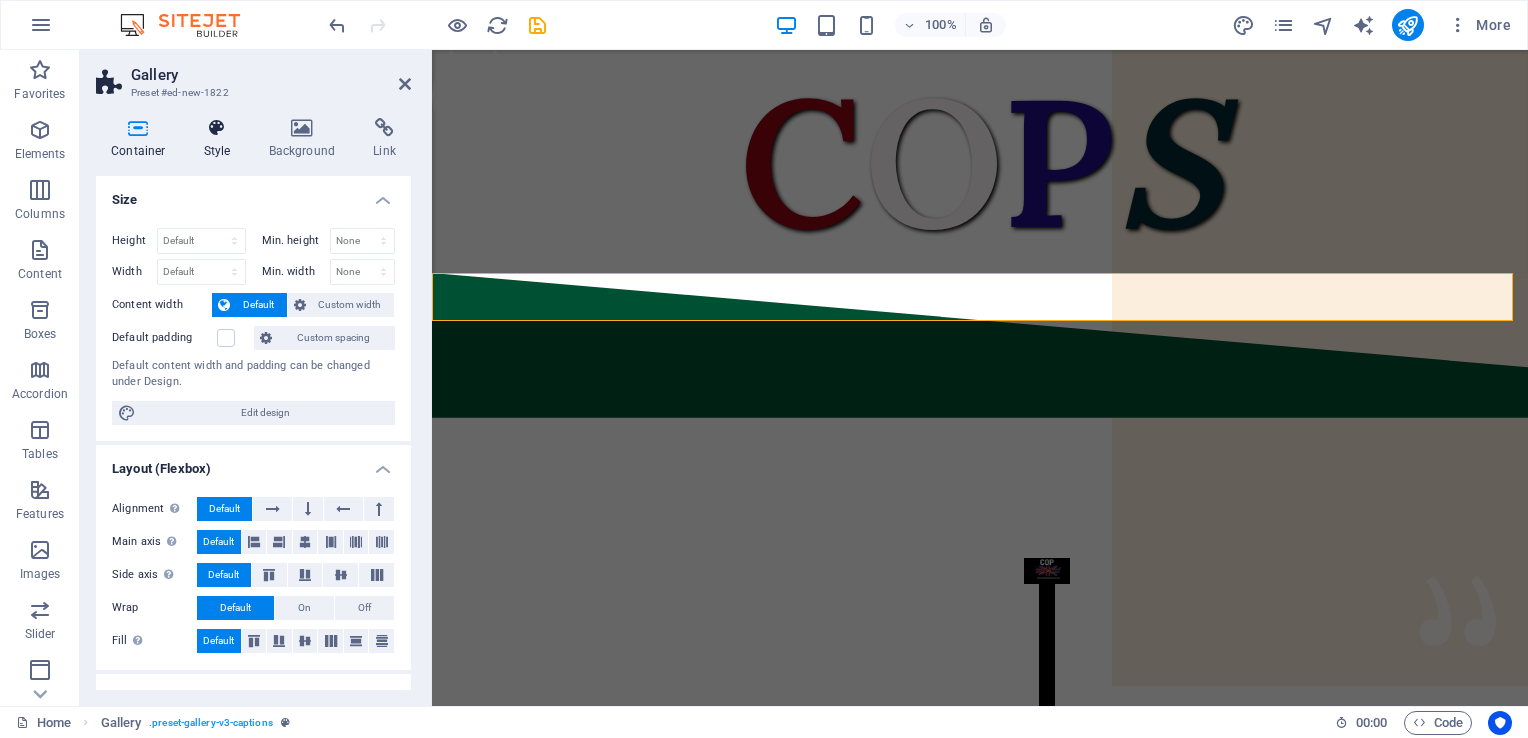 click on "Style" at bounding box center [221, 139] 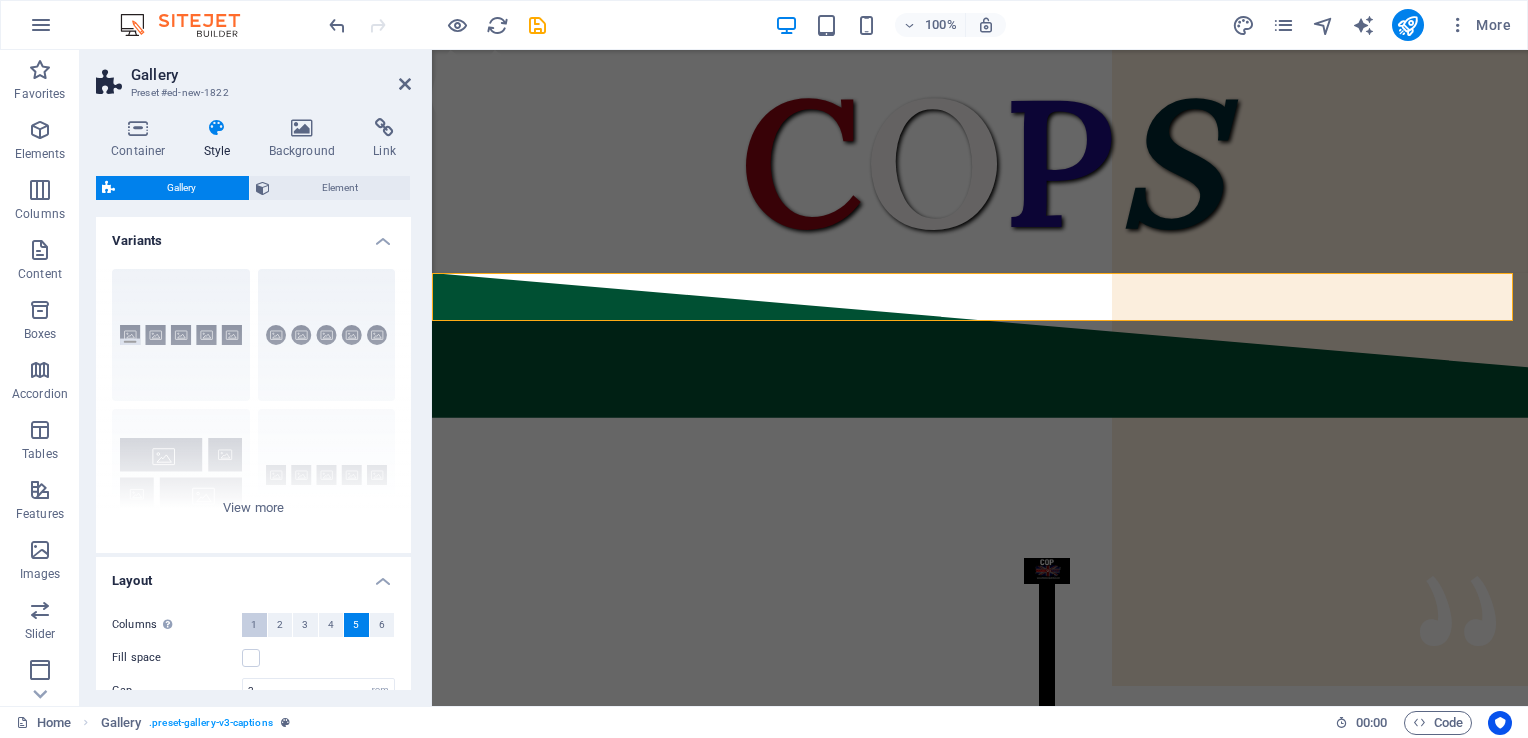 click on "1" at bounding box center (254, 625) 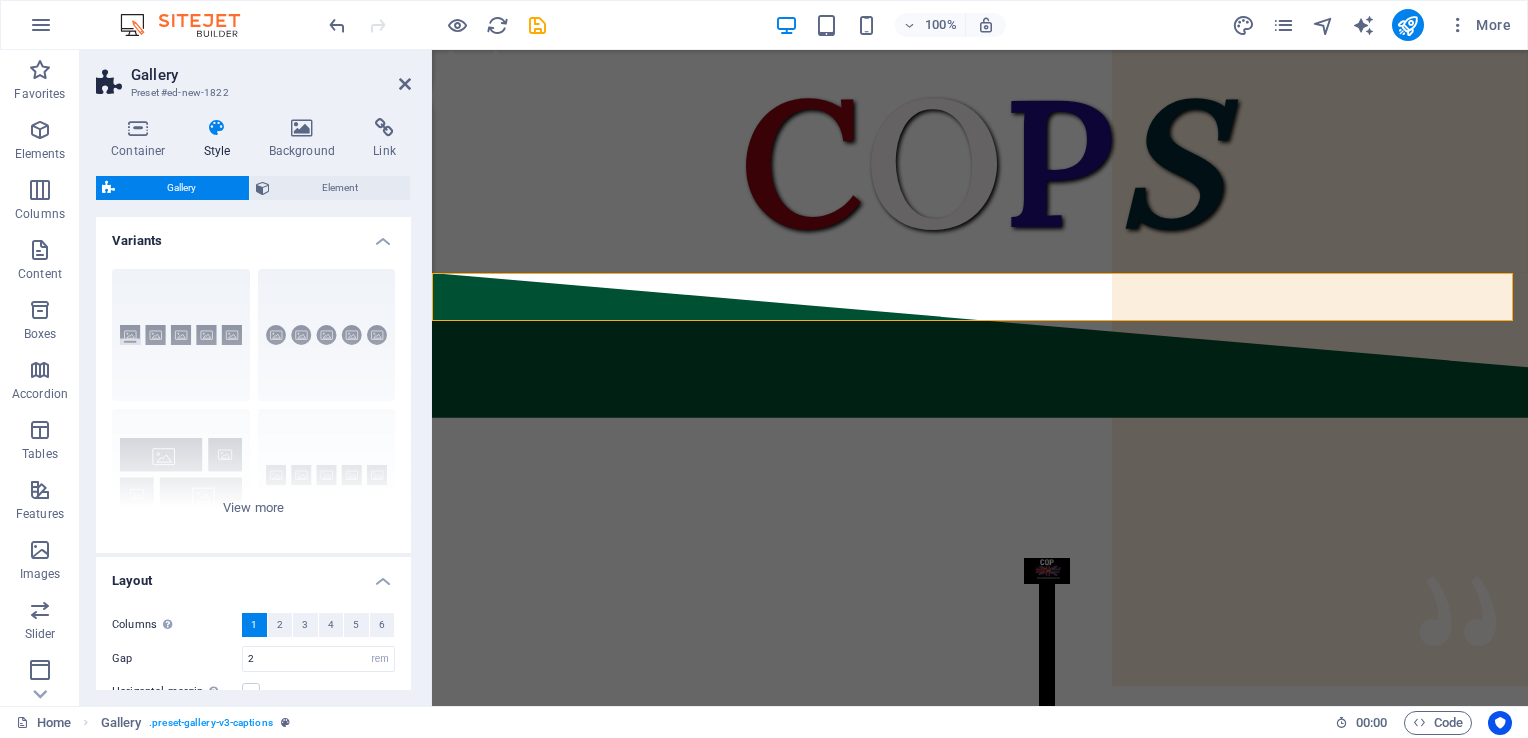 click on "Container Style Background Link Size Height Default px rem % vh vw Min. height None px rem % vh vw Width Default px rem % em vh vw Min. width None px rem % vh vw Content width Default Custom width Width Default px rem % em vh vw Min. width None px rem % vh vw Default padding Custom spacing Default content width and padding can be changed under Design. Edit design Layout (Flexbox) Alignment Determines the flex direction. Default Main axis Determine how elements should behave along the main axis inside this container (justify content). Default Side axis Control the vertical direction of the element inside of the container (align items). Default Wrap Default On Off Fill Controls the distances and direction of elements on the y-axis across several lines (align content). Default Accessibility ARIA helps assistive technologies (like screen readers) to understand the role, state, and behavior of web elements Role The ARIA role defines the purpose of an element.  None Alert Article Banner Comment Fan" at bounding box center [253, 404] 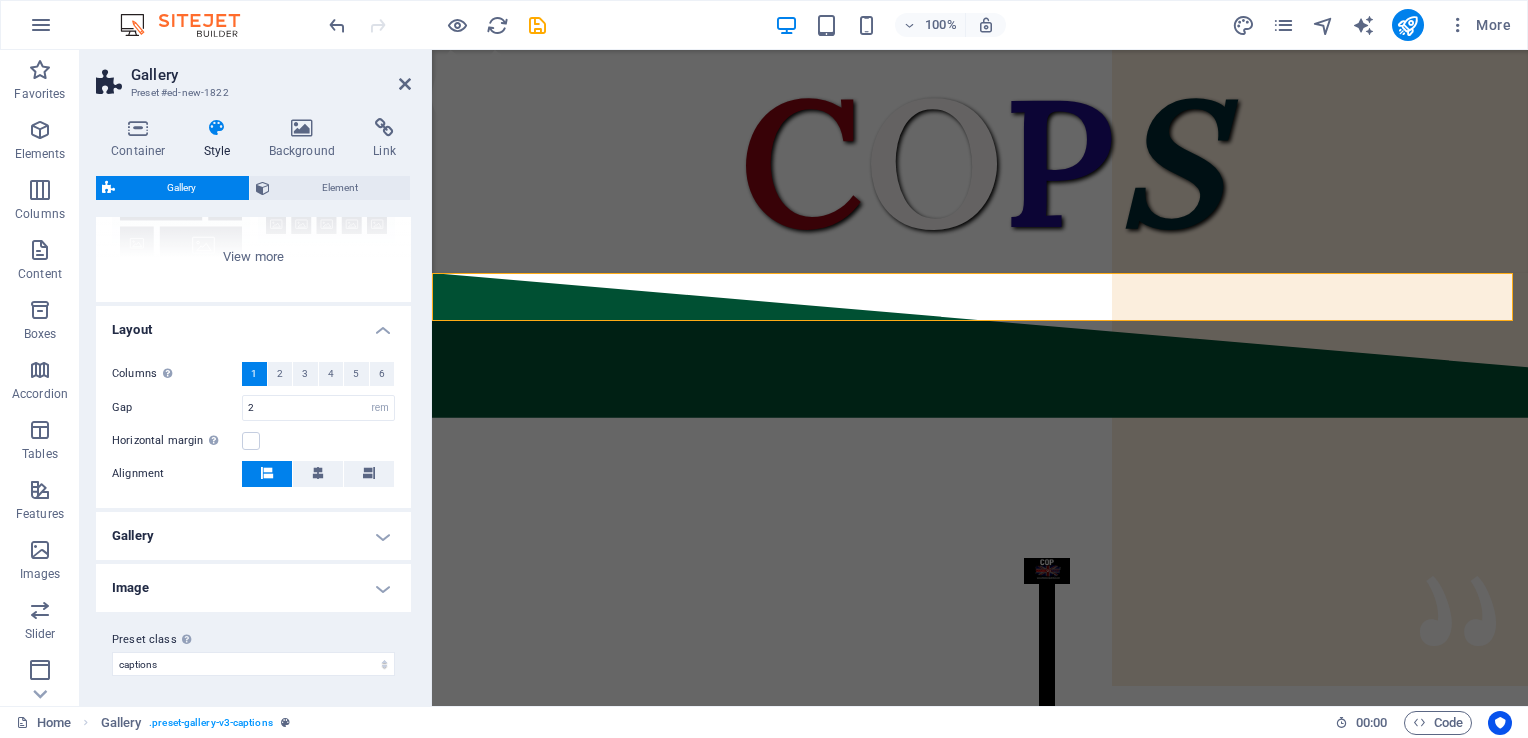 click on "Image" at bounding box center (253, 588) 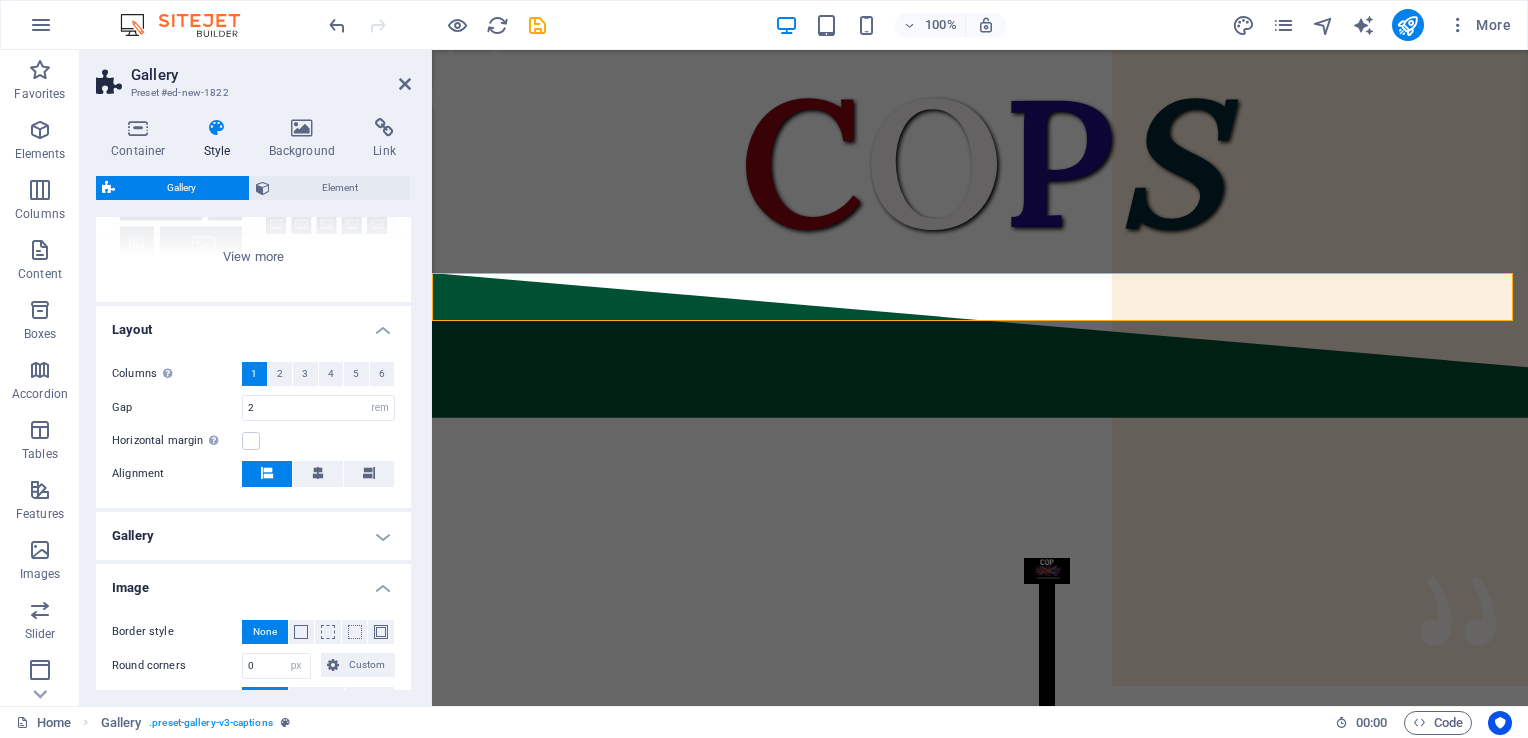 scroll, scrollTop: 371, scrollLeft: 0, axis: vertical 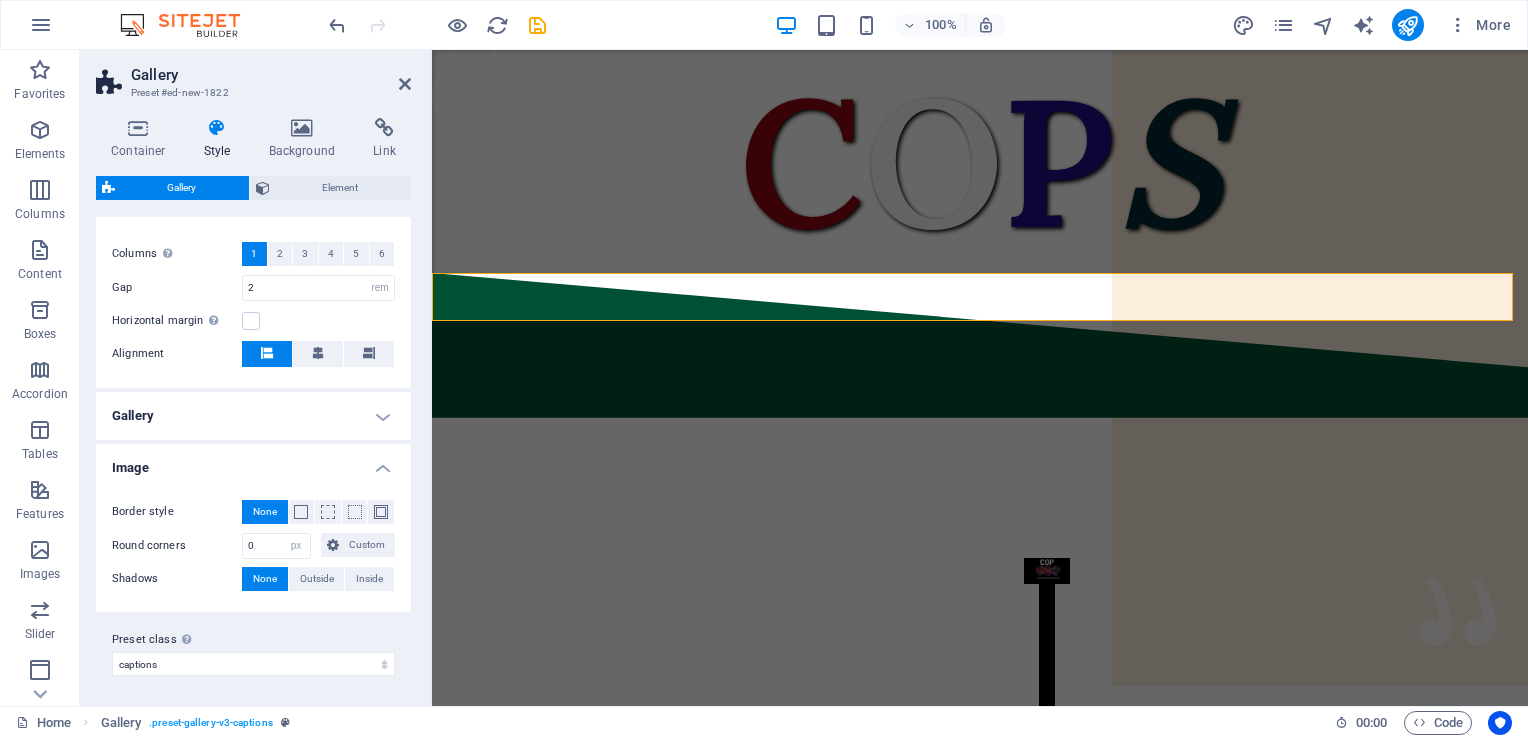 click on "Gallery" at bounding box center (253, 416) 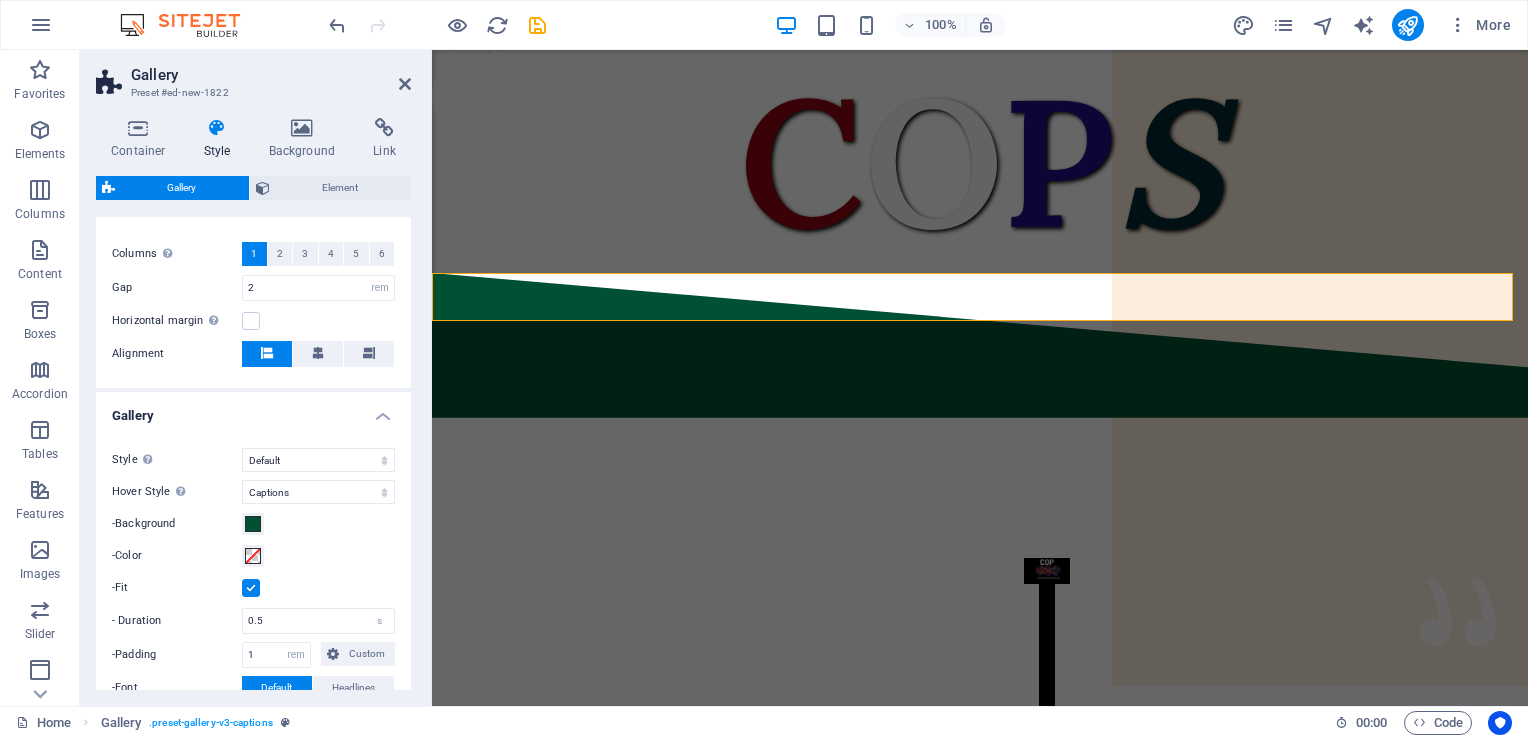 scroll, scrollTop: 683, scrollLeft: 0, axis: vertical 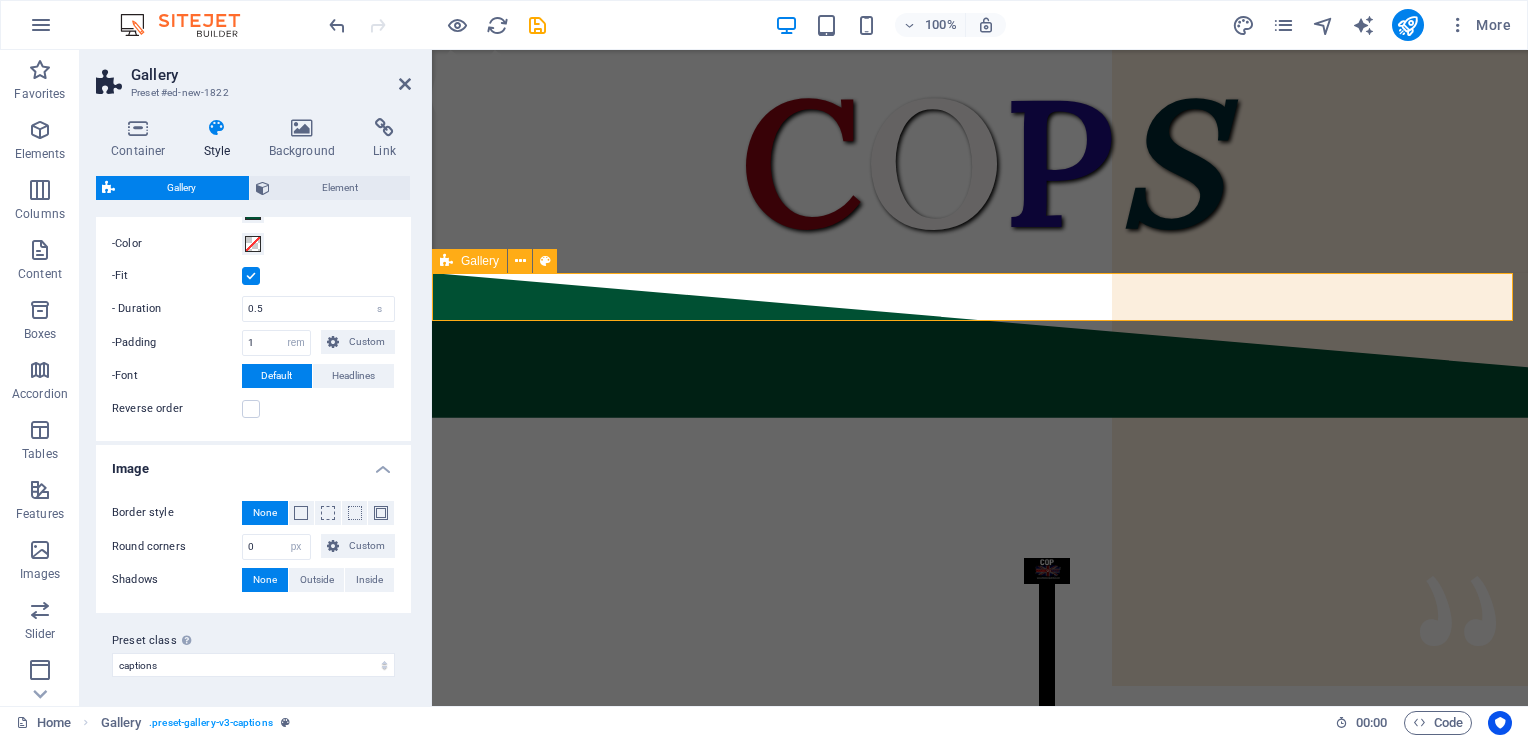 click at bounding box center (980, 373) 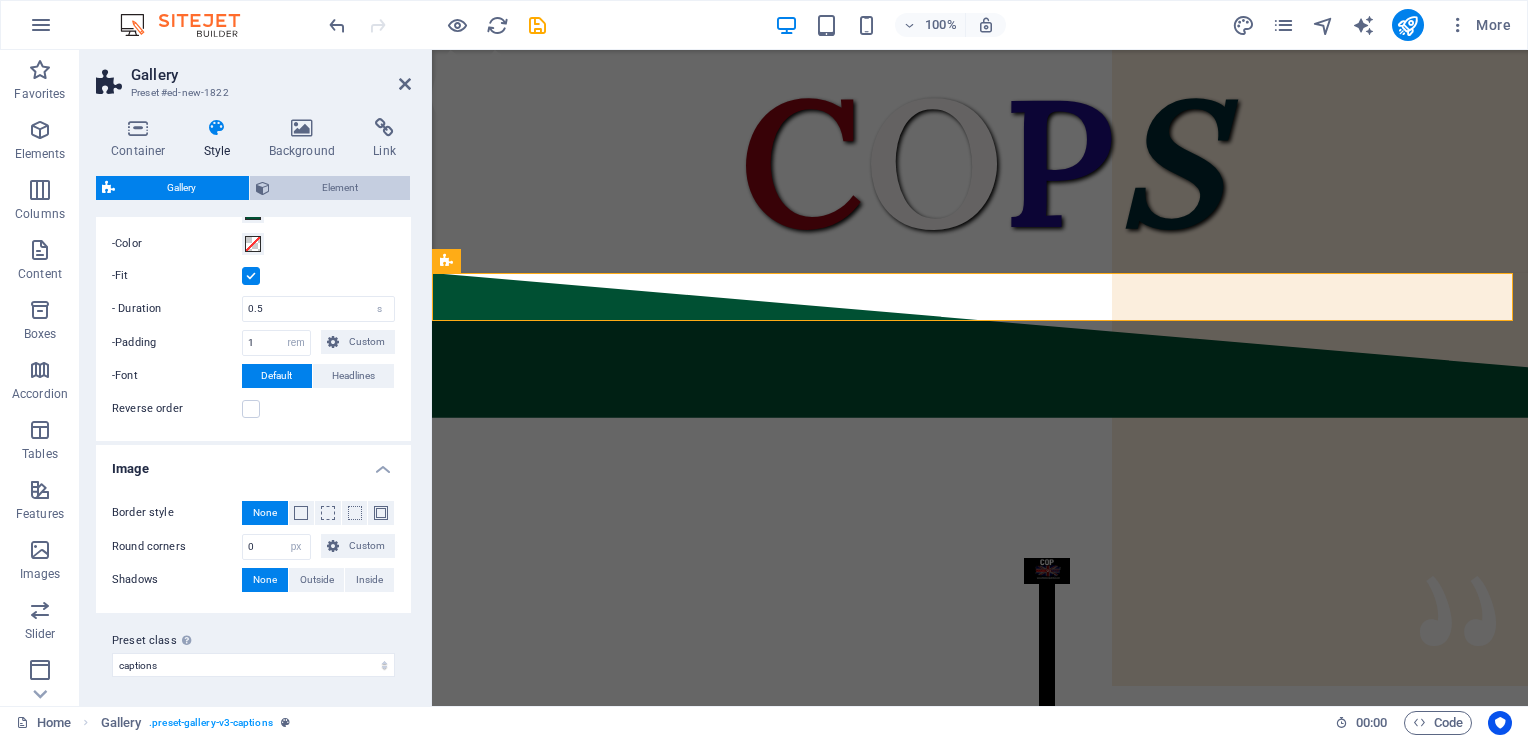 click on "Element" at bounding box center [340, 188] 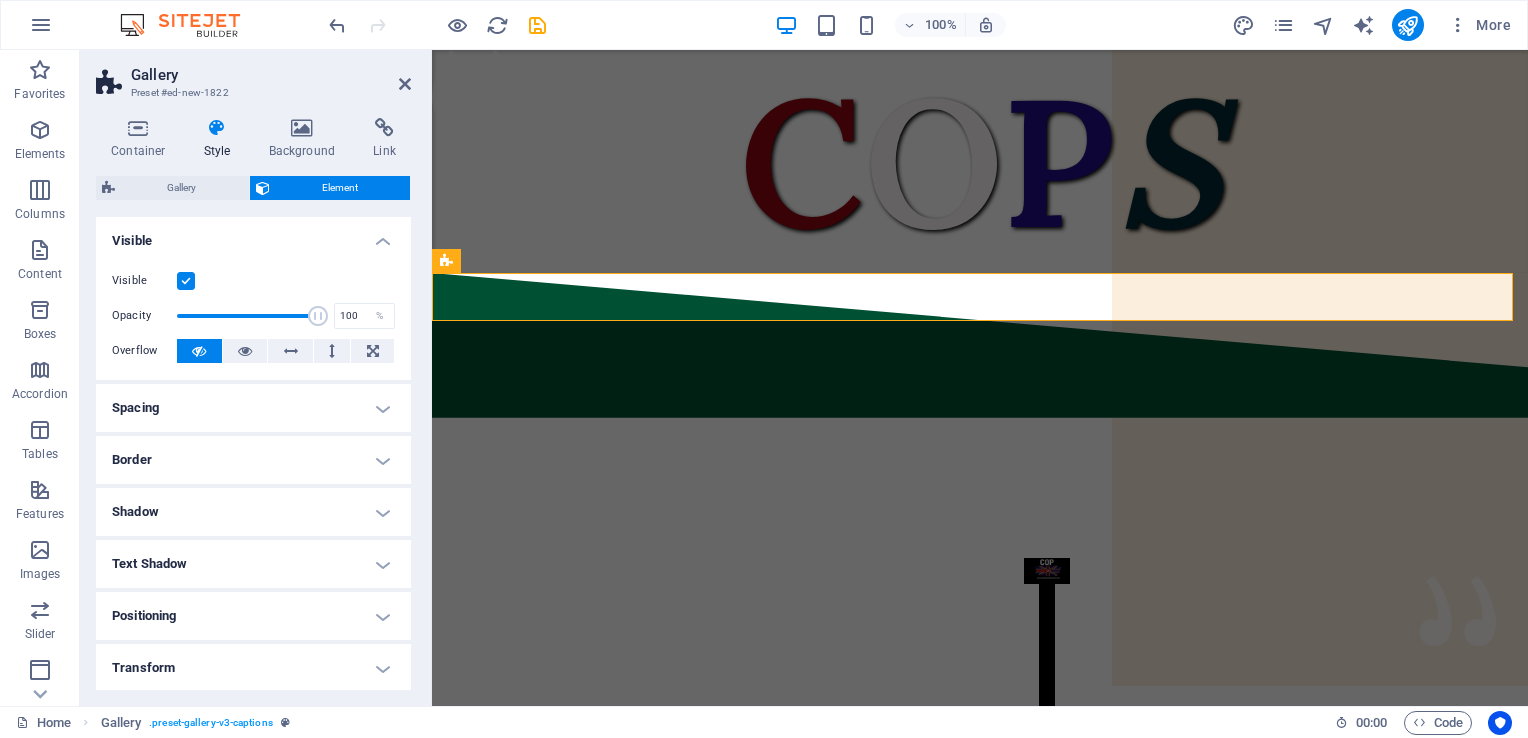 click on "Spacing" at bounding box center (253, 408) 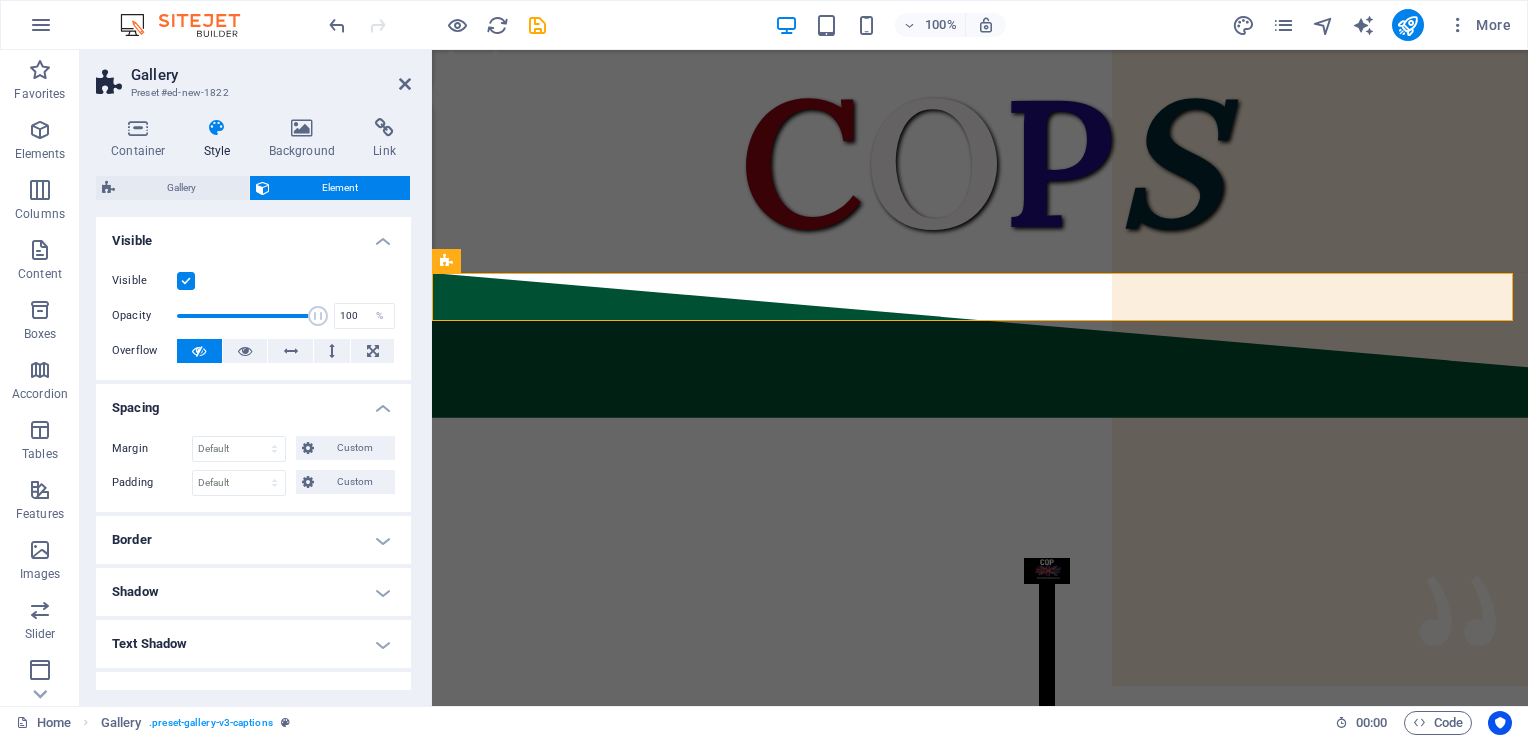 click on "Spacing" at bounding box center [253, 402] 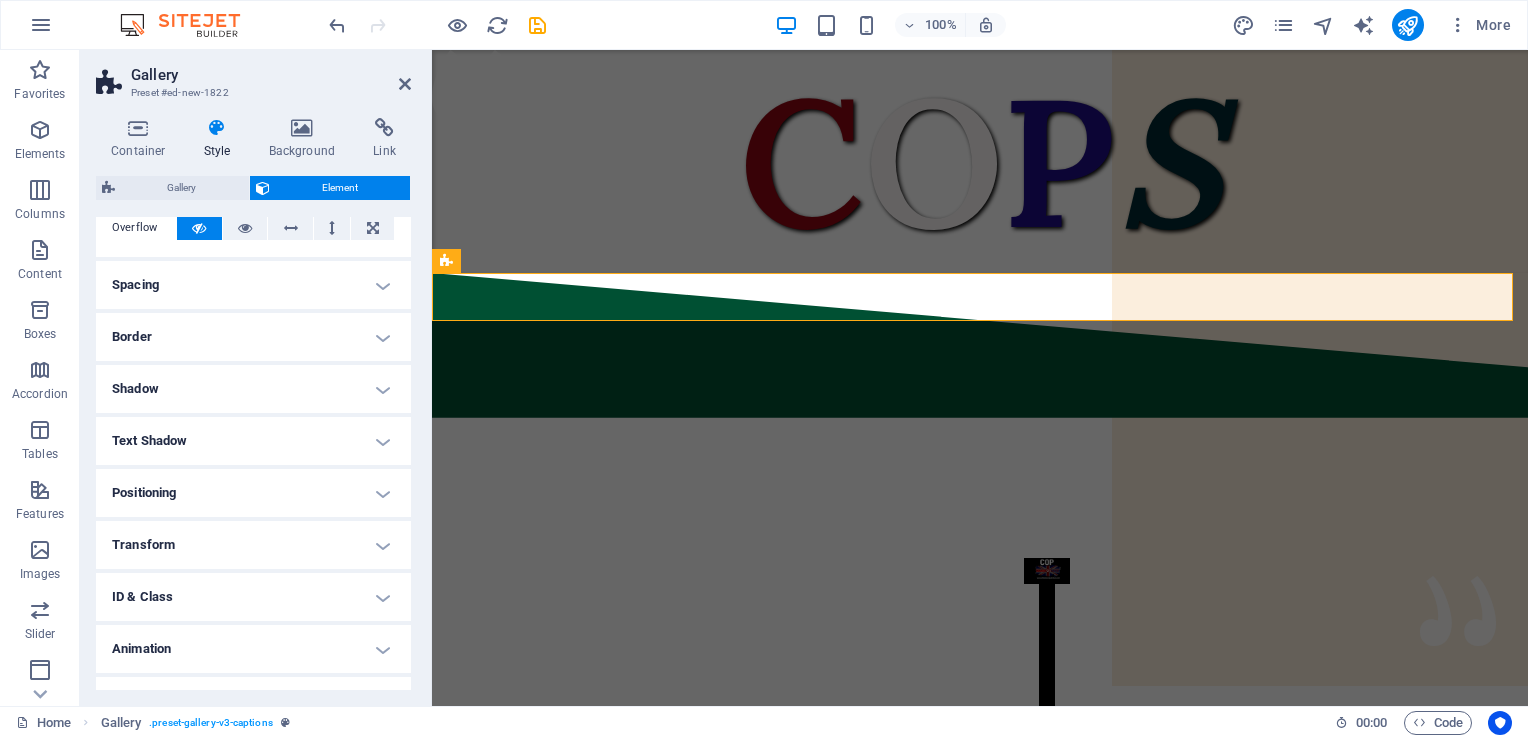 scroll, scrollTop: 157, scrollLeft: 0, axis: vertical 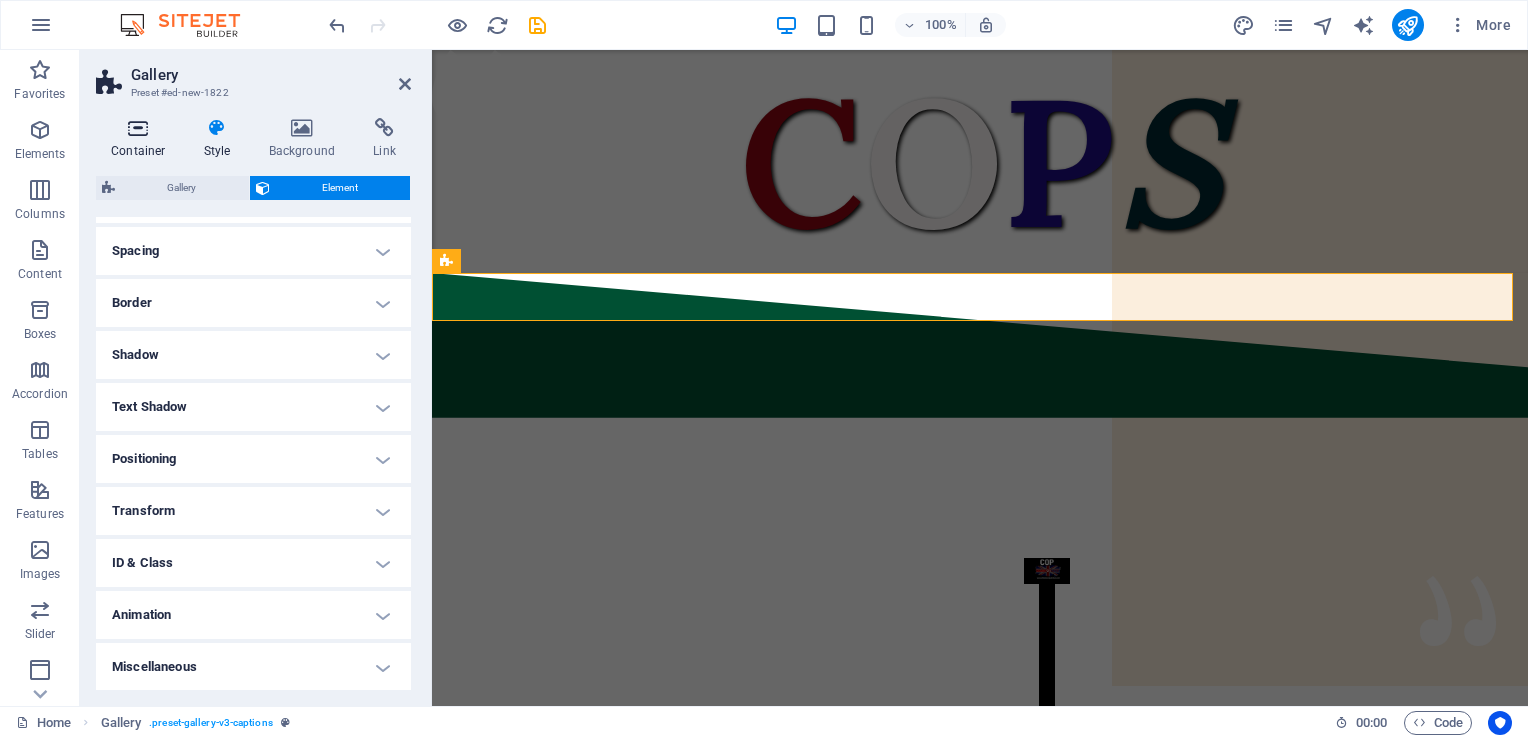 click at bounding box center (138, 128) 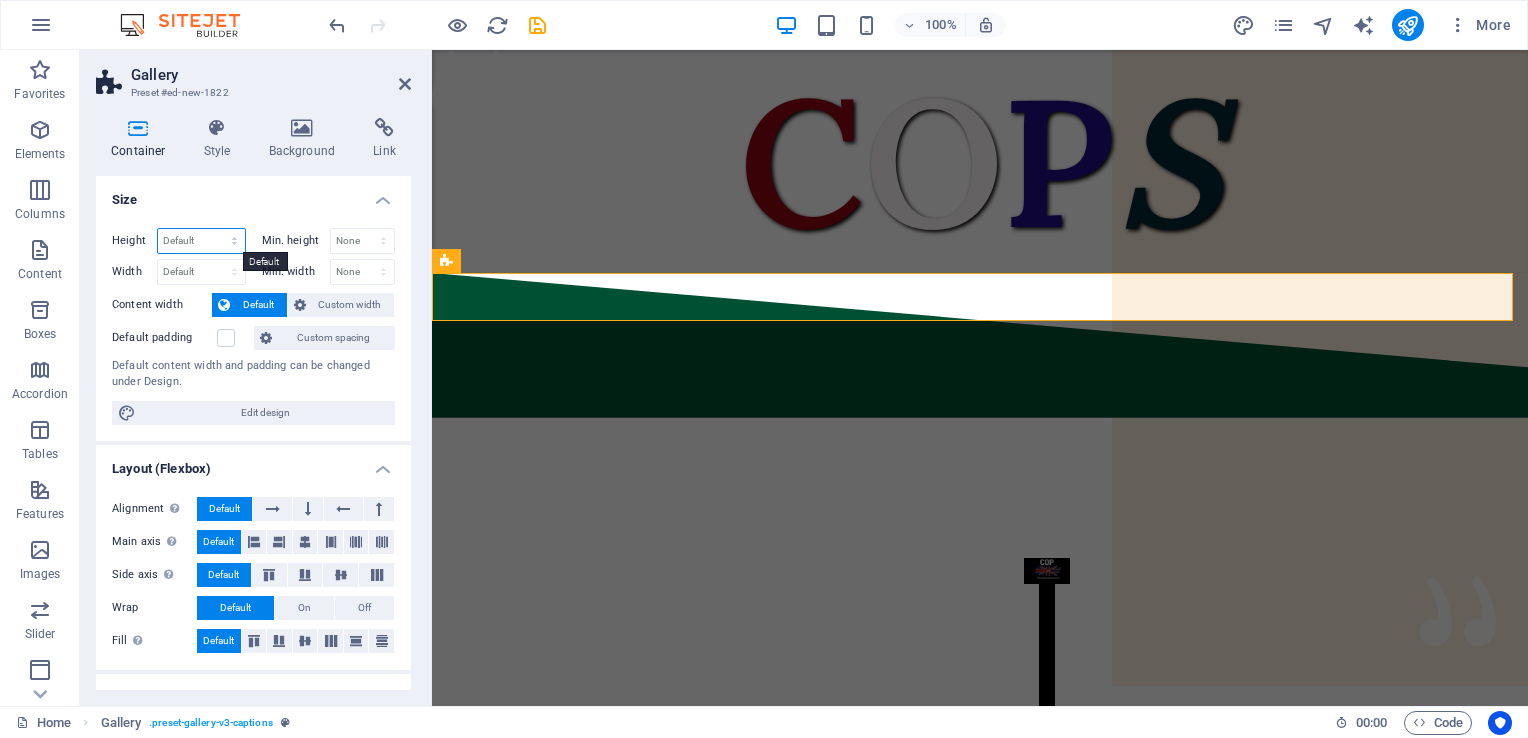 click on "Default px rem % vh vw" at bounding box center [201, 241] 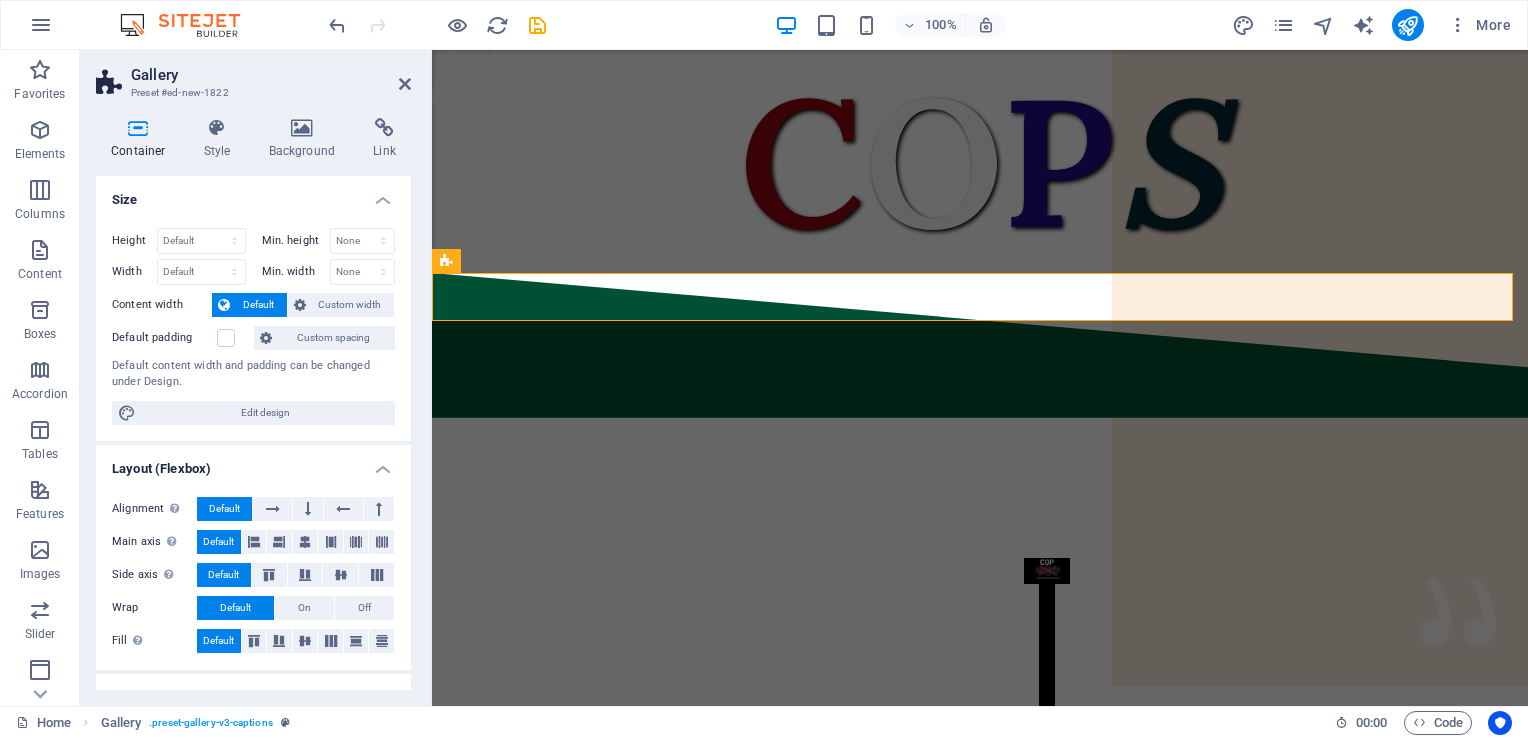 click on "Size" at bounding box center [253, 194] 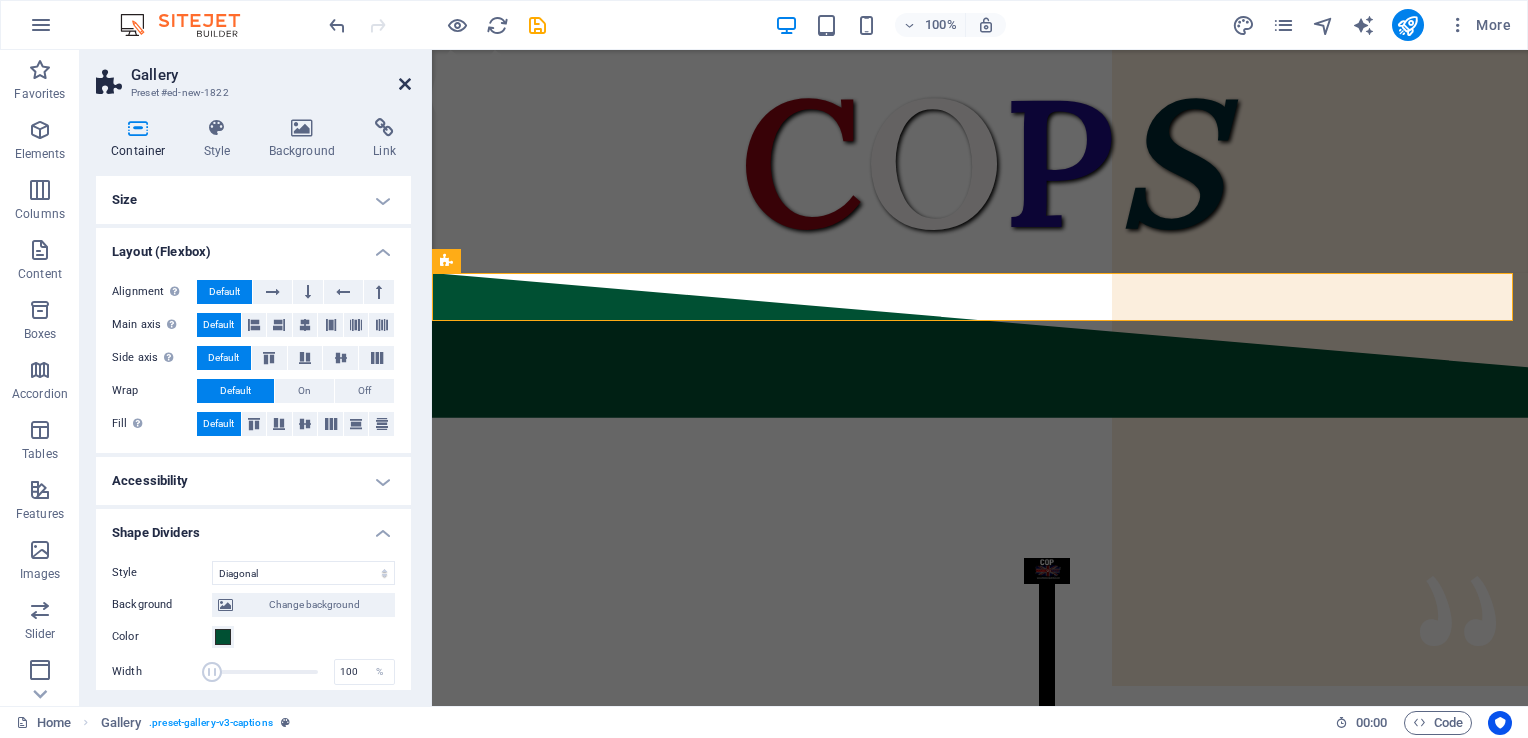 click at bounding box center (405, 84) 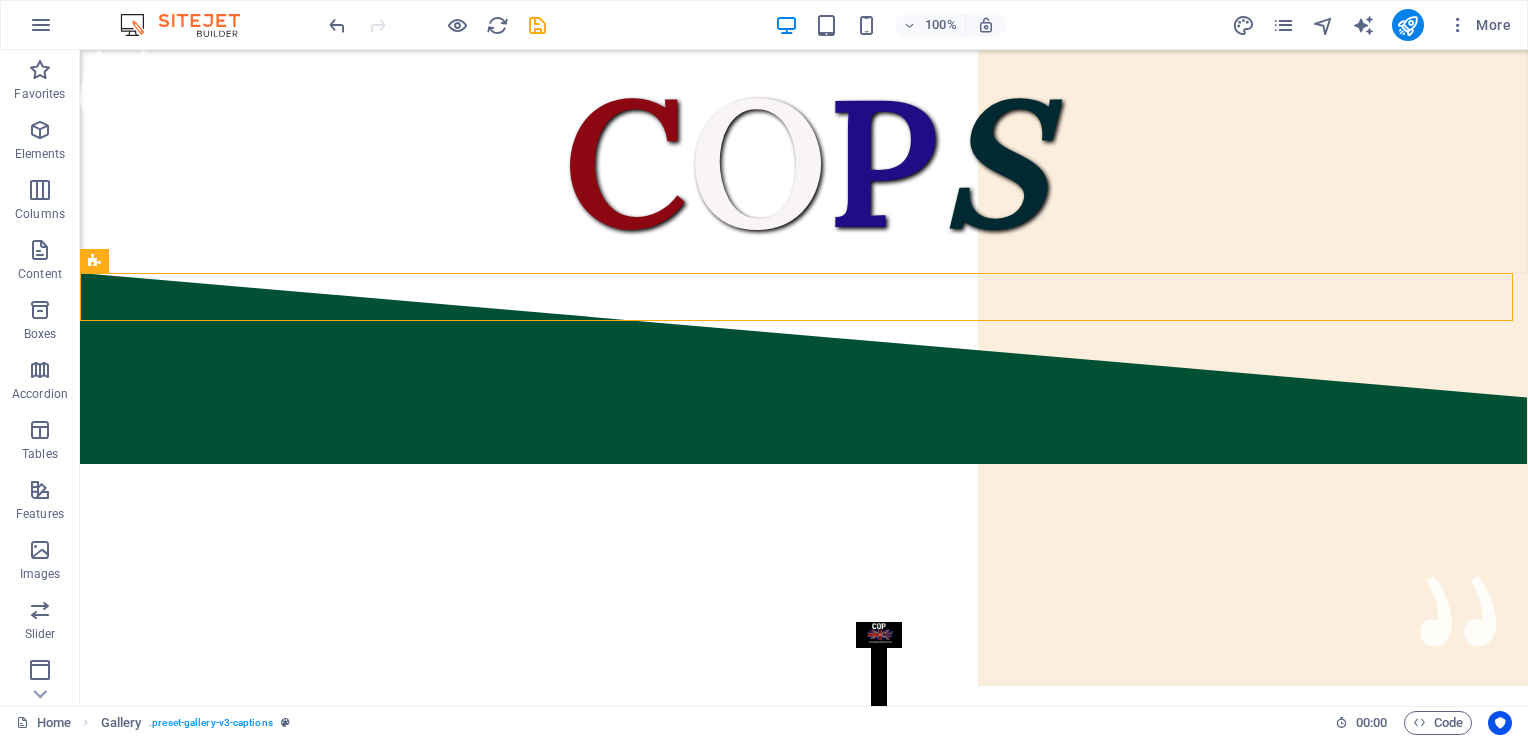 click on "C O P S   Citizens On Patrol Service.     We are here to serve the people of the United Kingdom, not the Government.   Our aim is to reduce crime in your local area with regular patrols. A friendly face you can turn to in times of need.   We are not the police, but we can do much more. Prevention is better than detection.    Criminals will think twice with  COPS  on the beat.       Coming to a Town and City near you.     We need your Support.   If you support us Please Donate.   We have no funding apart from Donations. We Need Uniforms, Equipment and Public Liability insurance. DONATE HERE
CITIZENS   ON  PATROL The People Have Had Enough Of Two Teir policing, So We Will Police Ourselves. Come and join us. Be One Of Many. Be One Of The People. We are looking for Ex-Forces, Ex-Police and experienced Security to help us get Organised in every Town and City throughout the UK. Localised Patrols from enthusiastic individuals all linked Nationally. If Interested?" at bounding box center [804, 10605] 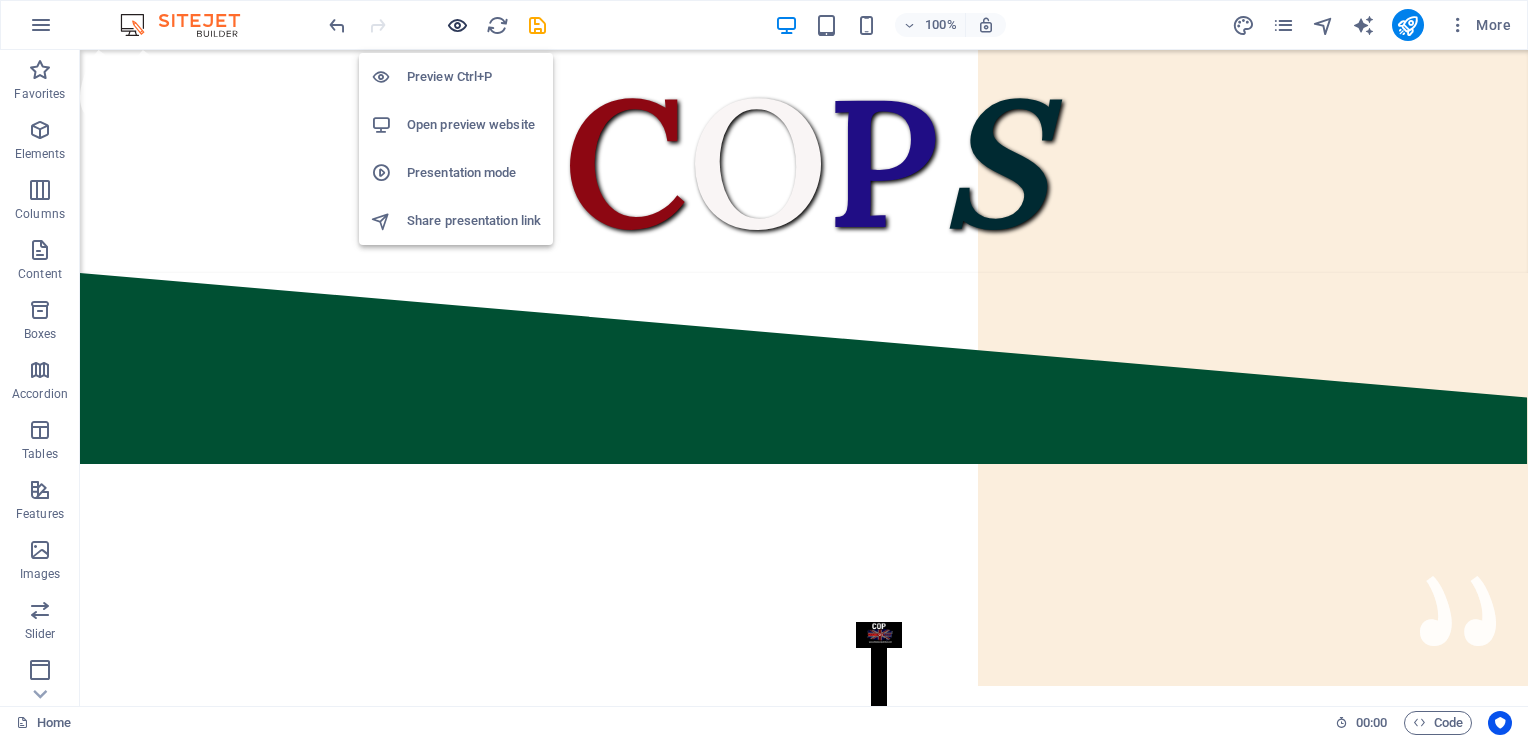 click at bounding box center [457, 25] 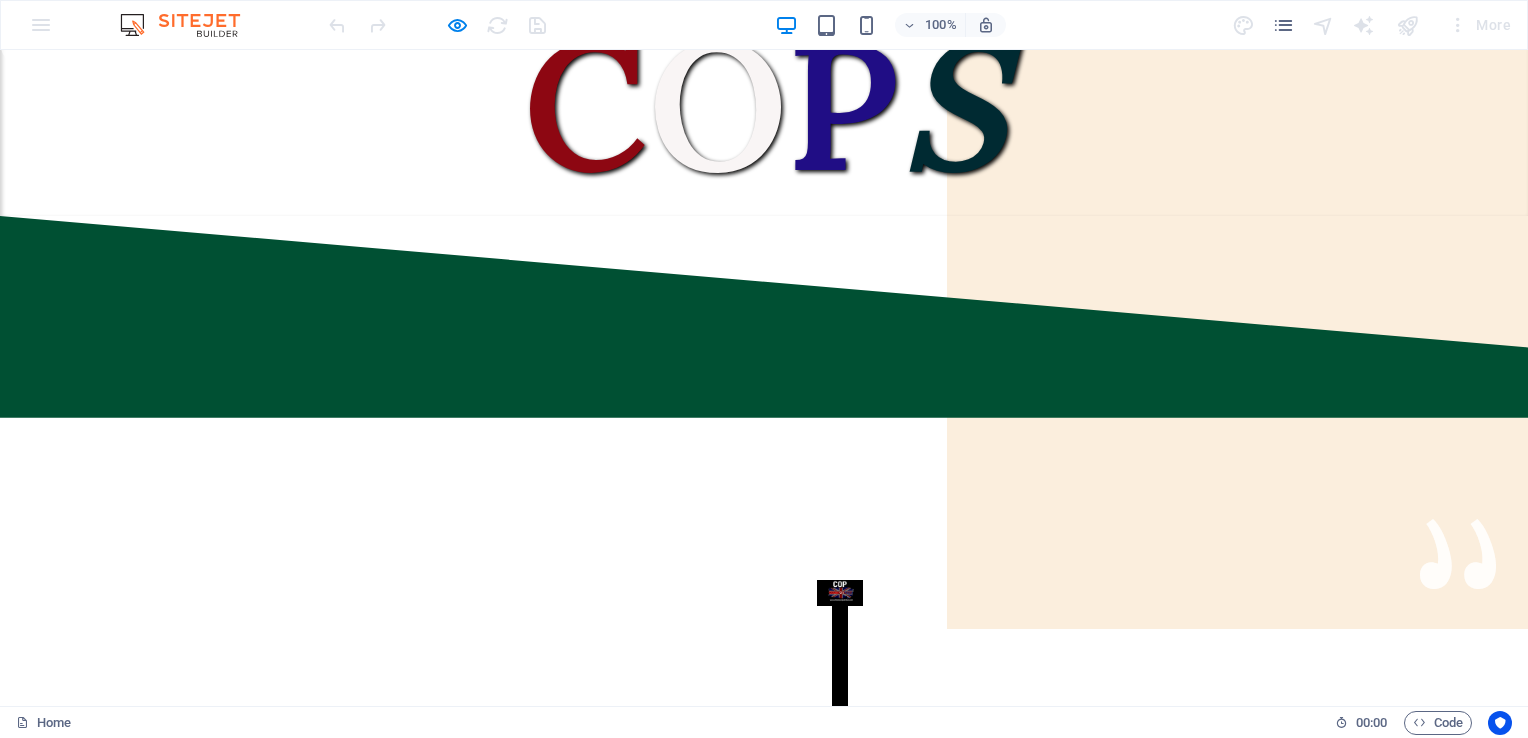 scroll, scrollTop: 14, scrollLeft: 0, axis: vertical 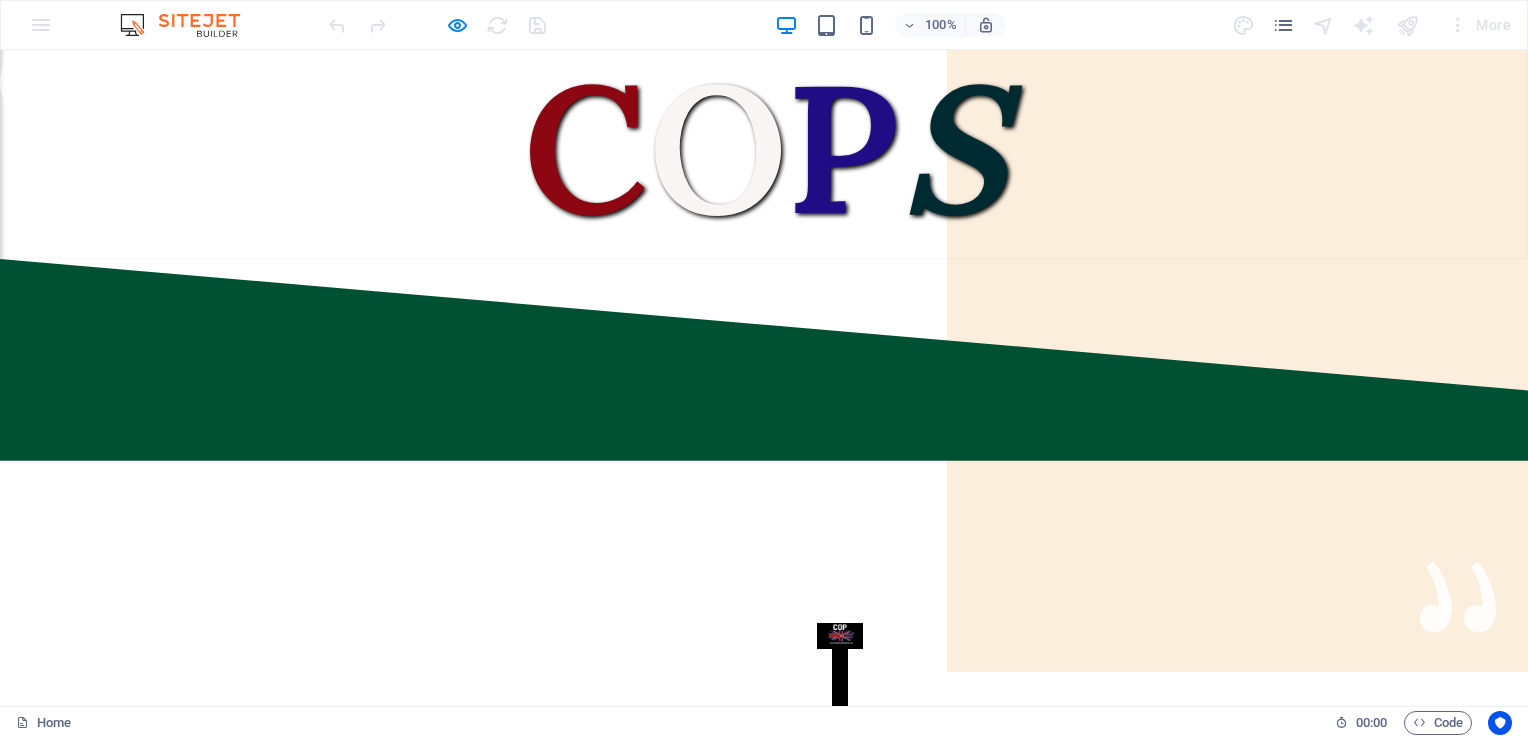 click at bounding box center (840, 846) 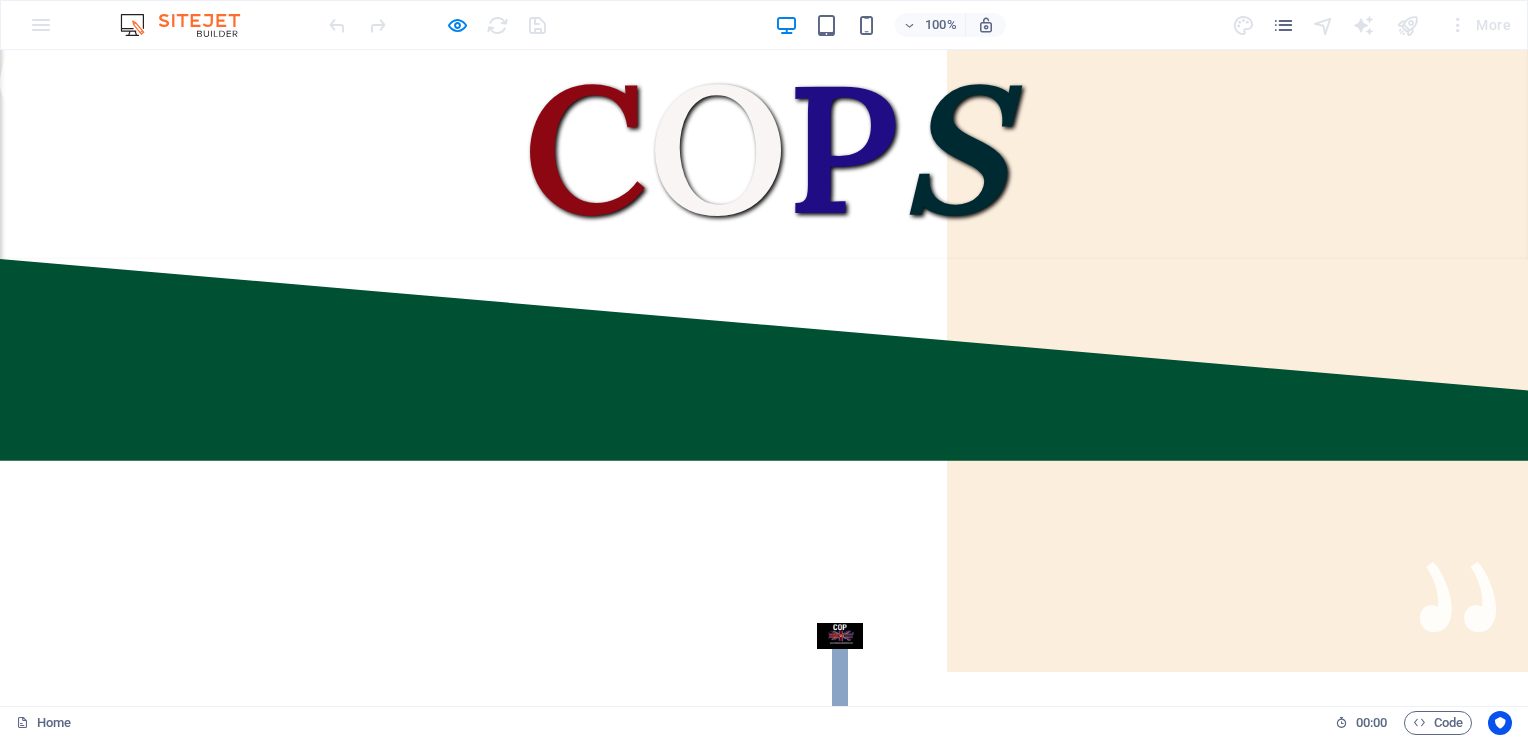 click at bounding box center [840, 846] 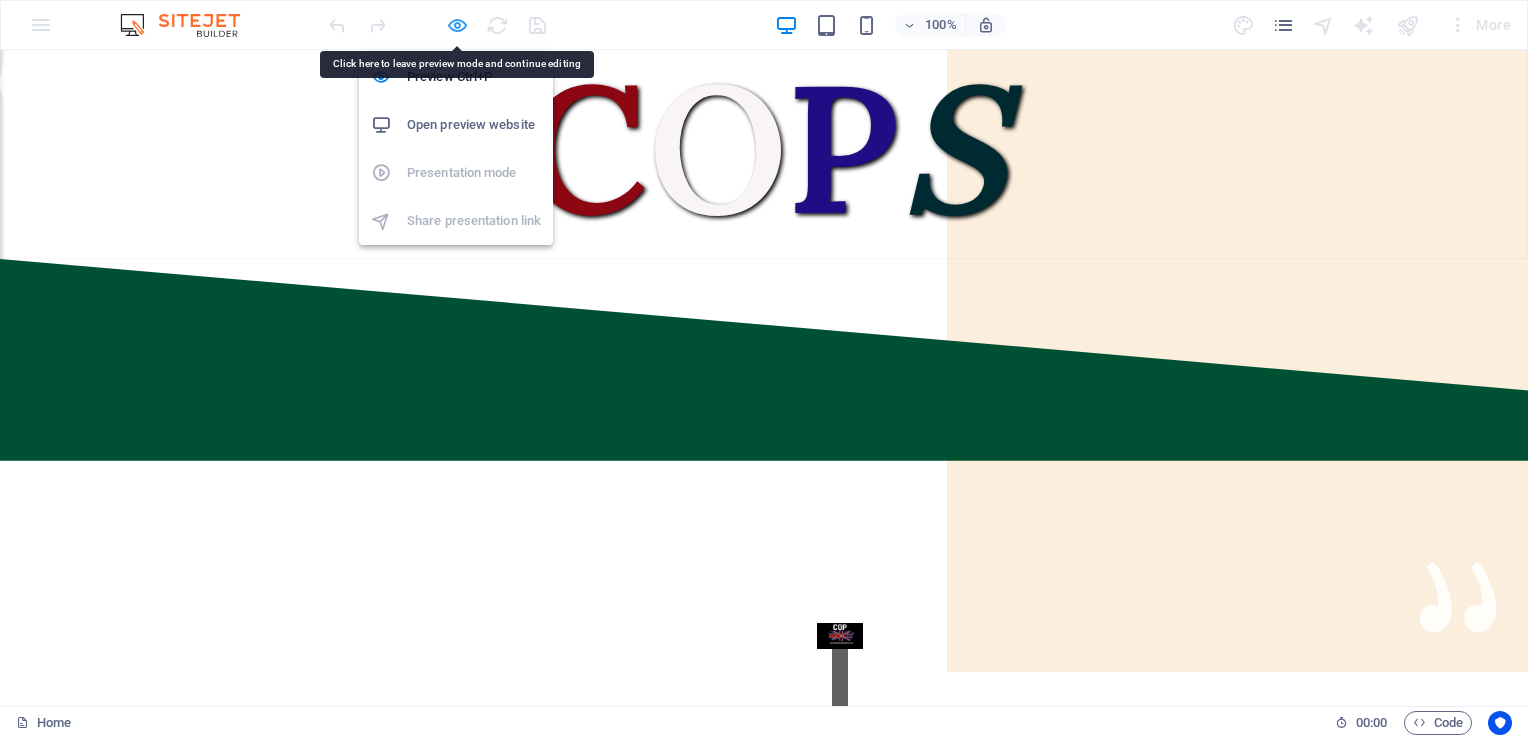 click at bounding box center [457, 25] 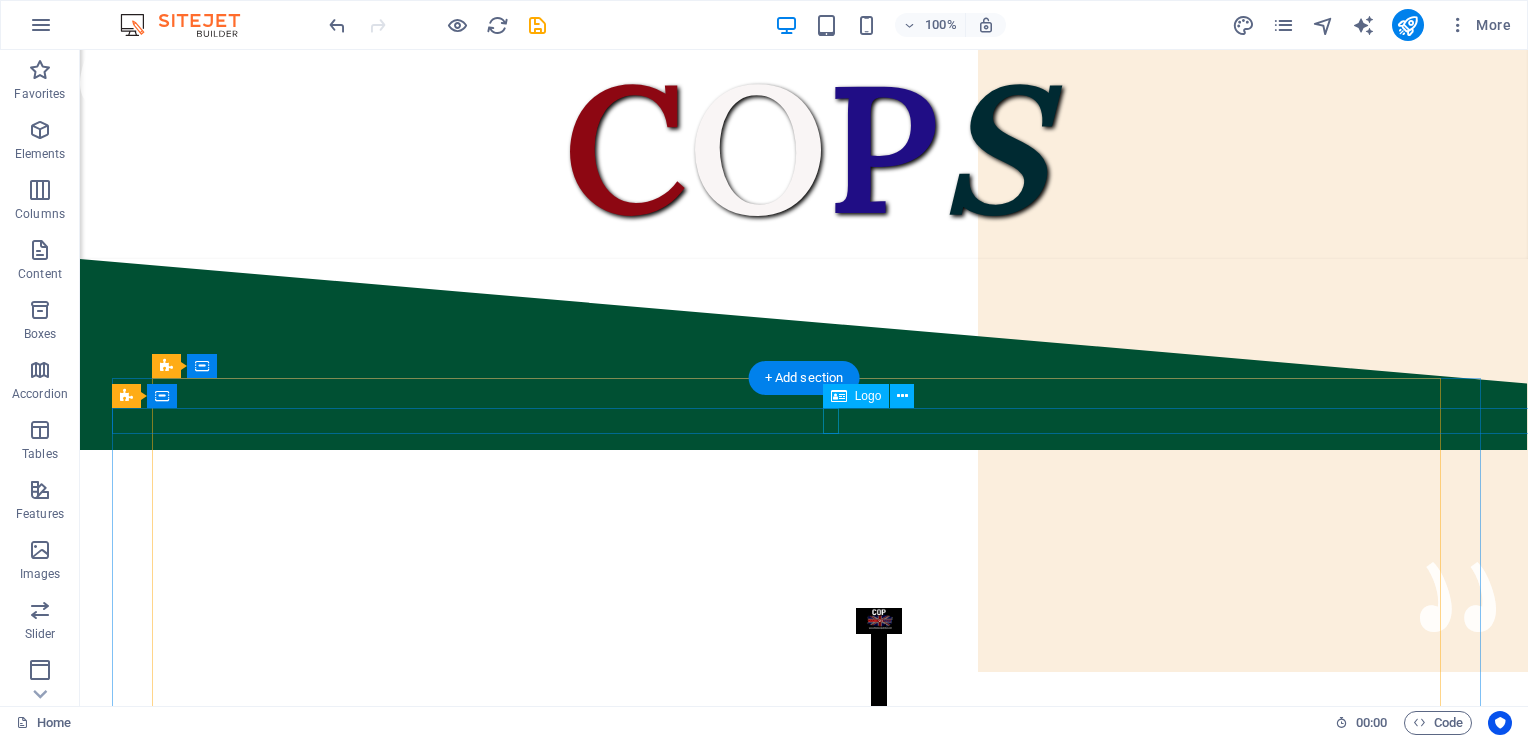click at bounding box center (879, 831) 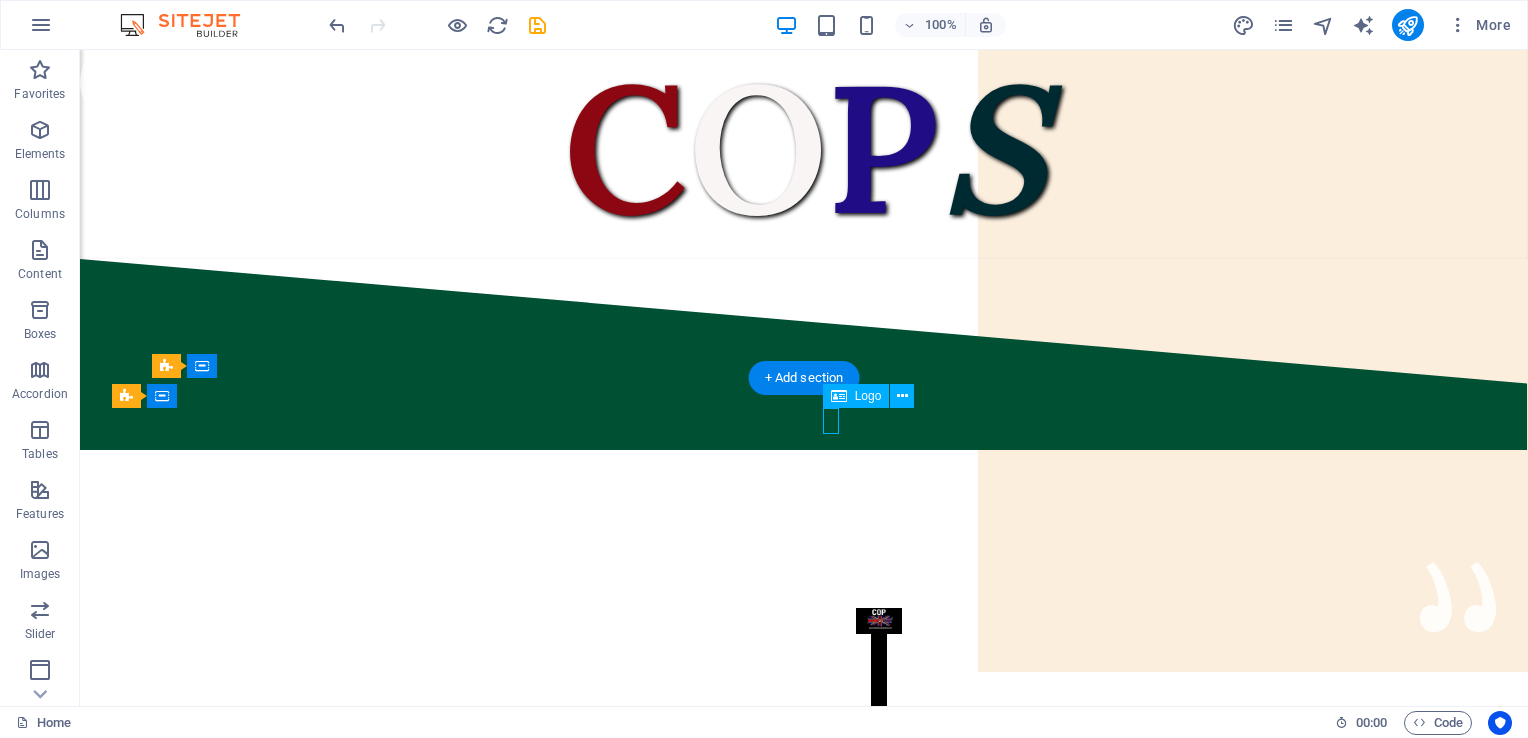 click at bounding box center (879, 831) 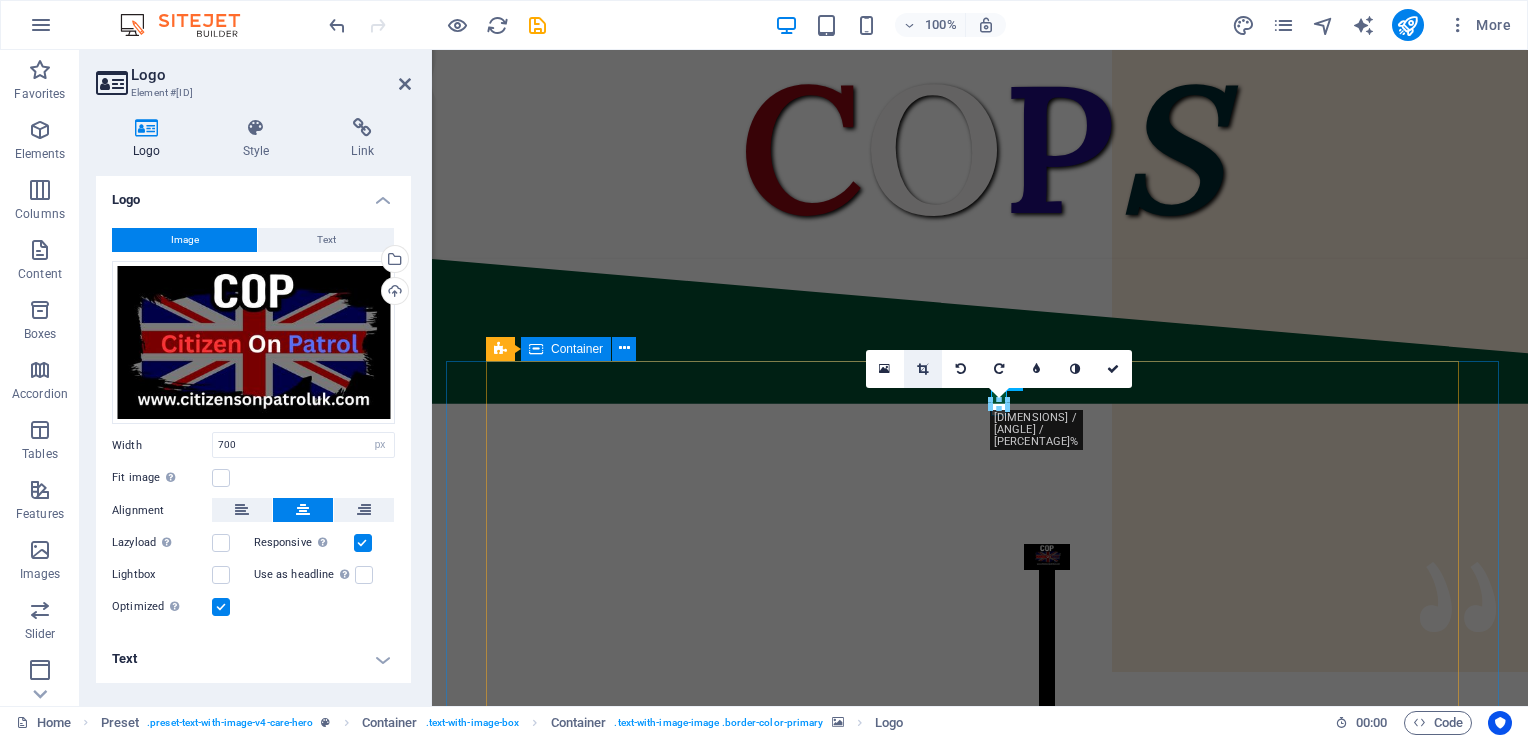 click at bounding box center (922, 369) 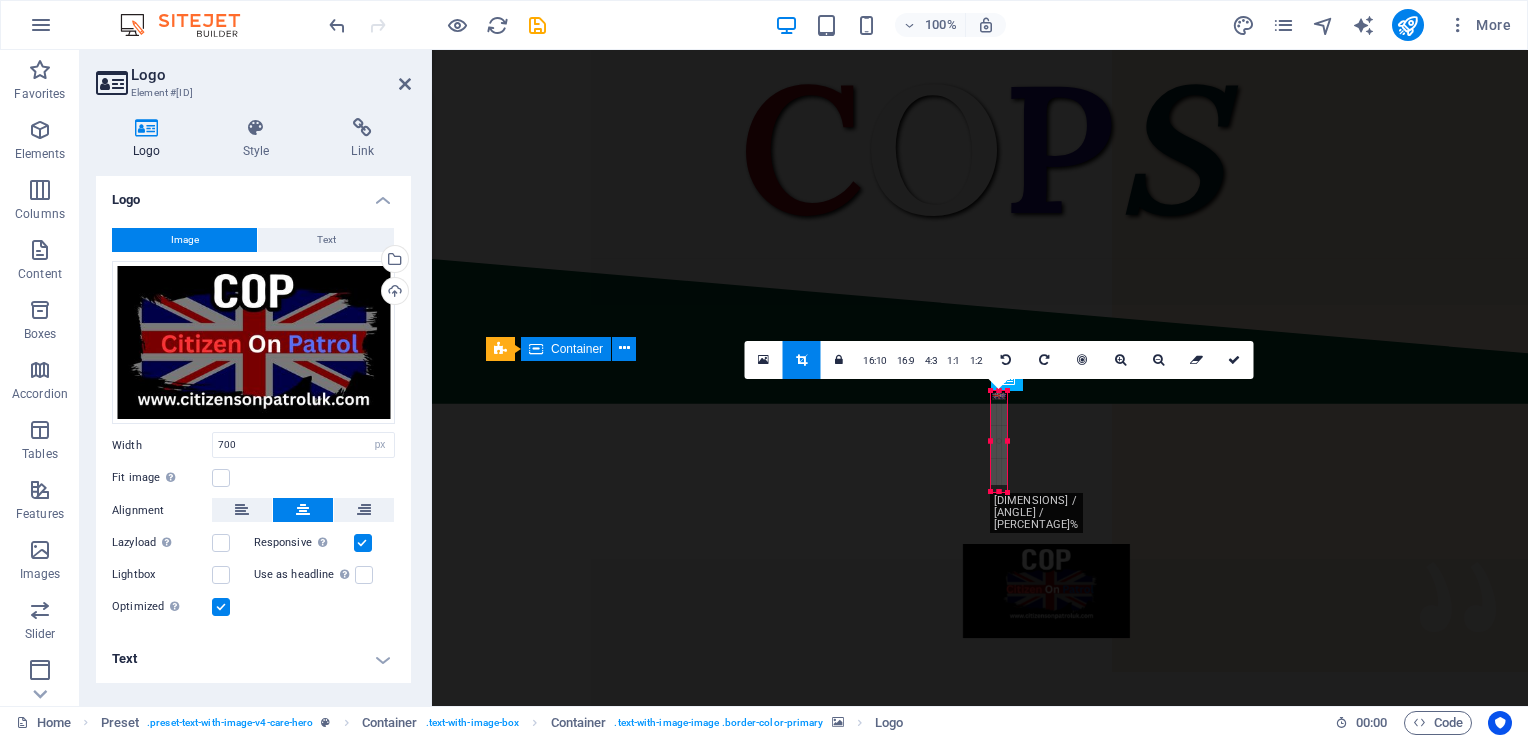 drag, startPoint x: 1012, startPoint y: 405, endPoint x: 695, endPoint y: 447, distance: 319.77023 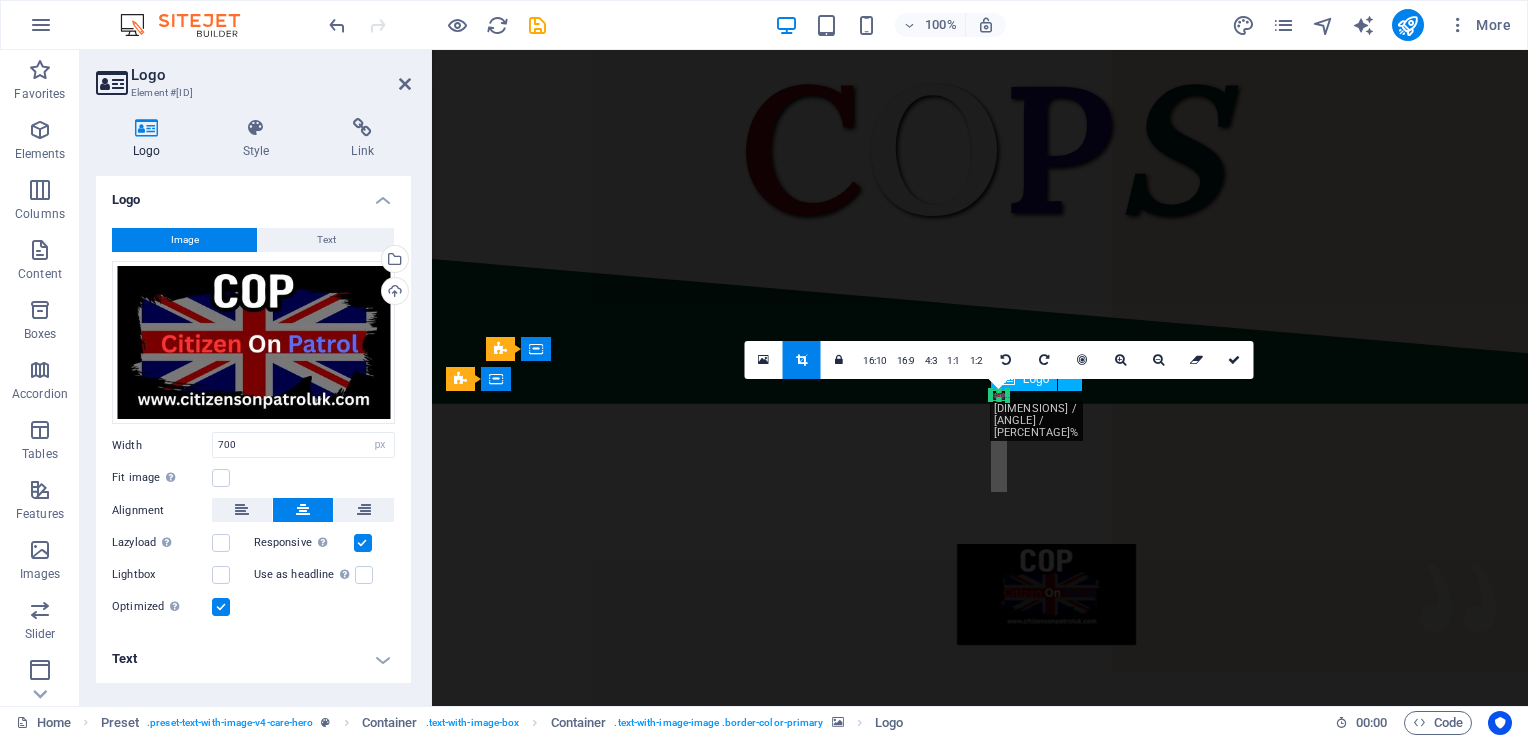 click at bounding box center [1047, 695] 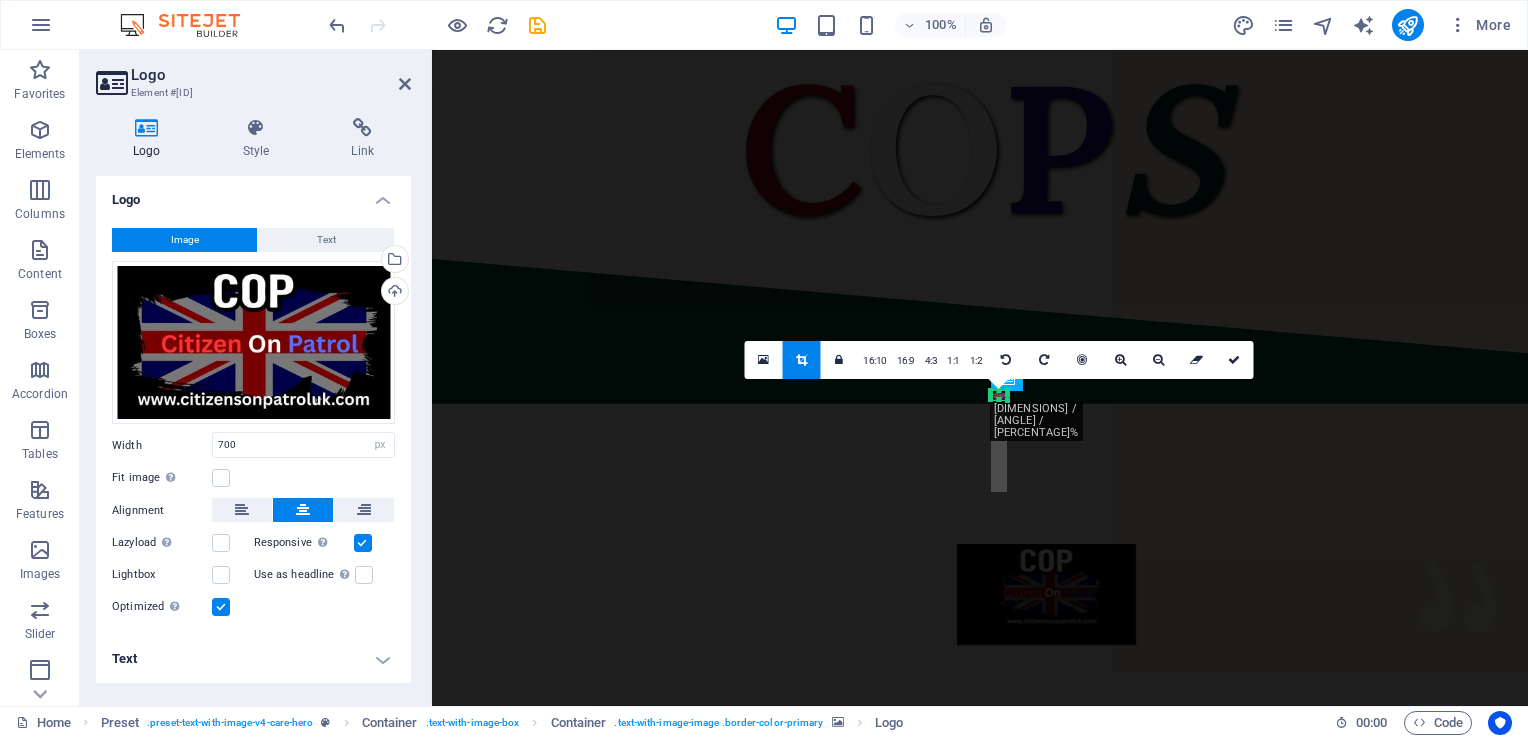 click at bounding box center (1047, 594) 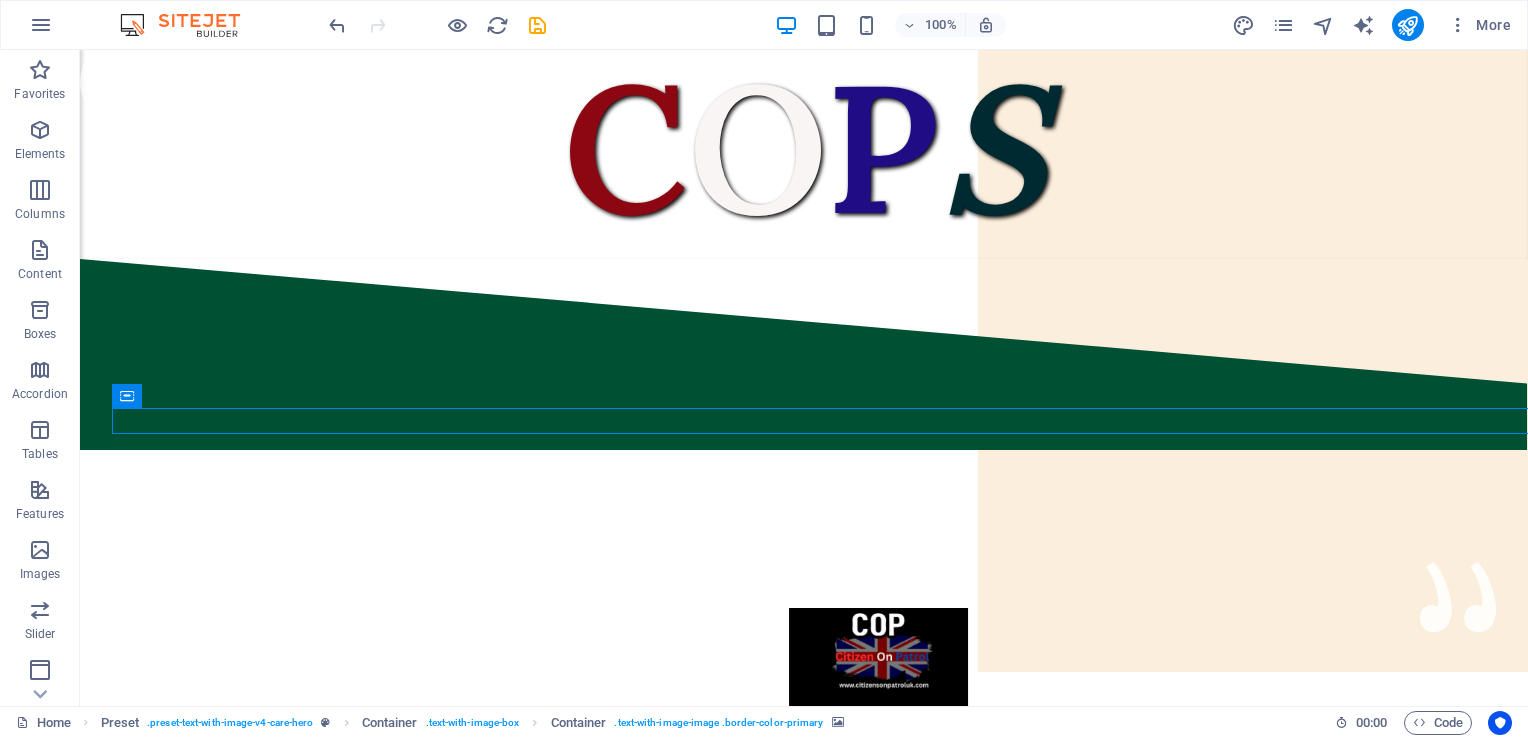 click at bounding box center (878, 658) 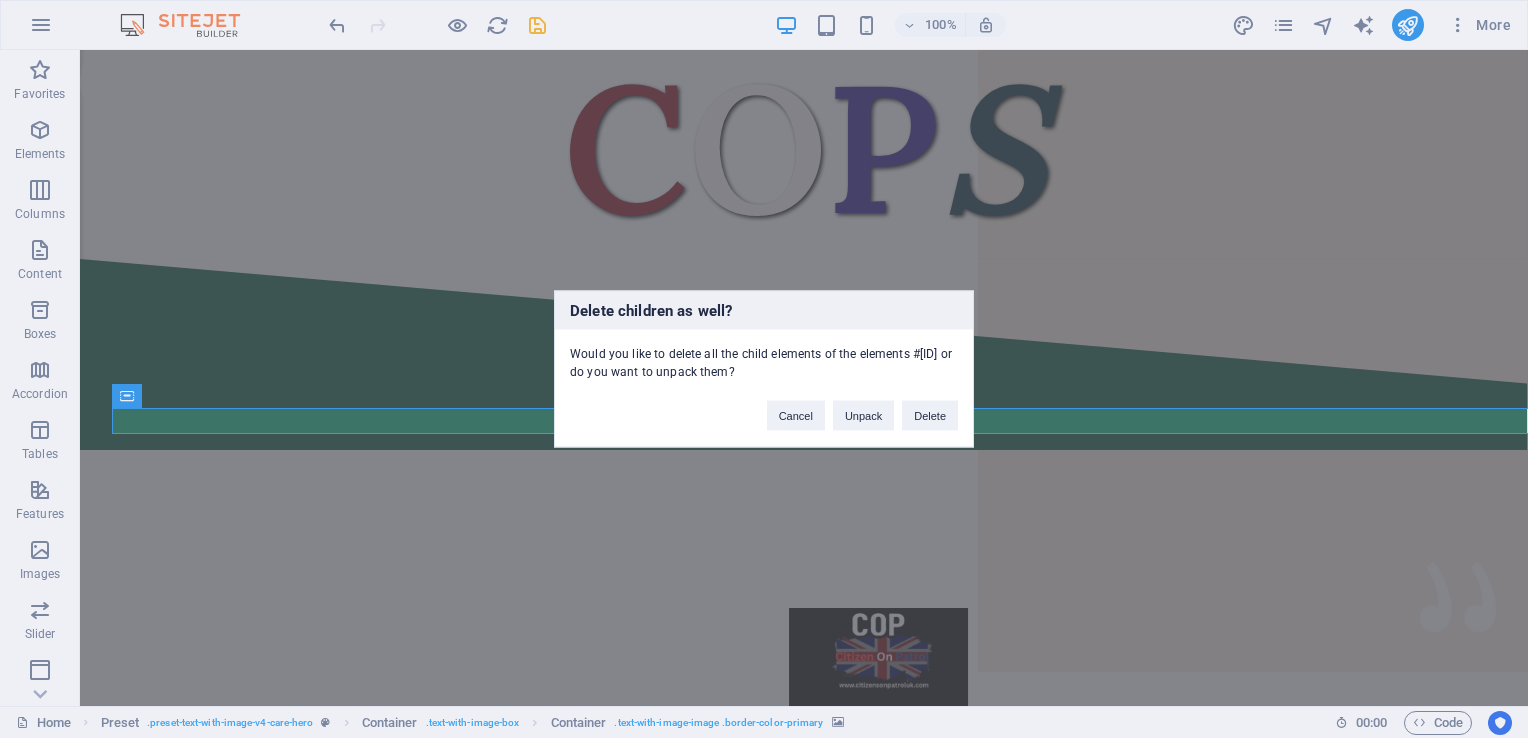type 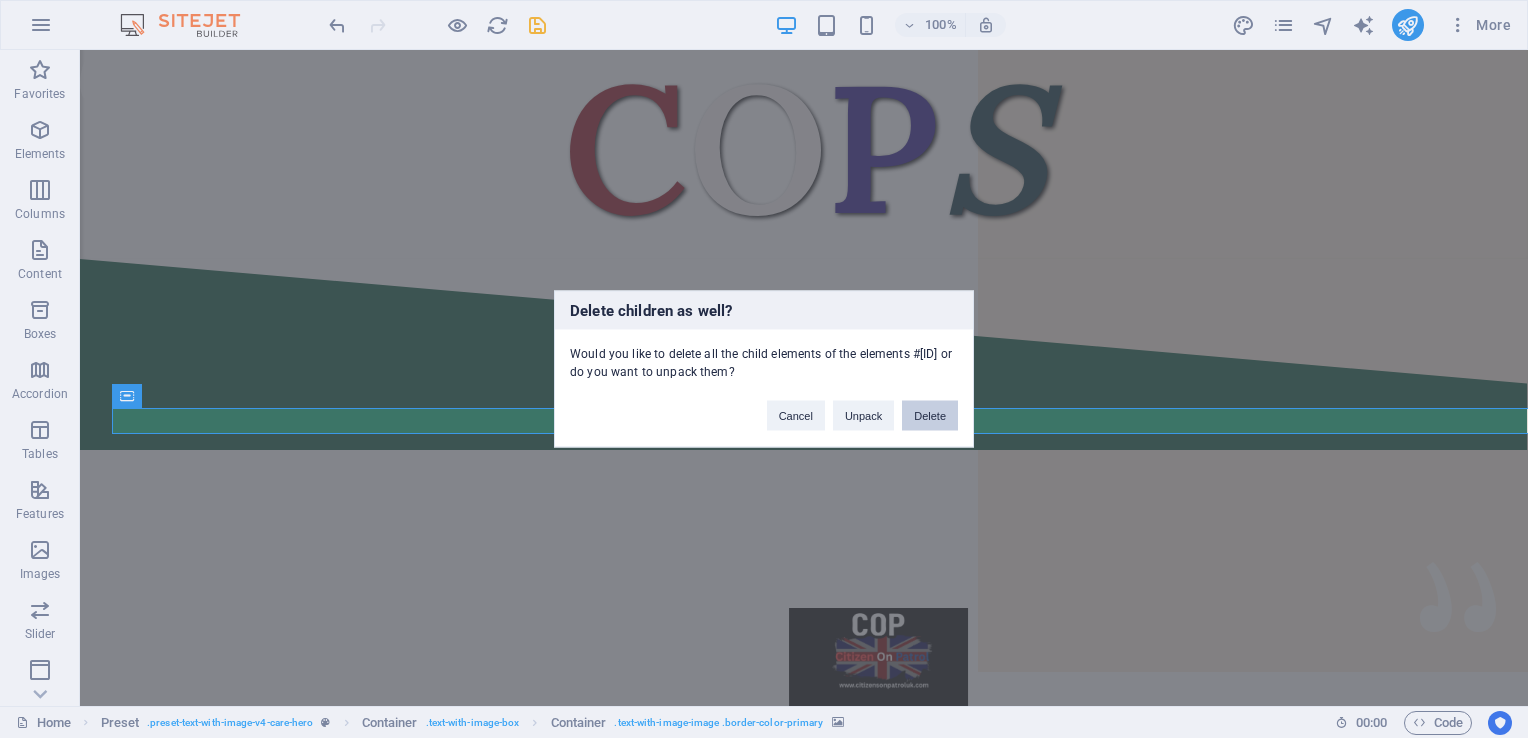 click on "Delete" at bounding box center [930, 416] 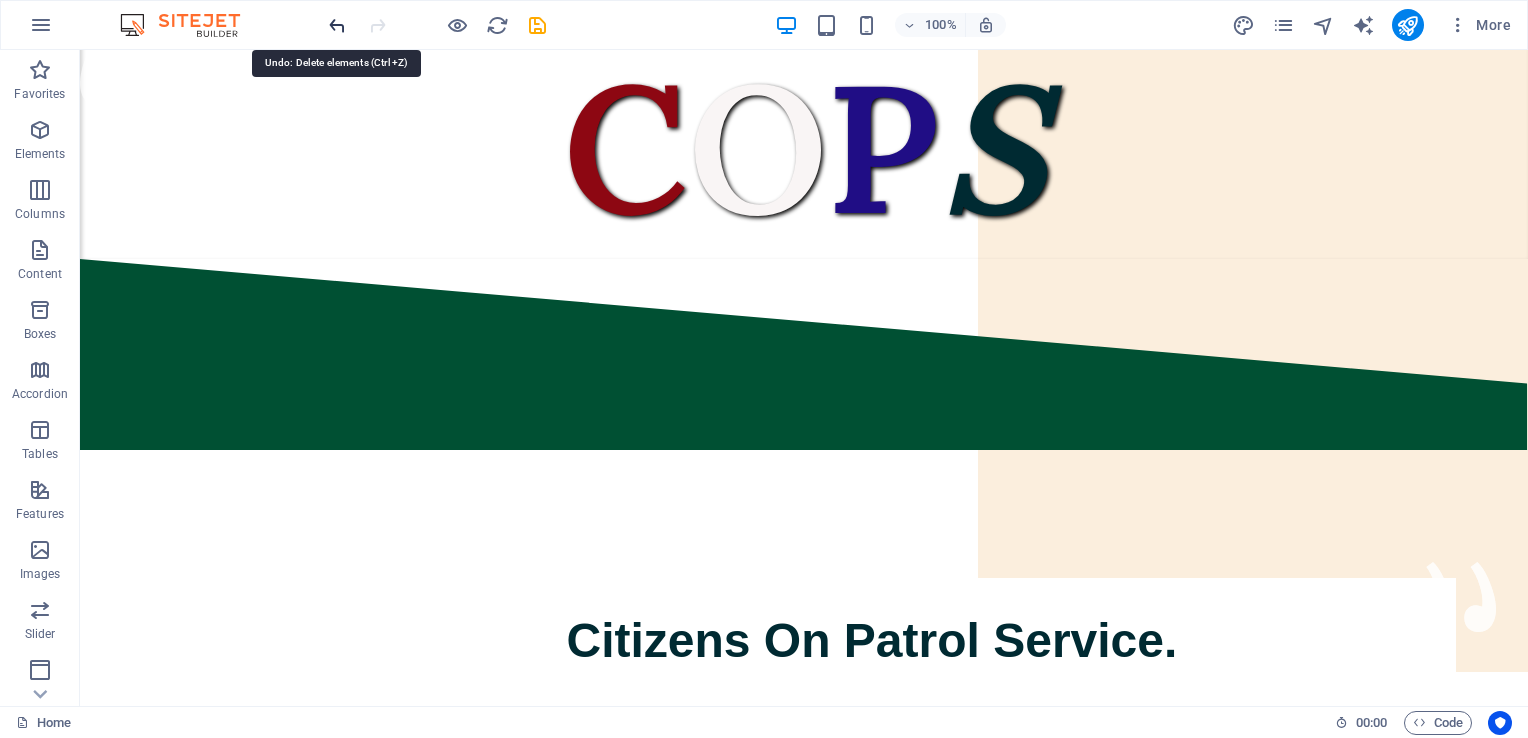click at bounding box center (337, 25) 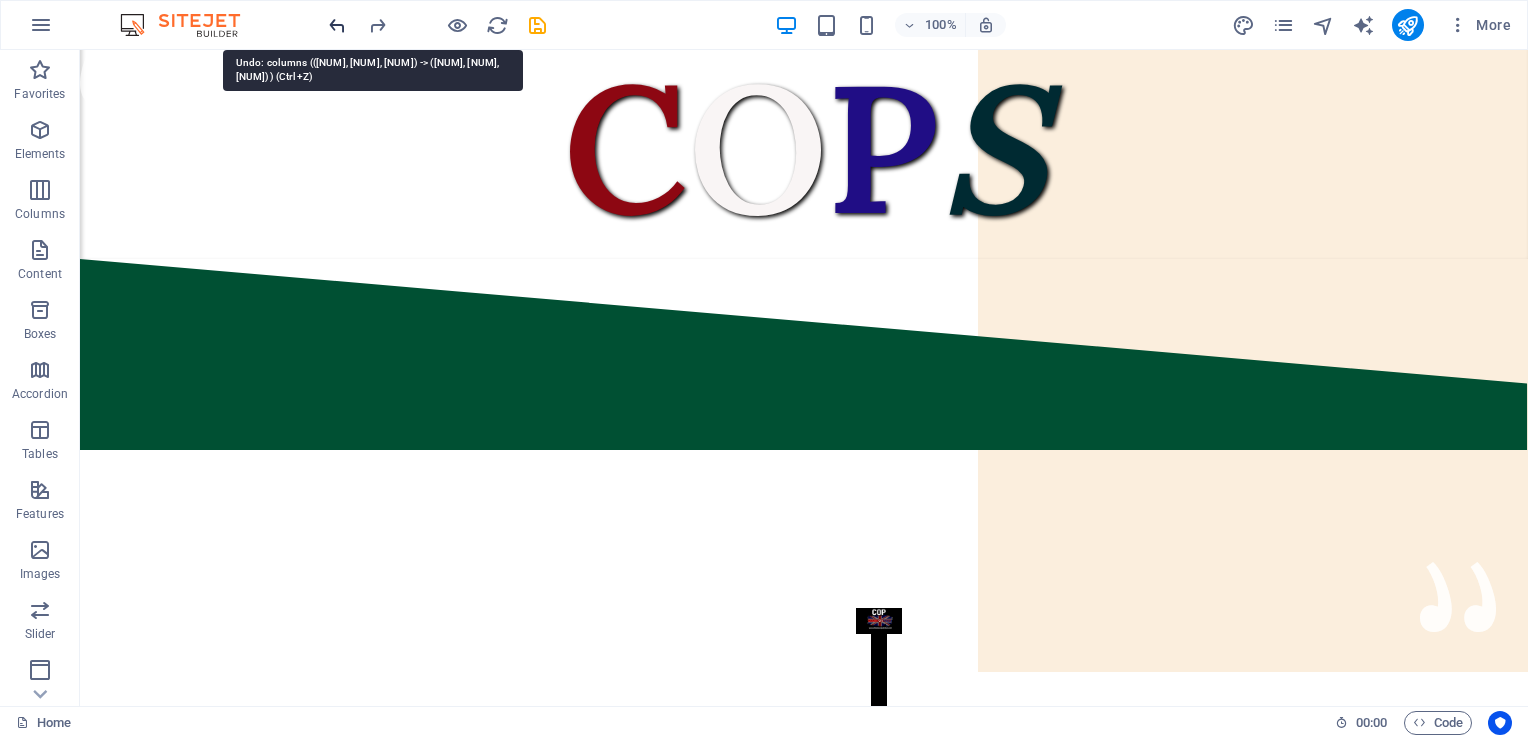 click at bounding box center [337, 25] 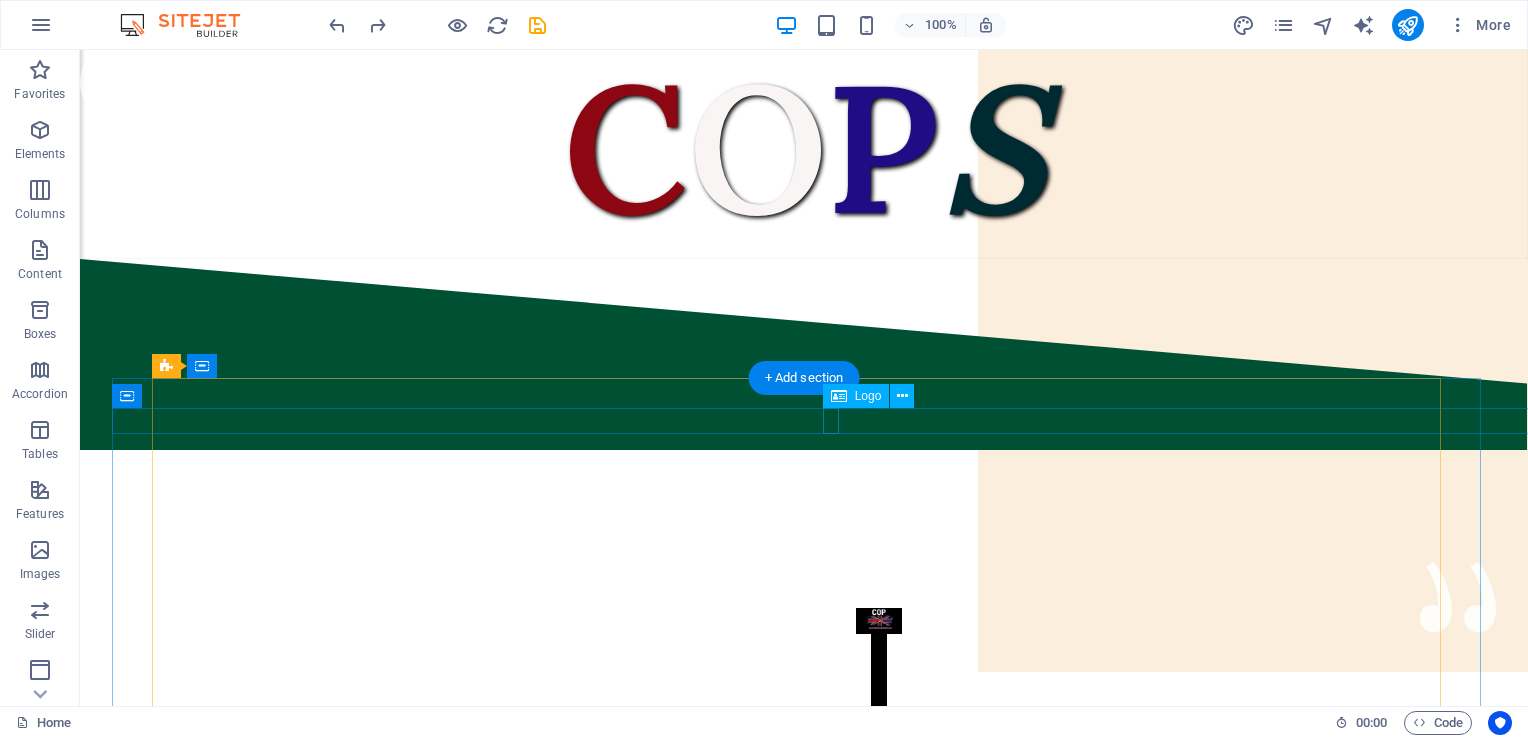 click at bounding box center [879, 831] 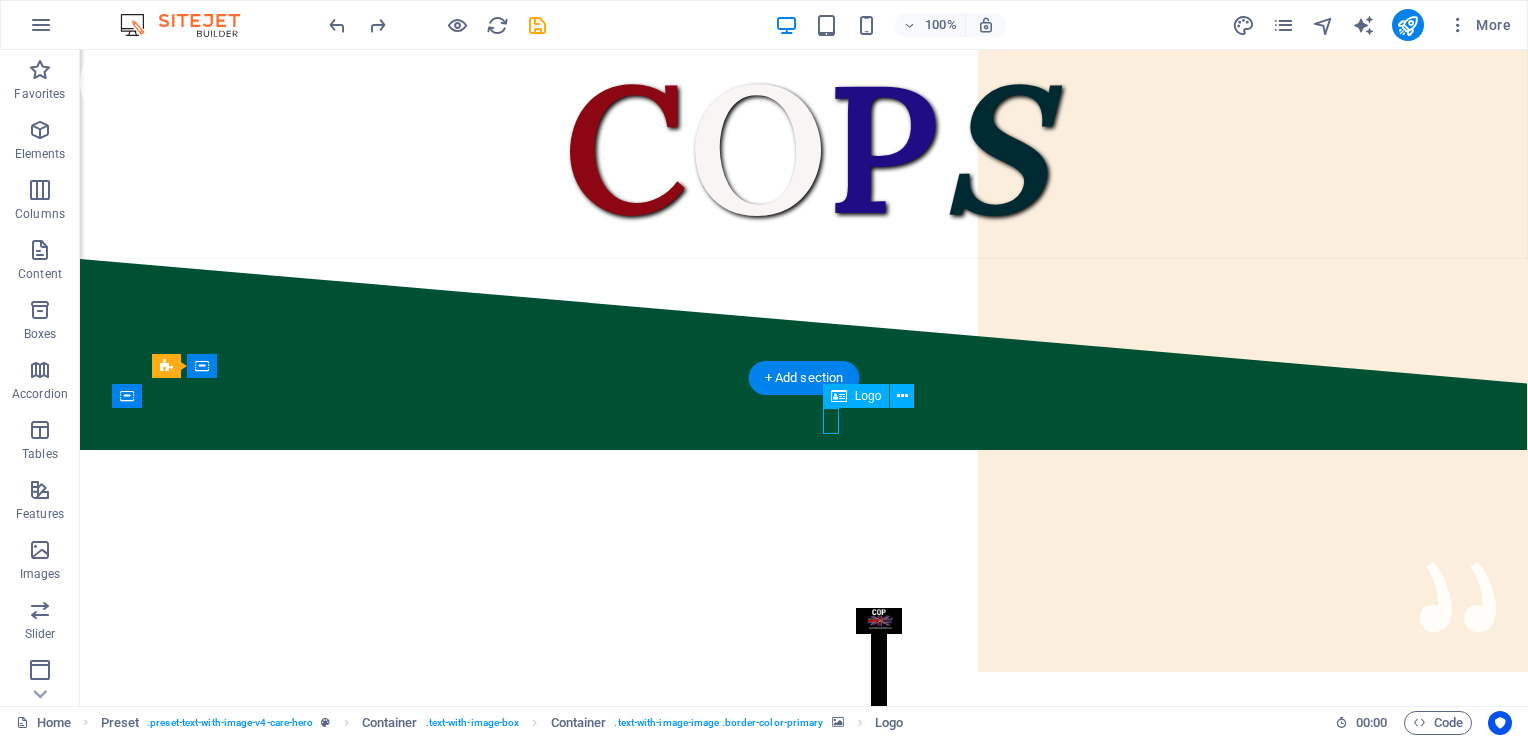 click at bounding box center (879, 831) 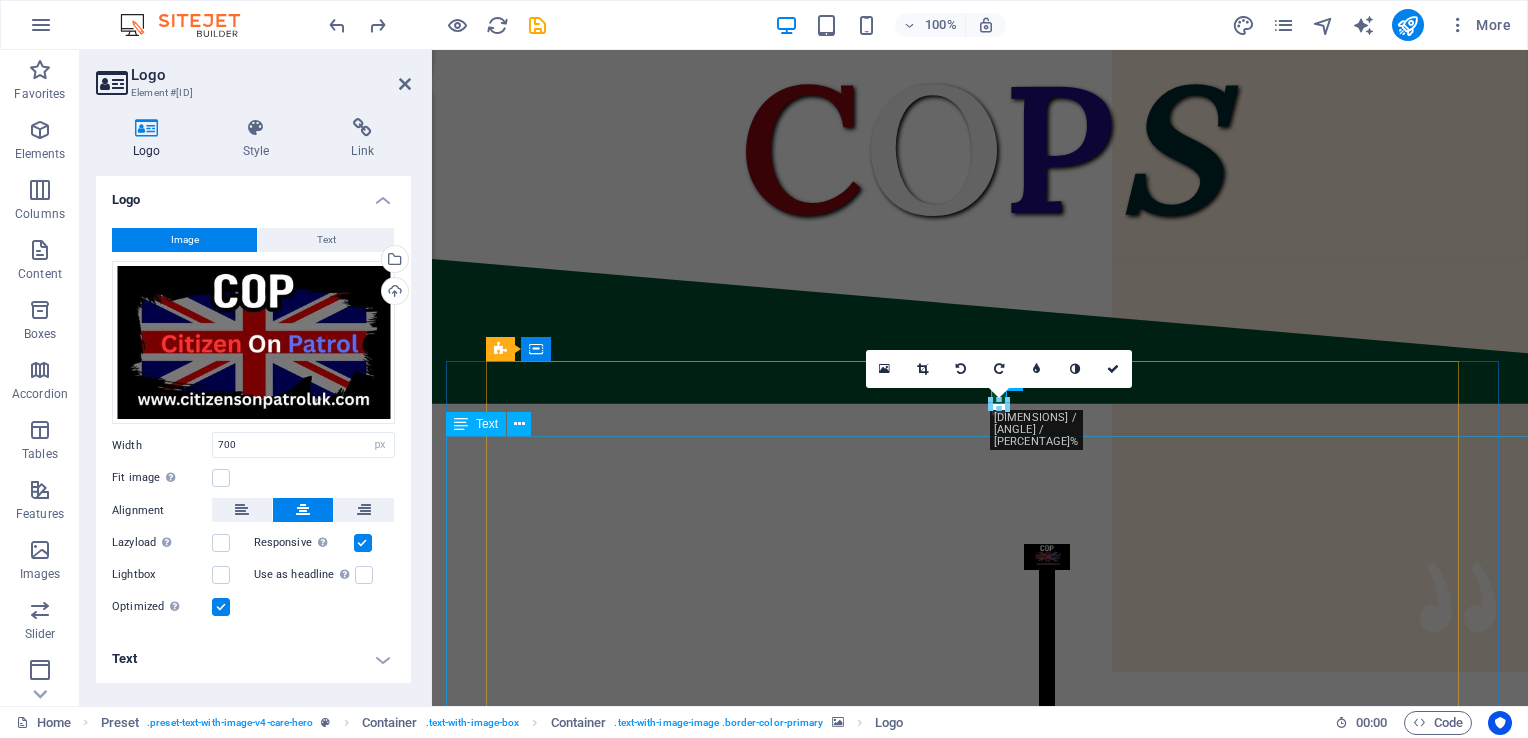 drag, startPoint x: 1439, startPoint y: 457, endPoint x: 1156, endPoint y: 514, distance: 288.68323 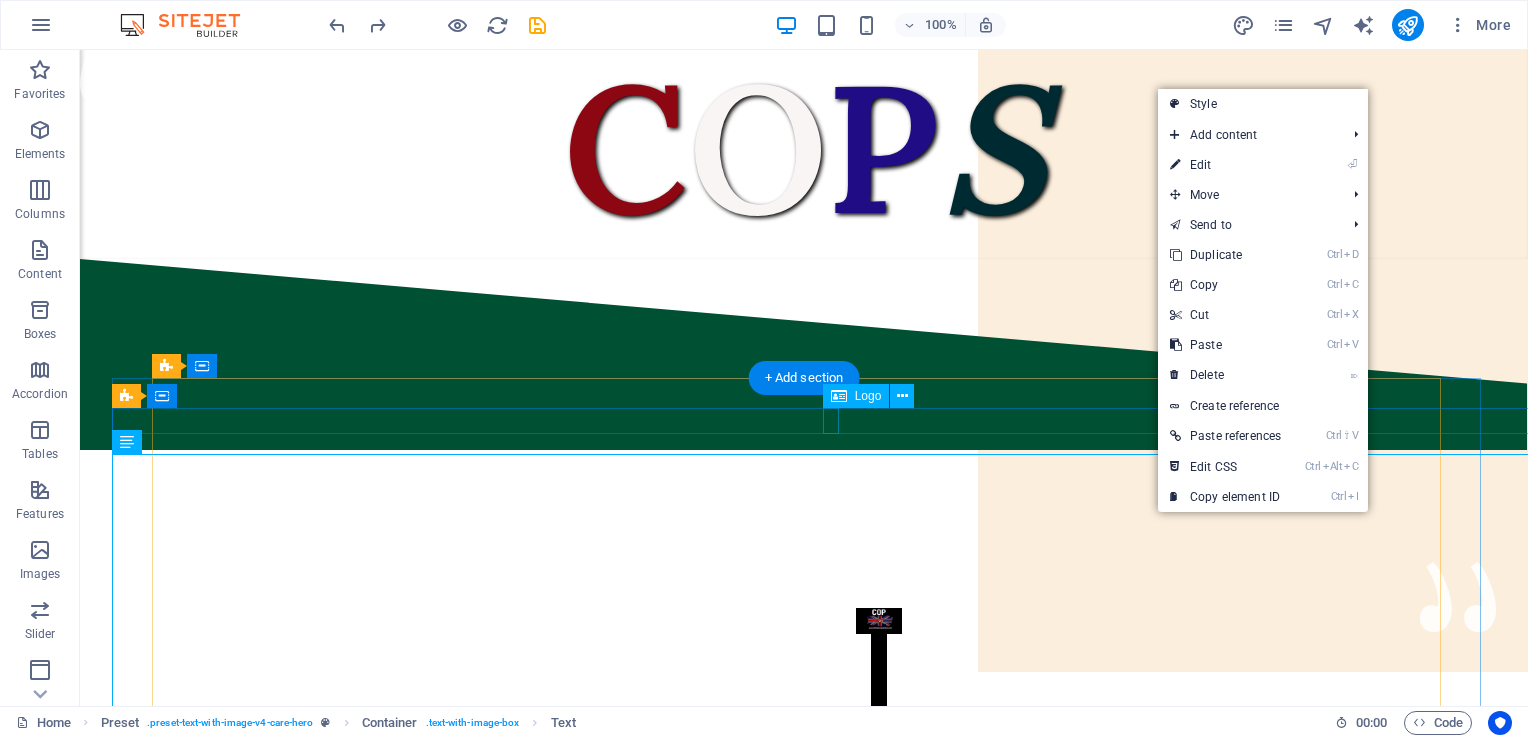 click at bounding box center (879, 831) 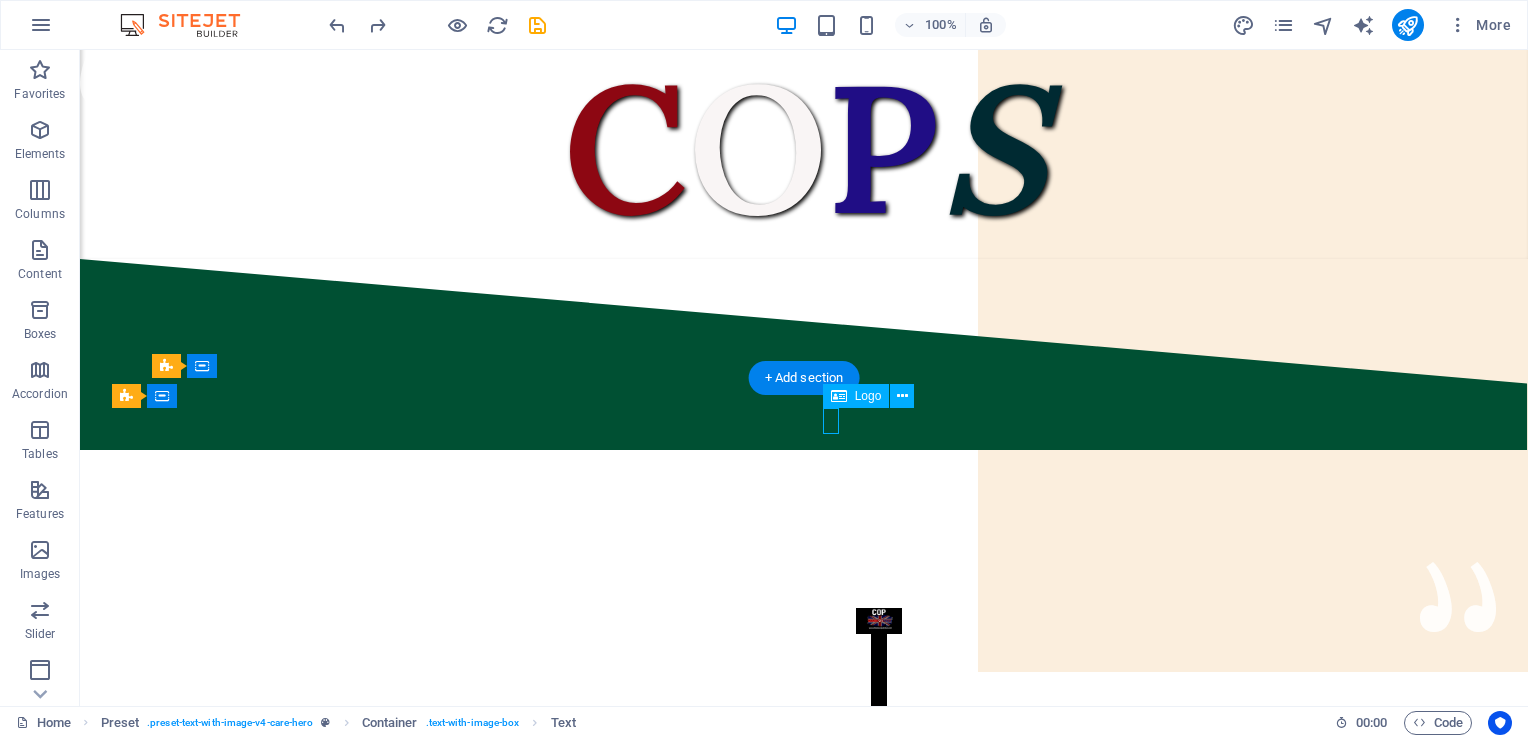 click at bounding box center (879, 831) 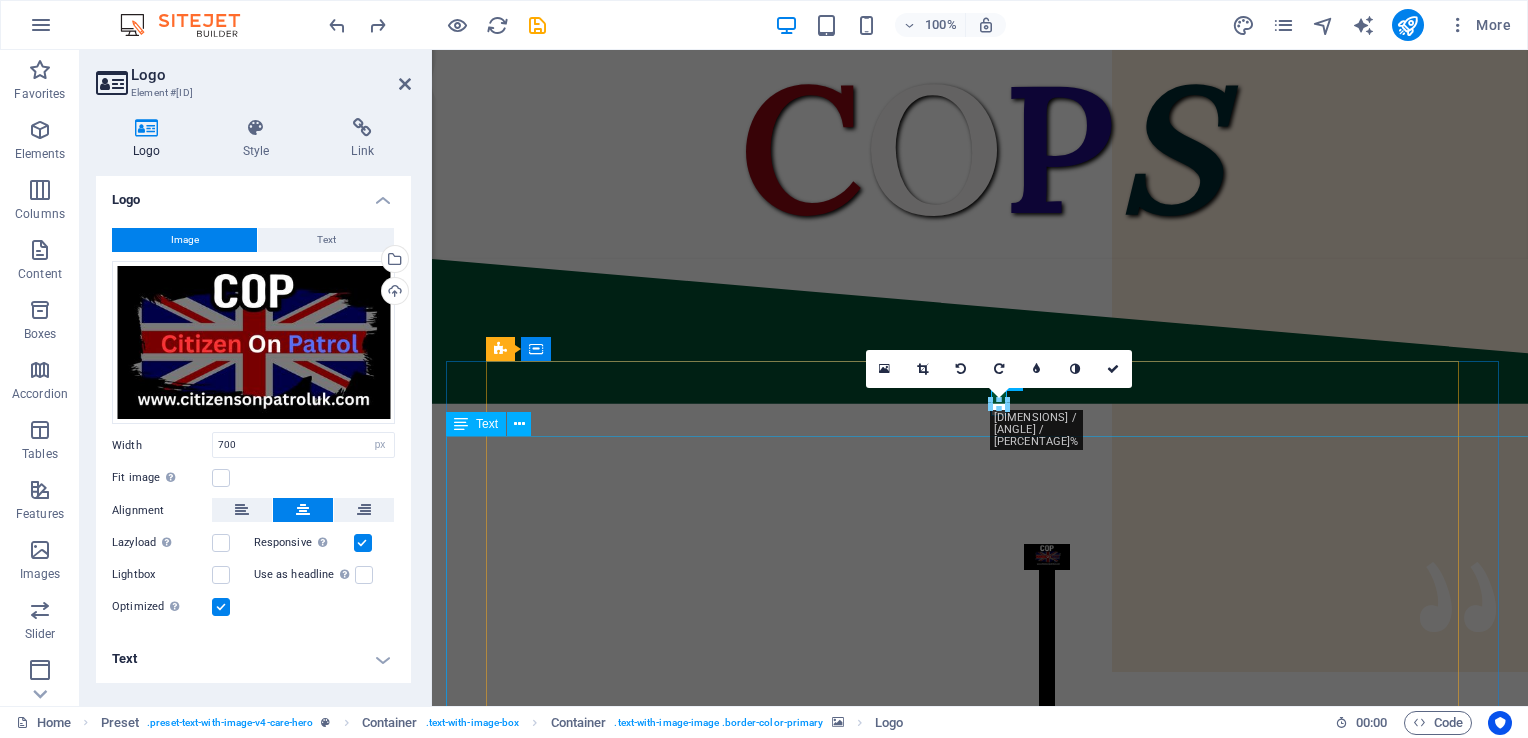 drag, startPoint x: 1444, startPoint y: 460, endPoint x: 1053, endPoint y: 437, distance: 391.67587 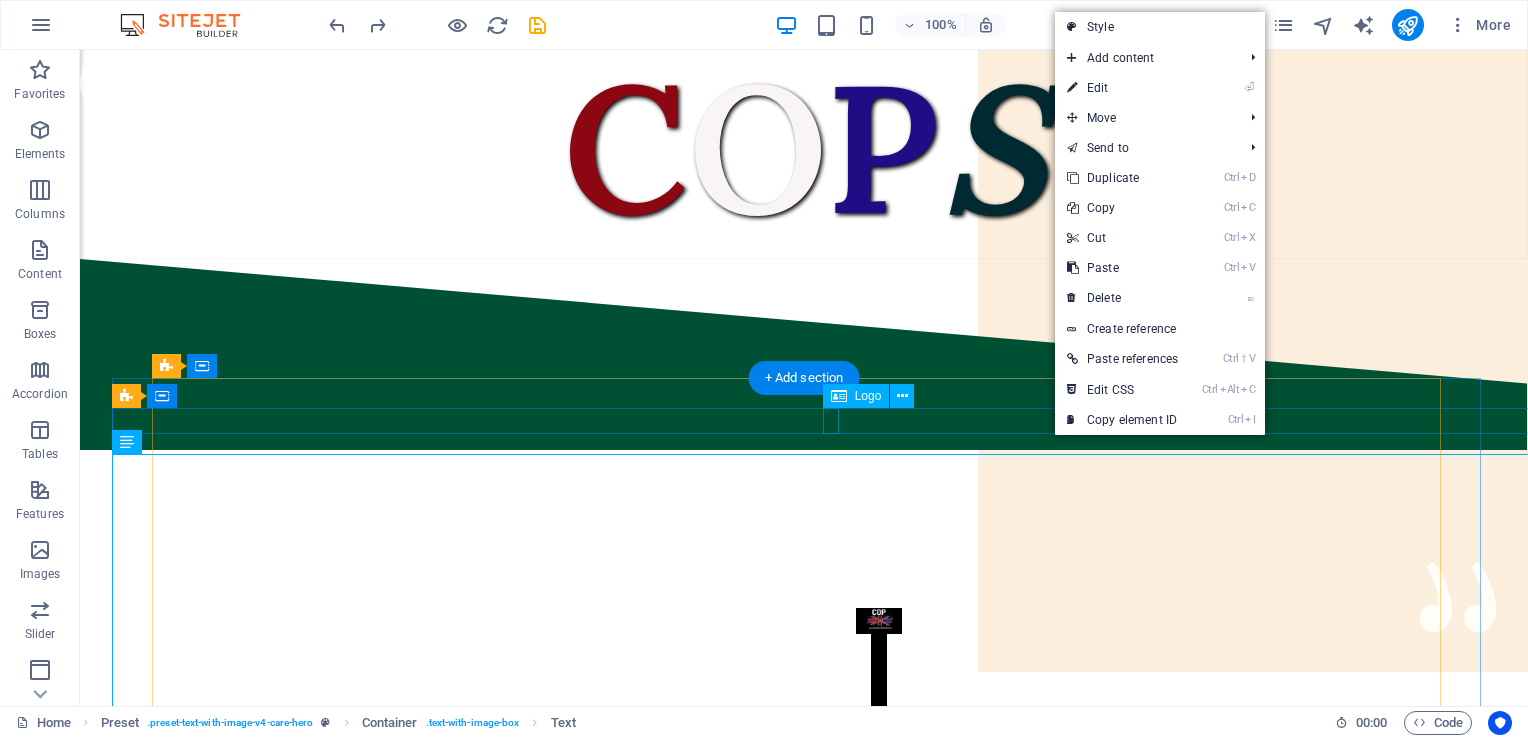 click at bounding box center [879, 831] 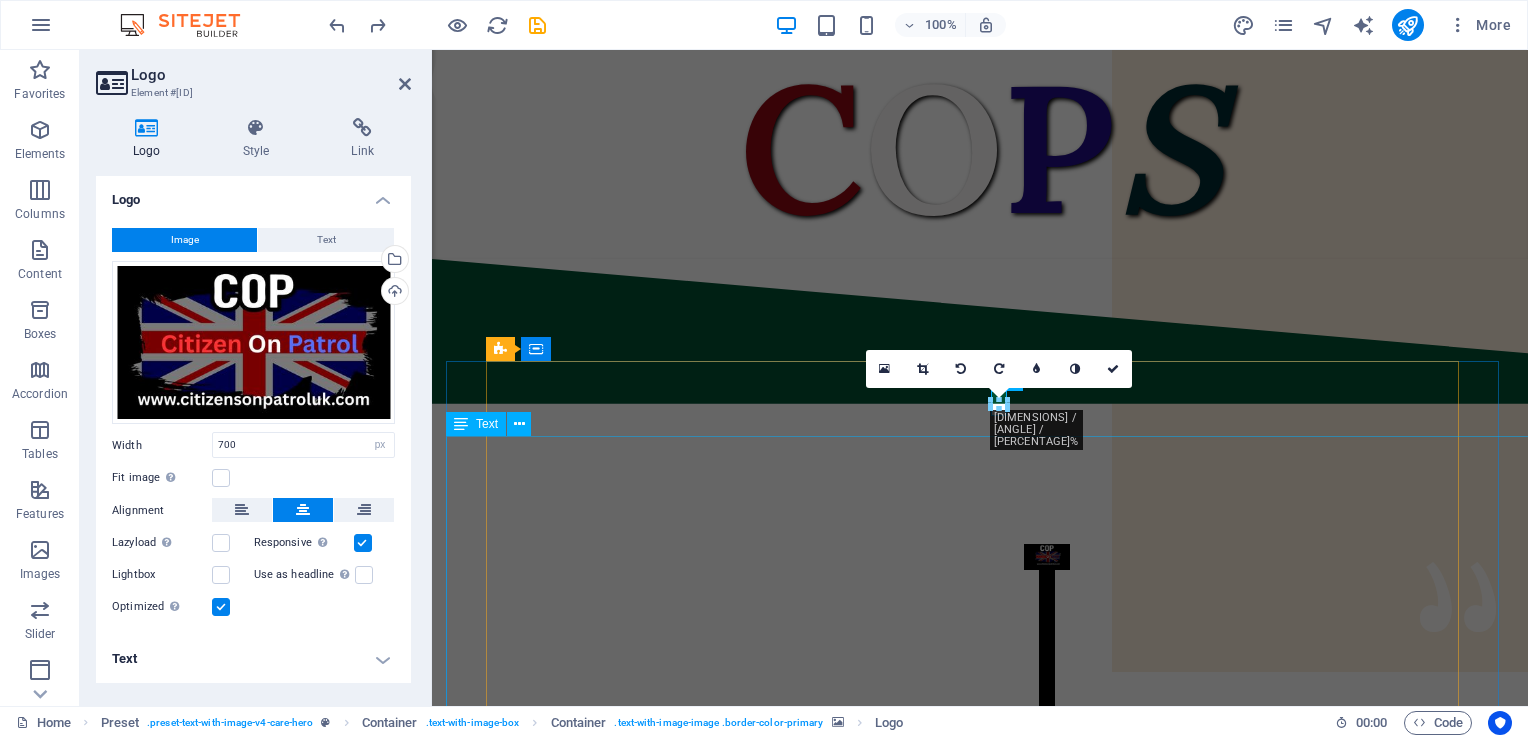 drag, startPoint x: 1432, startPoint y: 457, endPoint x: 1006, endPoint y: 444, distance: 426.1983 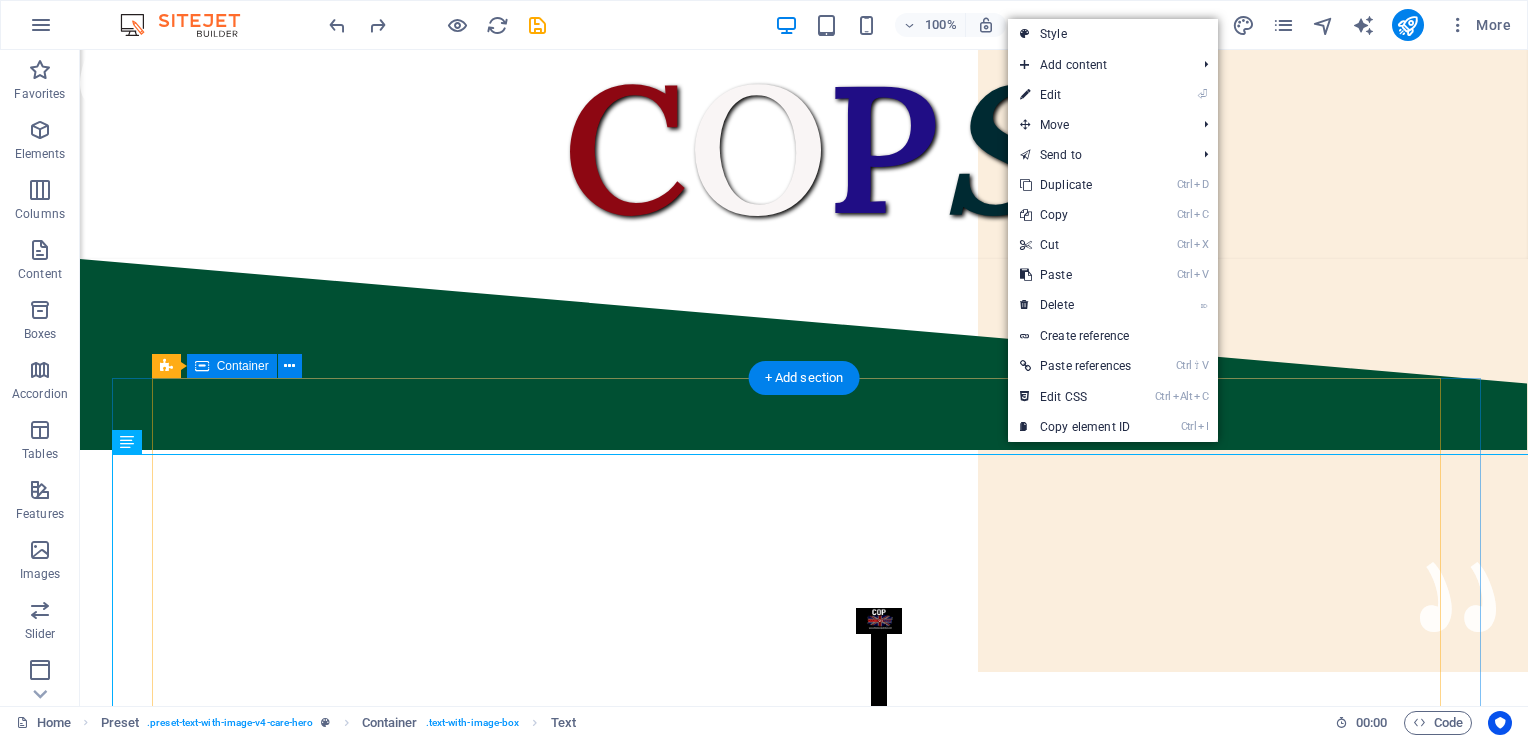 click at bounding box center (878, 621) 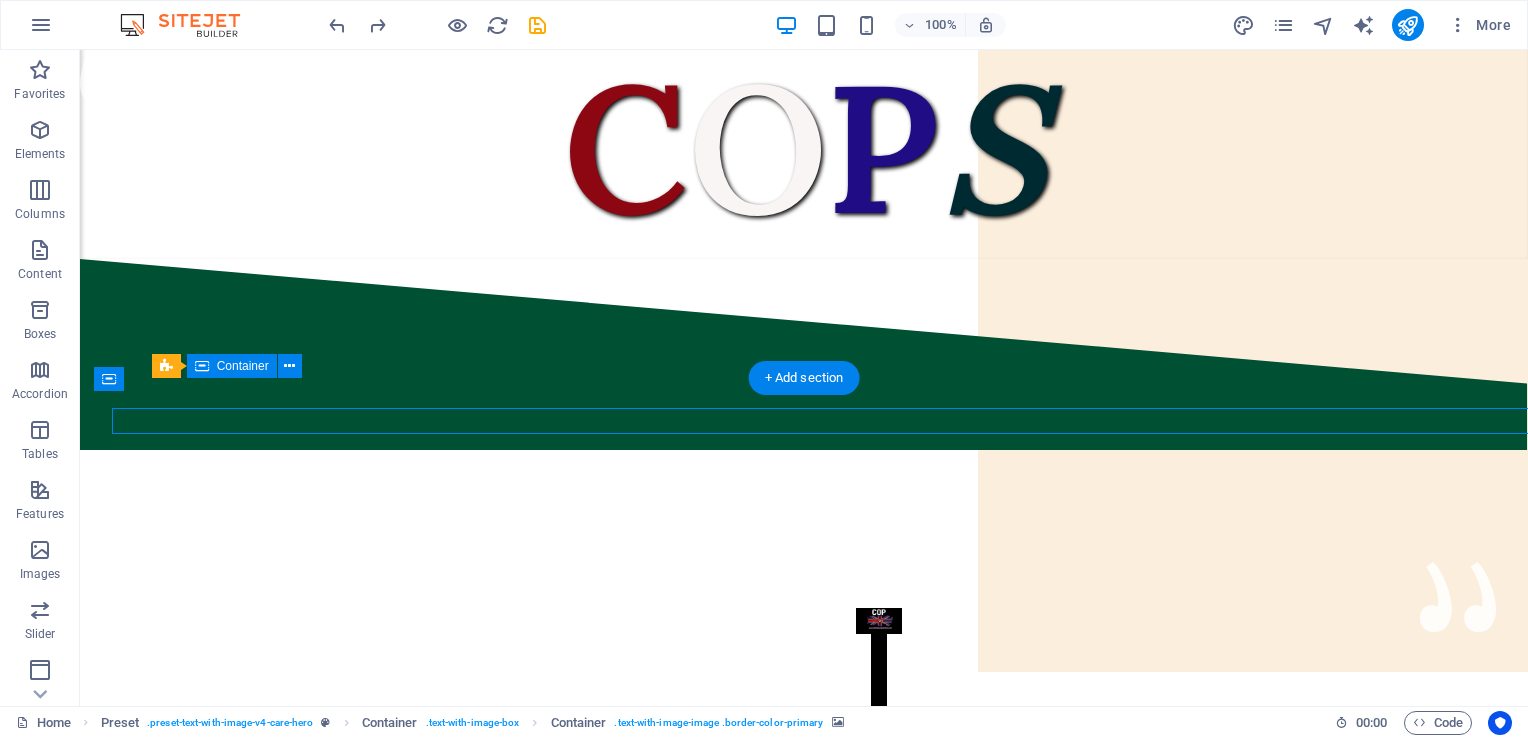 click at bounding box center (878, 621) 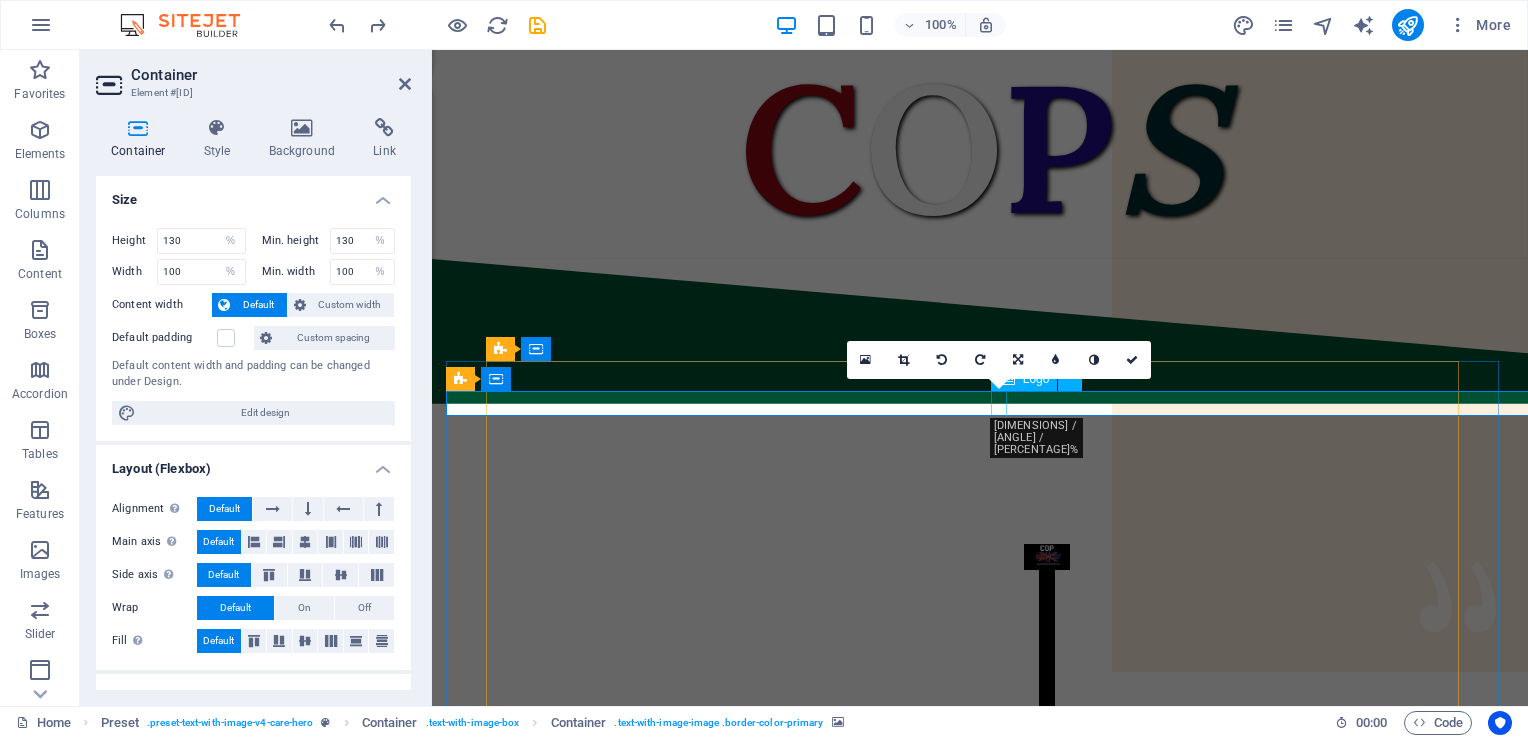 click at bounding box center (1047, 767) 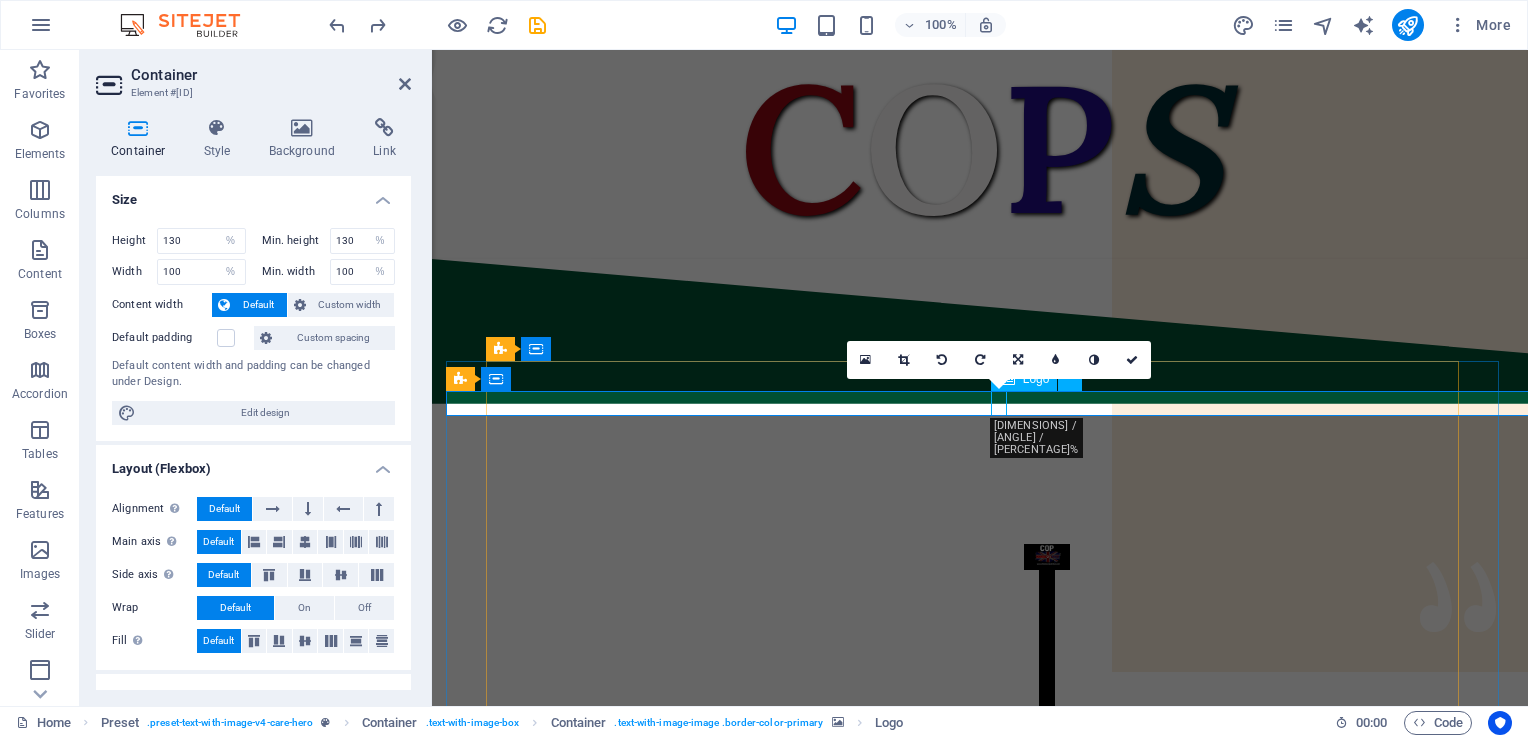 click at bounding box center [1047, 767] 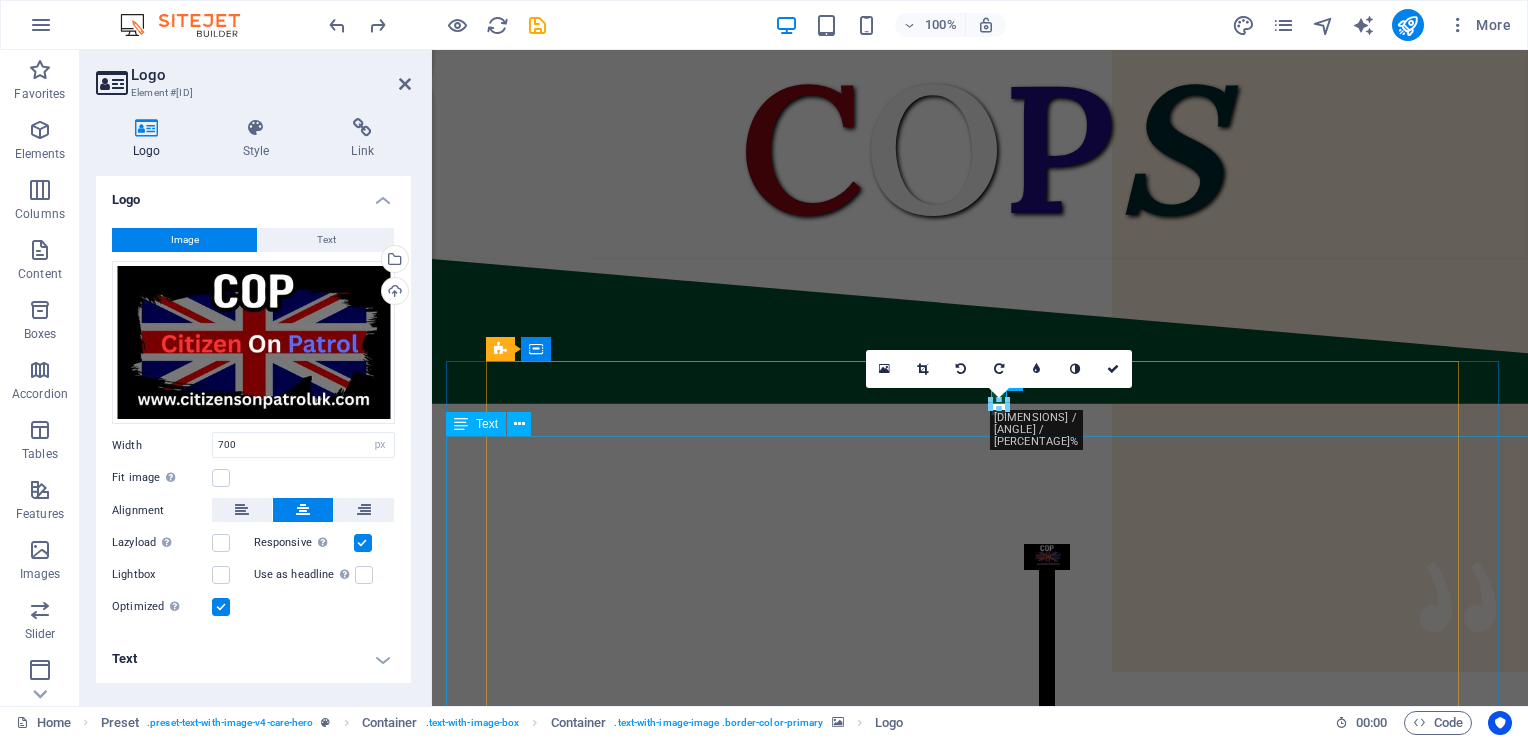 drag, startPoint x: 998, startPoint y: 409, endPoint x: 1011, endPoint y: 491, distance: 83.02409 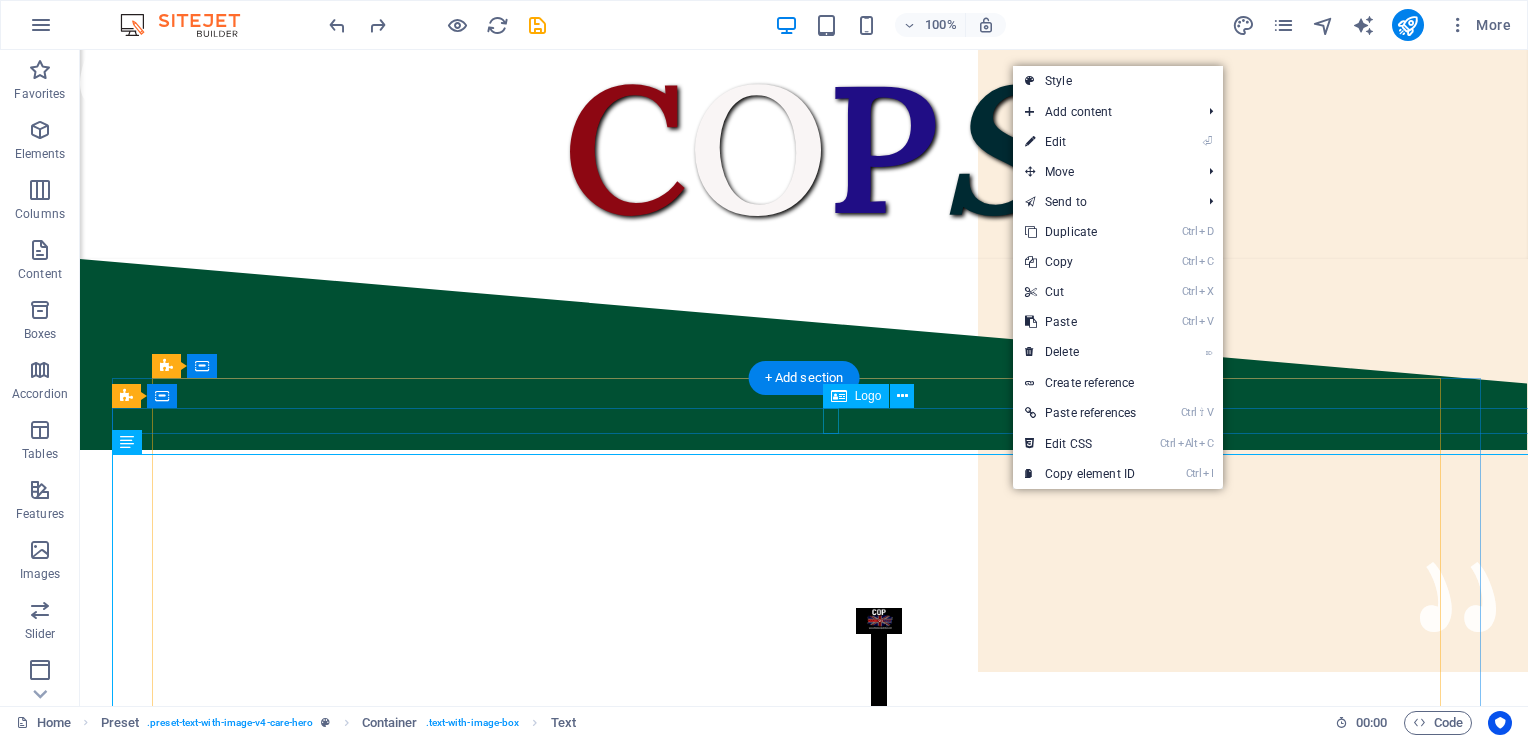 click at bounding box center (879, 831) 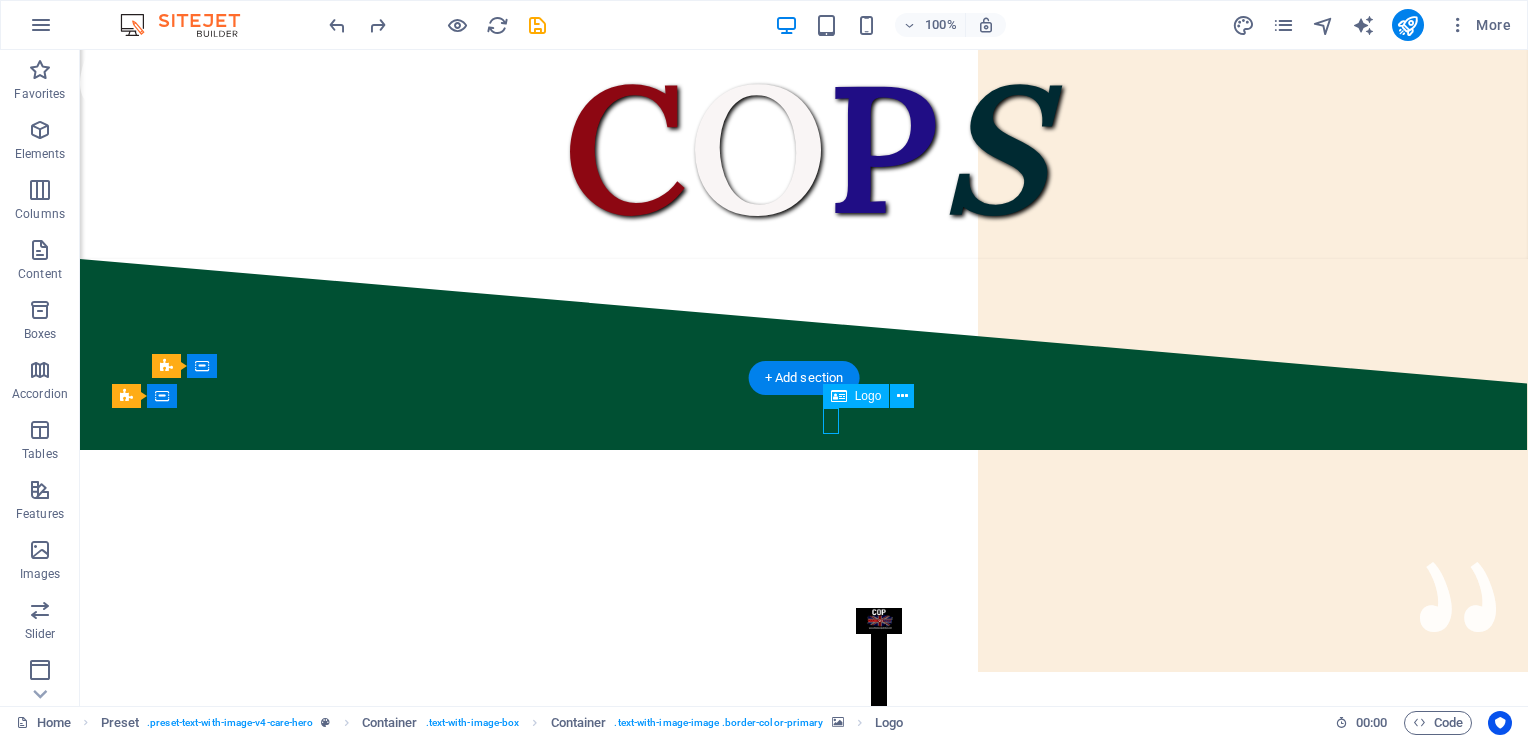 click at bounding box center (879, 831) 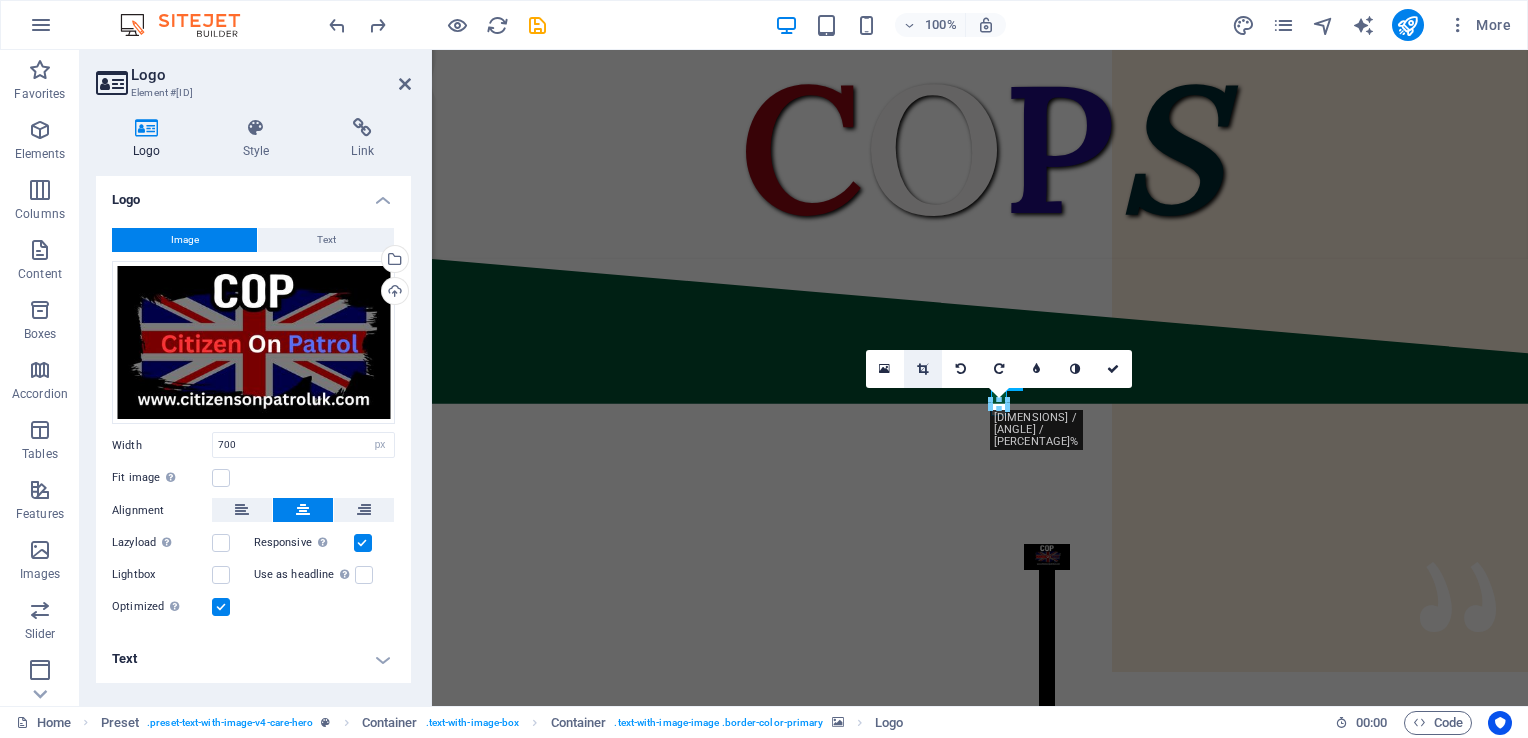 click at bounding box center [922, 369] 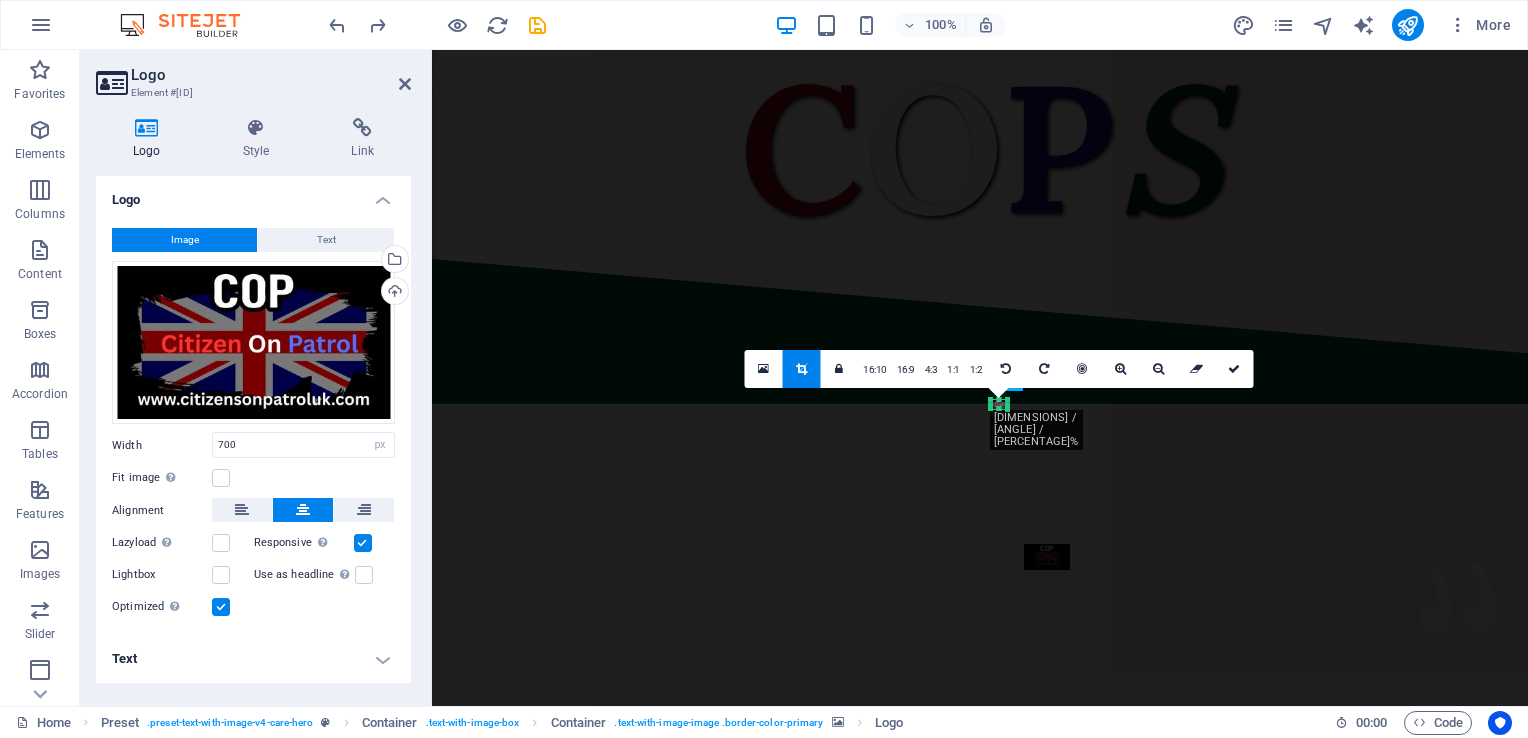 drag, startPoint x: 1440, startPoint y: 449, endPoint x: 1095, endPoint y: 324, distance: 366.94687 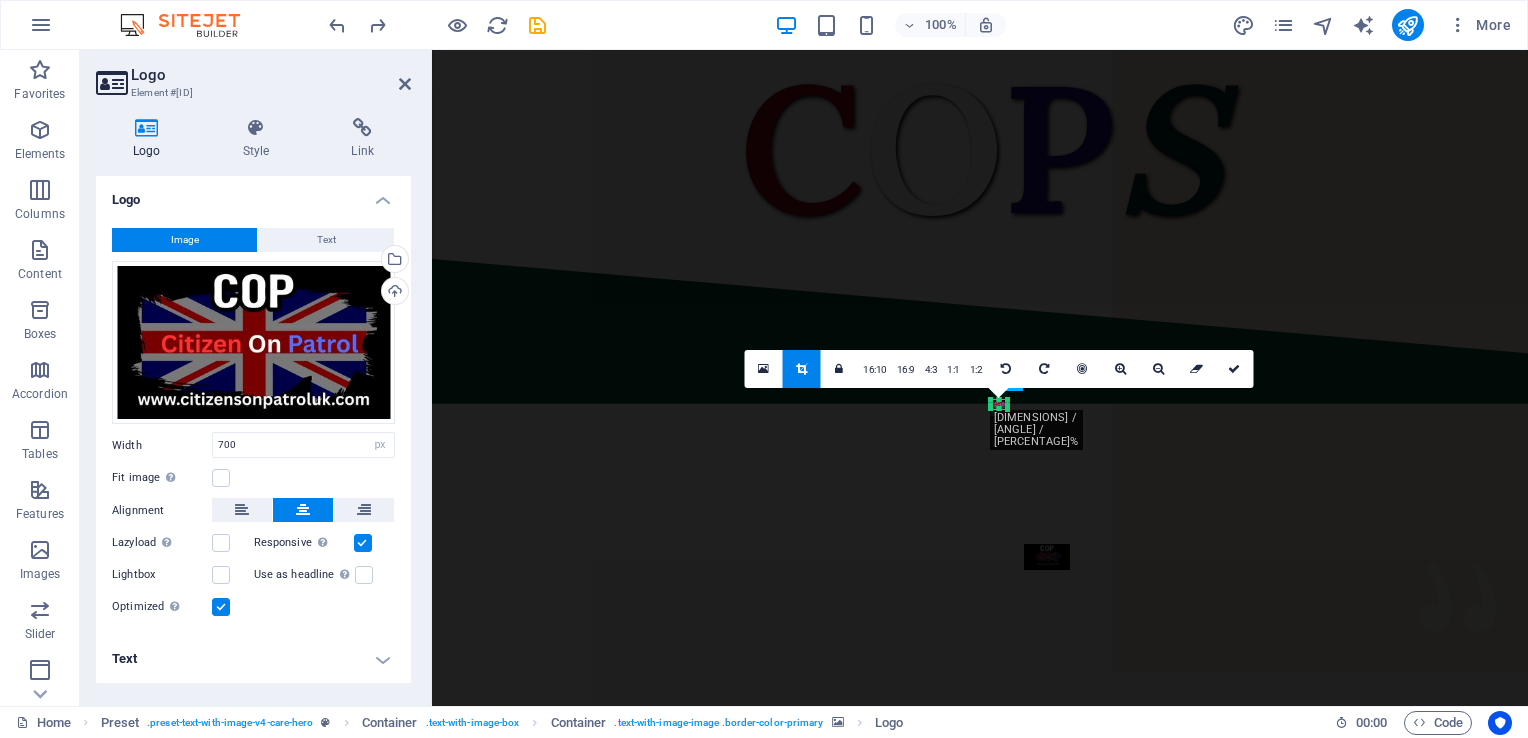 drag, startPoint x: 663, startPoint y: 274, endPoint x: 997, endPoint y: 405, distance: 358.7715 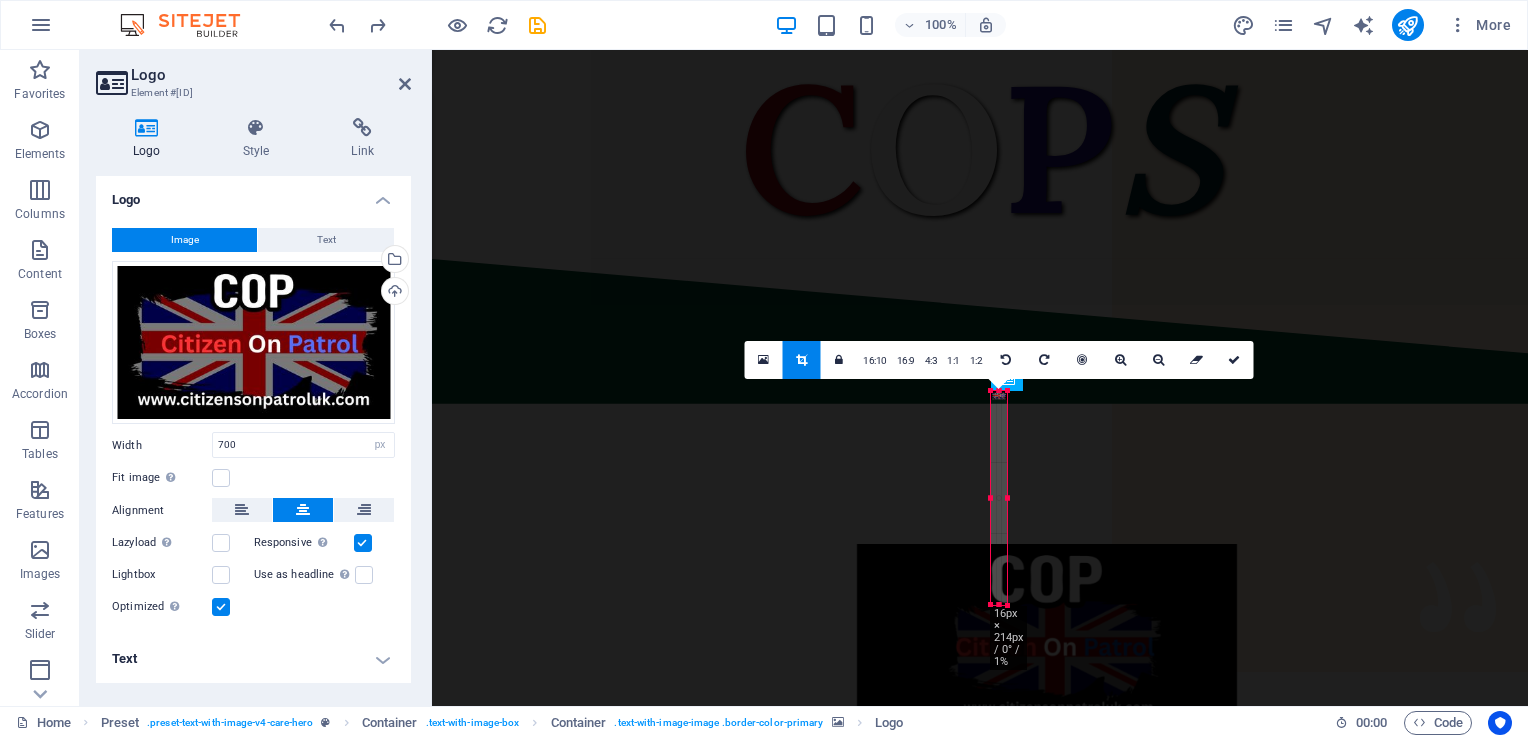 drag, startPoint x: 996, startPoint y: 402, endPoint x: 981, endPoint y: 191, distance: 211.5325 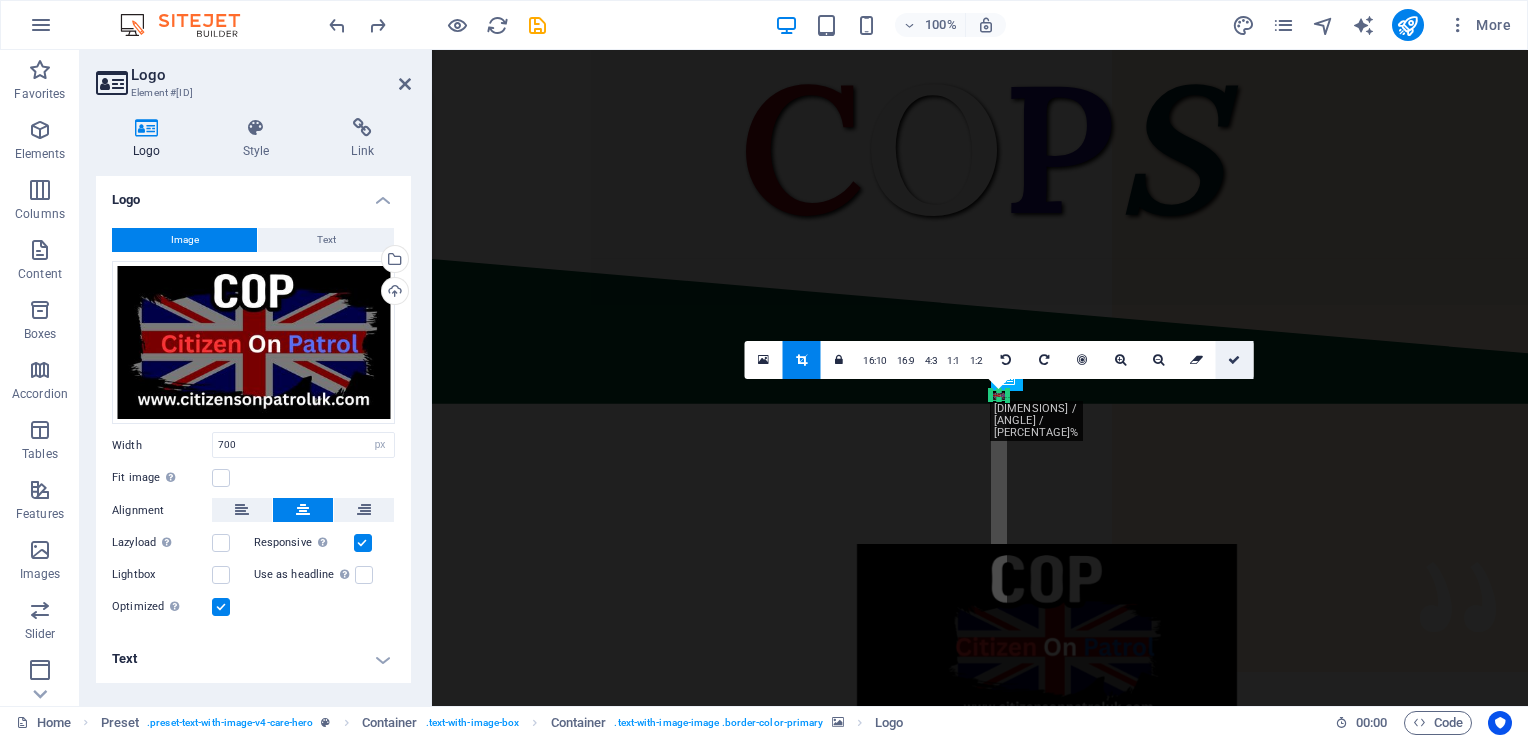 click at bounding box center (1234, 360) 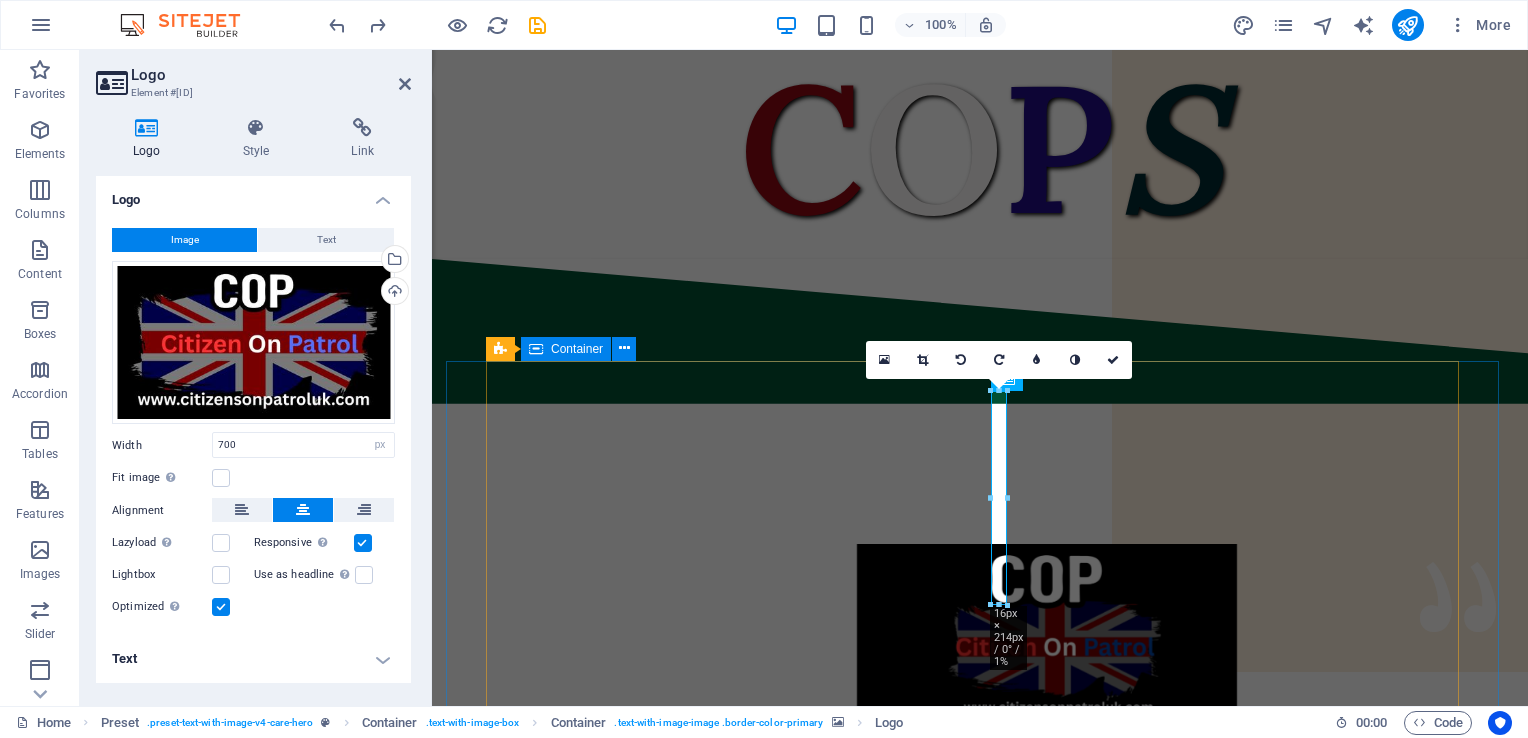click at bounding box center (1047, 651) 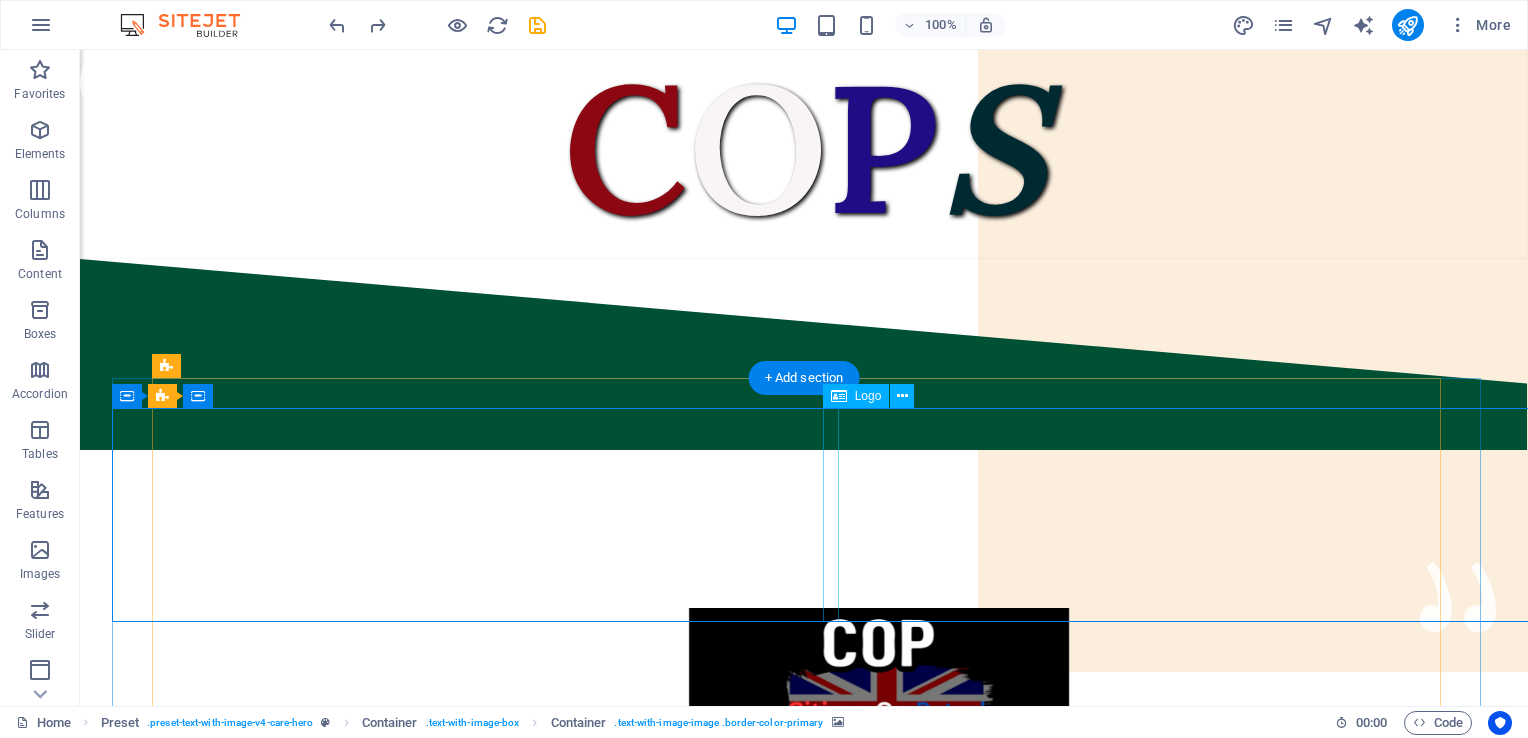 click at bounding box center (879, 929) 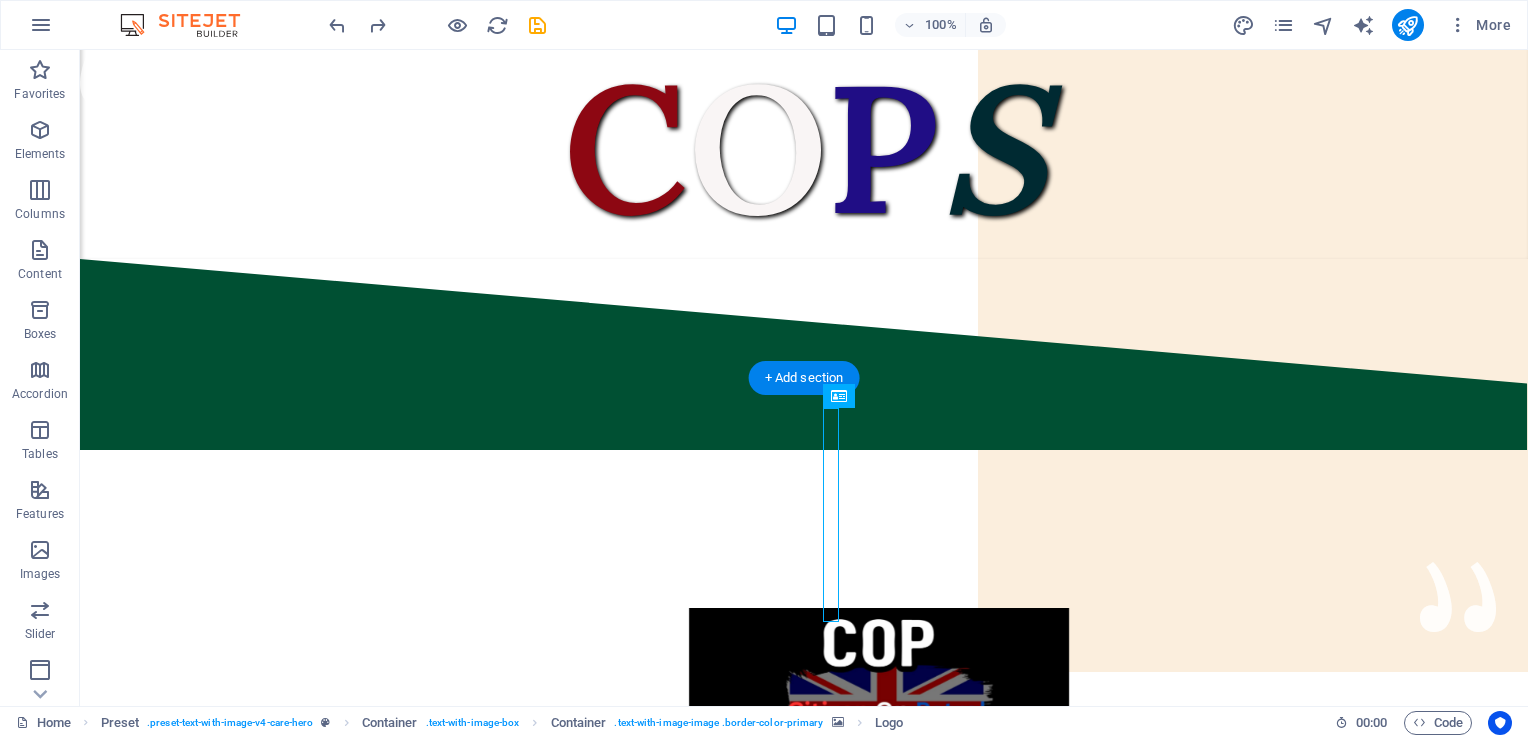 drag, startPoint x: 832, startPoint y: 508, endPoint x: 874, endPoint y: 513, distance: 42.296574 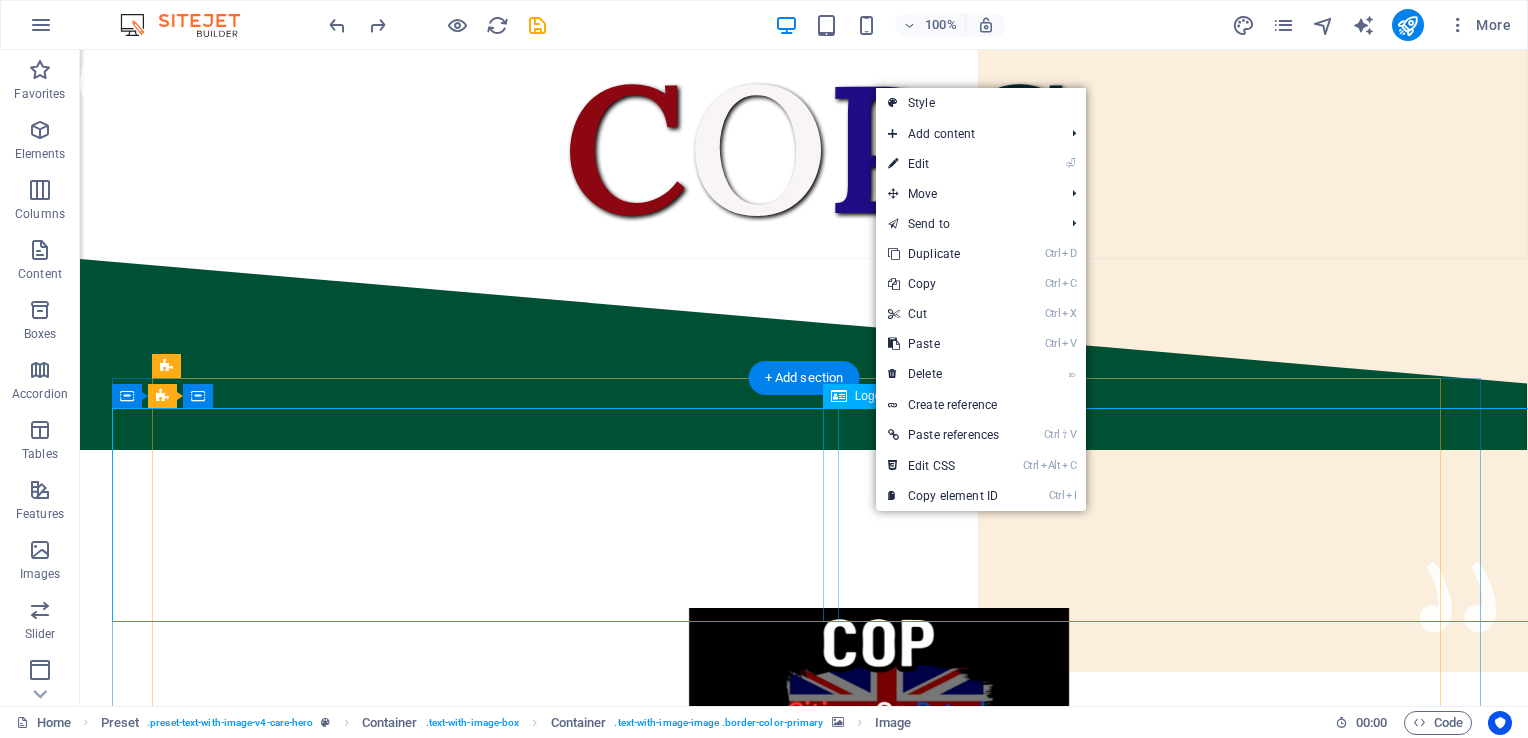 click at bounding box center (879, 929) 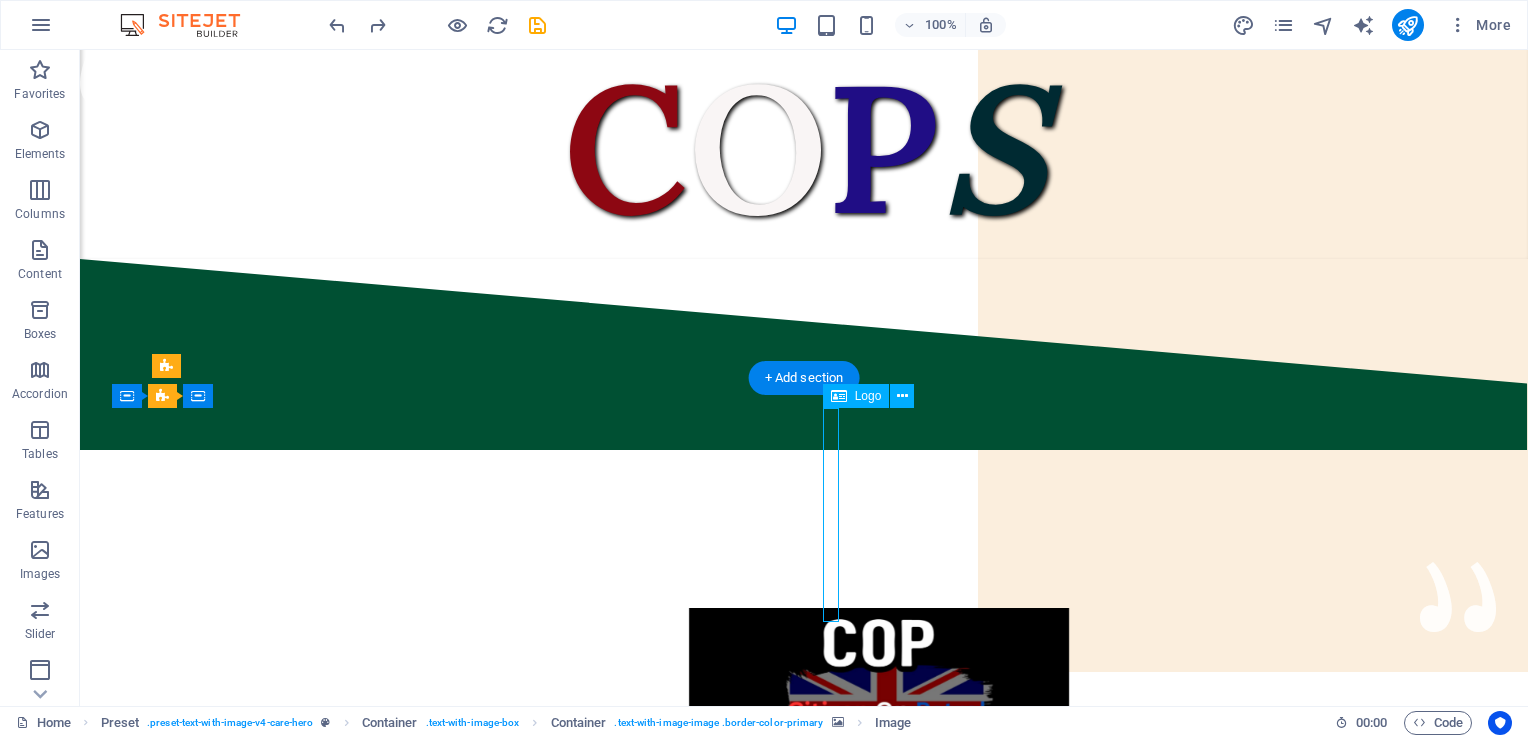 click at bounding box center (879, 929) 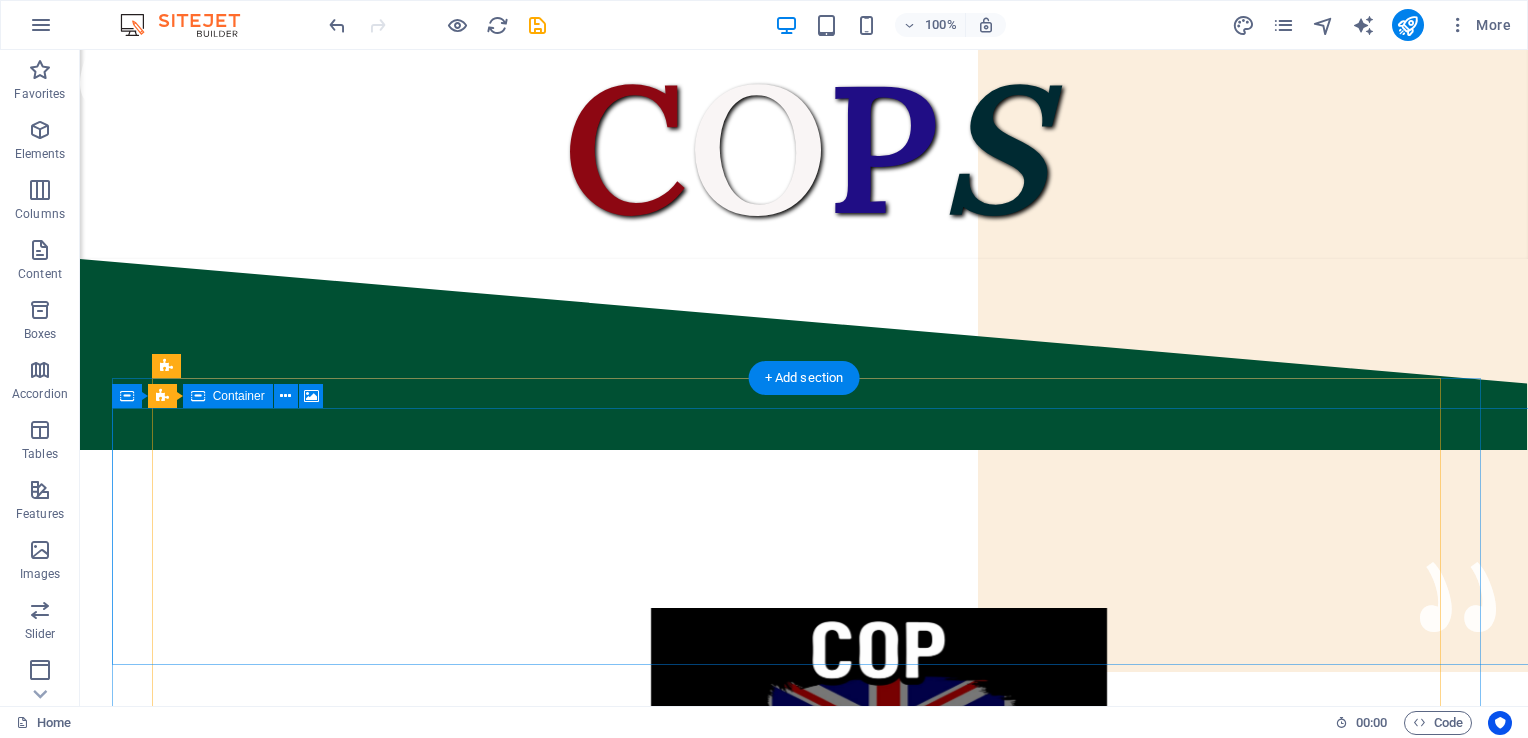click at bounding box center [878, 736] 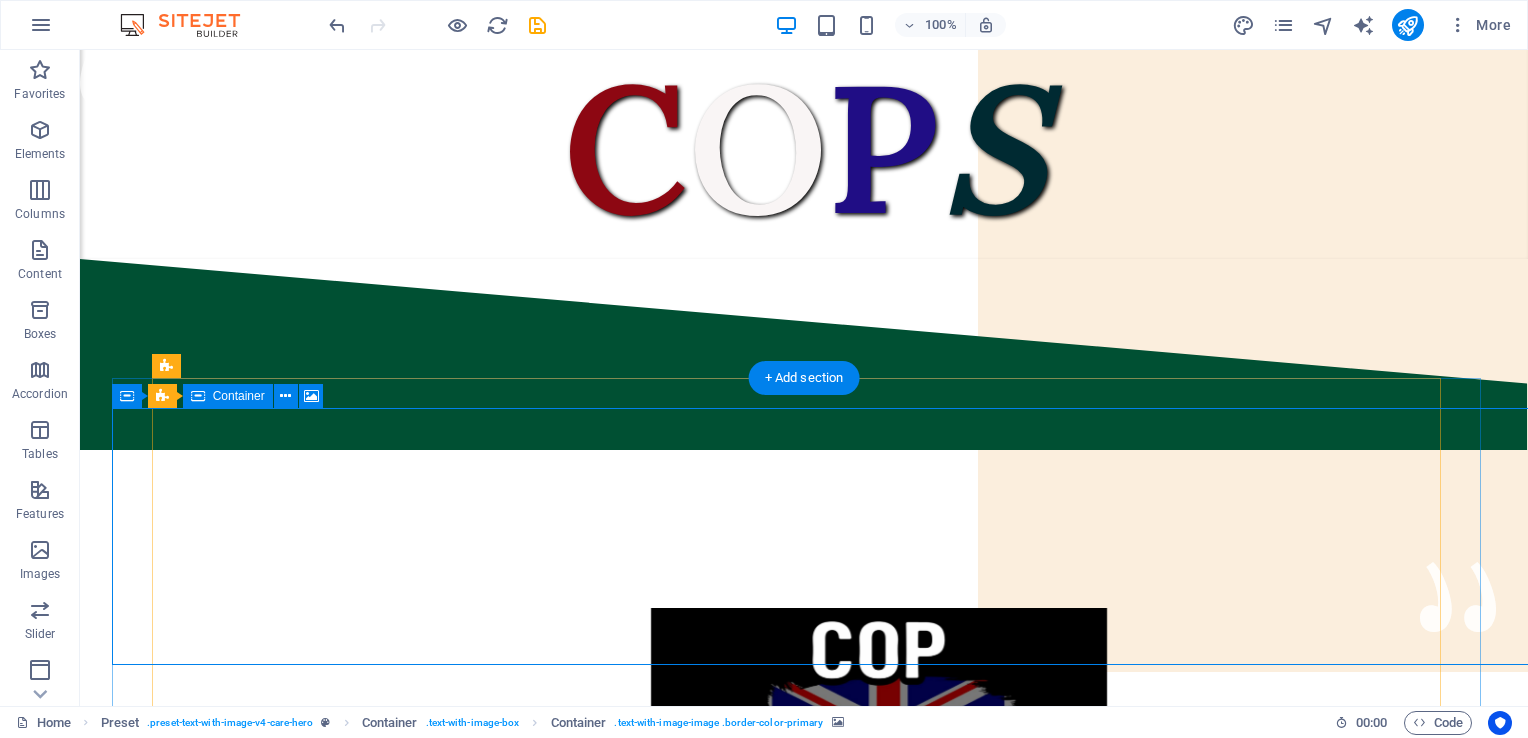 click on "Drop content here or  Add elements  Paste clipboard" at bounding box center (879, 994) 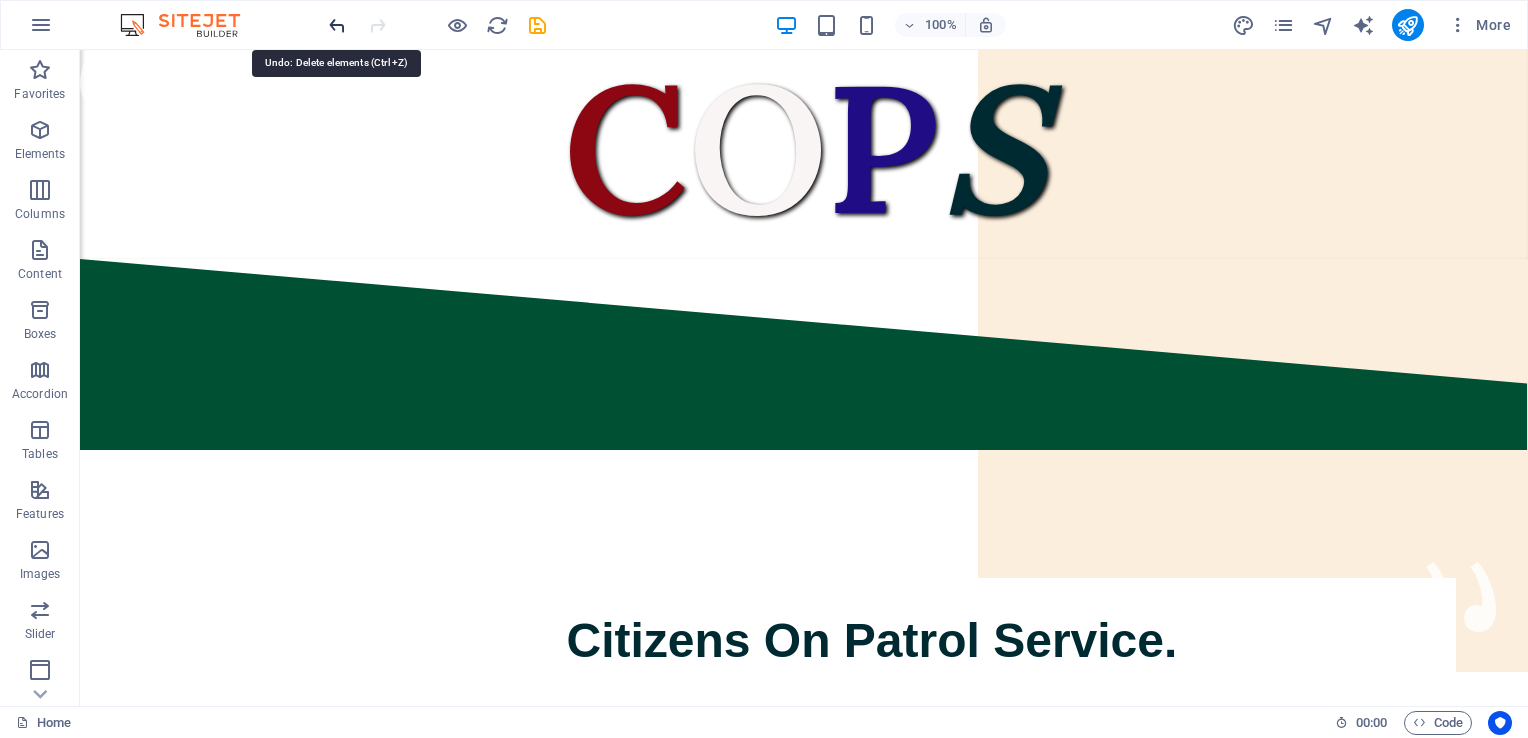 click at bounding box center (337, 25) 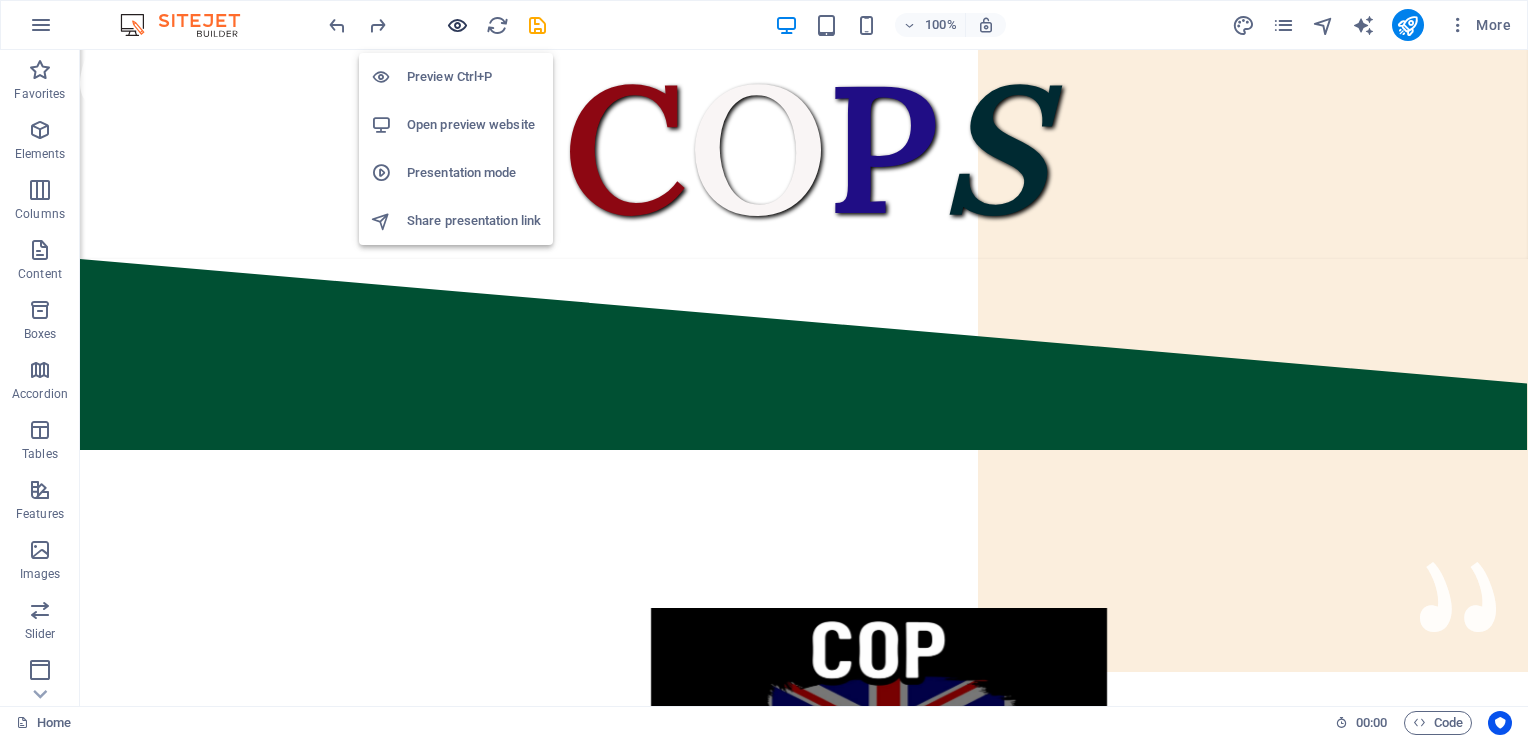 click at bounding box center [457, 25] 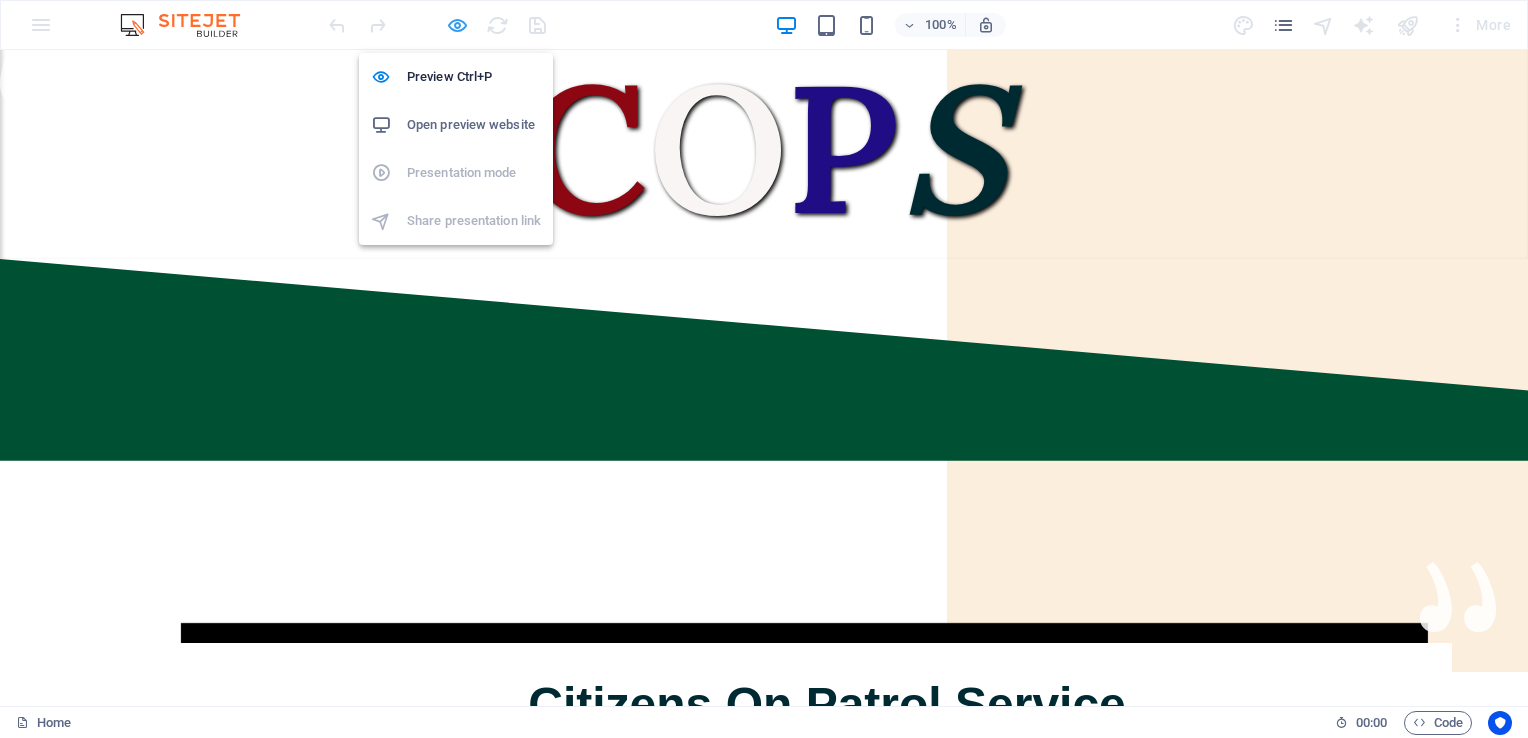 click at bounding box center (457, 25) 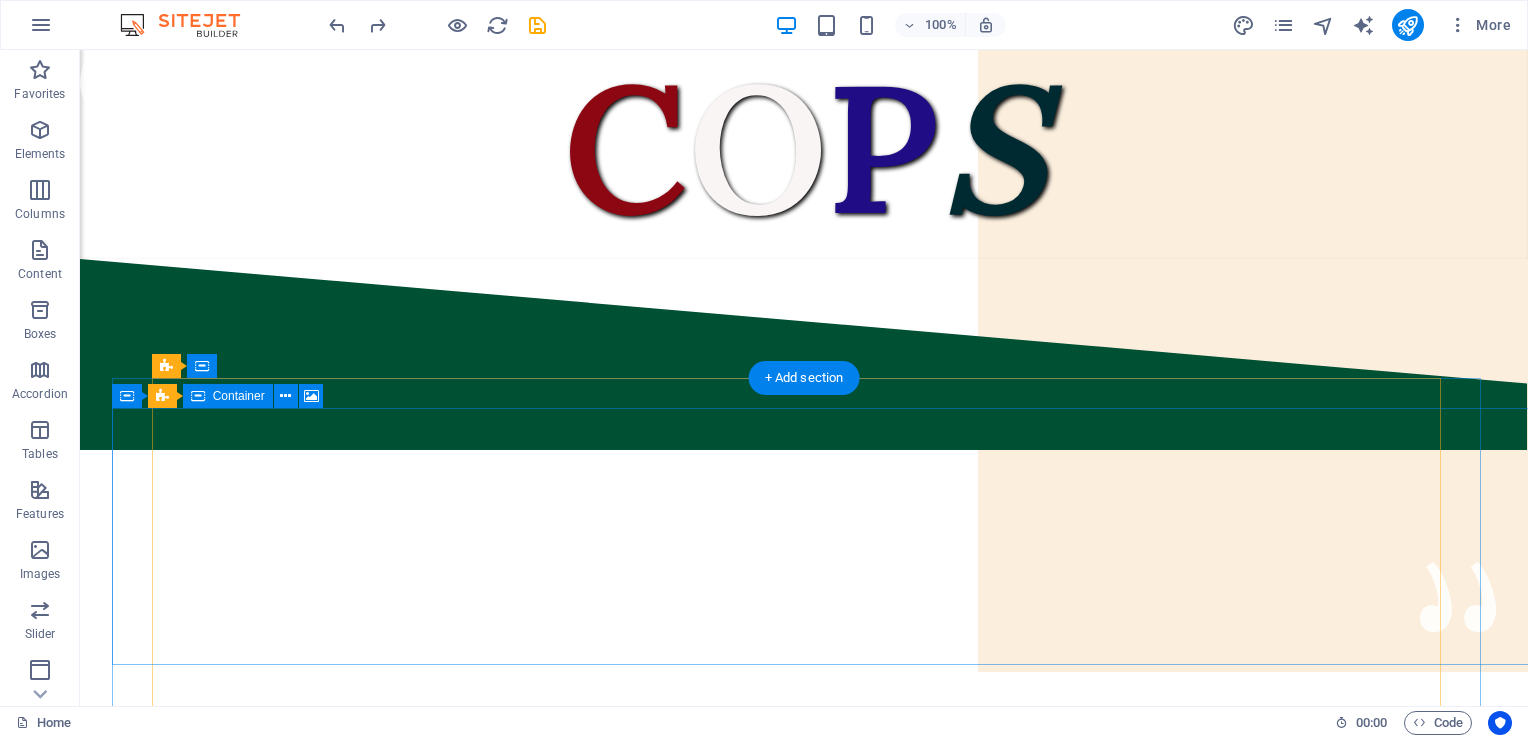 click at bounding box center [843, 1216] 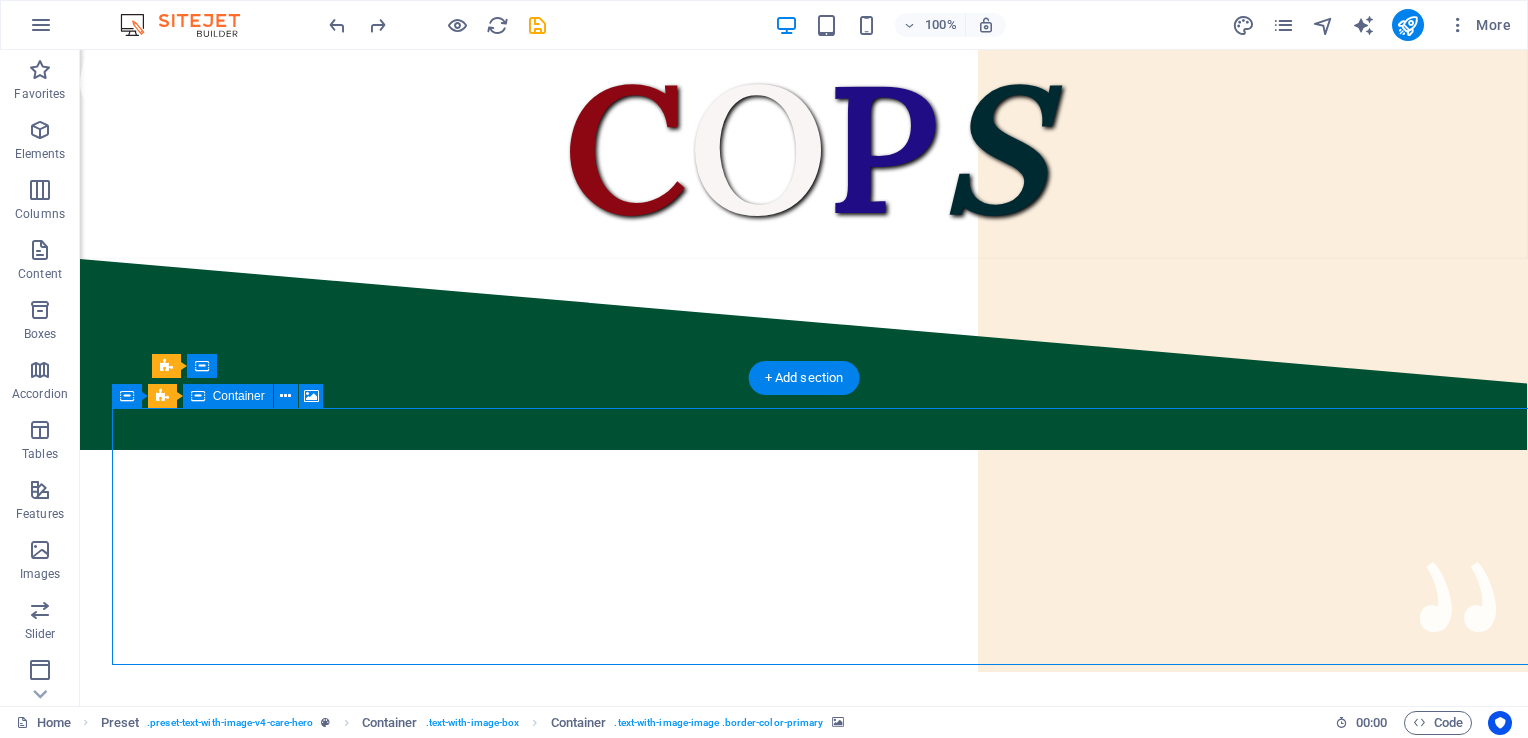 click at bounding box center [843, 1216] 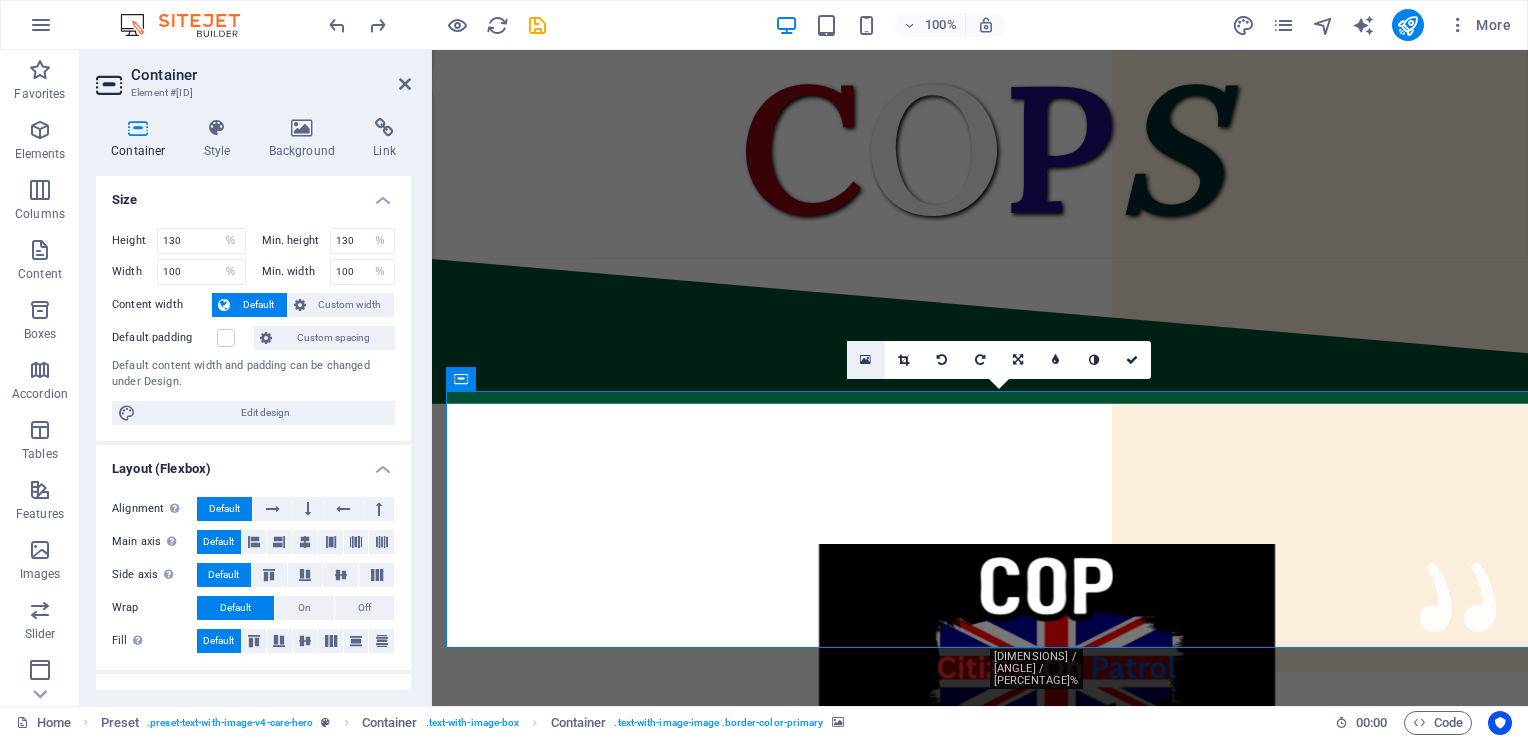 click at bounding box center [865, 360] 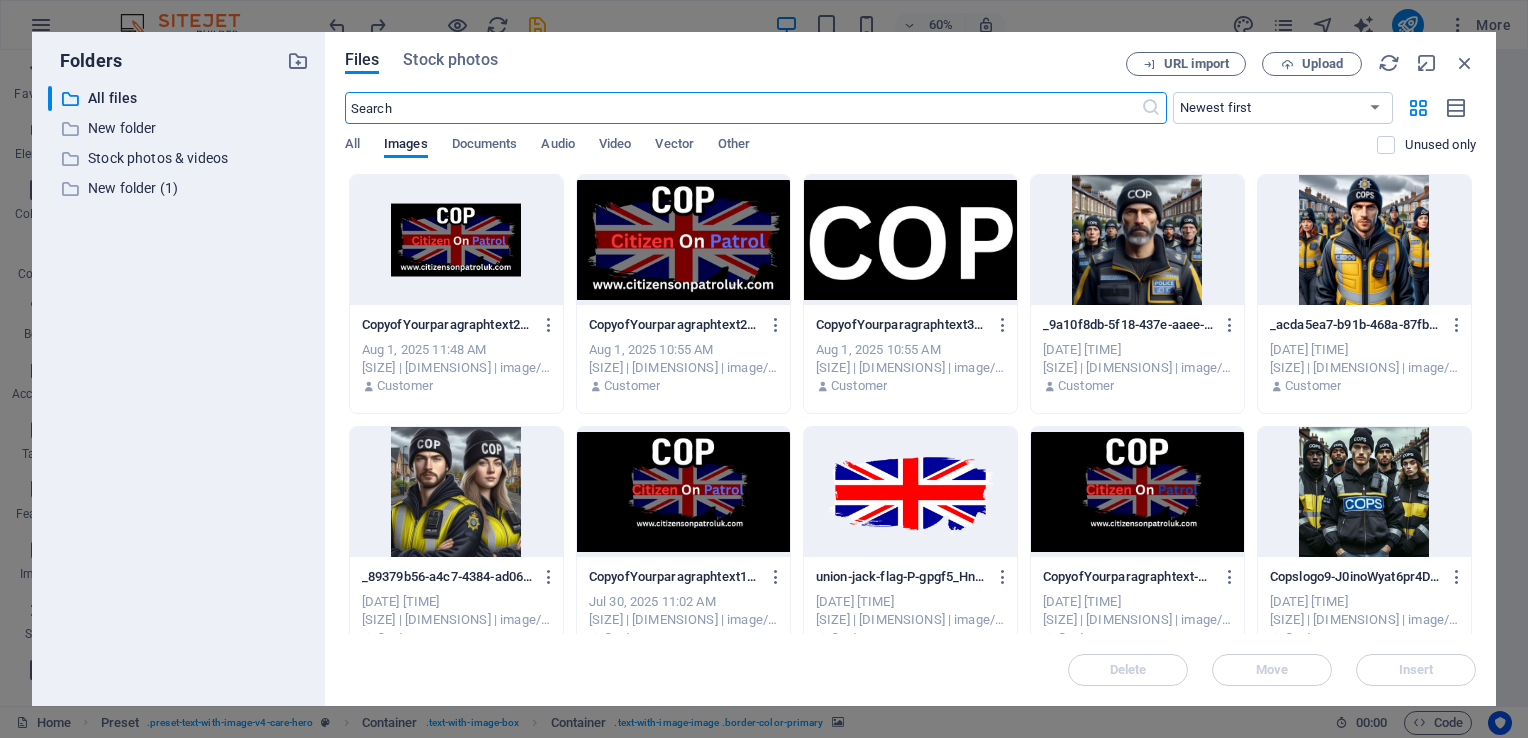 click at bounding box center (683, 240) 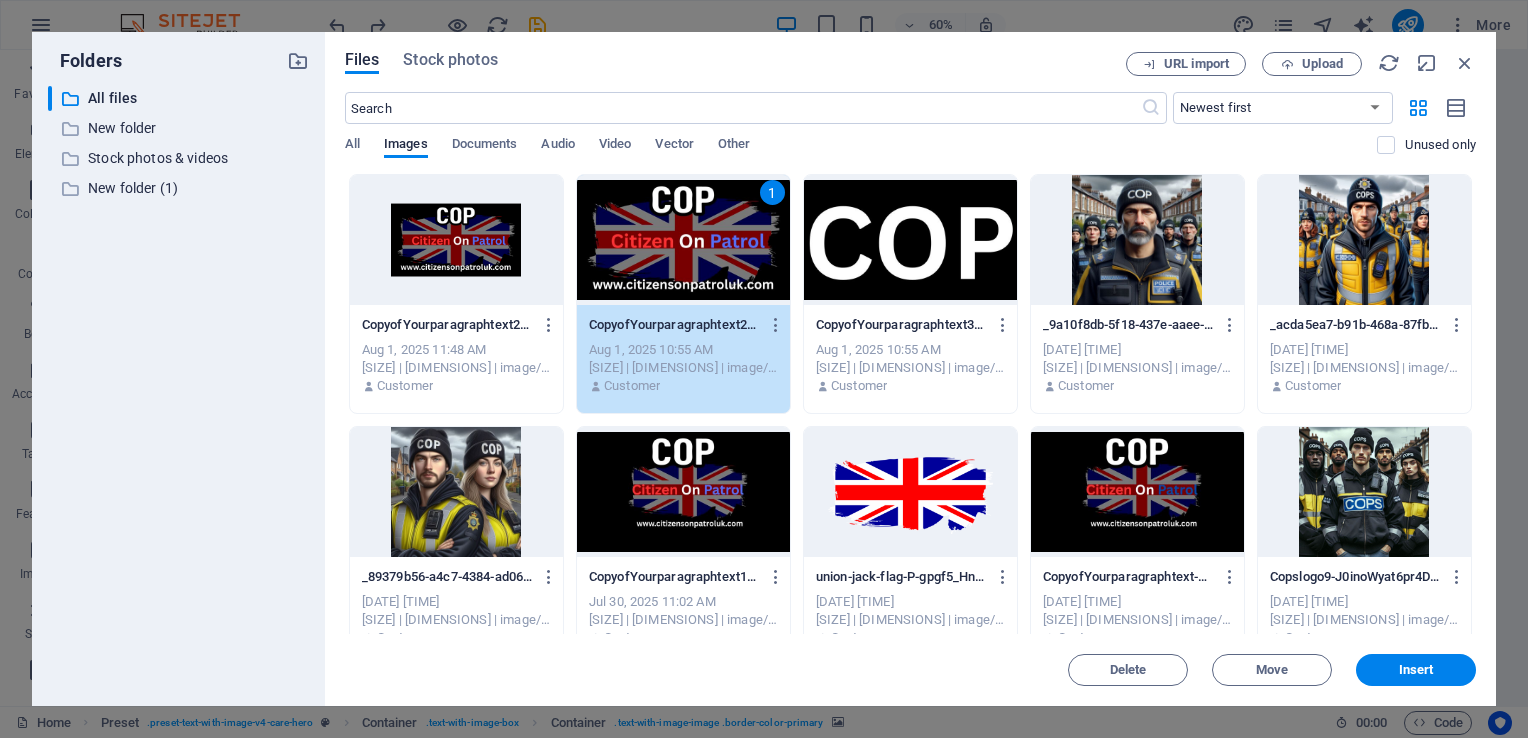 click on "1" at bounding box center (683, 240) 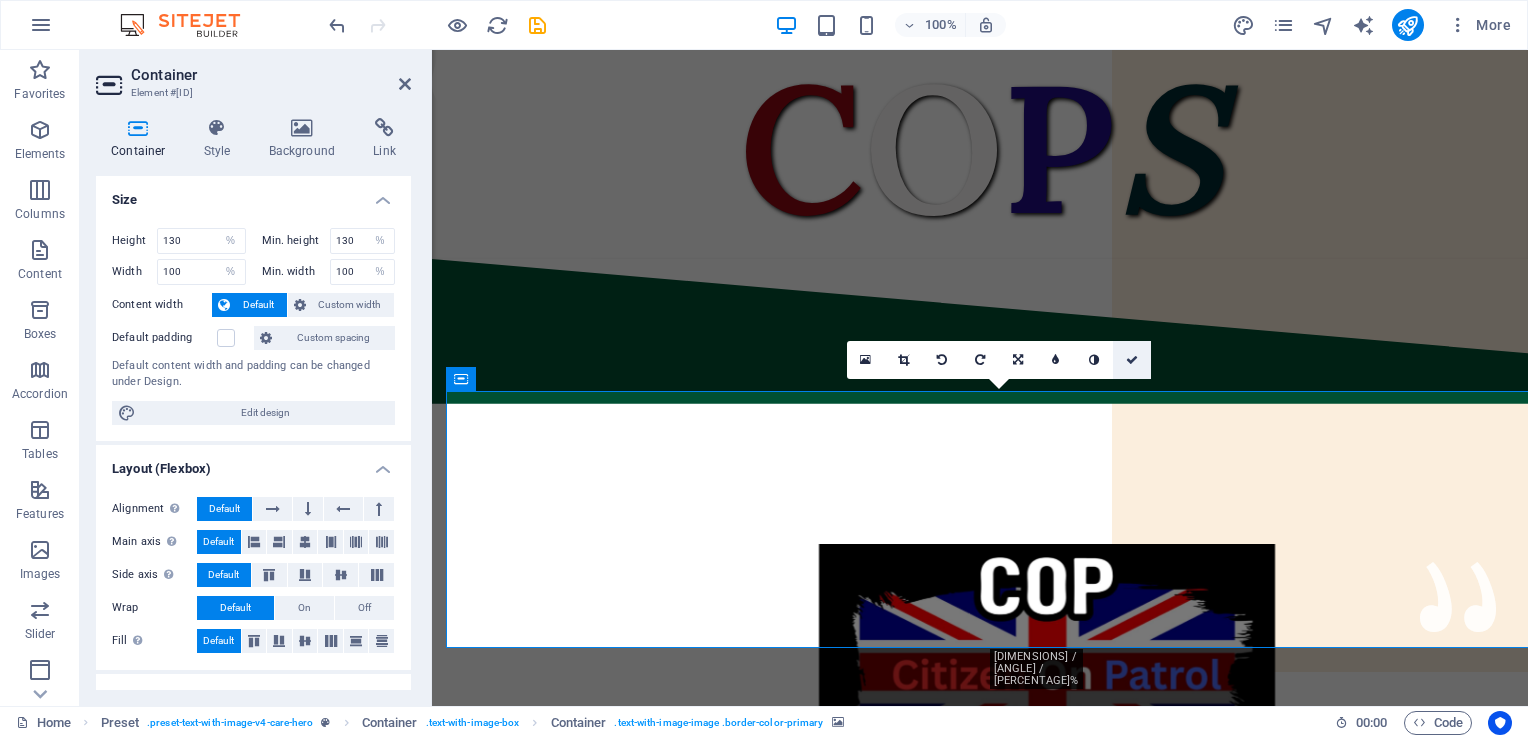 click at bounding box center (1132, 360) 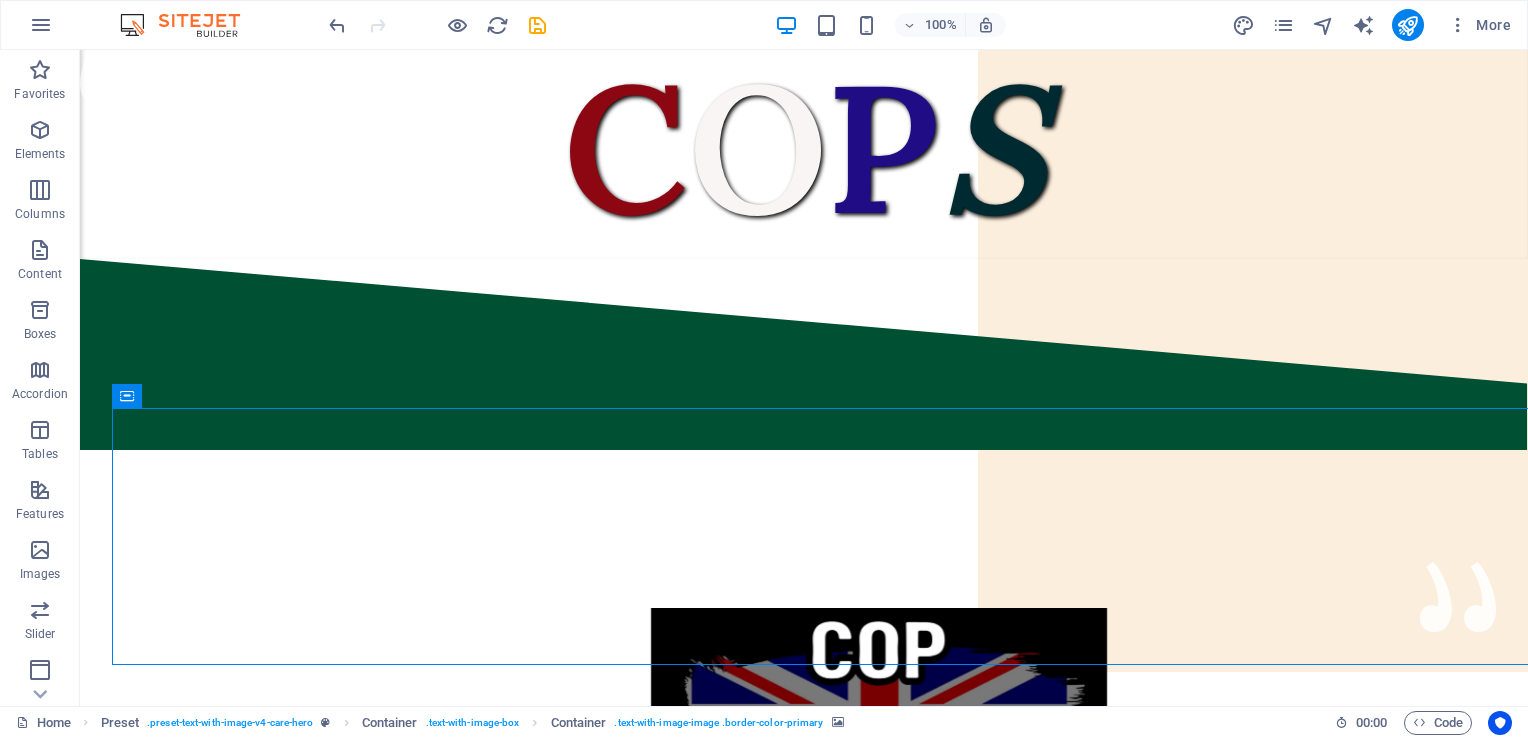 click on "C O P S Drop content here or  Add elements  Paste clipboard   Citizens On Patrol Service.     We are here to serve the people of the United Kingdom, not the Government.   Our aim is to reduce crime in your local area with regular patrols. A friendly face you can turn to in times of need.   We are not the police, but we can do much more. Prevention is better than detection.    Criminals will think twice with  COPS  on the beat.       Coming to a Town and City near you.     We need your Support.   If you support us Please Donate.   We have no funding apart from Donations. We Need Uniforms, Equipment and Public Liability insurance. DONATE HERE
CITIZENS   ON  PATROL The People Have Had Enough Of Two Teir policing, So We Will Police Ourselves. Come and join us. Be One Of Many. Be One Of The People. If funding is available, we will pay (Expenses) for travel and food. Do you have some free time and want to help protect our communities?  If Interested?" at bounding box center [804, 10638] 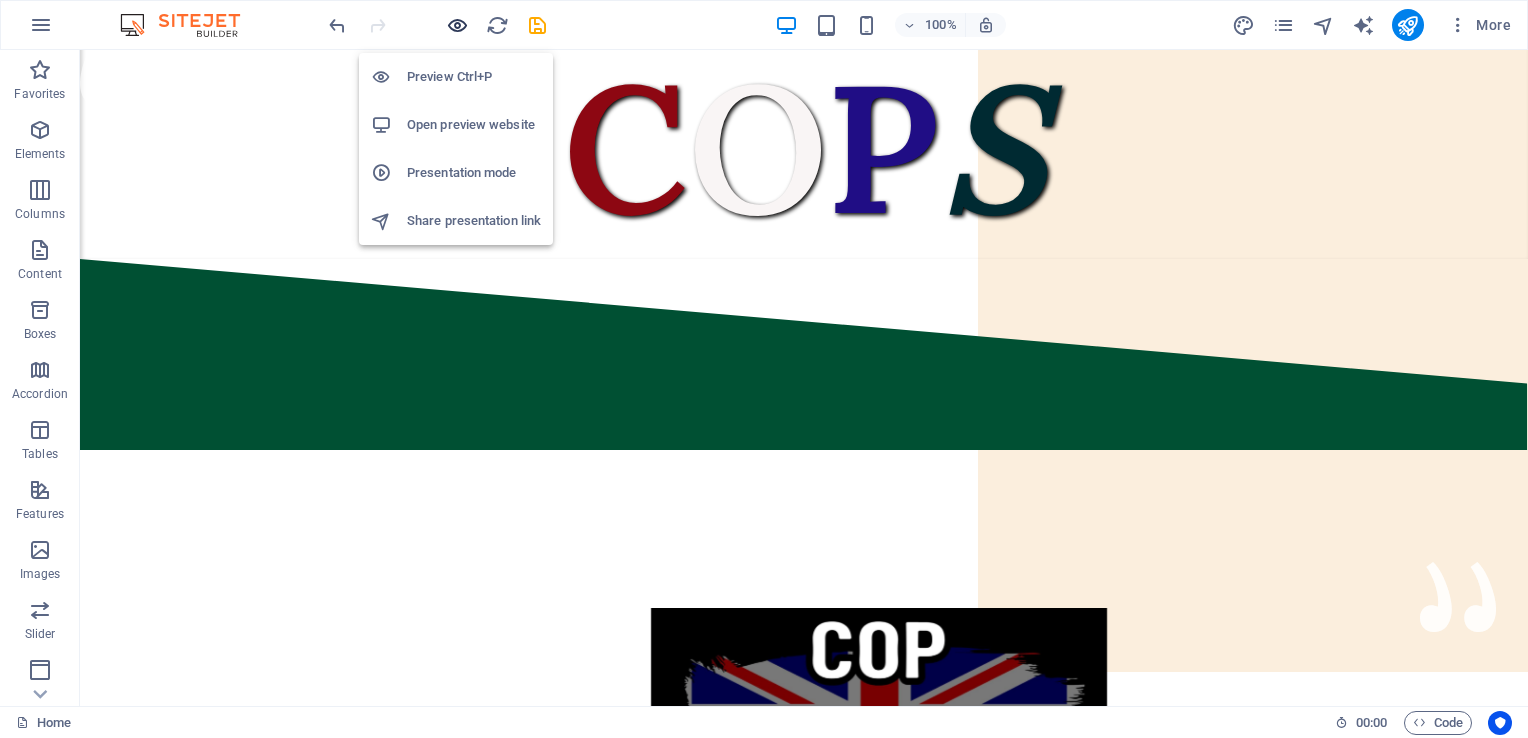 click at bounding box center [457, 25] 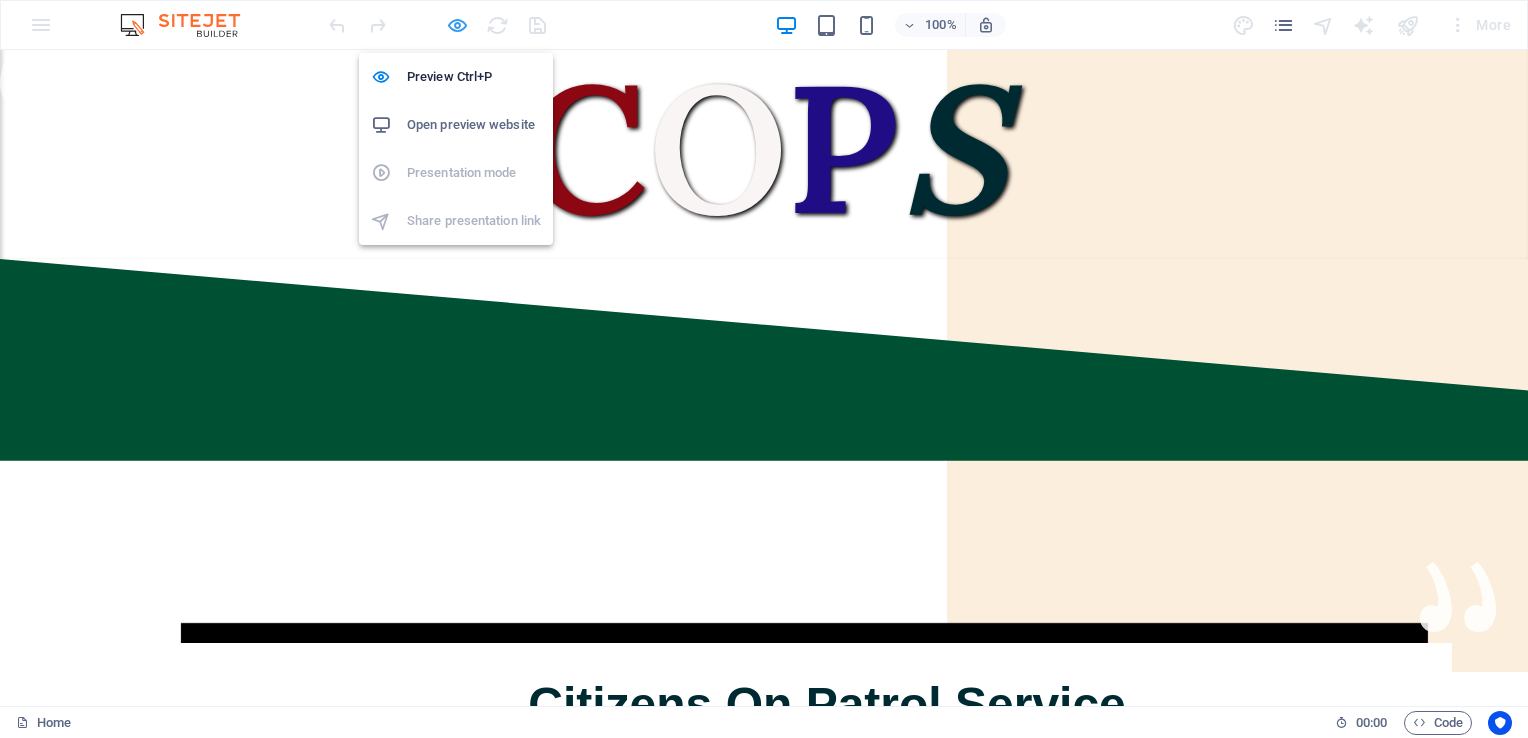click at bounding box center [457, 25] 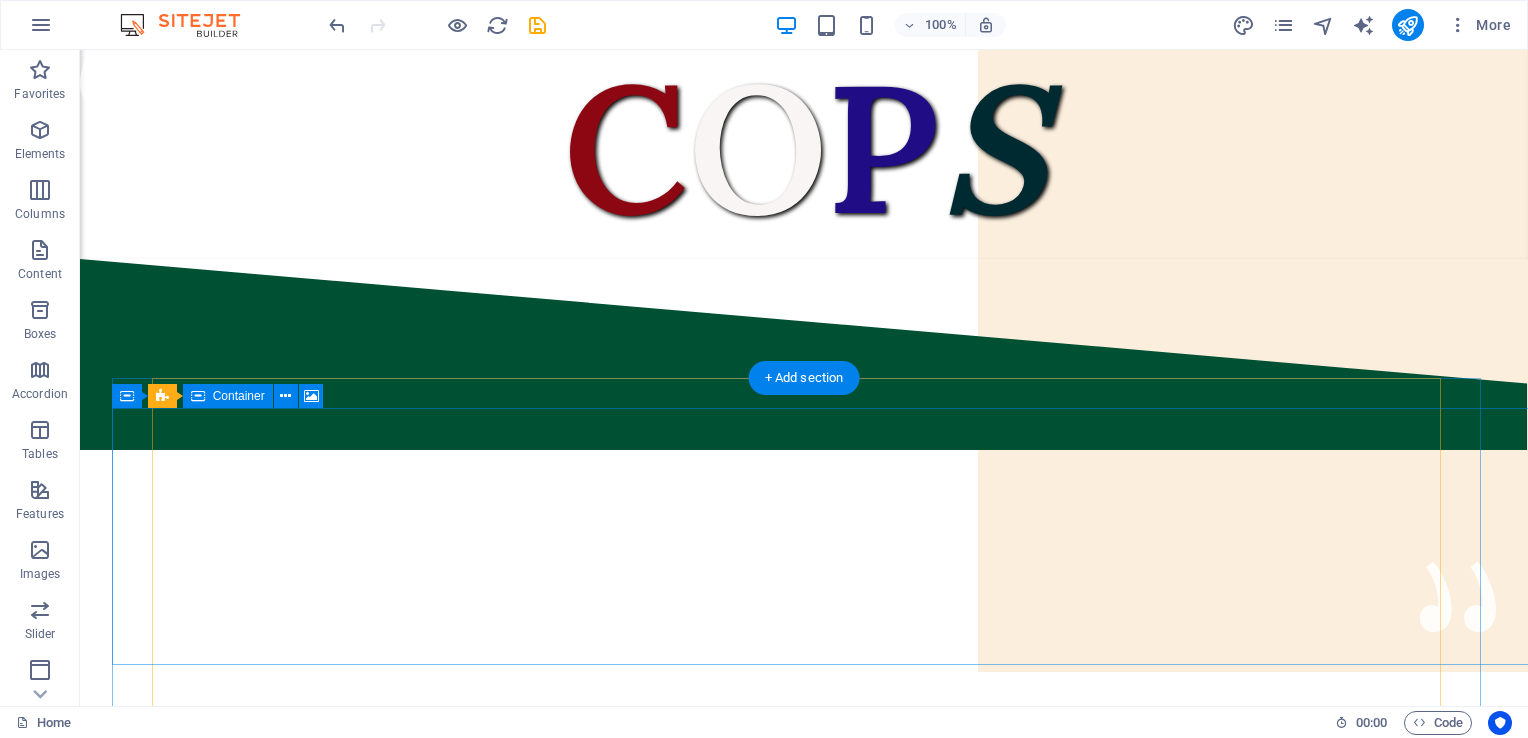 click at bounding box center [843, 1216] 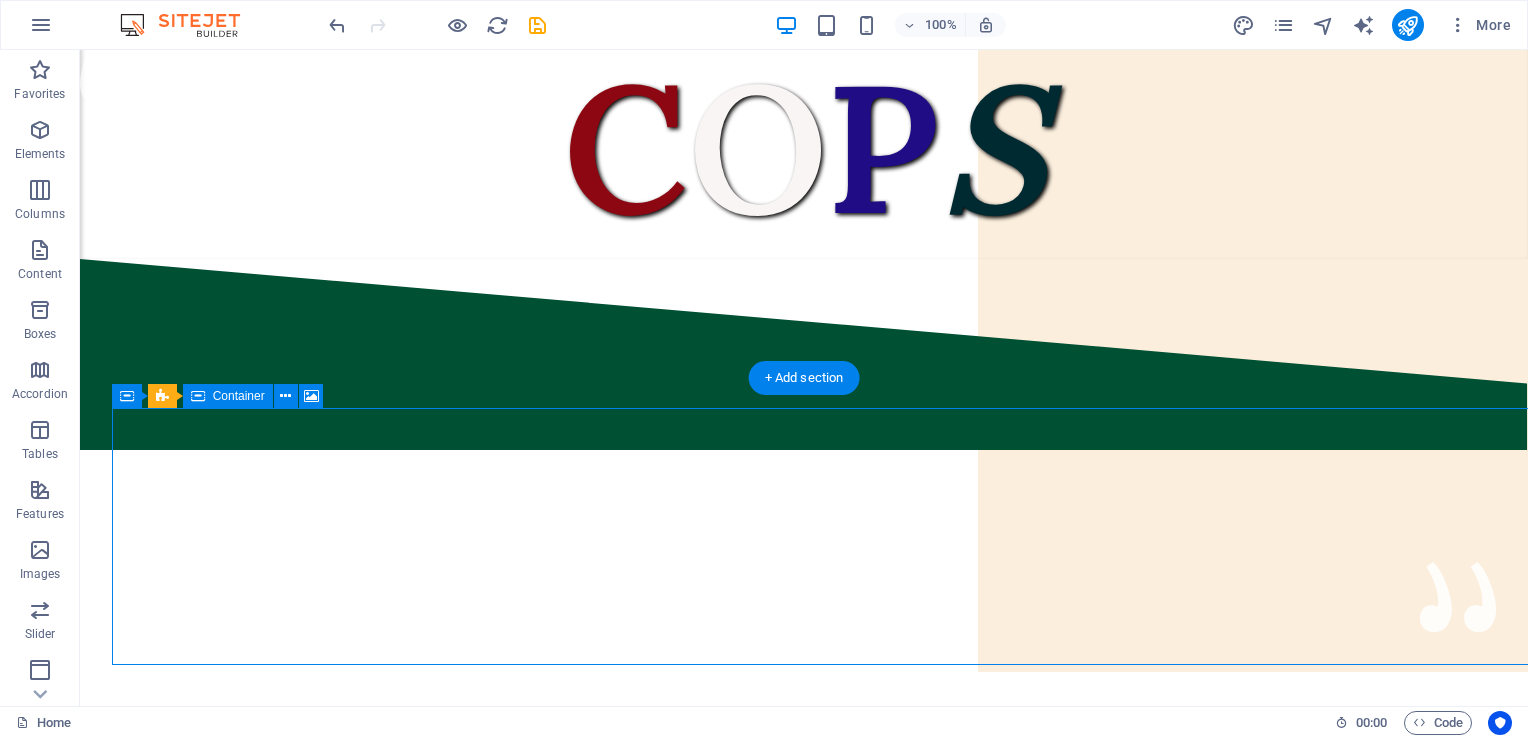 click at bounding box center (843, 1216) 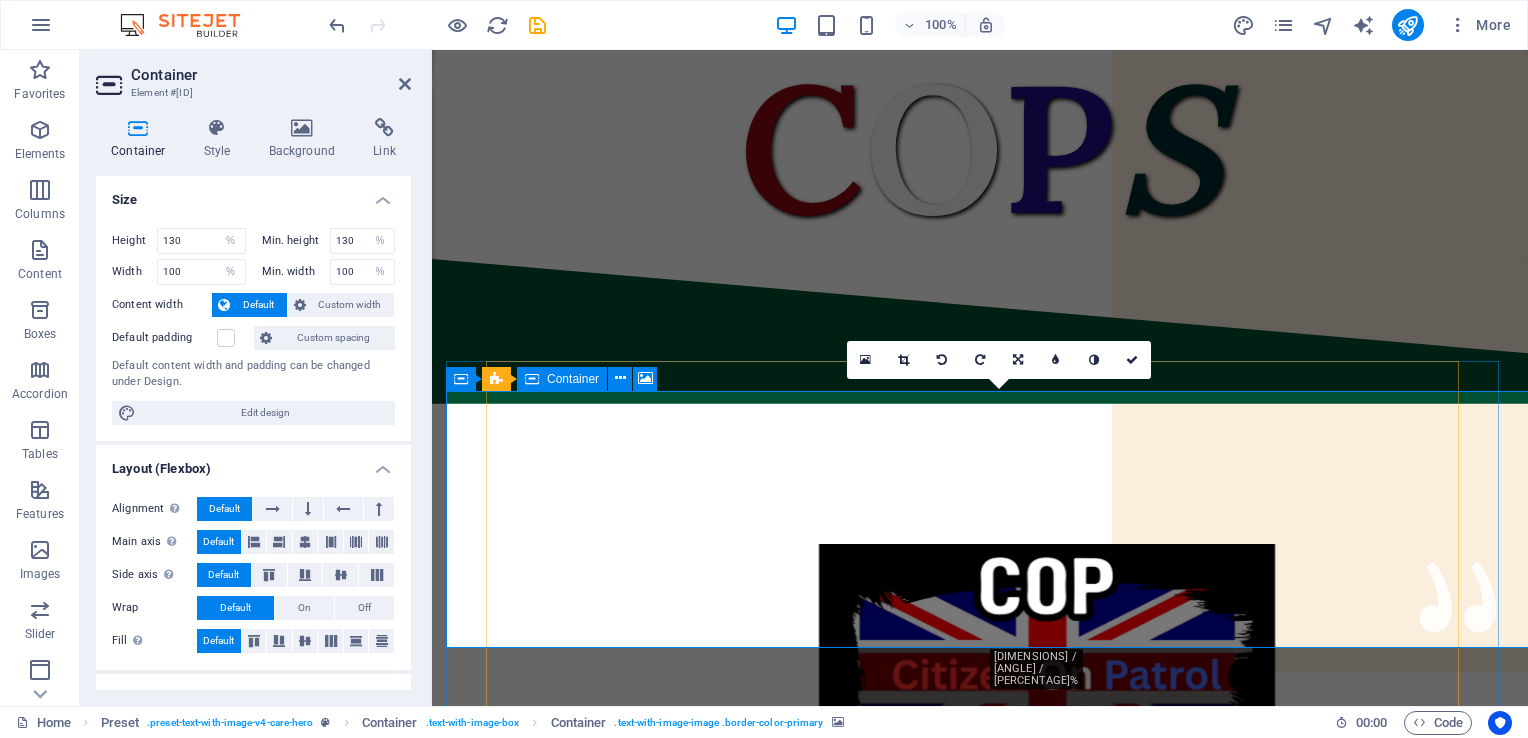 drag, startPoint x: 1000, startPoint y: 604, endPoint x: 960, endPoint y: 607, distance: 40.112343 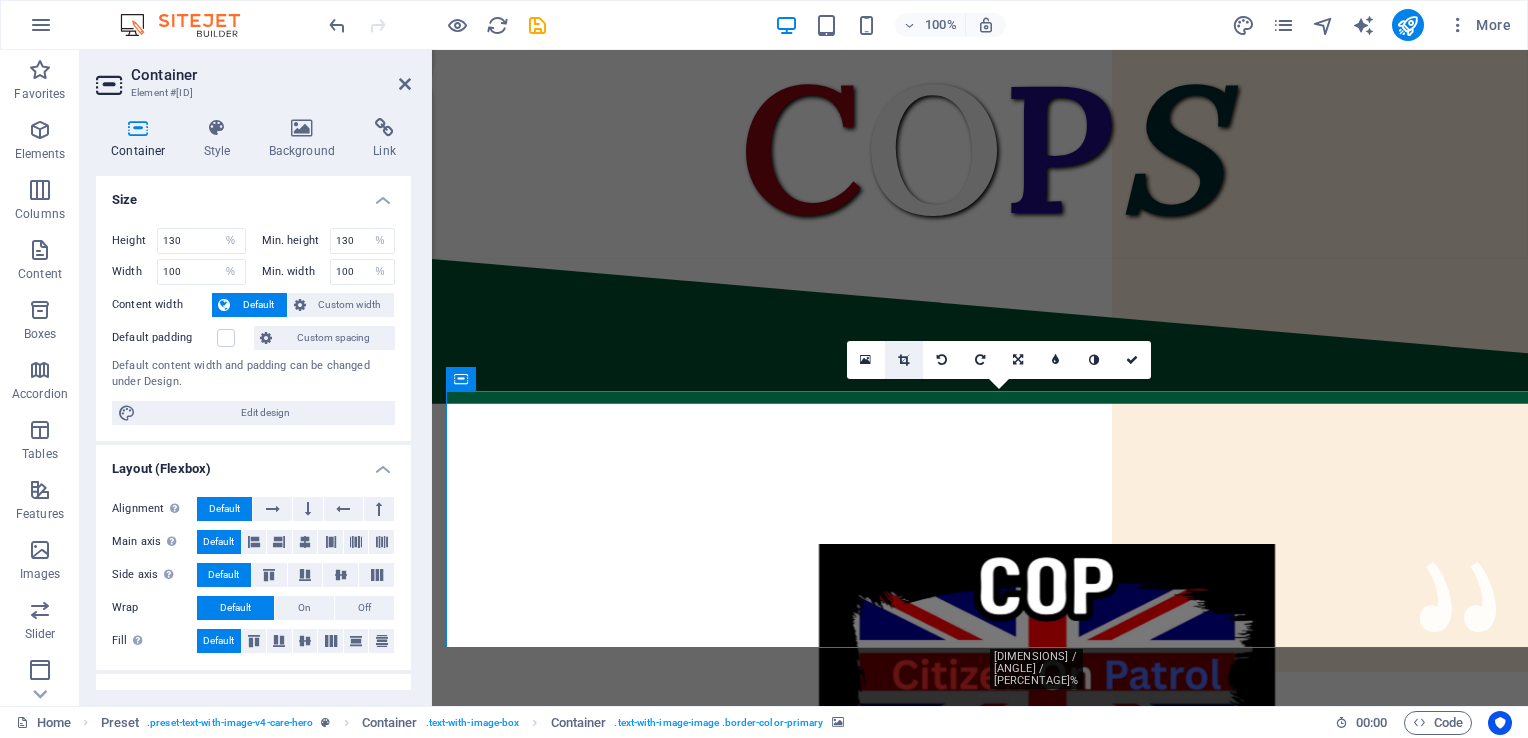 click at bounding box center [903, 360] 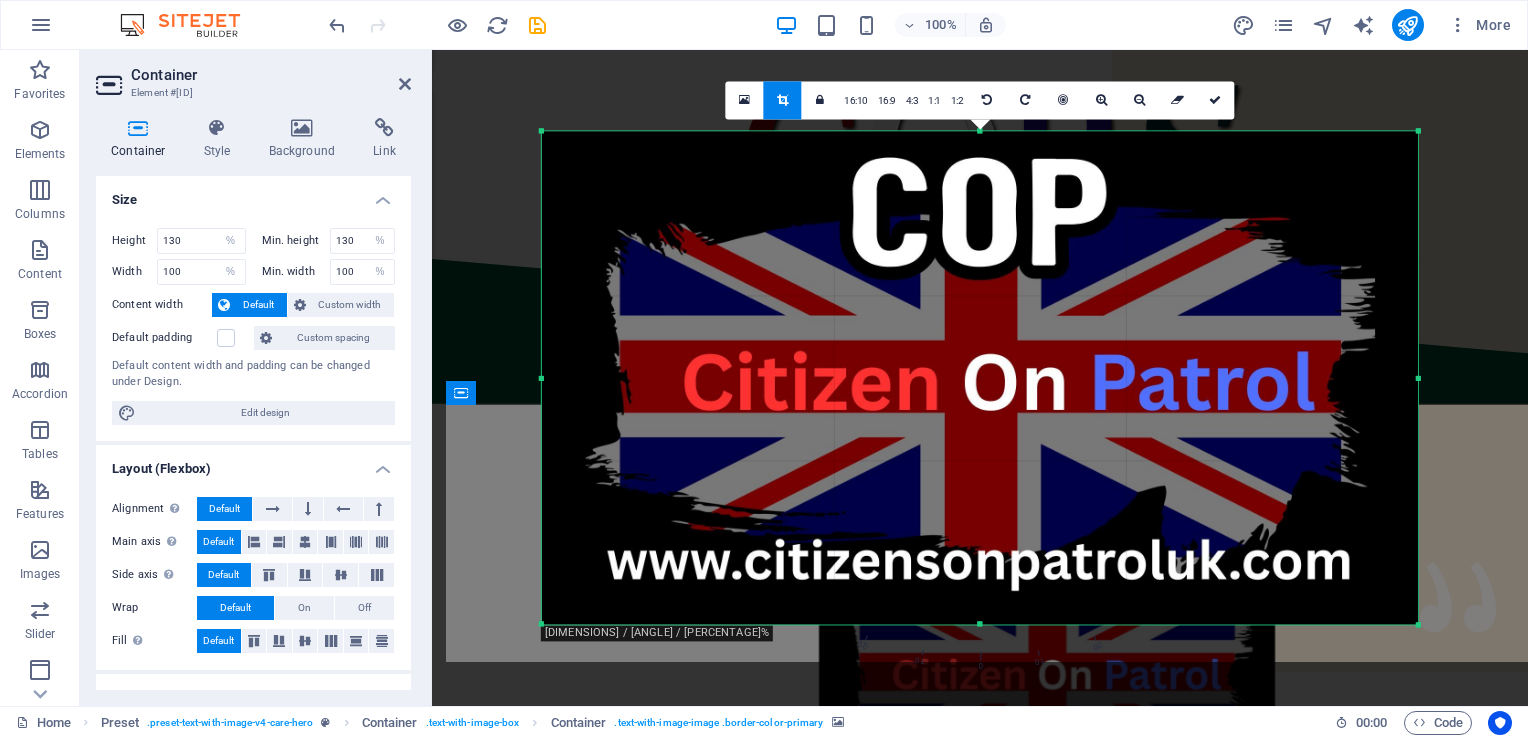 drag, startPoint x: 1416, startPoint y: 132, endPoint x: 1387, endPoint y: 205, distance: 78.54935 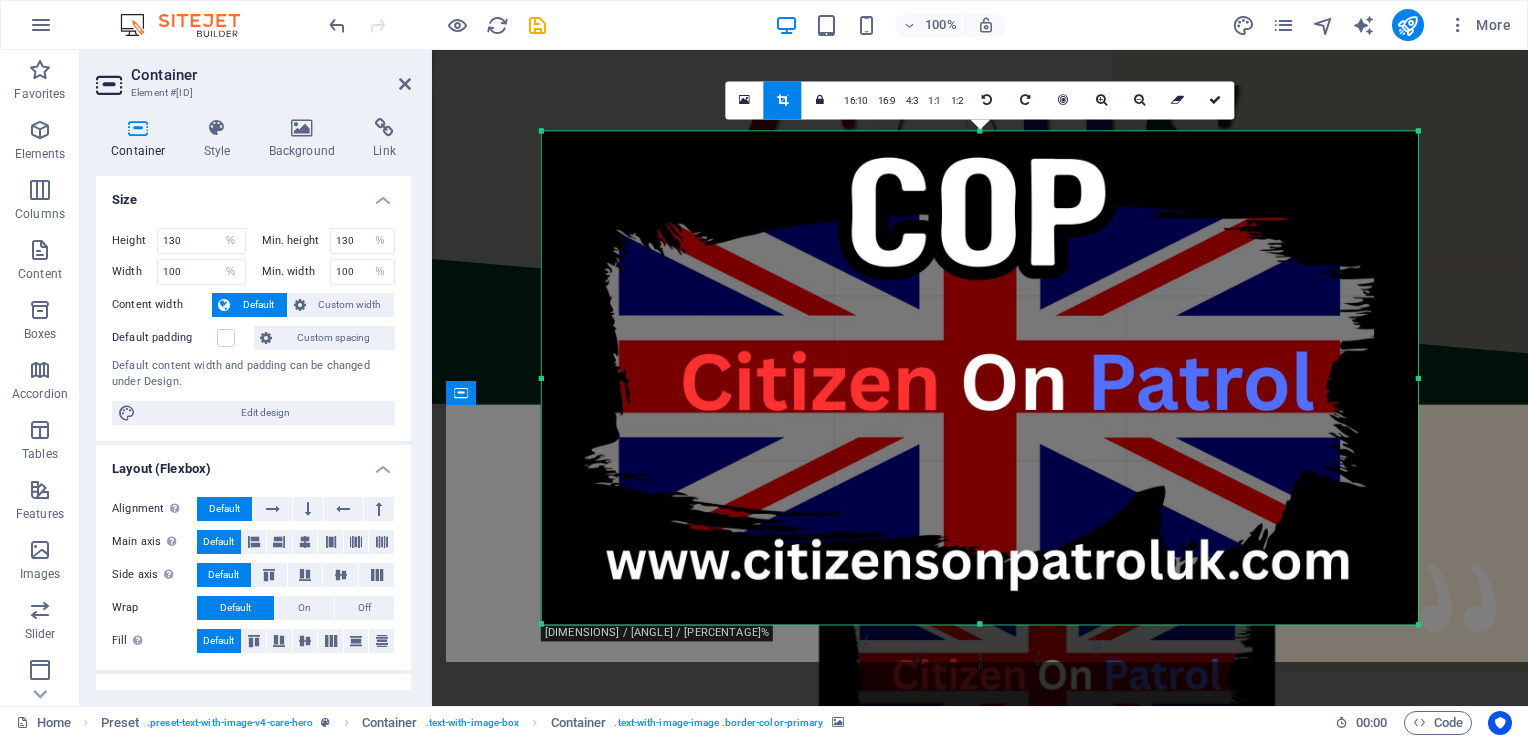 drag, startPoint x: 1431, startPoint y: 103, endPoint x: 1012, endPoint y: 412, distance: 520.61694 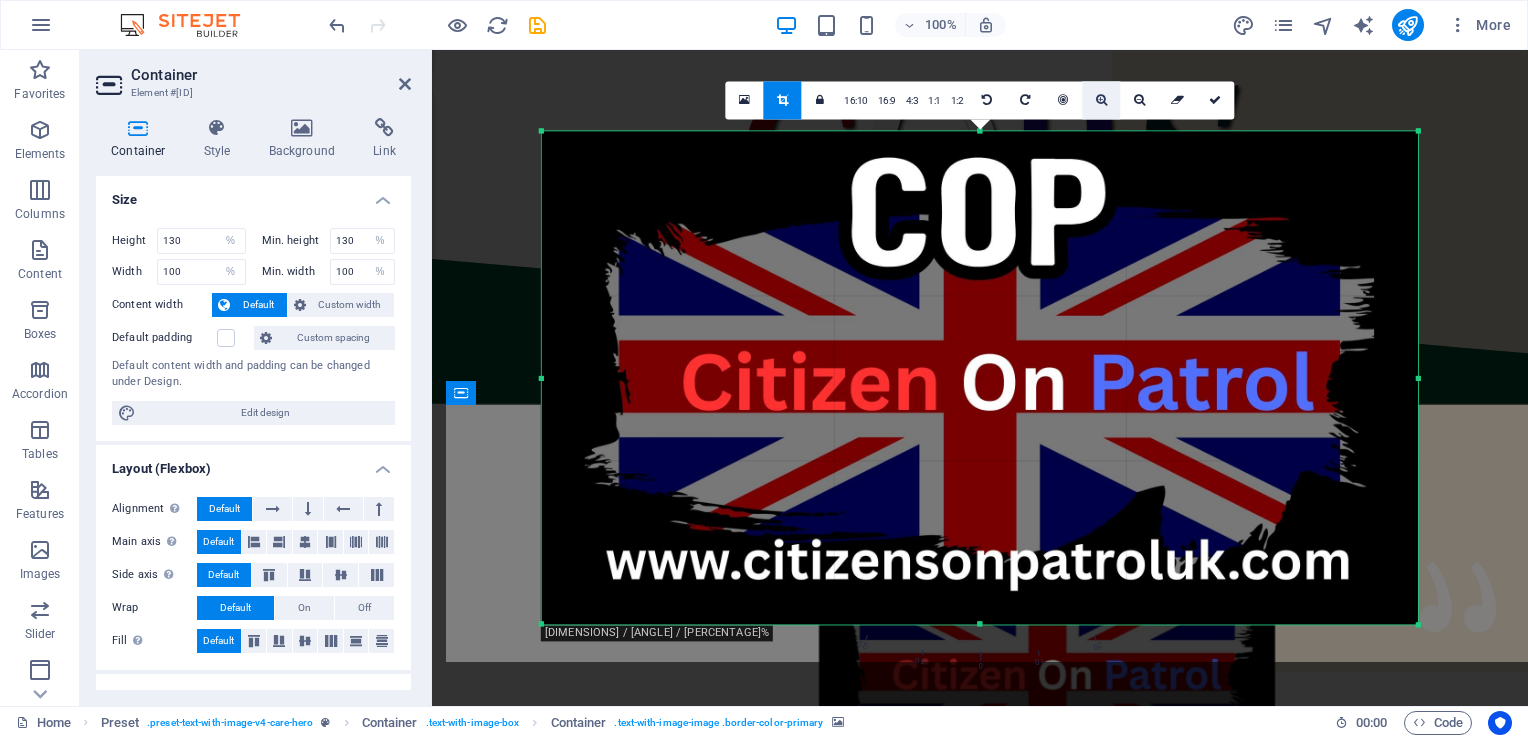 click at bounding box center [1101, 100] 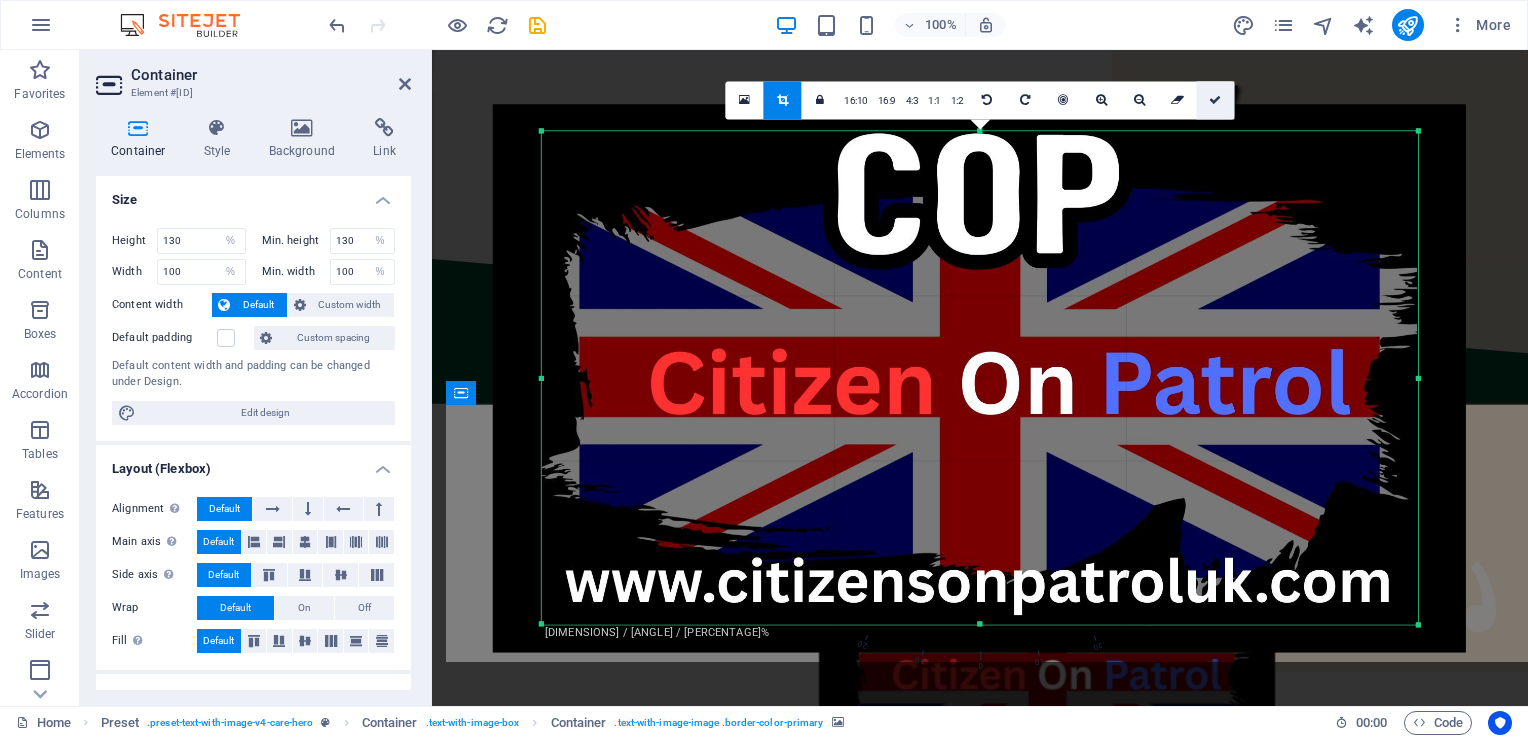 click at bounding box center (1215, 100) 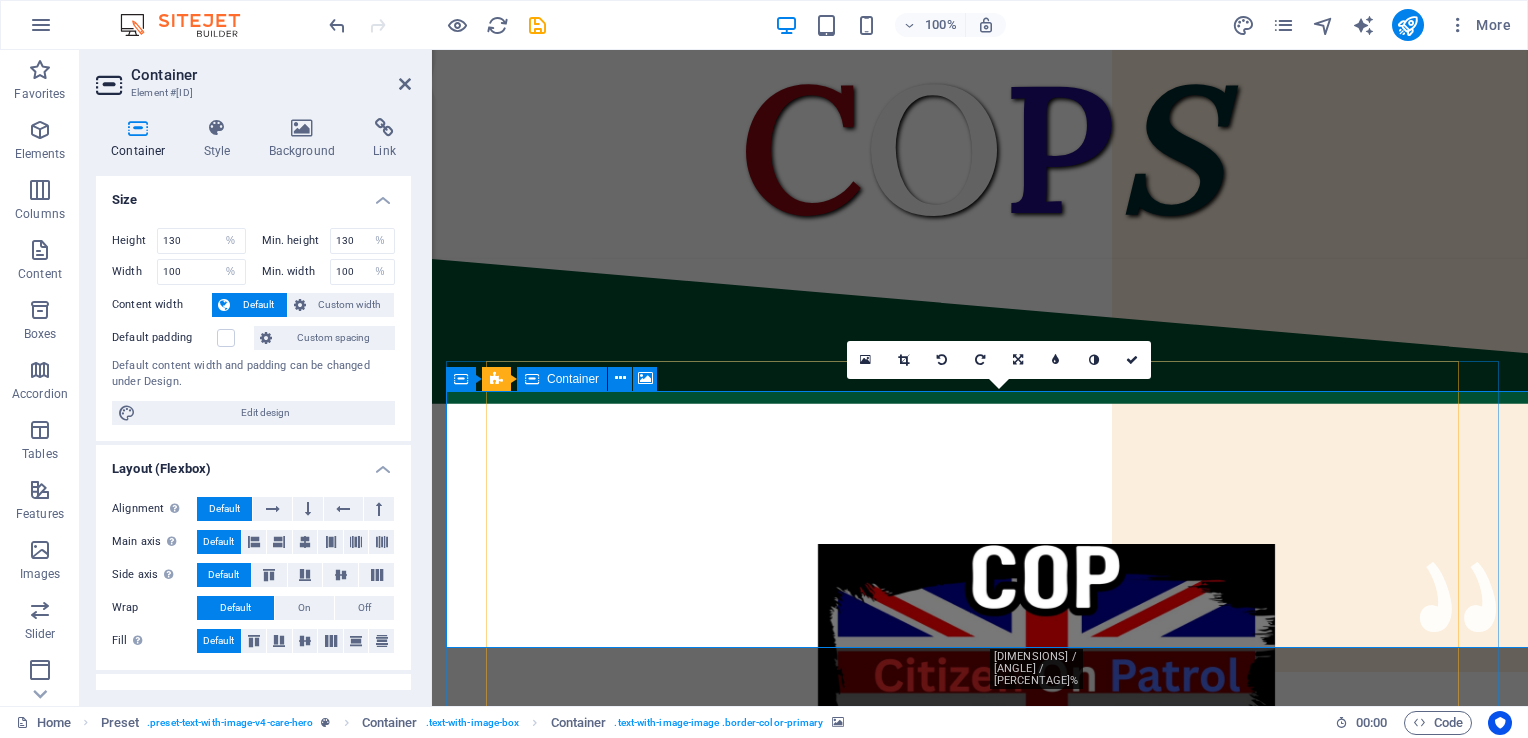 click at bounding box center [1047, 672] 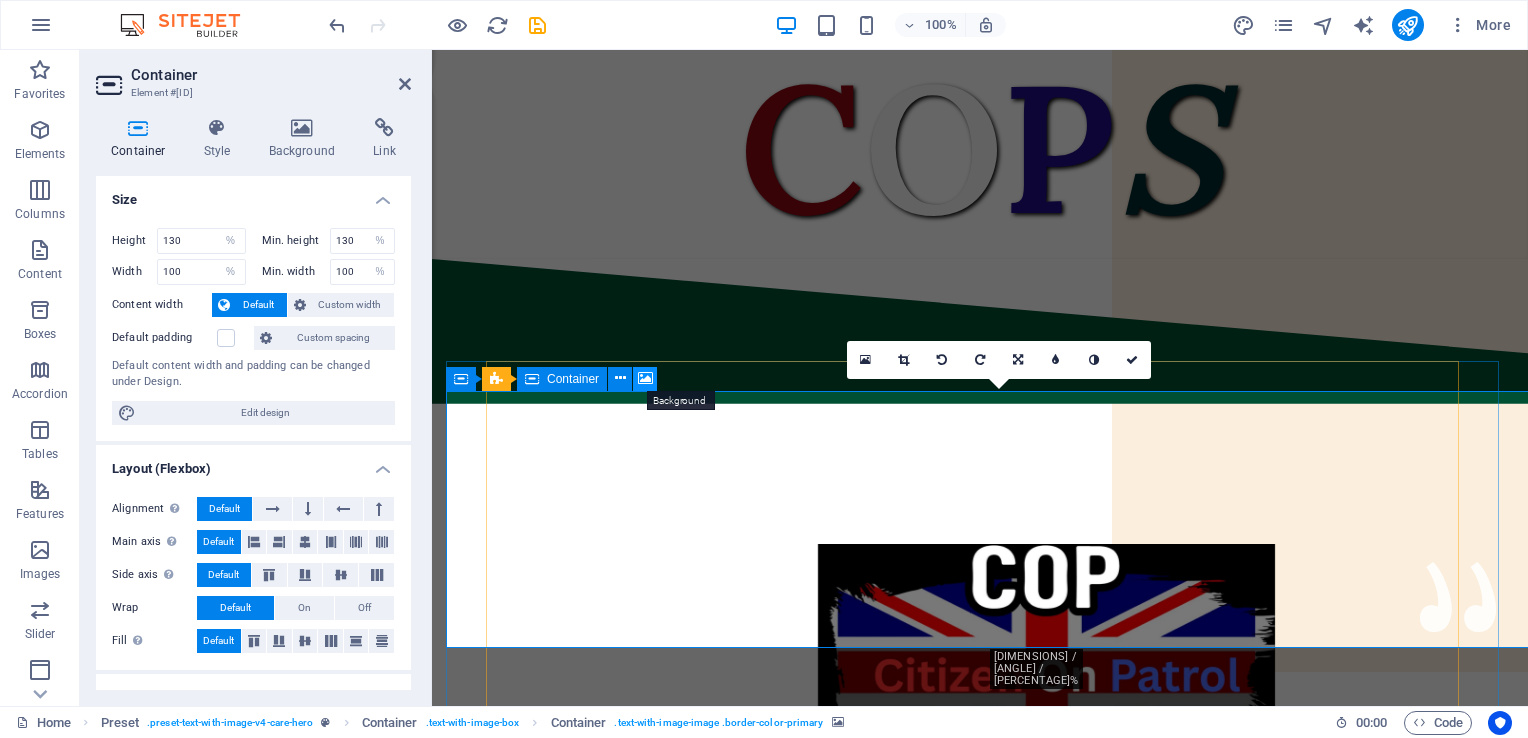 click at bounding box center (645, 378) 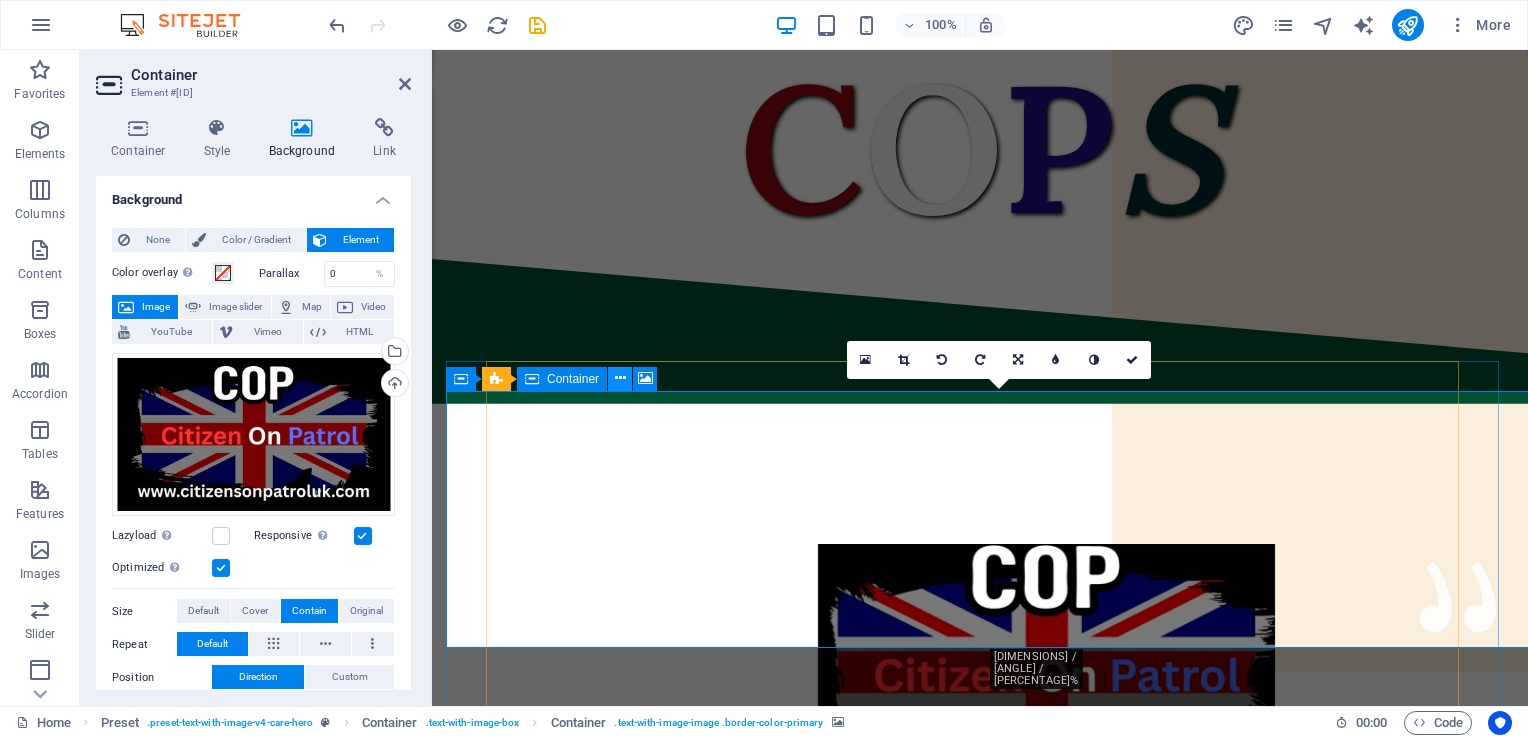 click at bounding box center [620, 378] 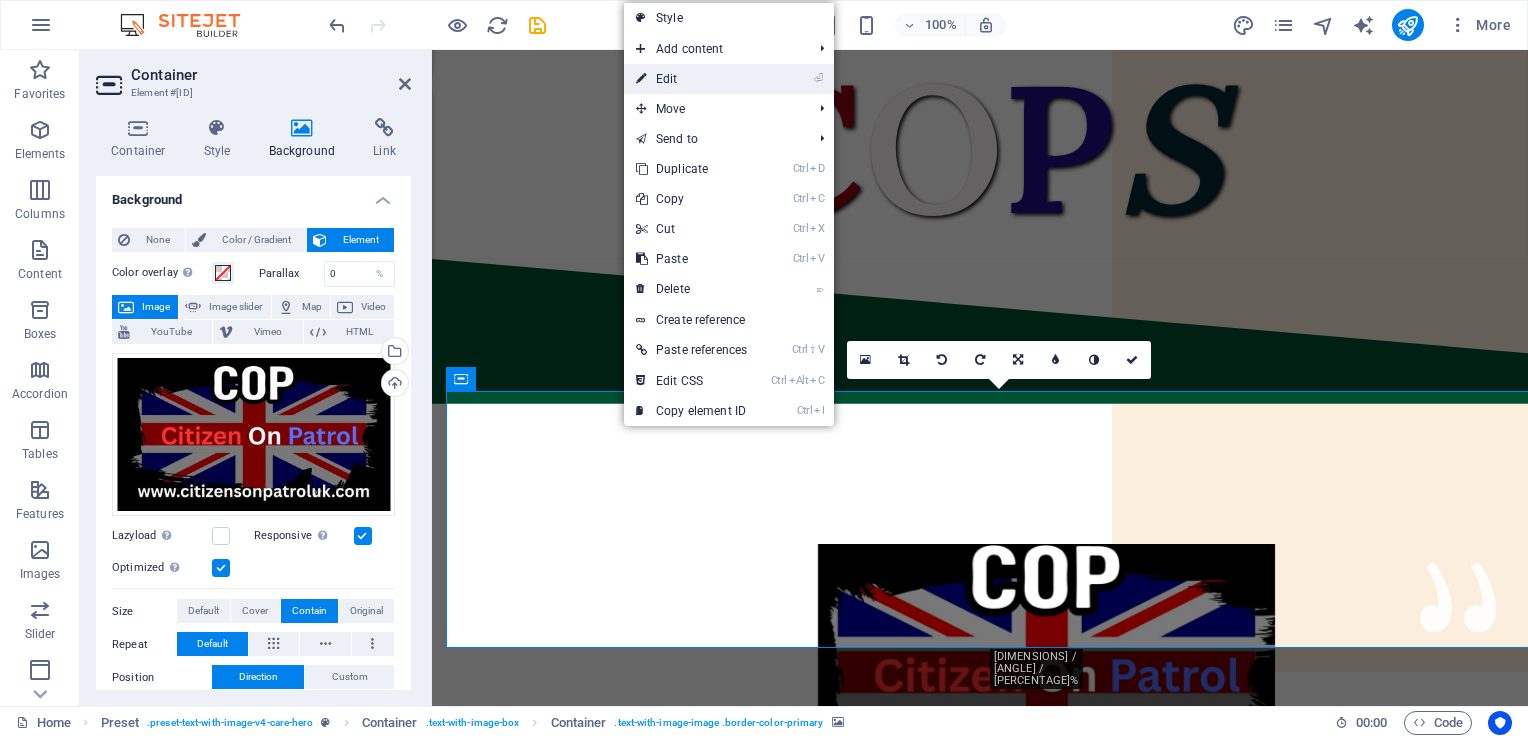 click on "⏎  Edit" at bounding box center [691, 79] 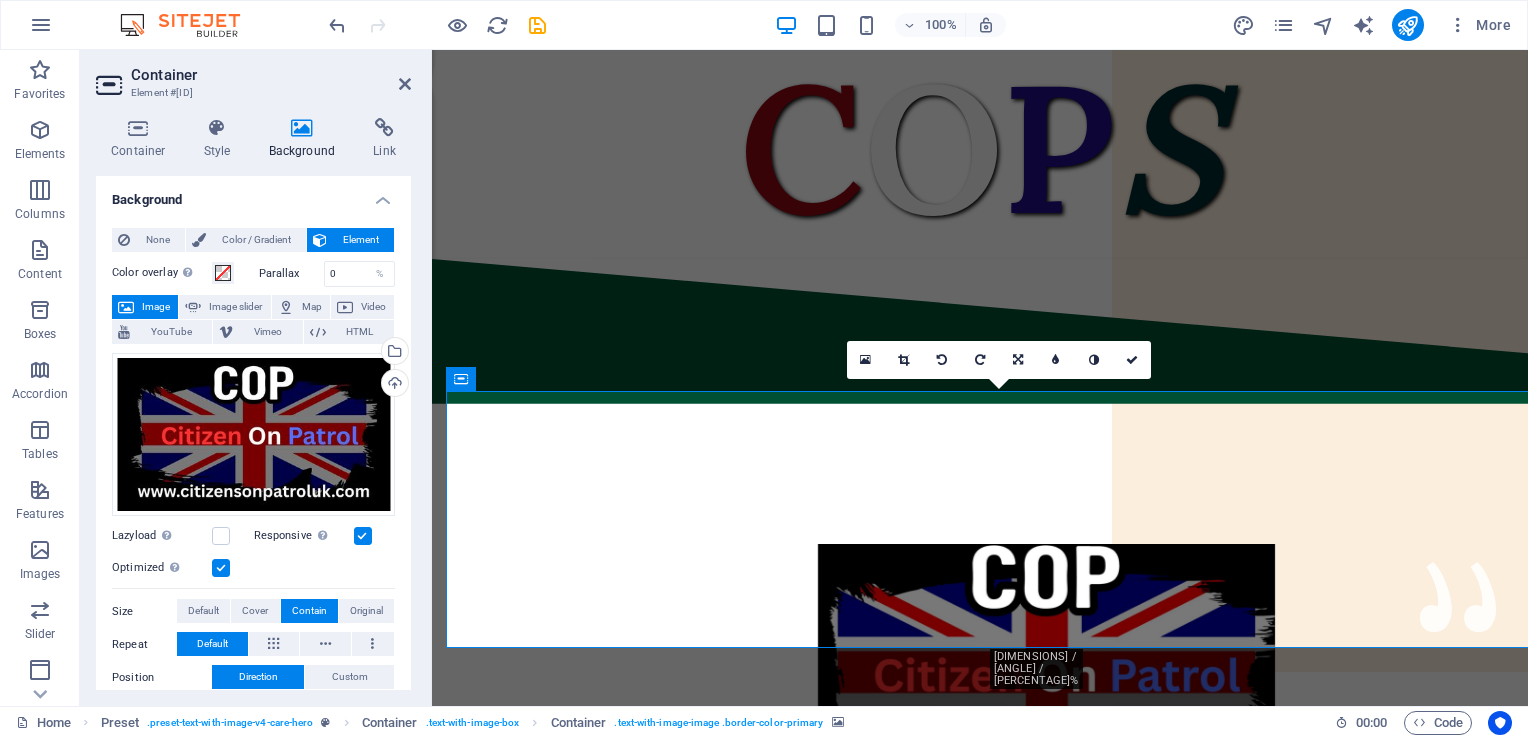 click on "None Color / Gradient Element Stretch background to full-width Color overlay Places an overlay over the background to colorize it Parallax 0 % Image Image slider Map Video YouTube Vimeo HTML Drag files here, click to choose files or select files from Files or our free stock photos & videos Select files from the file manager, stock photos, or upload file(s) Upload Lazyload Loading images after the page loads improves page speed. Responsive Automatically load retina image and smartphone optimized sizes. Optimized Images are compressed to improve page speed. Size Default Cover Contain Original Repeat Default Position Direction Custom X offset 50 px rem % vh vw Y offset 50 px rem % vh vw Alternative text The alternative text is used by devices that cannot display images (e.g. image search engines) and should be added to every image to improve website accessibility. Image caption Paragraph Format Normal Heading 1 Heading 2 Heading 3 Heading 4 Heading 5 Heading 6 Code Font Family Arial Georgia Impact Tahoma Verdana" at bounding box center (253, 581) 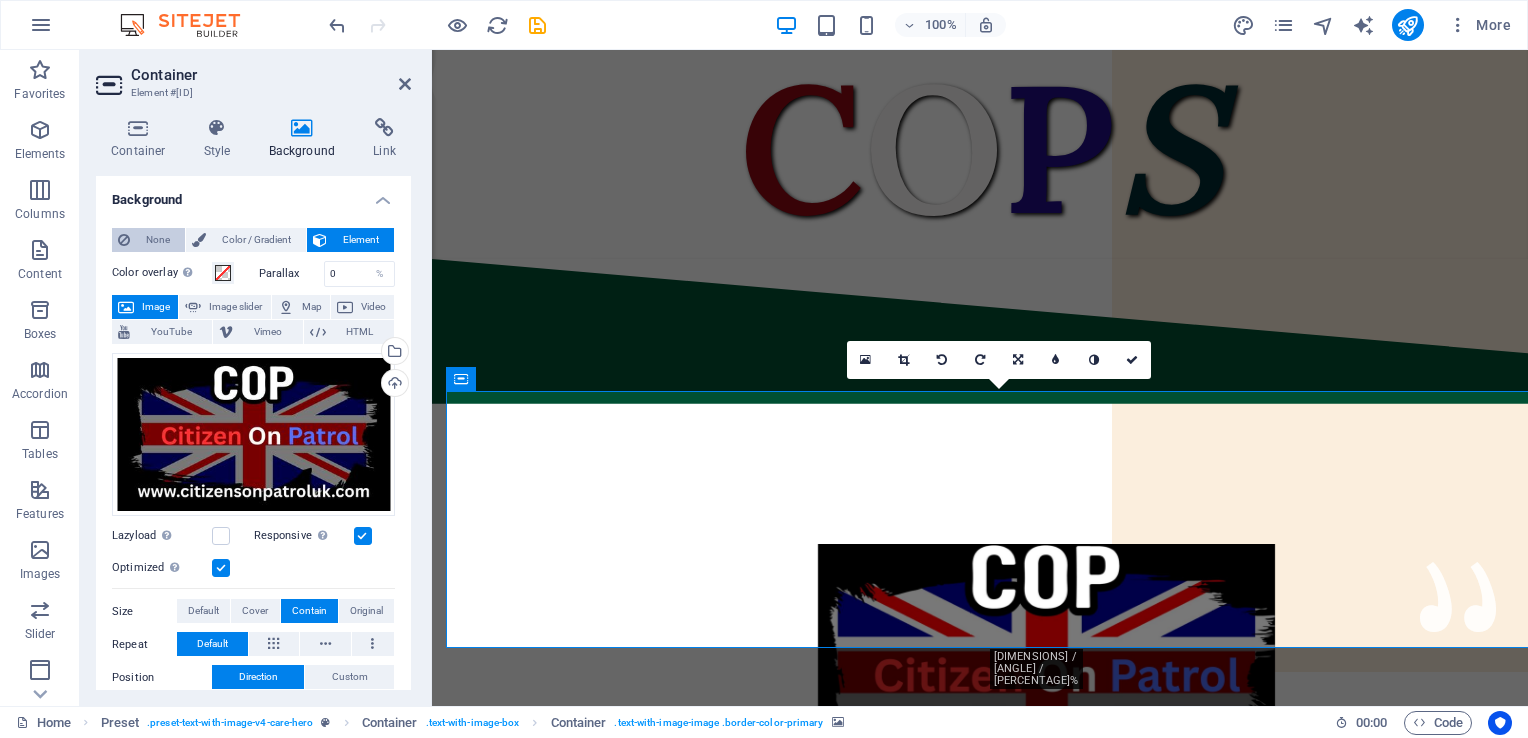 click at bounding box center [124, 240] 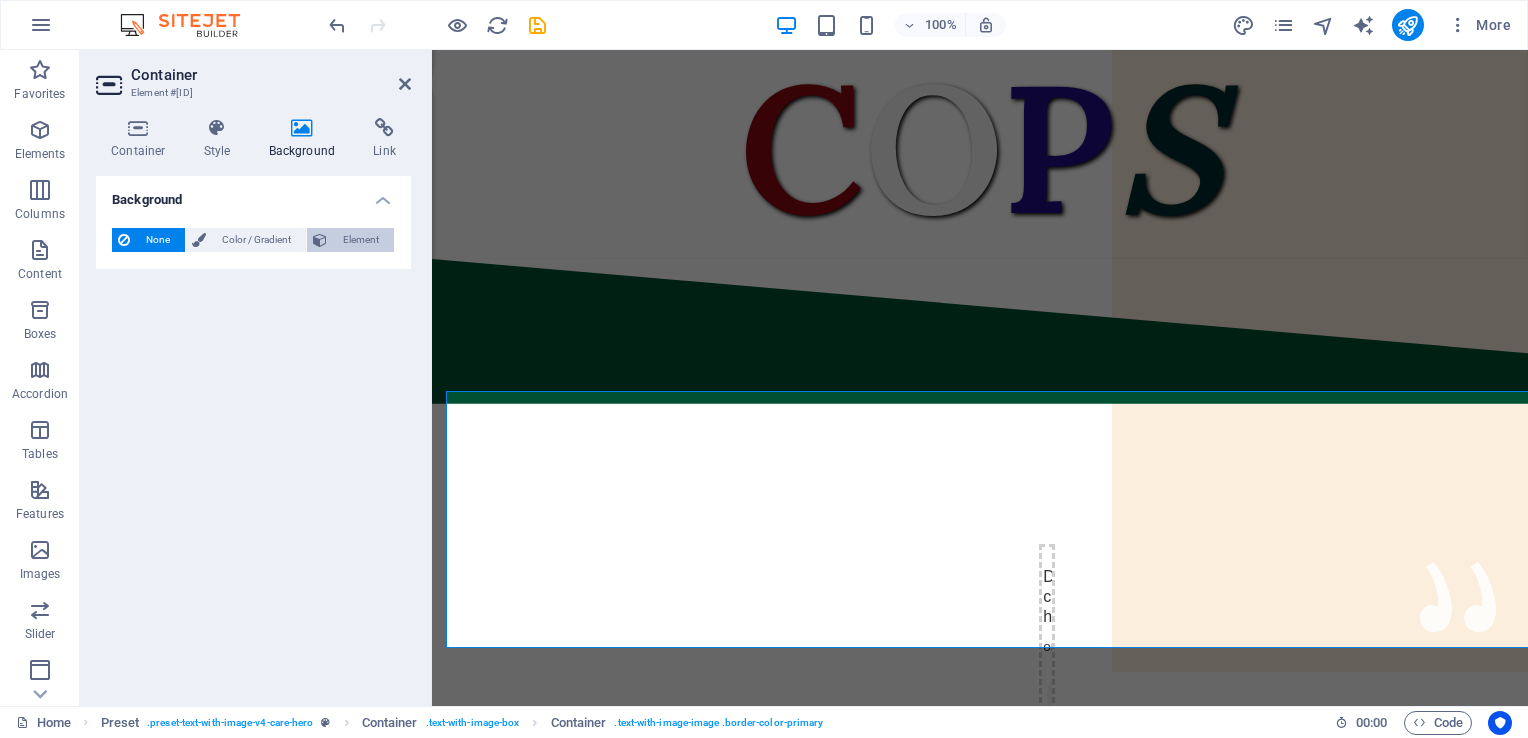 click on "Element" at bounding box center (360, 240) 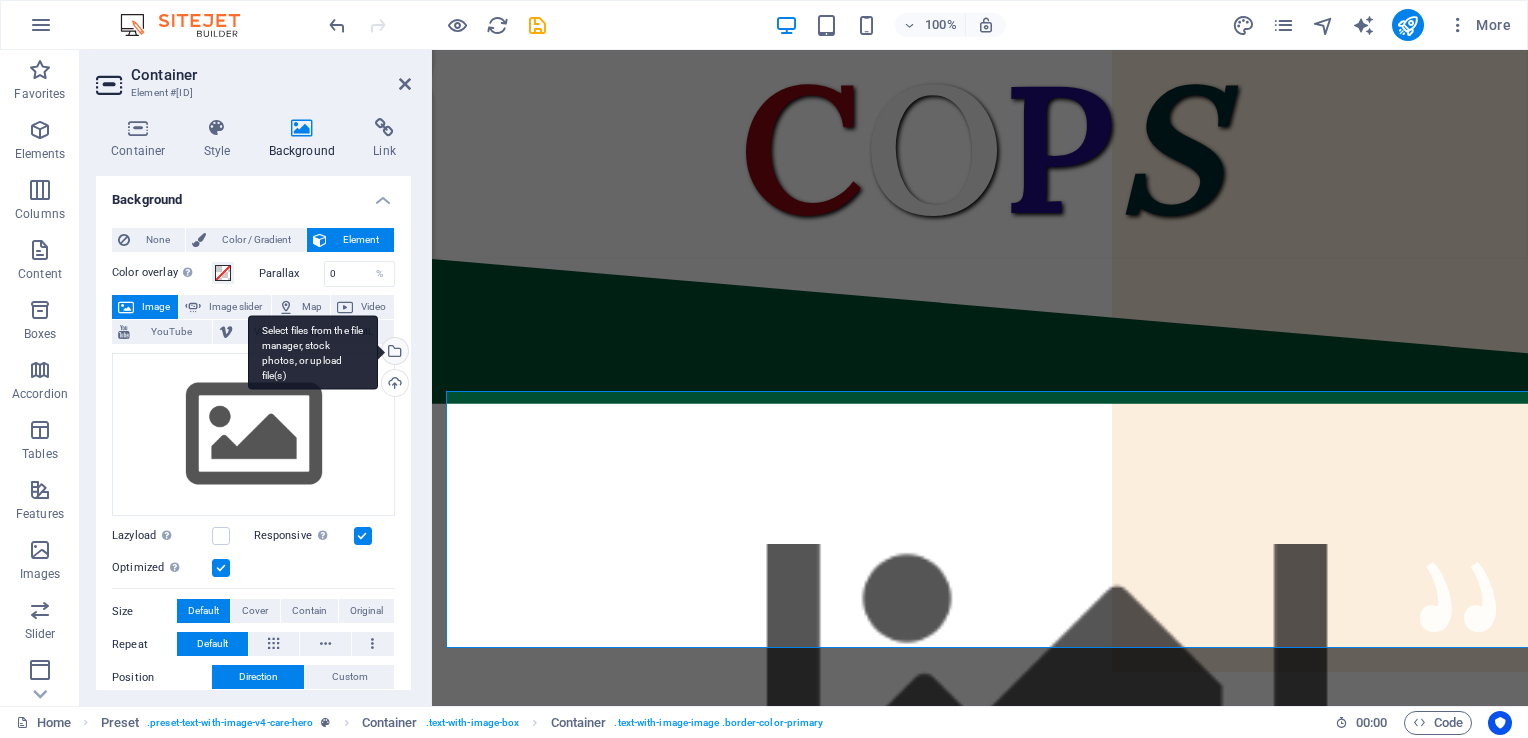 click on "Select files from the file manager, stock photos, or upload file(s)" at bounding box center (393, 353) 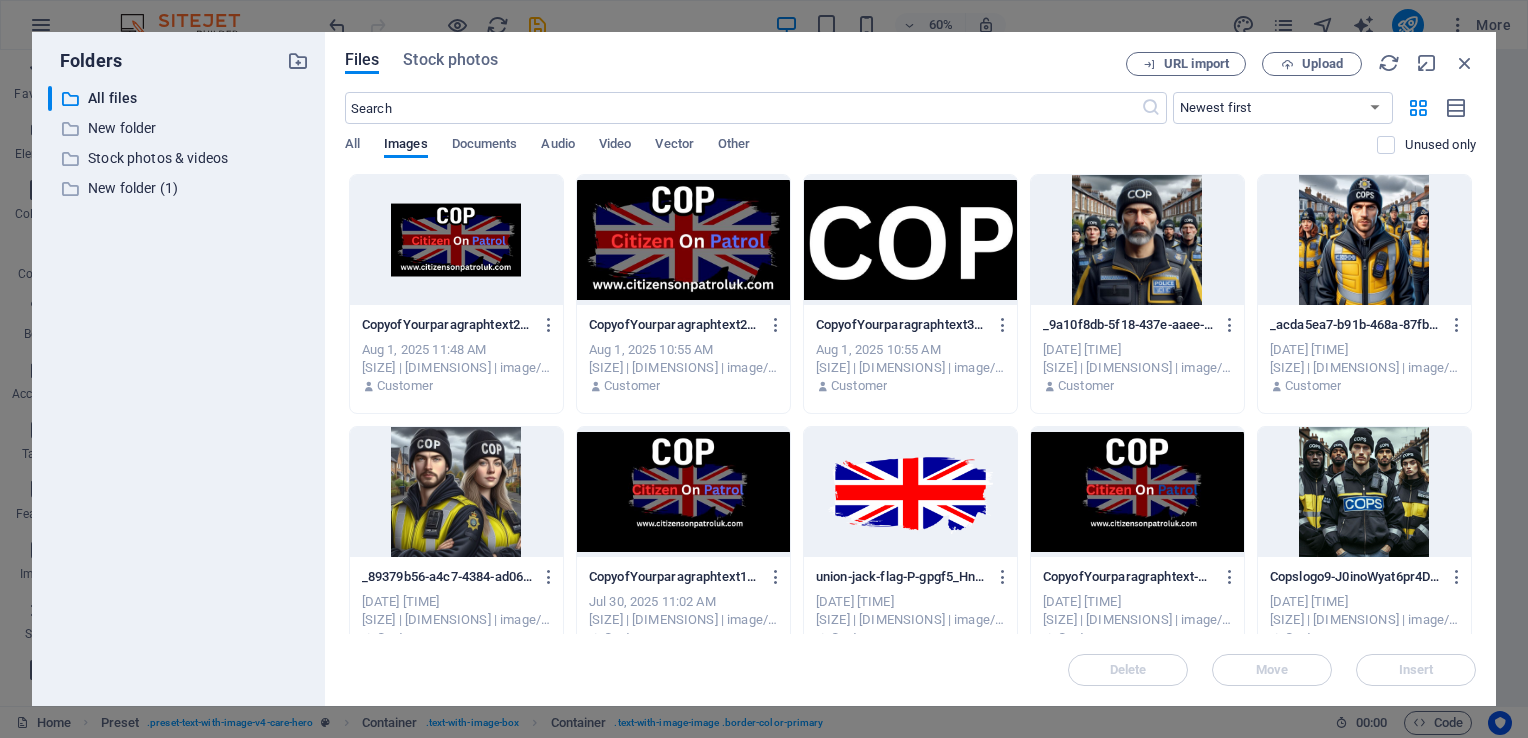 click at bounding box center (683, 240) 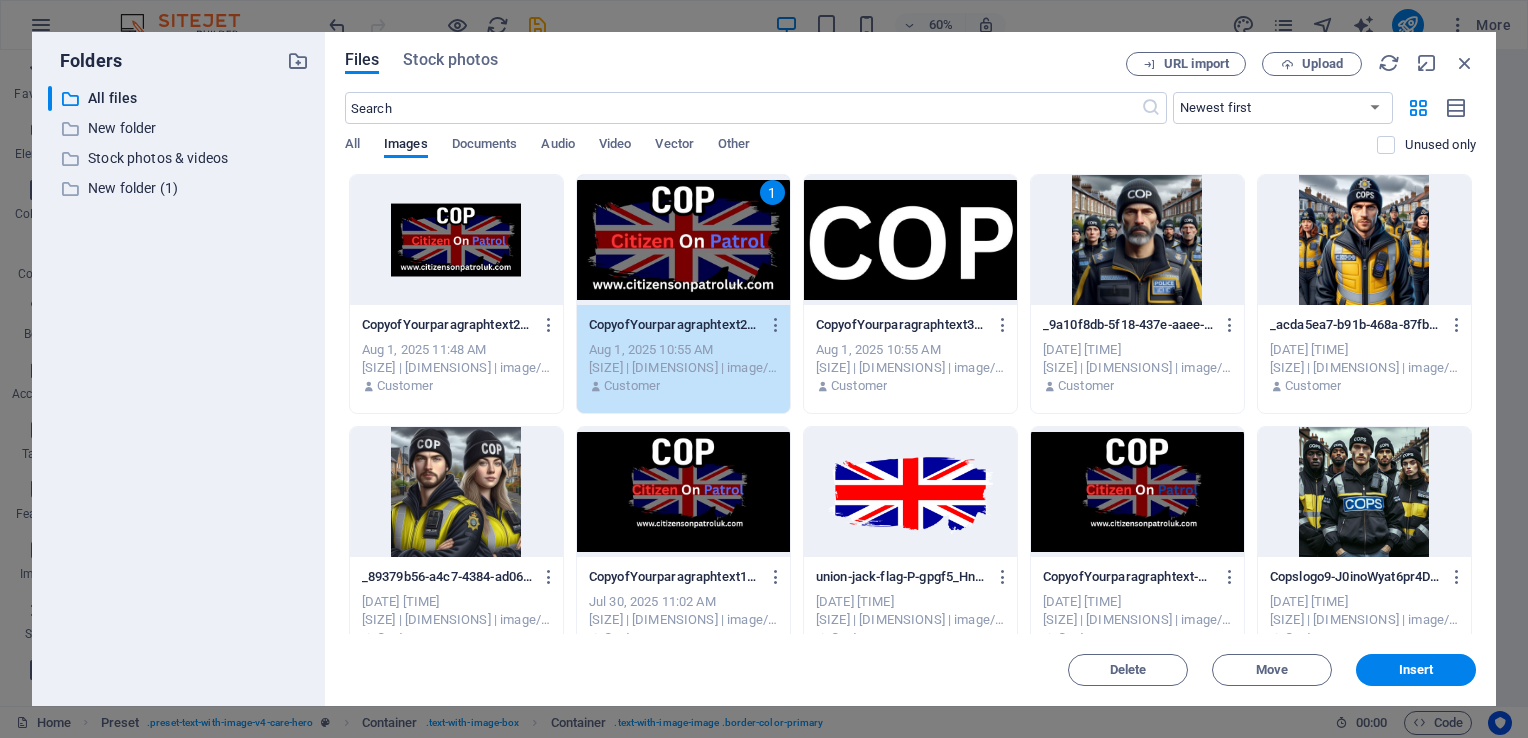 click on "1" at bounding box center [683, 240] 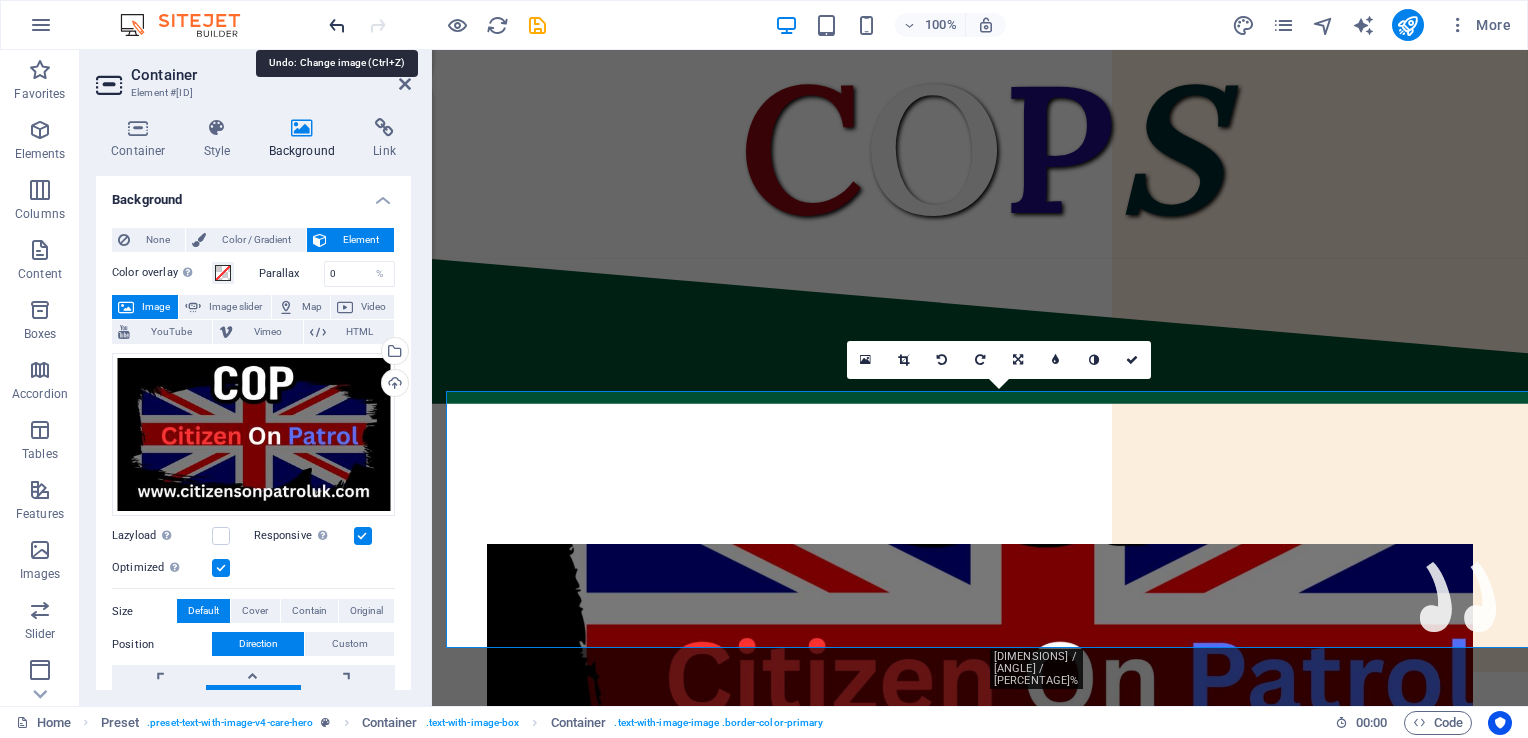 click at bounding box center (337, 25) 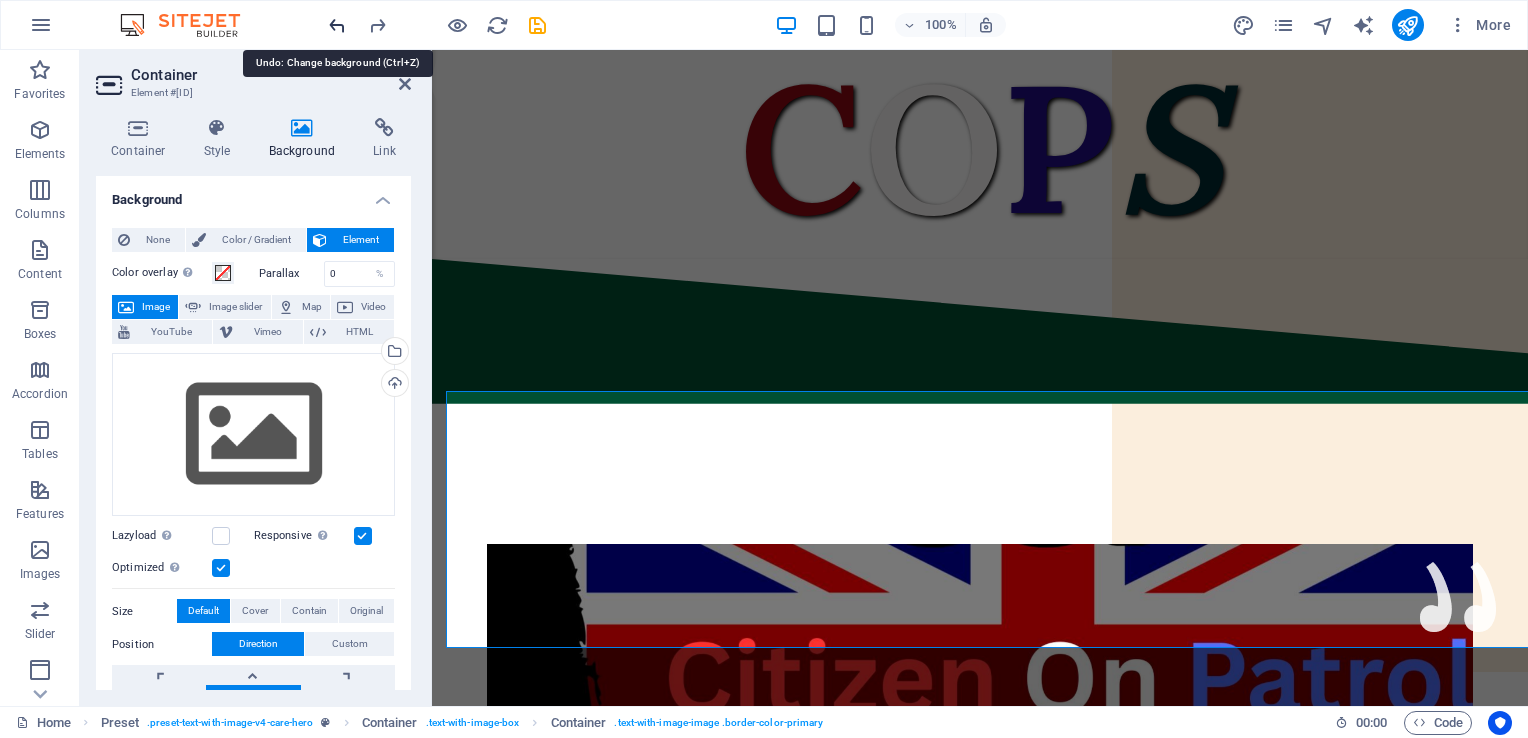 click at bounding box center [337, 25] 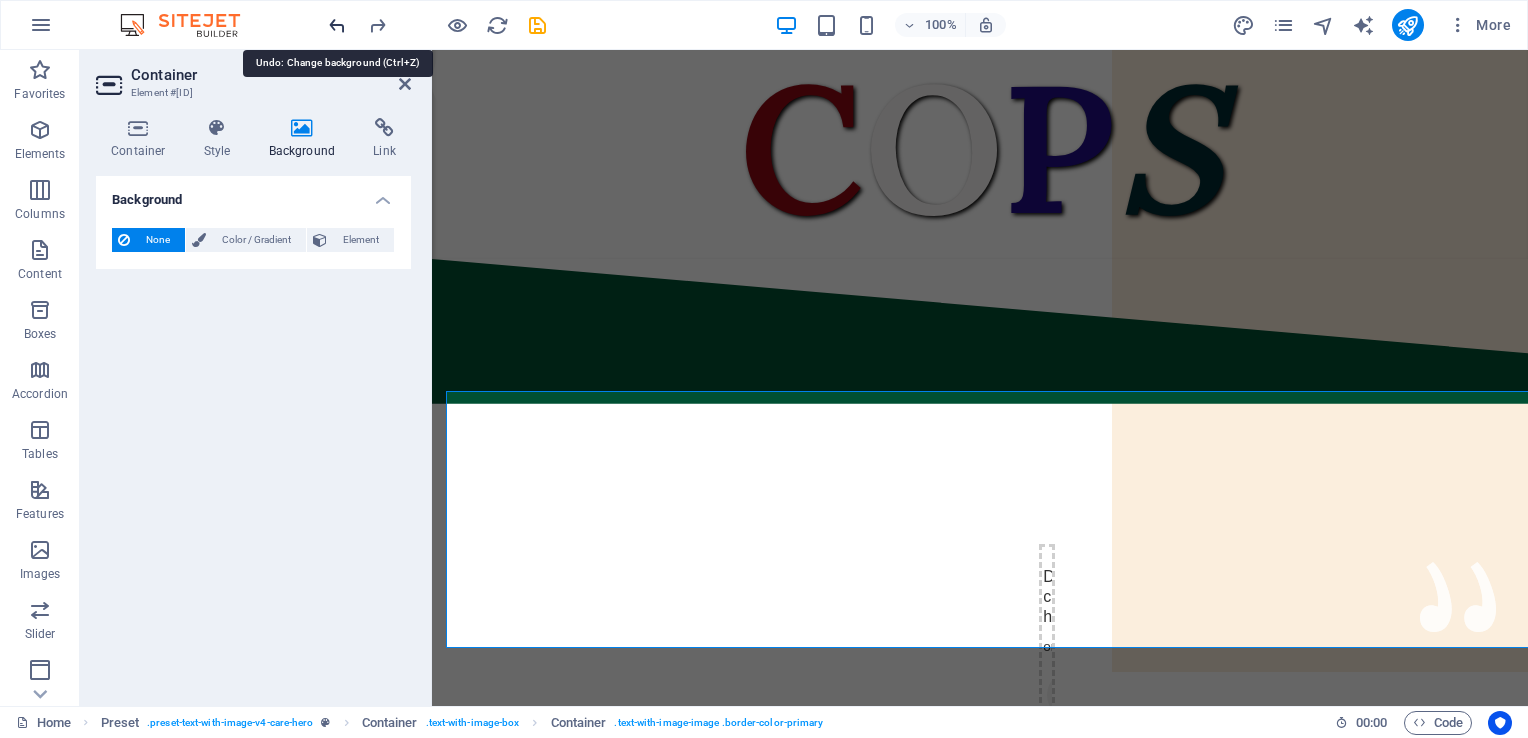 click at bounding box center (337, 25) 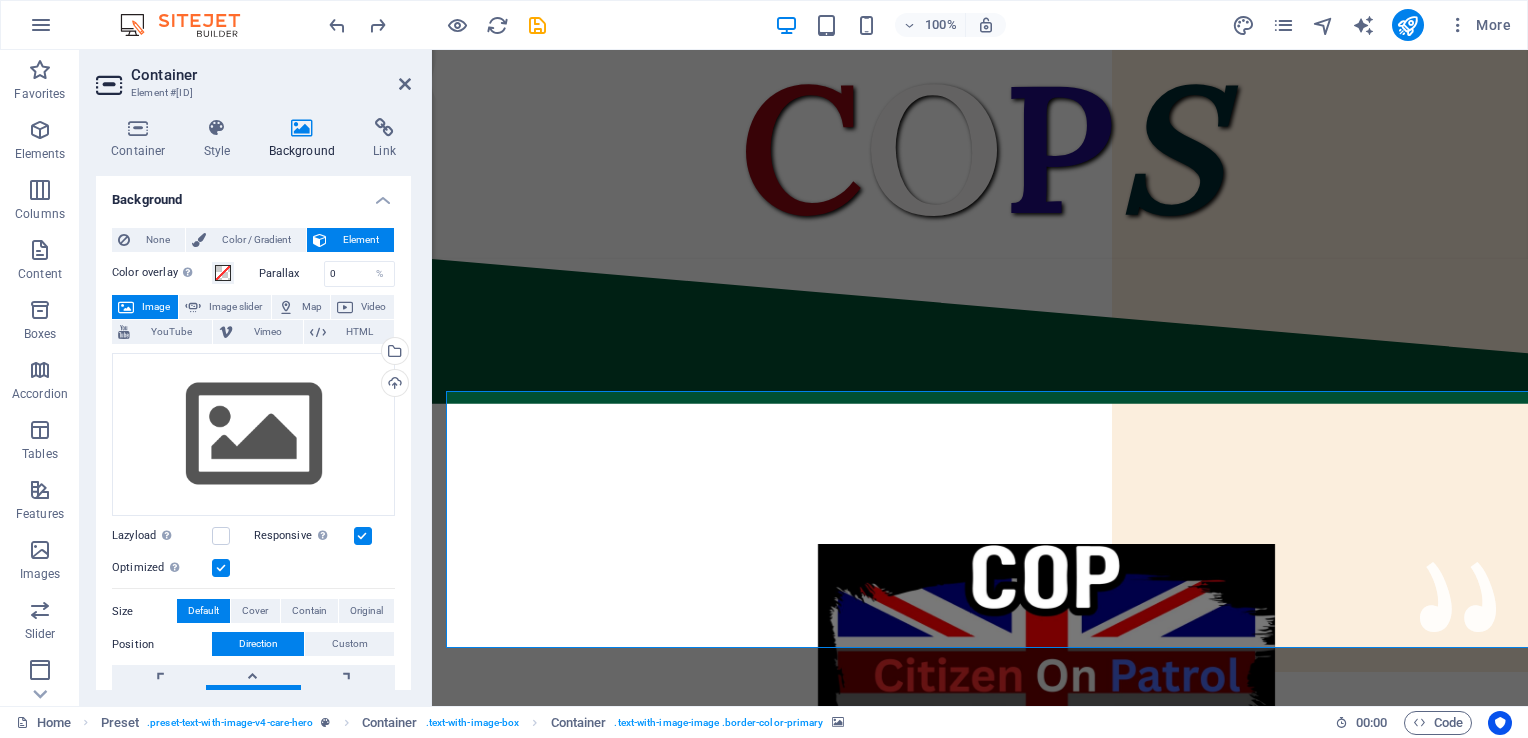 click on "C O P S Drop content here or  Add elements  Paste clipboard   Citizens On Patrol Service.     We are here to serve the people of the United Kingdom, not the Government.   Our aim is to reduce crime in your local area with regular patrols. A friendly face you can turn to in times of need.   We are not the police, but we can do much more. Prevention is better than detection.    Criminals will think twice with  COPS  on the beat.       Coming to a Town and City near you.     We need your Support.   If you support us Please Donate.   We have no funding apart from Donations. We Need Uniforms, Equipment and Public Liability insurance. DONATE HERE
CITIZENS   ON  PATROL The People Have Had Enough Of Two Teir policing, So We Will Police Ourselves. Come and join us. Be One Of Many. Be One Of The People. If funding is available, we will pay (Expenses) for travel and food. Do you have some free time and want to help protect our communities?  If Interested?" at bounding box center [980, 10535] 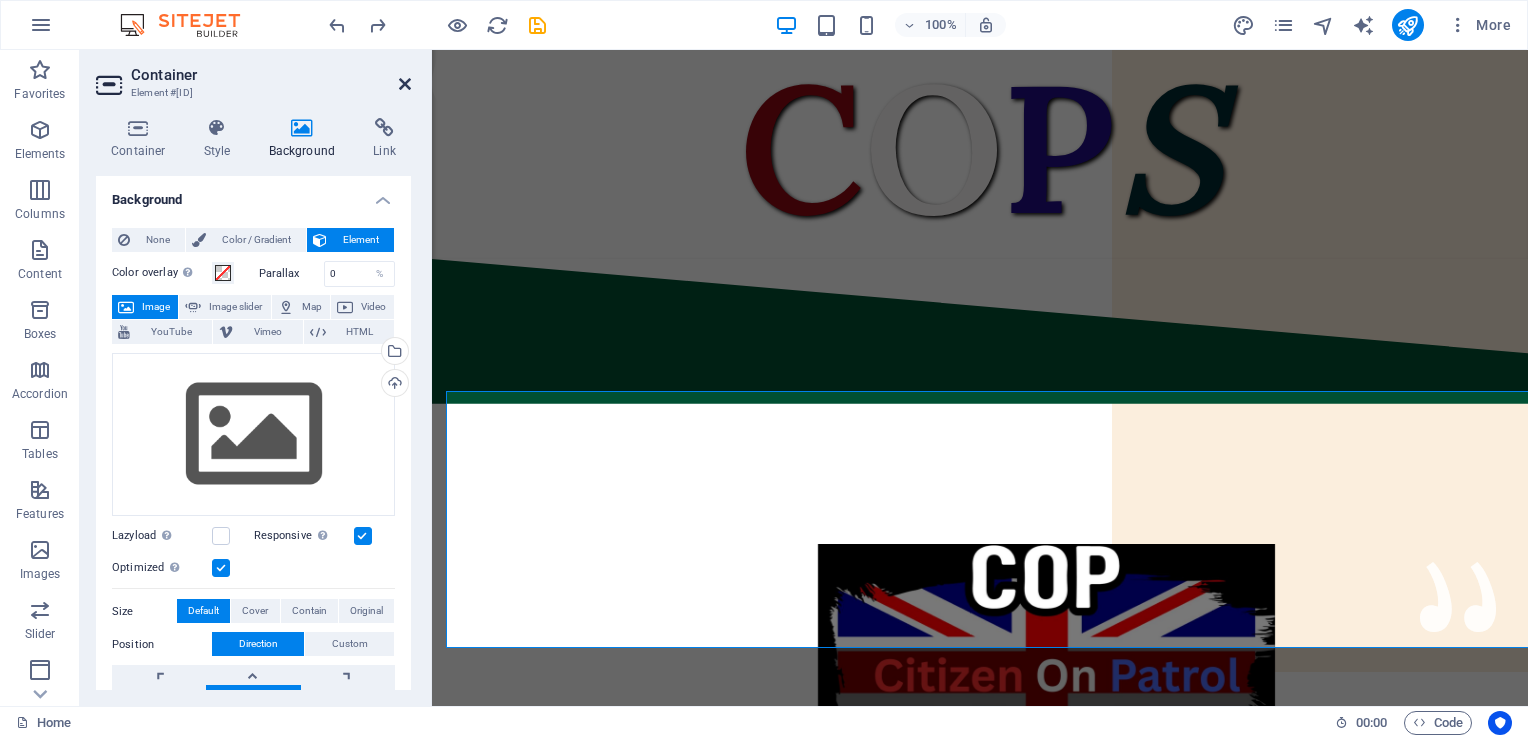 click at bounding box center [405, 84] 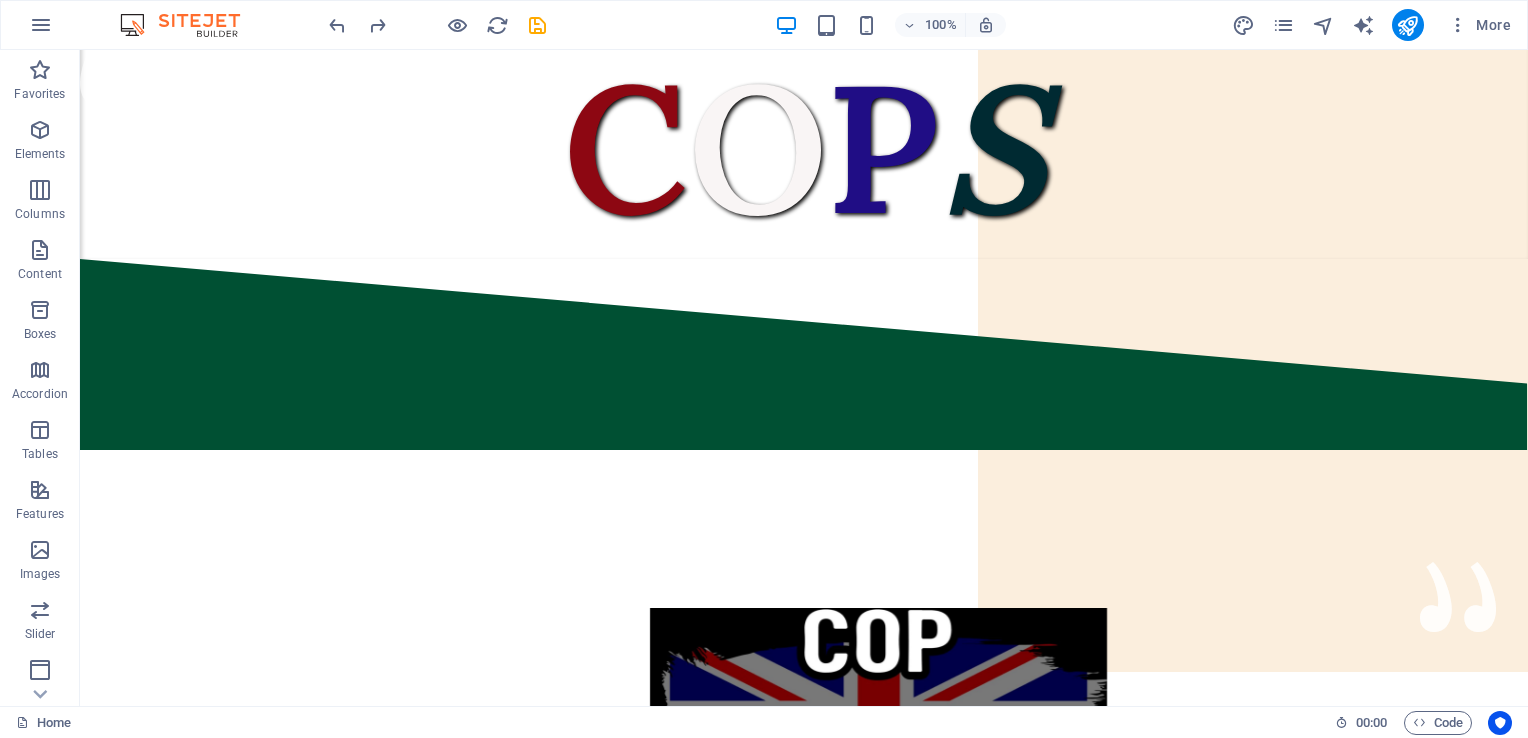 click on "C O P S Drop content here or  Add elements  Paste clipboard   Citizens On Patrol Service.     We are here to serve the people of the United Kingdom, not the Government.   Our aim is to reduce crime in your local area with regular patrols. A friendly face you can turn to in times of need.   We are not the police, but we can do much more. Prevention is better than detection.    Criminals will think twice with  COPS  on the beat.       Coming to a Town and City near you.     We need your Support.   If you support us Please Donate.   We have no funding apart from Donations. We Need Uniforms, Equipment and Public Liability insurance. DONATE HERE
CITIZENS   ON  PATROL The People Have Had Enough Of Two Teir policing, So We Will Police Ourselves. Come and join us. Be One Of Many. Be One Of The People. If funding is available, we will pay (Expenses) for travel and food. Do you have some free time and want to help protect our communities?  If Interested?" at bounding box center [804, 10638] 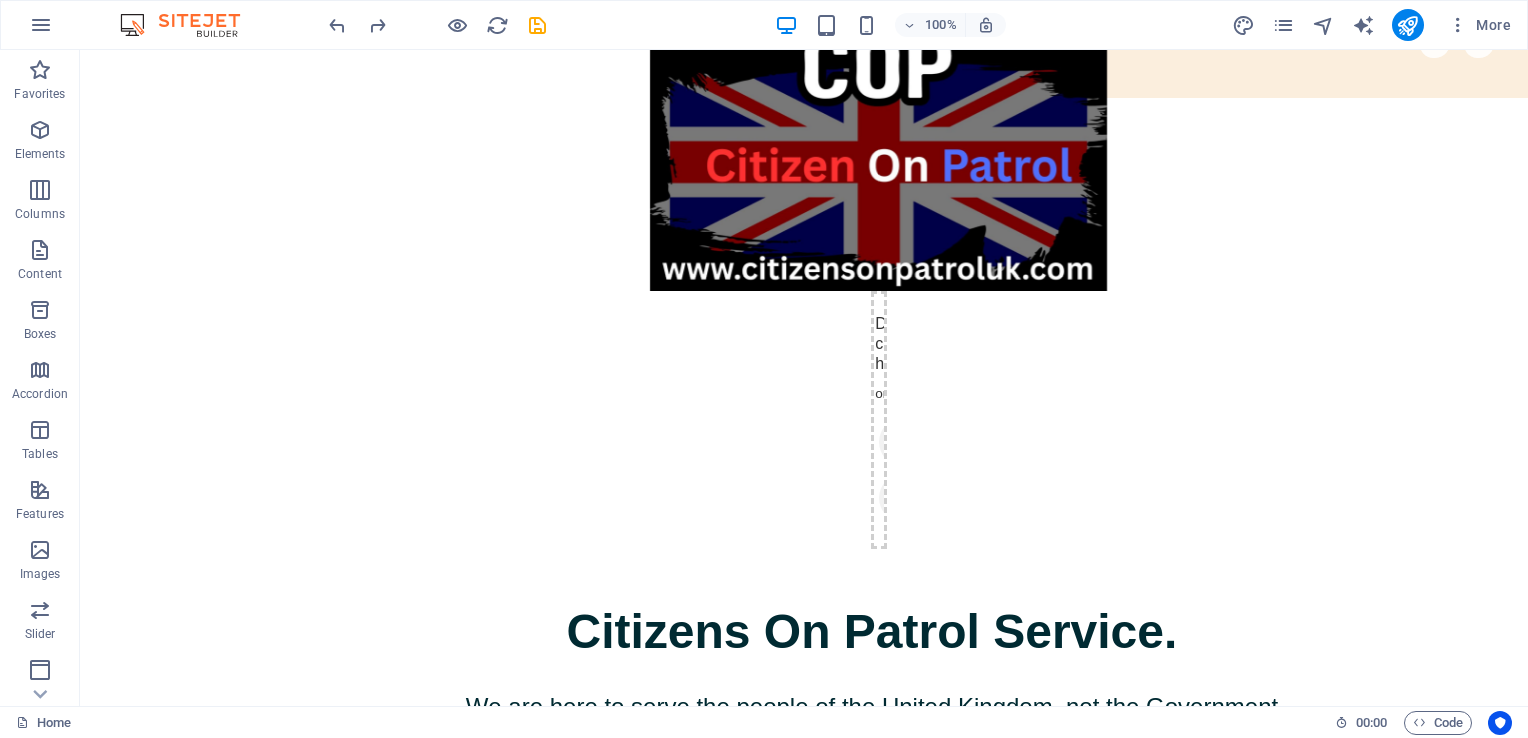 scroll, scrollTop: 14, scrollLeft: 0, axis: vertical 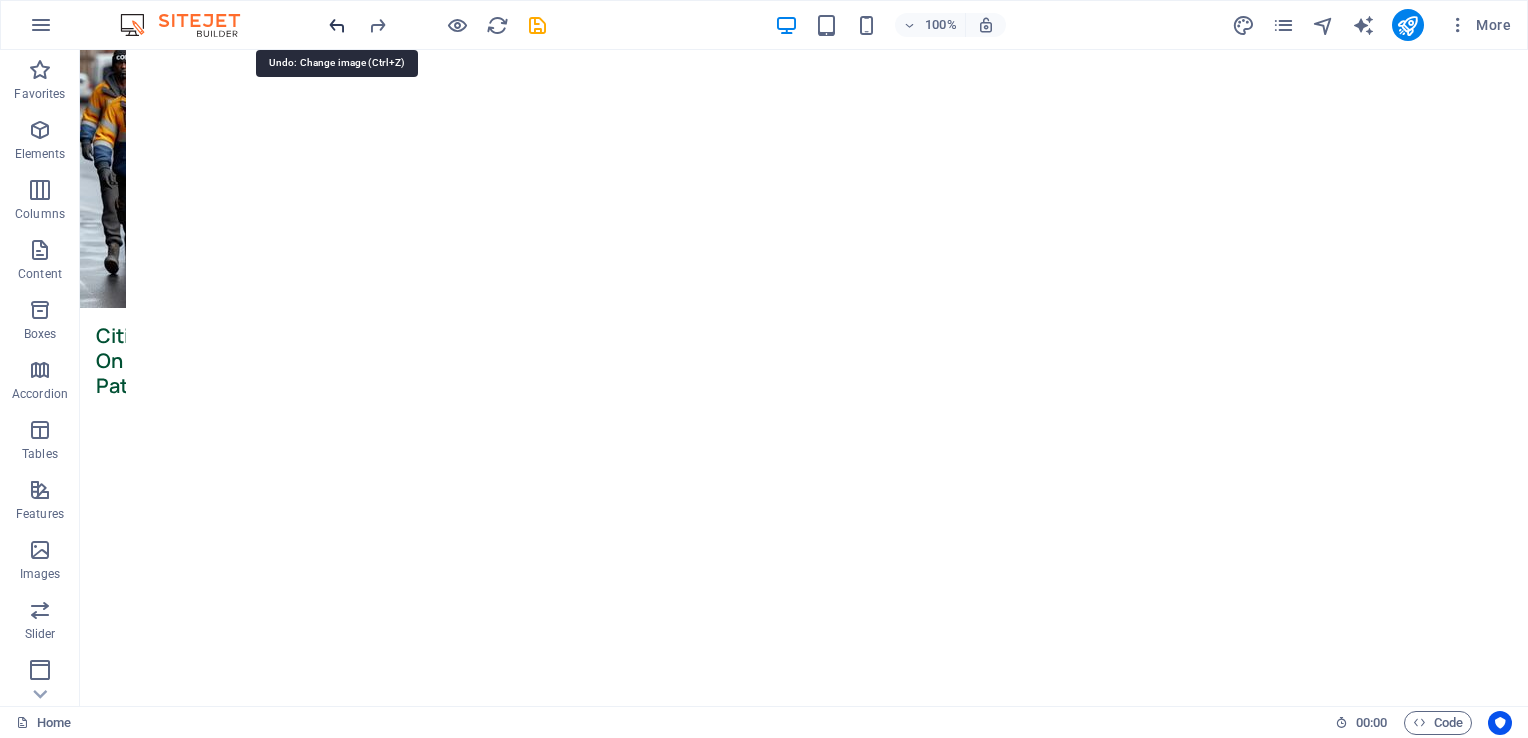 click at bounding box center (337, 25) 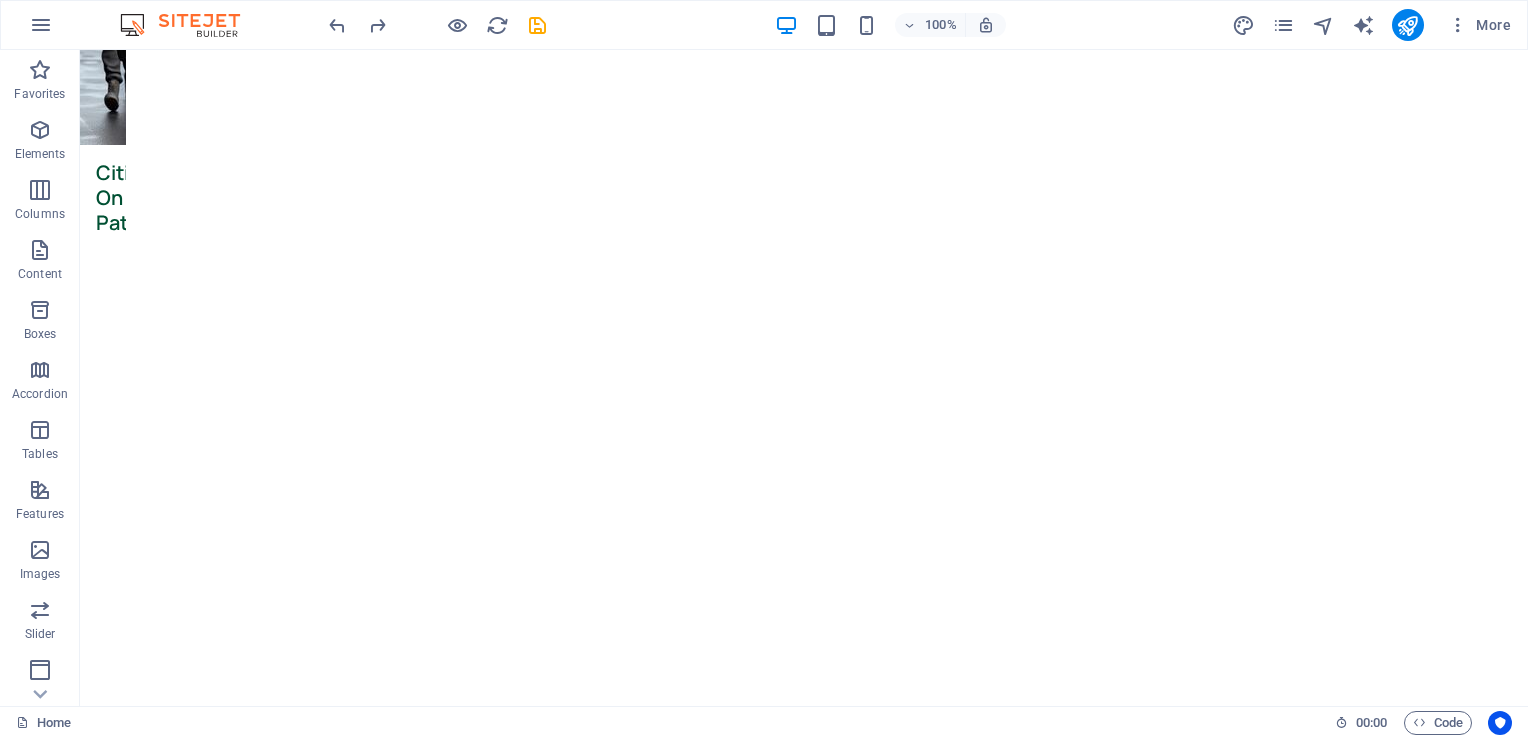scroll, scrollTop: 4193, scrollLeft: 0, axis: vertical 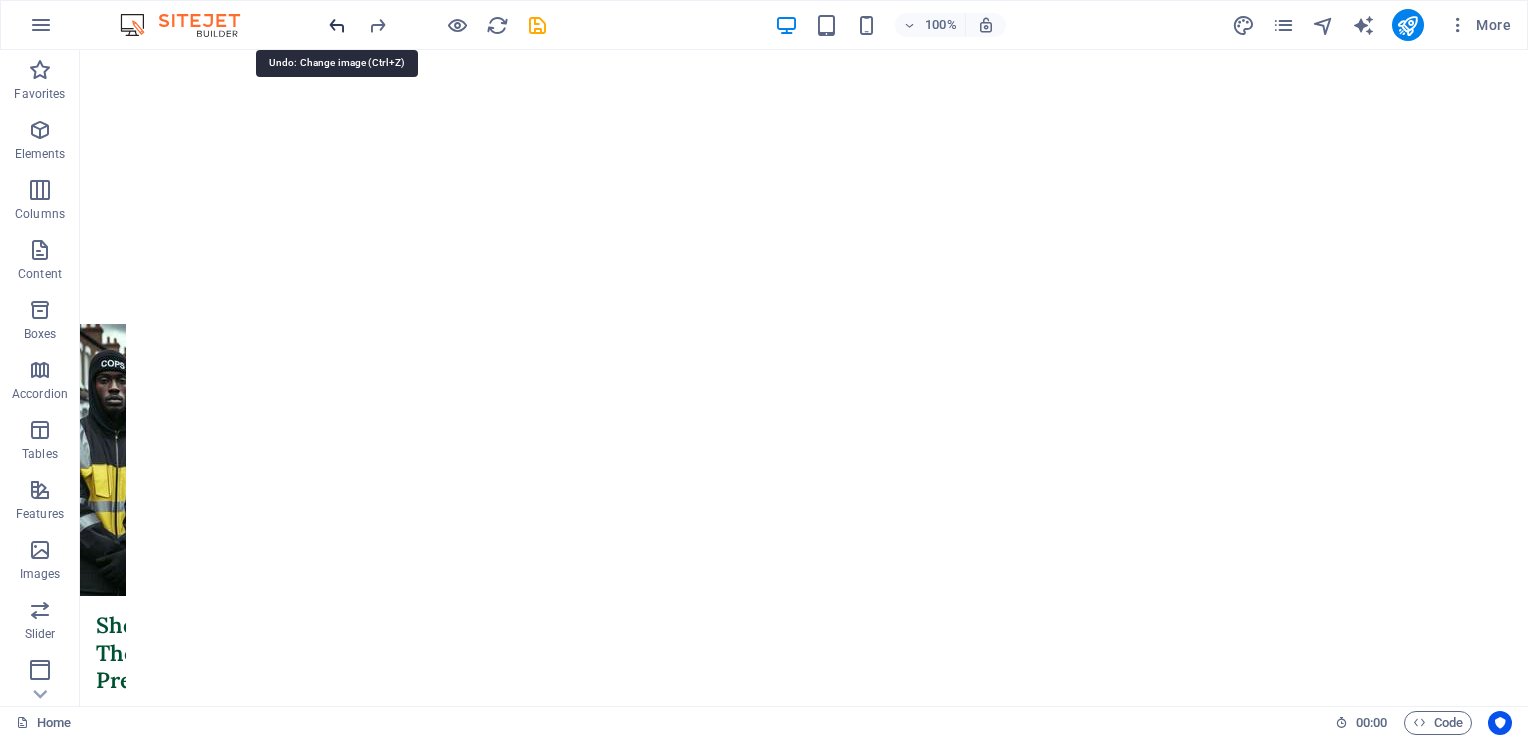 click at bounding box center (337, 25) 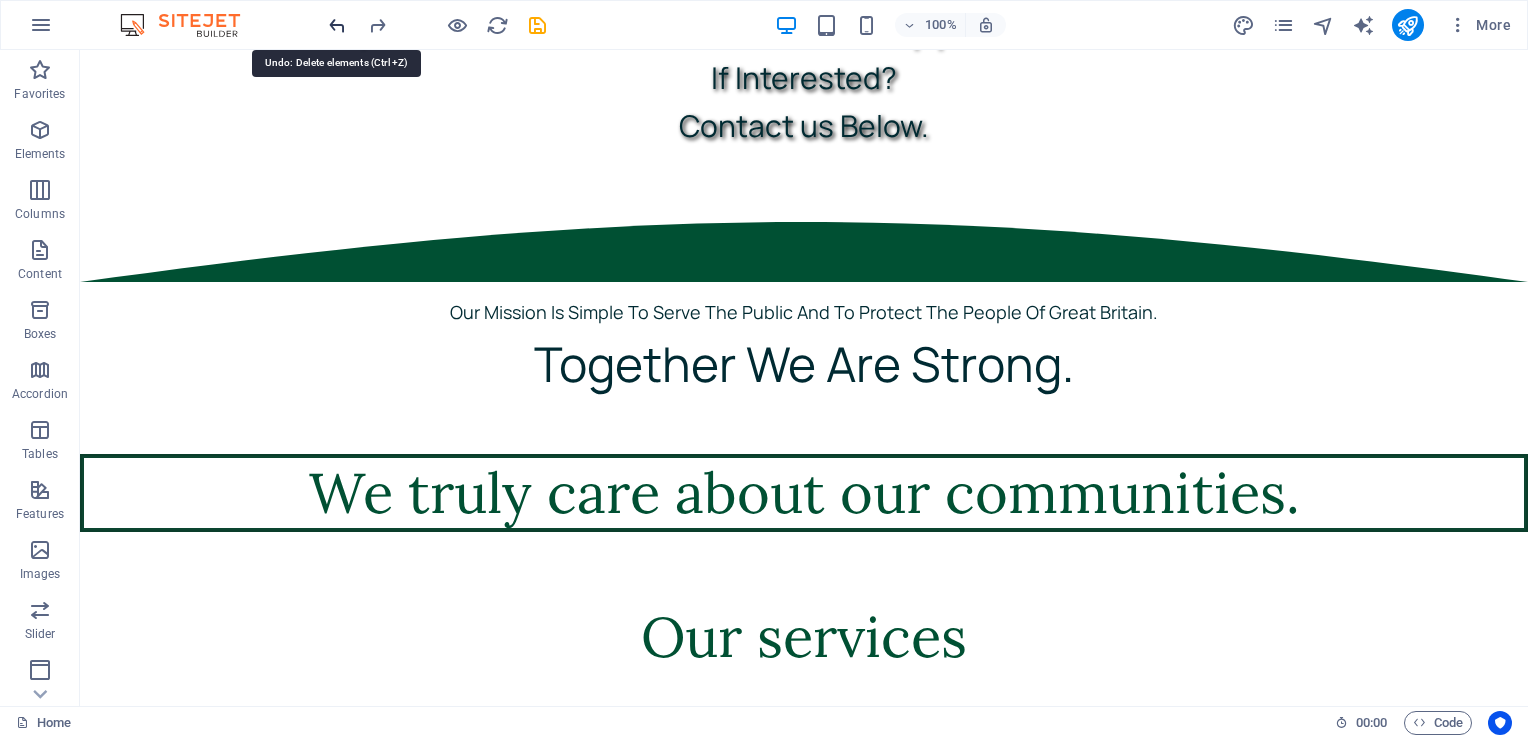 scroll, scrollTop: 172, scrollLeft: 0, axis: vertical 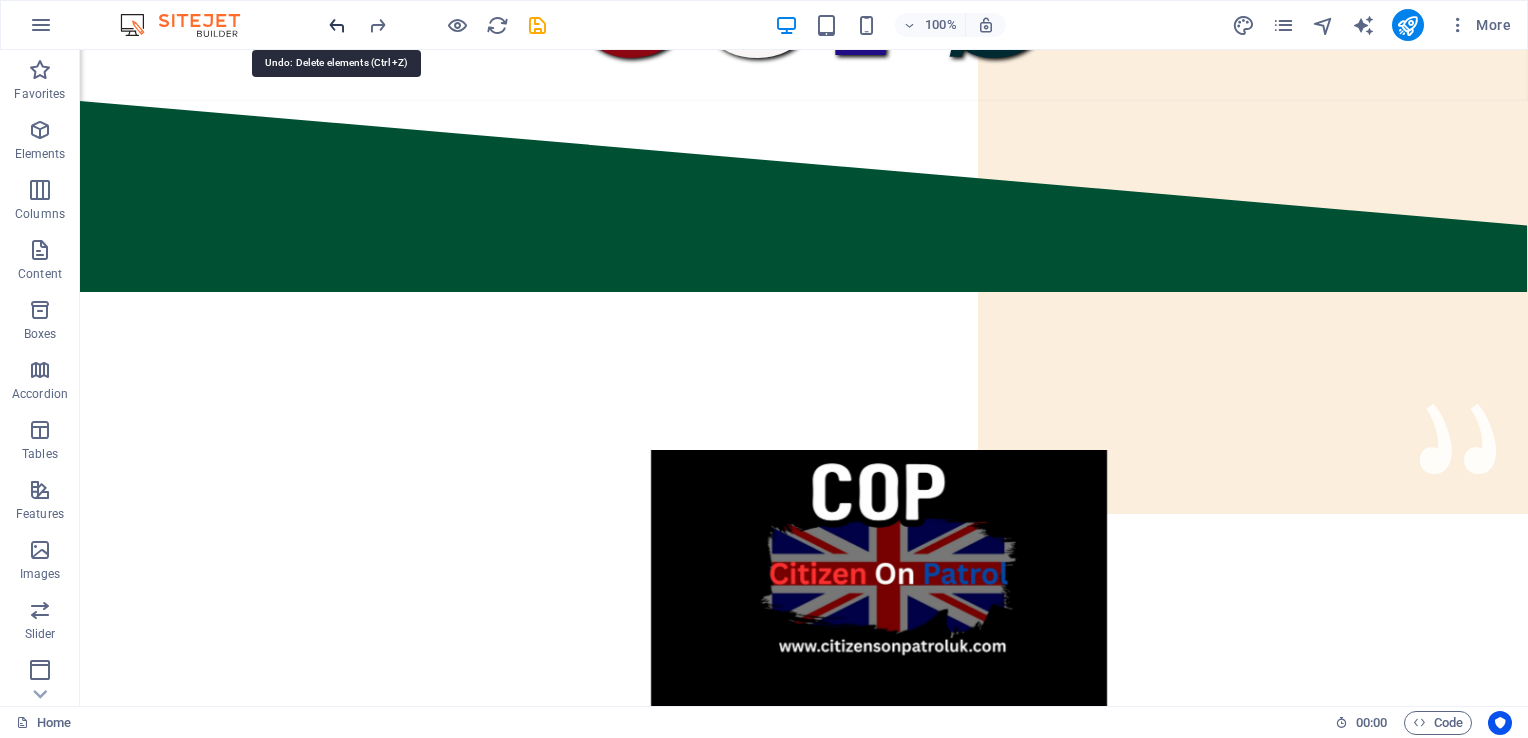 click at bounding box center (337, 25) 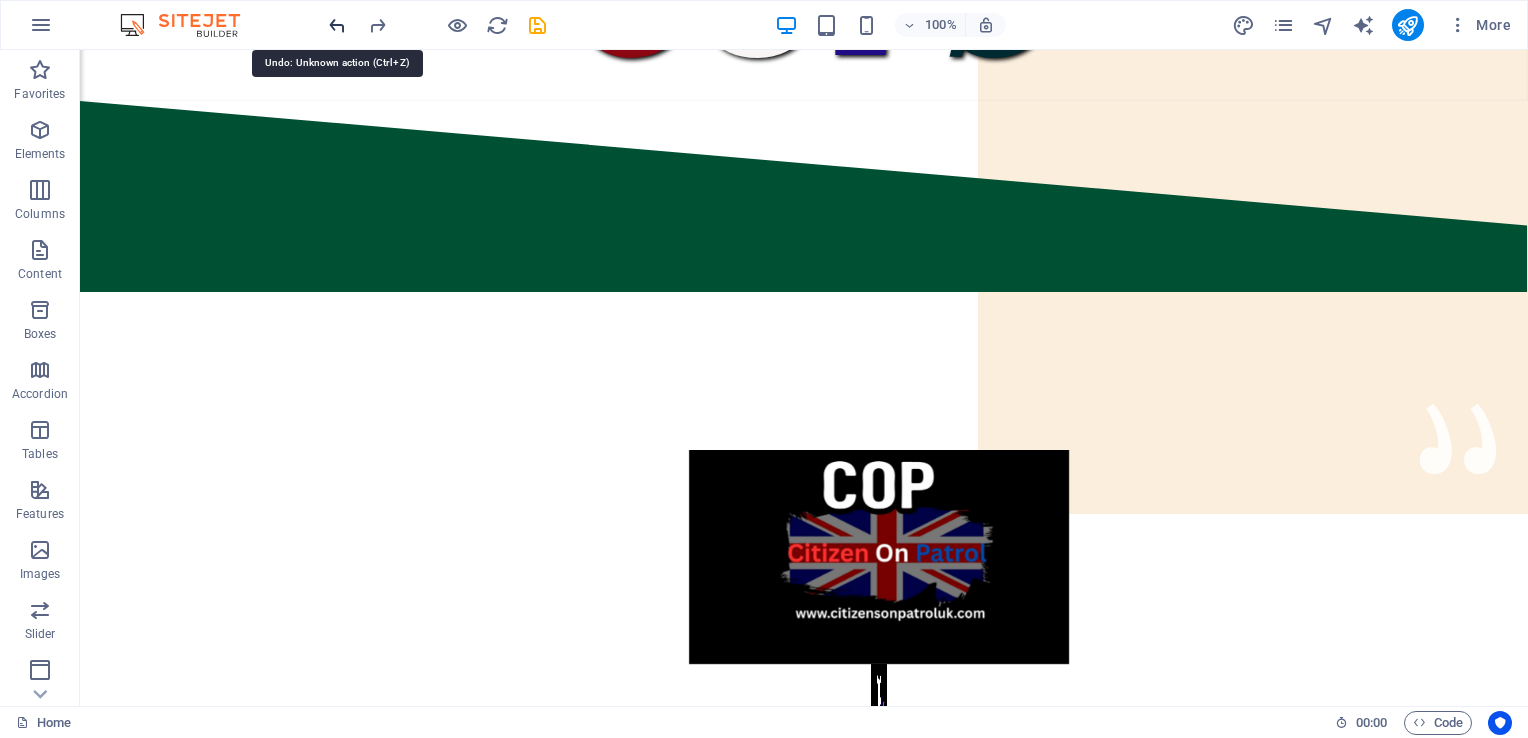 click at bounding box center (337, 25) 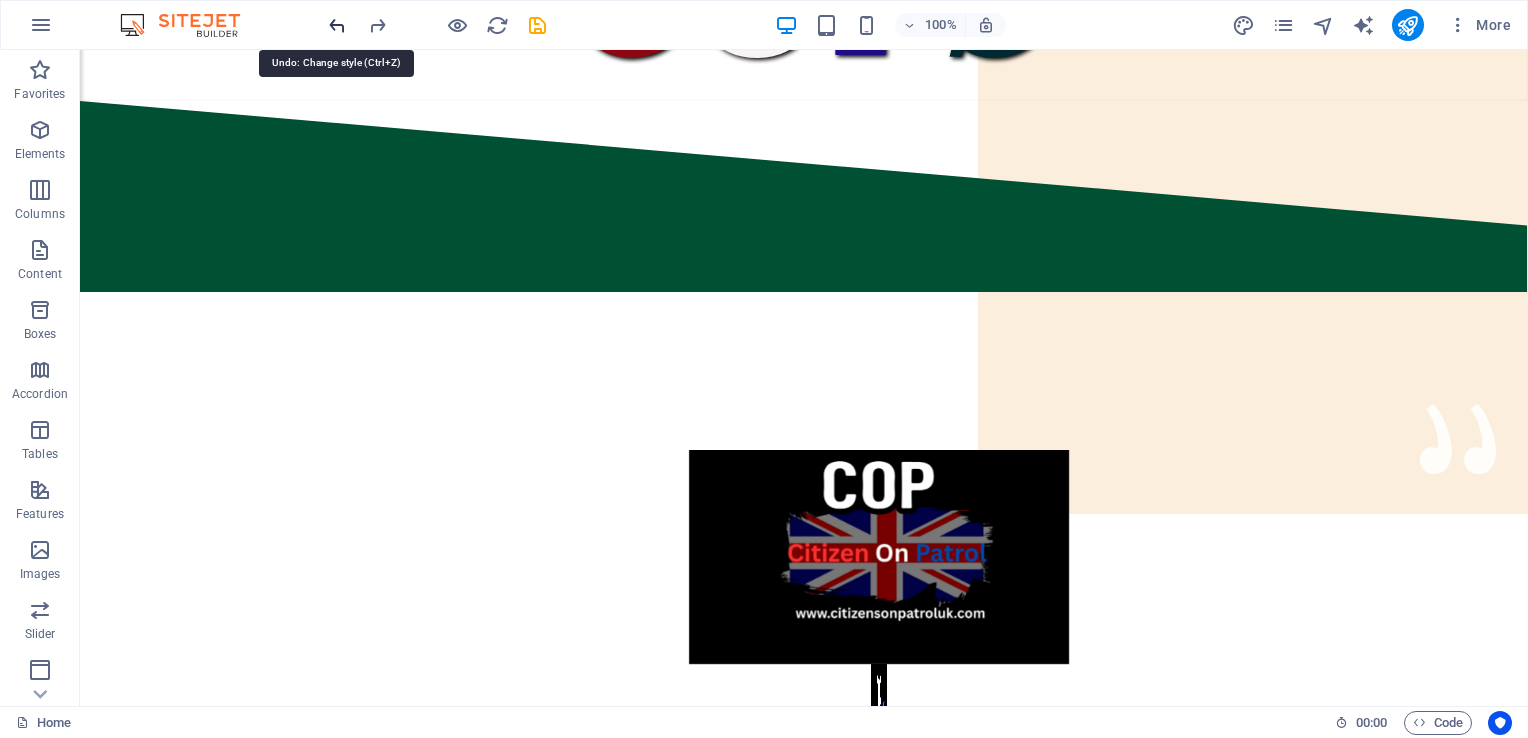 click at bounding box center [337, 25] 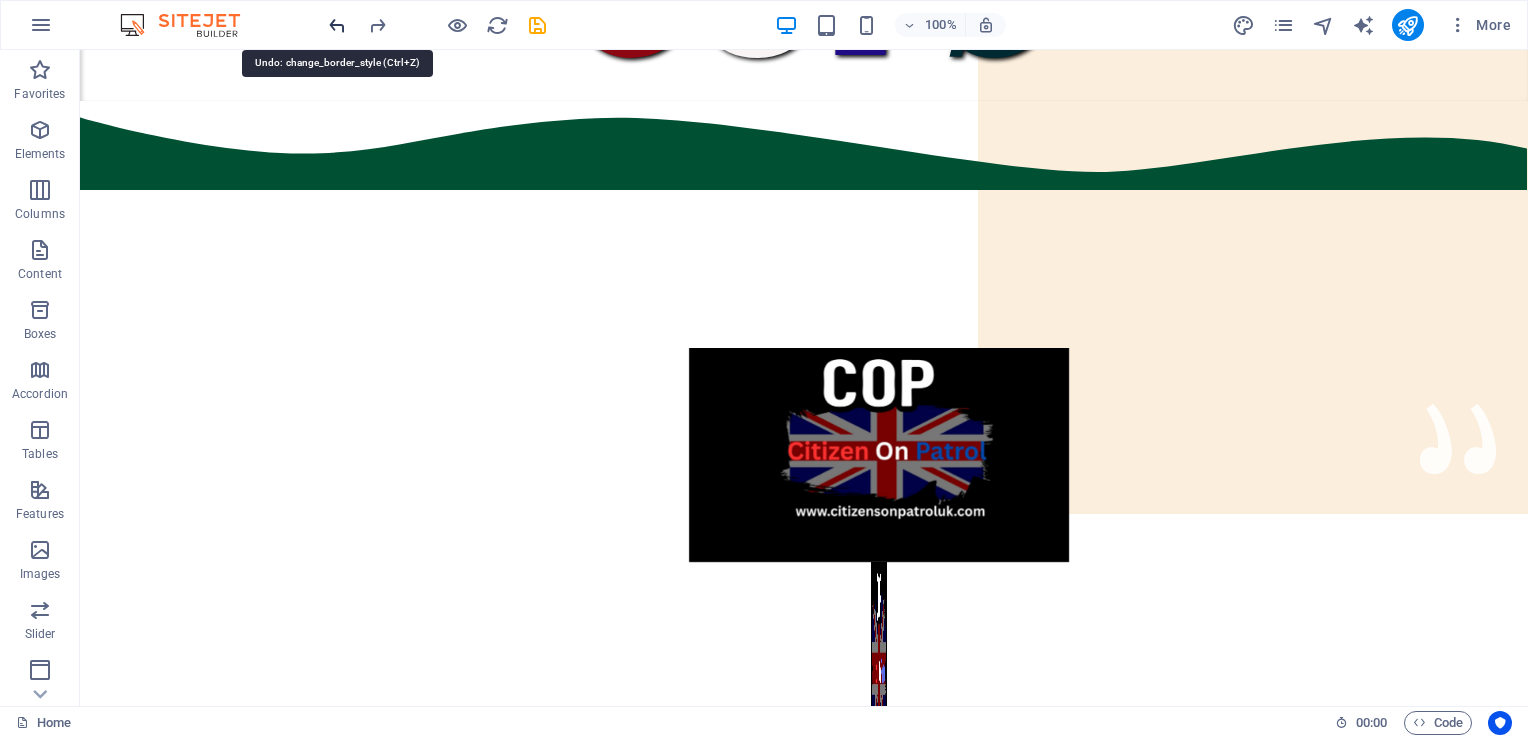 click at bounding box center (337, 25) 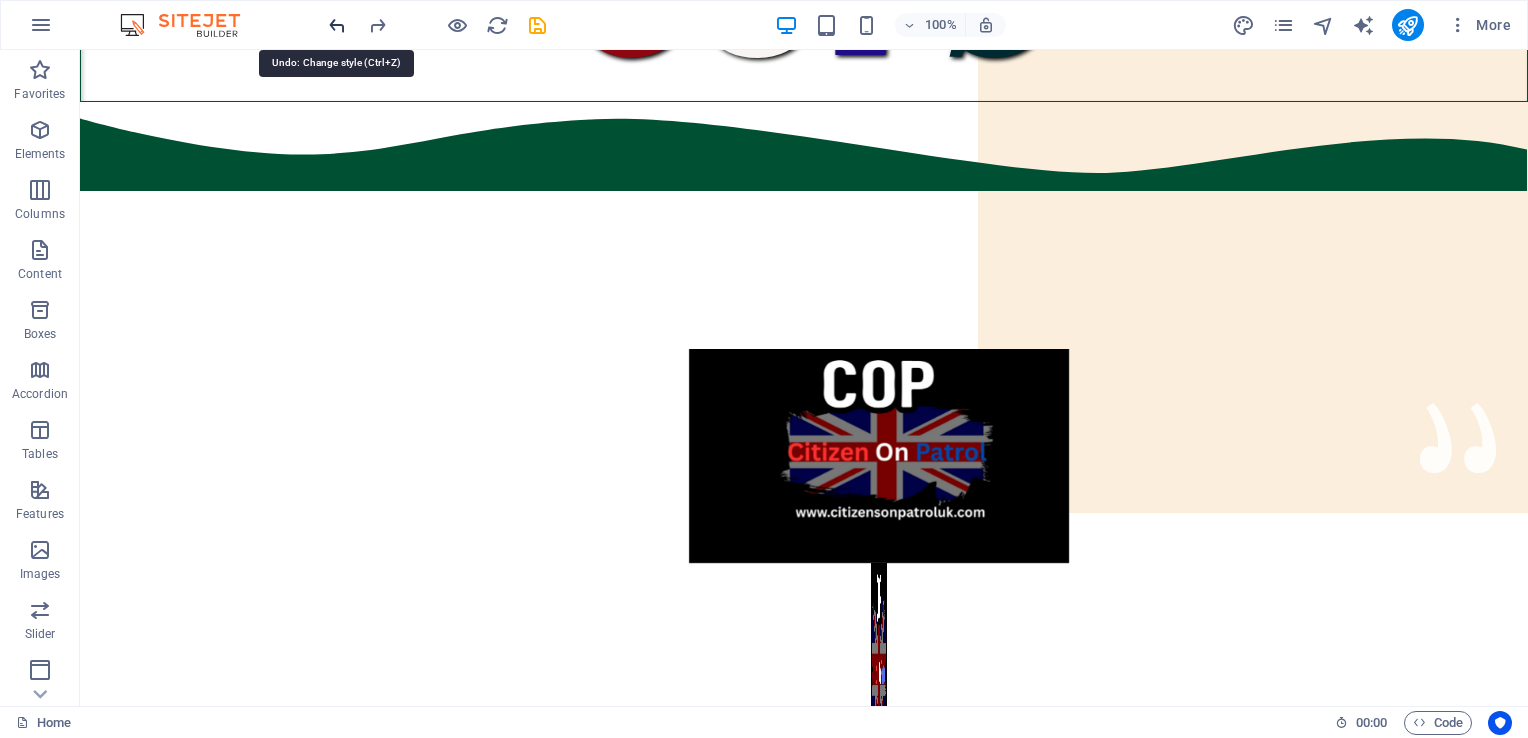 click at bounding box center [337, 25] 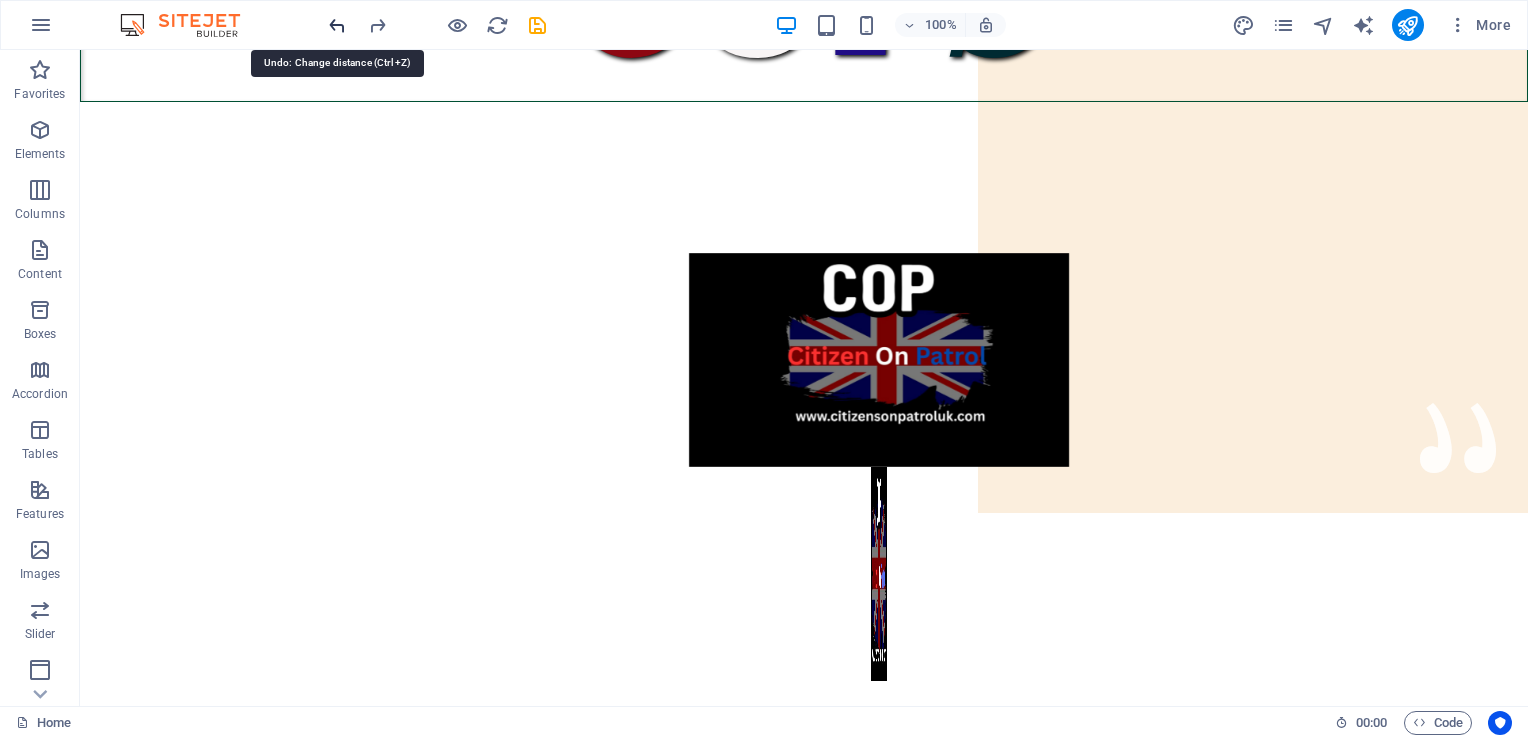click at bounding box center (337, 25) 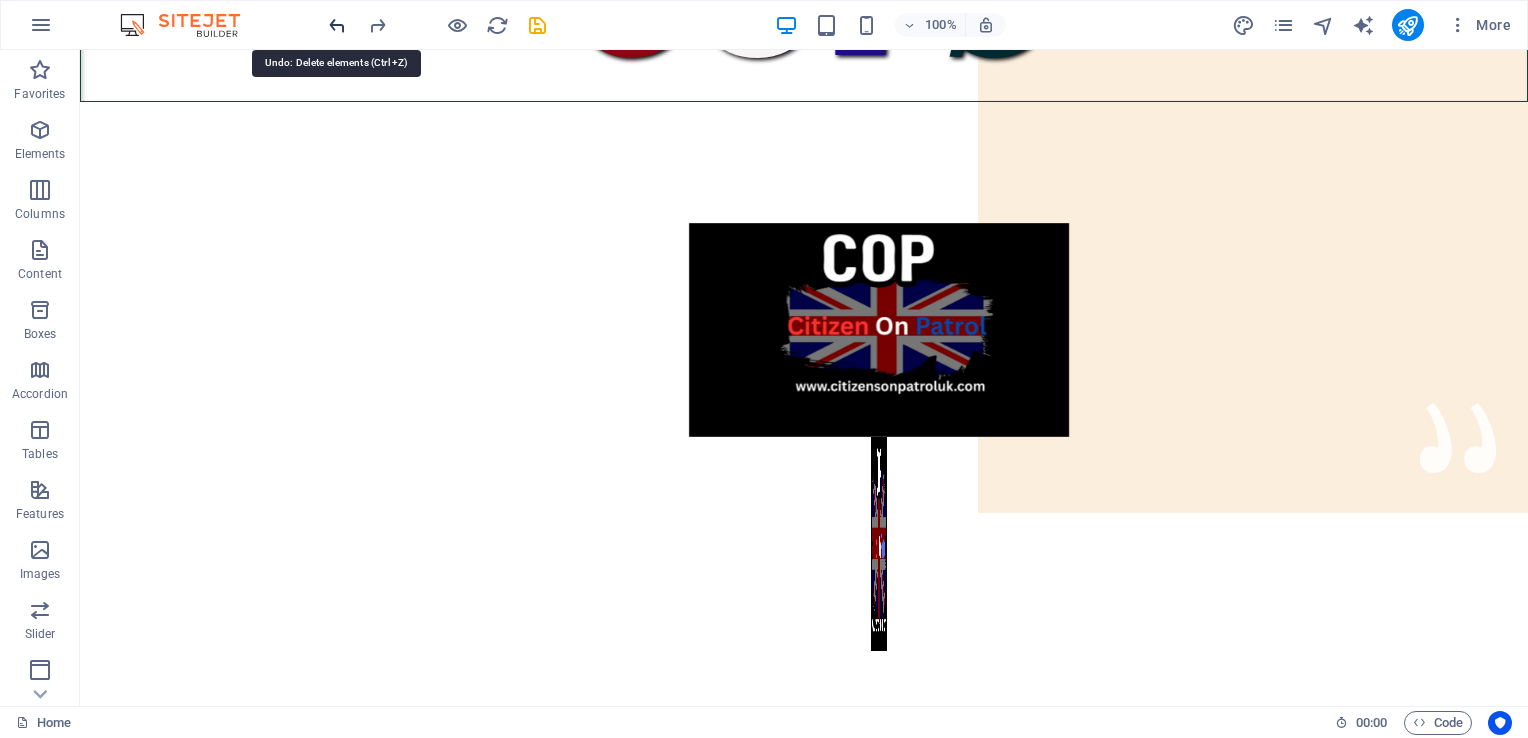 click at bounding box center (337, 25) 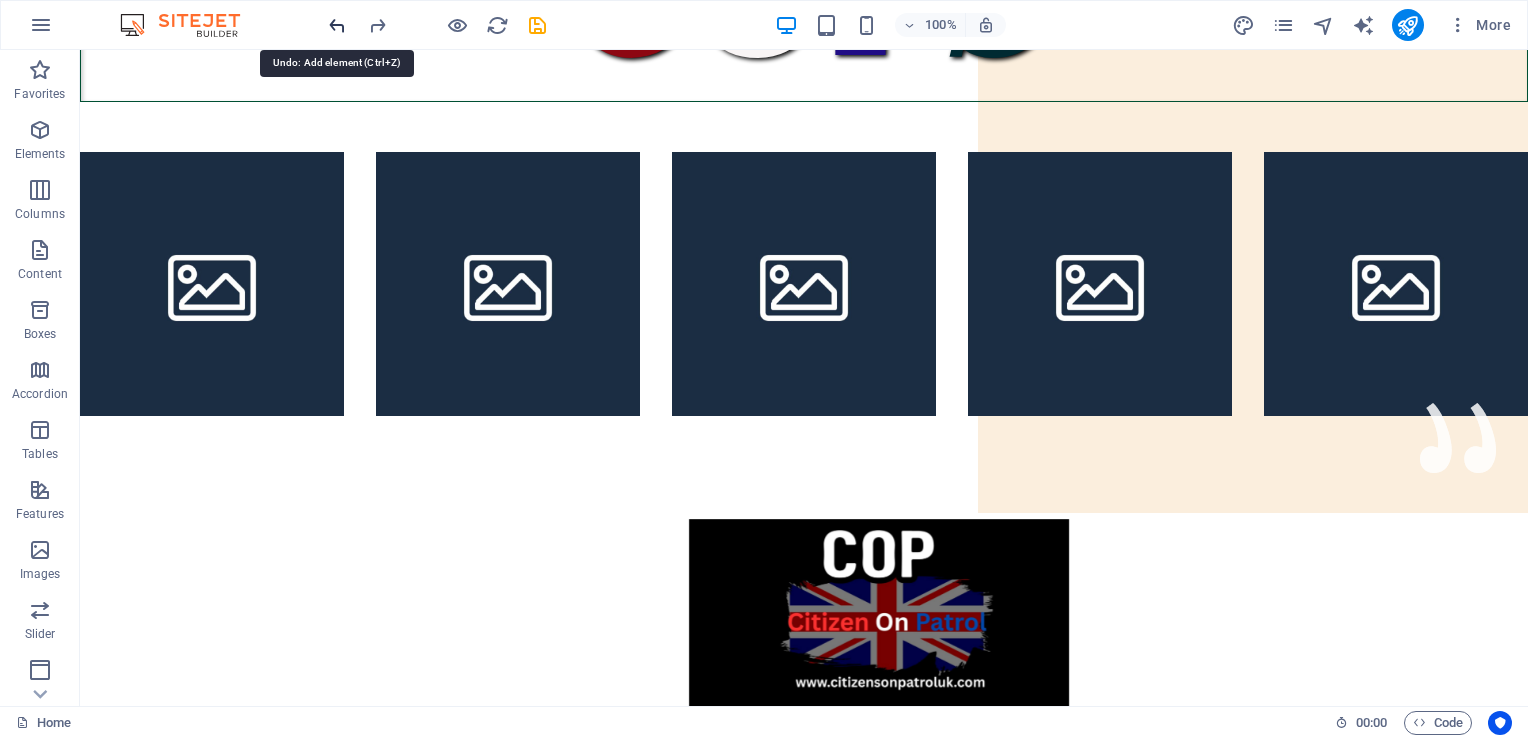 click at bounding box center (337, 25) 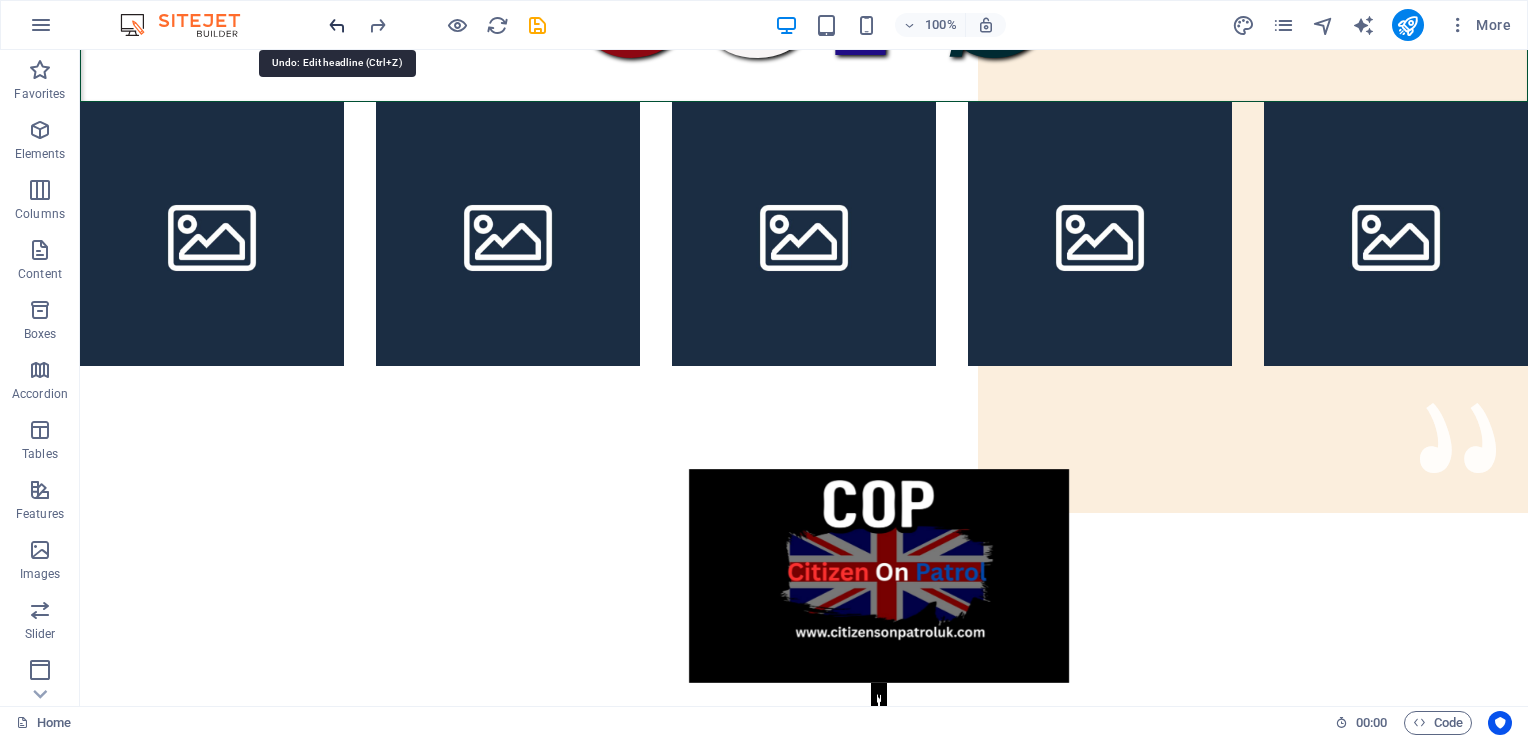click at bounding box center [337, 25] 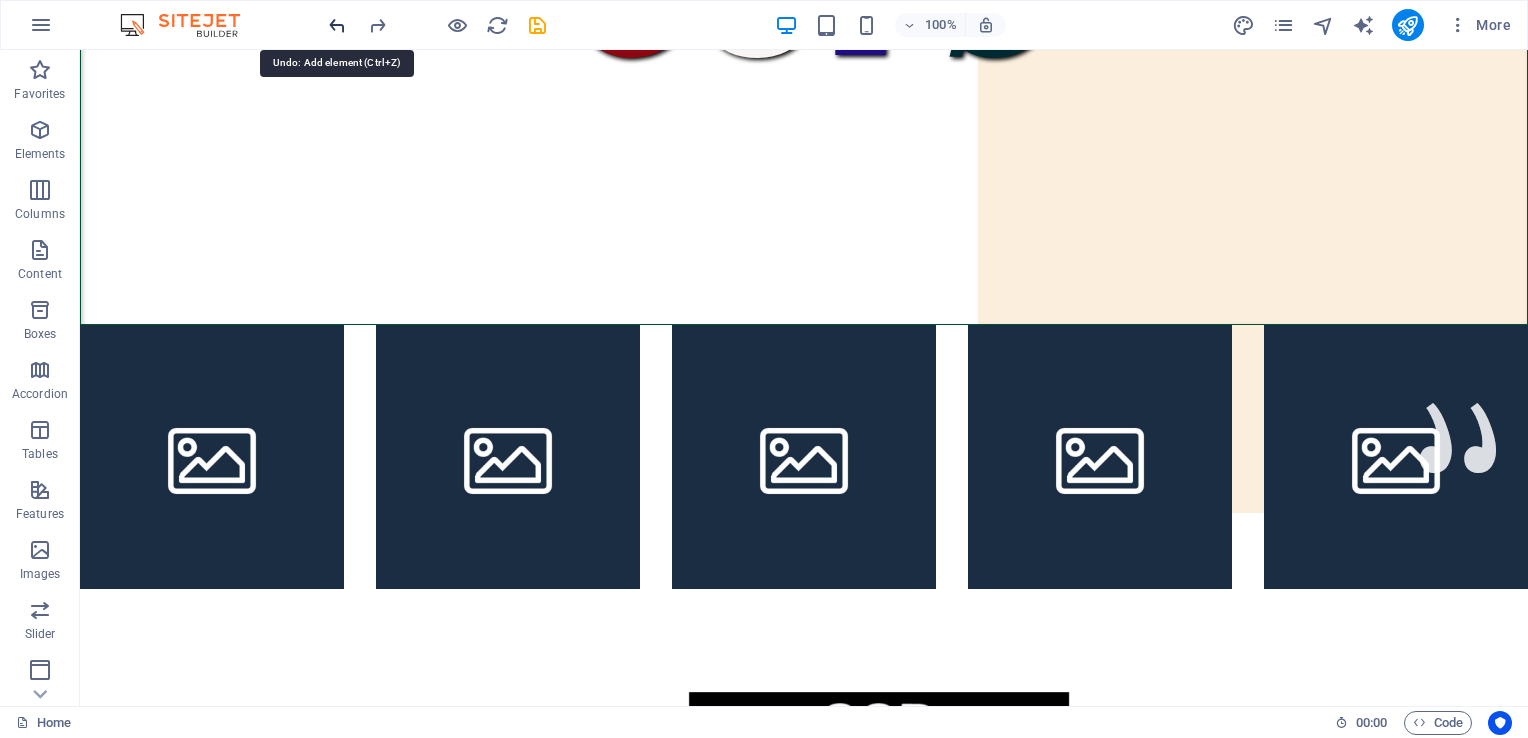 click at bounding box center (337, 25) 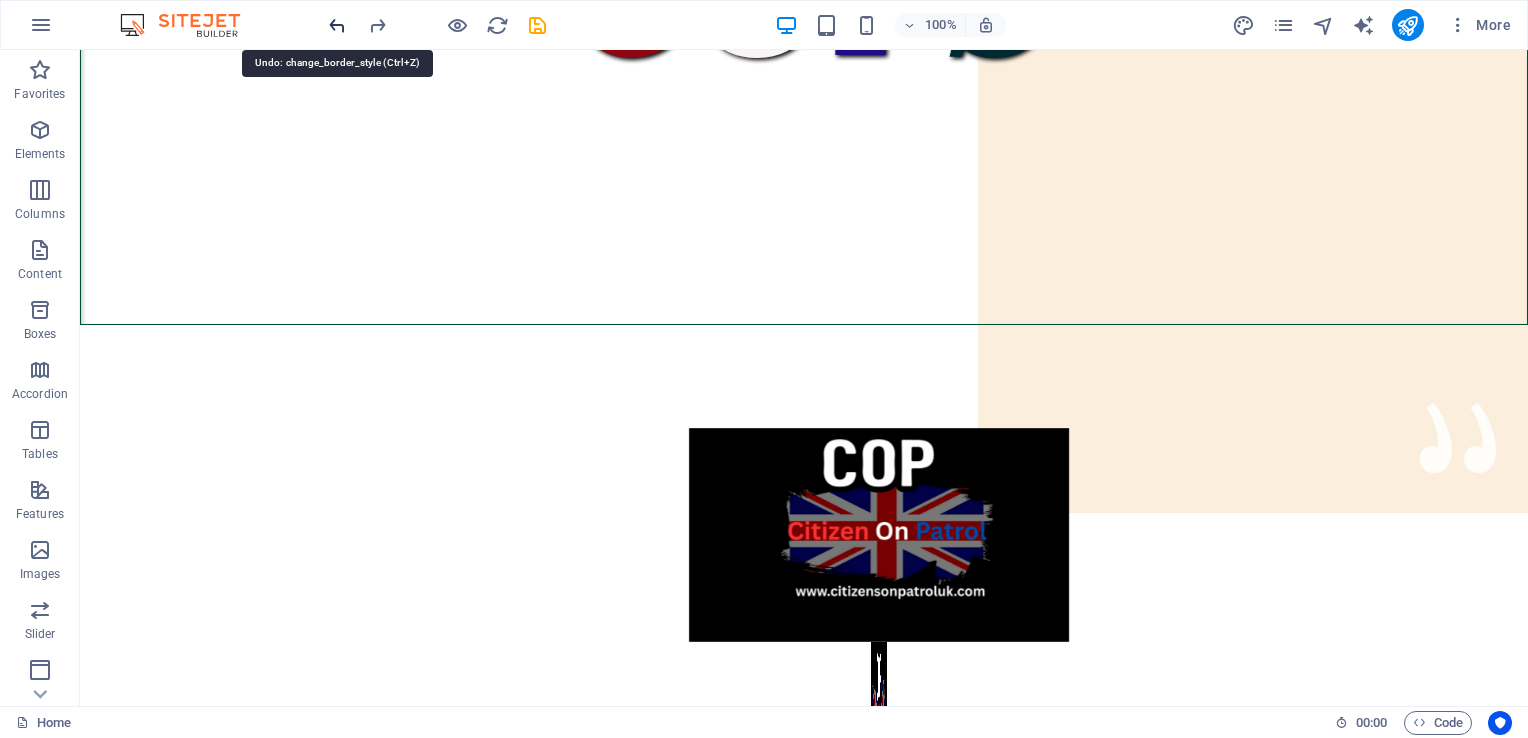 click at bounding box center (337, 25) 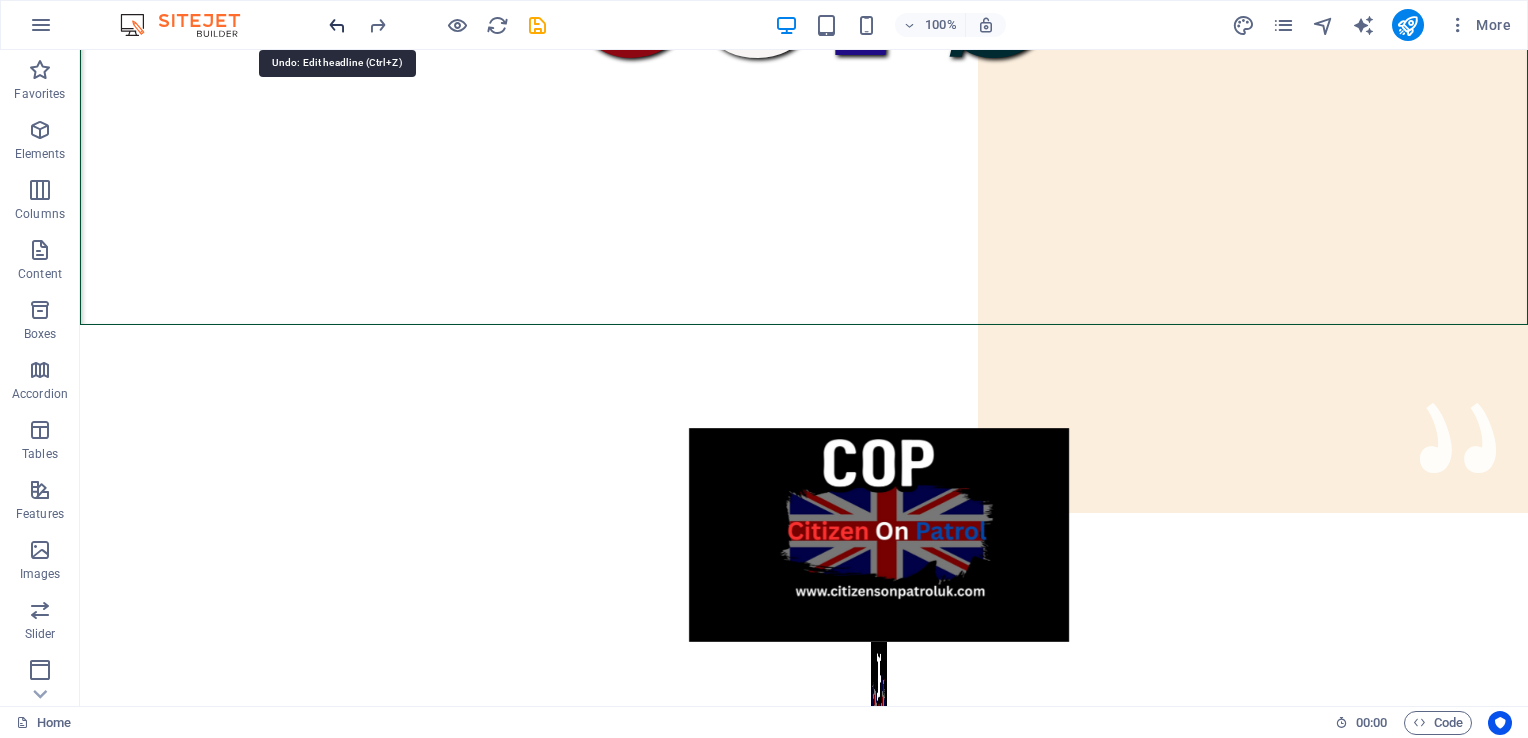 click at bounding box center [337, 25] 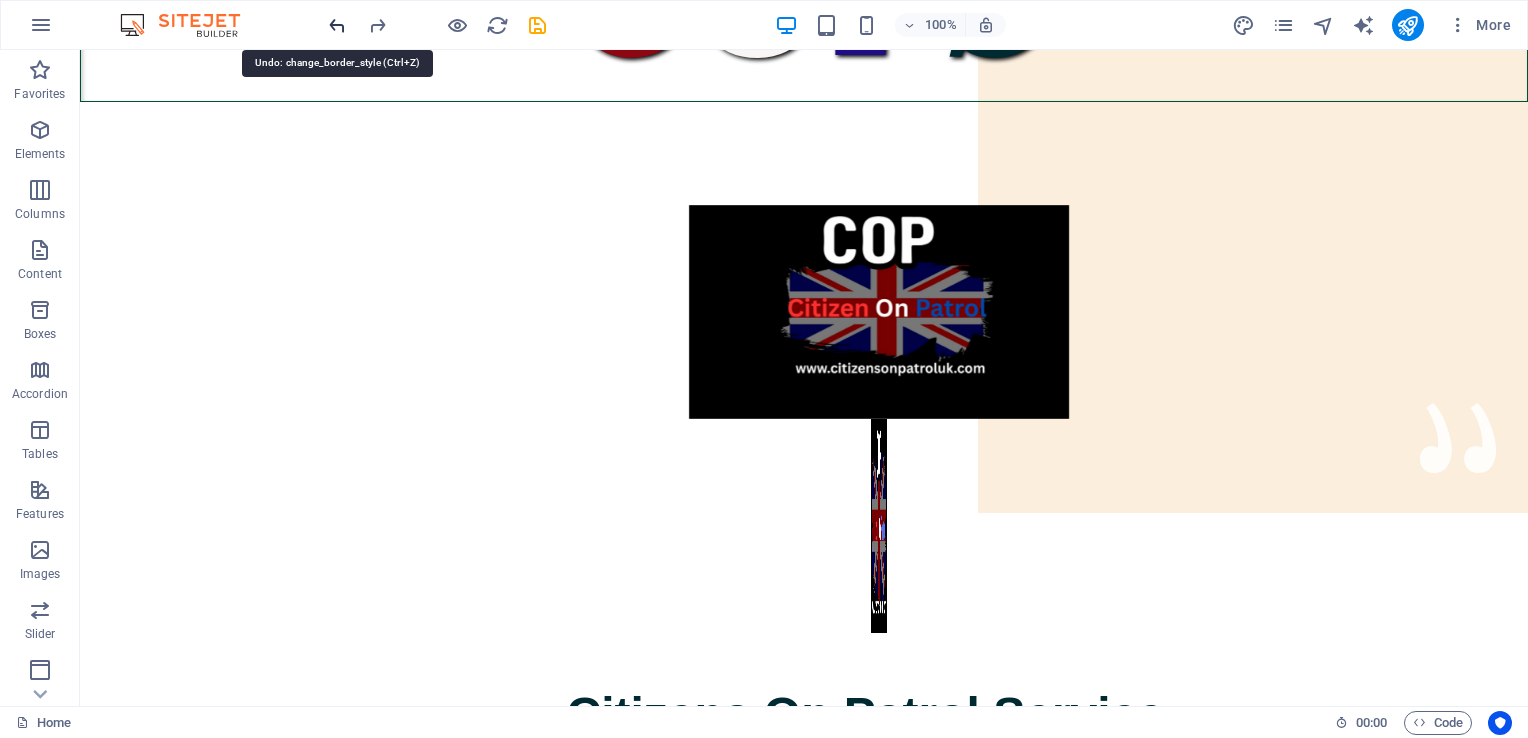 click at bounding box center [337, 25] 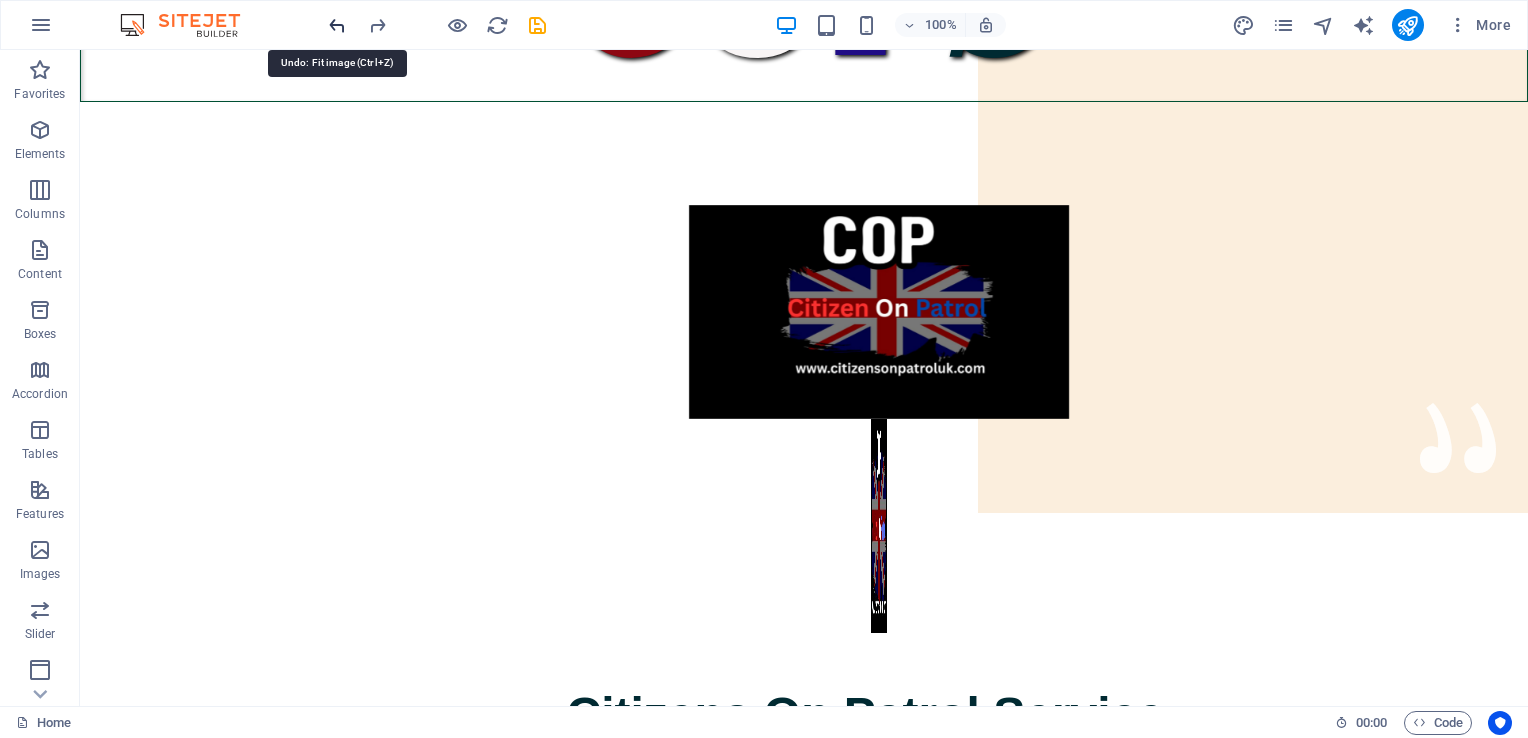 scroll, scrollTop: 172, scrollLeft: 0, axis: vertical 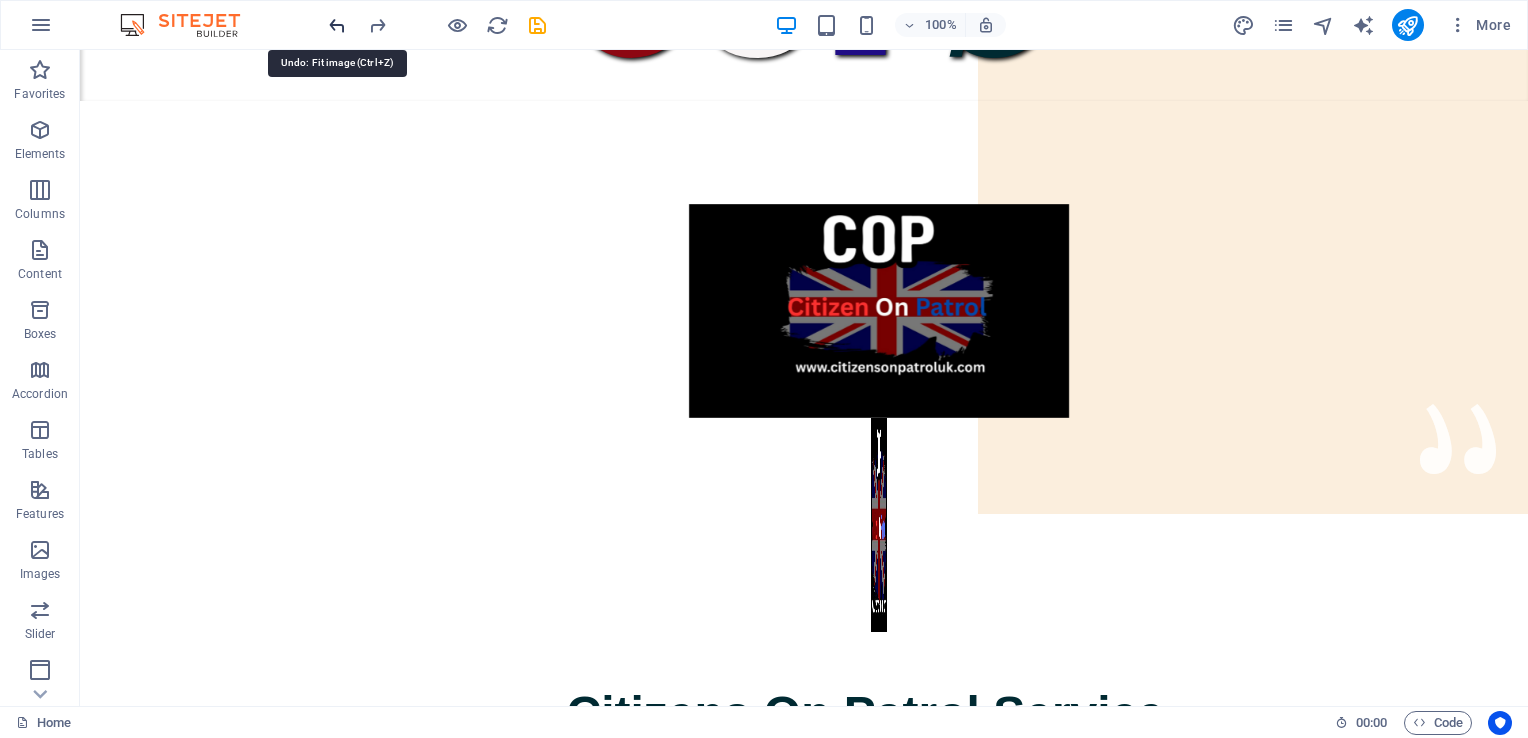 click at bounding box center (337, 25) 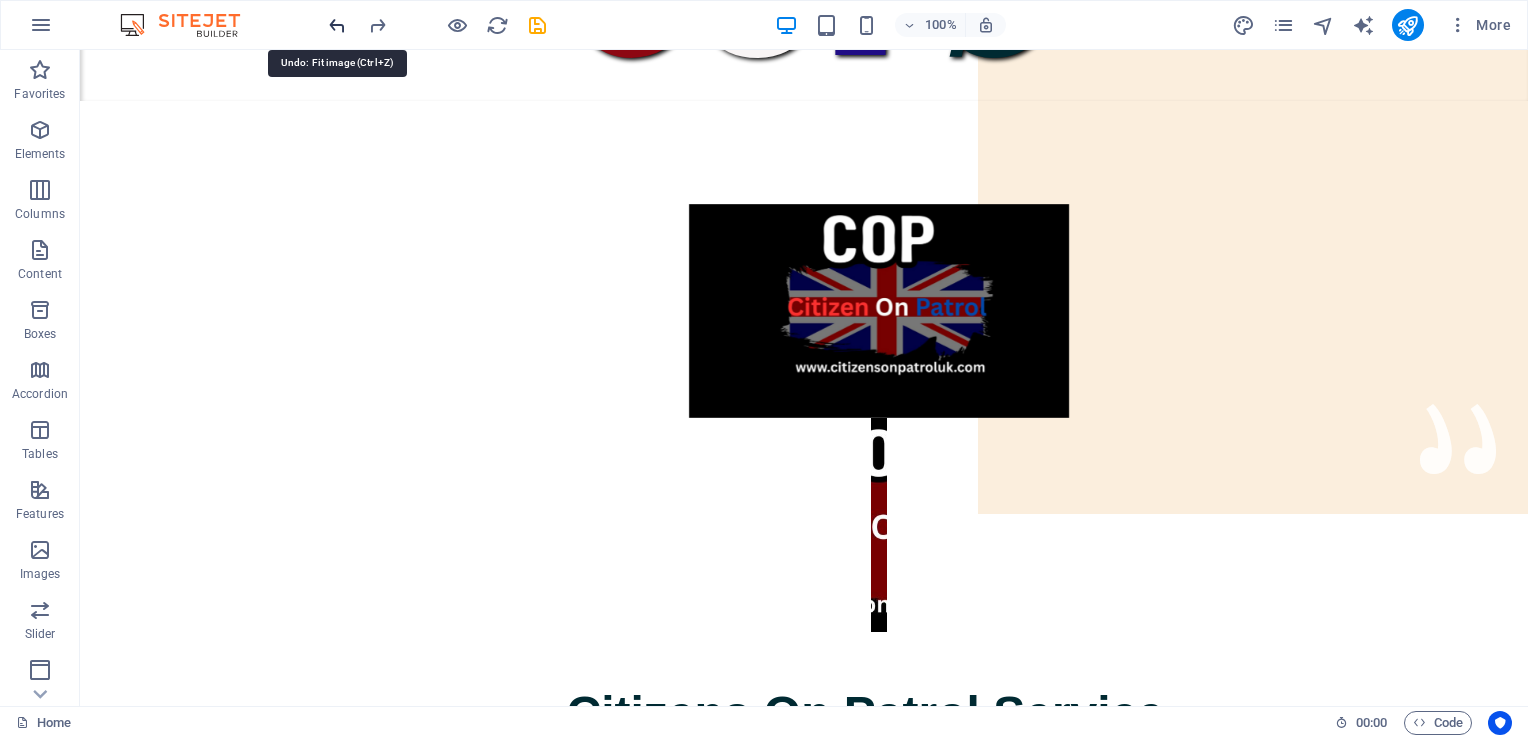 click at bounding box center (337, 25) 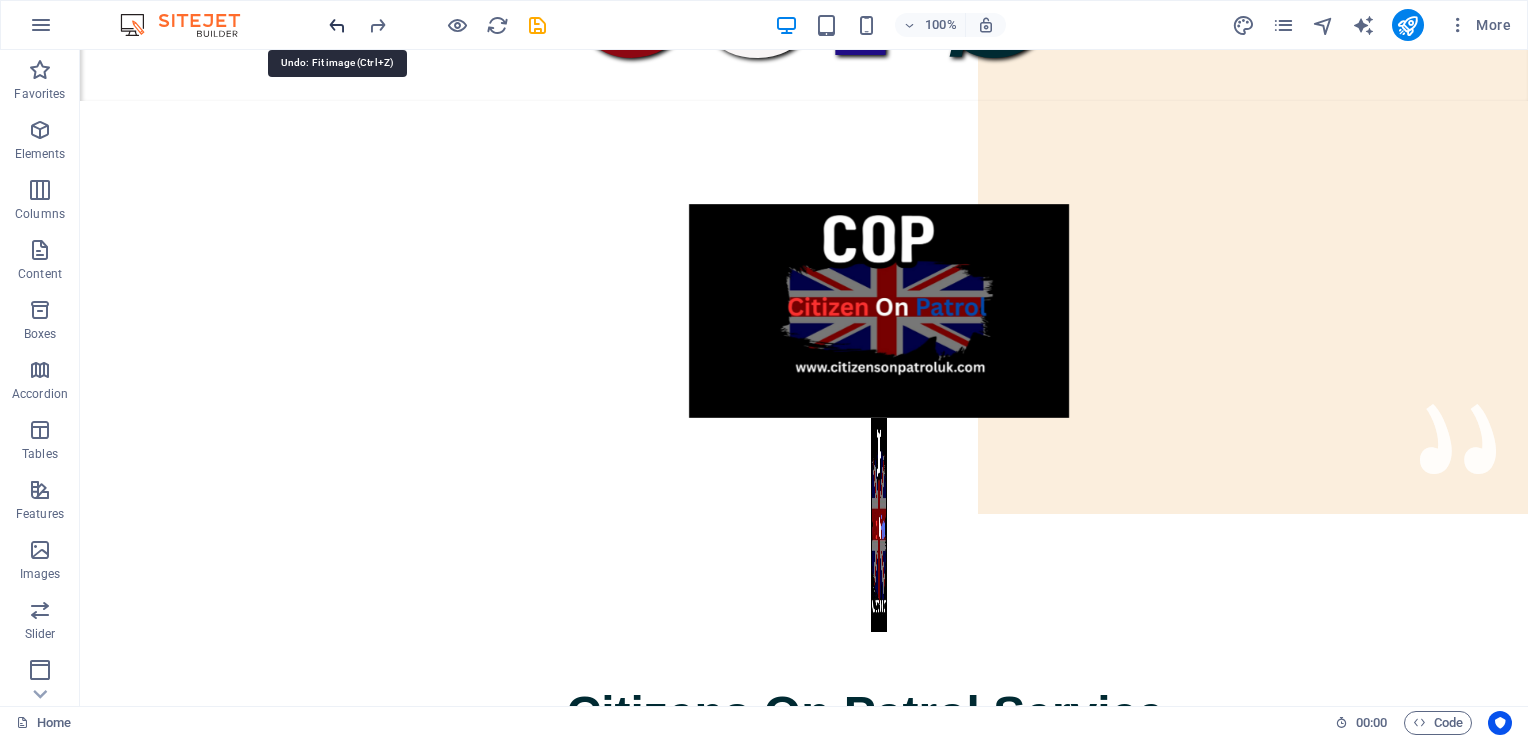 click at bounding box center [337, 25] 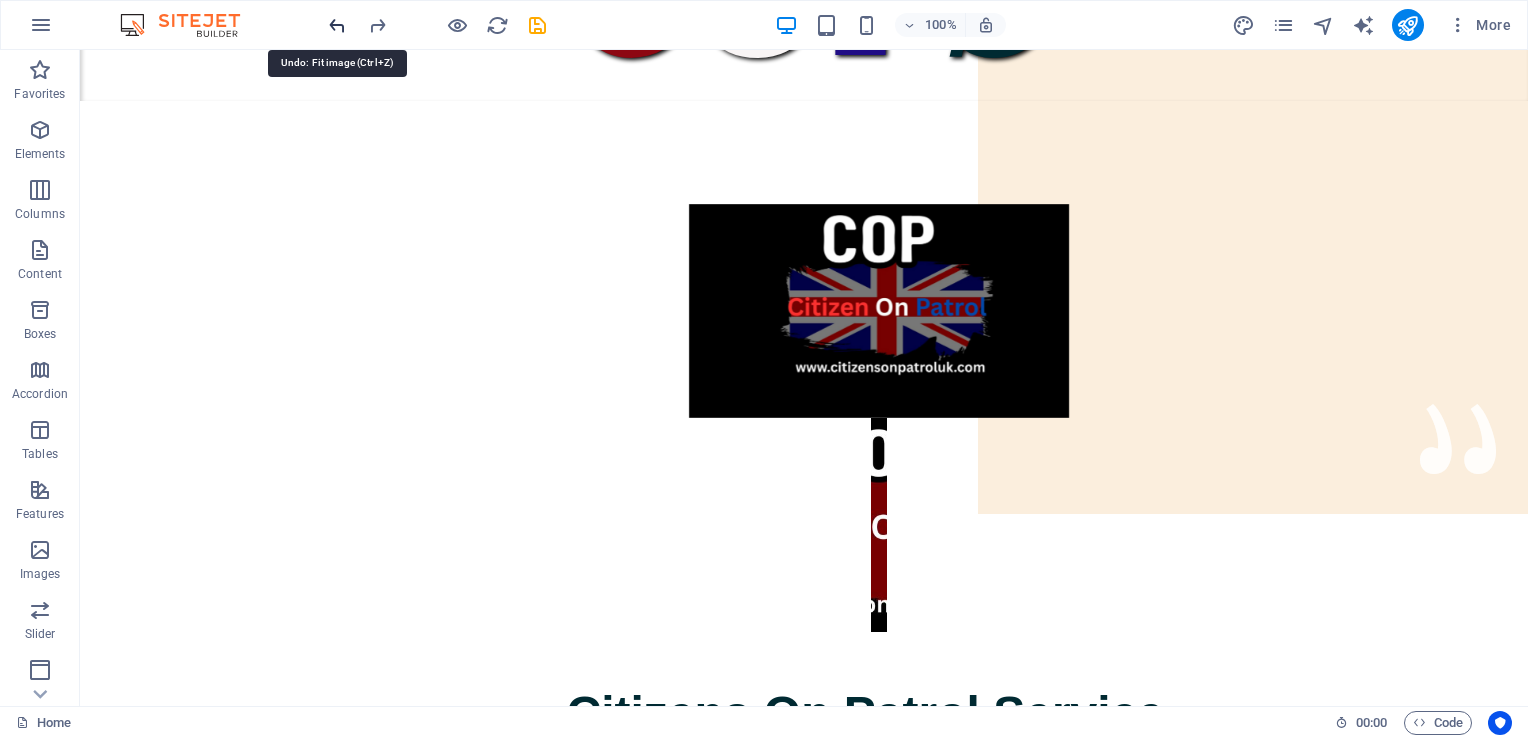 click at bounding box center (337, 25) 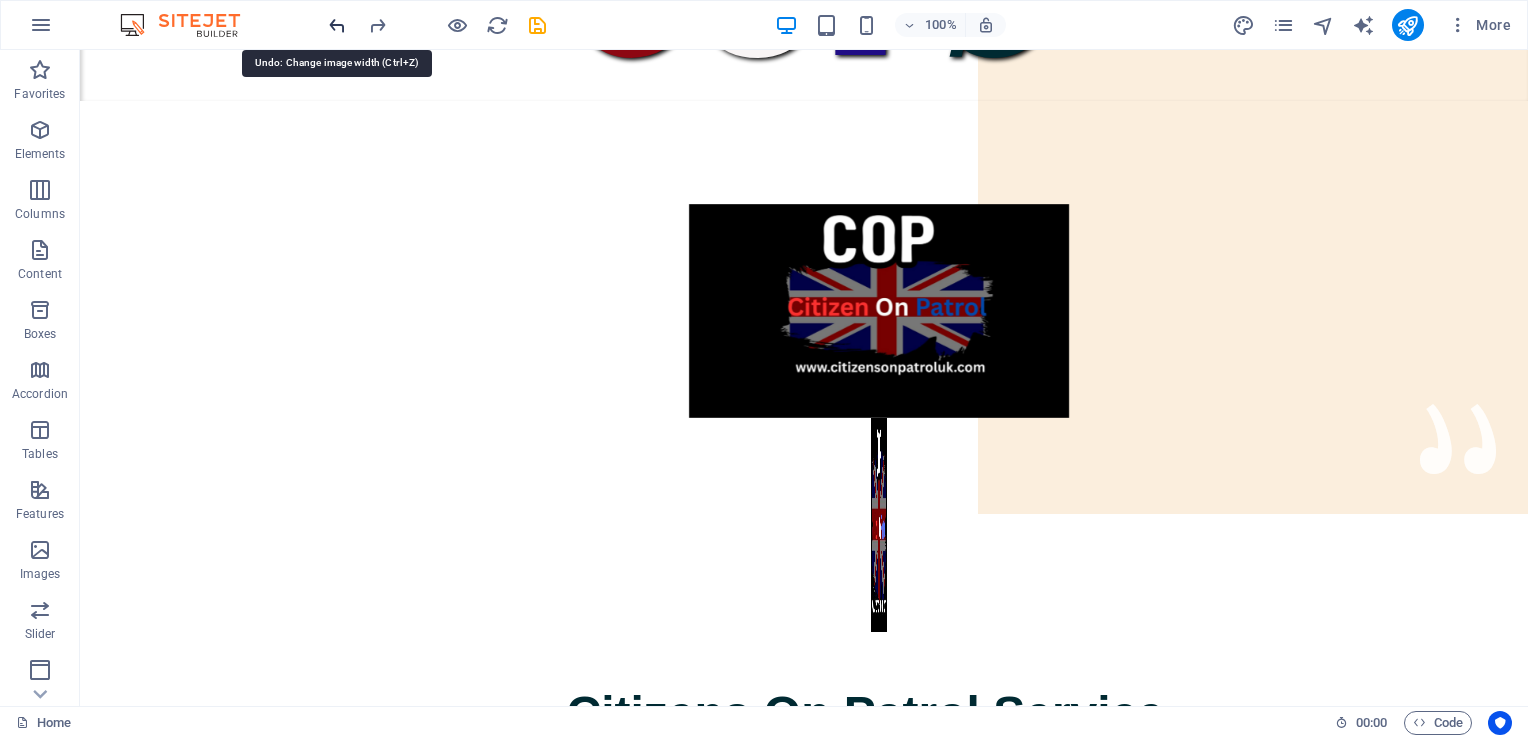 click at bounding box center (337, 25) 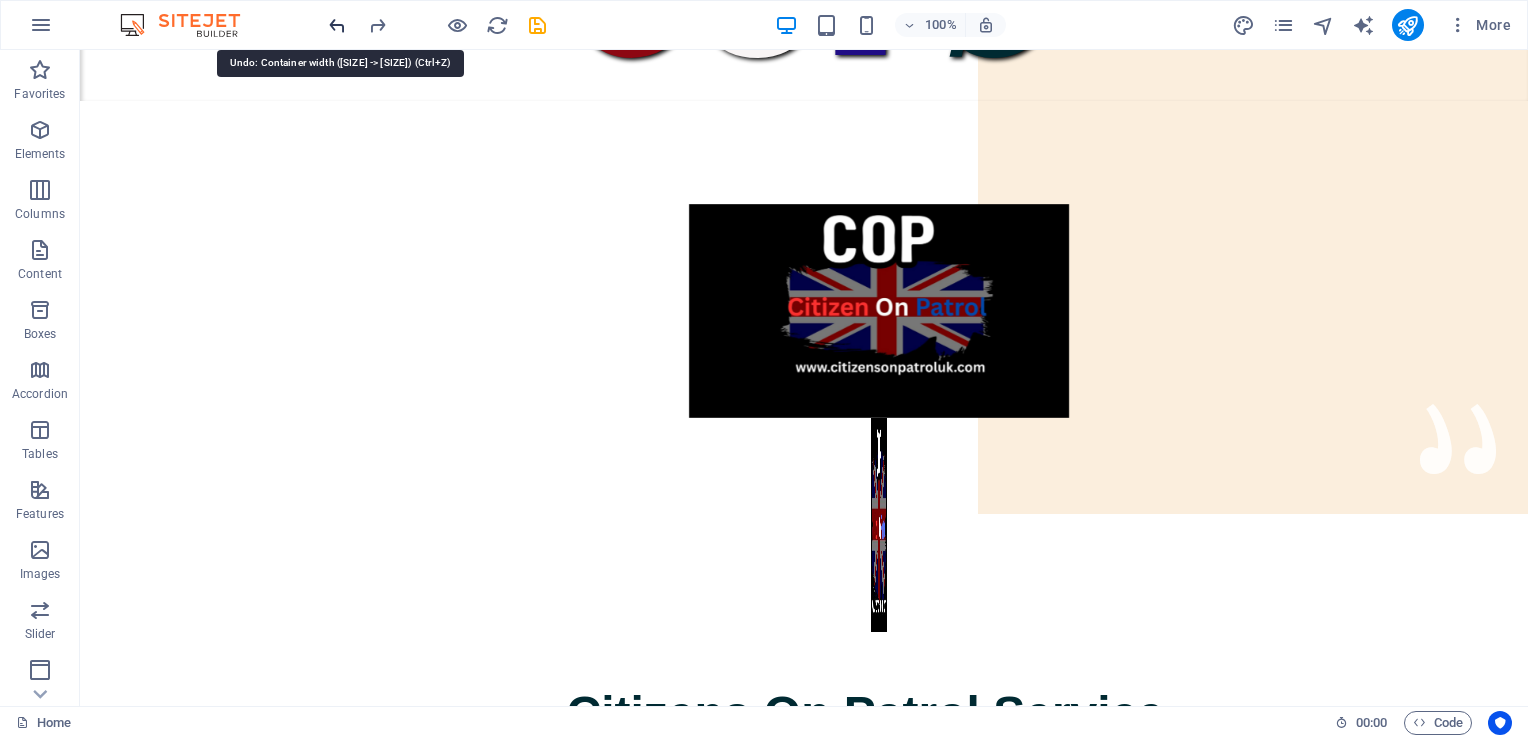 click at bounding box center (337, 25) 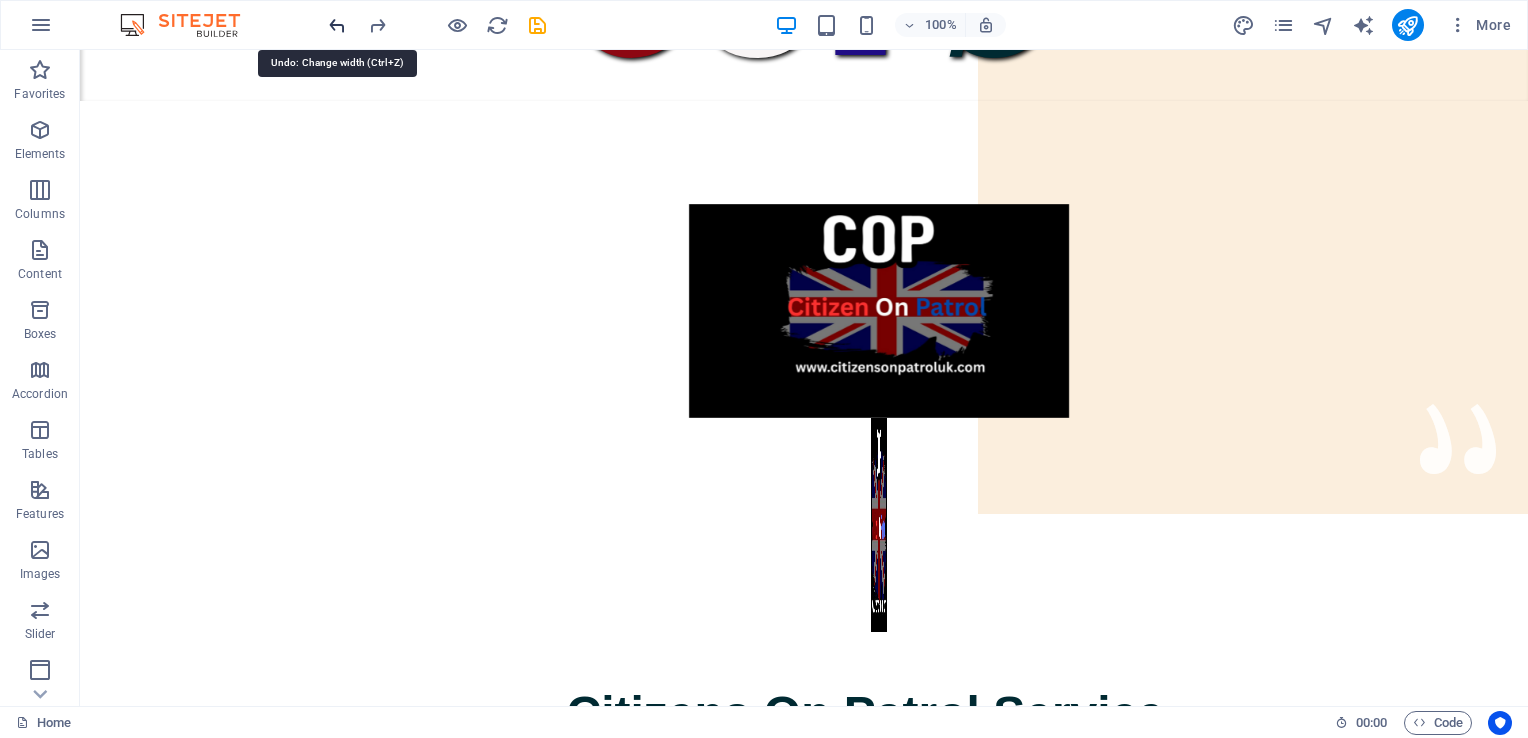 click at bounding box center [337, 25] 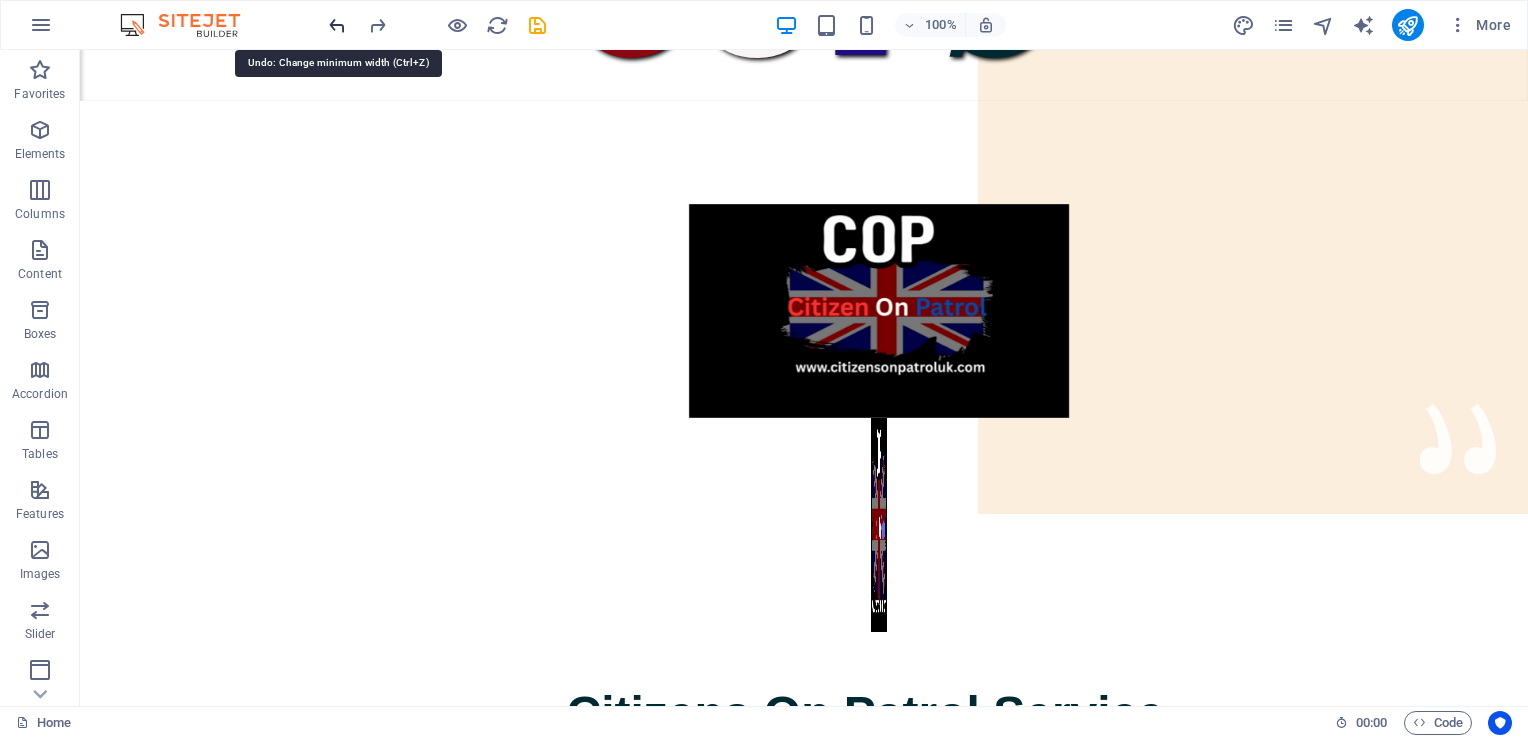 click at bounding box center [337, 25] 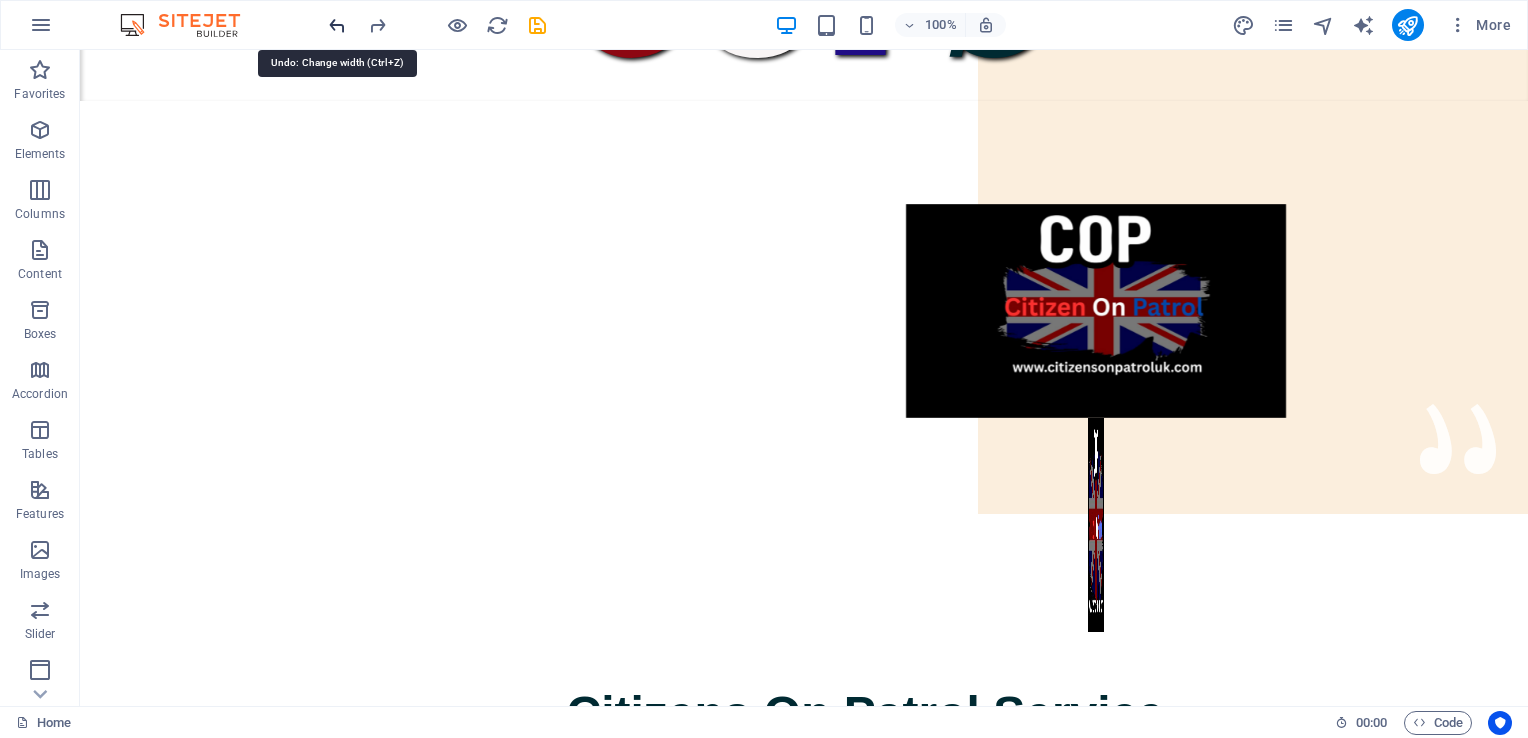 click at bounding box center (337, 25) 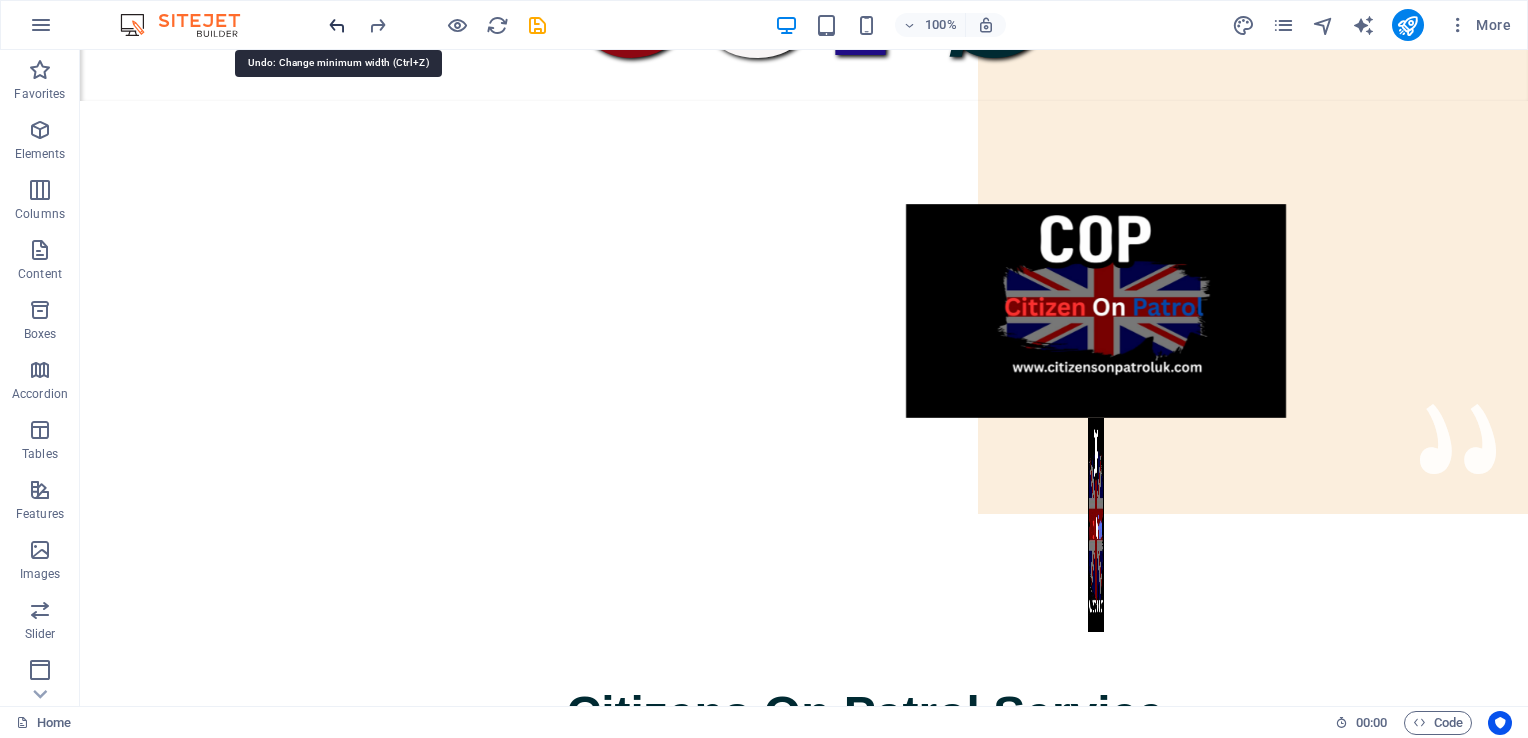 click at bounding box center [337, 25] 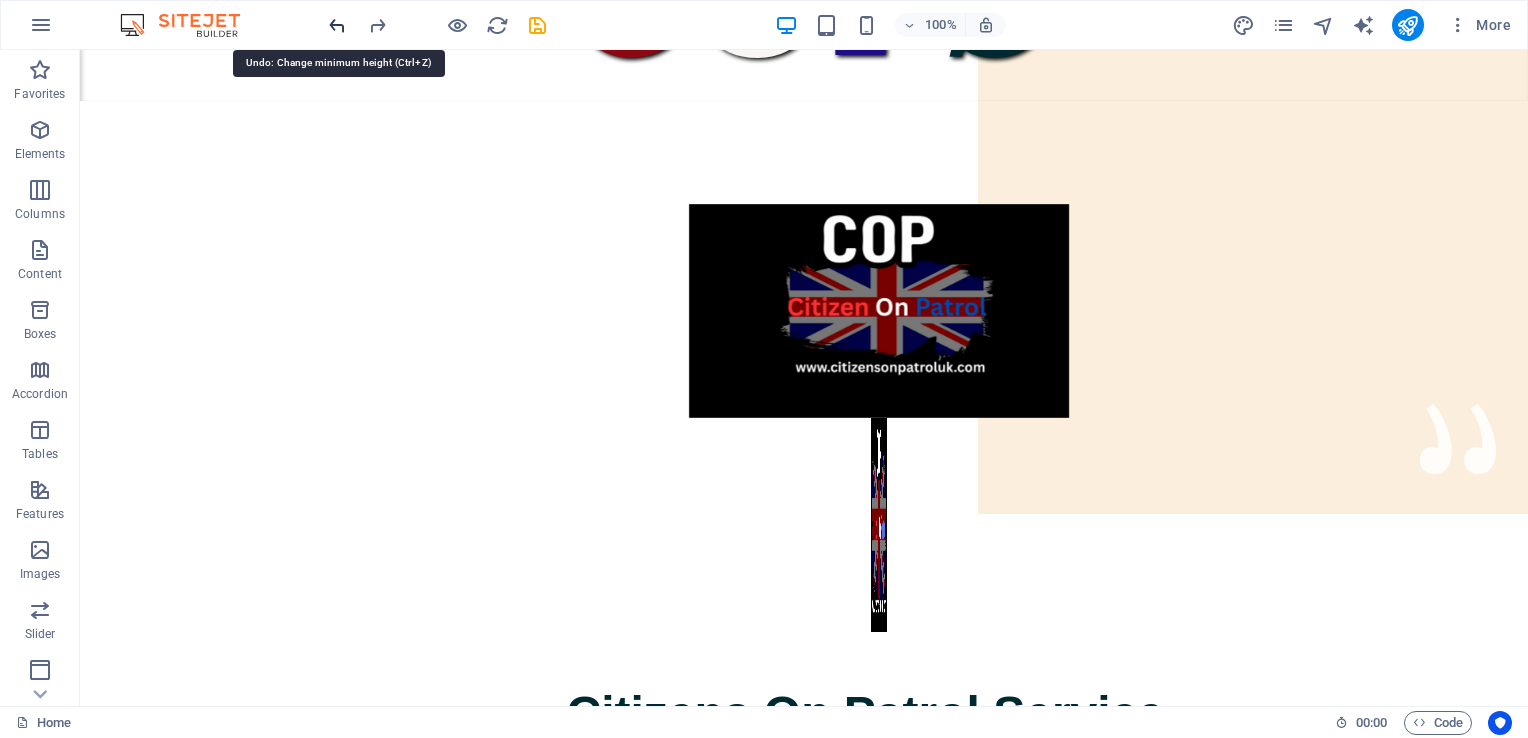 click at bounding box center [337, 25] 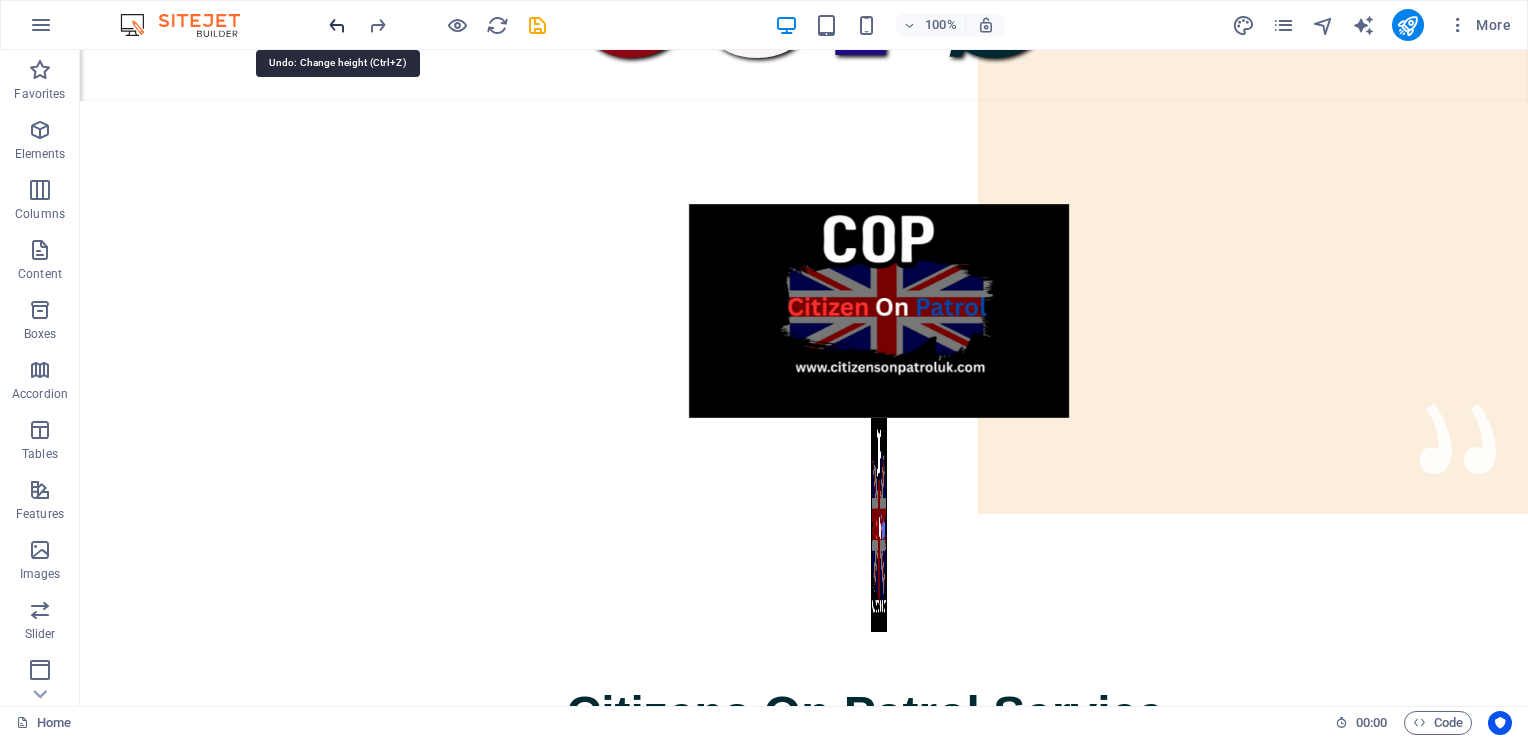 click at bounding box center [337, 25] 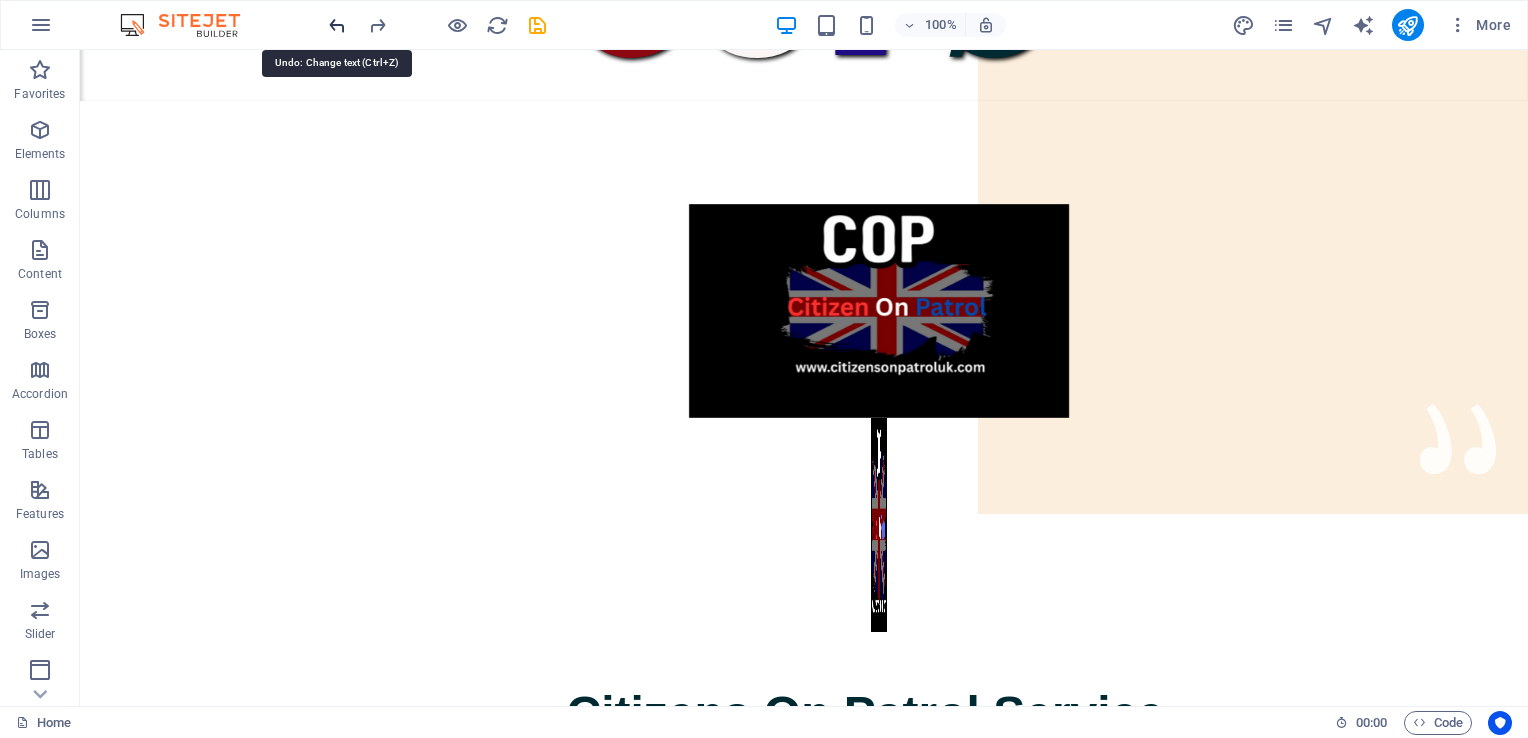 click at bounding box center (337, 25) 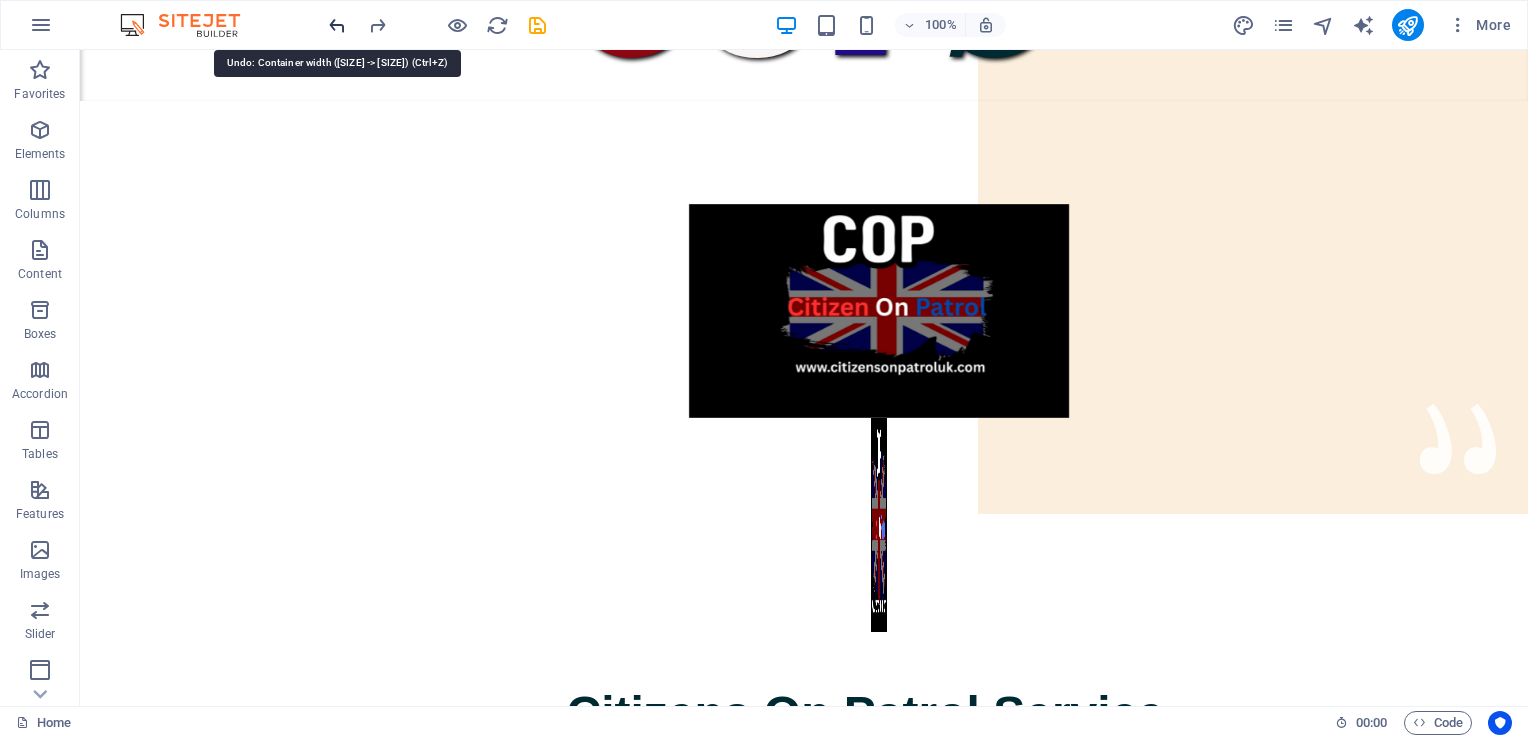 click at bounding box center (337, 25) 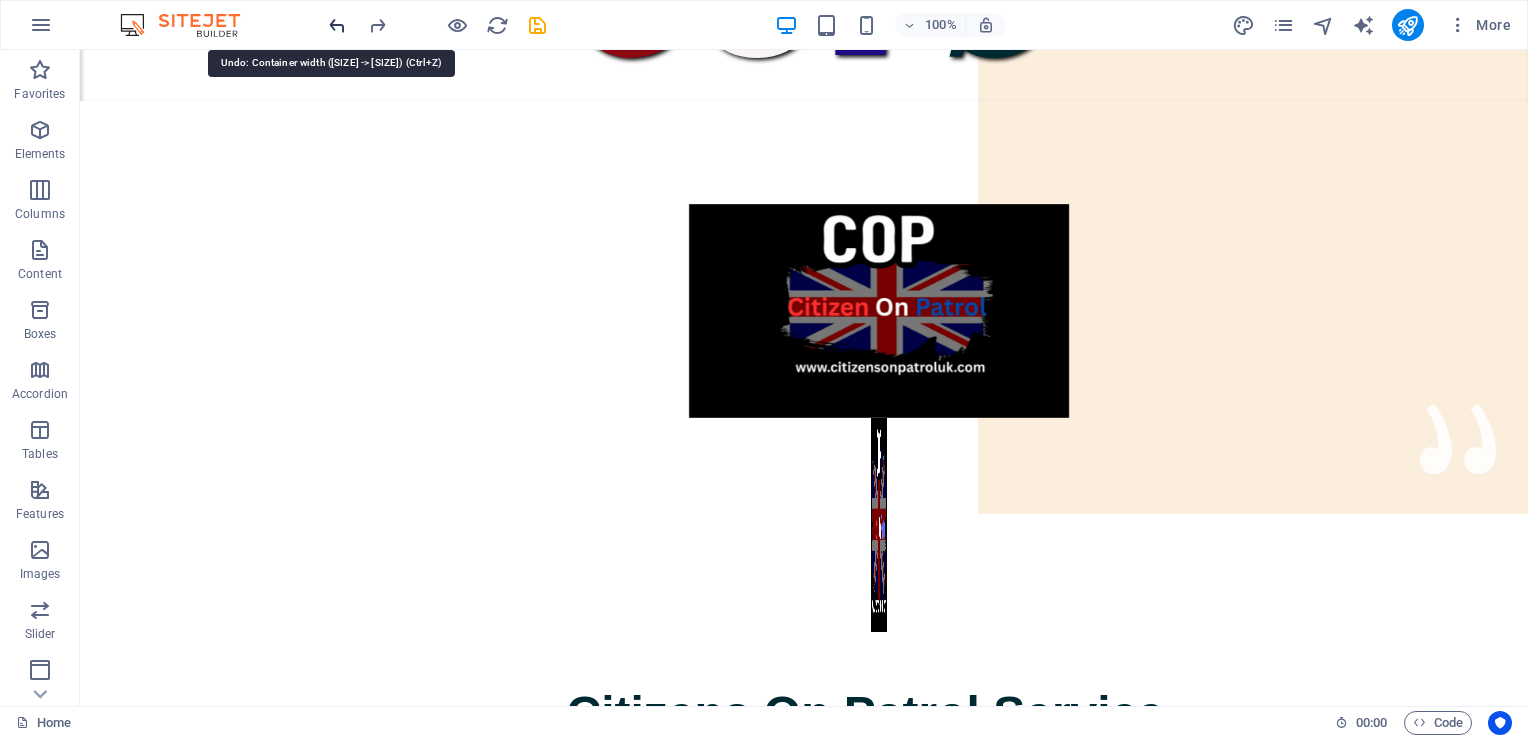 click at bounding box center (337, 25) 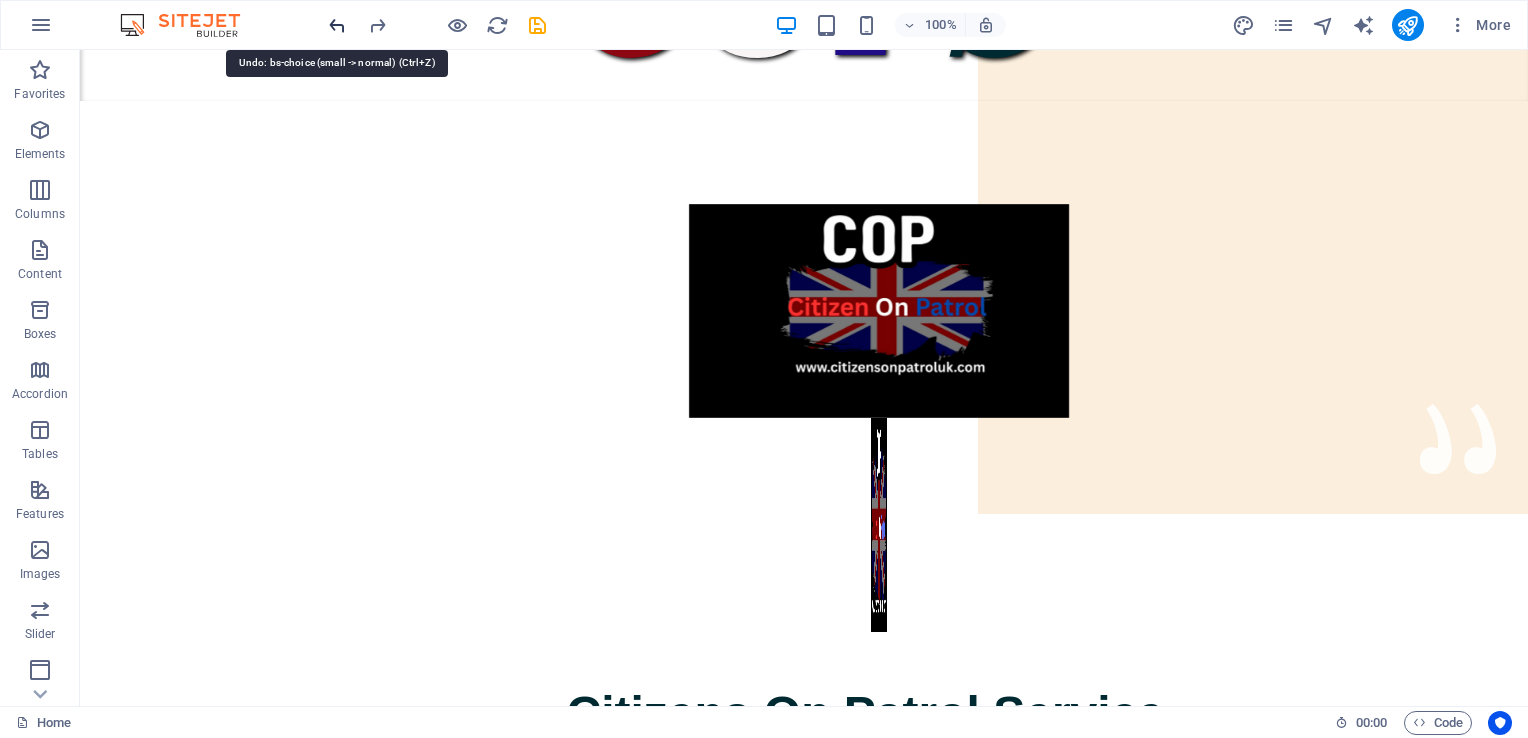 click at bounding box center (337, 25) 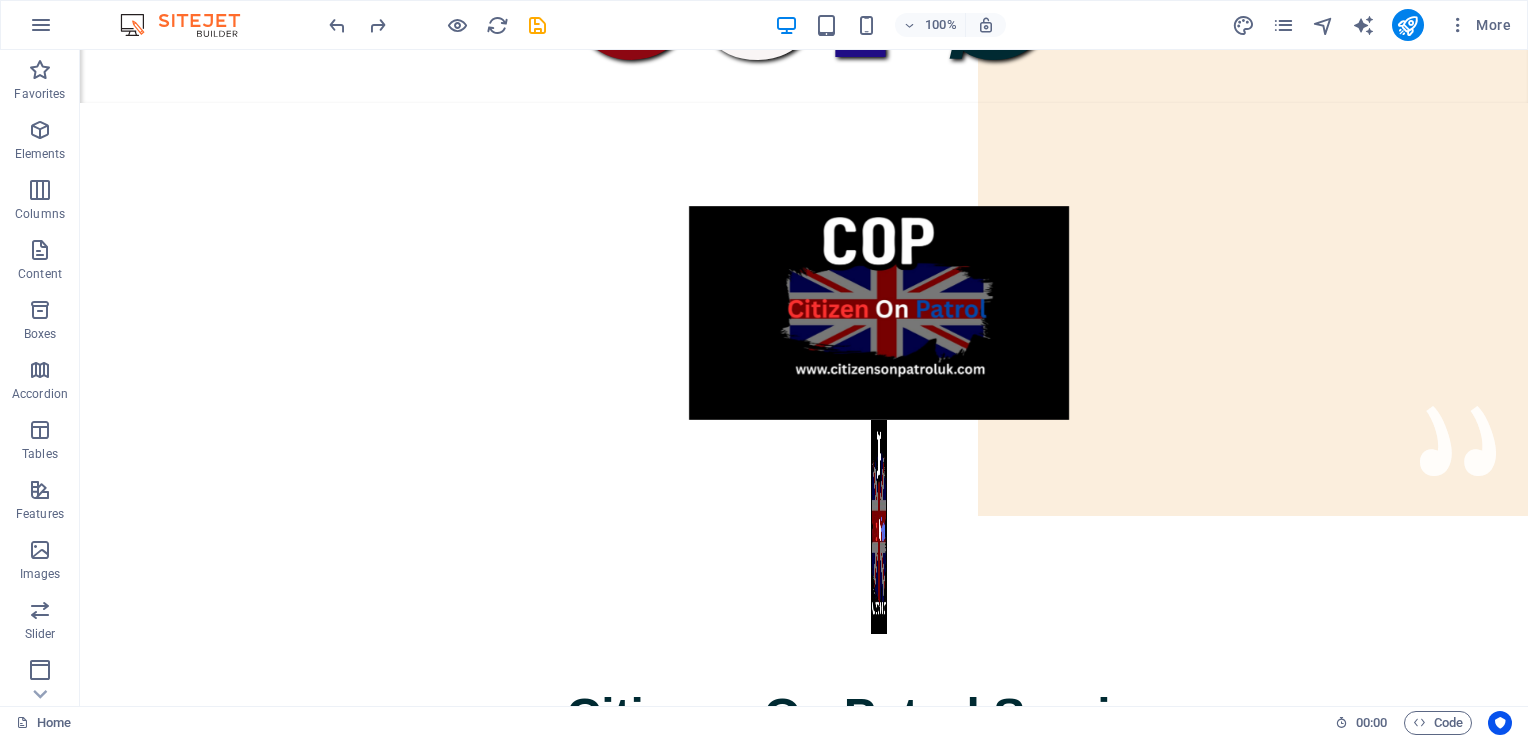 scroll, scrollTop: 0, scrollLeft: 0, axis: both 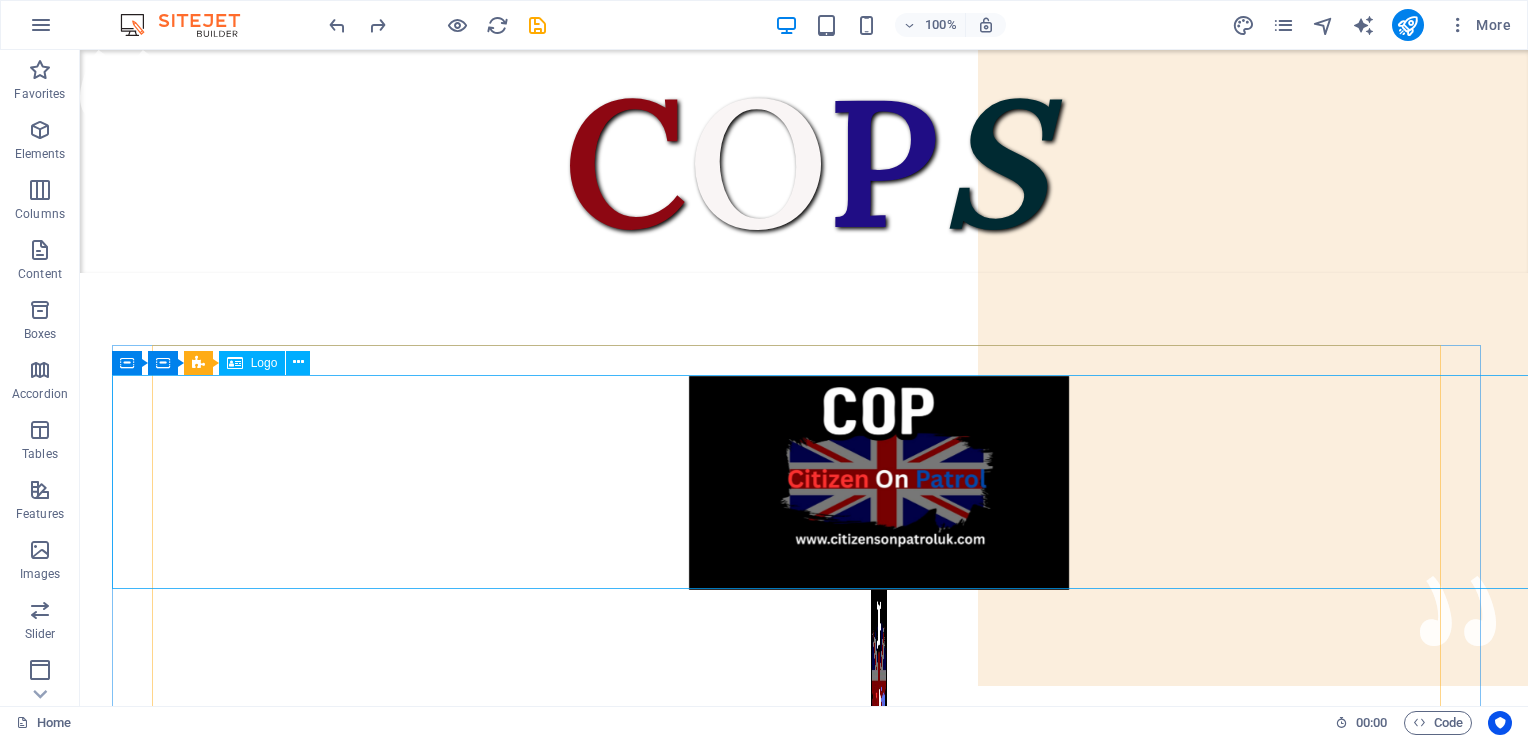 click at bounding box center (878, 697) 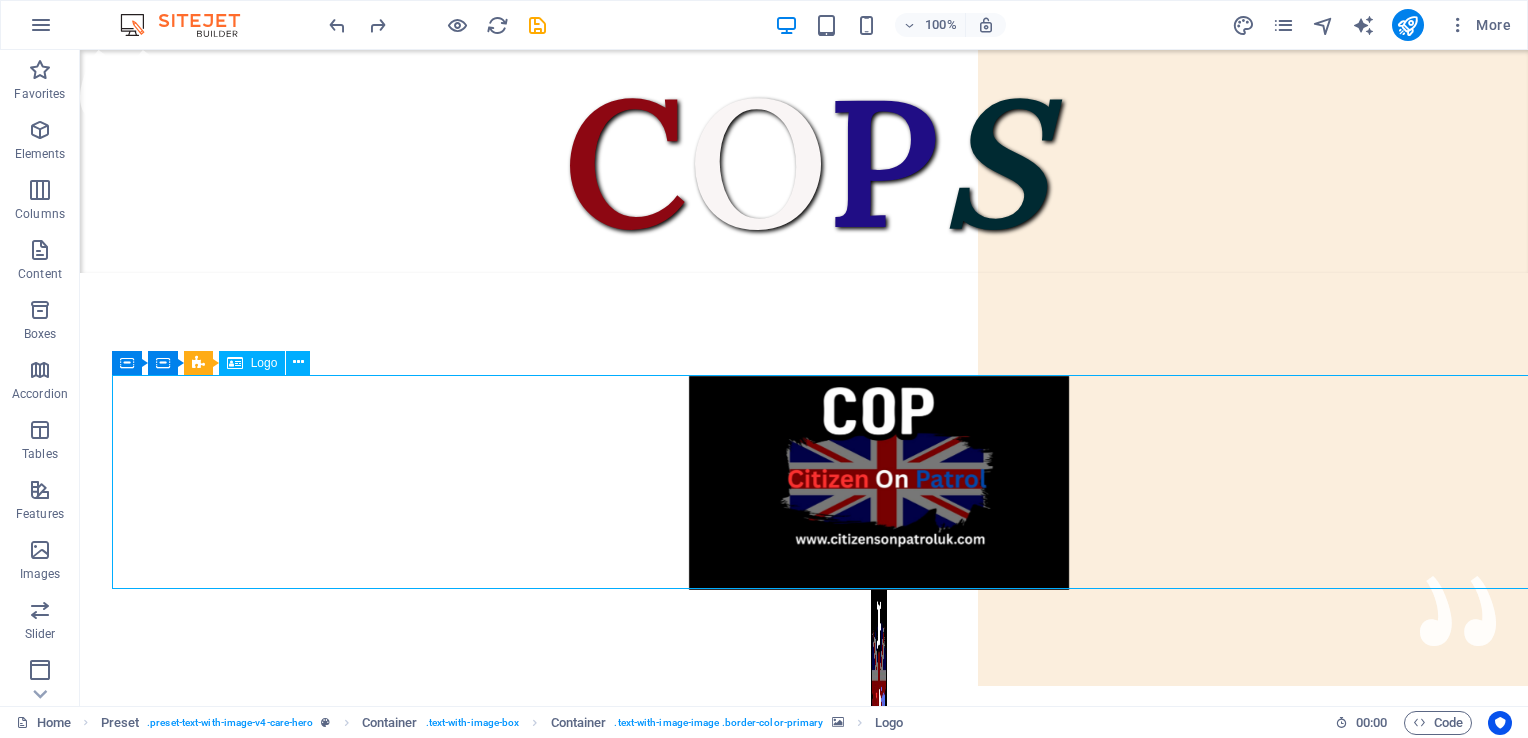 click at bounding box center (878, 697) 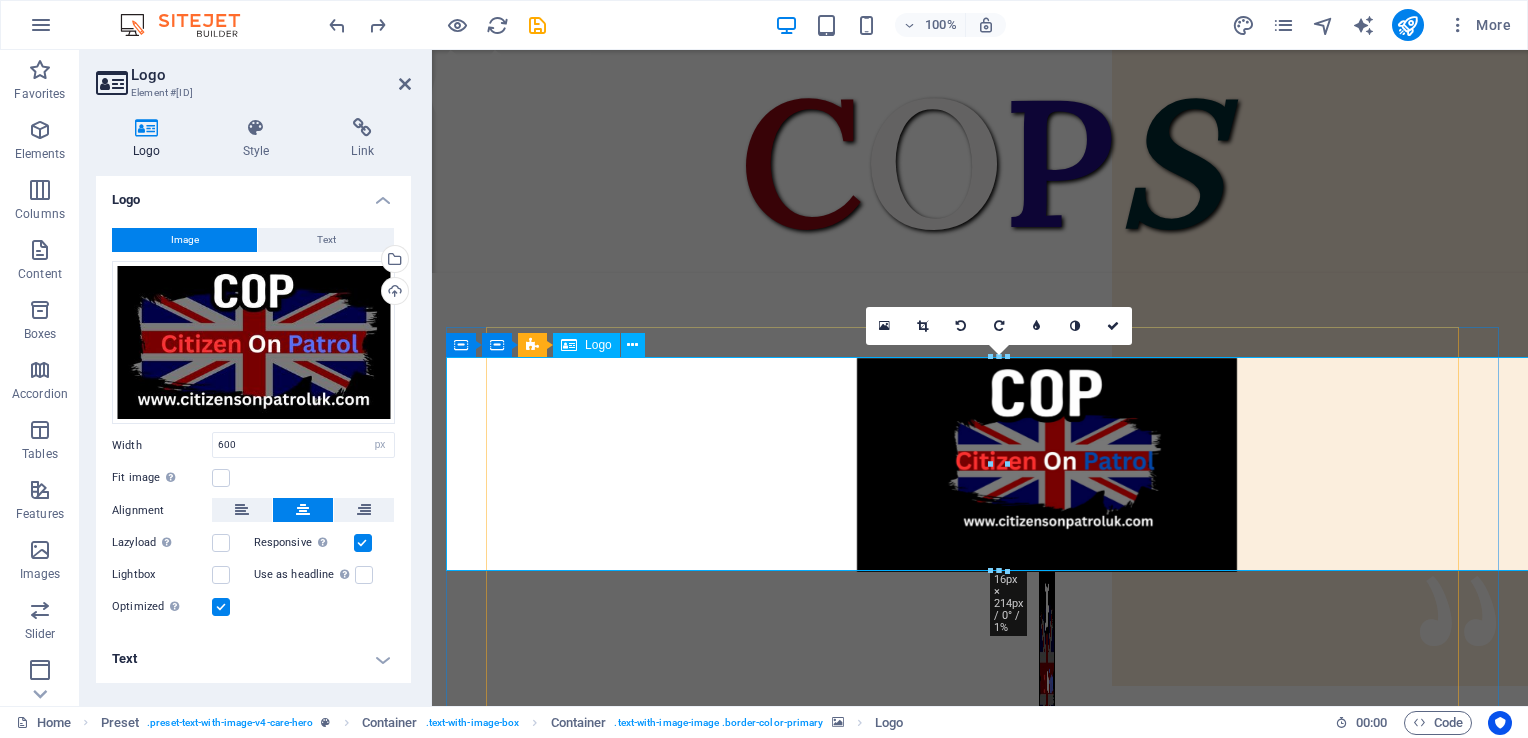 drag, startPoint x: 1438, startPoint y: 474, endPoint x: 1056, endPoint y: 414, distance: 386.68332 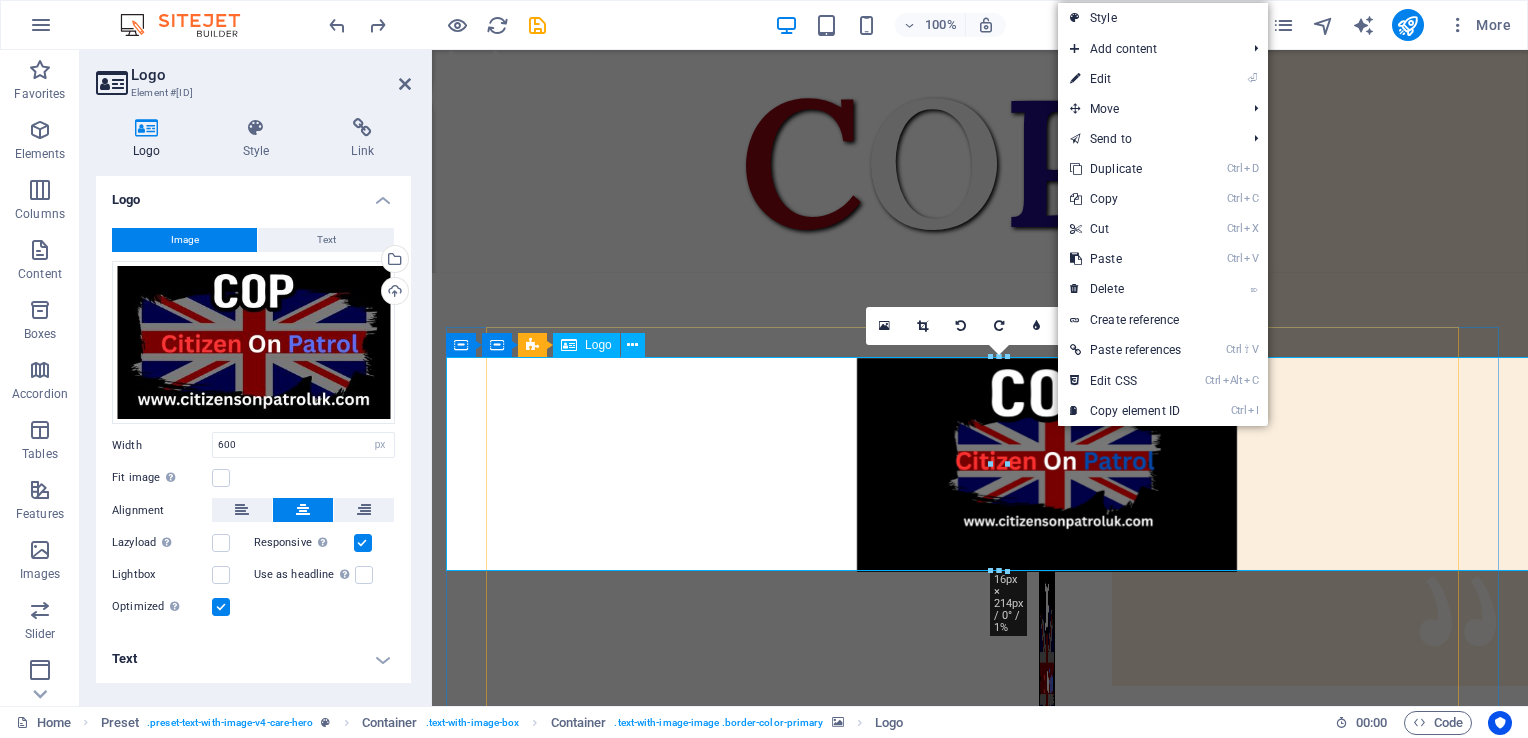 click at bounding box center [1047, 679] 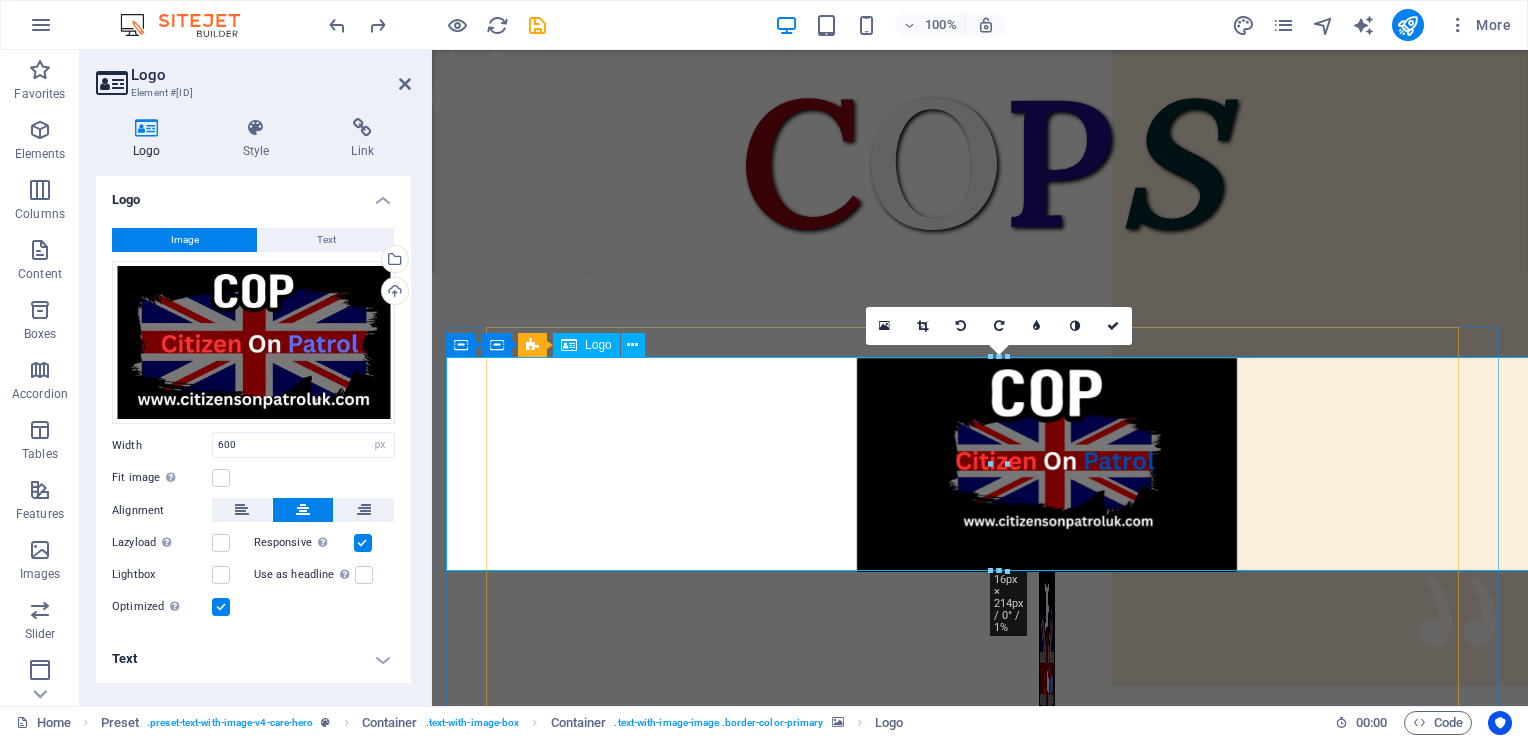 click at bounding box center [1047, 679] 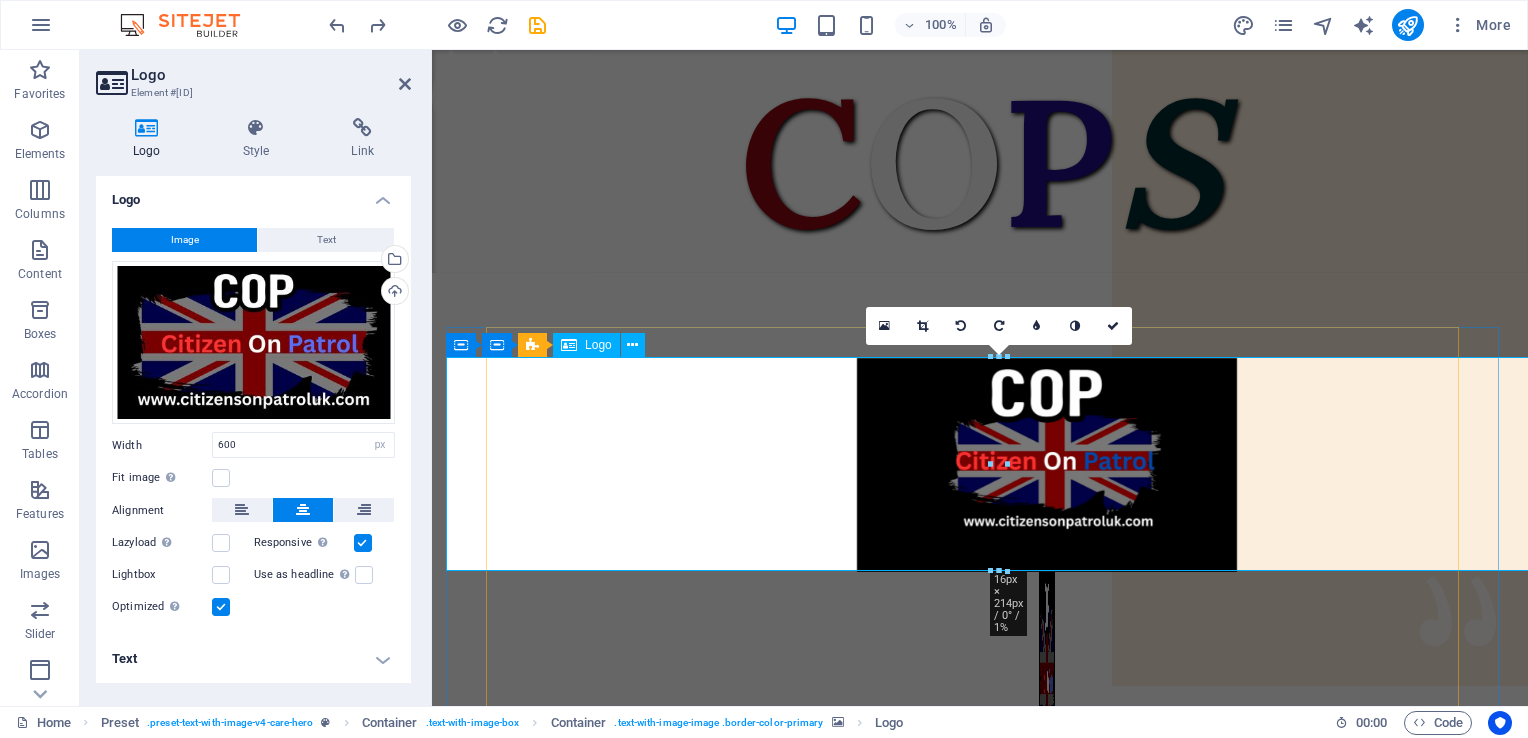 click at bounding box center [1047, 679] 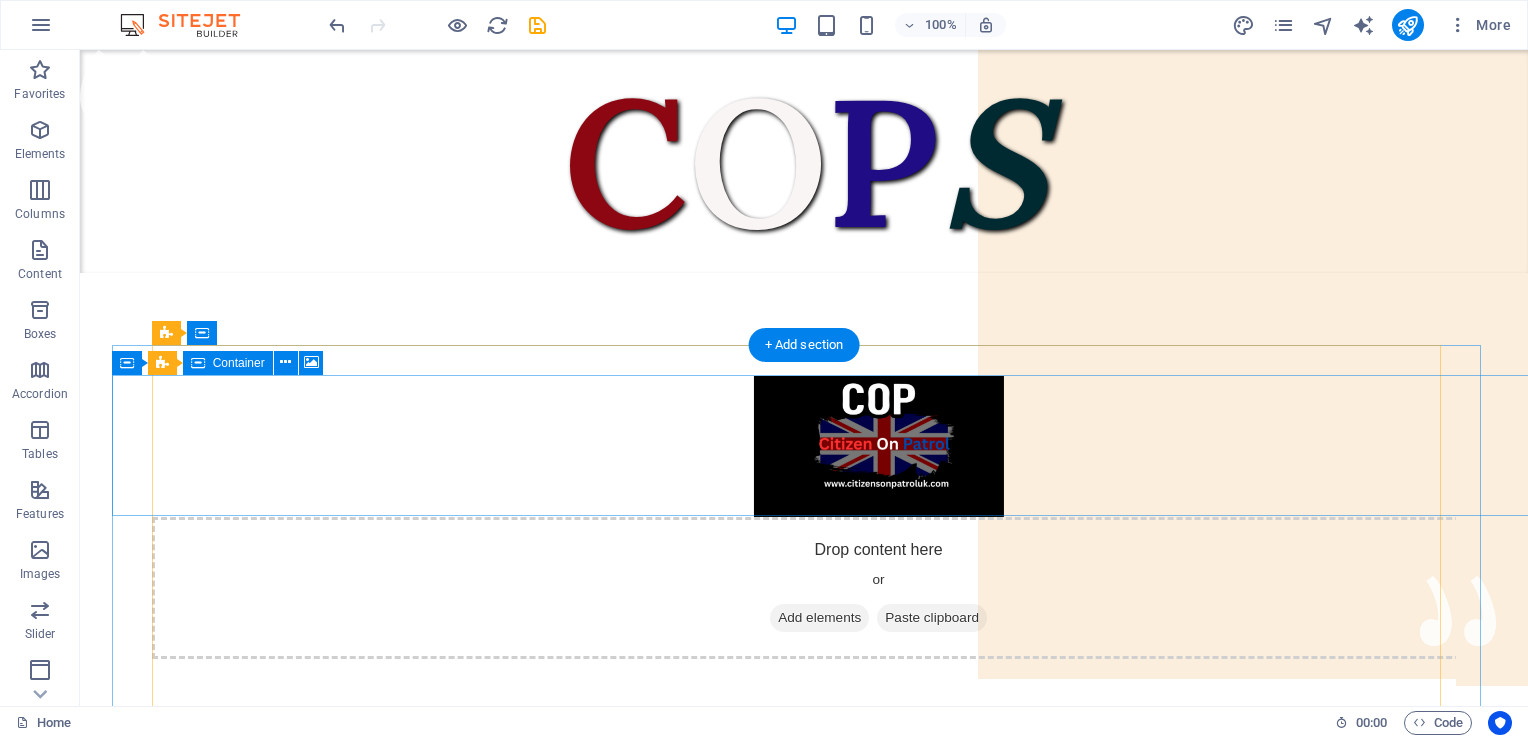click on "Drop content here or  Add elements  Paste clipboard" at bounding box center [878, 588] 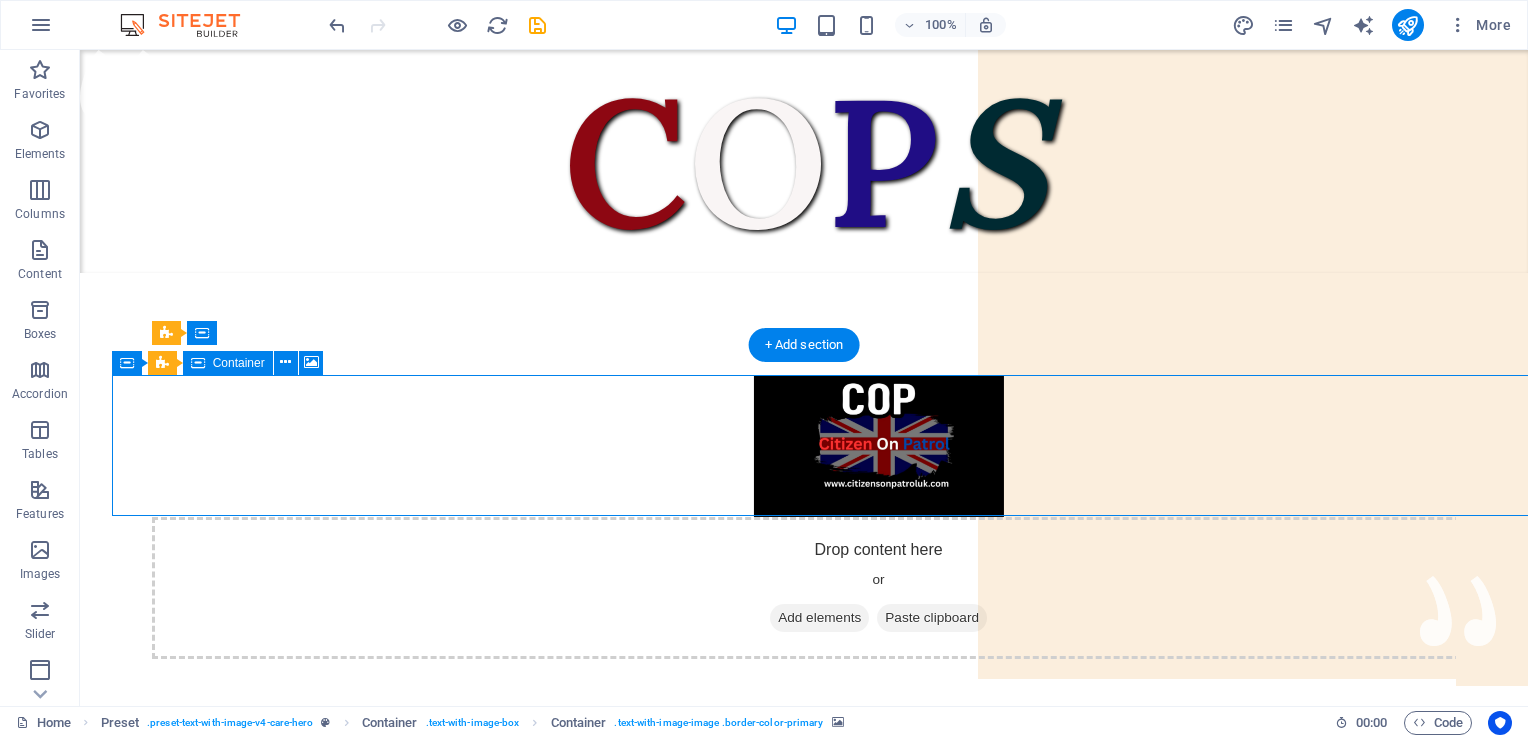click on "Drop content here or  Add elements  Paste clipboard" at bounding box center (878, 588) 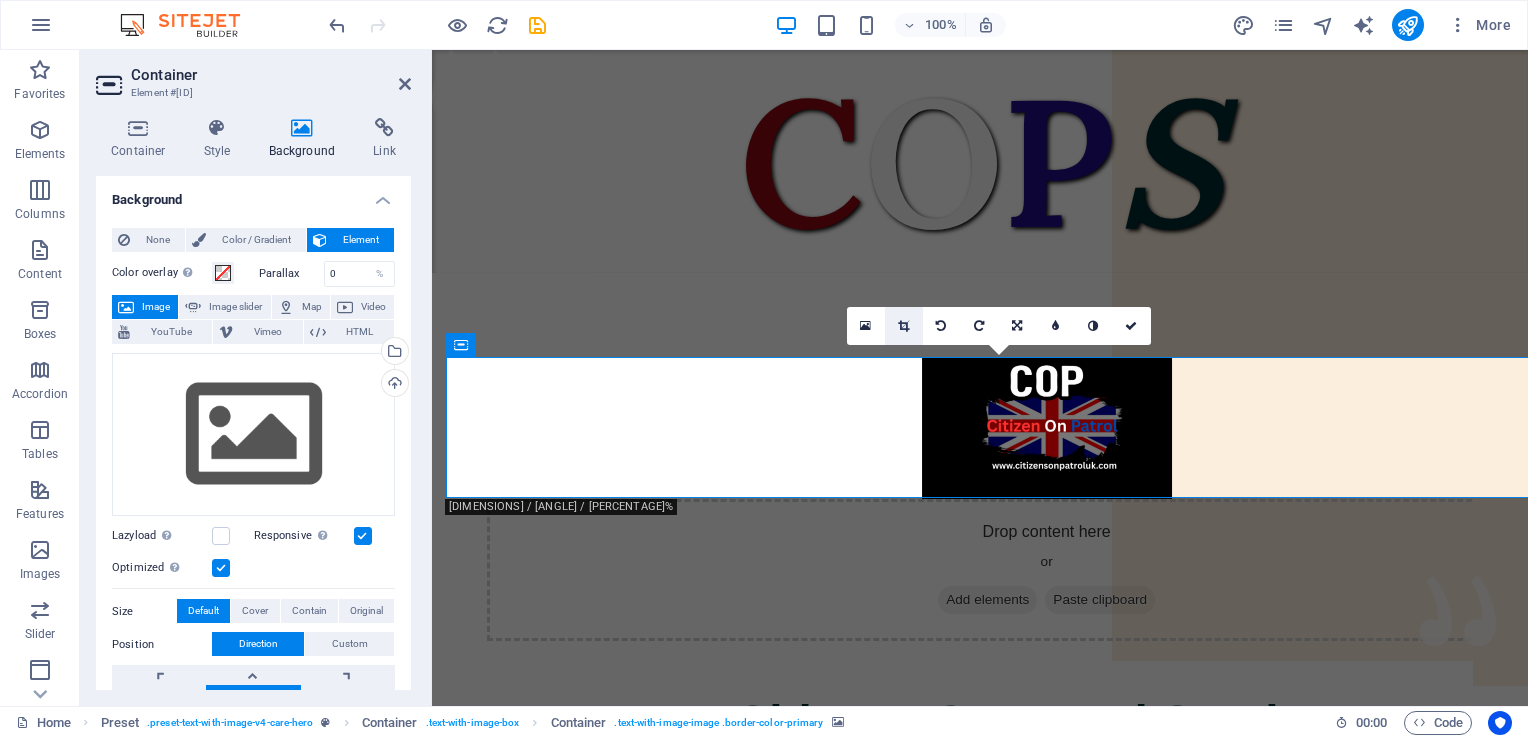click at bounding box center [903, 326] 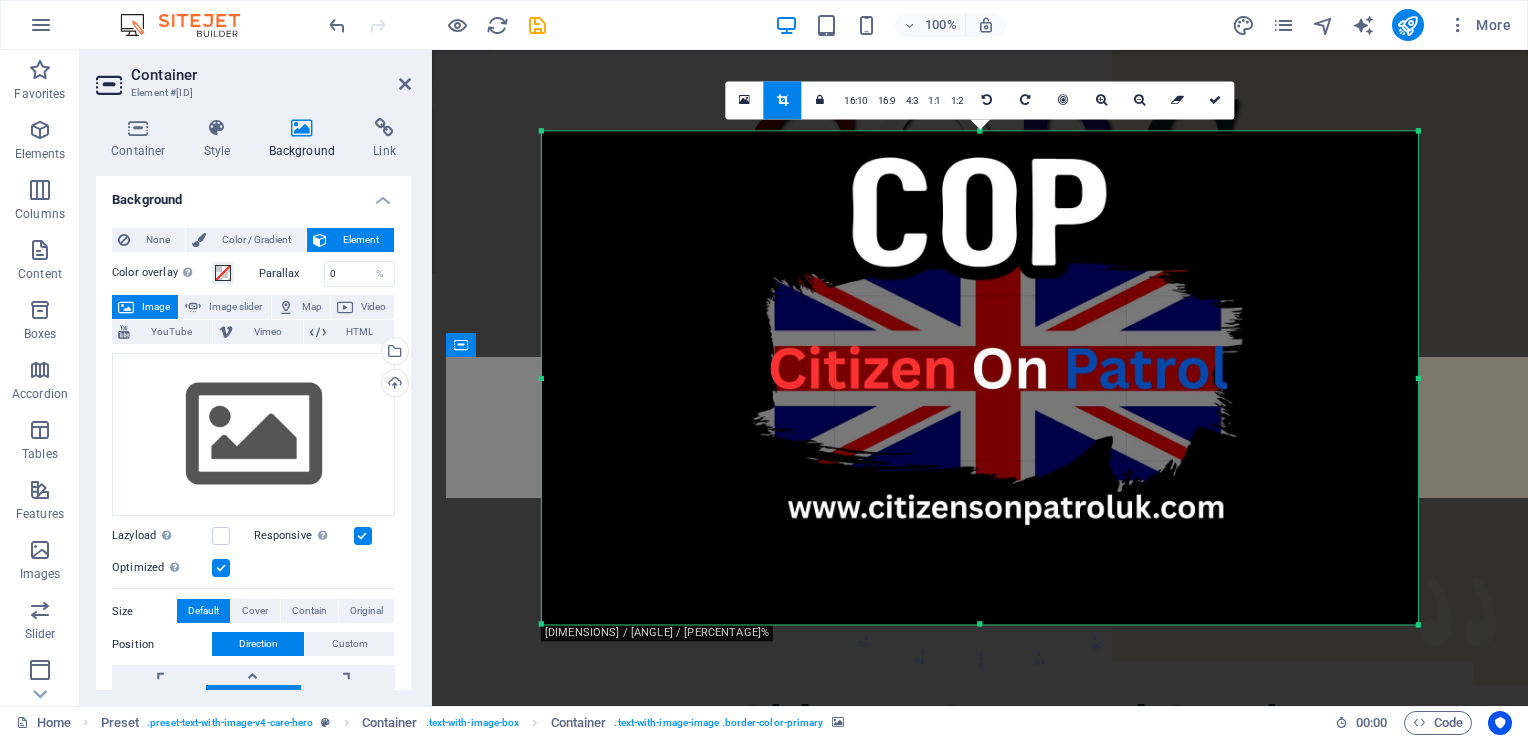 drag, startPoint x: 1415, startPoint y: 135, endPoint x: 1405, endPoint y: 192, distance: 57.870544 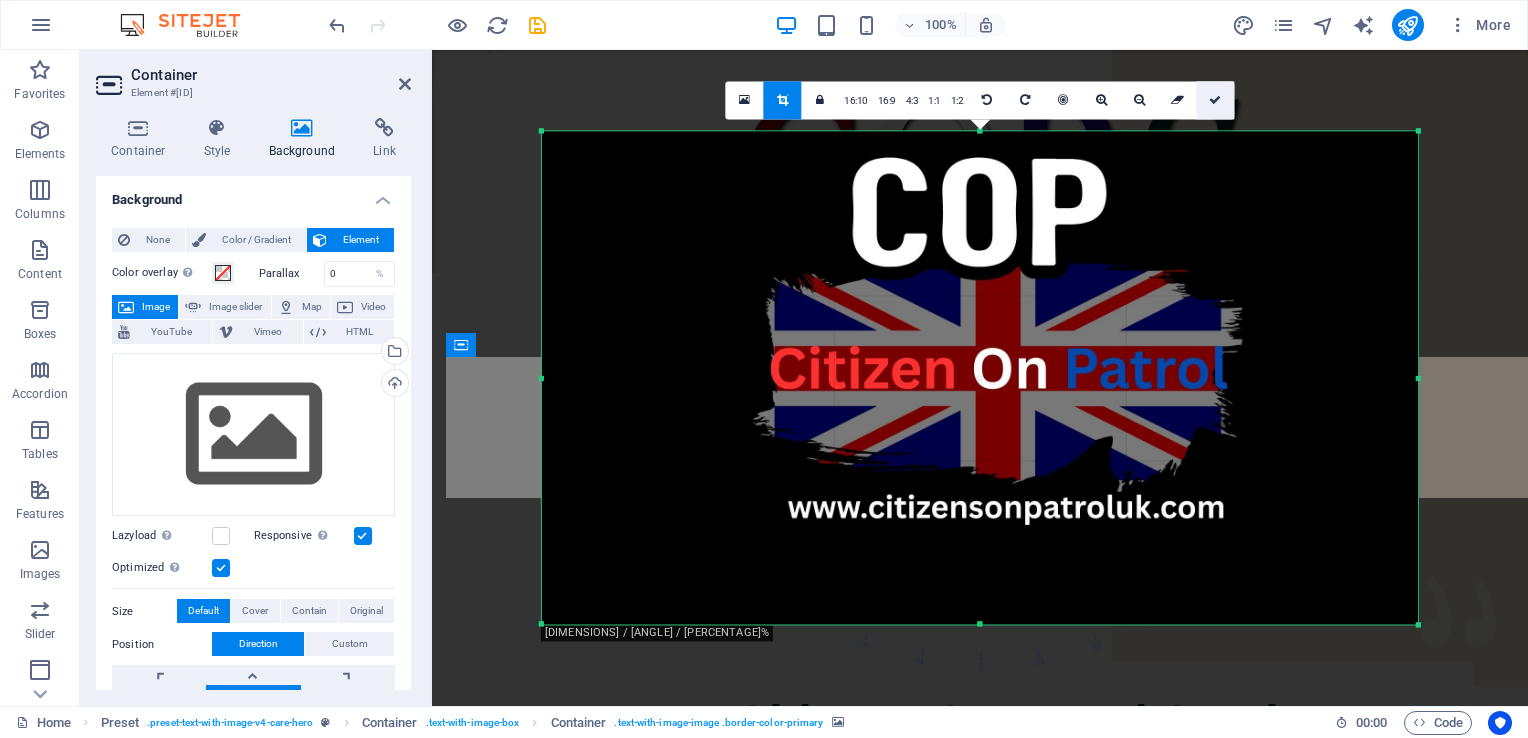 drag, startPoint x: 1405, startPoint y: 192, endPoint x: 1218, endPoint y: 104, distance: 206.67123 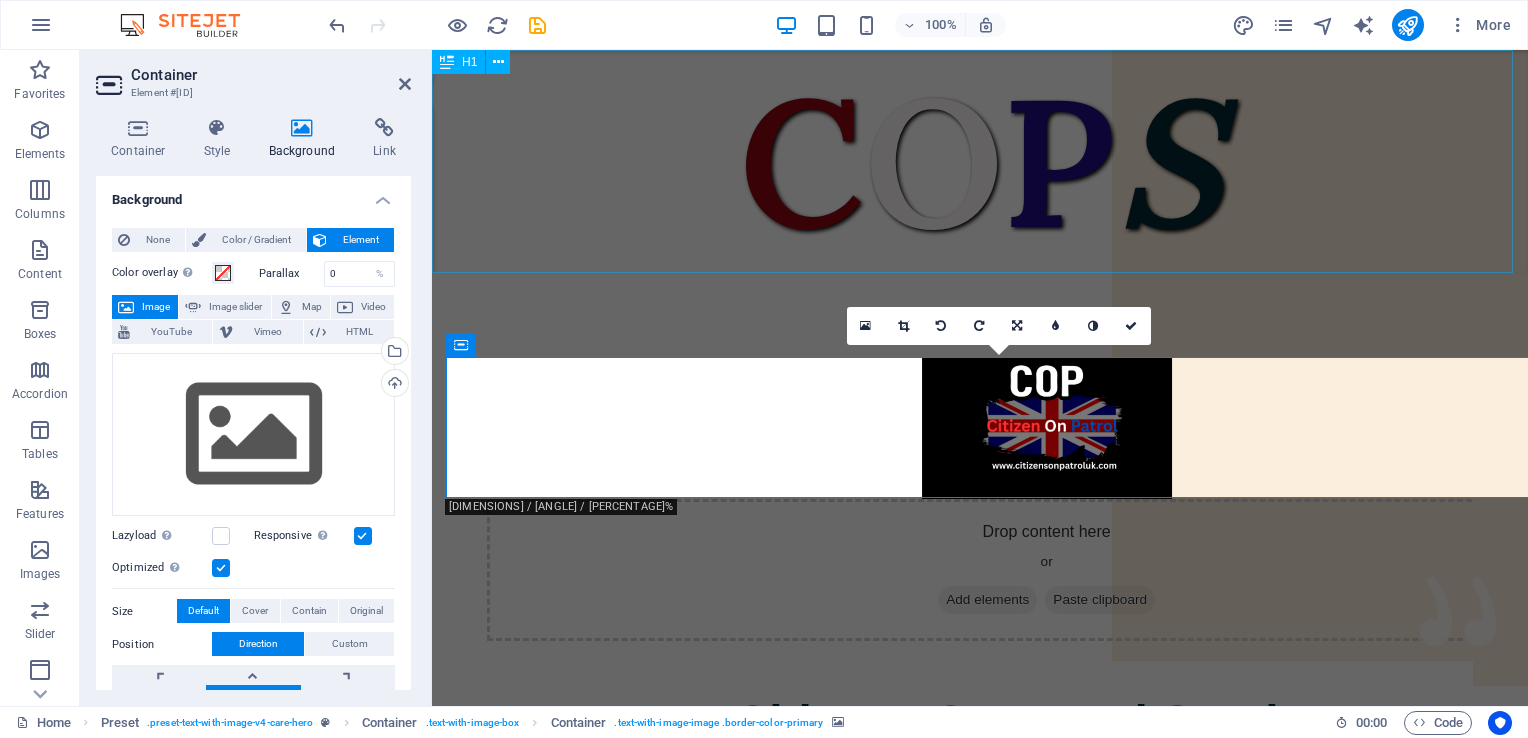 click on "C O P S" at bounding box center (980, 161) 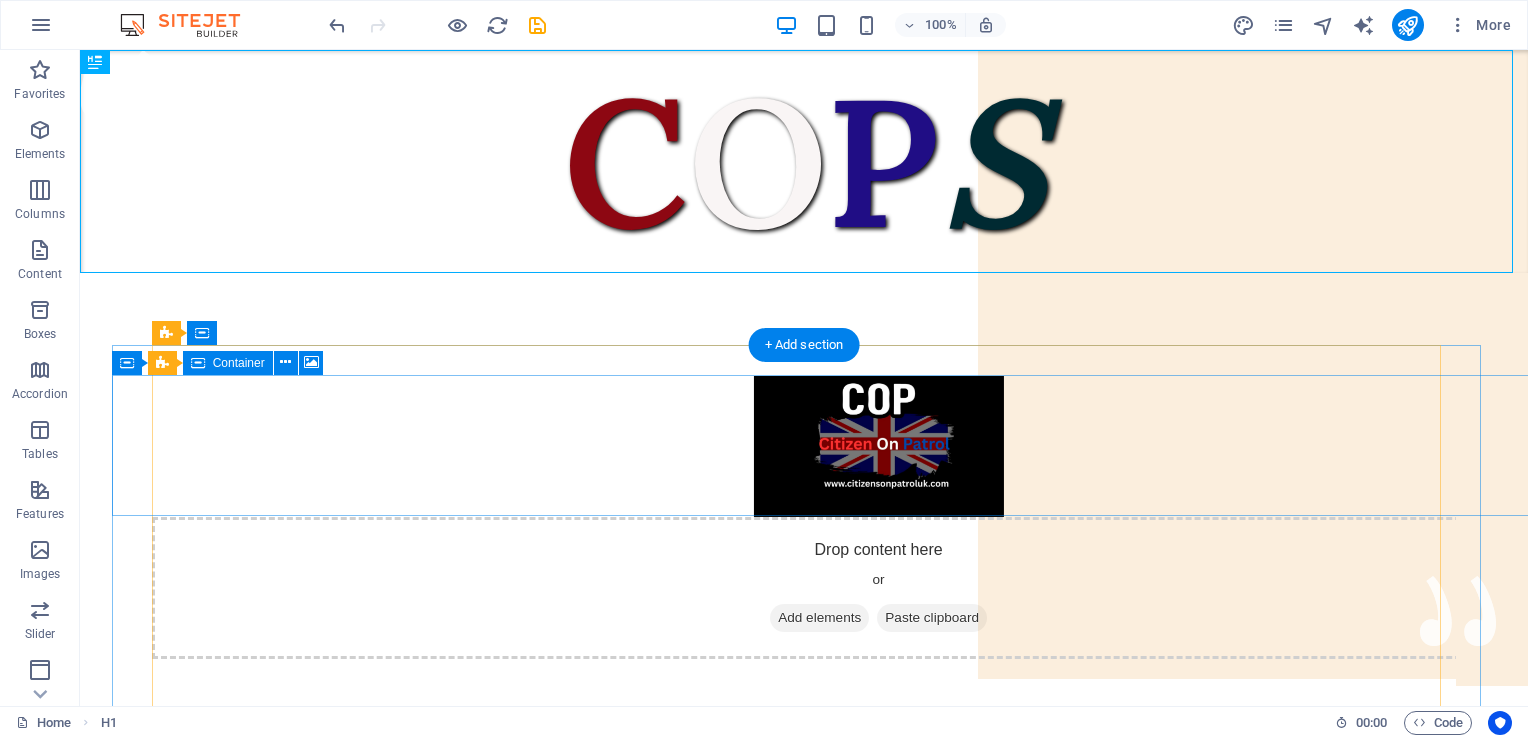 click on "Drop content here or  Add elements  Paste clipboard" at bounding box center (878, 588) 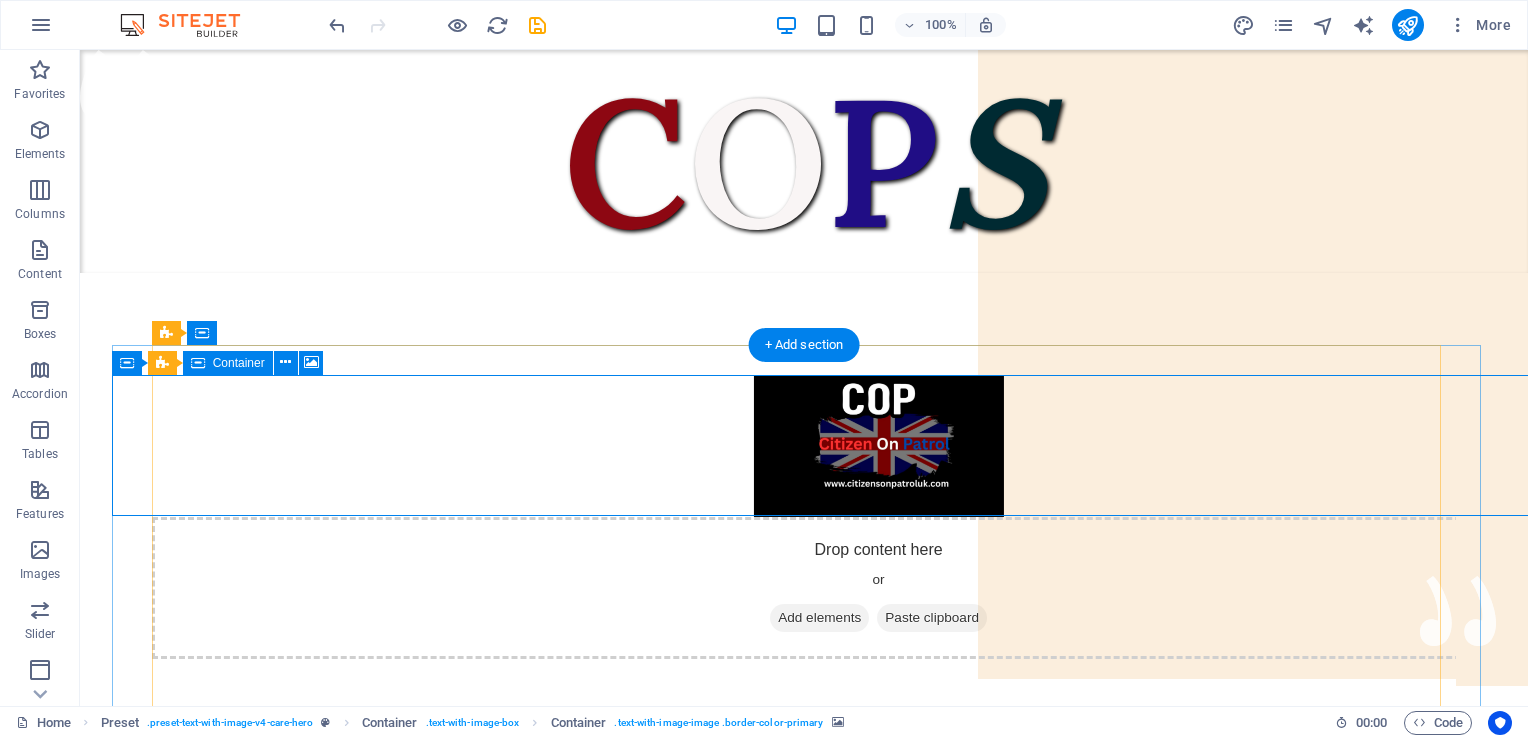click on "Drop content here or  Add elements  Paste clipboard" at bounding box center (878, 588) 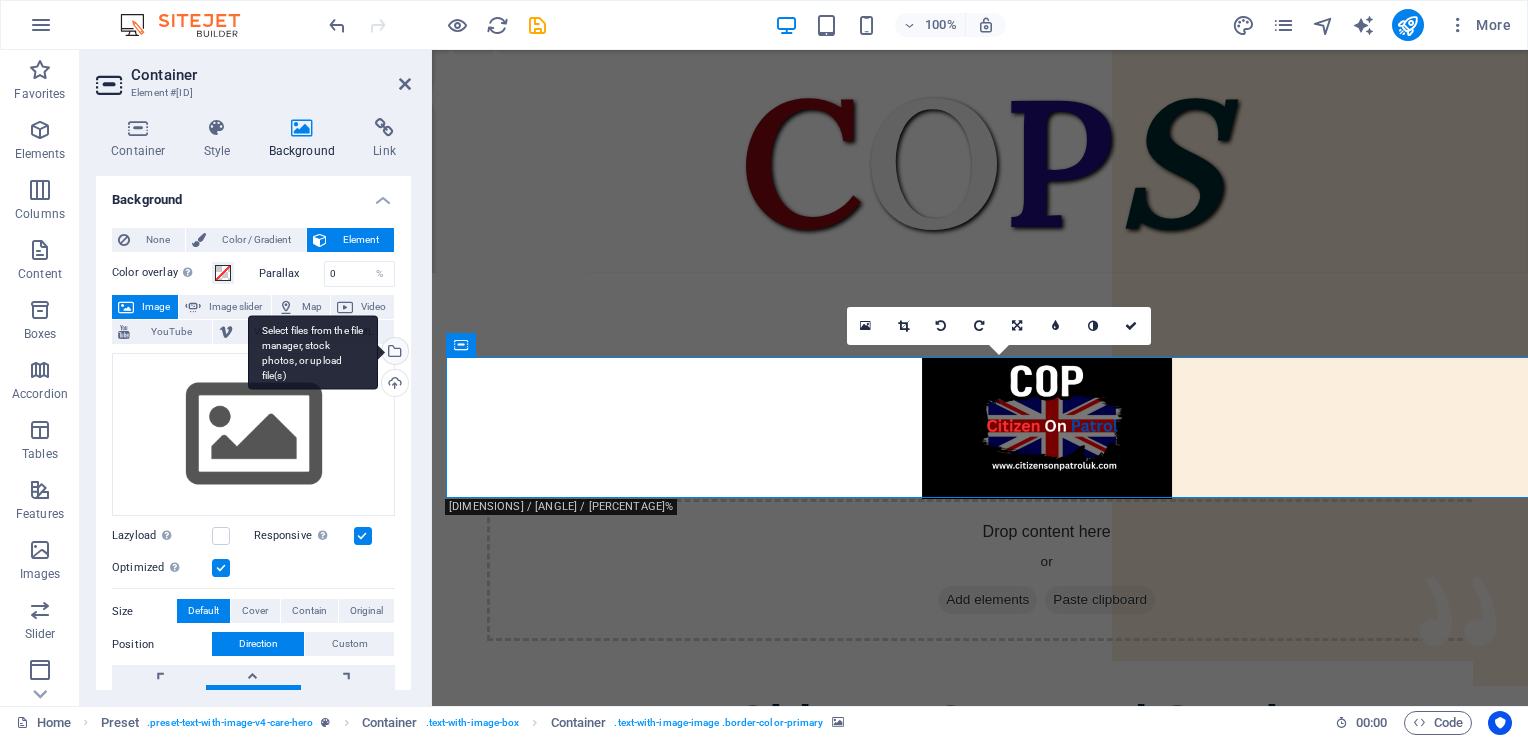 click on "Select files from the file manager, stock photos, or upload file(s)" at bounding box center (393, 353) 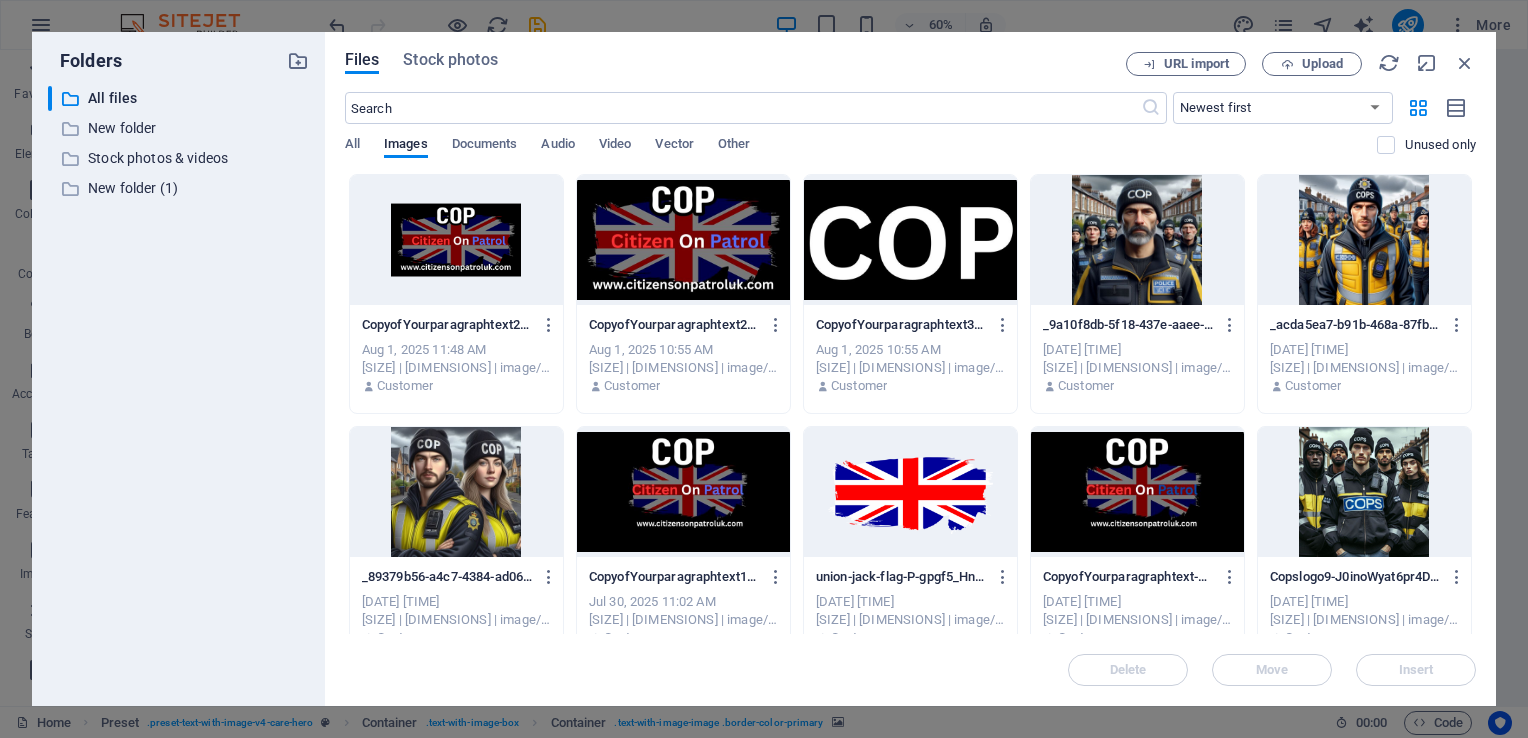 click at bounding box center (683, 240) 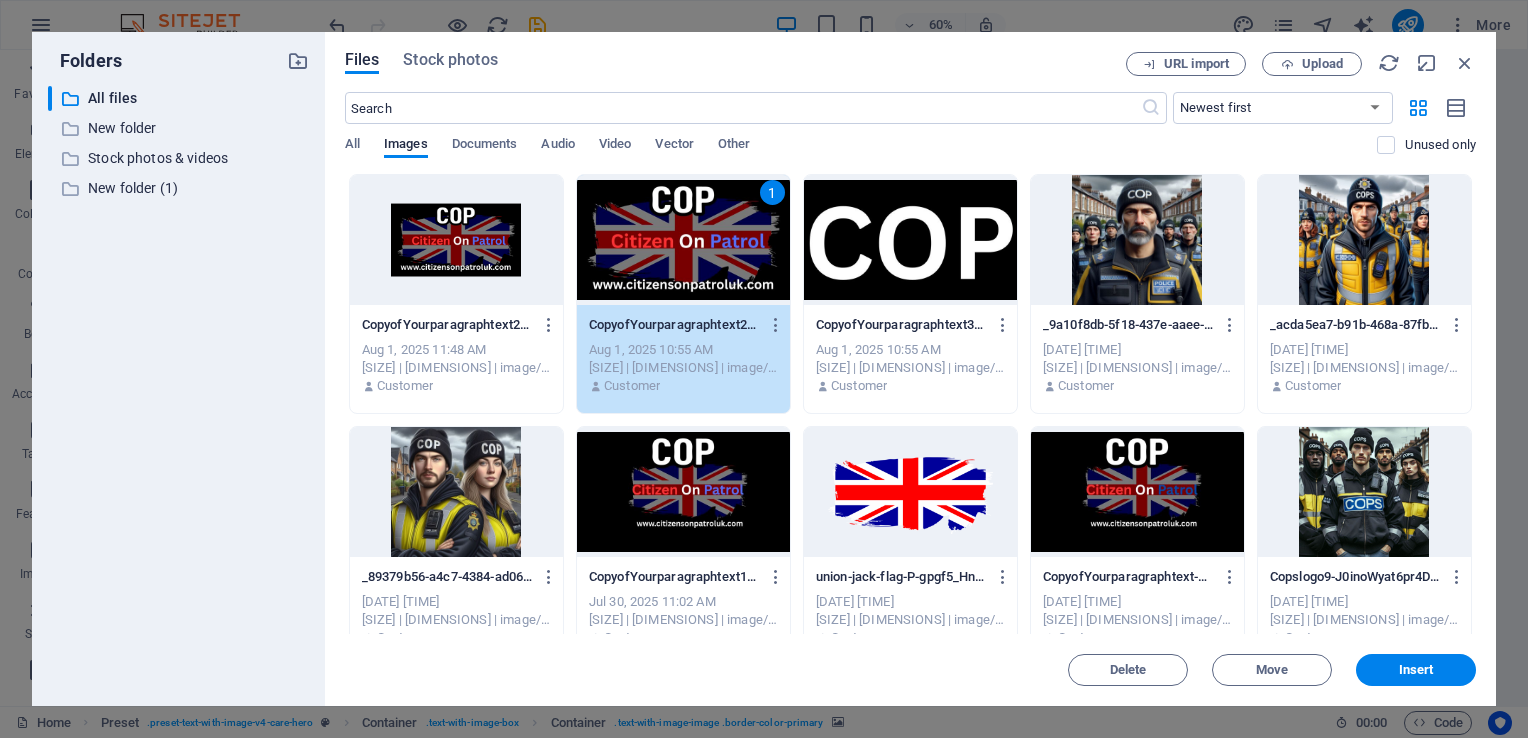 click on "1" at bounding box center [683, 240] 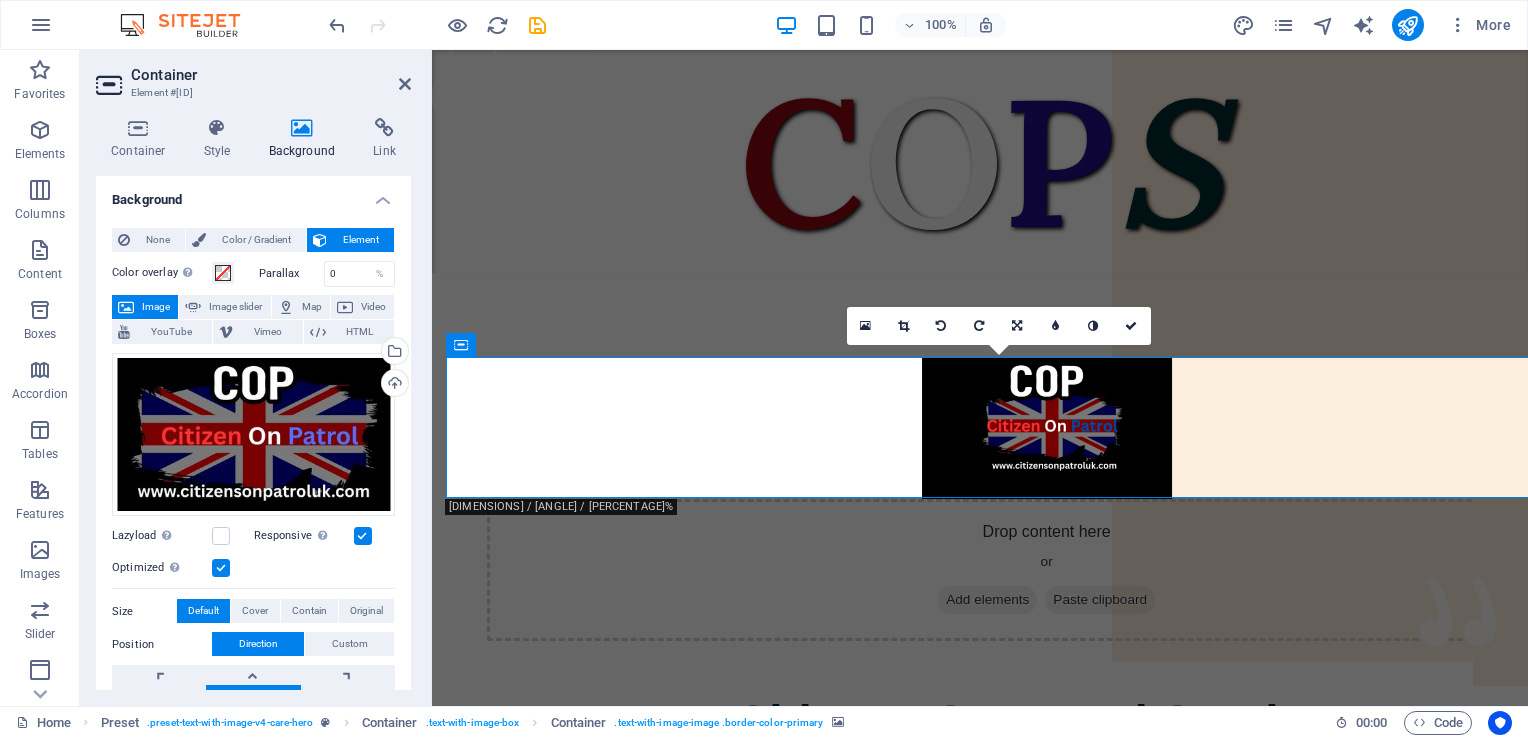 scroll, scrollTop: 223, scrollLeft: 0, axis: vertical 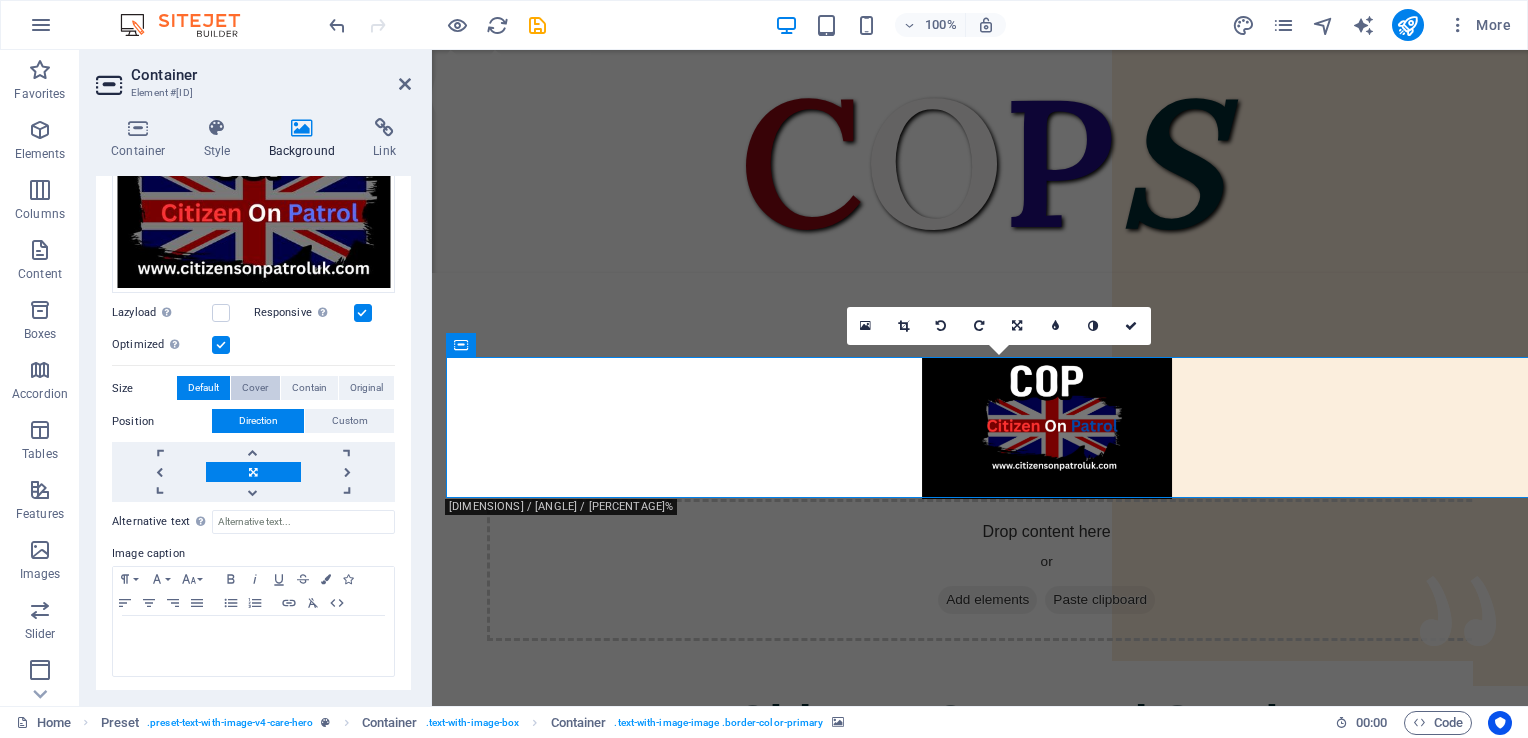 click on "Cover" at bounding box center [255, 388] 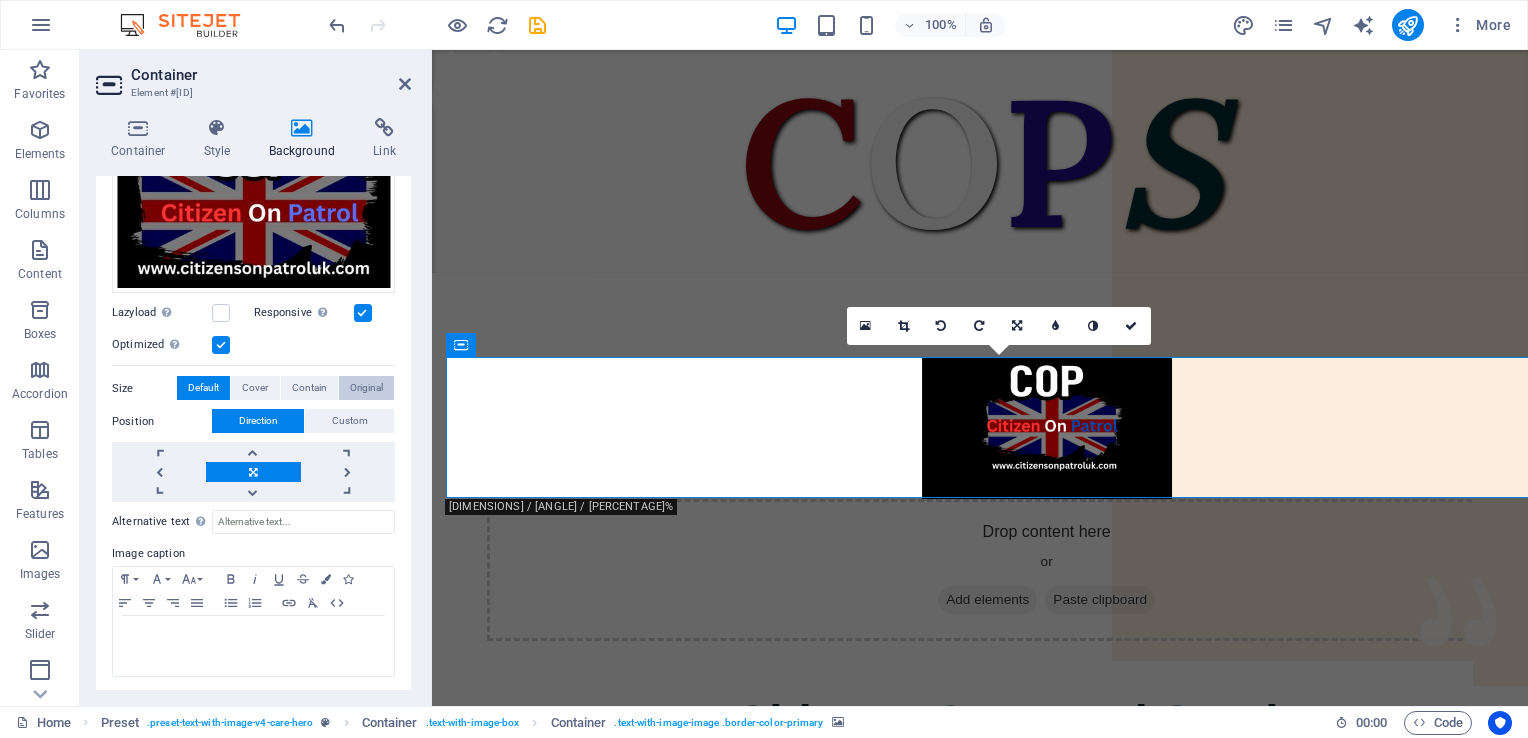 click on "Original" at bounding box center (366, 388) 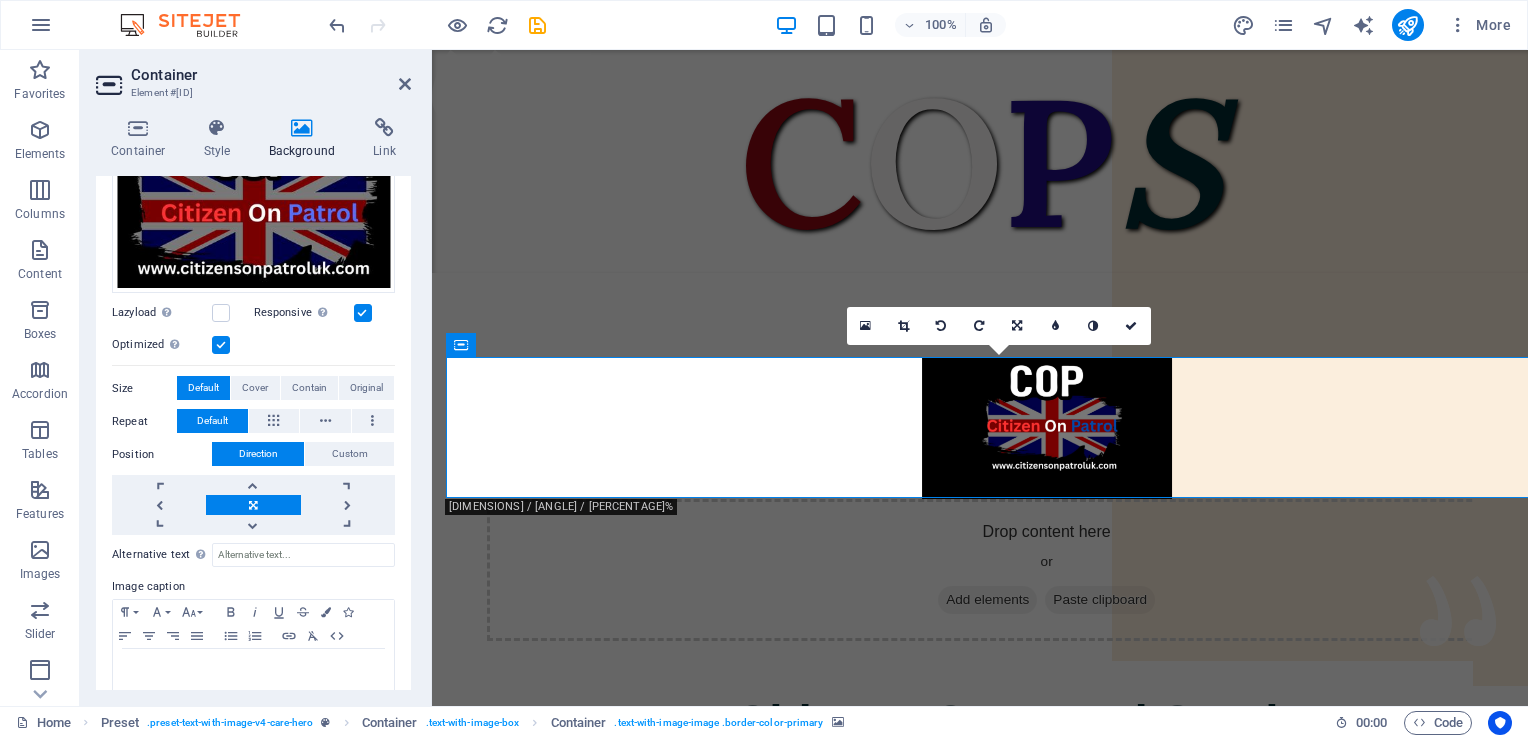 click on "Container Style Background Link Size Height 110 Default px rem % vh vw Min. height 110 None px rem % vh vw Width 0 Default px rem % em vh vw Min. width 100 None px rem % vh vw Content width Default Custom width Width Default px rem % em vh vw Min. width None px rem % vh vw Default padding Custom spacing Default content width and padding can be changed under Design. Edit design Layout (Flexbox) Alignment Determines the flex direction. Default Main axis Determine how elements should behave along the main axis inside this container (justify content). Default Side axis Control the vertical direction of the element inside of the container (align items). Default Wrap Default On Off Fill Controls the distances and direction of elements on the y-axis across several lines (align content). Default Accessibility ARIA helps assistive technologies (like screen readers) to understand the role, state, and behavior of web elements Role The ARIA role defines the purpose of an element.  None Alert Article None" at bounding box center (253, 404) 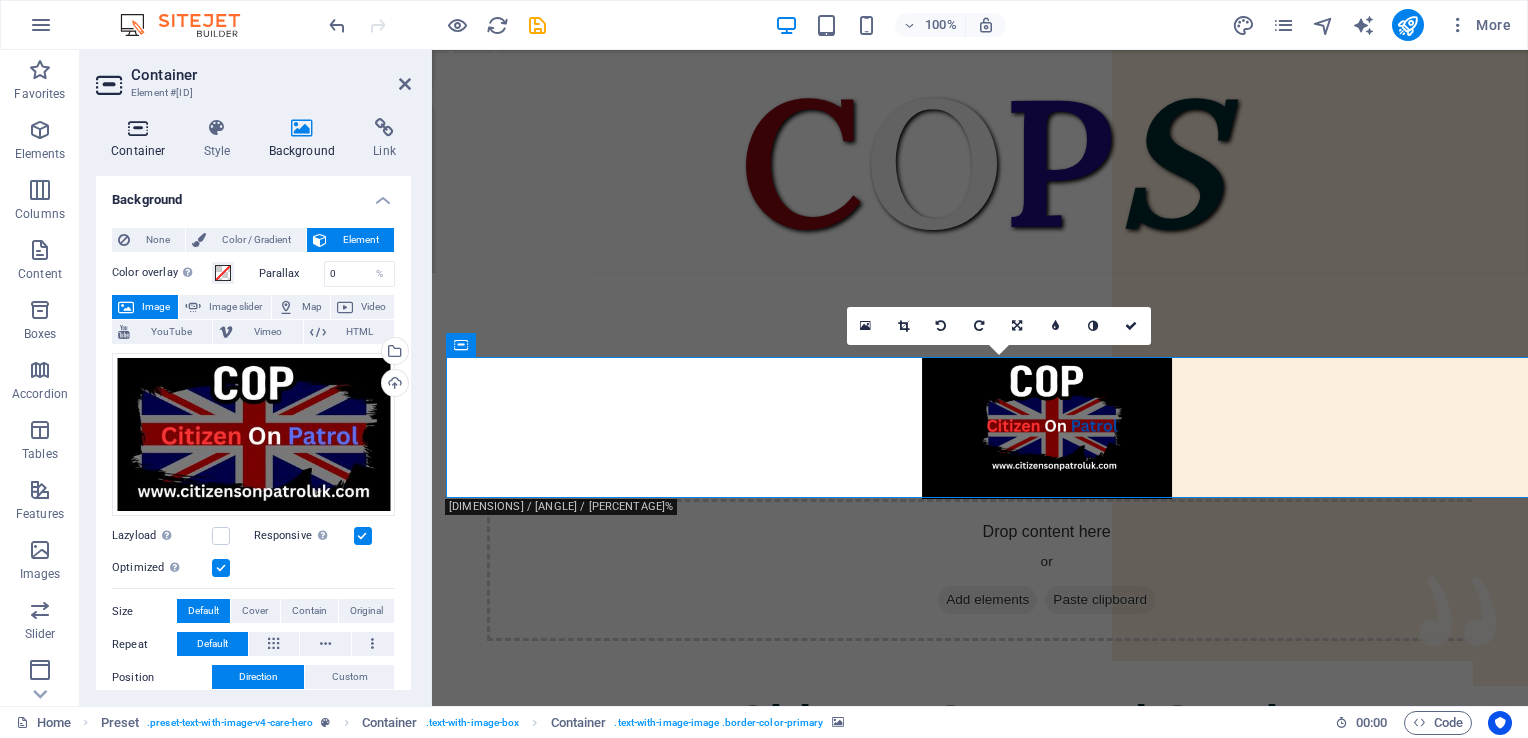 click at bounding box center [138, 128] 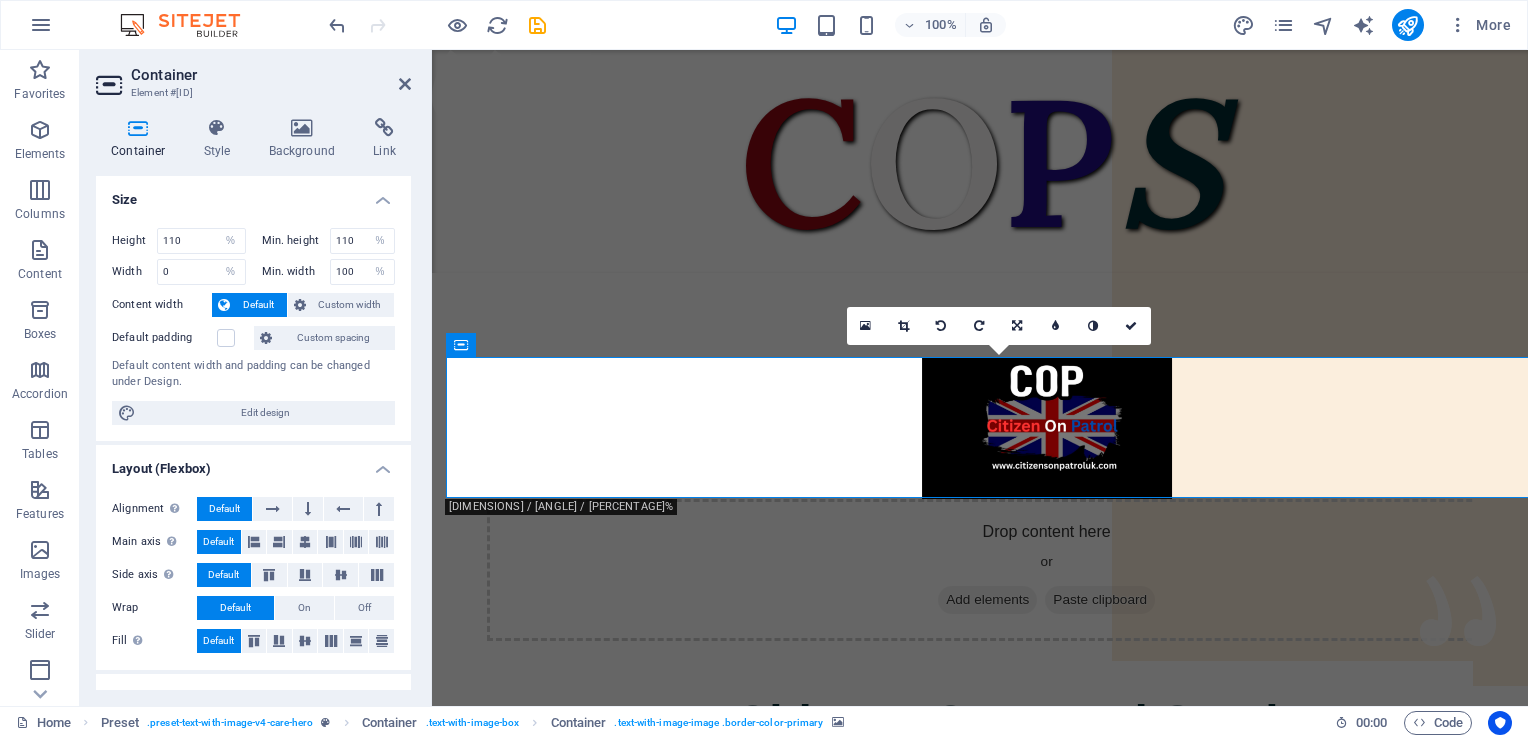 click on "C O P S Drop content here or  Add elements  Paste clipboard   Citizens On Patrol Service.     We are here to serve the people of the United Kingdom, not the Government.   Our aim is to reduce crime in your local area with regular patrols. A friendly face you can turn to in times of need.   We are not the police, but we can do much more. Prevention is better than detection.    Criminals will think twice with  COPS  on the beat.       Coming to a Town and City near you.     We need your Support.   If you support us Please Donate.   We have no funding apart from Donations. We Need Uniforms, Equipment and Public Liability insurance. DONATE HERE
CITIZENS   ON  PATROL The People Have Had Enough Of Two Teir policing, So We Will Police Ourselves. Come and join us. Be One Of Many. Be One Of The People. If funding is available, we will pay (Expenses) for travel and food. Do you have some free time and want to help protect our communities?  If Interested?" at bounding box center (980, 4929) 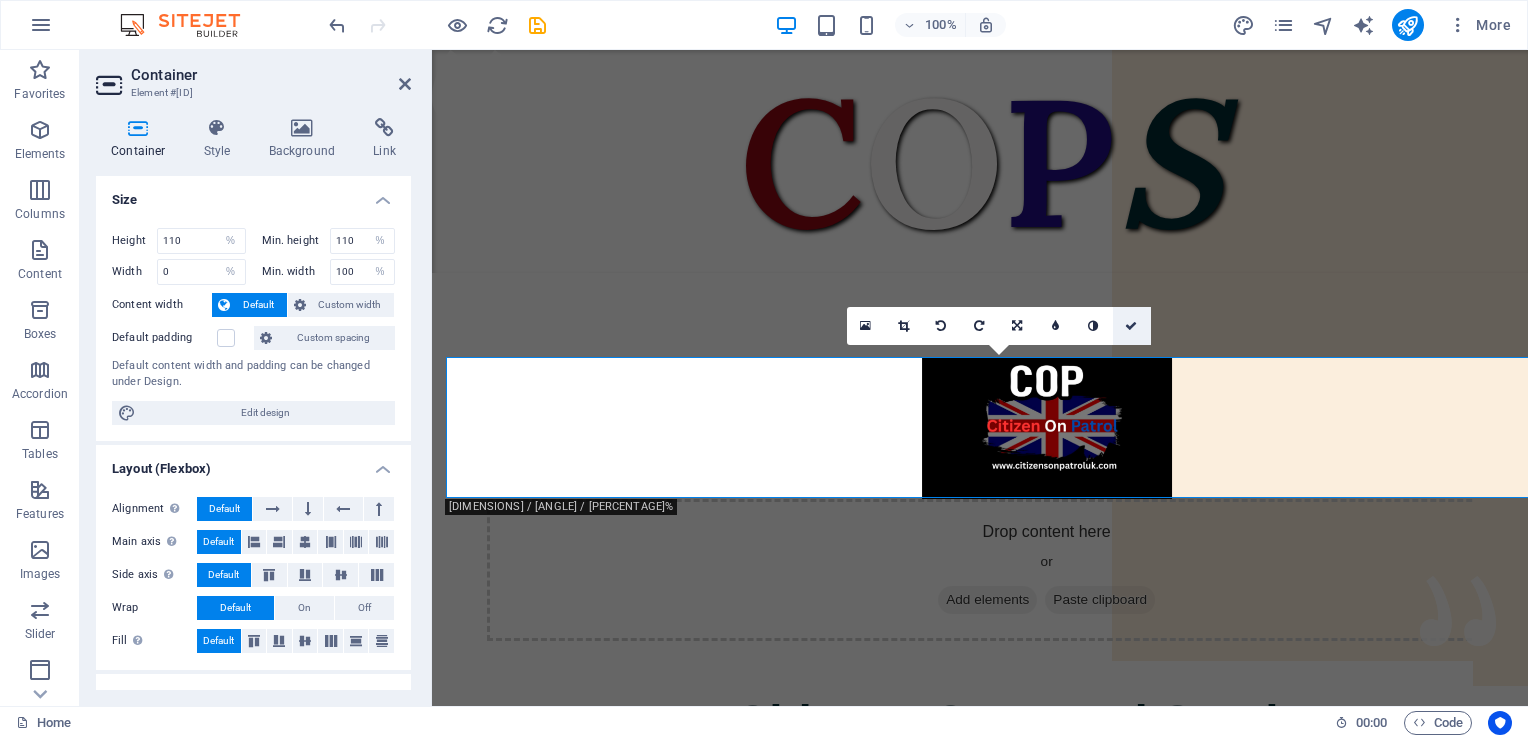 click at bounding box center [1131, 326] 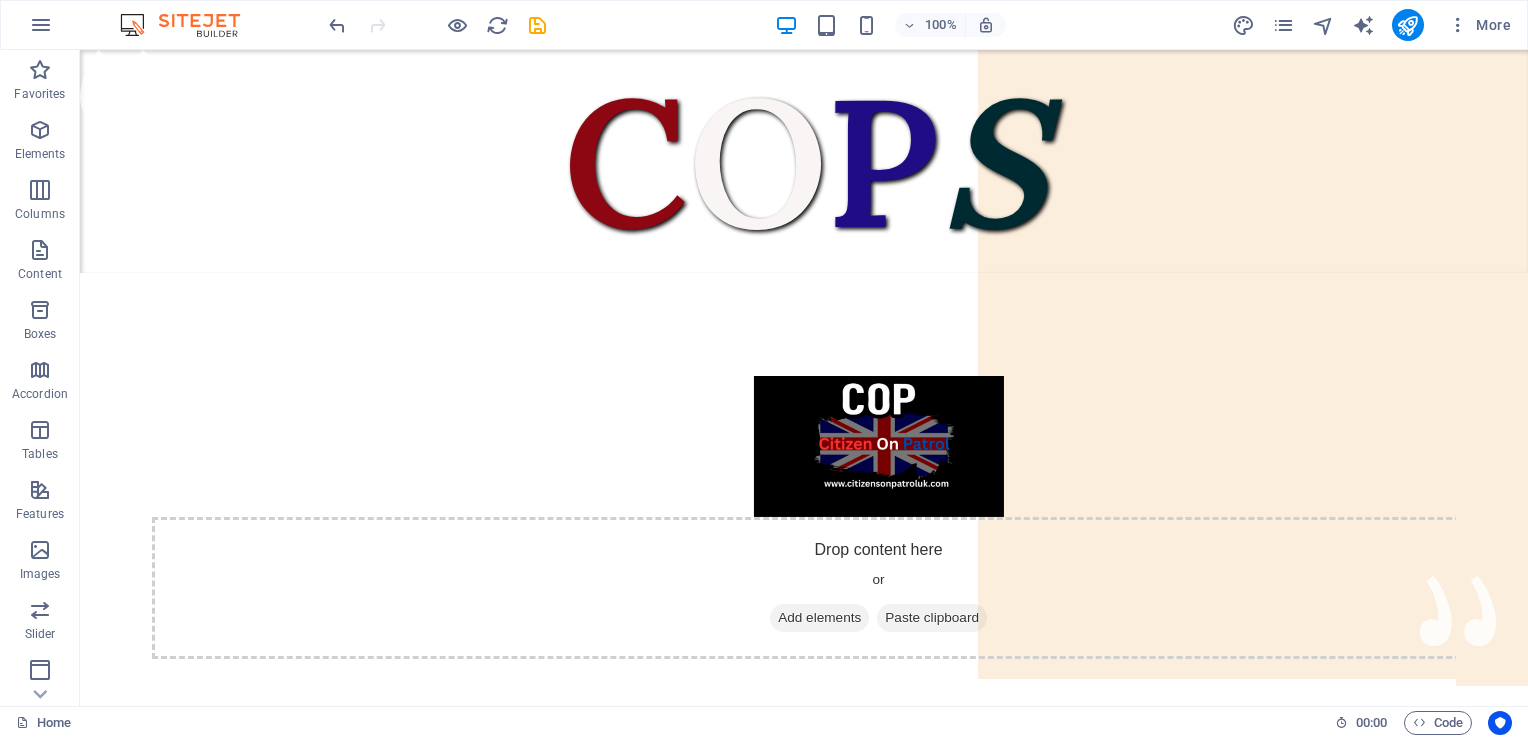 click on "C O P S Drop content here or  Add elements  Paste clipboard   Citizens On Patrol Service.     We are here to serve the people of the United Kingdom, not the Government.   Our aim is to reduce crime in your local area with regular patrols. A friendly face you can turn to in times of need.   We are not the police, but we can do much more. Prevention is better than detection.    Criminals will think twice with  COPS  on the beat.       Coming to a Town and City near you.     We need your Support.   If you support us Please Donate.   We have no funding apart from Donations. We Need Uniforms, Equipment and Public Liability insurance. DONATE HERE
CITIZENS   ON  PATROL The People Have Had Enough Of Two Teir policing, So We Will Police Ourselves. Come and join us. Be One Of Many. Be One Of The People. If funding is available, we will pay (Expenses) for travel and food. Do you have some free time and want to help protect our communities?  If Interested?" at bounding box center (804, 4918) 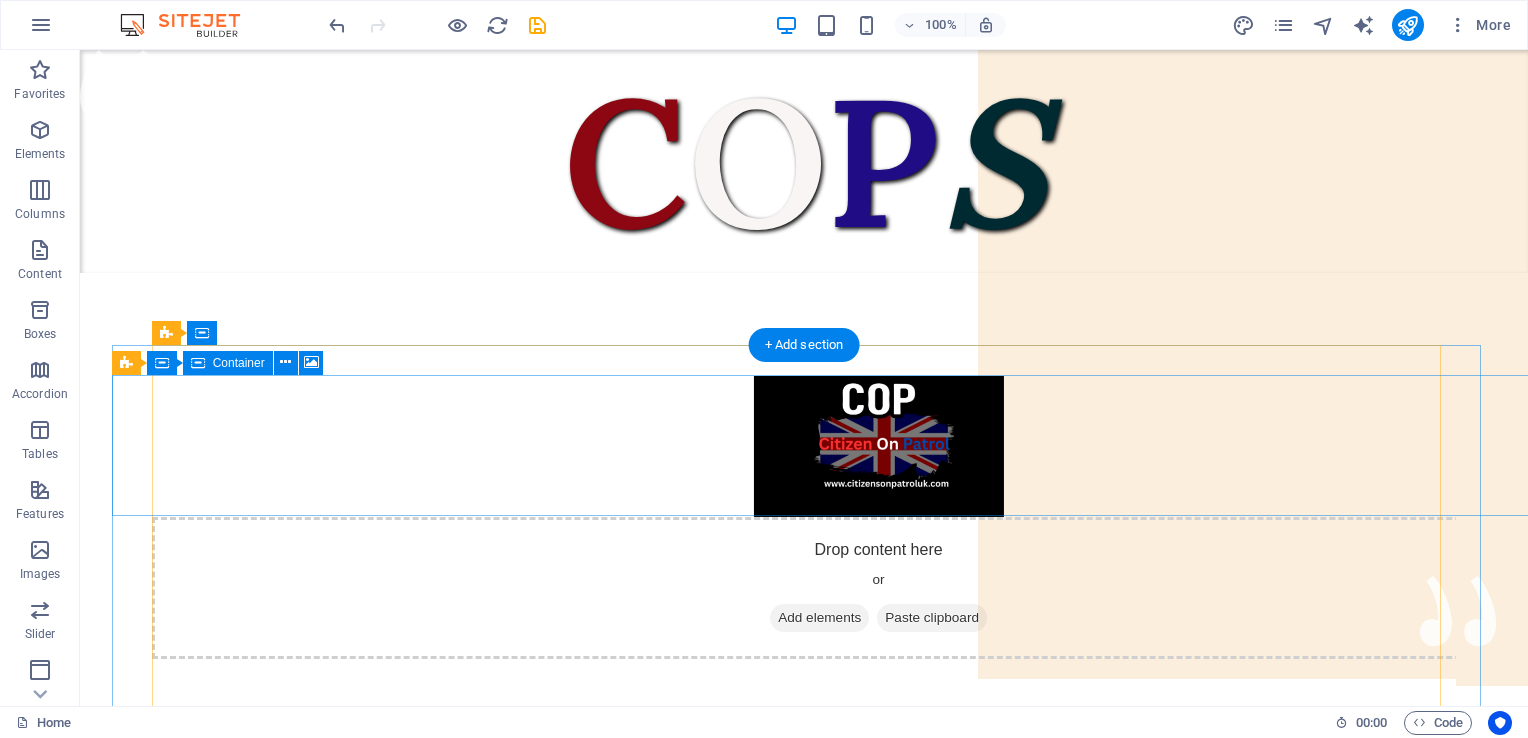 click on "Paste clipboard" at bounding box center (932, 618) 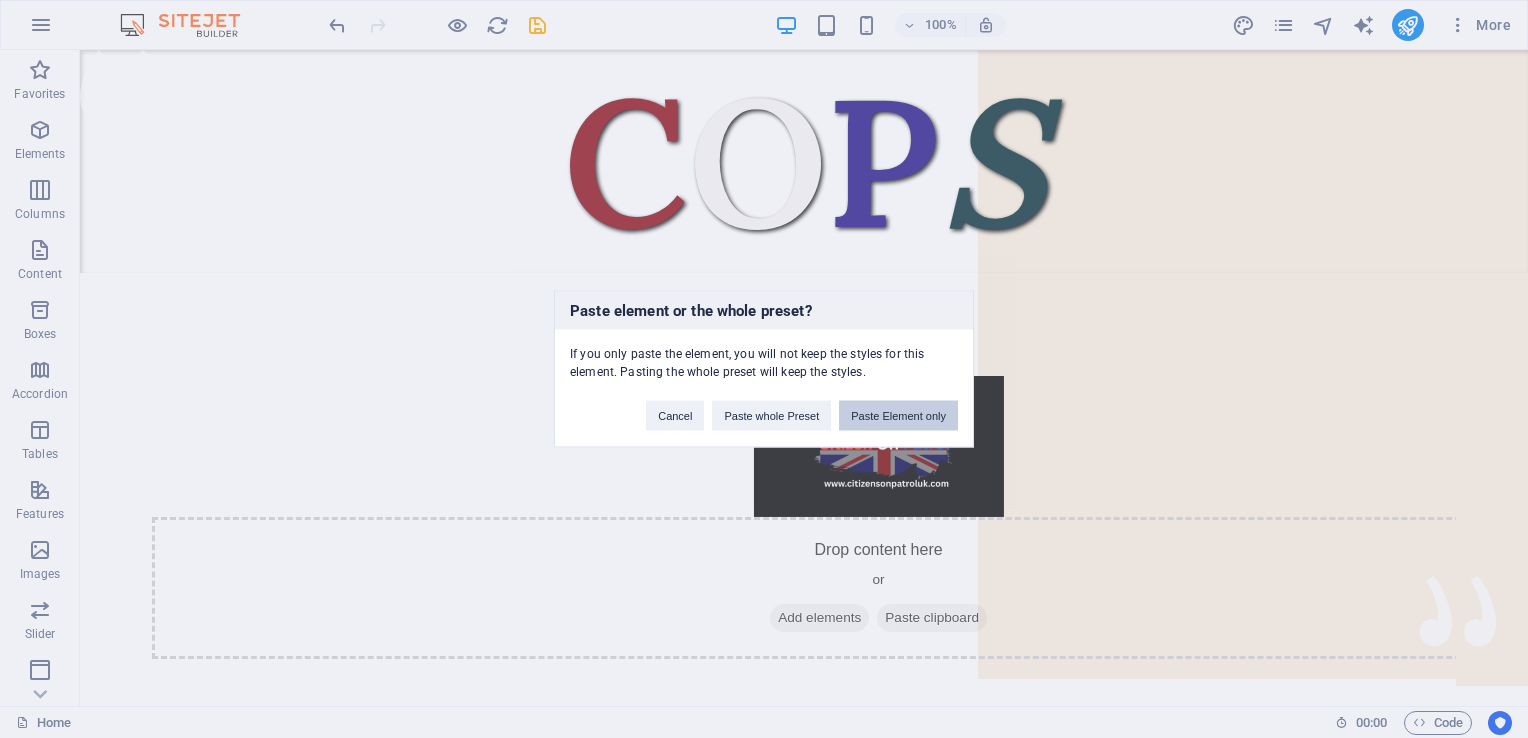 click on "Paste Element only" at bounding box center (898, 416) 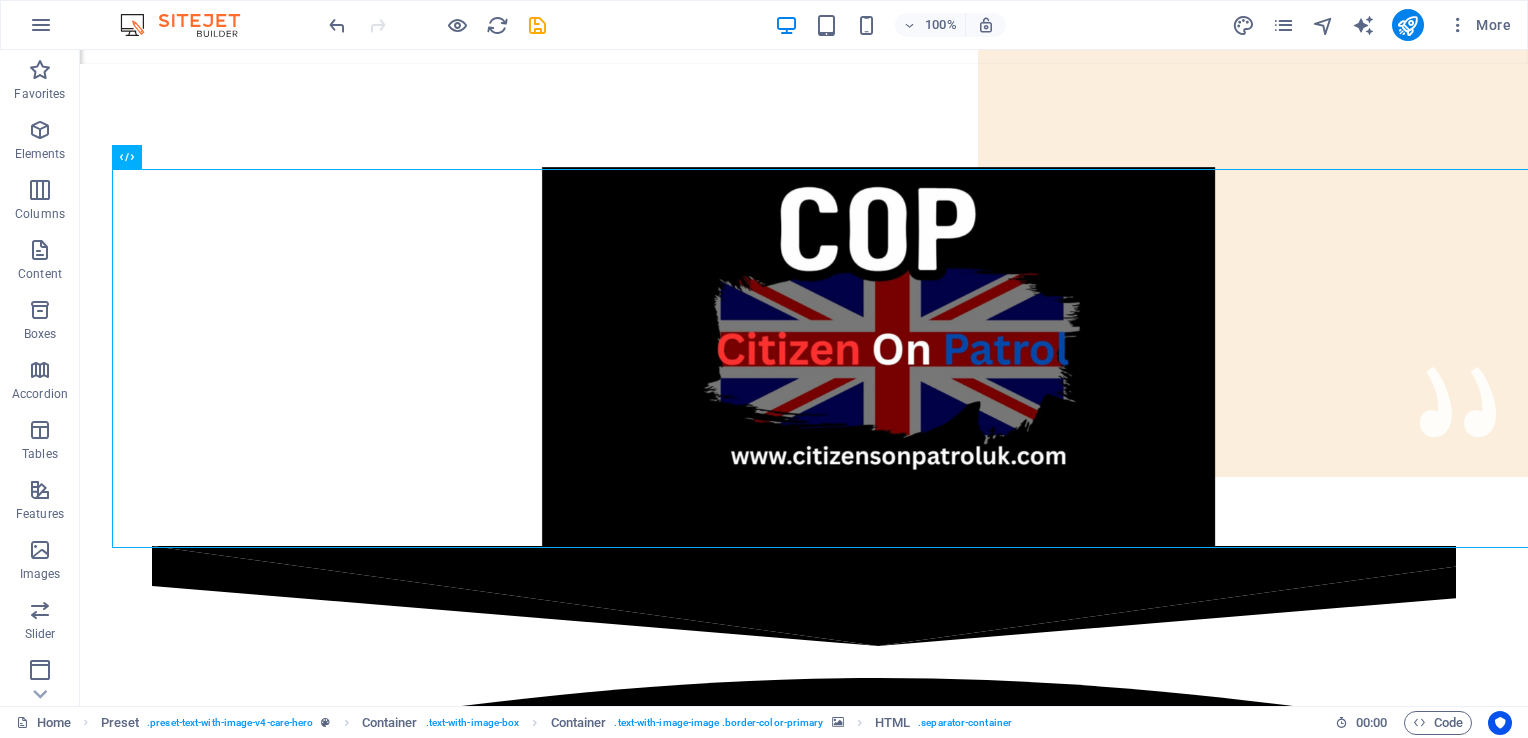 scroll, scrollTop: 240, scrollLeft: 0, axis: vertical 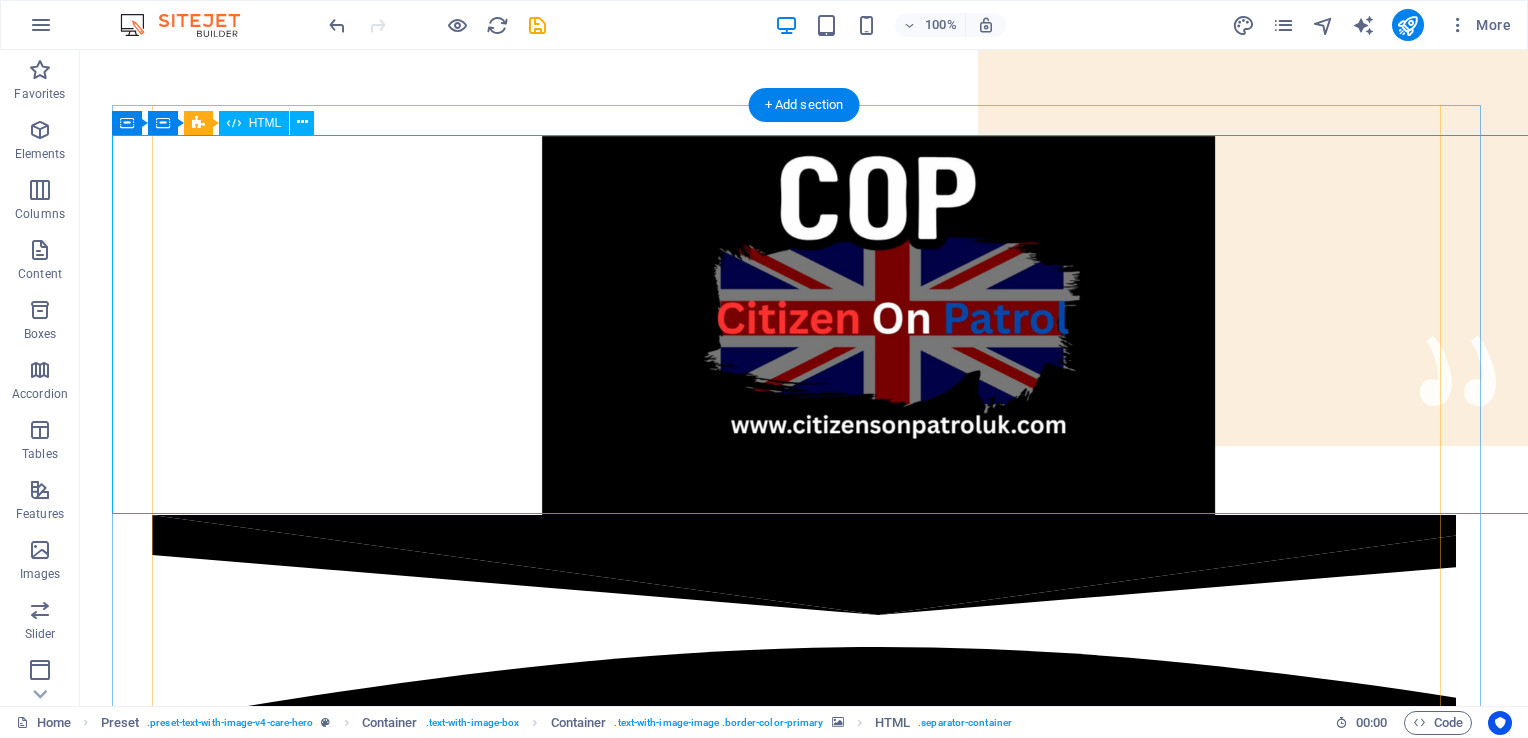 click at bounding box center (878, 706) 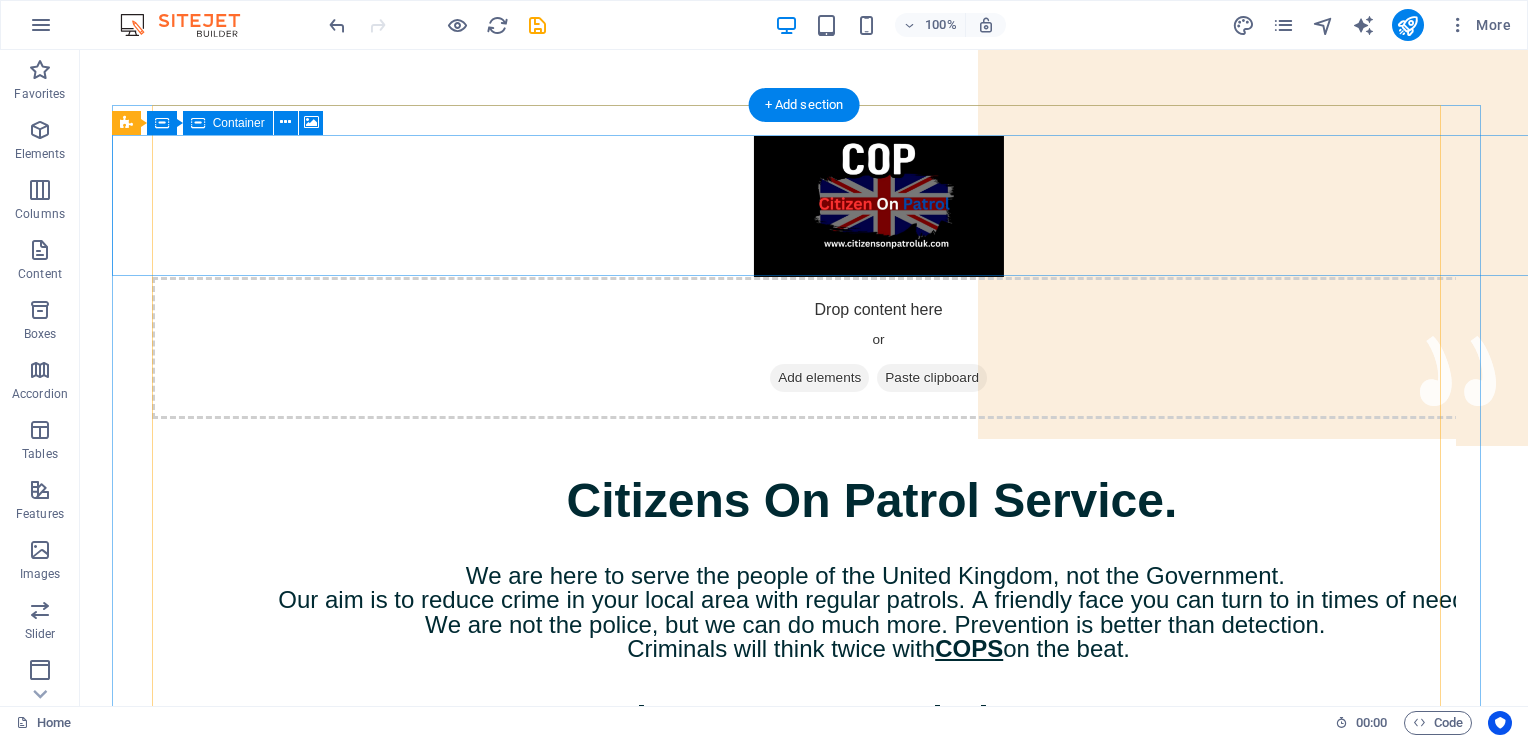 click on "Paste clipboard" at bounding box center (932, 378) 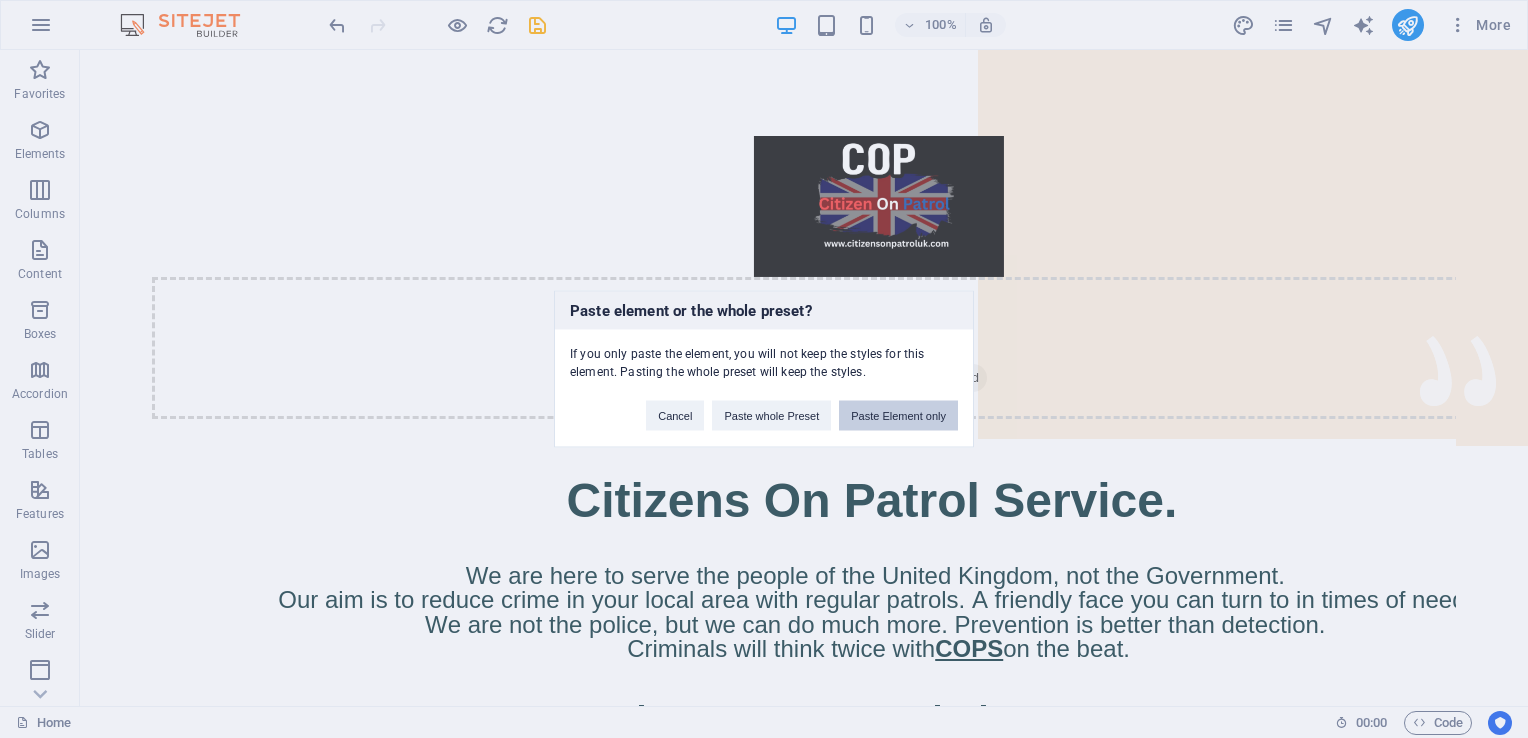 click on "Paste Element only" at bounding box center [898, 416] 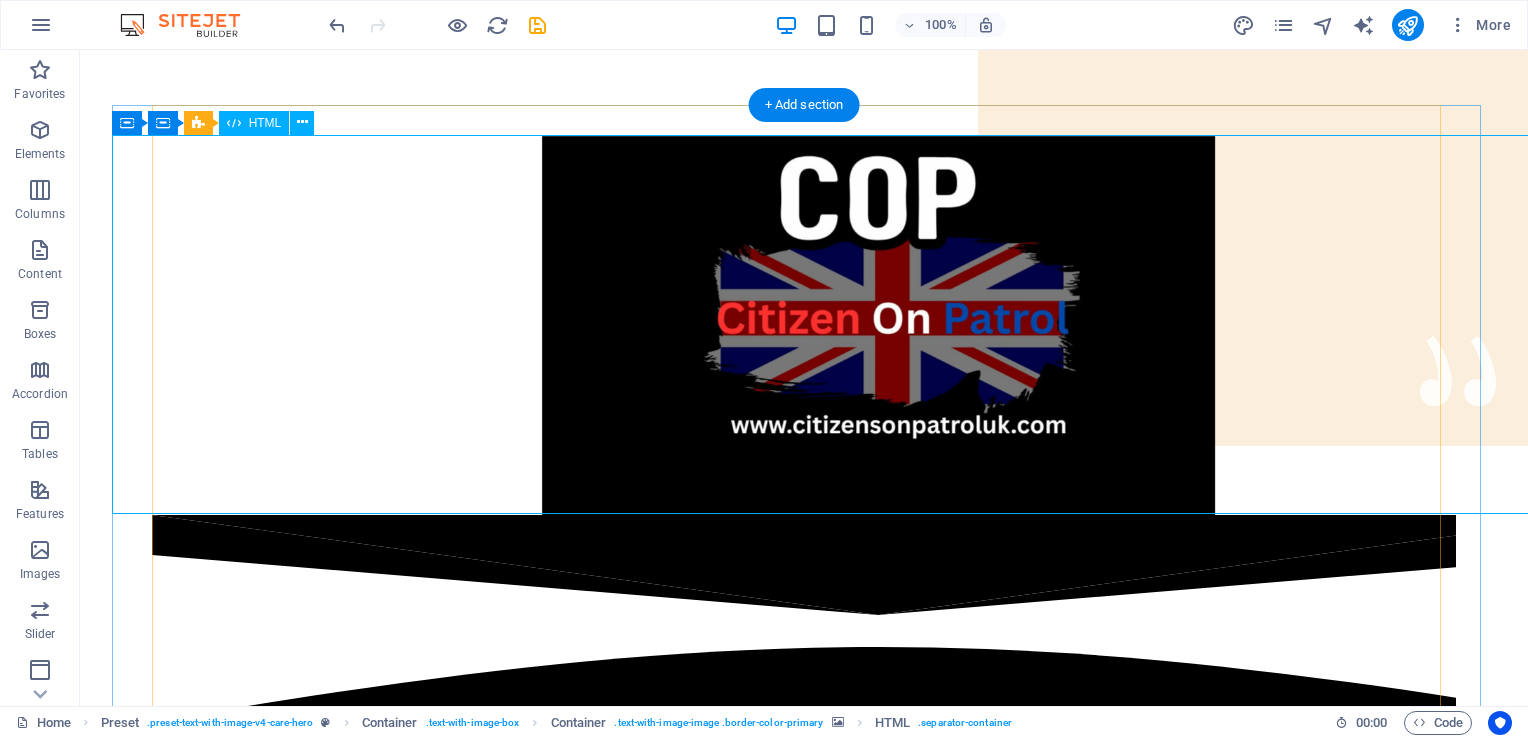 click at bounding box center [878, 706] 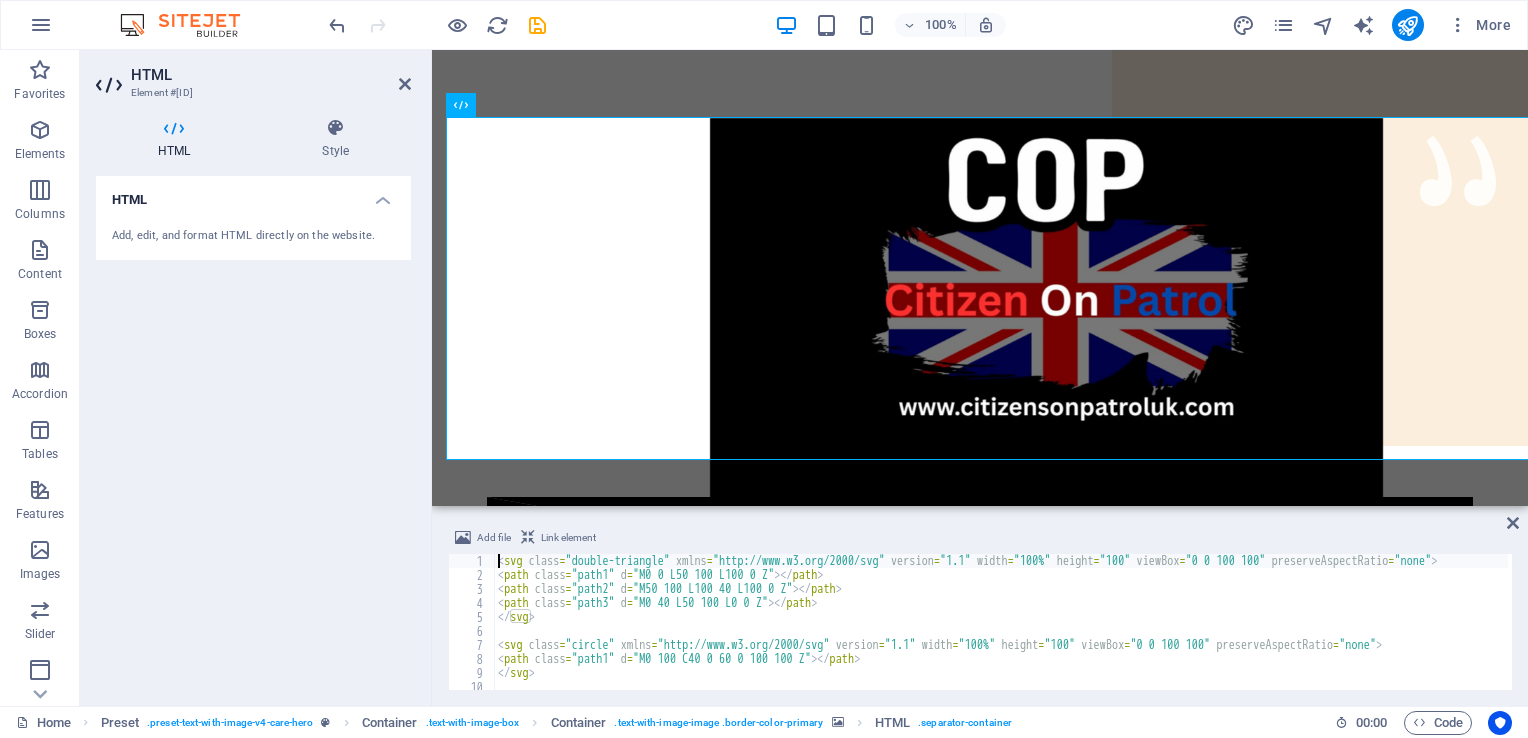 type on "svg class="double-triangle" xmlns="http://www.w3.org/2000/svg" version="1.1" width="100%" height="100" viewBox="0 0 100 100" preserveAspectRatio="none">" 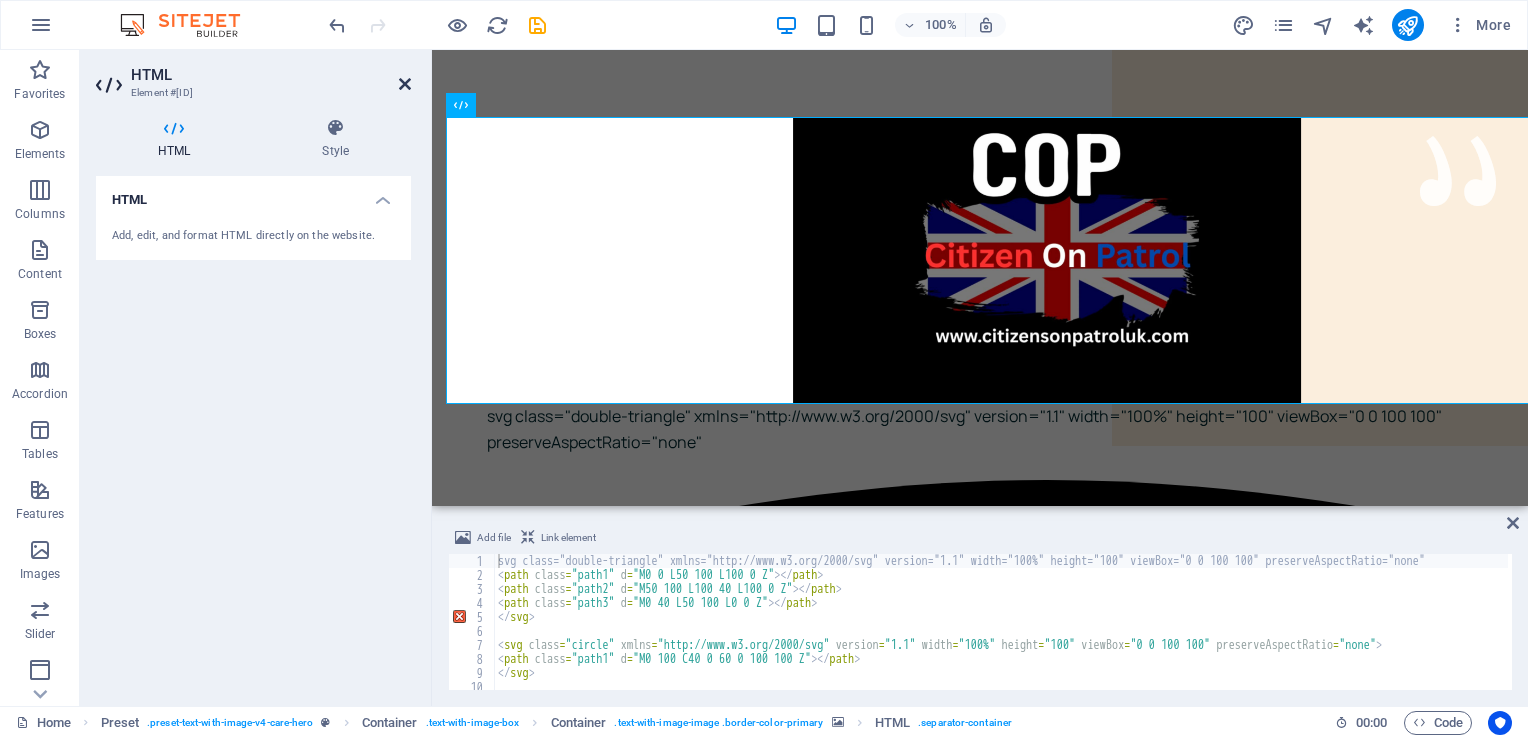 click at bounding box center [405, 84] 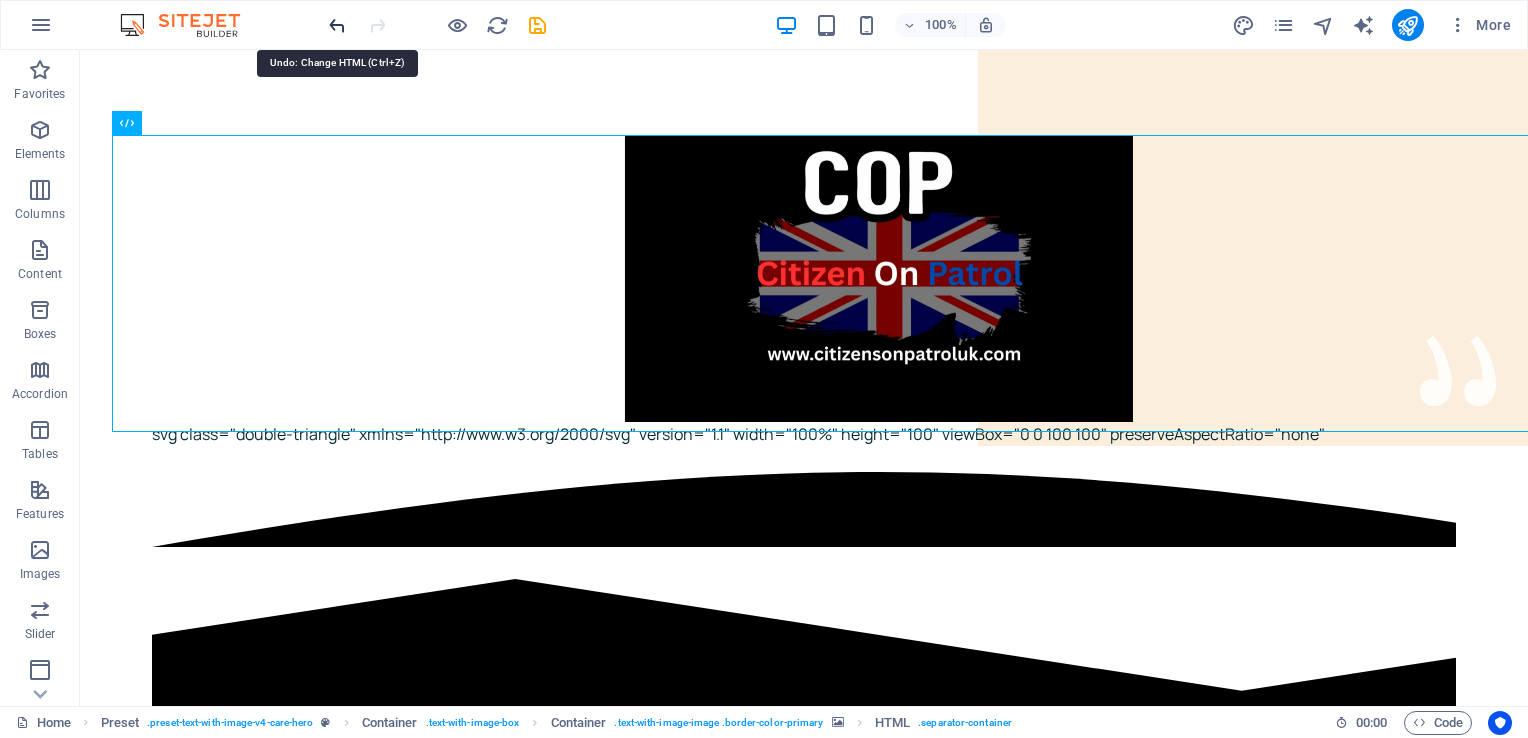 click at bounding box center (337, 25) 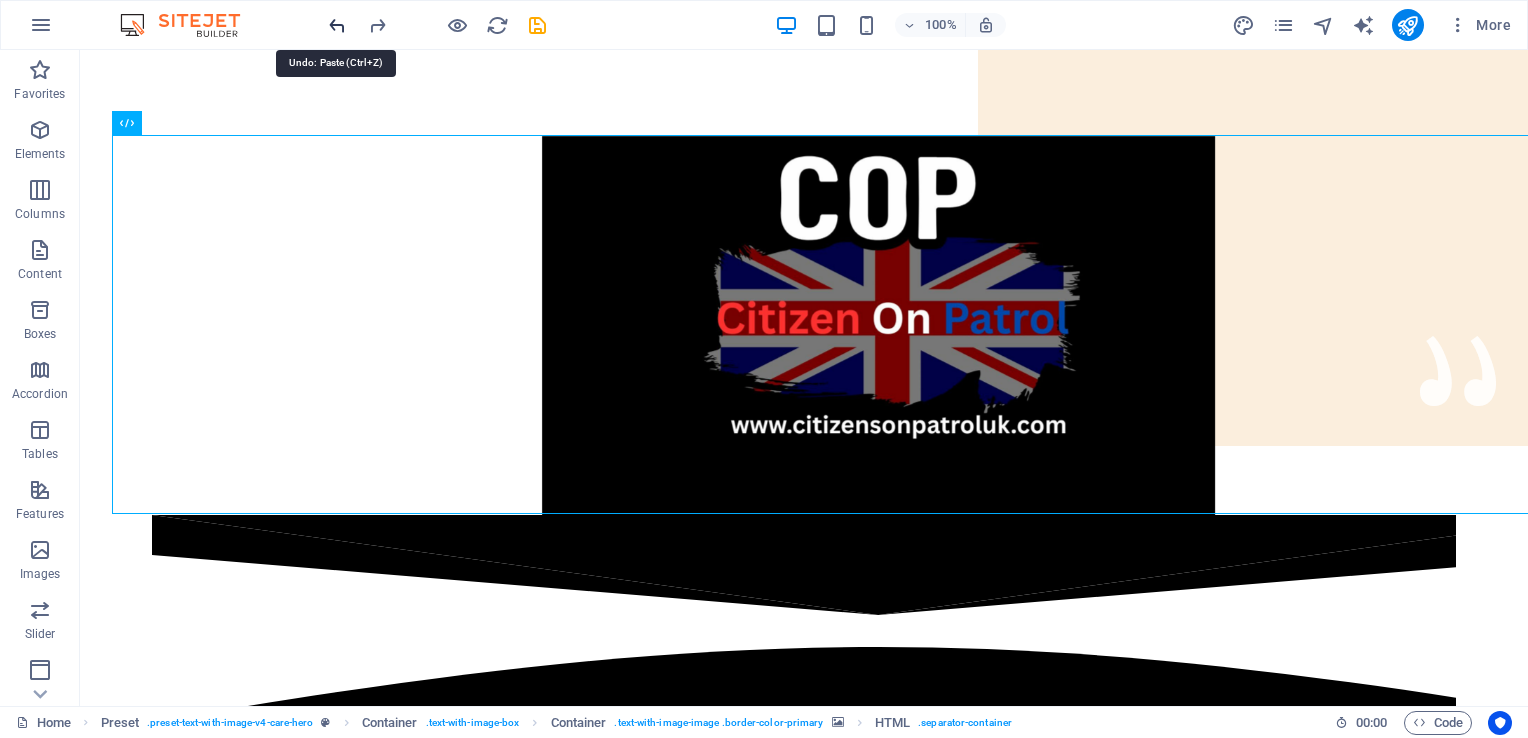 click at bounding box center (337, 25) 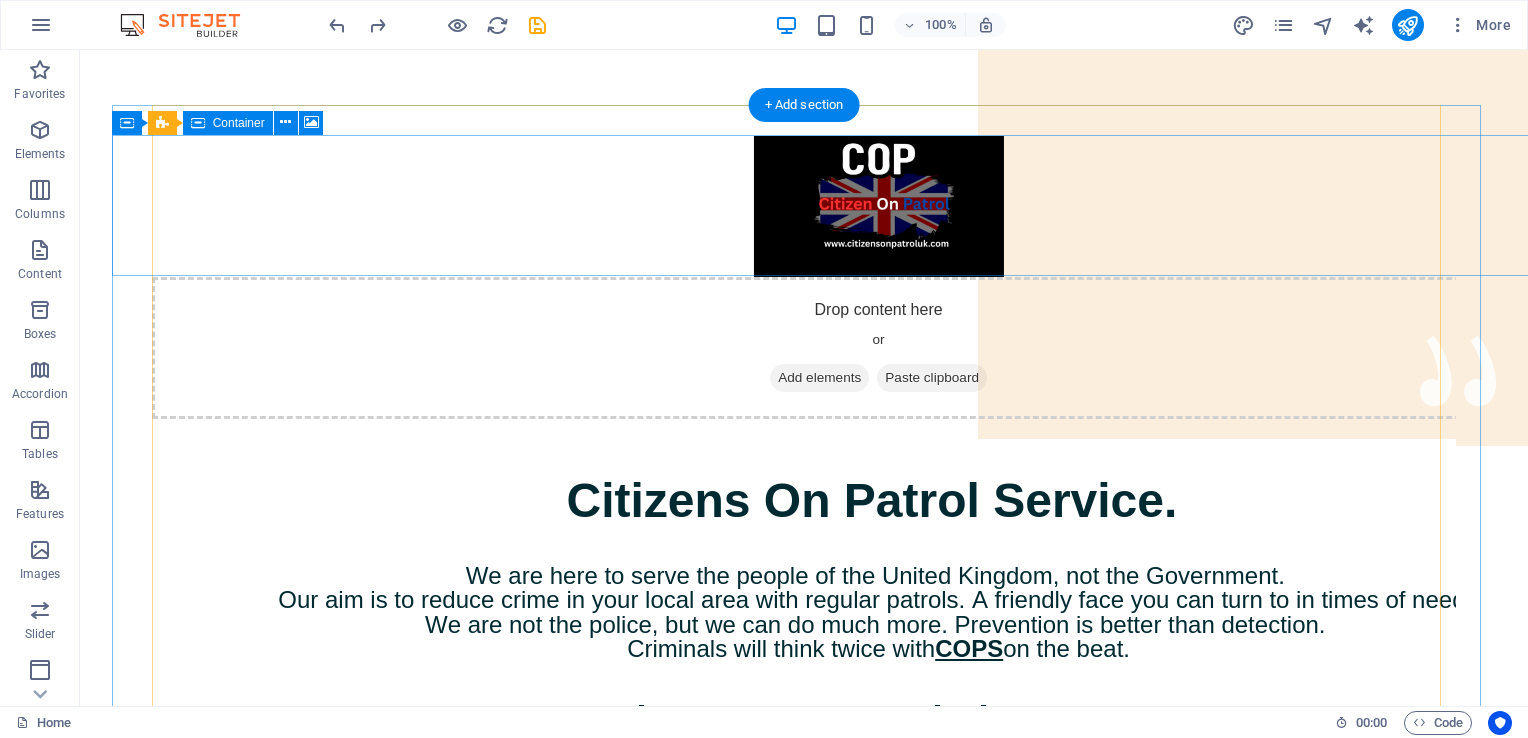 drag, startPoint x: 780, startPoint y: 165, endPoint x: 726, endPoint y: 190, distance: 59.5063 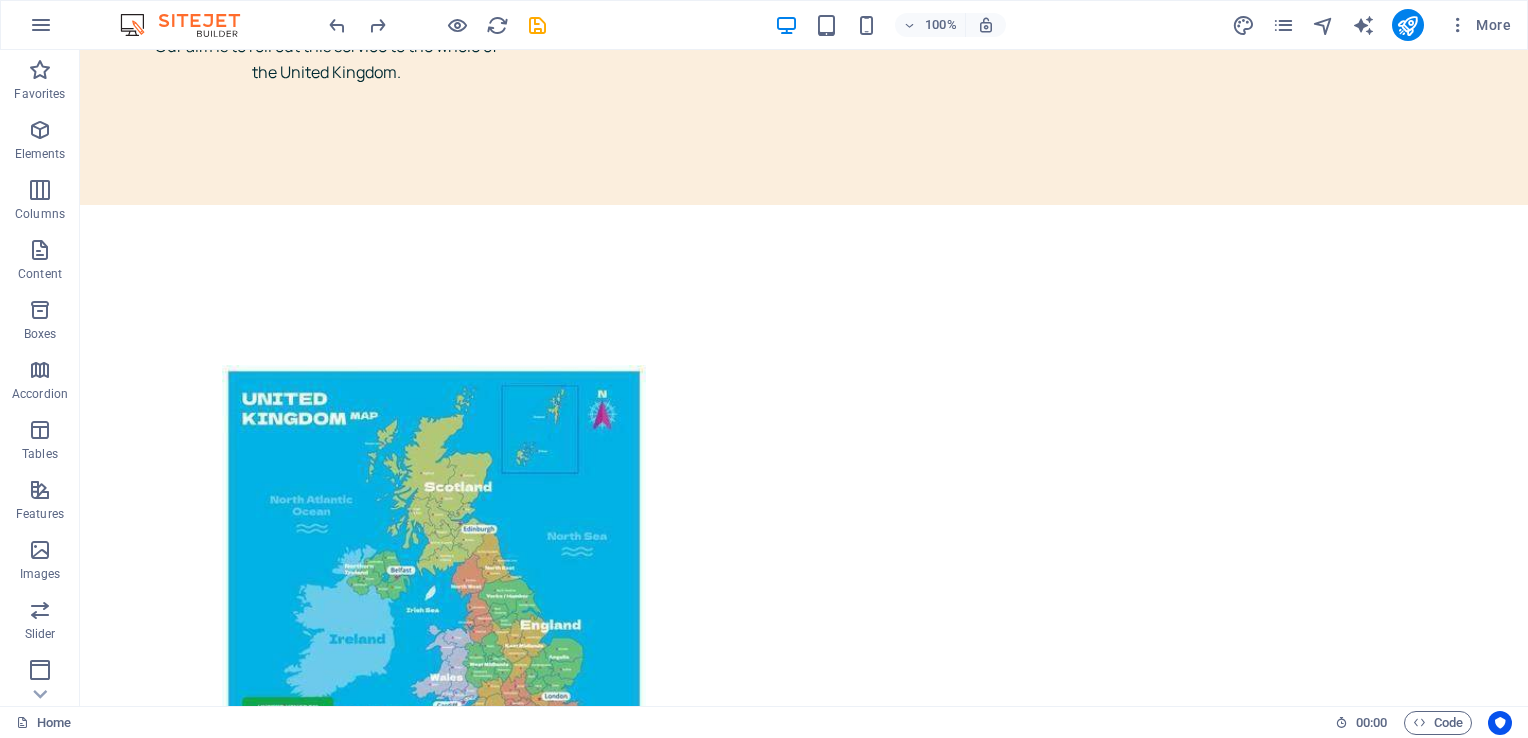 scroll, scrollTop: 5648, scrollLeft: 0, axis: vertical 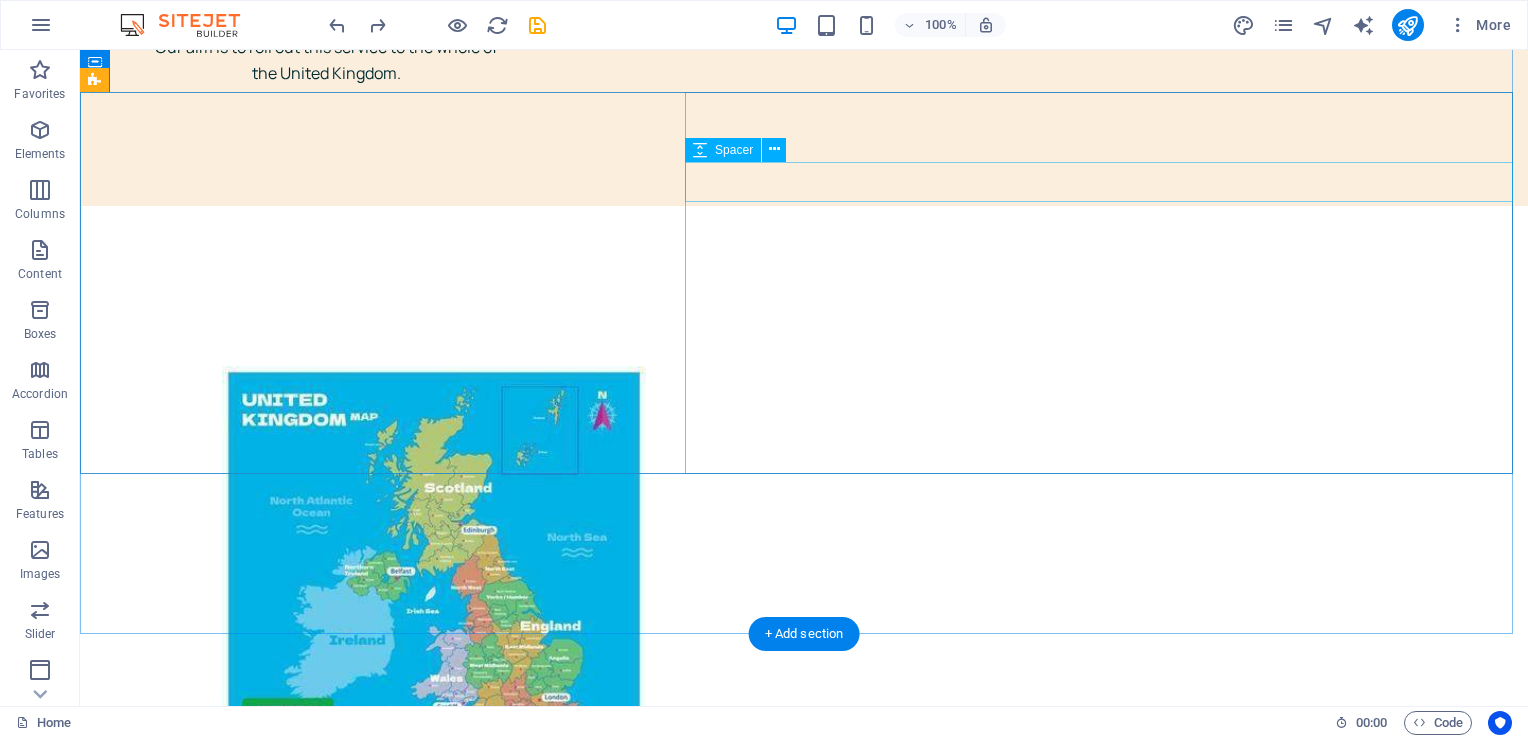 click at bounding box center [804, 3052] 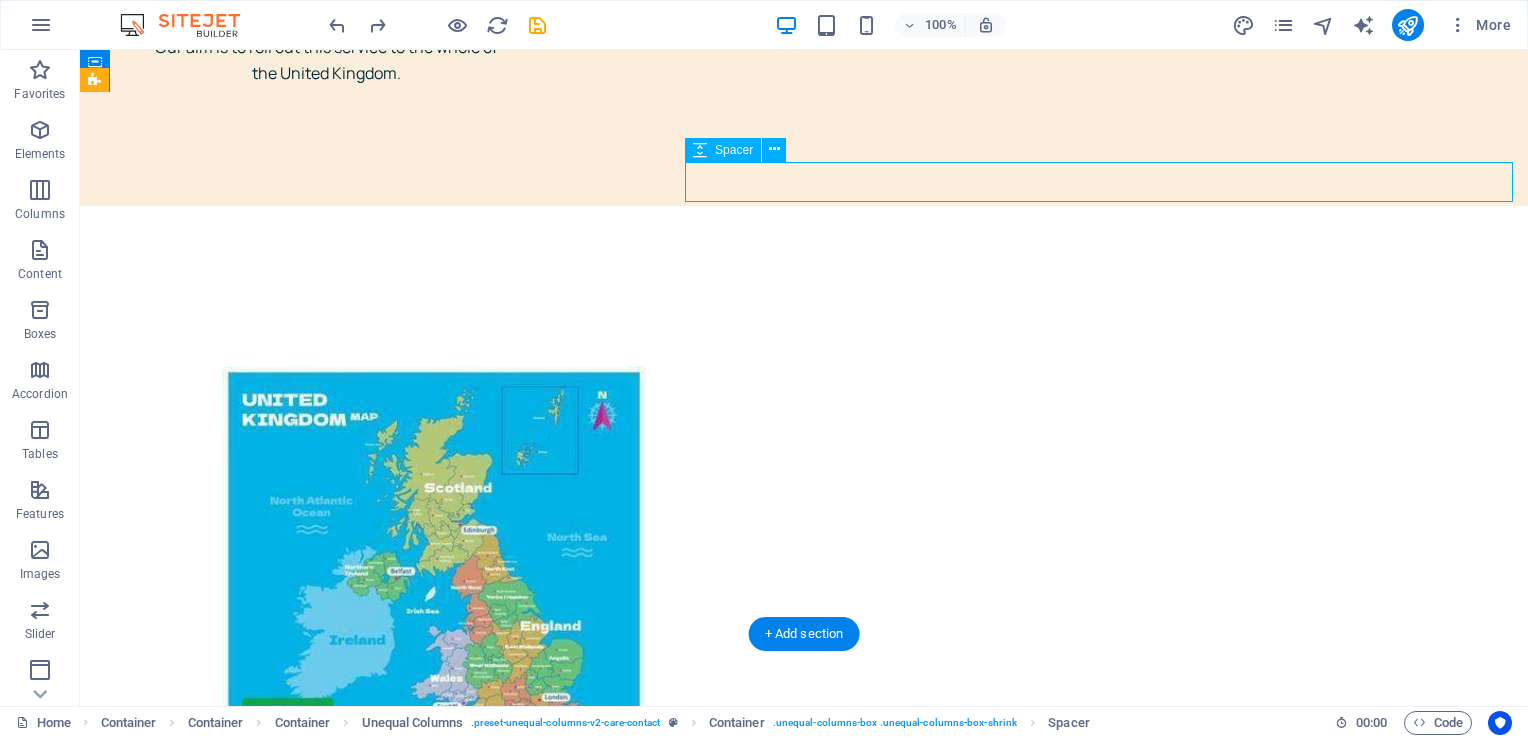 click at bounding box center (804, 3052) 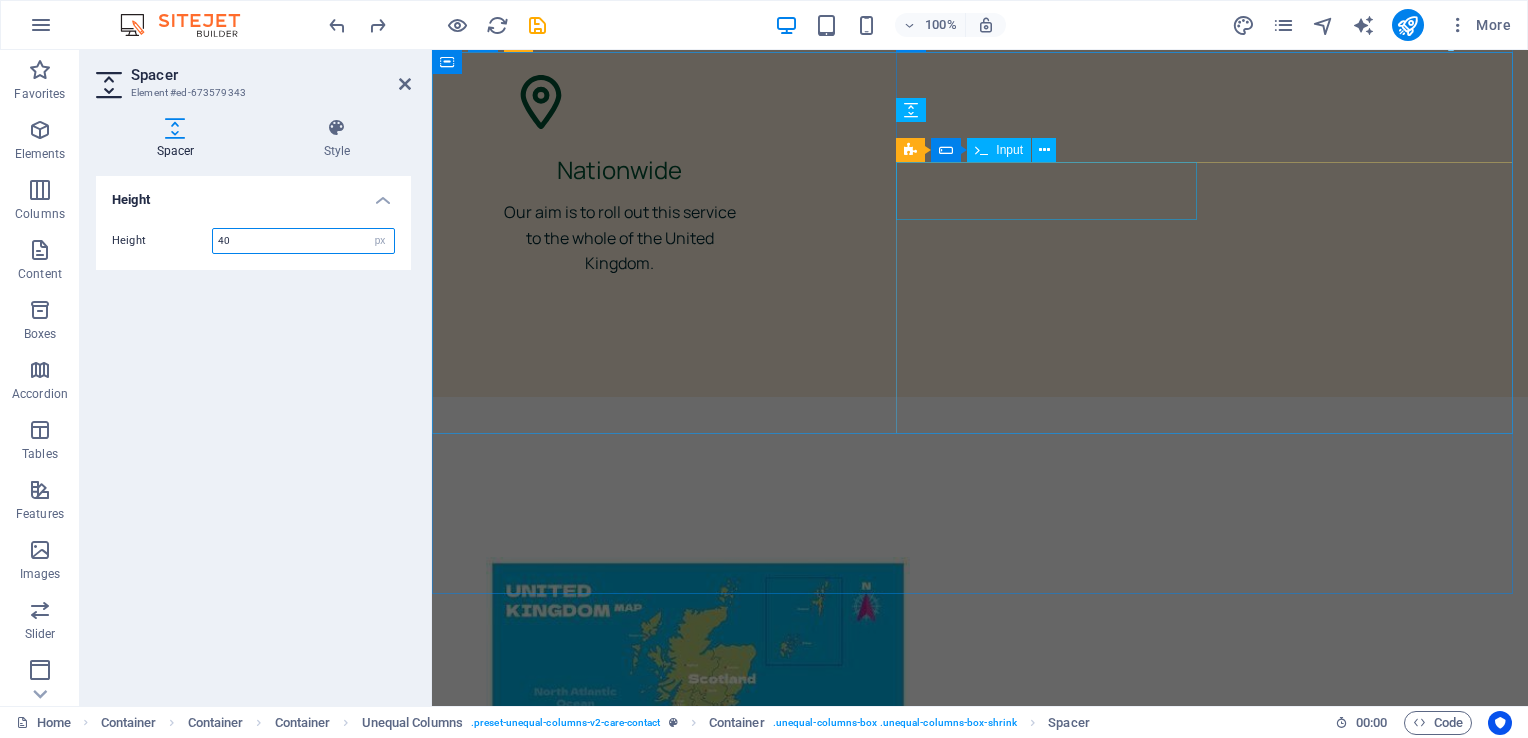 scroll, scrollTop: 5800, scrollLeft: 0, axis: vertical 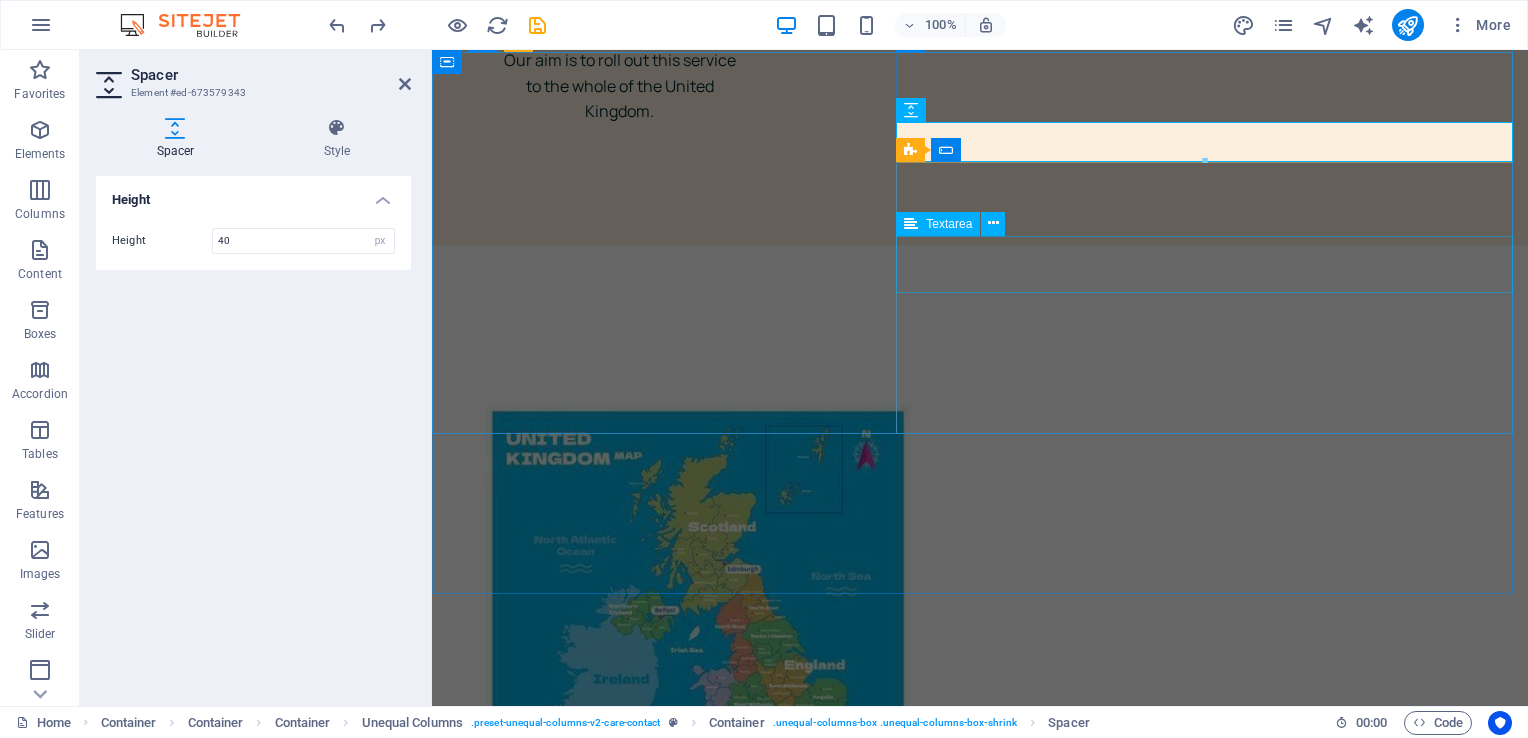 click at bounding box center [980, 3072] 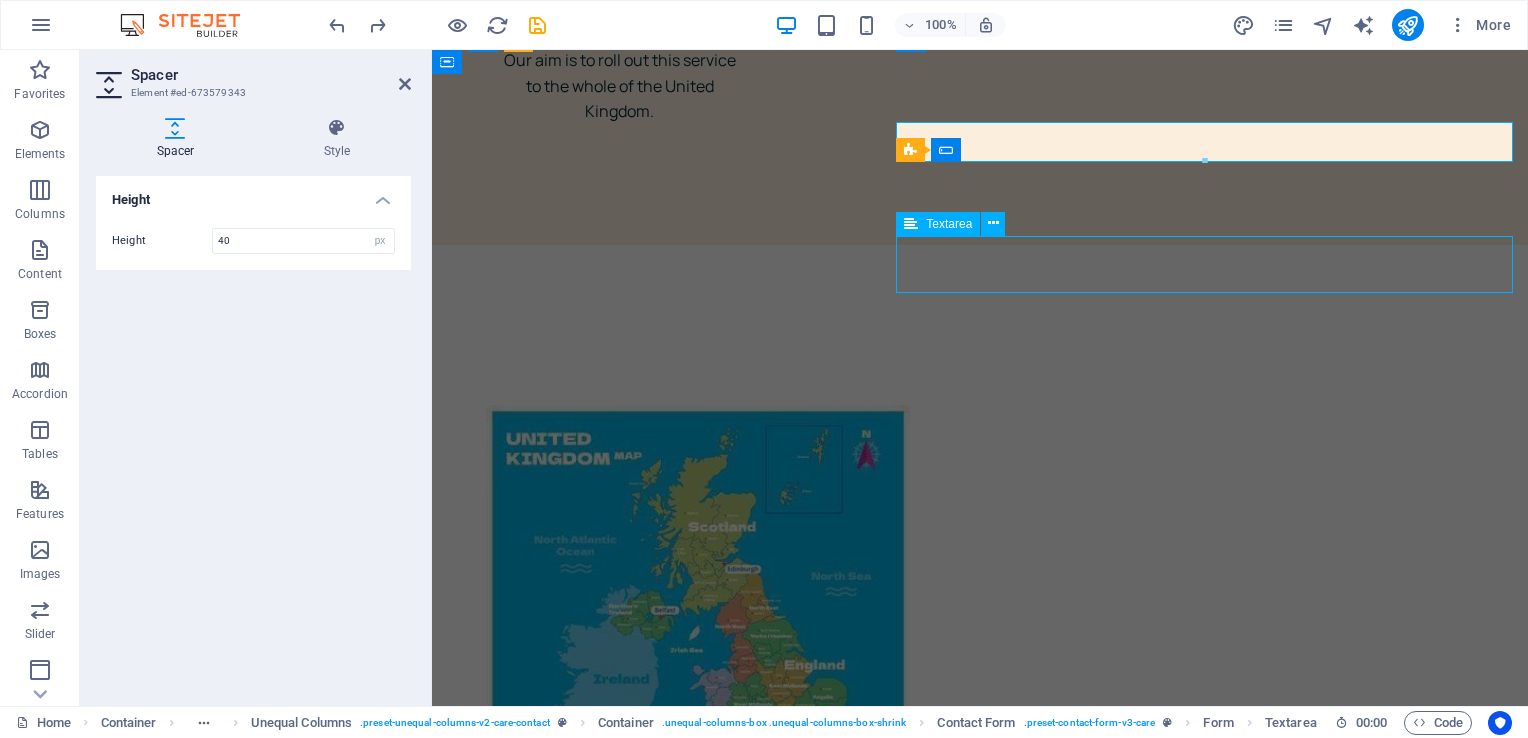 click at bounding box center [980, 3072] 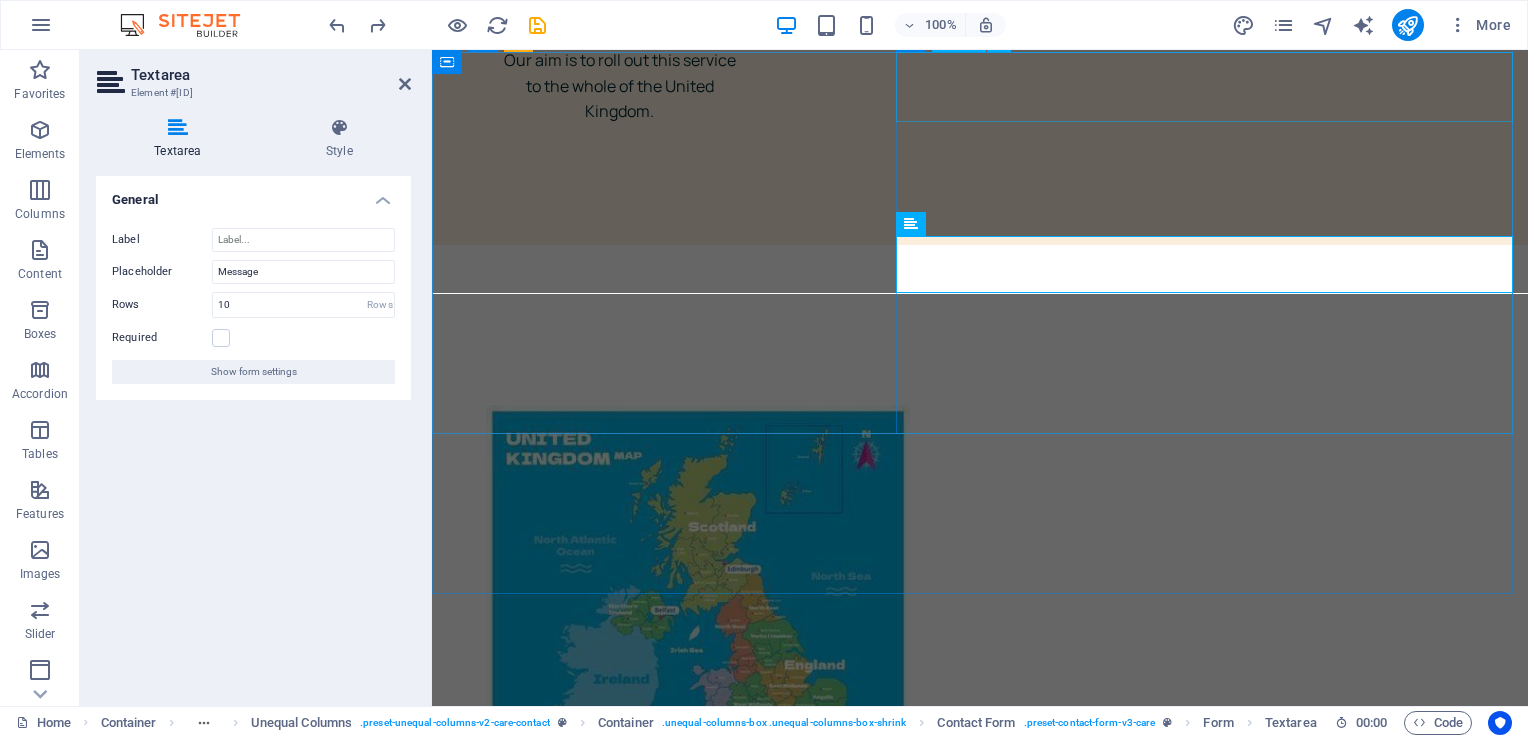 click on "Send us a message" at bounding box center (980, 2869) 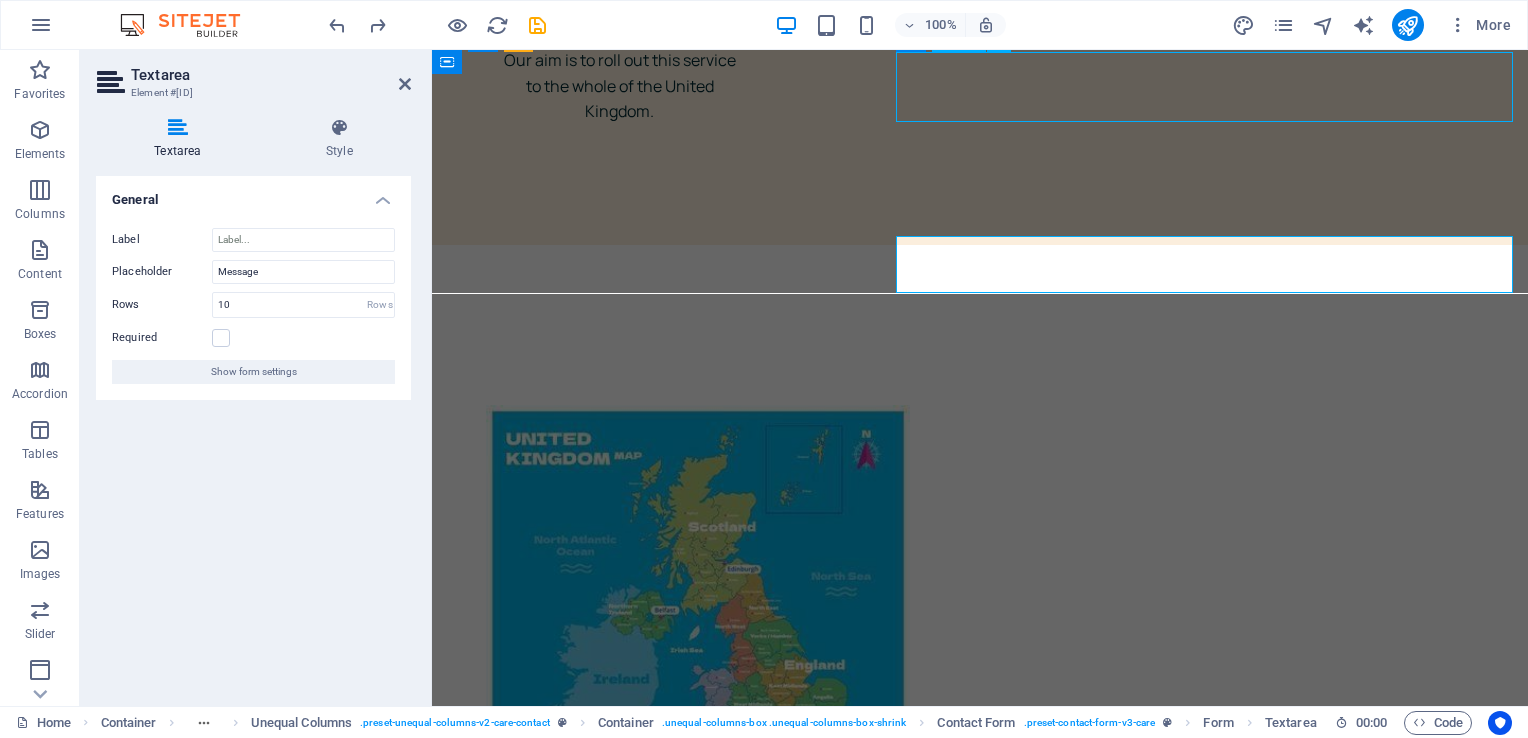 click on "Send us a message" at bounding box center (980, 2869) 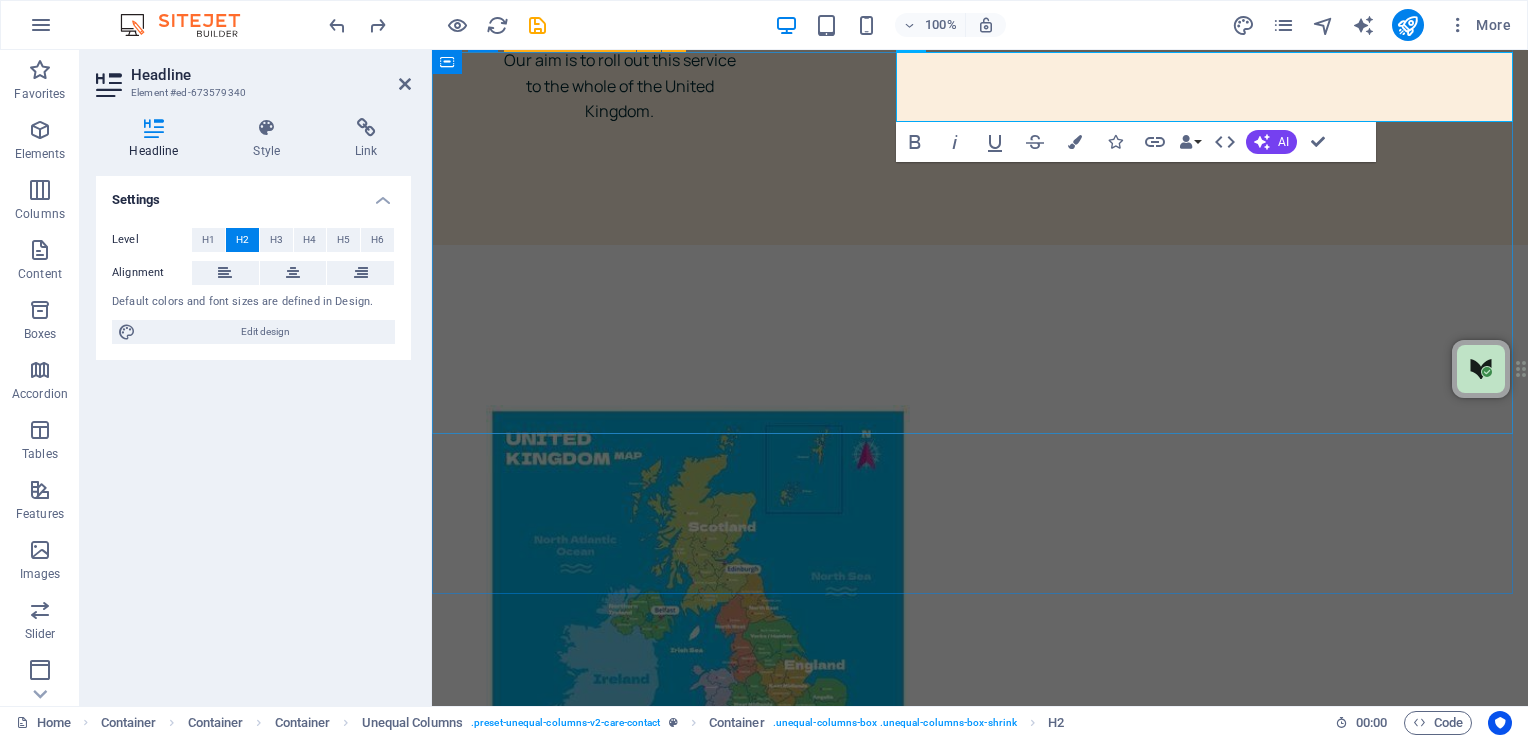 click on "Send us a message   I have read and understand the privacy policy. Unreadable? Load new Submit" at bounding box center (980, 2643) 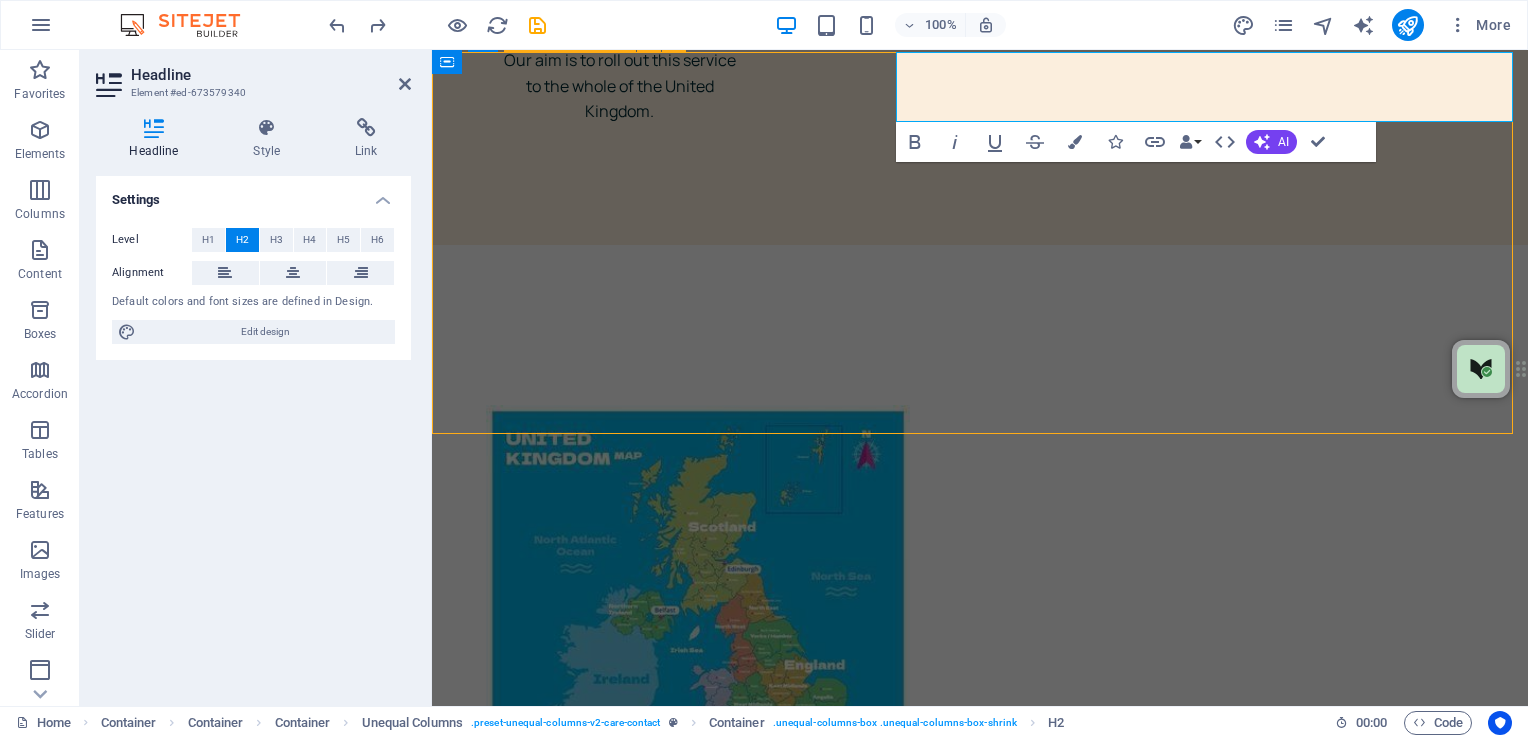 click on "Send us a message   I have read and understand the privacy policy. Unreadable? Load new Submit" at bounding box center [980, 2643] 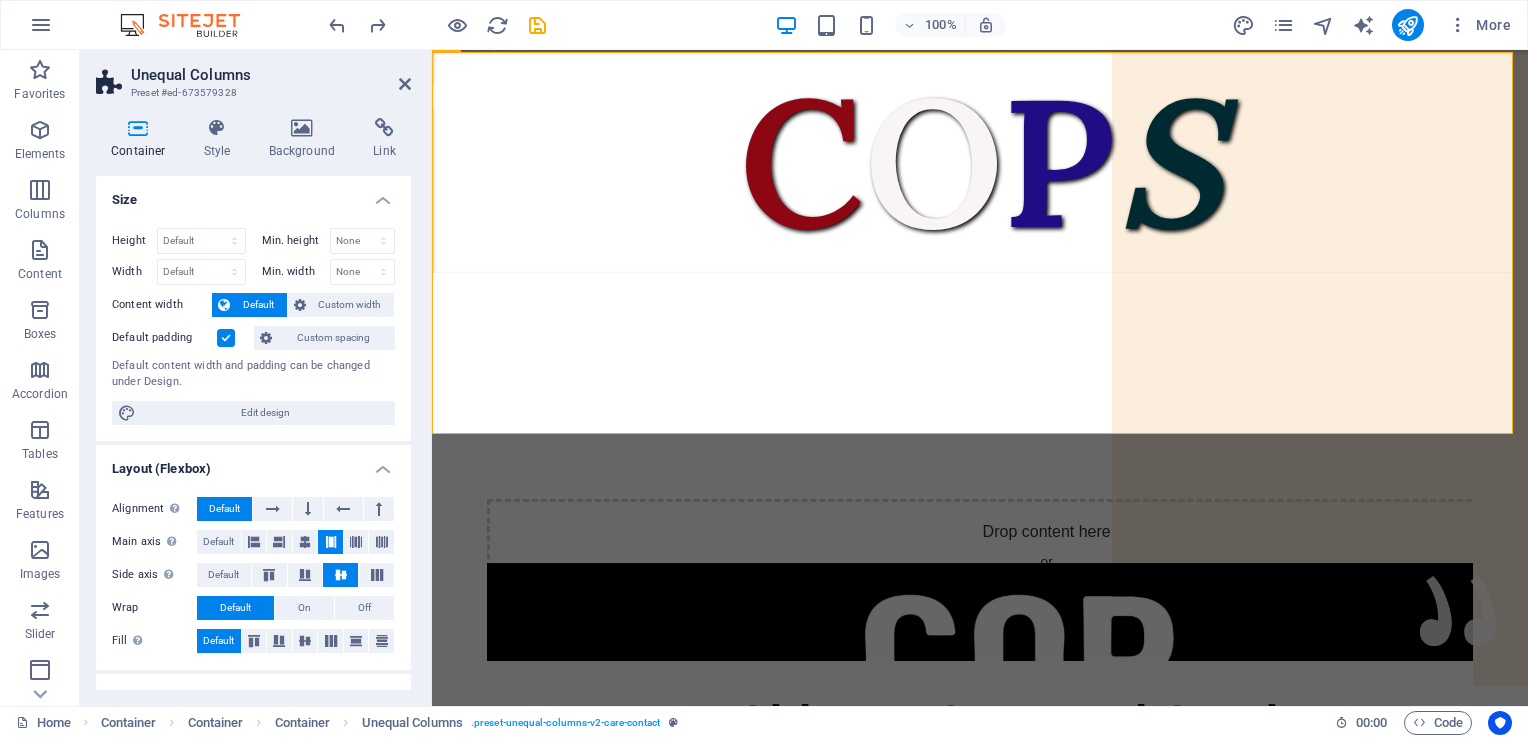 scroll, scrollTop: 5800, scrollLeft: 0, axis: vertical 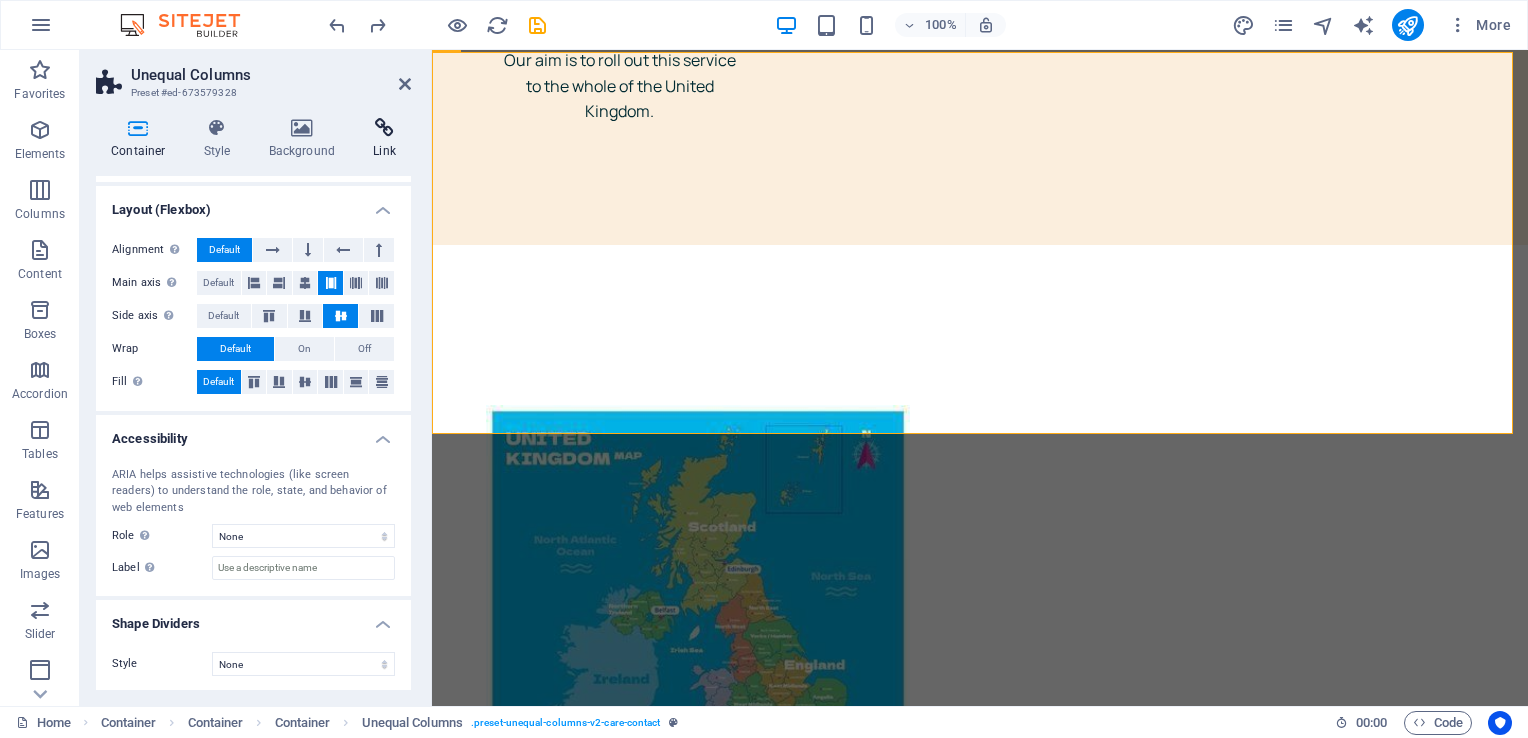 click on "Link" at bounding box center [384, 139] 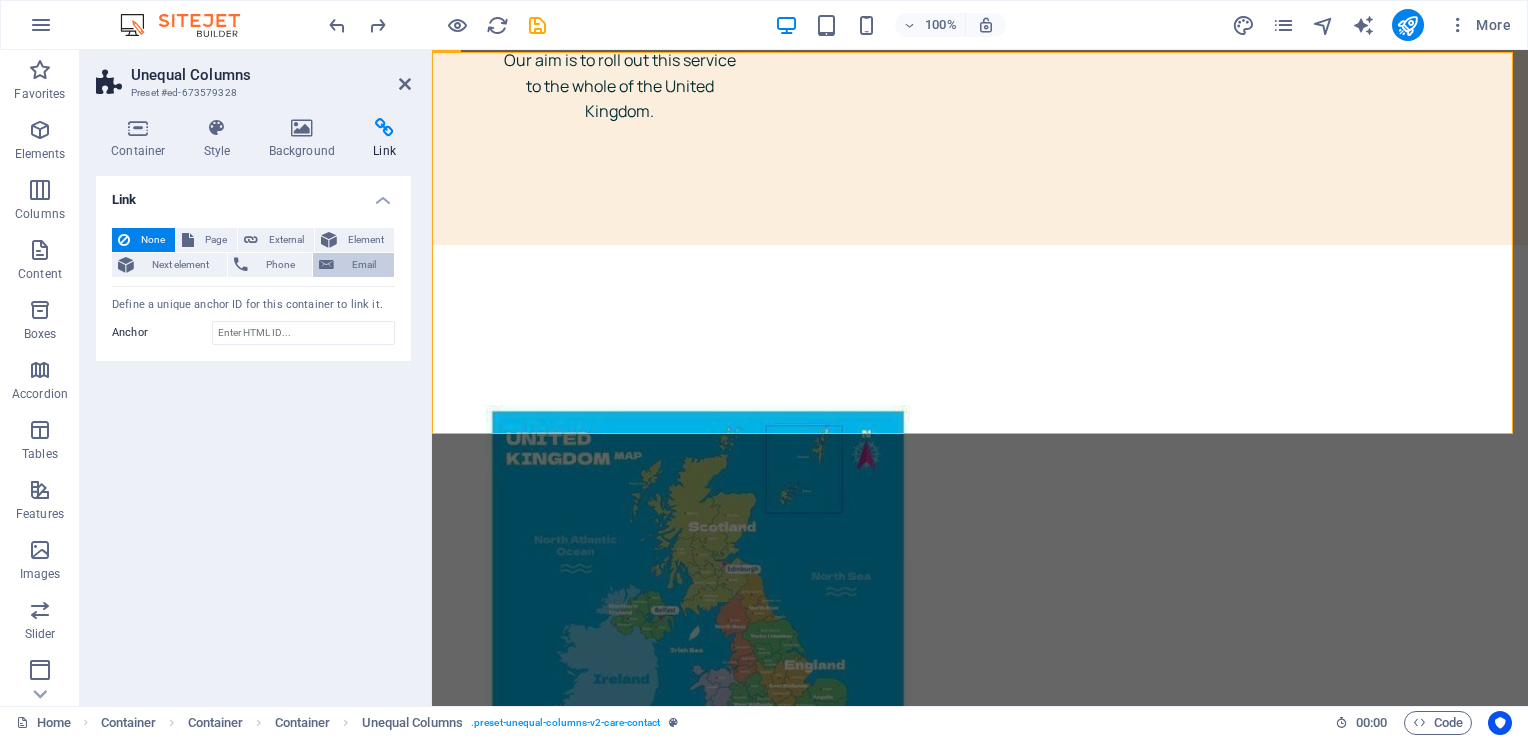 click on "Email" at bounding box center [364, 265] 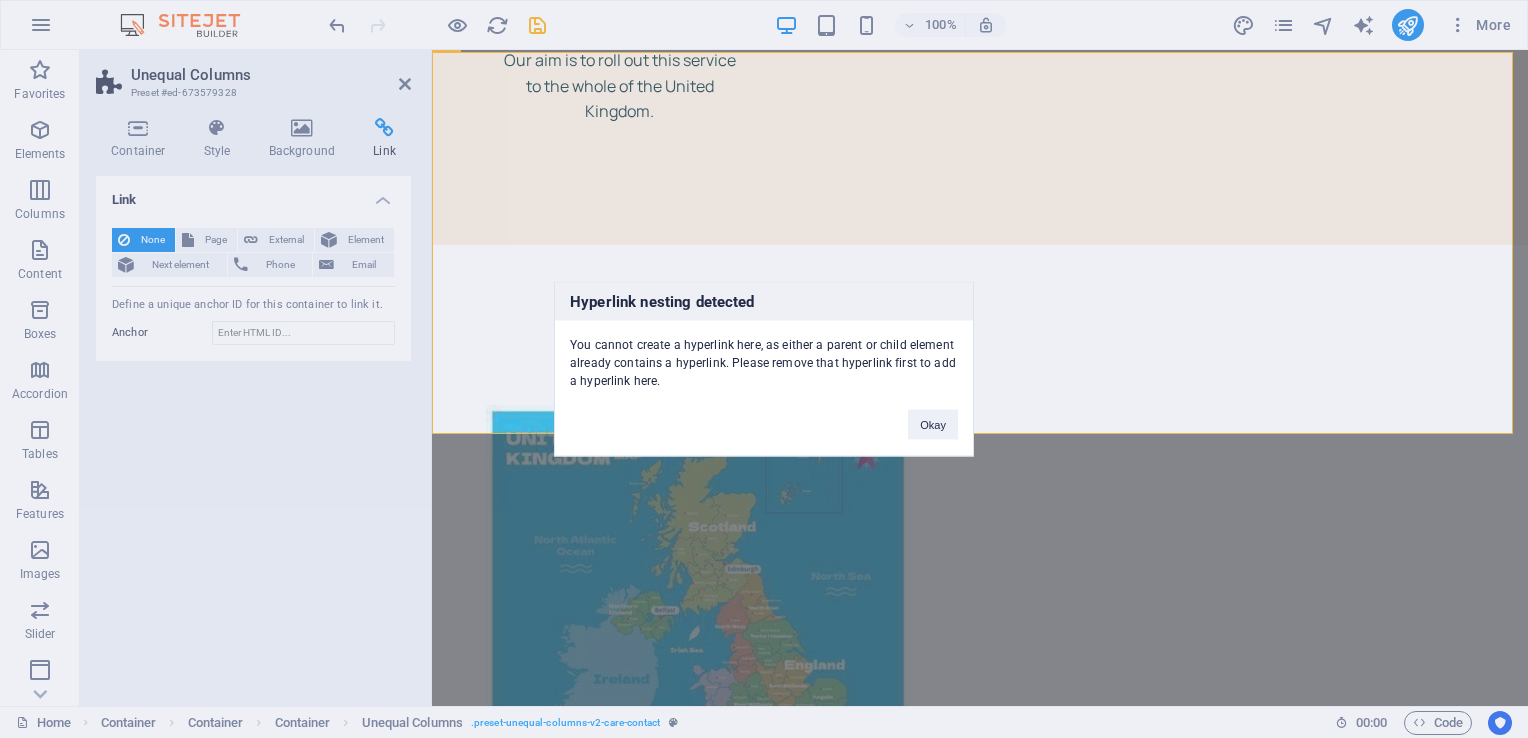 click on "Hyperlink nesting detected You cannot create a hyperlink here, as either a parent or child element already contains a hyperlink. Please remove that hyperlink first to add a hyperlink here. Okay" at bounding box center (764, 369) 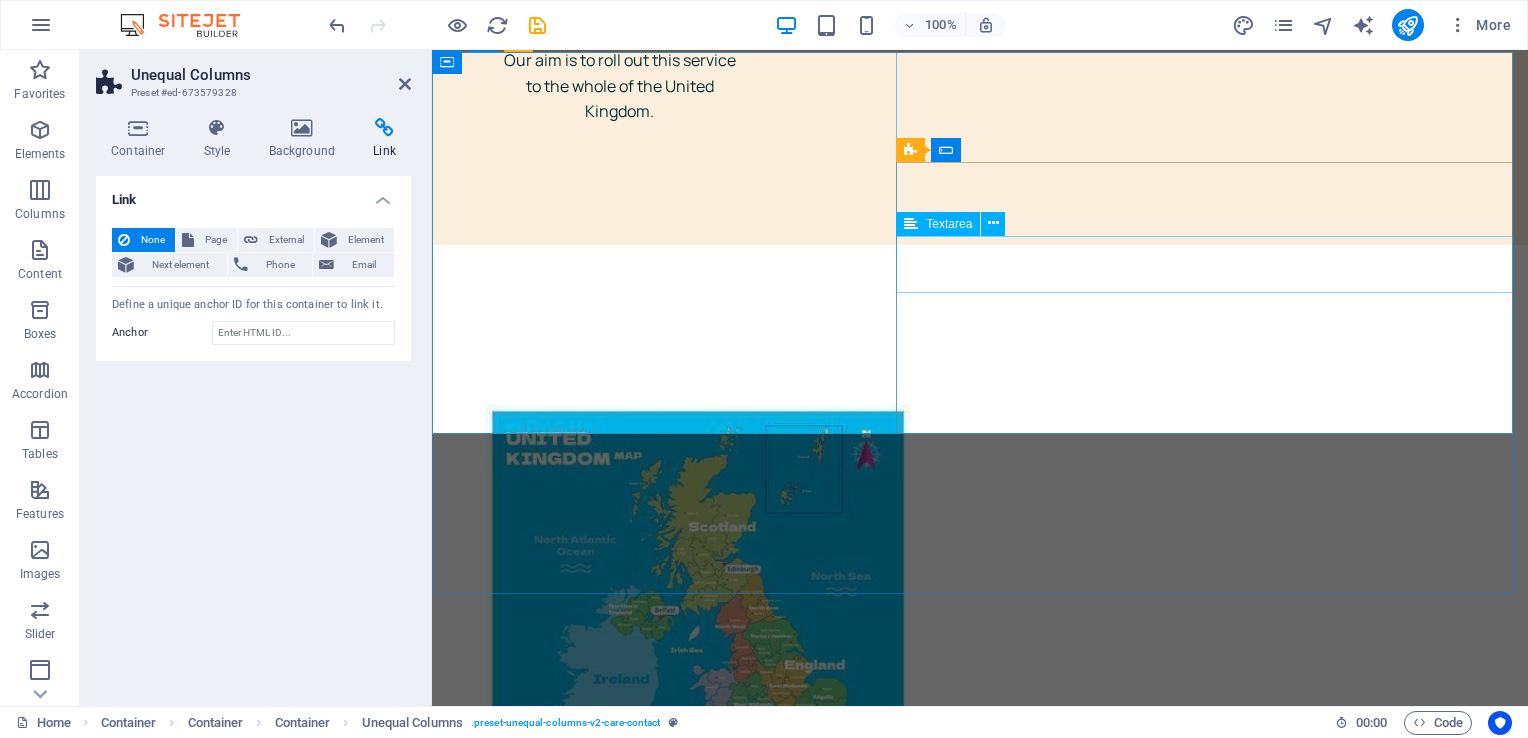 click at bounding box center [591, 3072] 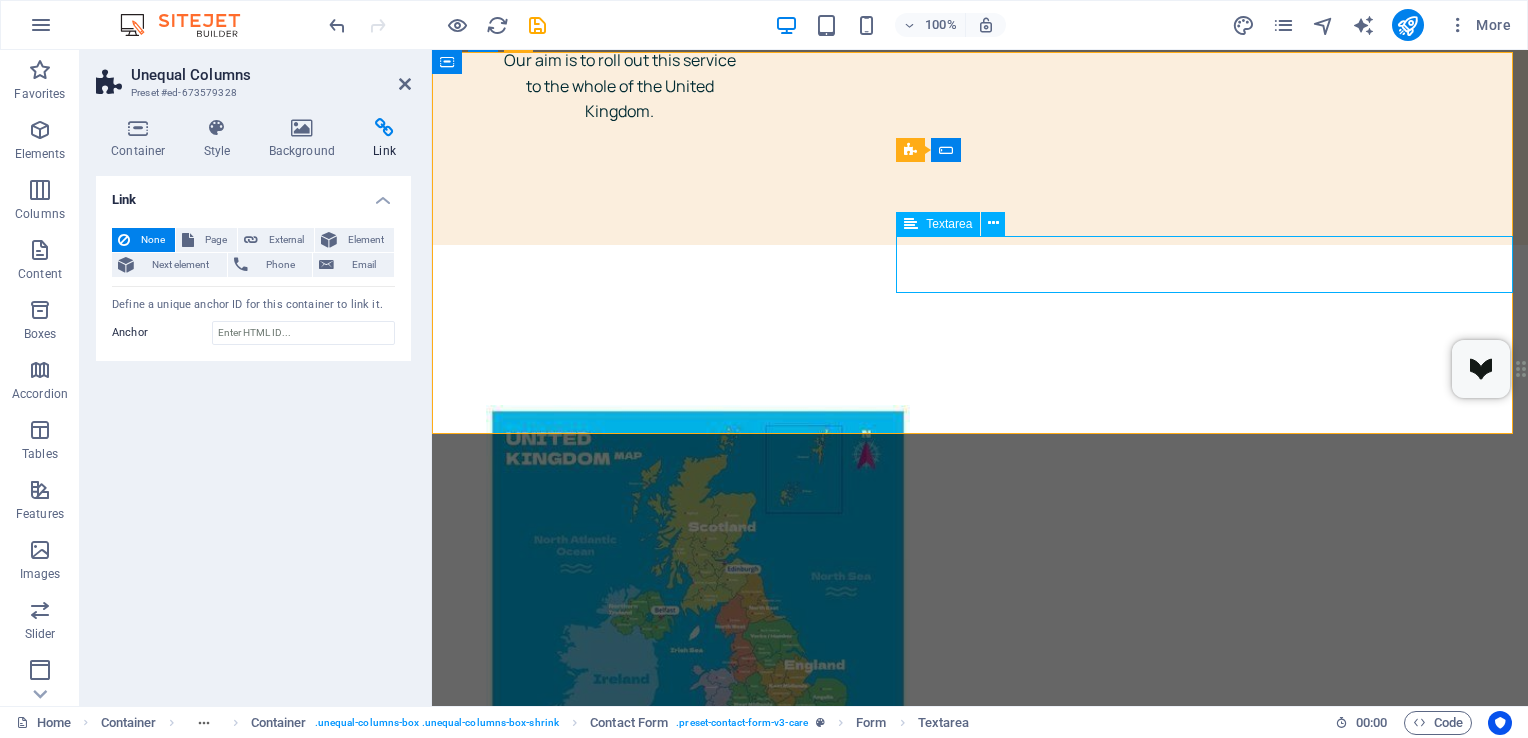 click at bounding box center [591, 3072] 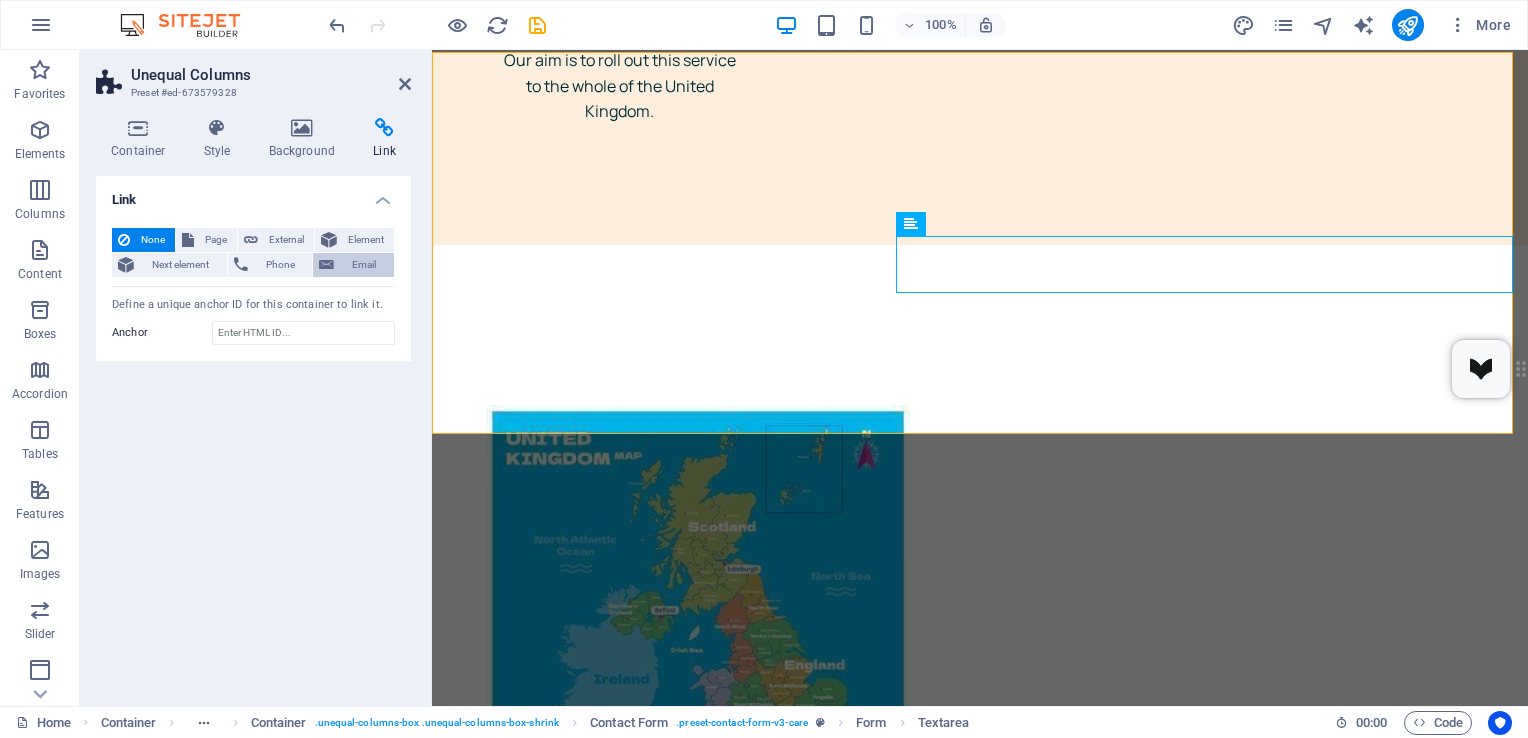 click on "Email" at bounding box center [364, 265] 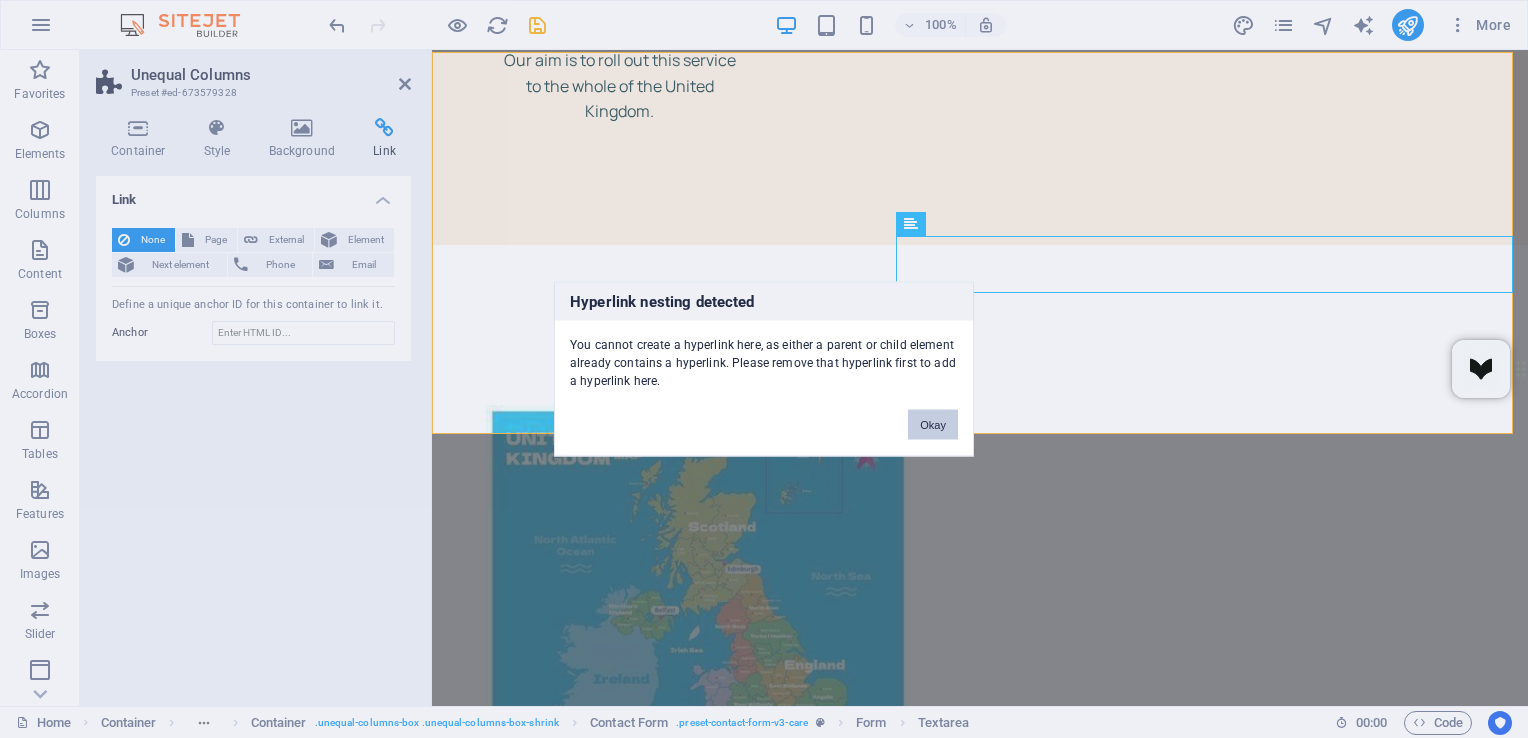 click on "Okay" at bounding box center [933, 425] 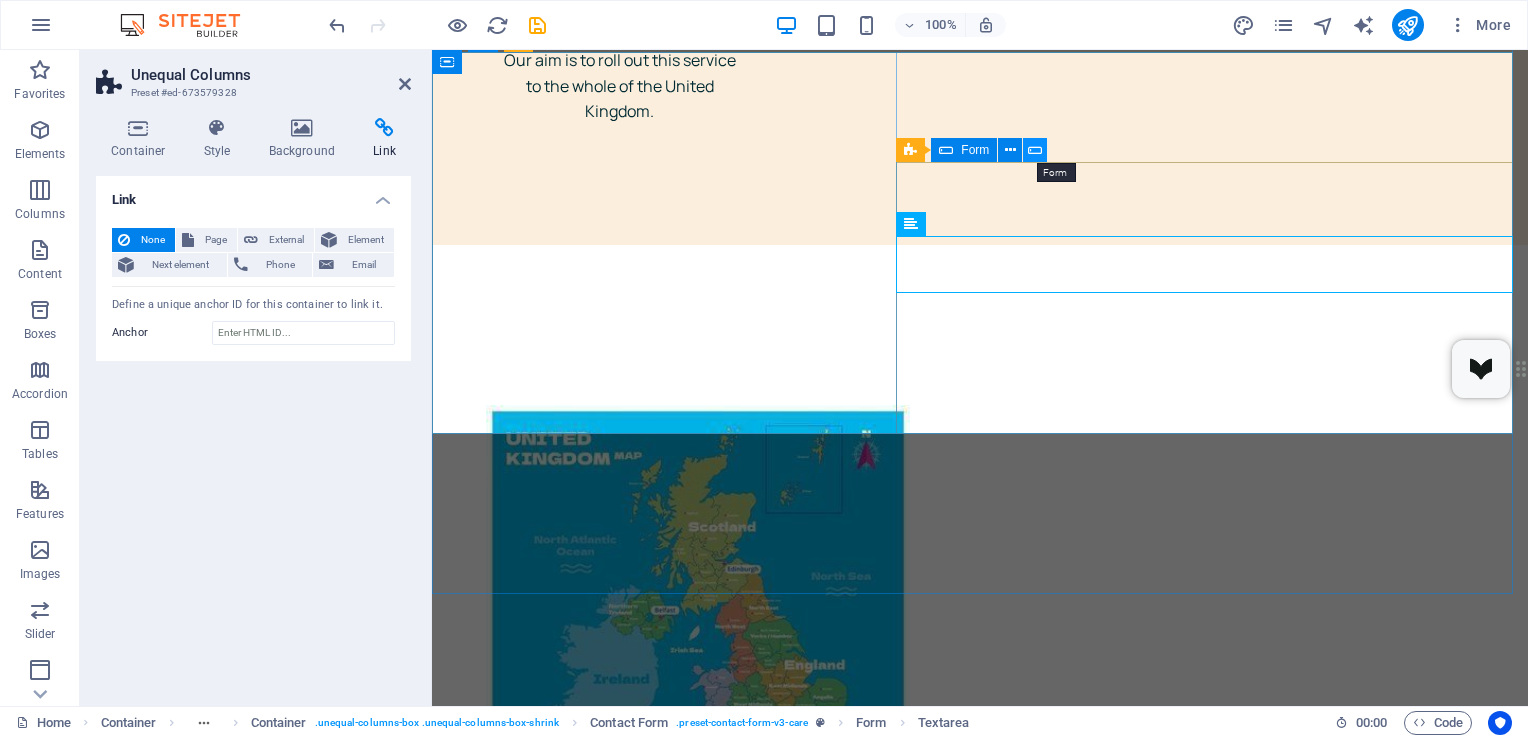 click at bounding box center [1035, 150] 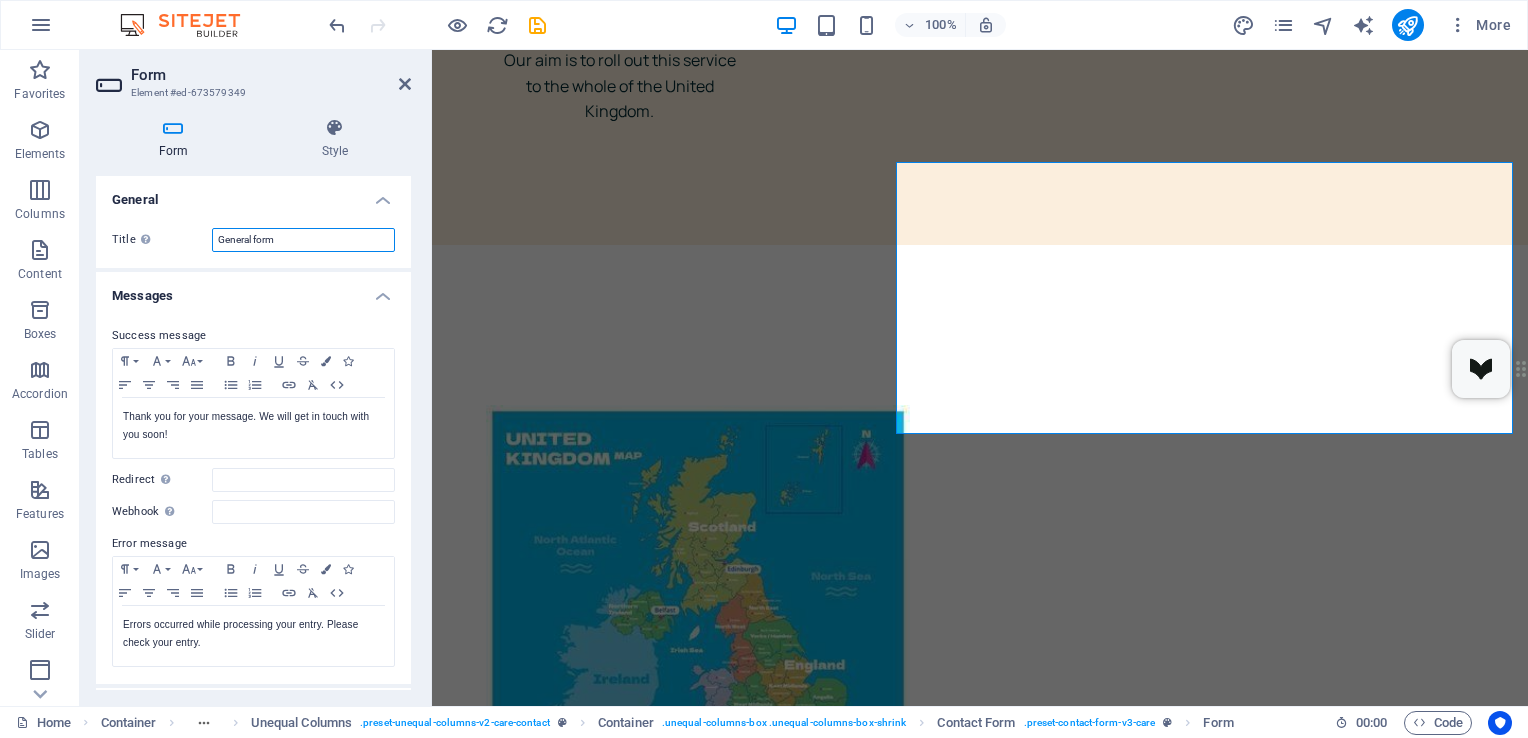 click on "General form" at bounding box center [303, 240] 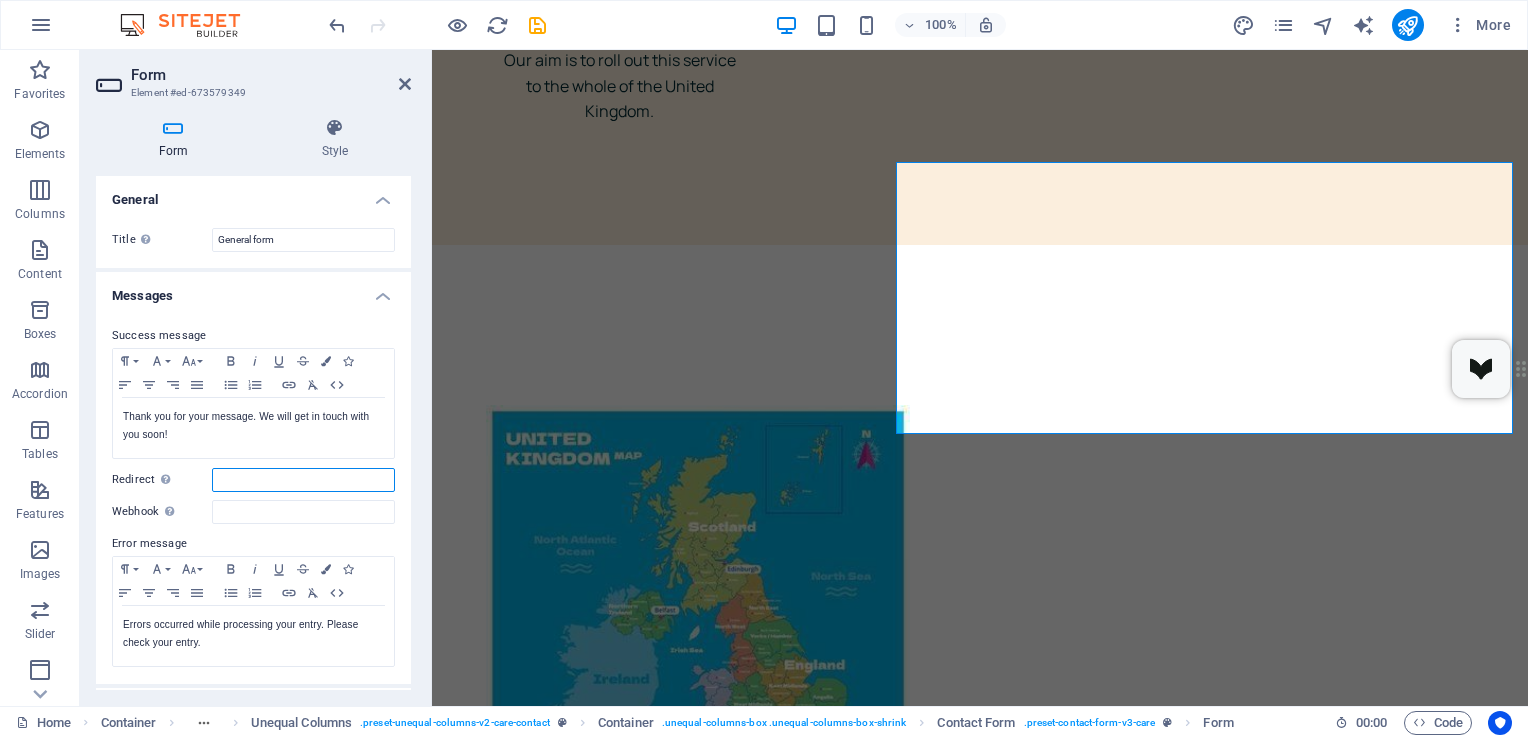 click on "Redirect Define a redirect target upon successful form submission; for example, a success page." at bounding box center (303, 480) 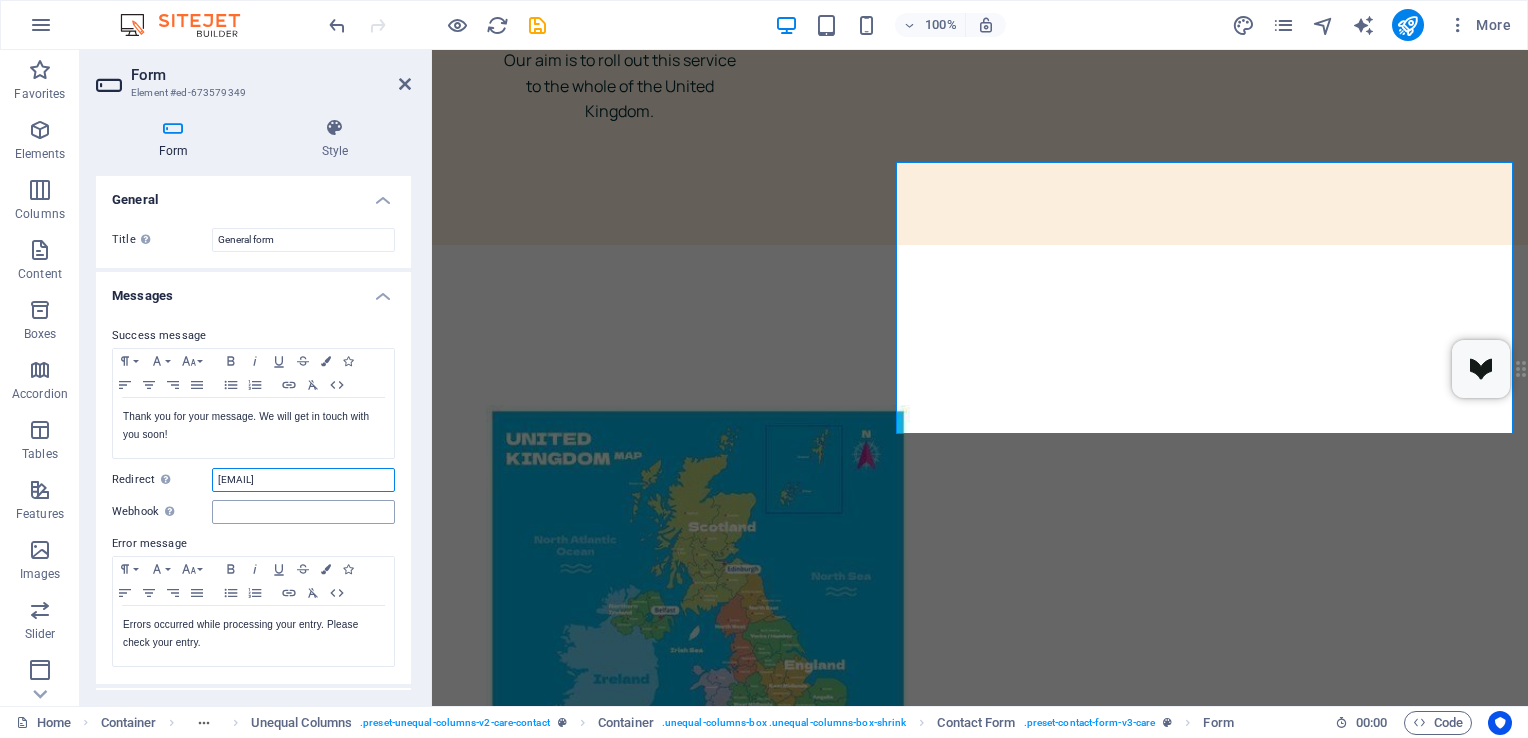 type on "macksey@hotmail.co.uk" 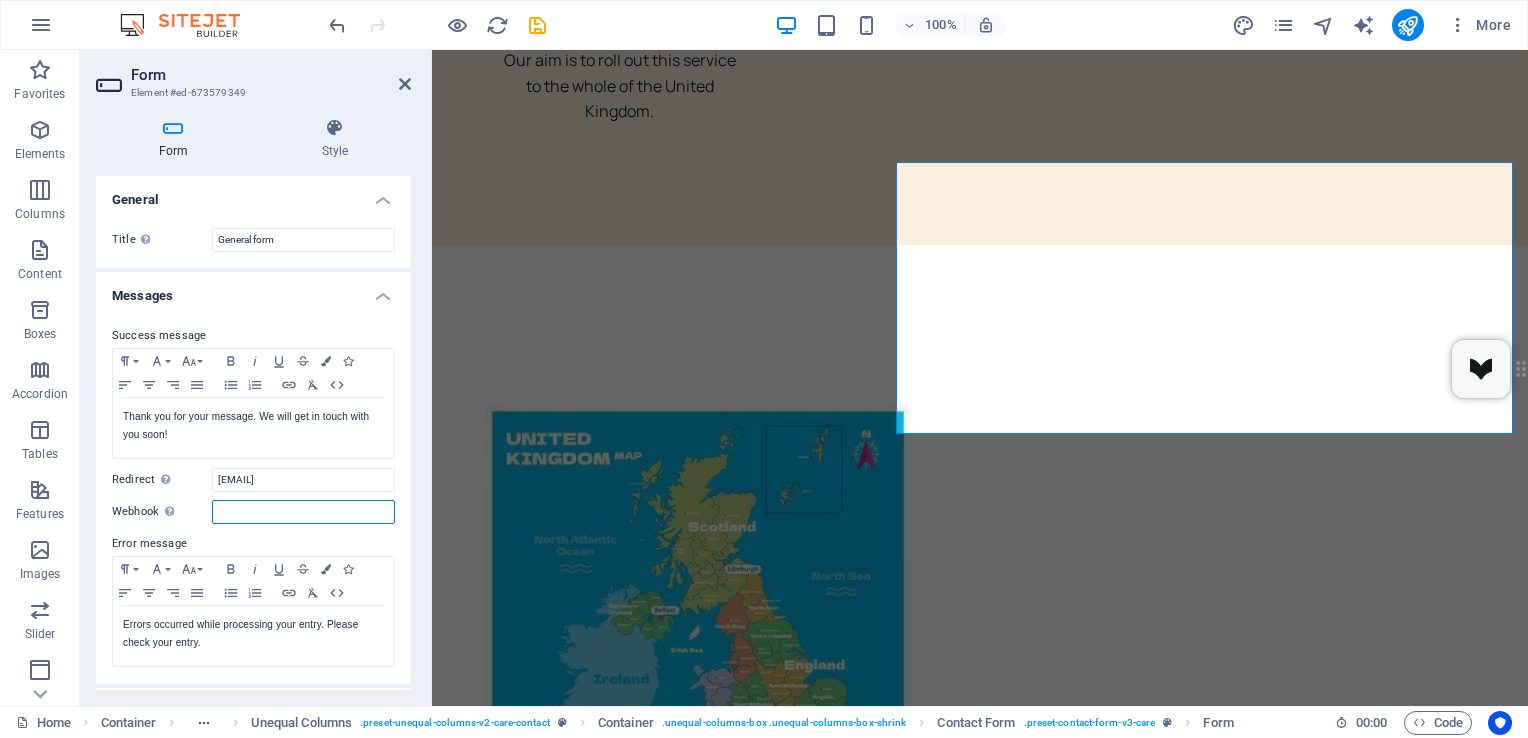 click on "Webhook A webhook is a push notification from this form to another server. Every time someone submits this form, the data will be pushed to your server." at bounding box center [303, 512] 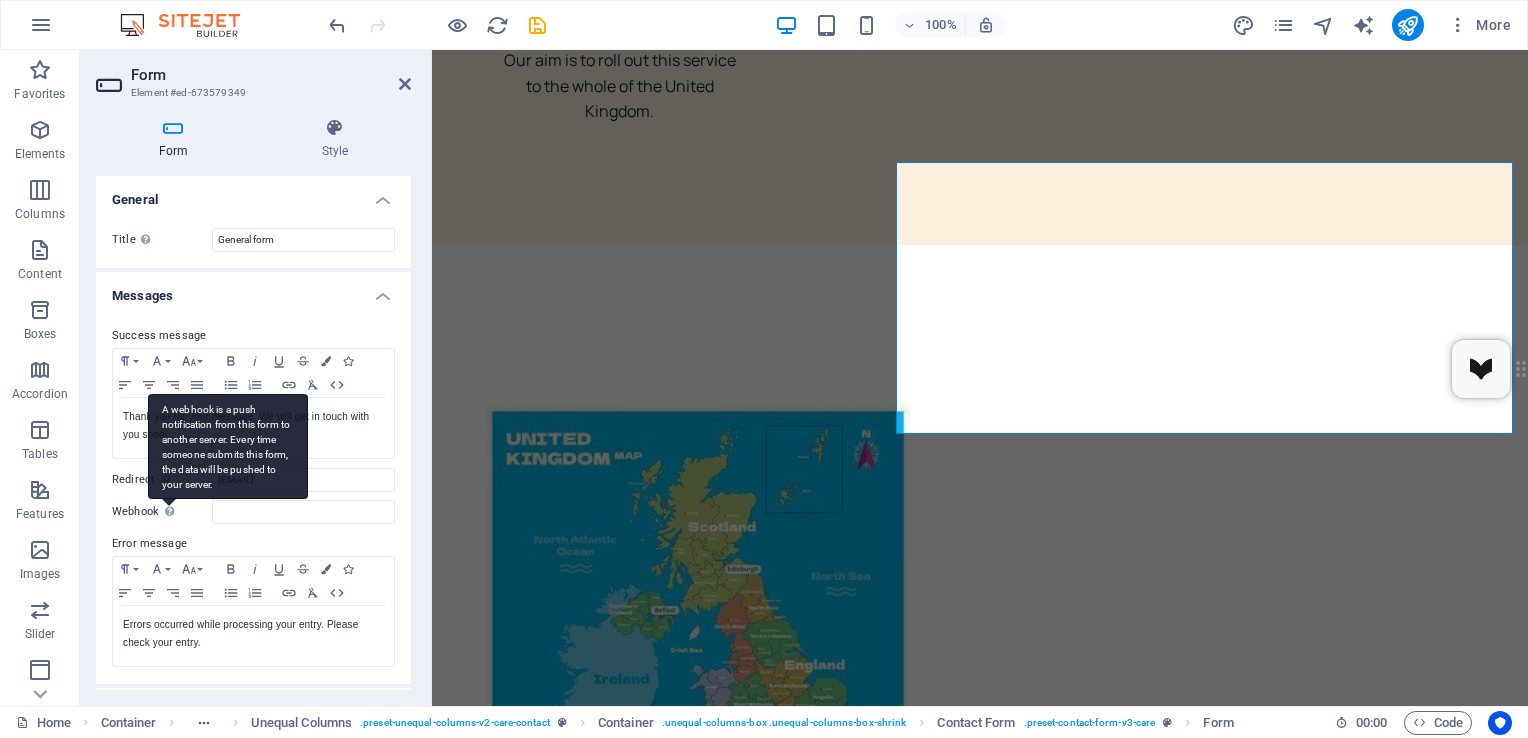 click on "A webhook is a push notification from this form to another server. Every time someone submits this form, the data will be pushed to your server." at bounding box center [228, 446] 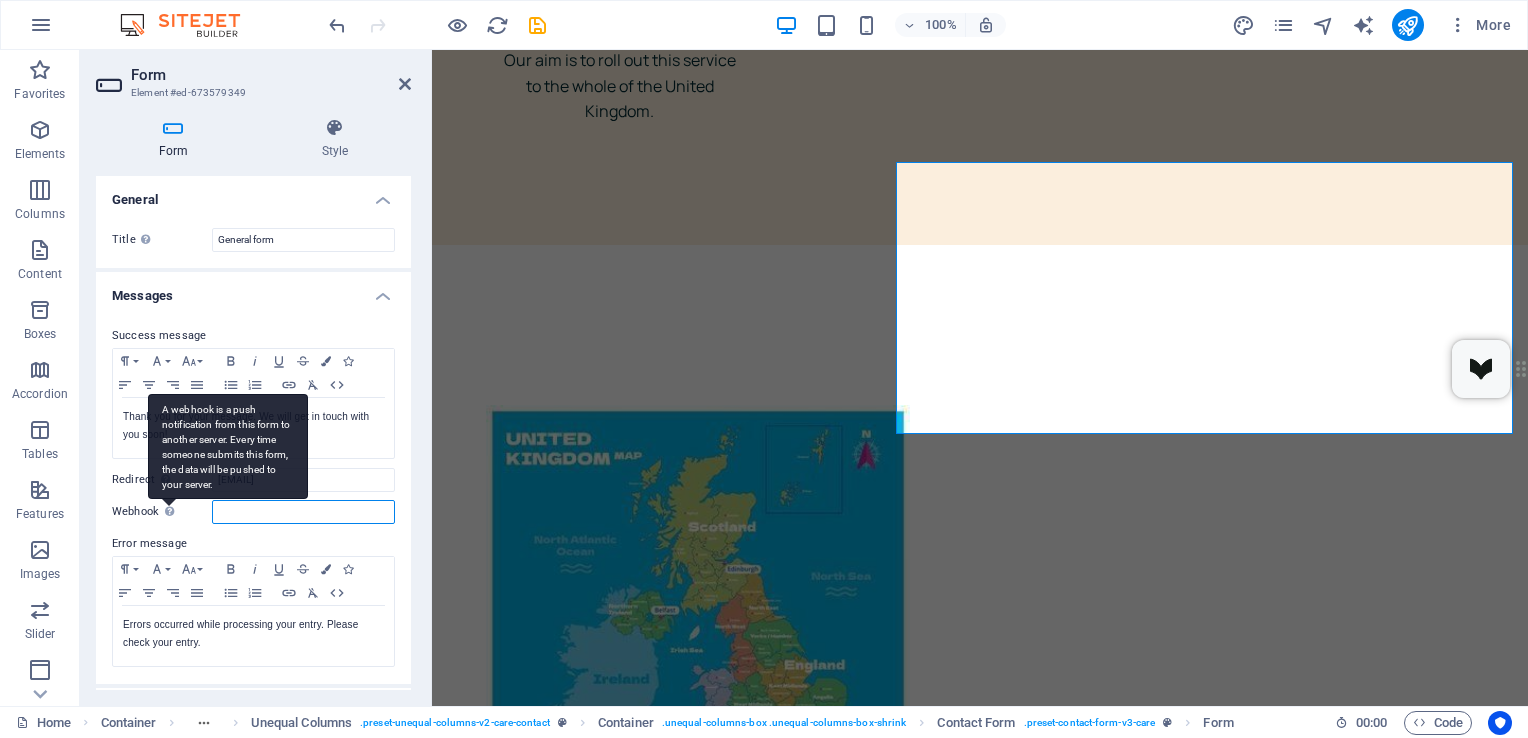 click on "Webhook A webhook is a push notification from this form to another server. Every time someone submits this form, the data will be pushed to your server." at bounding box center (303, 512) 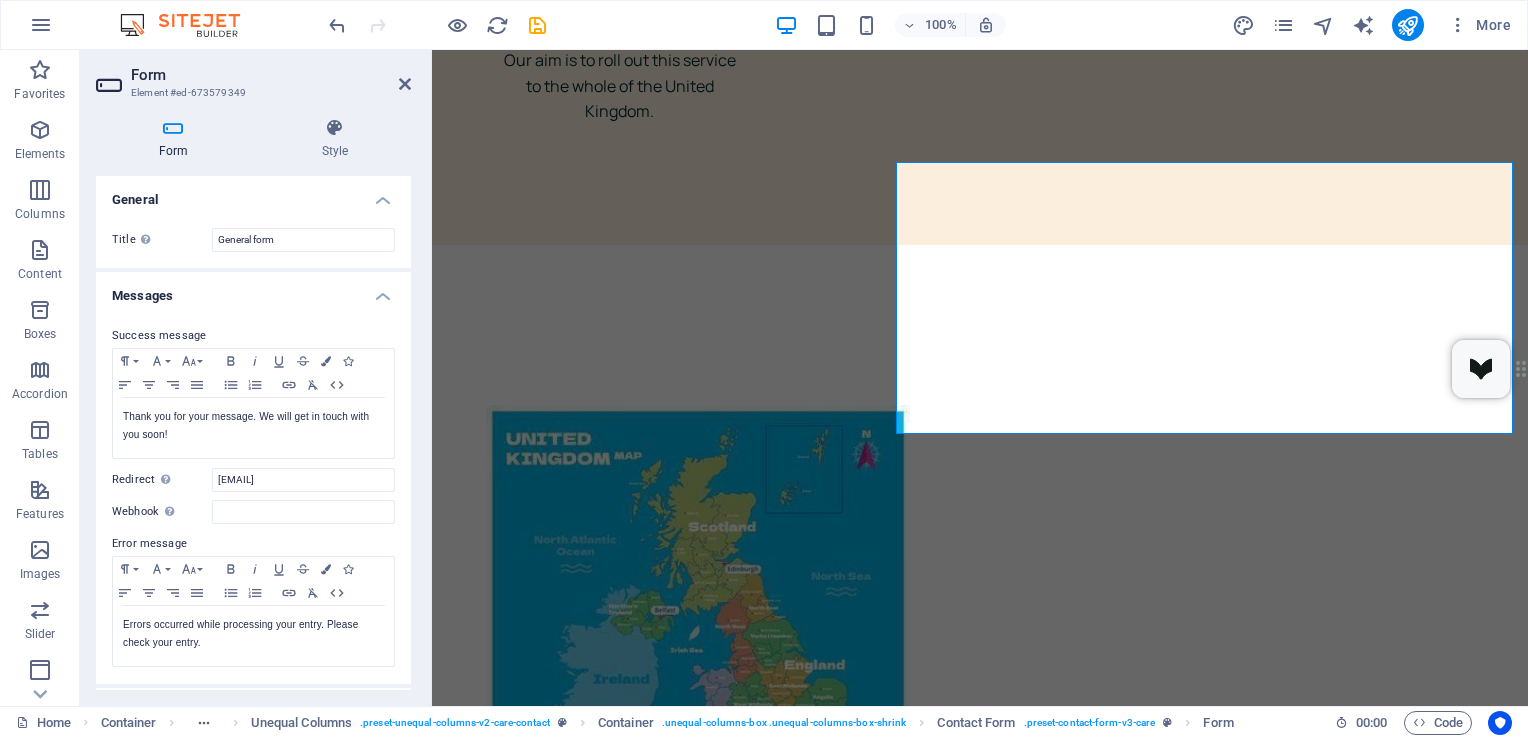 click on "Success message Paragraph Format Normal Heading 1 Heading 2 Heading 3 Heading 4 Heading 5 Heading 6 Code Font Family Arial Georgia Impact Tahoma Times New Roman Verdana Lora Manrope Font Size 8 9 10 11 12 14 18 24 30 36 48 60 72 96 Bold Italic Underline Strikethrough Colors Icons Align Left Align Center Align Right Align Justify Unordered List Ordered List Insert Link Clear Formatting HTML Thank you for your message. We will get in touch with you soon! Shown after form was submitted successfully... Redirect Define a redirect target upon successful form submission; for example, a success page. macksey@hotmail.co.uk Webhook A webhook is a push notification from this form to another server. Every time someone submits this form, the data will be pushed to your server.  Error message Paragraph Format Normal Heading 1 Heading 2 Heading 3 Heading 4 Heading 5 Heading 6 Code Font Family Arial Georgia Impact Tahoma Times New Roman Verdana Lora Manrope Font Size 8 9 10 11 12 14 18 24 30 36 48 60 72 96 Bold Italic Colors" at bounding box center [253, 496] 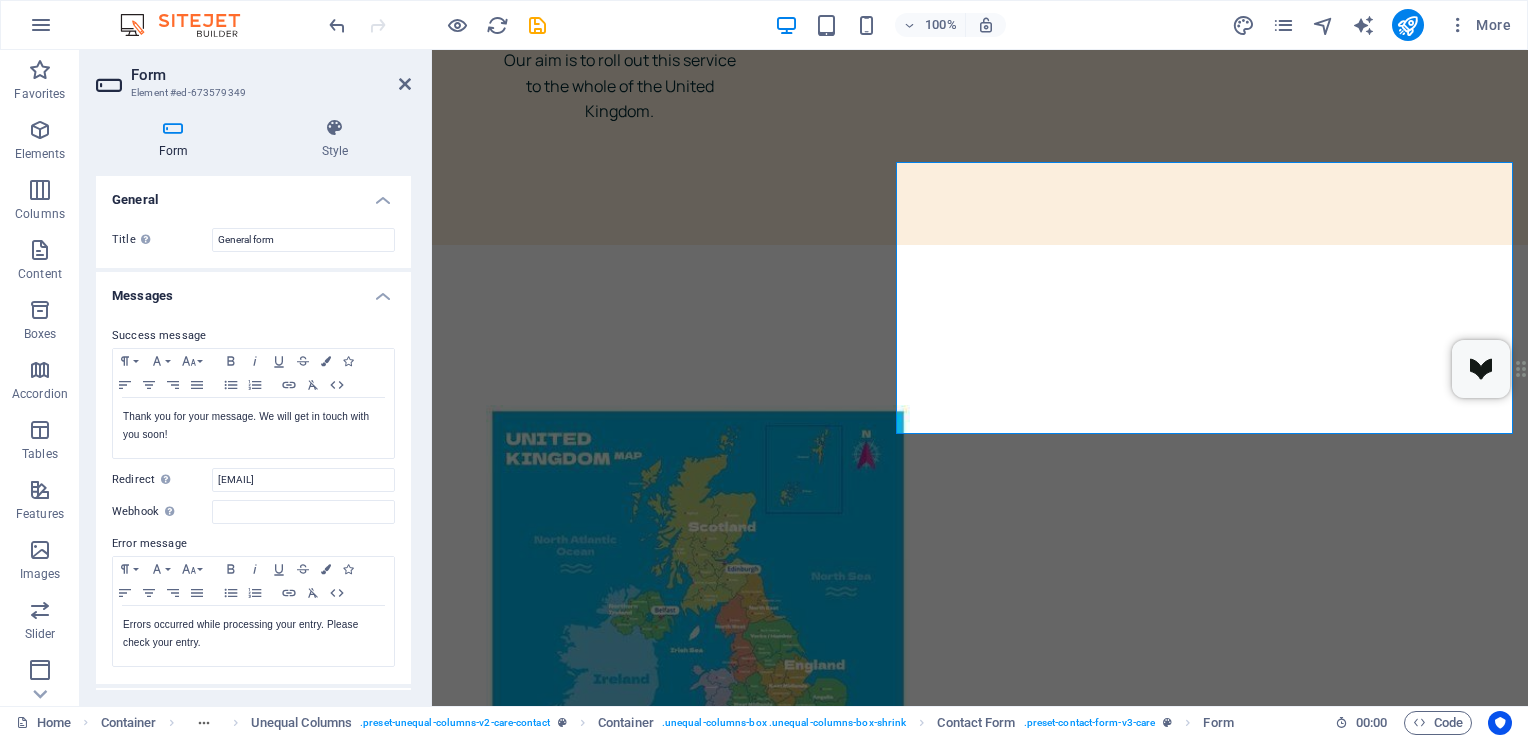 scroll, scrollTop: 450, scrollLeft: 0, axis: vertical 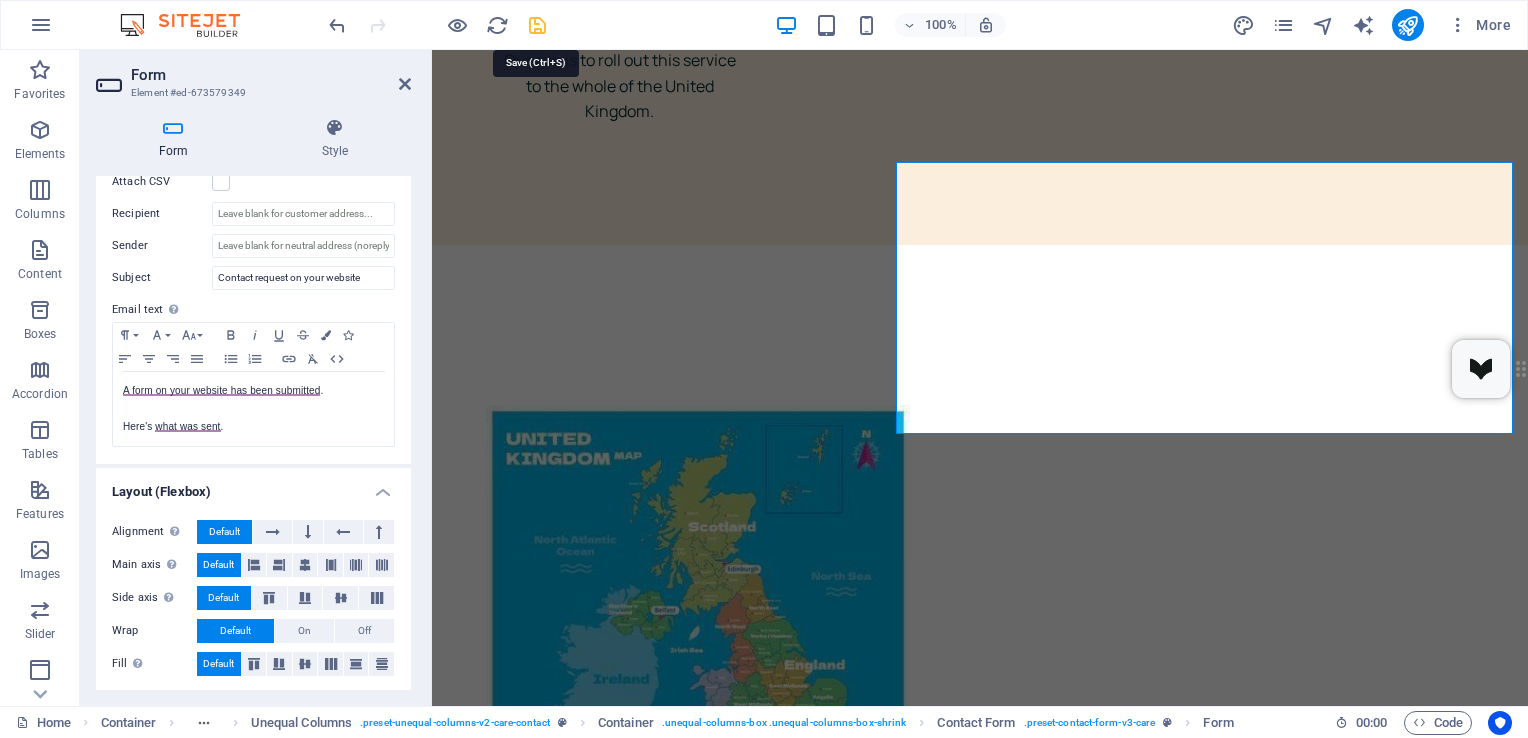 click at bounding box center [537, 25] 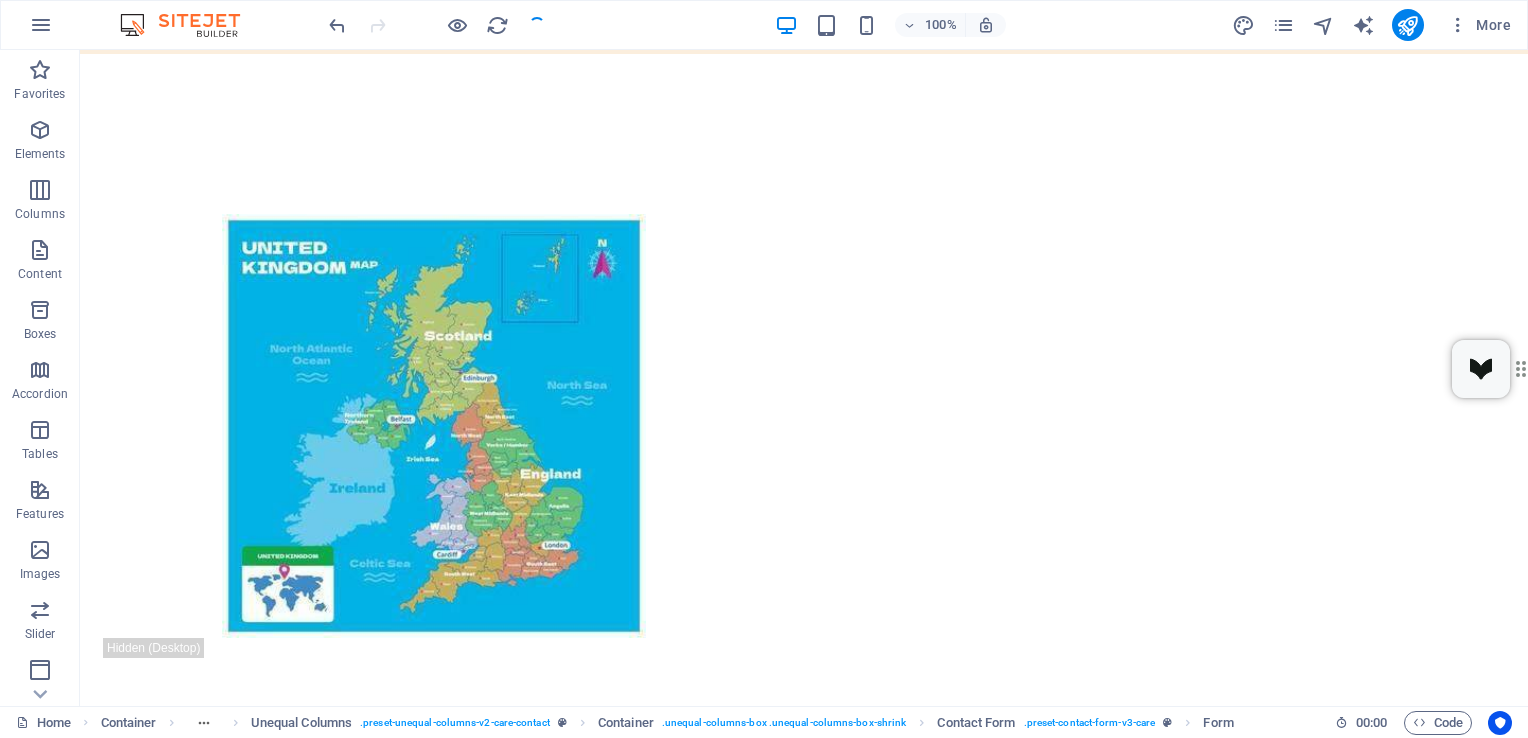 scroll, scrollTop: 5688, scrollLeft: 0, axis: vertical 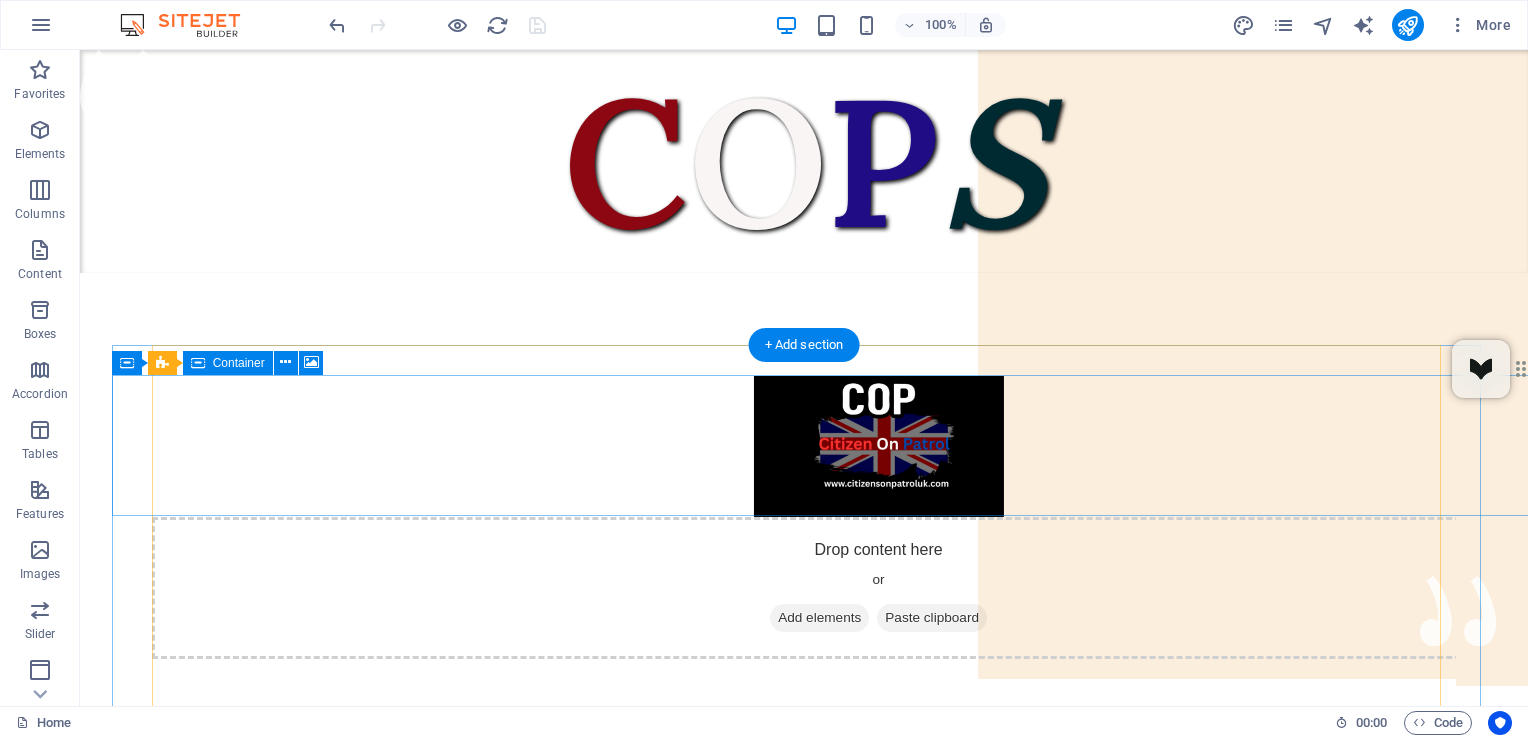 click on "Drop content here or  Add elements  Paste clipboard" at bounding box center [878, 588] 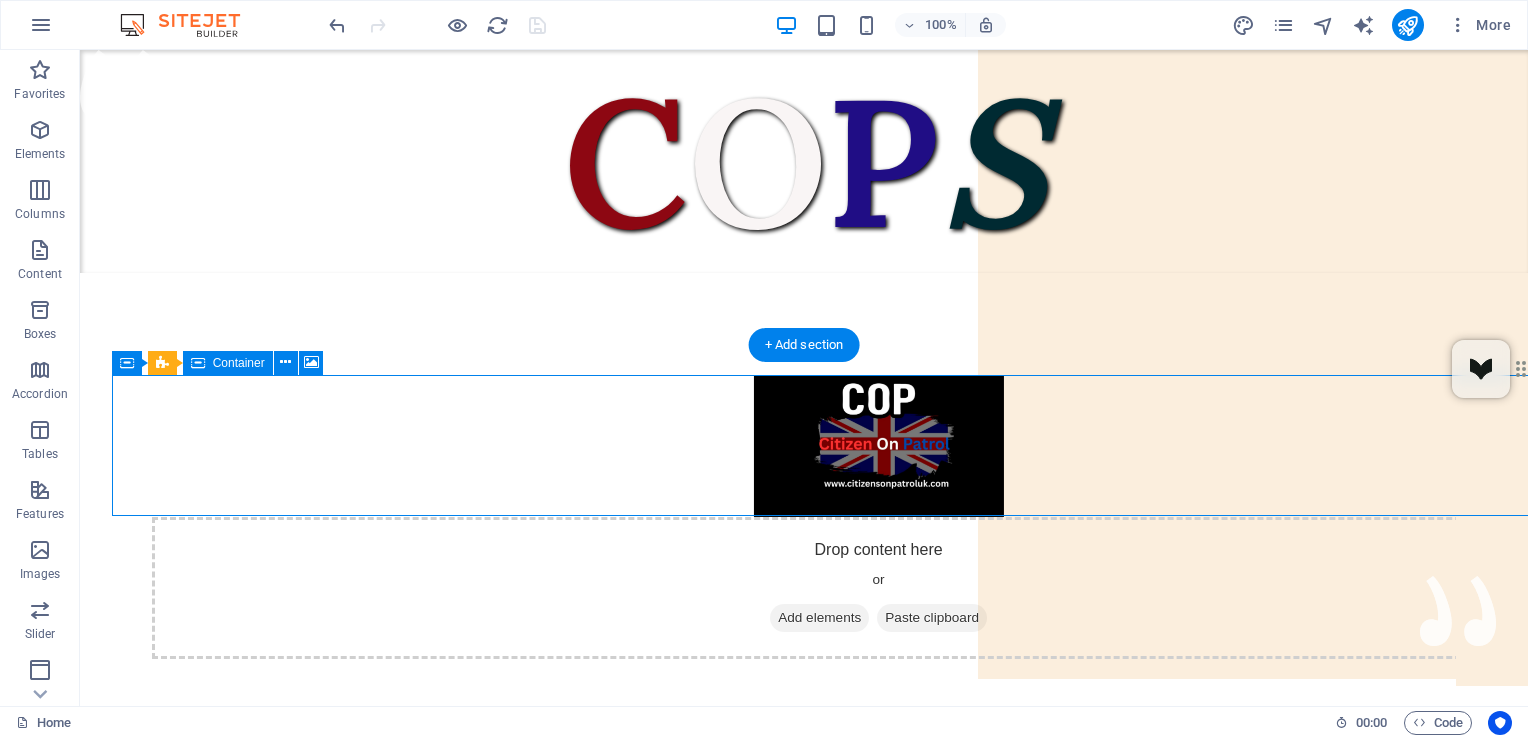 click on "Drop content here or  Add elements  Paste clipboard" at bounding box center (878, 588) 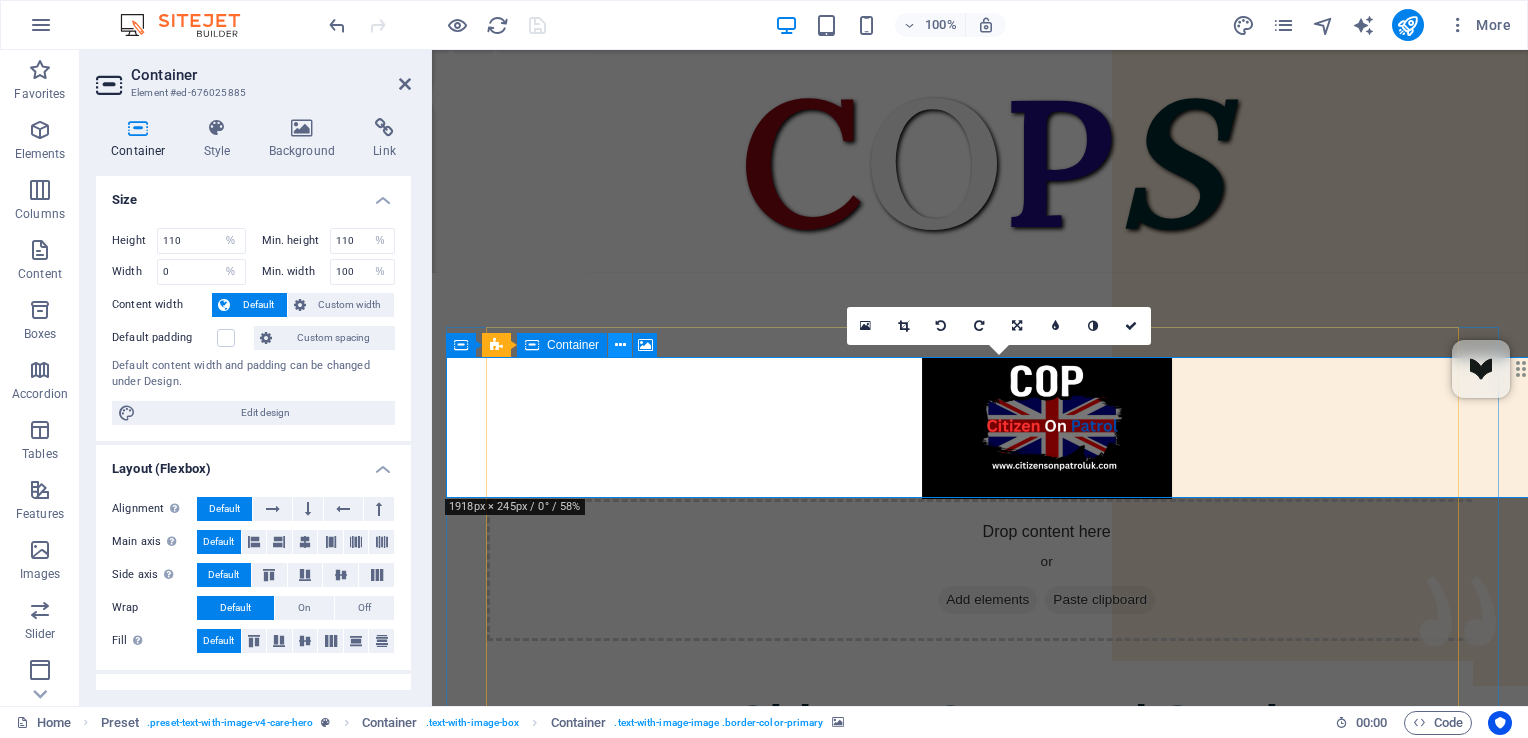 click at bounding box center [620, 345] 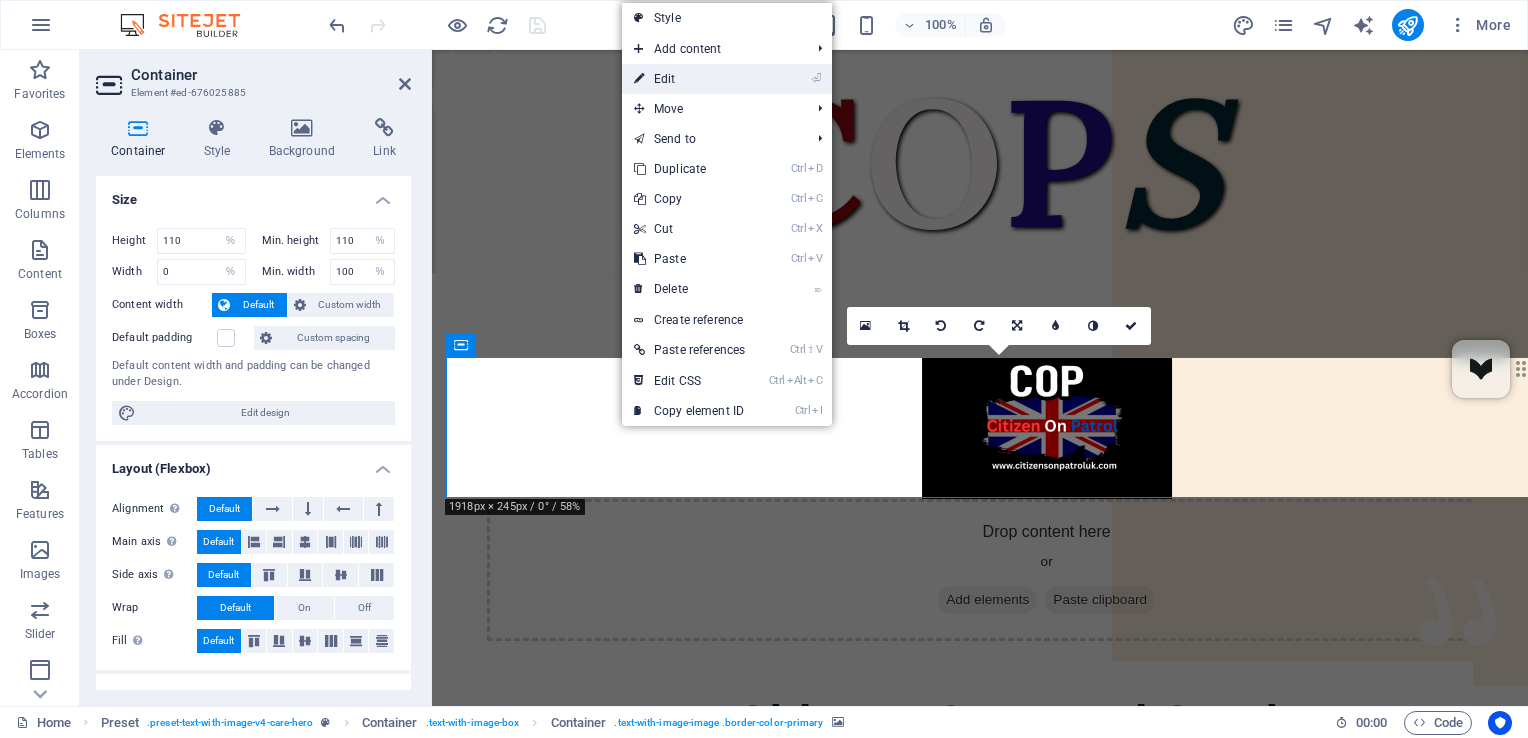 click on "⏎  Edit" at bounding box center (689, 79) 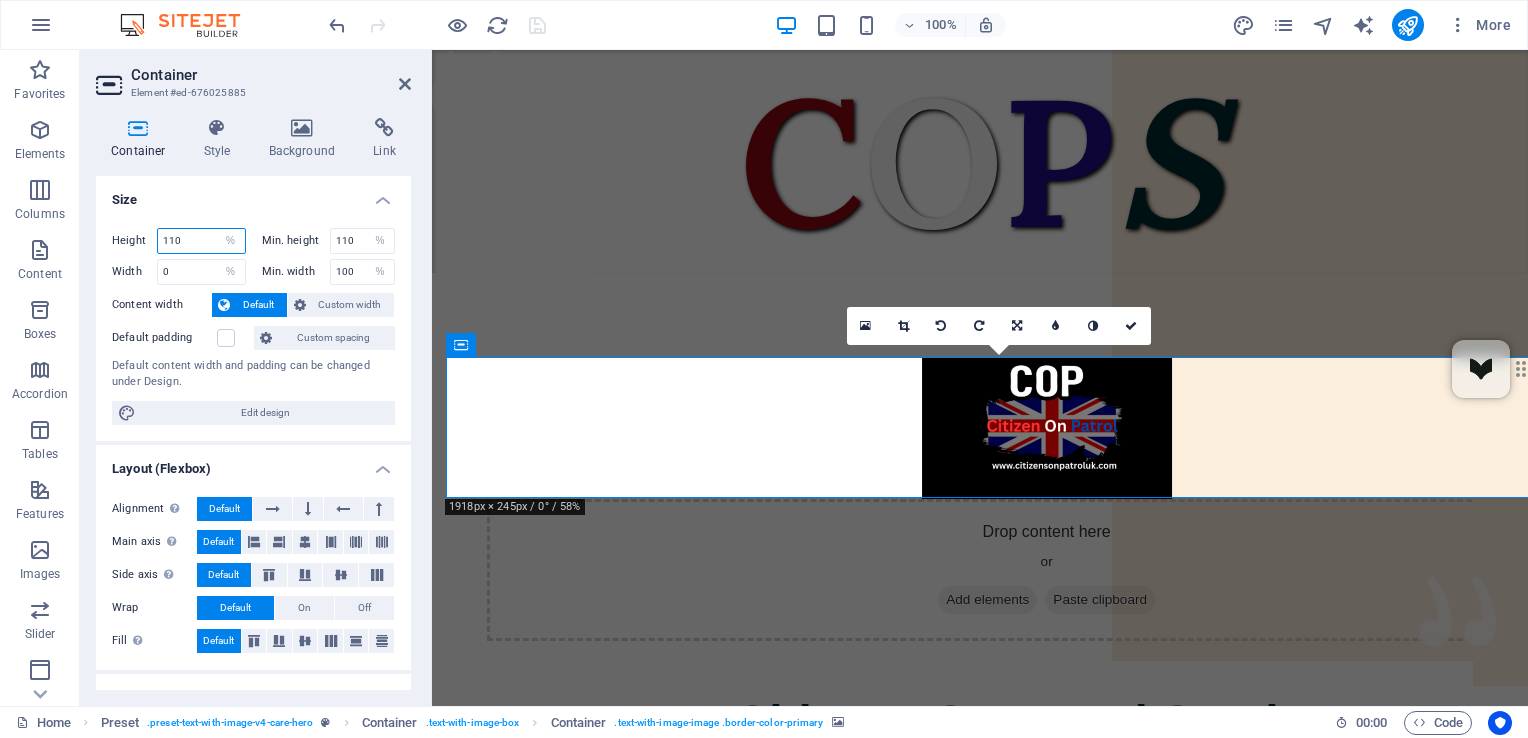 click on "110" at bounding box center [201, 241] 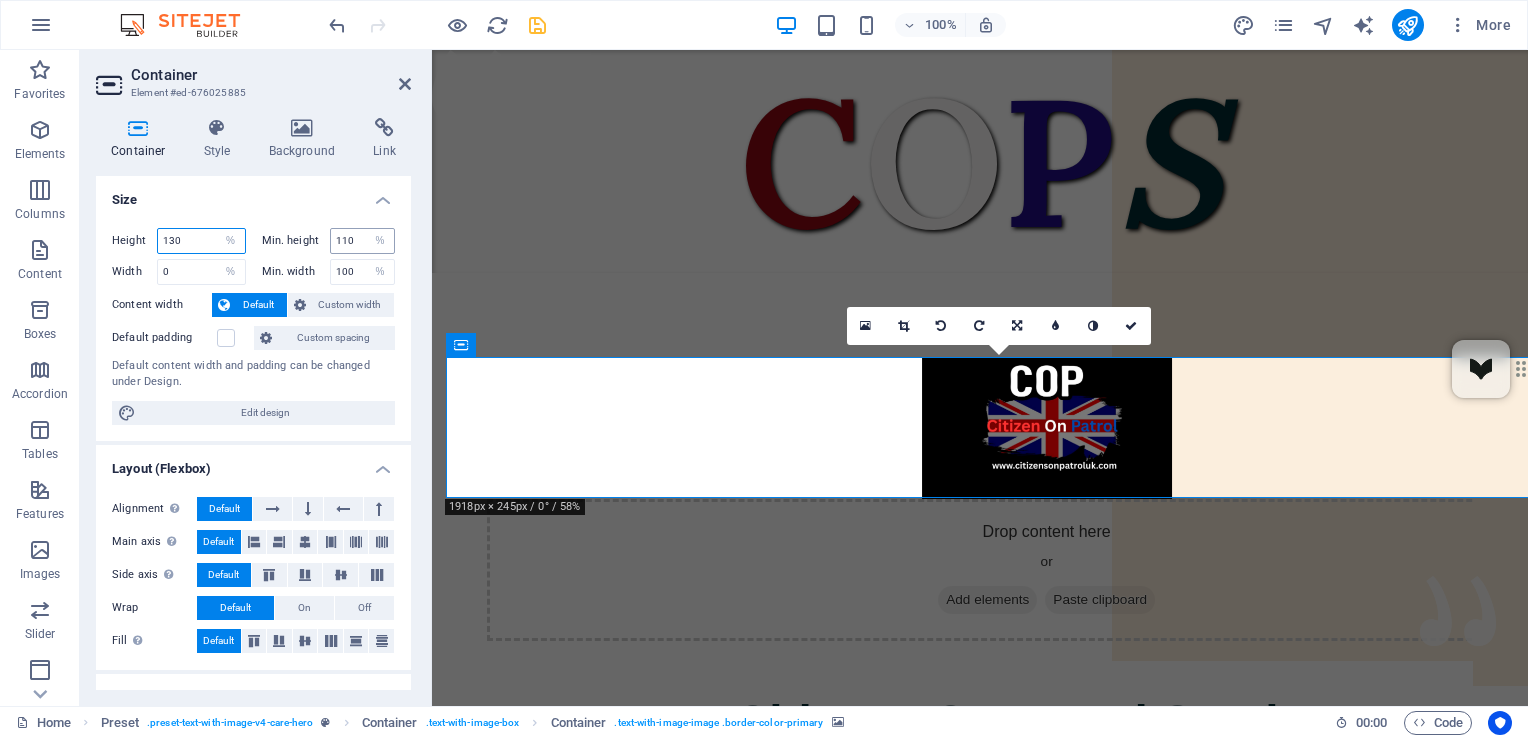 type on "130" 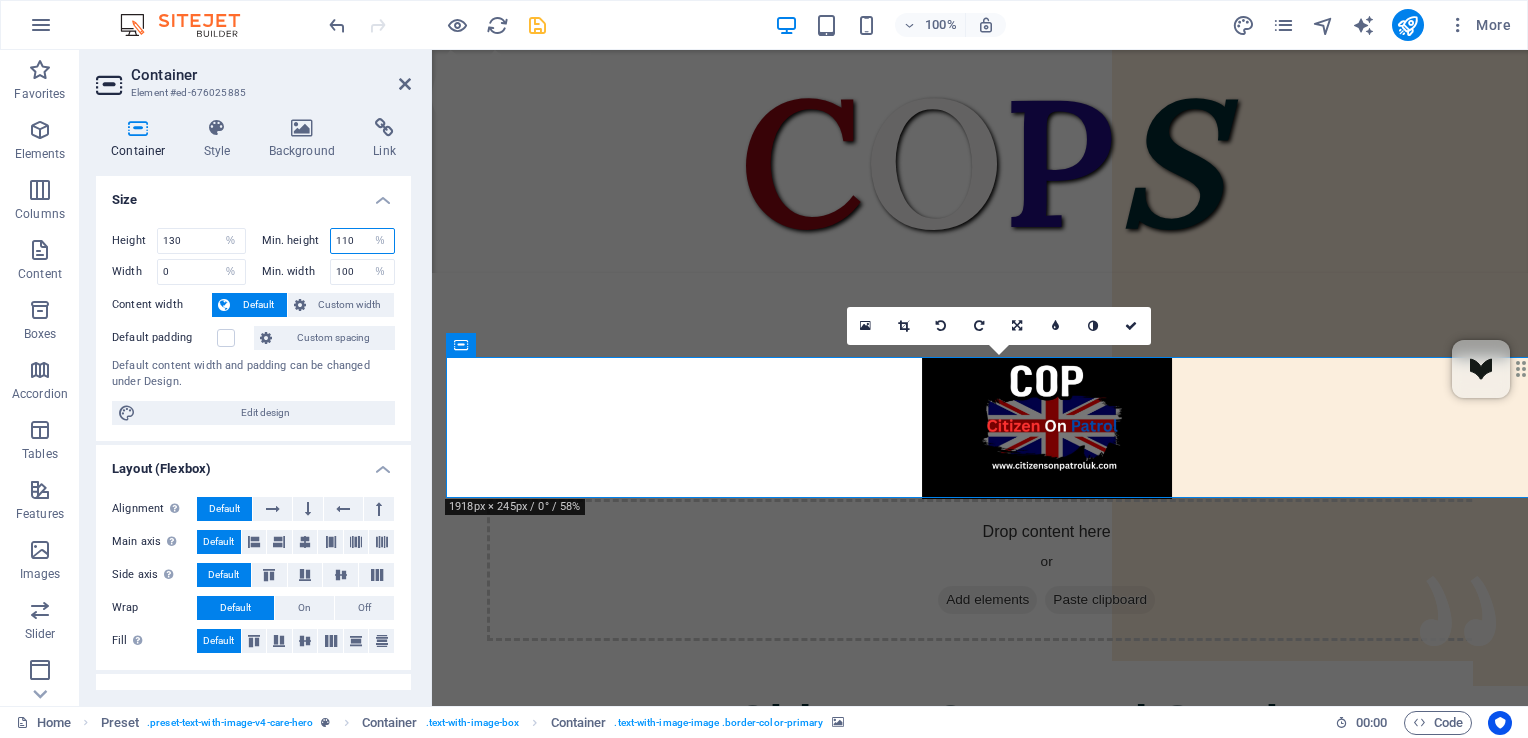 click on "110" at bounding box center (363, 241) 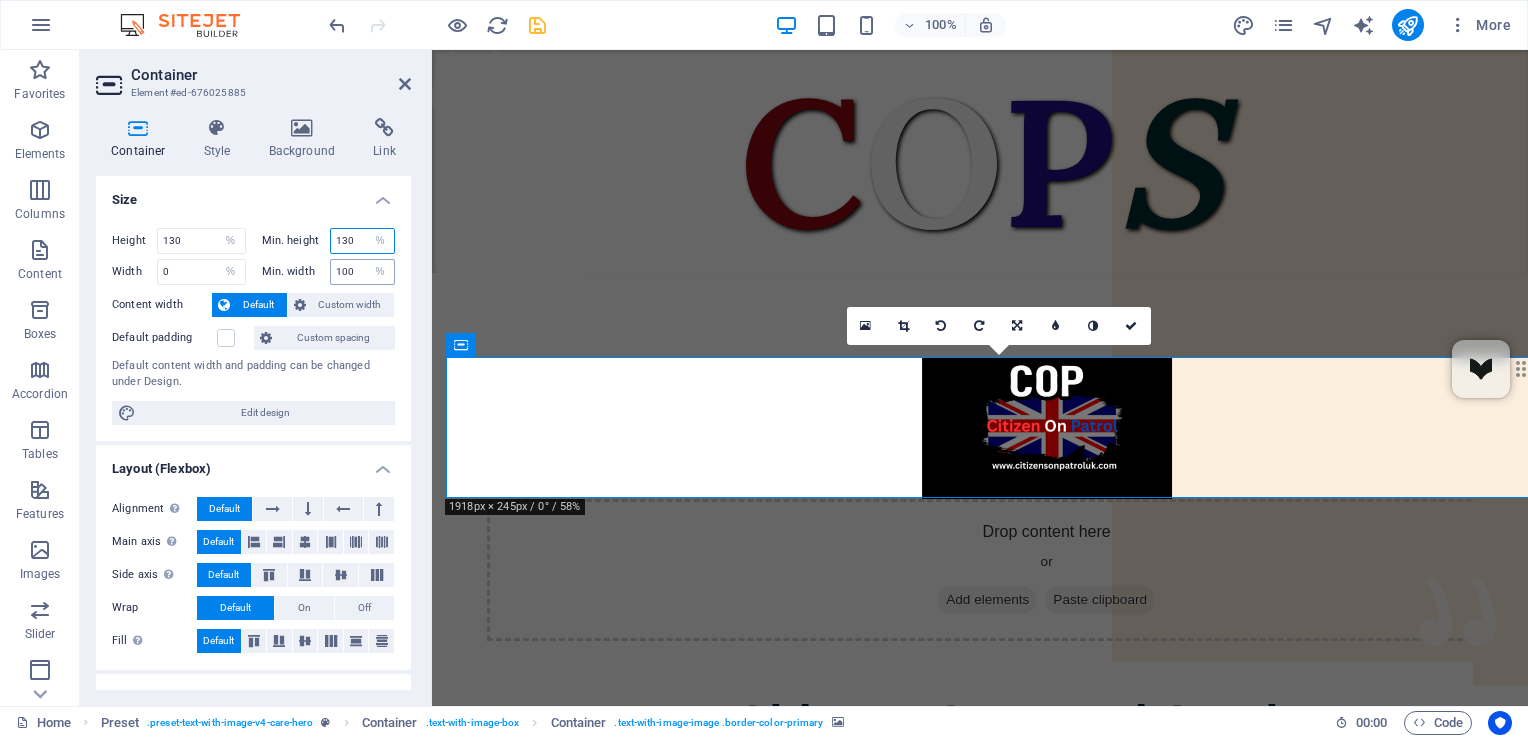 type on "130" 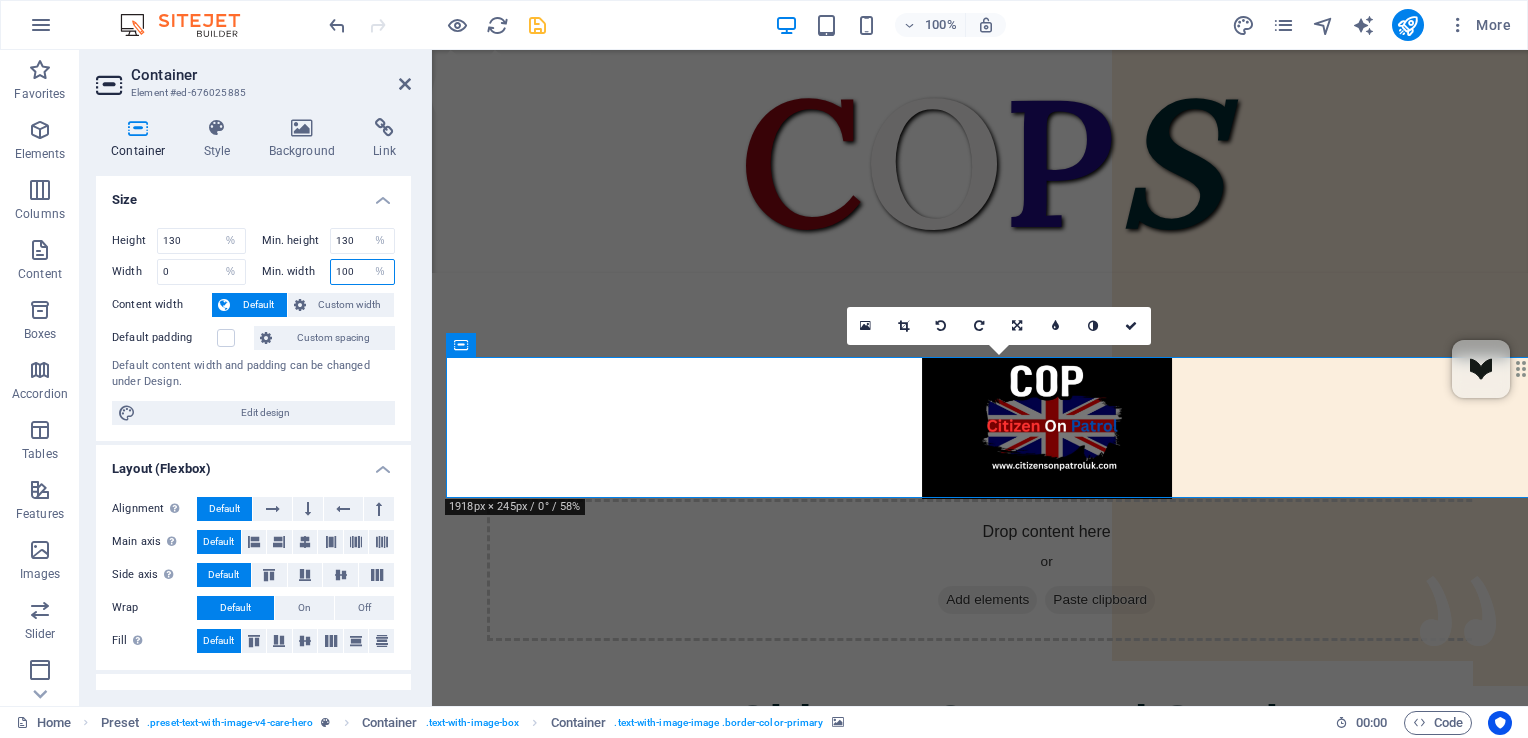 click on "100" at bounding box center (363, 272) 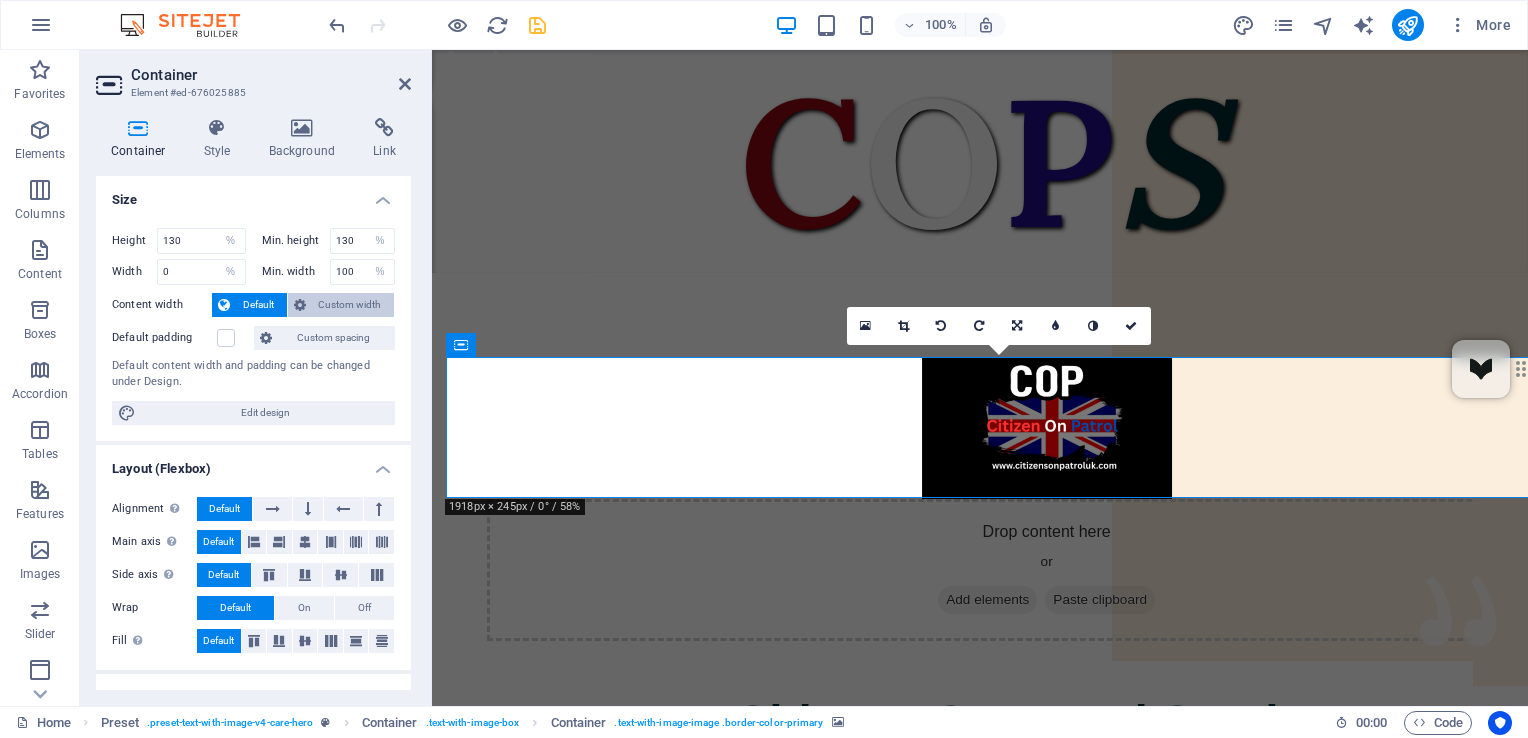 click on "Custom width" at bounding box center (350, 305) 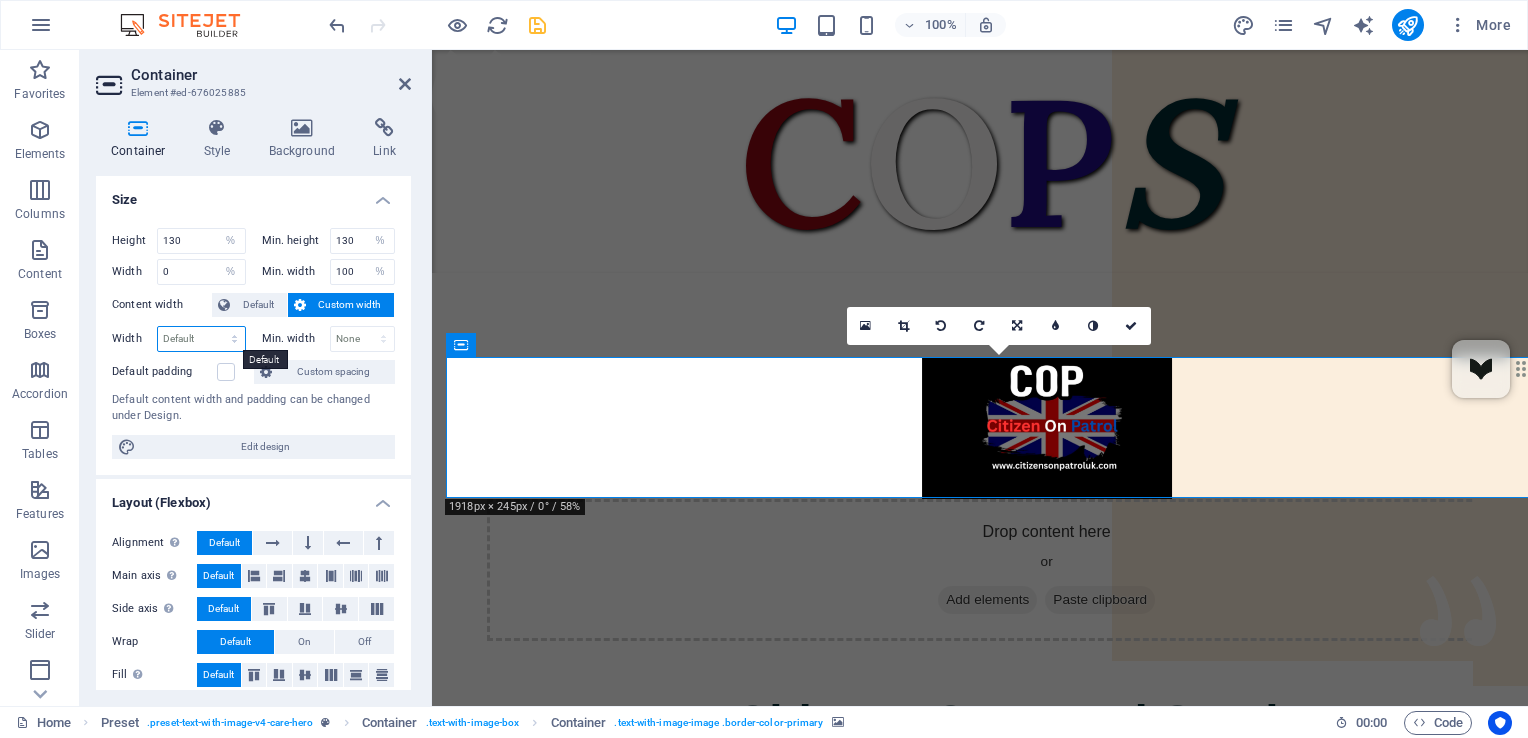 click on "Default px rem % em vh vw" at bounding box center [201, 339] 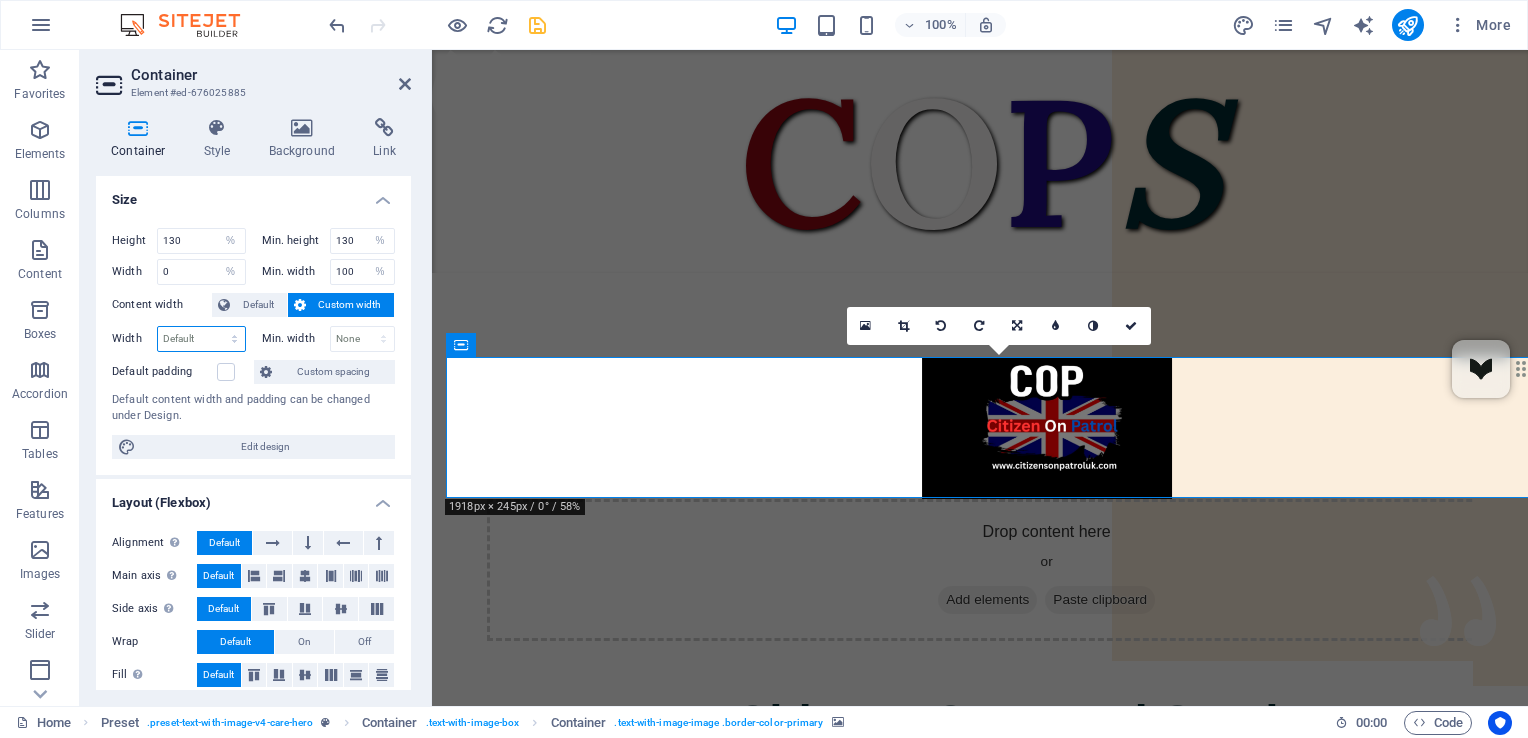 select on "%" 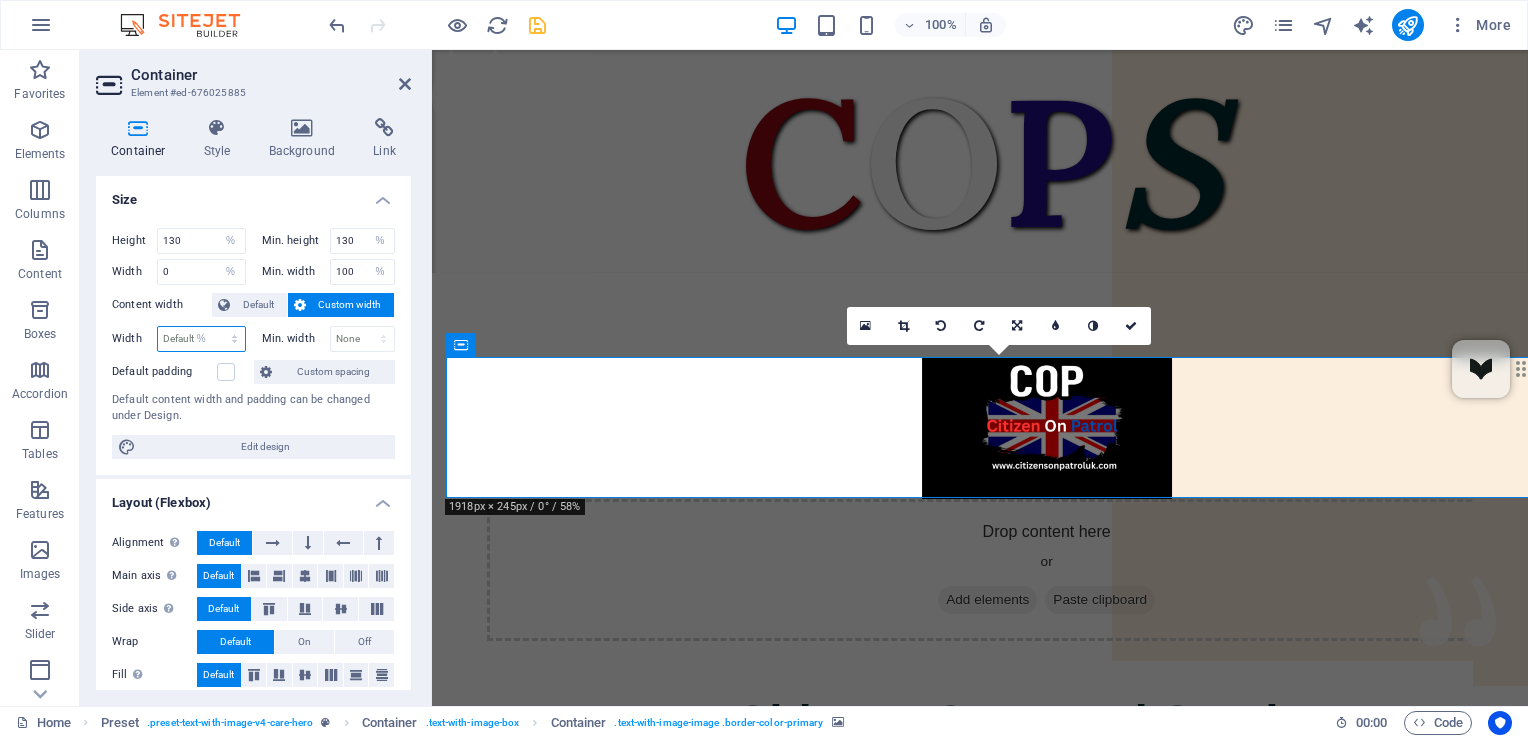 click on "Default px rem % em vh vw" at bounding box center (201, 339) 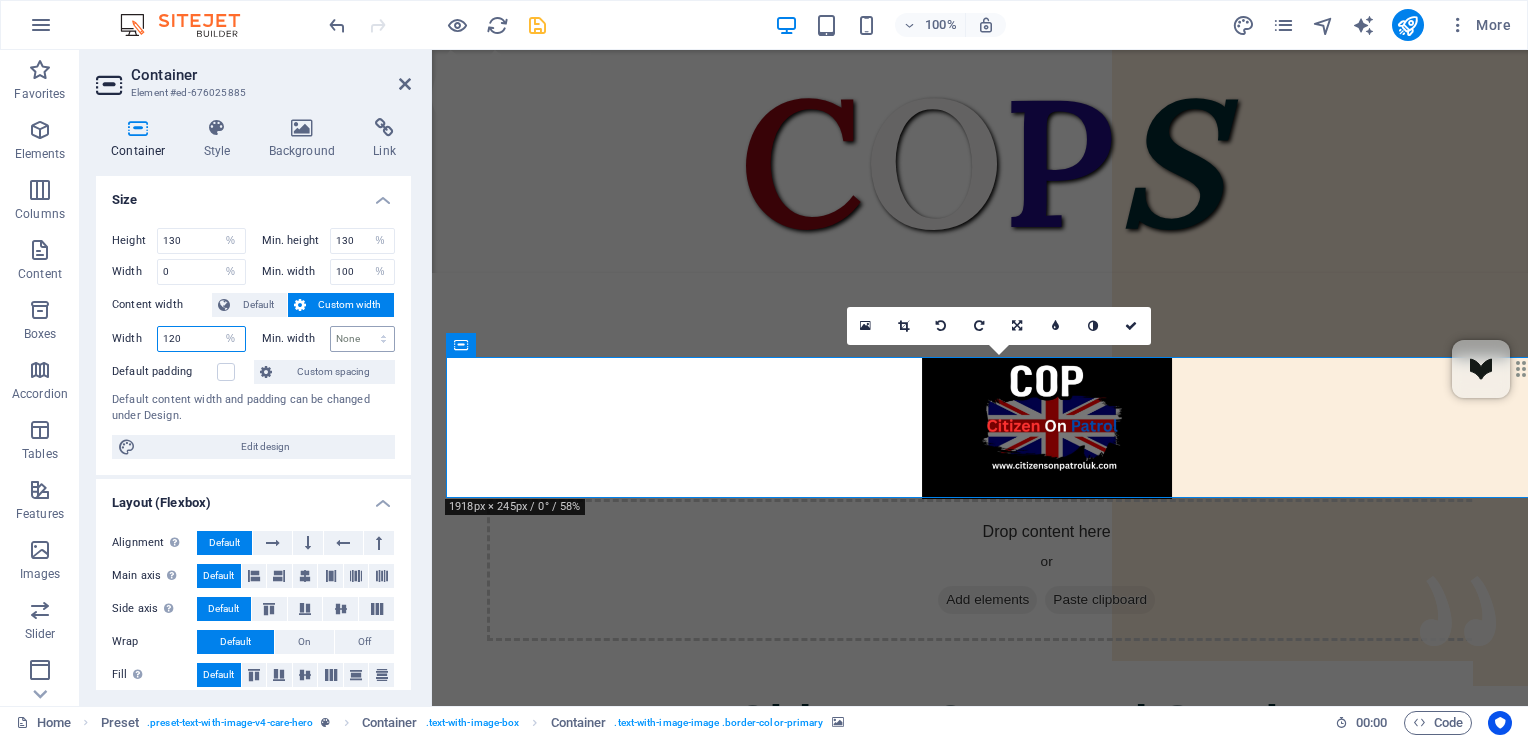 type on "120" 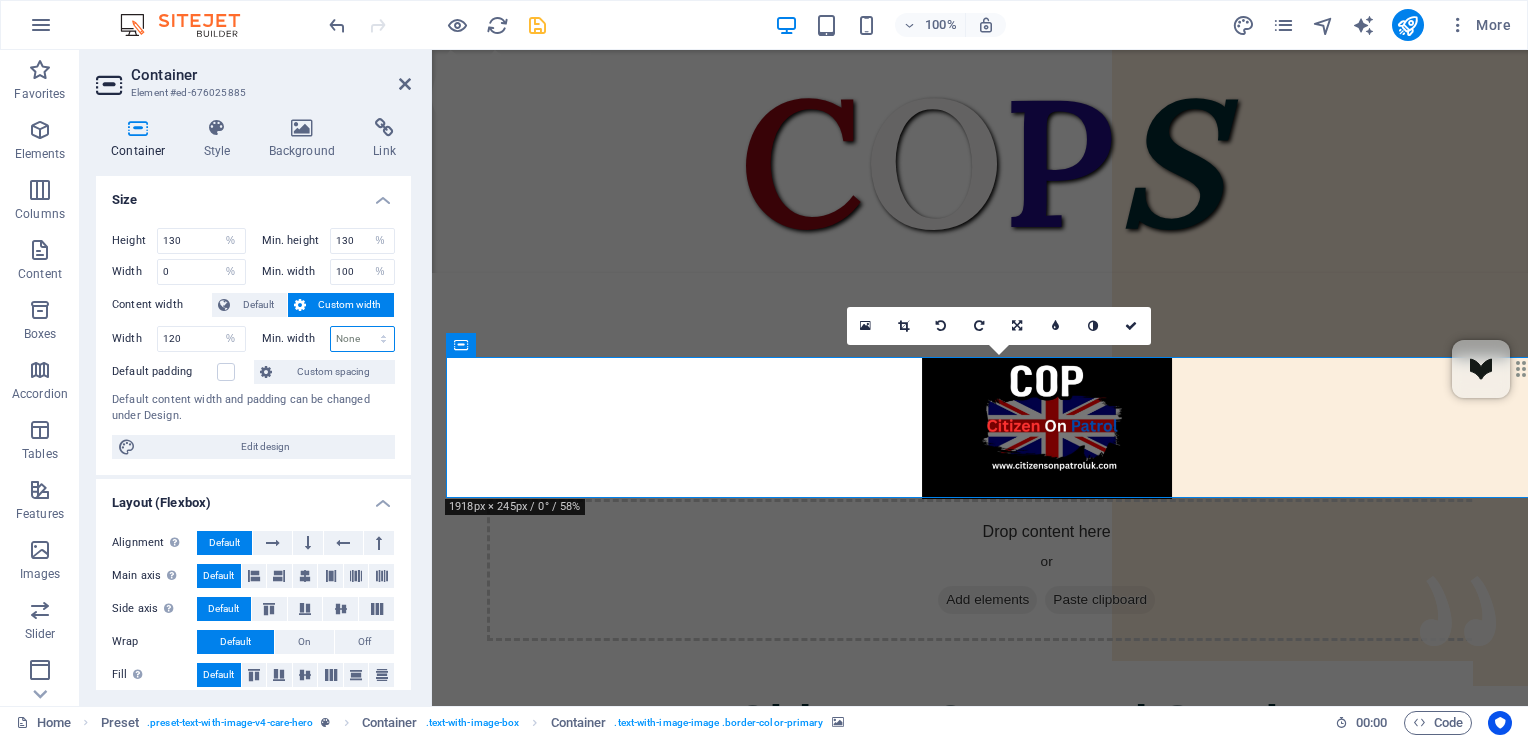 click on "None px rem % vh vw" at bounding box center [363, 339] 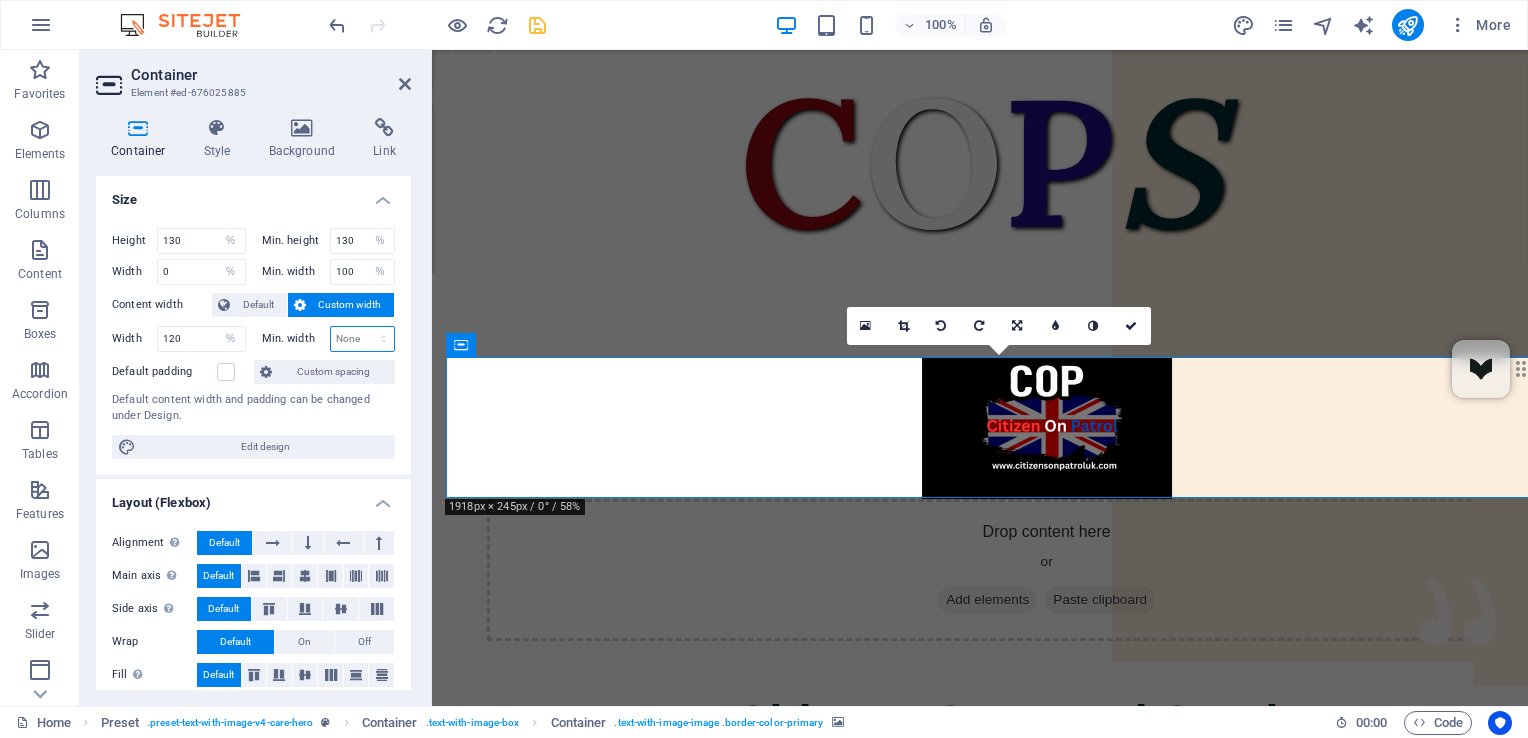 select on "%" 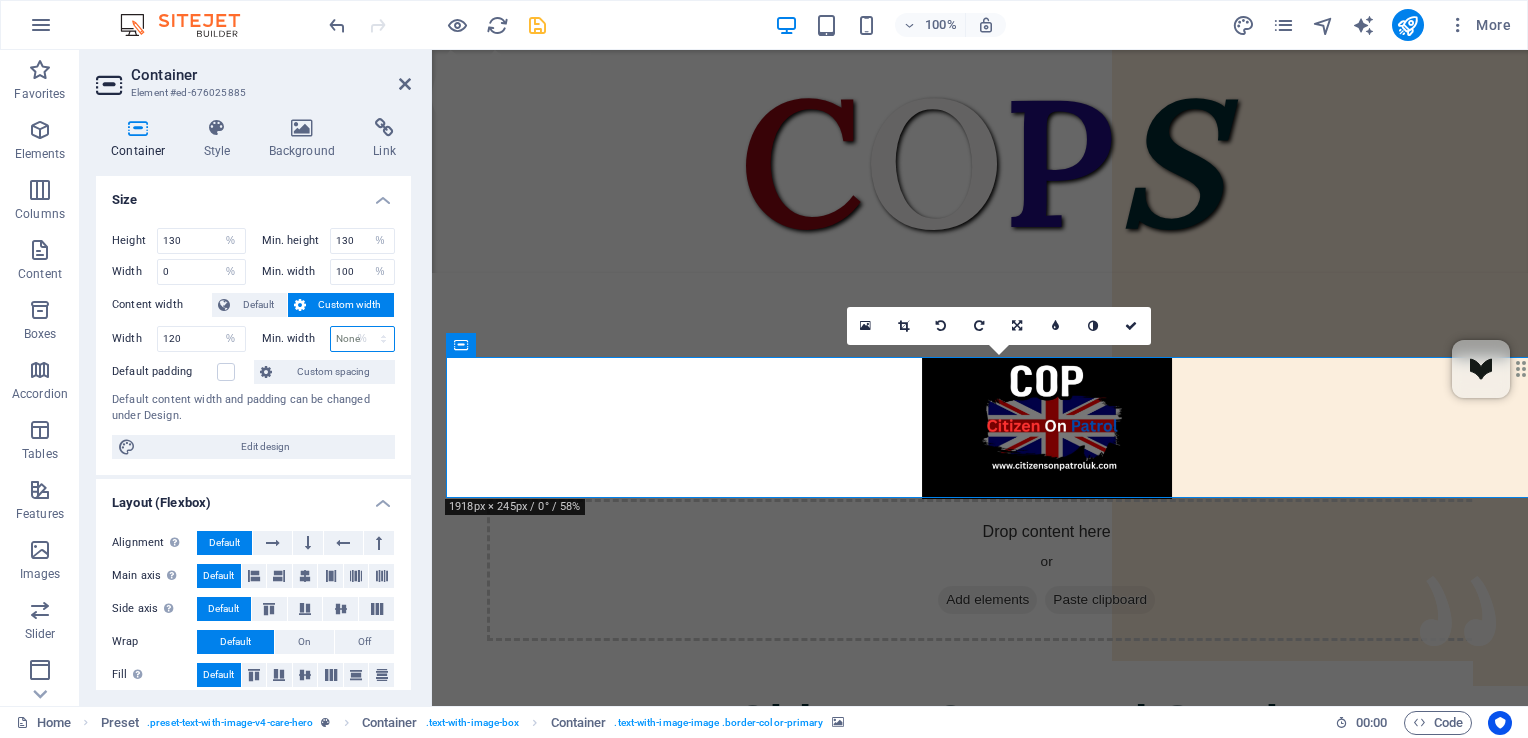 click on "None px rem % vh vw" at bounding box center [363, 339] 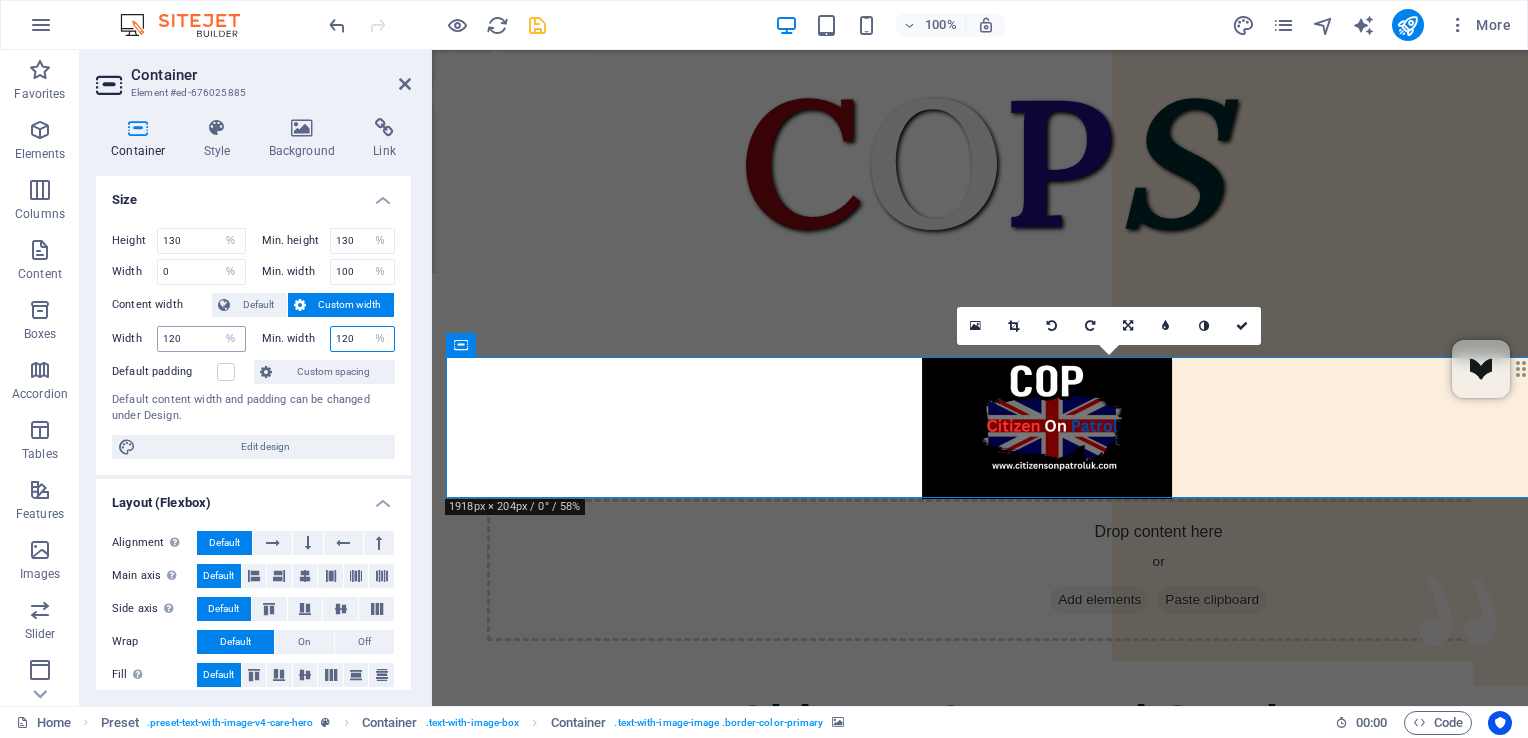 type on "120" 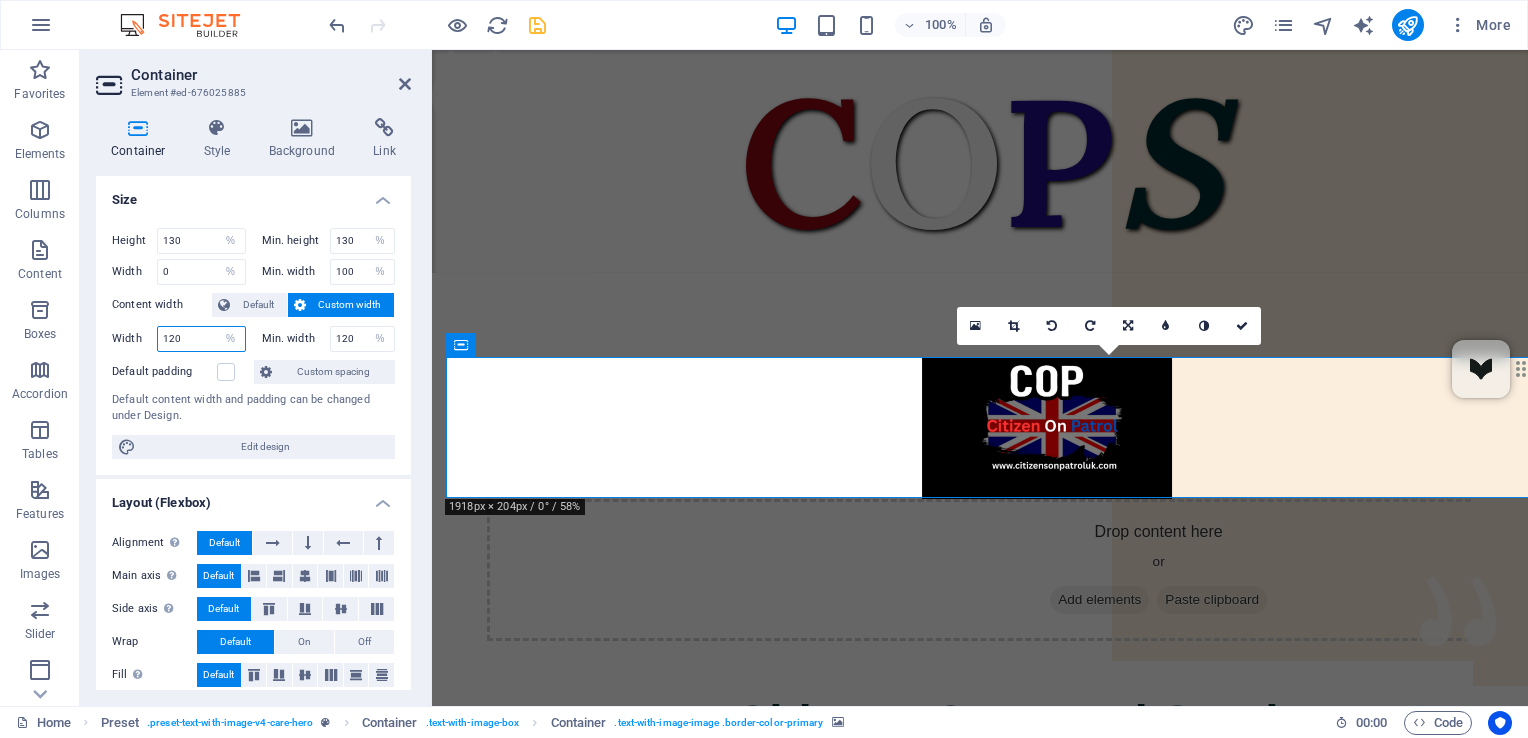 click on "120" at bounding box center [201, 339] 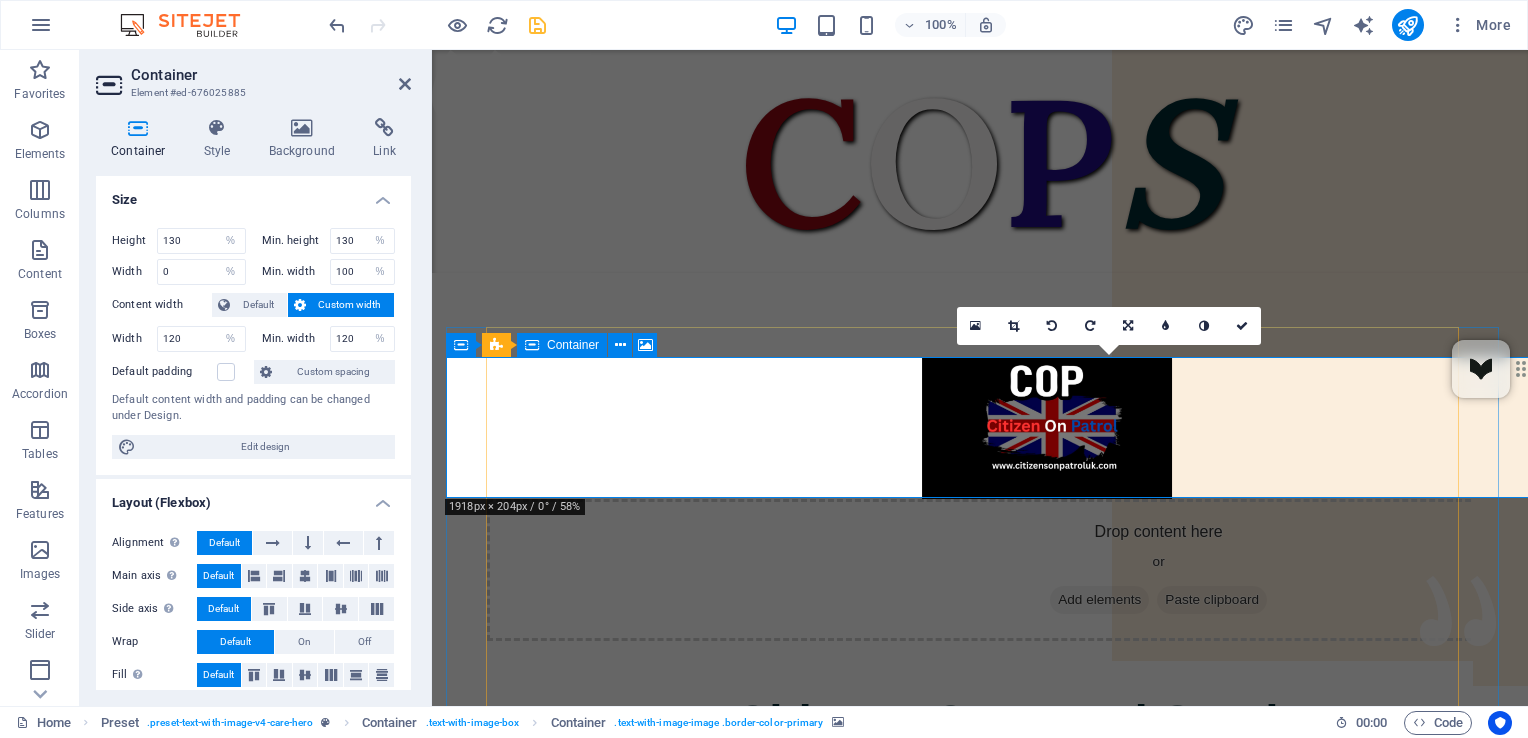 click on "Paste clipboard" at bounding box center [1212, 600] 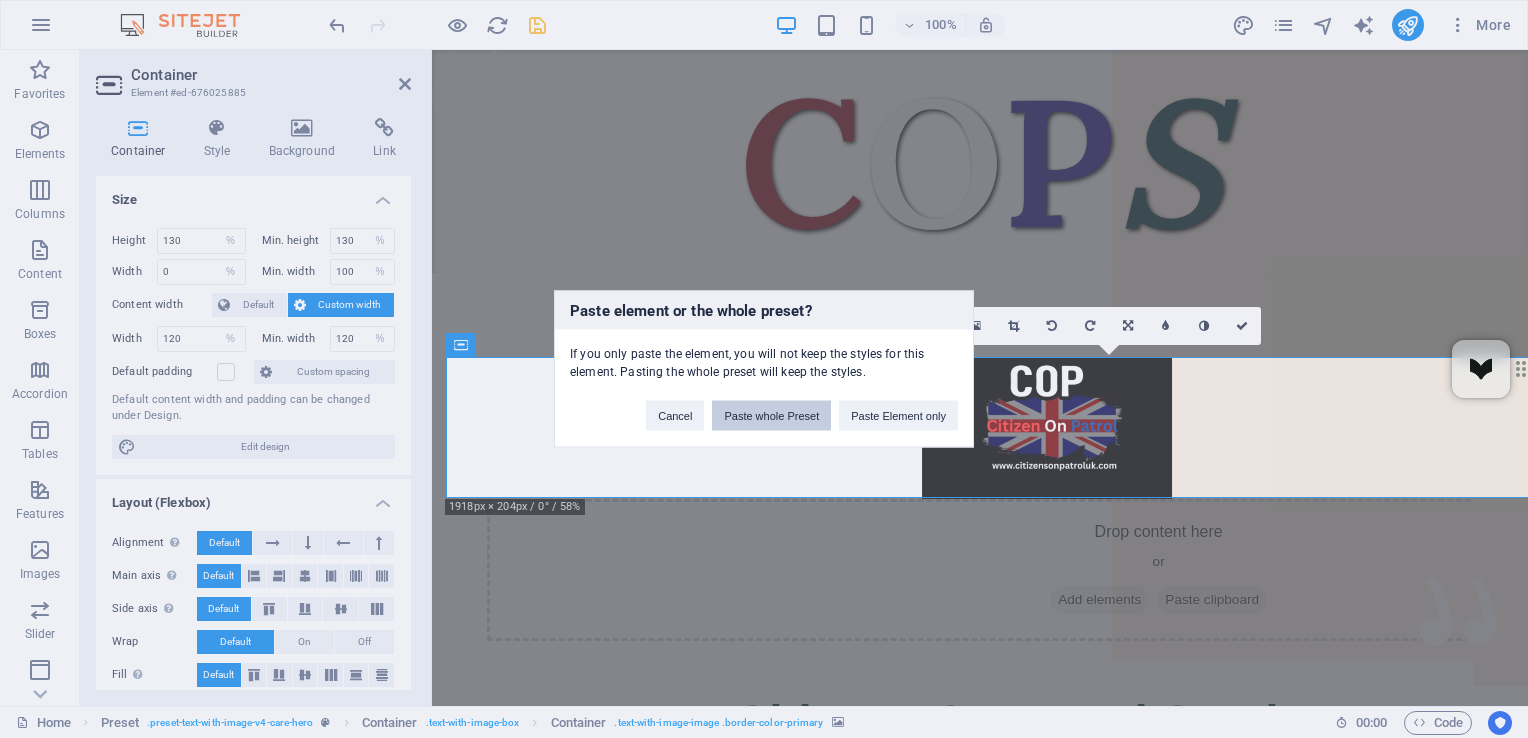 click on "Paste whole Preset" at bounding box center (771, 416) 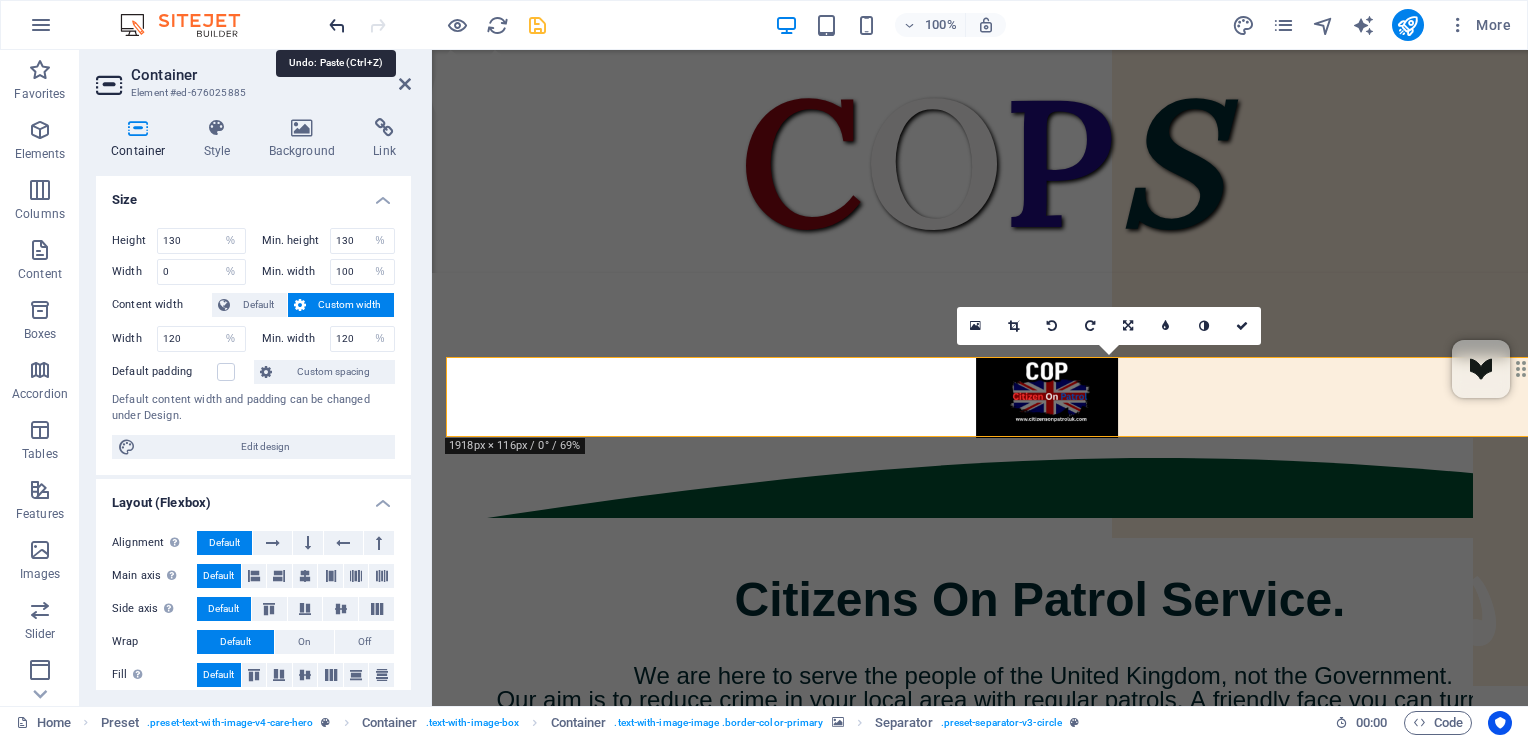 click at bounding box center [337, 25] 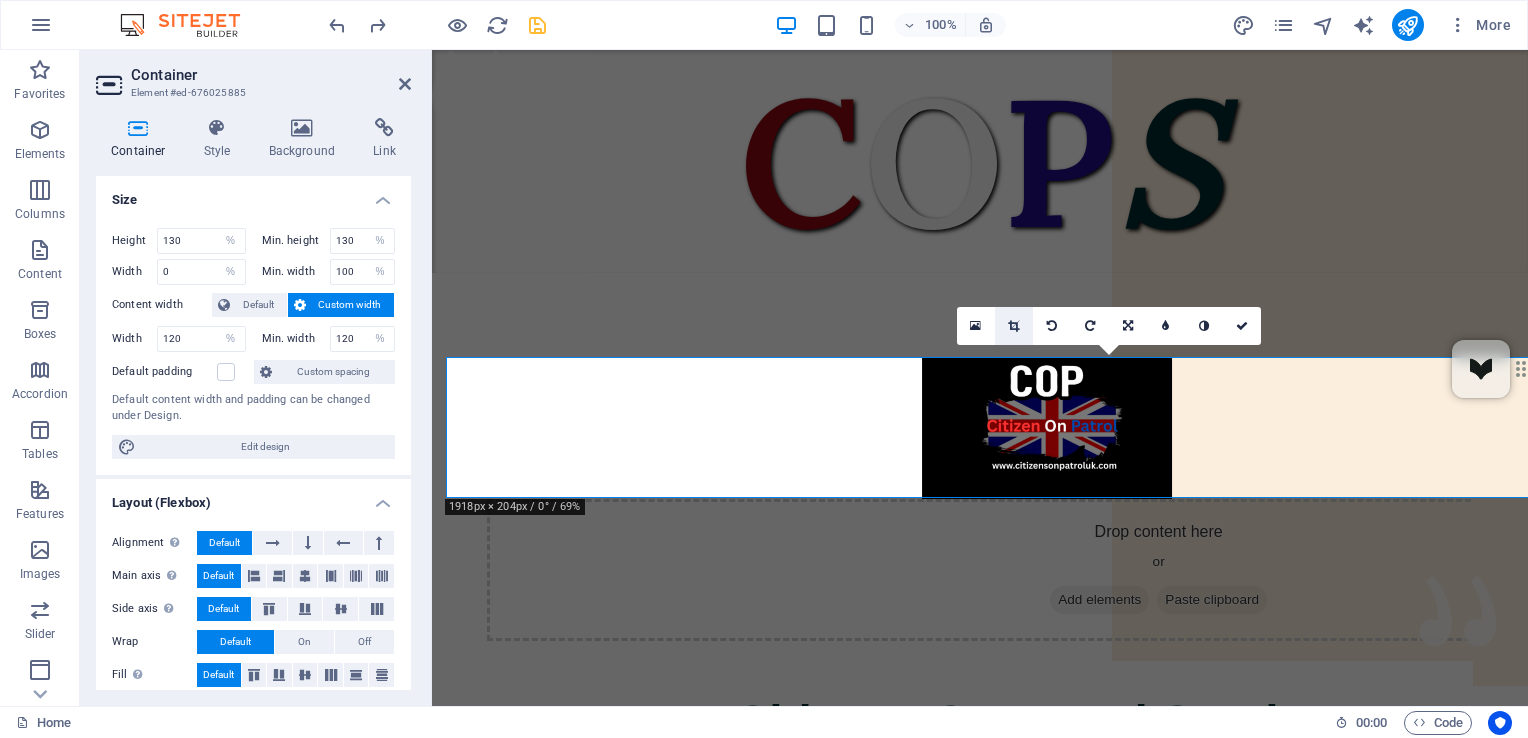 click at bounding box center [1013, 326] 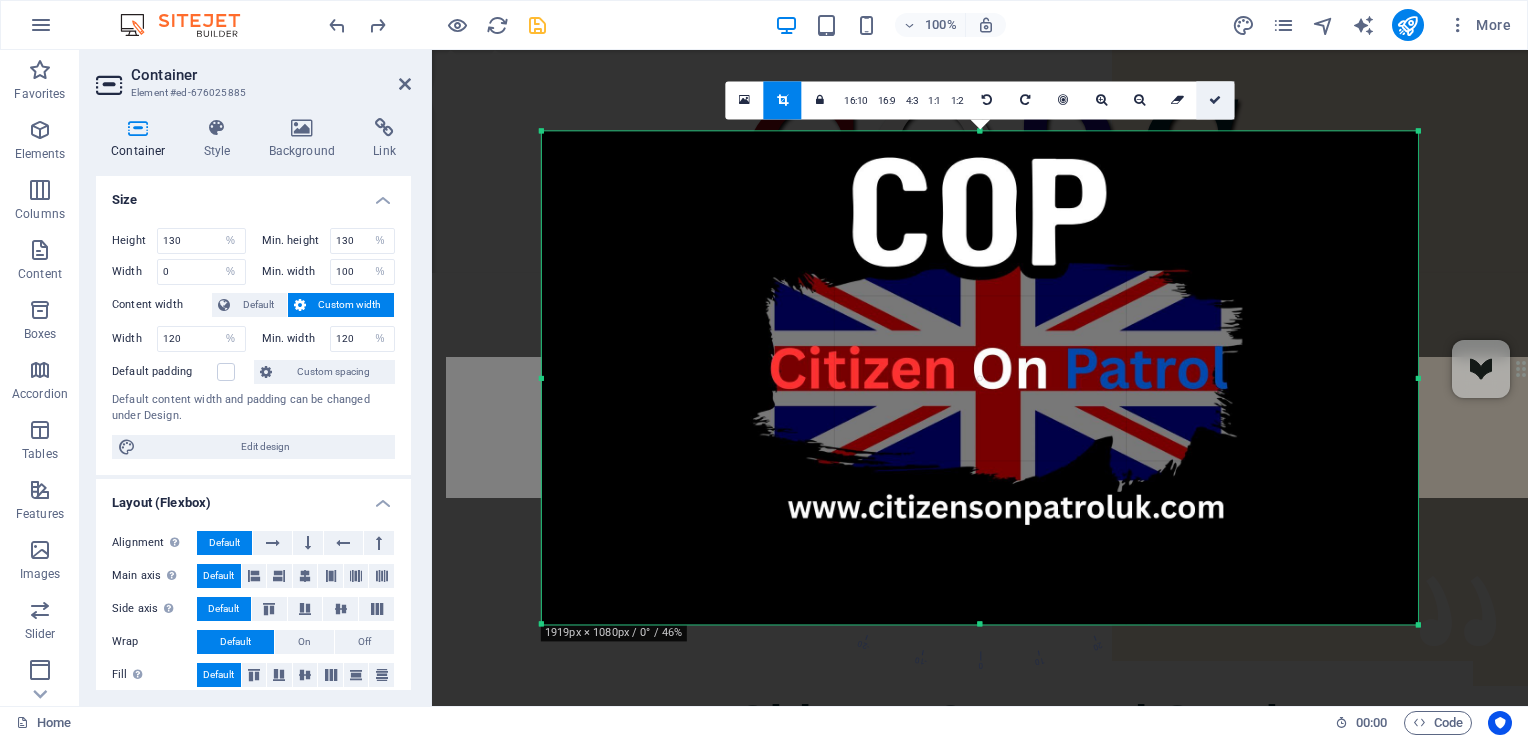 click at bounding box center [1215, 100] 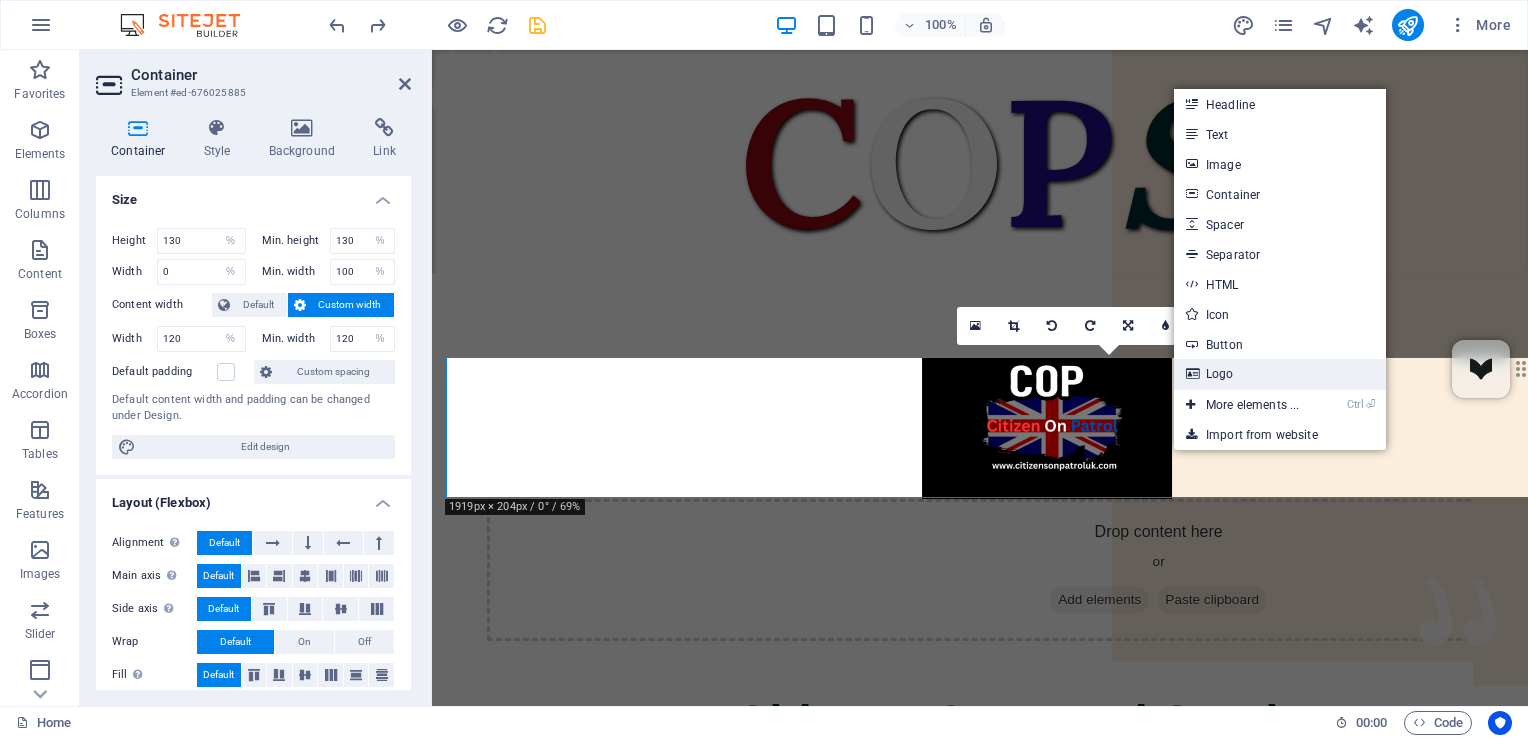 click on "Logo" at bounding box center [1280, 374] 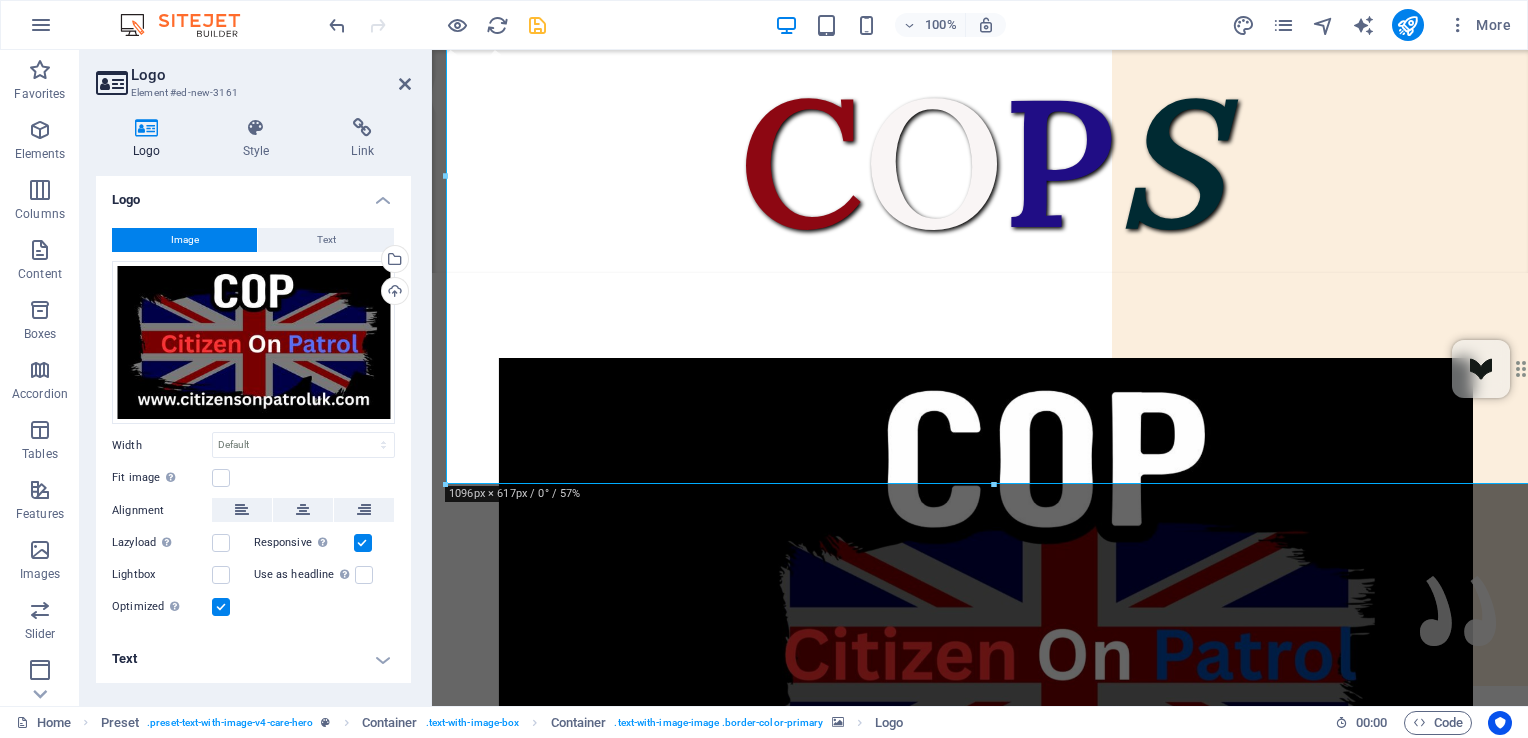scroll, scrollTop: 561, scrollLeft: 0, axis: vertical 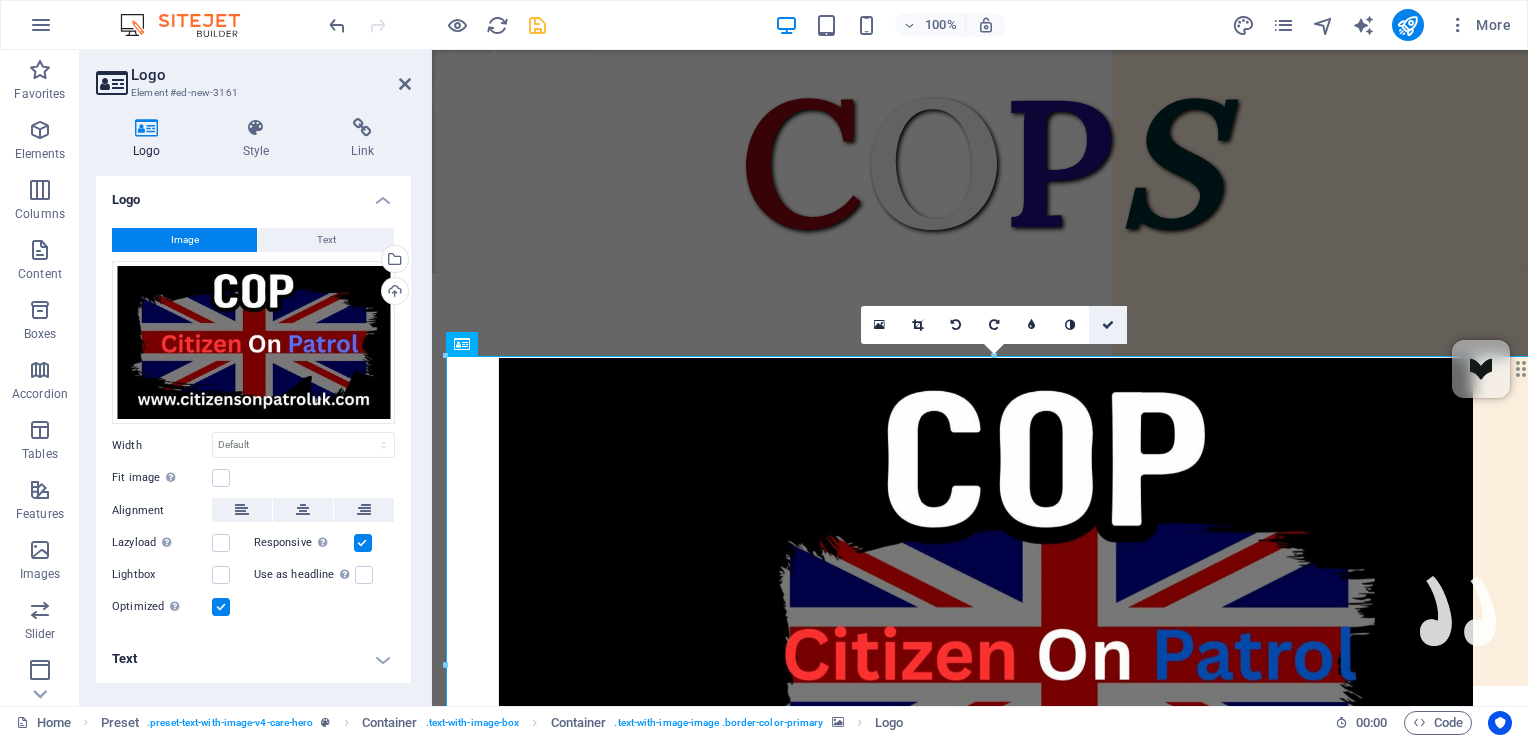 click at bounding box center [1108, 325] 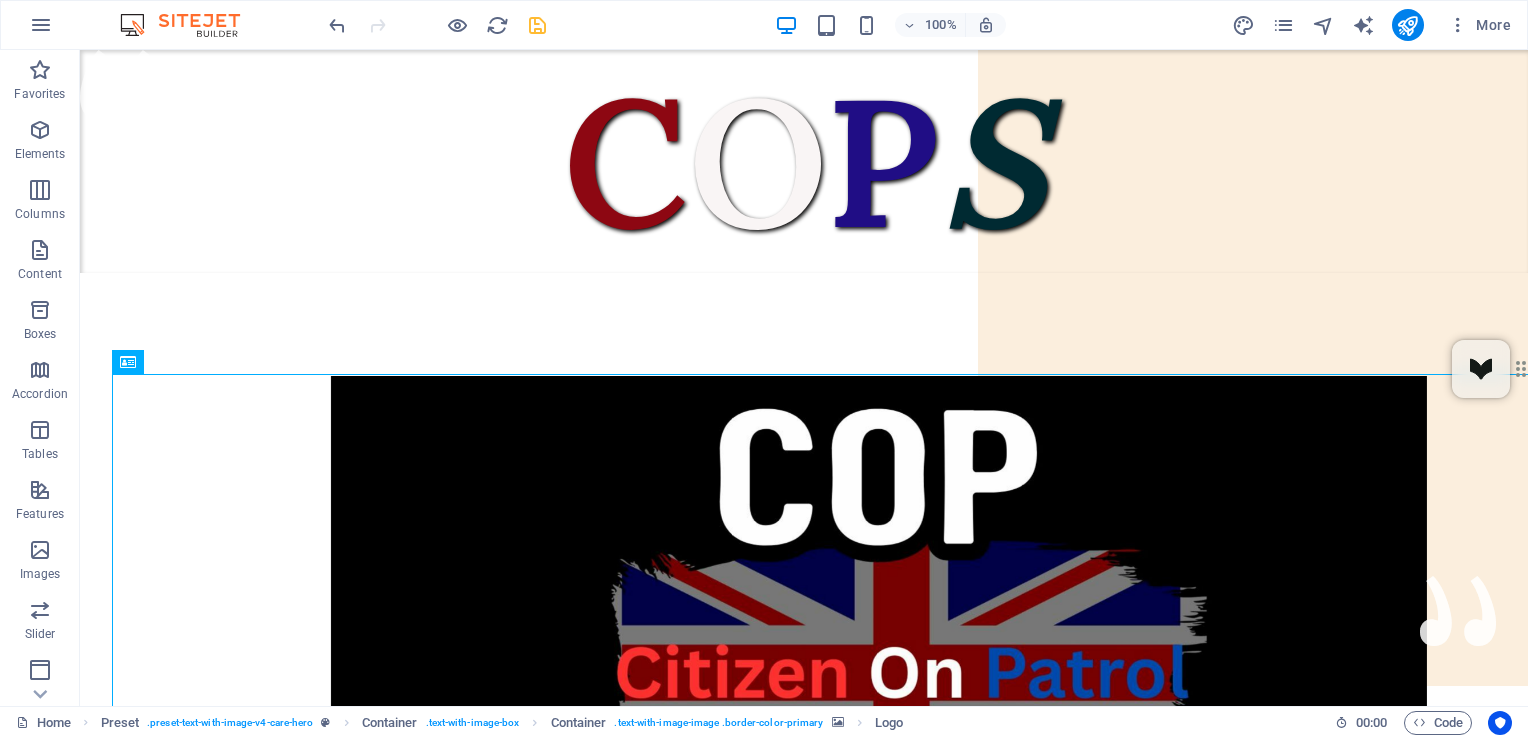 click on "C O P S   Citizens On Patrol Service.     We are here to serve the people of the United Kingdom, not the Government.   Our aim is to reduce crime in your local area with regular patrols. A friendly face you can turn to in times of need.   We are not the police, but we can do much more. Prevention is better than detection.    Criminals will think twice with  COPS  on the beat.       Coming to a Town and City near you.     We need your Support.   If you support us Please Donate.   We have no funding apart from Donations. We Need Uniforms, Equipment and Public Liability insurance. DONATE HERE
CITIZENS   ON  PATROL The People Have Had Enough Of Two Teir policing, So We Will Police Ourselves. Come and join us. Be One Of Many. Be One Of The People. We are looking for Ex-Forces, Ex-Police and experienced Security to help us get Organised in every Town and City throughout the UK. Localised Patrols from enthusiastic individuals all linked Nationally. If Interested?" at bounding box center (804, 5492) 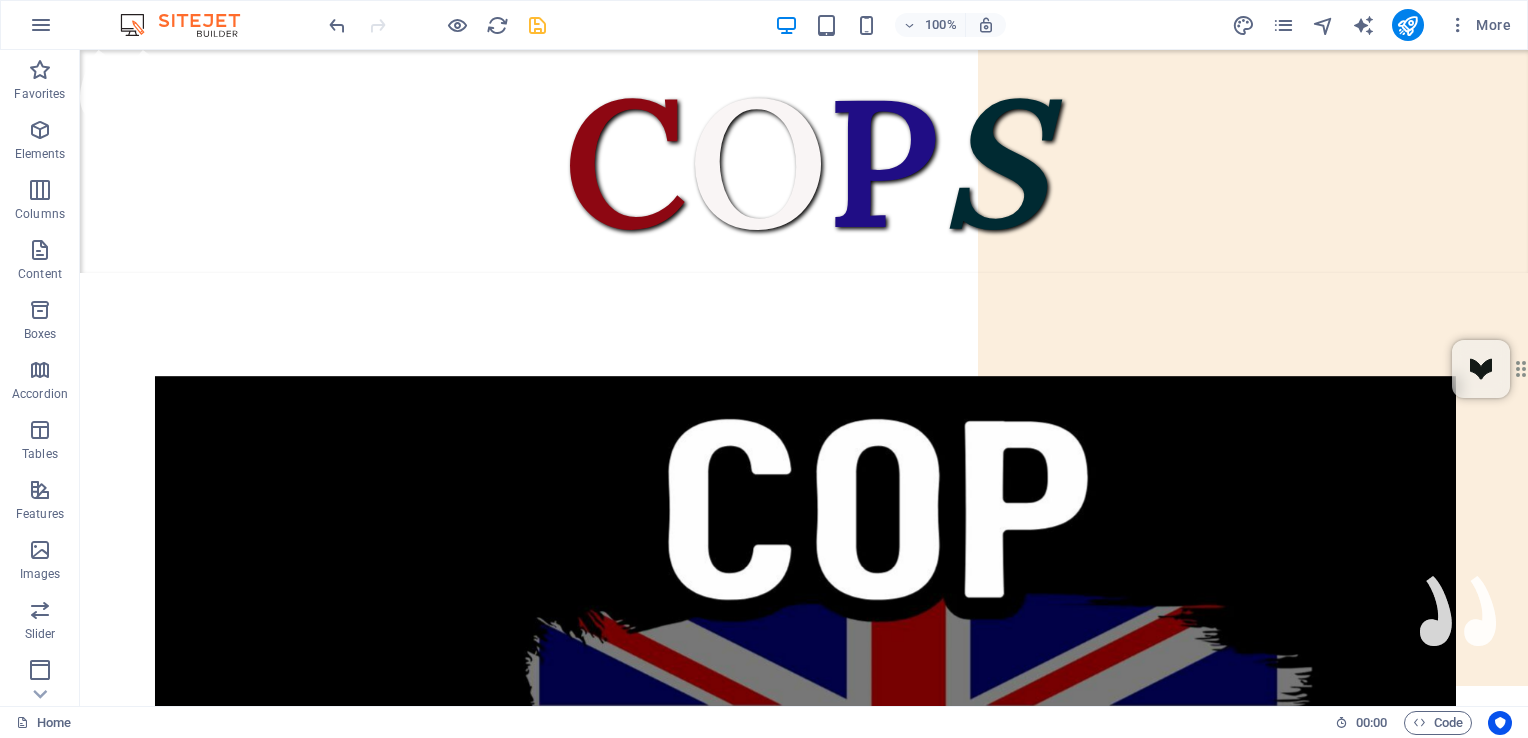 scroll, scrollTop: 561, scrollLeft: 0, axis: vertical 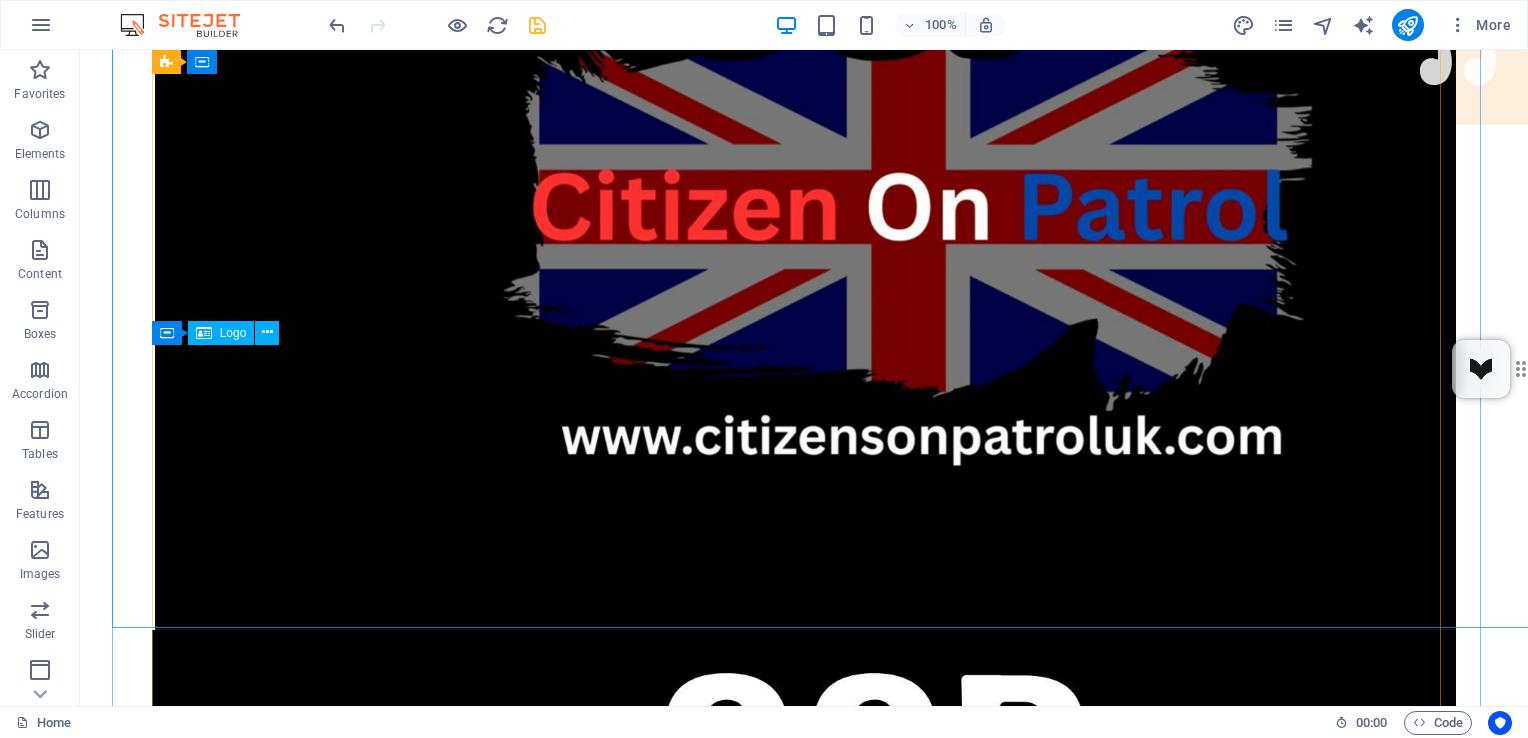 click at bounding box center (1023, 1037) 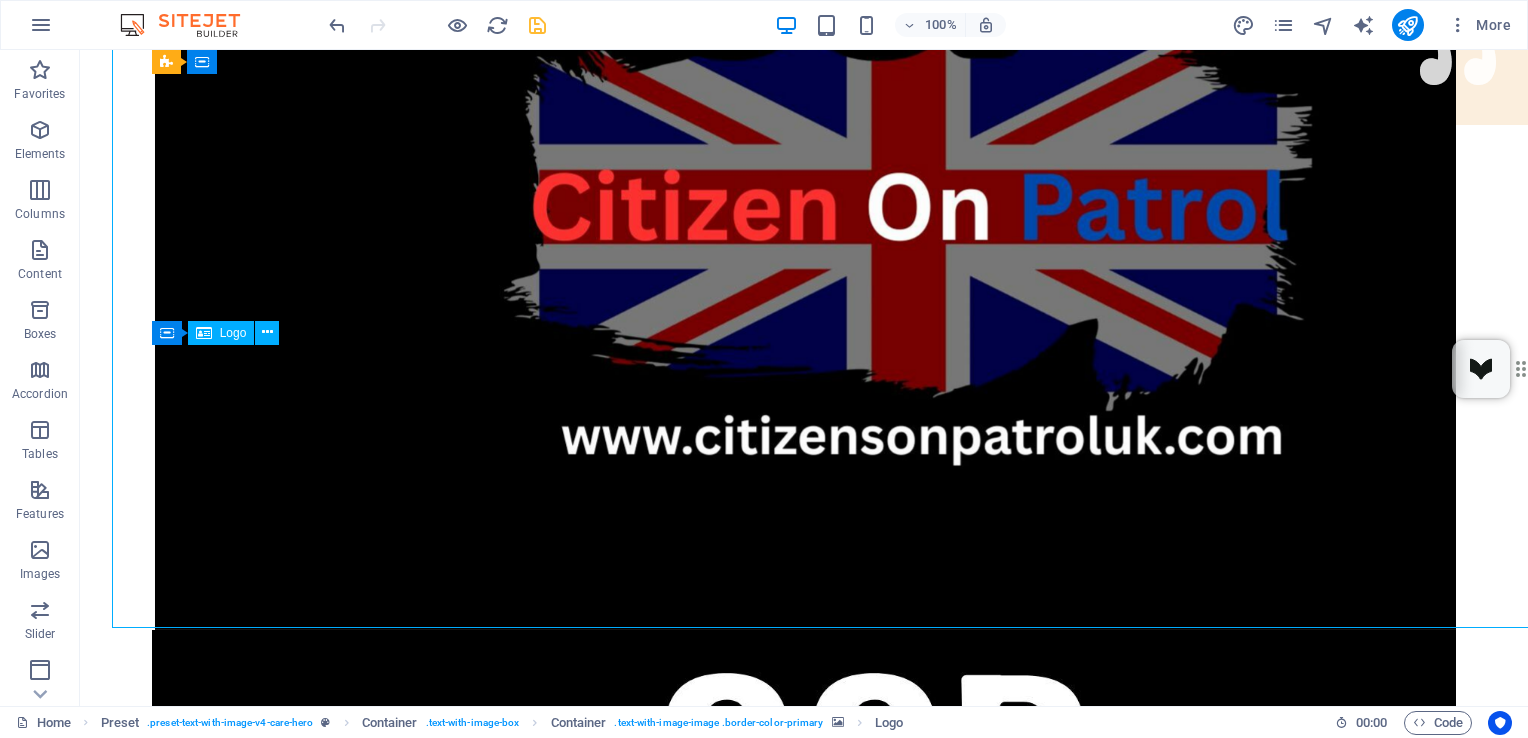 click at bounding box center [1023, 1037] 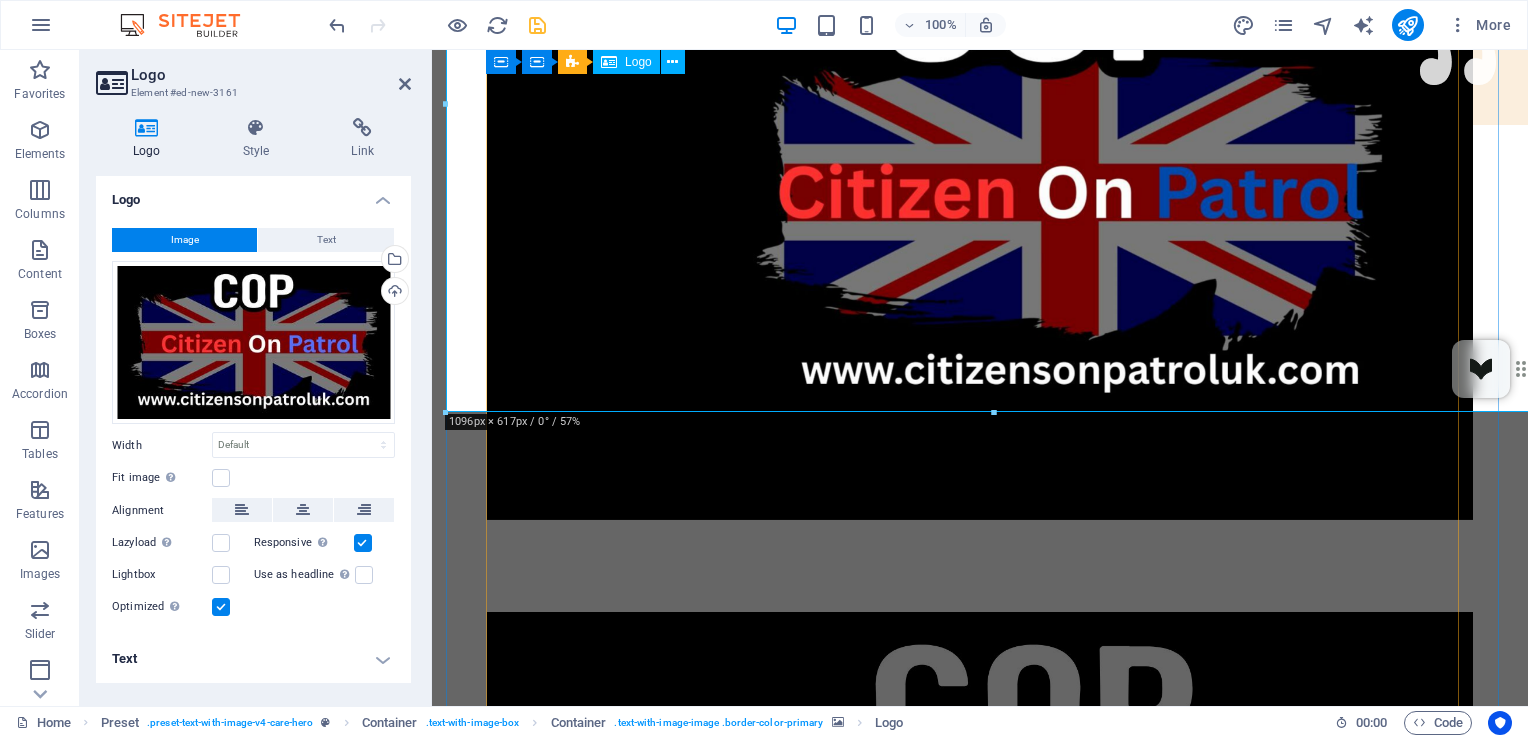 click at bounding box center [1159, 920] 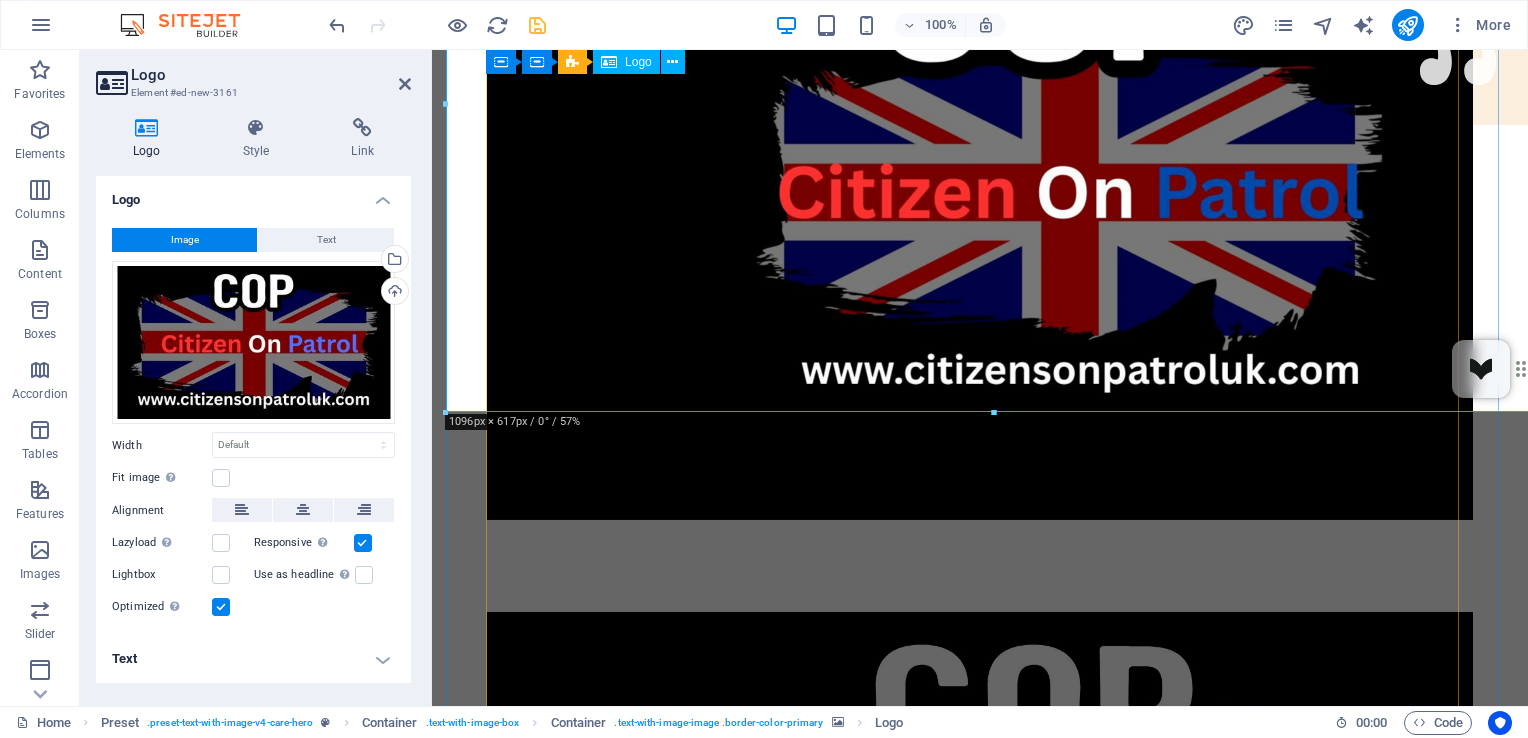 click at bounding box center (1159, 920) 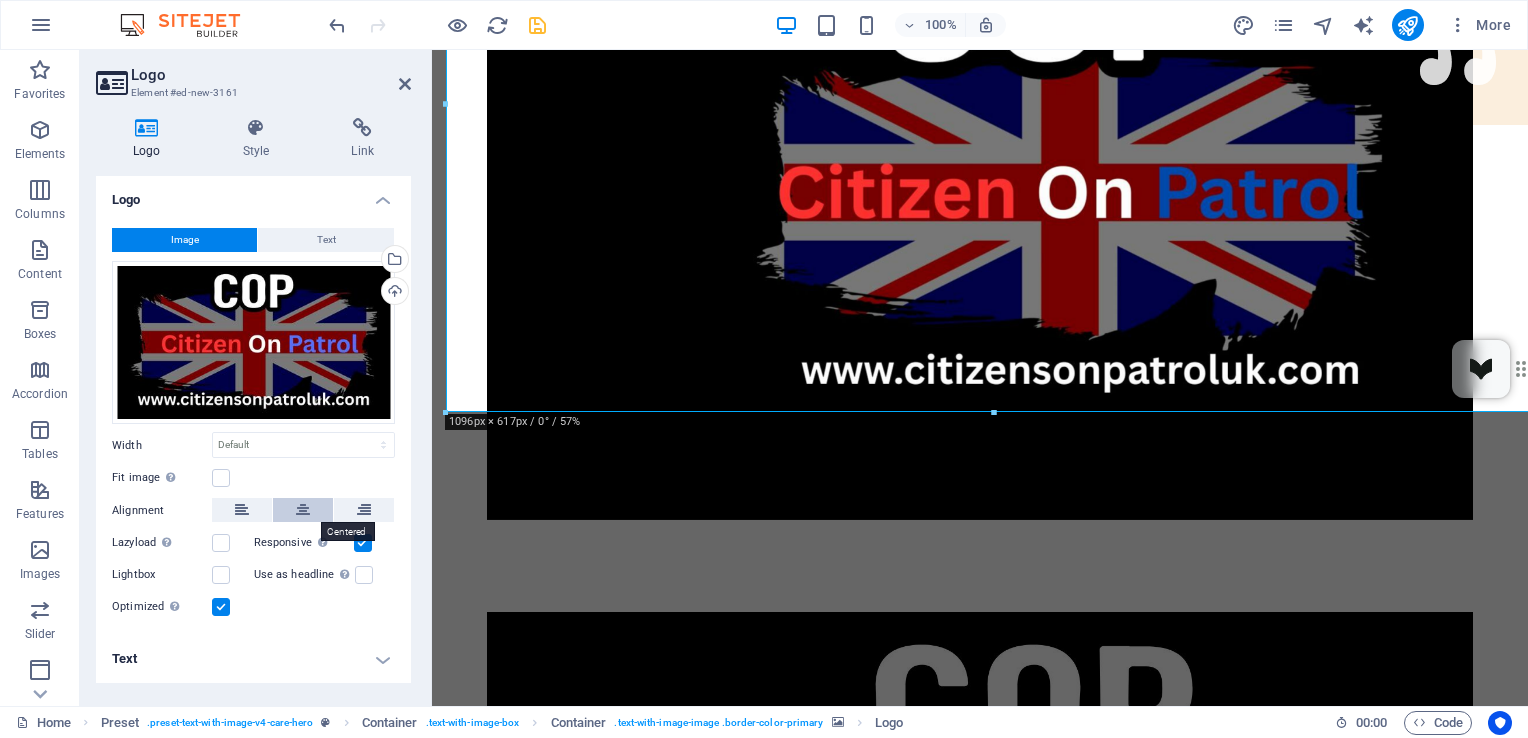 click at bounding box center [303, 510] 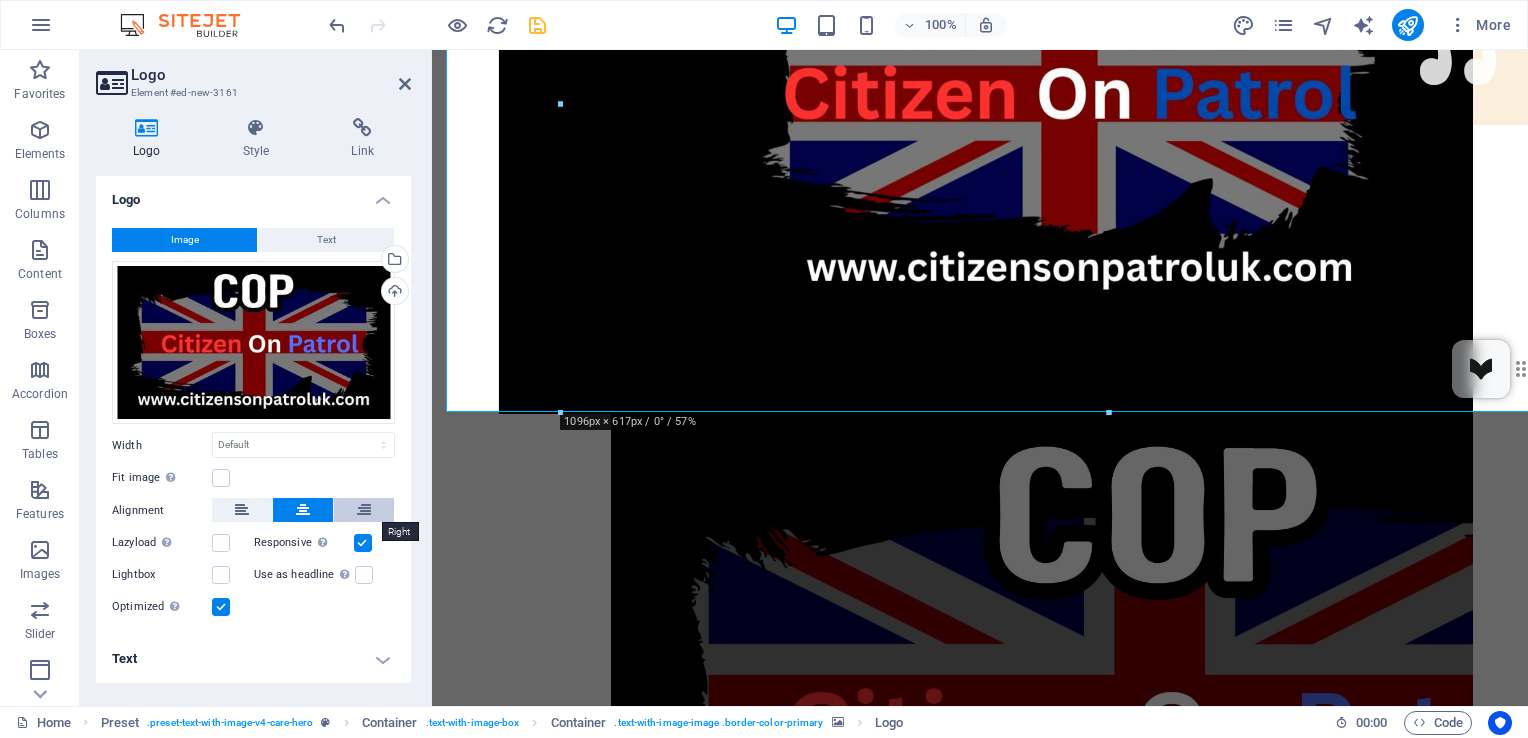 click at bounding box center [364, 510] 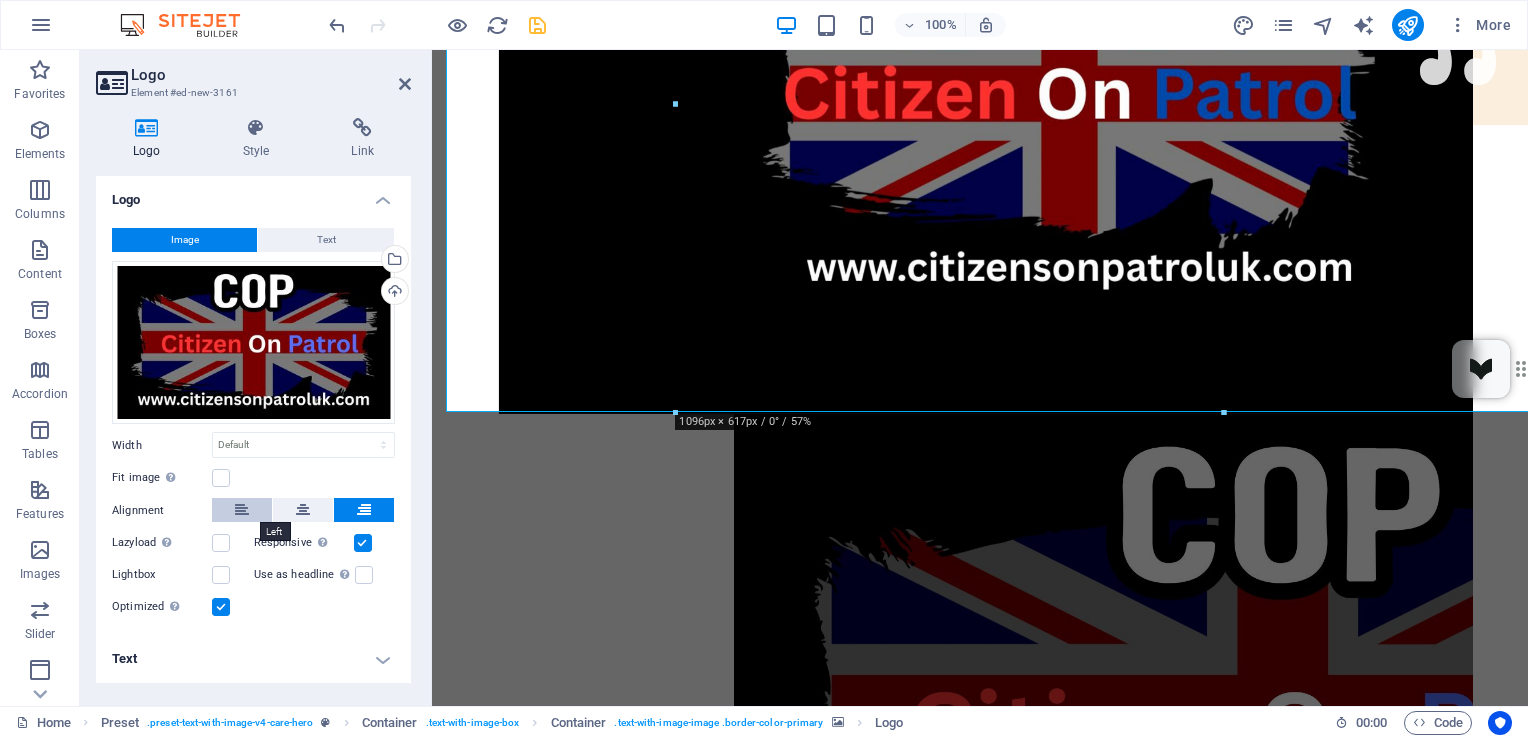 click at bounding box center (242, 510) 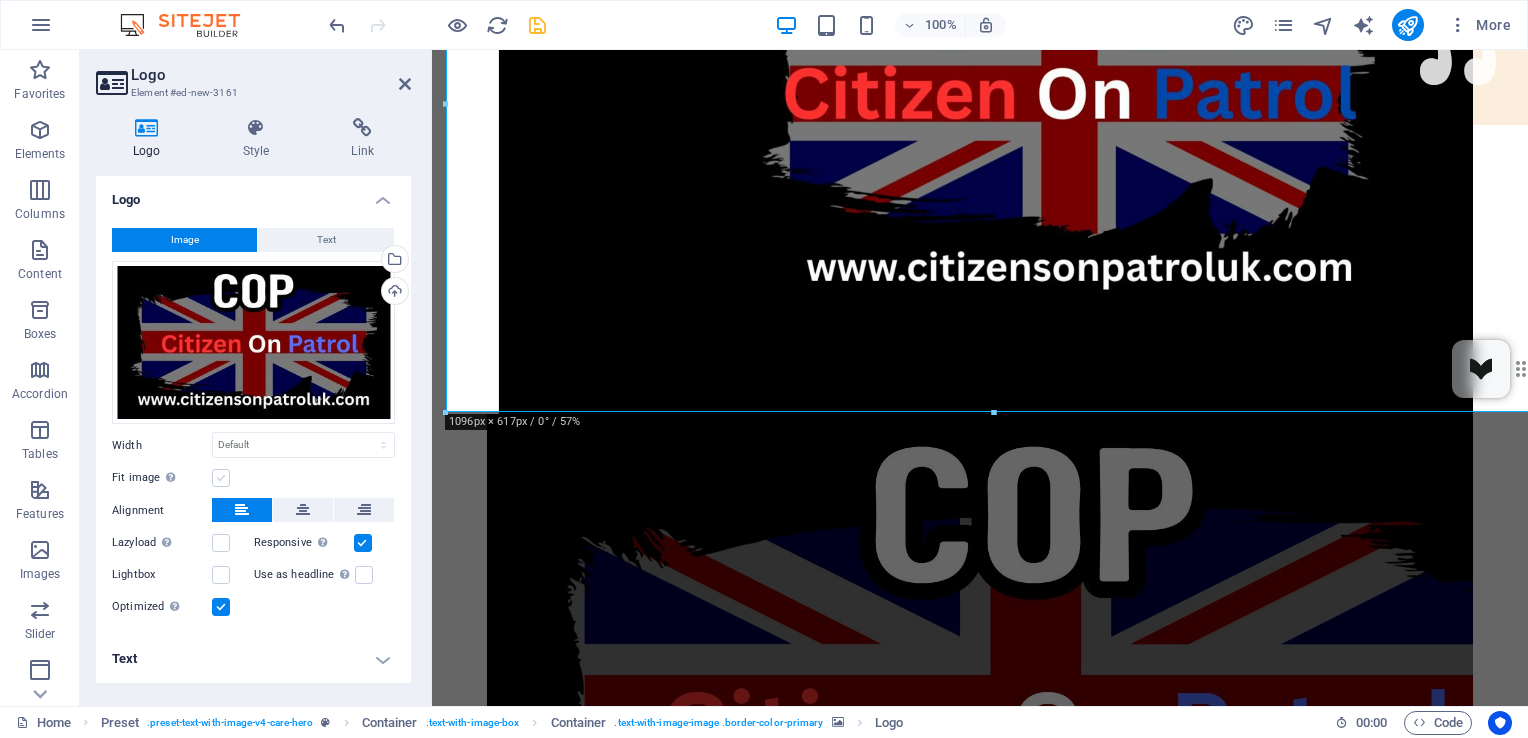 click at bounding box center [221, 478] 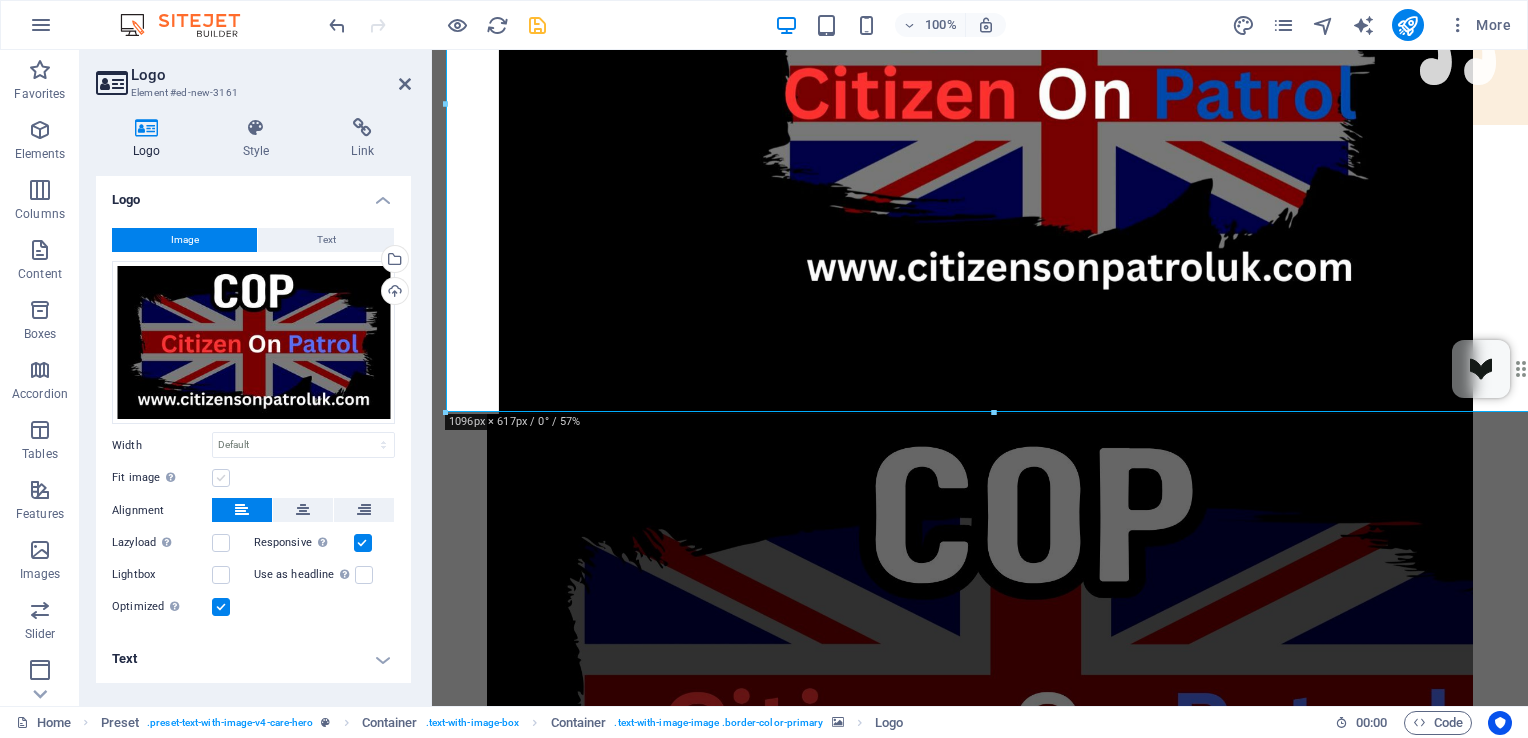 click on "Fit image Automatically fit image to a fixed width and height" at bounding box center [0, 0] 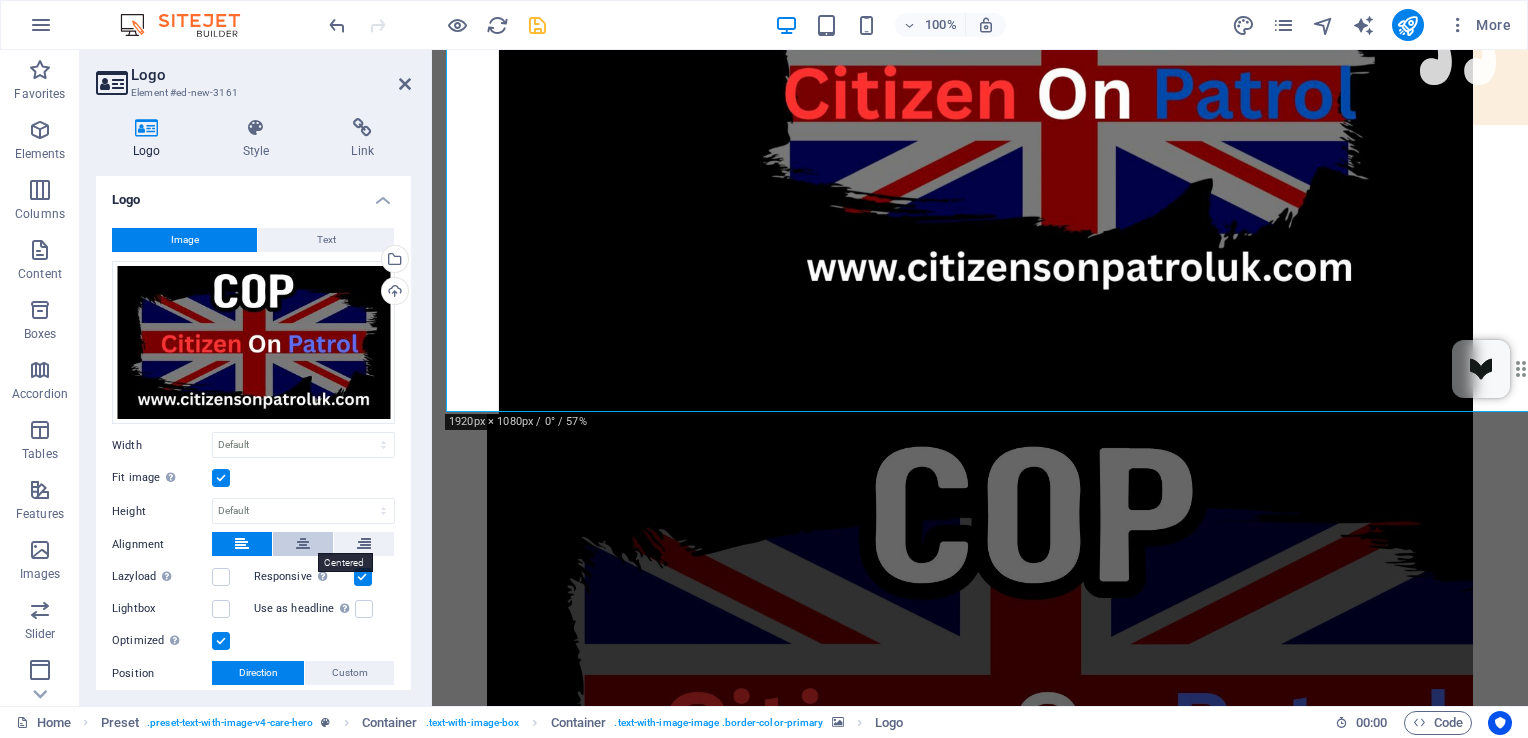 click at bounding box center [303, 544] 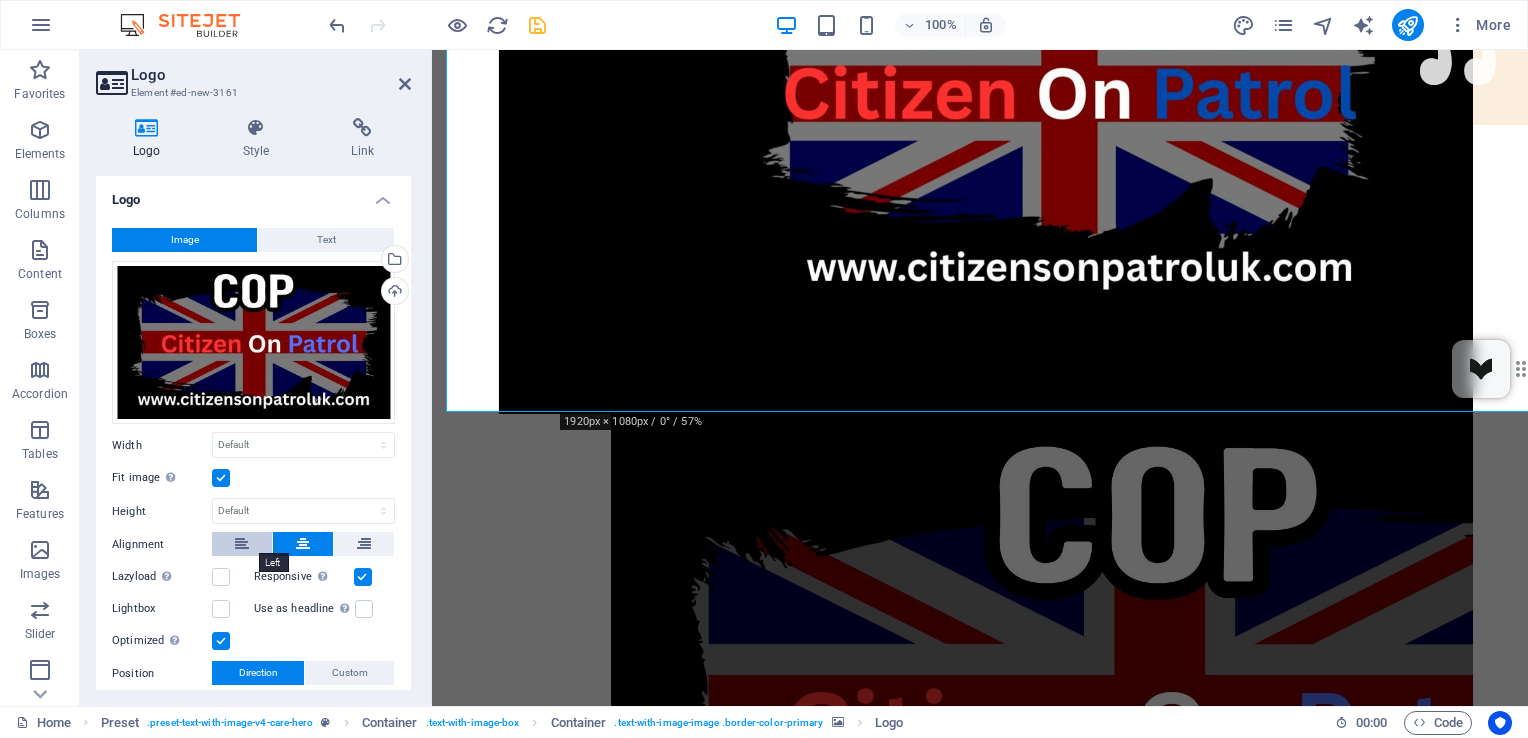 click at bounding box center [242, 544] 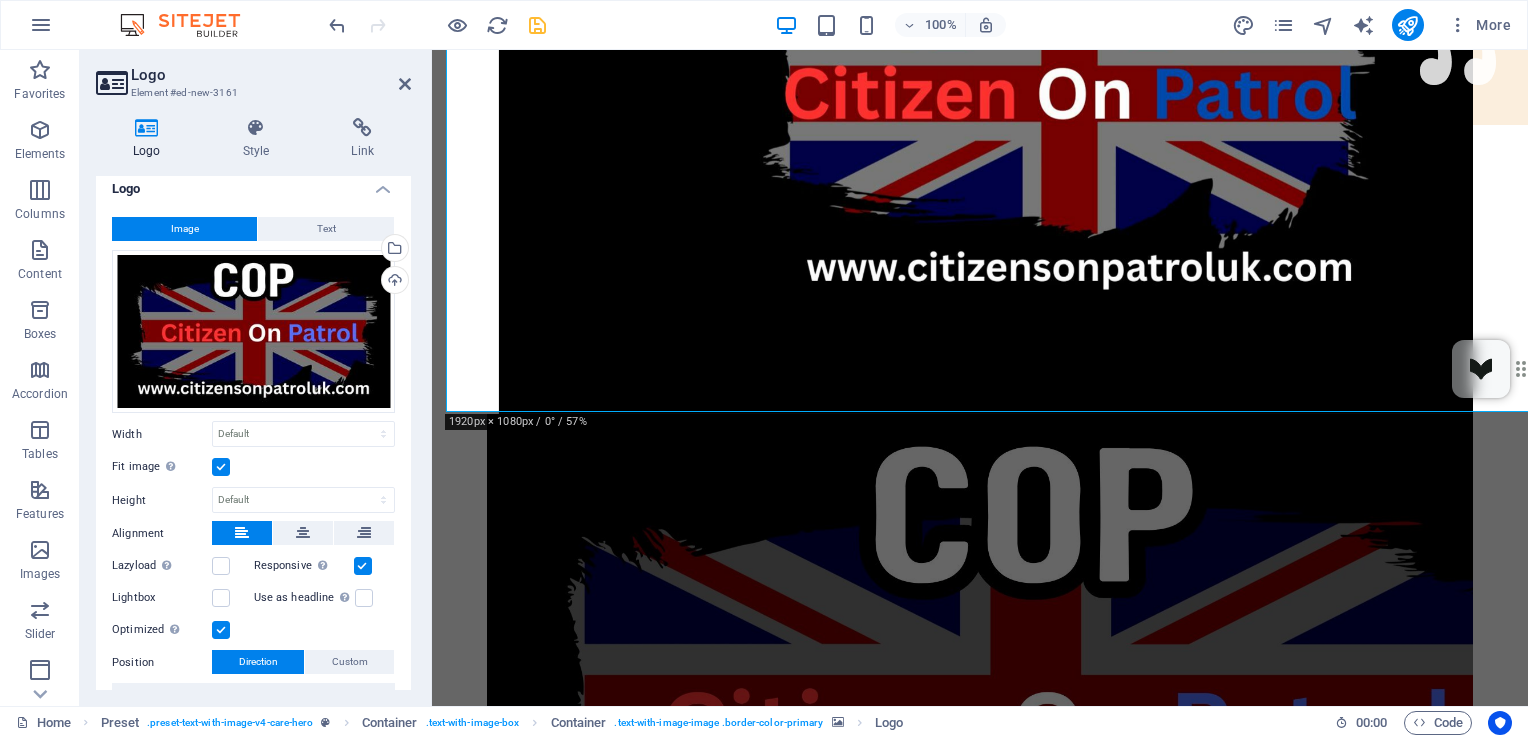 scroll, scrollTop: 0, scrollLeft: 0, axis: both 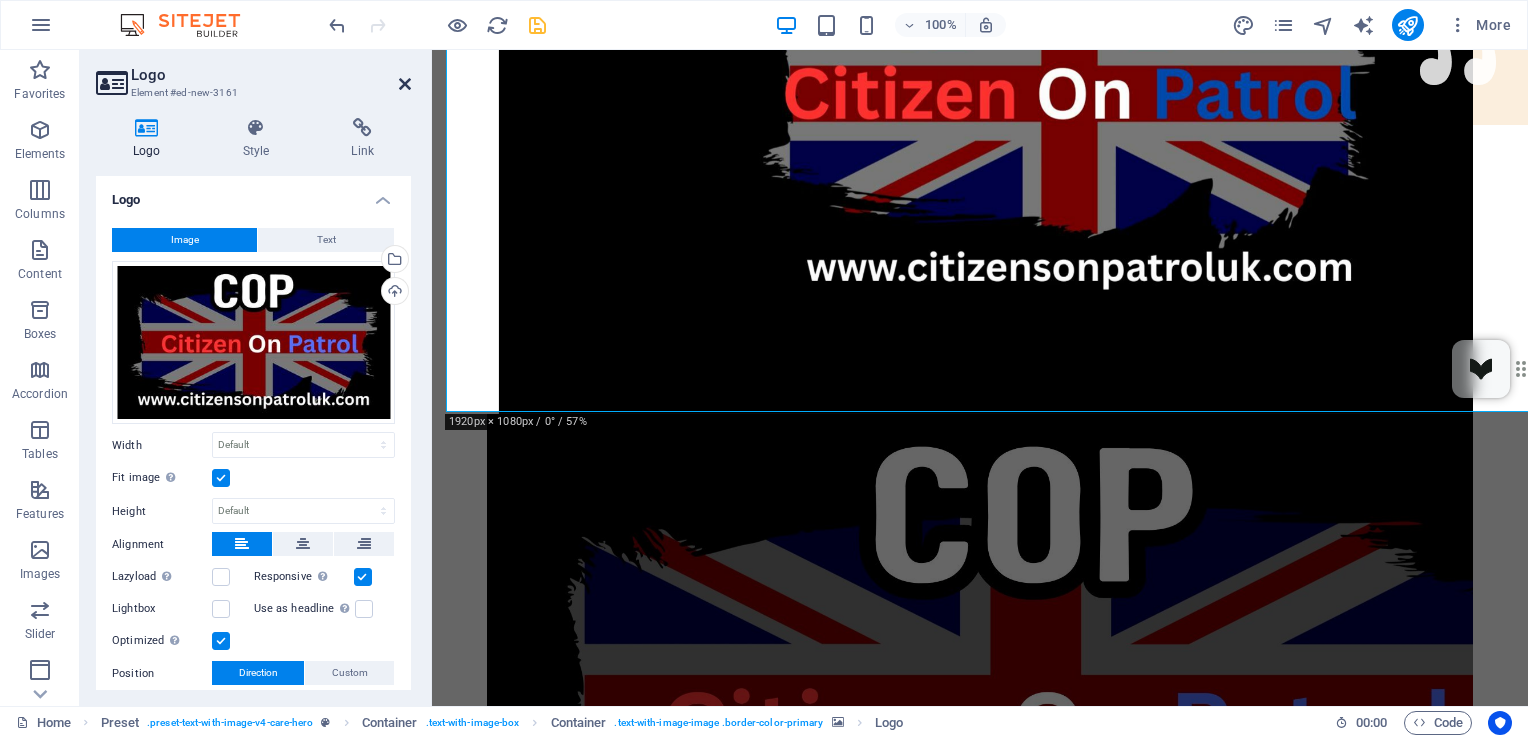 click at bounding box center (405, 84) 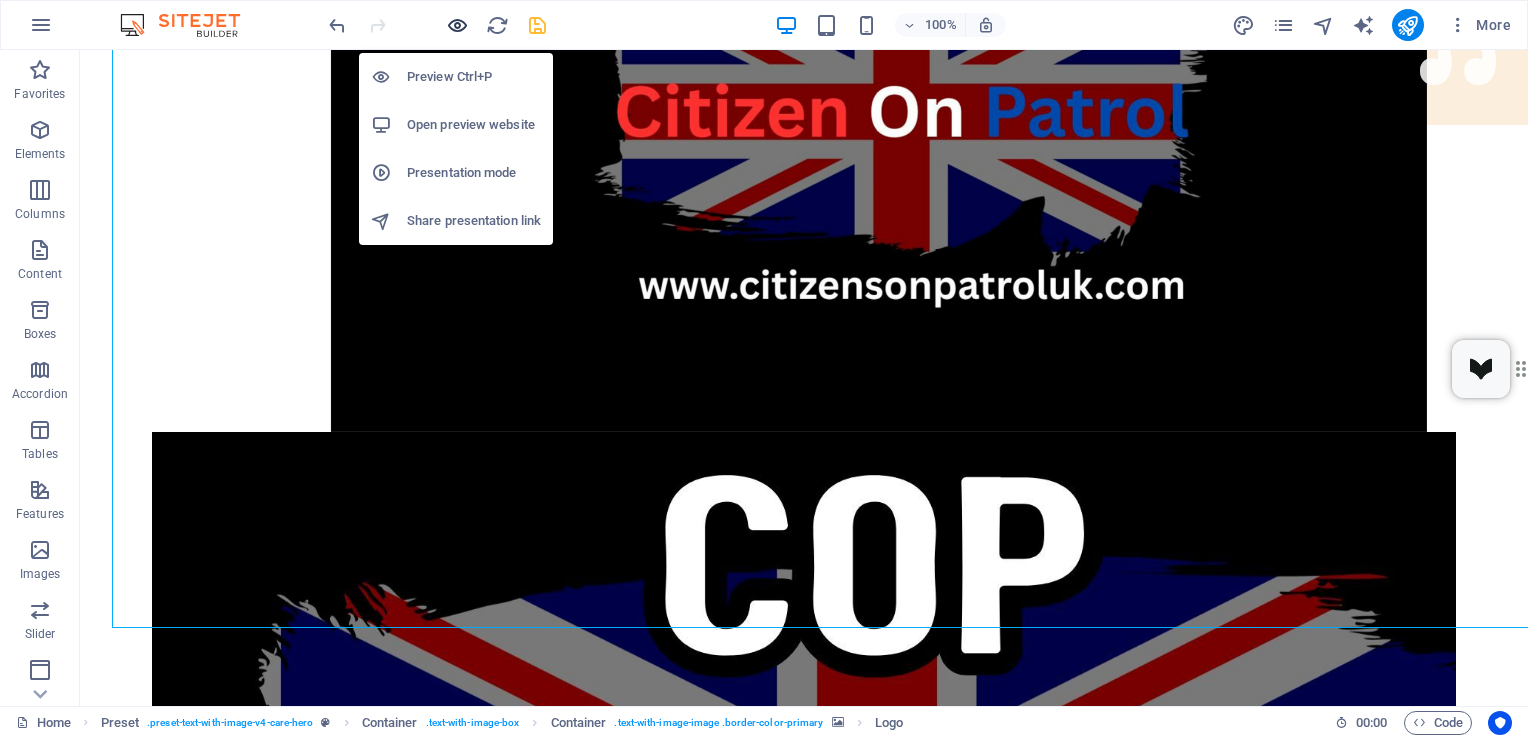 click at bounding box center (457, 25) 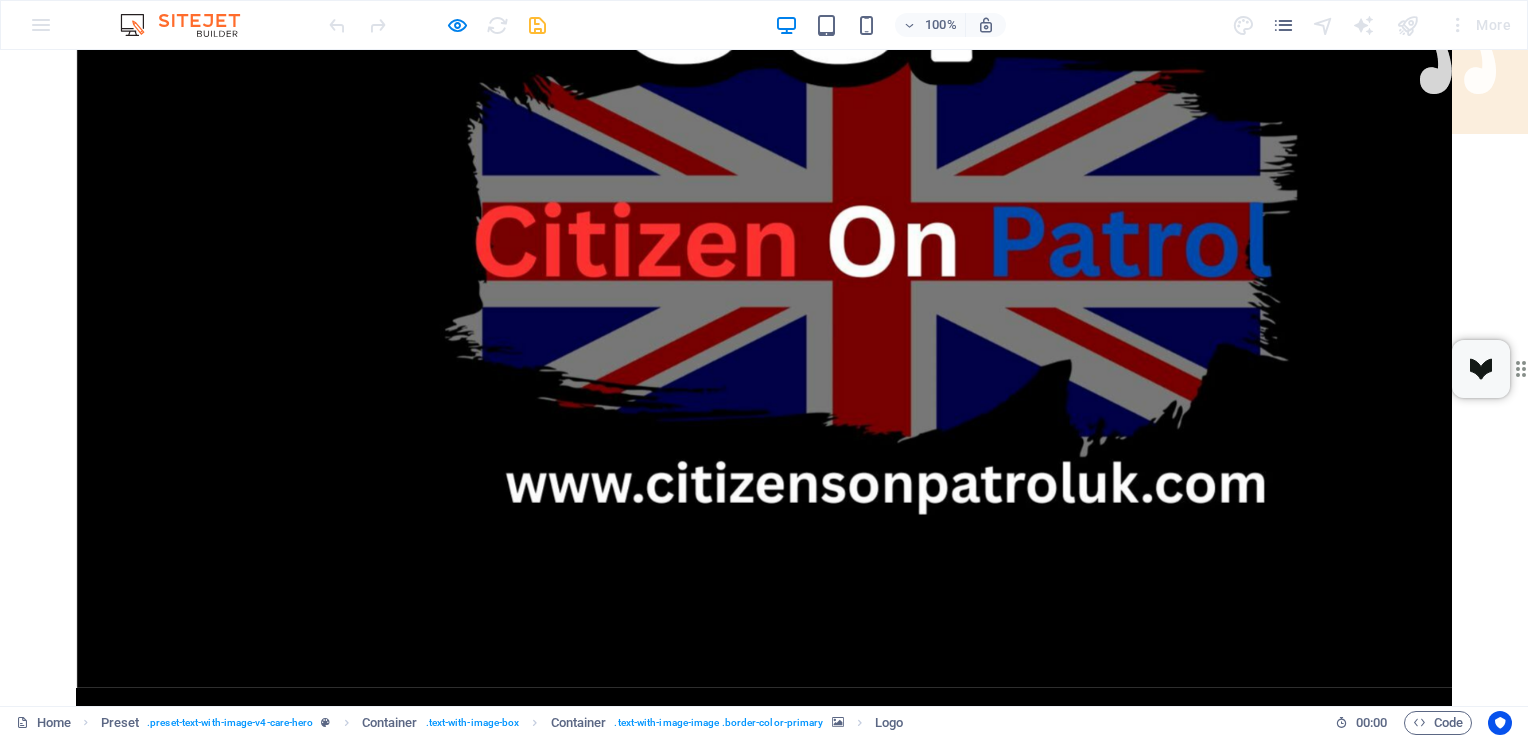 scroll, scrollTop: 406, scrollLeft: 0, axis: vertical 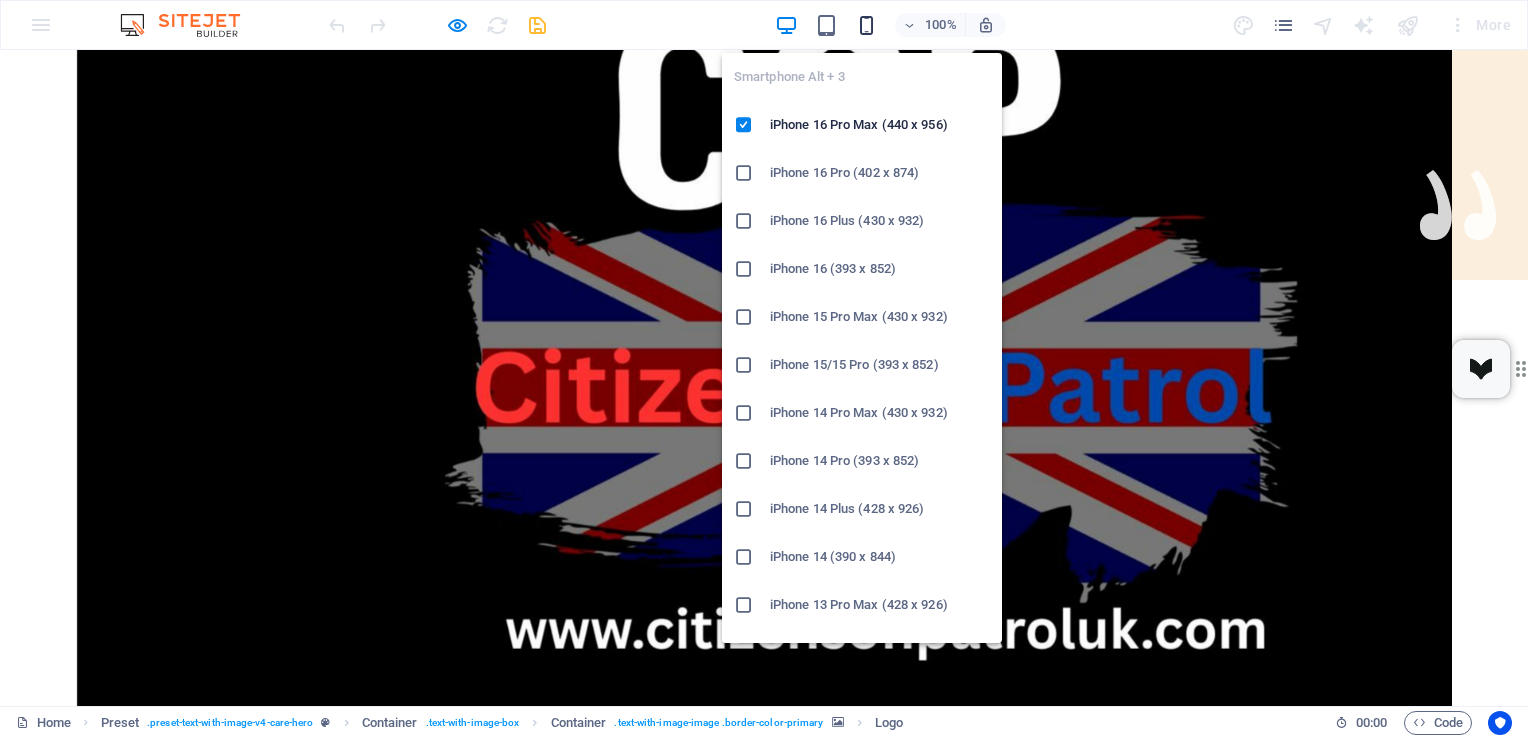 click at bounding box center (866, 25) 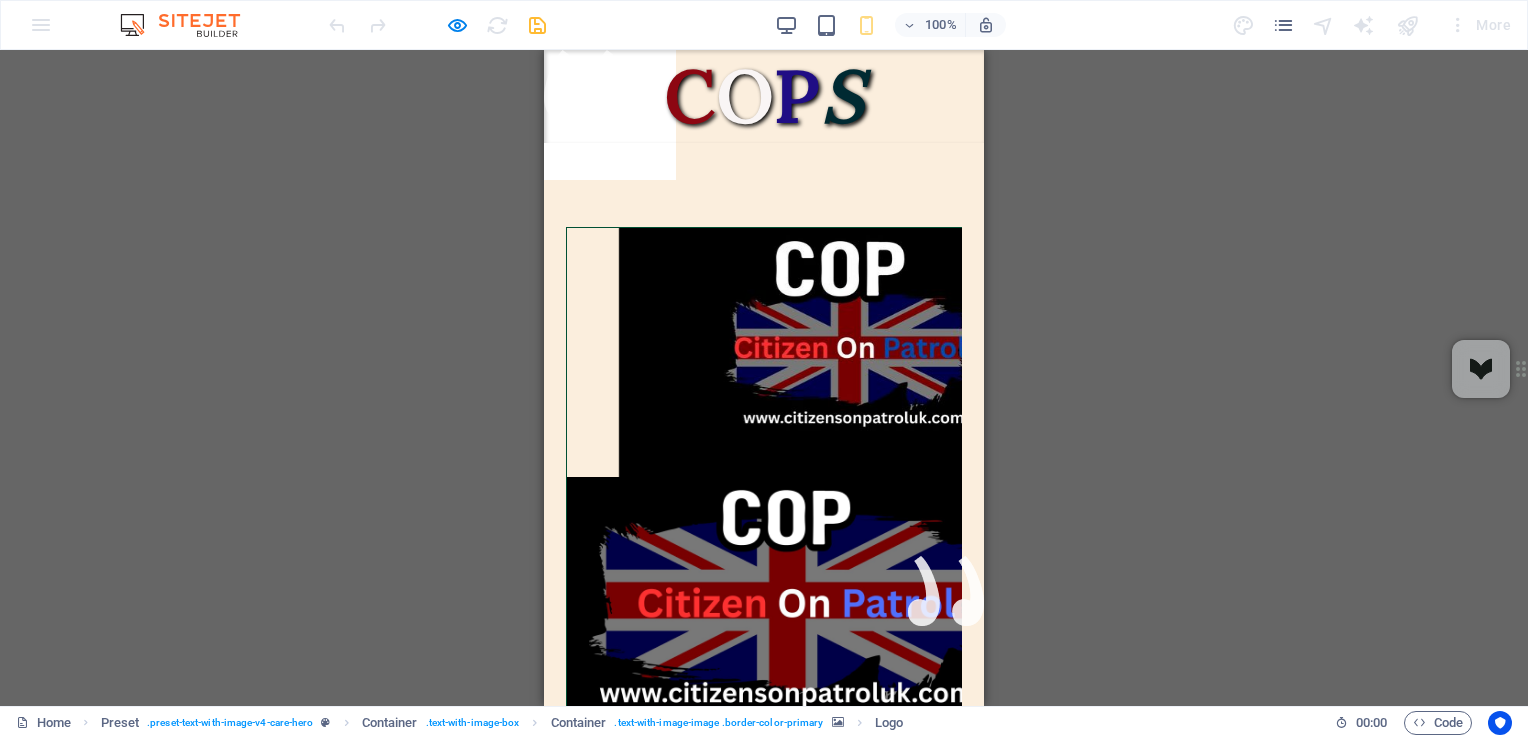 scroll, scrollTop: 0, scrollLeft: 0, axis: both 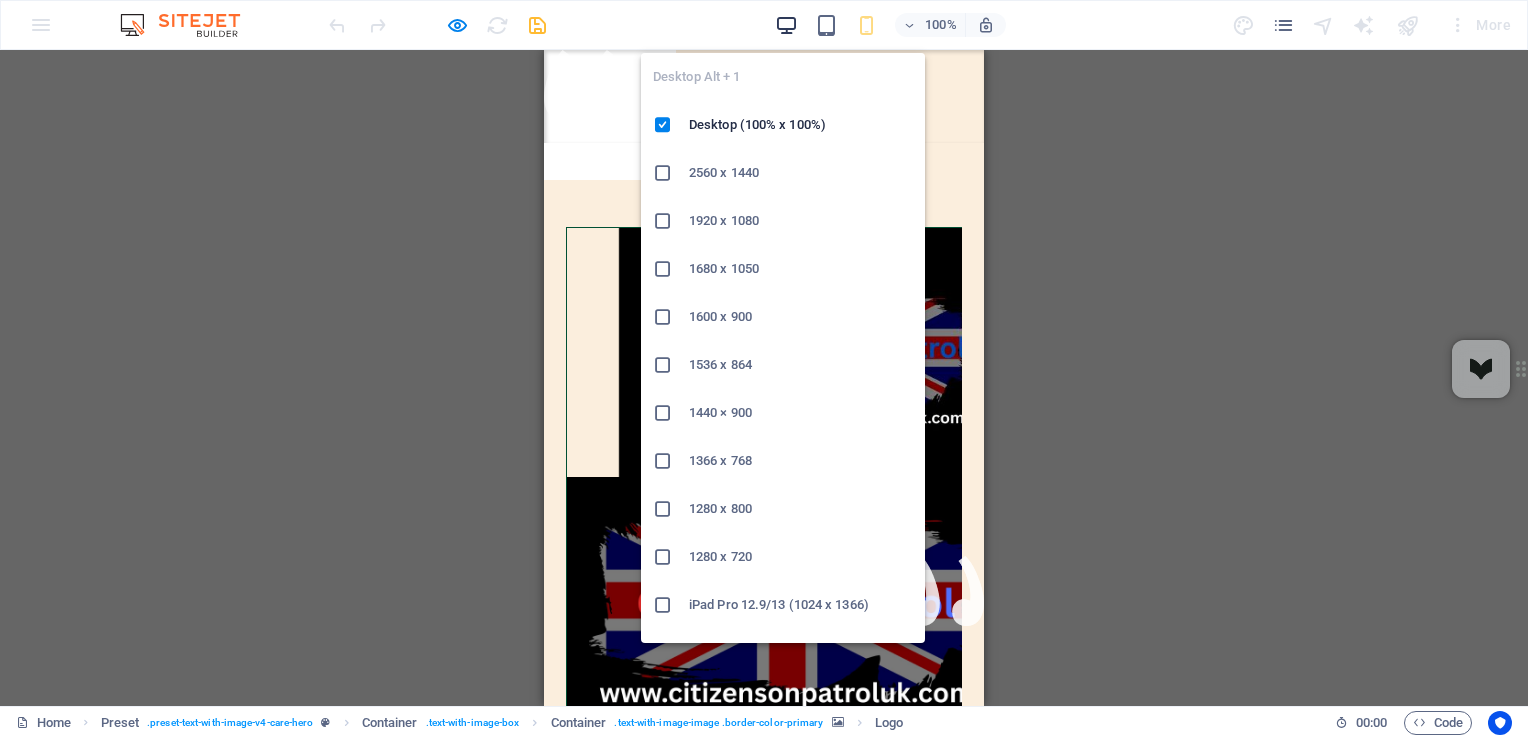 click at bounding box center [786, 25] 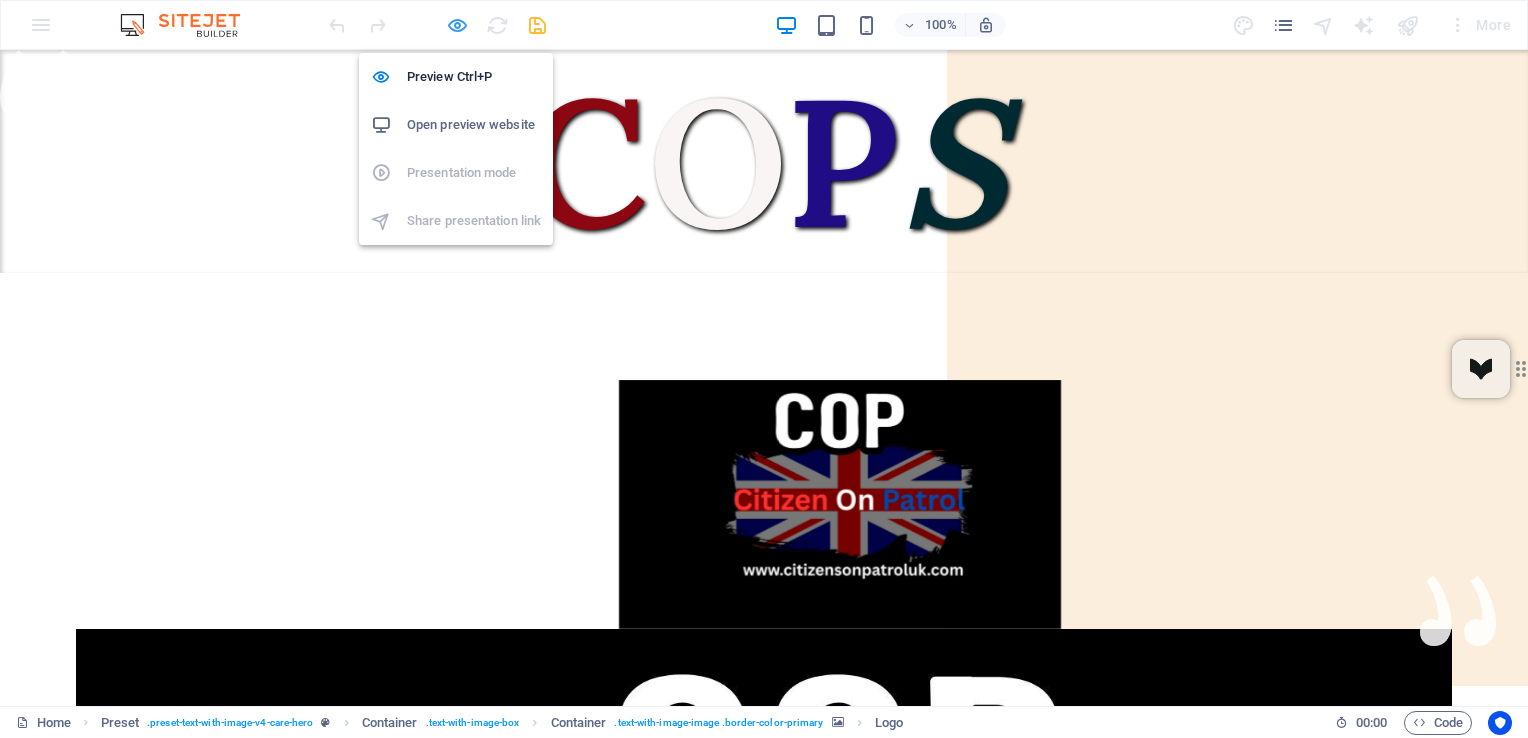 click at bounding box center [457, 25] 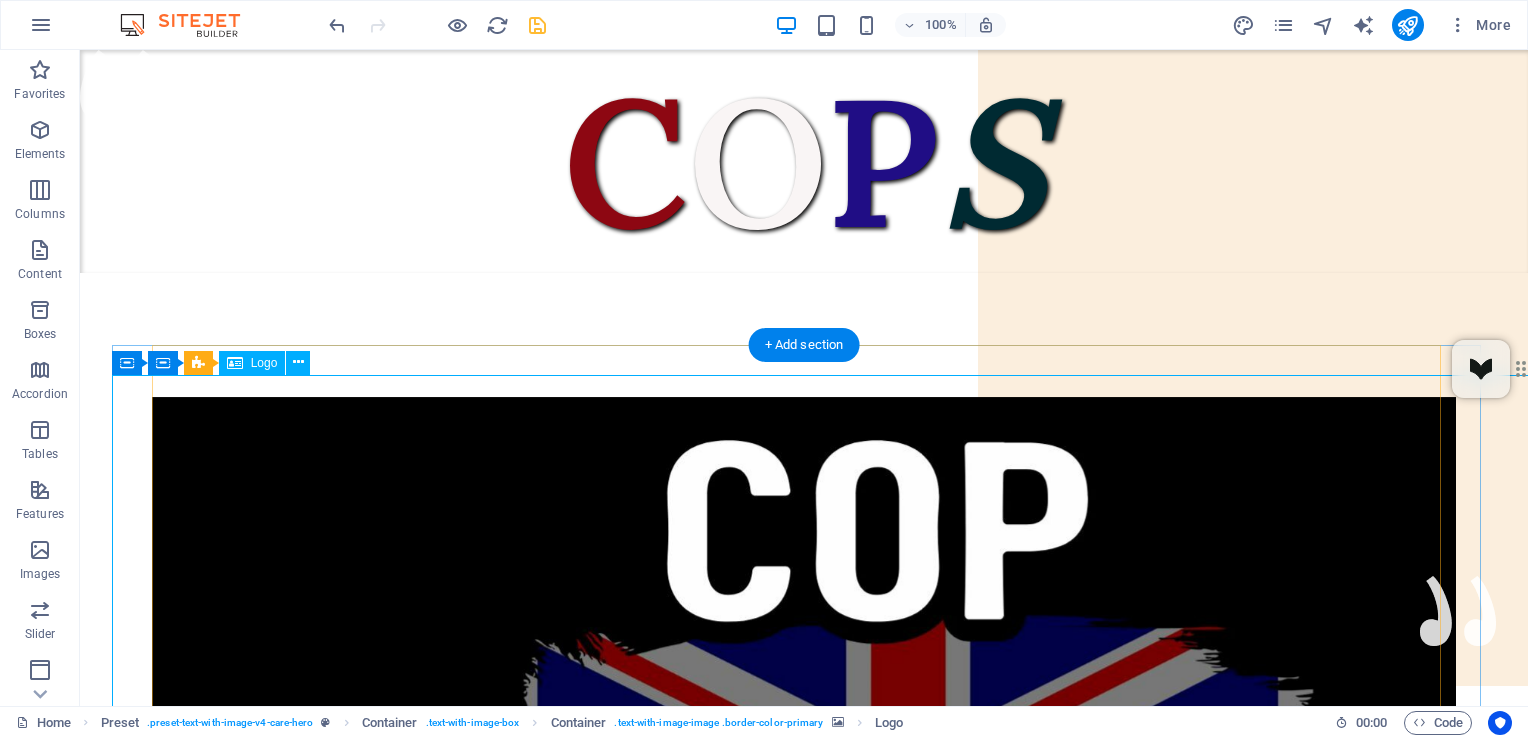 click at bounding box center [1023, 1643] 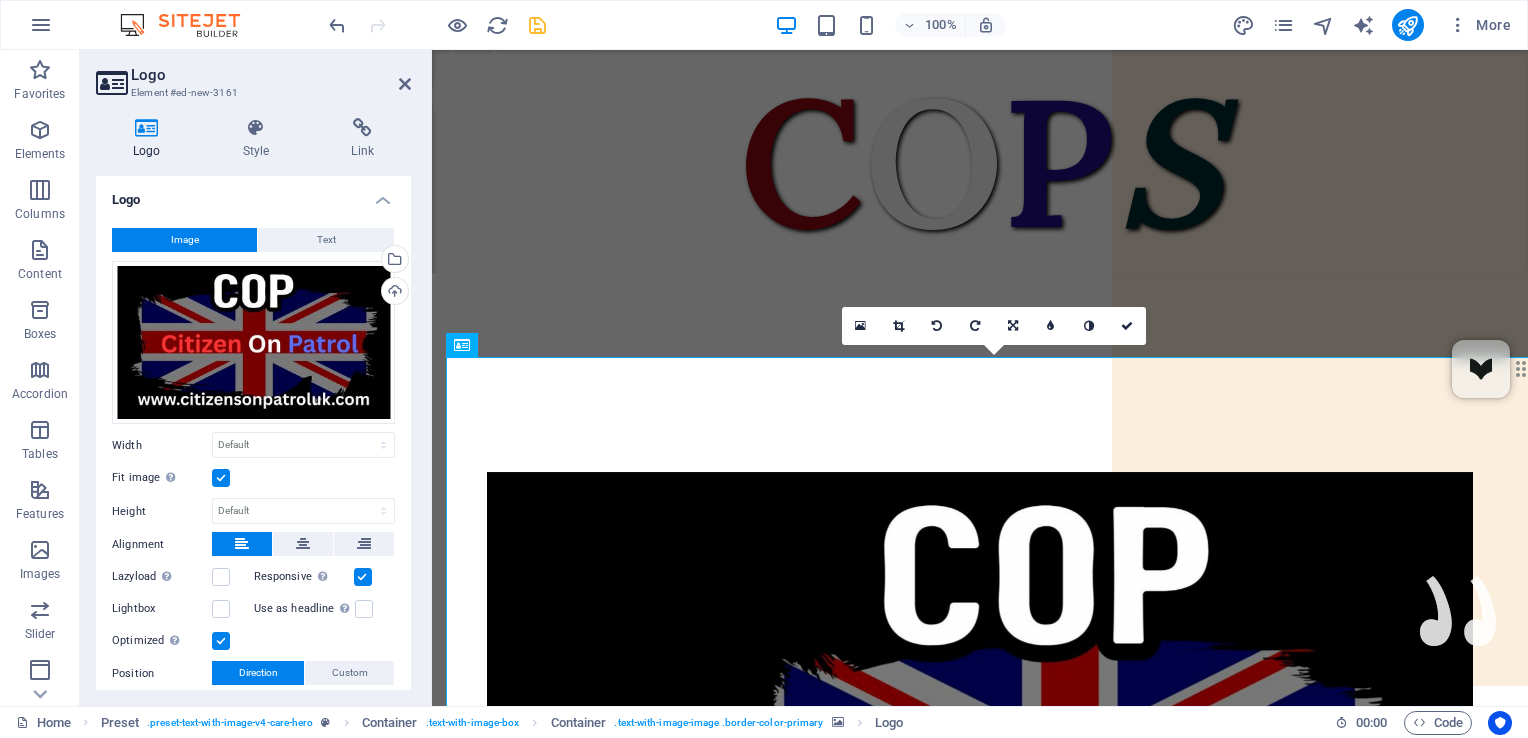 scroll, scrollTop: 124, scrollLeft: 0, axis: vertical 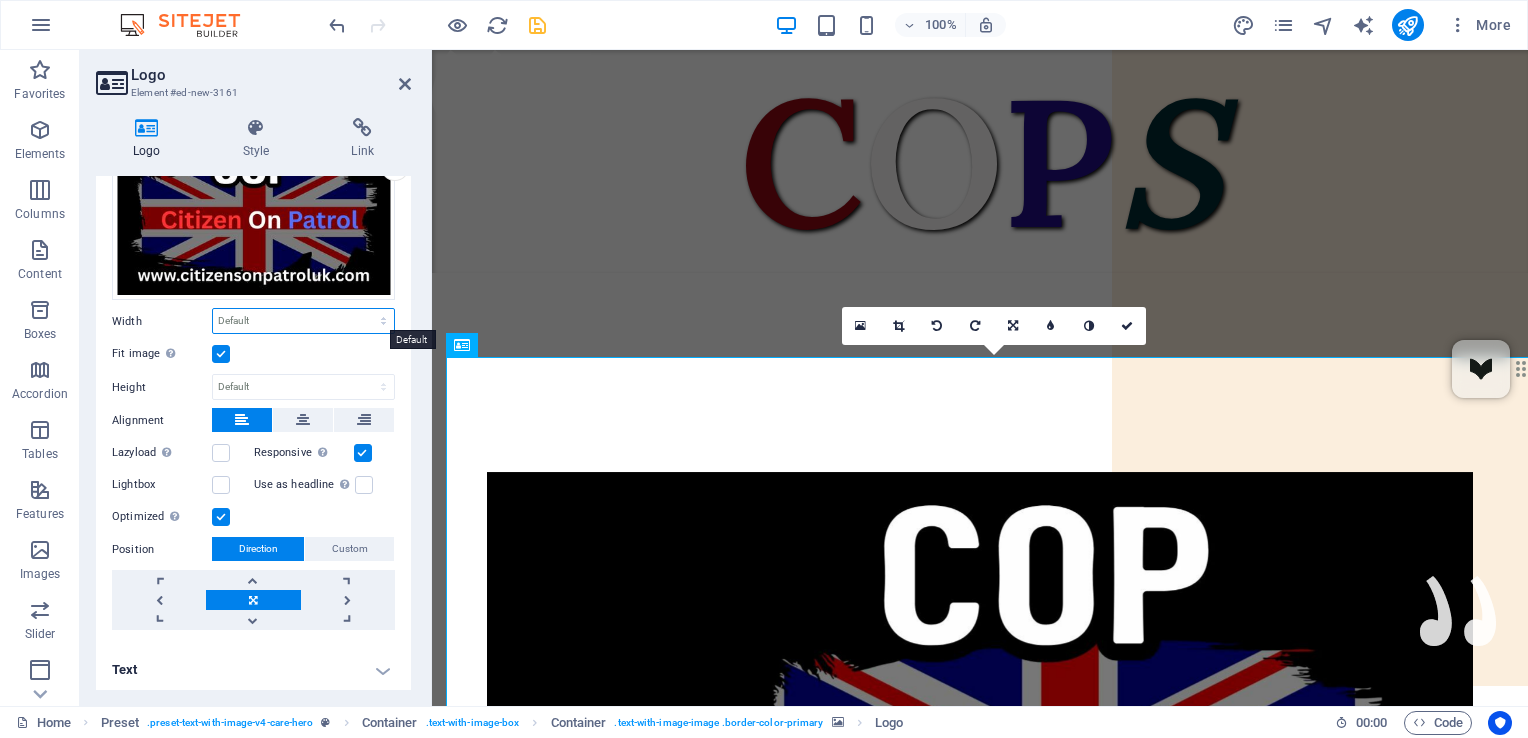 click on "Default auto px rem % em vh vw" at bounding box center [303, 321] 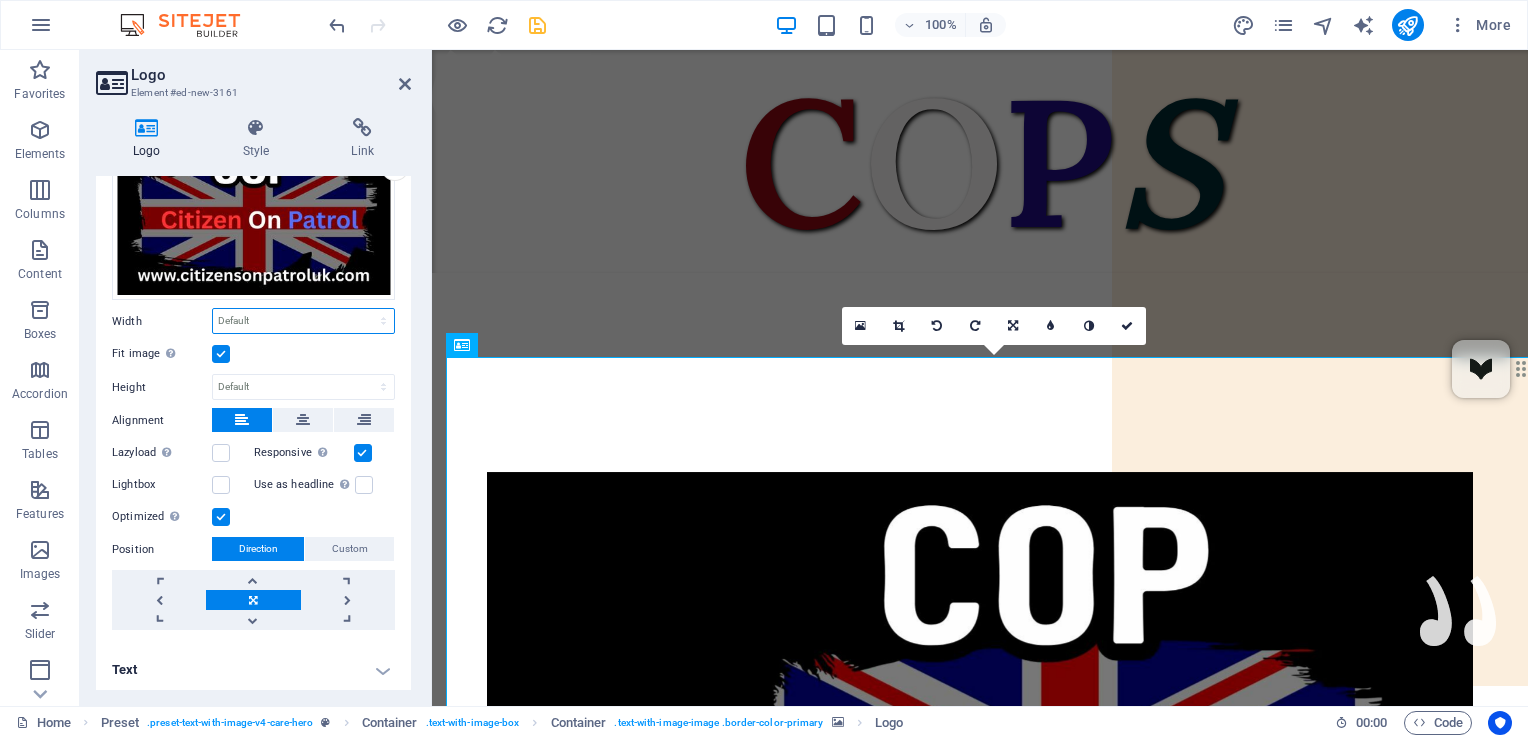 select on "%" 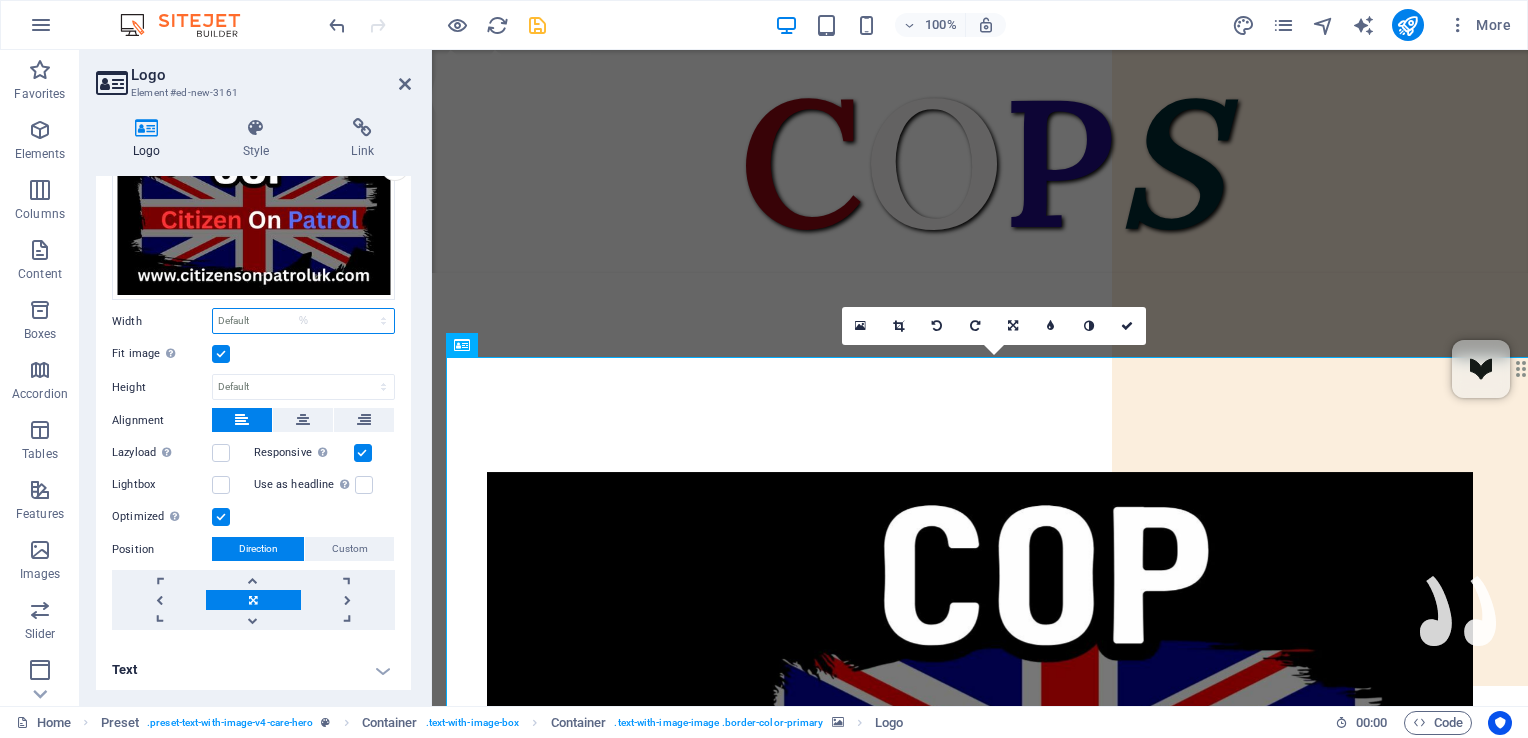 click on "Default auto px rem % em vh vw" at bounding box center [303, 321] 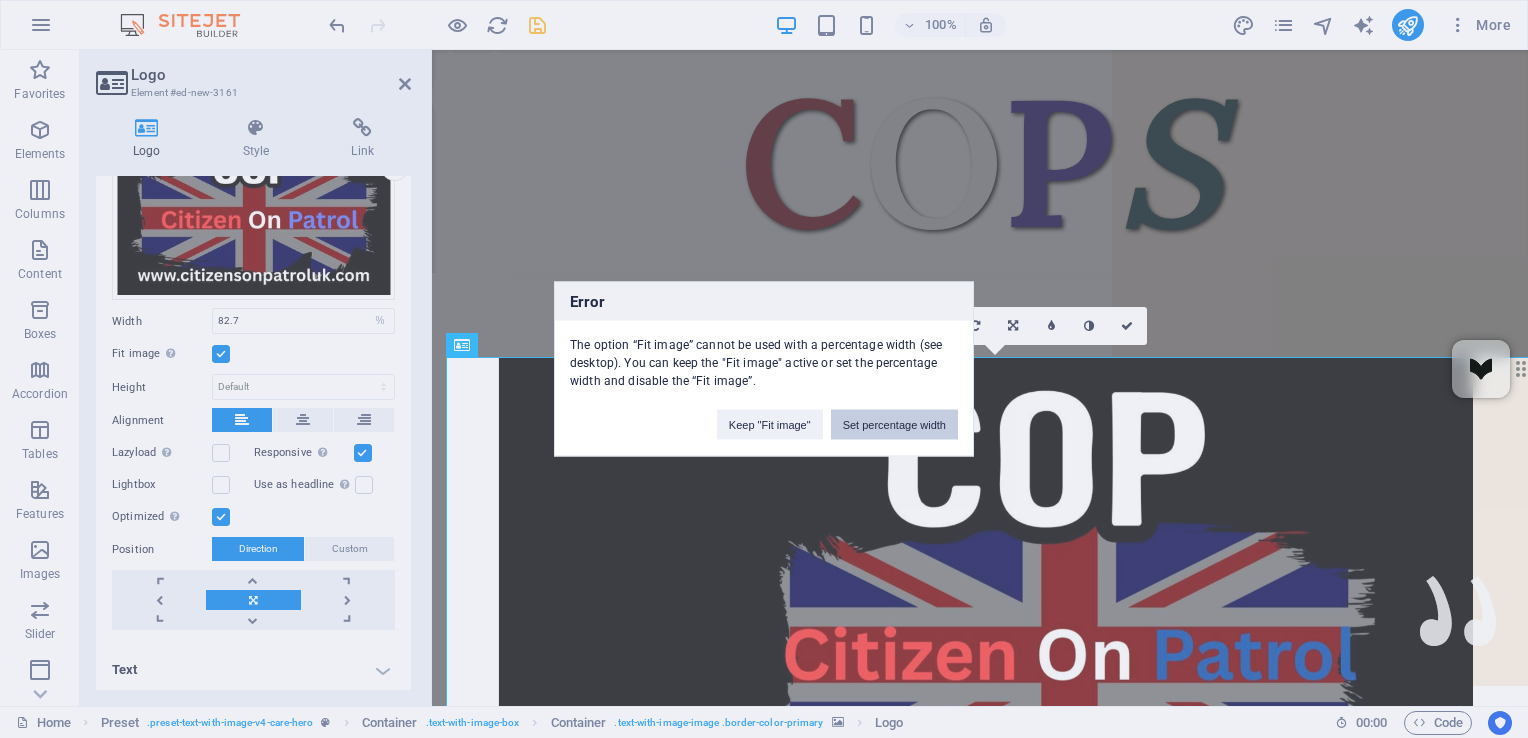 click on "Set percentage width" at bounding box center [894, 425] 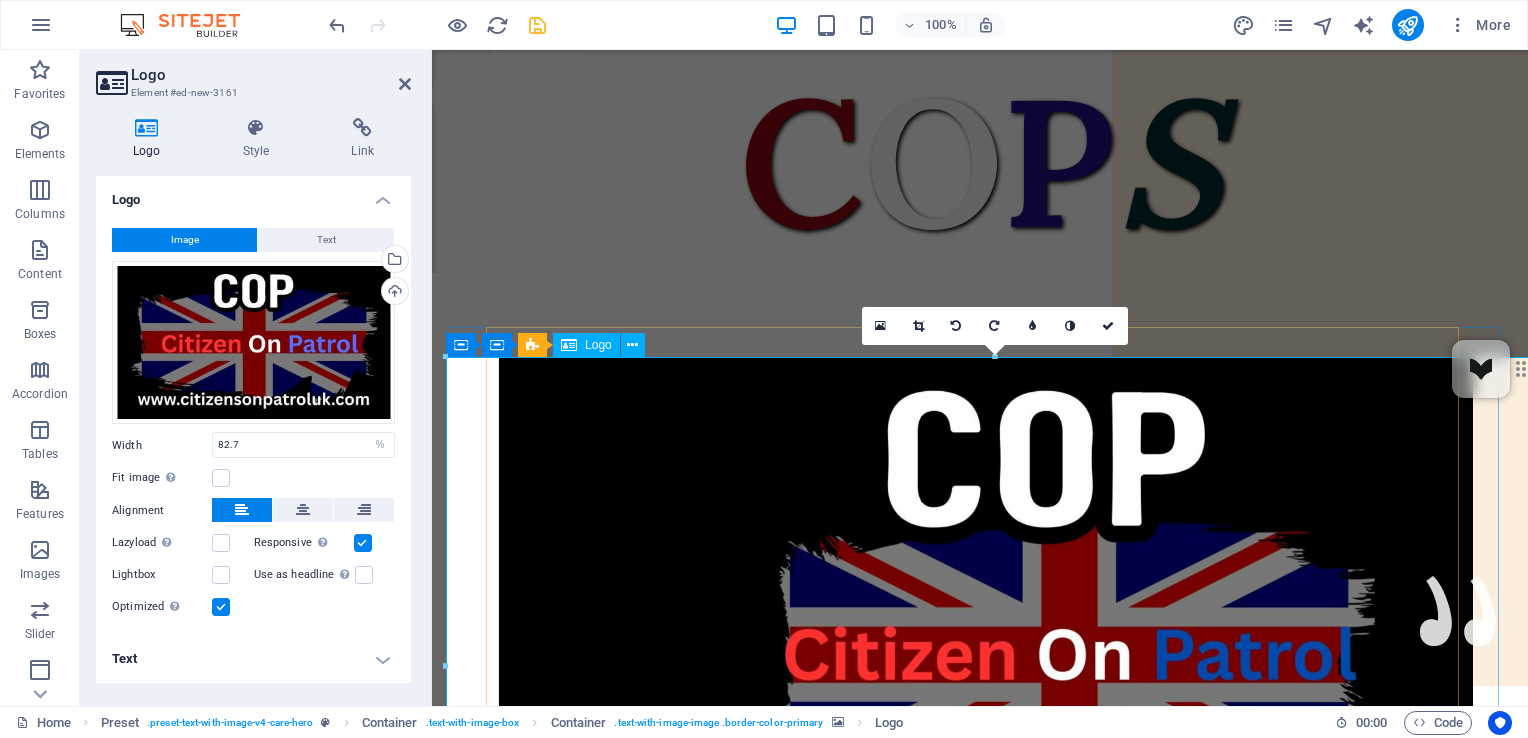 scroll, scrollTop: 0, scrollLeft: 0, axis: both 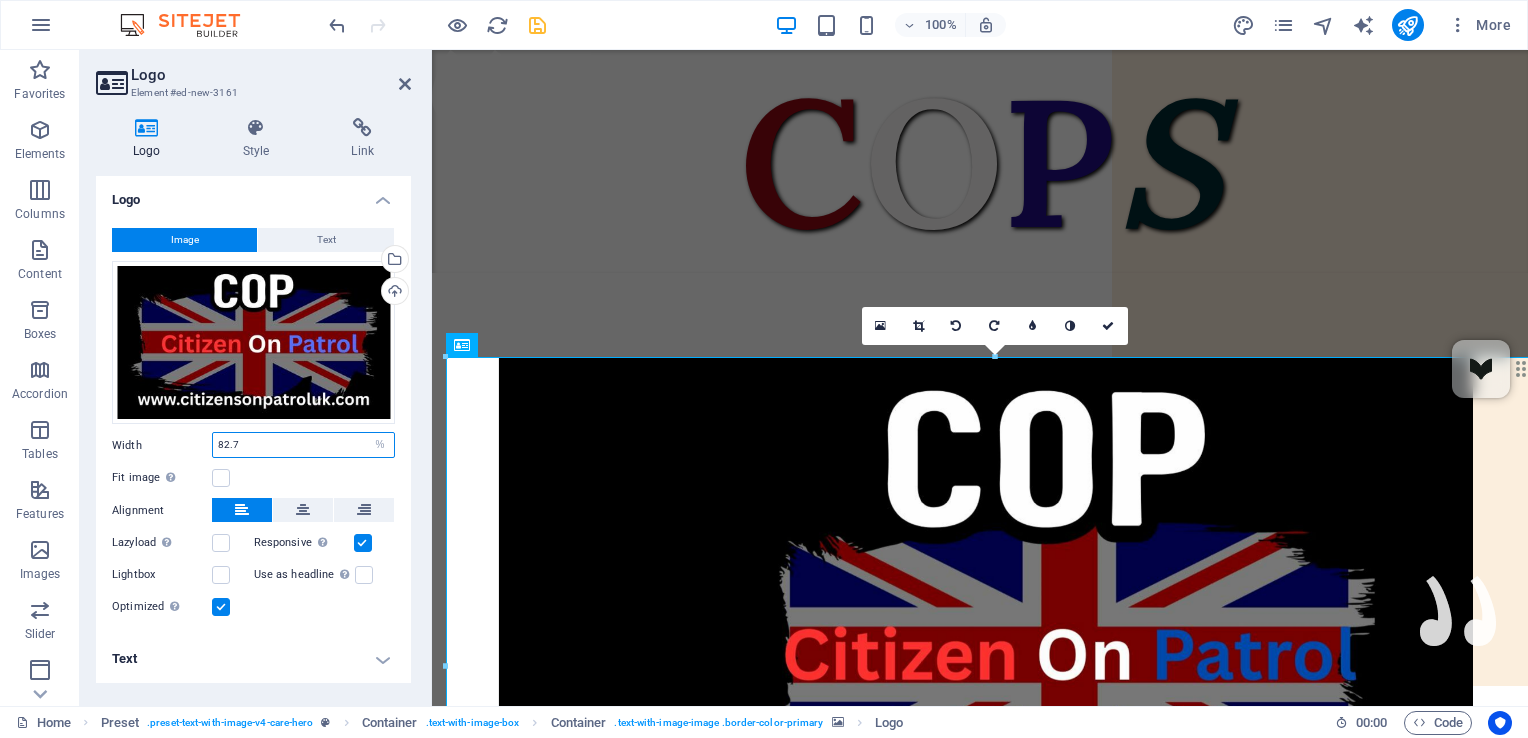 click on "82.7" at bounding box center [303, 445] 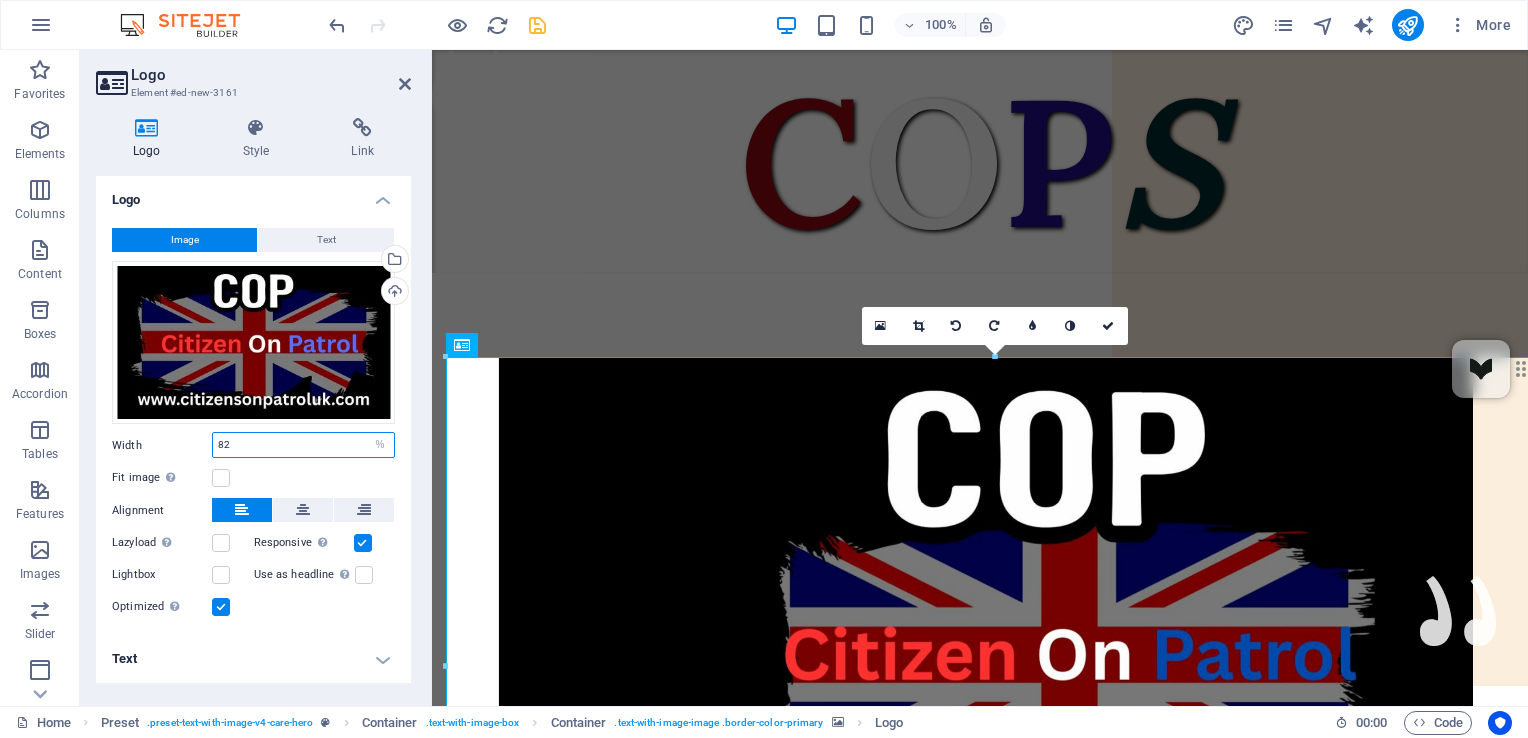 type on "8" 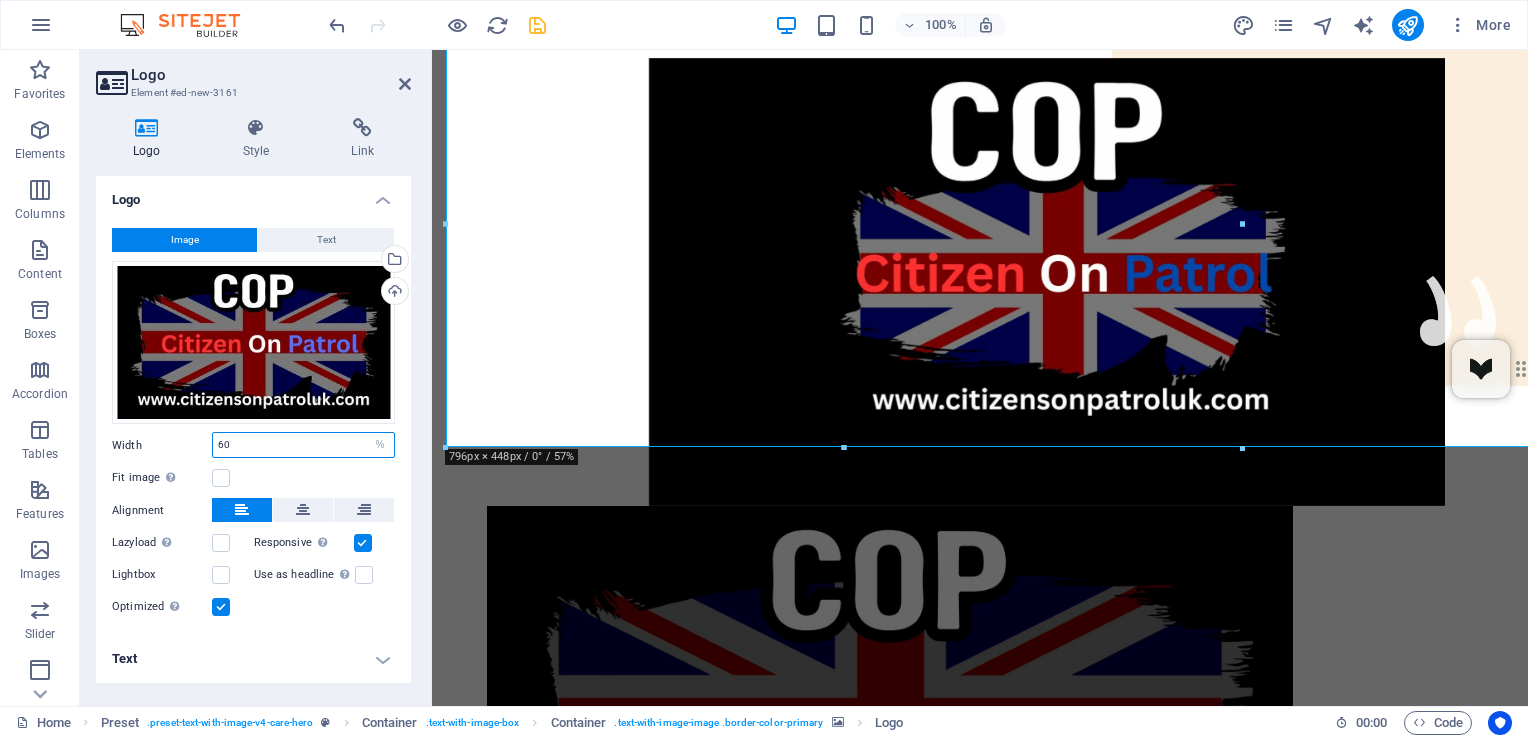 scroll, scrollTop: 360, scrollLeft: 0, axis: vertical 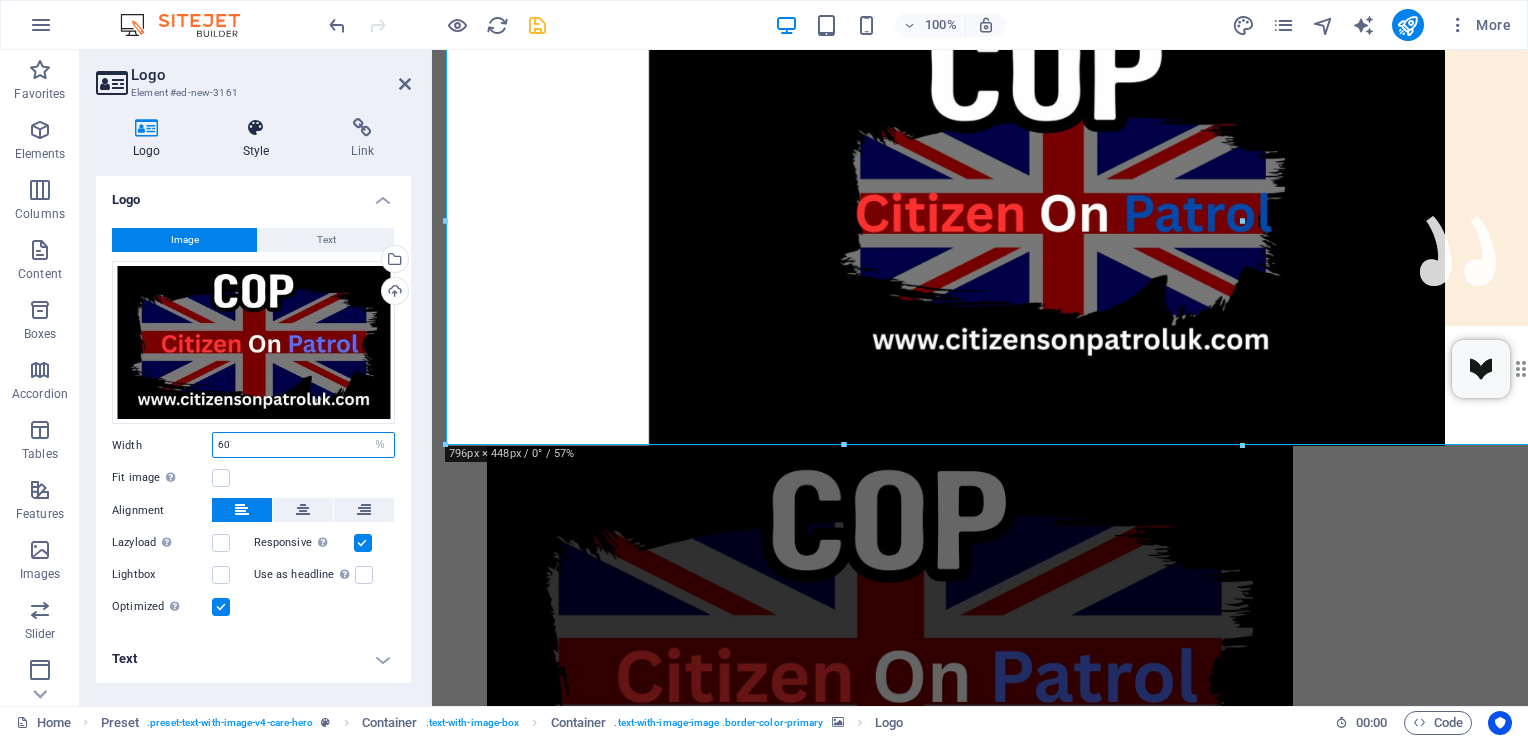 type on "60" 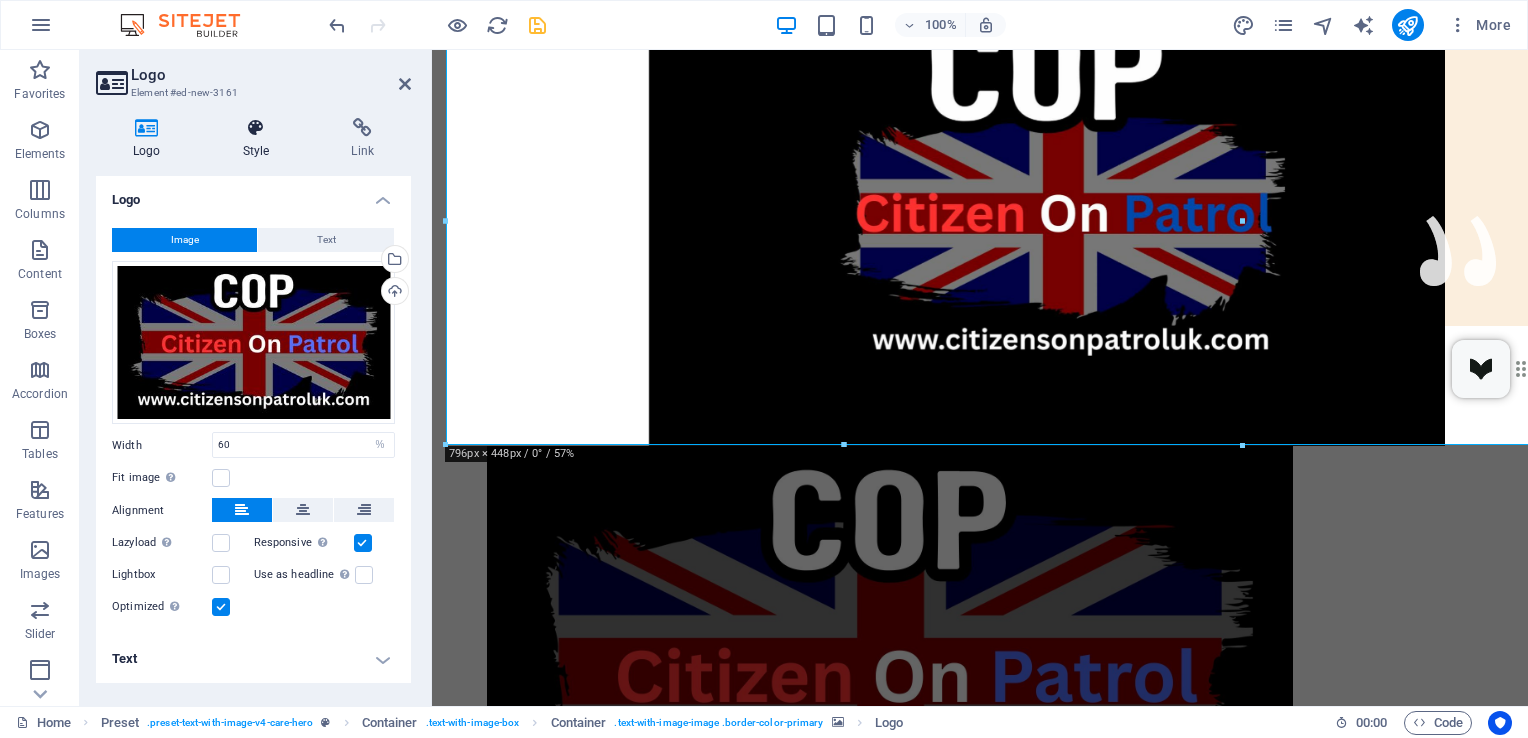 click on "Style" at bounding box center [260, 139] 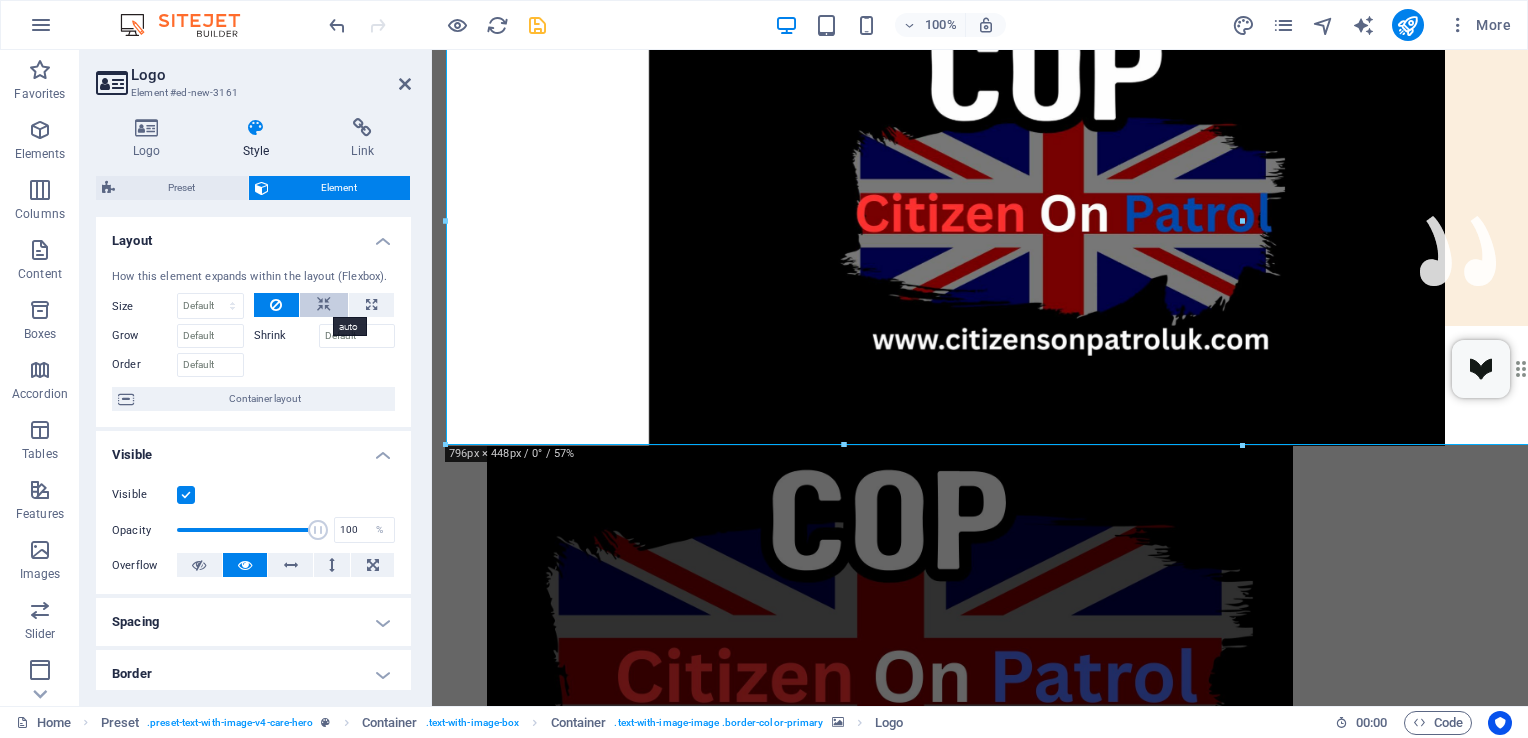 click at bounding box center (324, 305) 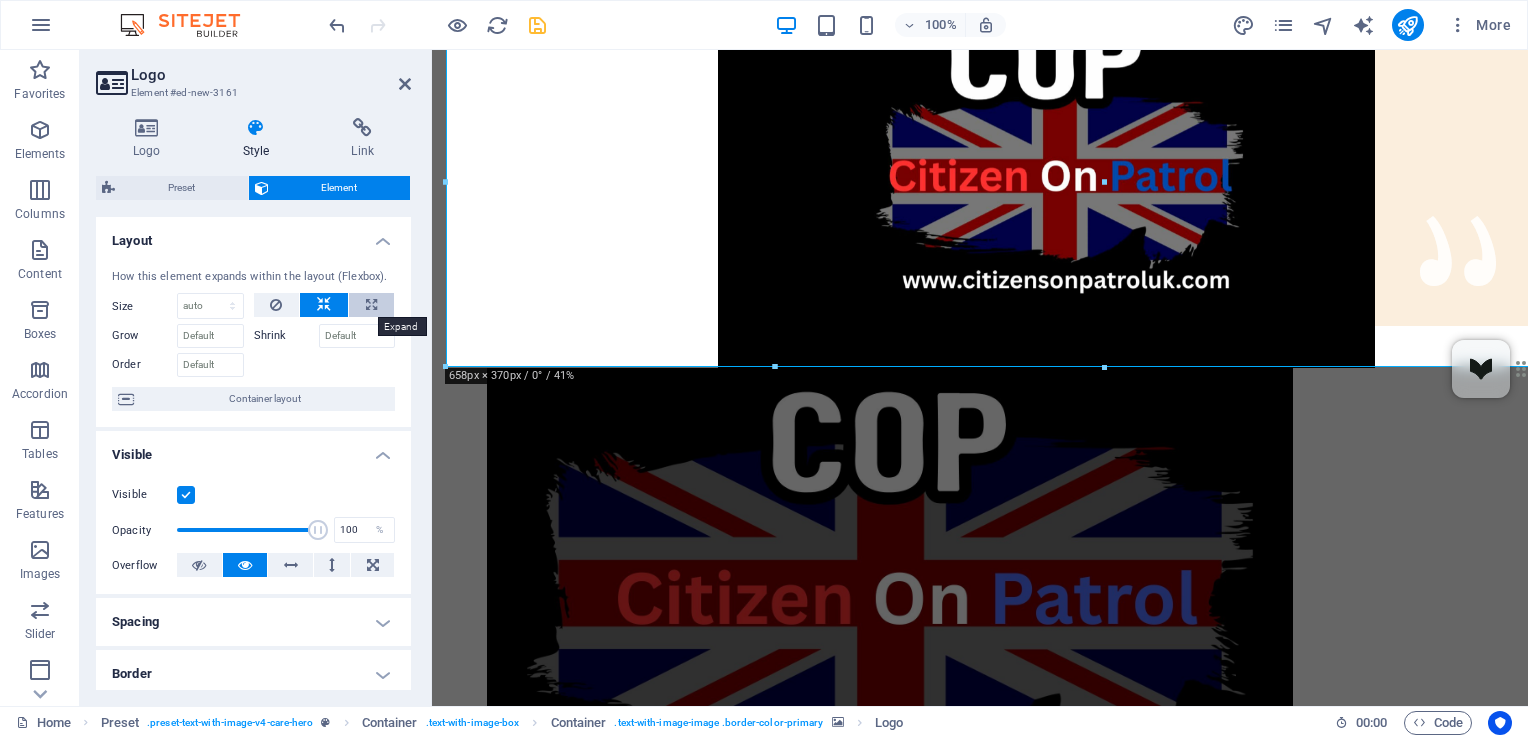 click at bounding box center (371, 305) 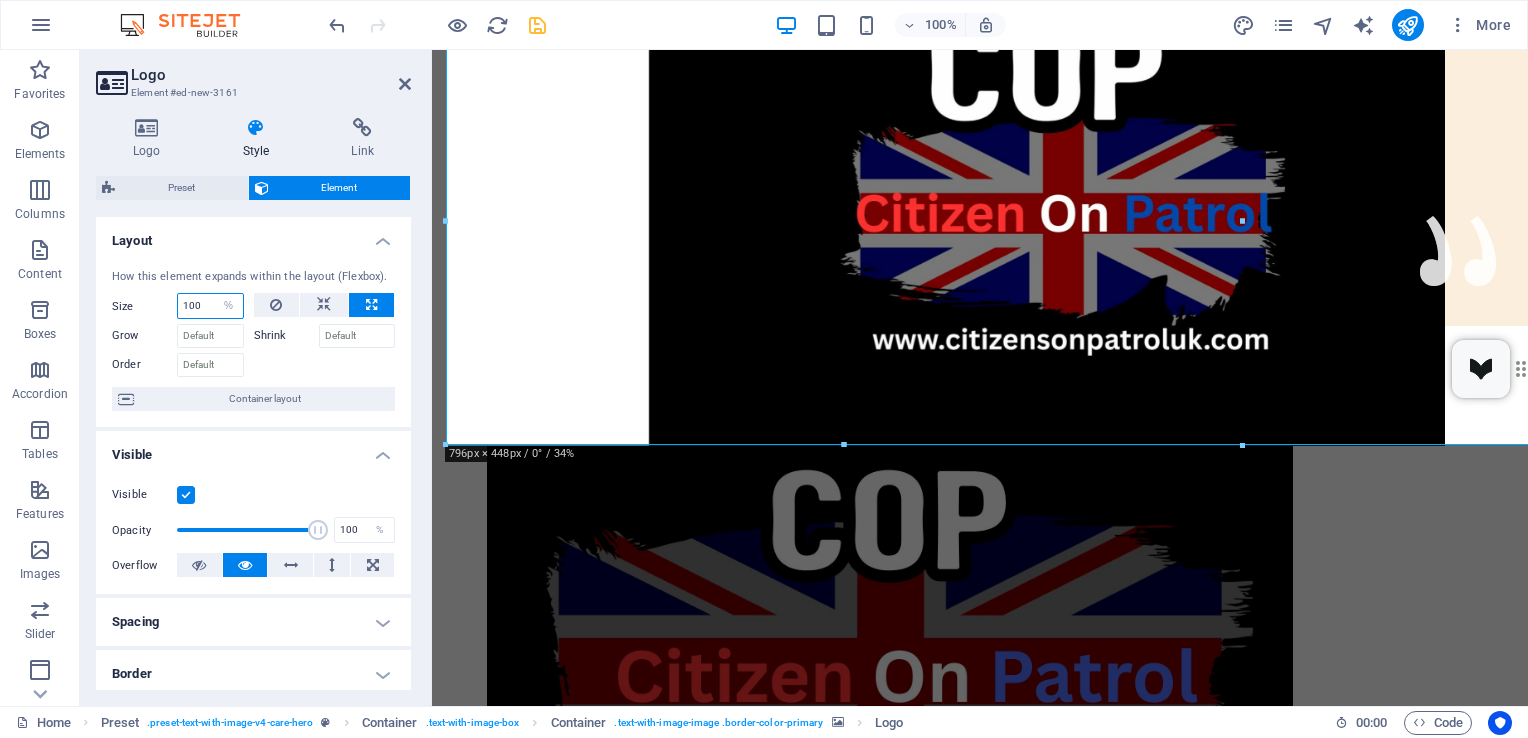click on "100" at bounding box center (210, 306) 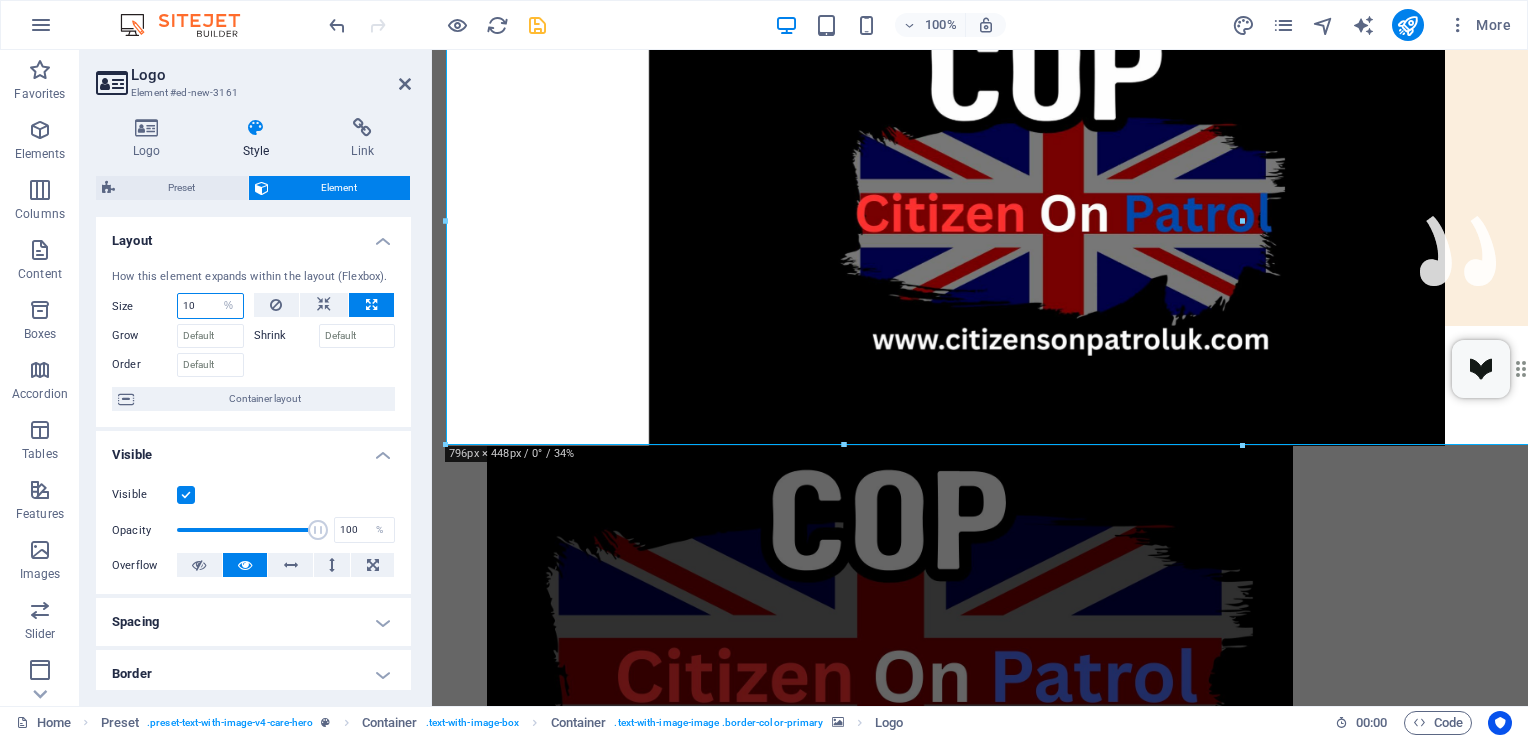type on "1" 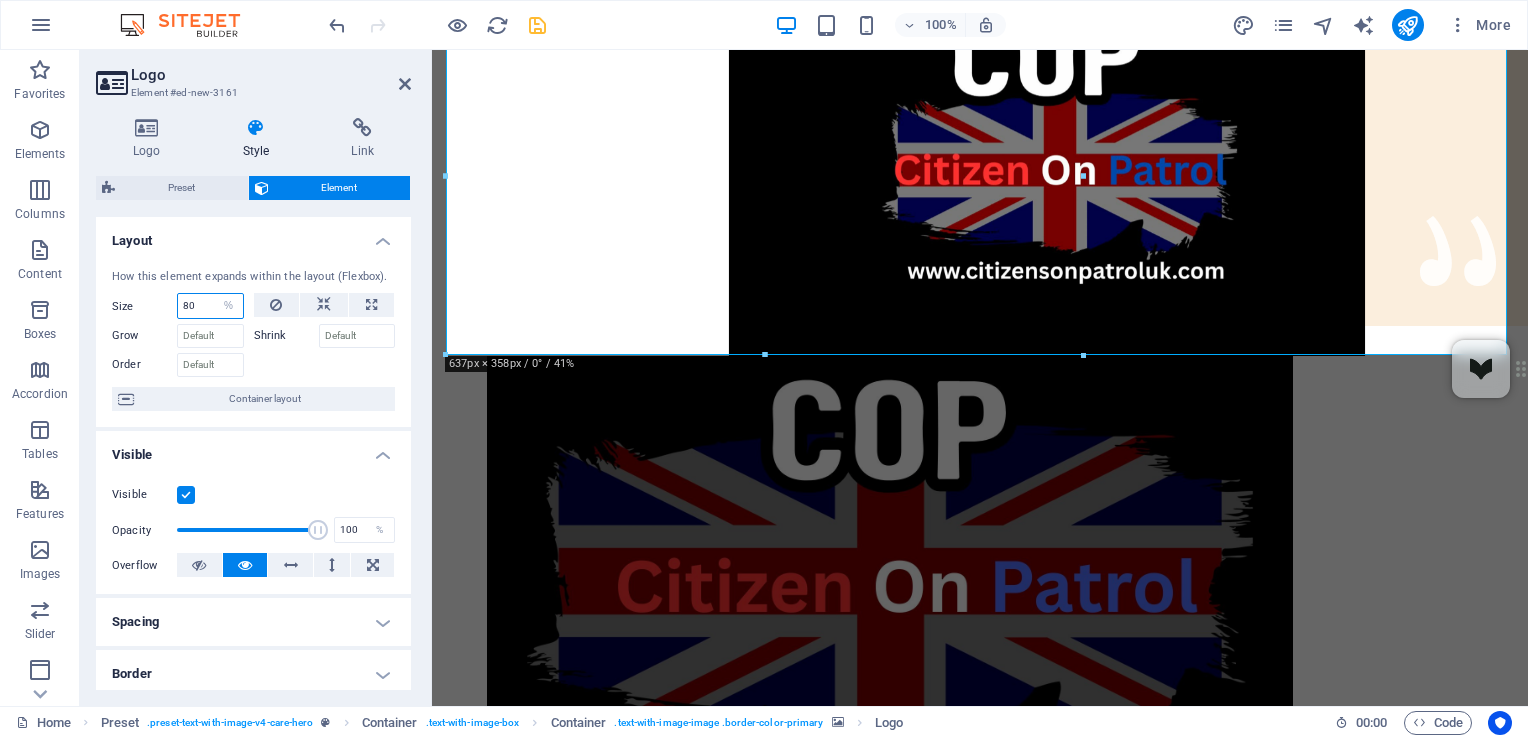 type on "8" 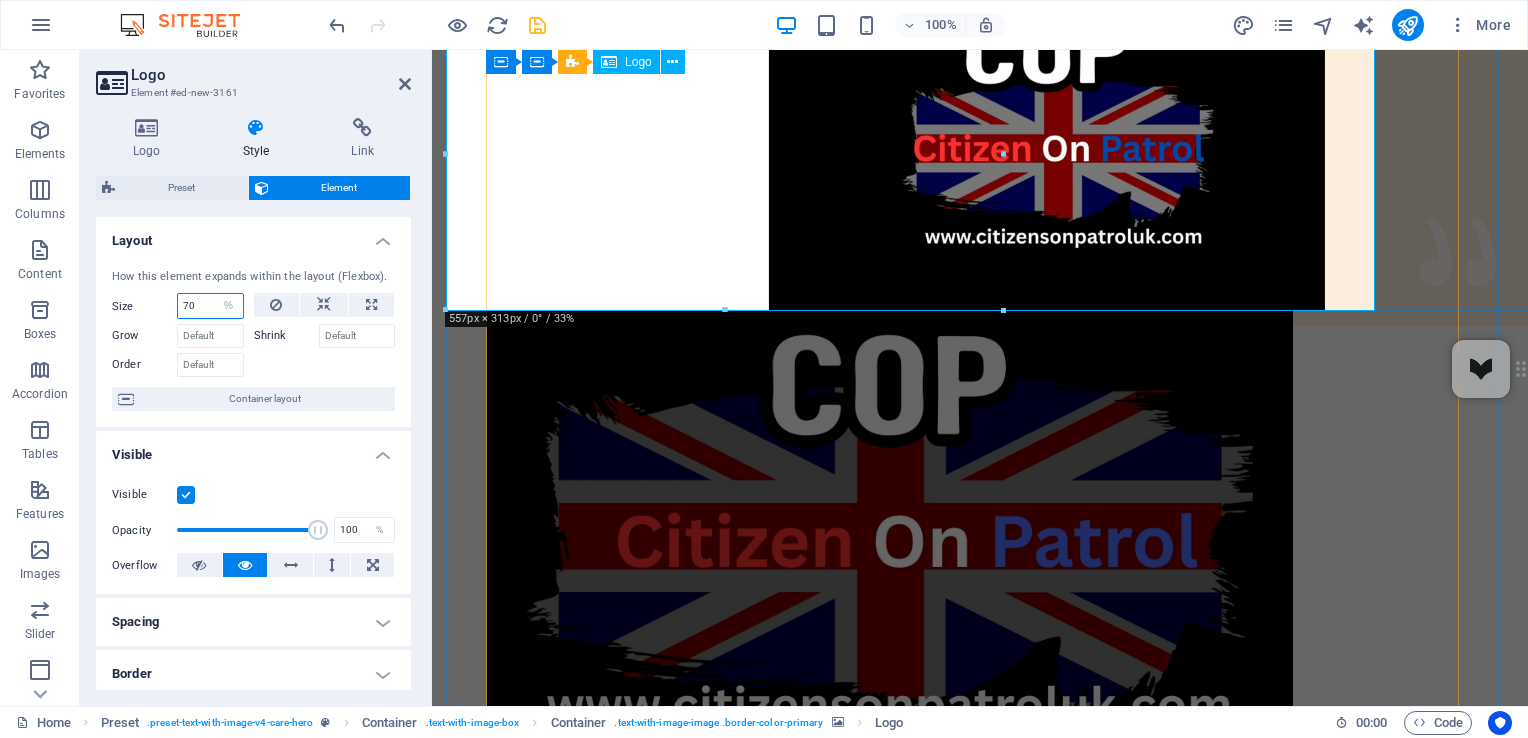 type on "70" 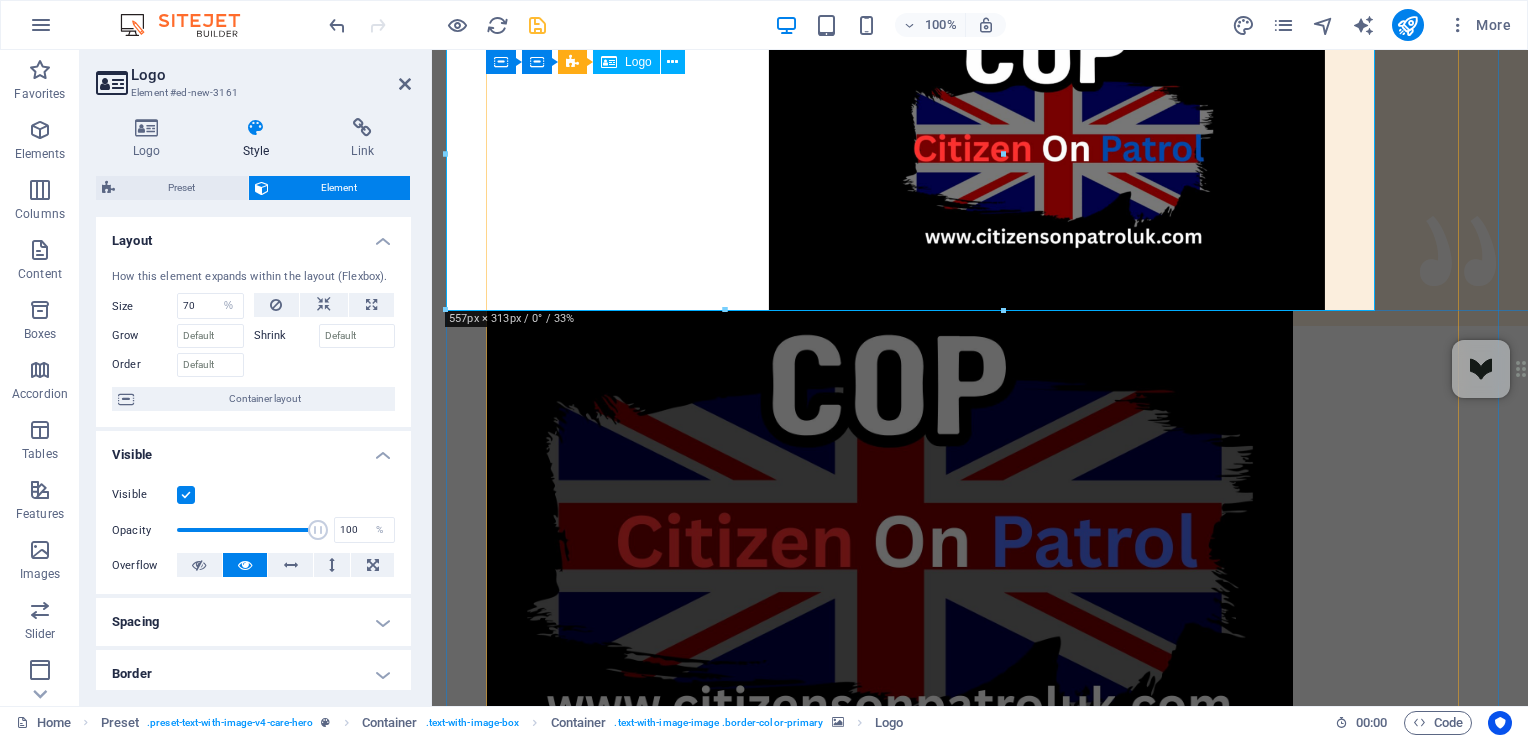 click at bounding box center (1159, 537) 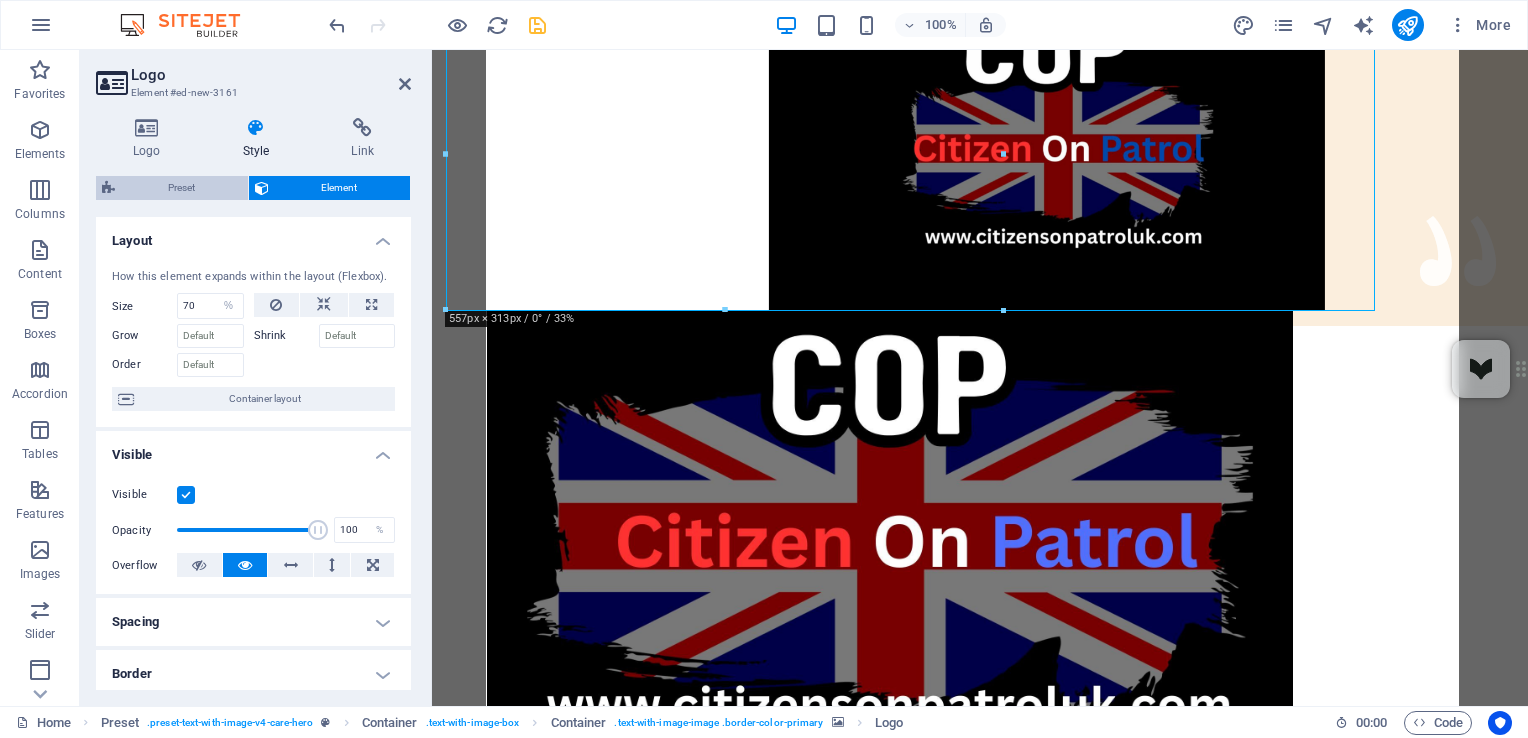 click on "Preset" at bounding box center (181, 188) 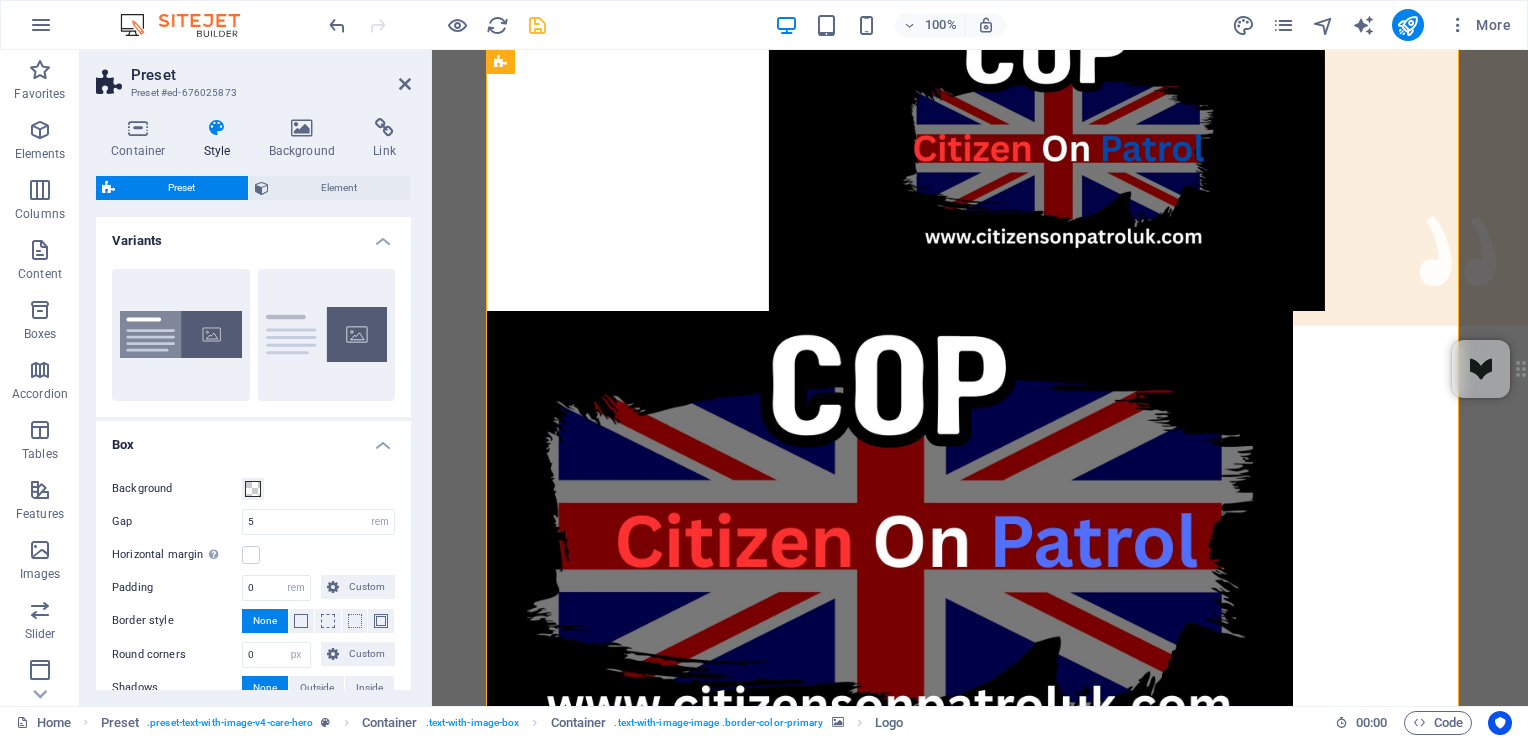 scroll, scrollTop: 342, scrollLeft: 0, axis: vertical 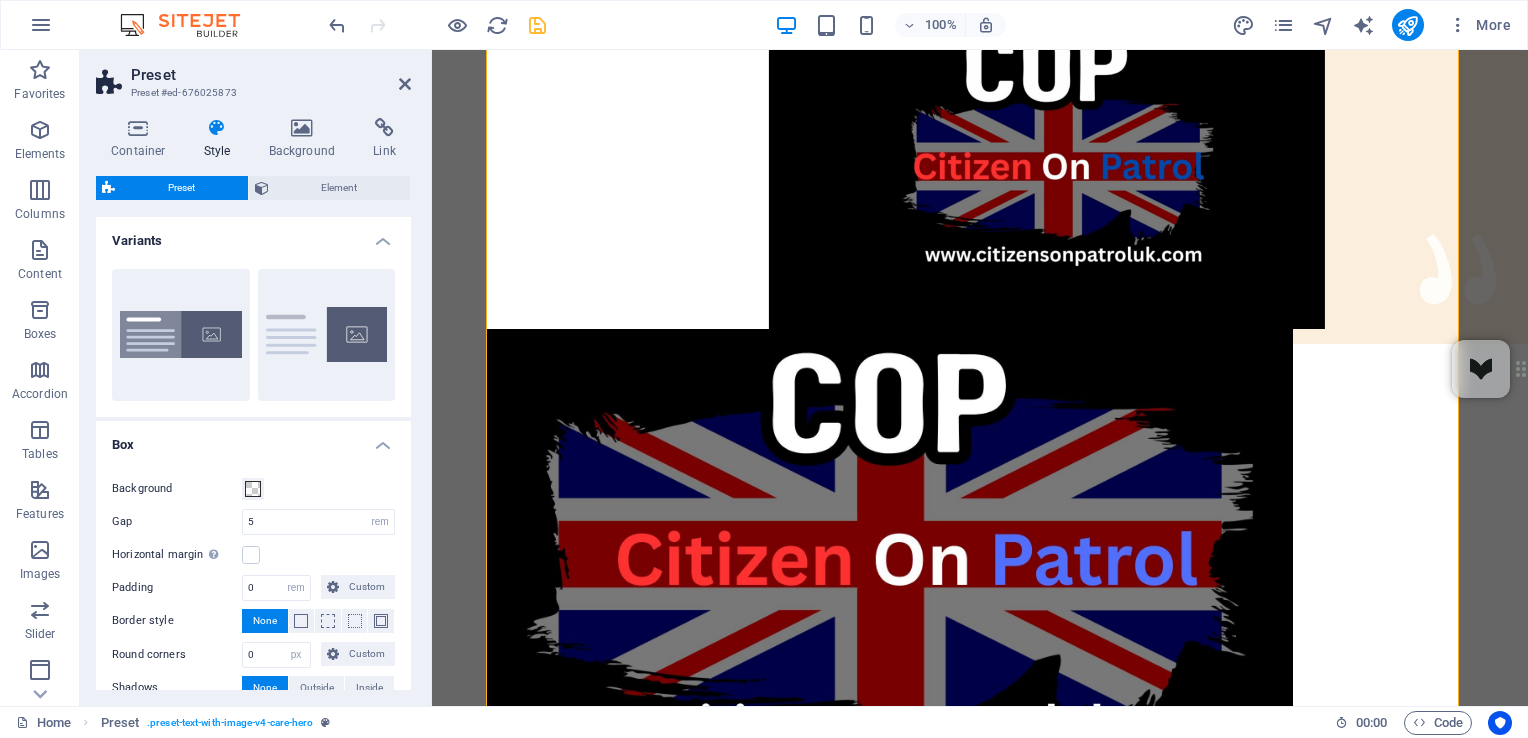 click on "Container Style Background Link Size Height Default px rem % vh vw Min. height None px rem % vh vw Width Default px rem % em vh vw Min. width None px rem % vh vw Content width Default Custom width Width Default px rem % em vh vw Min. width None px rem % vh vw Default padding Custom spacing Default content width and padding can be changed under Design. Edit design Layout (Flexbox) Alignment Determines the flex direction. Default Main axis Determine how elements should behave along the main axis inside this container (justify content). Default Side axis Control the vertical direction of the element inside of the container (align items). Default Wrap Default On Off Fill Controls the distances and direction of elements on the y-axis across several lines (align content). Default Accessibility ARIA helps assistive technologies (like screen readers) to understand the role, state, and behavior of web elements Role The ARIA role defines the purpose of an element.  None Alert Article Banner Comment Fan" at bounding box center (253, 404) 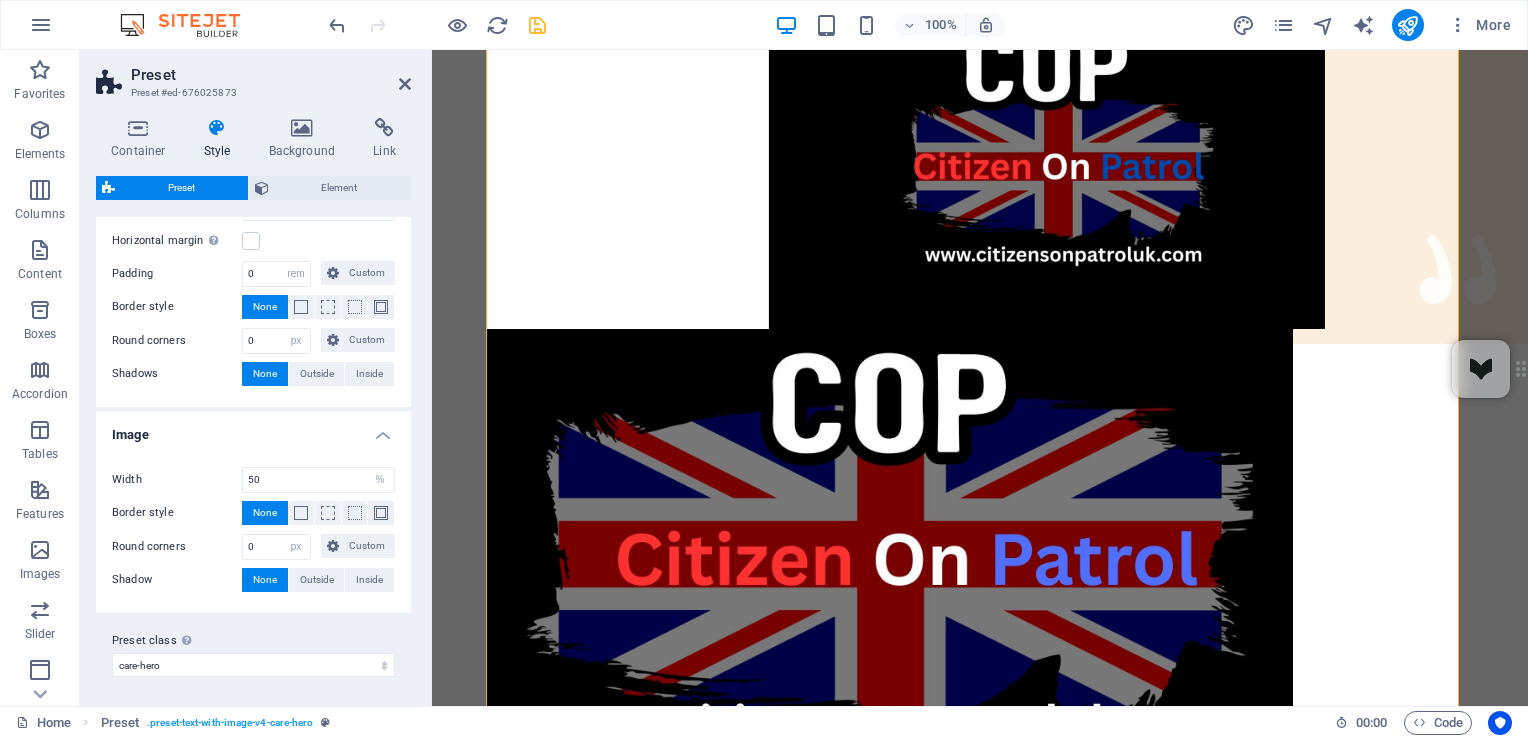 scroll, scrollTop: 0, scrollLeft: 0, axis: both 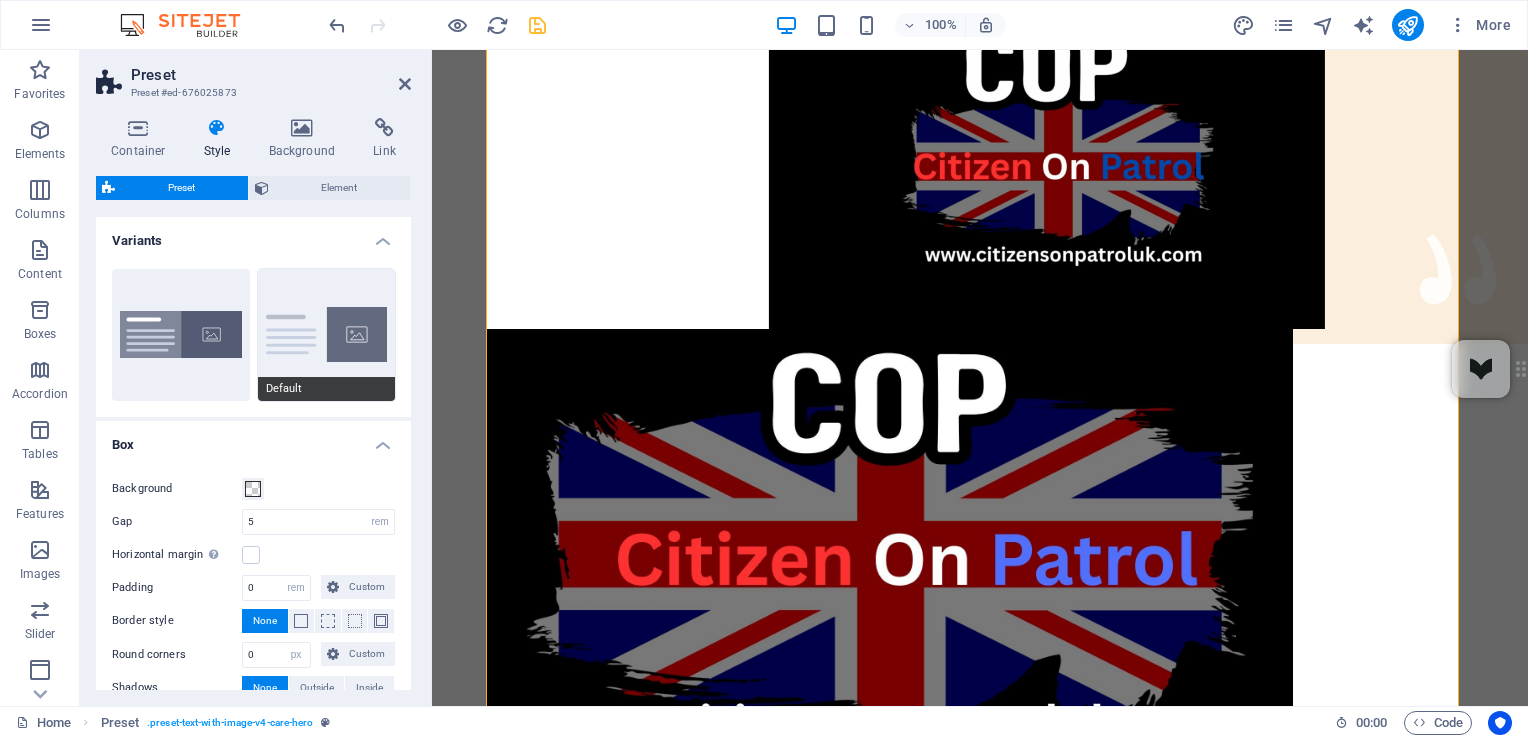 click on "Default" at bounding box center [327, 335] 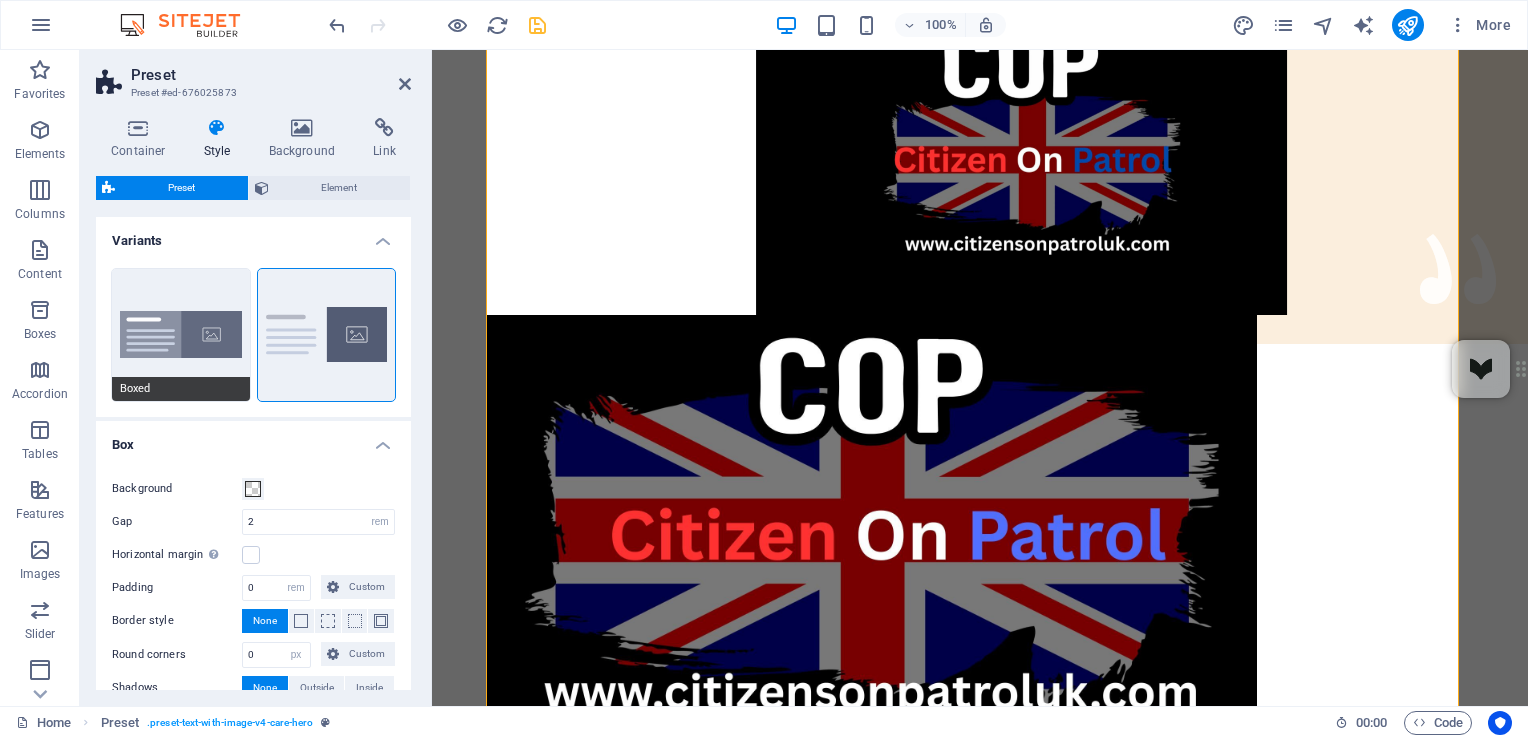 click on "Boxed" at bounding box center [181, 335] 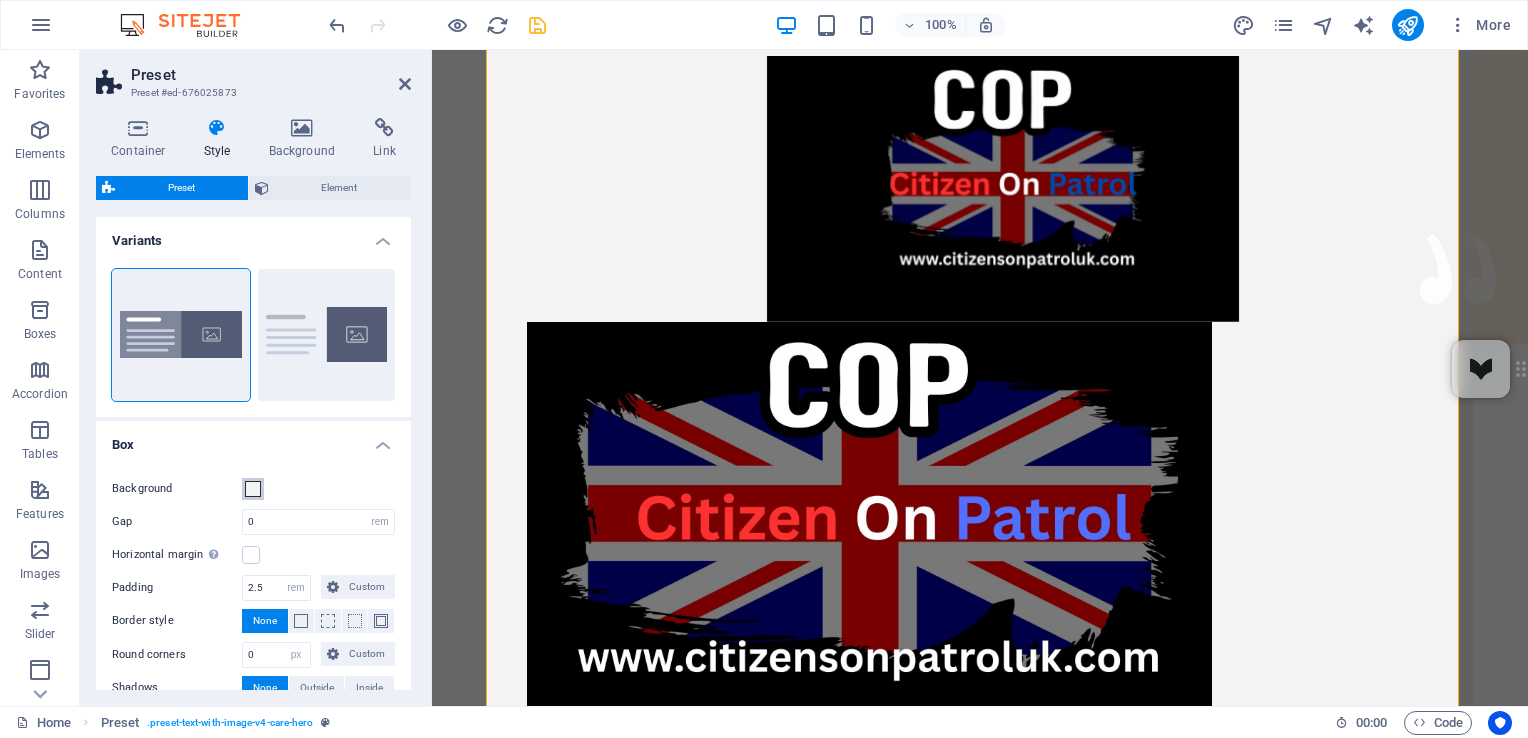 click at bounding box center (253, 489) 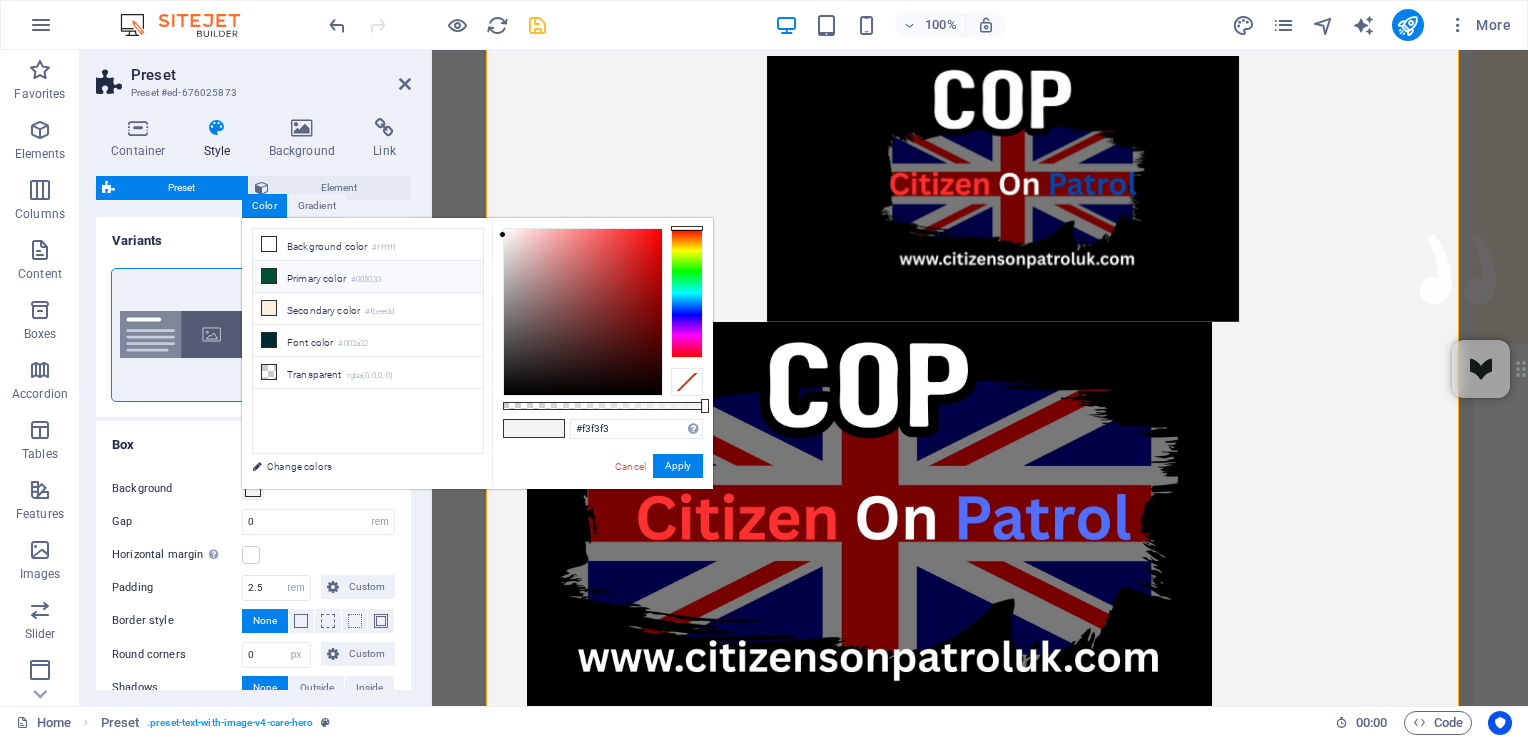 click at bounding box center [269, 276] 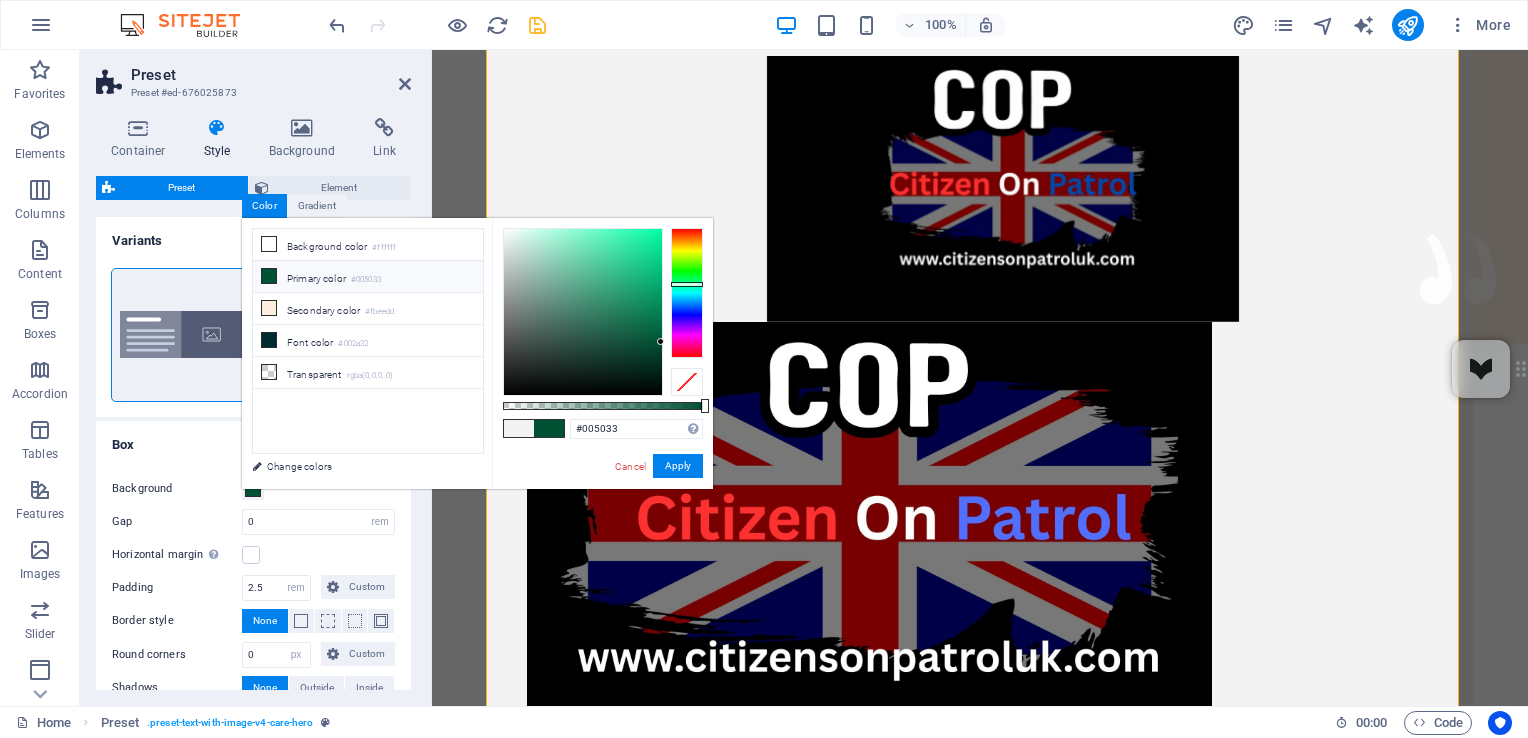 click at bounding box center (269, 276) 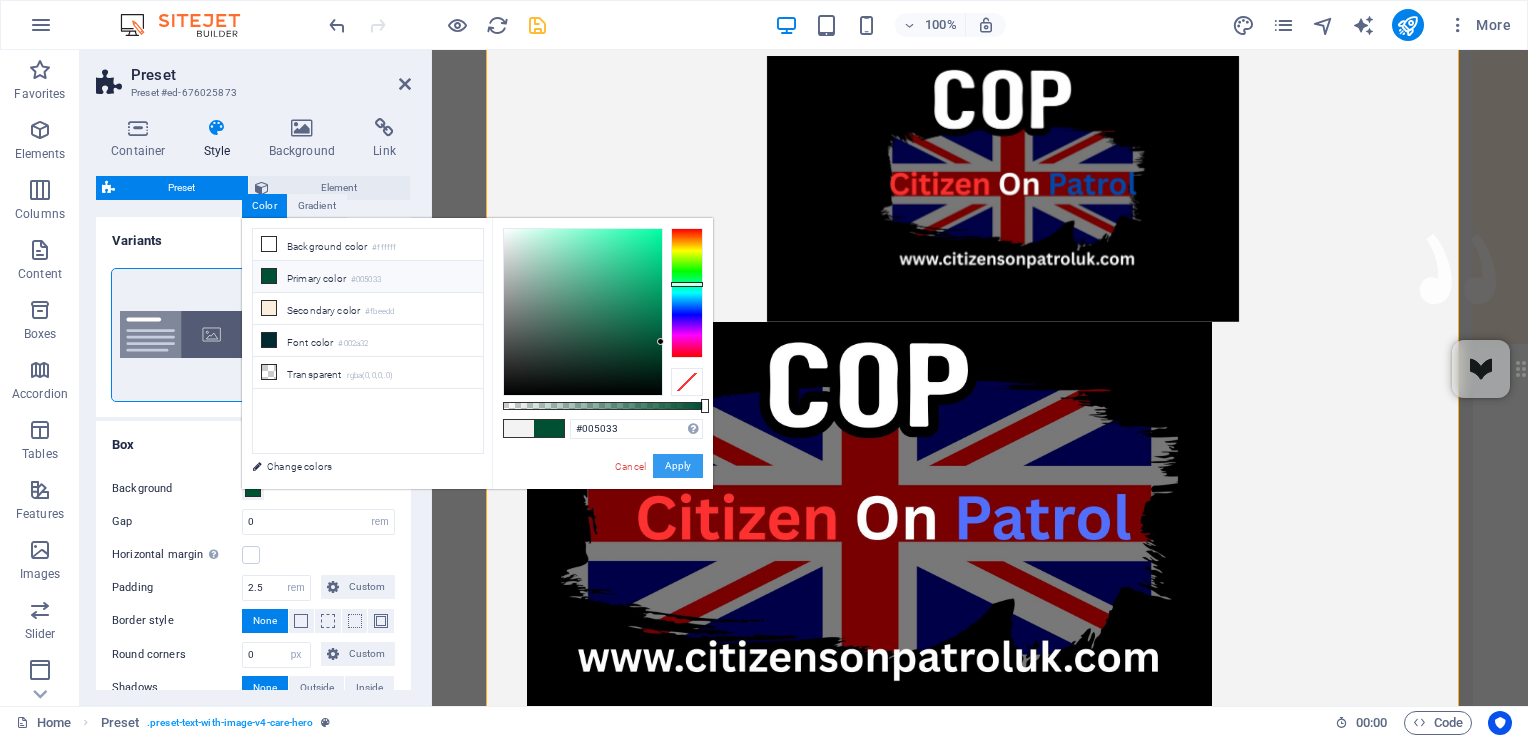 click on "Apply" at bounding box center (678, 466) 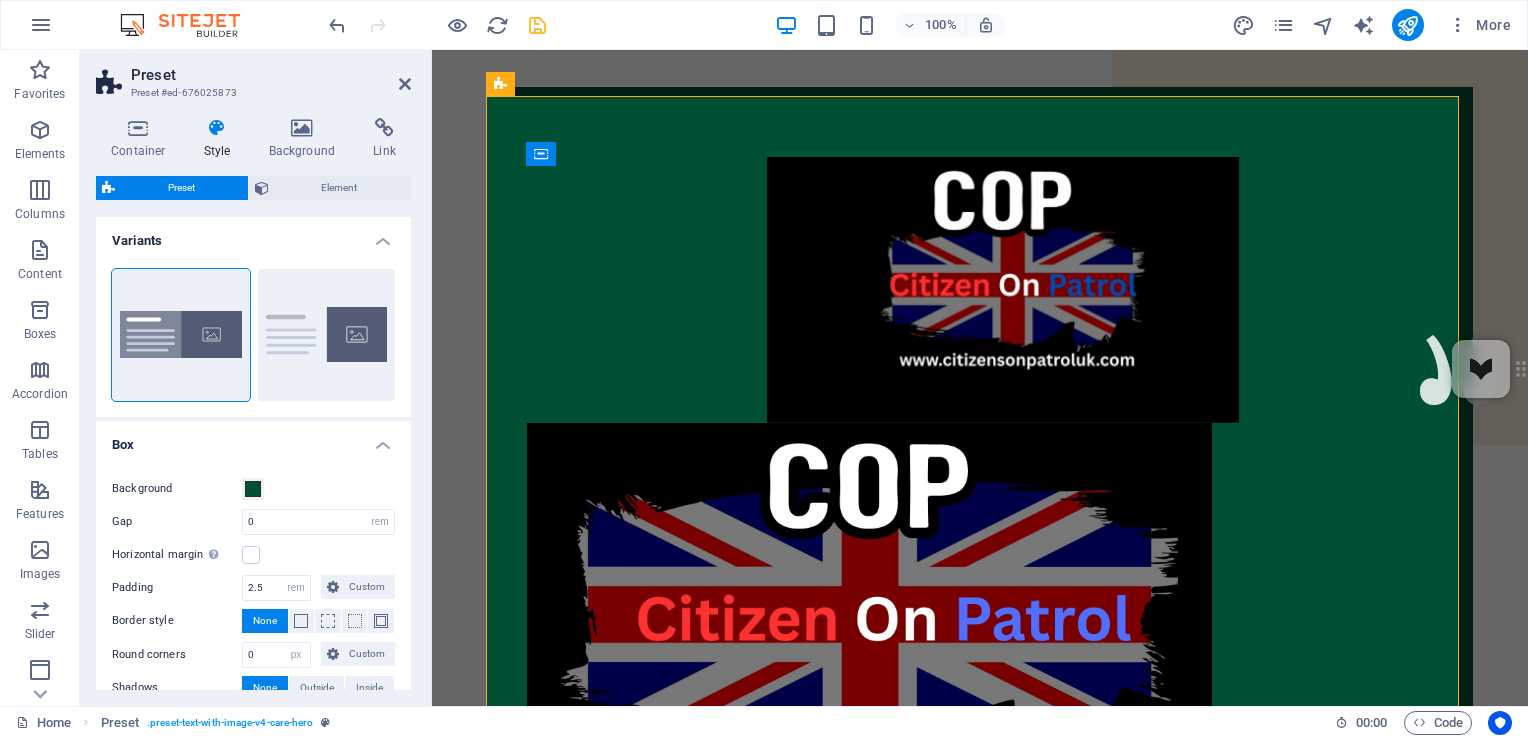 scroll, scrollTop: 201, scrollLeft: 0, axis: vertical 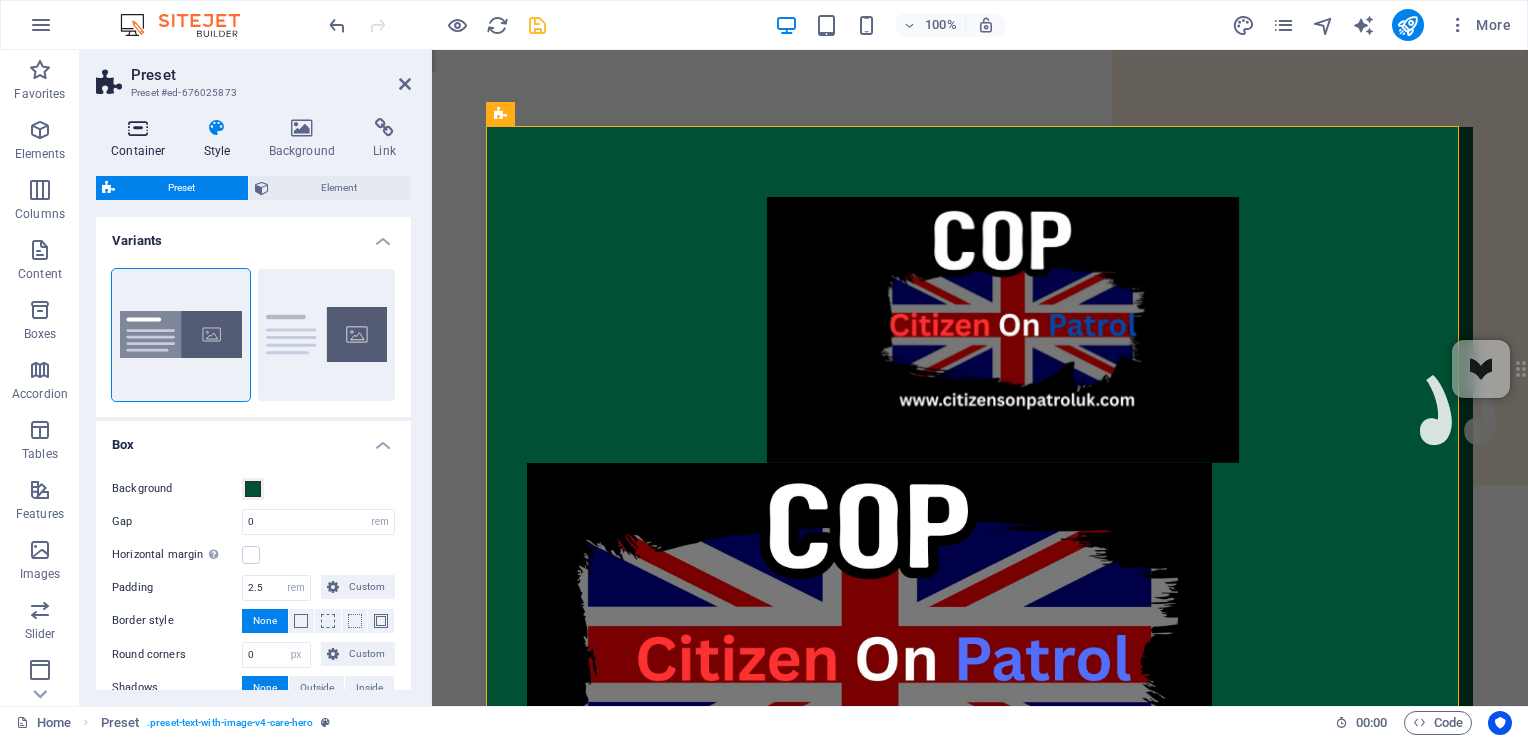 click on "Container" at bounding box center (142, 139) 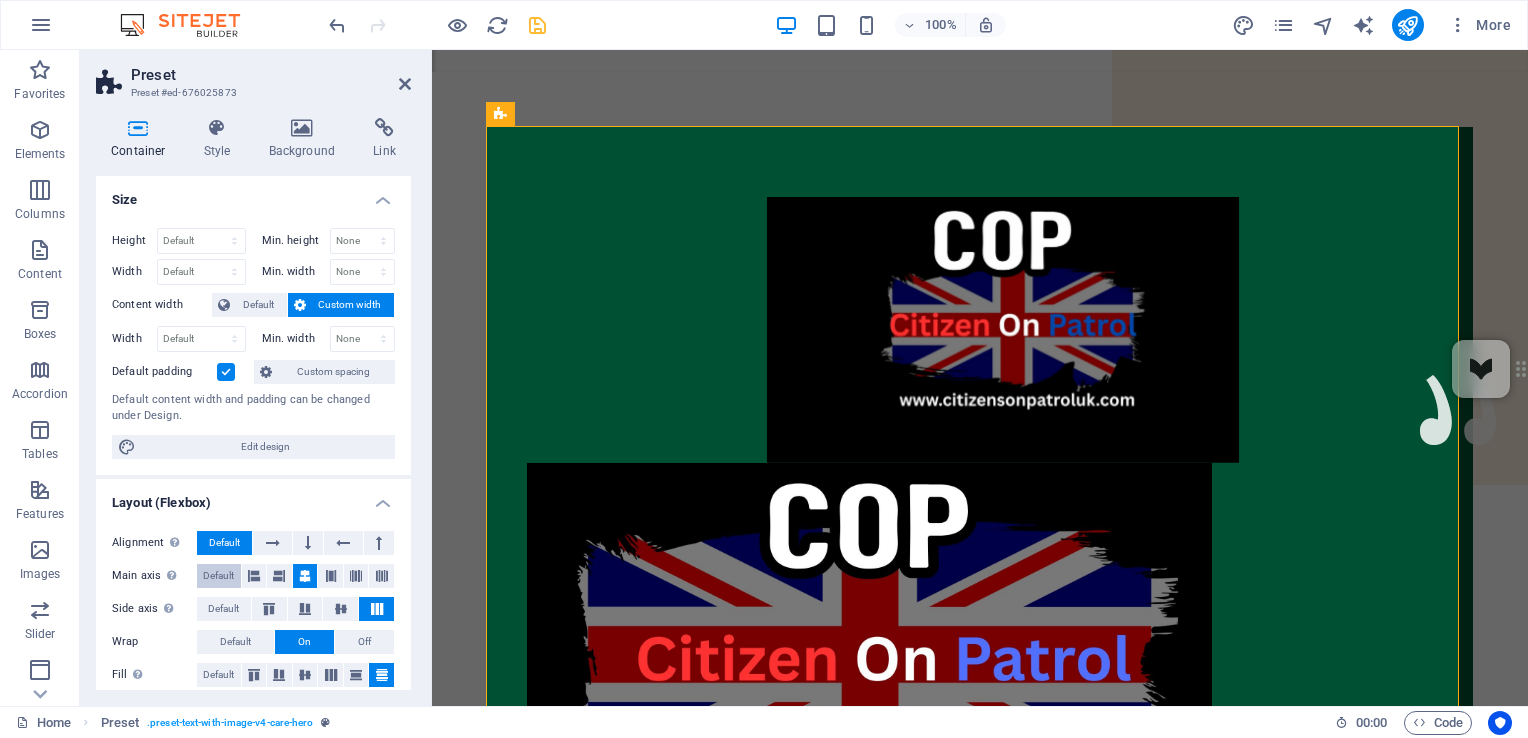 click on "Default" at bounding box center (218, 576) 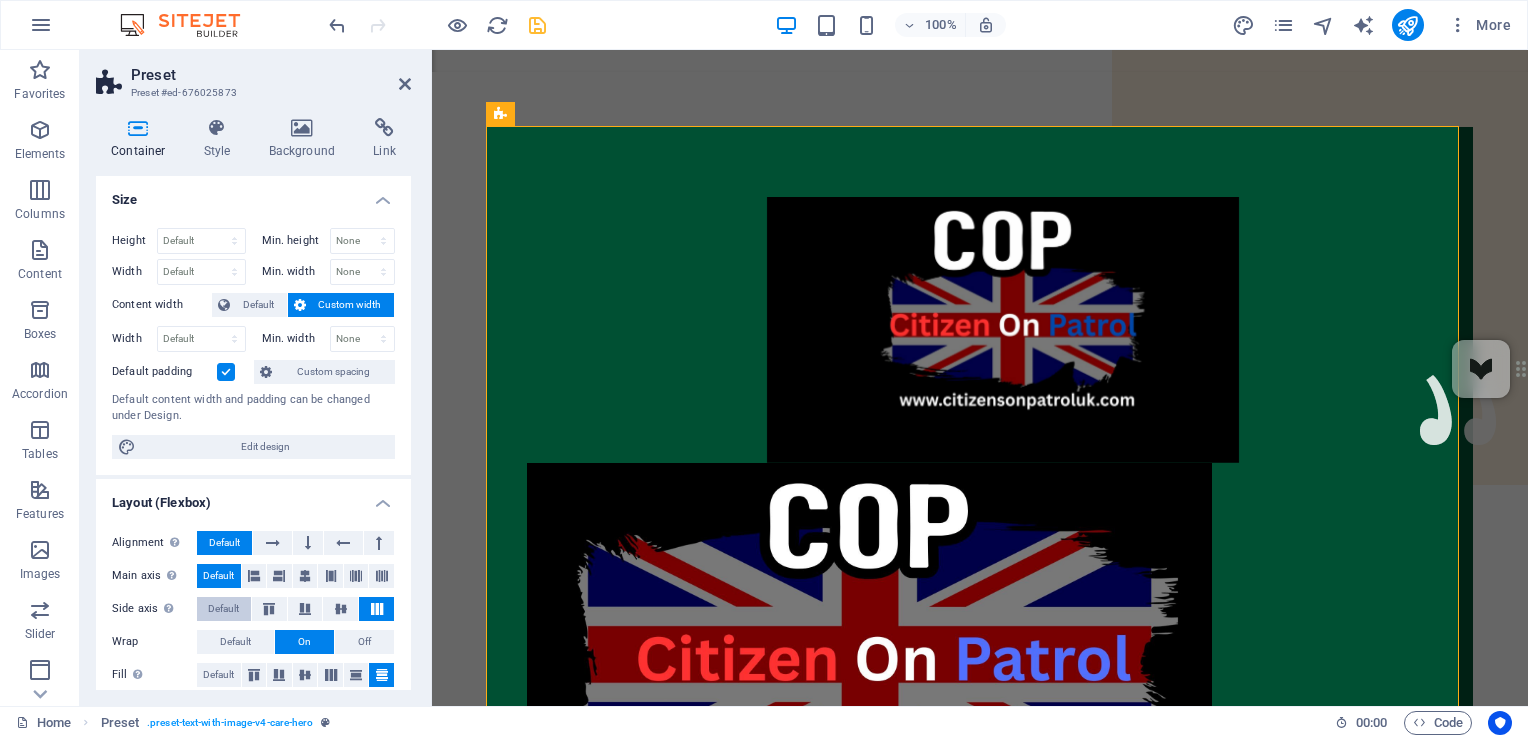 click on "Default" at bounding box center (223, 609) 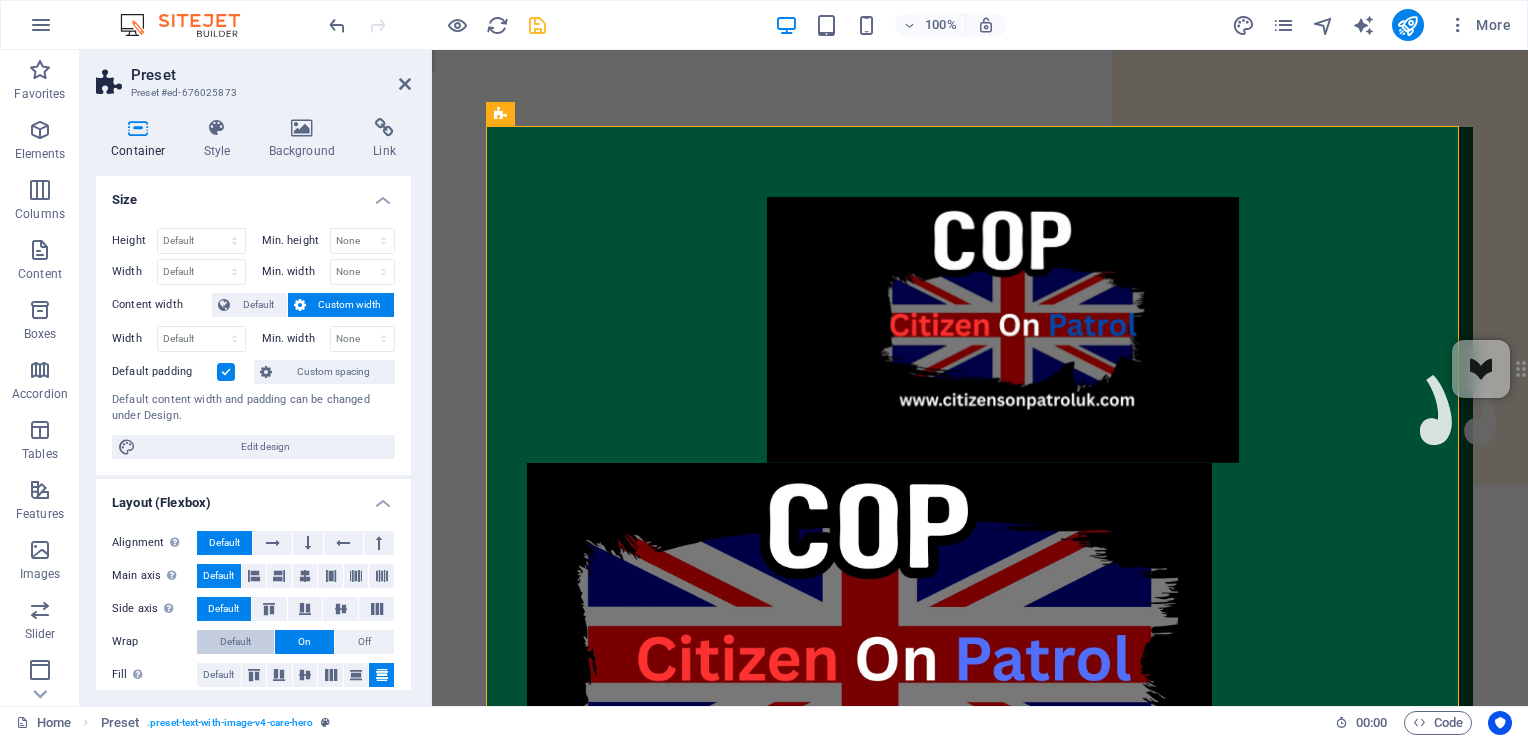 click on "Default" at bounding box center (235, 642) 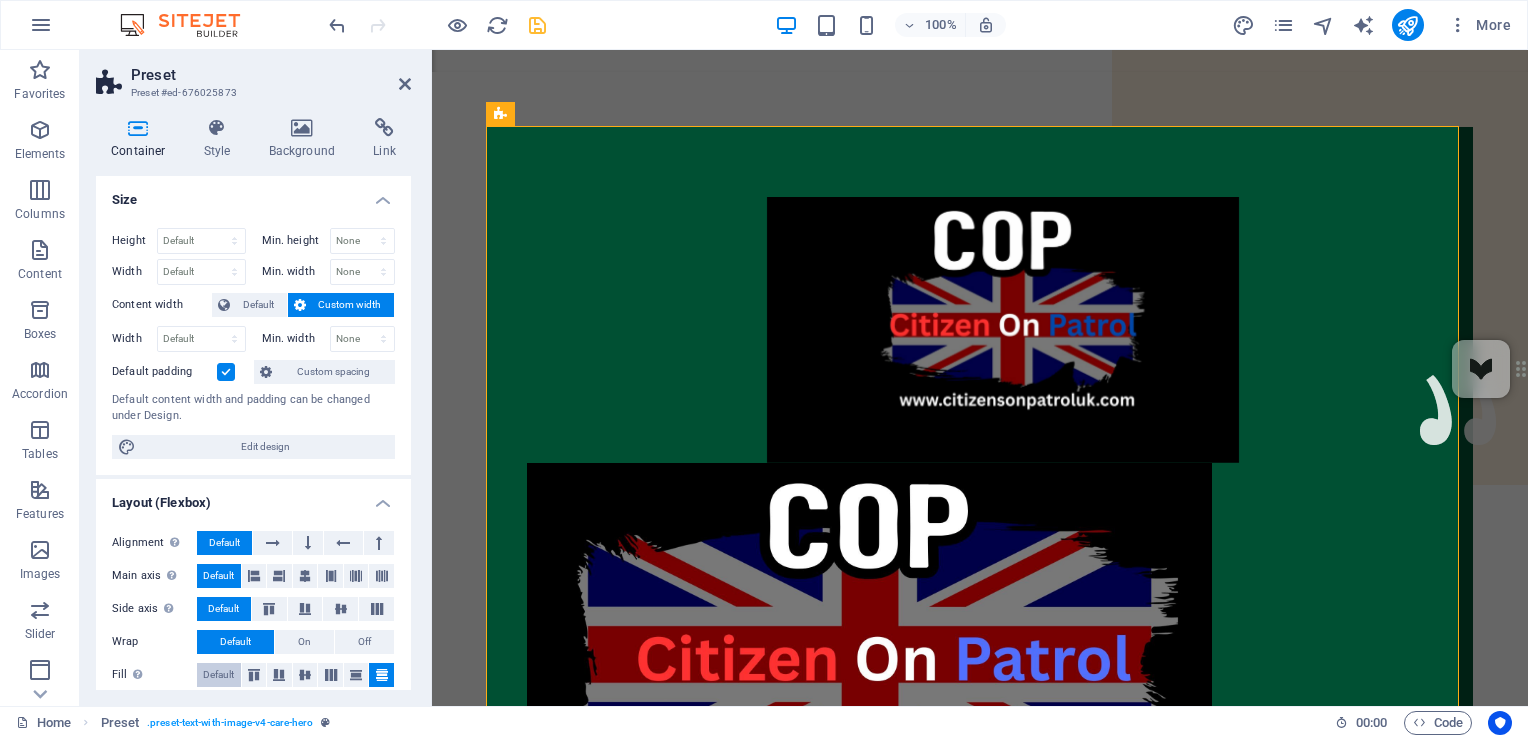 click on "Default" at bounding box center (218, 675) 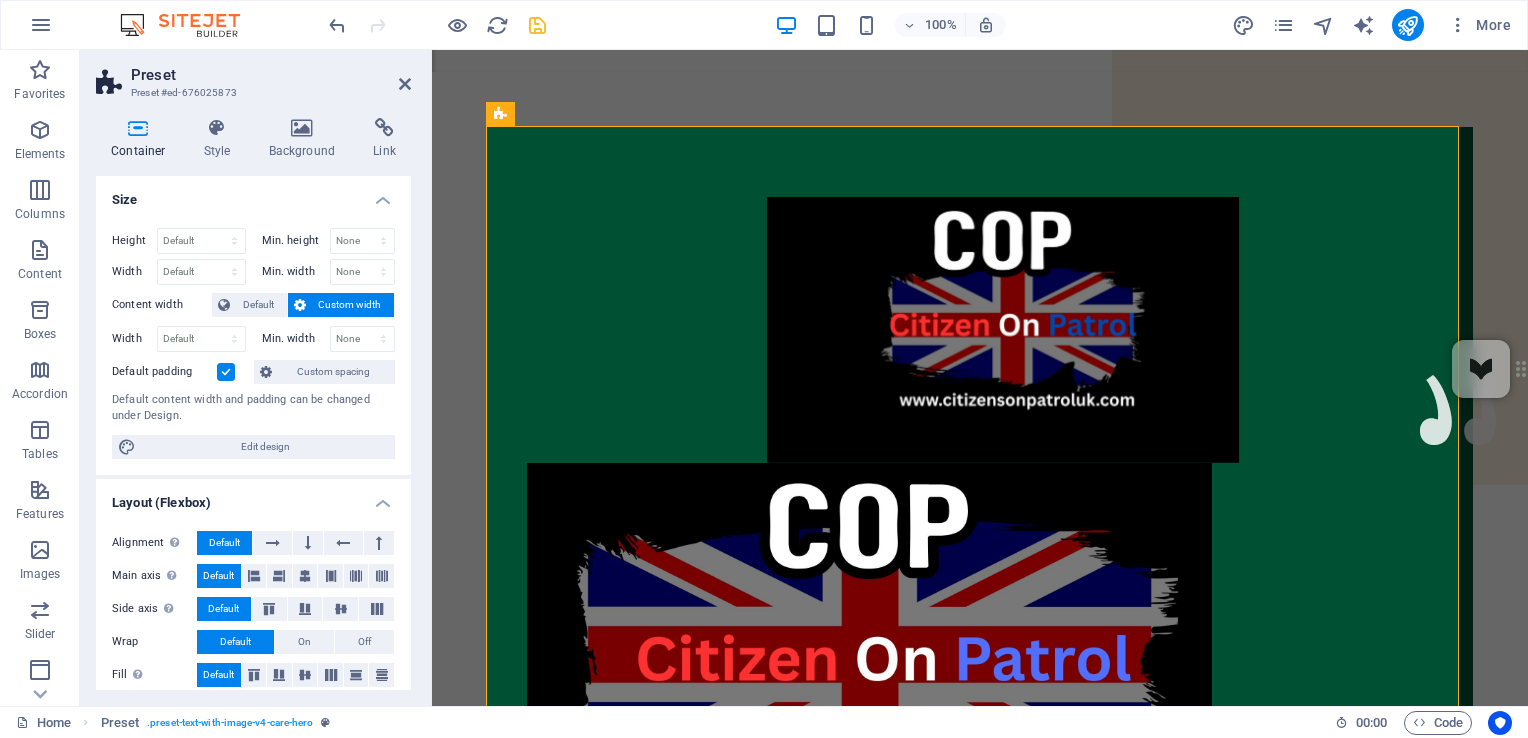 scroll, scrollTop: 0, scrollLeft: 0, axis: both 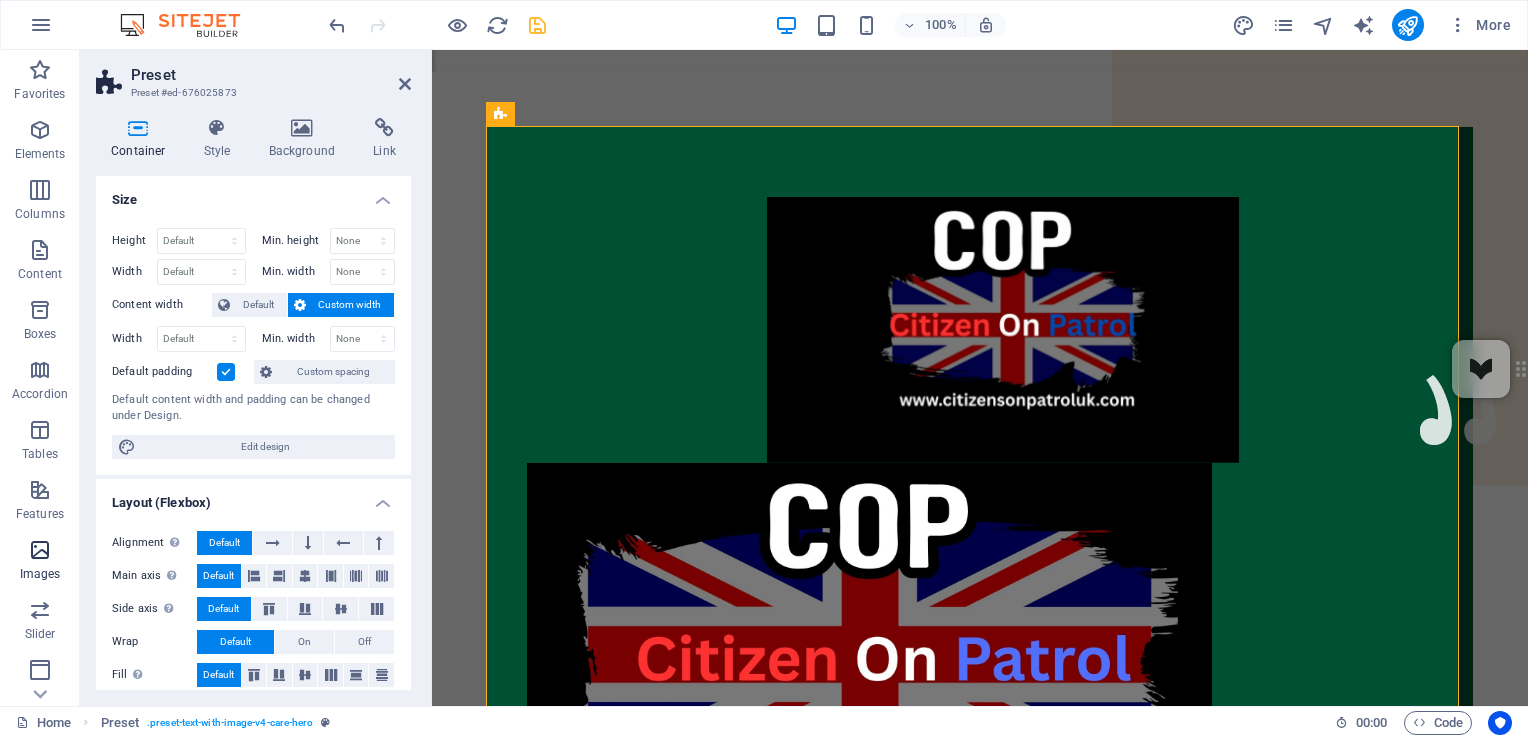 click at bounding box center (40, 550) 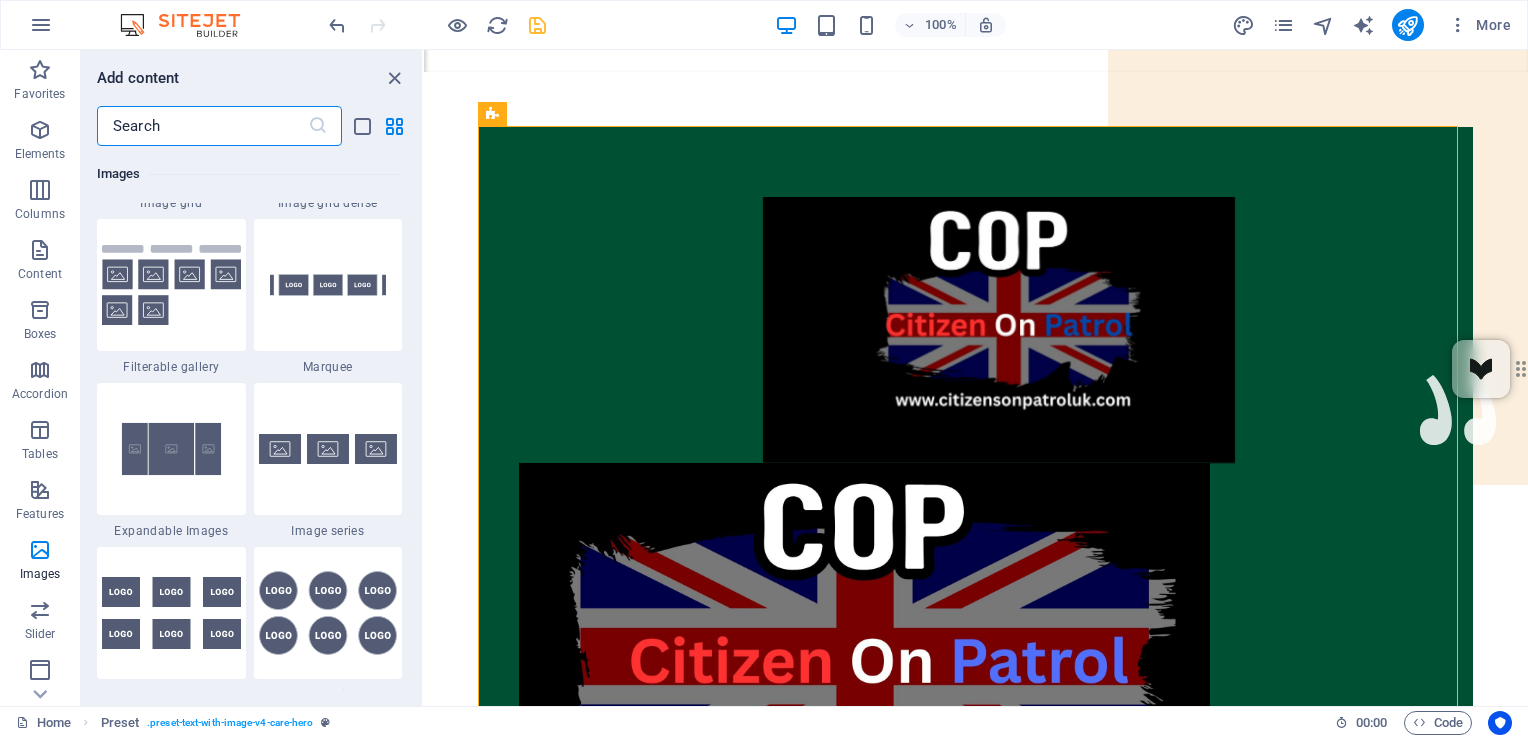 scroll, scrollTop: 11092, scrollLeft: 0, axis: vertical 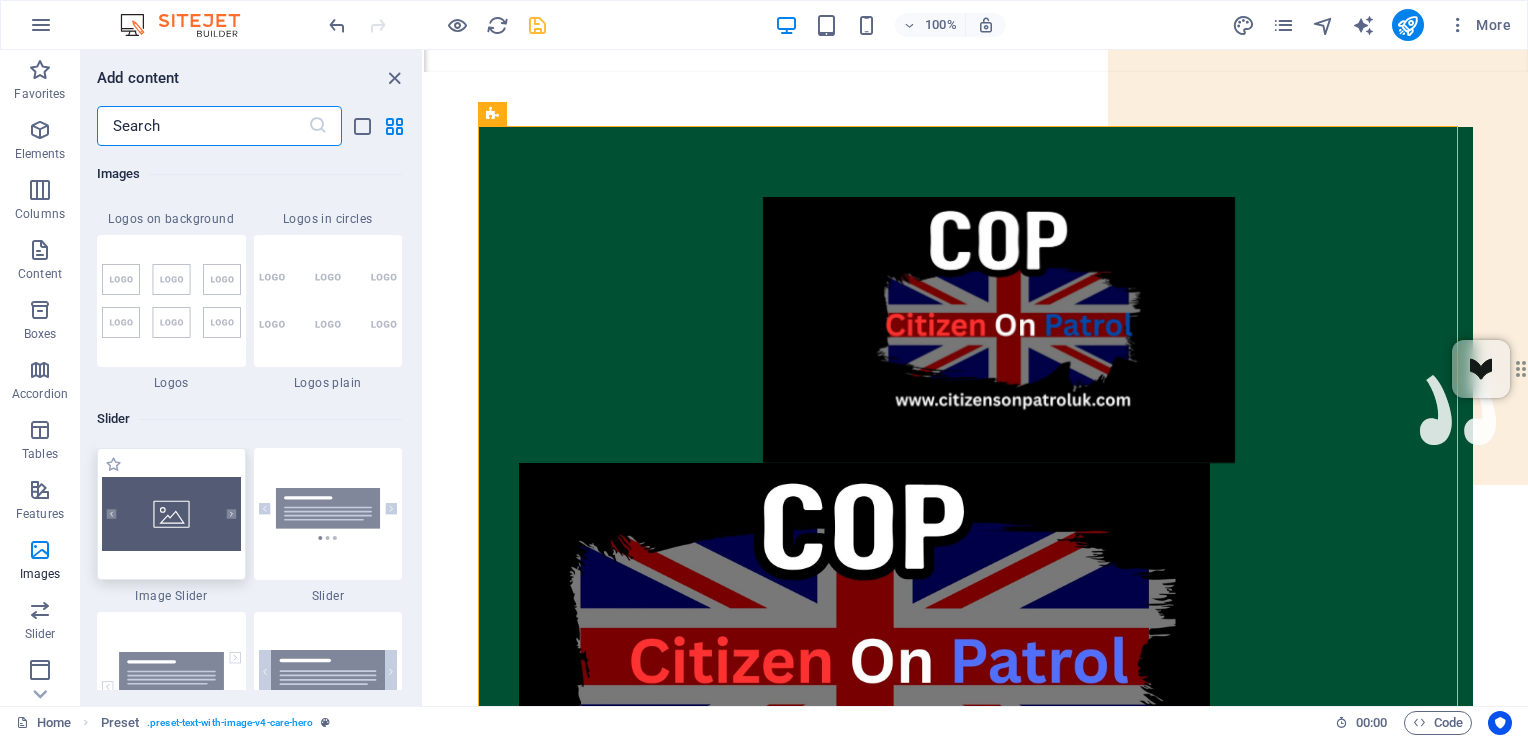 click at bounding box center (171, 514) 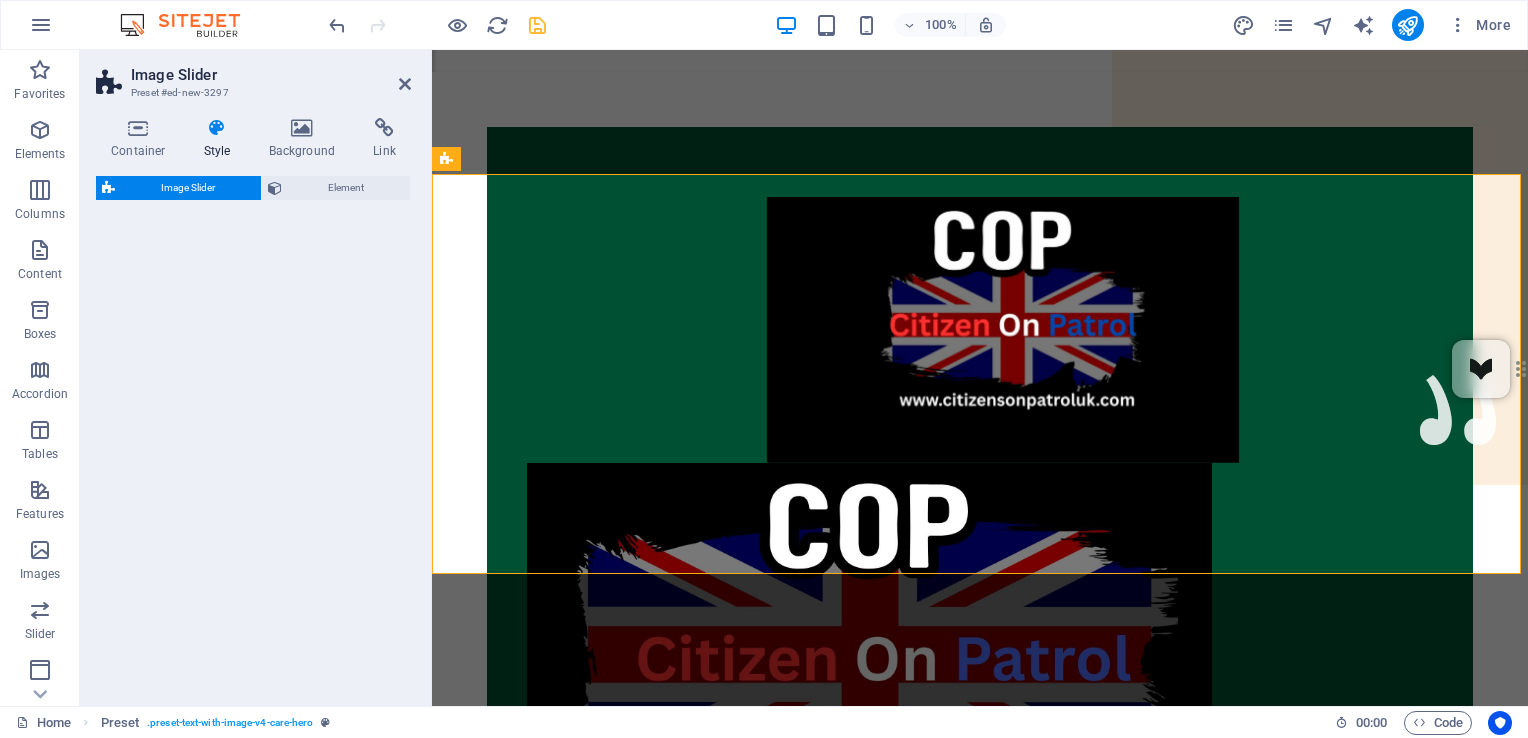 scroll, scrollTop: 1304, scrollLeft: 0, axis: vertical 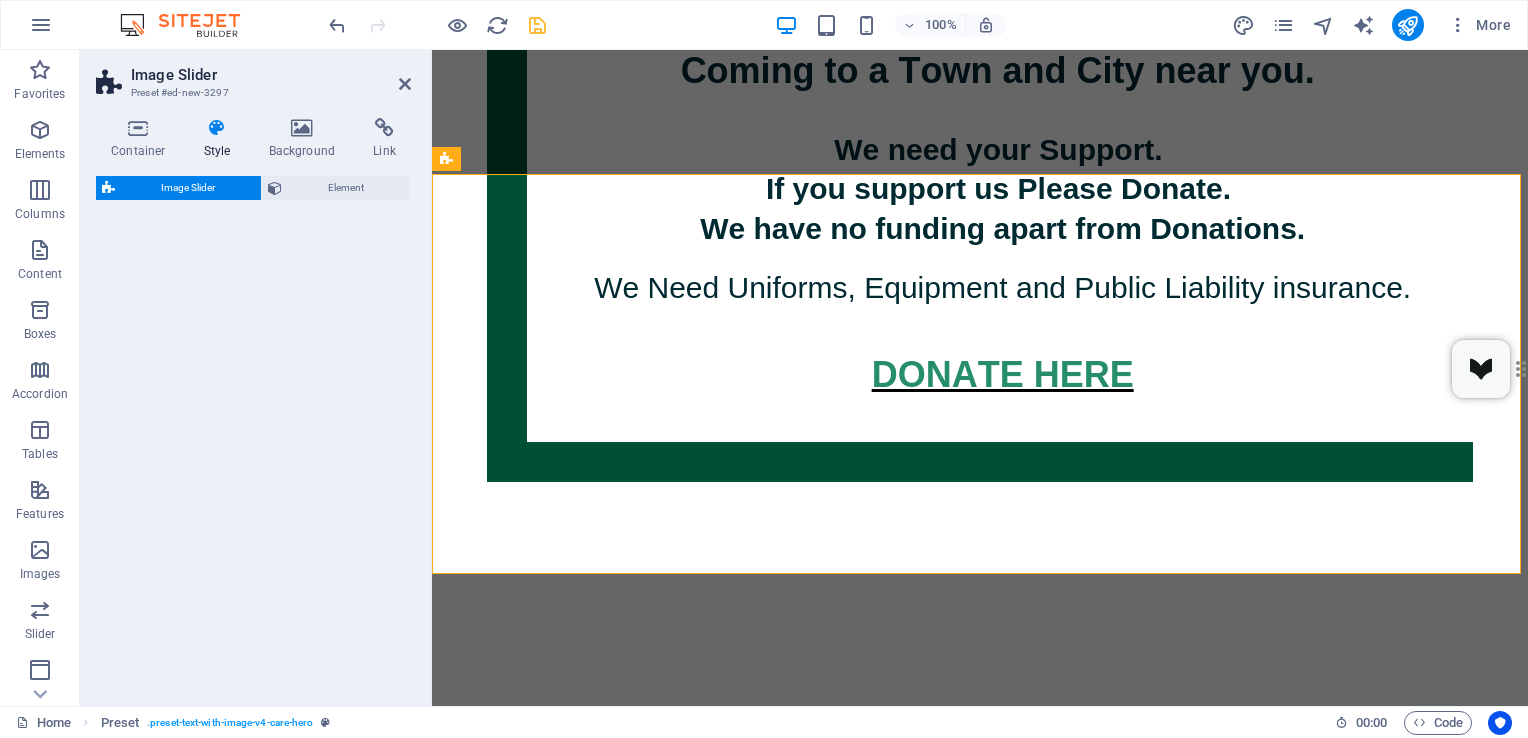 select on "rem" 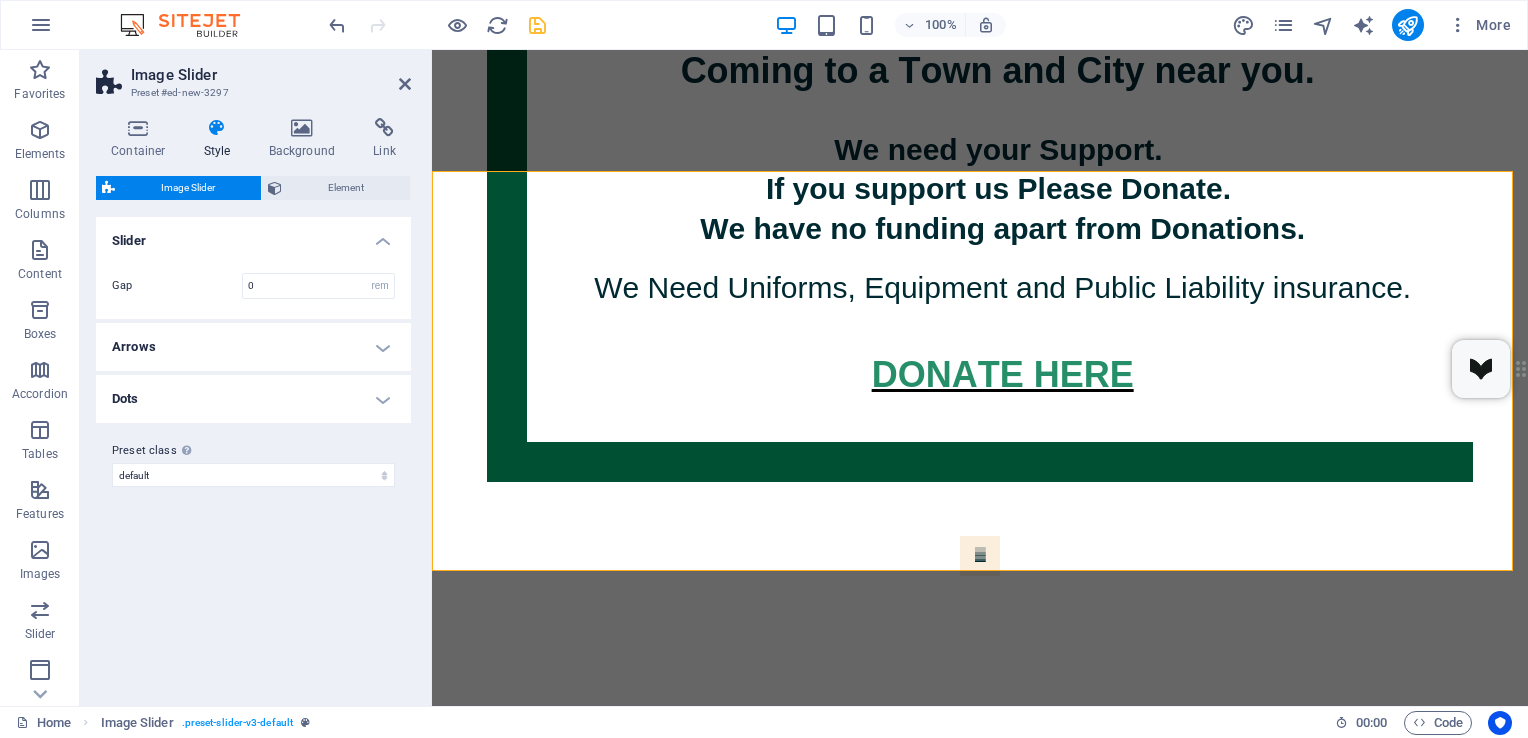 scroll, scrollTop: 743, scrollLeft: 0, axis: vertical 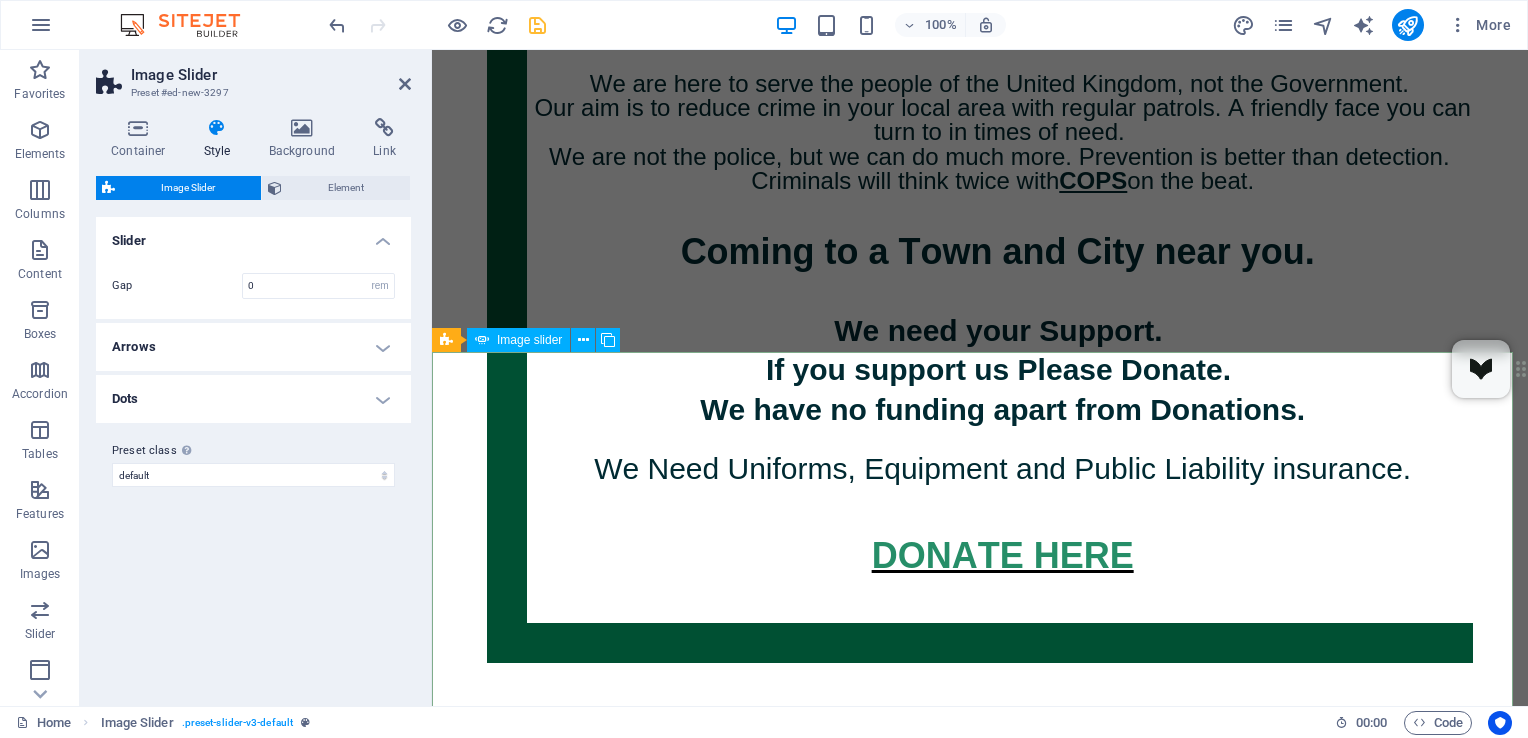 click at bounding box center (-137, 1406) 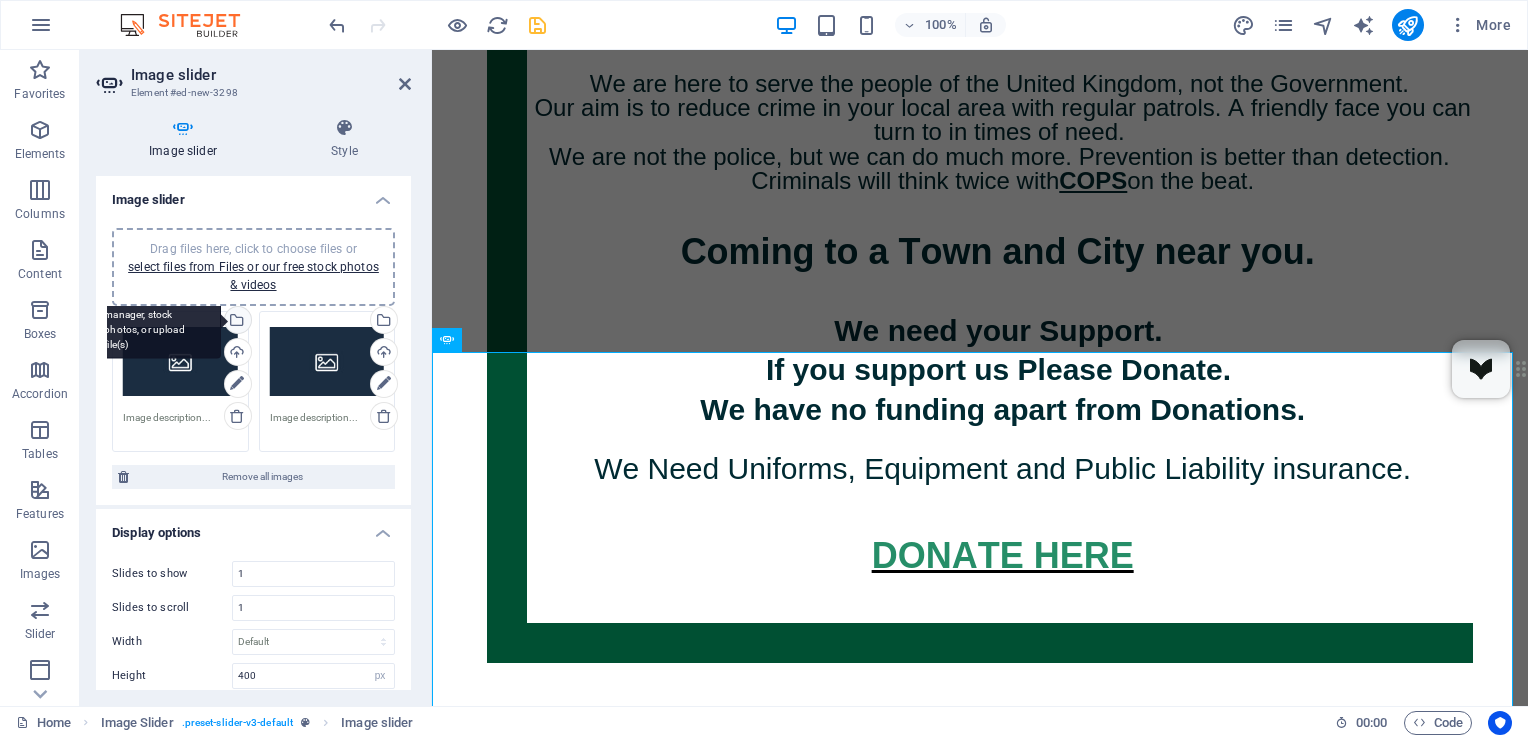 click on "Select files from the file manager, stock photos, or upload file(s)" at bounding box center (156, 321) 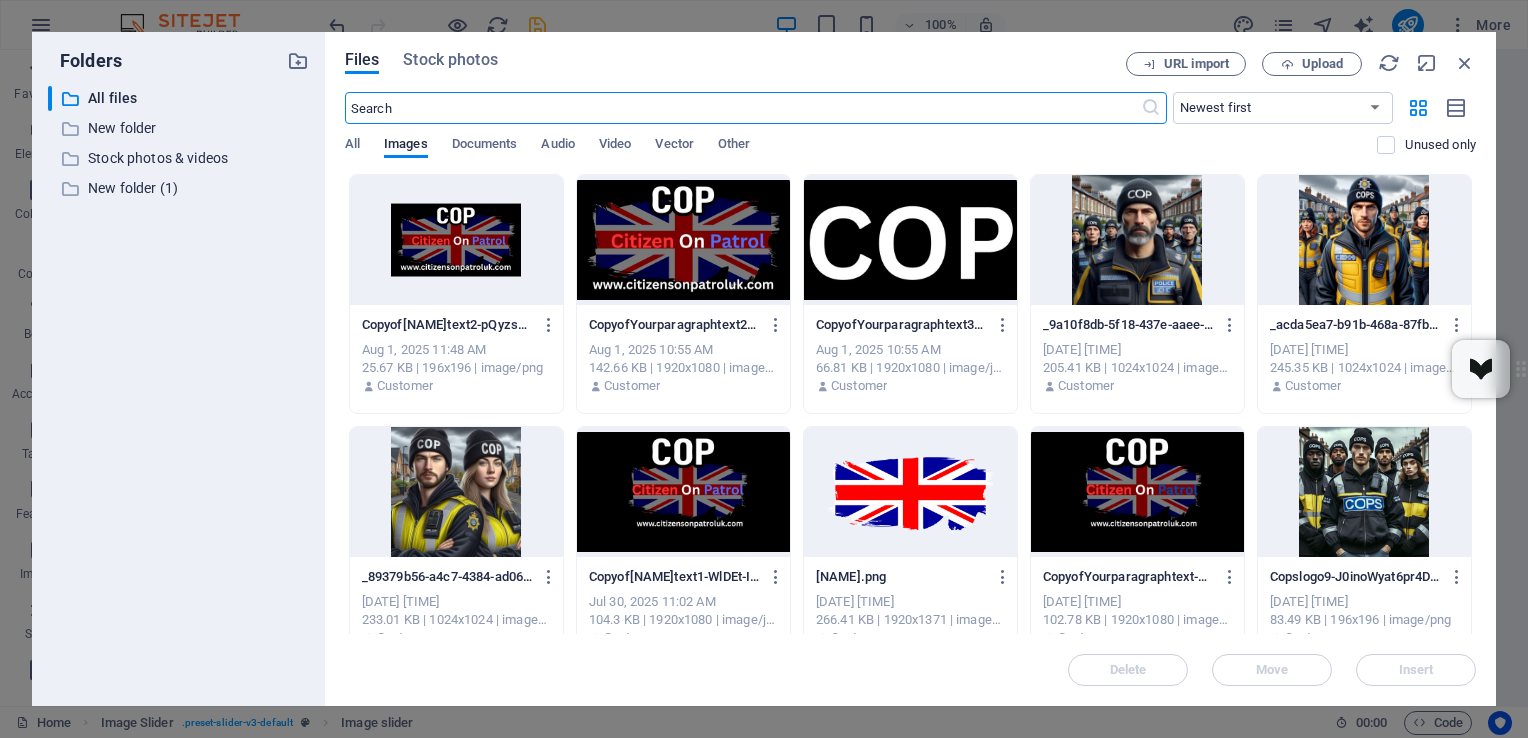 scroll, scrollTop: 1119, scrollLeft: 0, axis: vertical 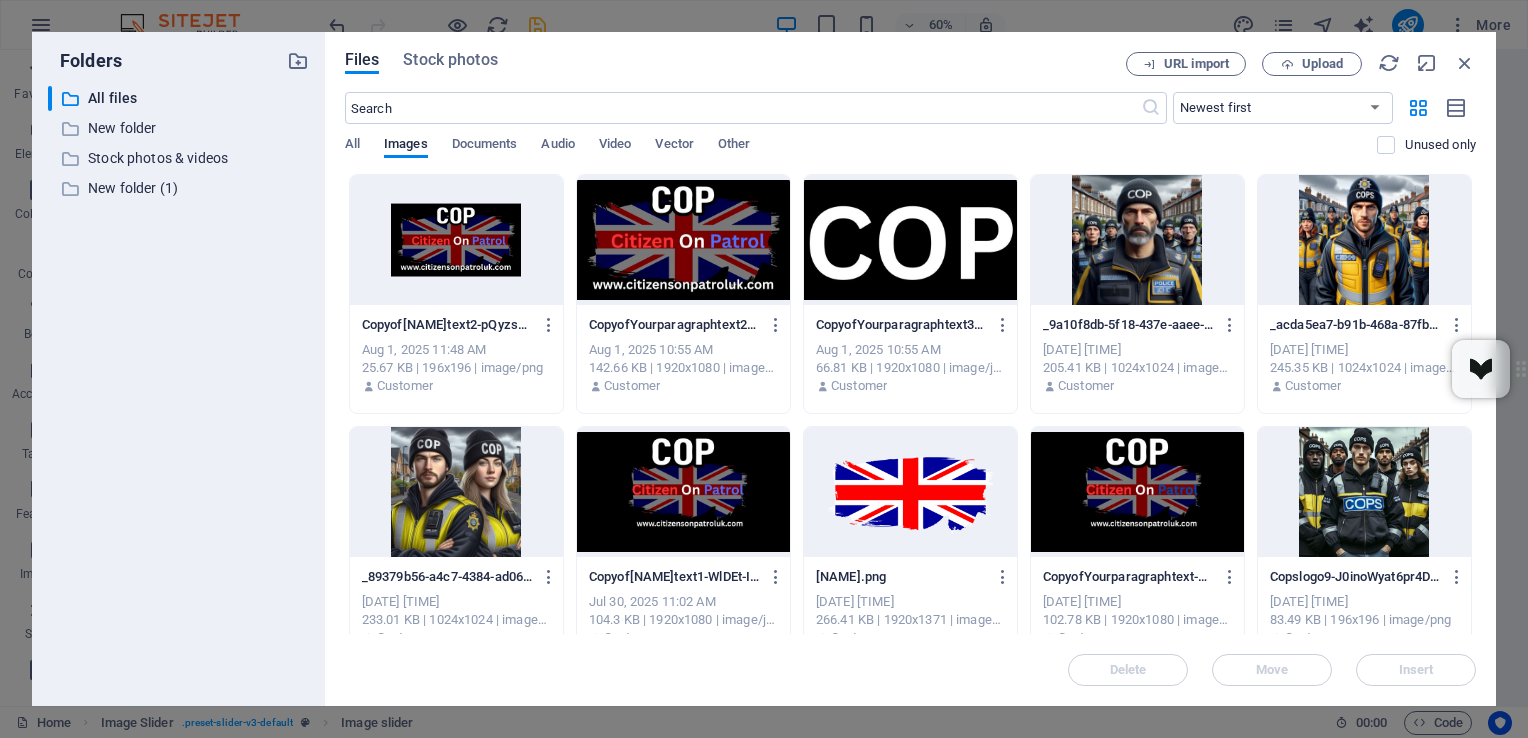 click at bounding box center [683, 240] 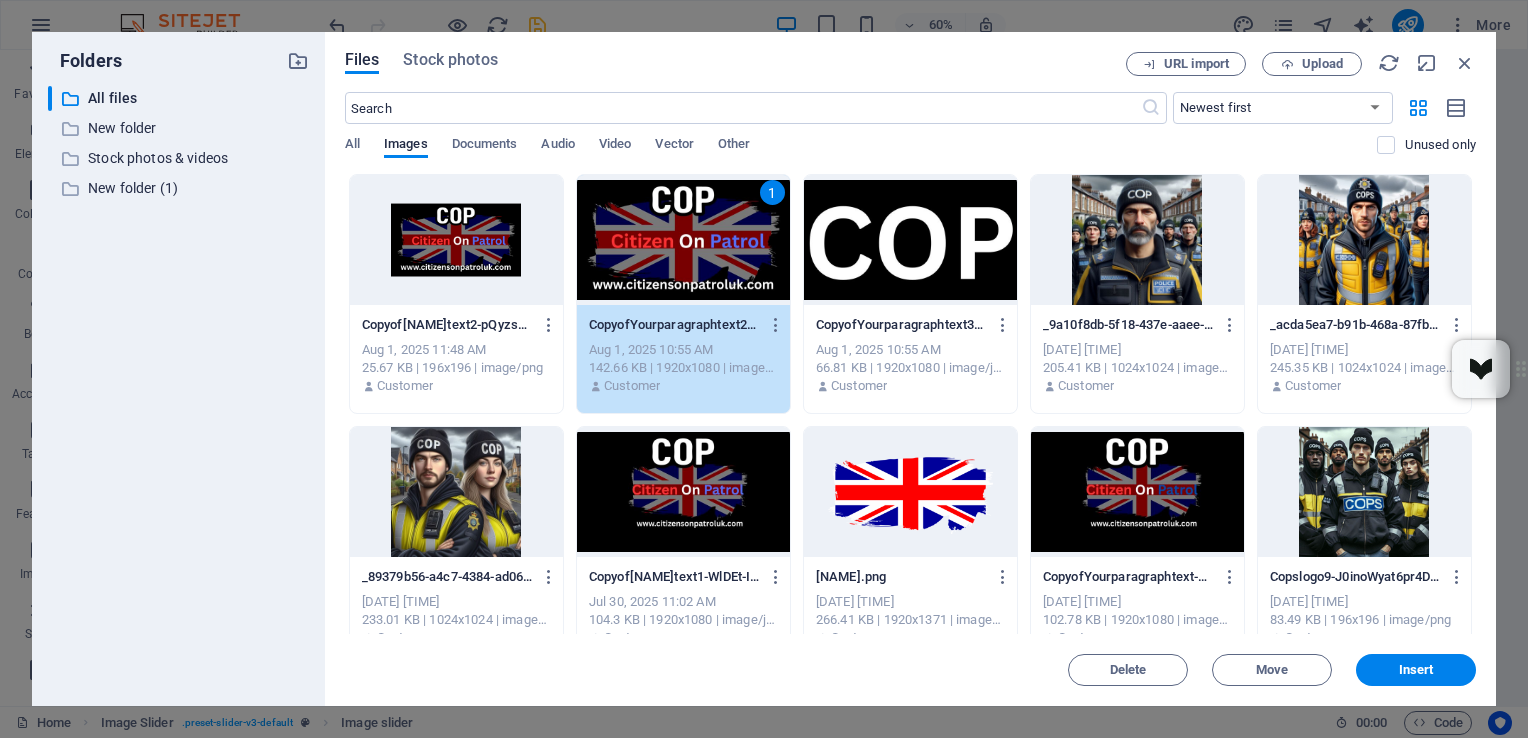 click on "1" at bounding box center [683, 240] 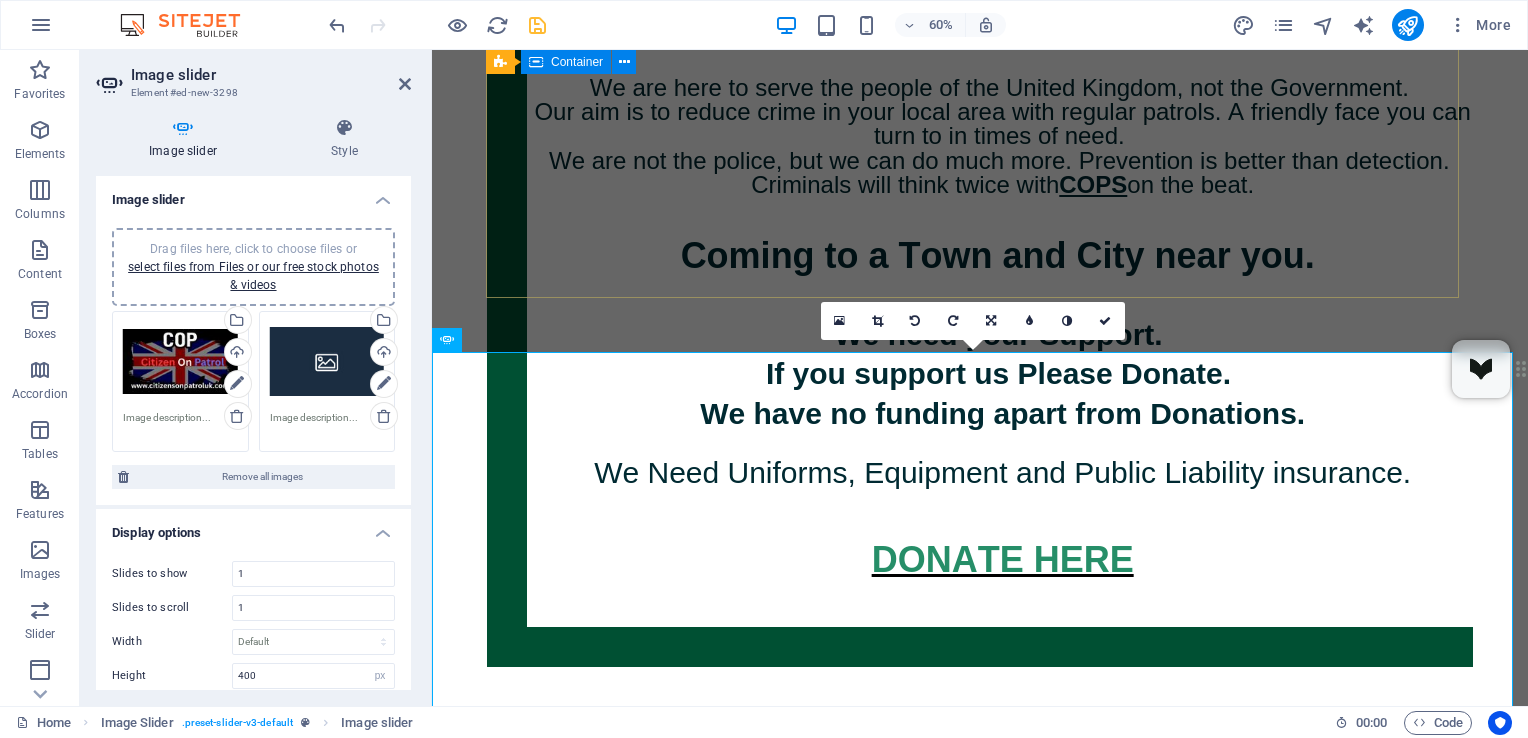 scroll, scrollTop: 1123, scrollLeft: 0, axis: vertical 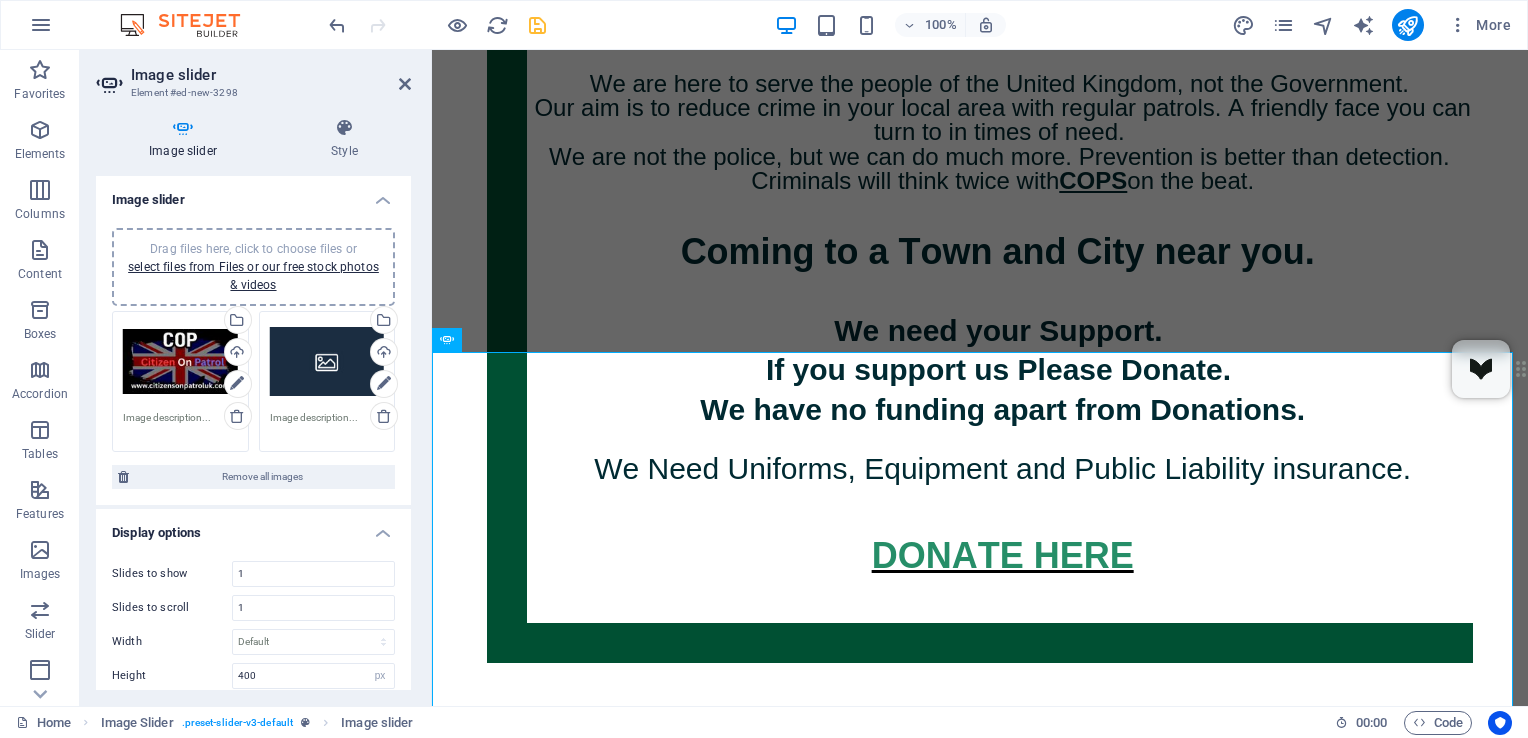 click on "Drag files here, click to choose files or select files from Files or our free stock photos & videos" at bounding box center (327, 362) 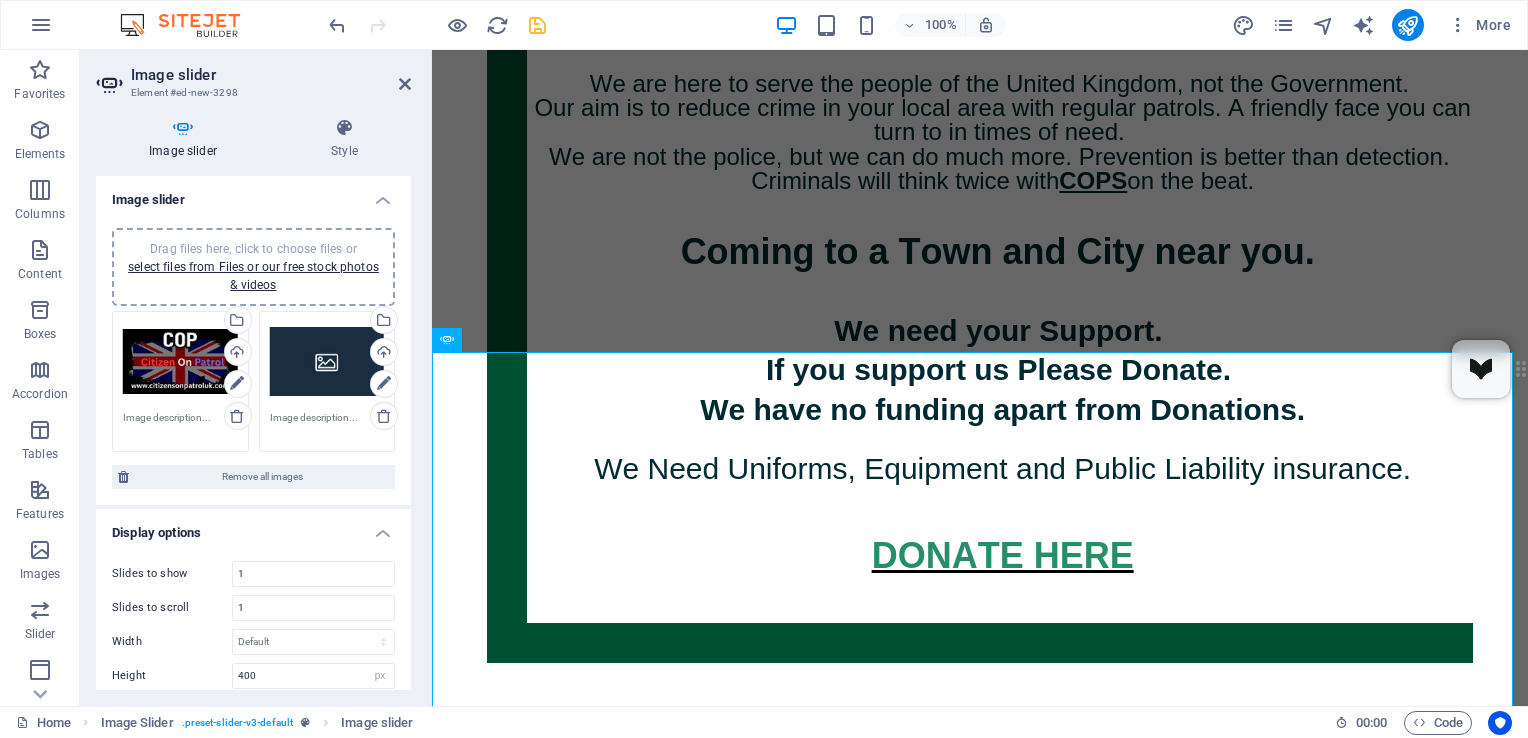 click on "citizensonpatroluk.com Home Favorites Elements Columns Content Boxes Accordion Tables Features Images Slider Header Footer Forms Marketing Collections Image slider Element #ed-new-3298 Image slider Style Image slider Drag files here, click to choose files or select files from Files or our free stock photos & videos Drag files here, click to choose files or select files from Files or our free stock photos & videos Select files from the file manager, stock photos, or upload file(s) Upload Drag files here, click to choose files or select files from Files or our free stock photos & videos Select files from the file manager, stock photos, or upload file(s) Upload Remove all images Display options Slides to show 1 Slides to scroll 1 Width Default px % rem em vw vh Height 400 Default px rem em vw vh Adaptive height Automatically adjust the height for single slide horizontal sliders Enlarge on click Retina images Navigate
1" at bounding box center (764, 369) 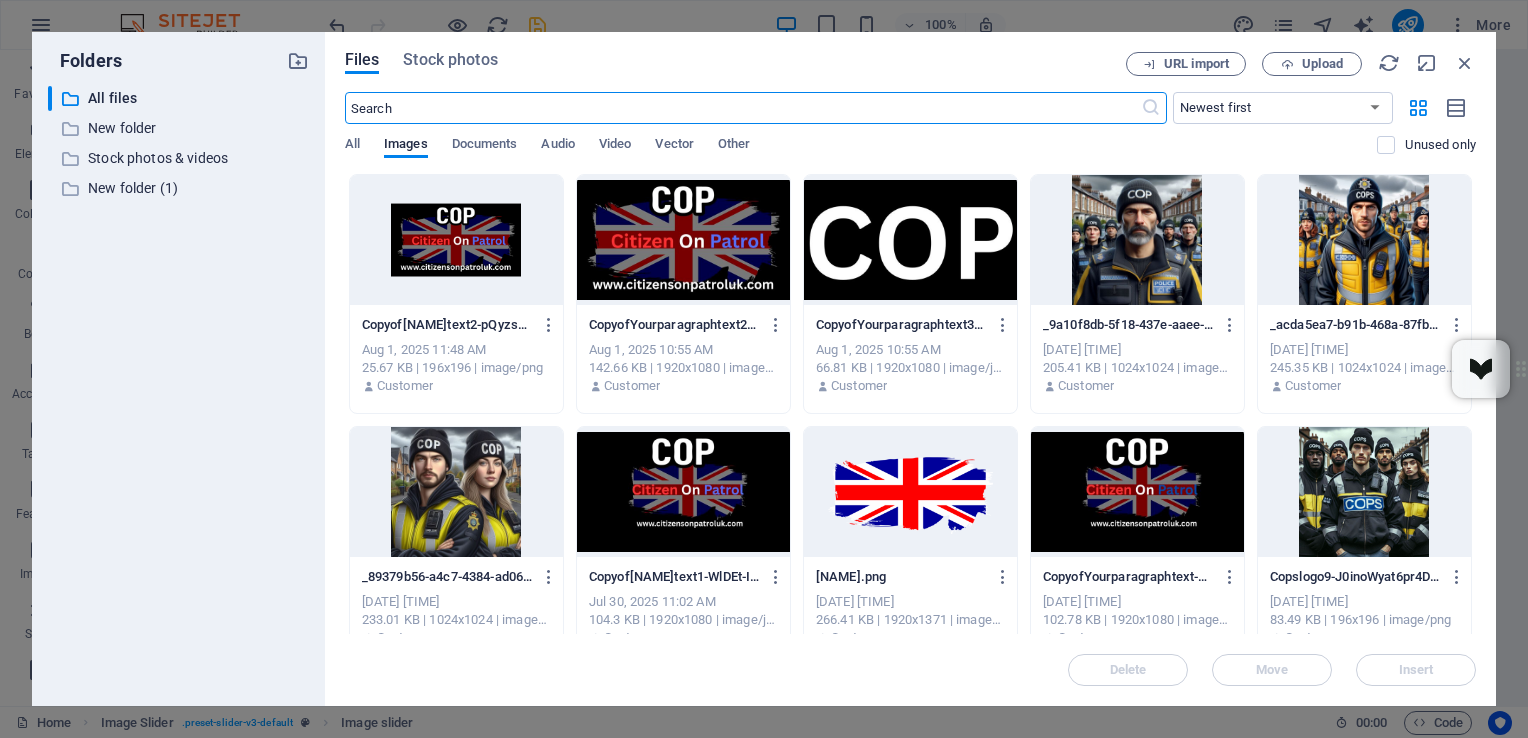 scroll, scrollTop: 1119, scrollLeft: 0, axis: vertical 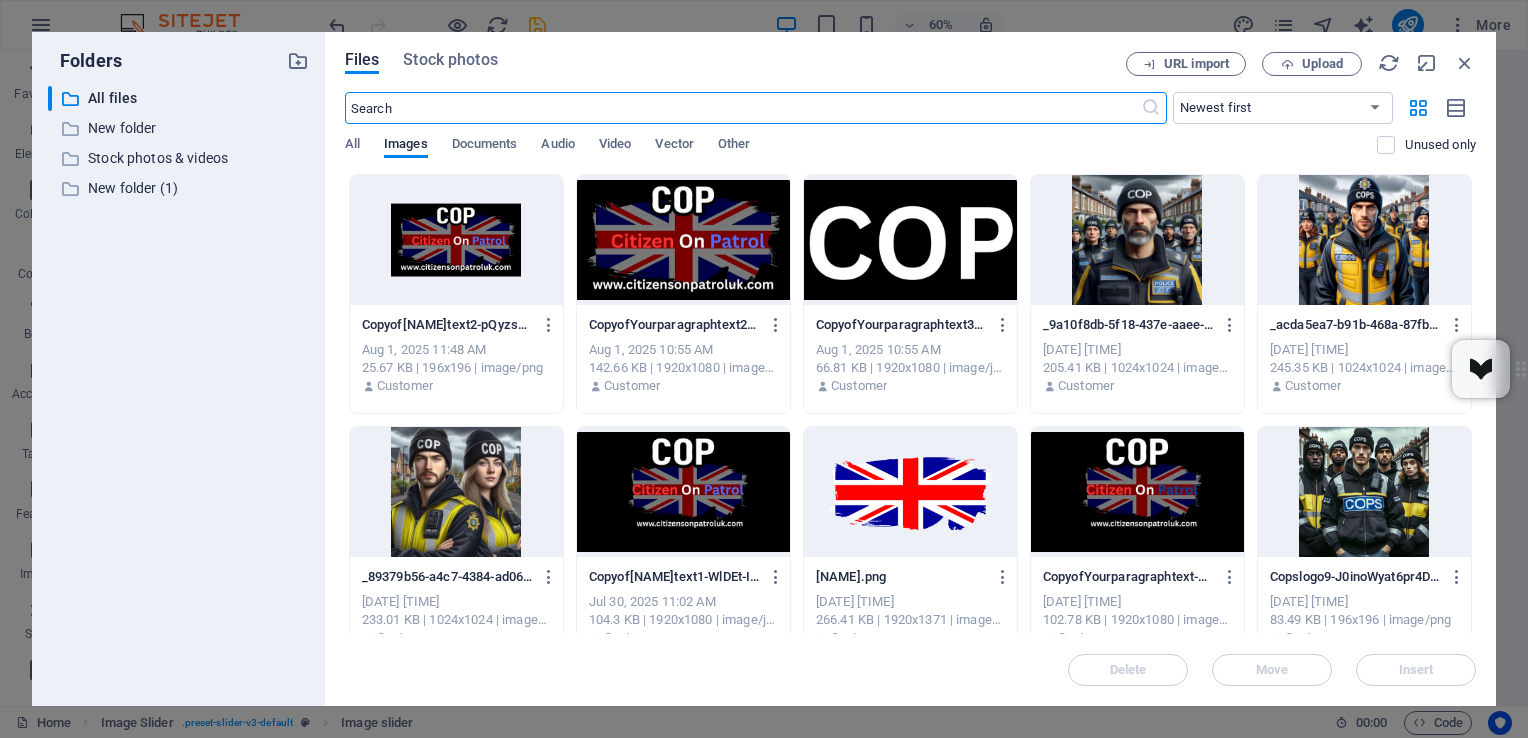 click at bounding box center [683, 240] 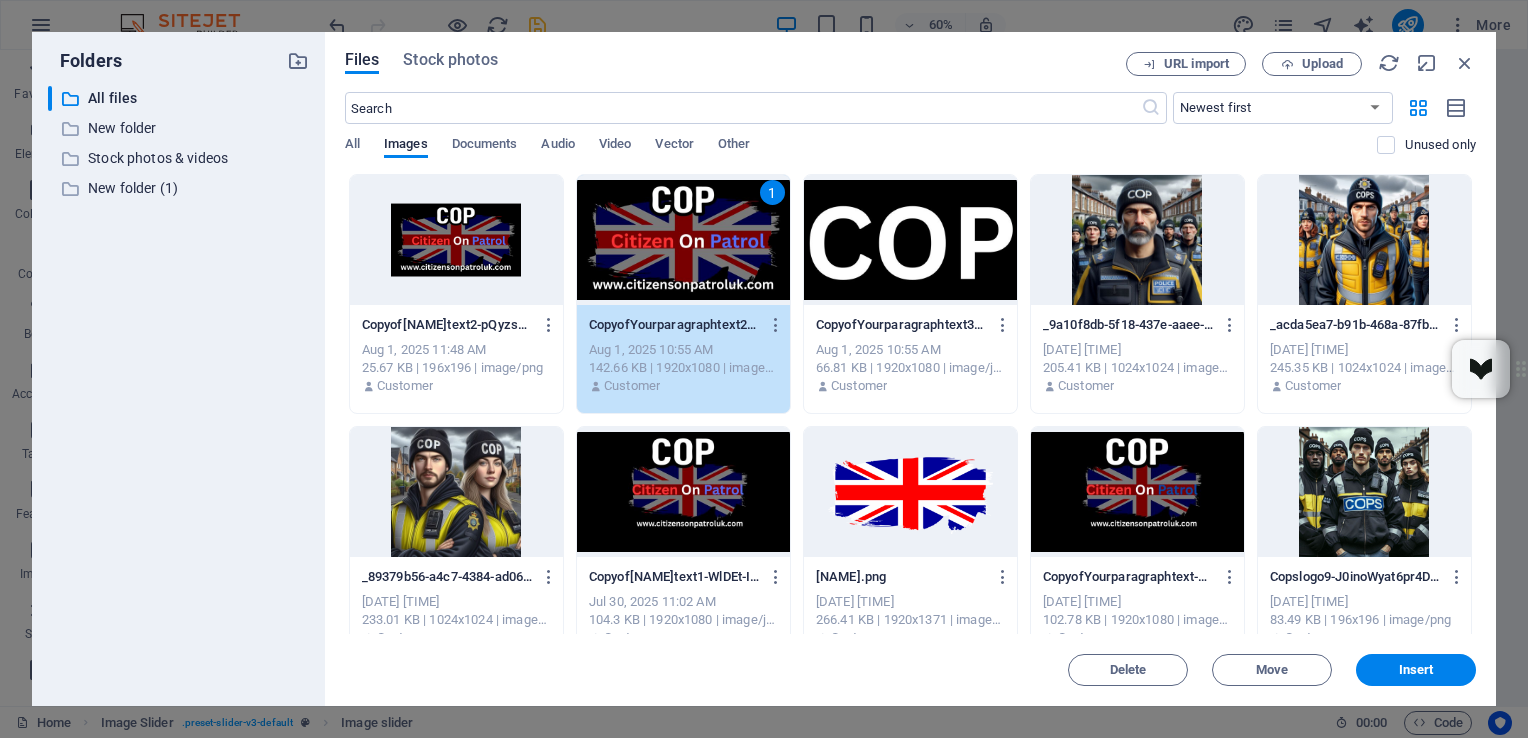 click on "1" at bounding box center (683, 240) 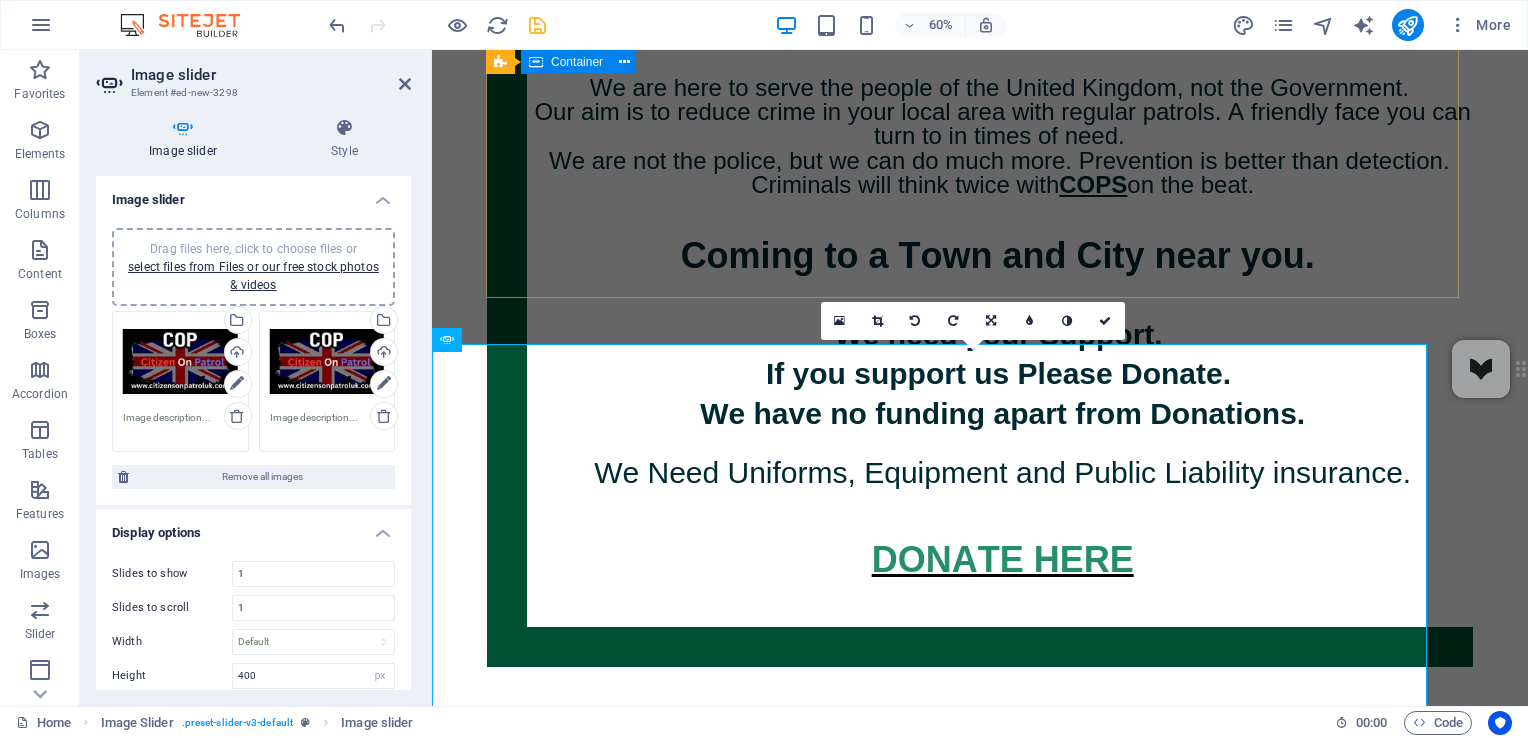 scroll, scrollTop: 1123, scrollLeft: 0, axis: vertical 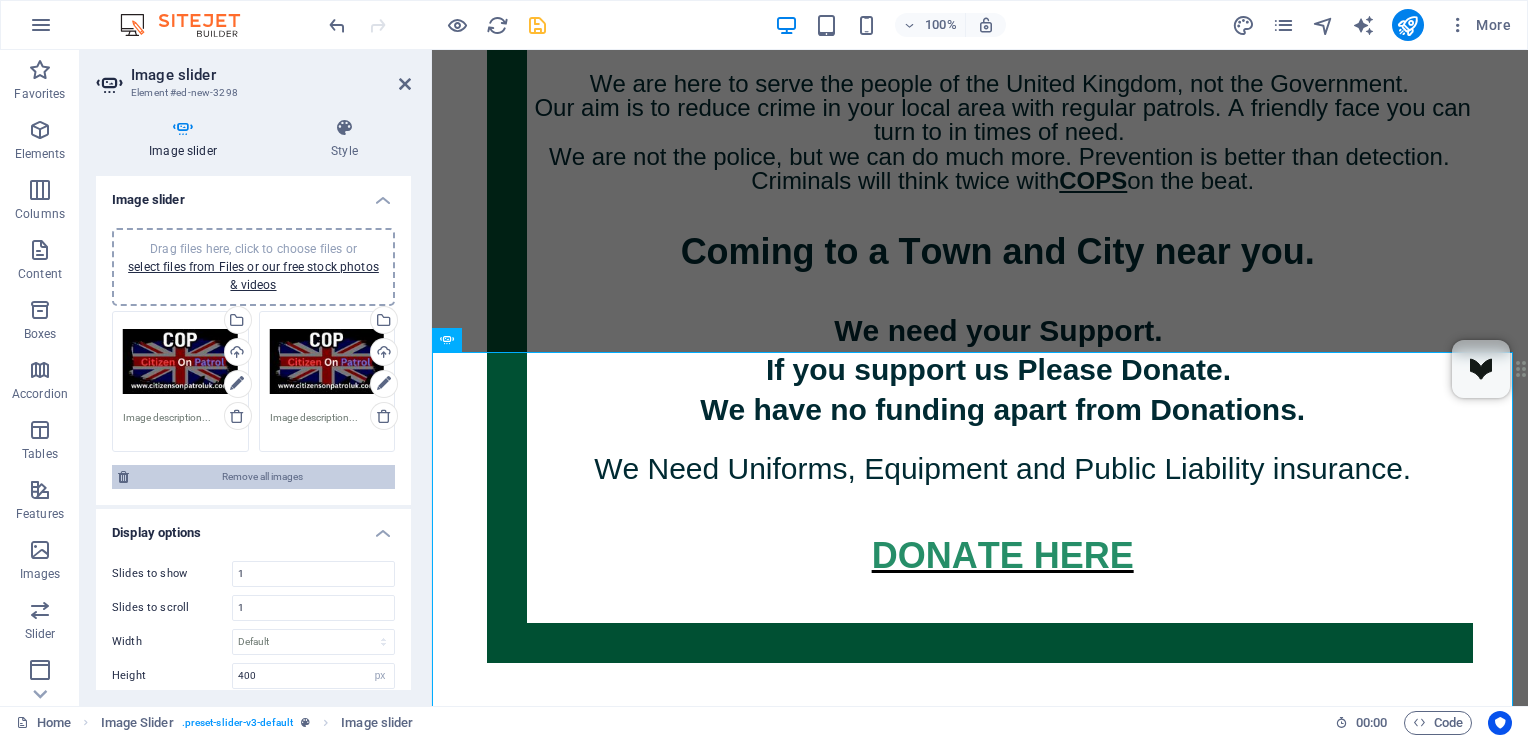 click on "Remove all images" at bounding box center [262, 477] 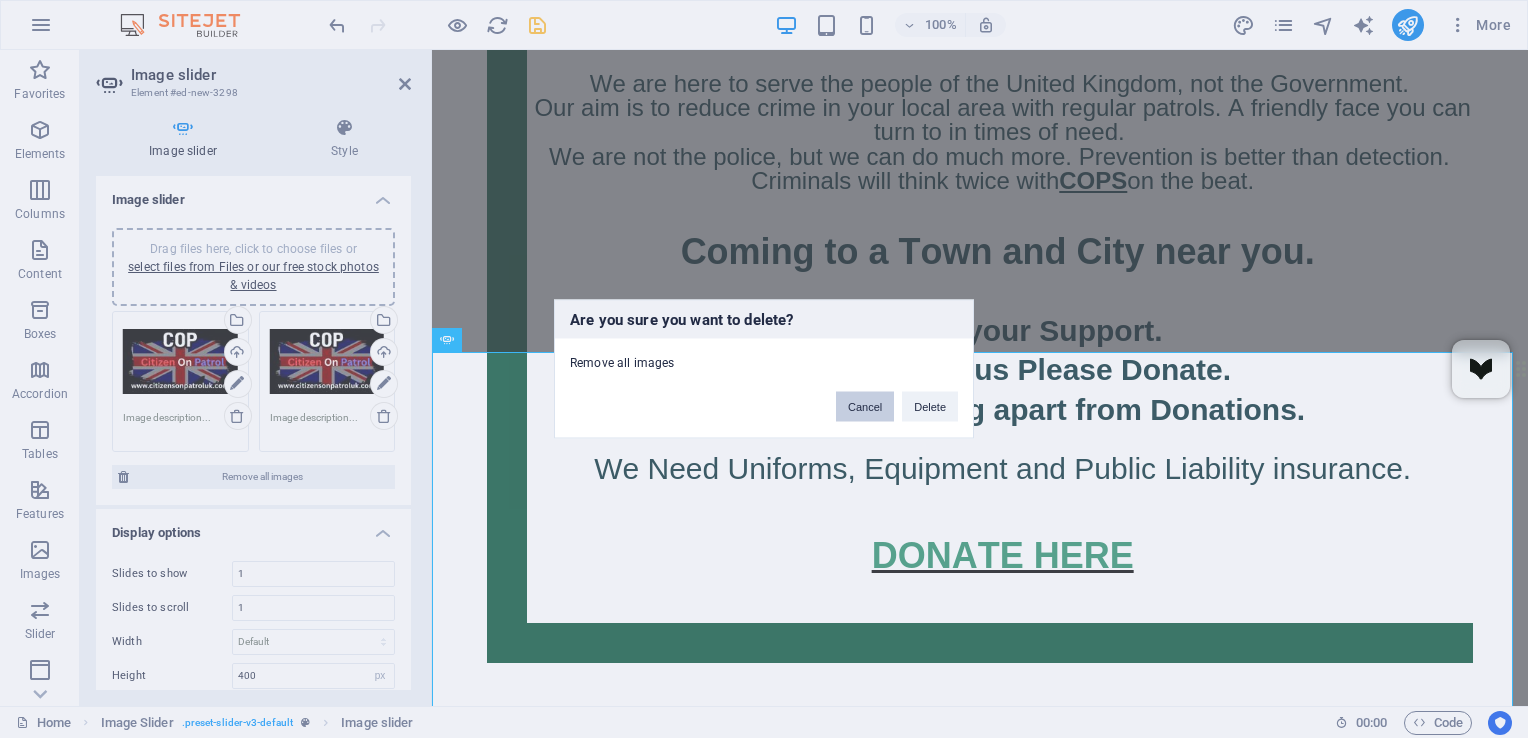 click on "Cancel" at bounding box center [865, 407] 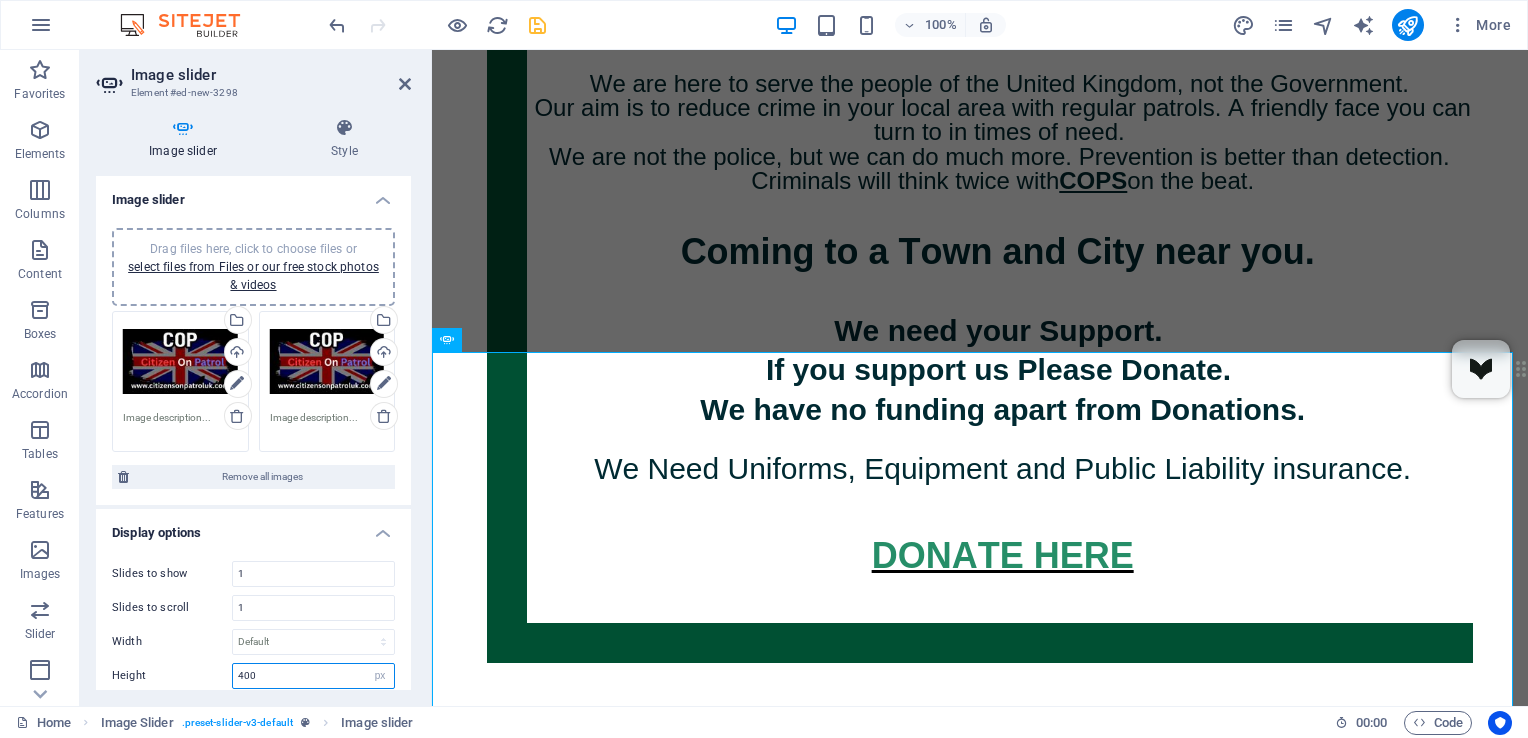 click on "400" at bounding box center [313, 676] 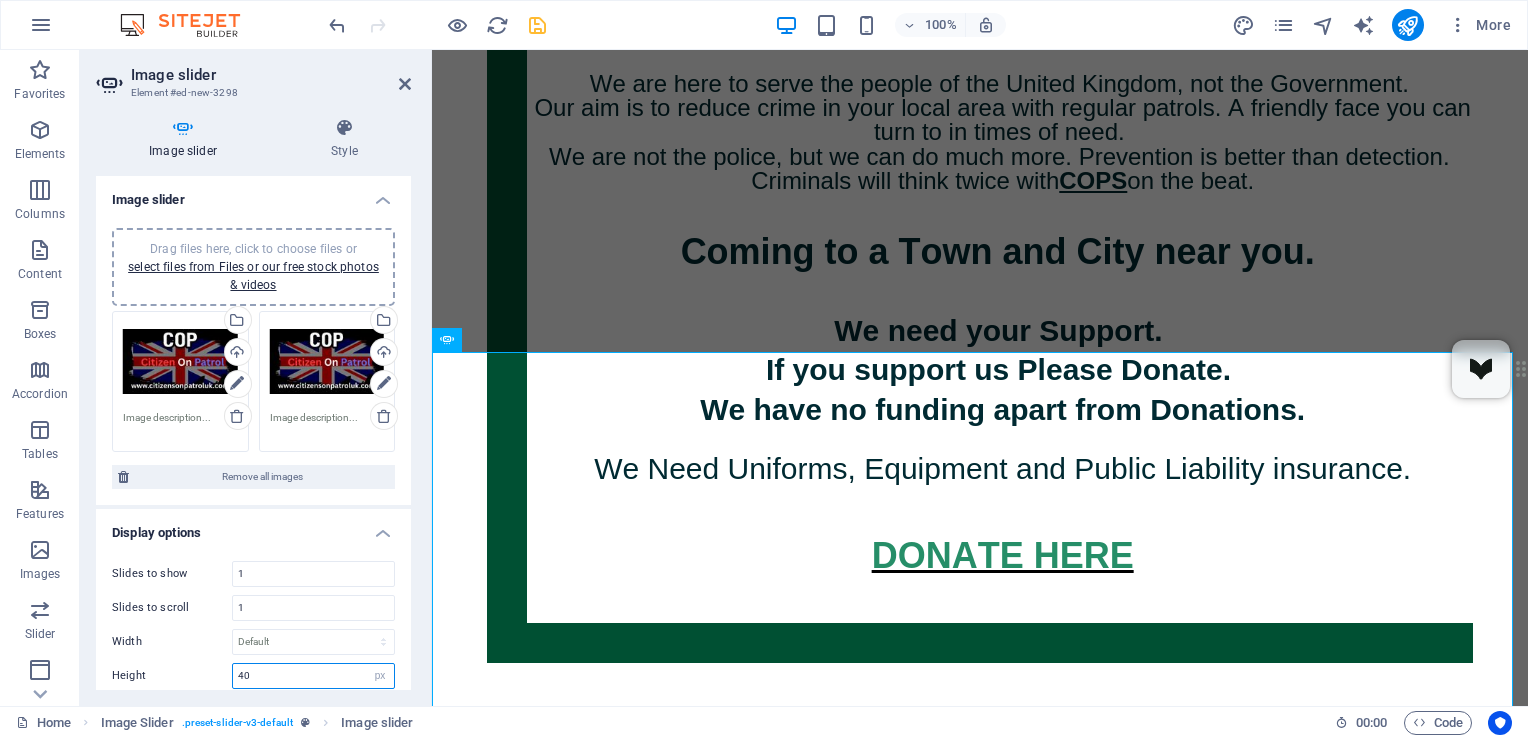type on "4" 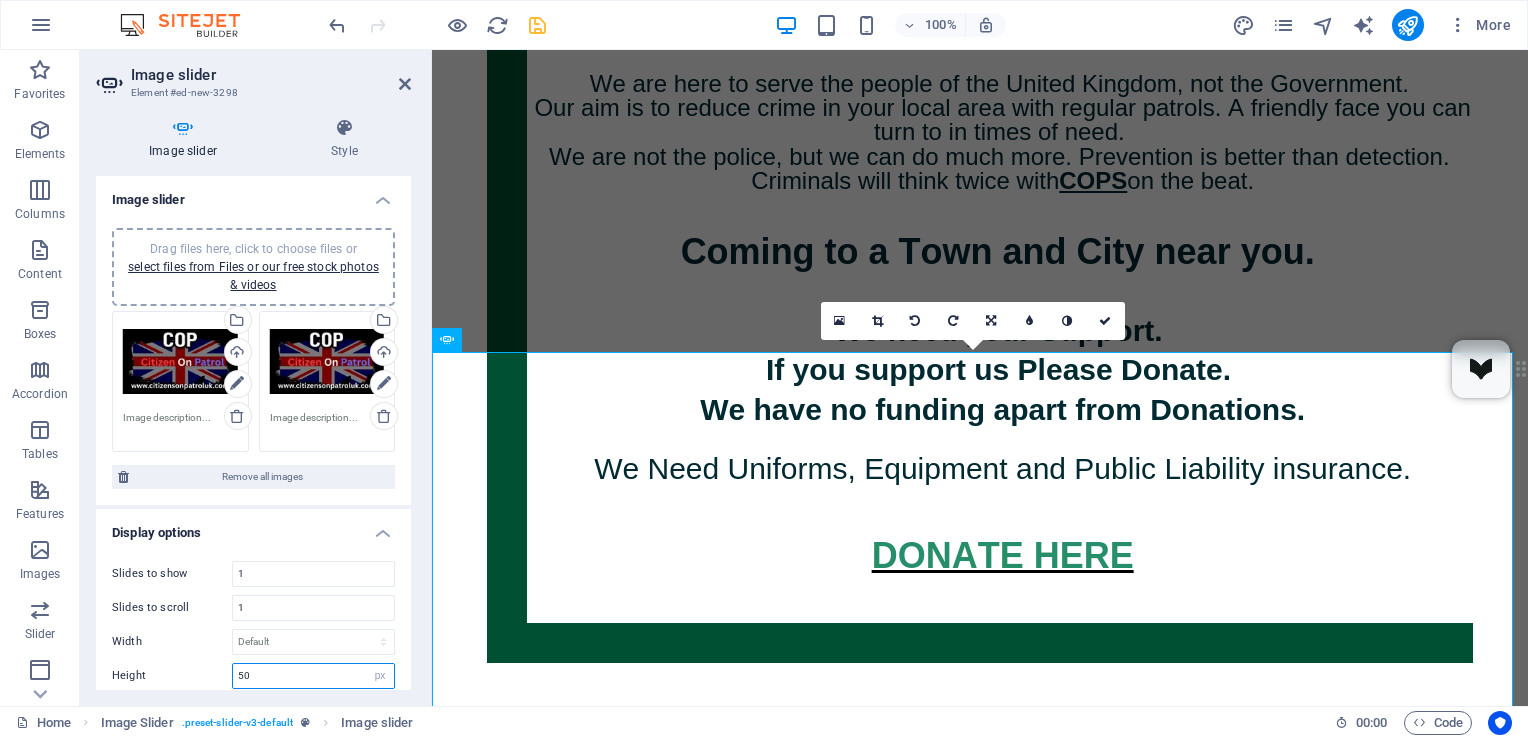 type on "5" 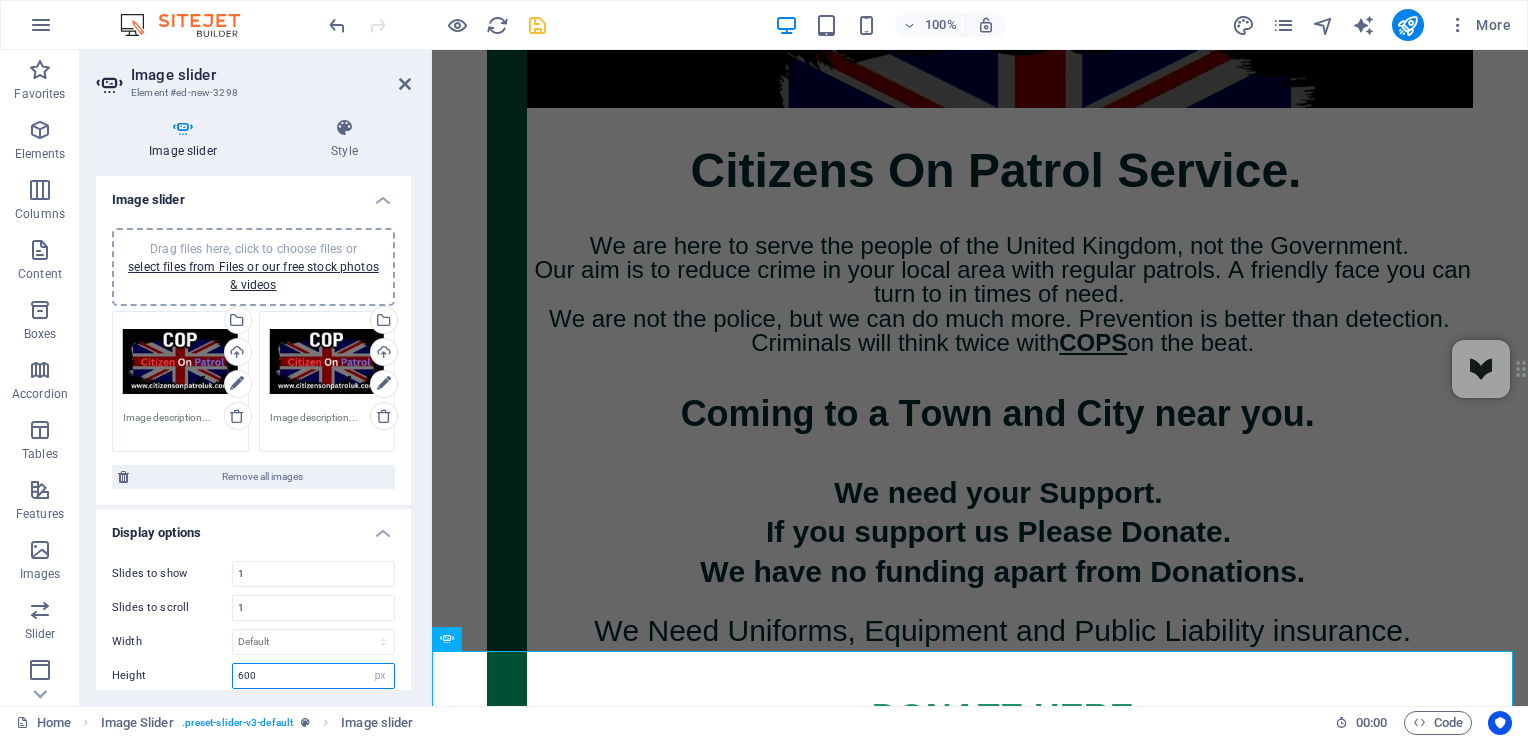 scroll, scrollTop: 400, scrollLeft: 0, axis: vertical 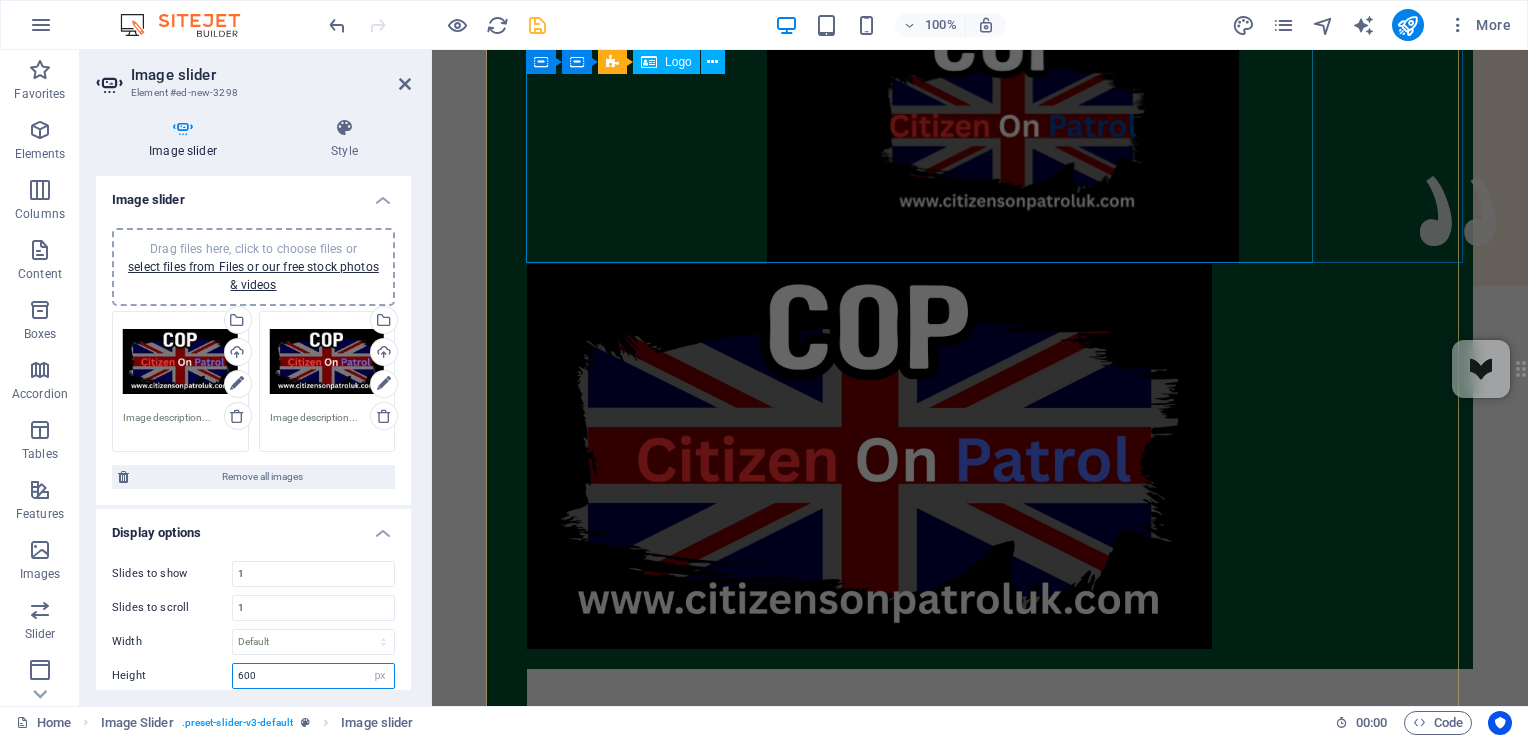 type on "600" 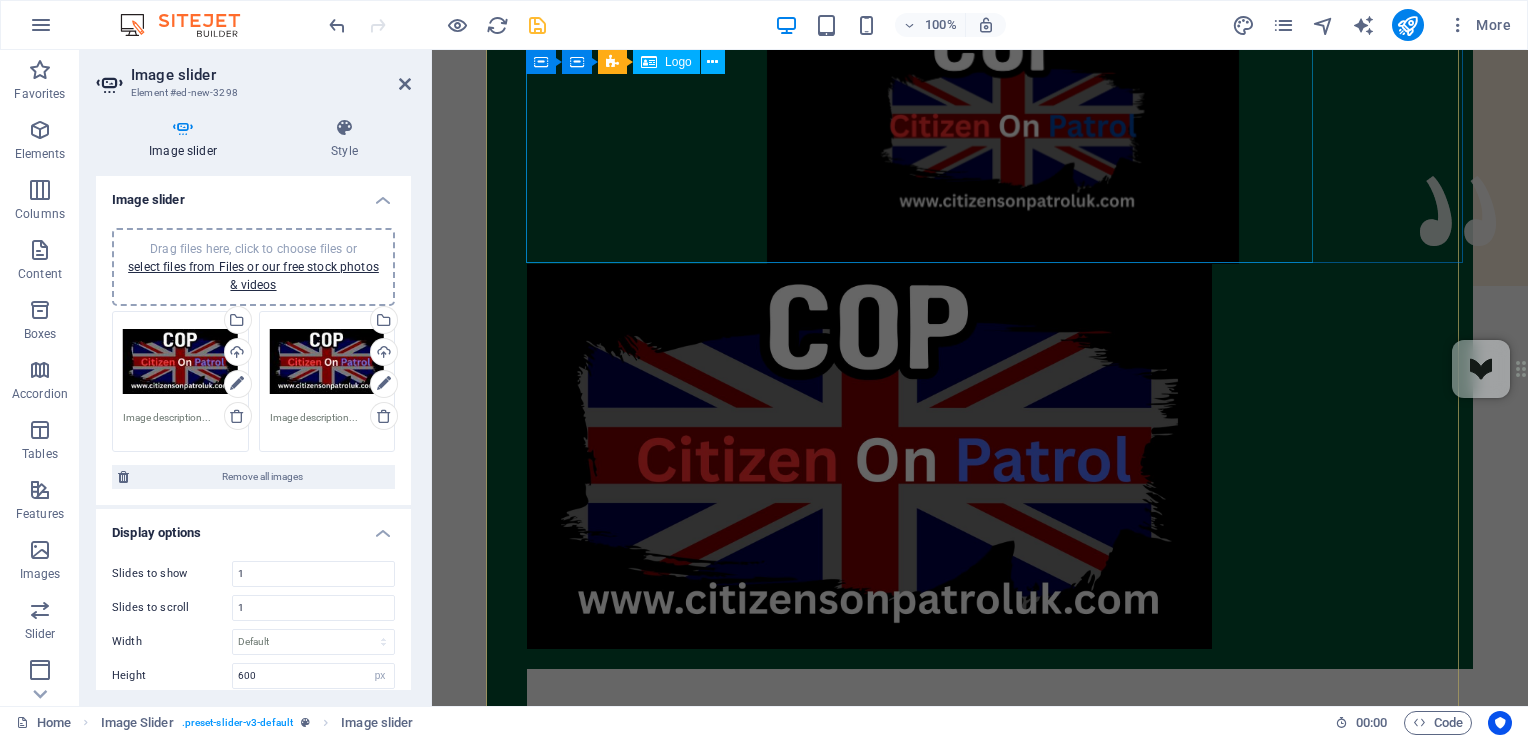 click at bounding box center (1098, 456) 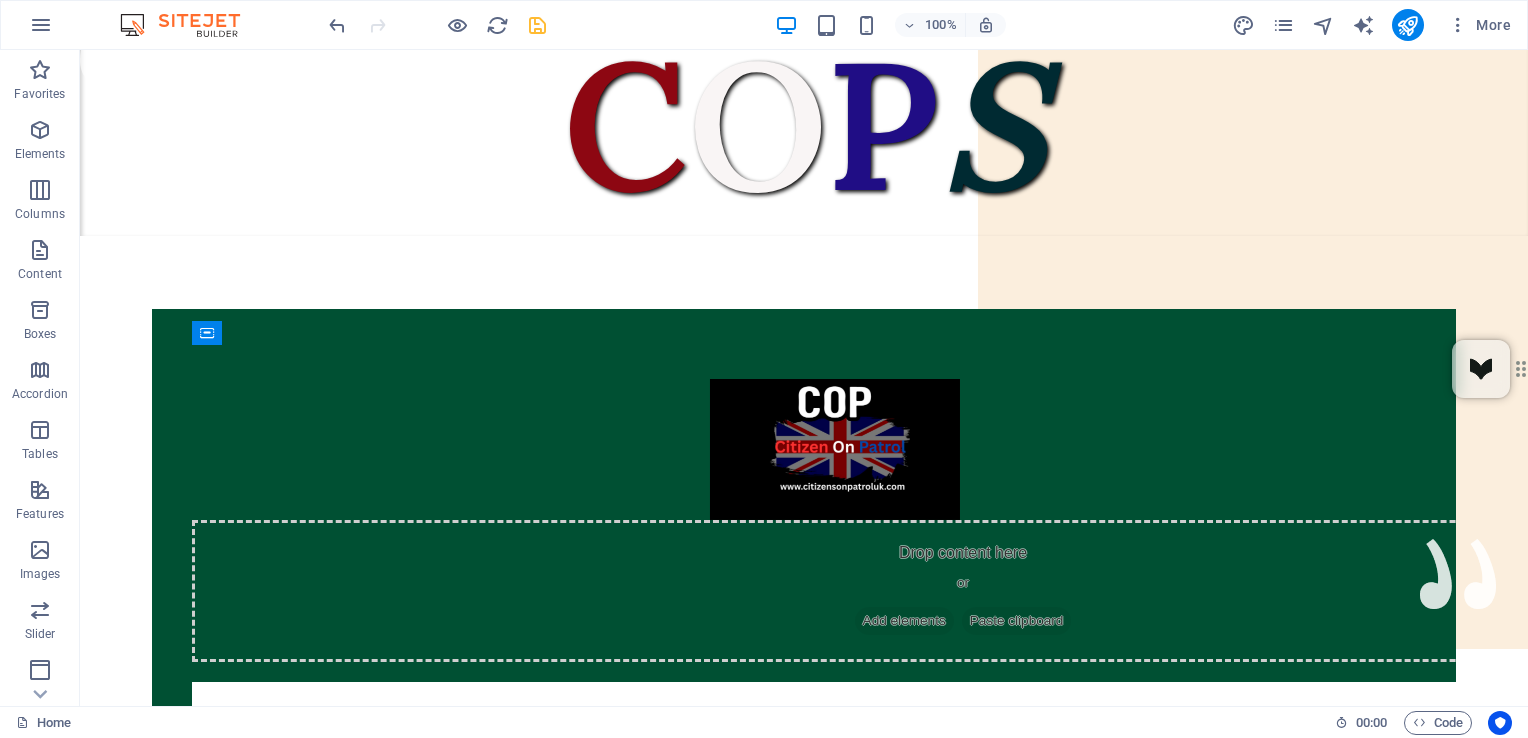 scroll, scrollTop: 0, scrollLeft: 0, axis: both 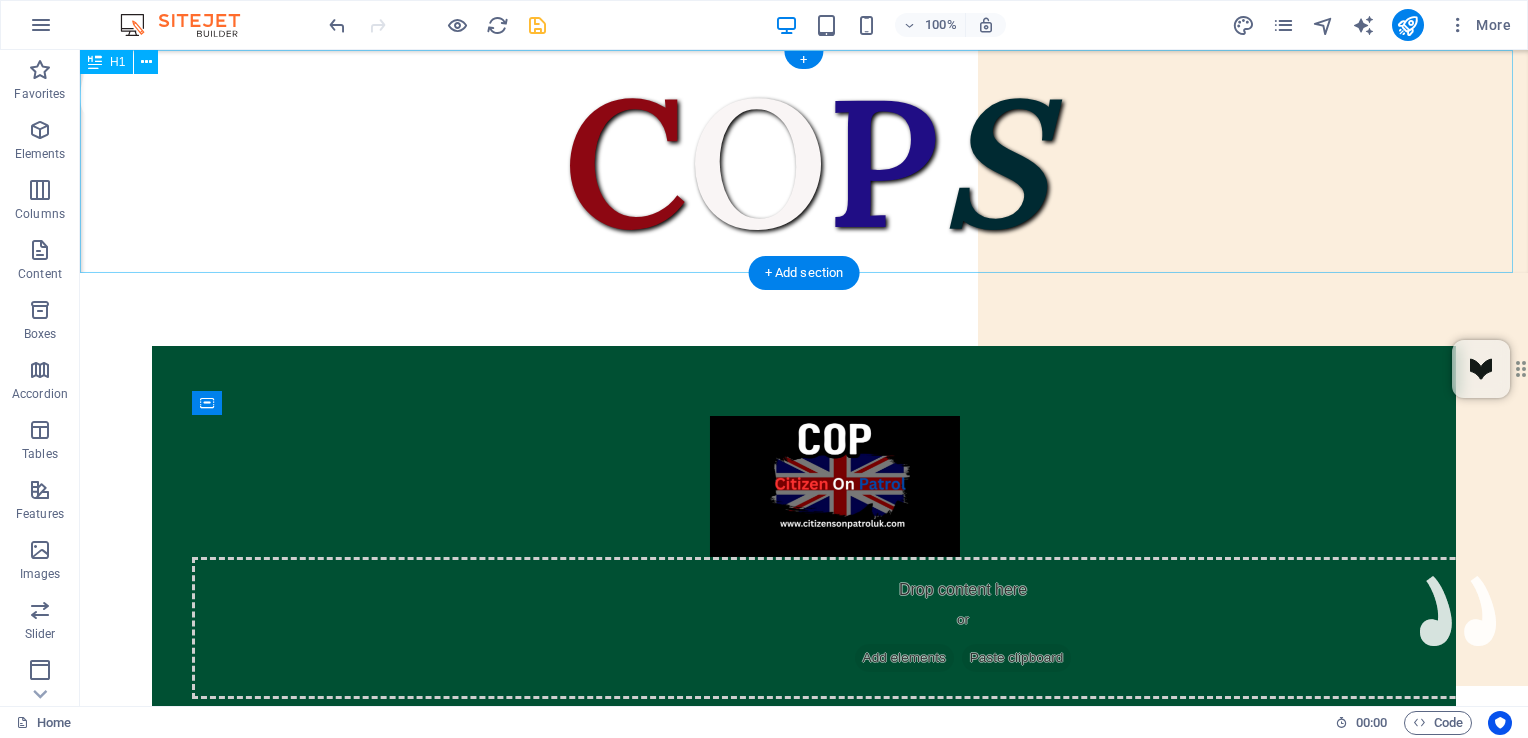 click on "C O P S" at bounding box center [804, 161] 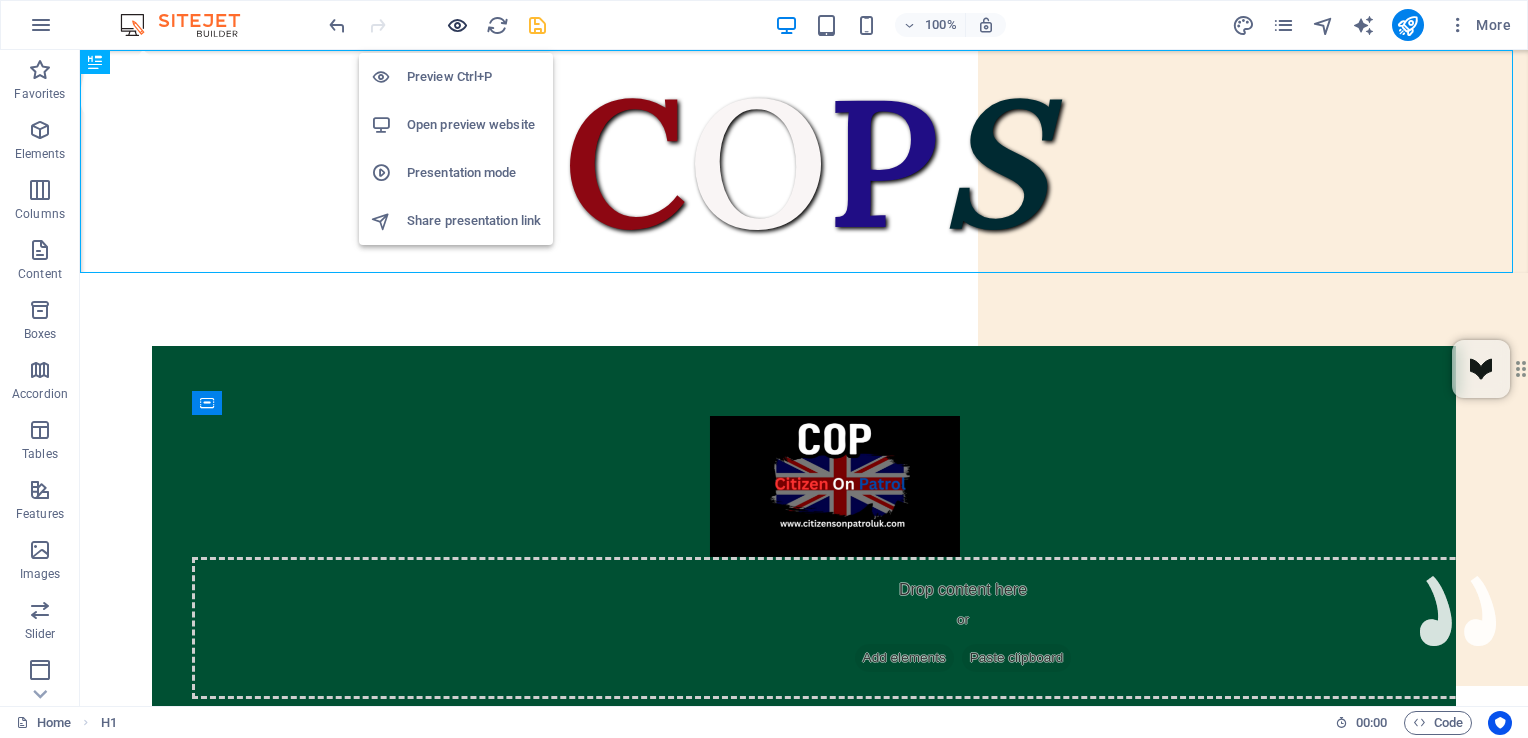 click at bounding box center [457, 25] 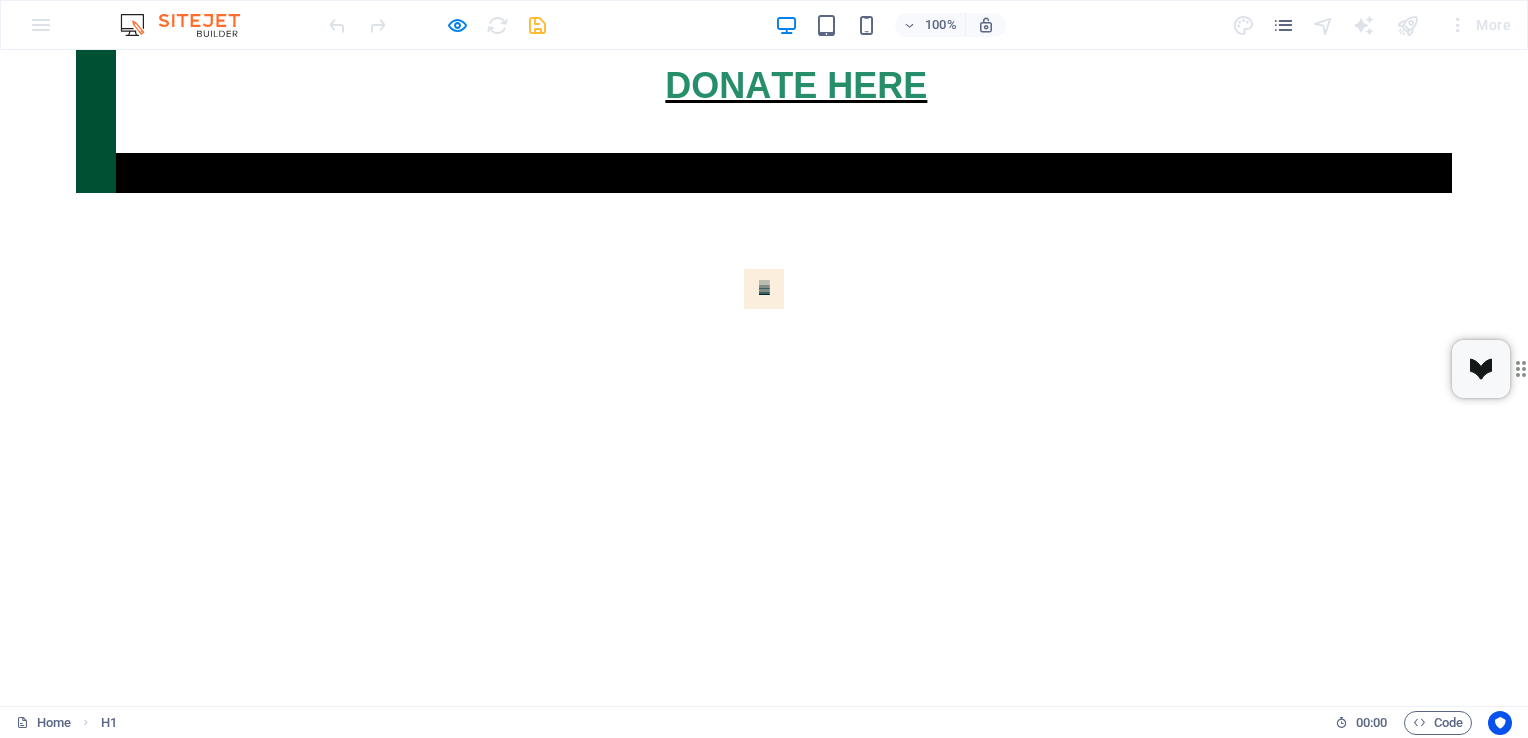 scroll, scrollTop: 946, scrollLeft: 0, axis: vertical 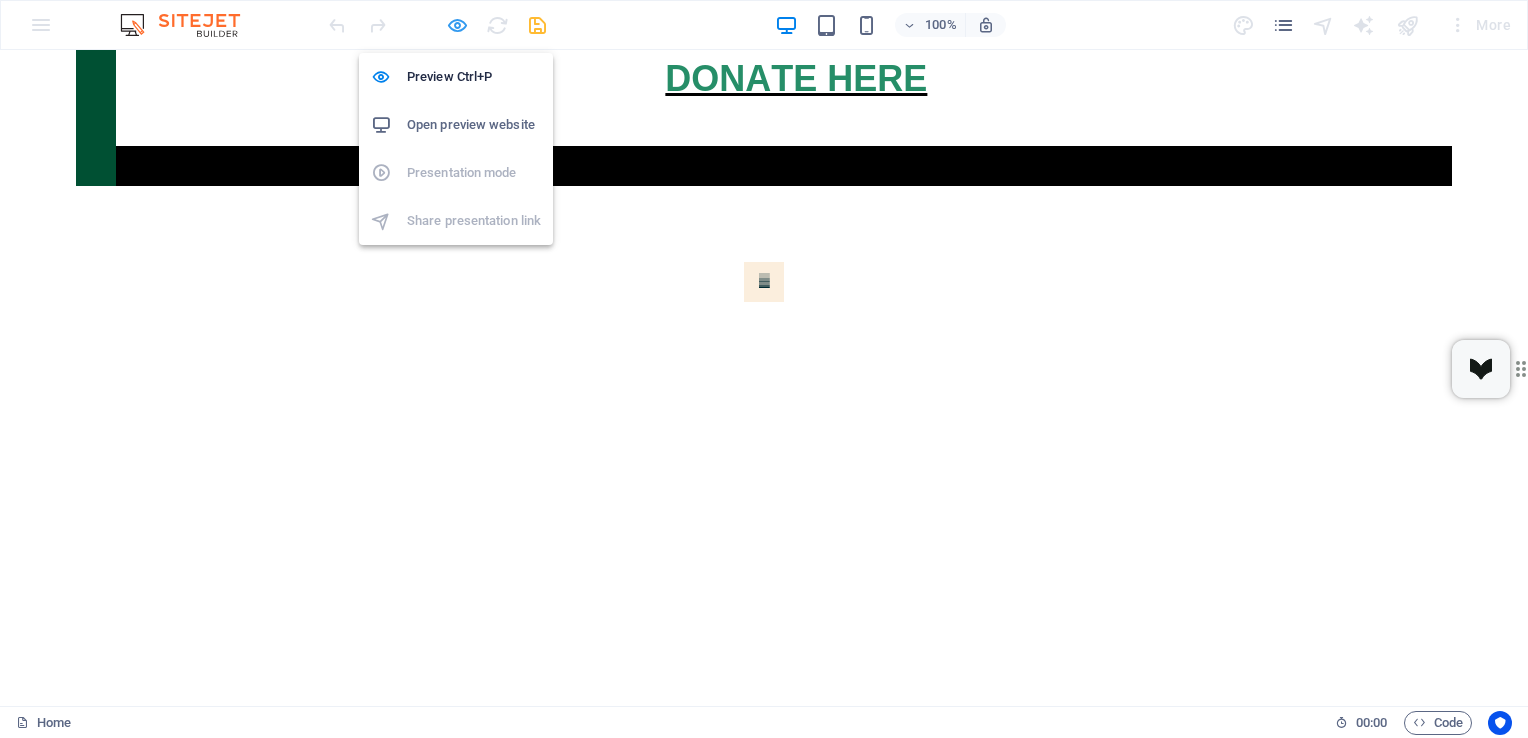 click at bounding box center [457, 25] 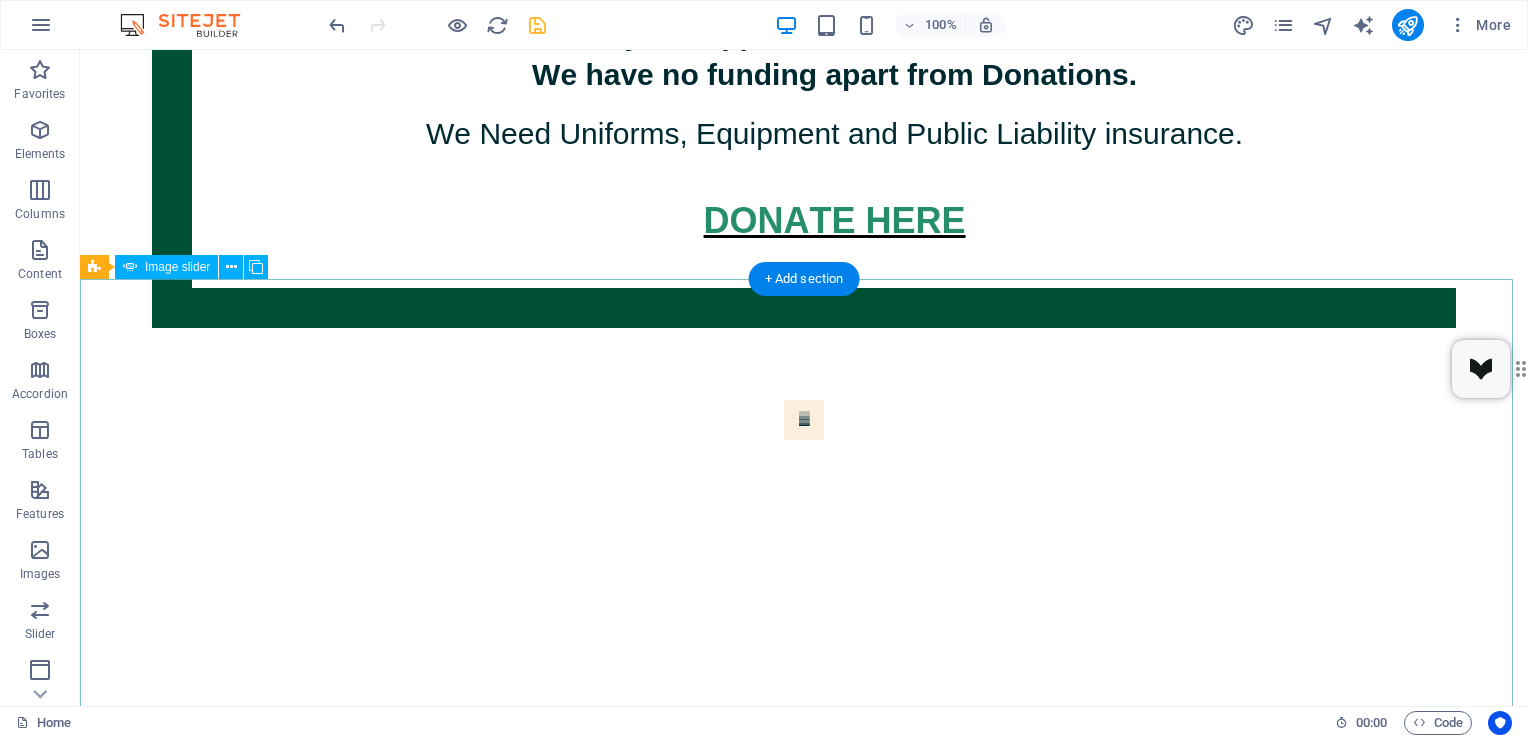 click at bounding box center [-841, 1304] 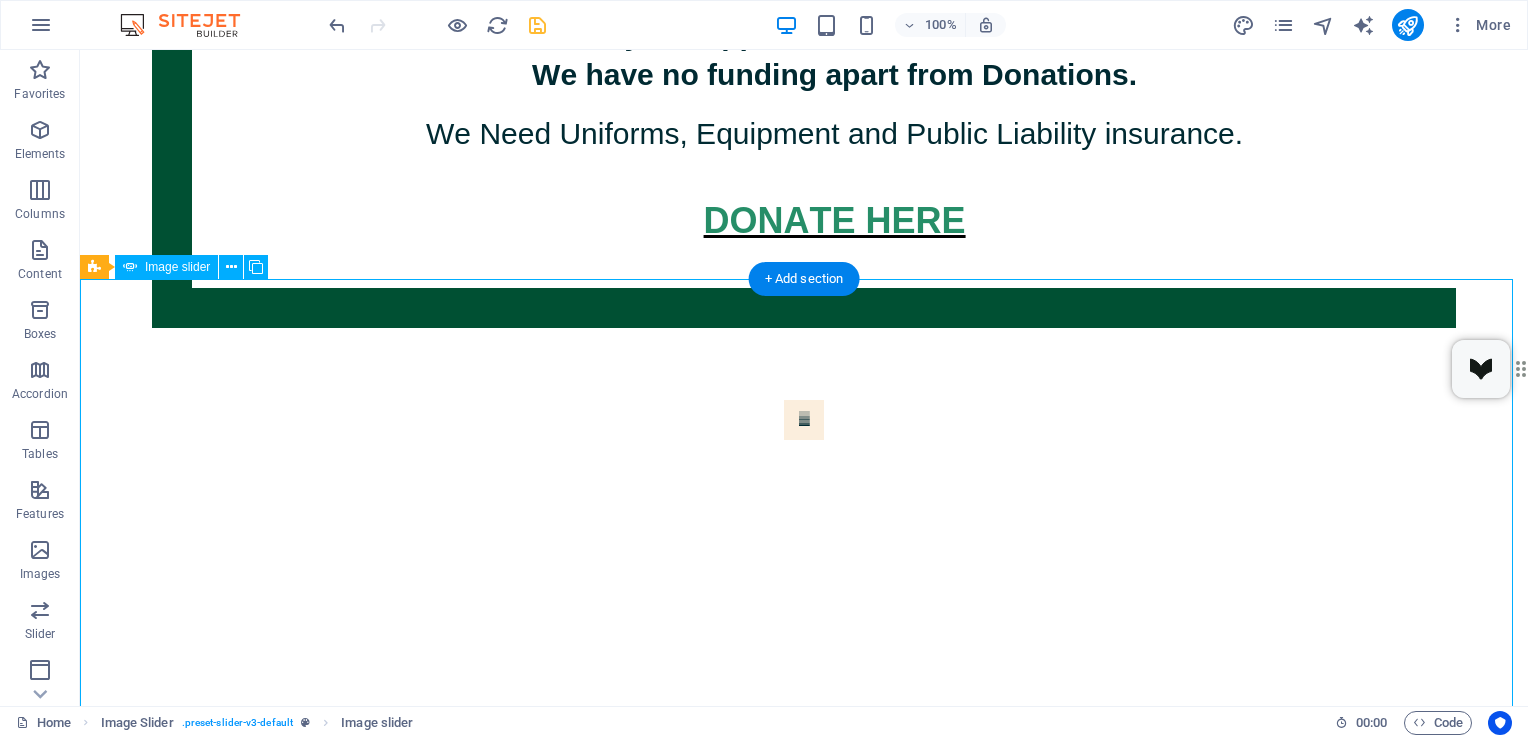 click at bounding box center (-841, 1304) 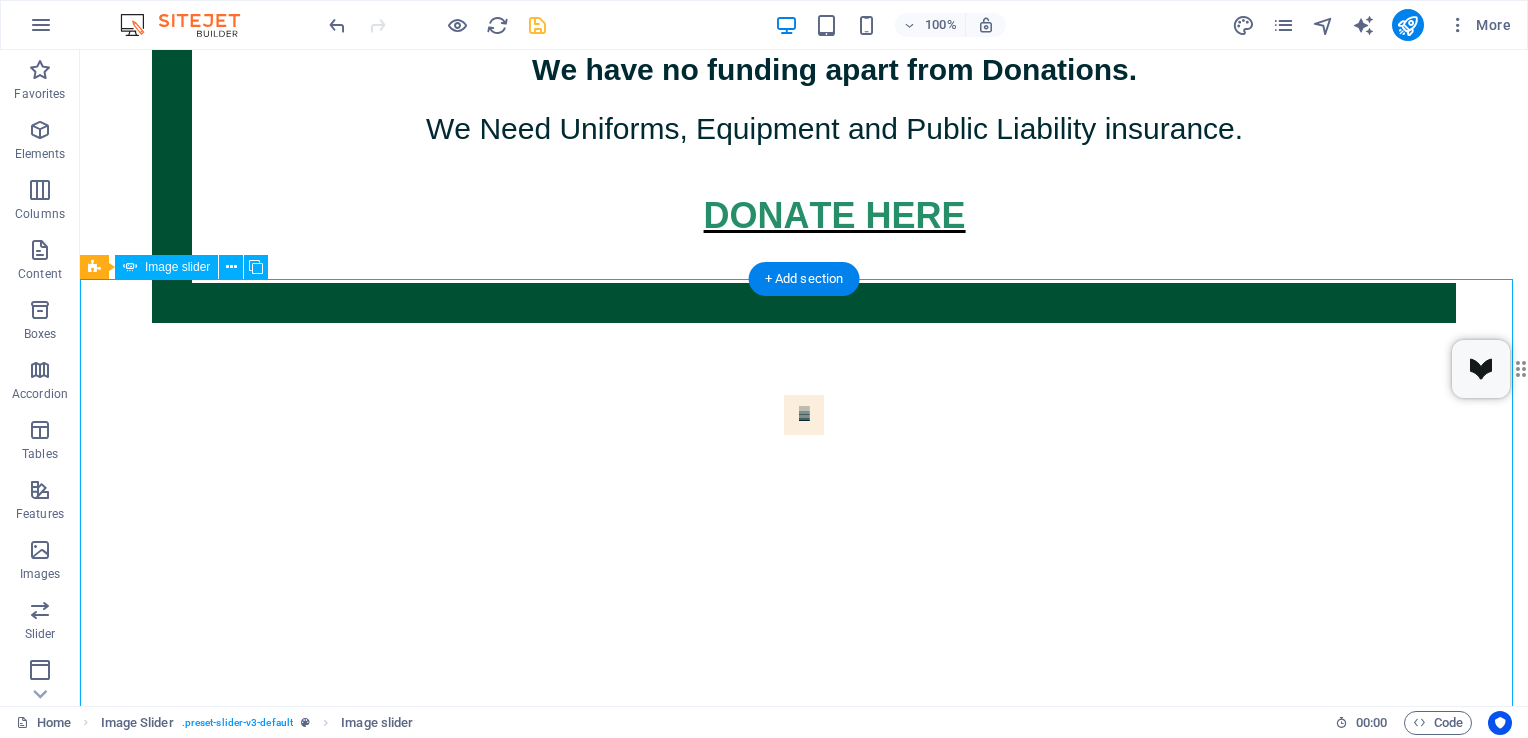 select on "px" 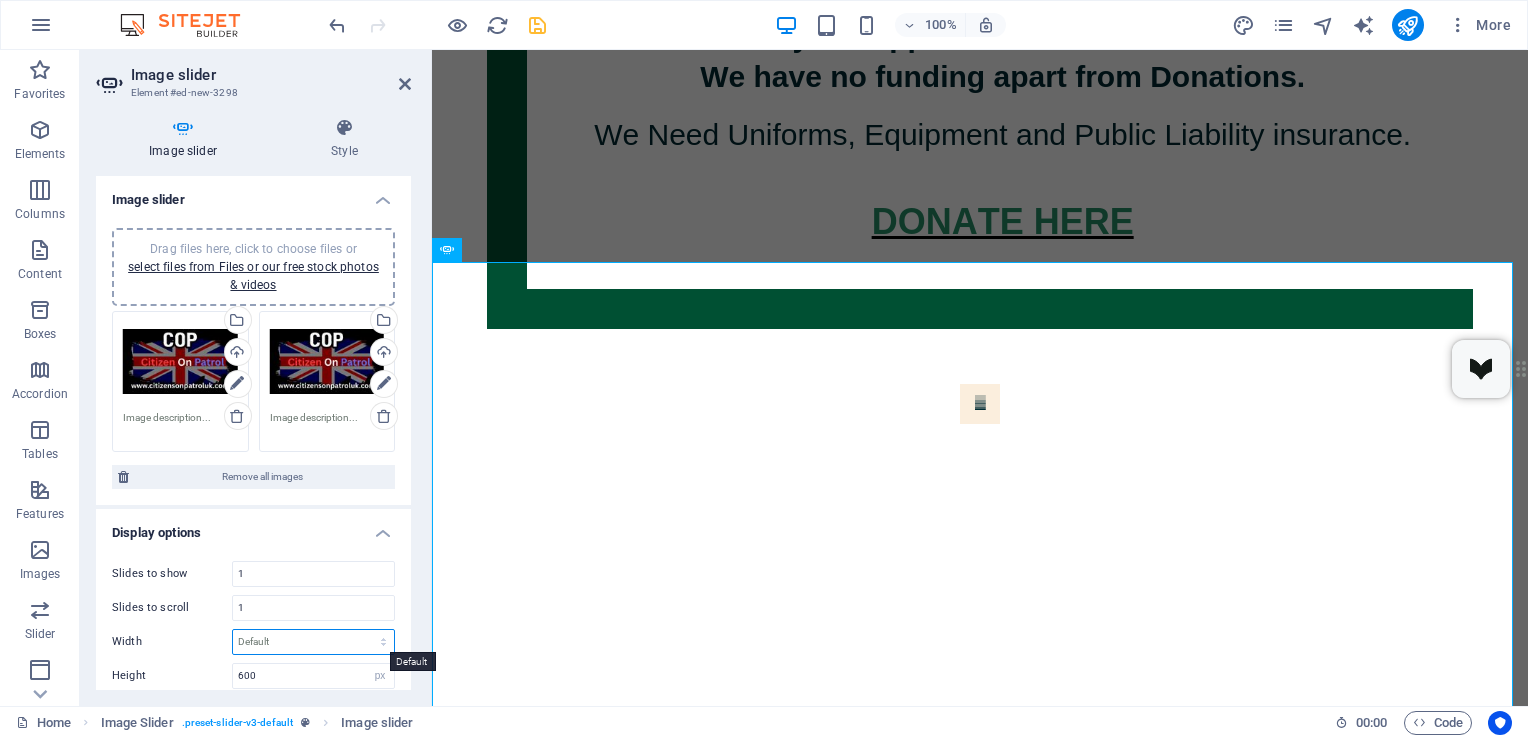 click on "Default px % rem em vw vh" at bounding box center (313, 642) 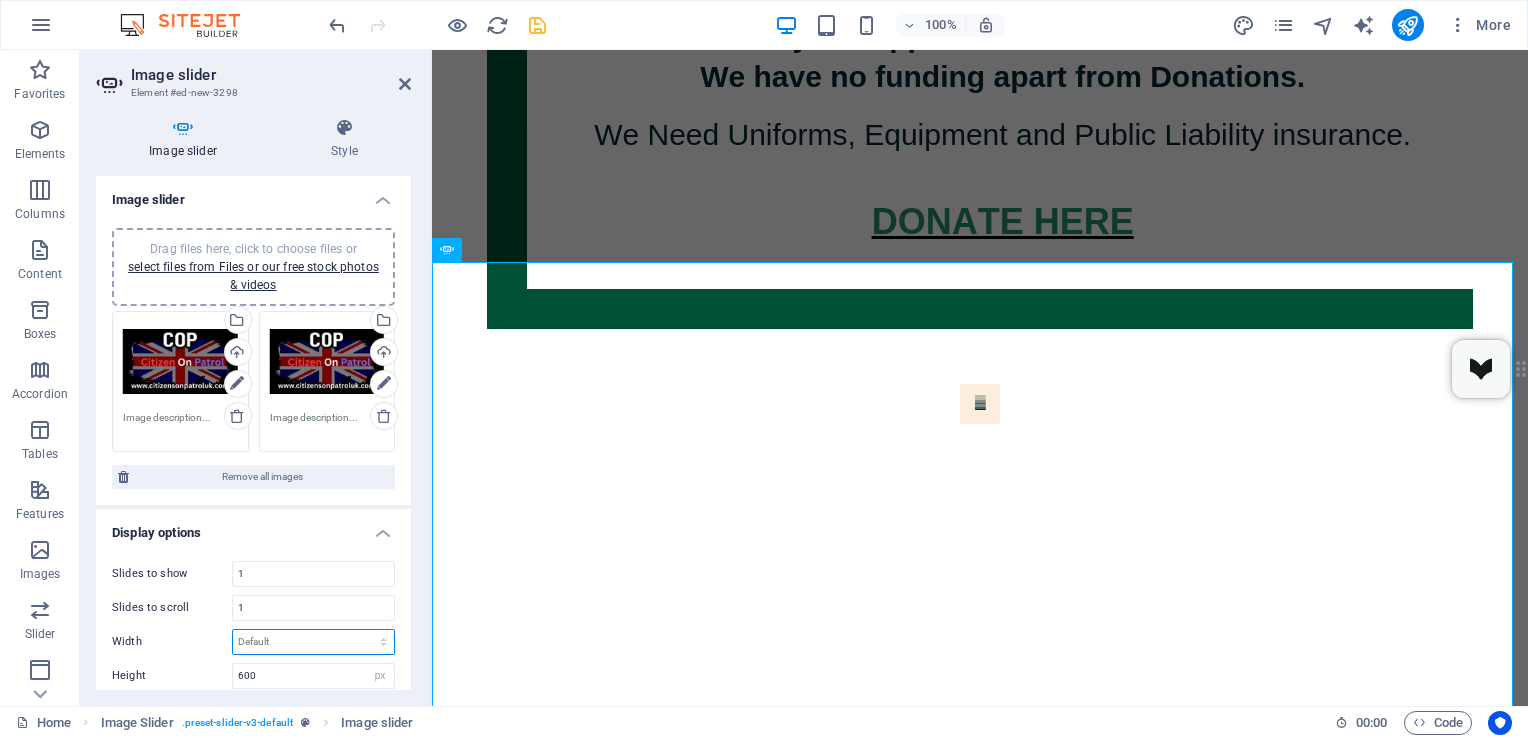 select on "%" 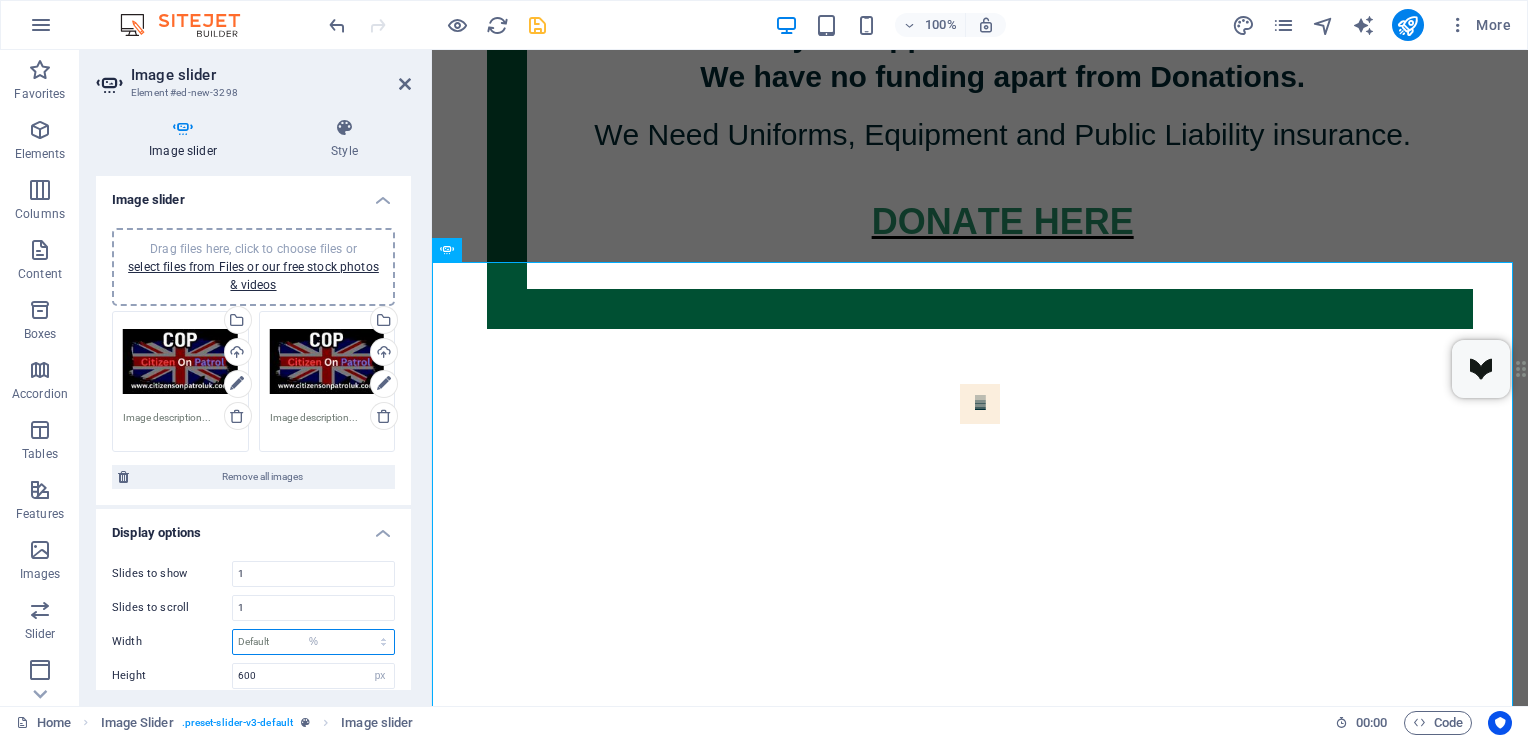 click on "Default px % rem em vw vh" at bounding box center (313, 642) 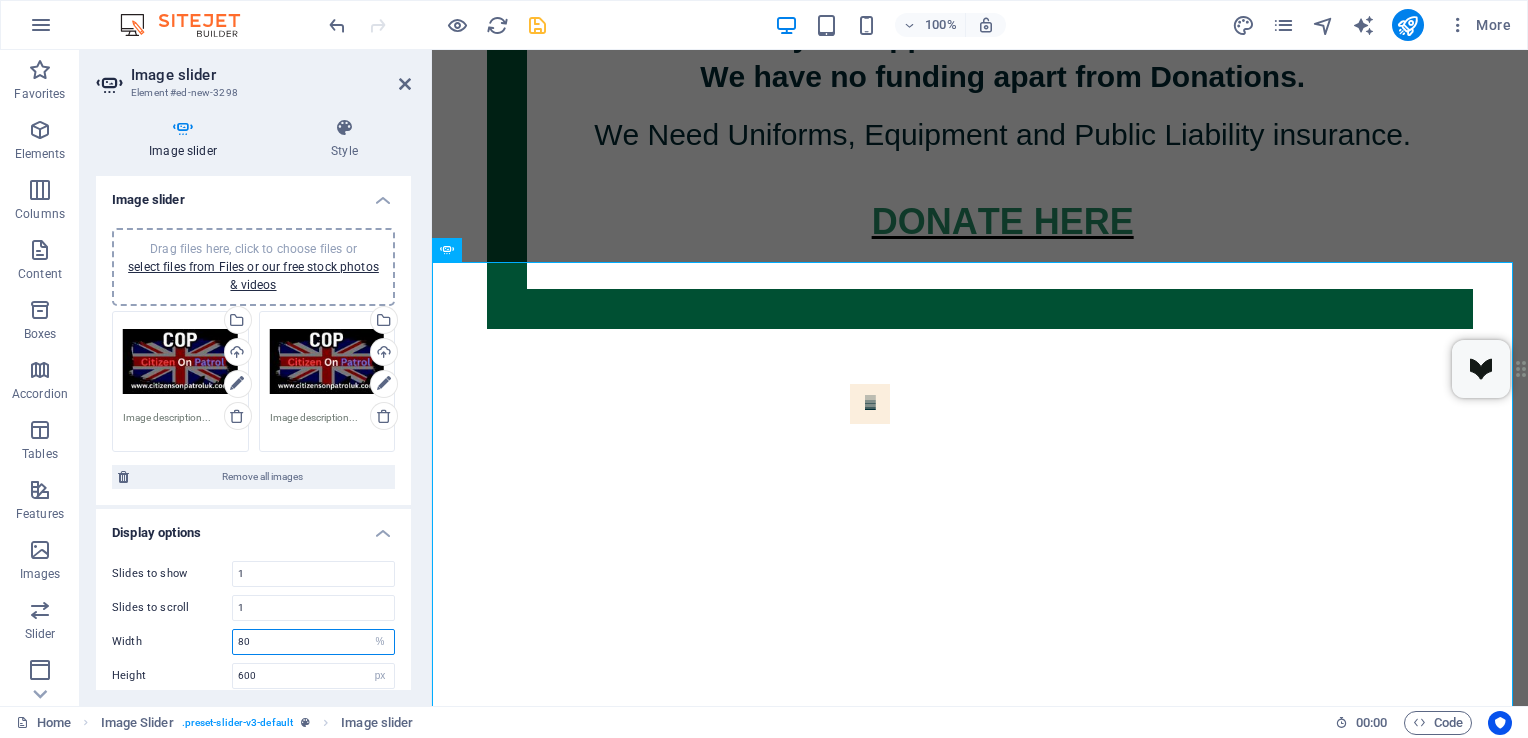 type on "8" 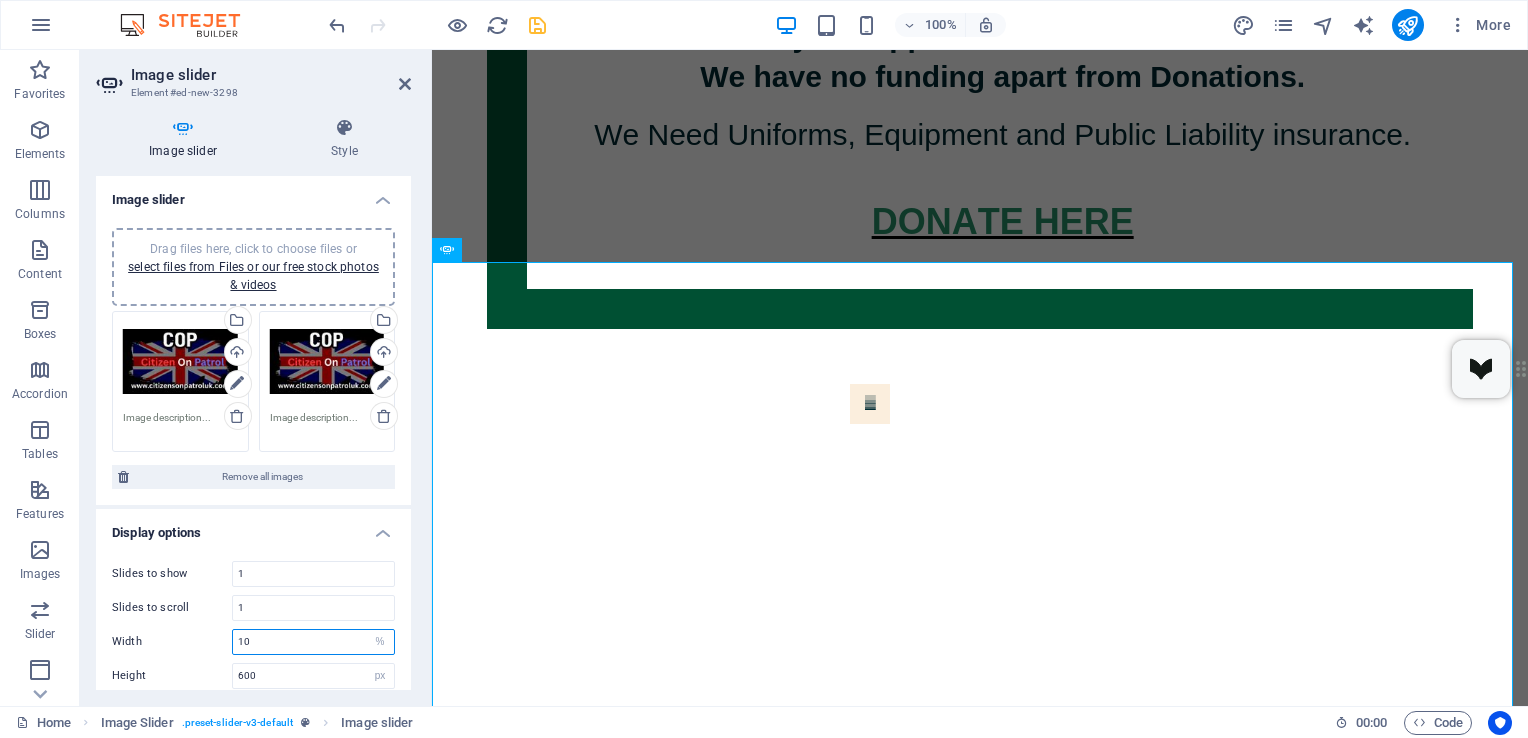 type on "100" 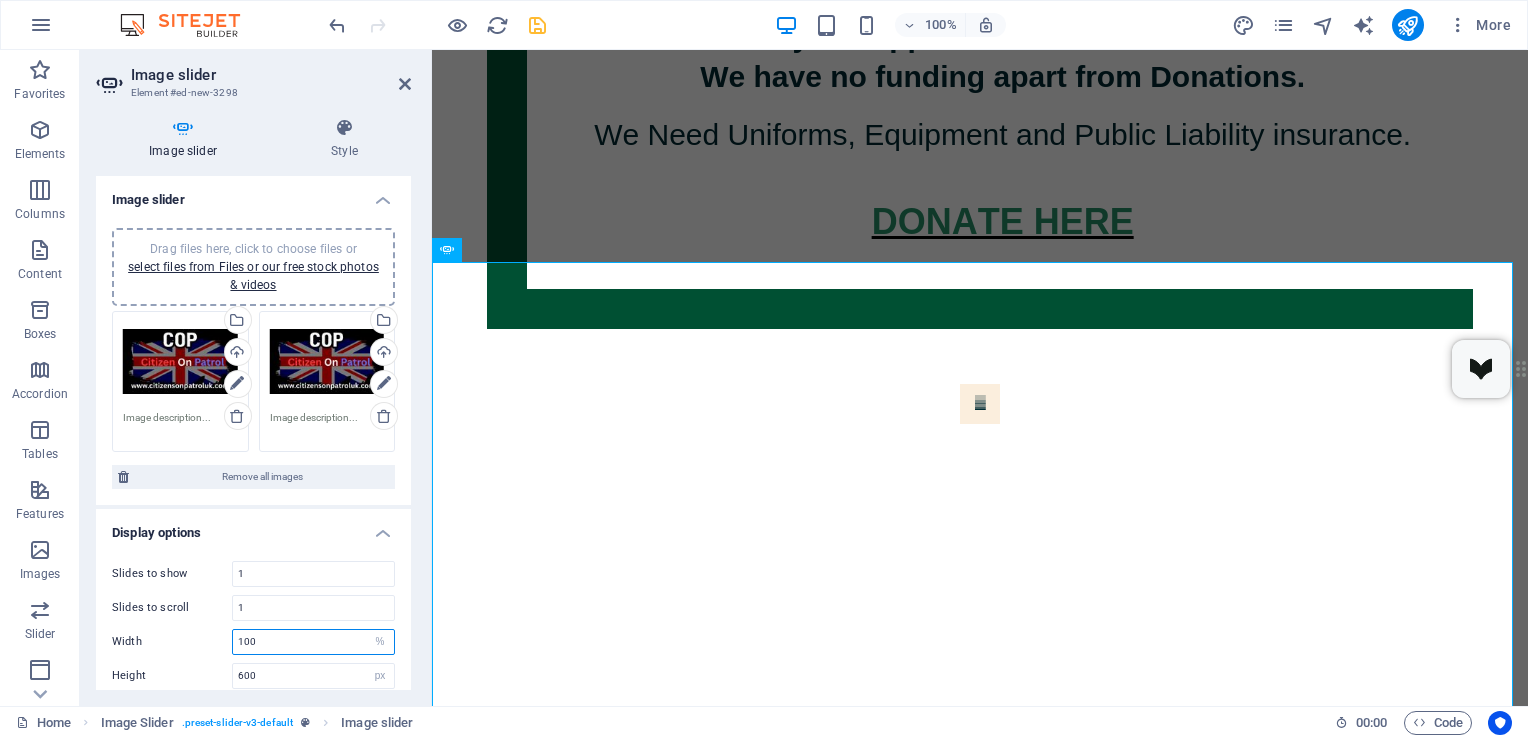 scroll, scrollTop: 450, scrollLeft: 0, axis: vertical 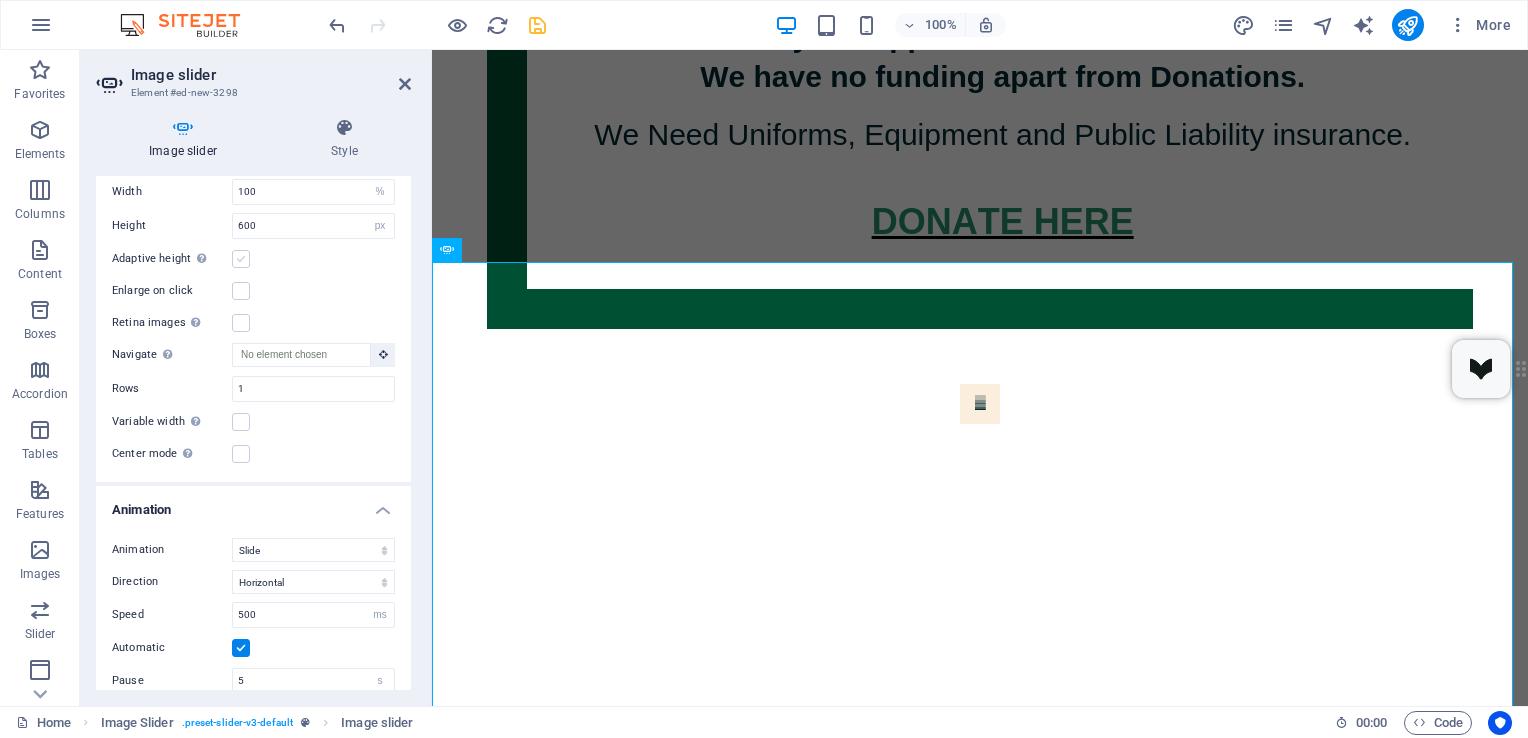 click at bounding box center (241, 259) 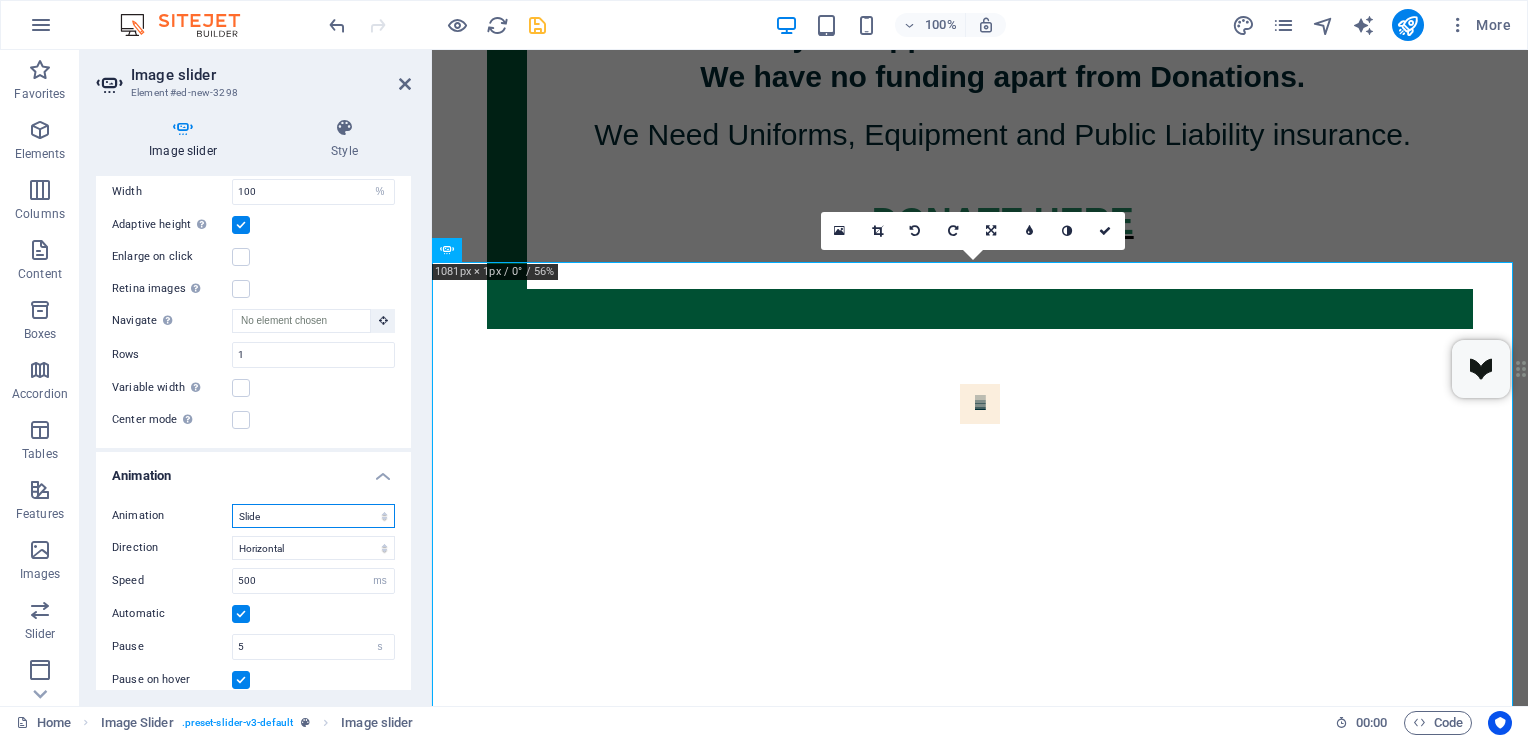 click on "Slide Fade" at bounding box center [313, 516] 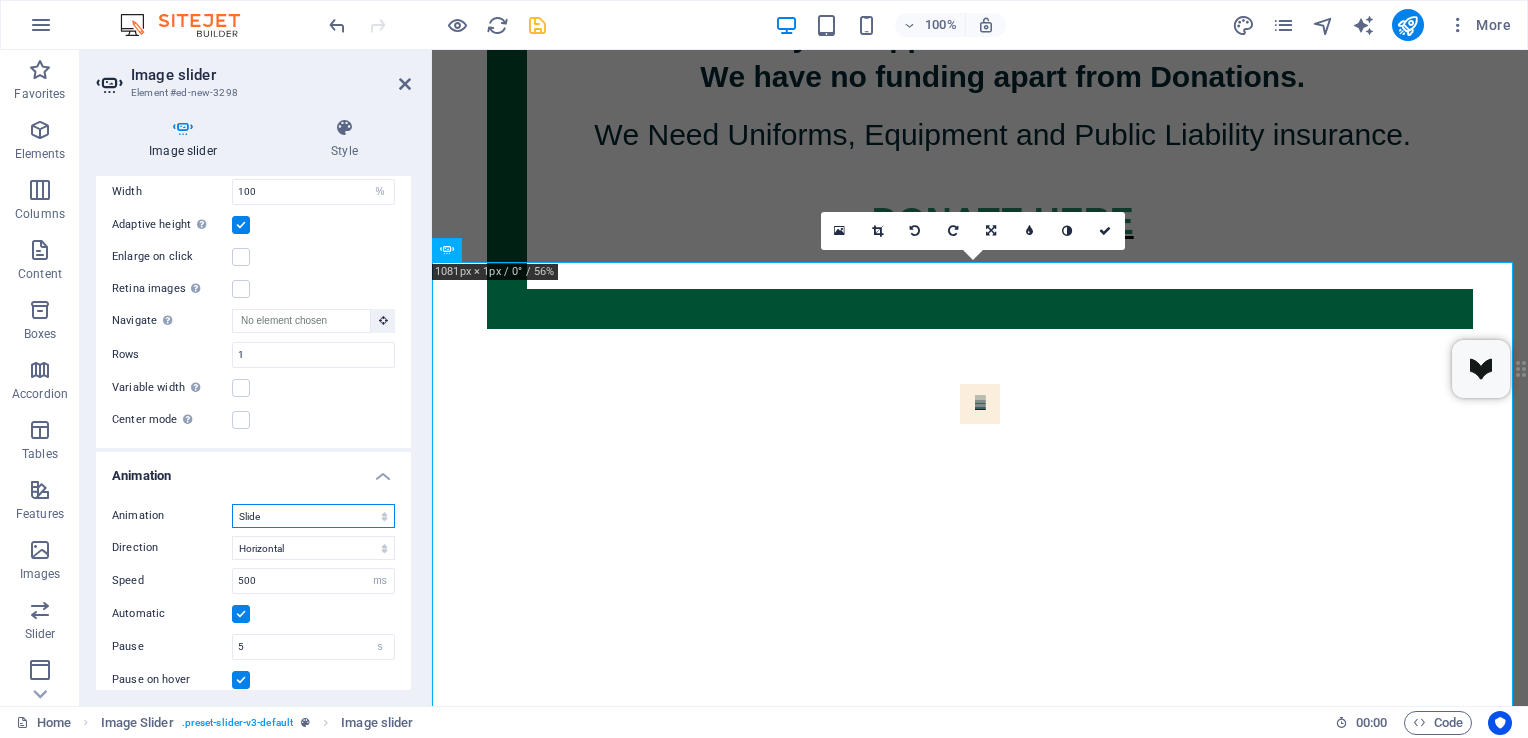 select on "fade" 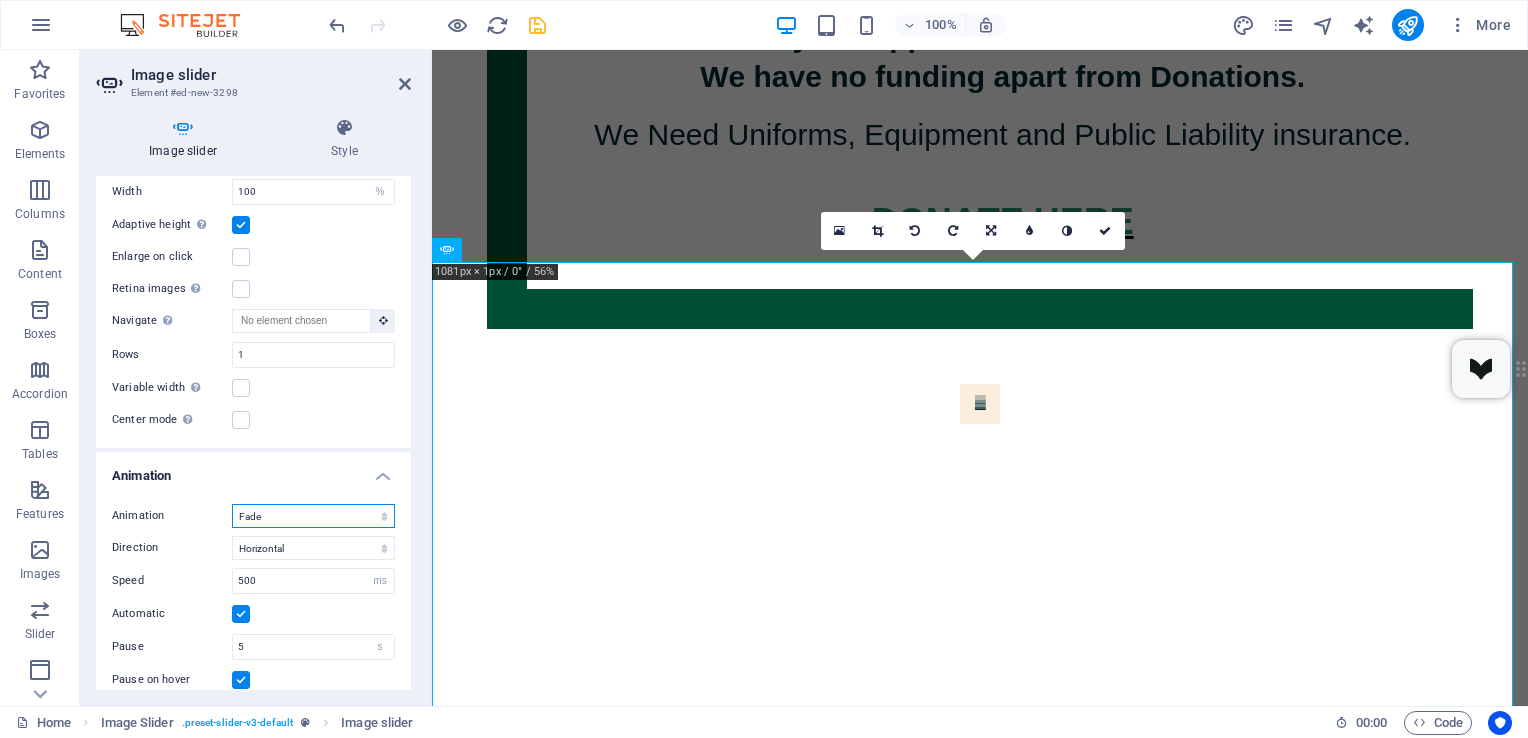 click on "Slide Fade" at bounding box center [313, 516] 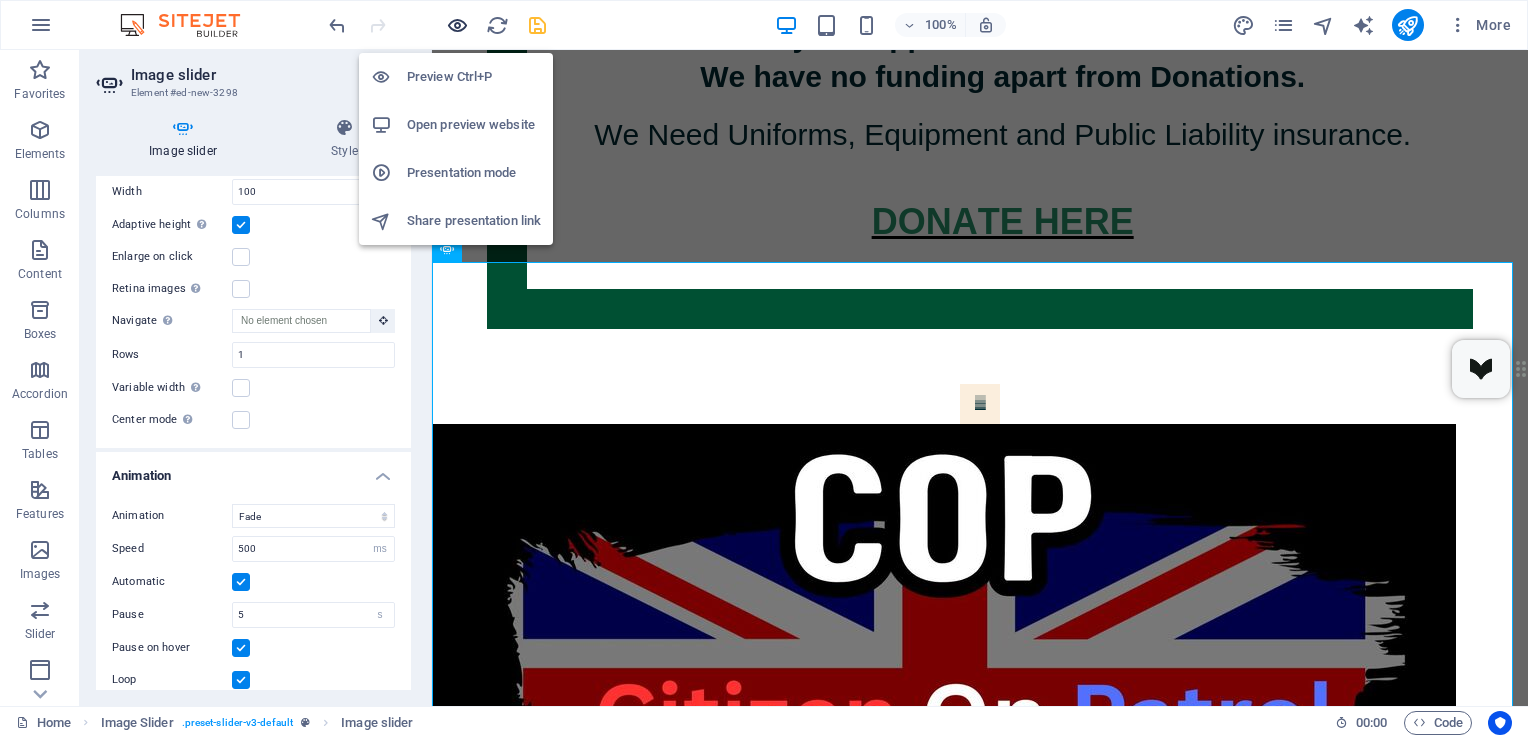 click at bounding box center [457, 25] 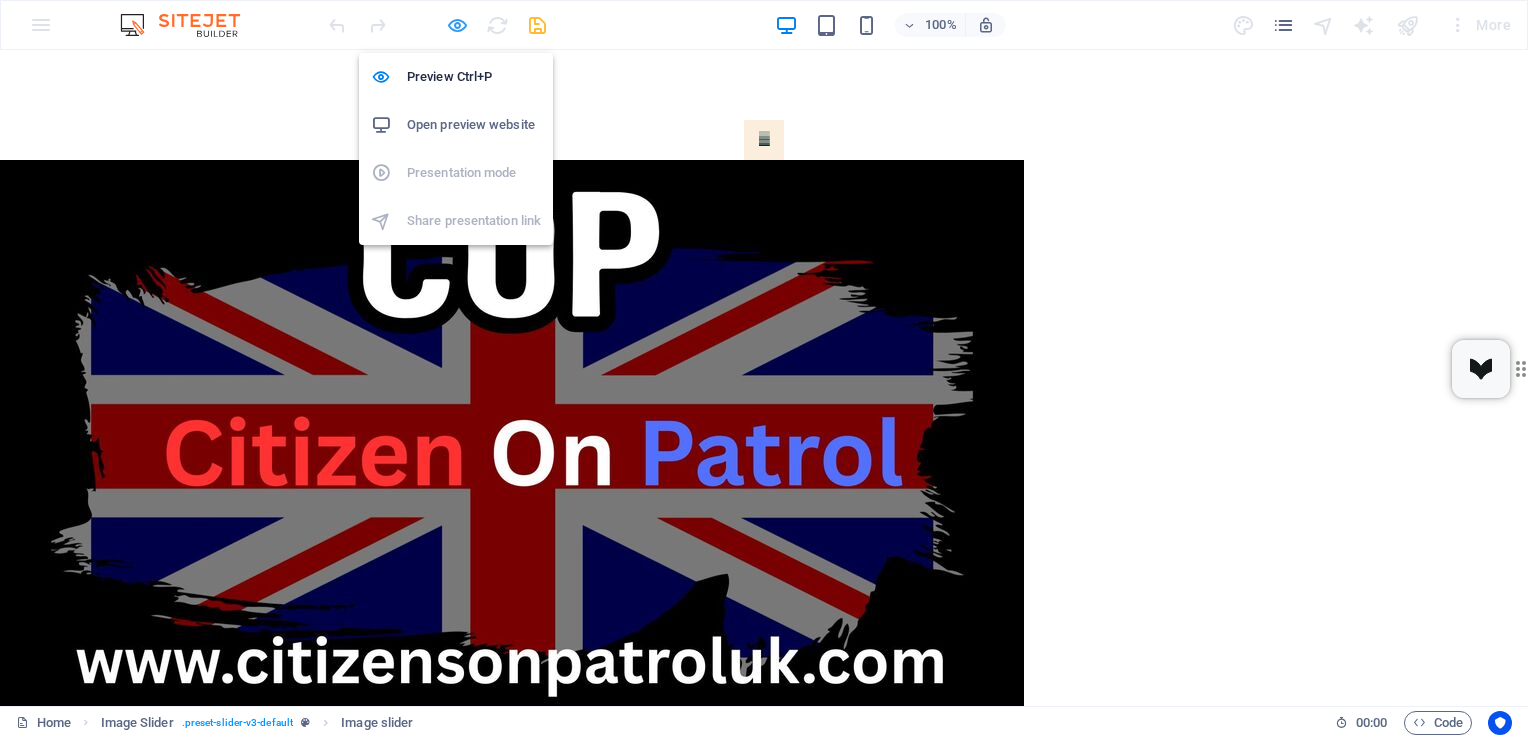 scroll, scrollTop: 946, scrollLeft: 0, axis: vertical 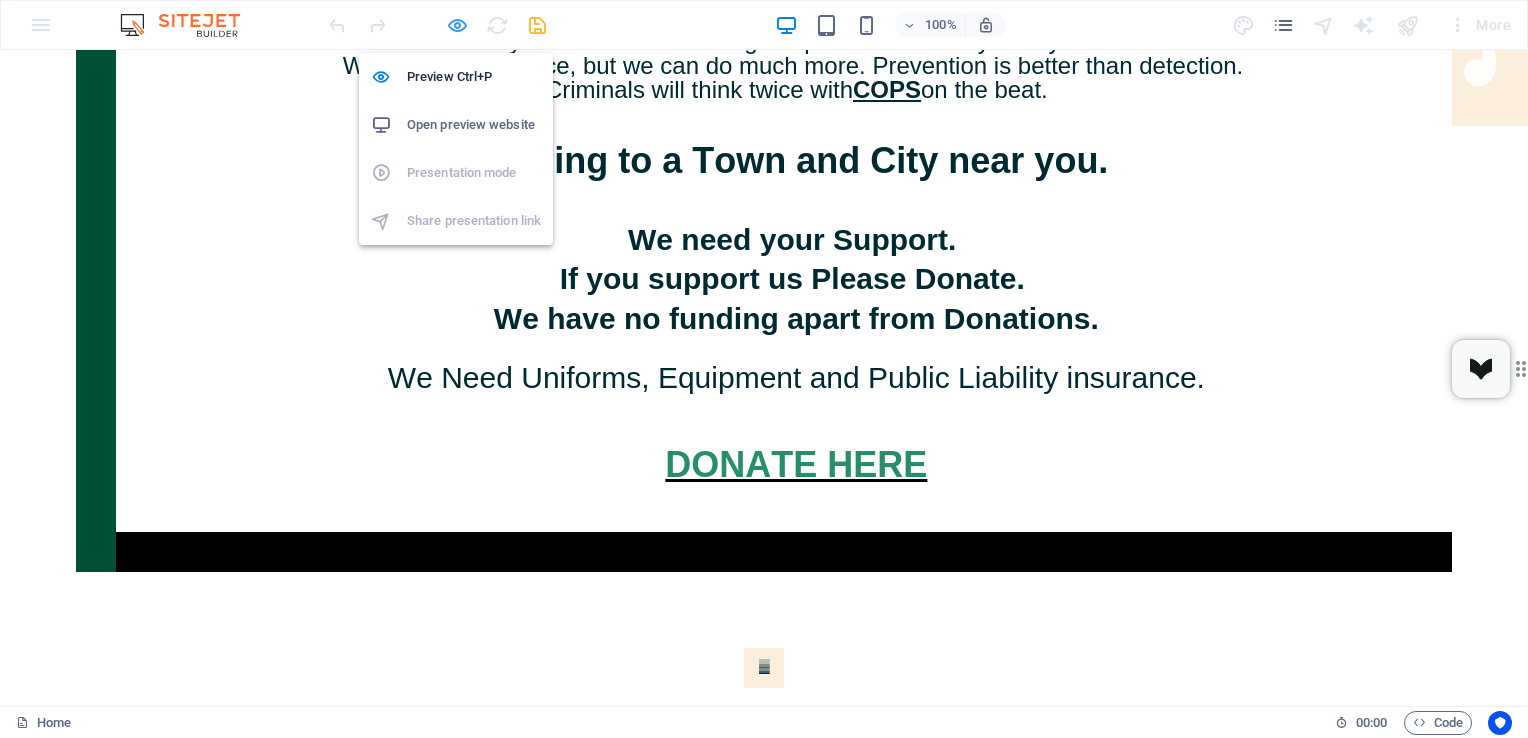 click at bounding box center (457, 25) 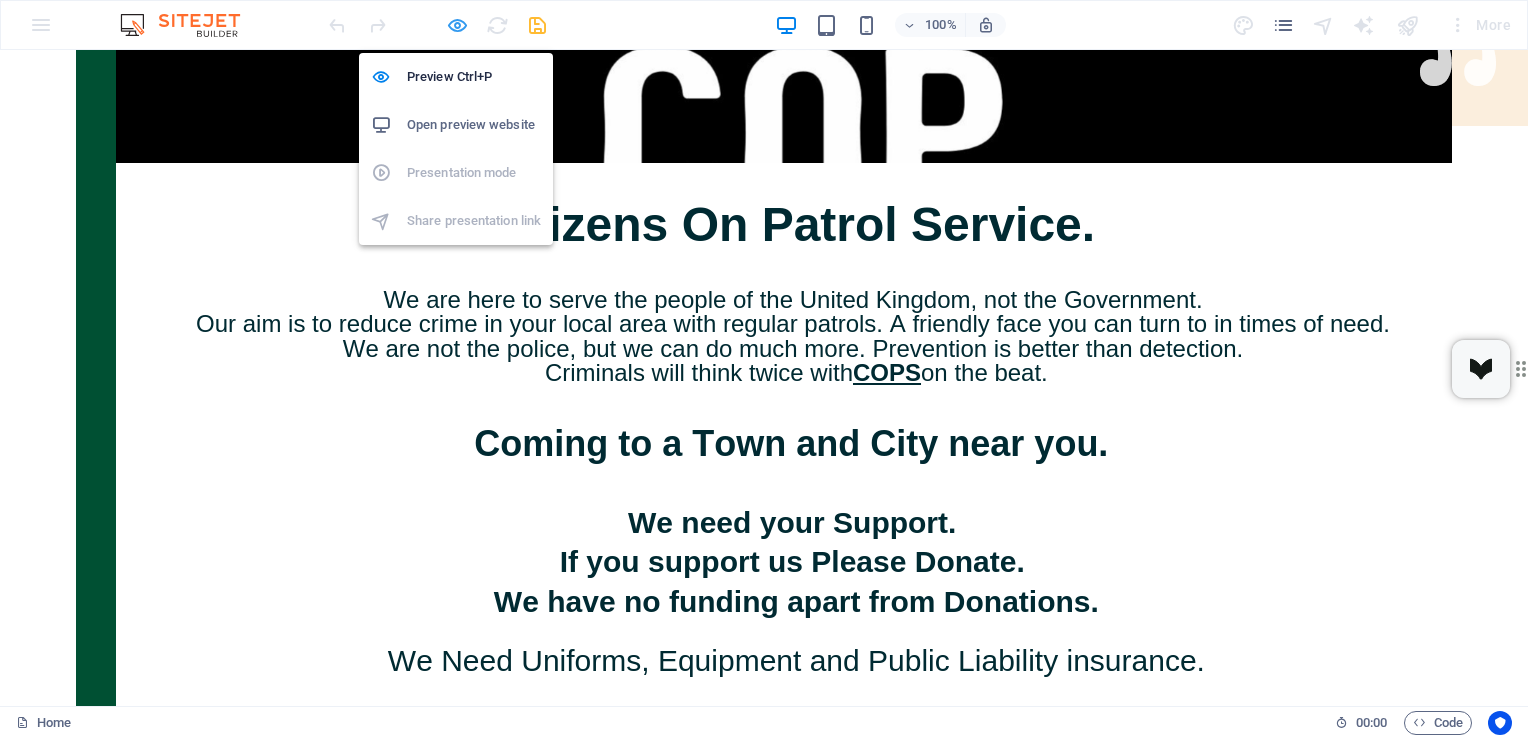 select on "%" 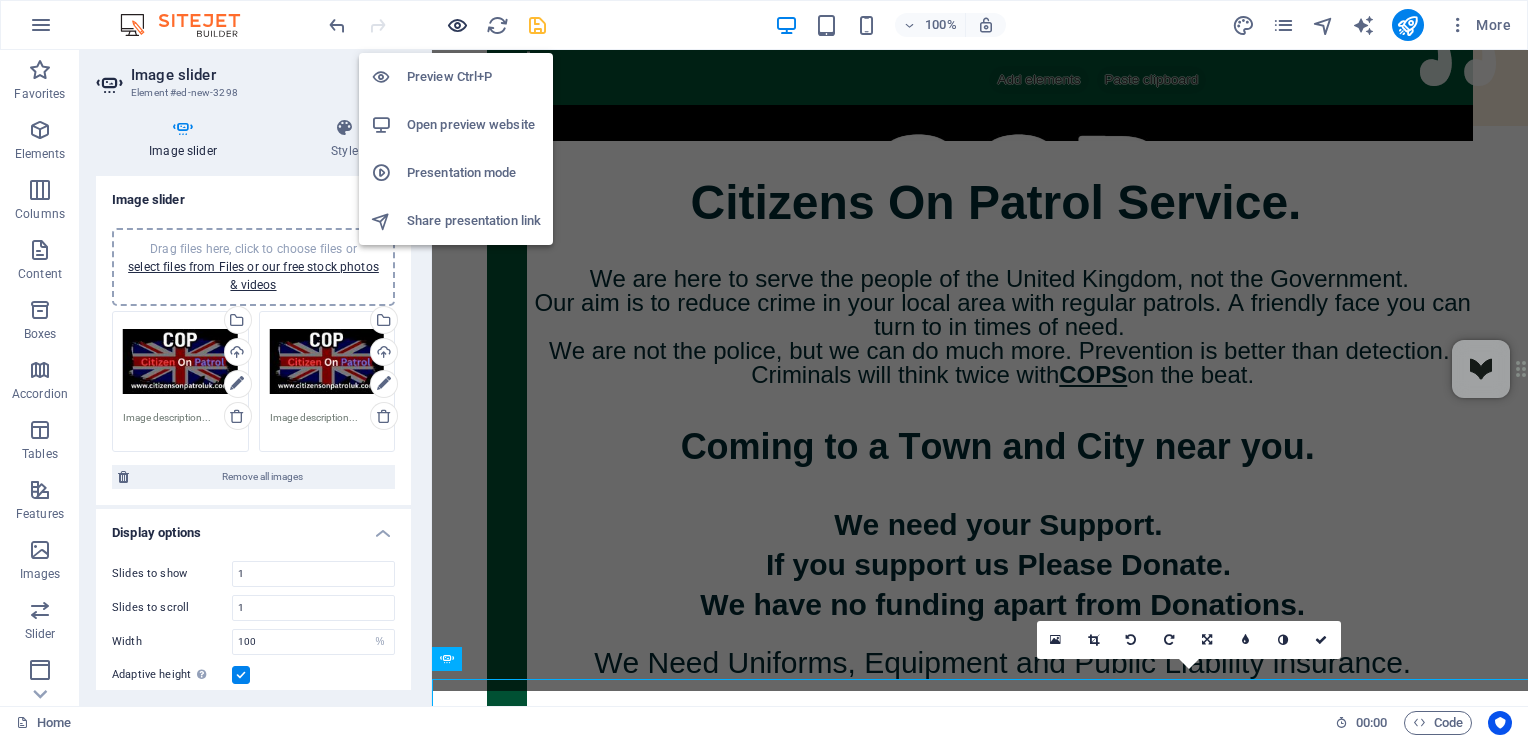 scroll, scrollTop: 680, scrollLeft: 0, axis: vertical 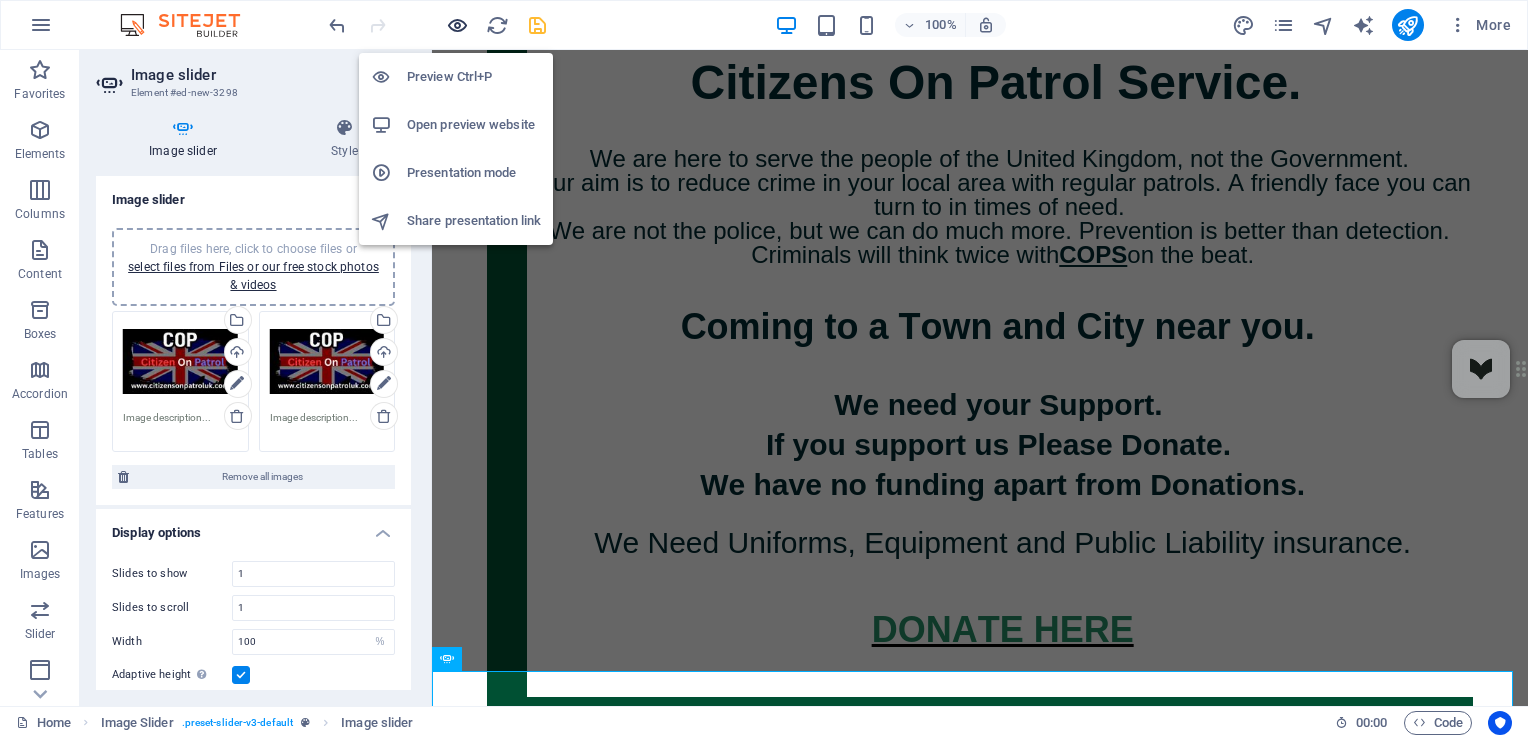 drag, startPoint x: 456, startPoint y: 25, endPoint x: 1129, endPoint y: 428, distance: 784.4348 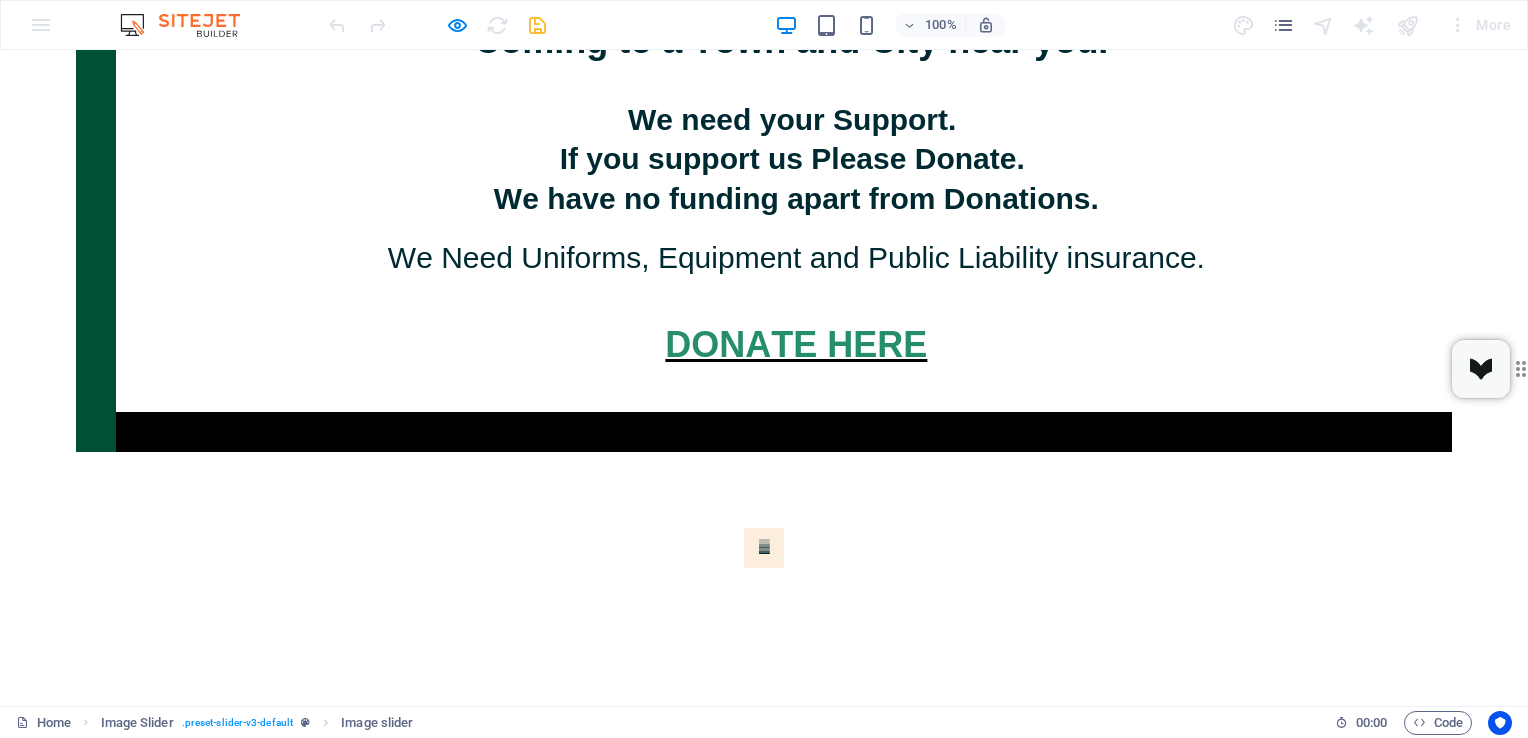scroll, scrollTop: 560, scrollLeft: 0, axis: vertical 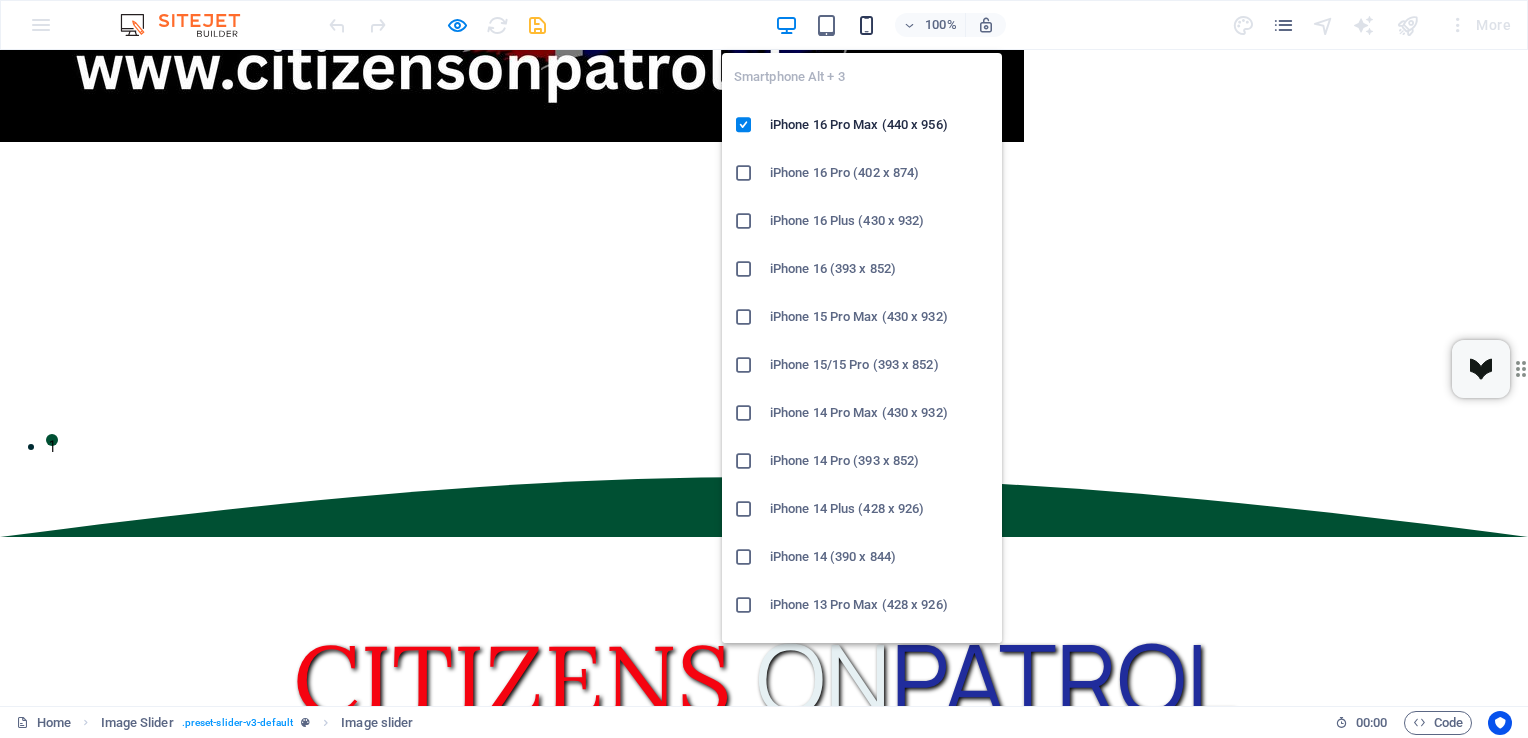click at bounding box center (866, 25) 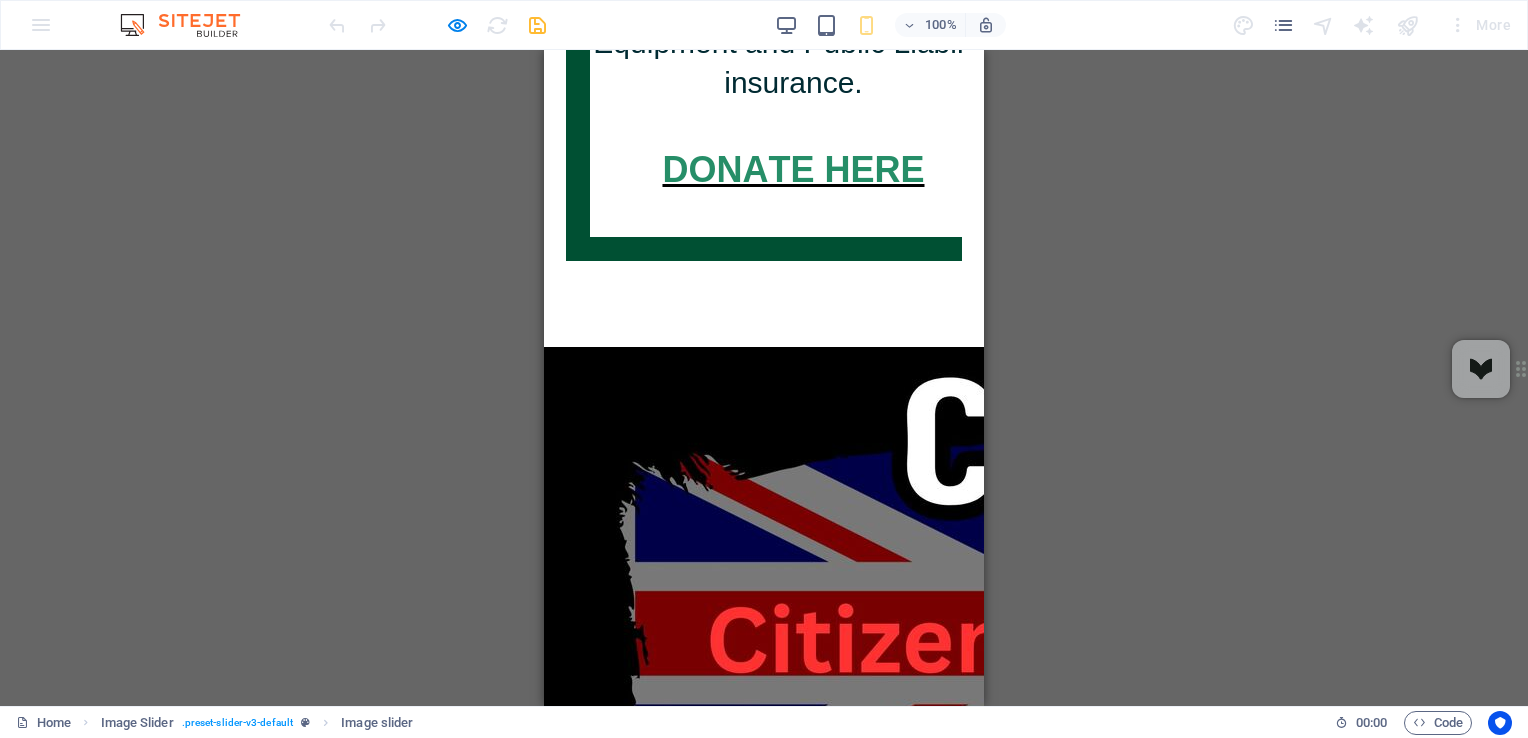 scroll, scrollTop: 560, scrollLeft: 0, axis: vertical 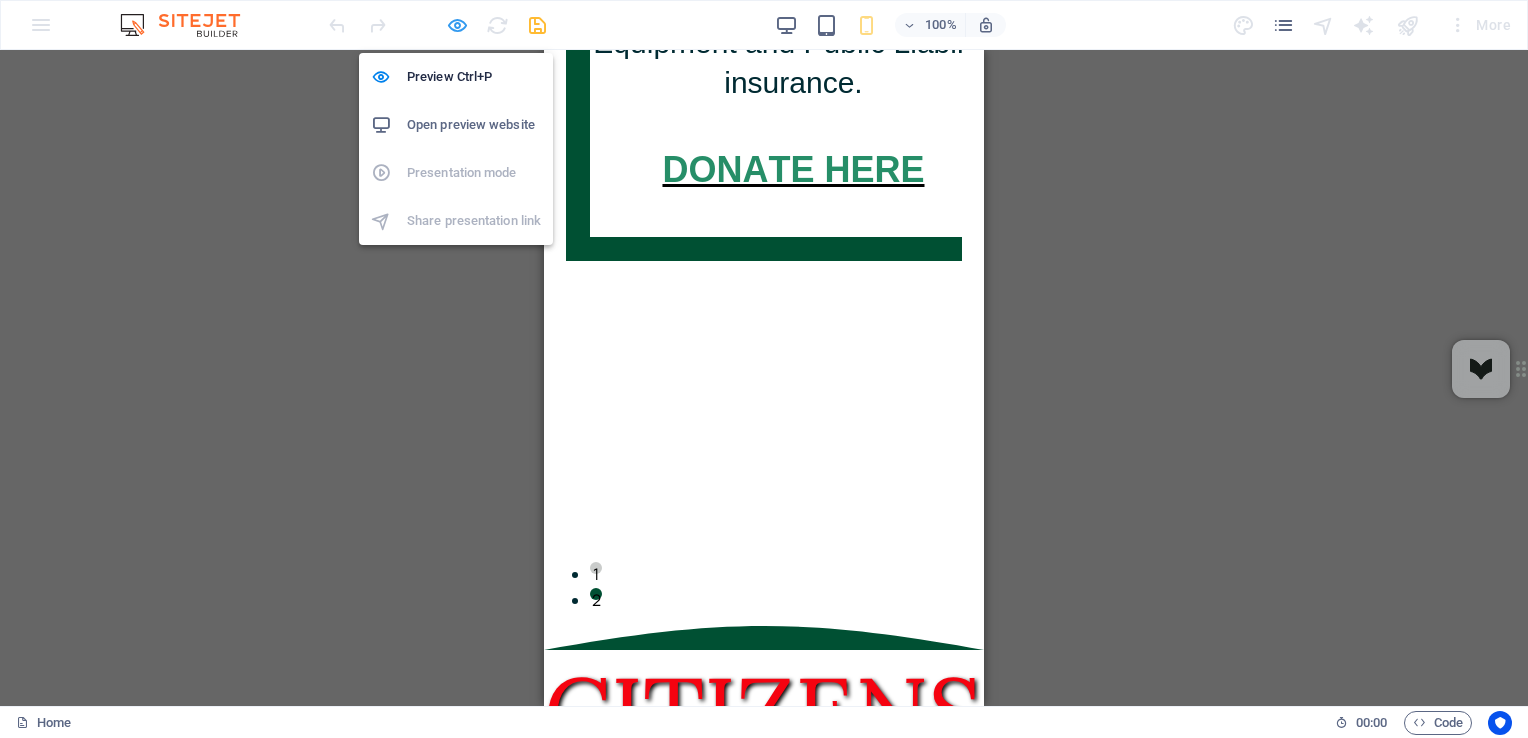 click at bounding box center [457, 25] 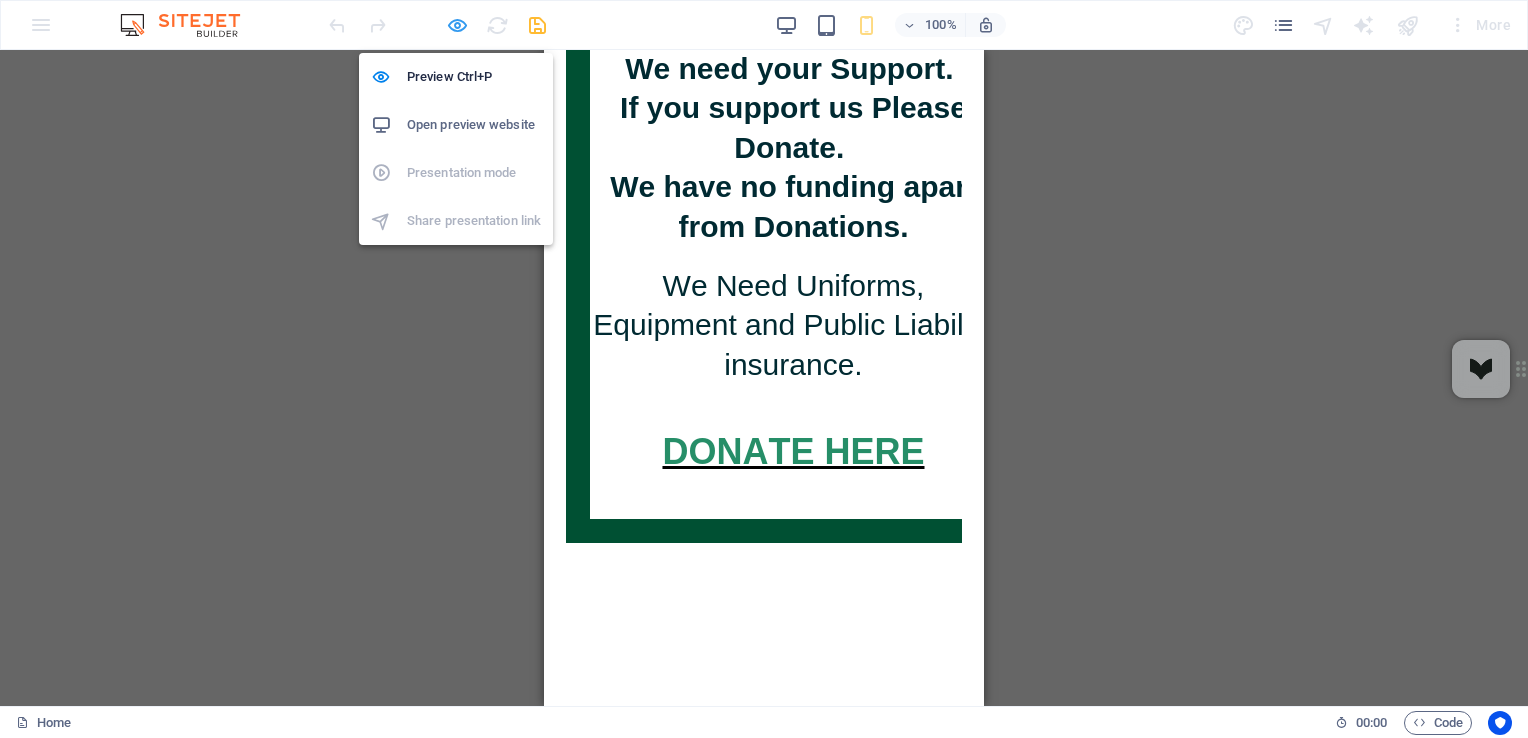 select on "%" 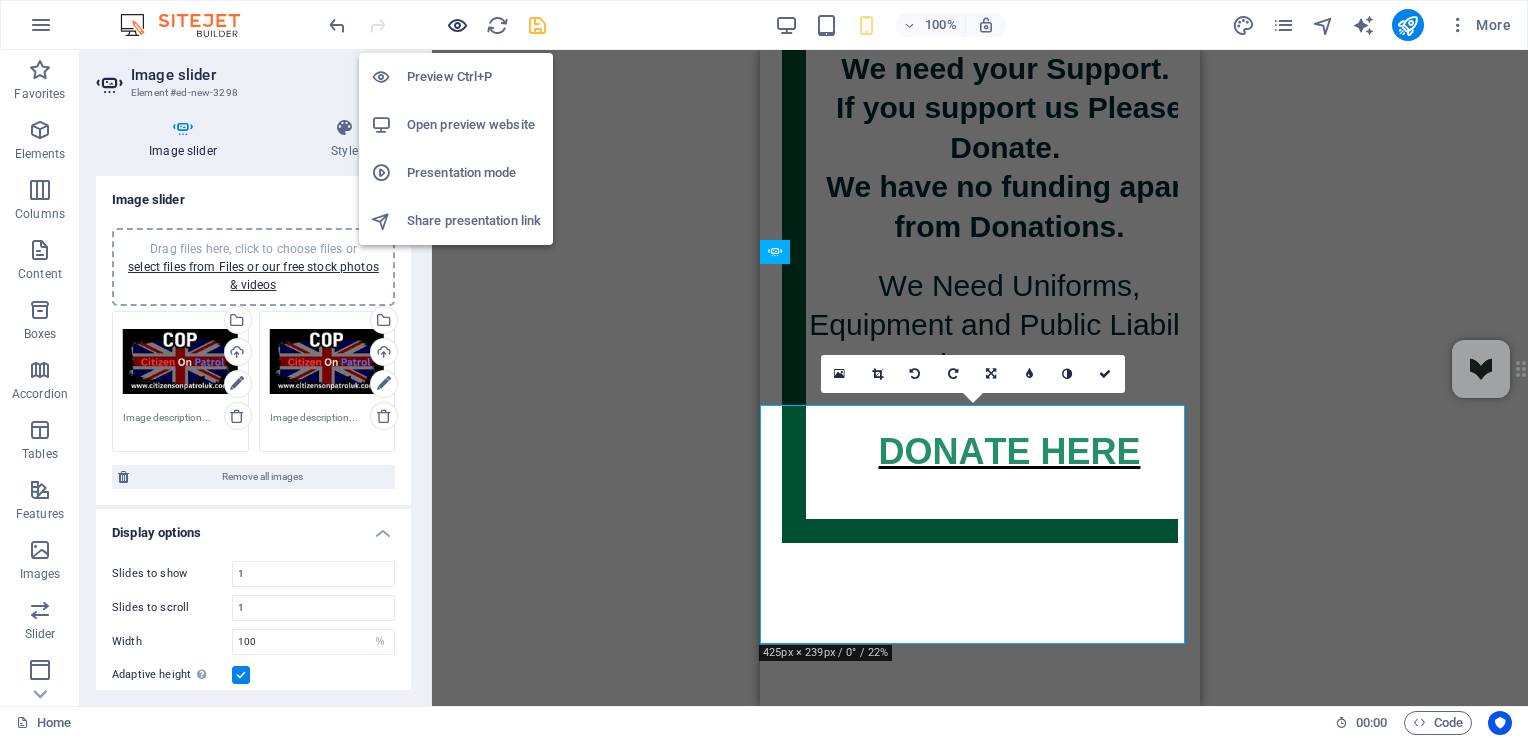 scroll, scrollTop: 1262, scrollLeft: 0, axis: vertical 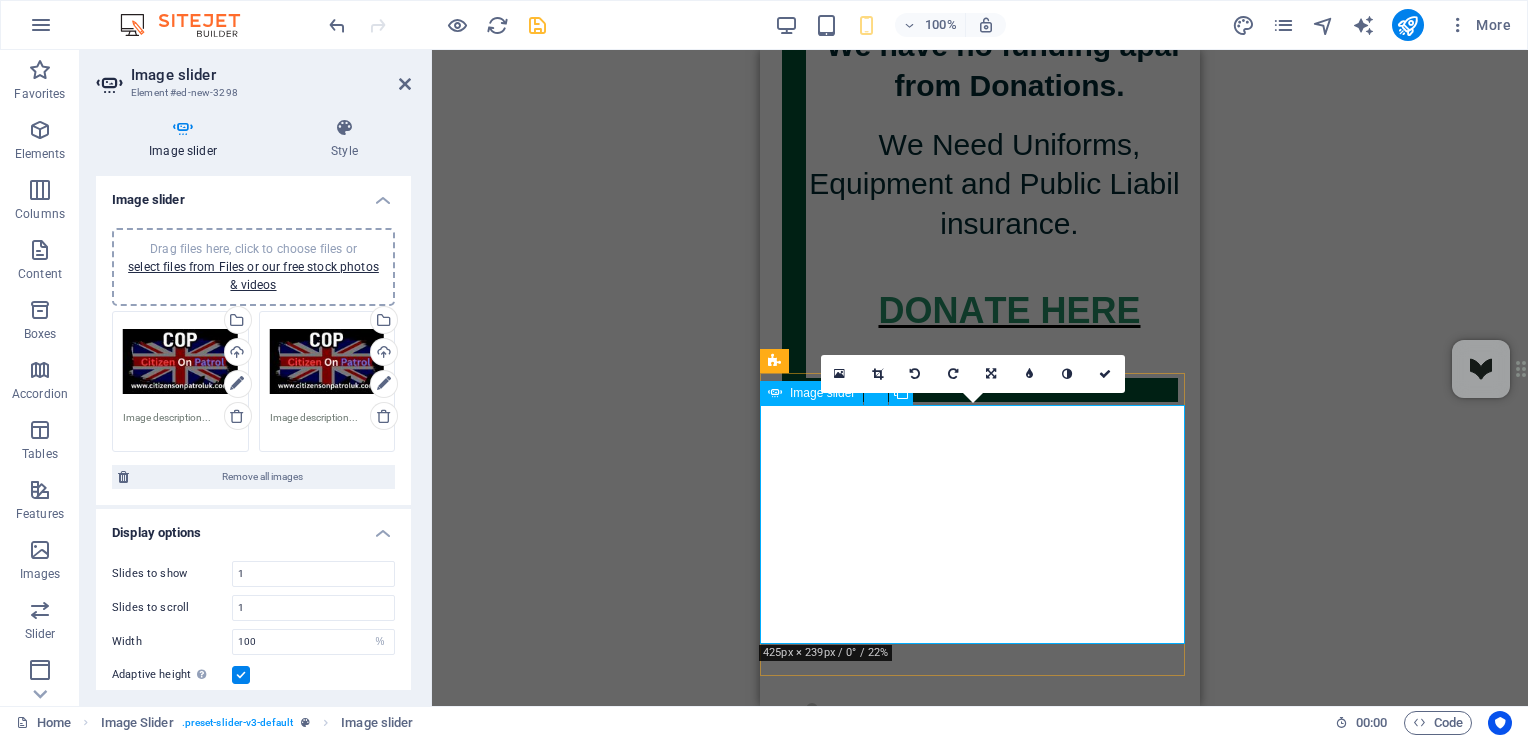 click at bounding box center [847, 1352] 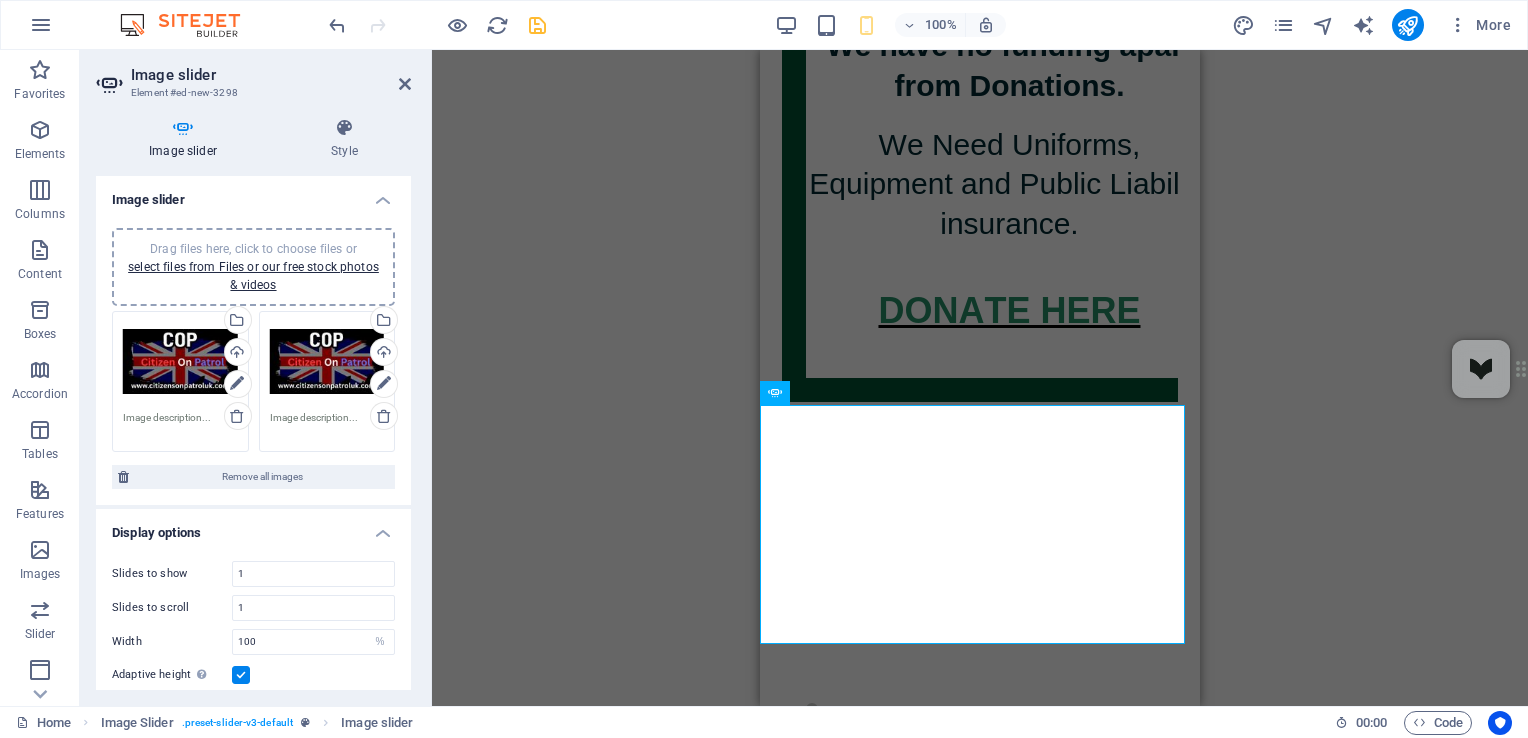 click on "Slides to show 1 Slides to scroll 1 Width 100 Default px % rem em vw vh Height 600 Default px rem em vw vh Adaptive height Automatically adjust the height for single slide horizontal sliders Enlarge on click Retina images Automatically load retina image and smartphone optimized sizes. Navigate Select another slider to be navigated by this one
Rows 1 Slides per row 1 Variable width Automatically adjust the width of the visible slide. Center mode Enables centered view with partial previous/next slide. Use with odd numbered "Slides to show" counts. Center padding Not visible while "Variable width" is activated 0 px %" at bounding box center (253, 721) 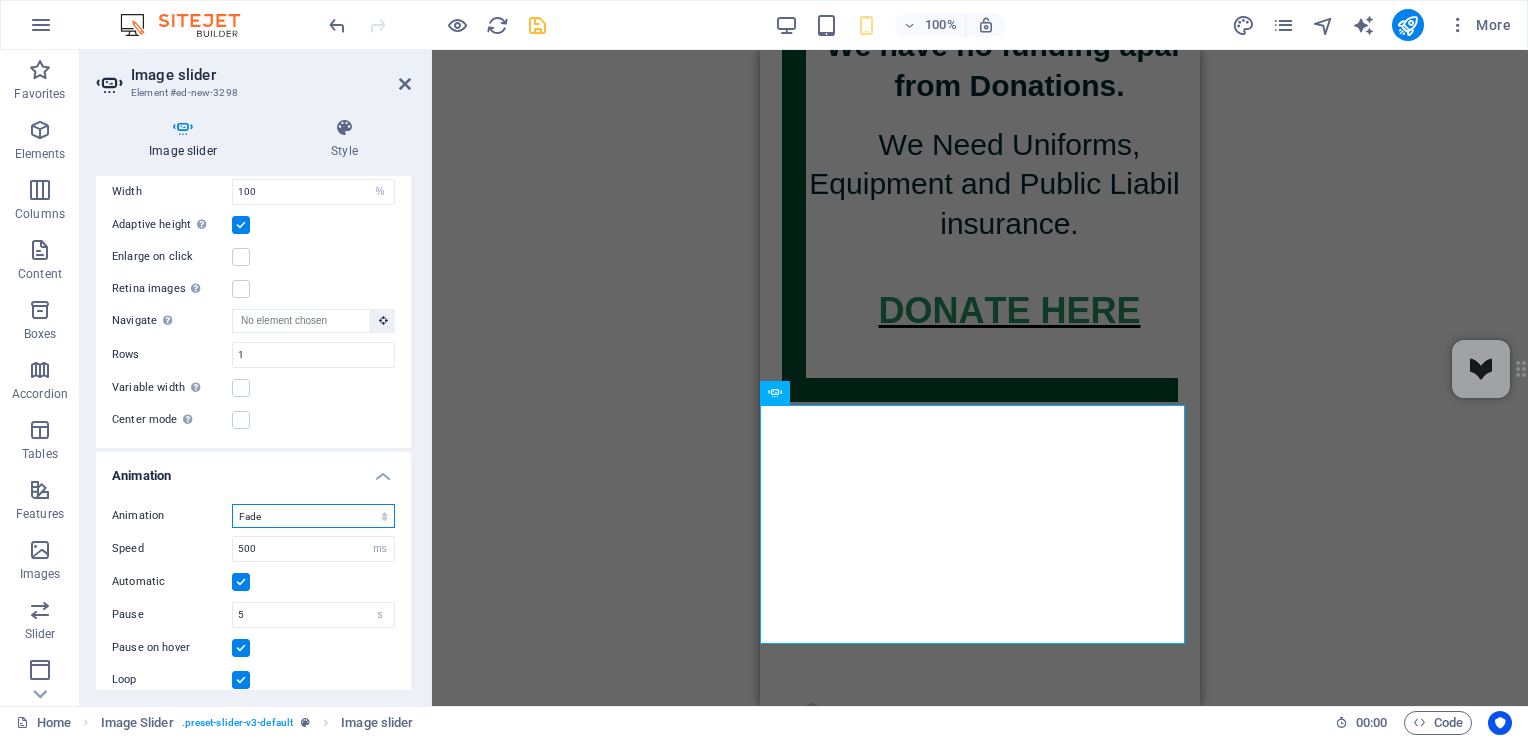 click on "Slide Fade" at bounding box center [313, 516] 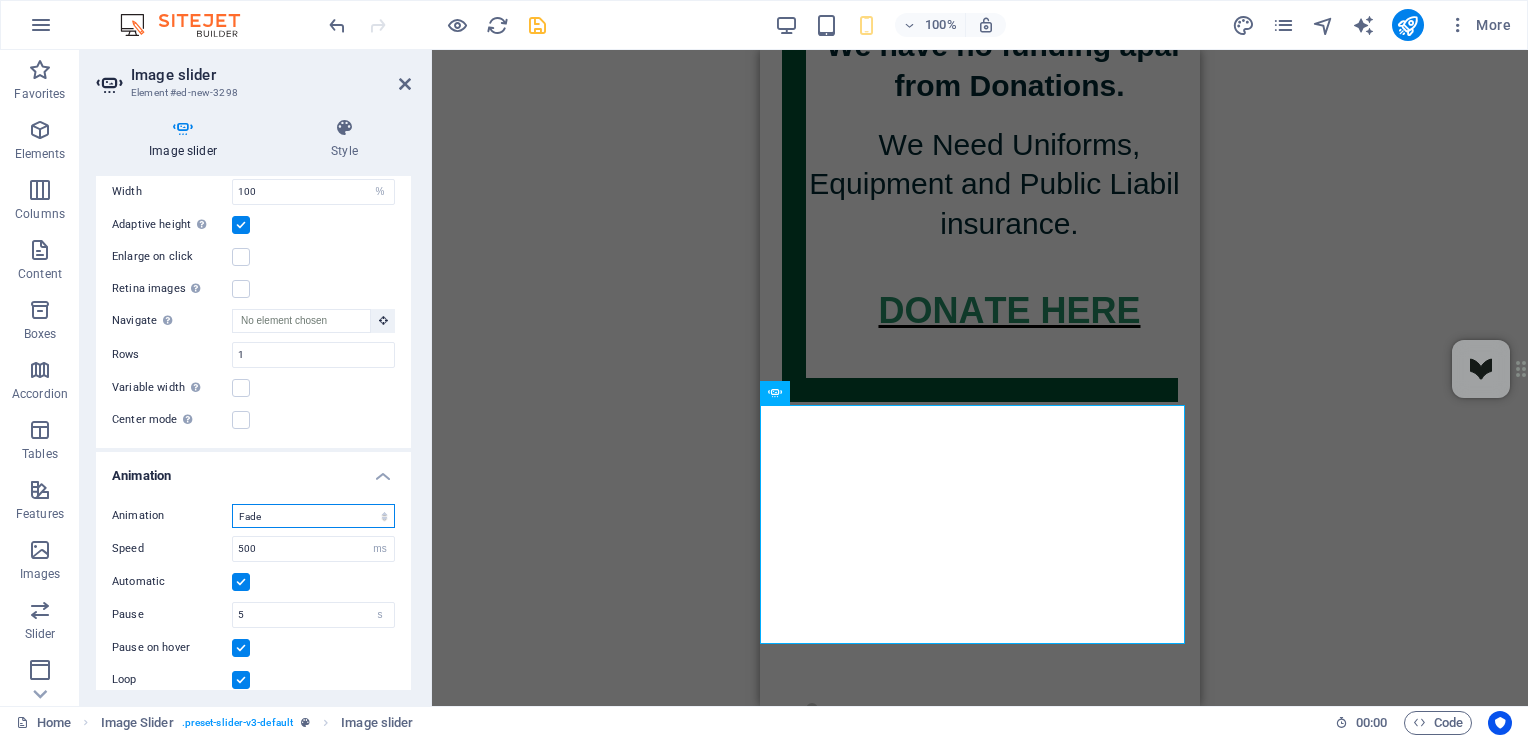 select on "slide" 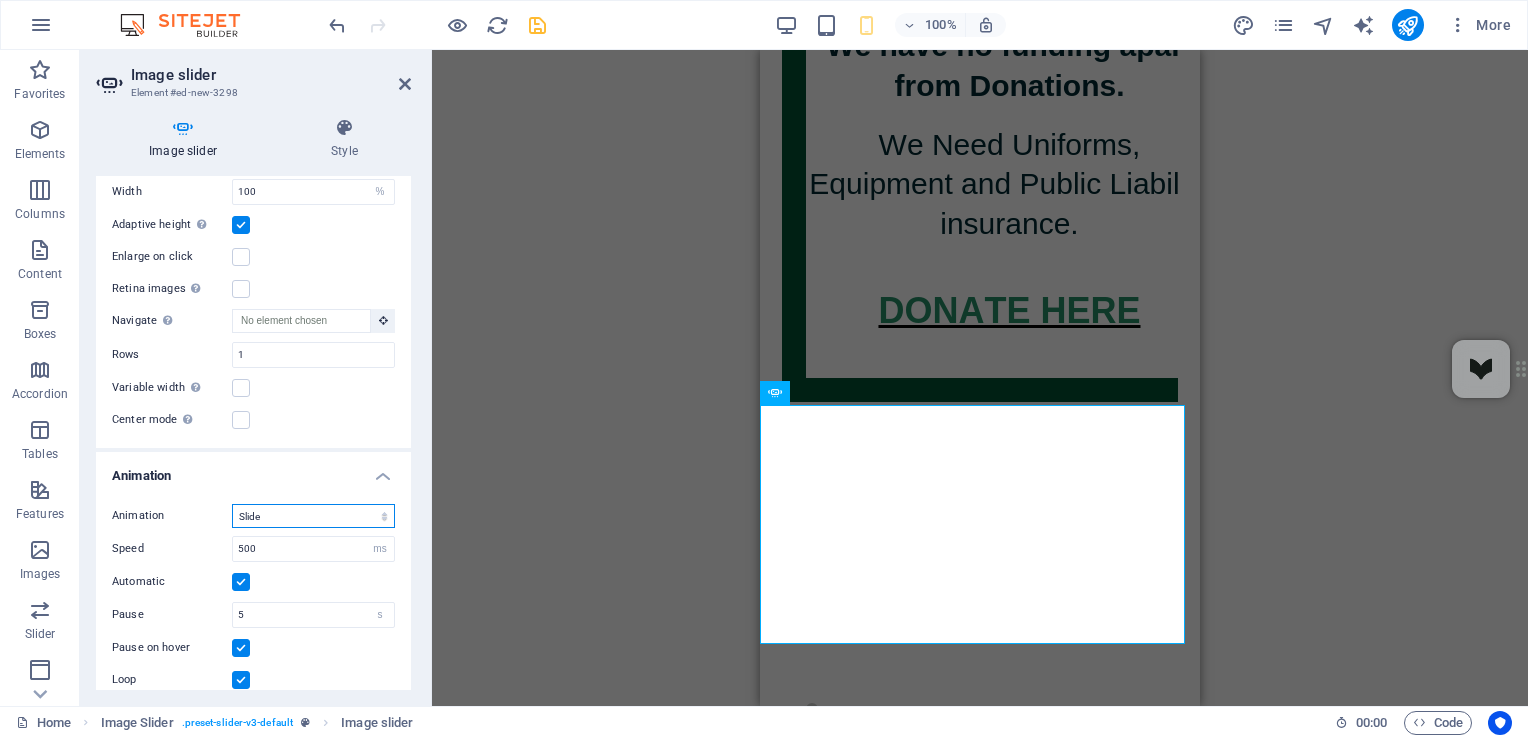 click on "Slide Fade" at bounding box center (313, 516) 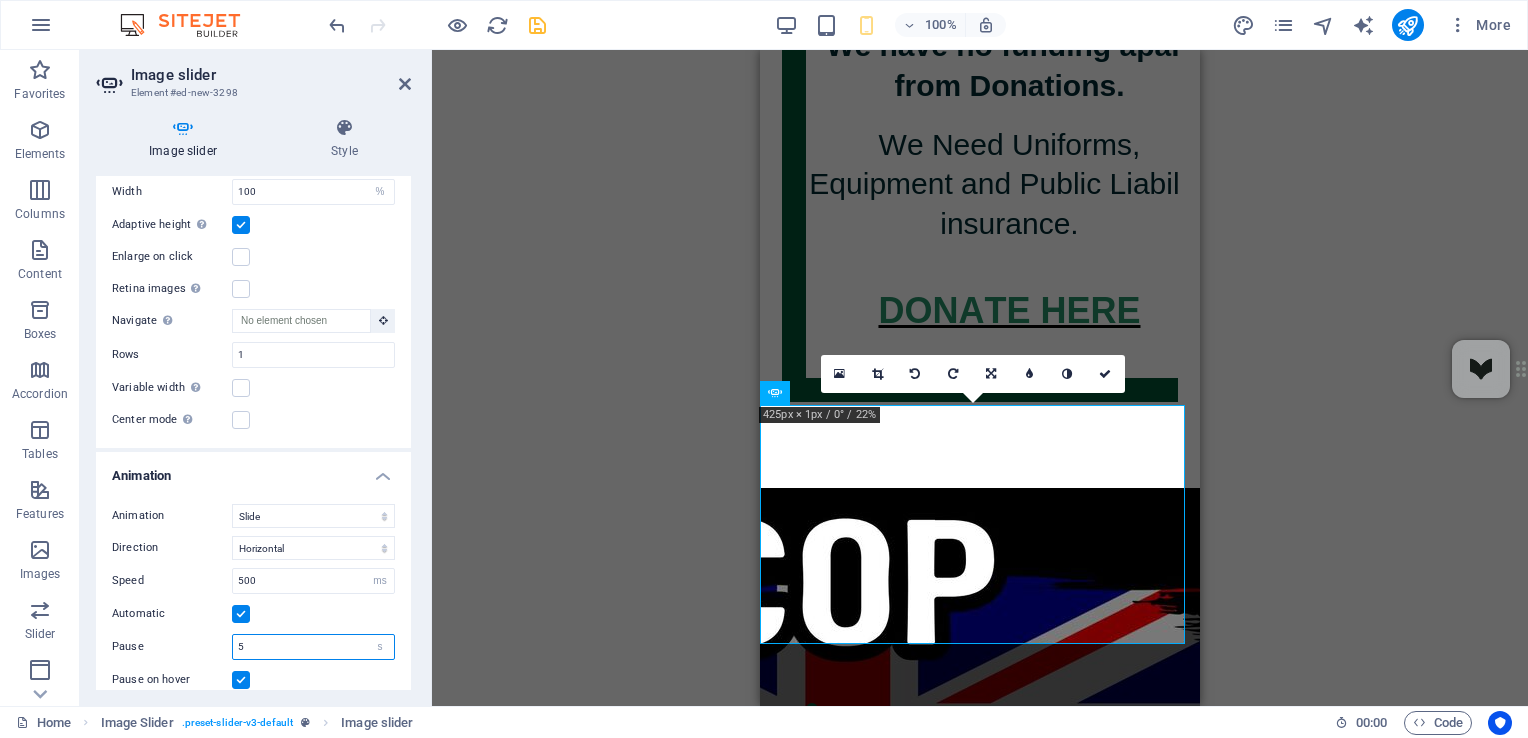 click on "5" at bounding box center (313, 647) 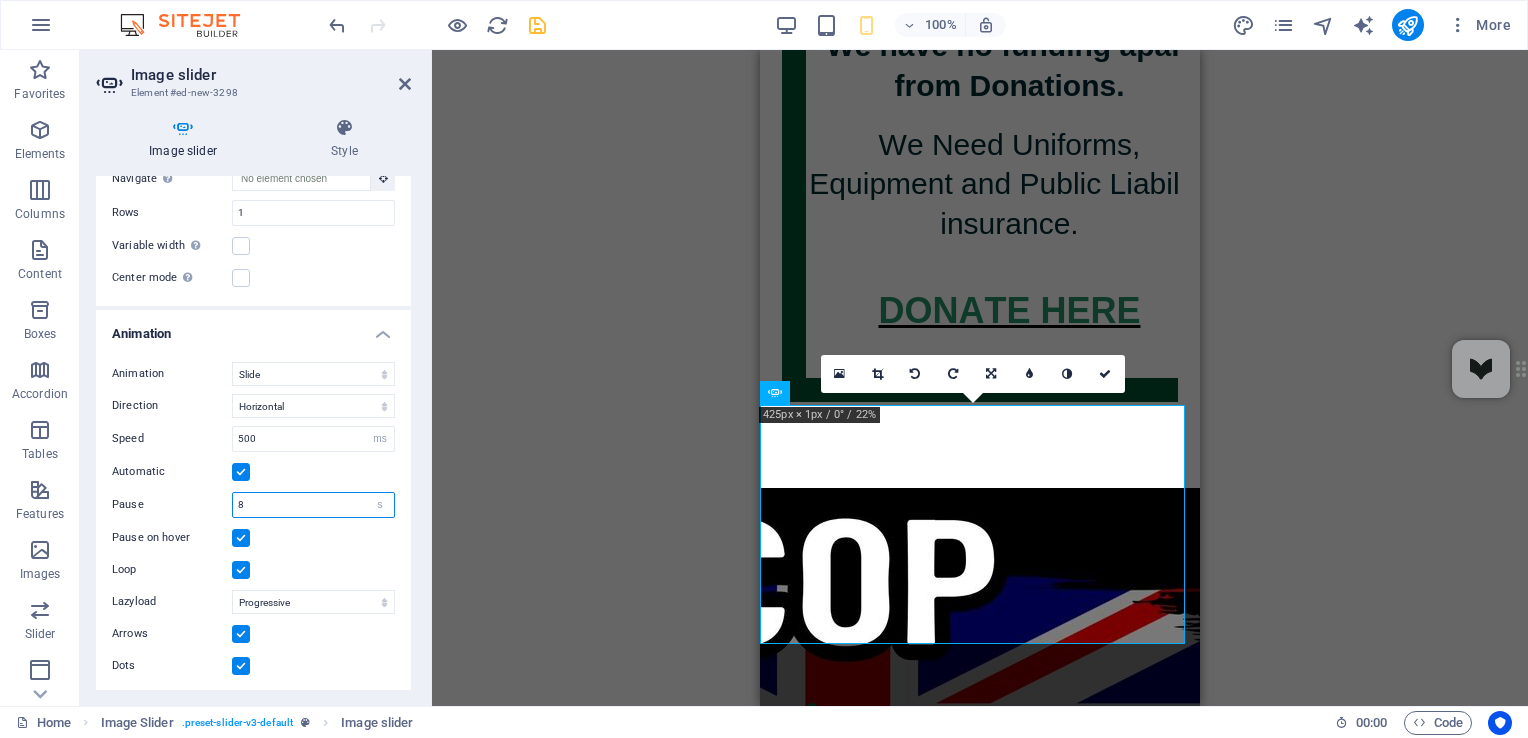 scroll, scrollTop: 141, scrollLeft: 0, axis: vertical 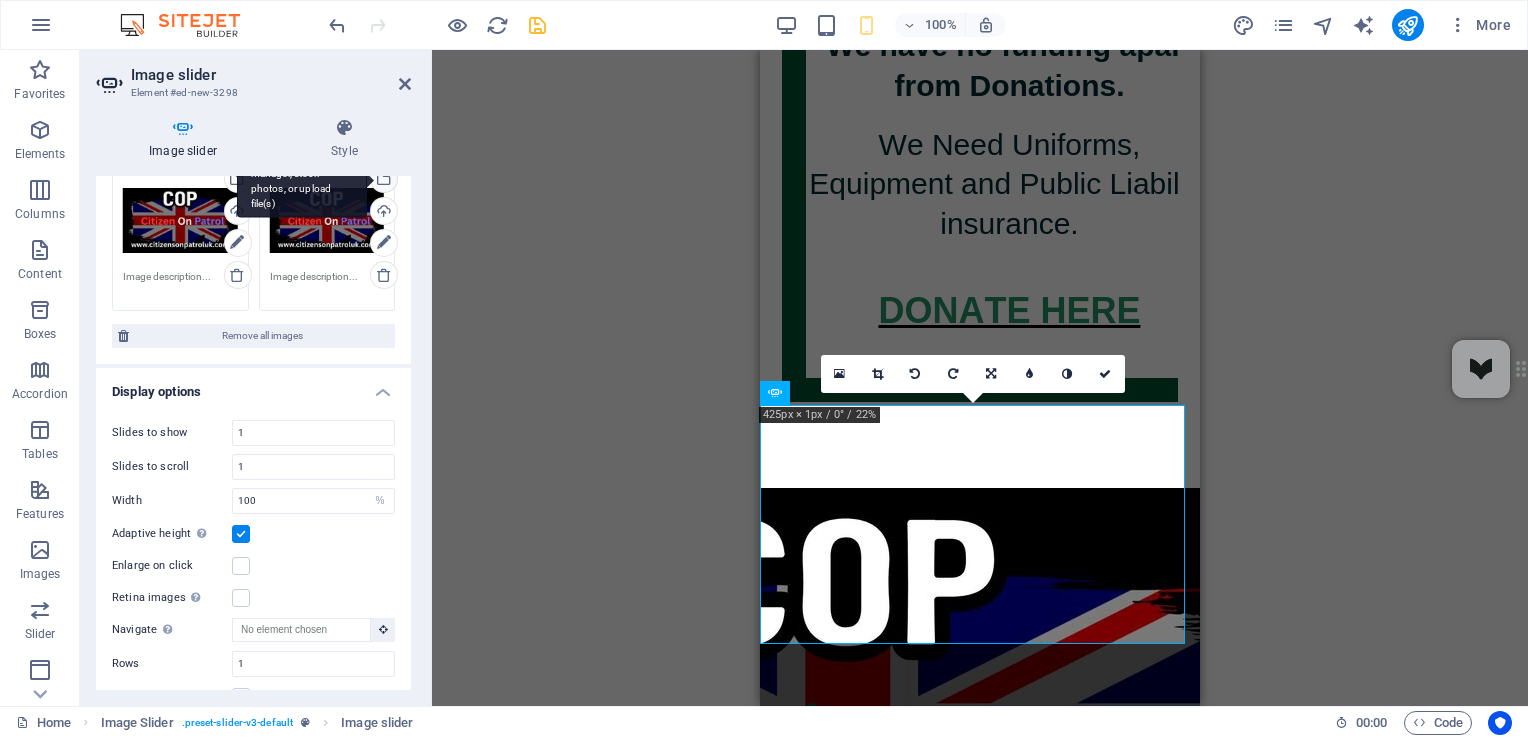 click on "Select files from the file manager, stock photos, or upload file(s)" at bounding box center [382, 181] 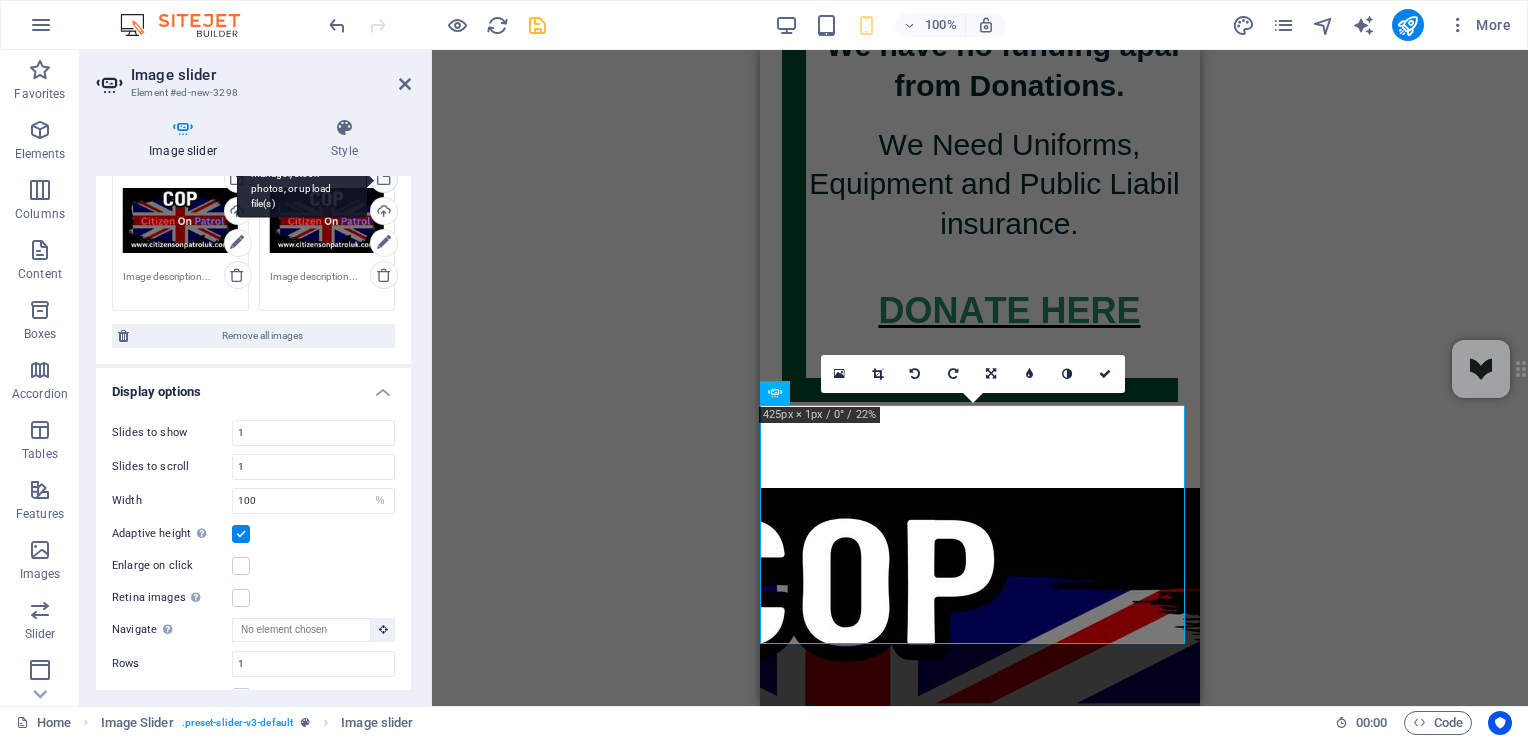 type on "8" 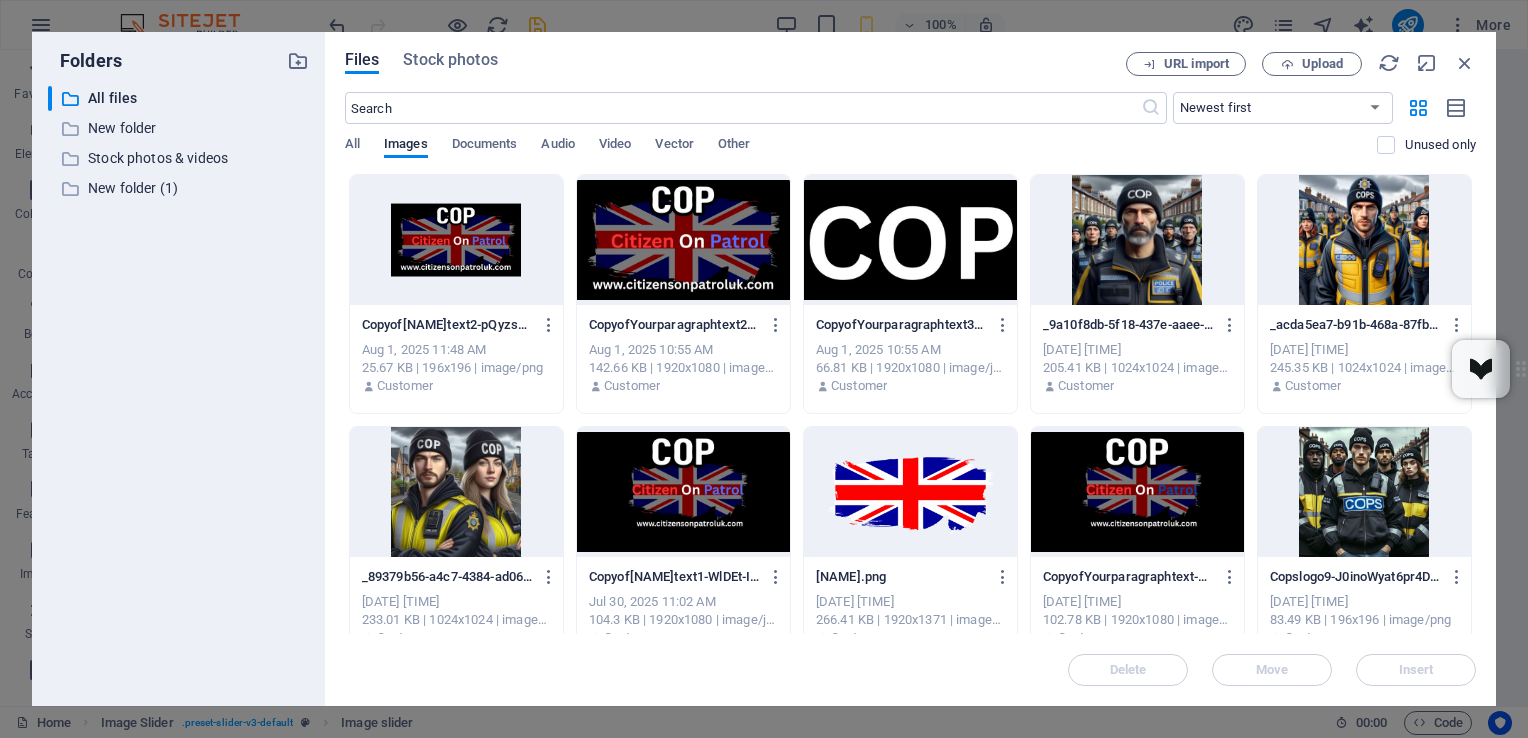 click at bounding box center (910, 240) 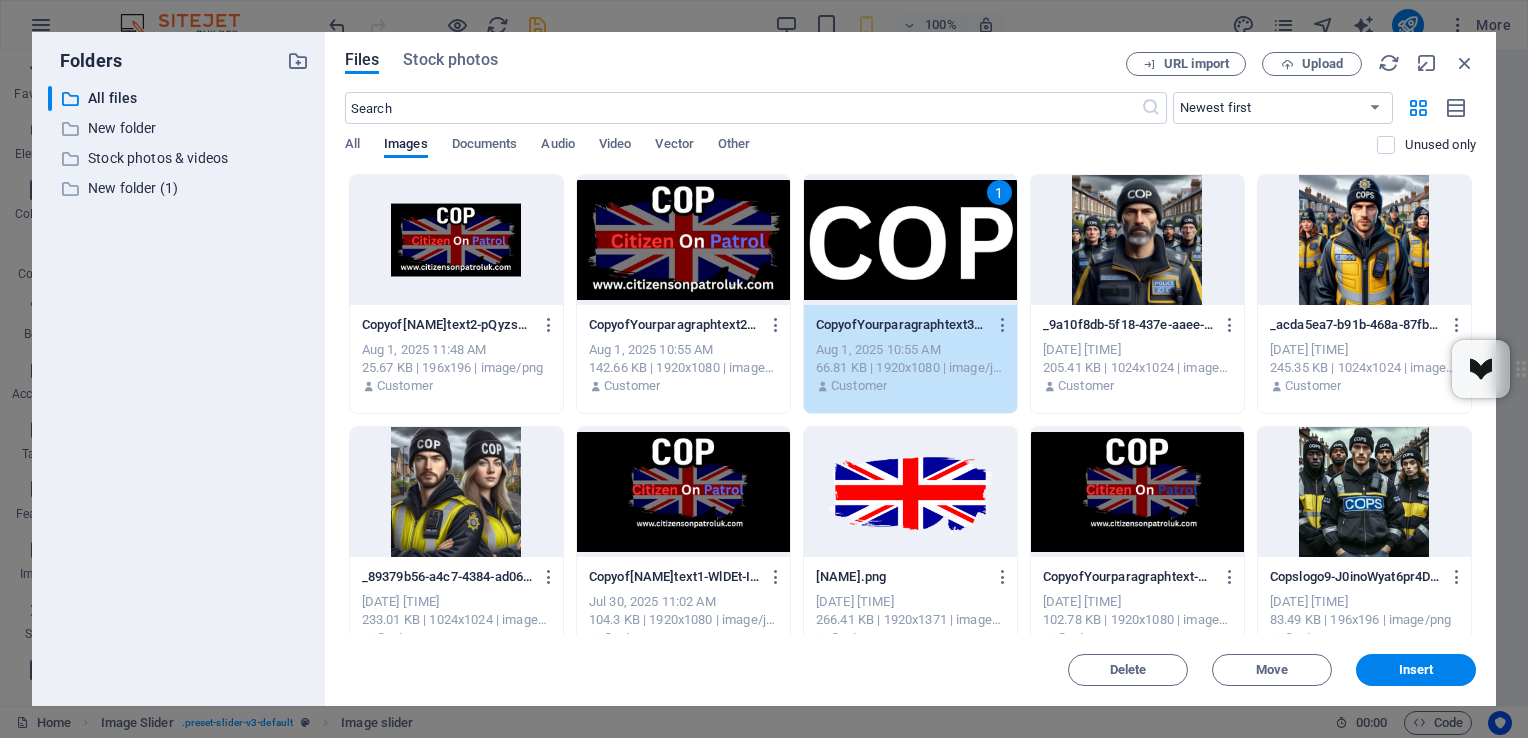 click on "1" at bounding box center (910, 240) 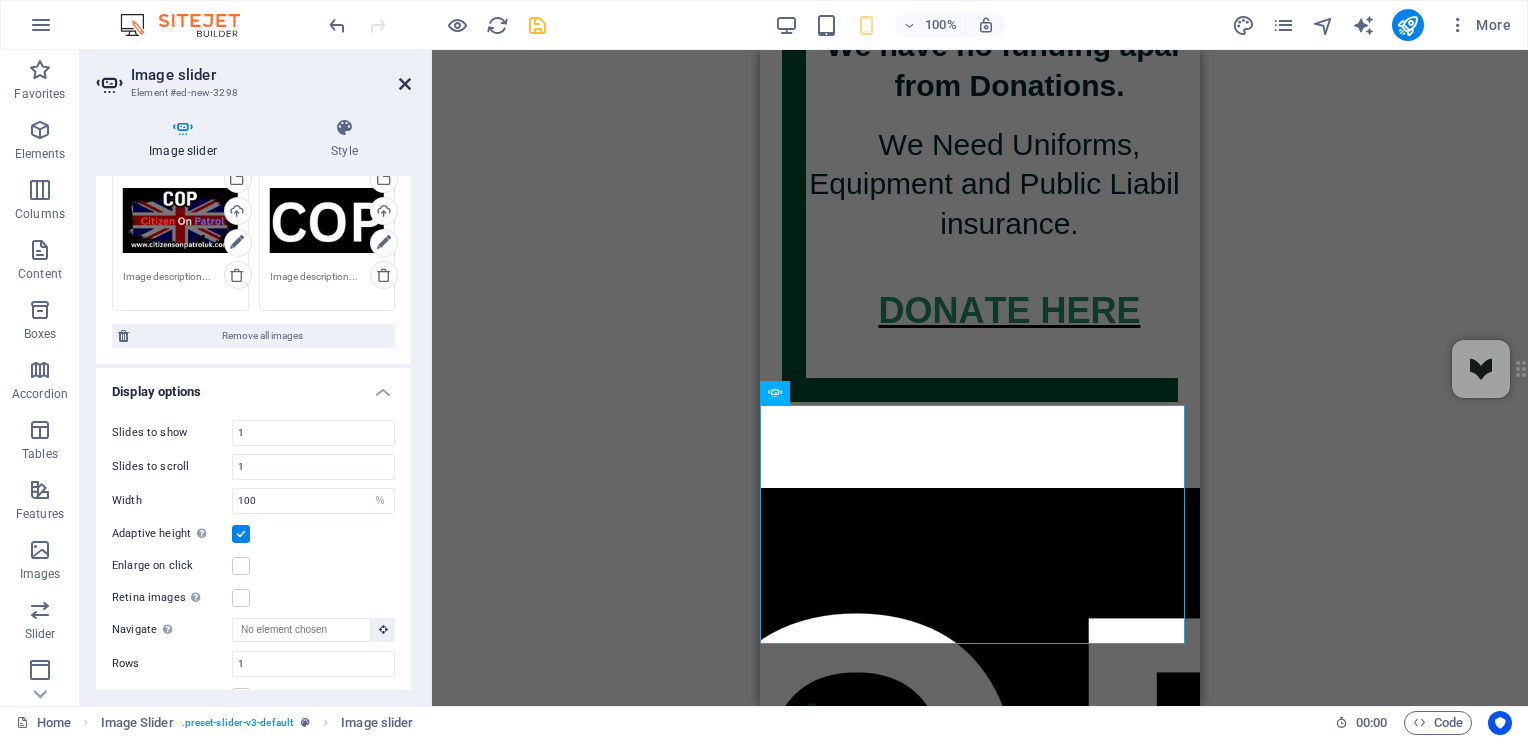 click at bounding box center [405, 84] 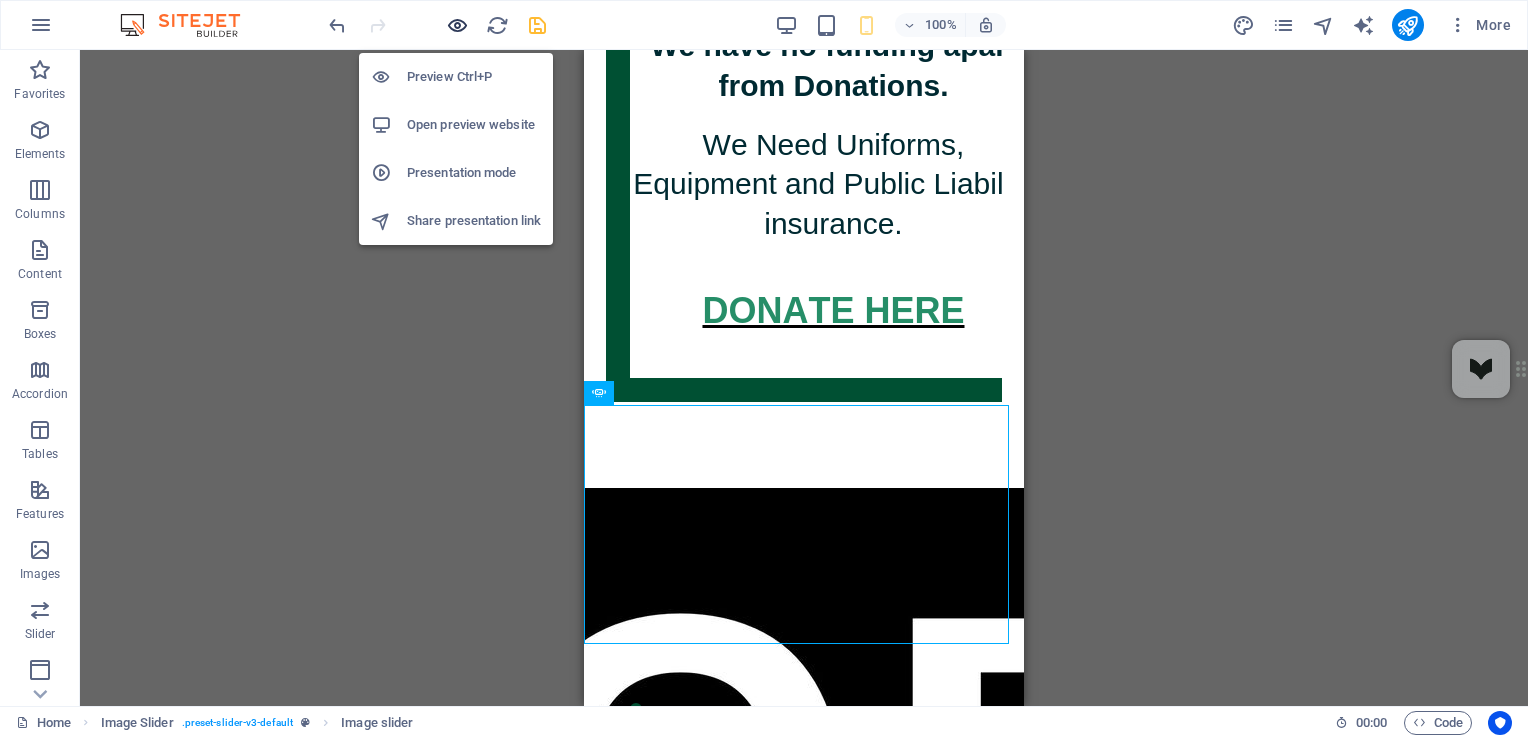 click at bounding box center [457, 25] 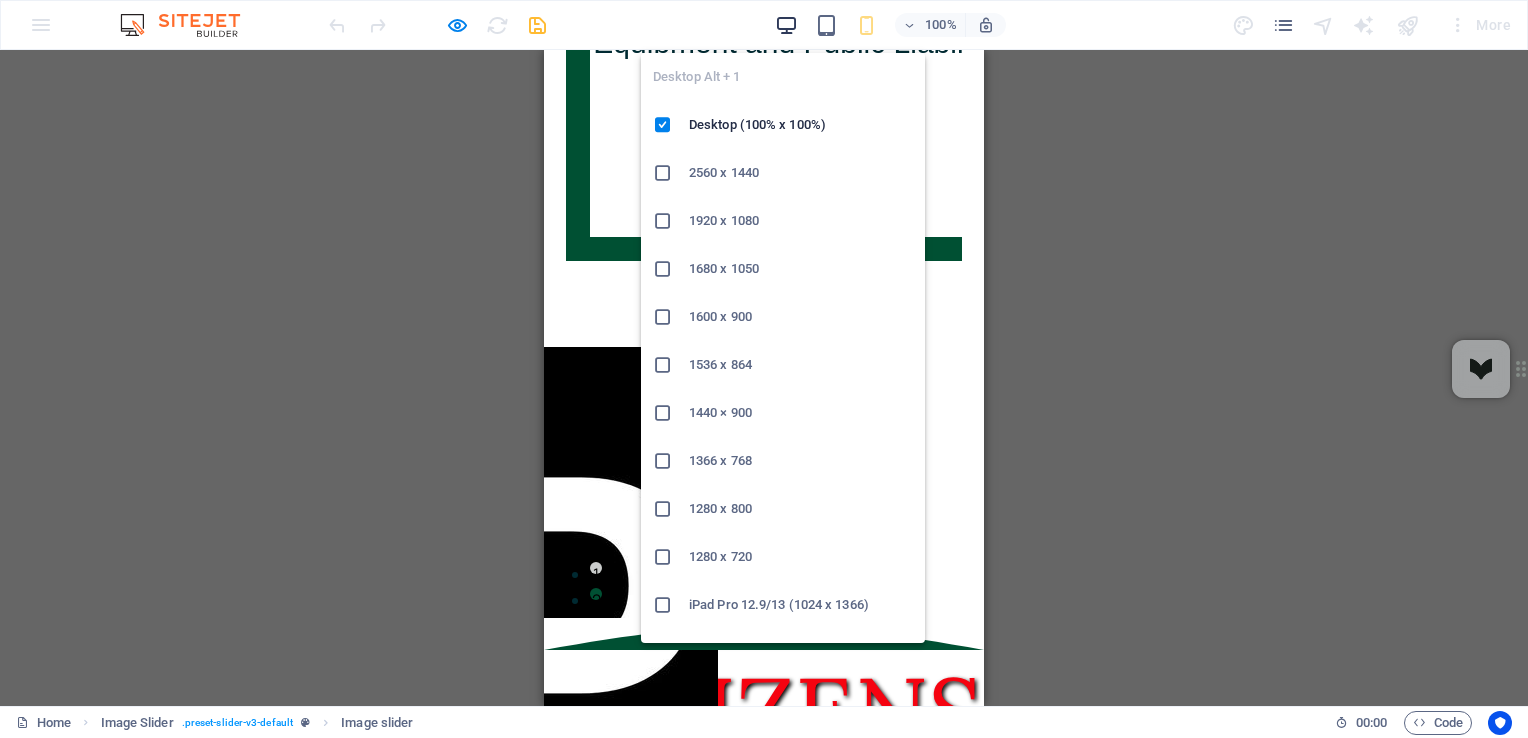 click at bounding box center [786, 25] 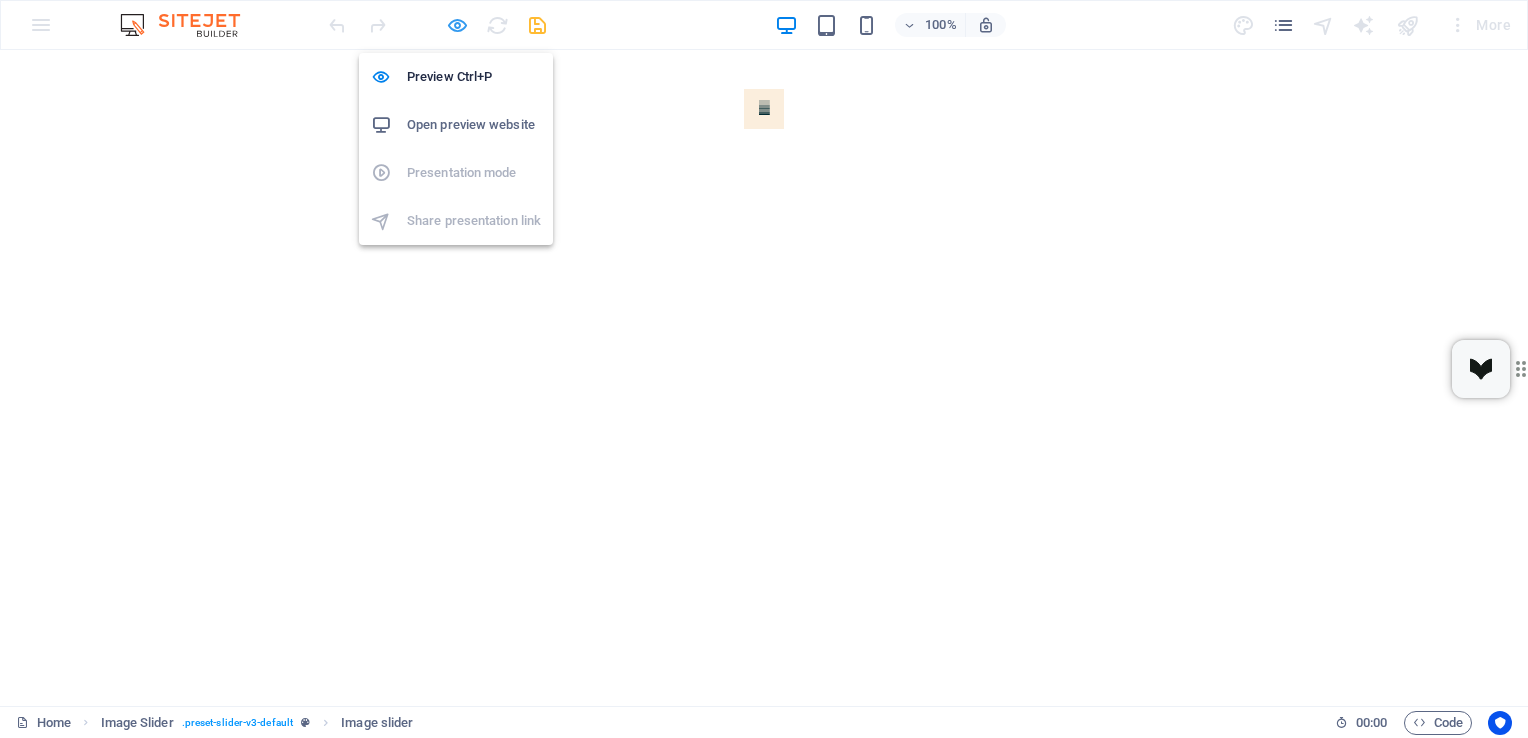 click at bounding box center (457, 25) 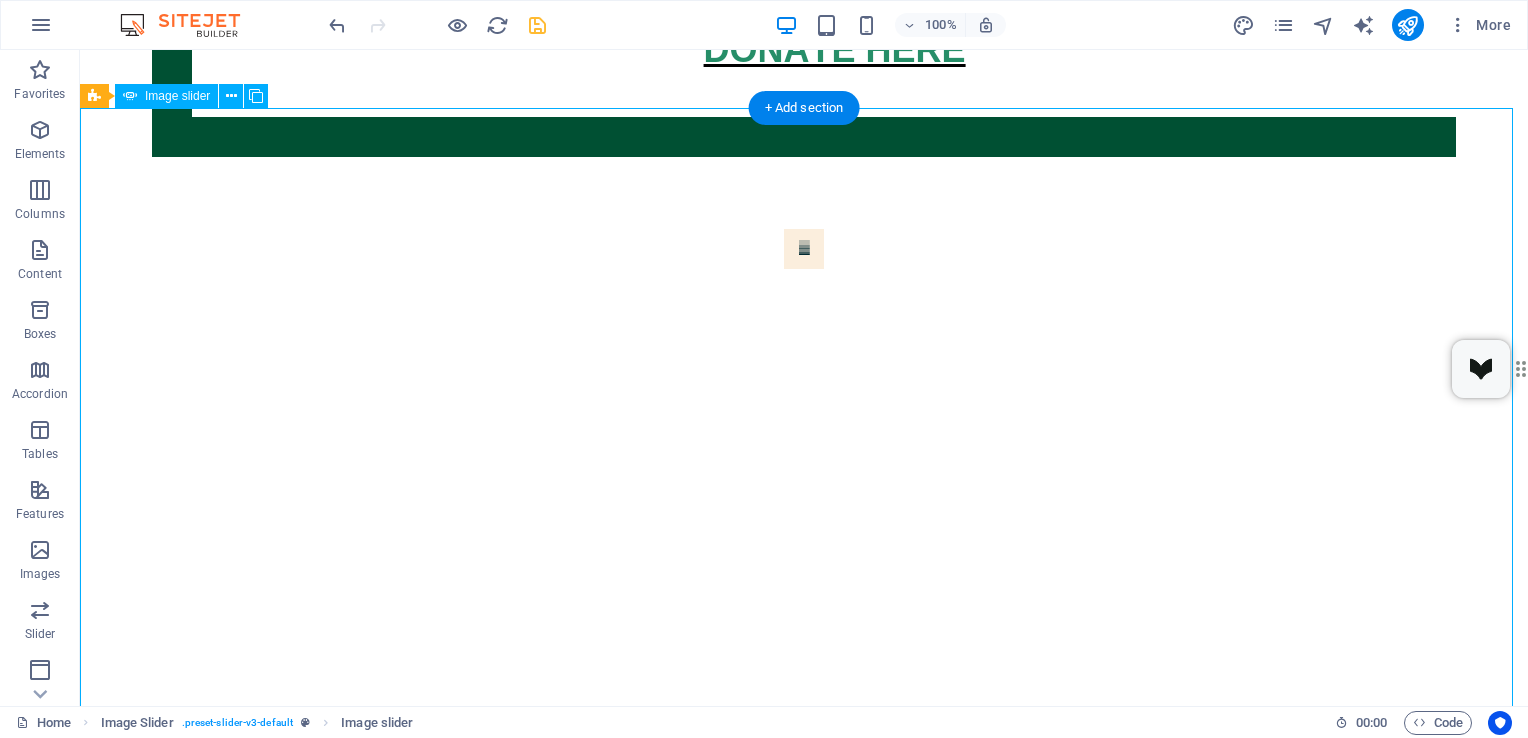 click at bounding box center [-841, 1133] 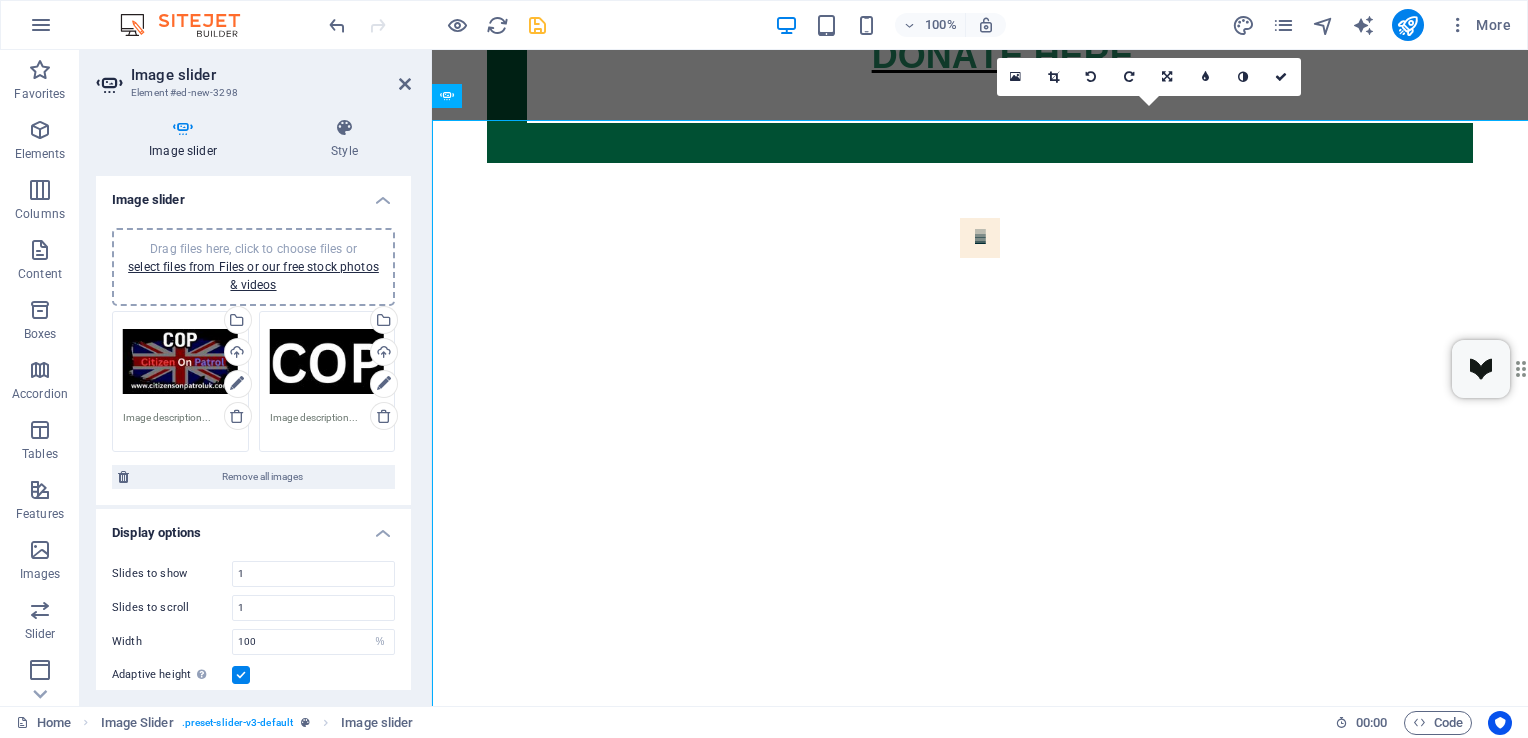 scroll, scrollTop: 1242, scrollLeft: 0, axis: vertical 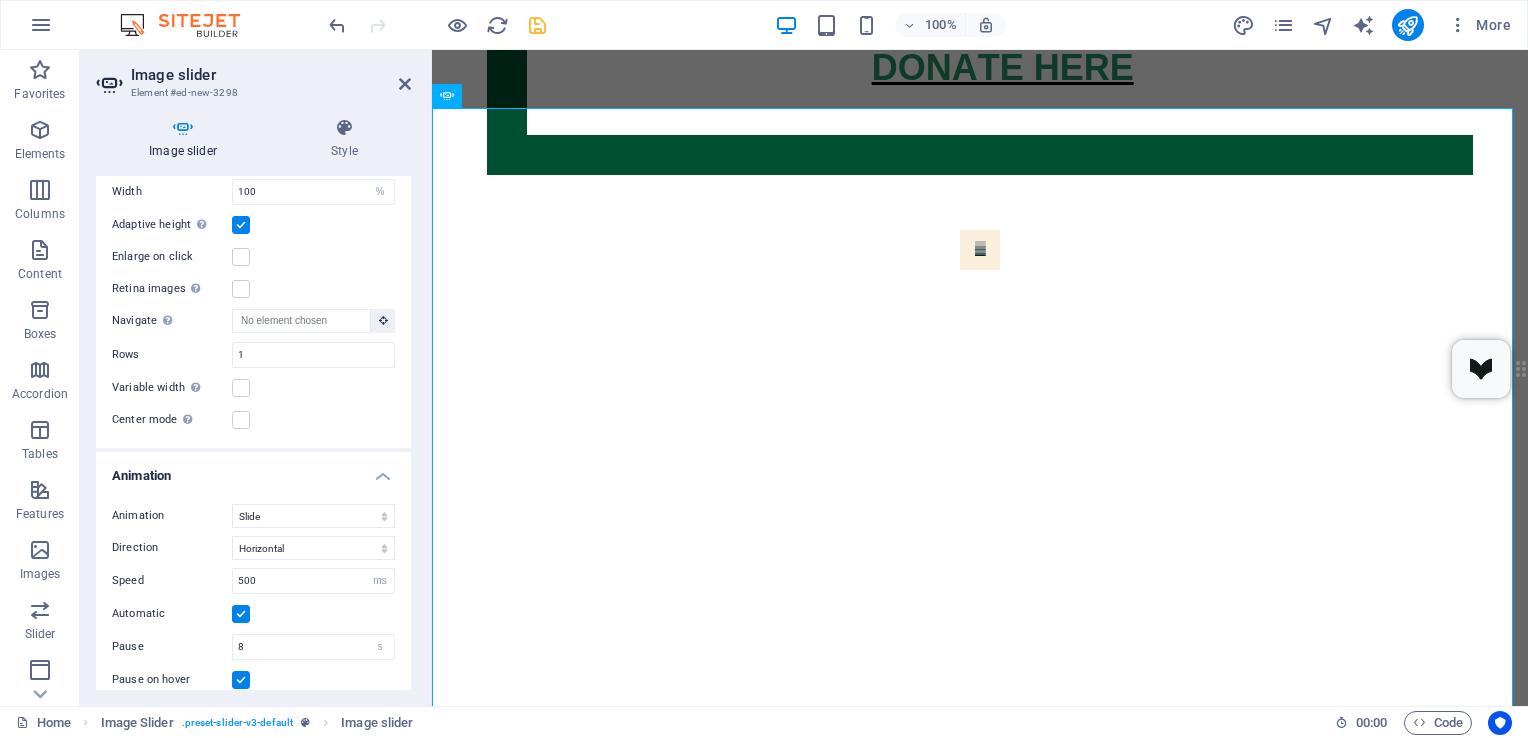click on "Slides to show 1 Slides to scroll 1 Width 100 Default px % rem em vw vh Height 600 Default px rem em vw vh Adaptive height Automatically adjust the height for single slide horizontal sliders Enlarge on click Retina images Automatically load retina image and smartphone optimized sizes. Navigate Select another slider to be navigated by this one
Rows 1 Slides per row 1 Variable width Automatically adjust the width of the visible slide. Center mode Enables centered view with partial previous/next slide. Use with odd numbered "Slides to show" counts. Center padding Not visible while "Variable width" is activated 0 px %" at bounding box center (253, 271) 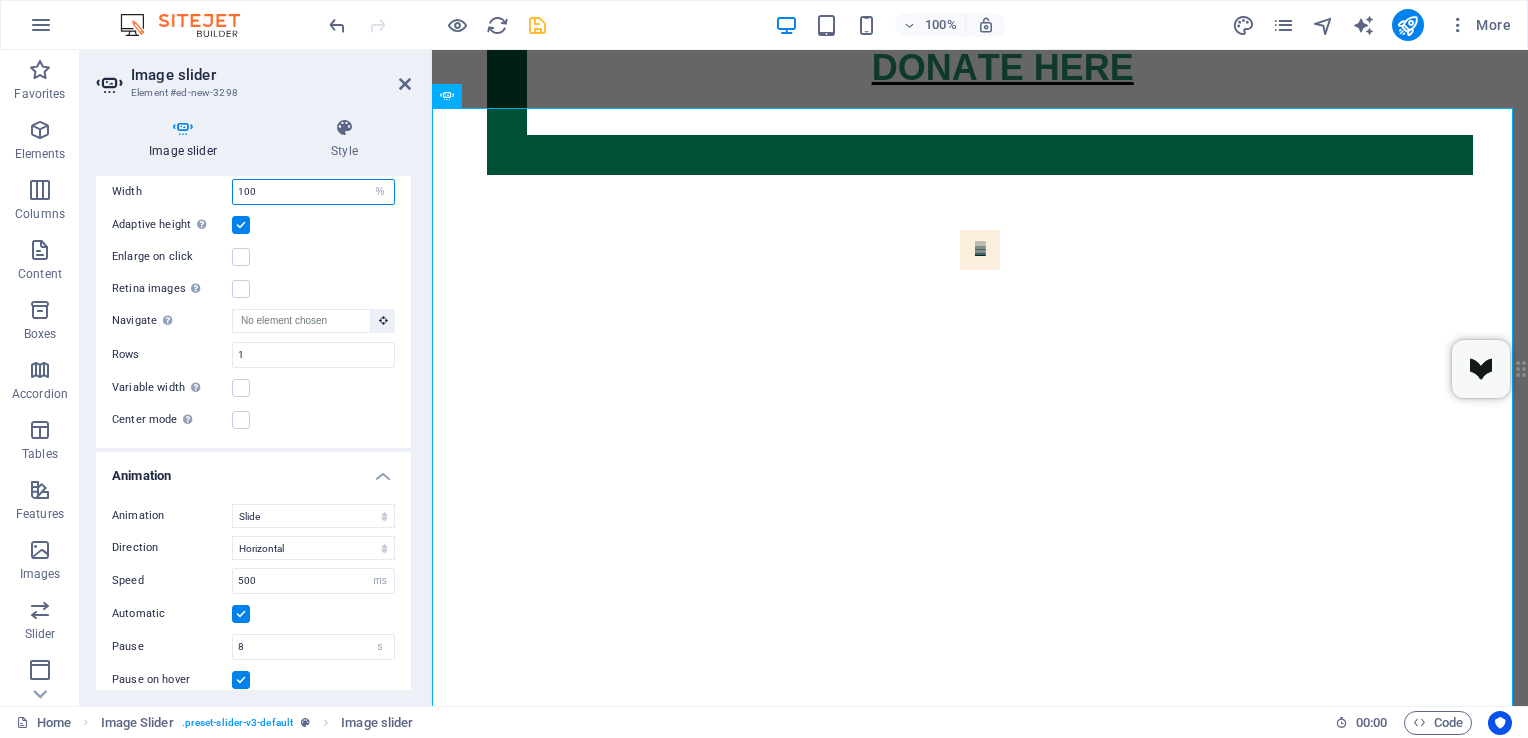 click on "100" at bounding box center (313, 192) 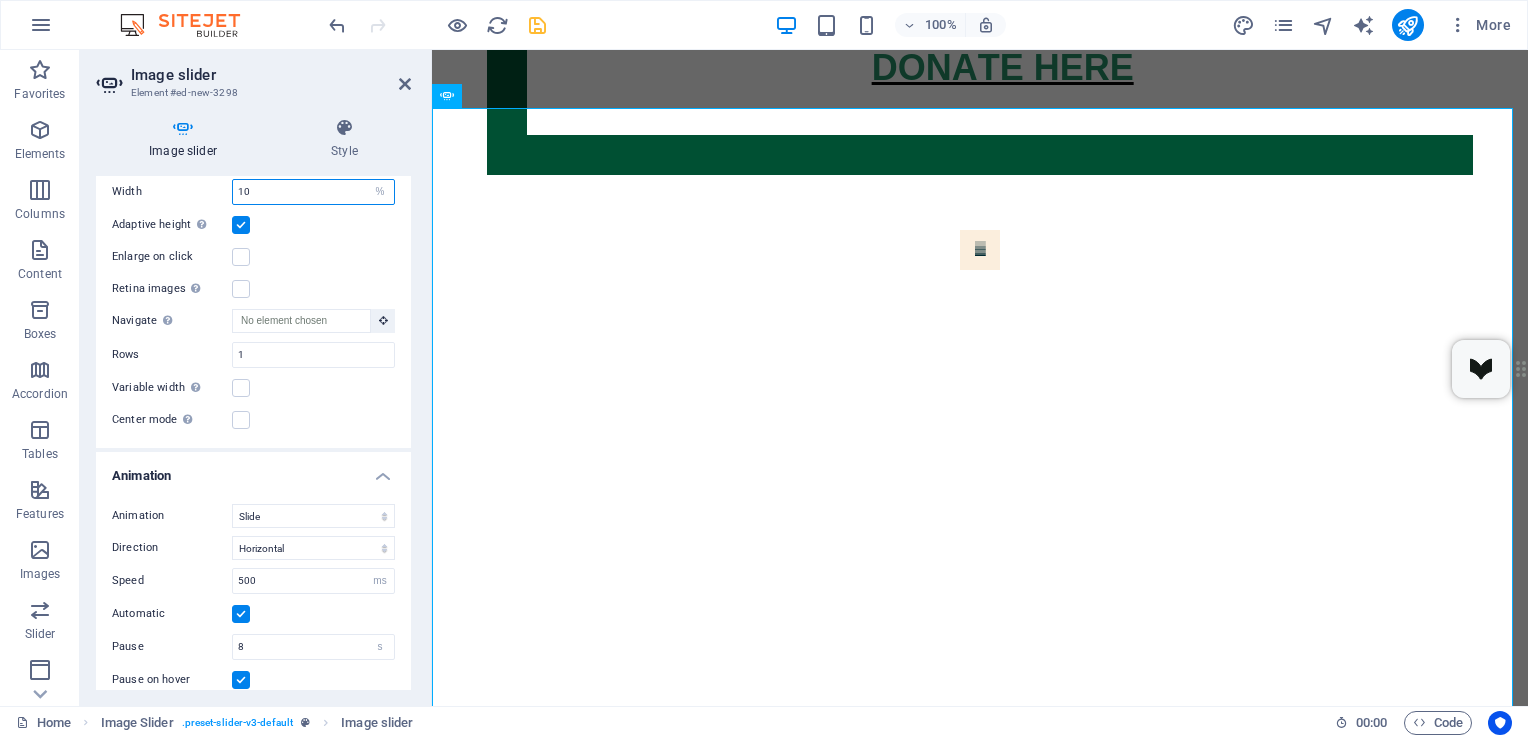 type on "1" 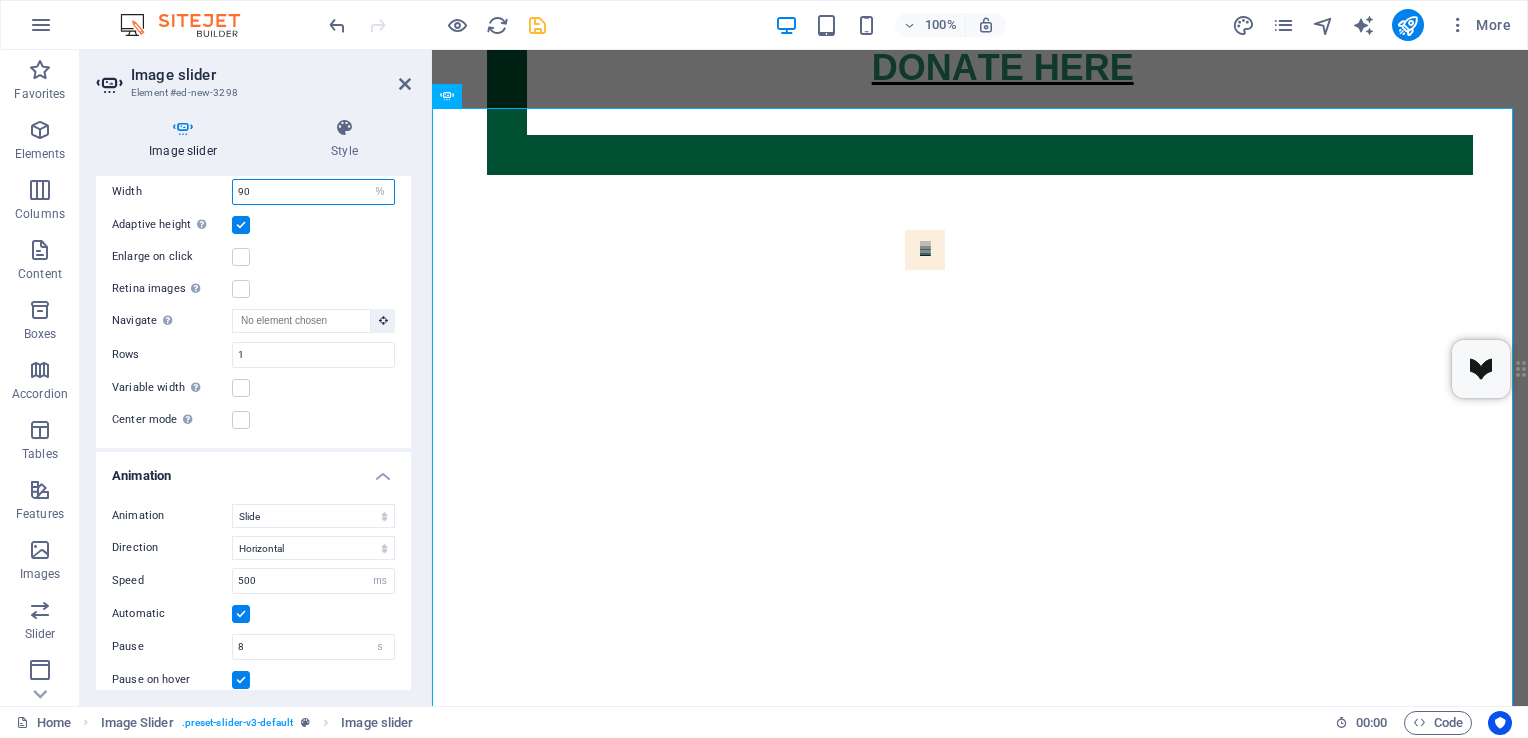 type on "9" 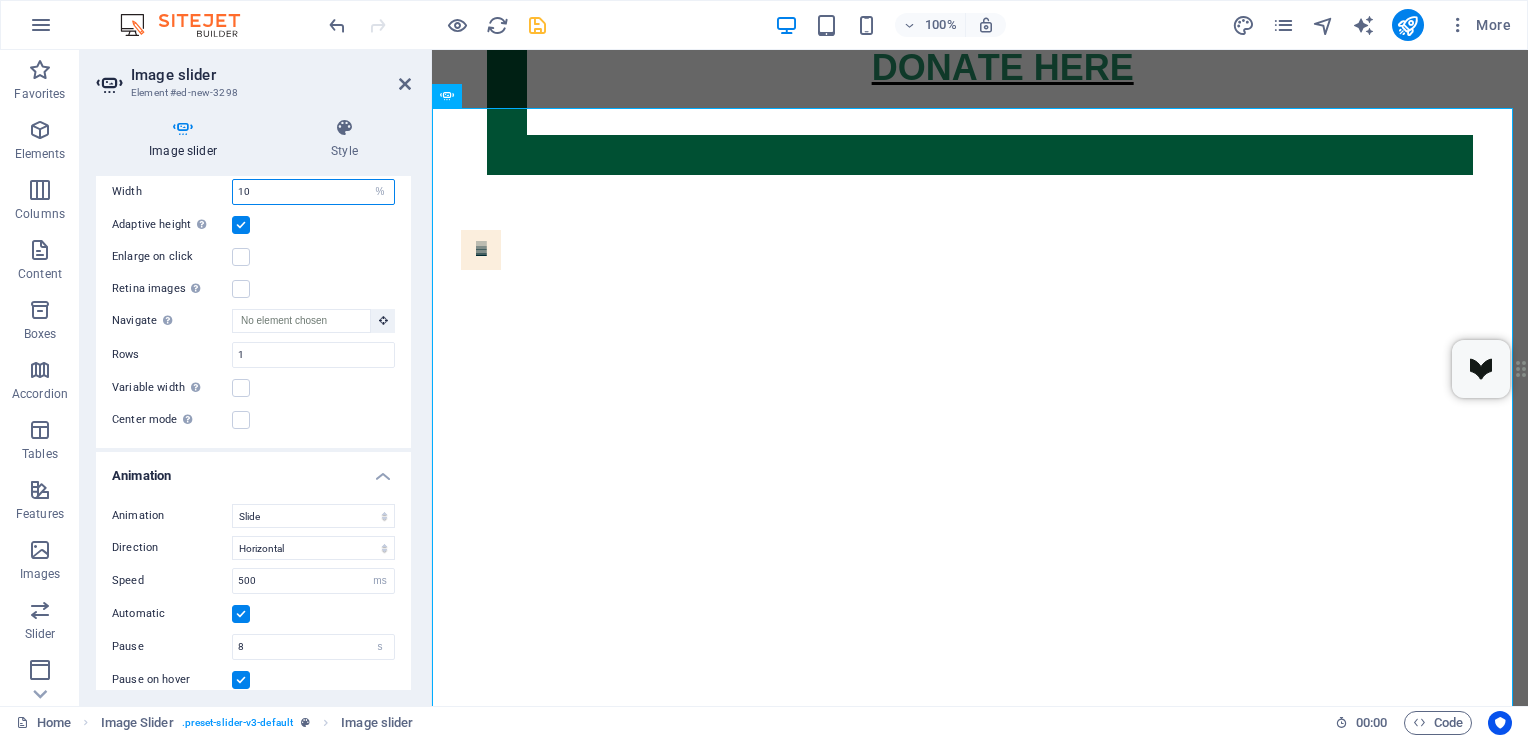 type on "100" 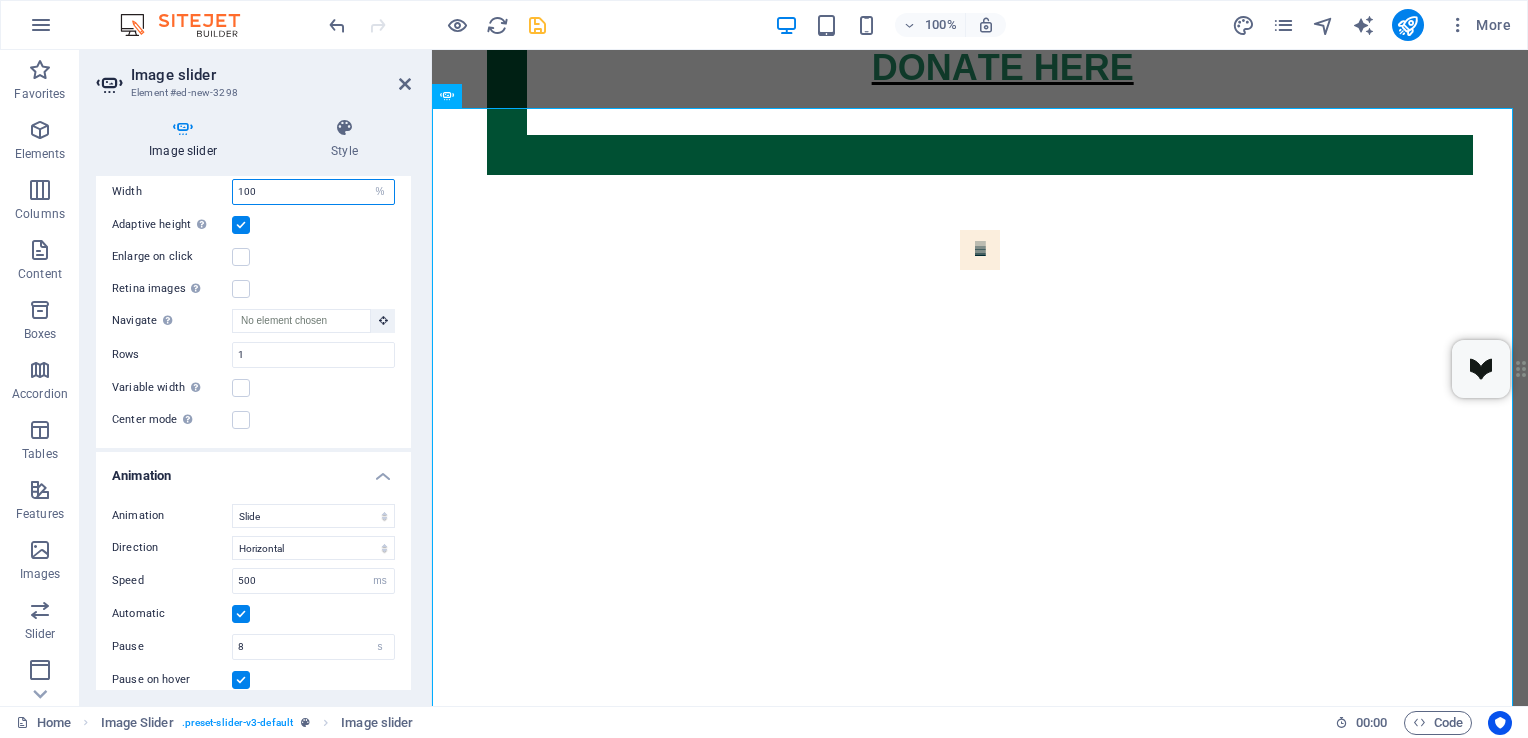 scroll, scrollTop: 0, scrollLeft: 0, axis: both 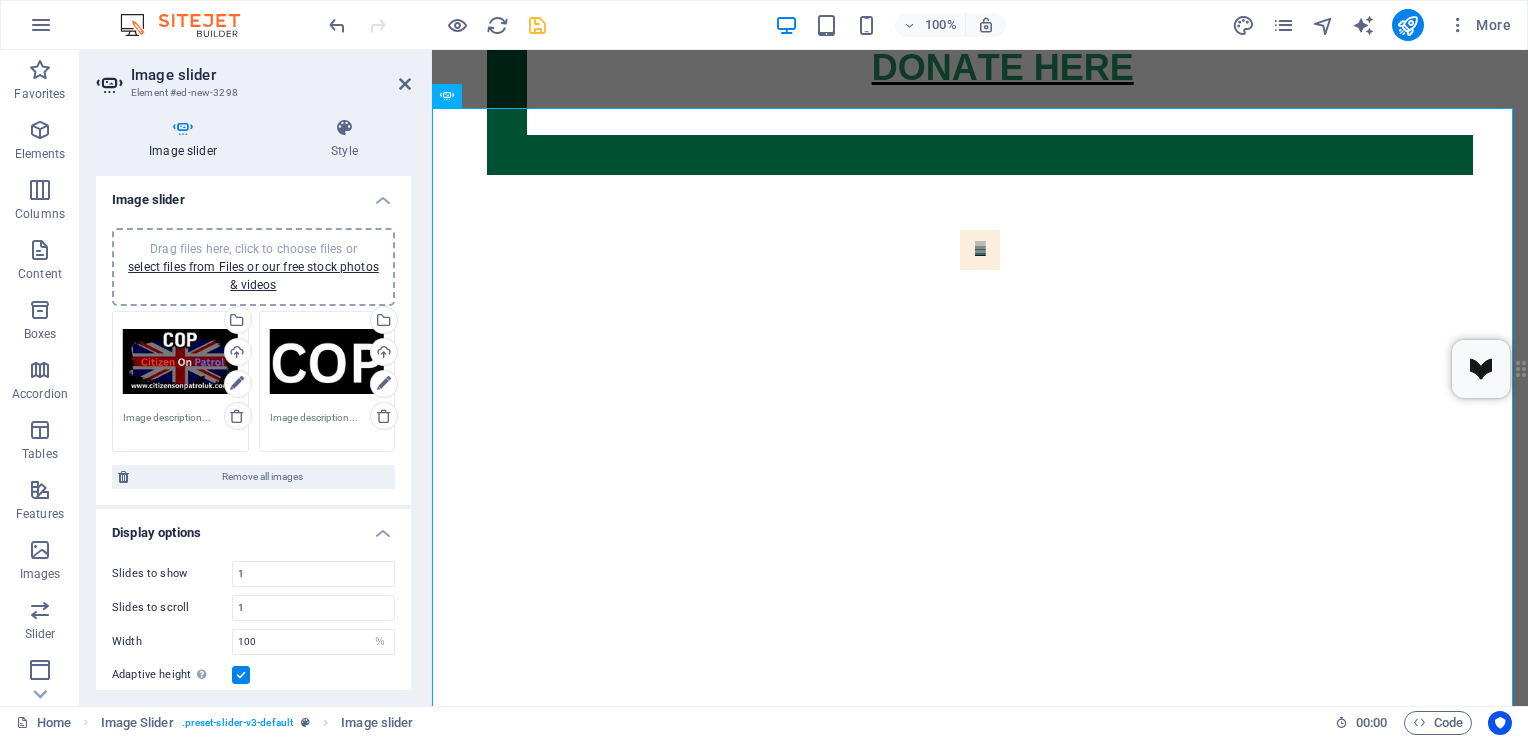 click at bounding box center [241, 675] 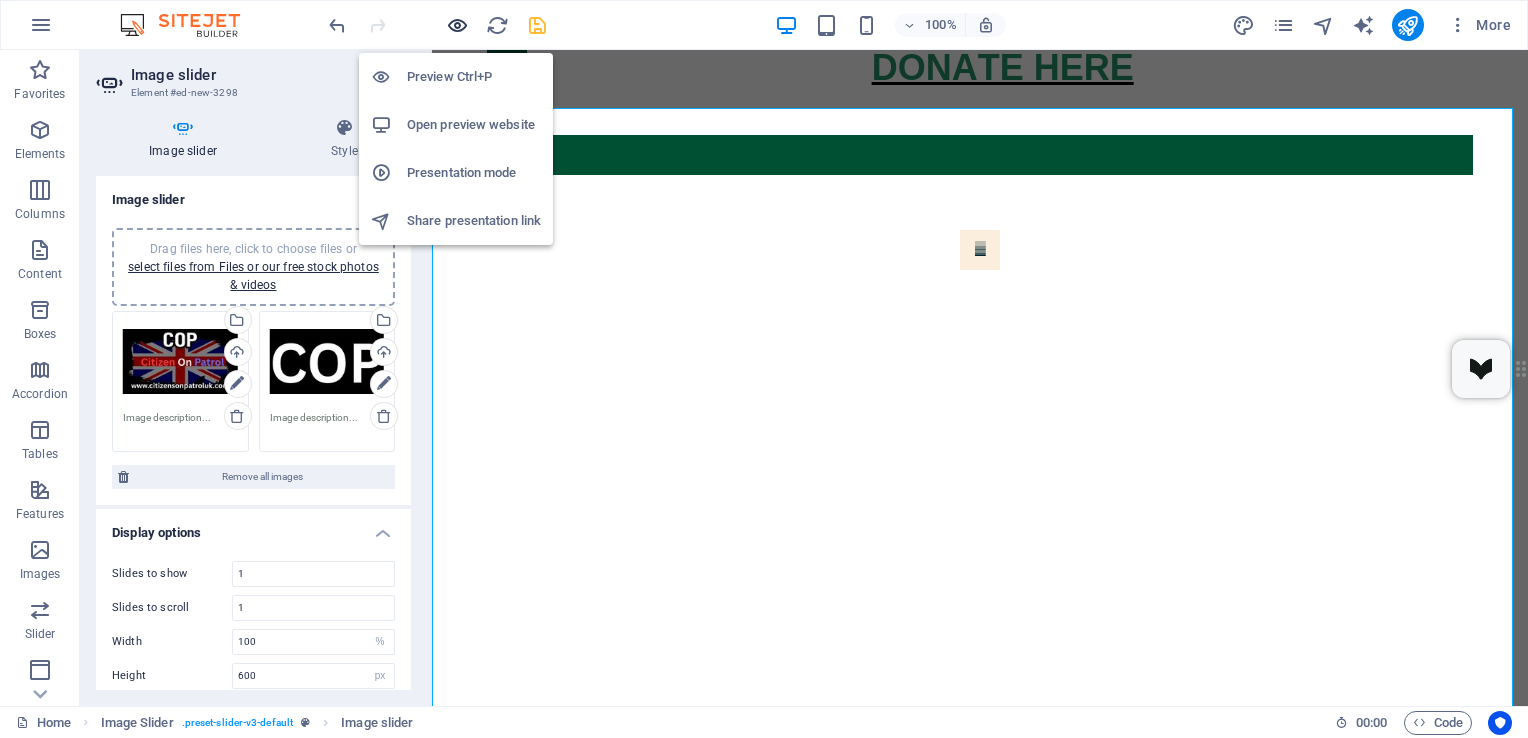 click at bounding box center [457, 25] 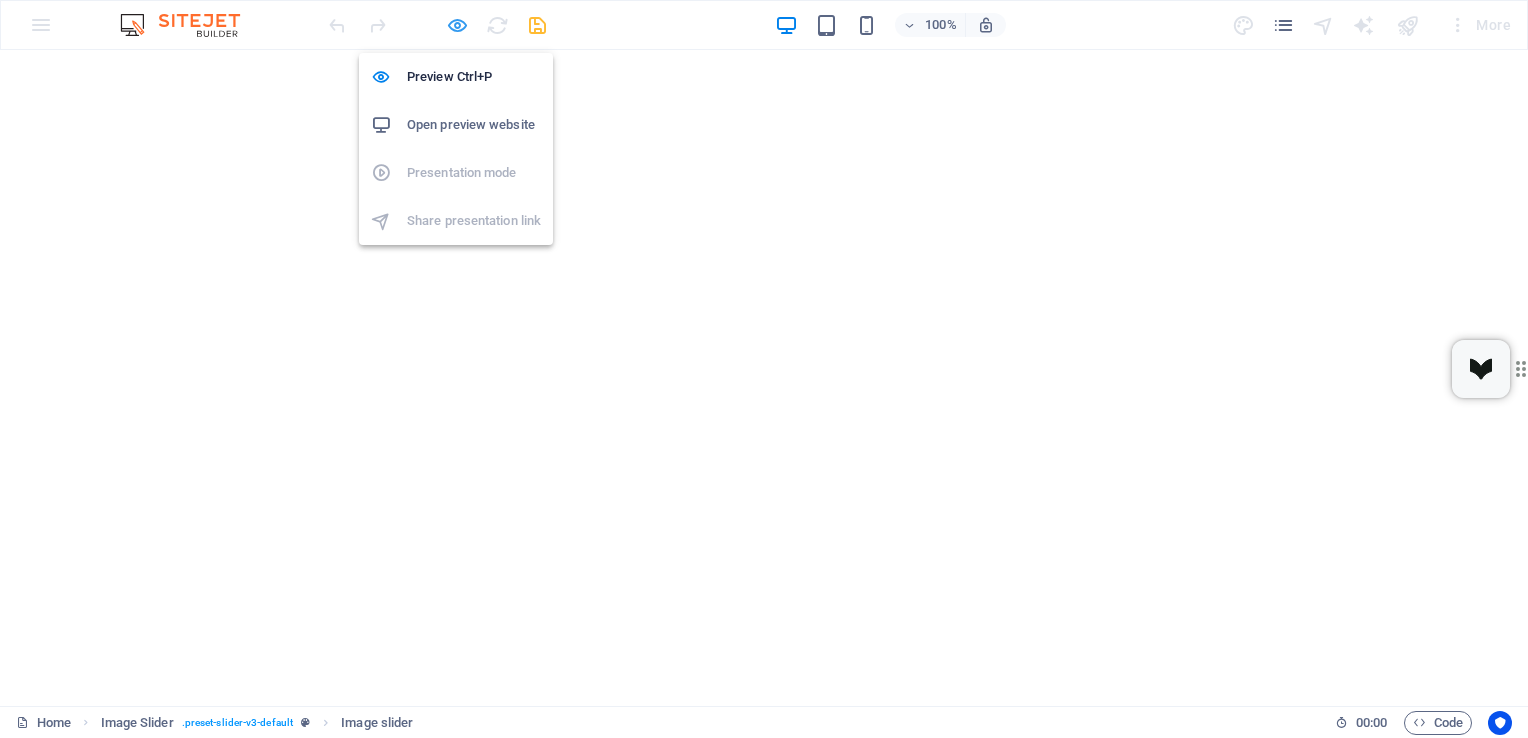 scroll, scrollTop: 1121, scrollLeft: 0, axis: vertical 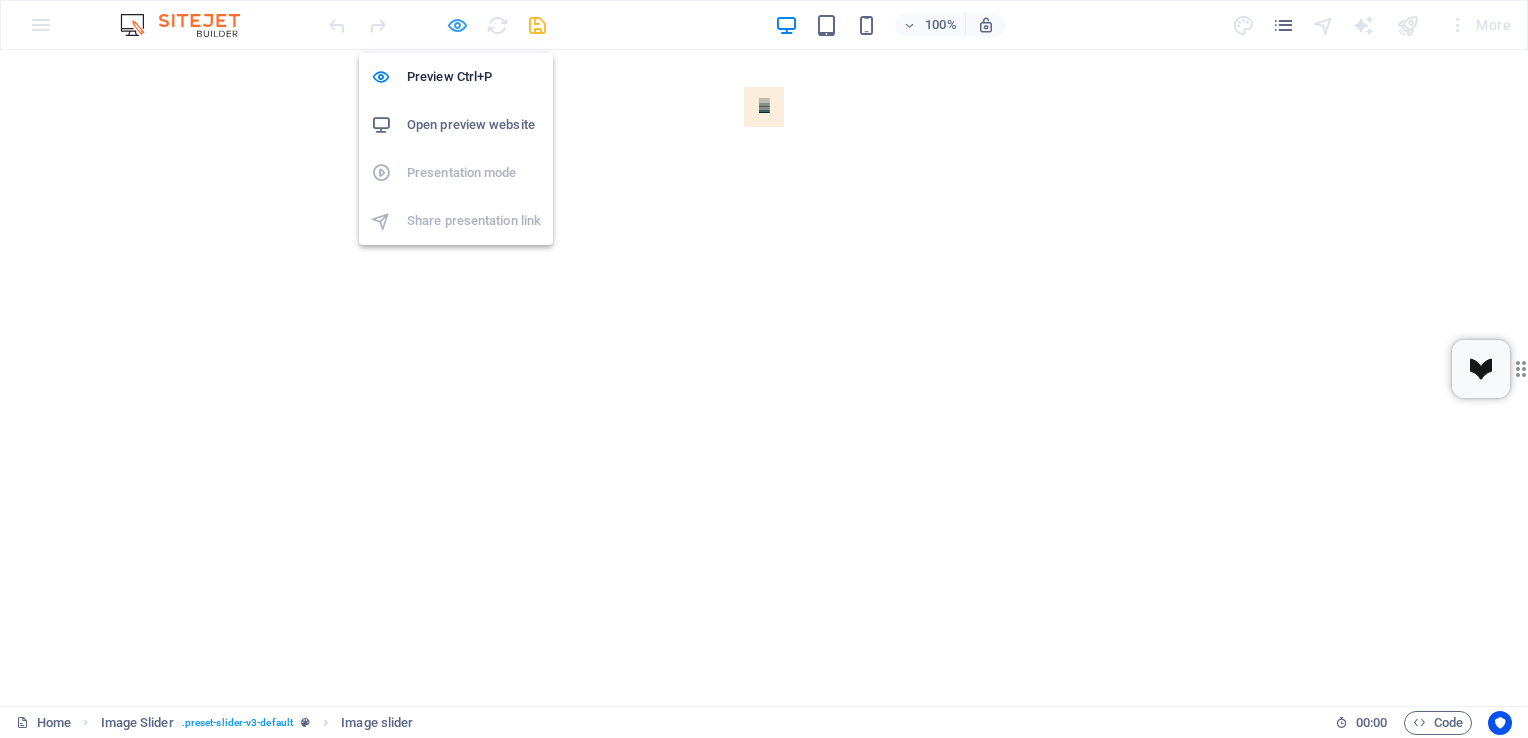 click at bounding box center (457, 25) 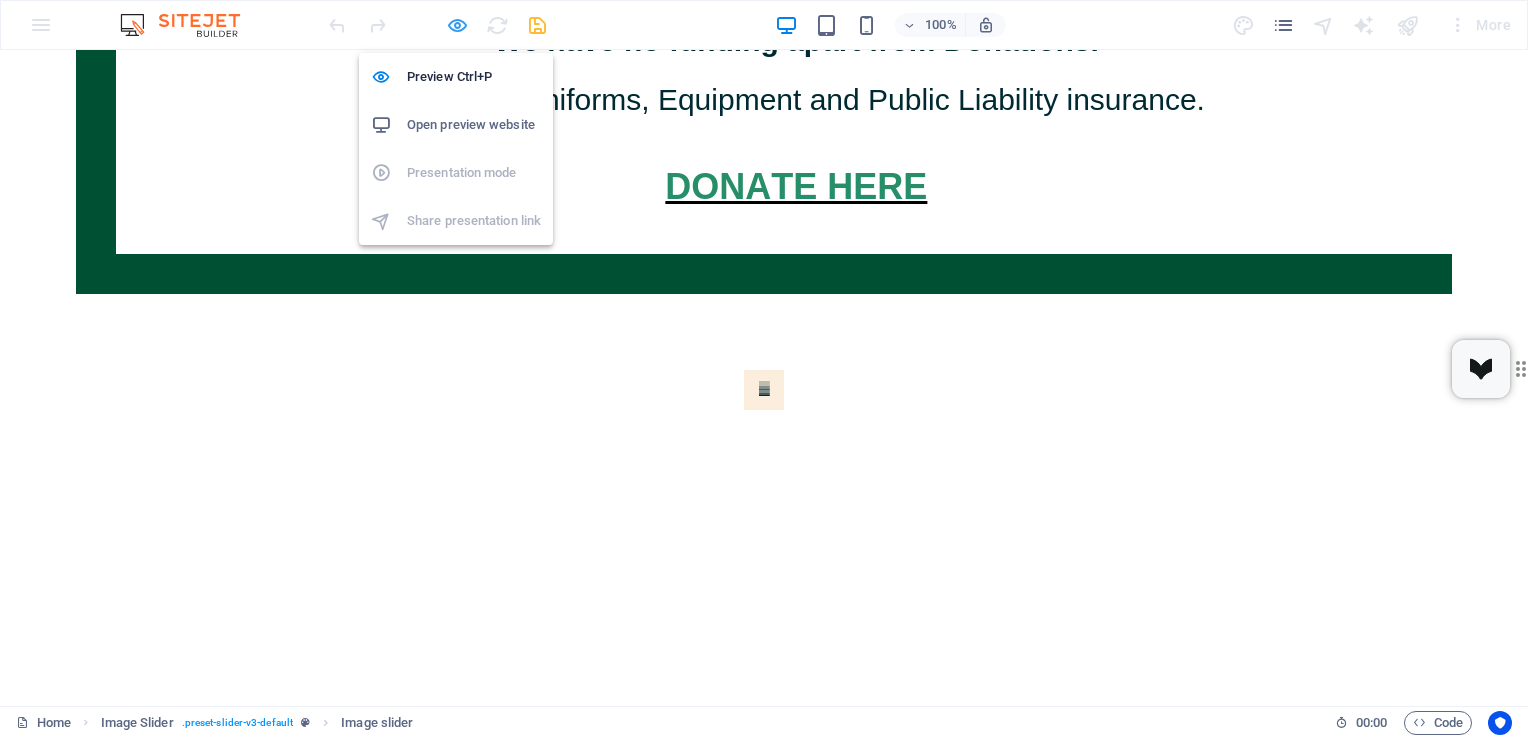select on "%" 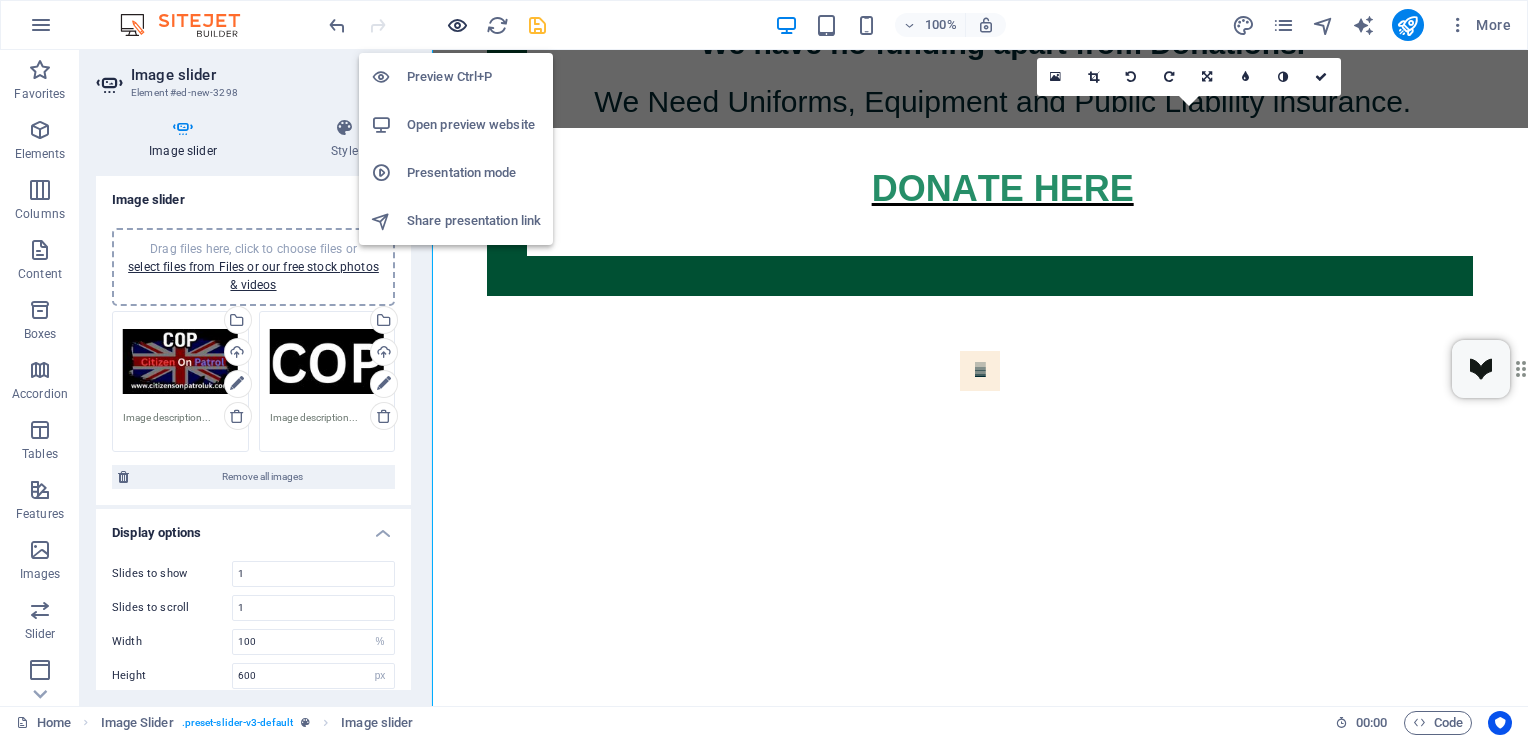 scroll, scrollTop: 1242, scrollLeft: 0, axis: vertical 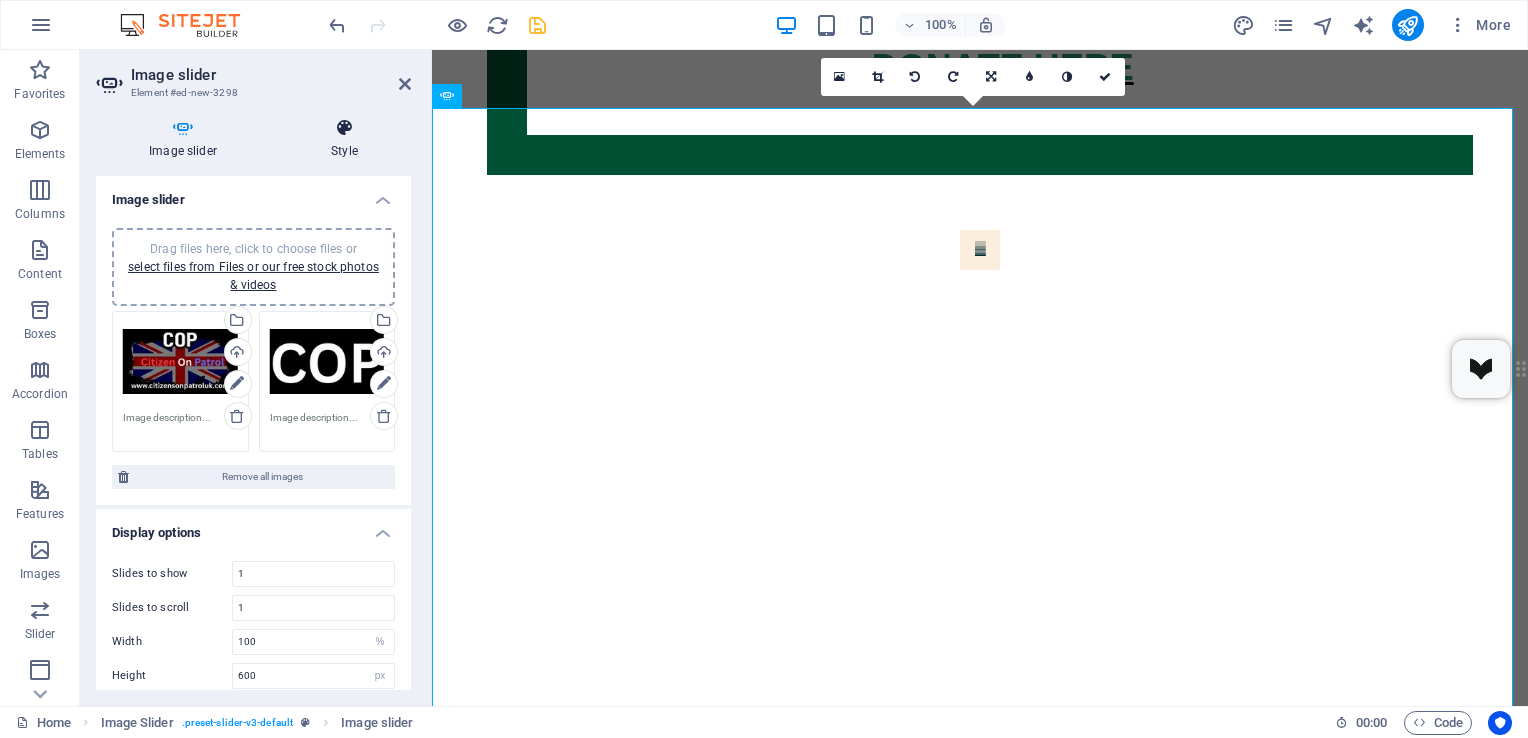 click on "Style" at bounding box center (344, 139) 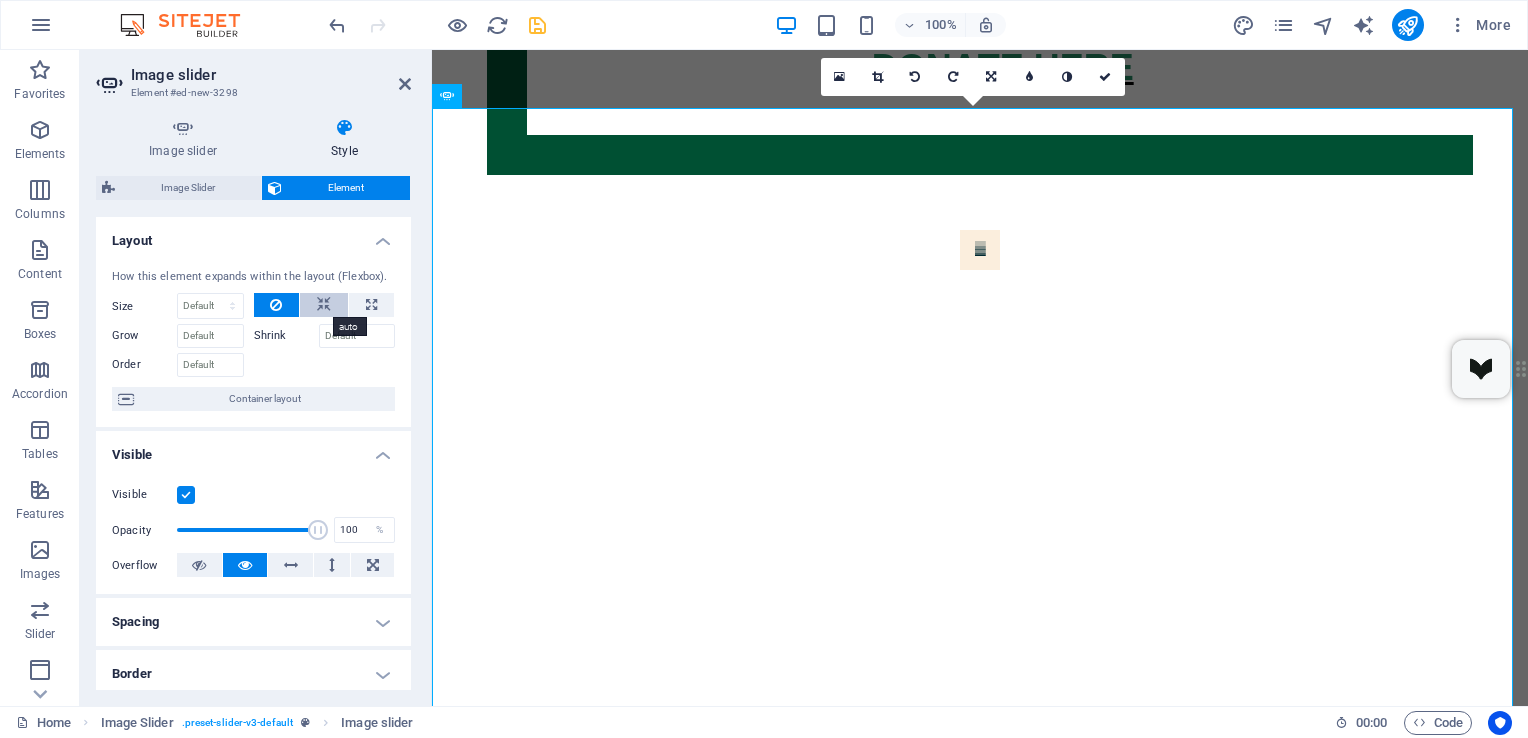click at bounding box center (324, 305) 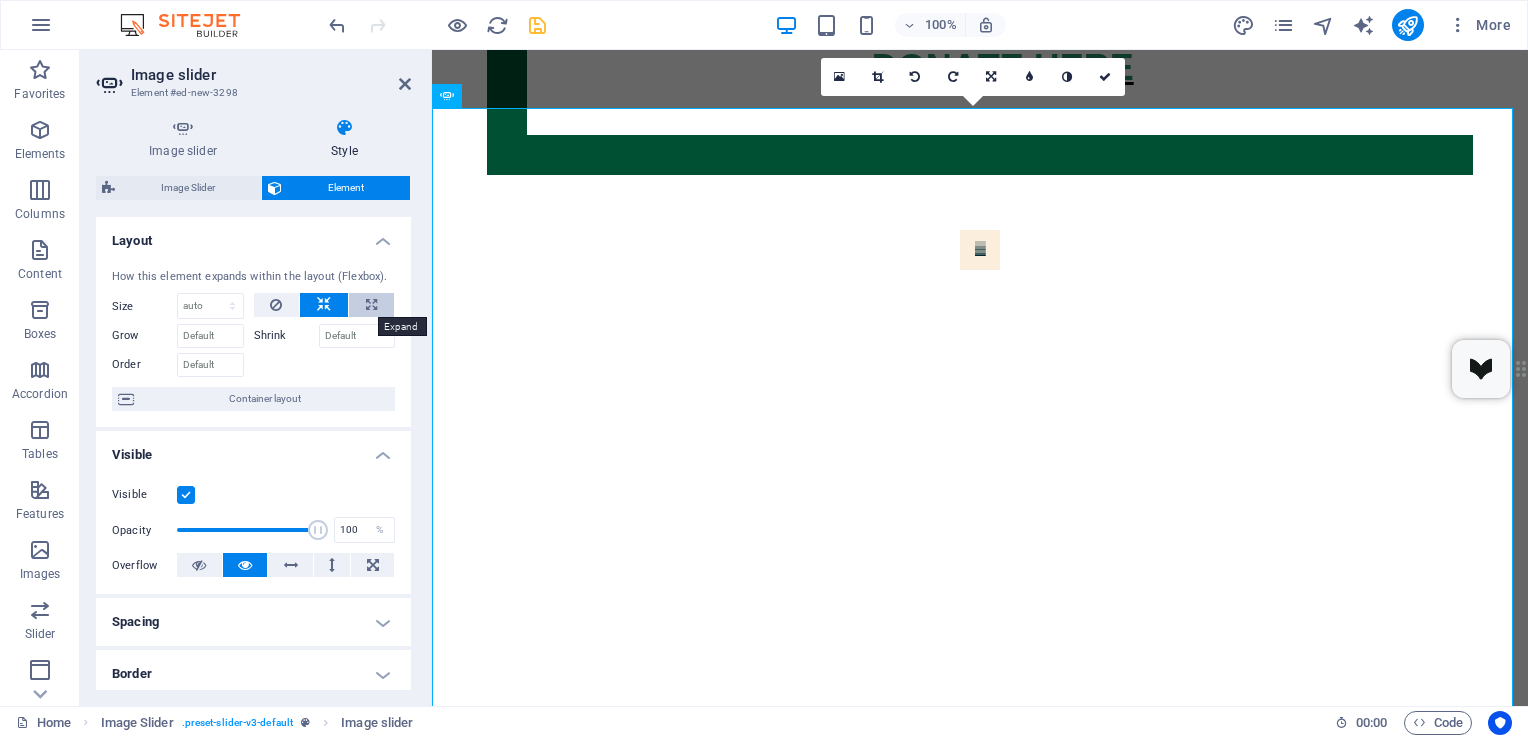 click at bounding box center [371, 305] 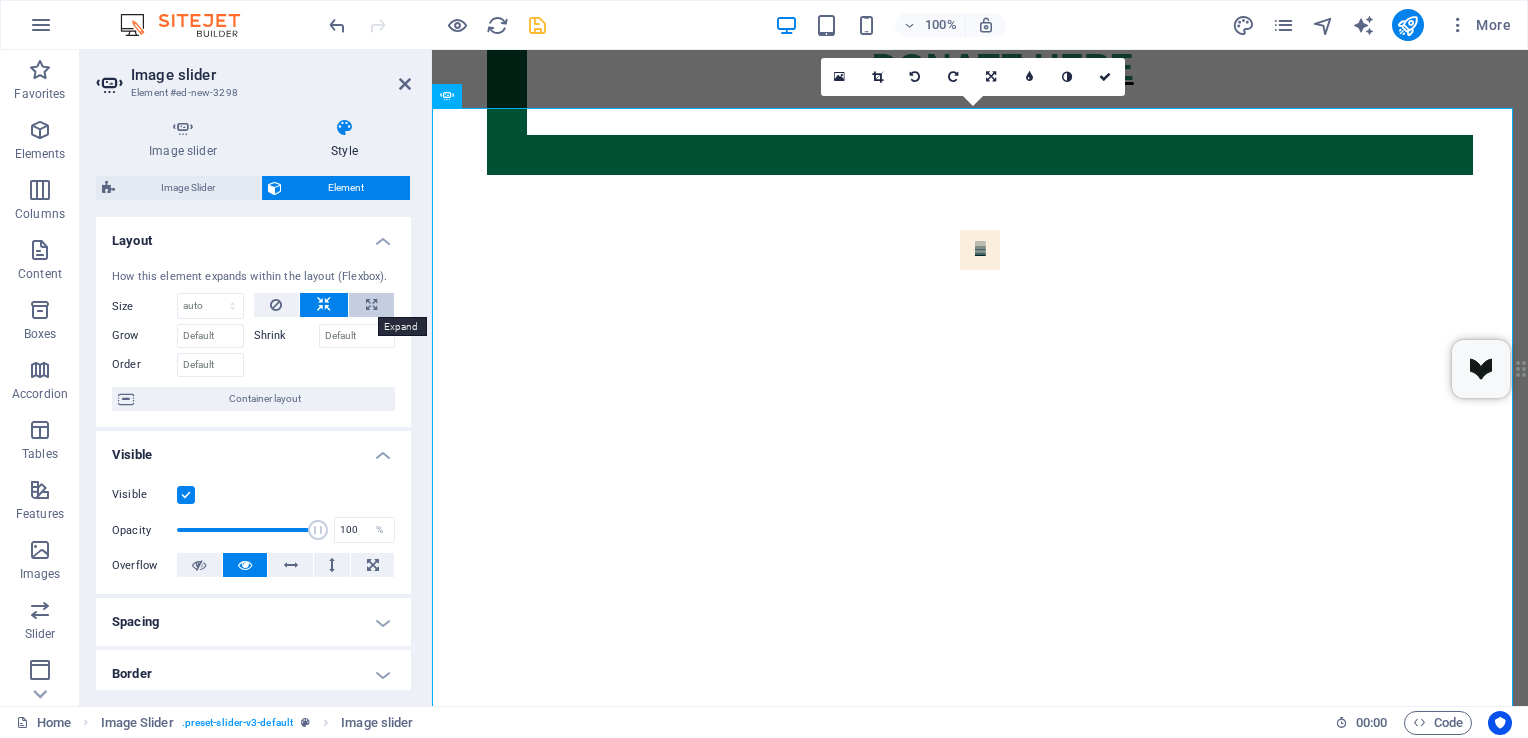 type on "100" 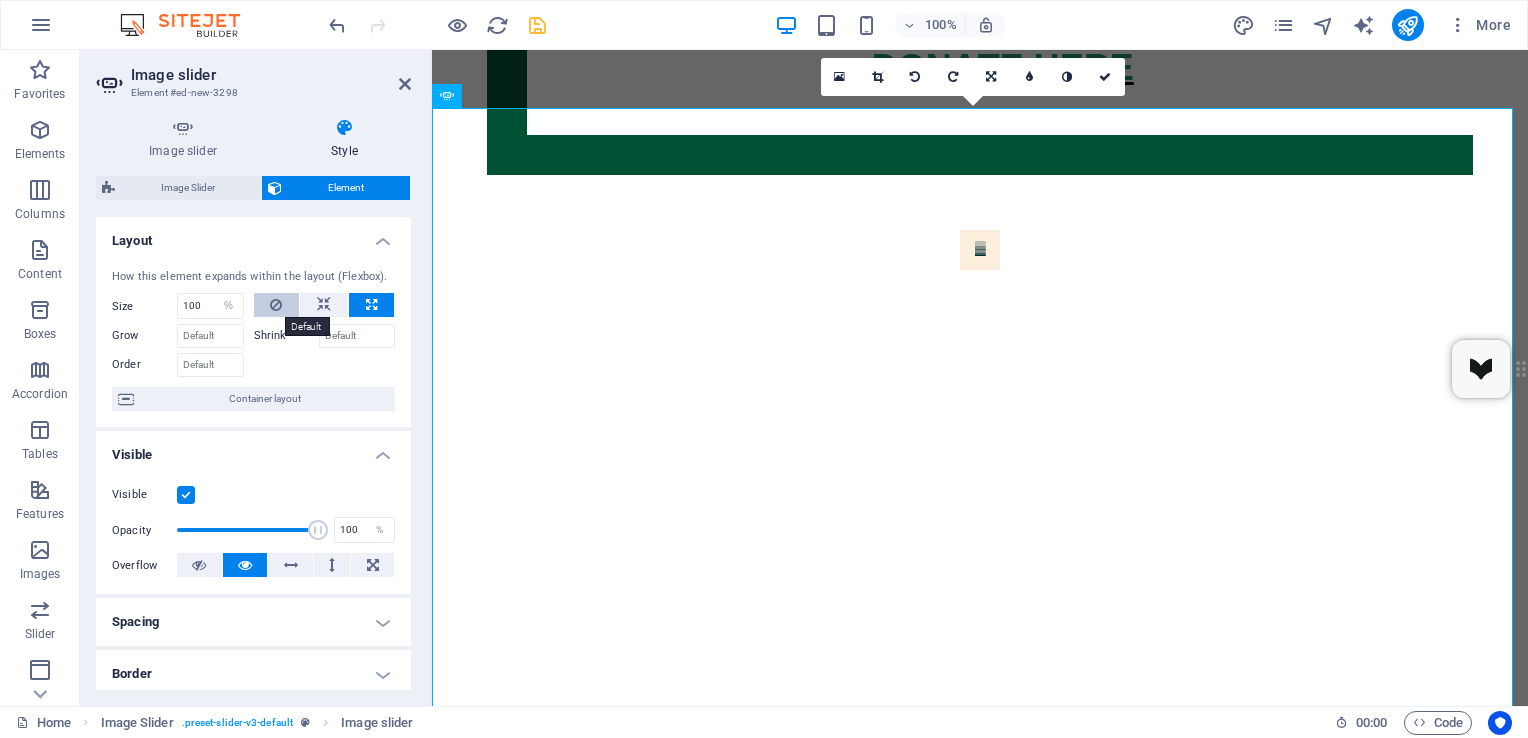 click at bounding box center [276, 305] 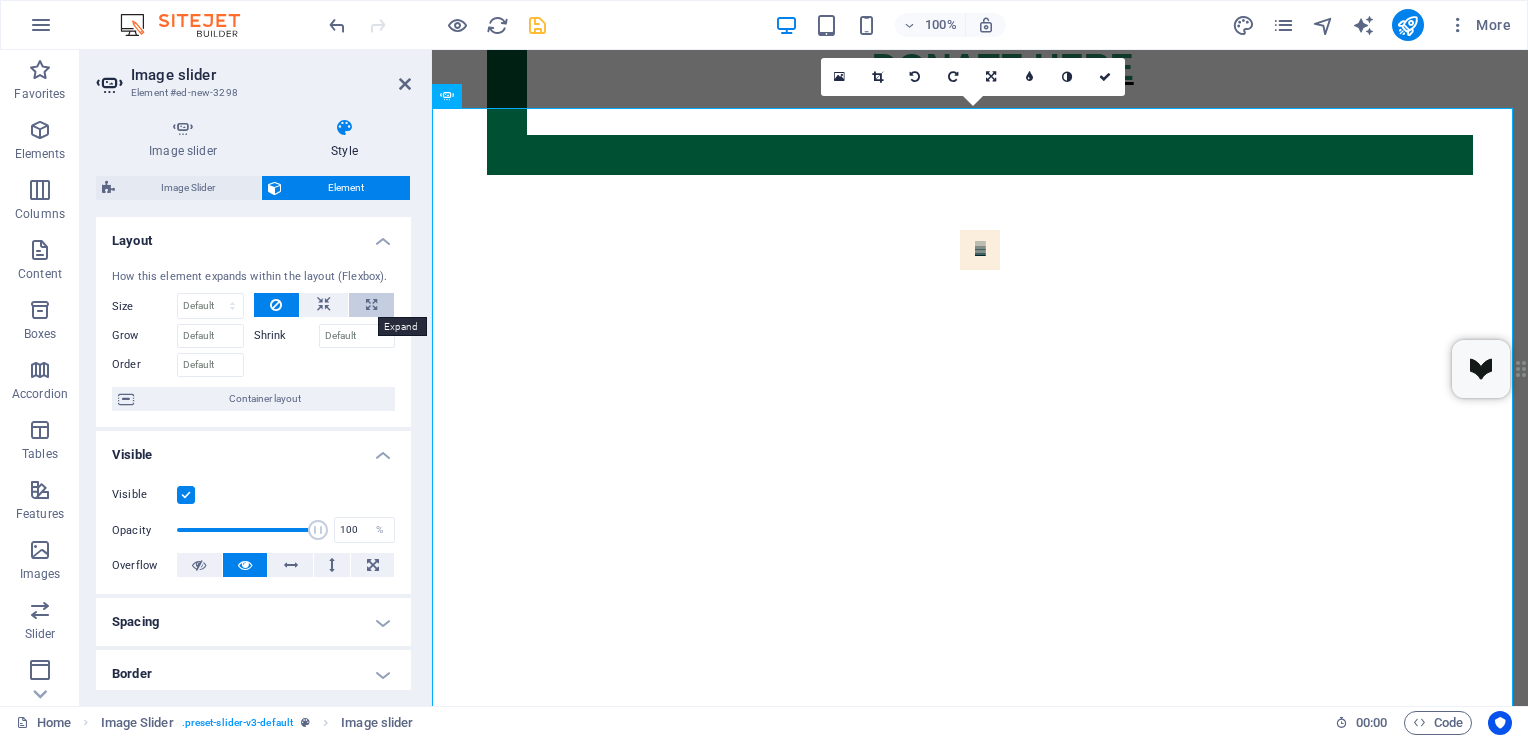 click at bounding box center [371, 305] 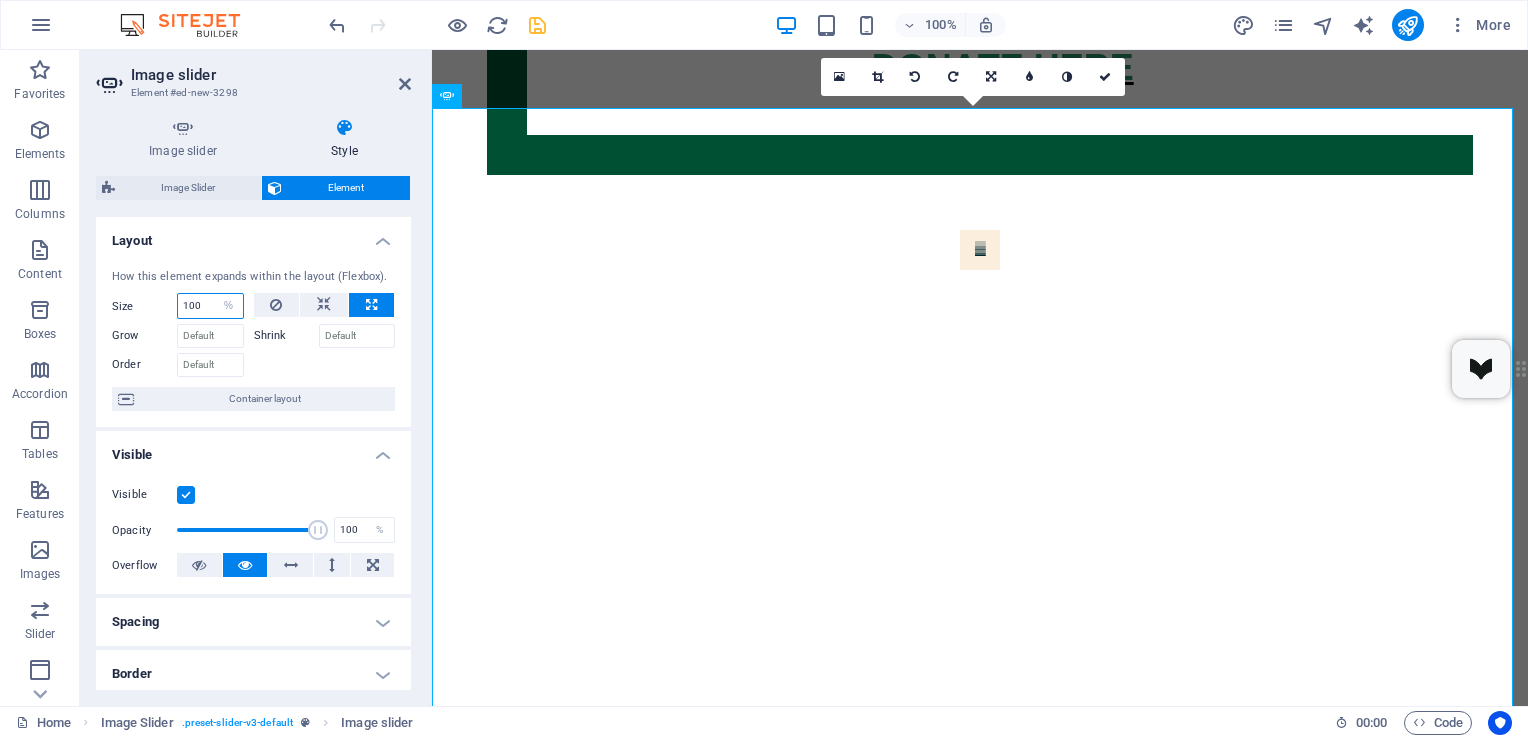 click on "100" at bounding box center [210, 306] 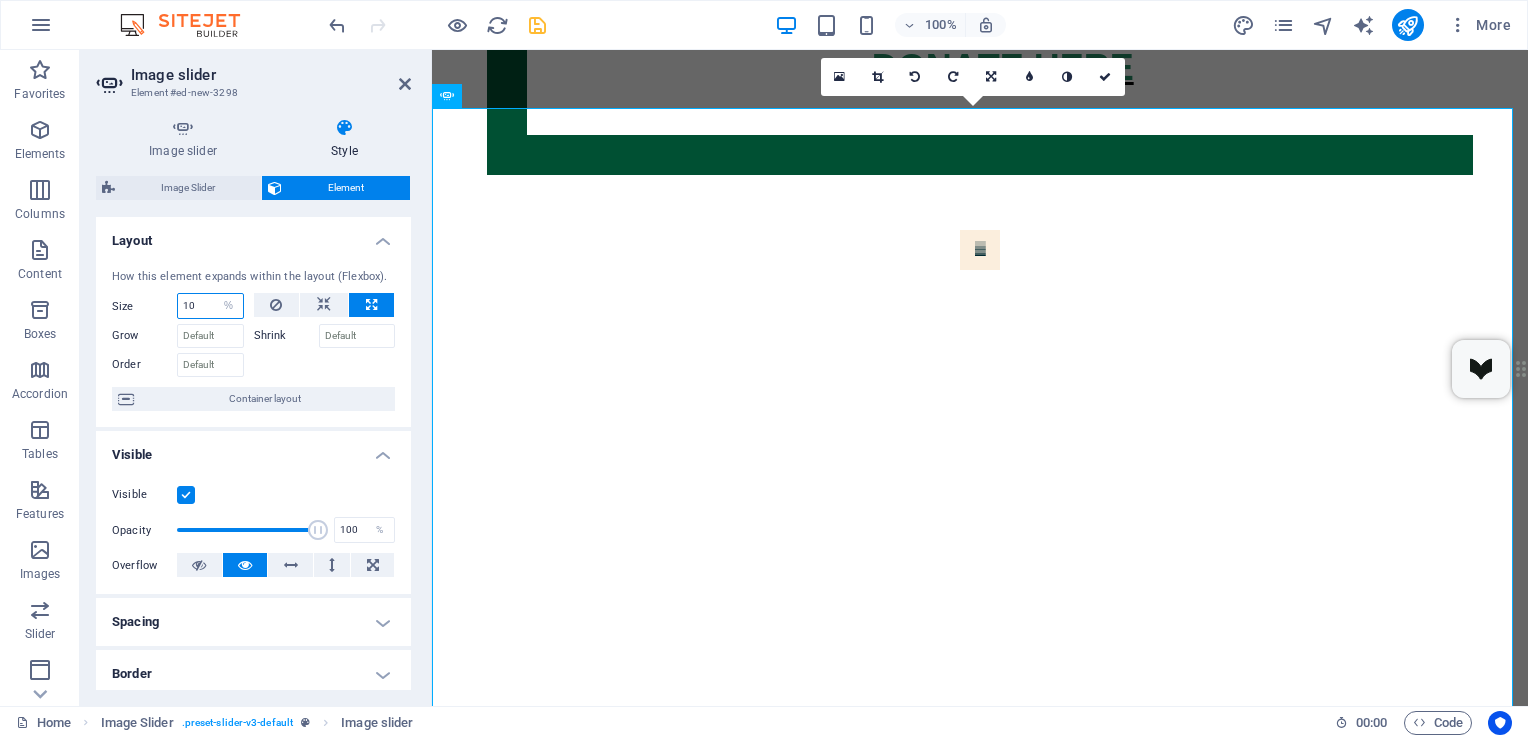 type on "1" 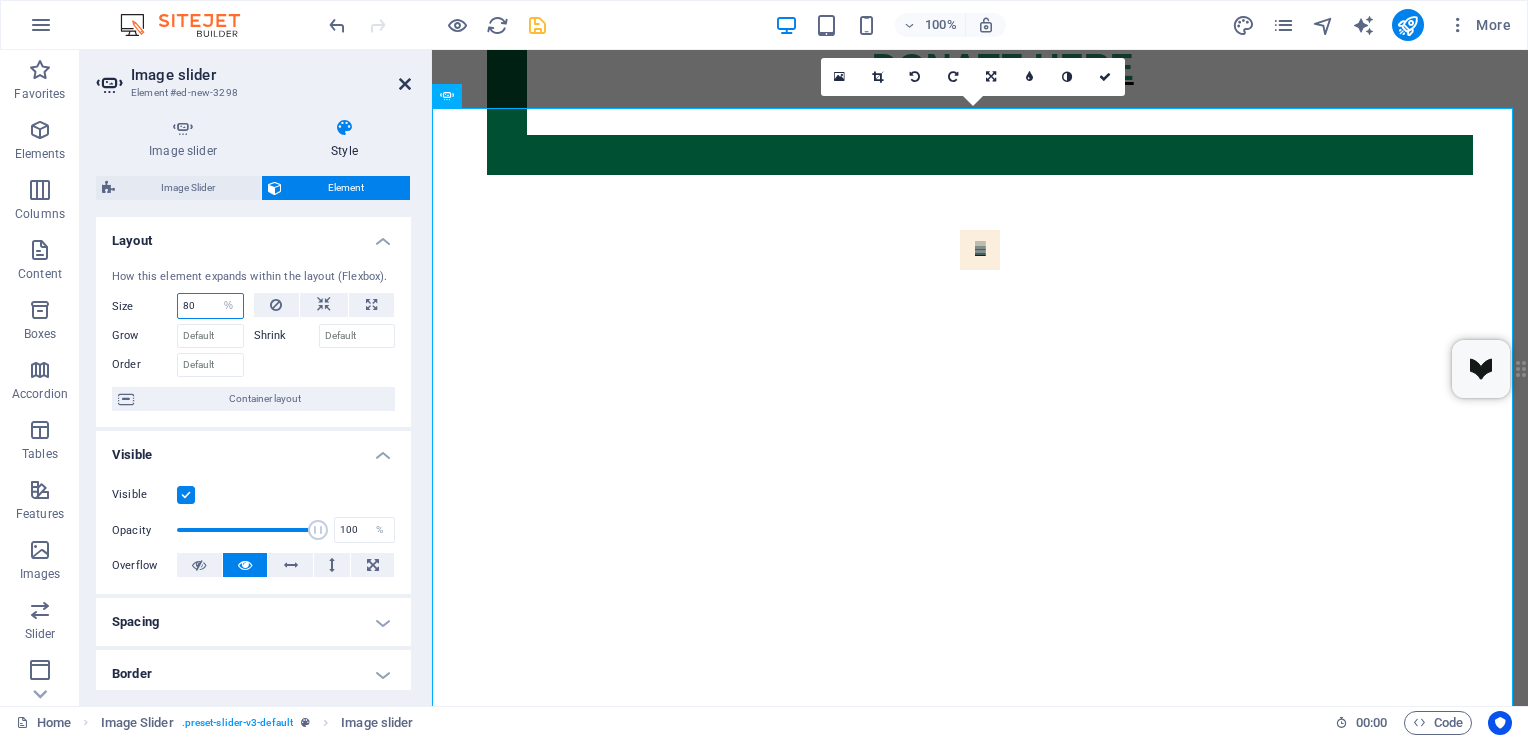 type on "80" 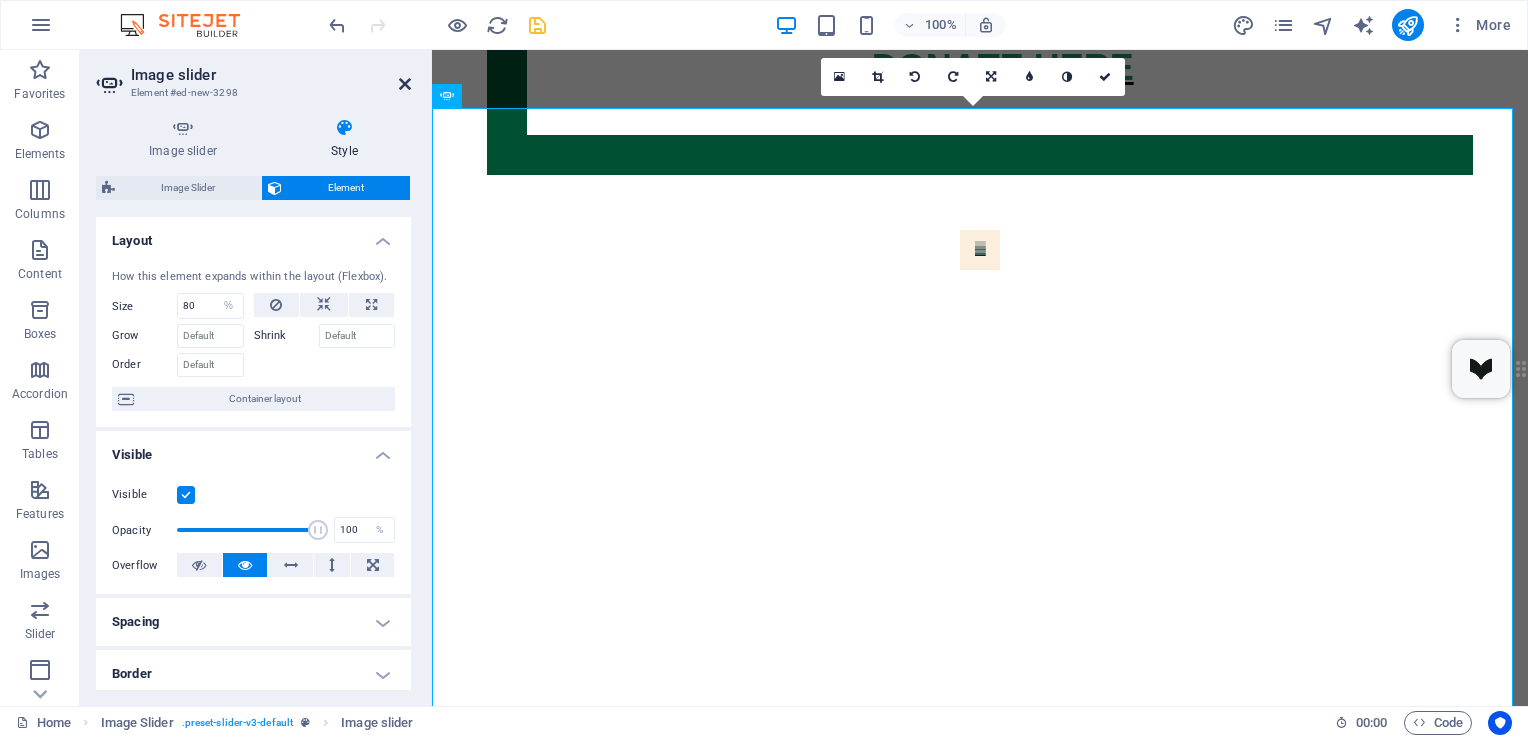 click at bounding box center (405, 84) 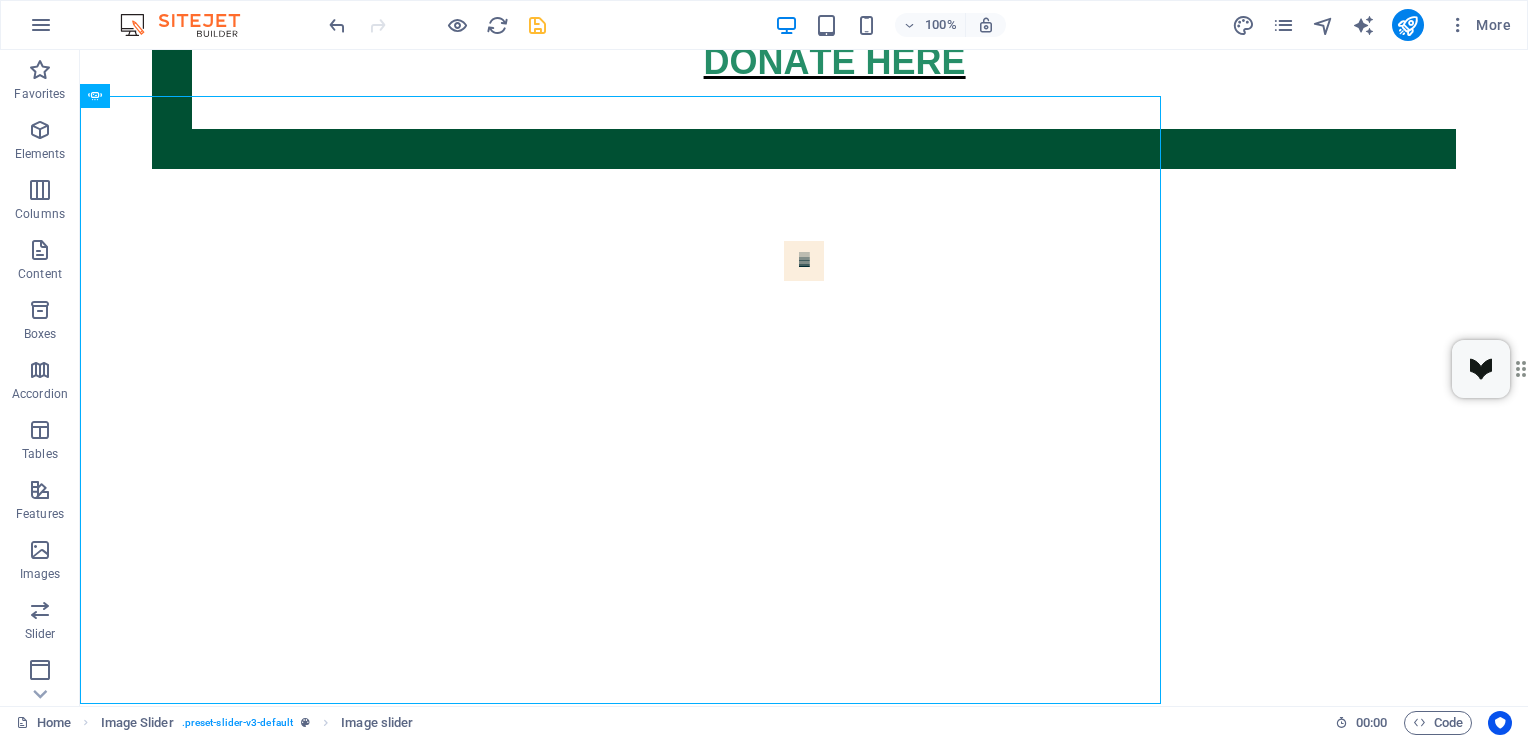 scroll, scrollTop: 1254, scrollLeft: 0, axis: vertical 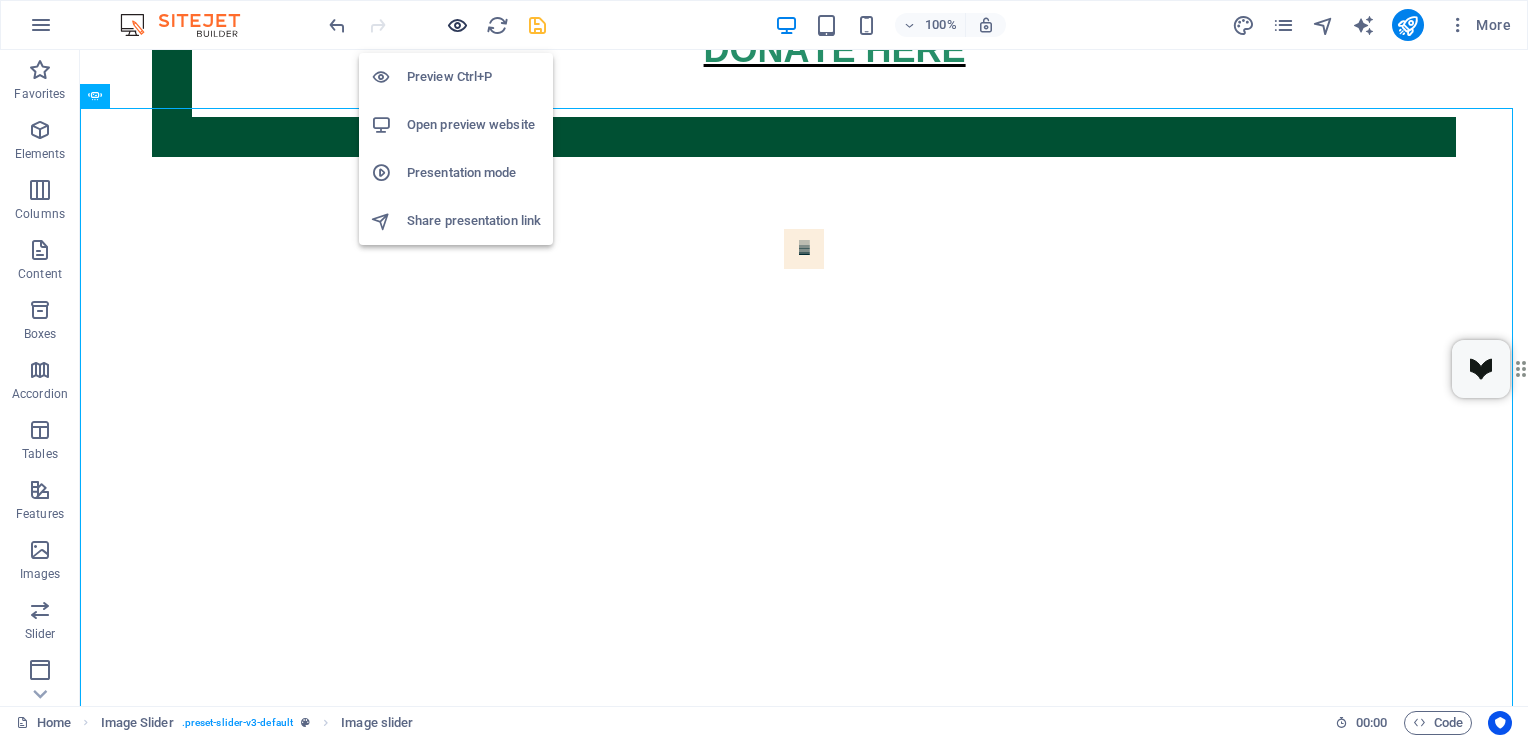 click at bounding box center [457, 25] 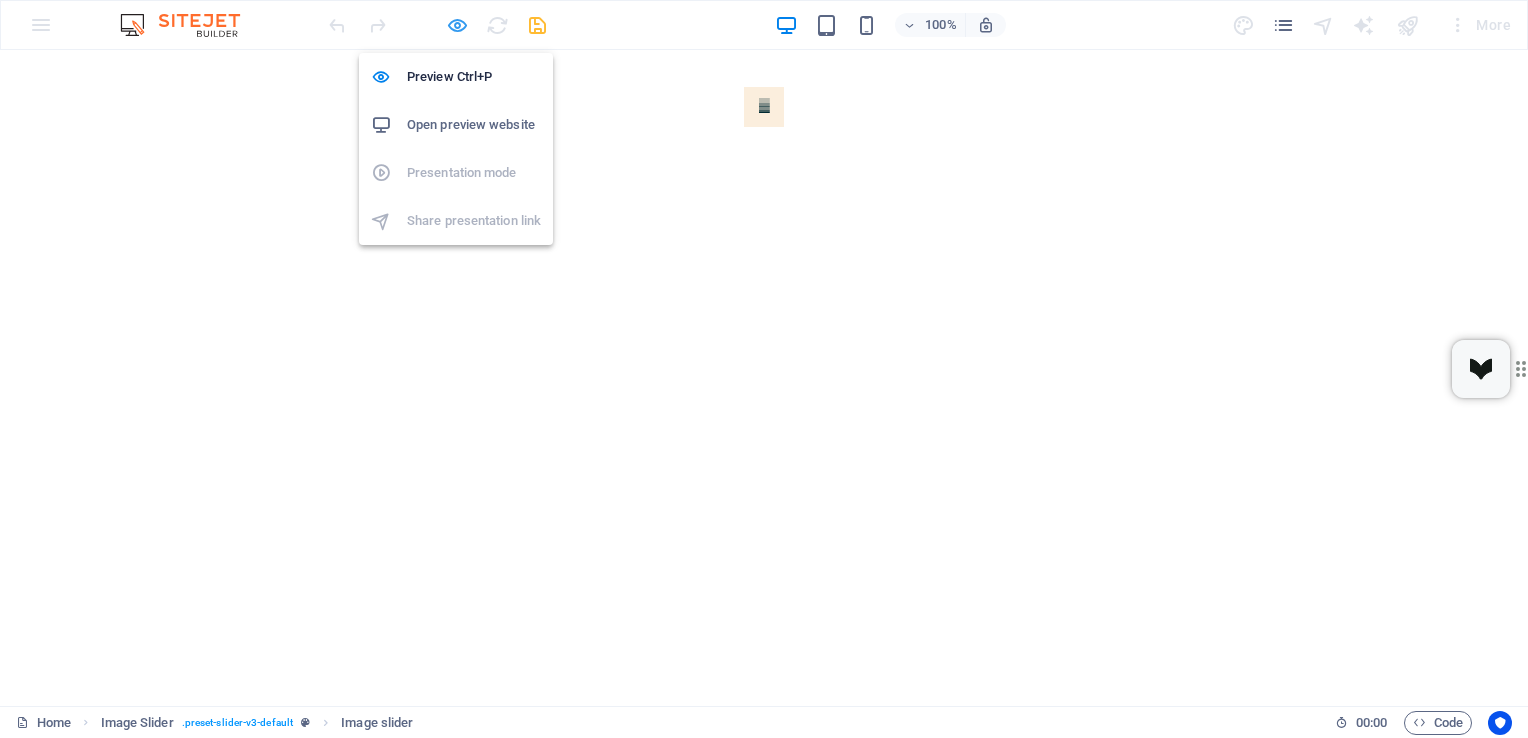 click at bounding box center (457, 25) 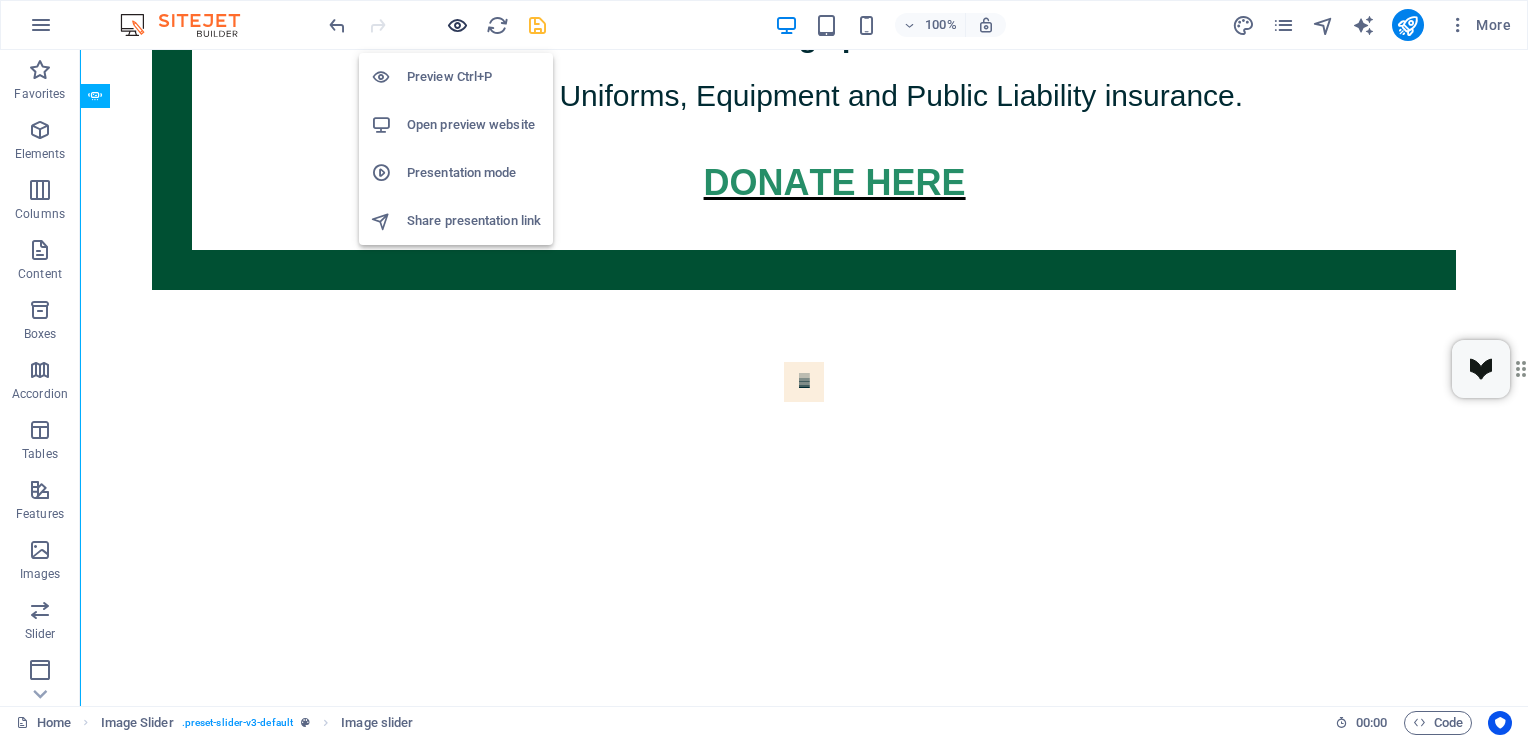 scroll, scrollTop: 1254, scrollLeft: 0, axis: vertical 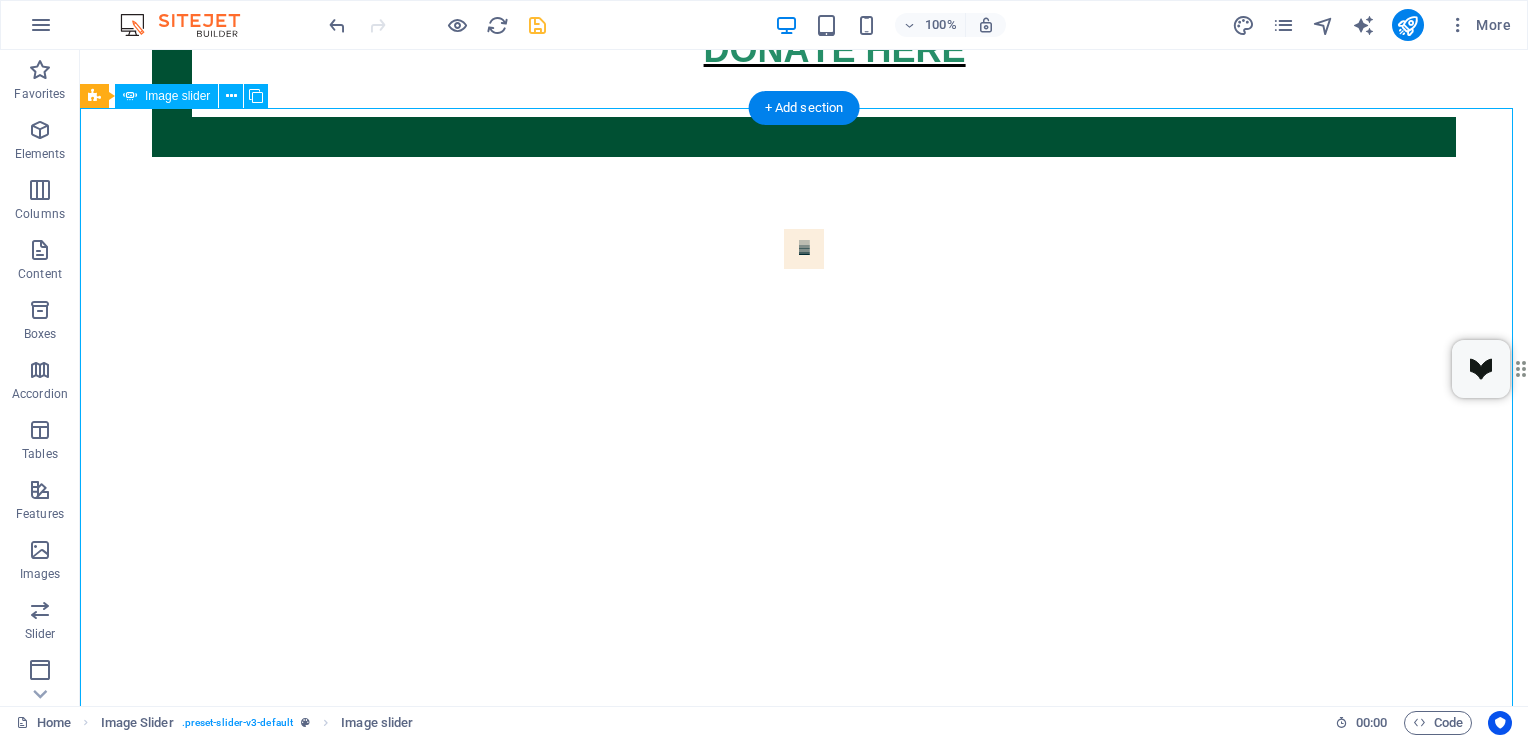 click at bounding box center [-841, 1133] 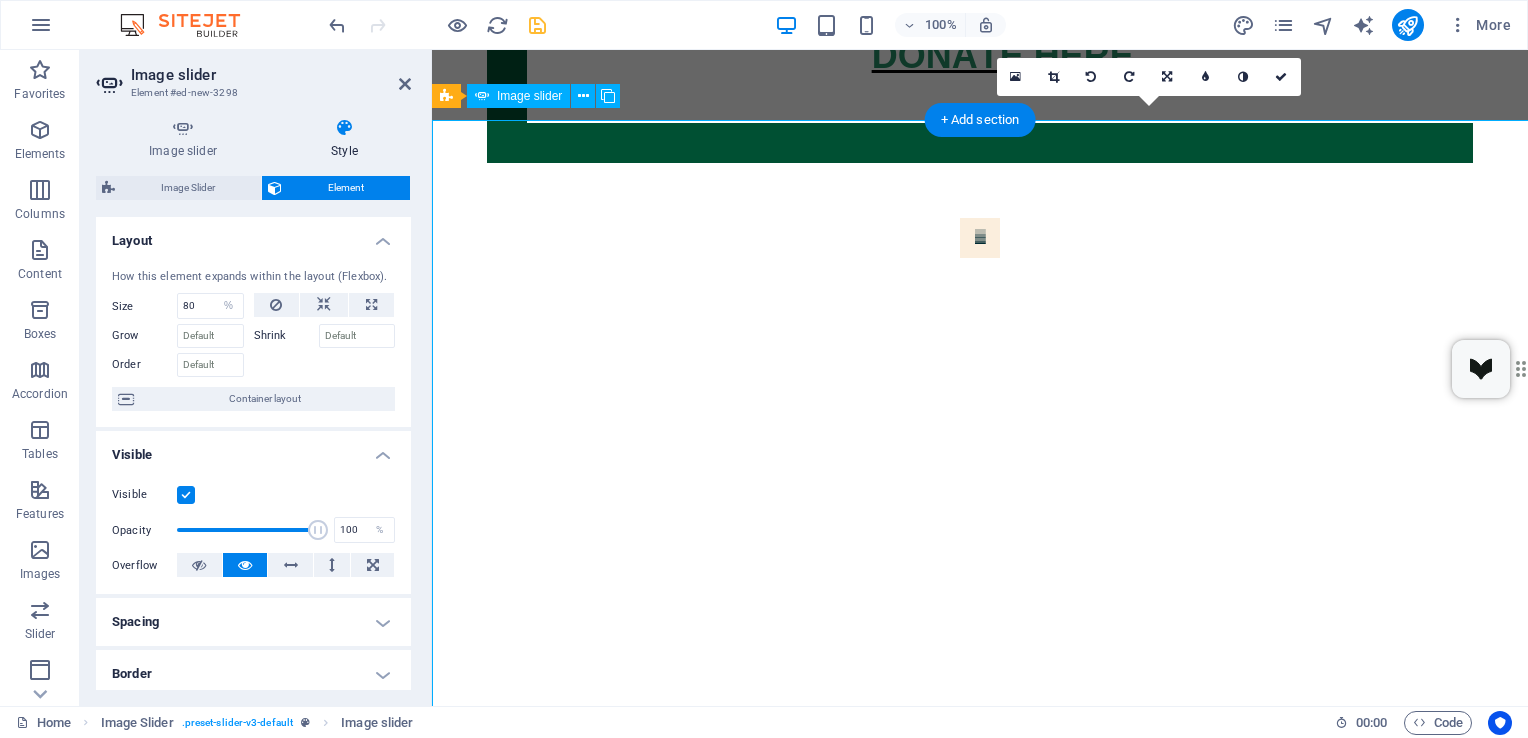 scroll, scrollTop: 1242, scrollLeft: 0, axis: vertical 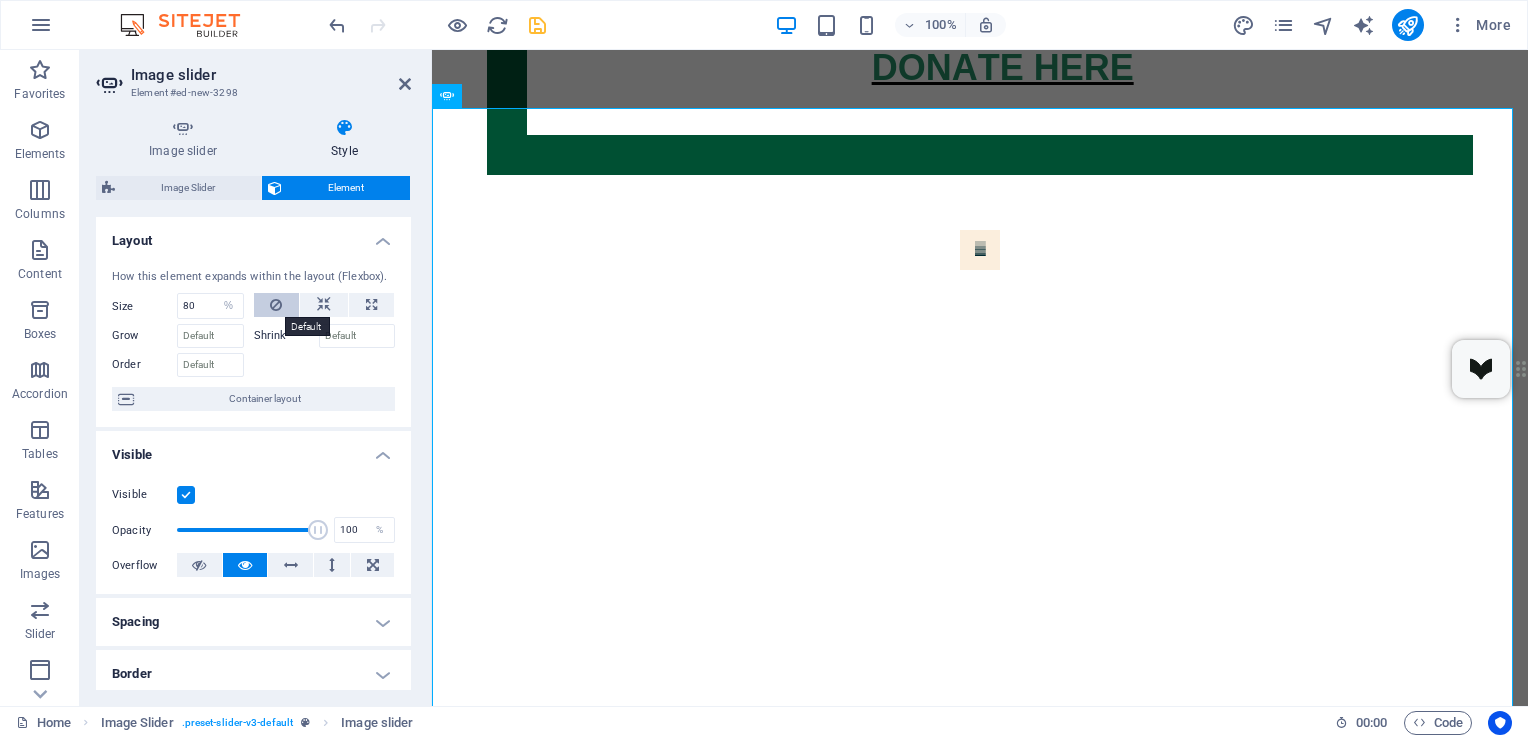 click at bounding box center (276, 305) 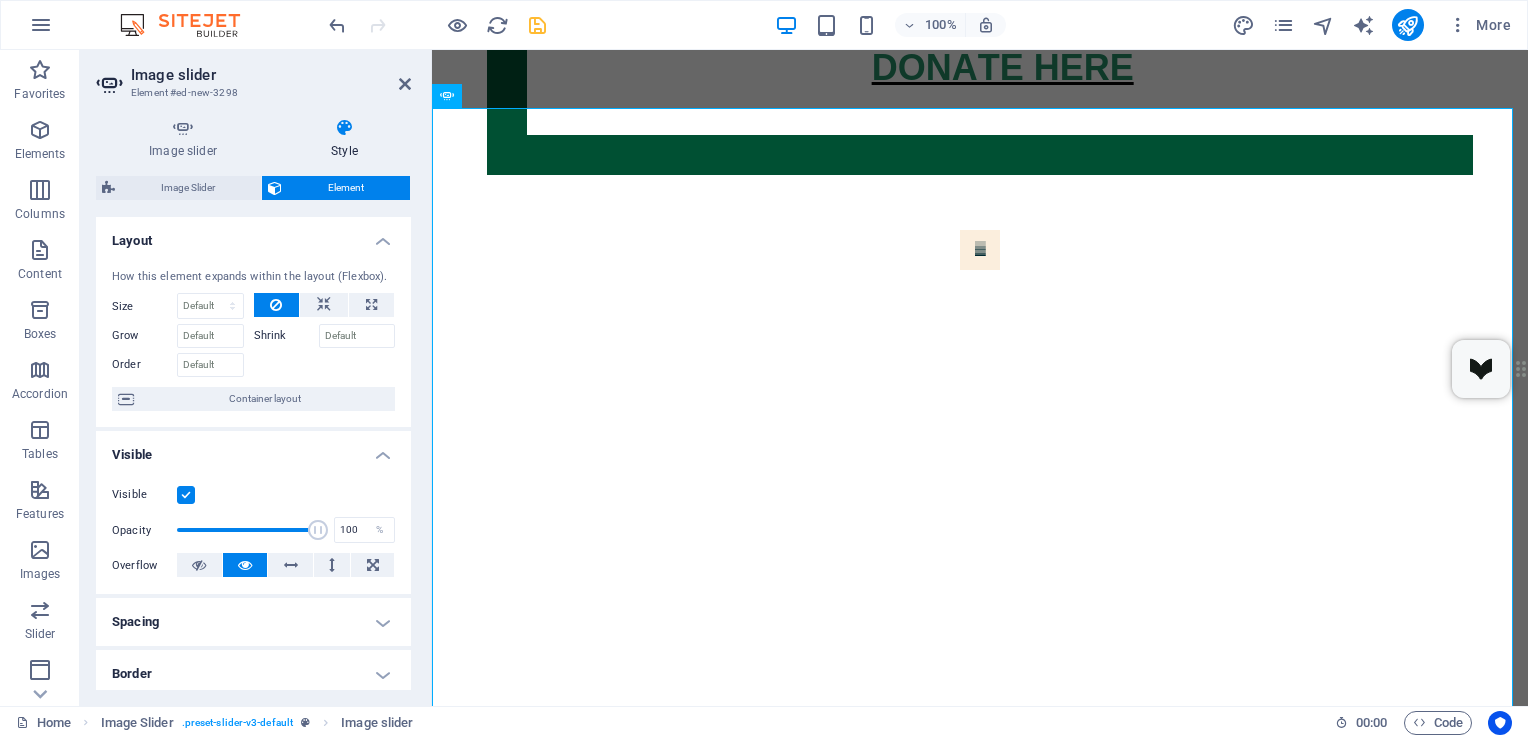 click on "Shrink" at bounding box center (286, 336) 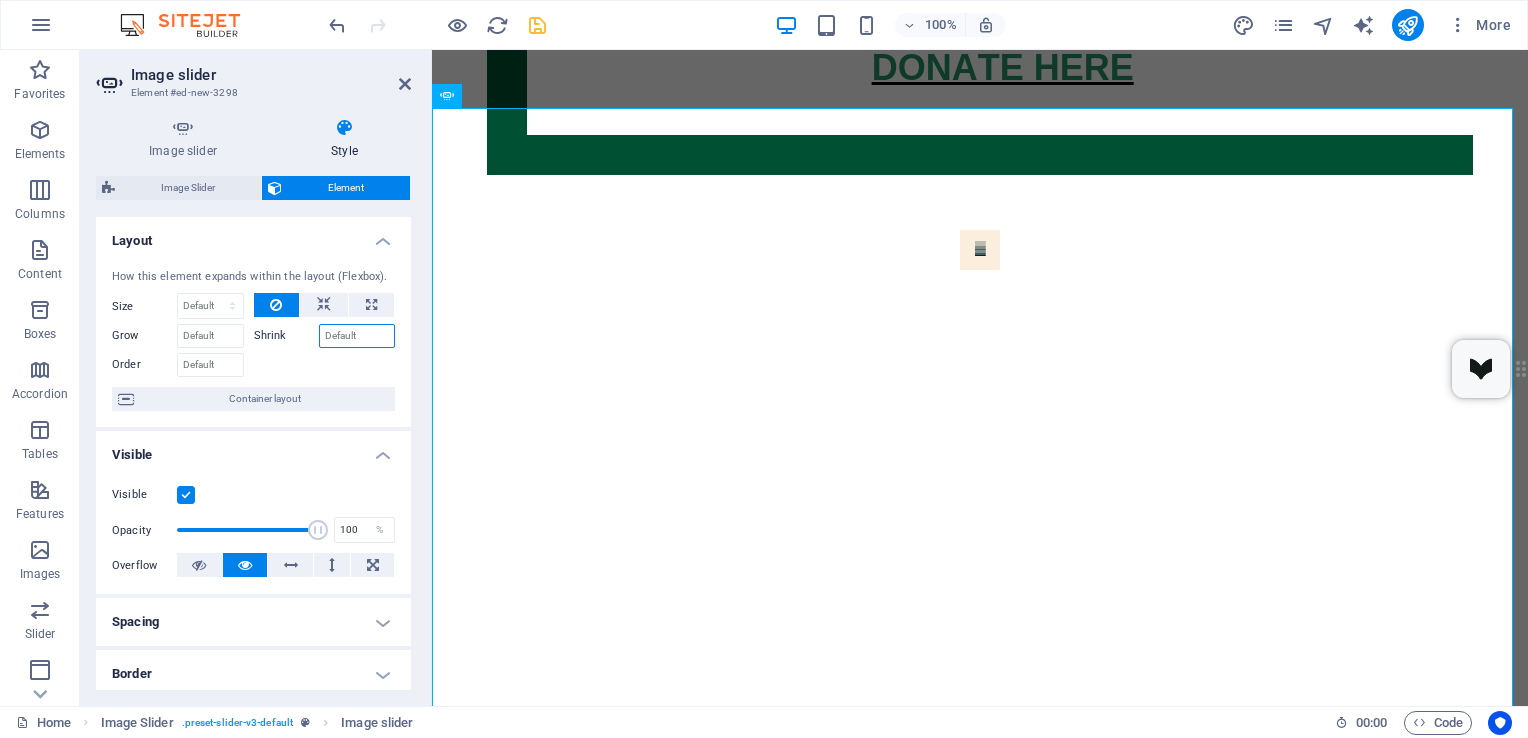 click on "Shrink" at bounding box center [357, 336] 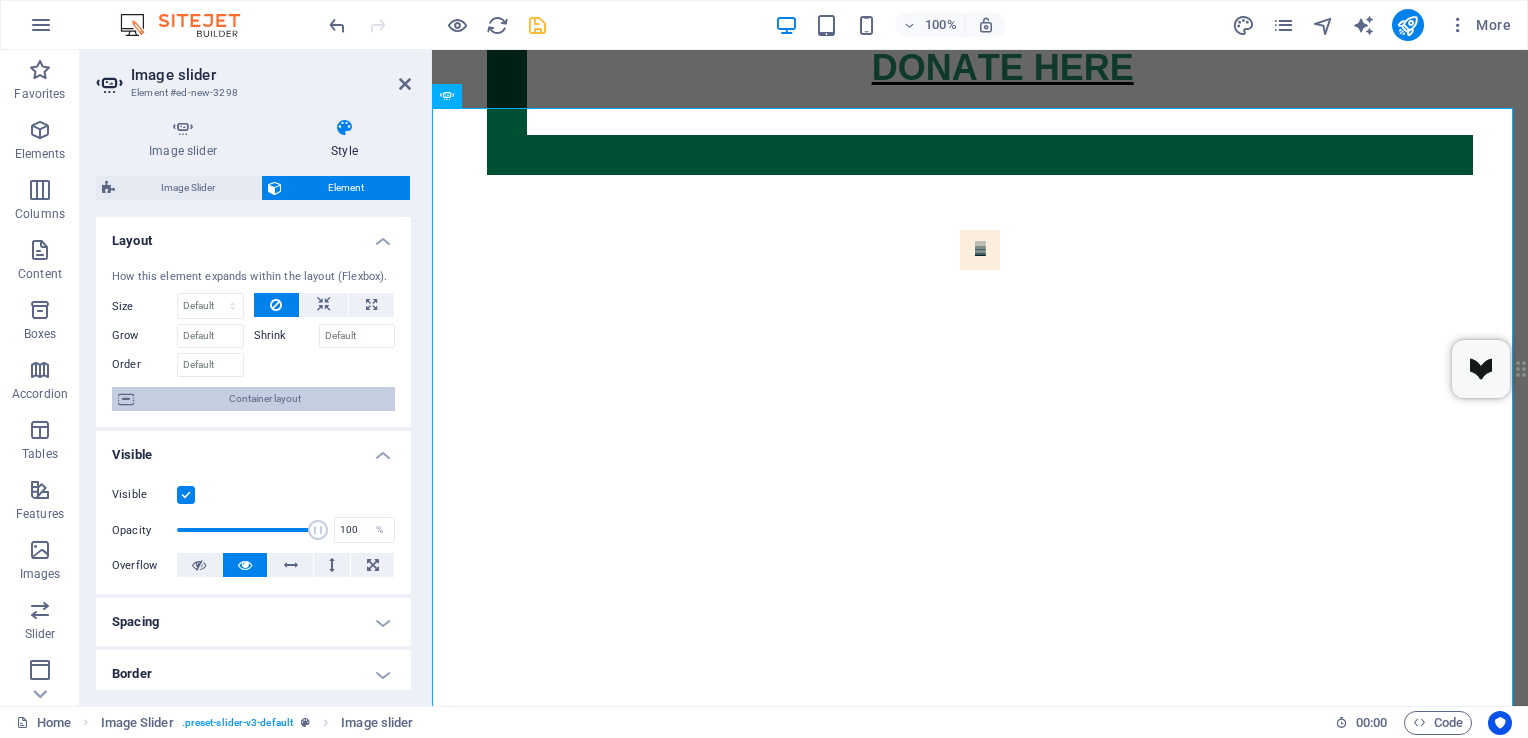 click on "Container layout" at bounding box center (264, 399) 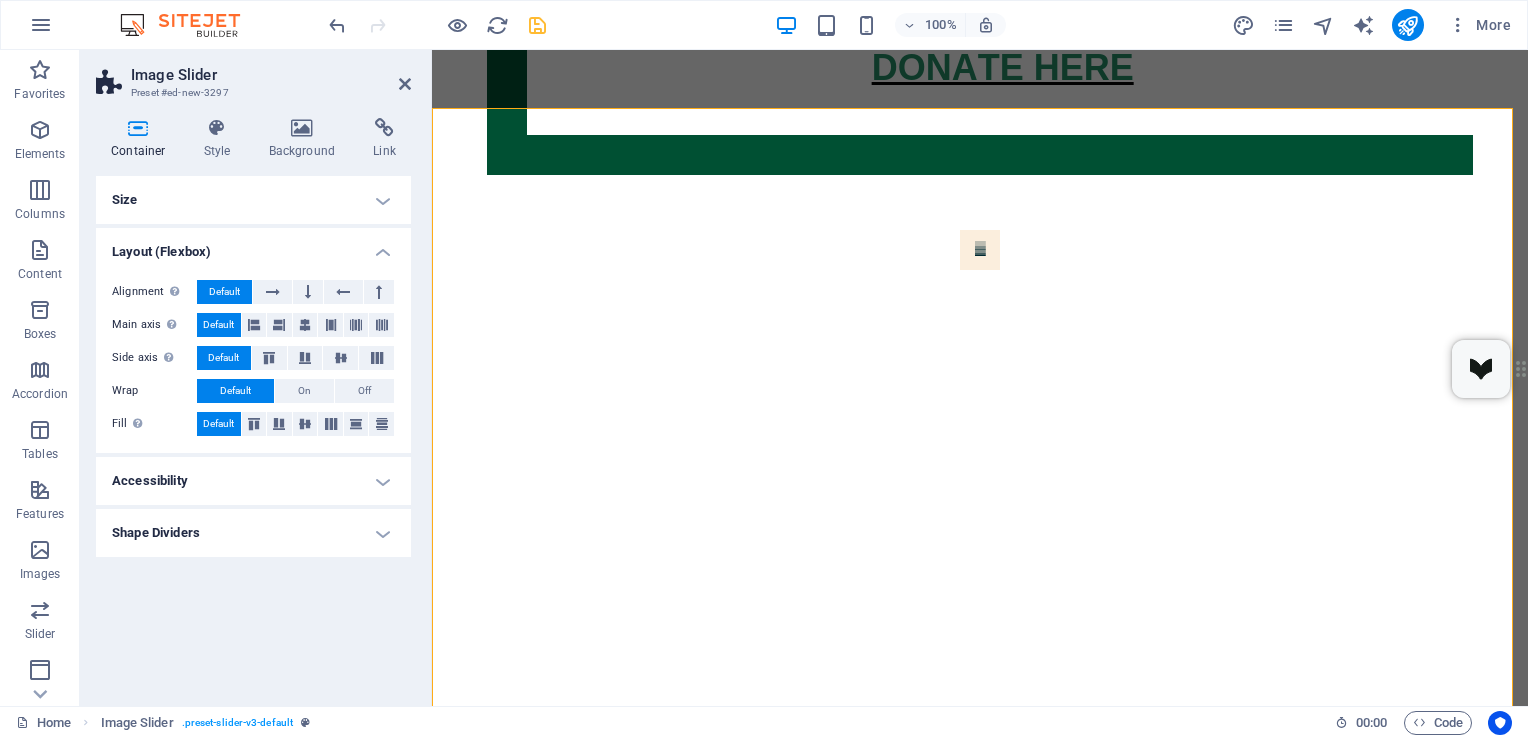 click on "Container Style Background Link Size Height Default px rem % vh vw Min. height None px rem % vh vw Width Default px rem % em vh vw Min. width None px rem % vh vw Content width Default Custom width Width Default px rem % em vh vw Min. width None px rem % vh vw Default padding Custom spacing Default content width and padding can be changed under Design. Edit design Layout (Flexbox) Alignment Determines the flex direction. Default Main axis Determine how elements should behave along the main axis inside this container (justify content). Default Side axis Control the vertical direction of the element inside of the container (align items). Default Wrap Default On Off Fill Controls the distances and direction of elements on the y-axis across several lines (align content). Default Accessibility ARIA helps assistive technologies (like screen readers) to understand the role, state, and behavior of web elements Role The ARIA role defines the purpose of an element.  None Alert Article Banner Comment Fan" at bounding box center (253, 404) 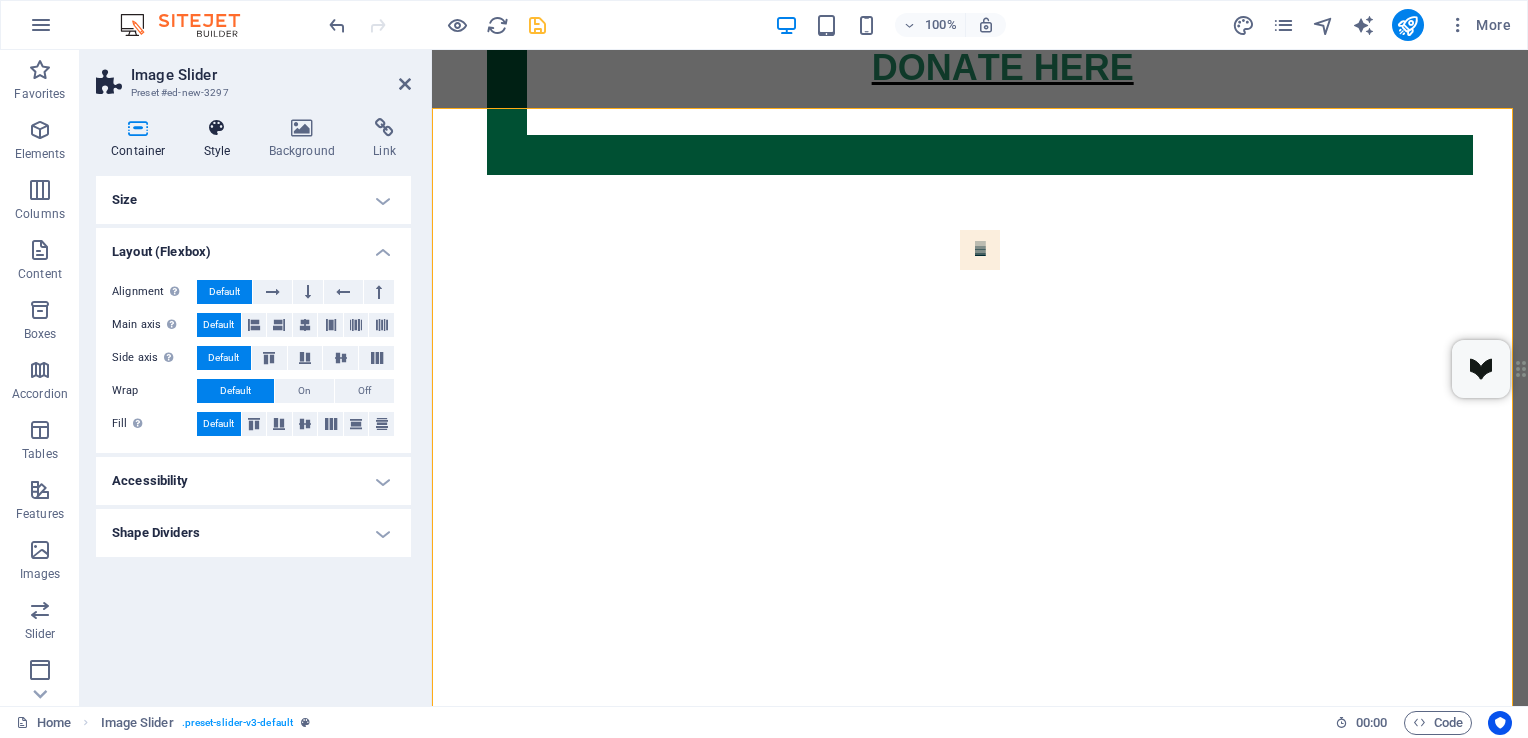 click at bounding box center [217, 128] 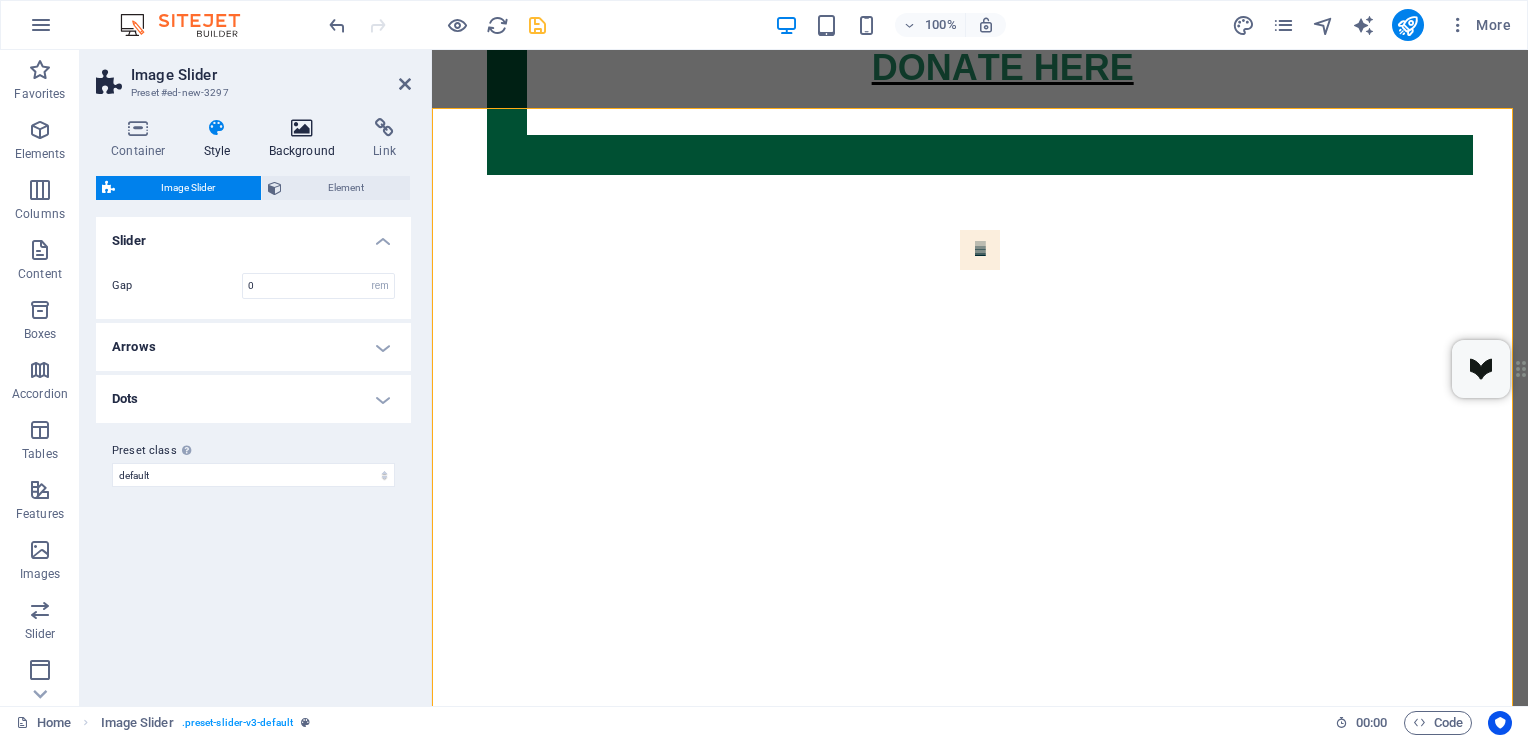 click on "Background" at bounding box center (306, 139) 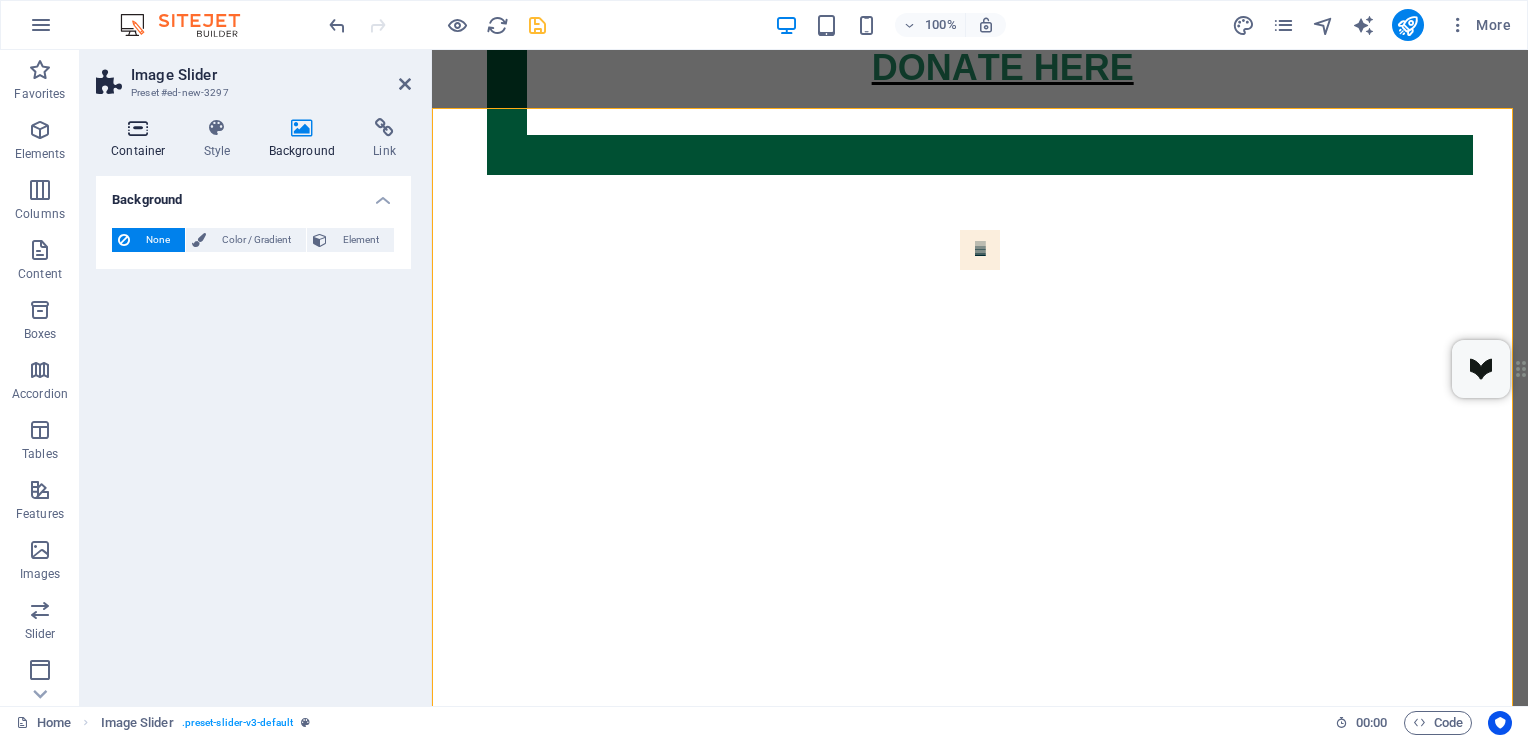 click at bounding box center (138, 128) 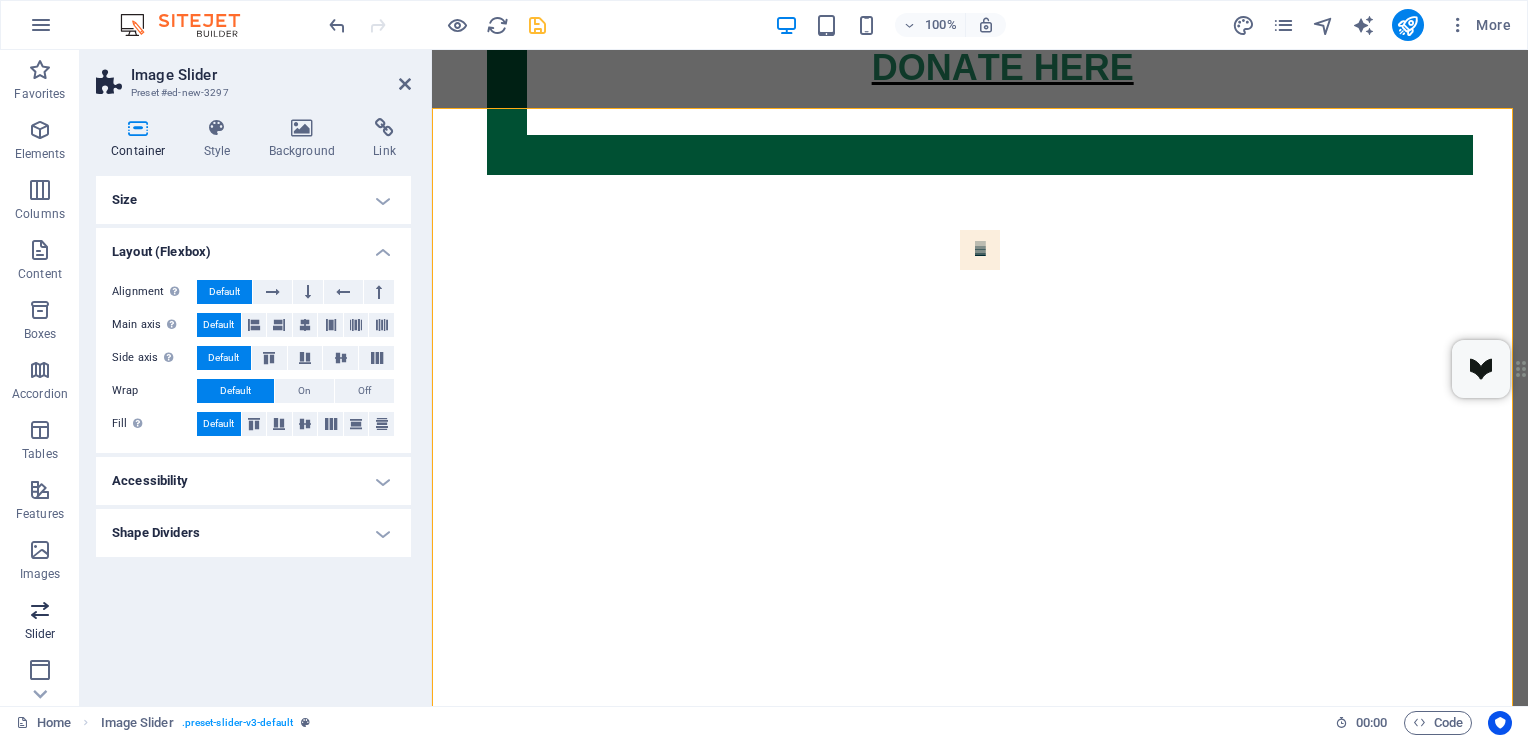 click at bounding box center (40, 610) 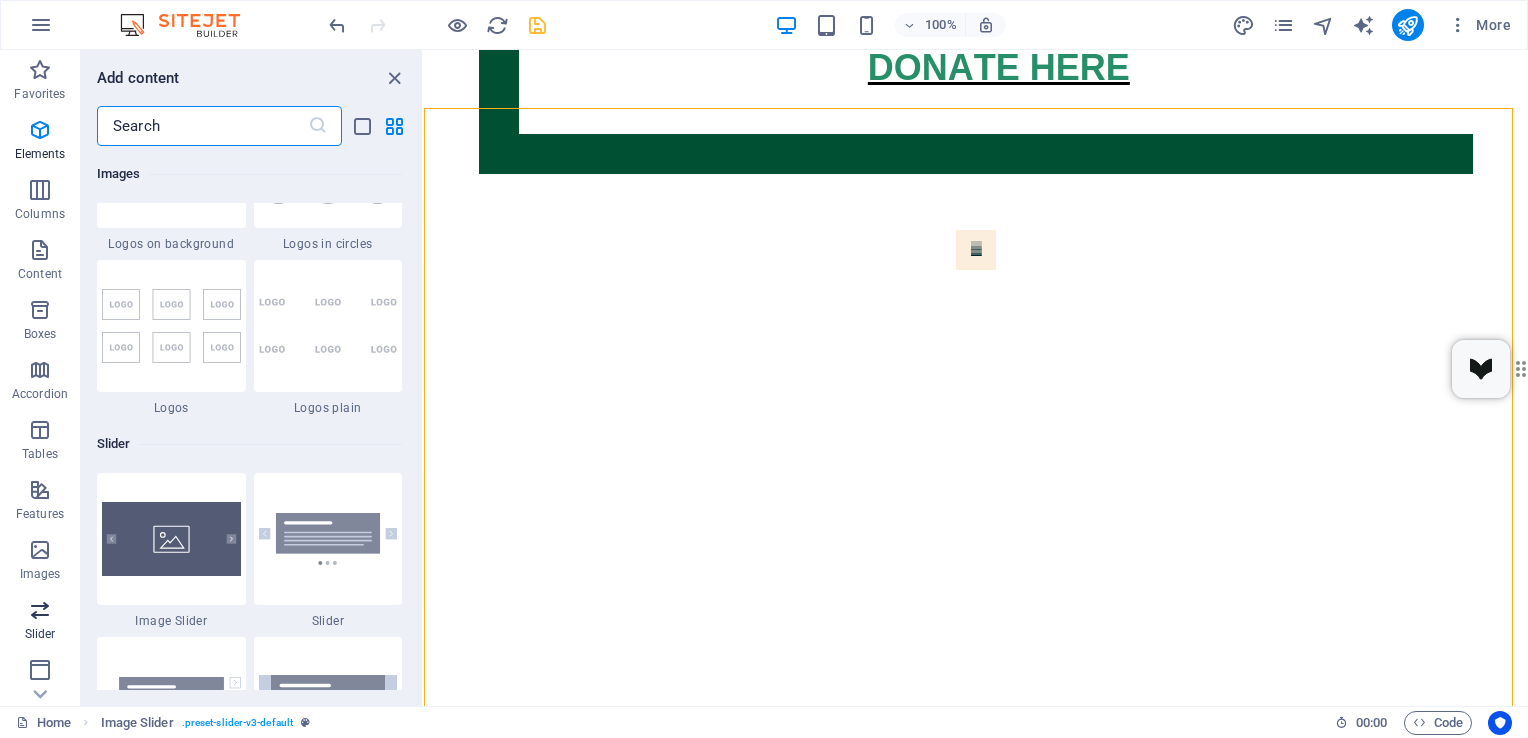 scroll, scrollTop: 11336, scrollLeft: 0, axis: vertical 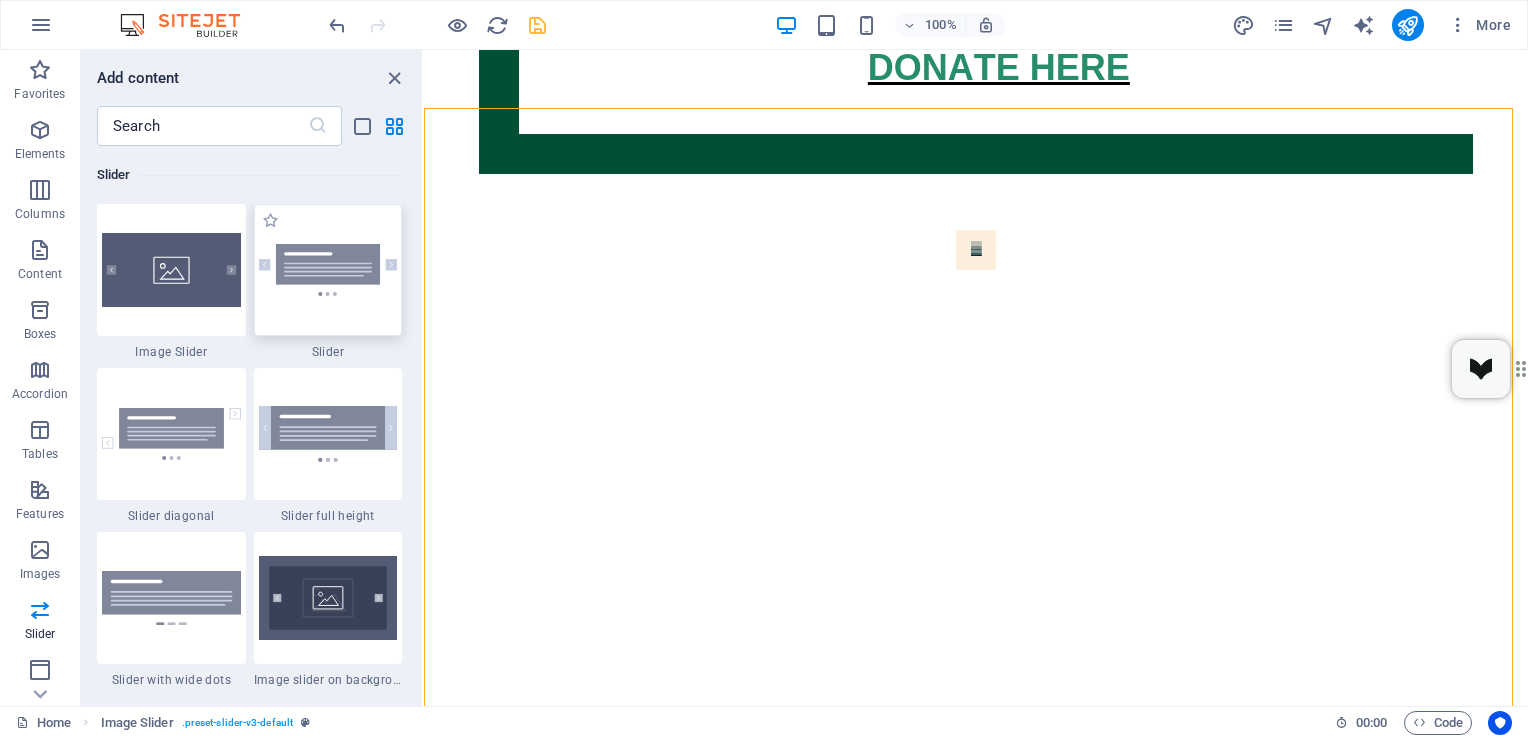 click at bounding box center [328, 270] 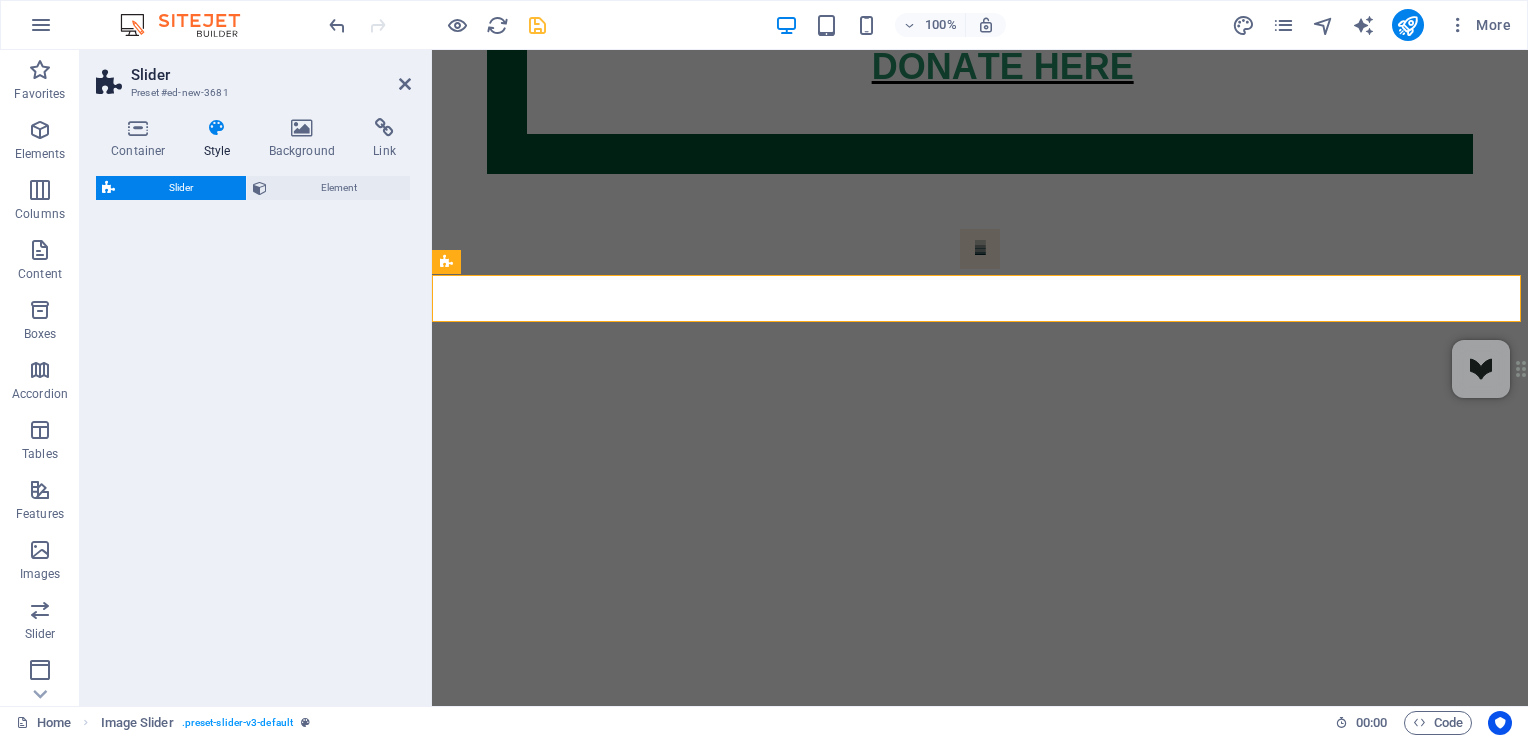 select on "rem" 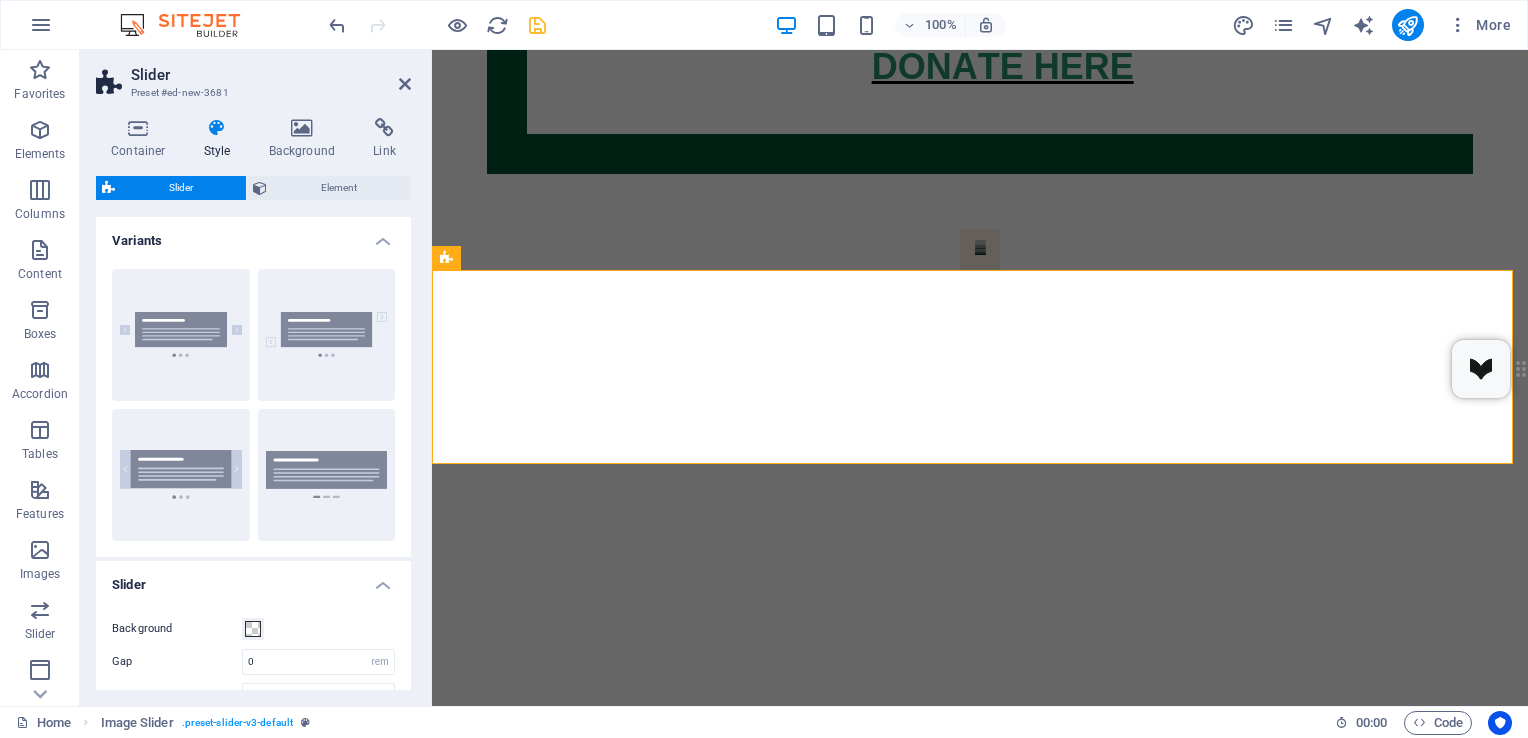 scroll, scrollTop: 1688, scrollLeft: 0, axis: vertical 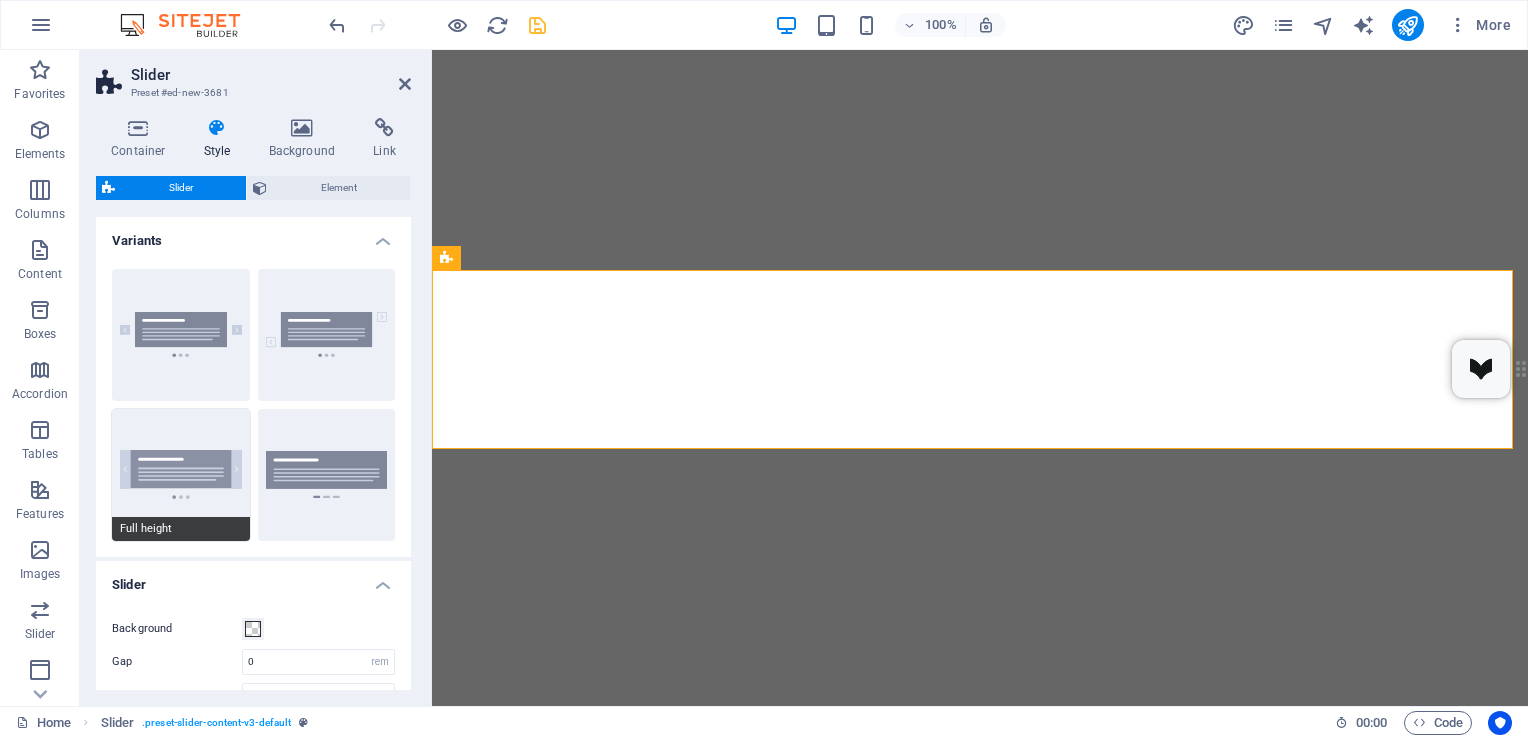 click on "Full height" at bounding box center (181, 475) 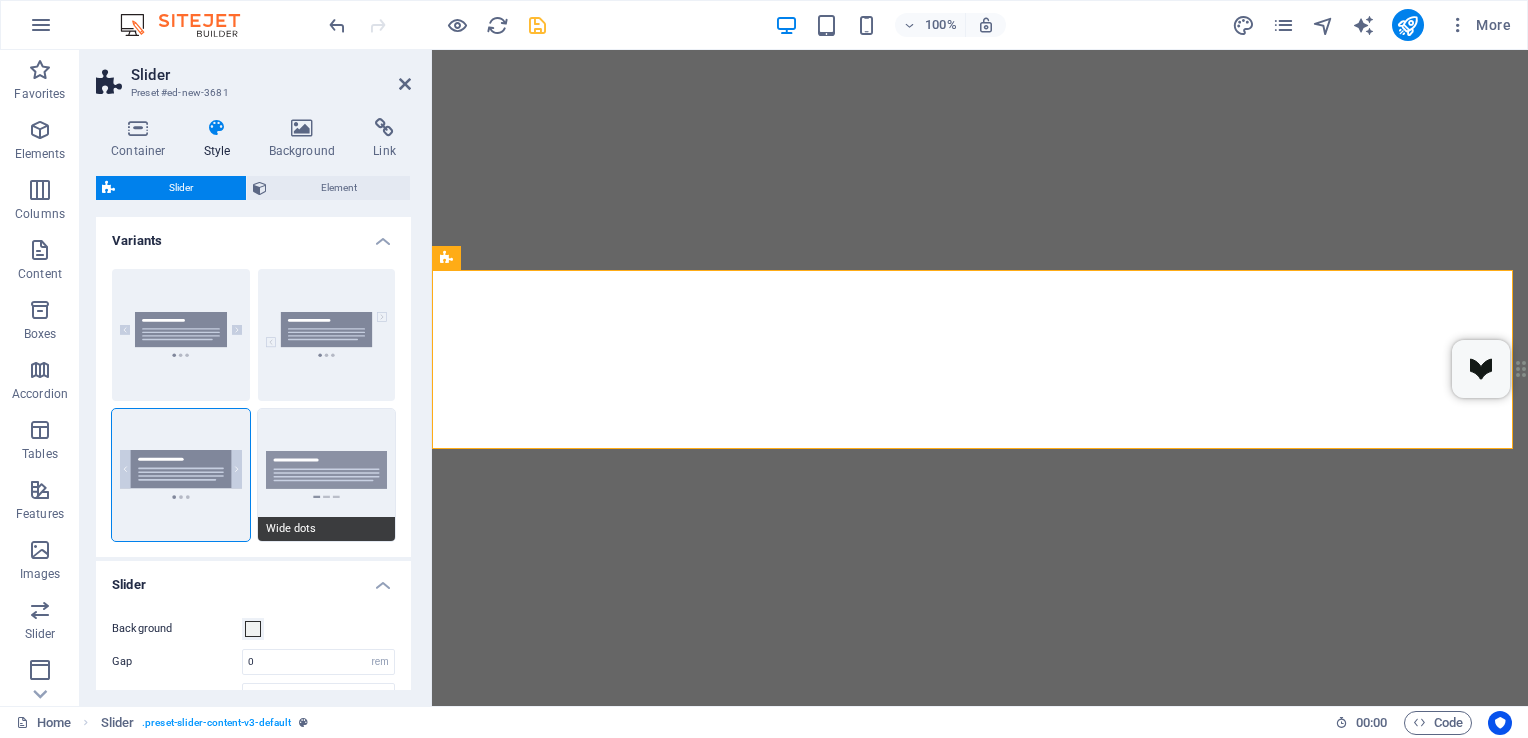 click on "Wide dots" at bounding box center [327, 475] 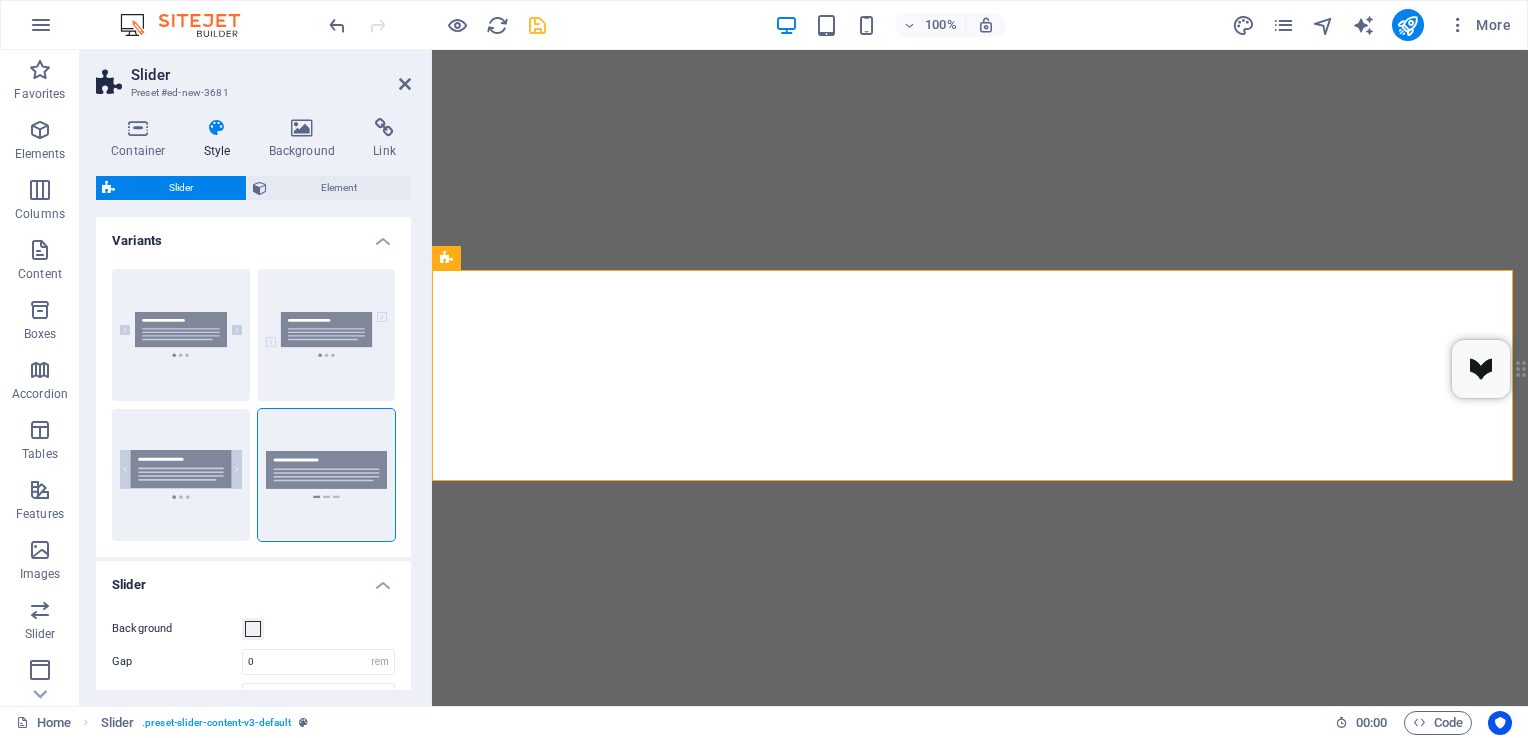 click on "Variants" at bounding box center (253, 235) 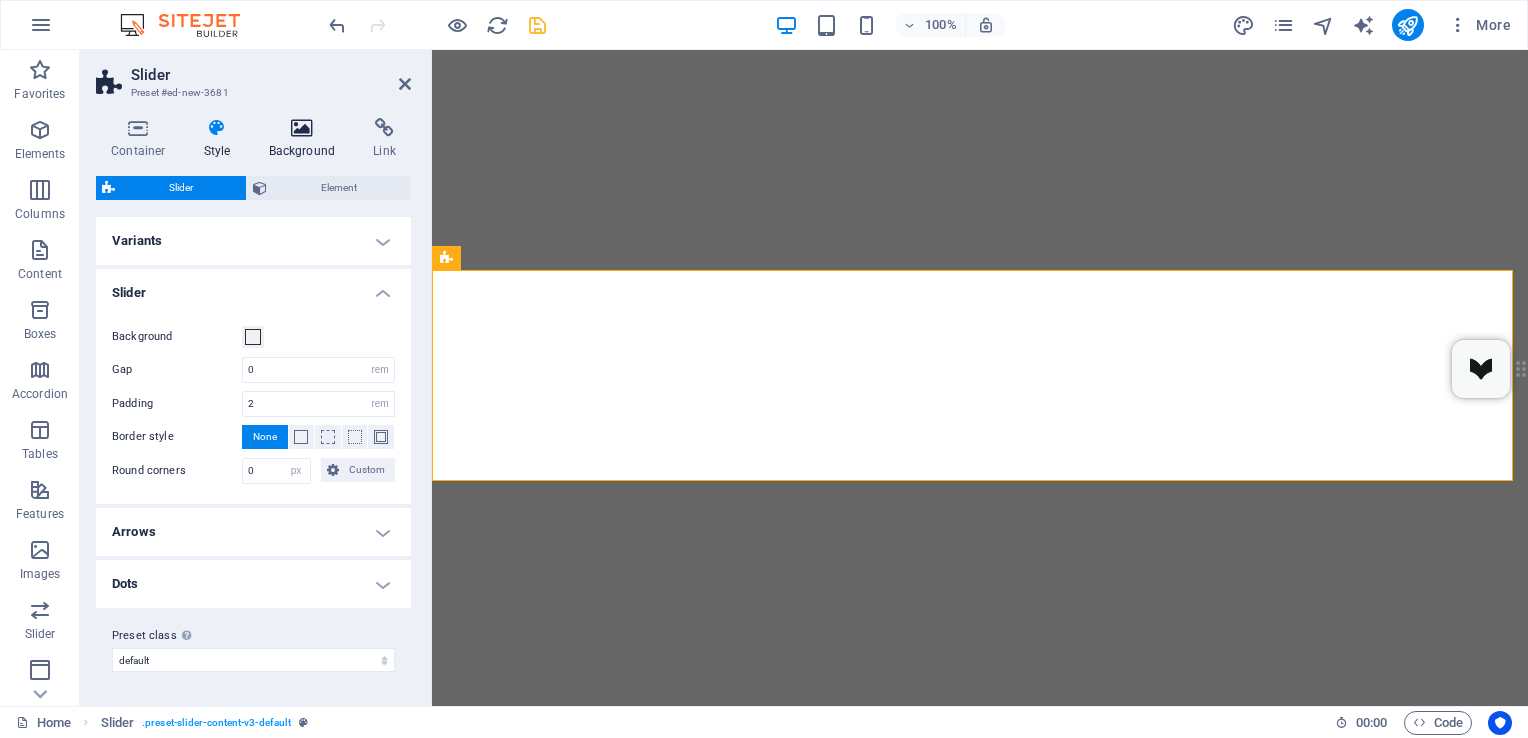 click on "Background" at bounding box center [306, 139] 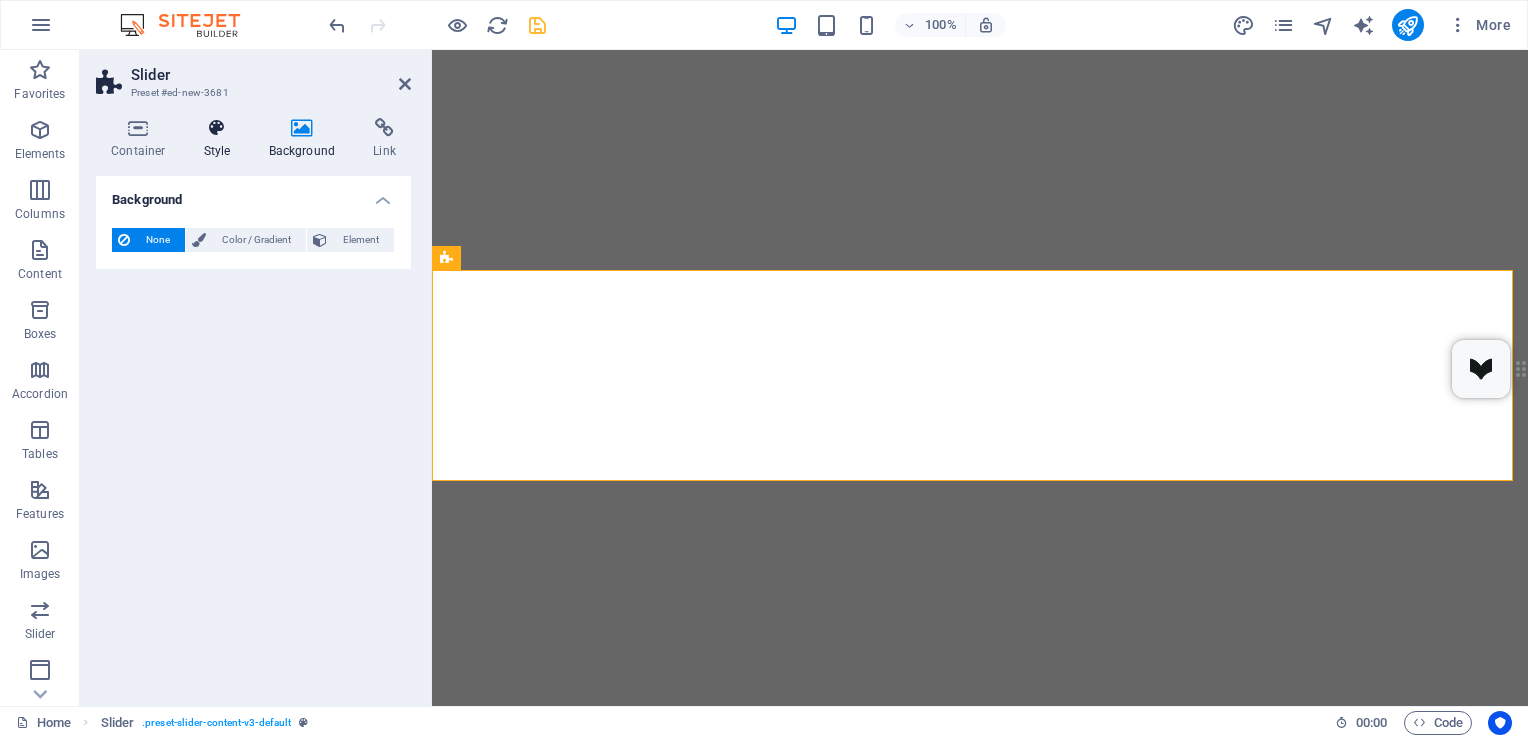 click at bounding box center [217, 128] 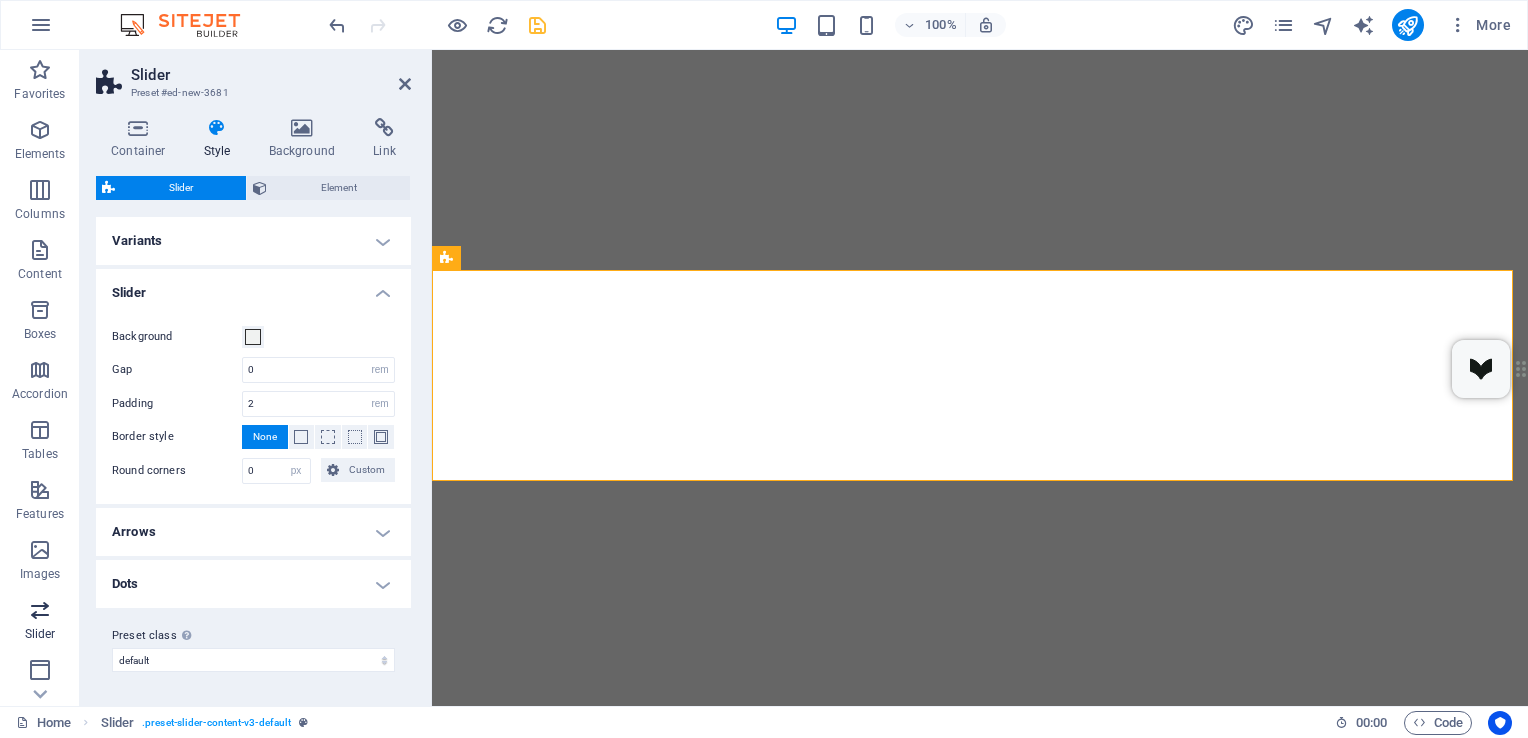 click on "Slider" at bounding box center [40, 634] 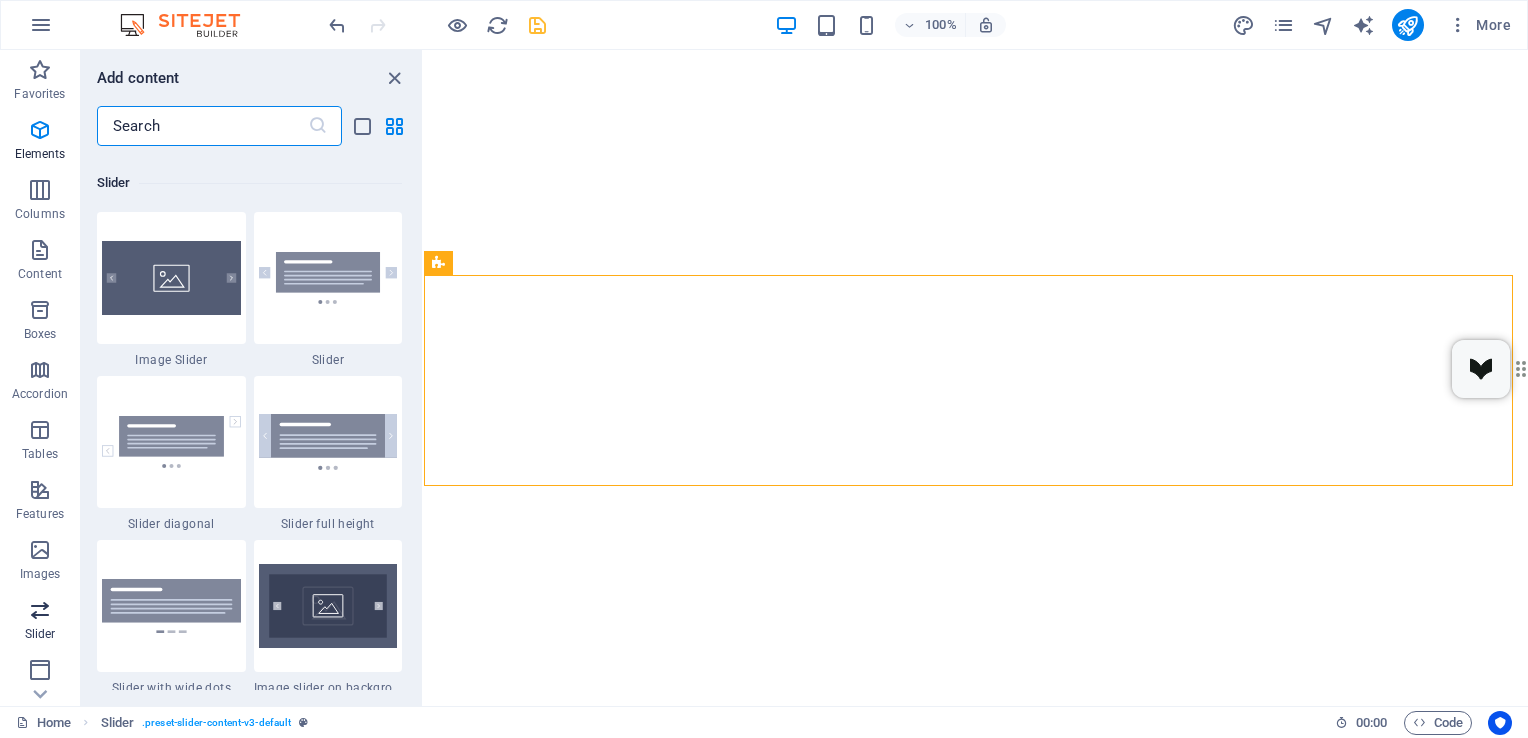scroll, scrollTop: 11336, scrollLeft: 0, axis: vertical 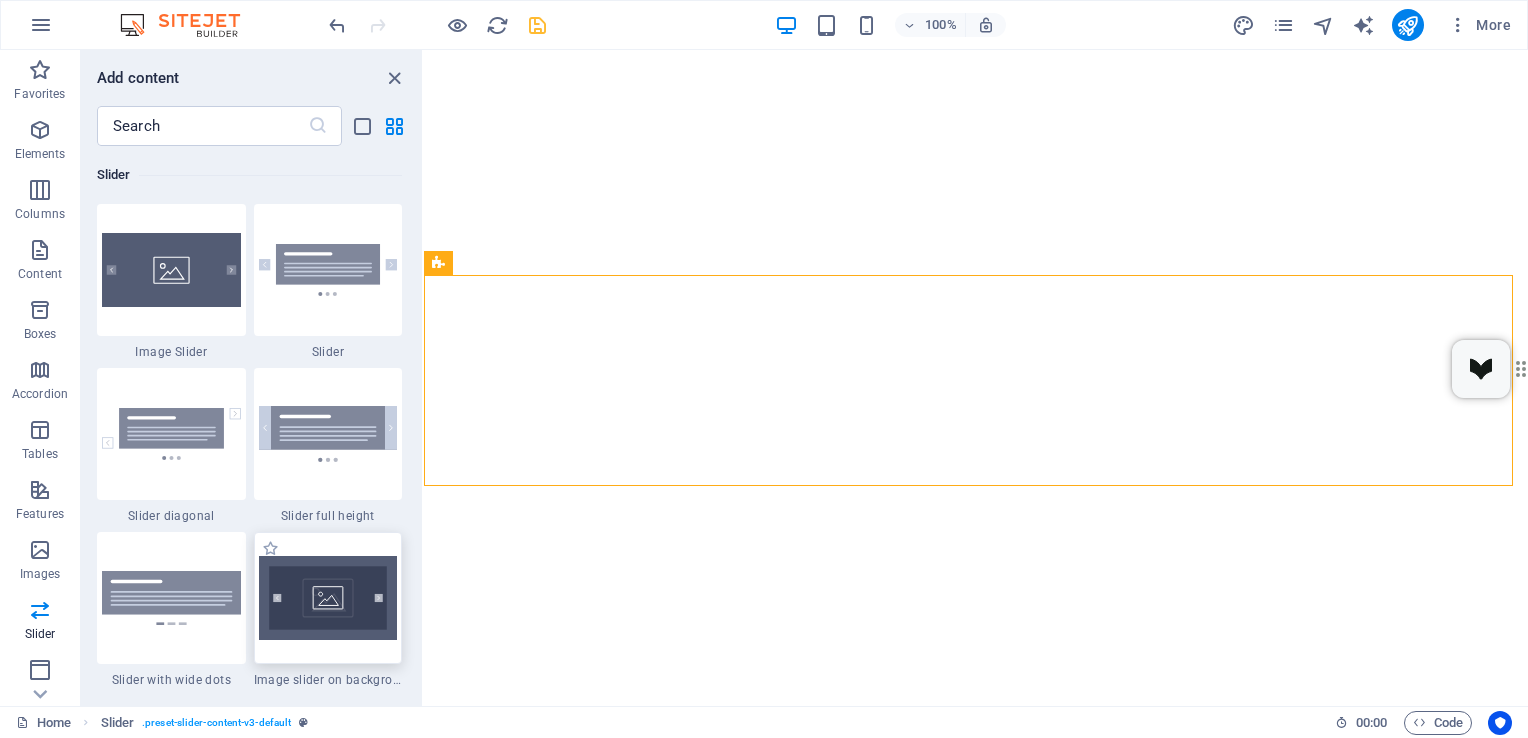 click at bounding box center [328, 598] 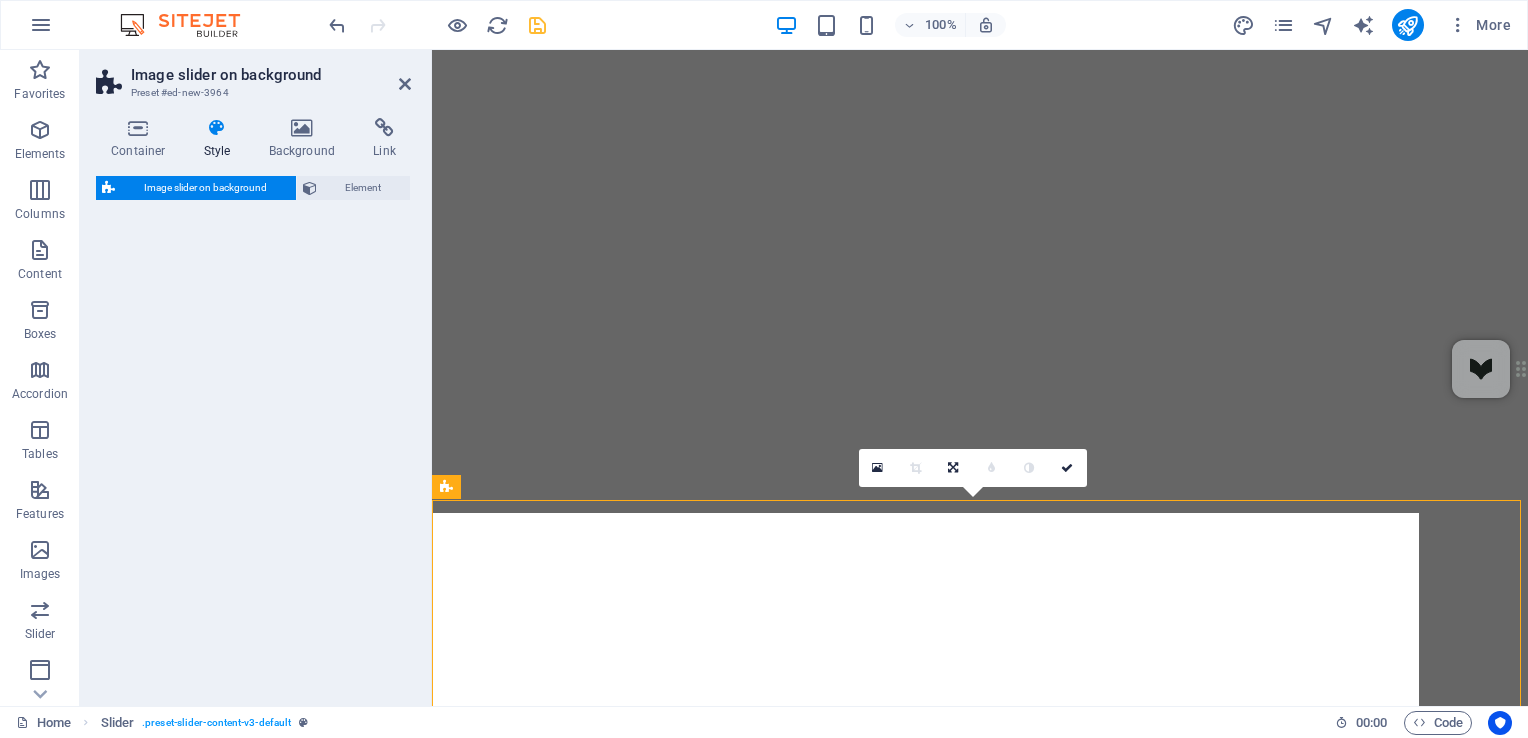 select on "rem" 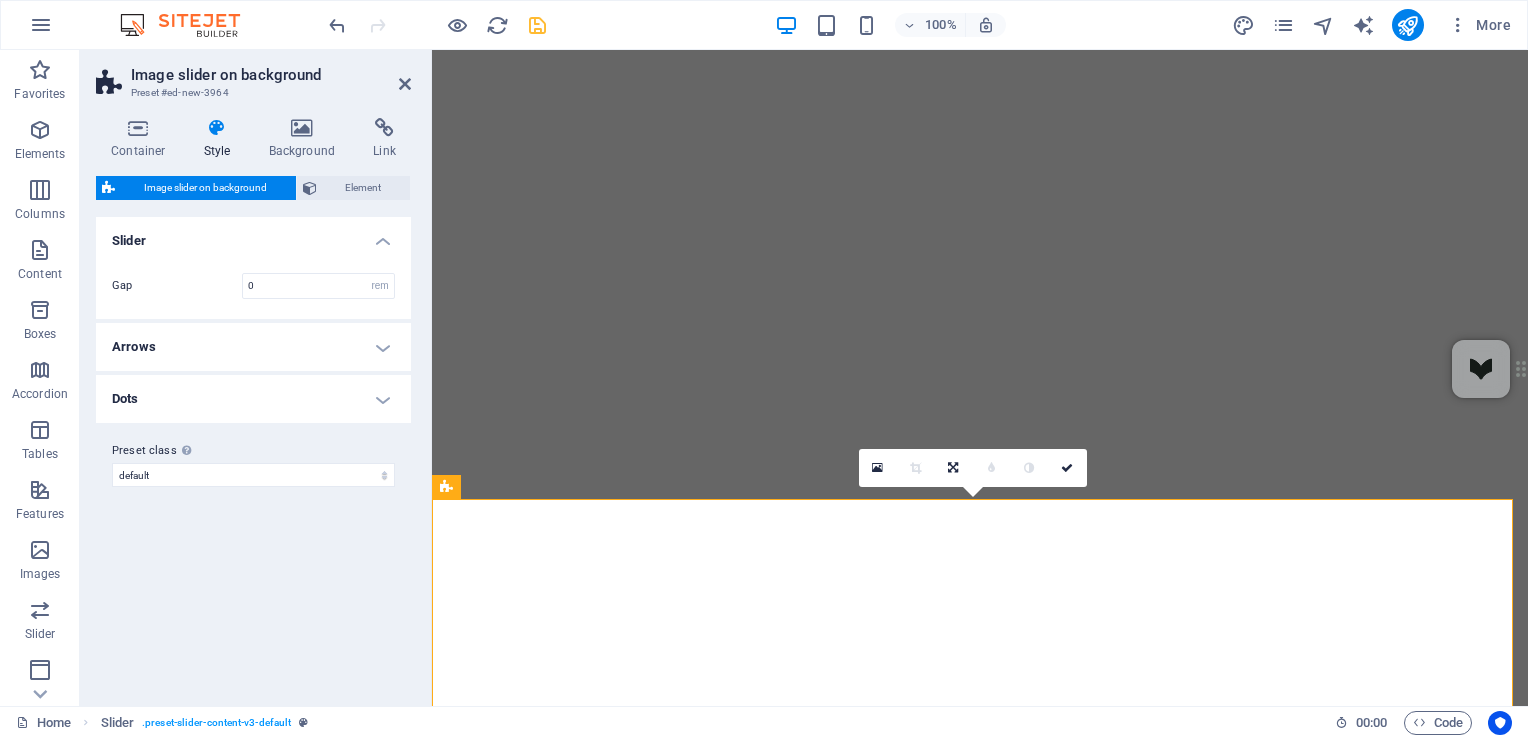 scroll, scrollTop: 1675, scrollLeft: 0, axis: vertical 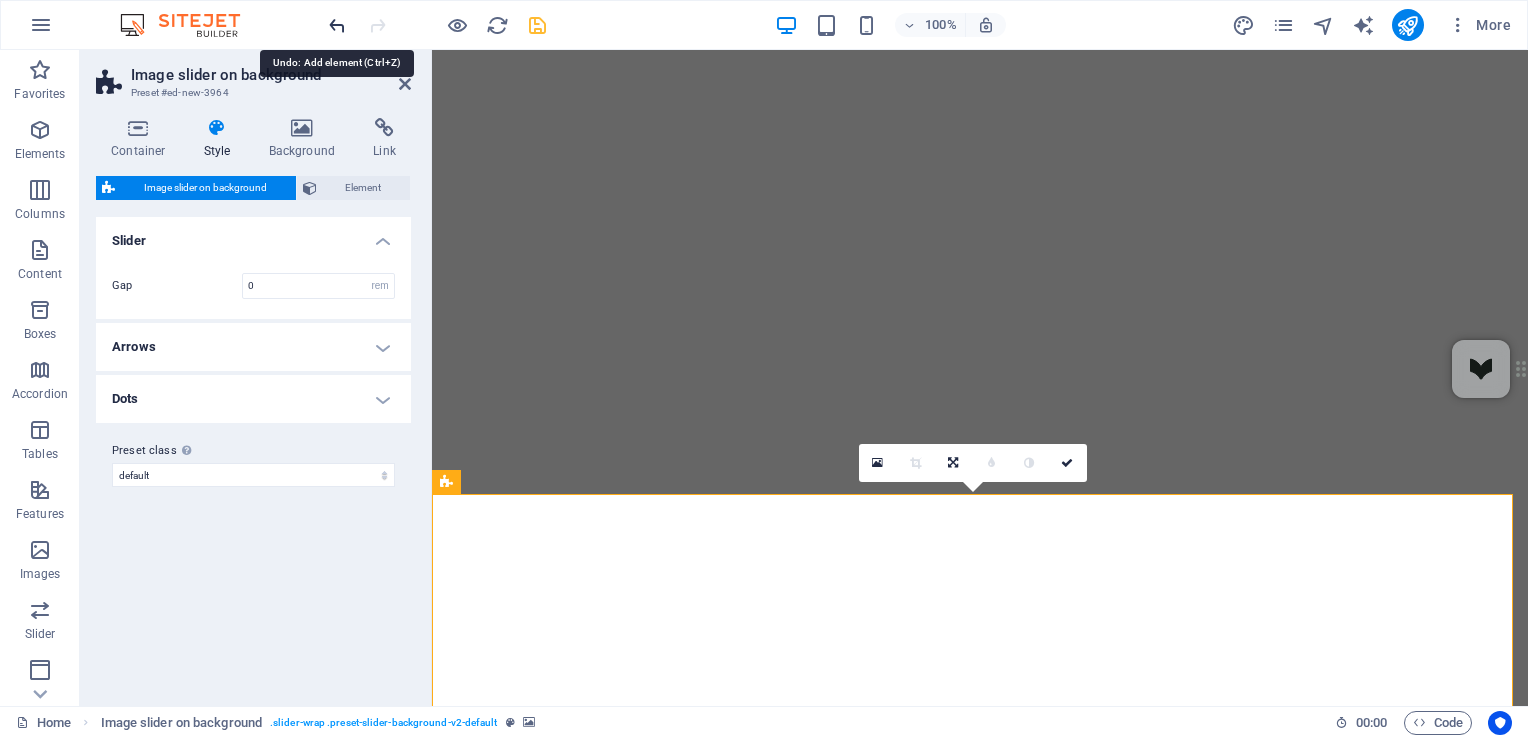 click at bounding box center (337, 25) 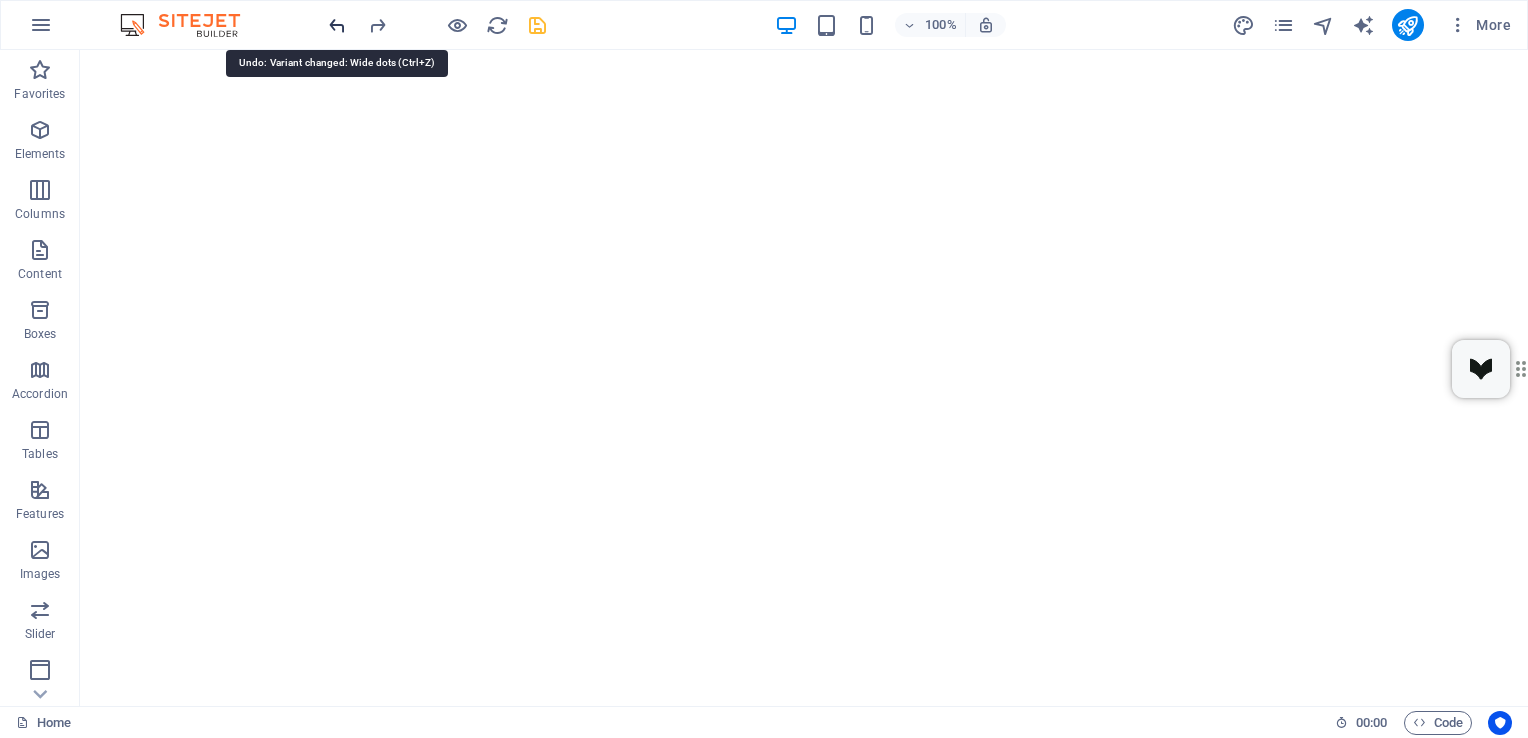 click at bounding box center (337, 25) 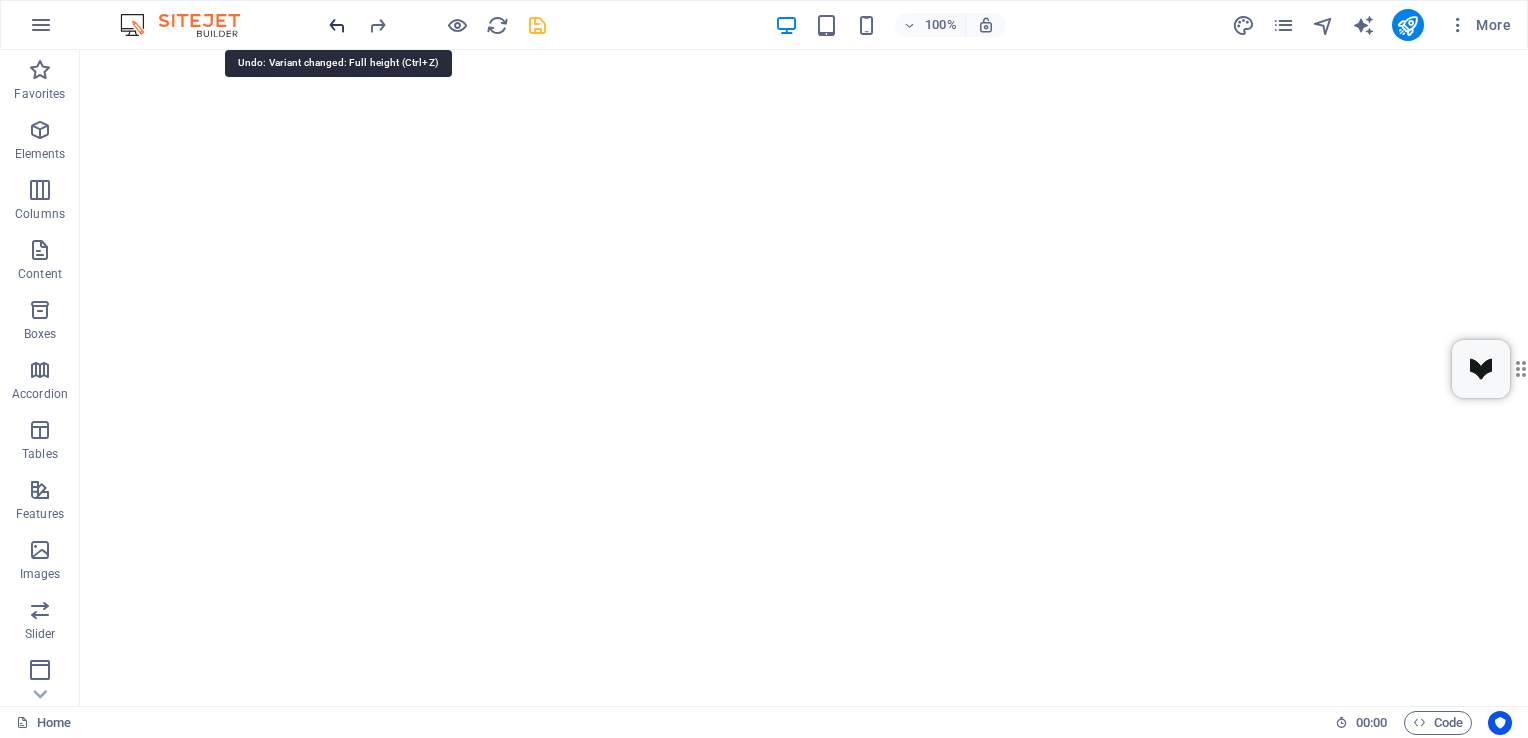 click at bounding box center (337, 25) 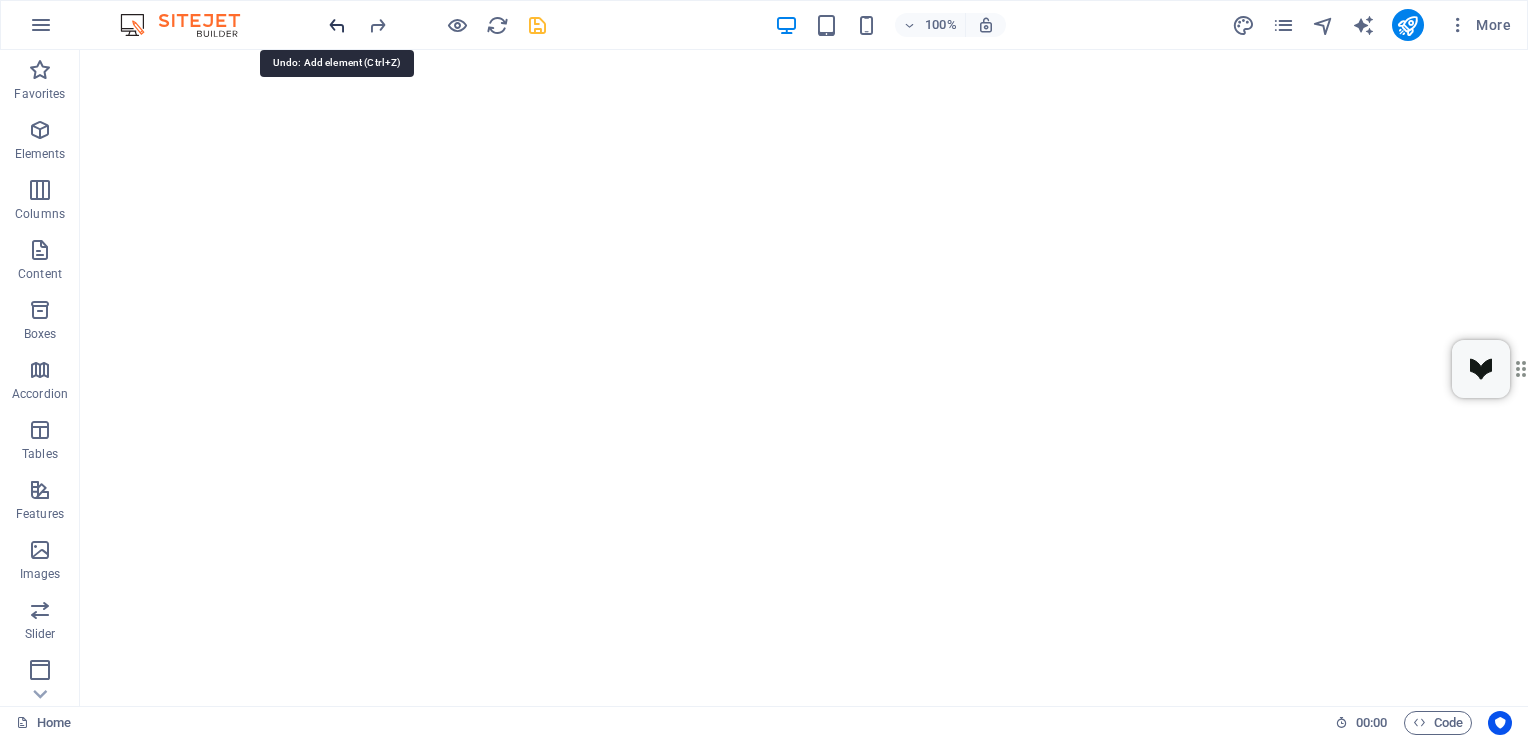 click at bounding box center (337, 25) 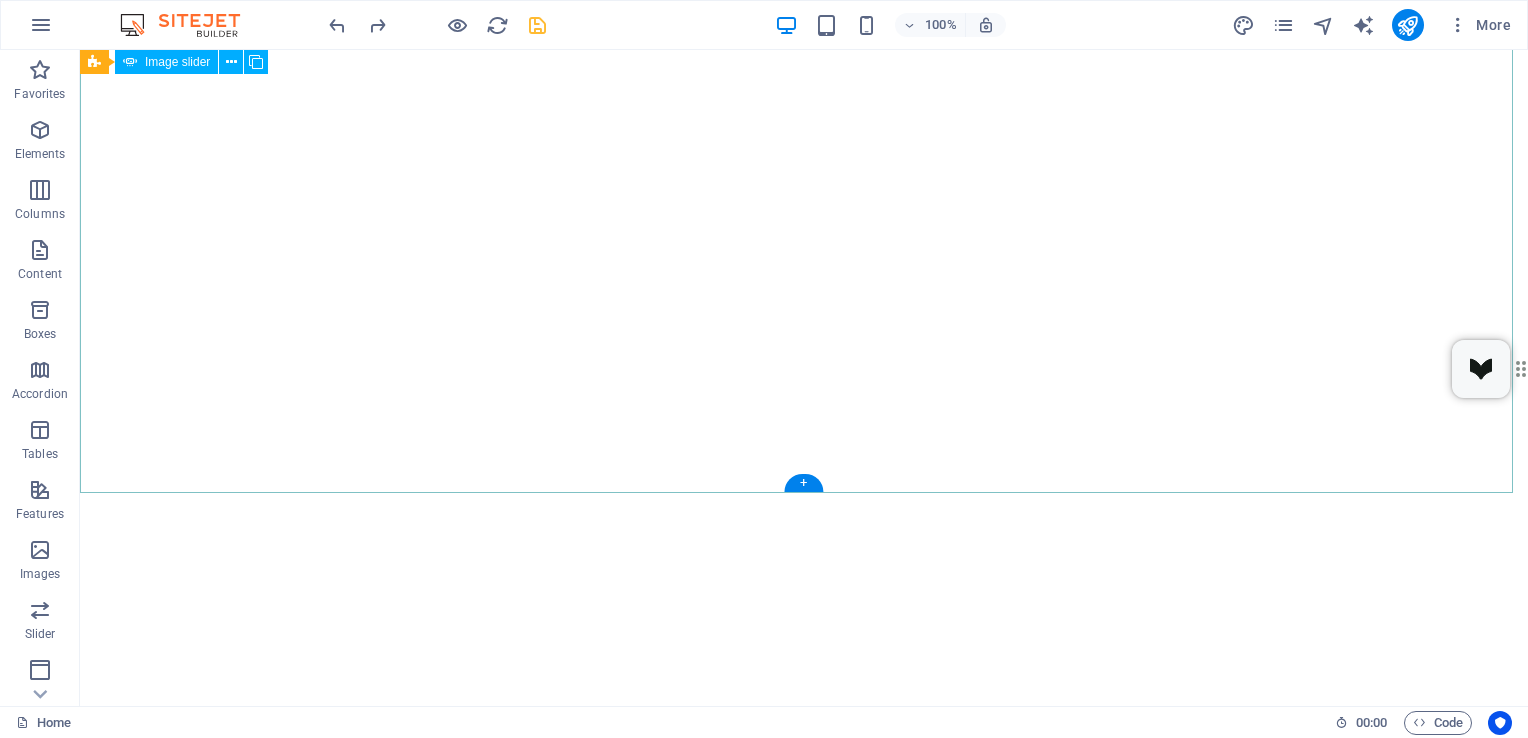 click at bounding box center (-841, 712) 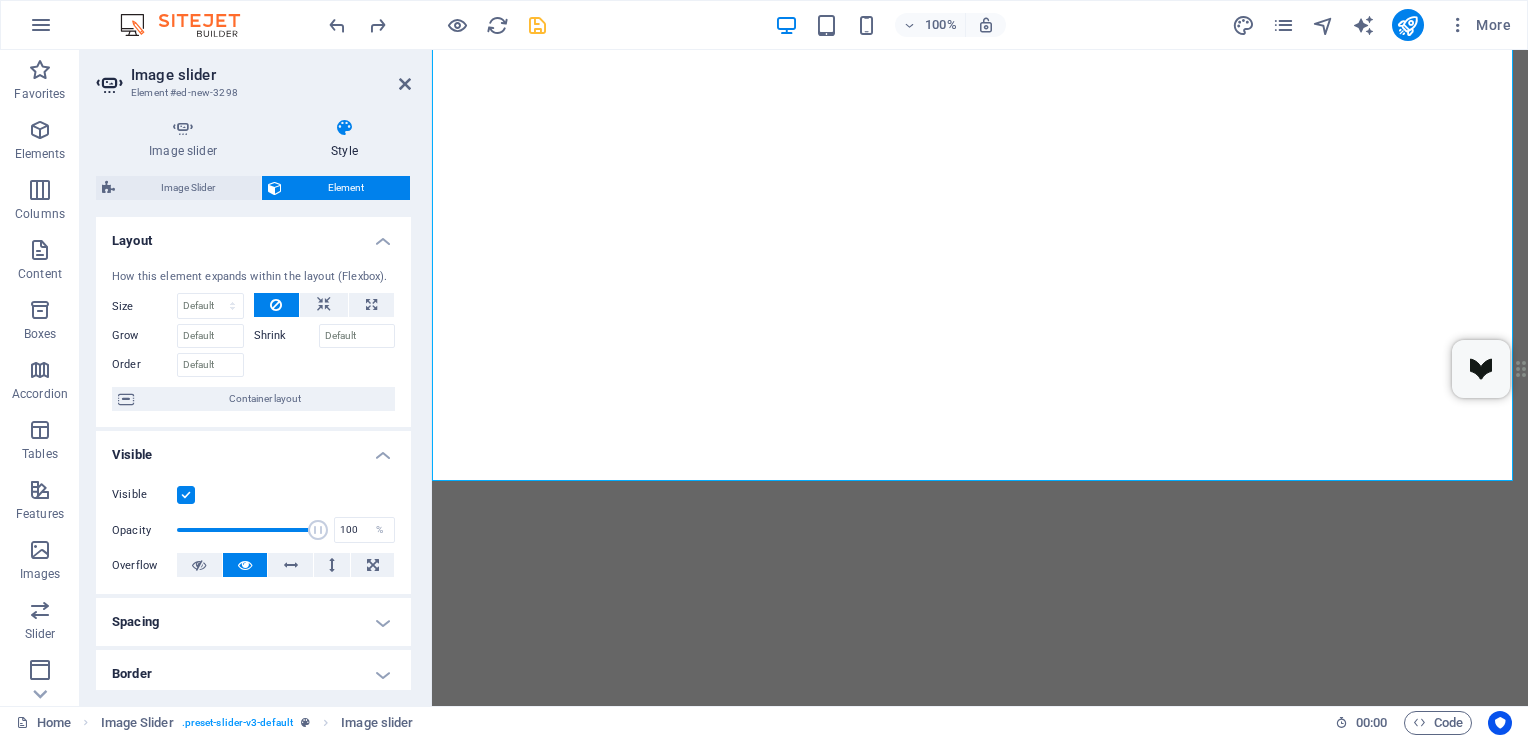 scroll, scrollTop: 1576, scrollLeft: 0, axis: vertical 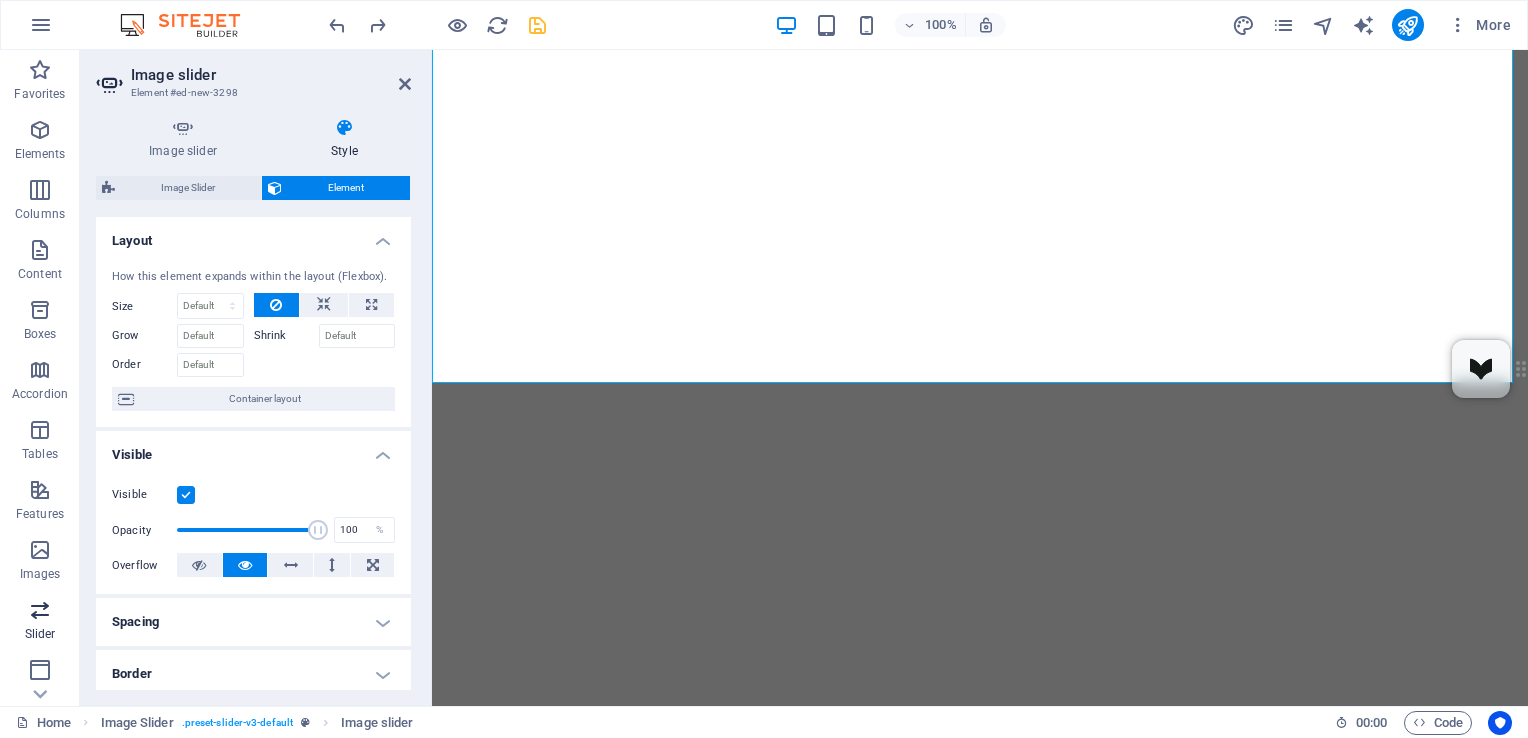 click at bounding box center [40, 610] 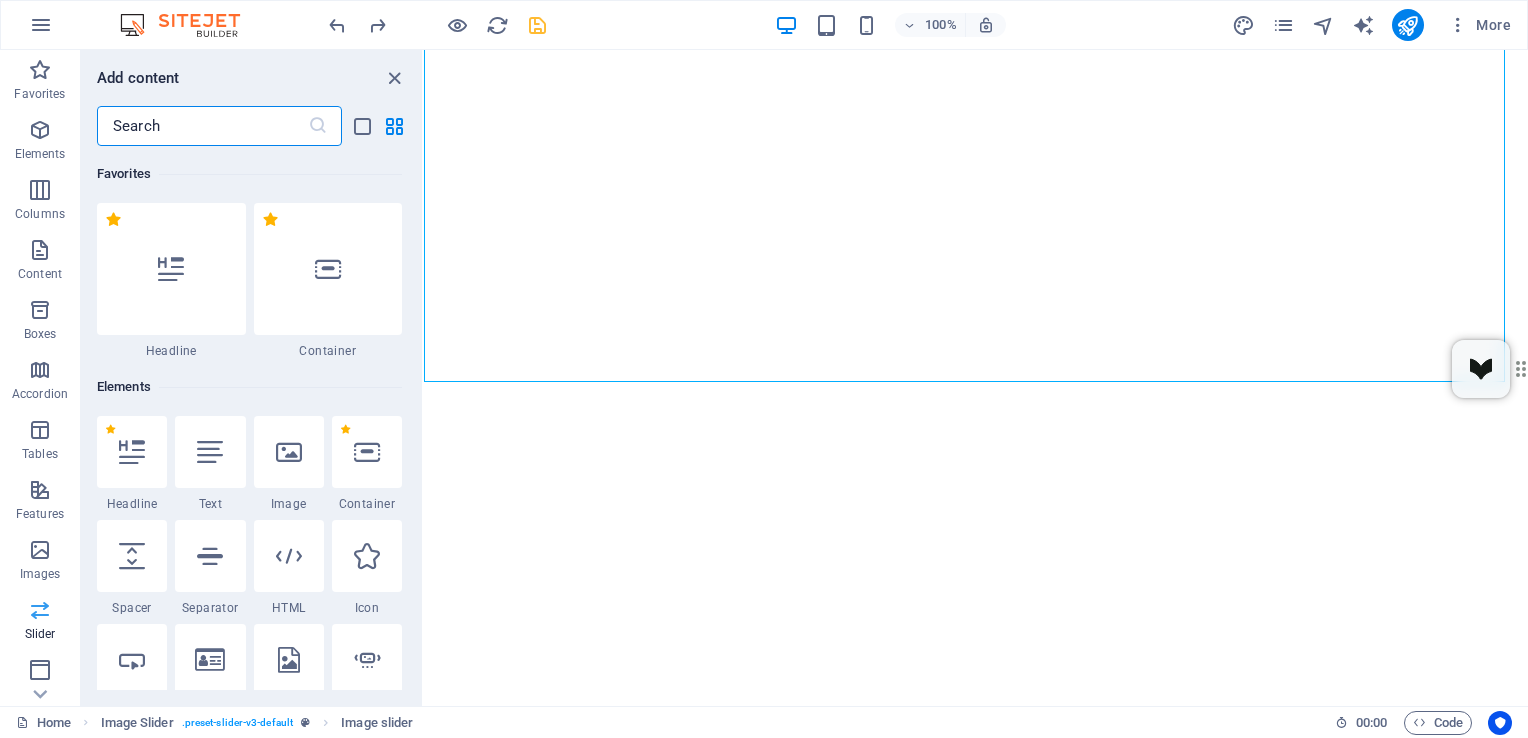 scroll, scrollTop: 1579, scrollLeft: 0, axis: vertical 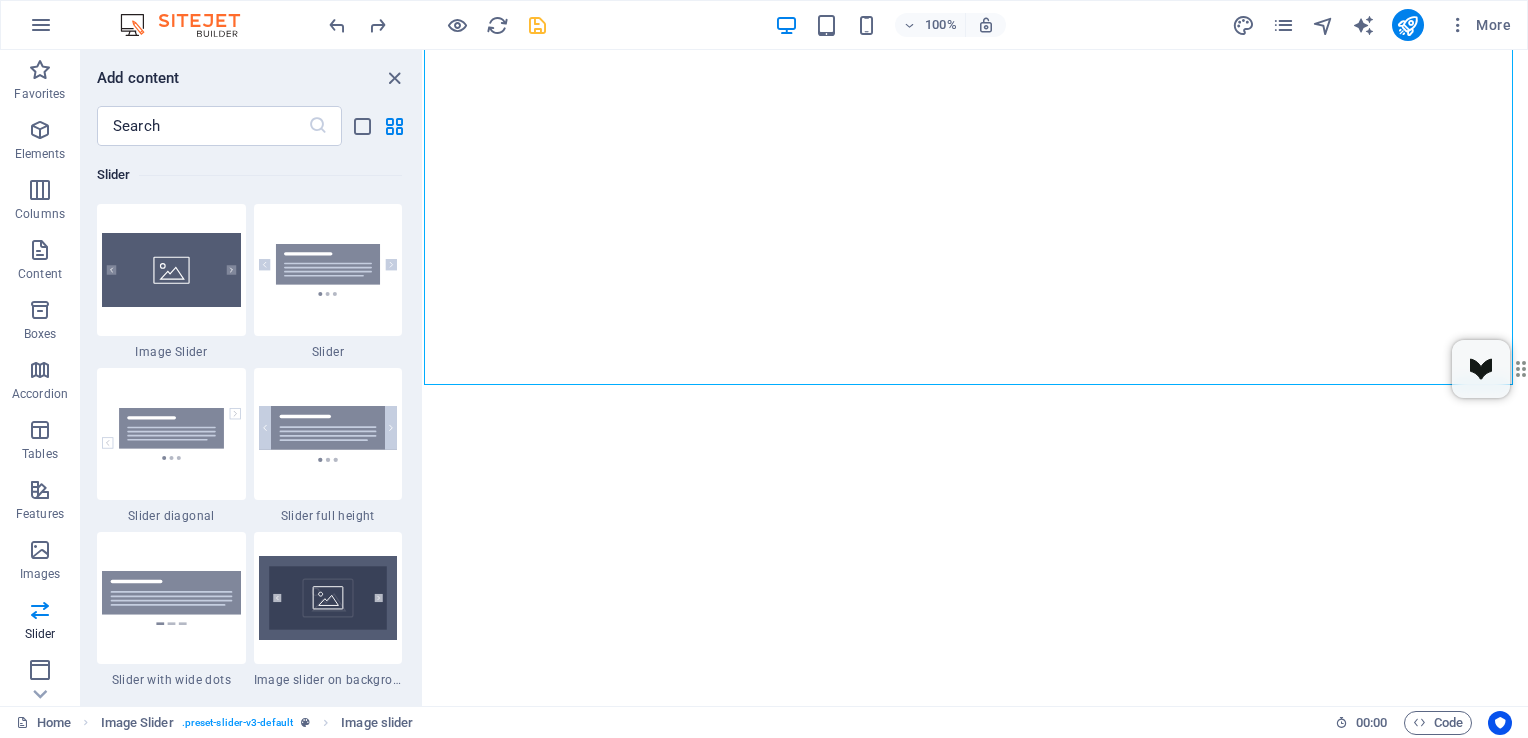 click on "Favorites 1 Star Headline 1 Star Container Elements 1 Star Headline 1 Star Text 1 Star Image 1 Star Container 1 Star Spacer 1 Star Separator 1 Star HTML 1 Star Icon 1 Star Button 1 Star Logo 1 Star SVG 1 Star Image slider 1 Star Slider 1 Star Gallery 1 Star Menu 1 Star Map 1 Star Facebook 1 Star Video 1 Star YouTube 1 Star Vimeo 1 Star Document 1 Star Audio 1 Star Iframe 1 Star Privacy 1 Star Languages Columns 1 Star Container 1 Star 2 columns 1 Star 3 columns 1 Star 4 columns 1 Star 5 columns 1 Star 6 columns 1 Star 40-60 1 Star 20-80 1 Star 80-20 1 Star 30-70 1 Star 70-30 1 Star Unequal Columns 1 Star 25-25-50 1 Star 25-50-25 1 Star 50-25-25 1 Star 20-60-20 1 Star 50-16-16-16 1 Star 16-16-16-50 1 Star Grid 2-1 1 Star Grid 1-2 1 Star Grid 3-1 1 Star Grid 1-3 1 Star Grid 4-1 1 Star Grid 1-4 1 Star Grid 1-2-1 1 Star Grid 1-1-2 1 Star Grid 2h-2v 1 Star Grid 2v-2h 1 Star Grid 2-1-2 1 Star Grid 3-4 Content 1 Star Text in columns 1 Star Text 1 Star Text with separator 1 Star Image with text box 1 Star 1 Star Boxes" at bounding box center [251, 418] 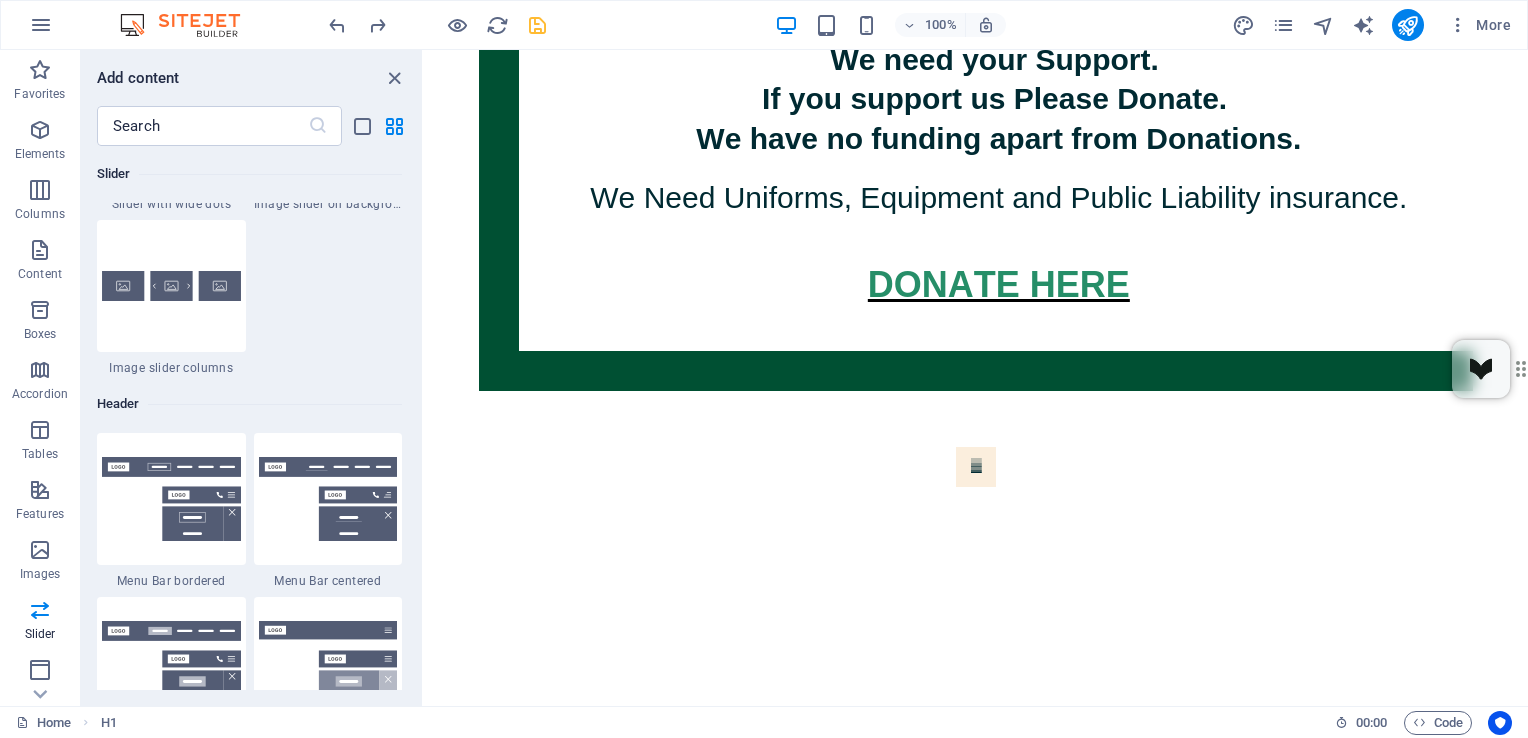 scroll, scrollTop: 1019, scrollLeft: 0, axis: vertical 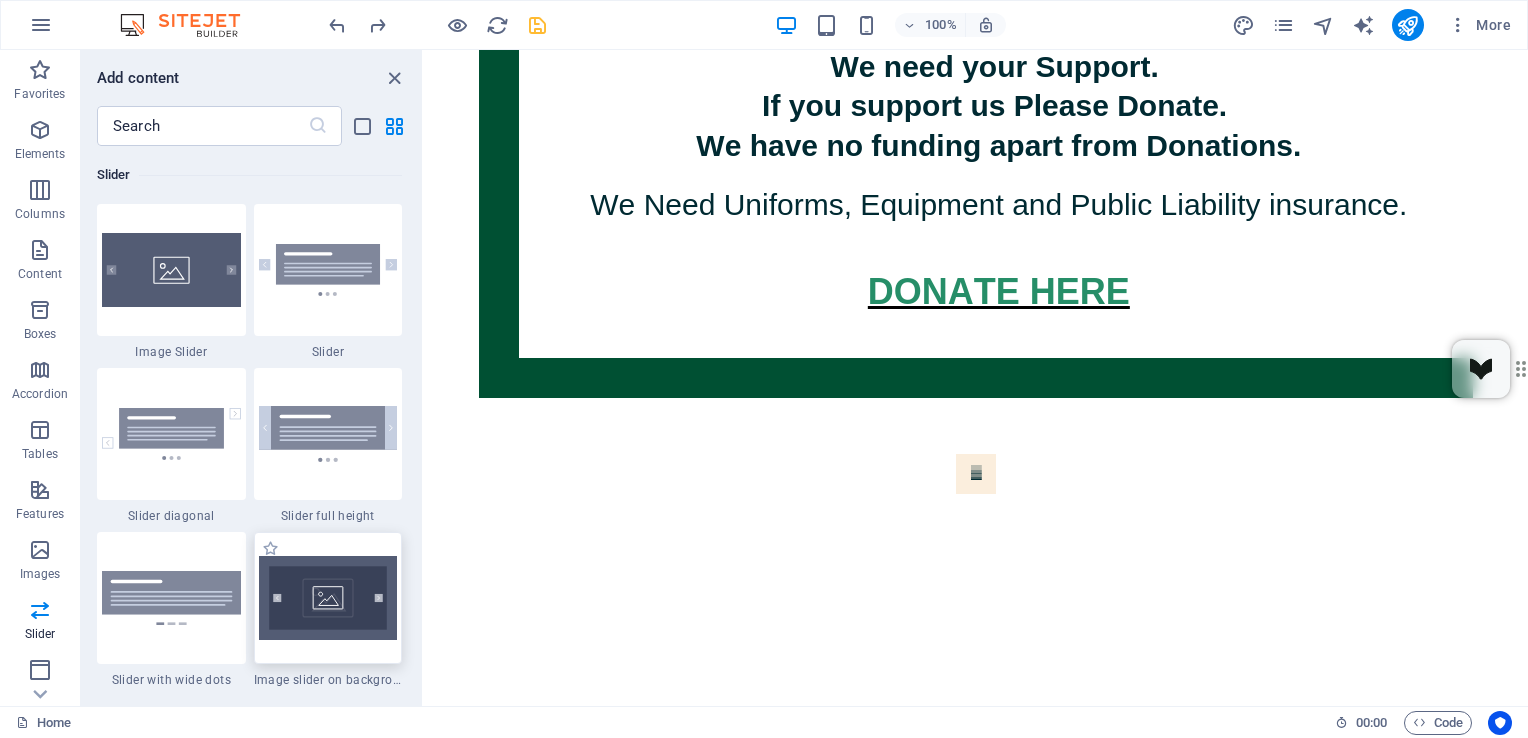 click at bounding box center [328, 598] 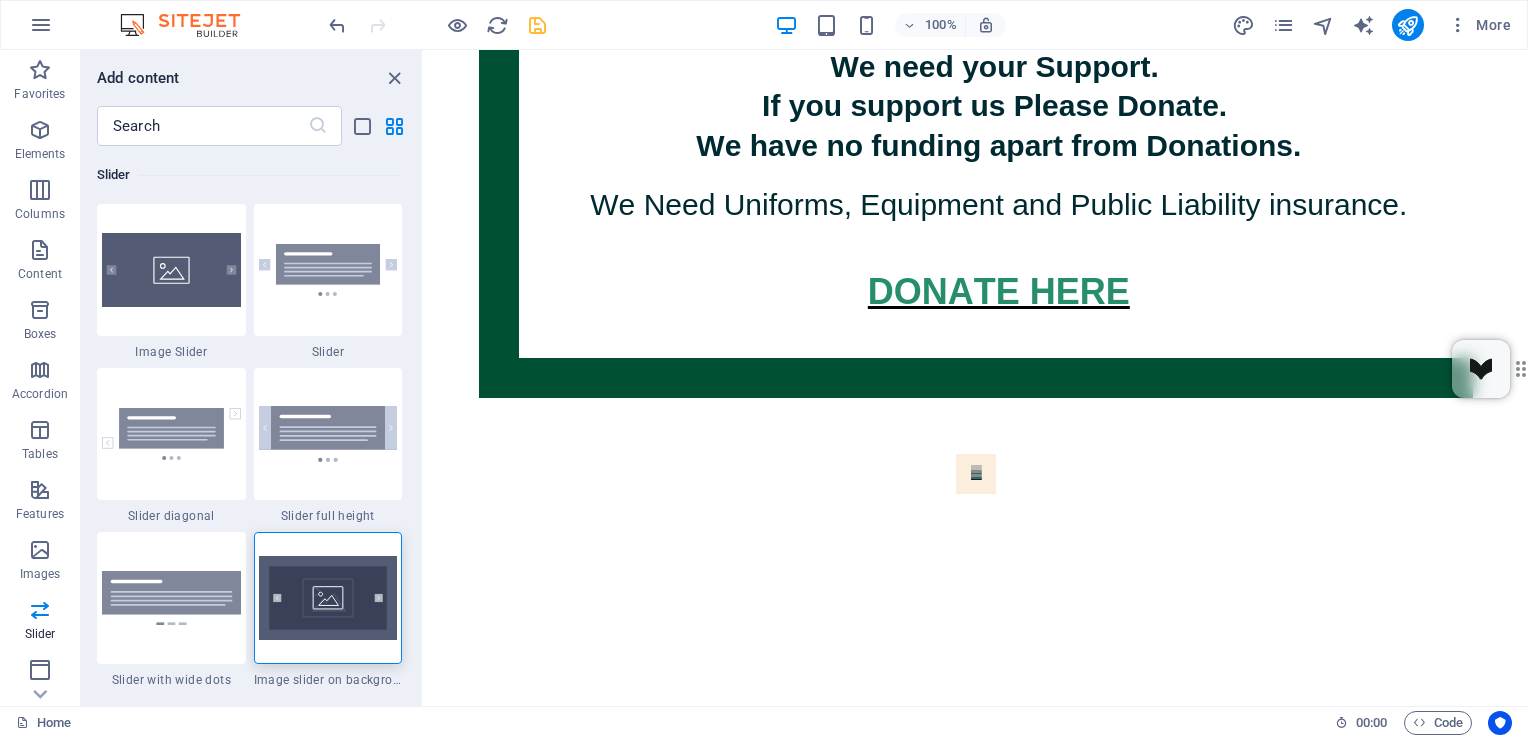 scroll, scrollTop: 11812, scrollLeft: 0, axis: vertical 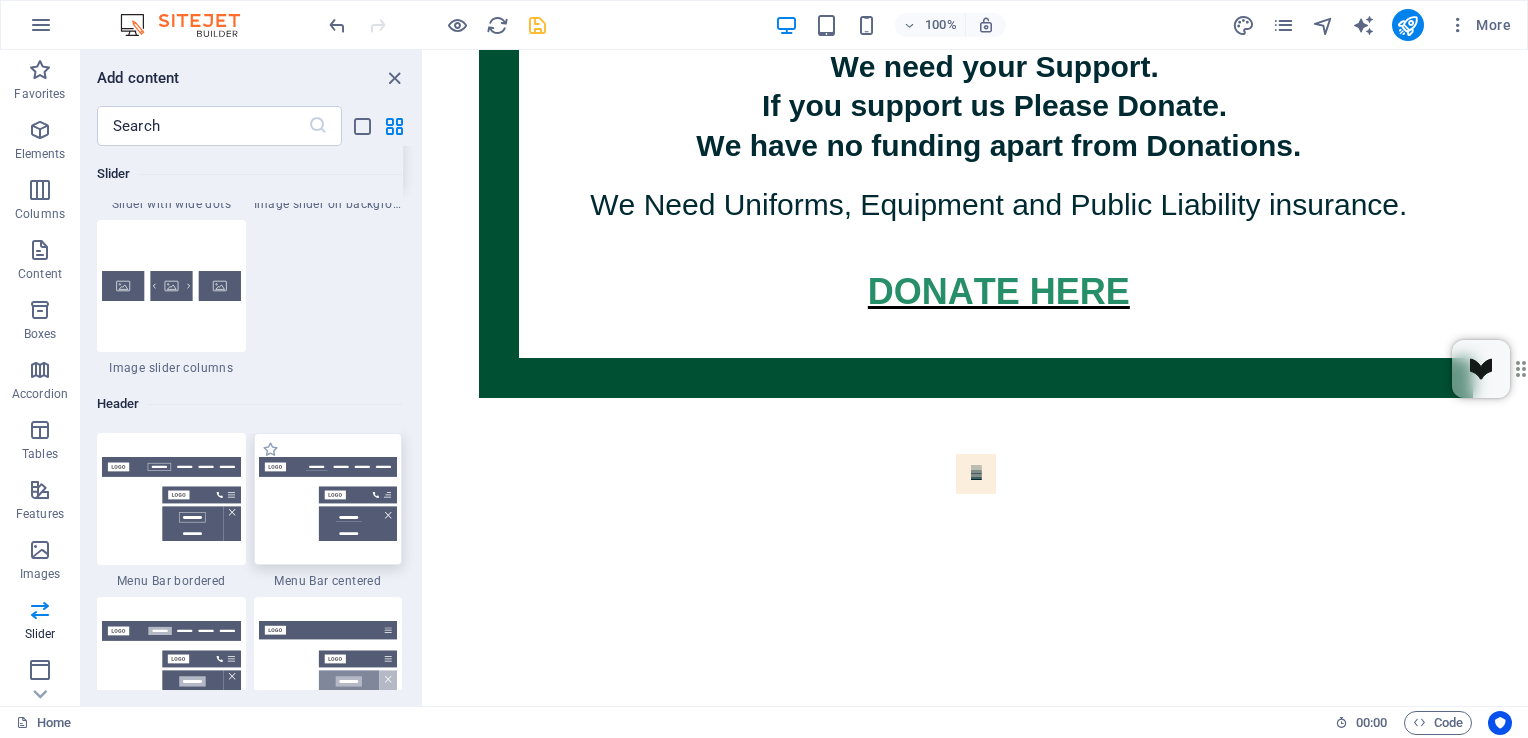 click at bounding box center (328, 499) 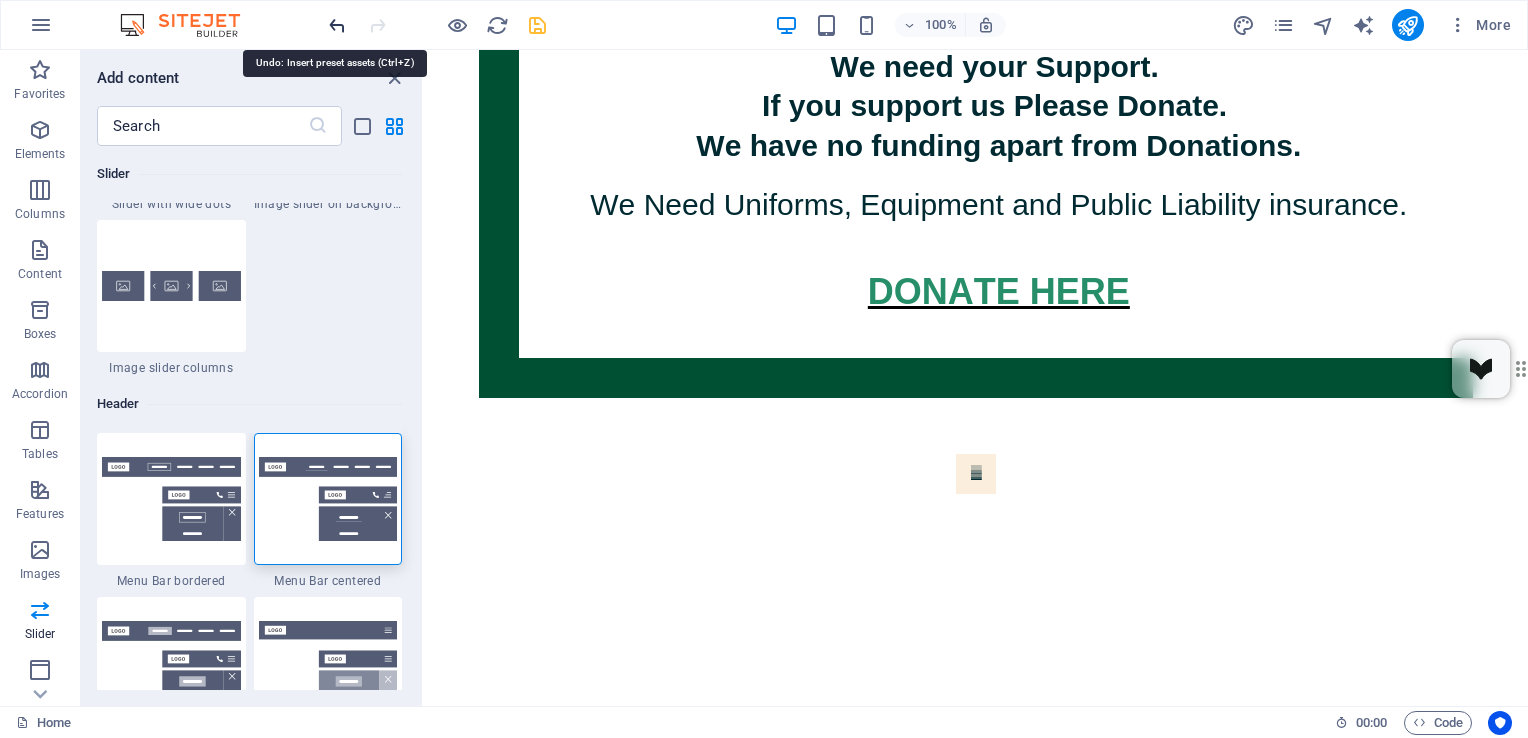 click at bounding box center [337, 25] 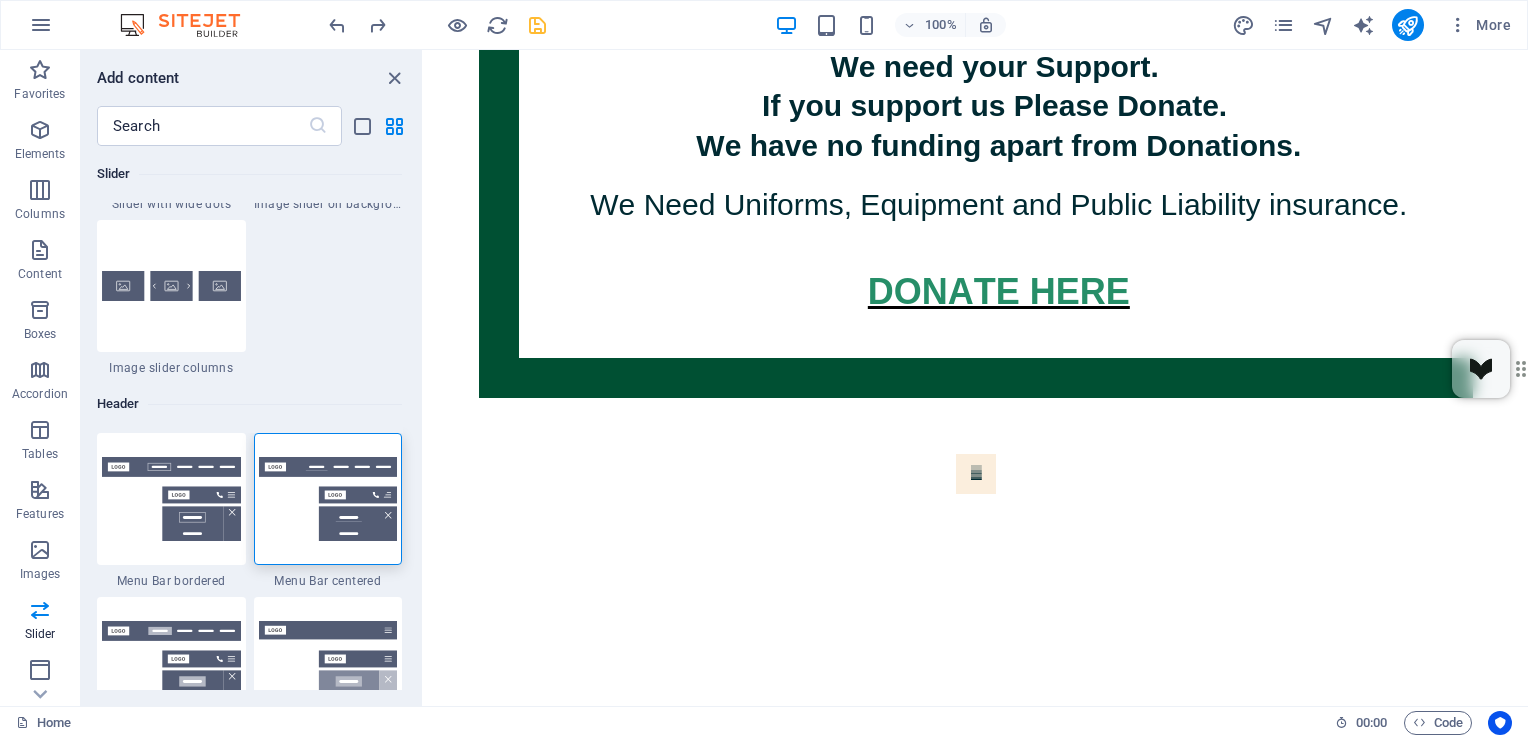 click on "Favorites 1 Star Headline 1 Star Container Elements 1 Star Headline 1 Star Text 1 Star Image 1 Star Container 1 Star Spacer 1 Star Separator 1 Star HTML 1 Star Icon 1 Star Button 1 Star Logo 1 Star SVG 1 Star Image slider 1 Star Slider 1 Star Gallery 1 Star Menu 1 Star Map 1 Star Facebook 1 Star Video 1 Star YouTube 1 Star Vimeo 1 Star Document 1 Star Audio 1 Star Iframe 1 Star Privacy 1 Star Languages Columns 1 Star Container 1 Star 2 columns 1 Star 3 columns 1 Star 4 columns 1 Star 5 columns 1 Star 6 columns 1 Star 40-60 1 Star 20-80 1 Star 80-20 1 Star 30-70 1 Star 70-30 1 Star Unequal Columns 1 Star 25-25-50 1 Star 25-50-25 1 Star 50-25-25 1 Star 20-60-20 1 Star 50-16-16-16 1 Star 16-16-16-50 1 Star Grid 2-1 1 Star Grid 1-2 1 Star Grid 3-1 1 Star Grid 1-3 1 Star Grid 4-1 1 Star Grid 1-4 1 Star Grid 1-2-1 1 Star Grid 1-1-2 1 Star Grid 2h-2v 1 Star Grid 2v-2h 1 Star Grid 2-1-2 1 Star Grid 3-4 Content 1 Star Text in columns 1 Star Text 1 Star Text with separator 1 Star Image with text box 1 Star 1 Star Boxes" at bounding box center [251, 418] 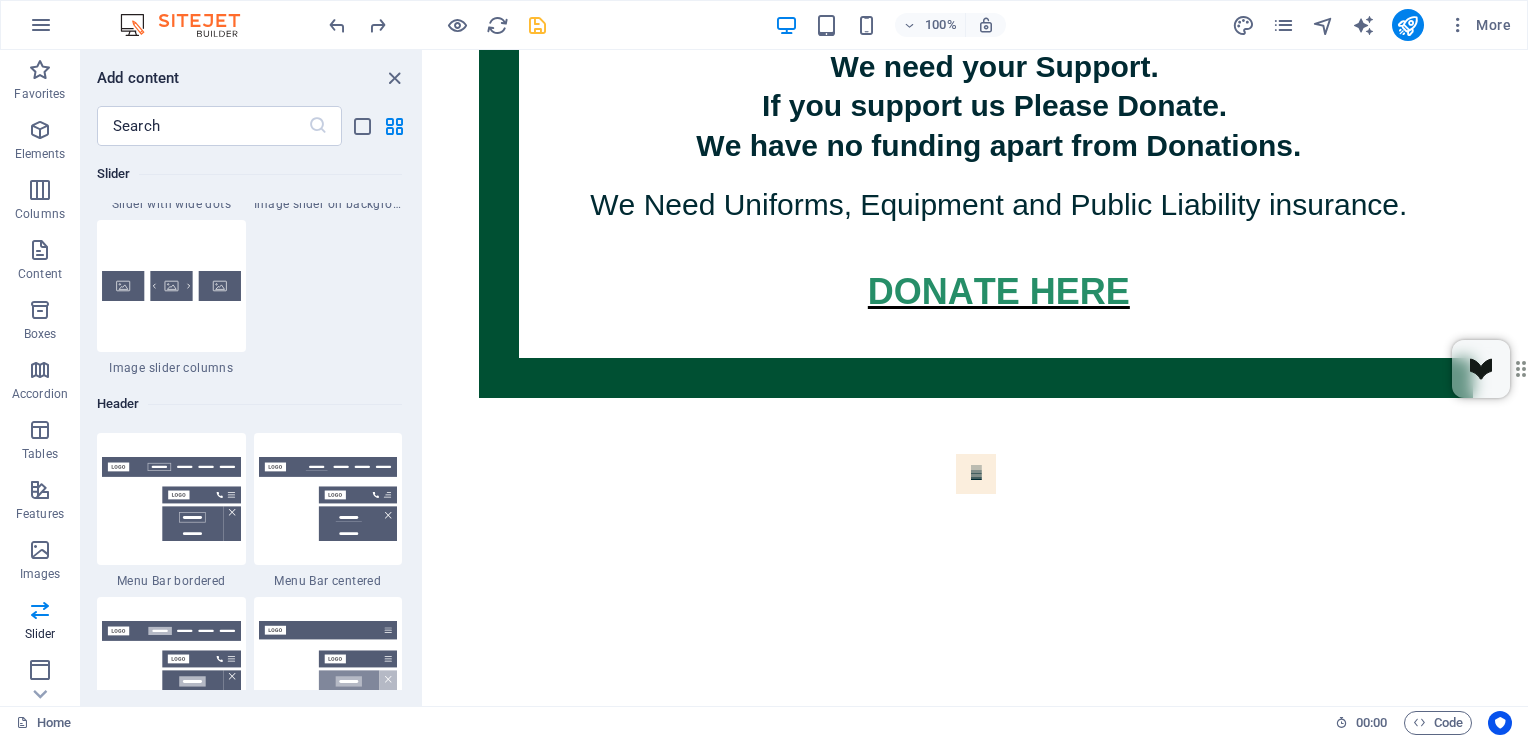 scroll, scrollTop: 11336, scrollLeft: 0, axis: vertical 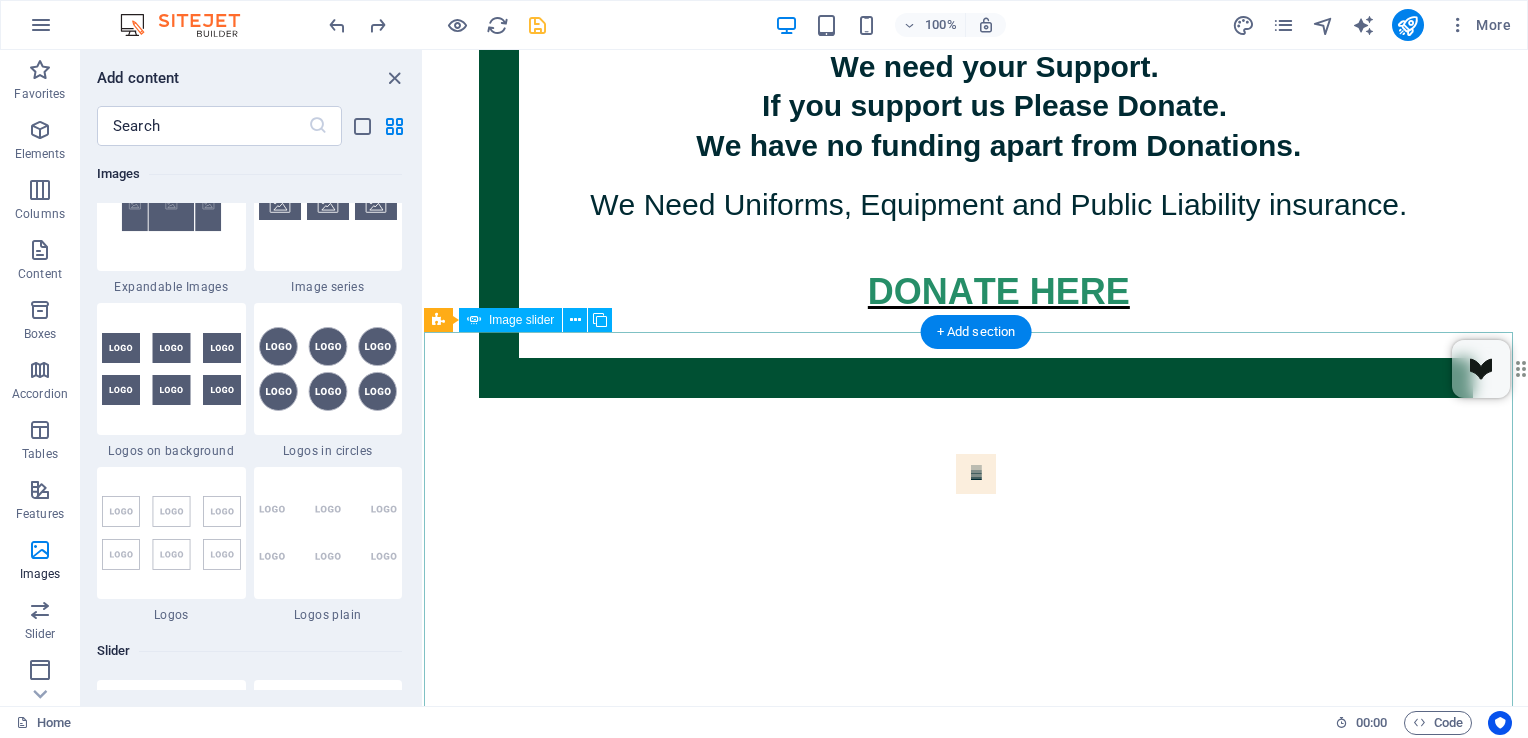 click at bounding box center [-153, 1358] 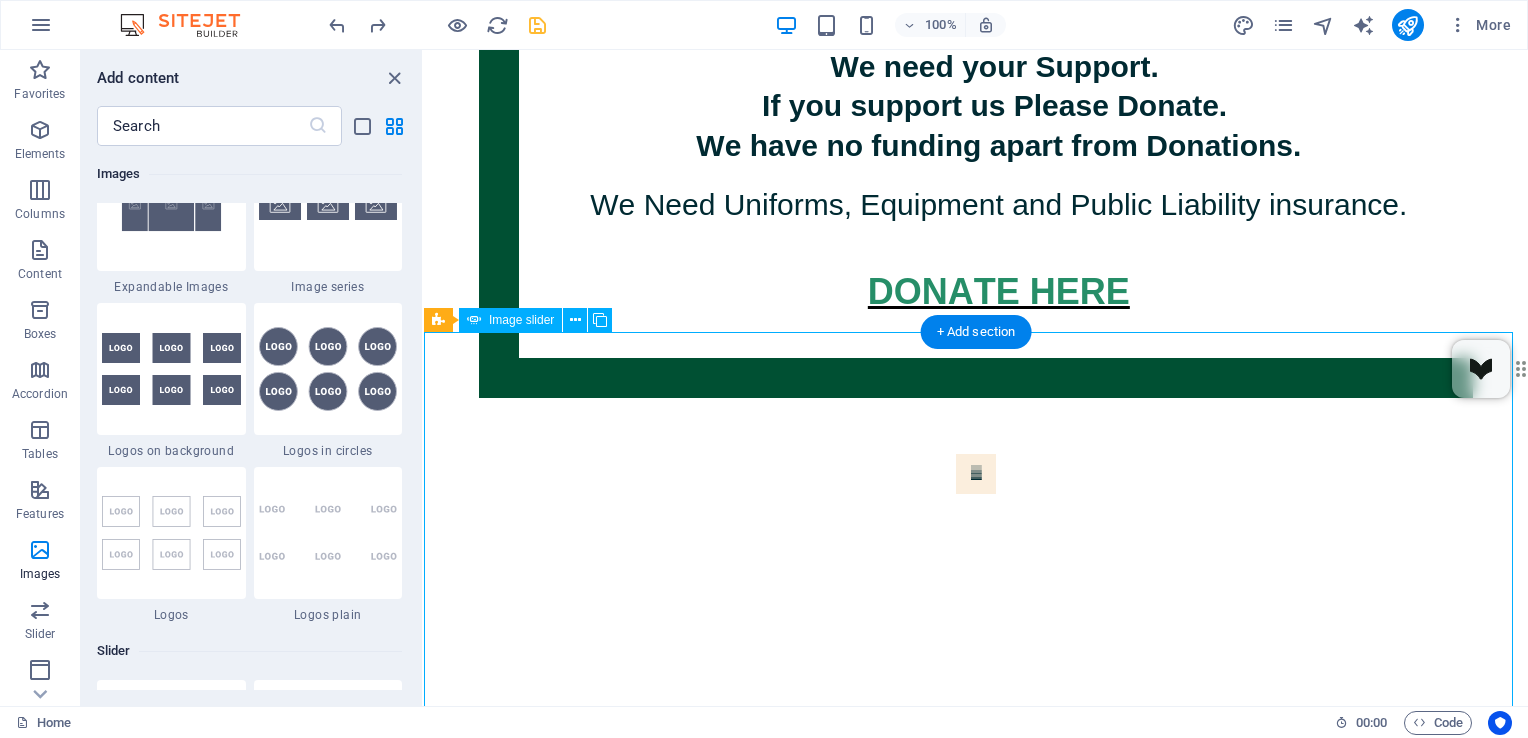 click at bounding box center (-153, 1358) 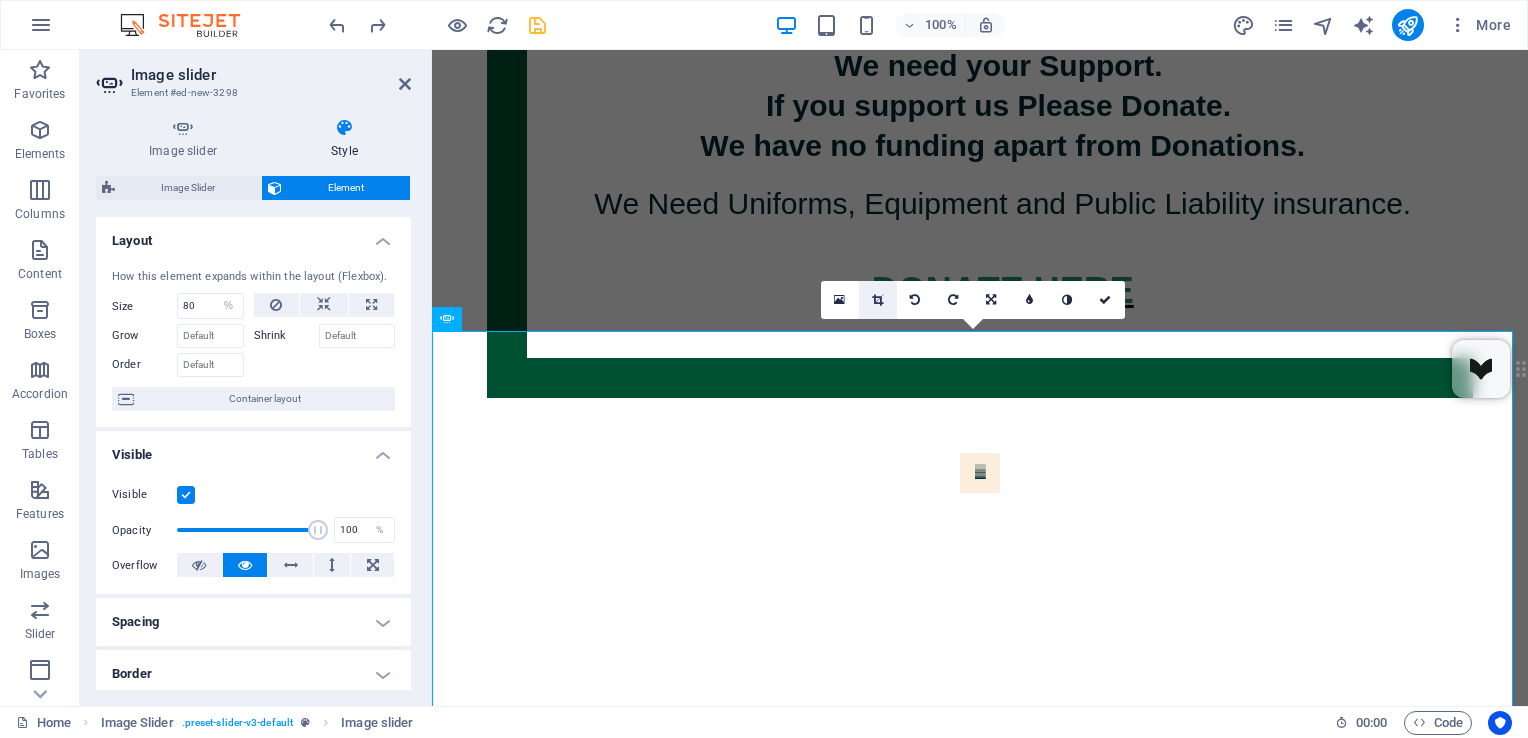 click at bounding box center [878, 300] 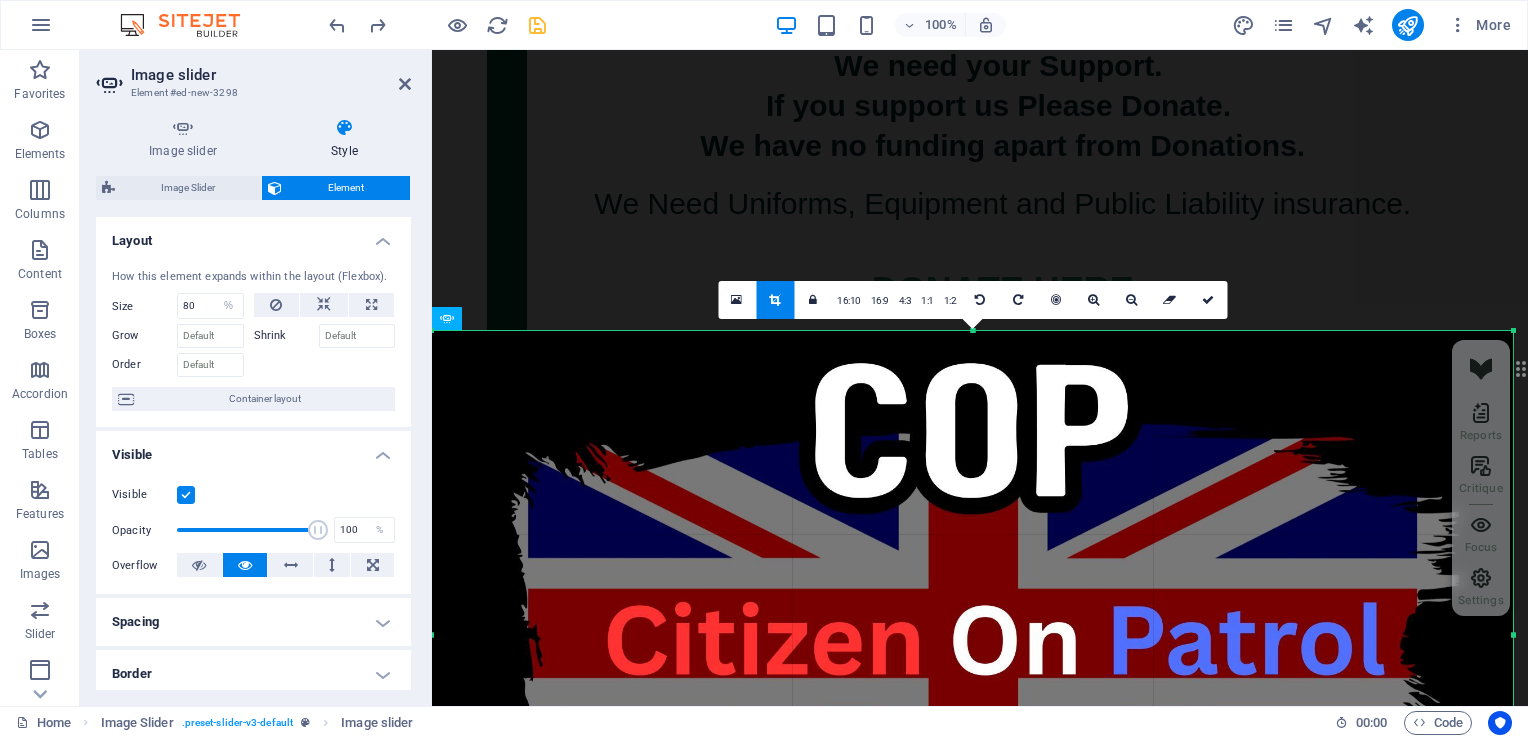 drag, startPoint x: 1512, startPoint y: 329, endPoint x: 1436, endPoint y: 395, distance: 100.65784 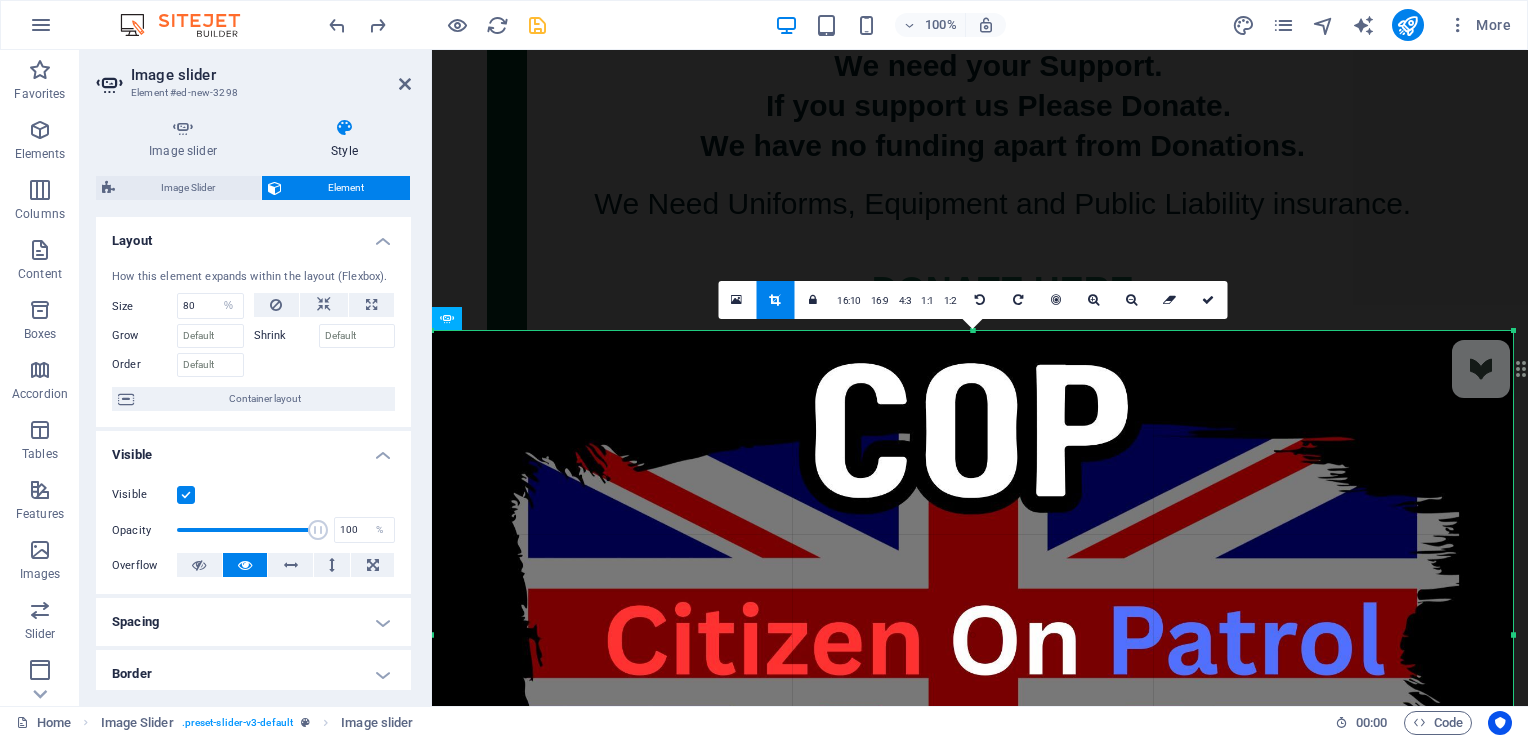 drag, startPoint x: 1436, startPoint y: 395, endPoint x: 1513, endPoint y: 334, distance: 98.23441 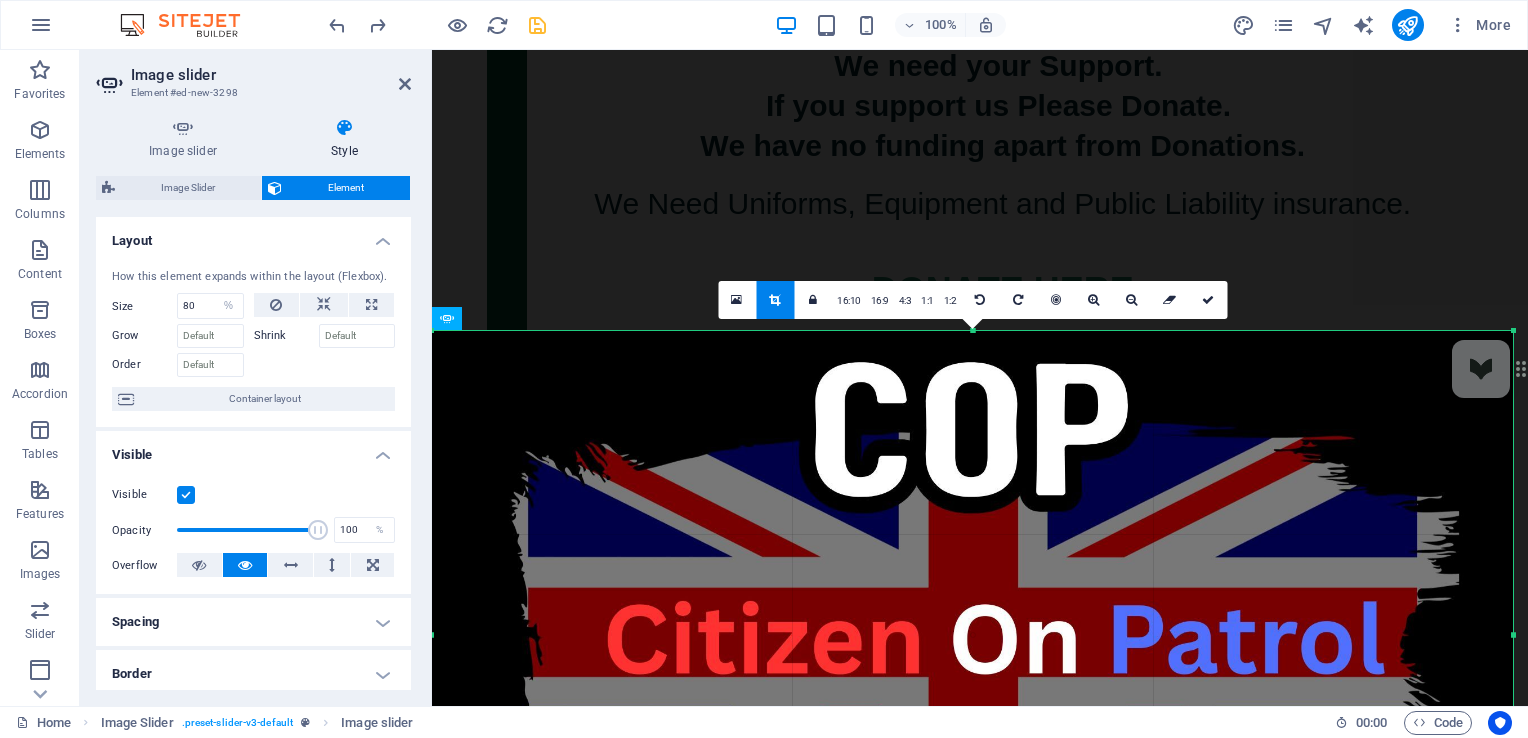drag, startPoint x: 975, startPoint y: 332, endPoint x: 978, endPoint y: 373, distance: 41.109608 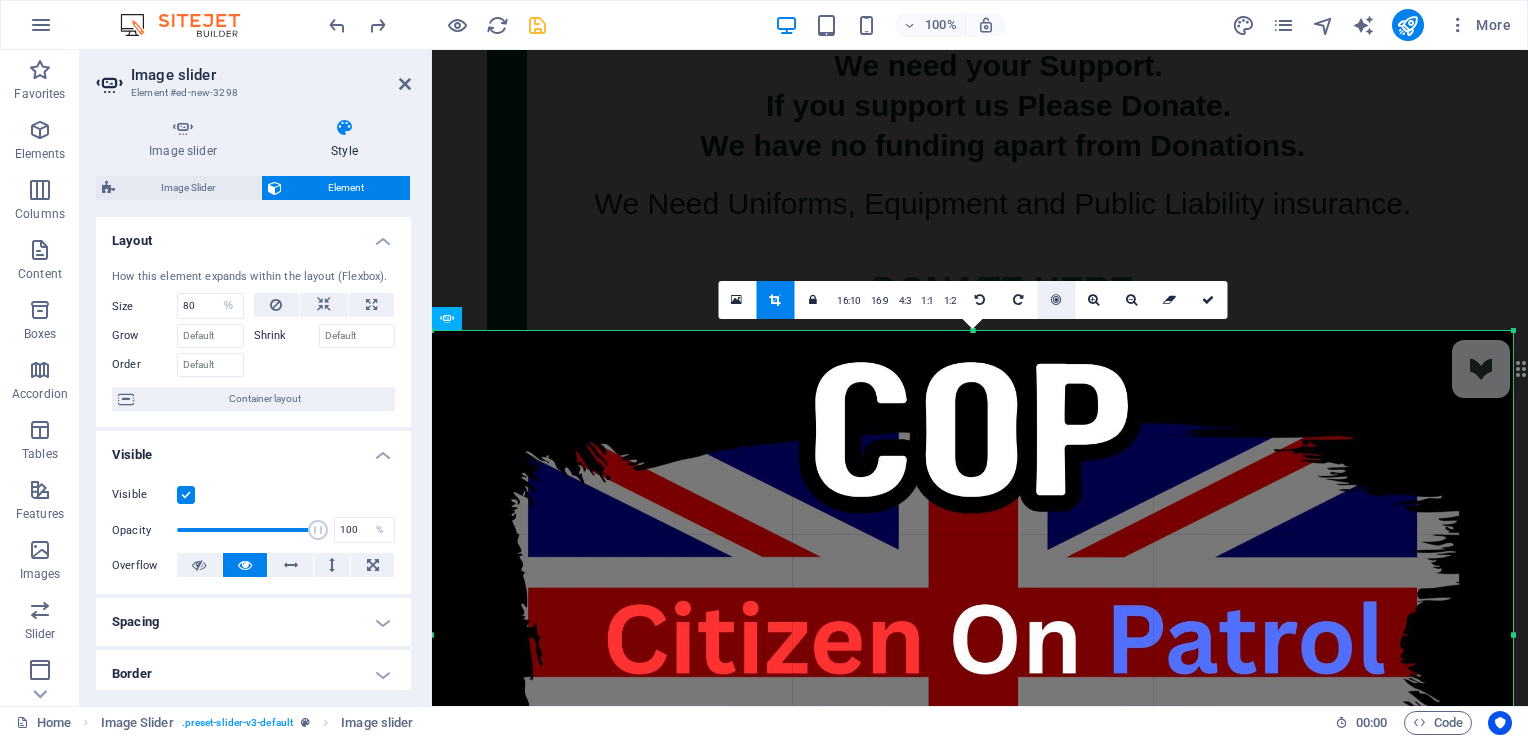 click at bounding box center (1056, 300) 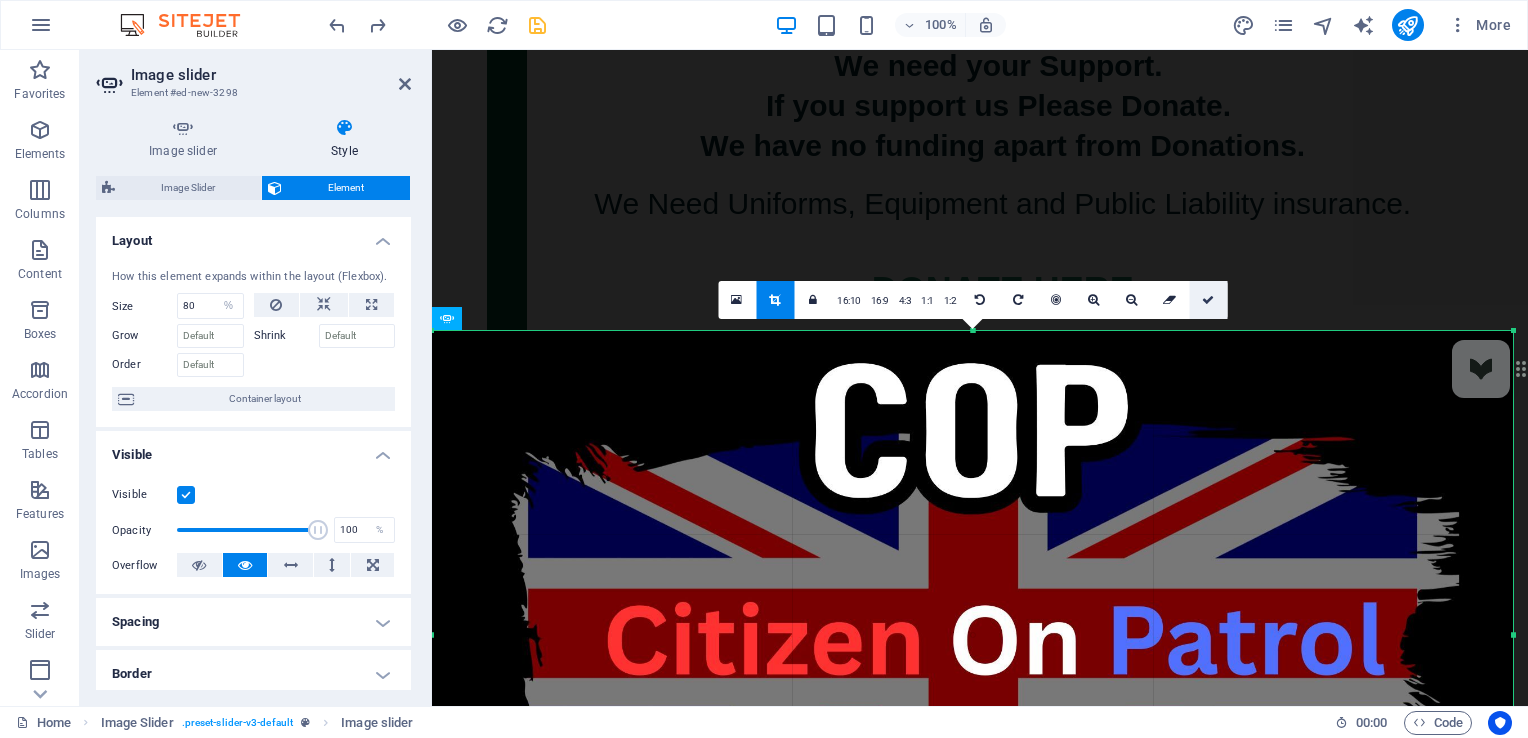 click at bounding box center (1208, 300) 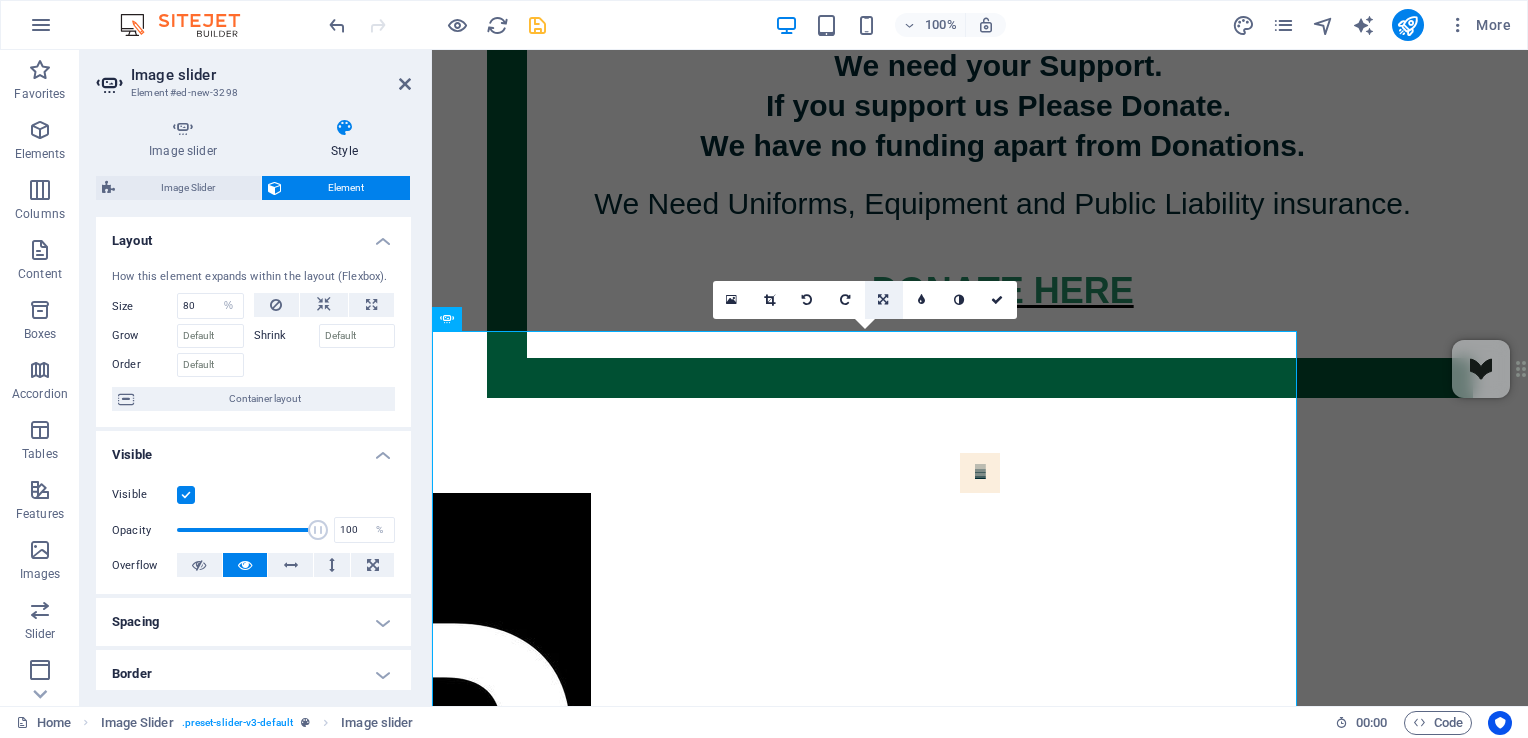 click at bounding box center (883, 300) 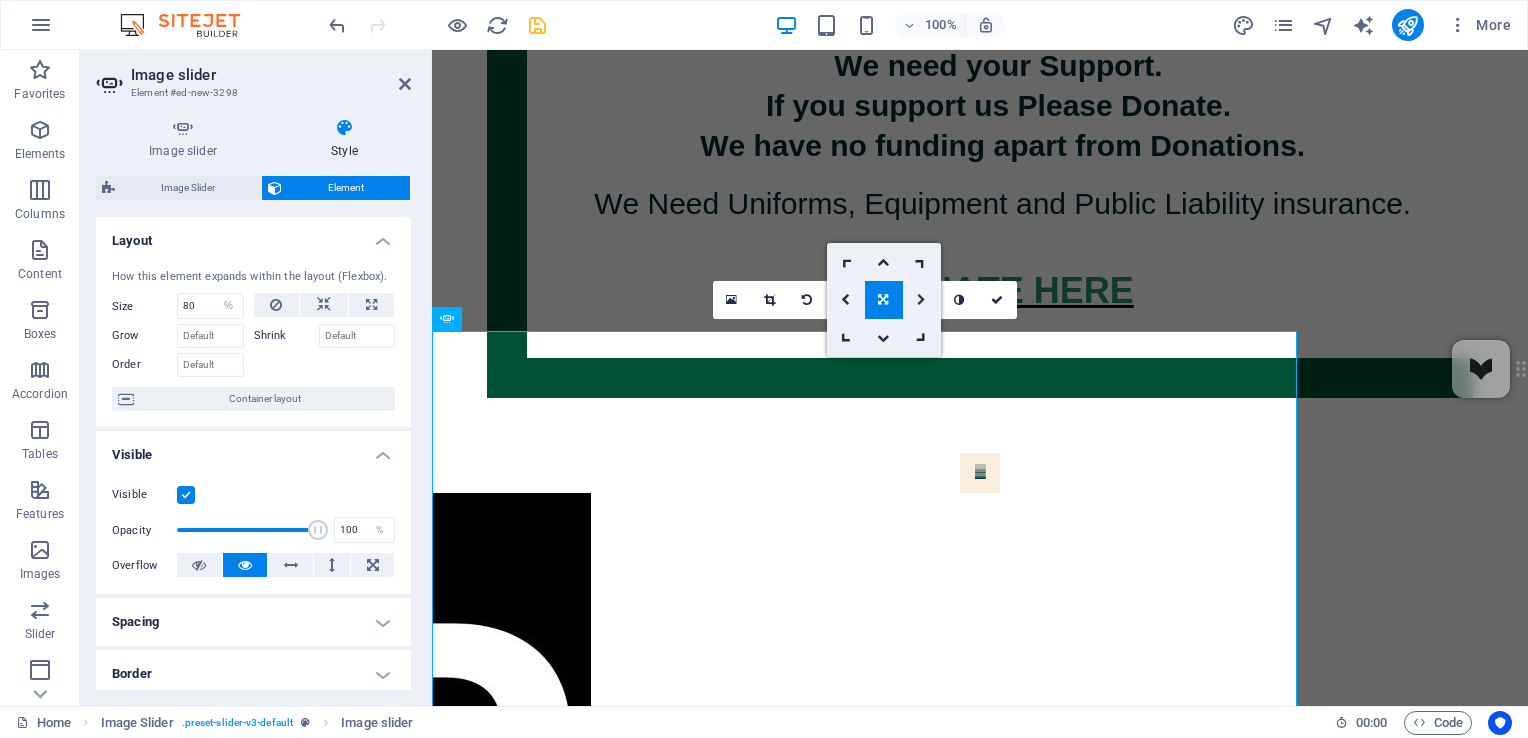 click at bounding box center [921, 300] 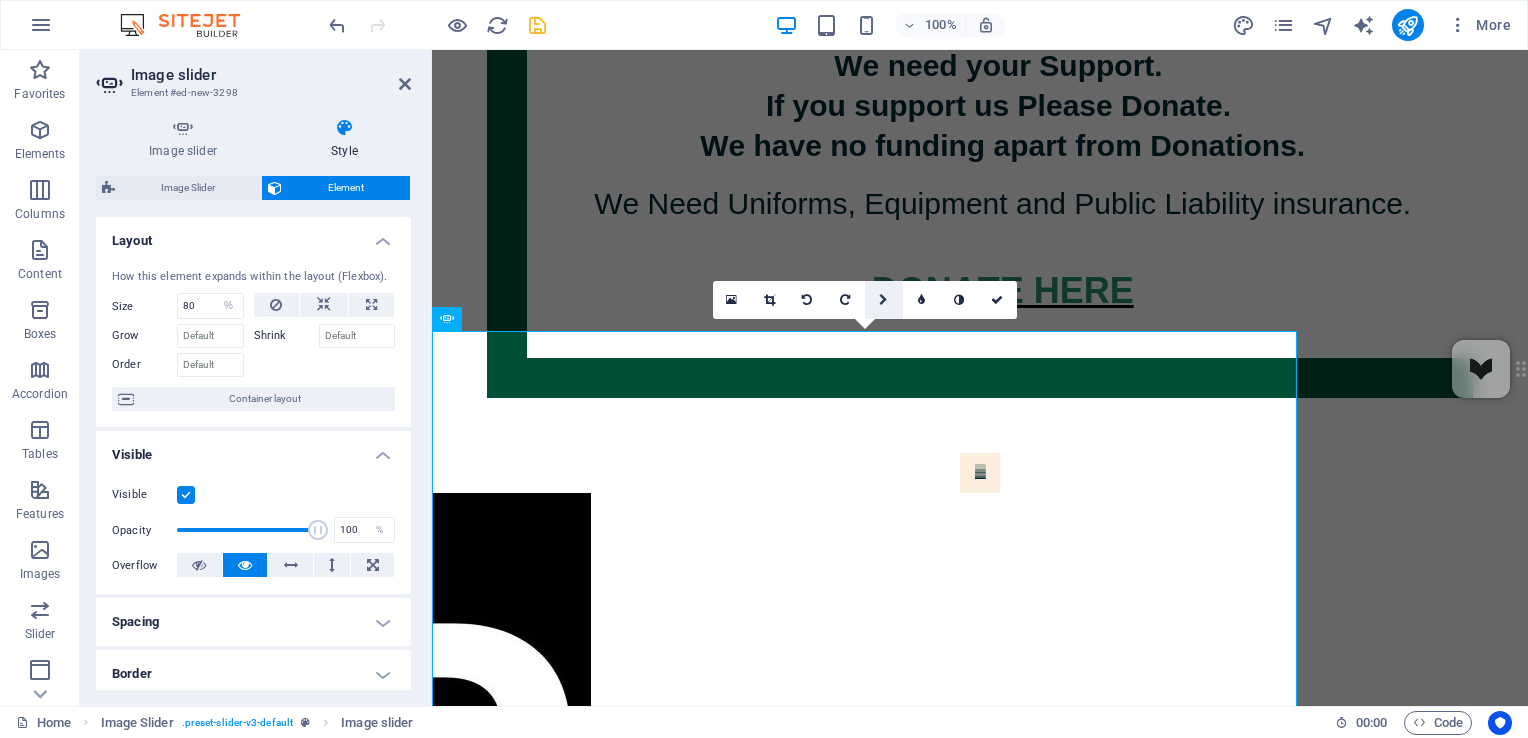 click at bounding box center (883, 300) 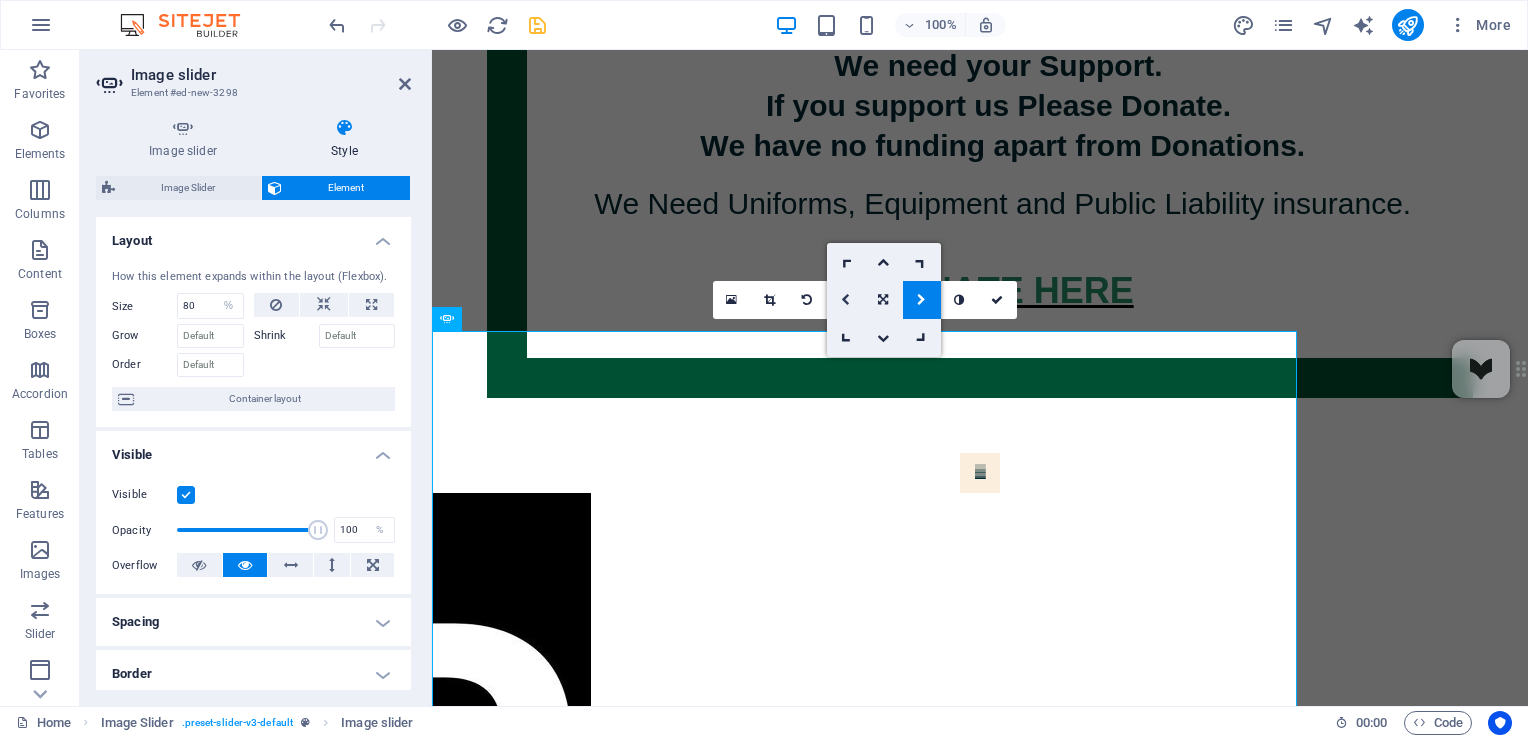 click at bounding box center [845, 300] 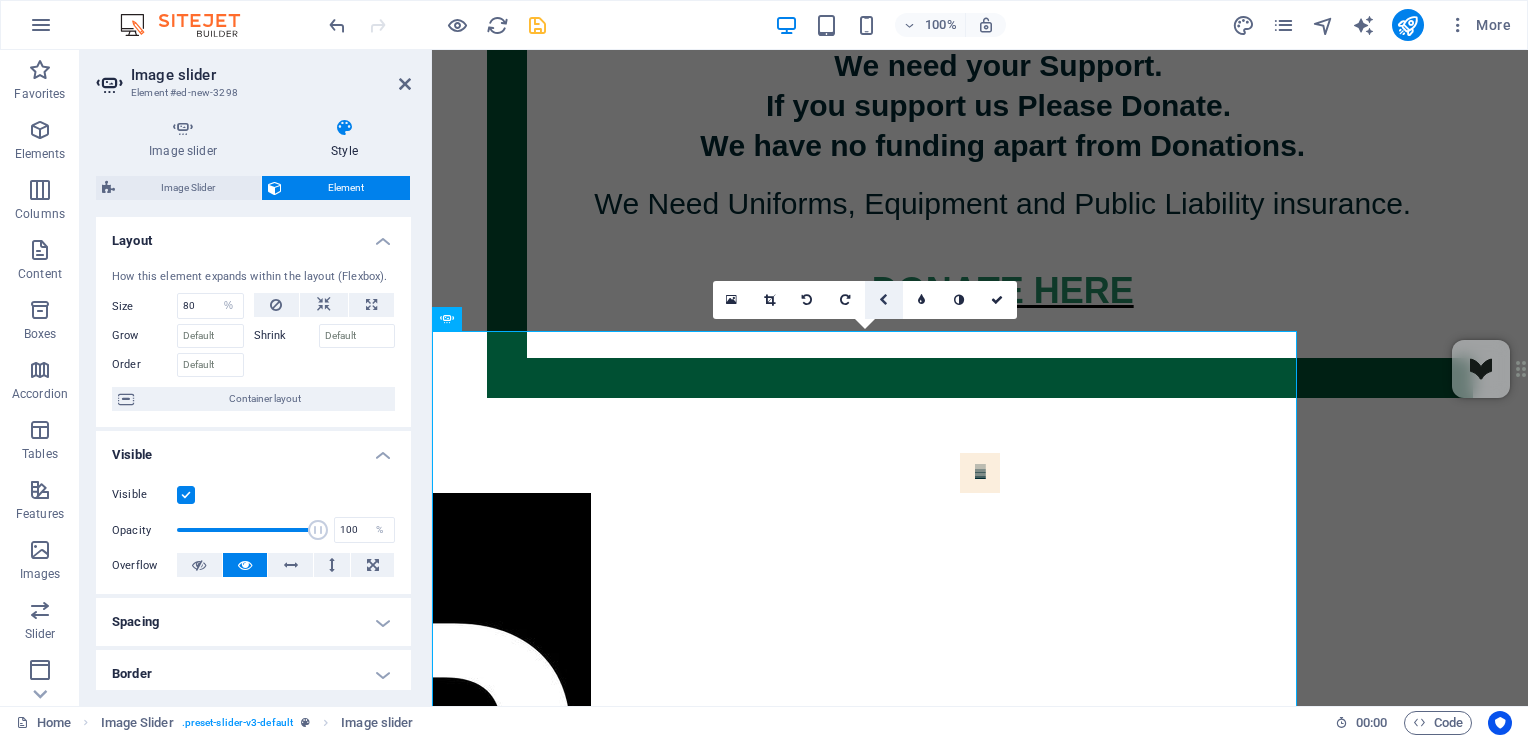 click at bounding box center [883, 300] 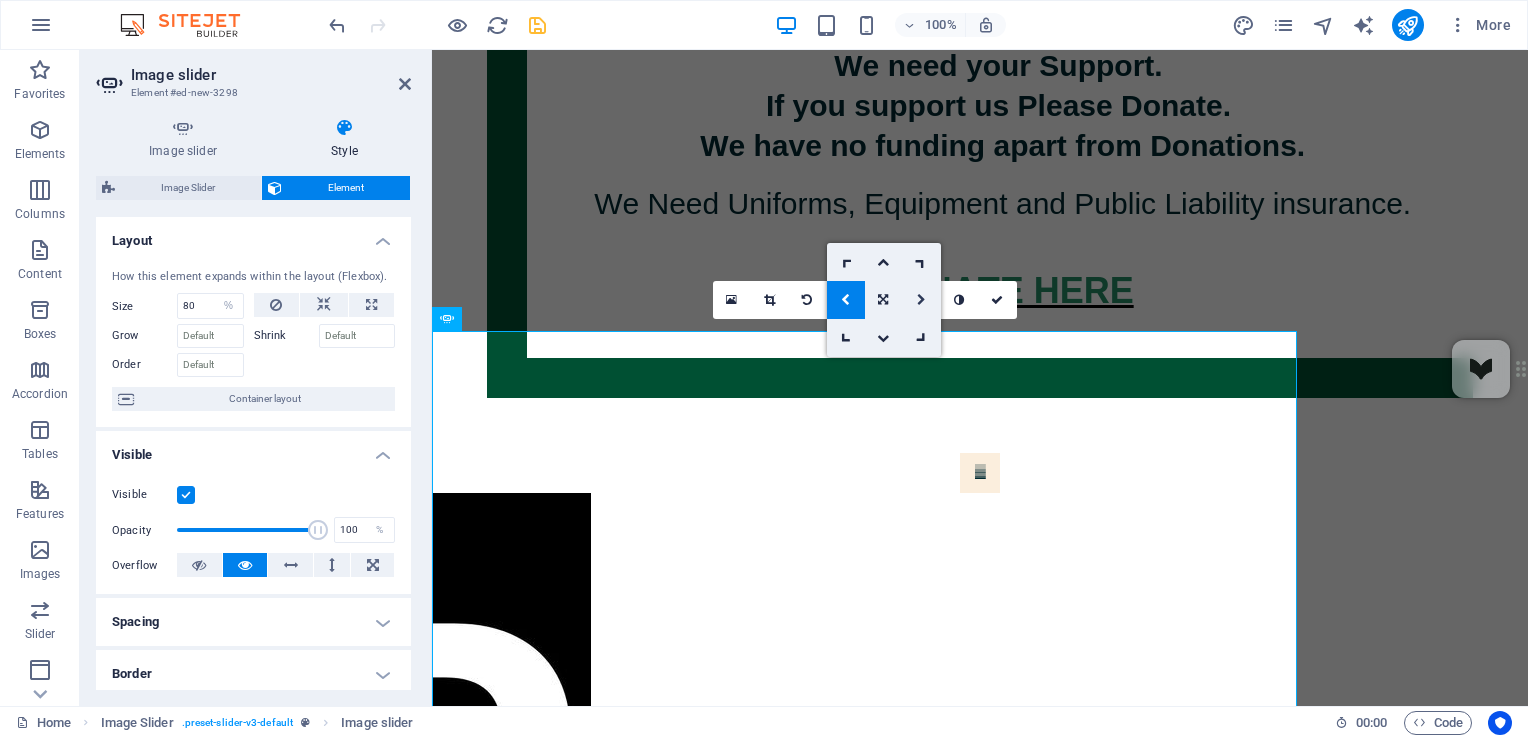 click at bounding box center [921, 300] 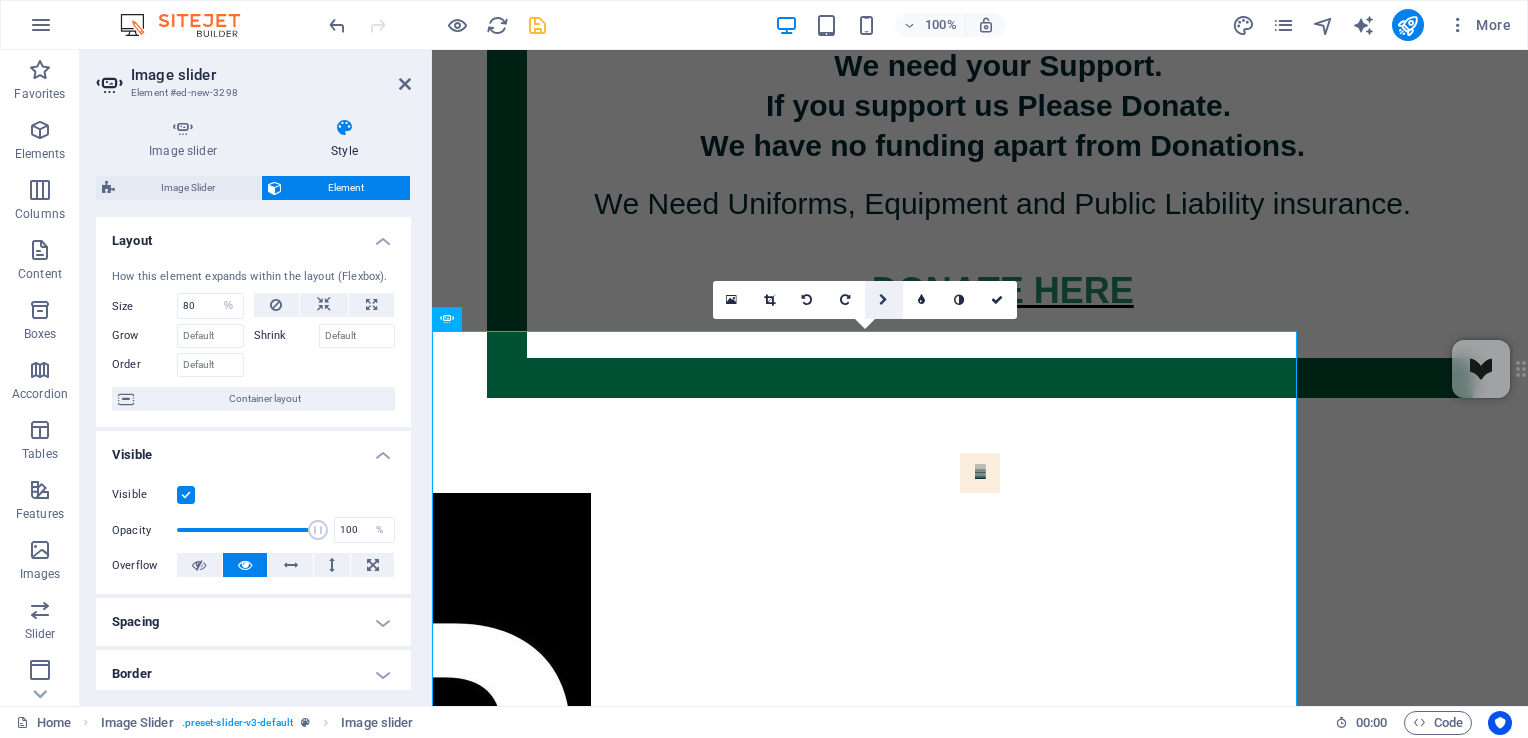 click at bounding box center (883, 300) 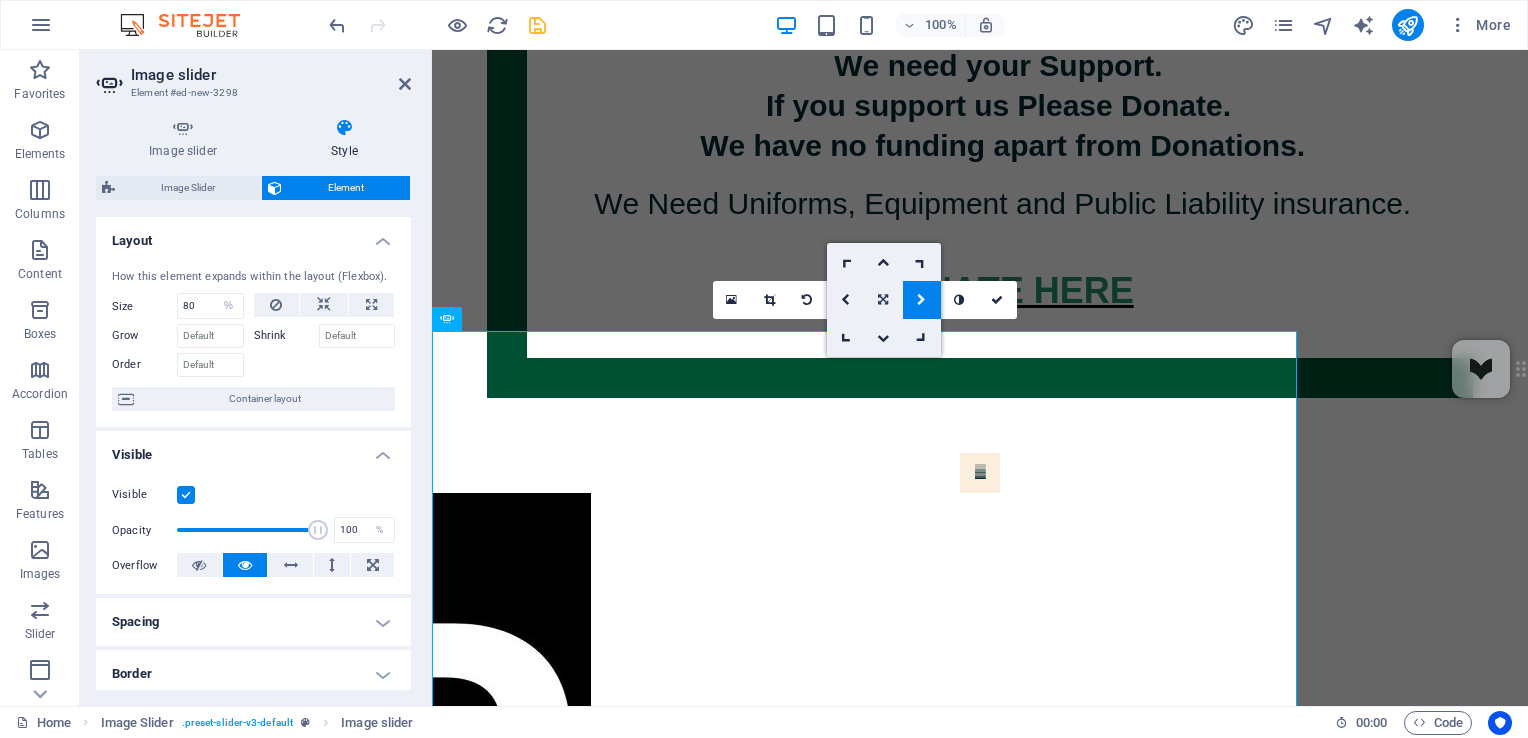 click at bounding box center (883, 300) 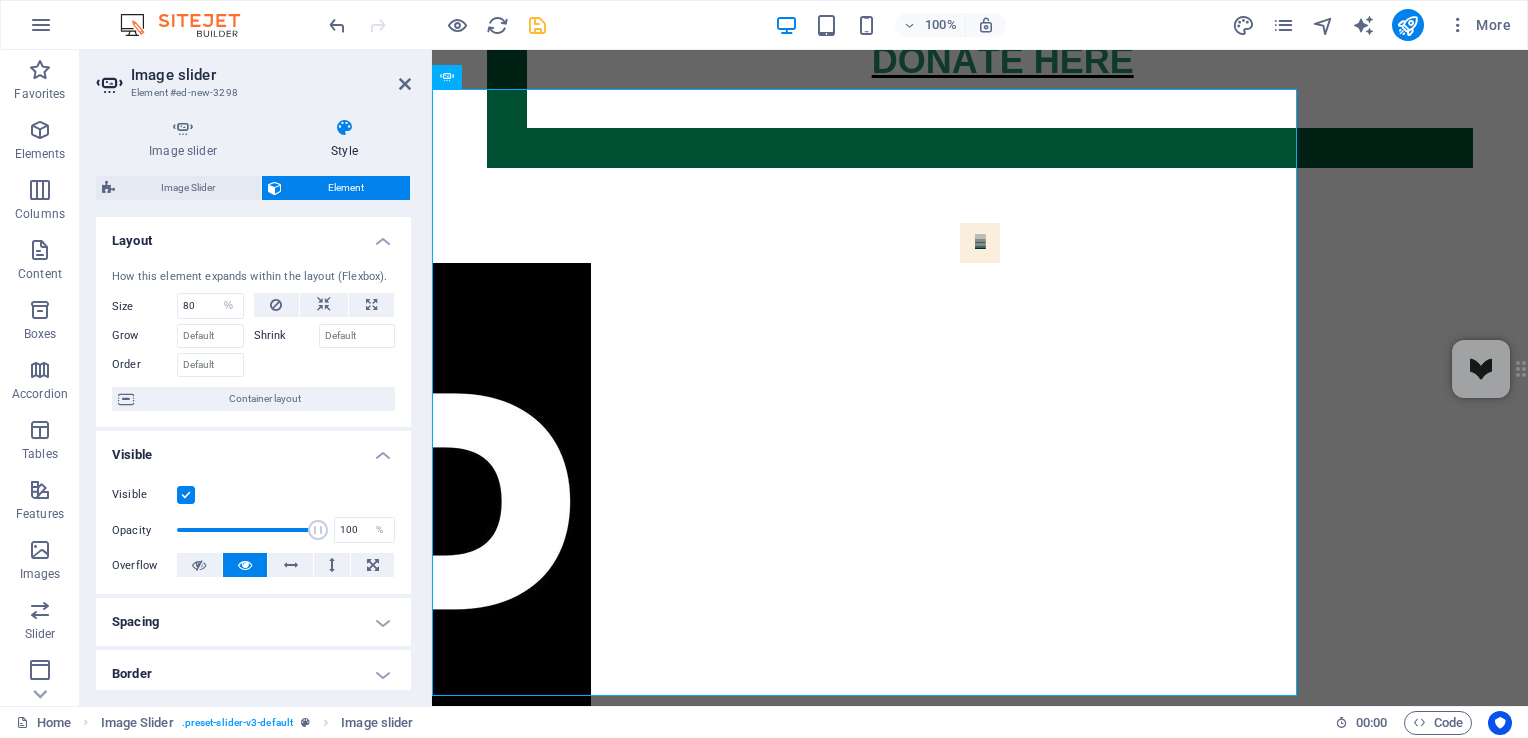 scroll, scrollTop: 1299, scrollLeft: 0, axis: vertical 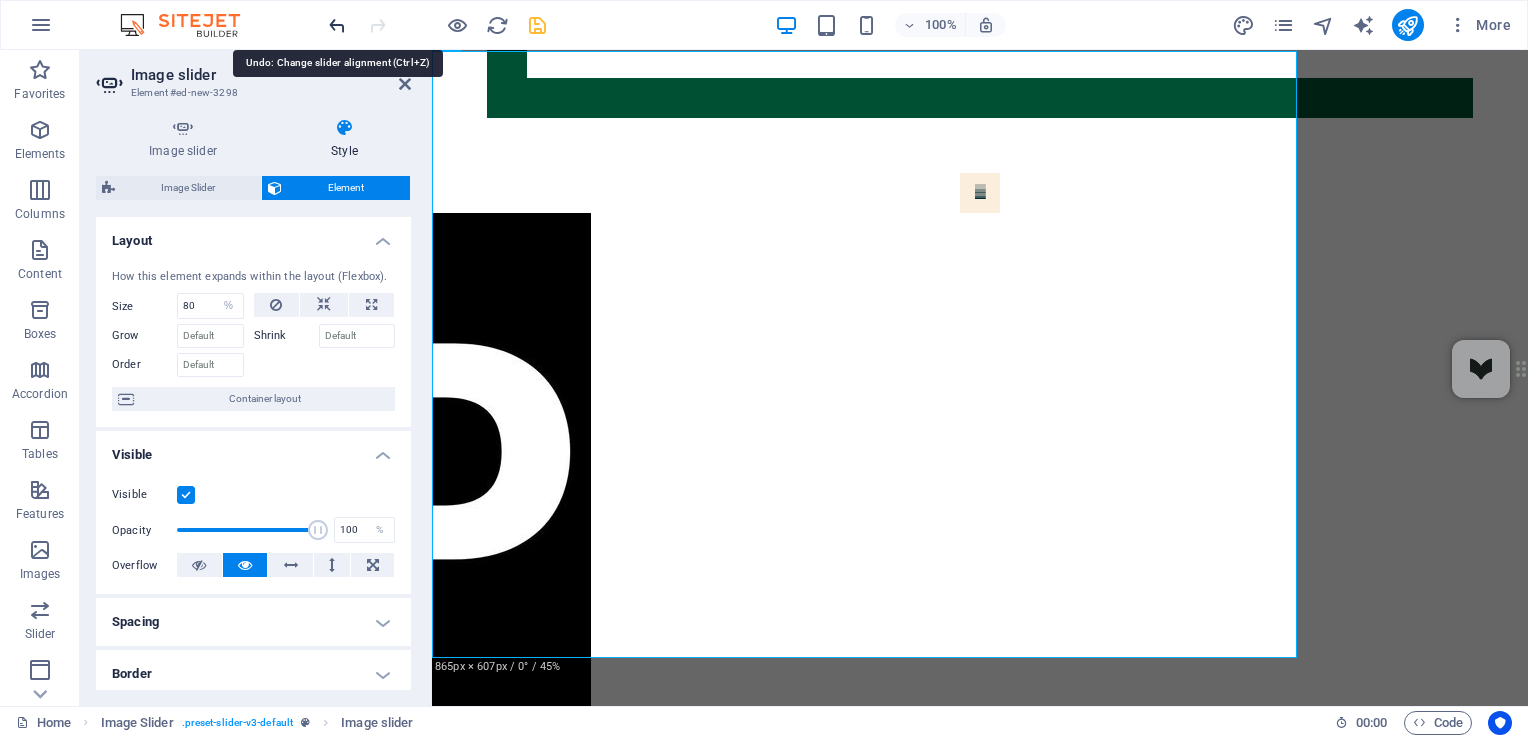 click at bounding box center (337, 25) 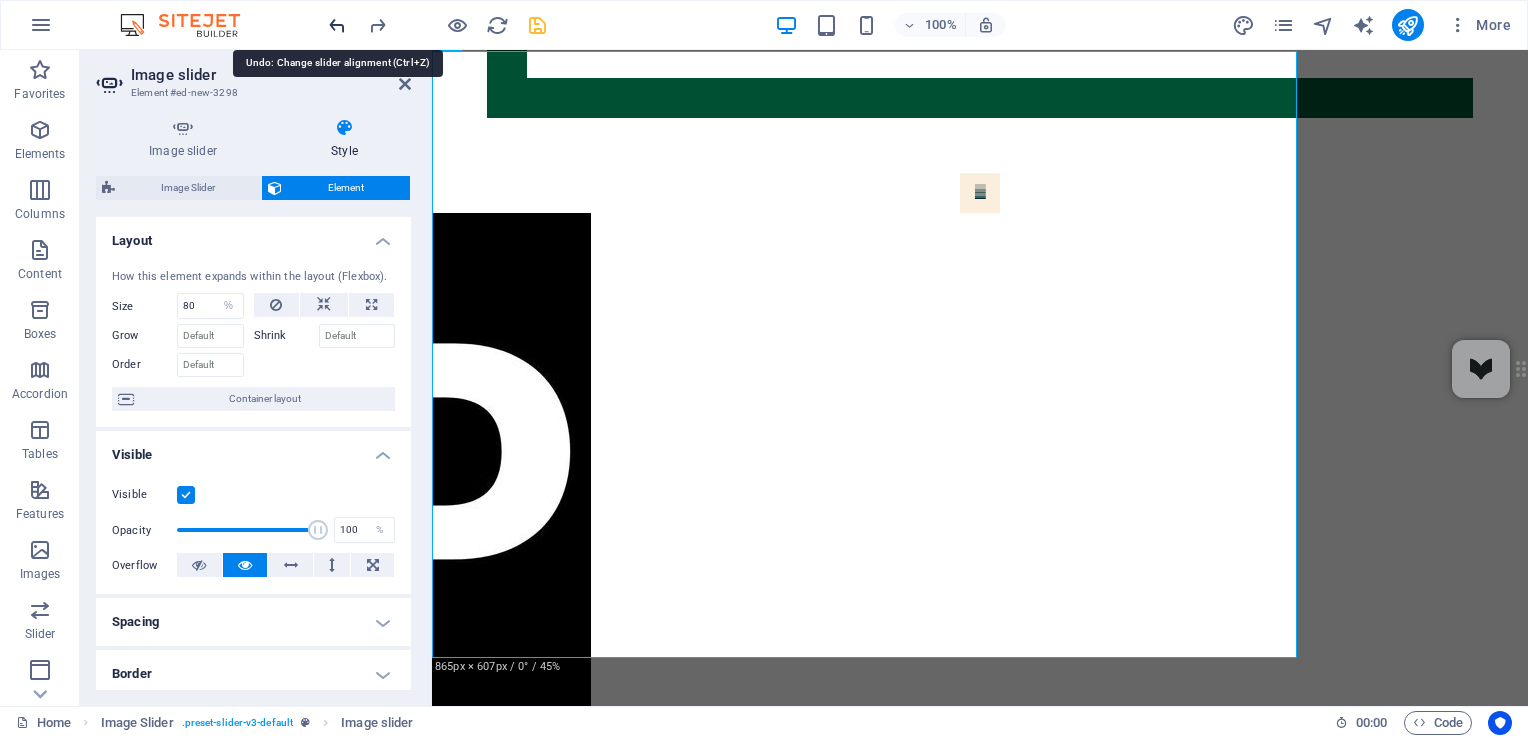 click at bounding box center [337, 25] 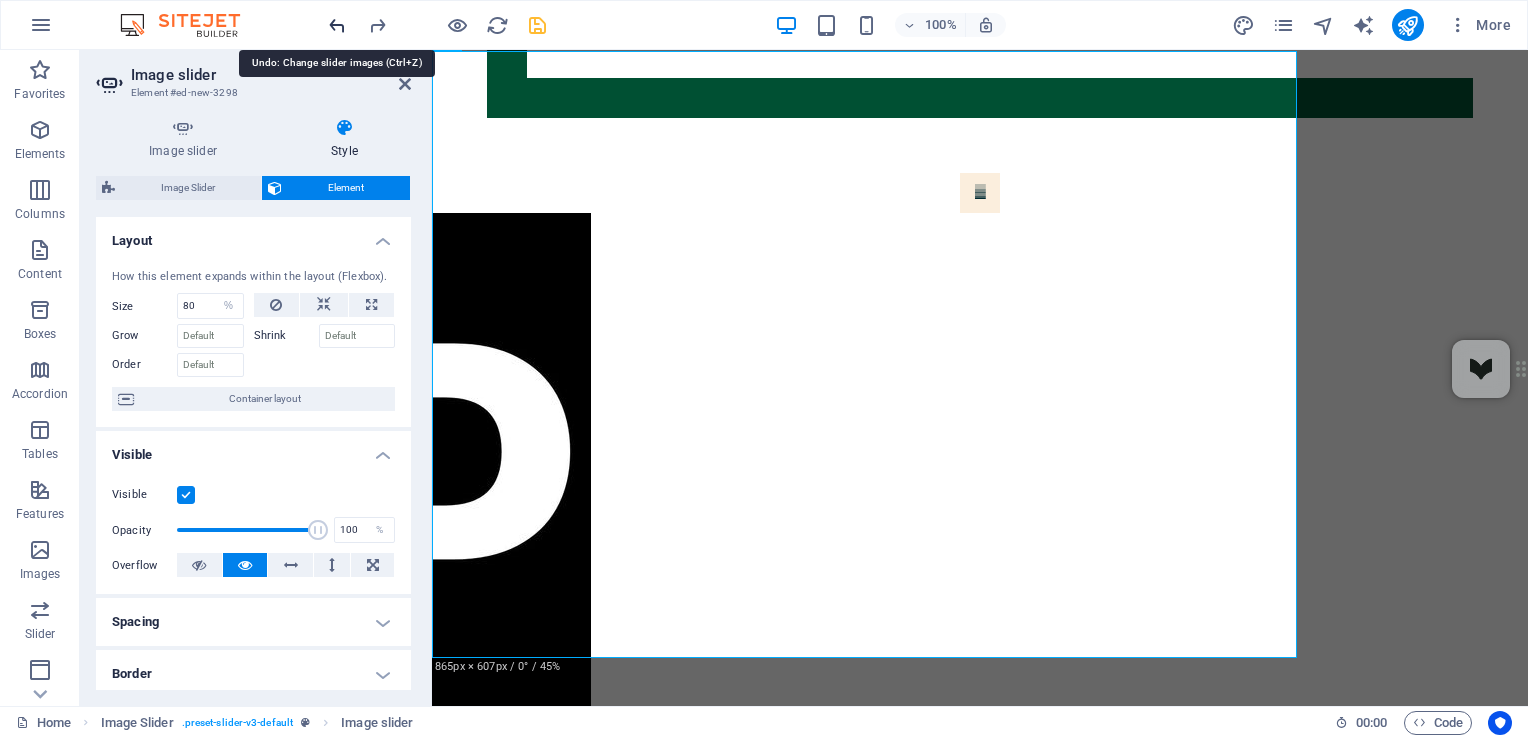 click at bounding box center (337, 25) 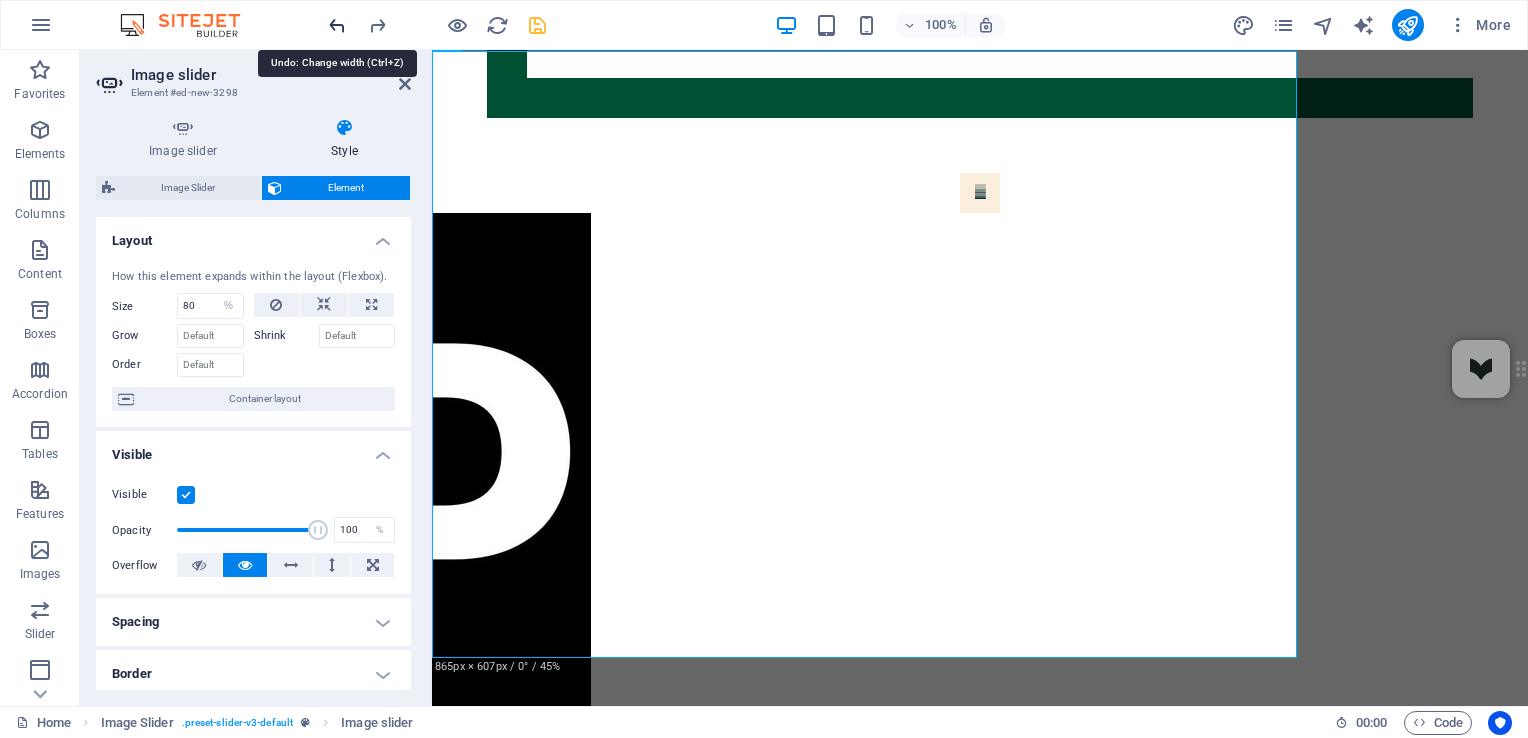 click at bounding box center (337, 25) 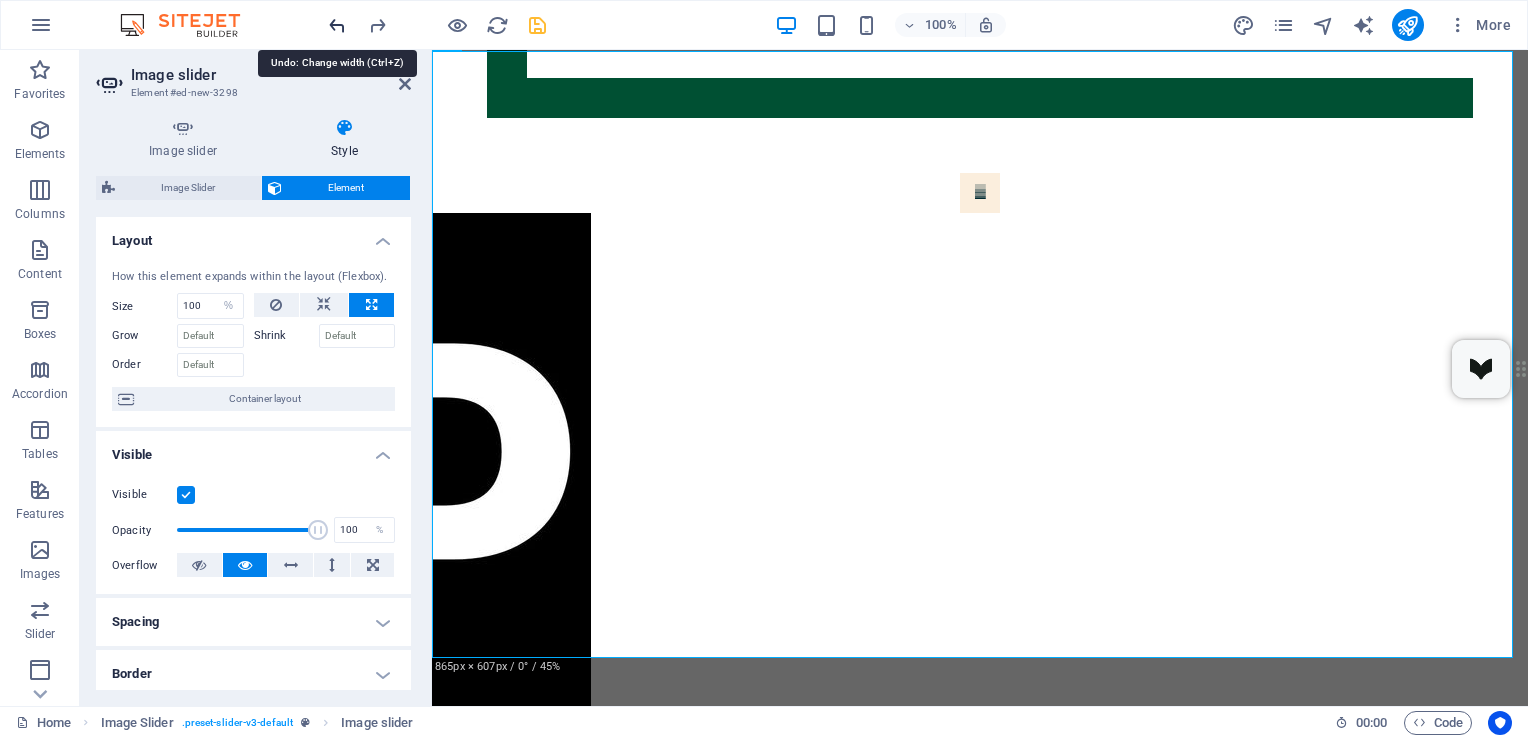 click at bounding box center [337, 25] 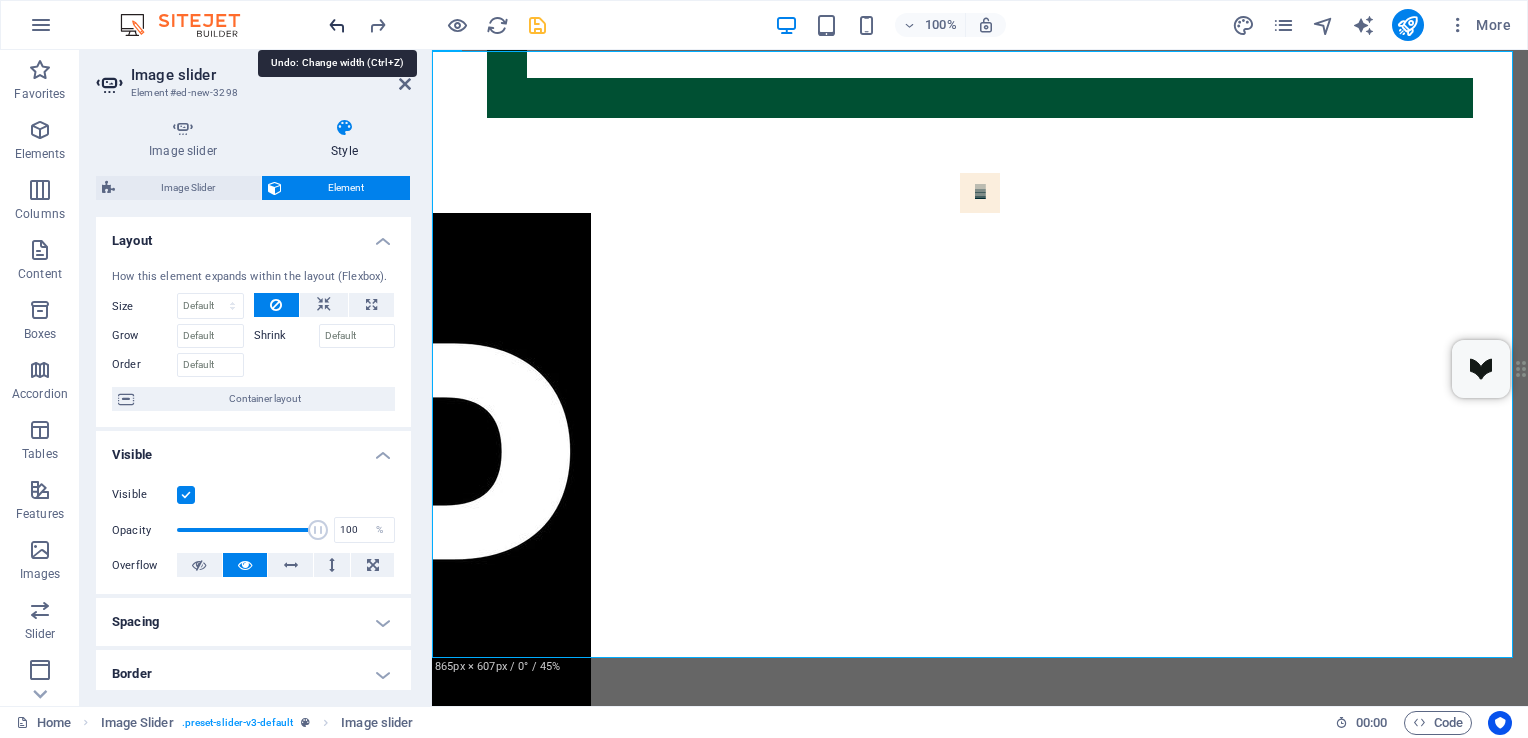 click at bounding box center (337, 25) 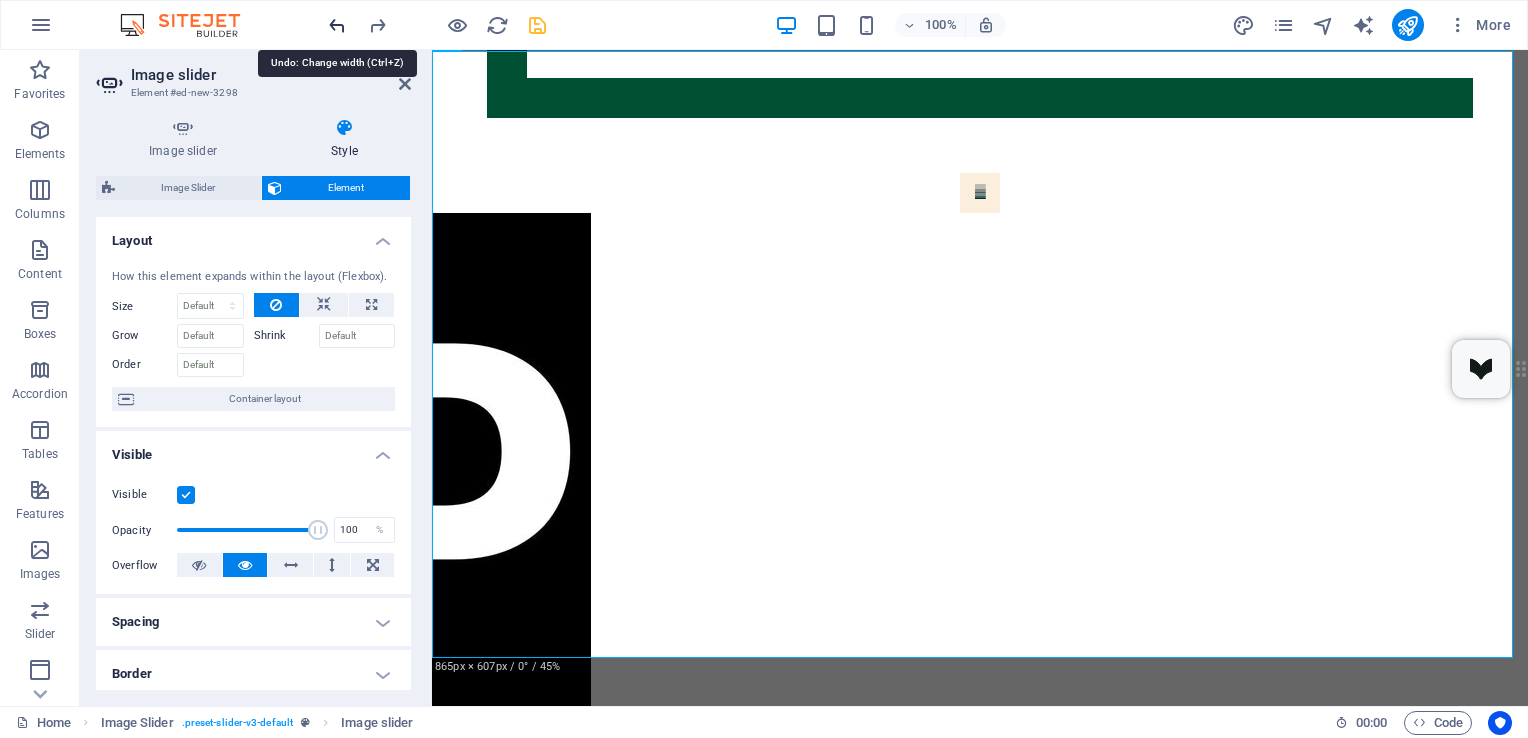 type on "100" 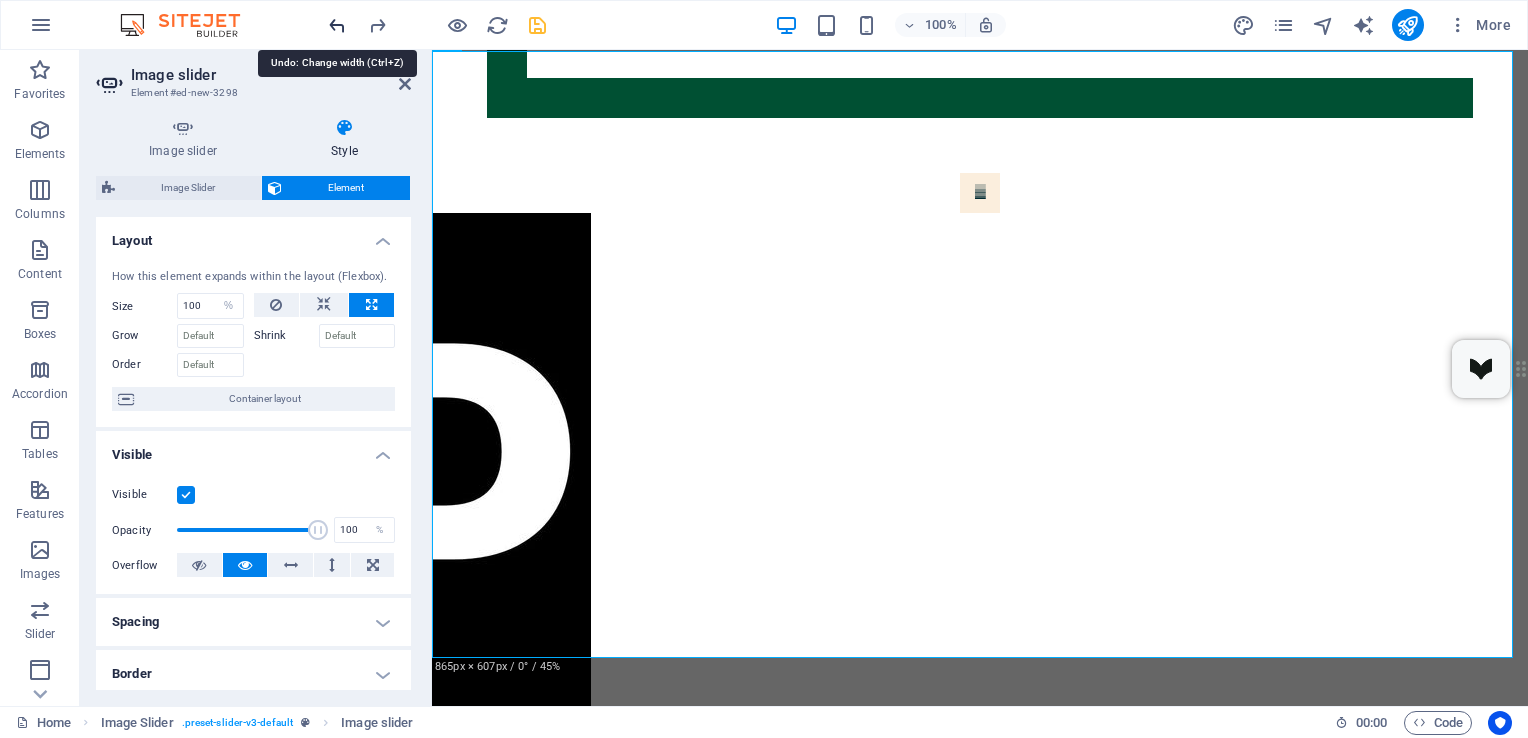 click at bounding box center (337, 25) 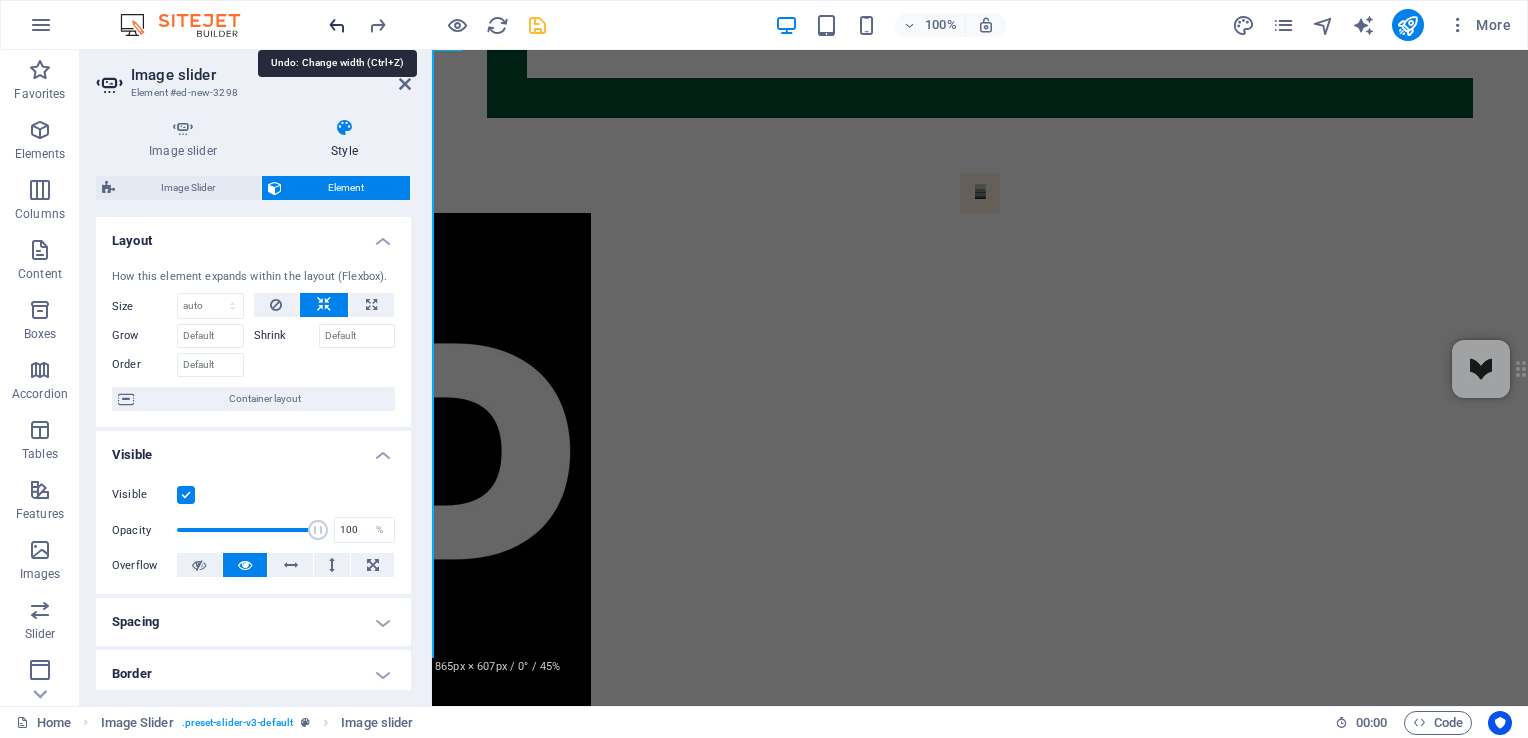 click at bounding box center [337, 25] 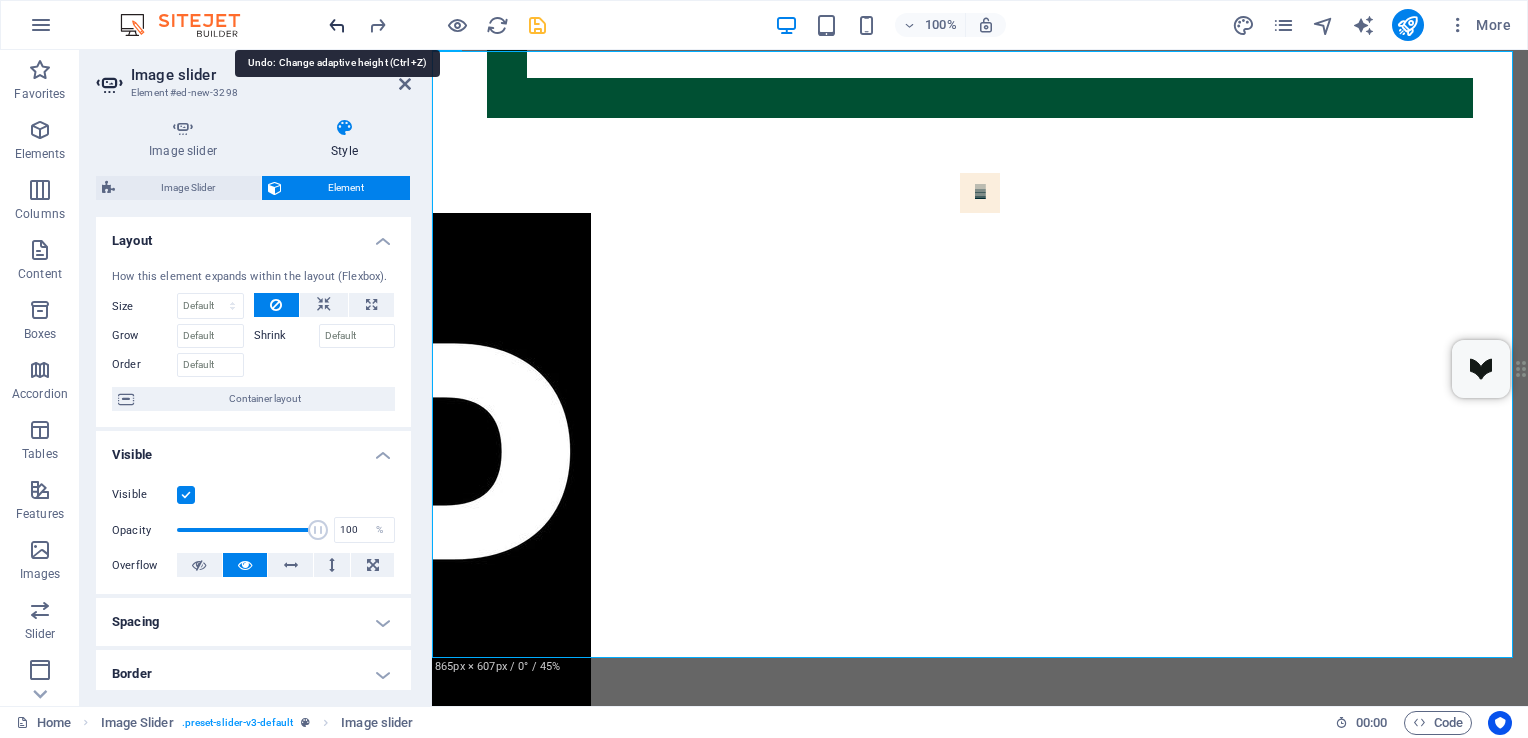 click at bounding box center [337, 25] 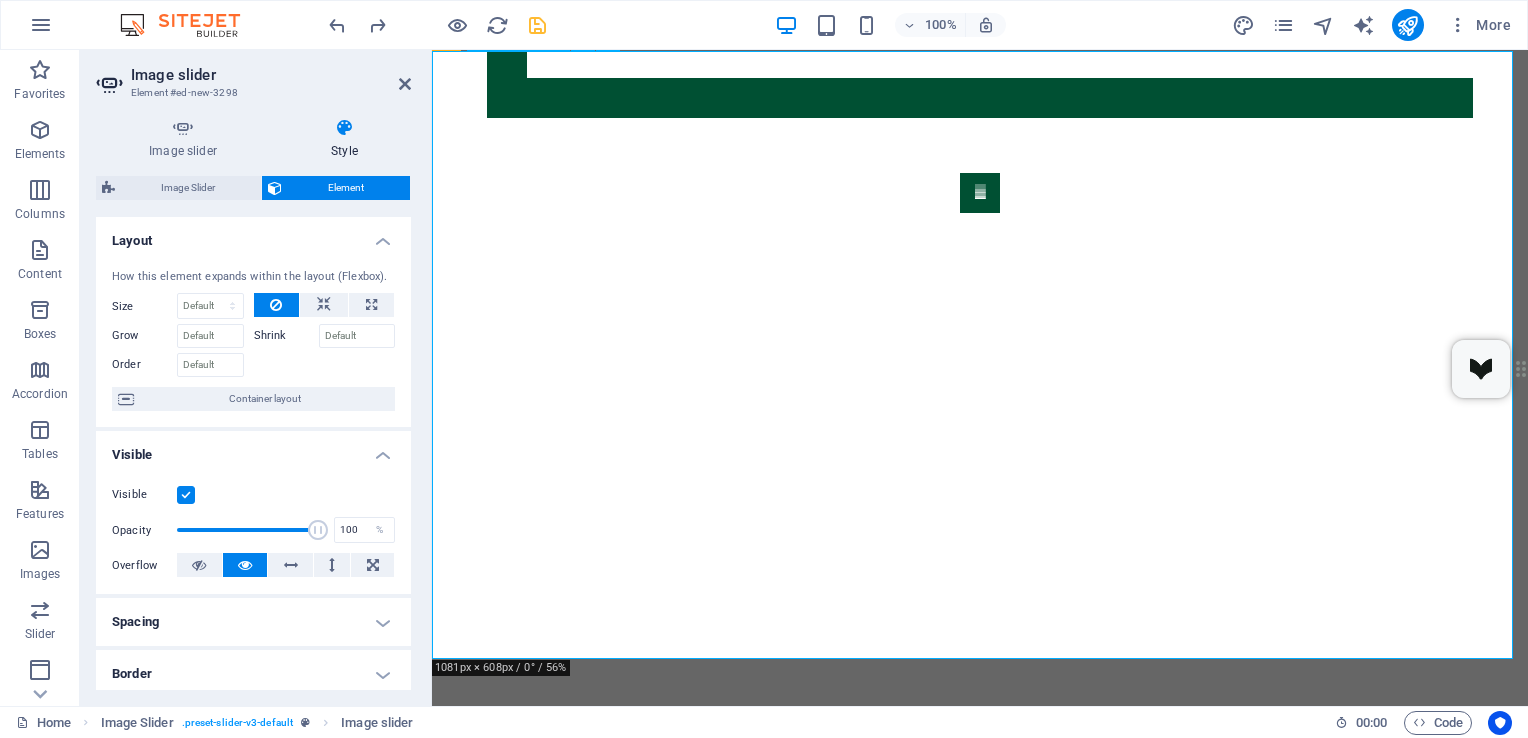 click at bounding box center (980, 193) 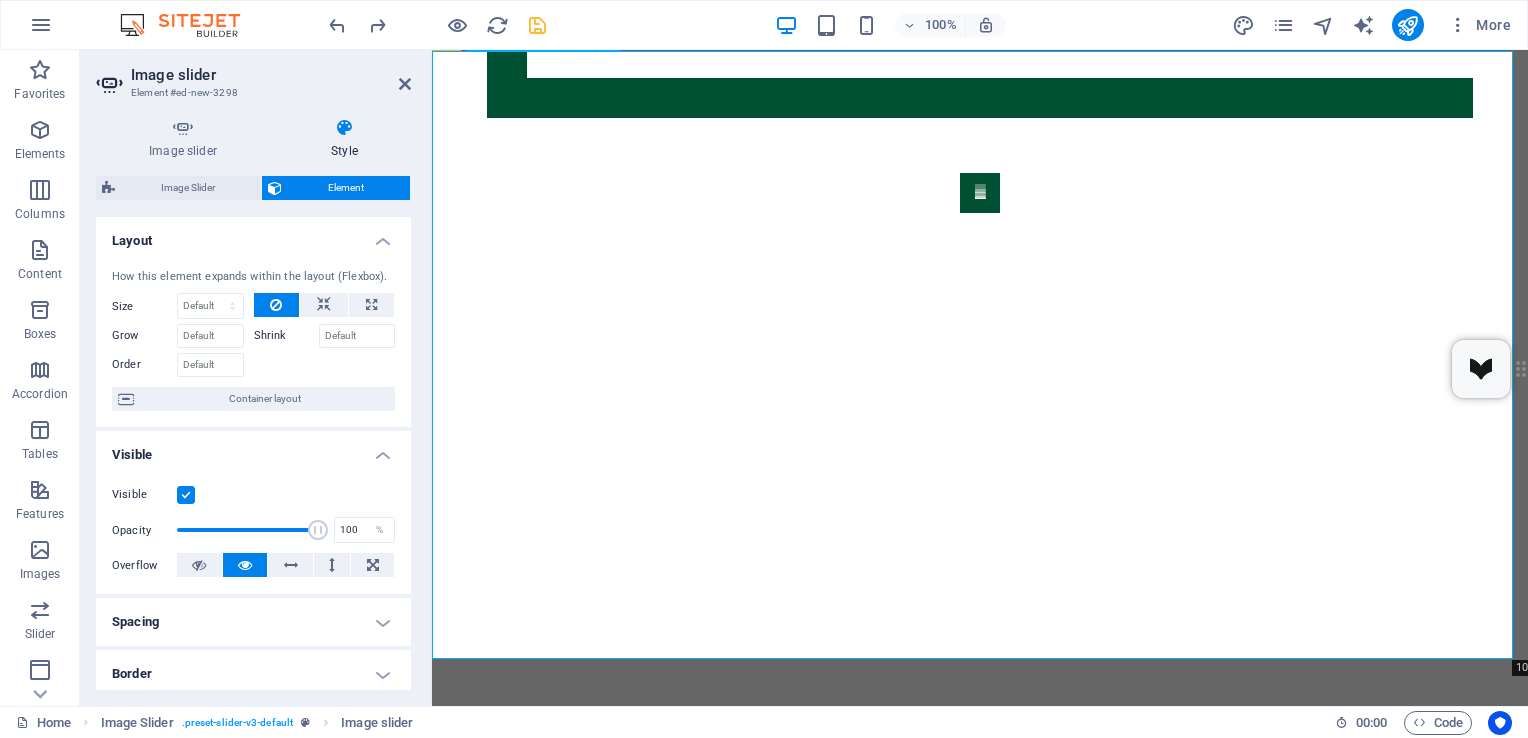 click at bounding box center (980, 193) 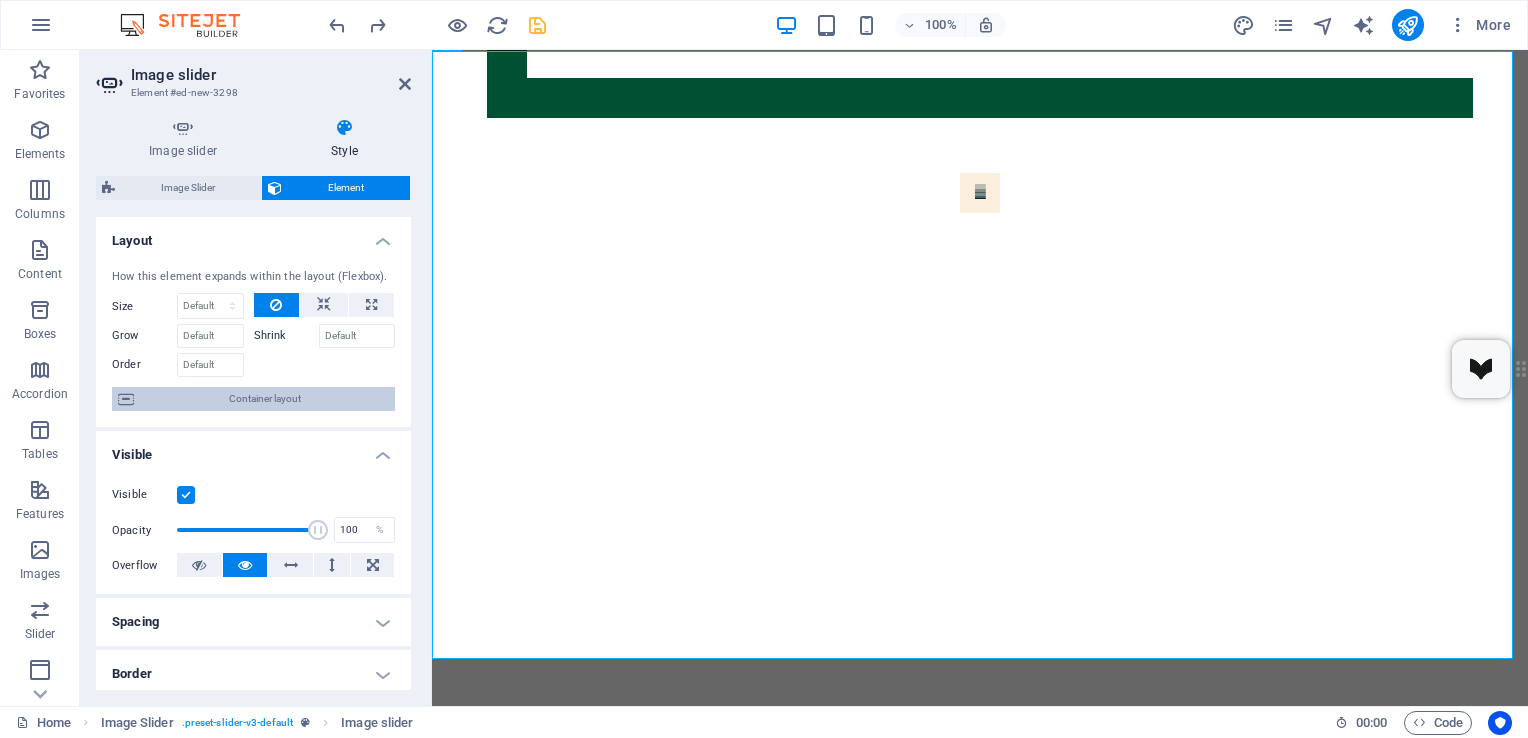 click on "Container layout" at bounding box center (264, 399) 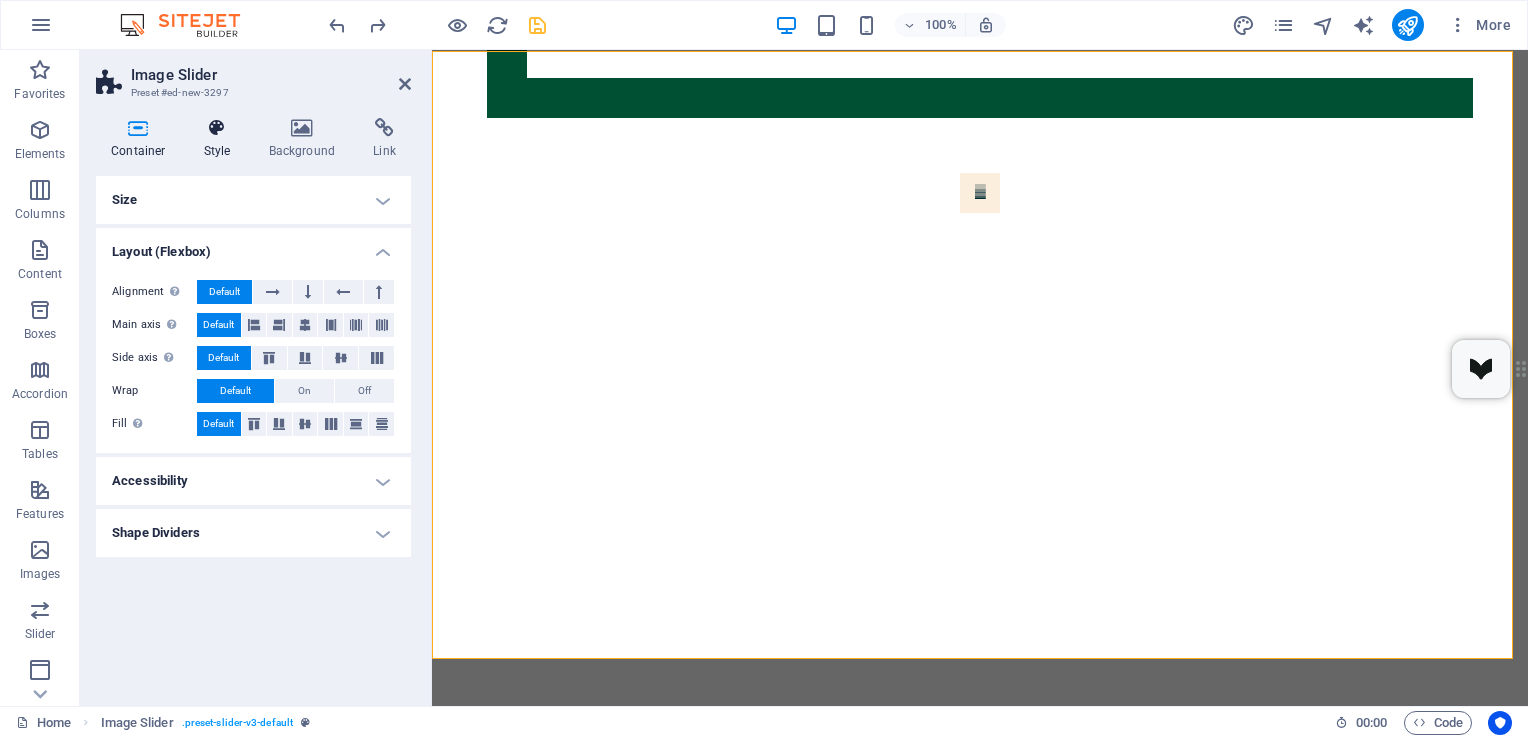 click at bounding box center (217, 128) 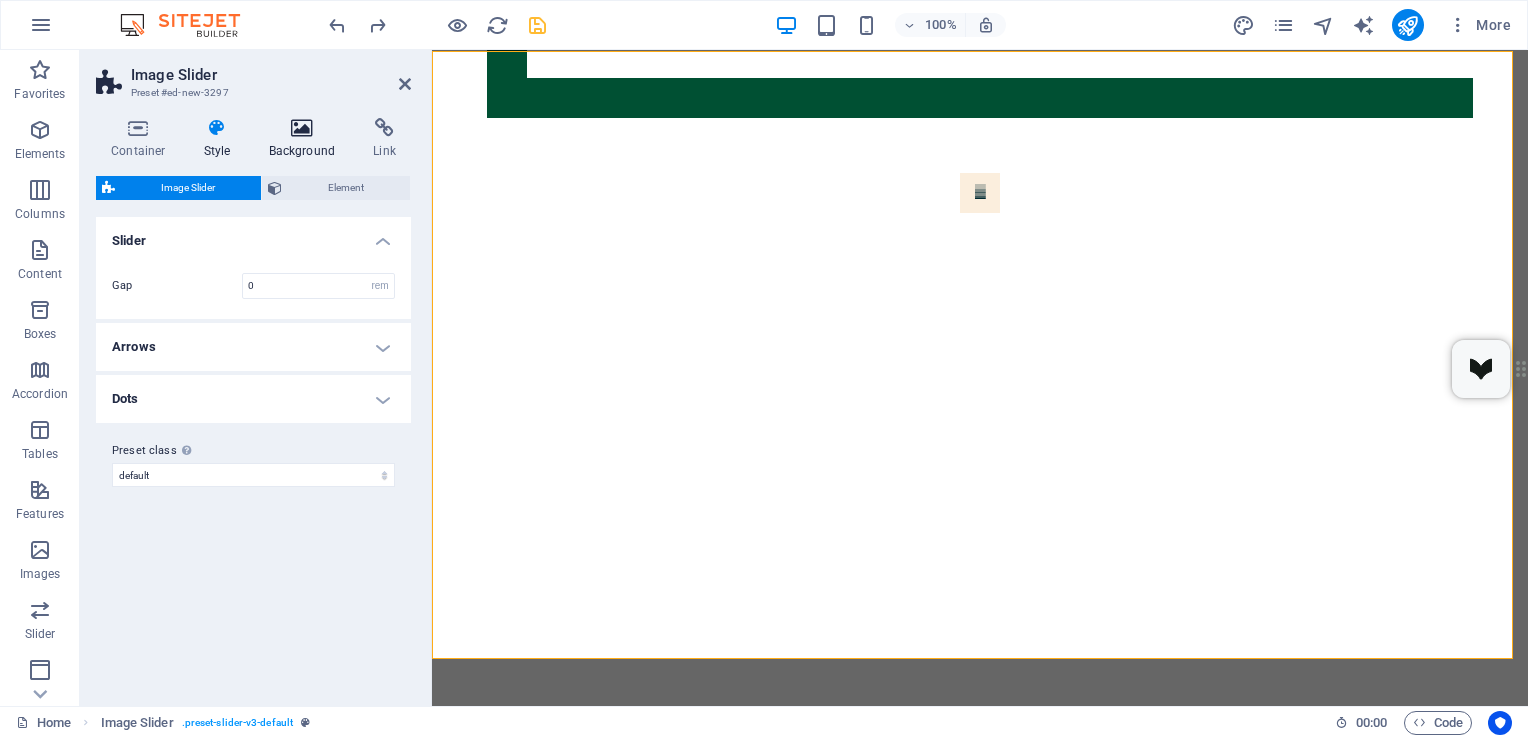click at bounding box center [302, 128] 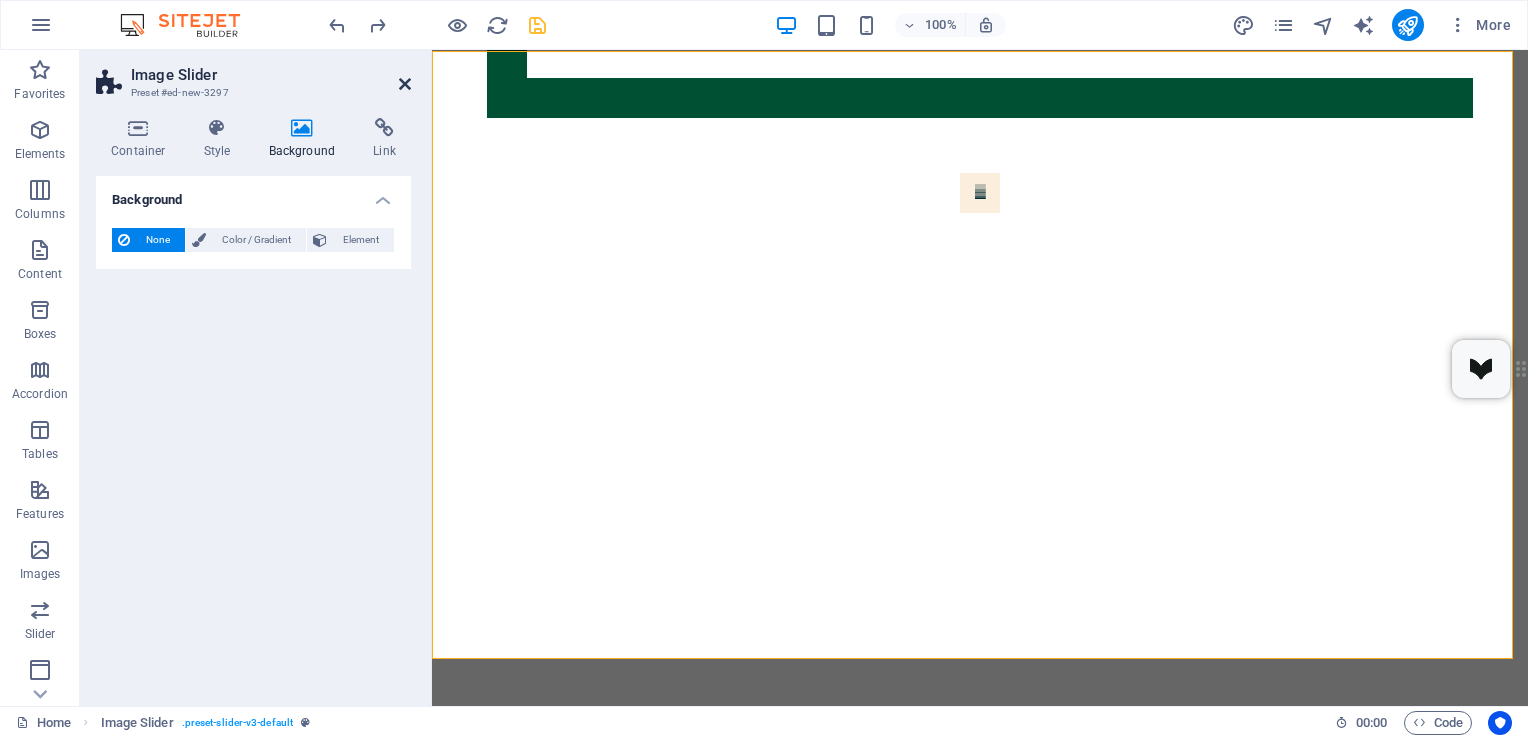 click at bounding box center [405, 84] 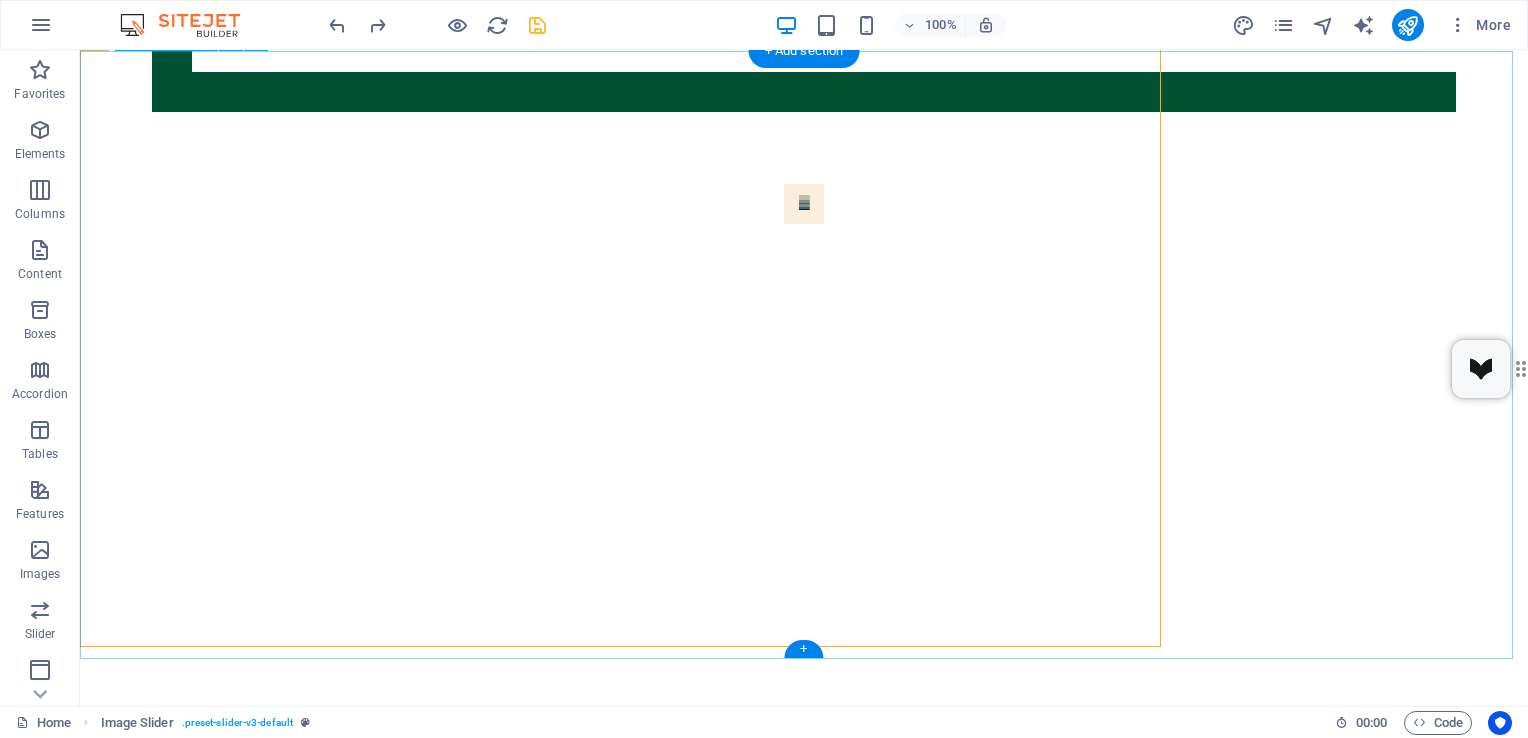 scroll, scrollTop: 1311, scrollLeft: 0, axis: vertical 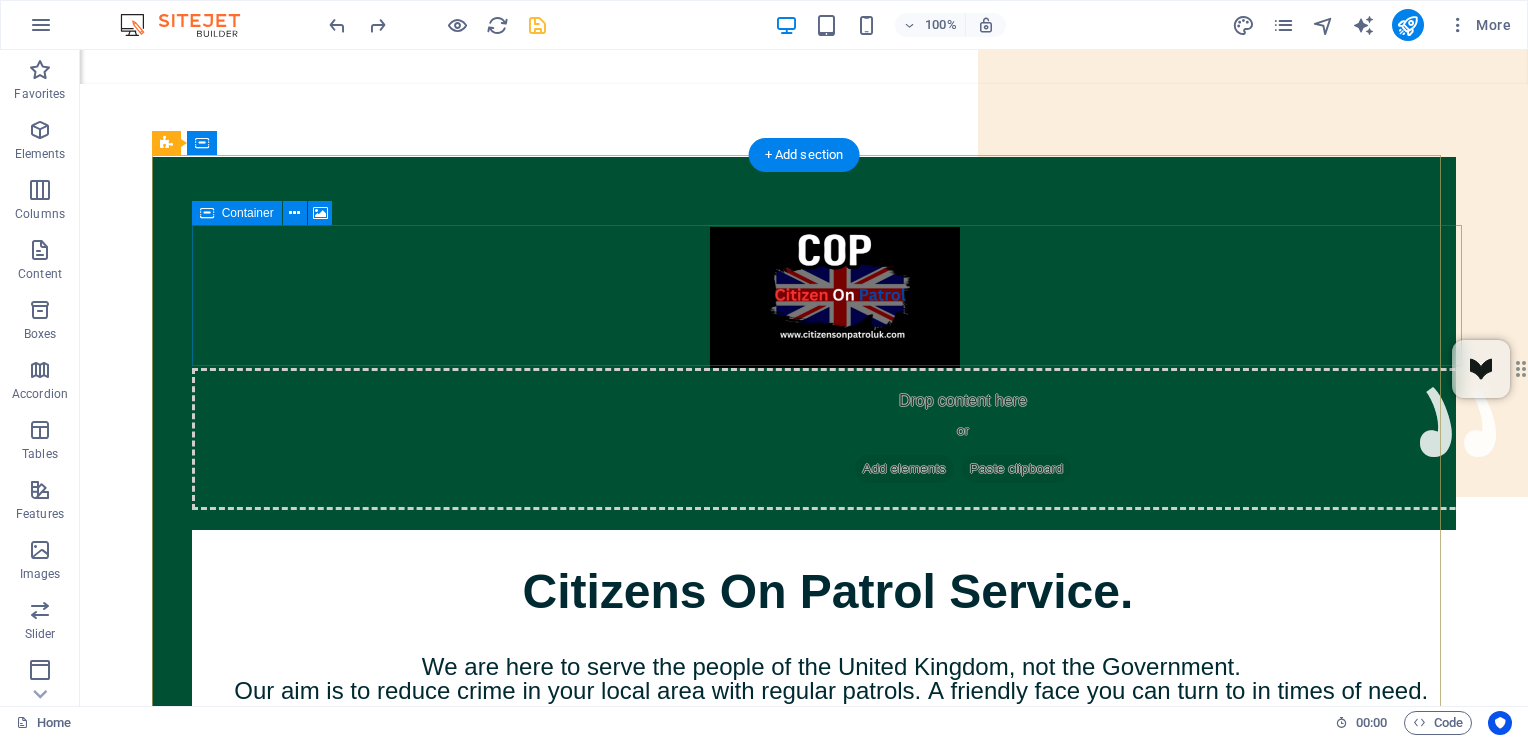 click on "Drop content here or  Add elements  Paste clipboard" at bounding box center [962, 439] 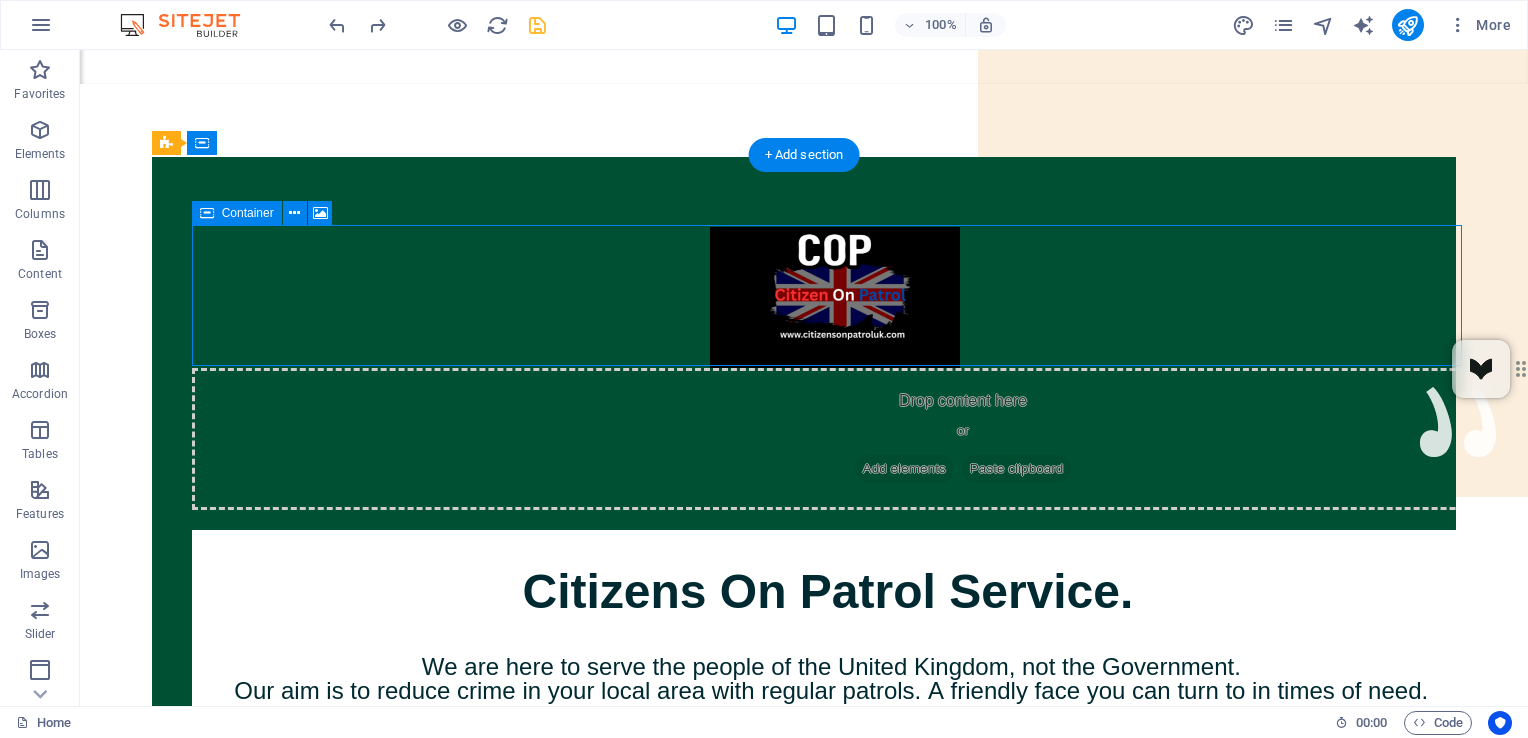 click on "Drop content here or  Add elements  Paste clipboard" at bounding box center [962, 439] 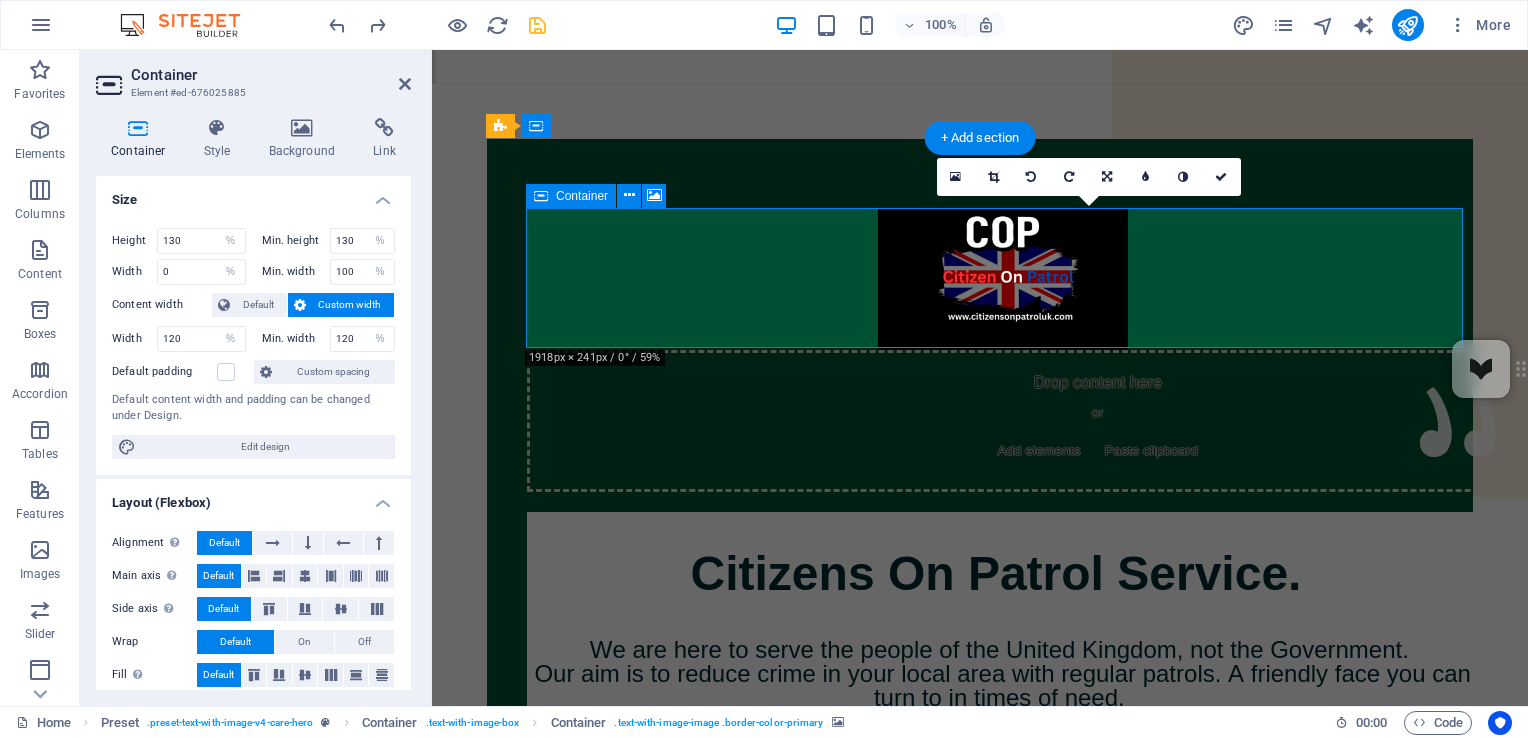 click on "Drop content here or  Add elements  Paste clipboard" at bounding box center [1098, 421] 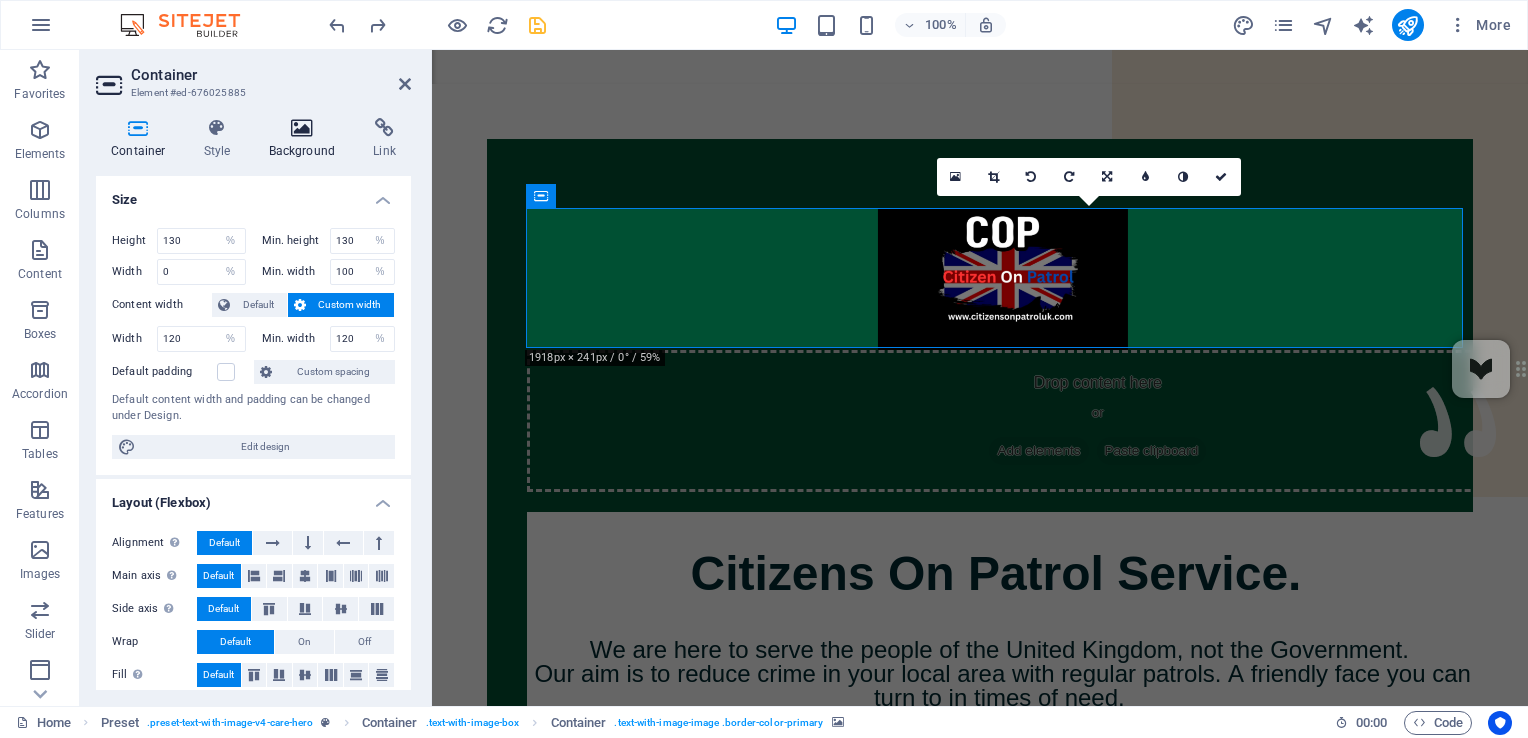 click at bounding box center [302, 128] 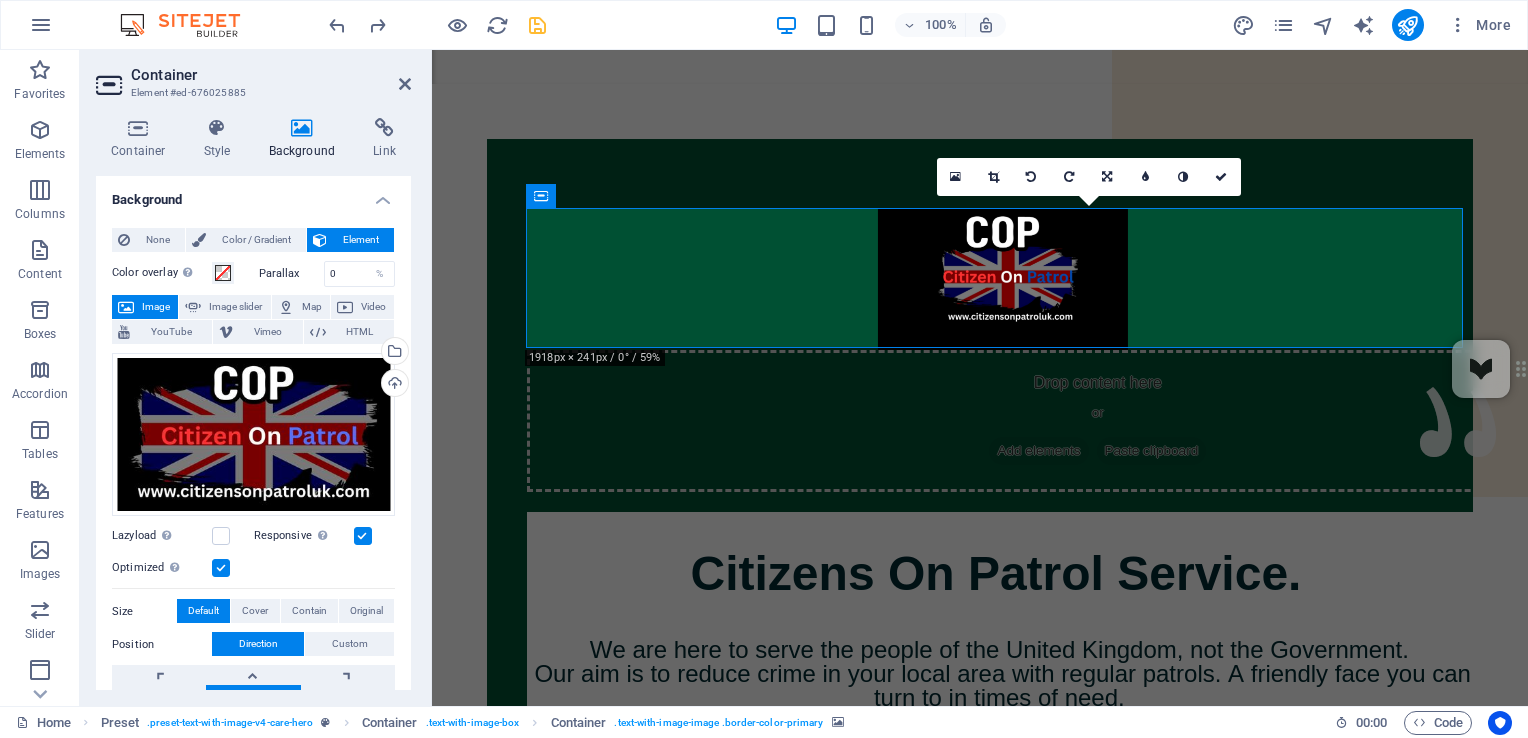 scroll, scrollTop: 223, scrollLeft: 0, axis: vertical 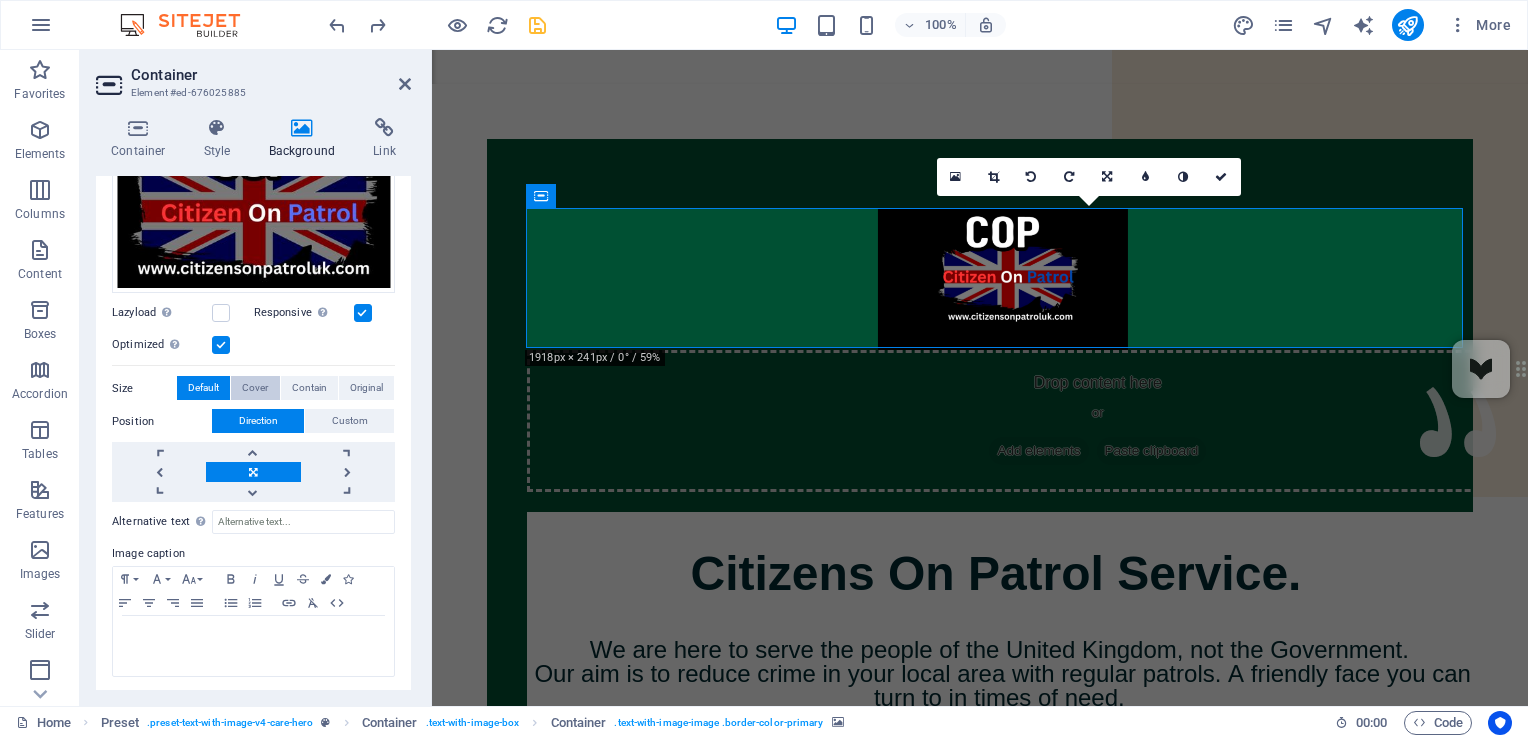 click on "Cover" at bounding box center (255, 388) 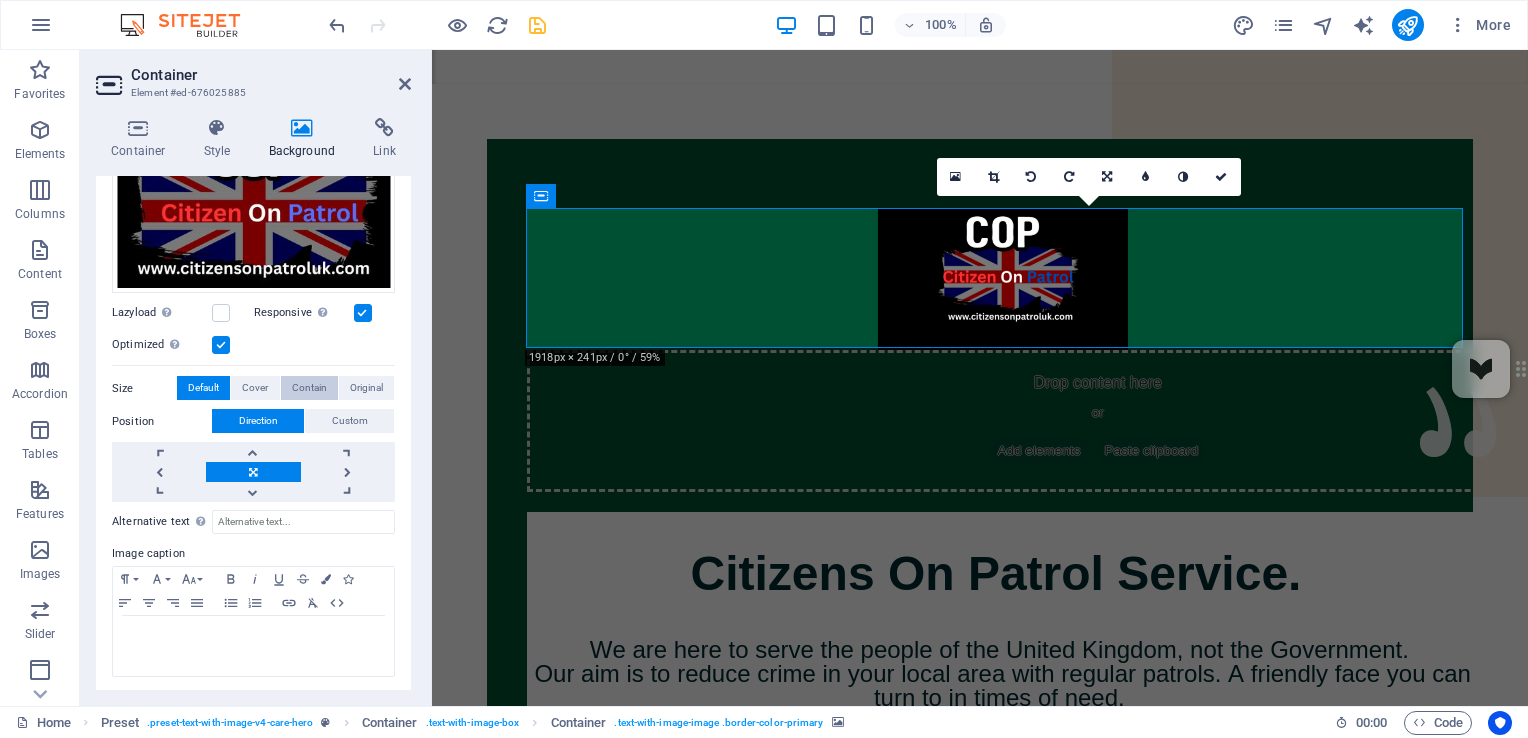 click on "Contain" at bounding box center (309, 388) 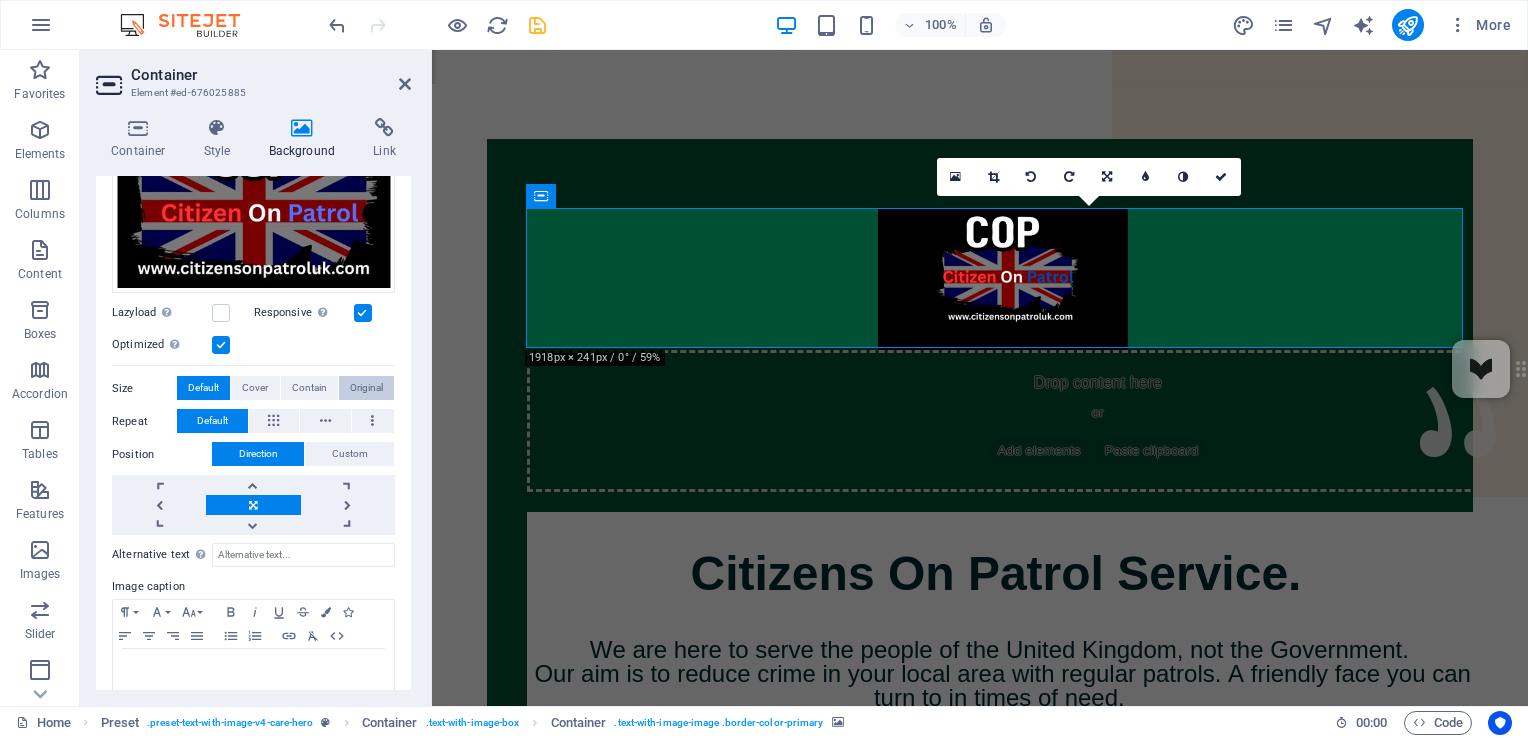 click on "Original" at bounding box center (366, 388) 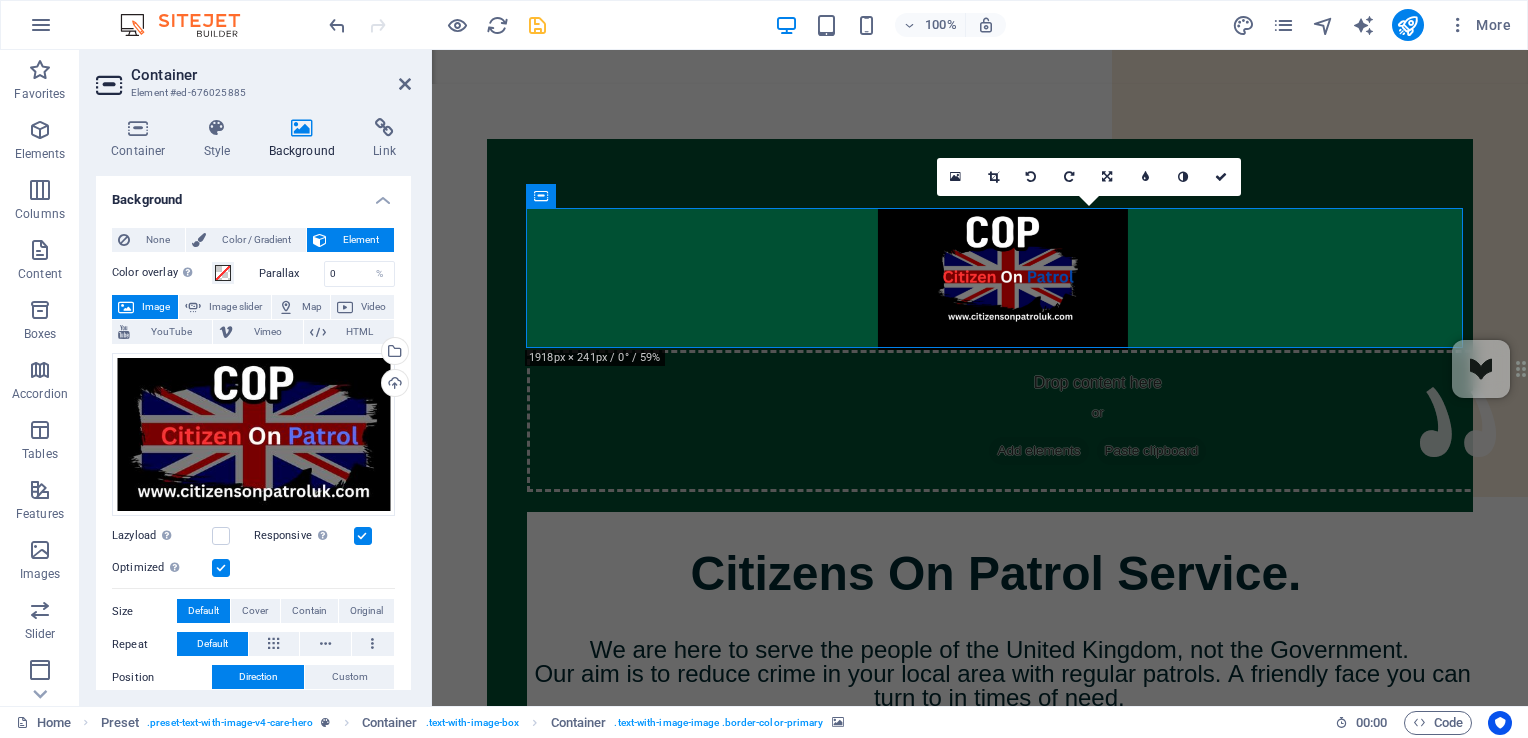 scroll, scrollTop: 0, scrollLeft: 0, axis: both 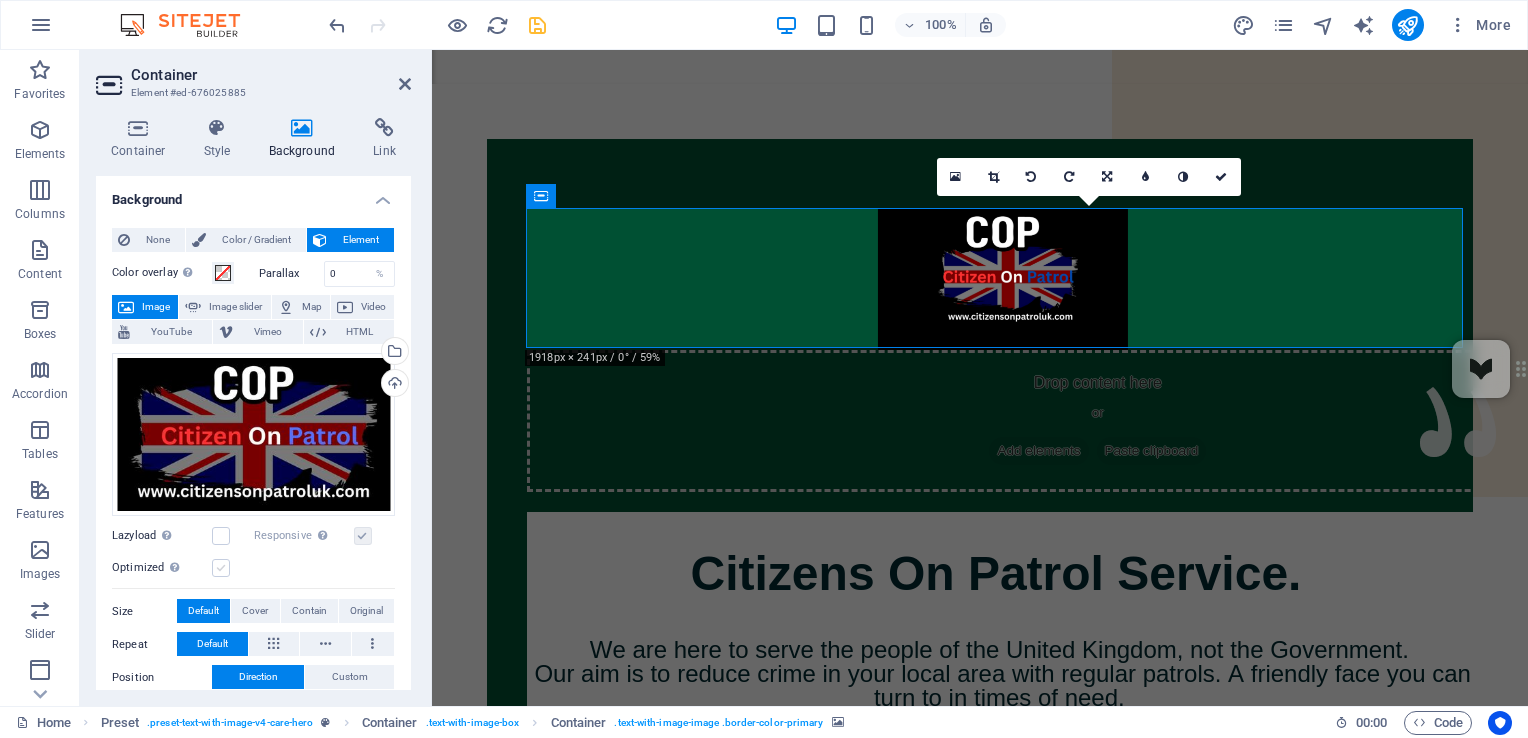 click at bounding box center (221, 568) 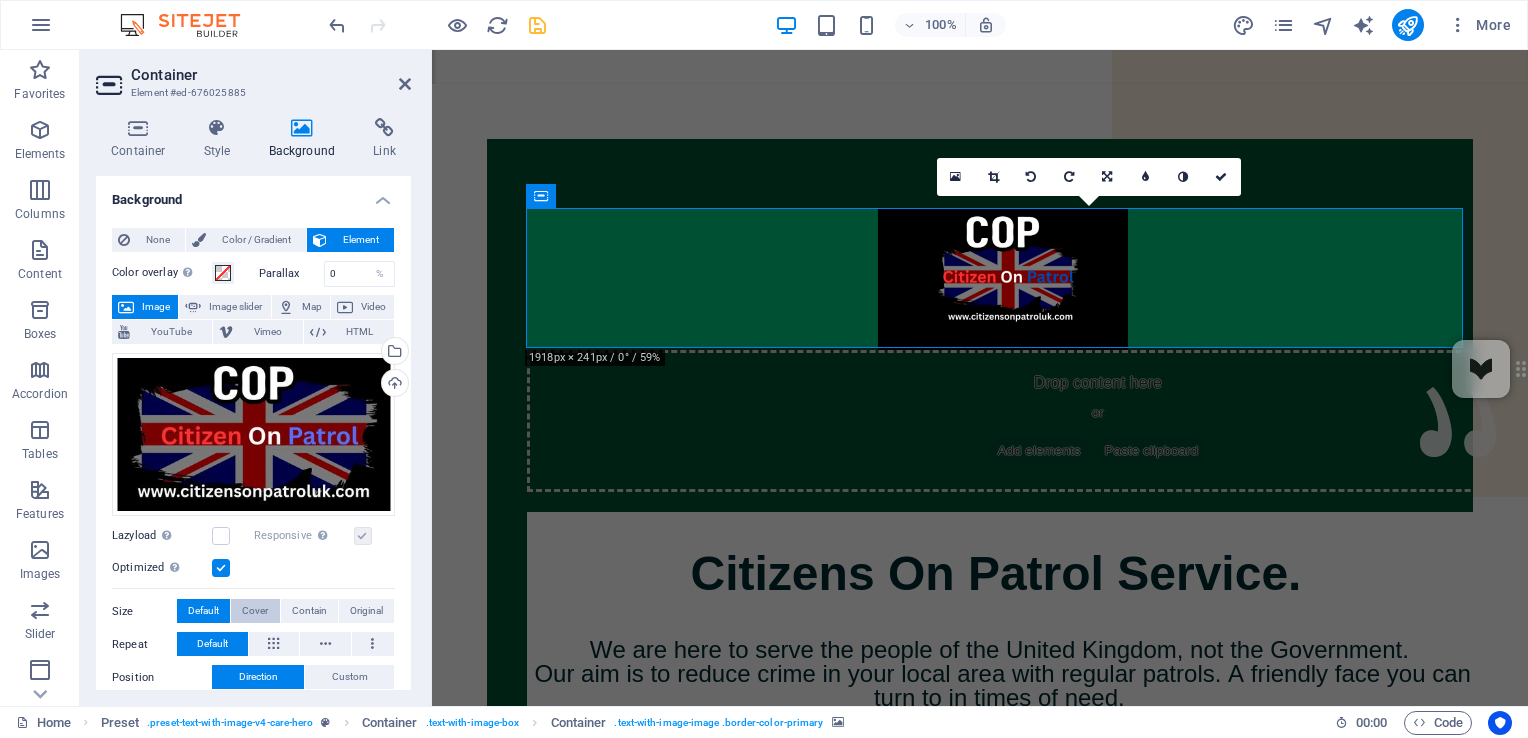 click on "Cover" at bounding box center [255, 611] 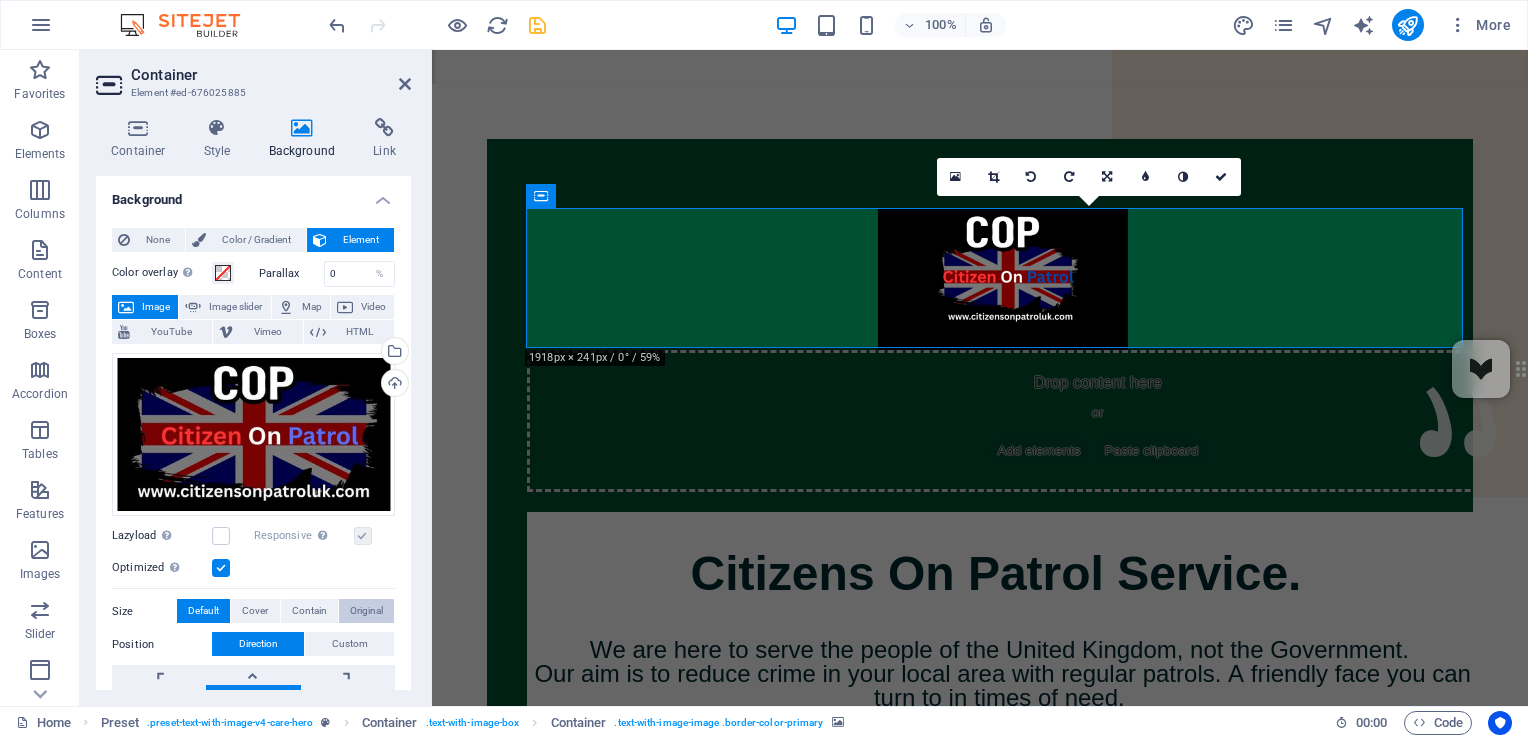 click on "Original" at bounding box center [366, 611] 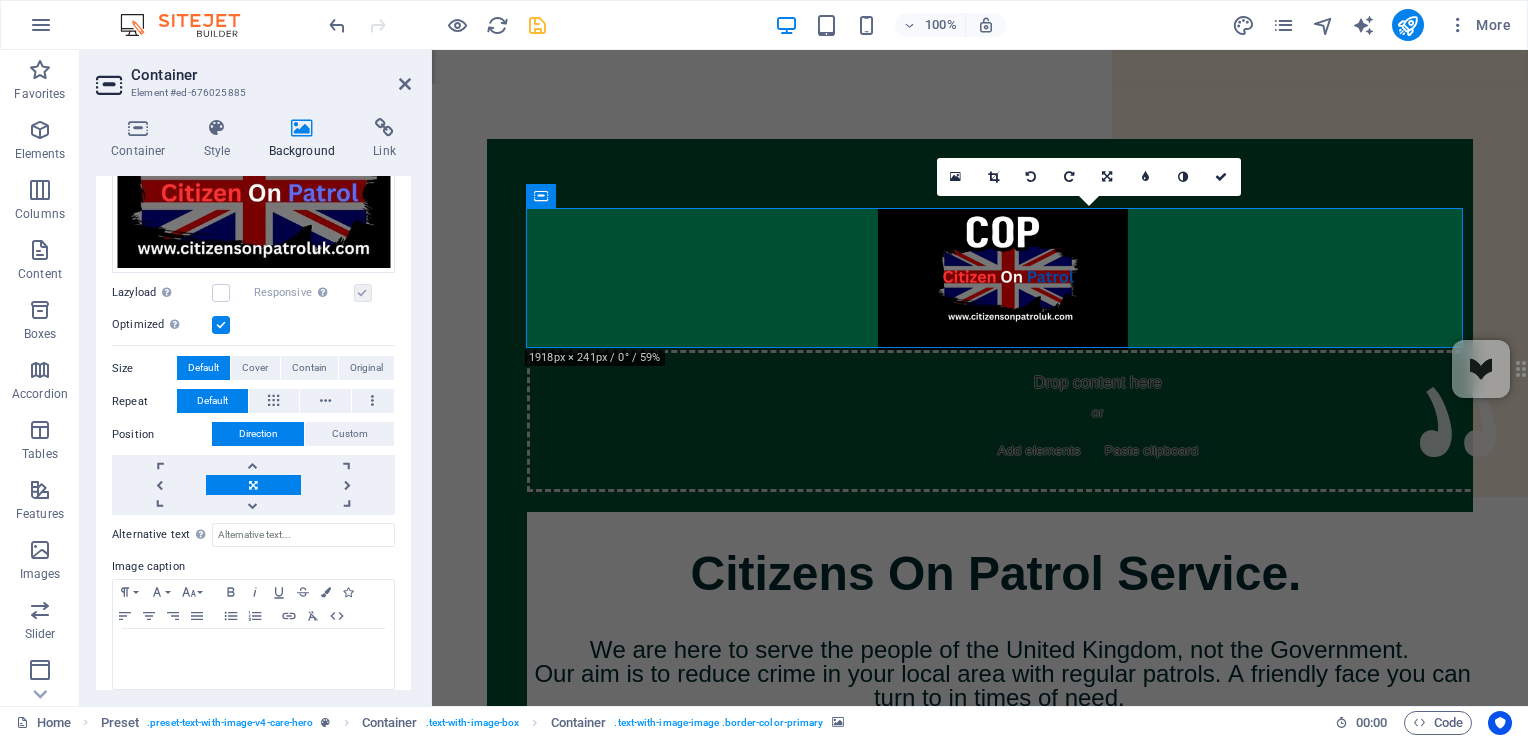 scroll, scrollTop: 256, scrollLeft: 0, axis: vertical 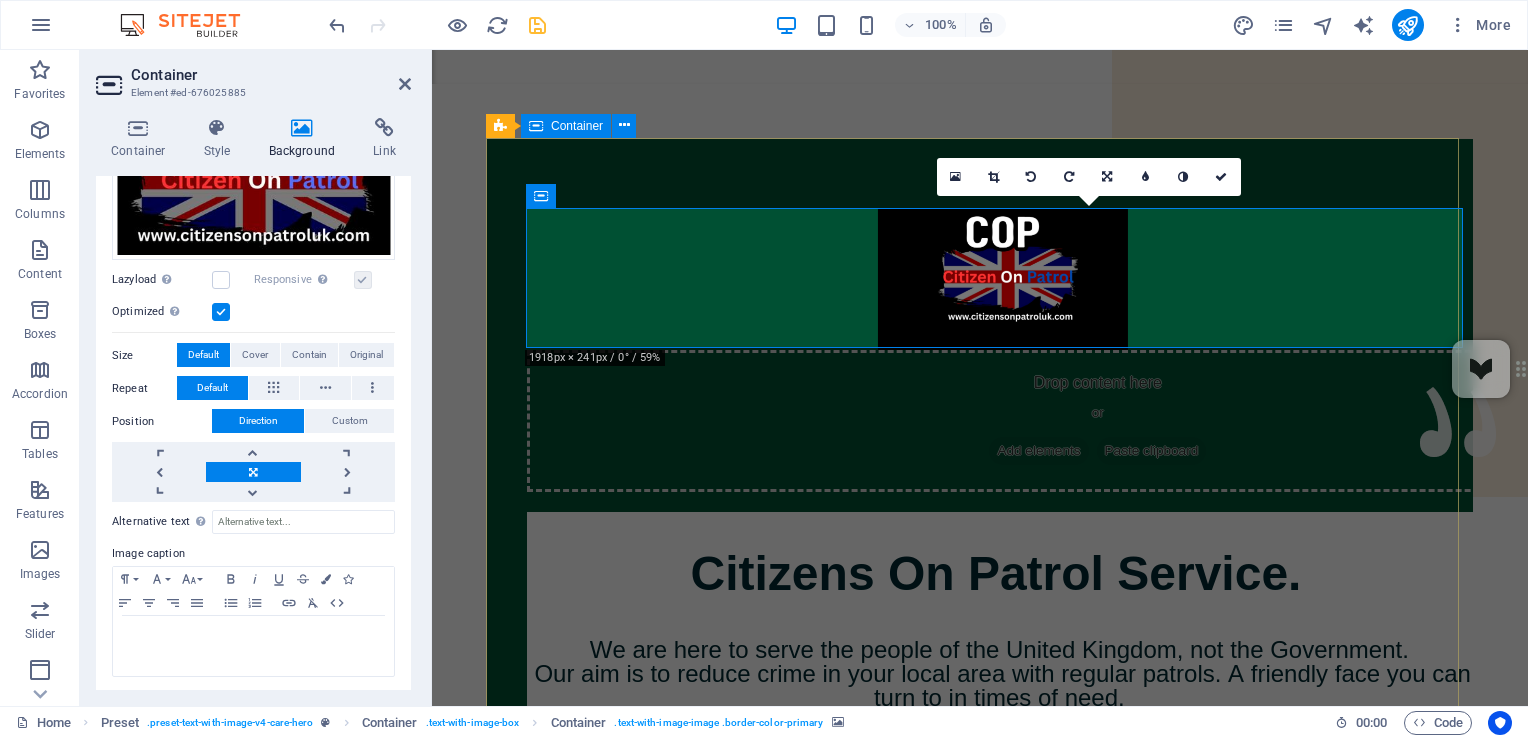 click on "Drop content here or  Add elements  Paste clipboard   Citizens On Patrol Service.     We are here to serve the people of the United Kingdom, not the Government.   Our aim is to reduce crime in your local area with regular patrols. A friendly face you can turn to in times of need.   We are not the police, but we can do much more. Prevention is better than detection.    Criminals will think twice with  COPS  on the beat.       Coming to a Town and City near you.     We need your Support.   If you support us Please Donate.   We have no funding apart from Donations. We Need Uniforms, Equipment and Public Liability insurance. DONATE HERE" at bounding box center (980, 683) 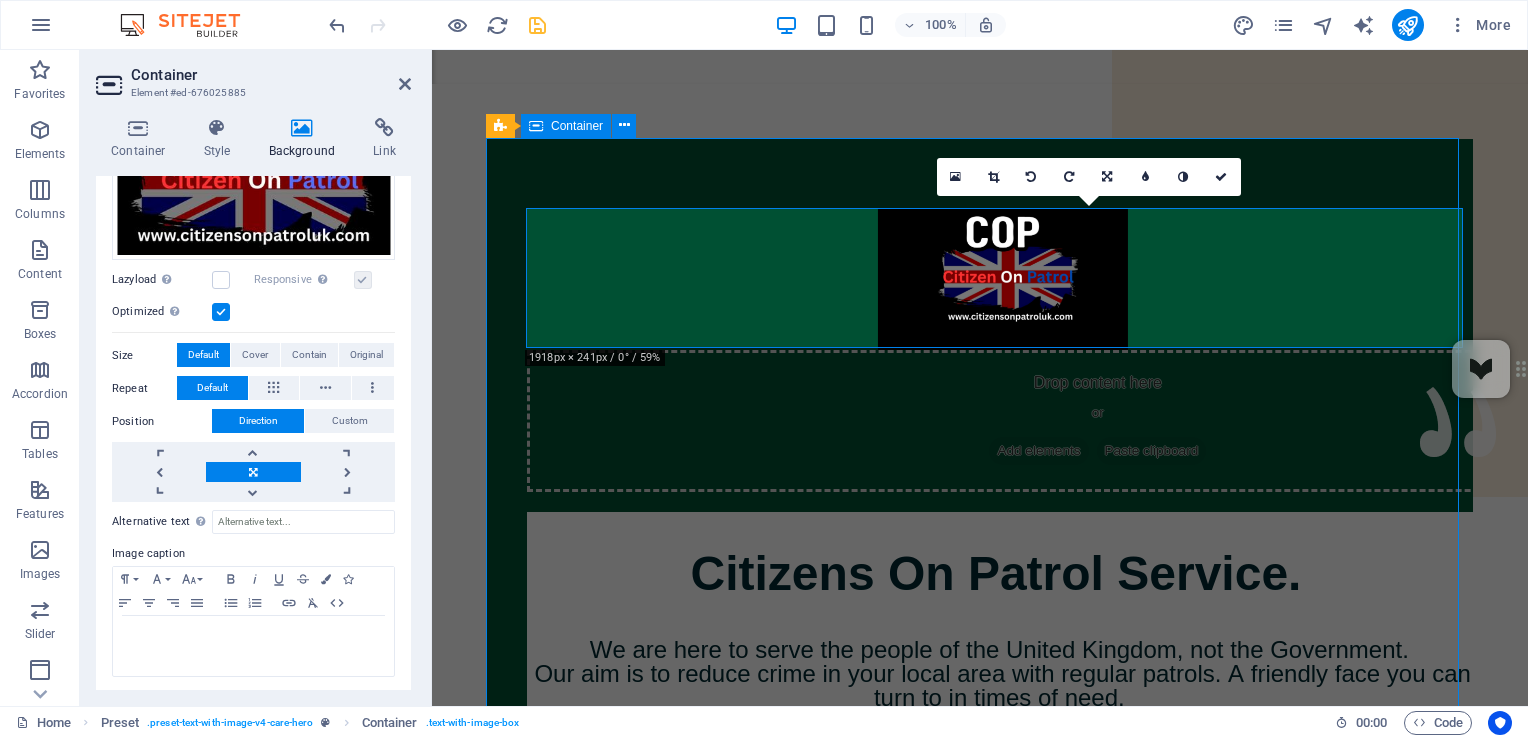 click on "Drop content here or  Add elements  Paste clipboard   Citizens On Patrol Service.     We are here to serve the people of the United Kingdom, not the Government.   Our aim is to reduce crime in your local area with regular patrols. A friendly face you can turn to in times of need.   We are not the police, but we can do much more. Prevention is better than detection.    Criminals will think twice with  COPS  on the beat.       Coming to a Town and City near you.     We need your Support.   If you support us Please Donate.   We have no funding apart from Donations. We Need Uniforms, Equipment and Public Liability insurance. DONATE HERE" at bounding box center (980, 683) 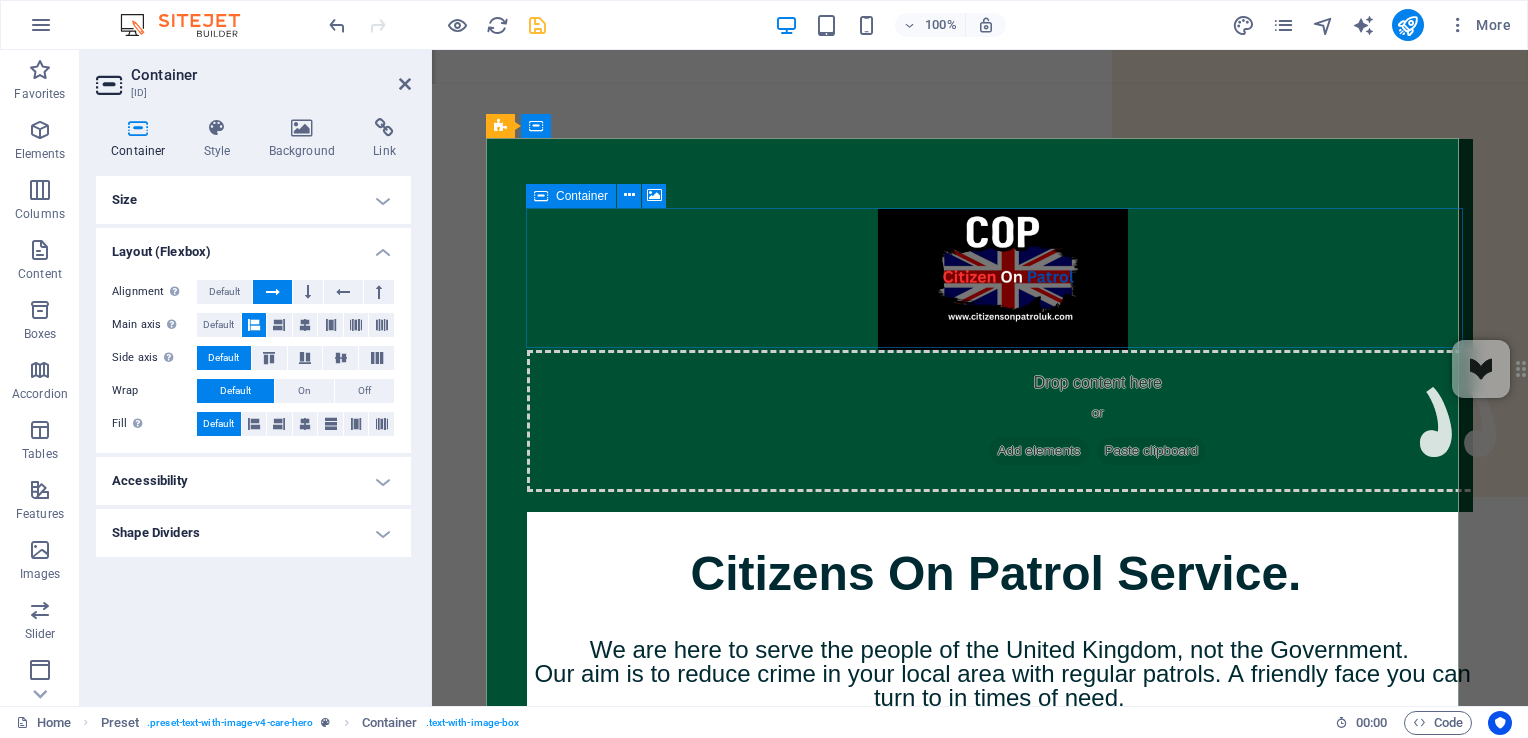 click on "Drop content here or  Add elements  Paste clipboard" at bounding box center (1098, 421) 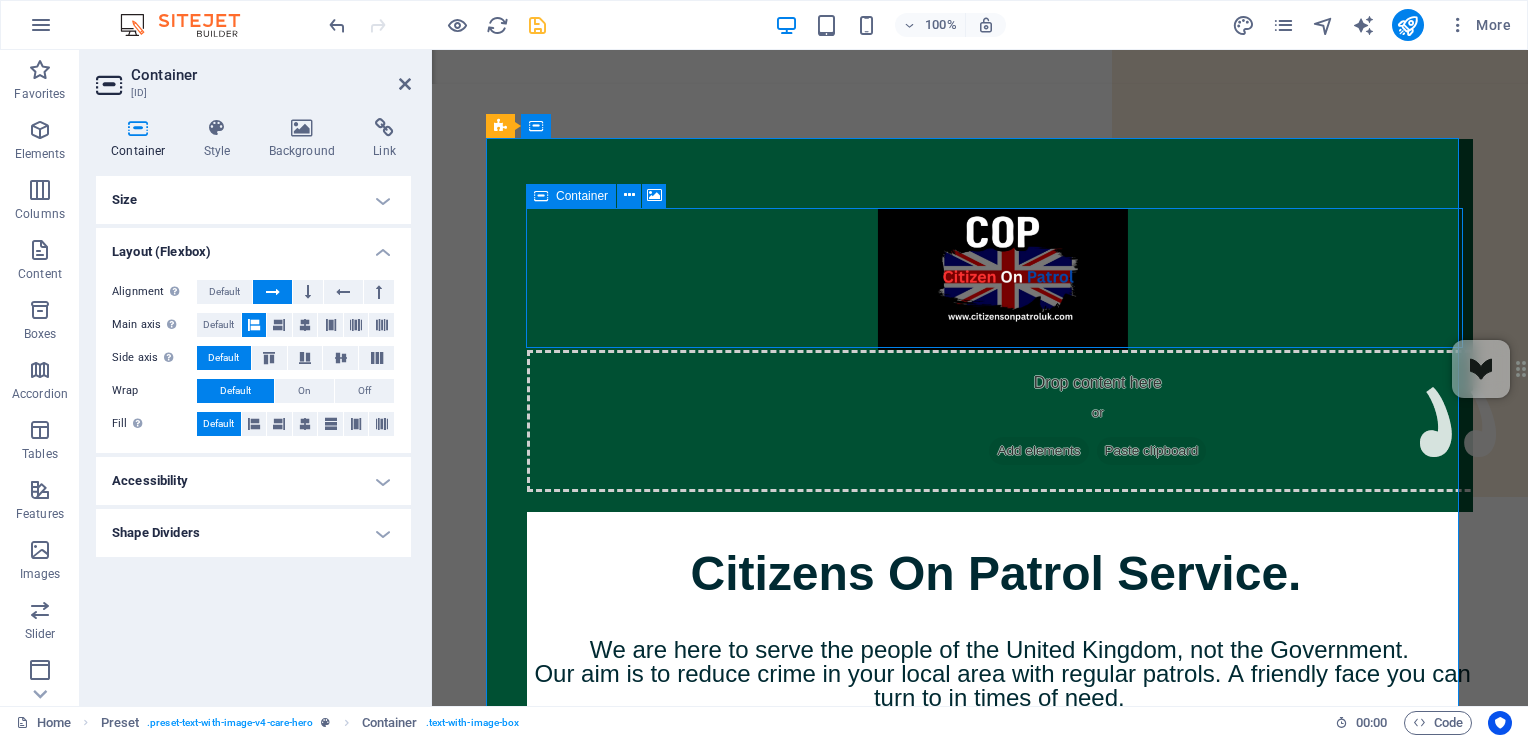 click on "Drop content here or  Add elements  Paste clipboard" at bounding box center (1098, 421) 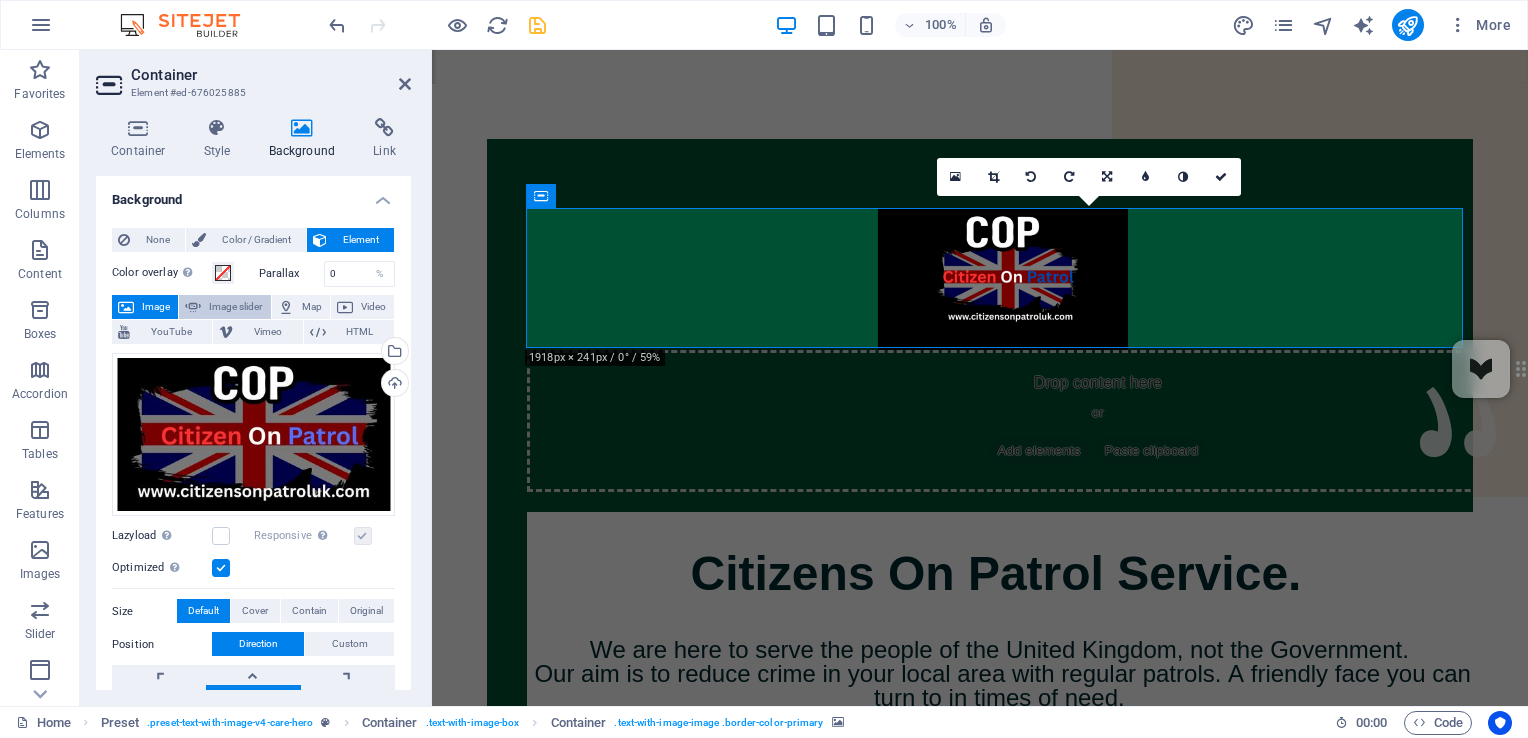 click on "Image slider" at bounding box center [235, 307] 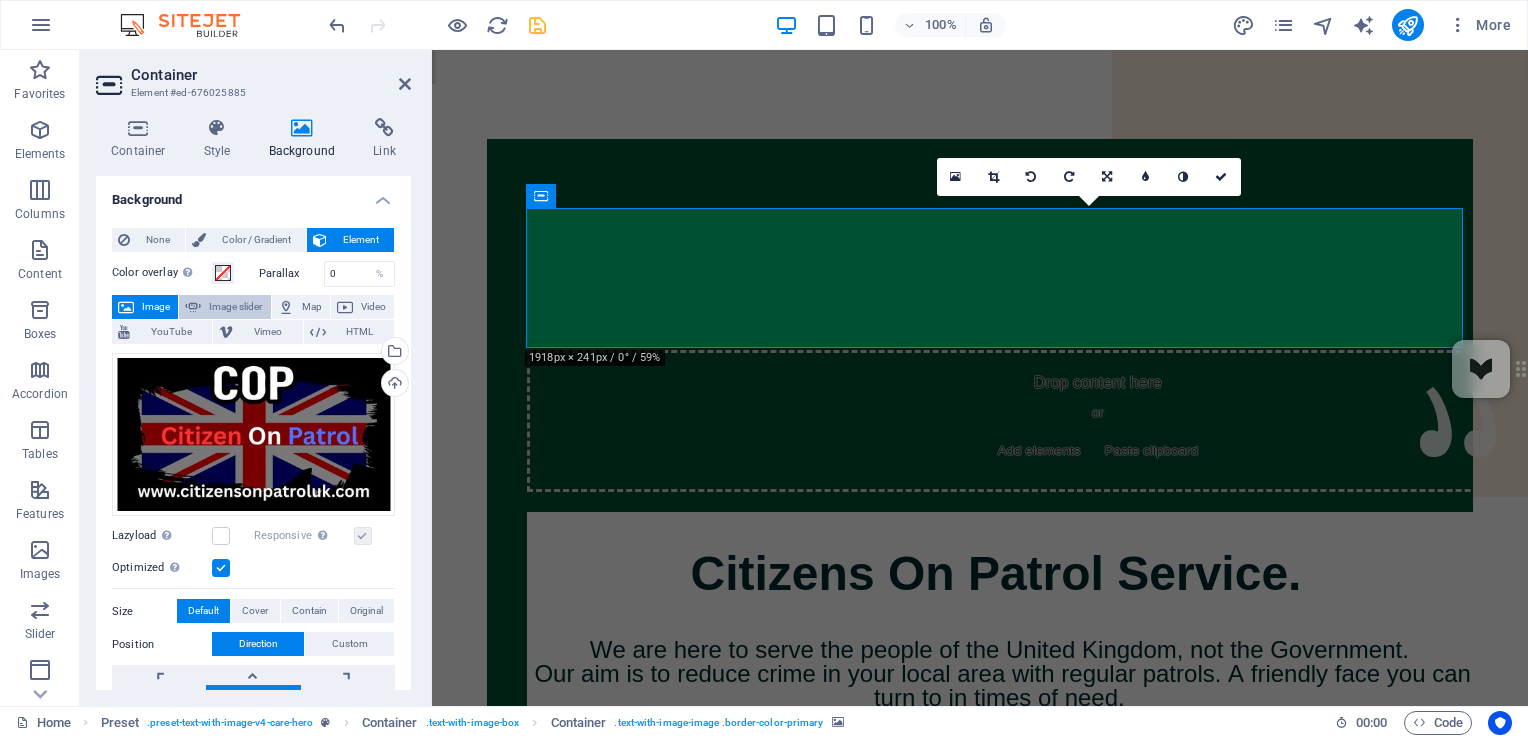 select on "ms" 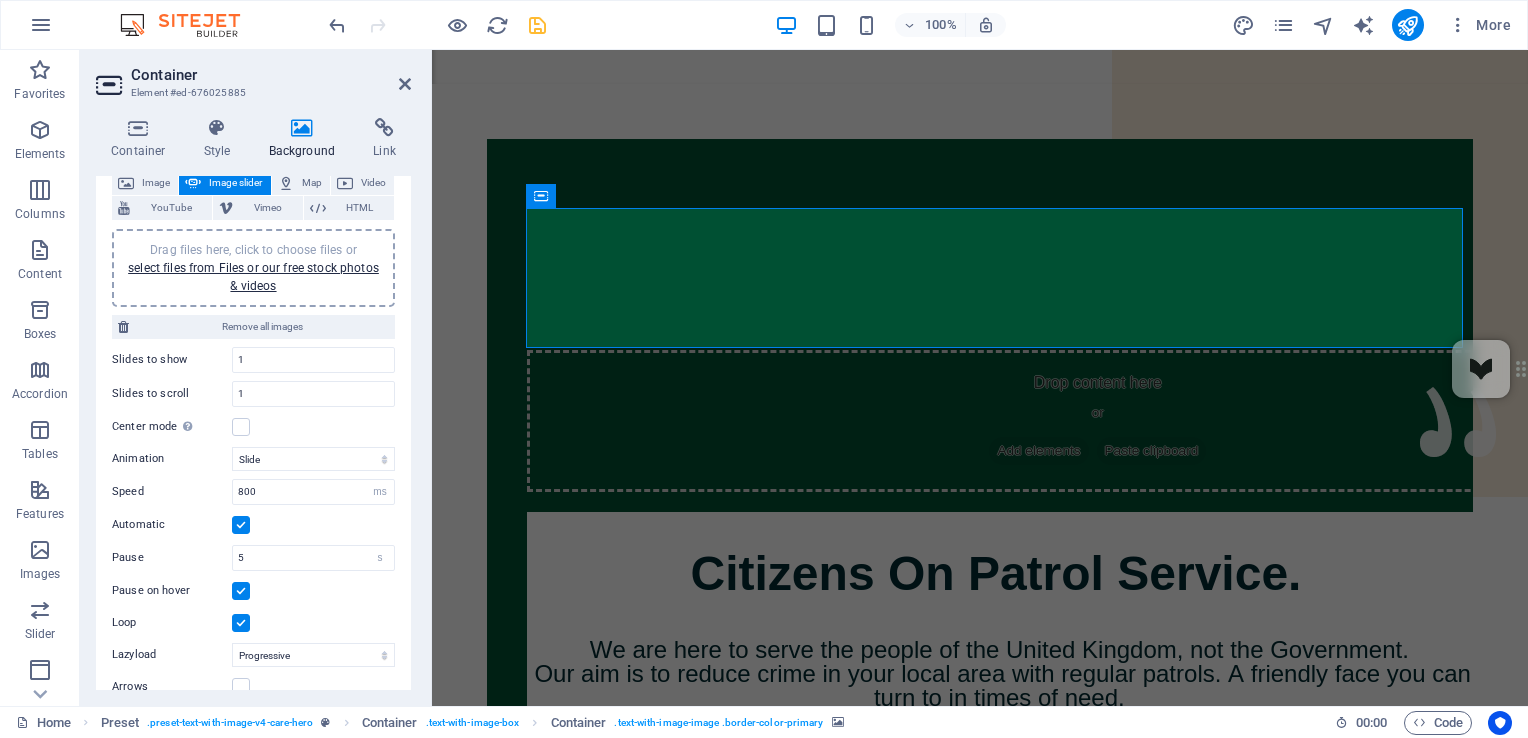 scroll, scrollTop: 176, scrollLeft: 0, axis: vertical 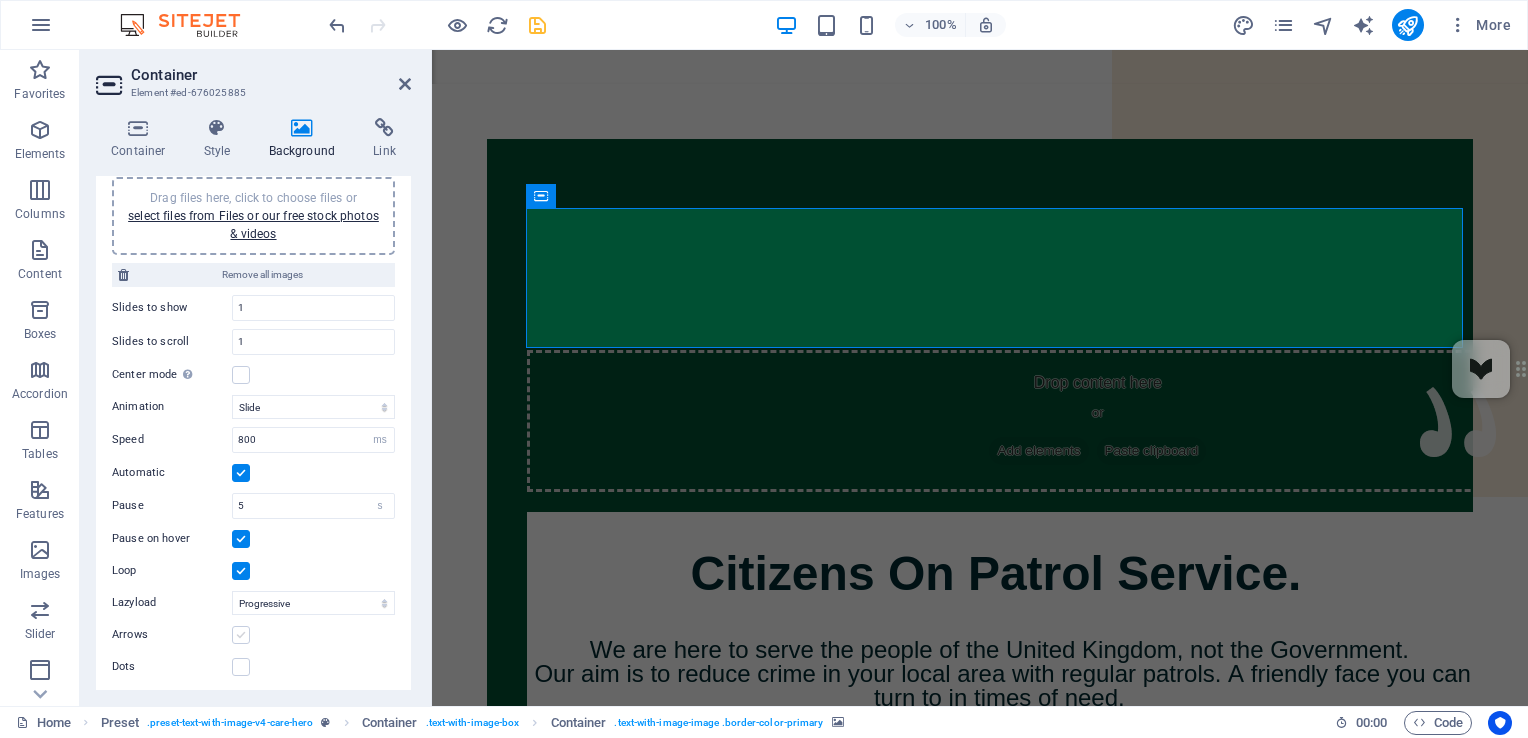 click at bounding box center (241, 635) 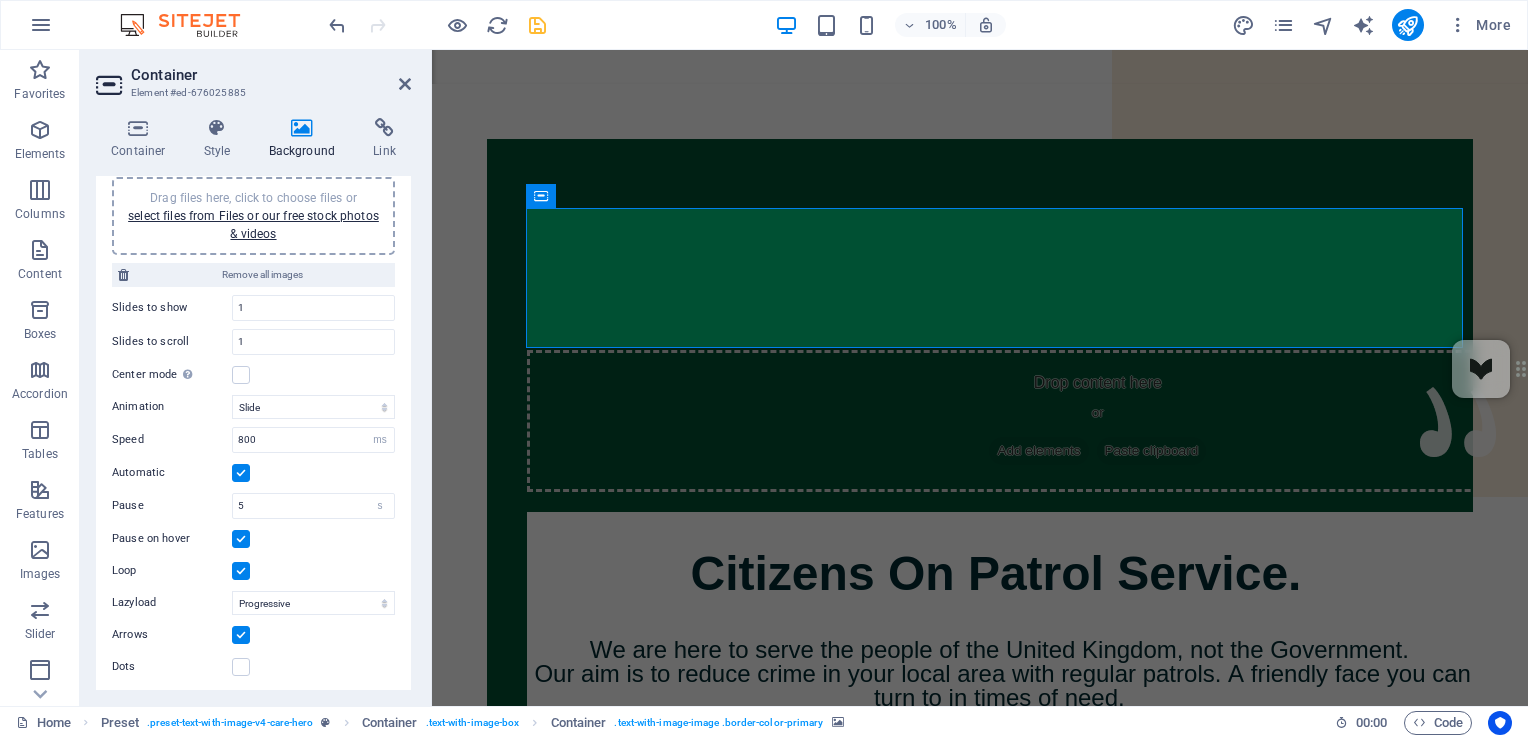 click at bounding box center [241, 635] 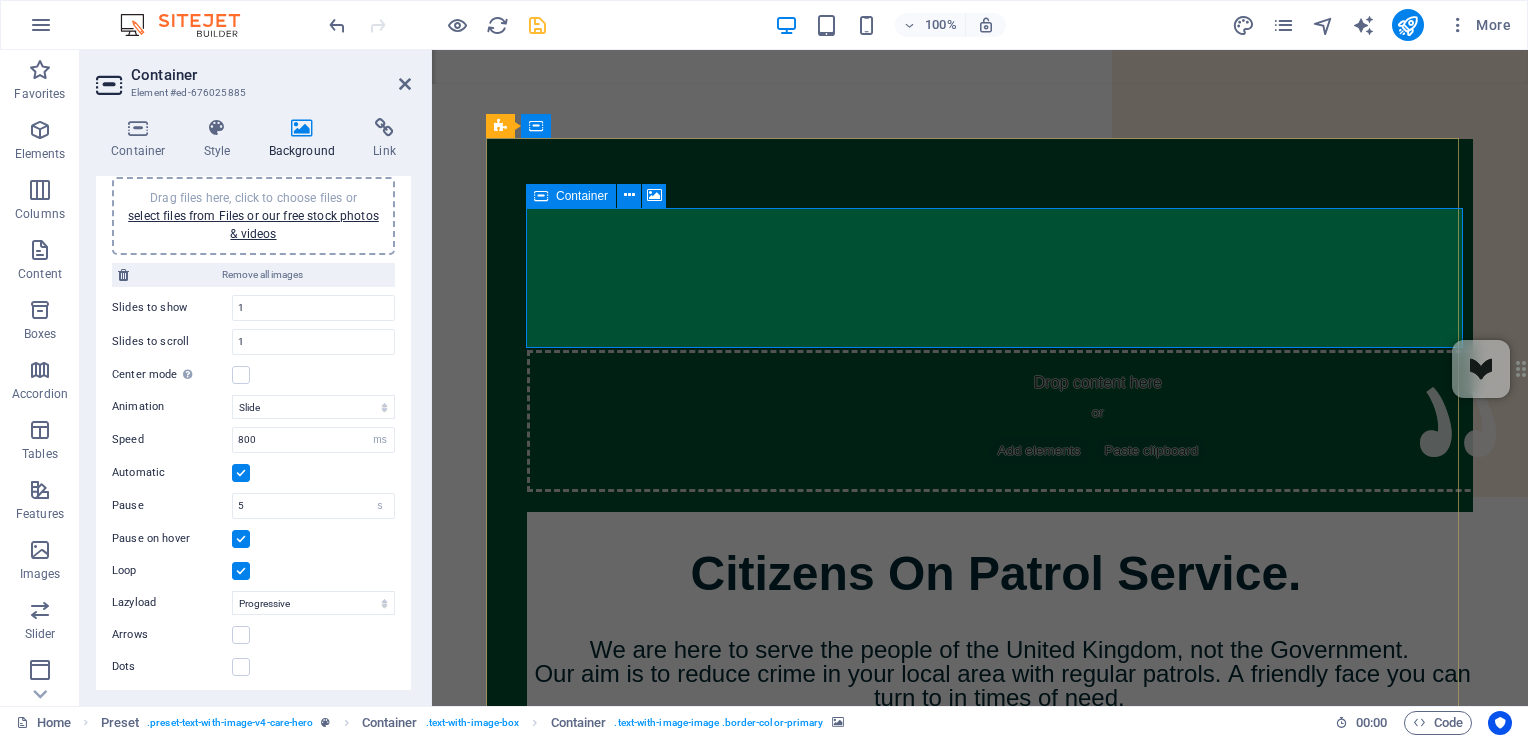 click on "Drop content here or  Add elements  Paste clipboard" at bounding box center [1098, 421] 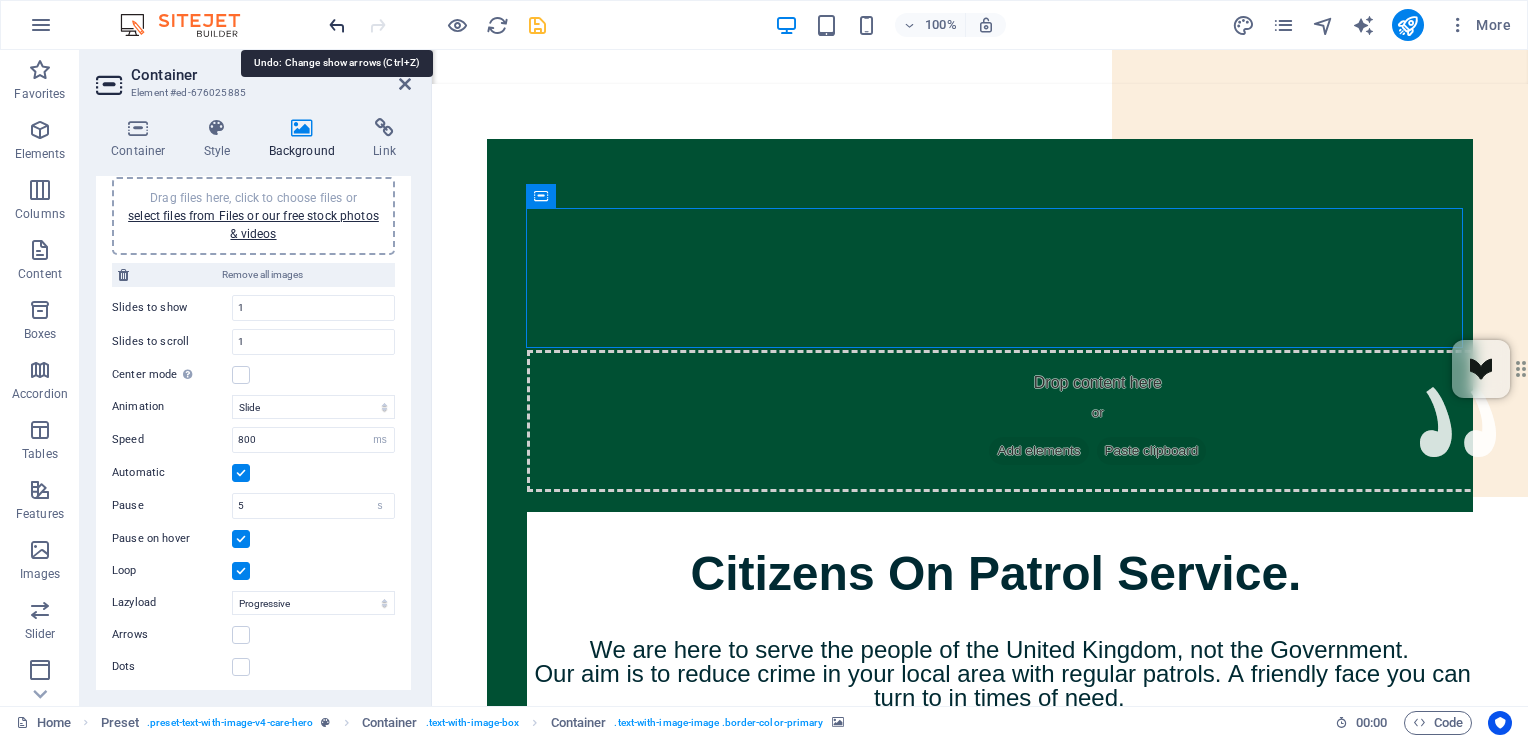 click at bounding box center (337, 25) 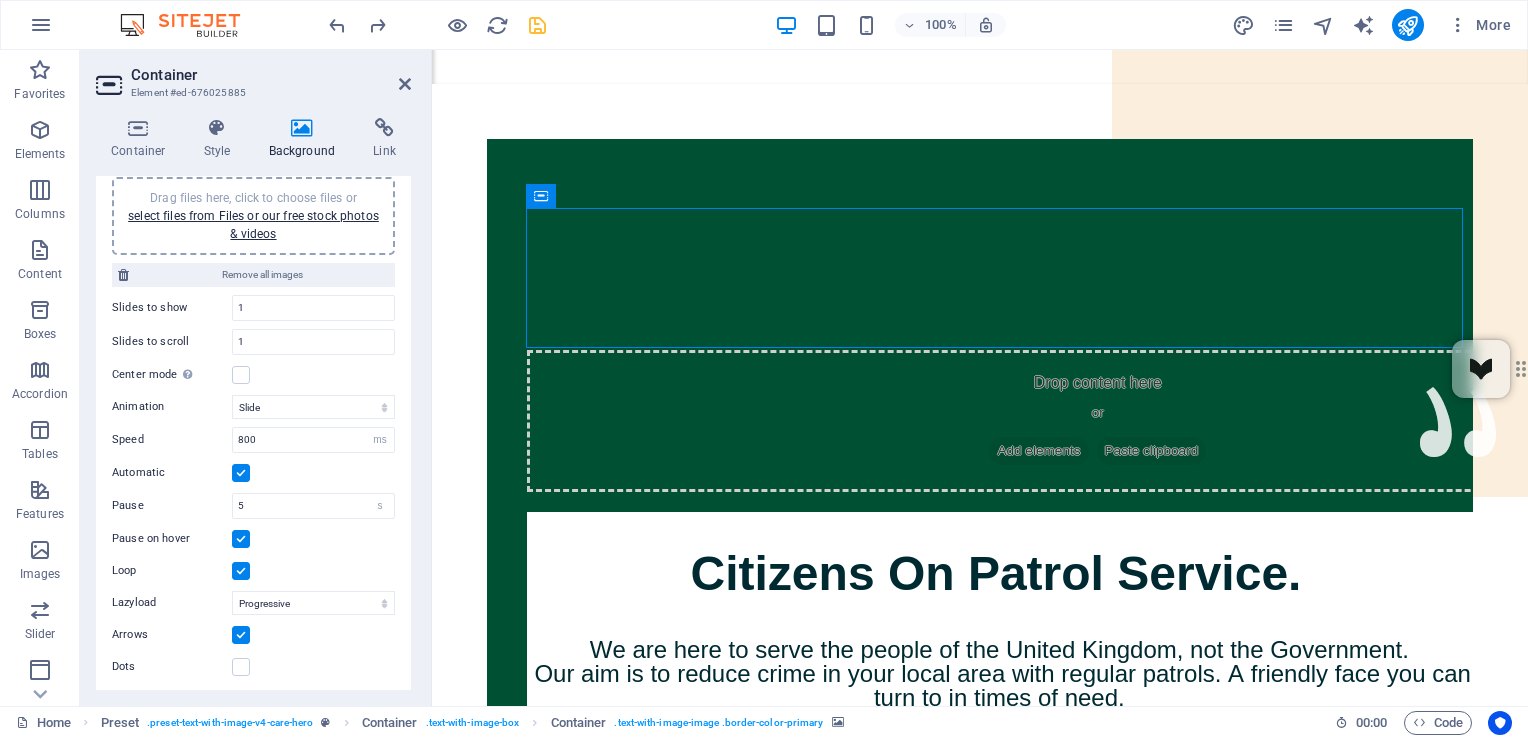 click on "Container Style Background Link Size Height 130 Default px rem % vh vw Min. height 130 None px rem % vh vw Width 0 Default px rem % em vh vw Min. width 100 None px rem % vh vw Content width Default Custom width Width 120 Default px rem % em vh vw Min. width 120 None px rem % vh vw Default padding Custom spacing Default content width and padding can be changed under Design. Edit design Layout (Flexbox) Alignment Determines the flex direction. Default Main axis Determine how elements should behave along the main axis inside this container (justify content). Default Side axis Control the vertical direction of the element inside of the container (align items). Default Wrap Default On Off Fill Controls the distances and direction of elements on the y-axis across several lines (align content). Default Accessibility ARIA helps assistive technologies (like screen readers) to understand the role, state, and behavior of web elements Role The ARIA role defines the purpose of an element.  None Alert None" at bounding box center [253, 404] 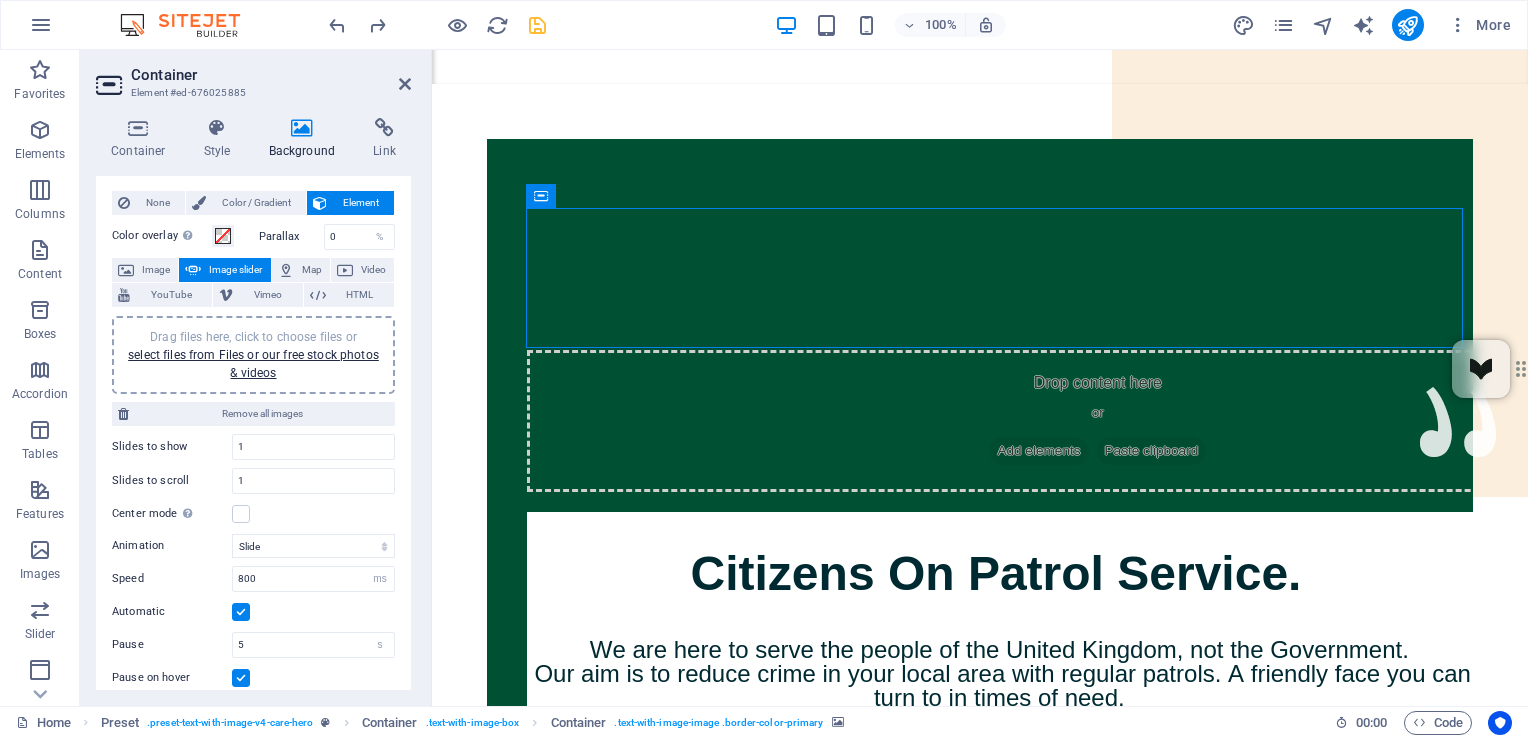 scroll, scrollTop: 0, scrollLeft: 0, axis: both 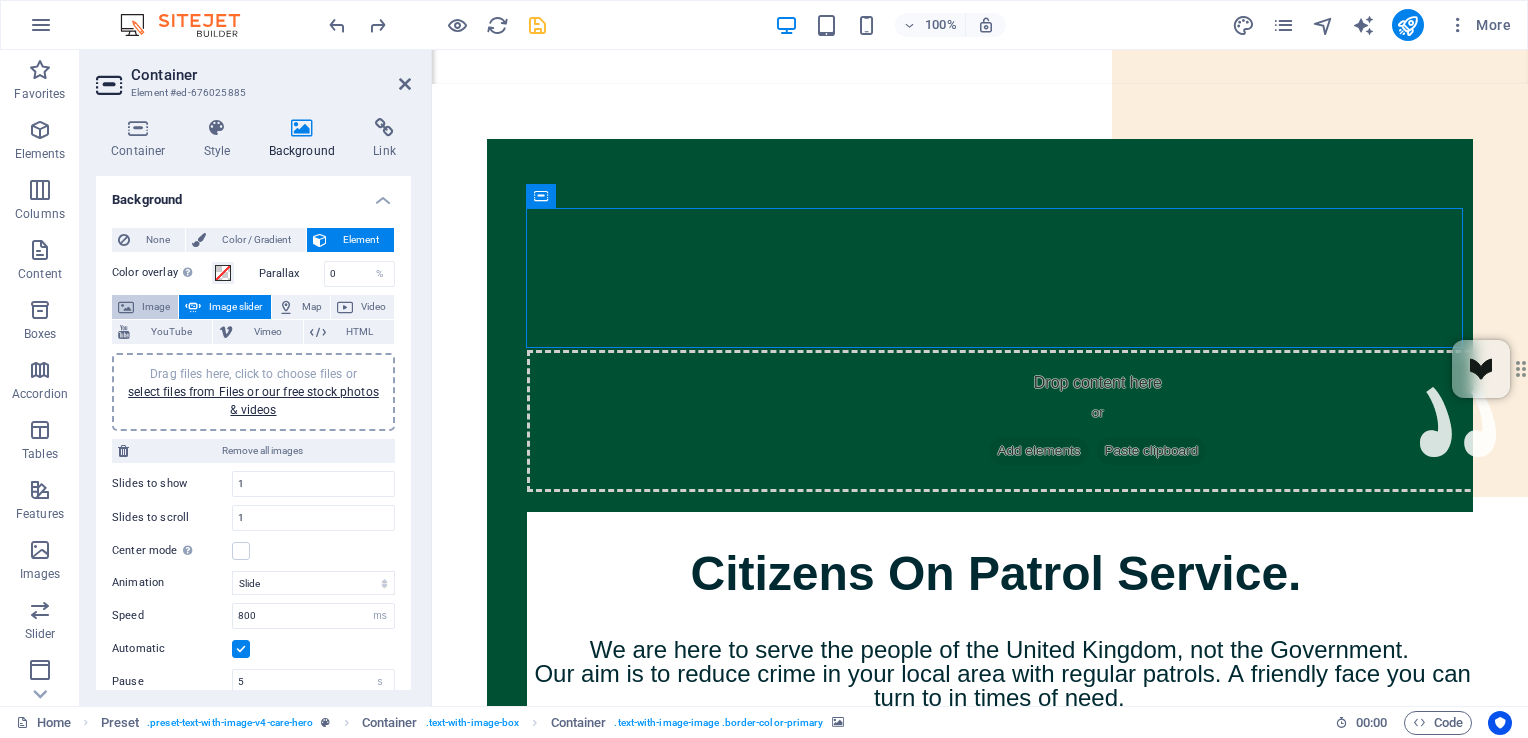 click on "Image" at bounding box center (156, 307) 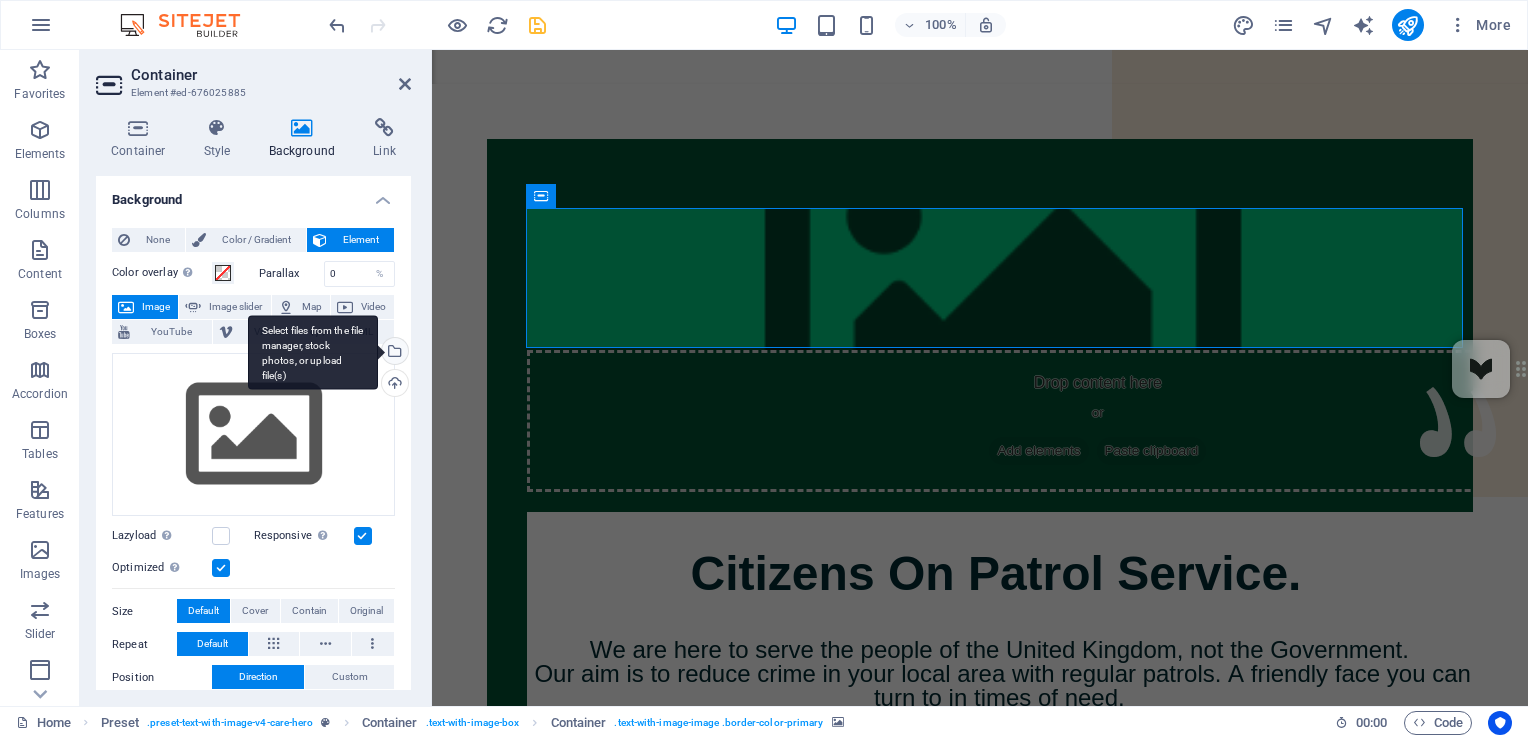 click on "Select files from the file manager, stock photos, or upload file(s)" at bounding box center [393, 353] 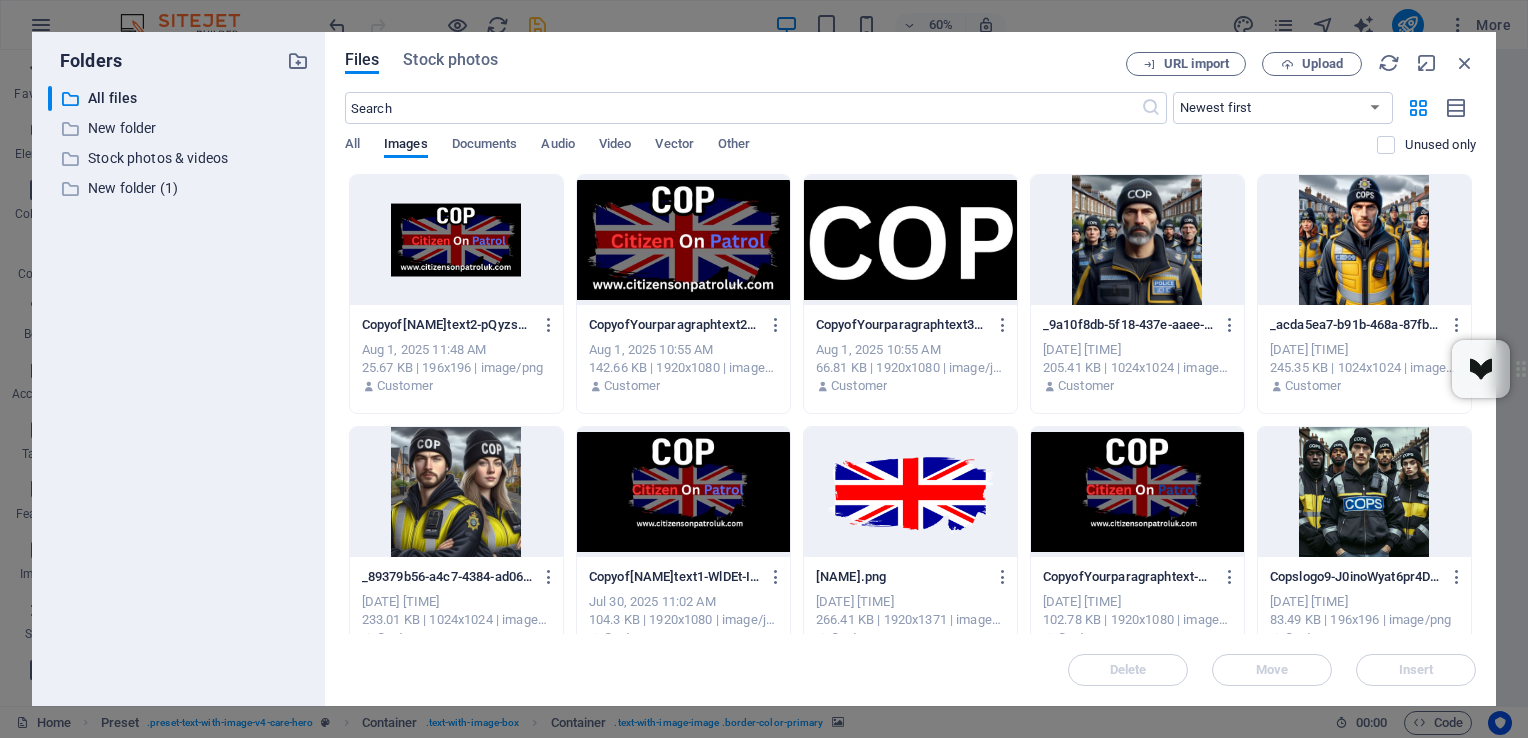 click at bounding box center [683, 240] 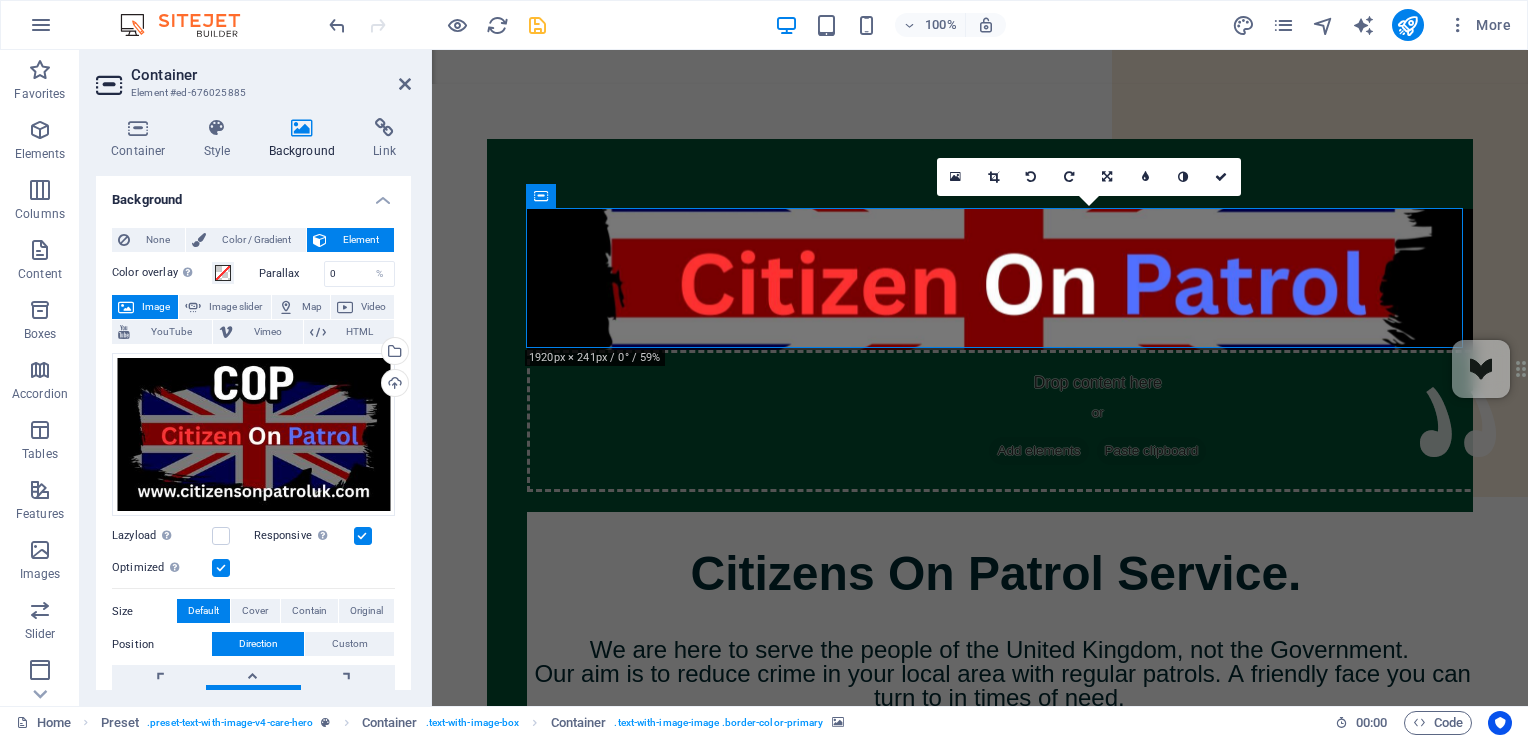 click on "C O P S Drop content here or  Add elements  Paste clipboard   Citizens On Patrol Service.     We are here to serve the people of the United Kingdom, not the Government.   Our aim is to reduce crime in your local area with regular patrols. A friendly face you can turn to in times of need.   We are not the police, but we can do much more. Prevention is better than detection.    Criminals will think twice with  COPS  on the beat.       Coming to a Town and City near you.     We need your Support.   If you support us Please Donate.   We have no funding apart from Donations. We Need Uniforms, Equipment and Public Liability insurance. DONATE HERE 1 2
CITIZENS   ON  PATROL The People Have Had Enough Of Two Teir policing, So We Will Police Ourselves. Come and join us. Be One Of Many. Be One Of The People. If funding is available, we will pay (Expenses) for travel and food. Do you have some free time and want to help protect our communities?  If Interested?" at bounding box center [980, 5124] 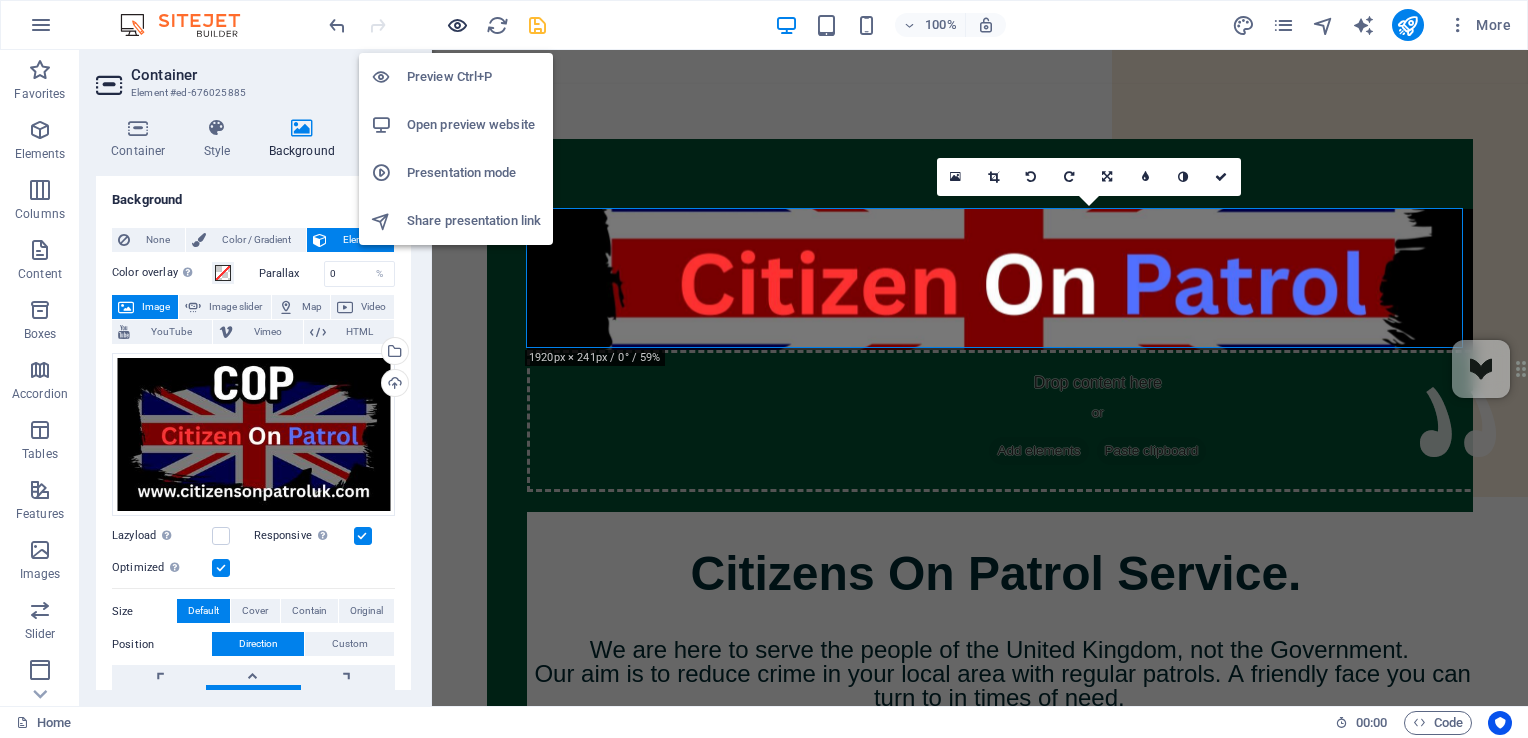 click at bounding box center (457, 25) 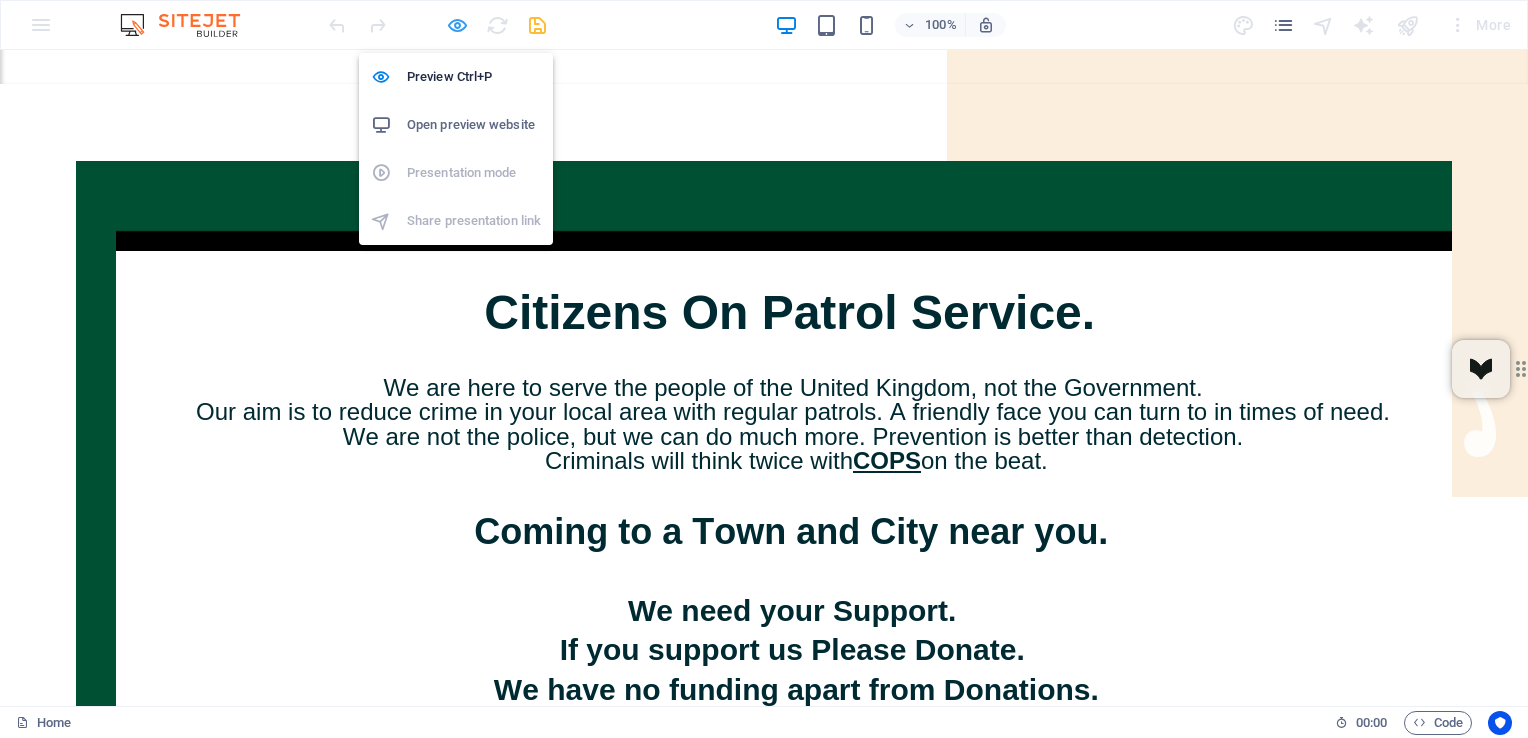click at bounding box center (457, 25) 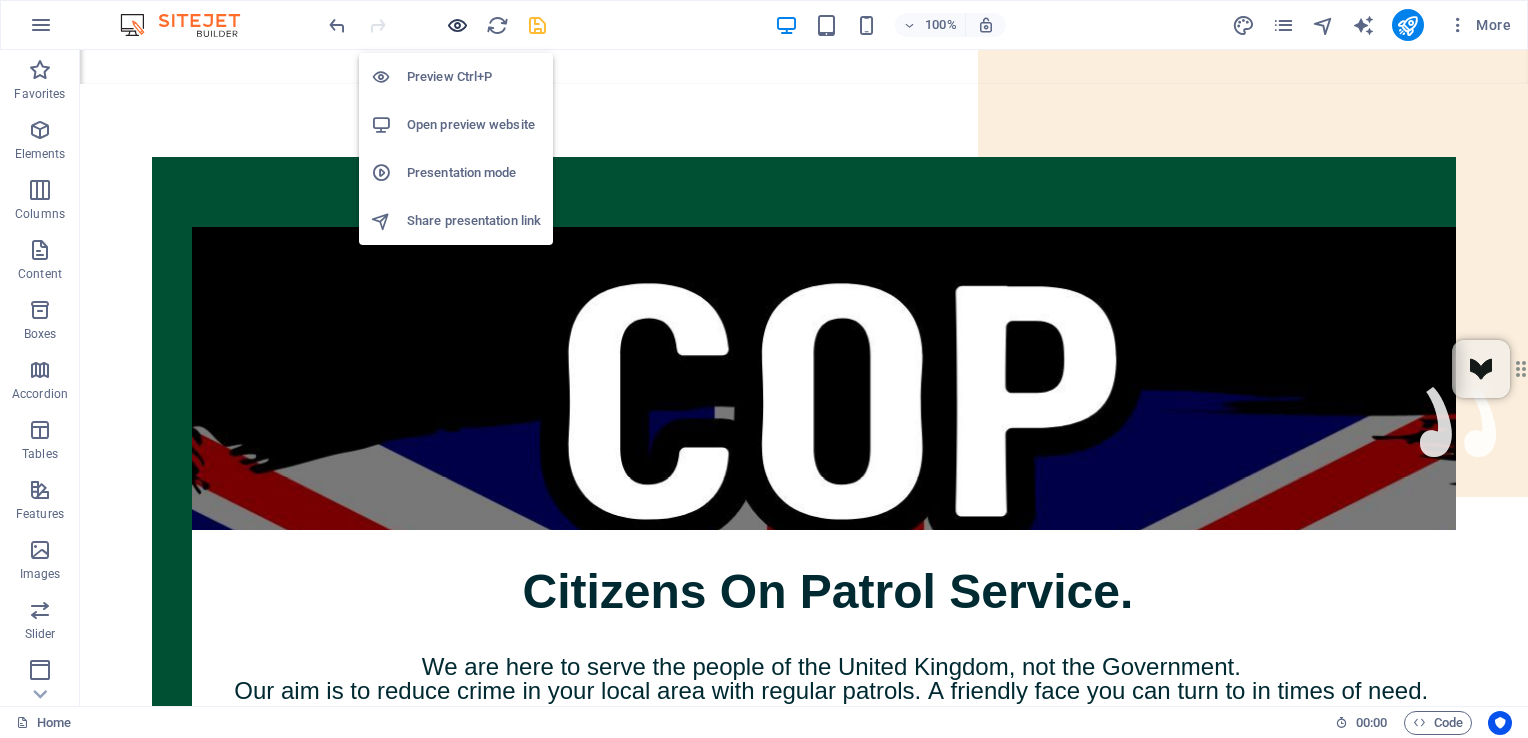 click at bounding box center [457, 25] 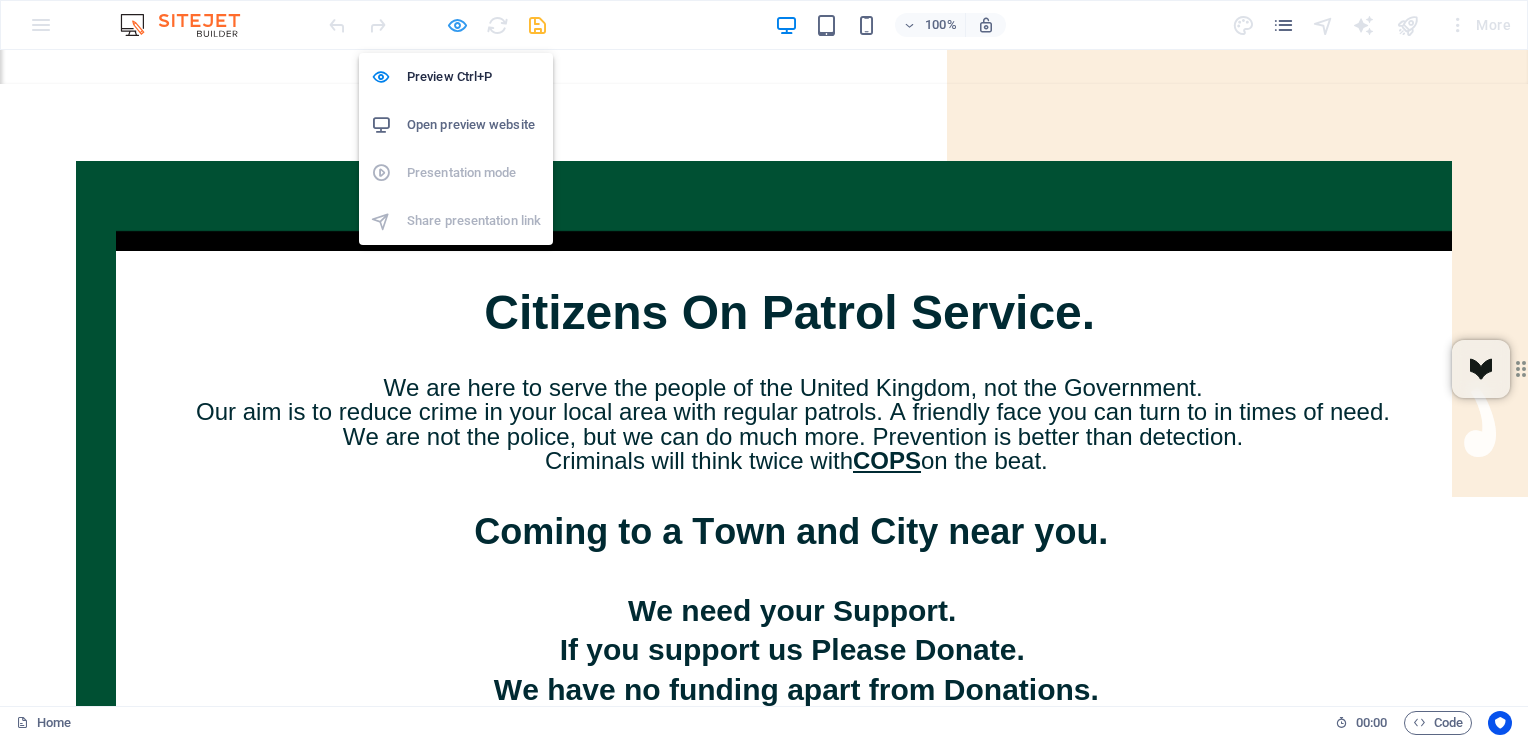 click at bounding box center (457, 25) 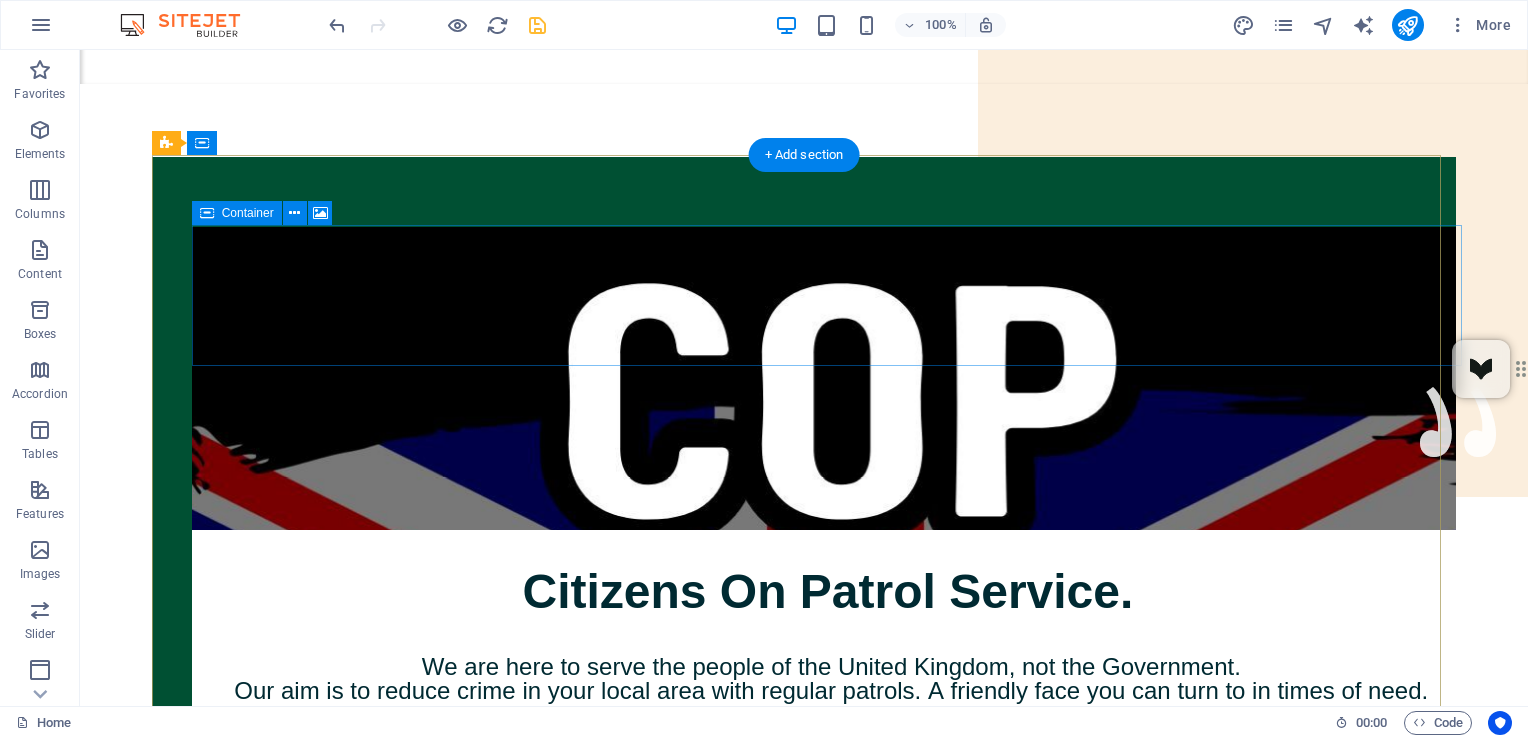 click on "Drop content here or  Add elements  Paste clipboard" at bounding box center (962, 439) 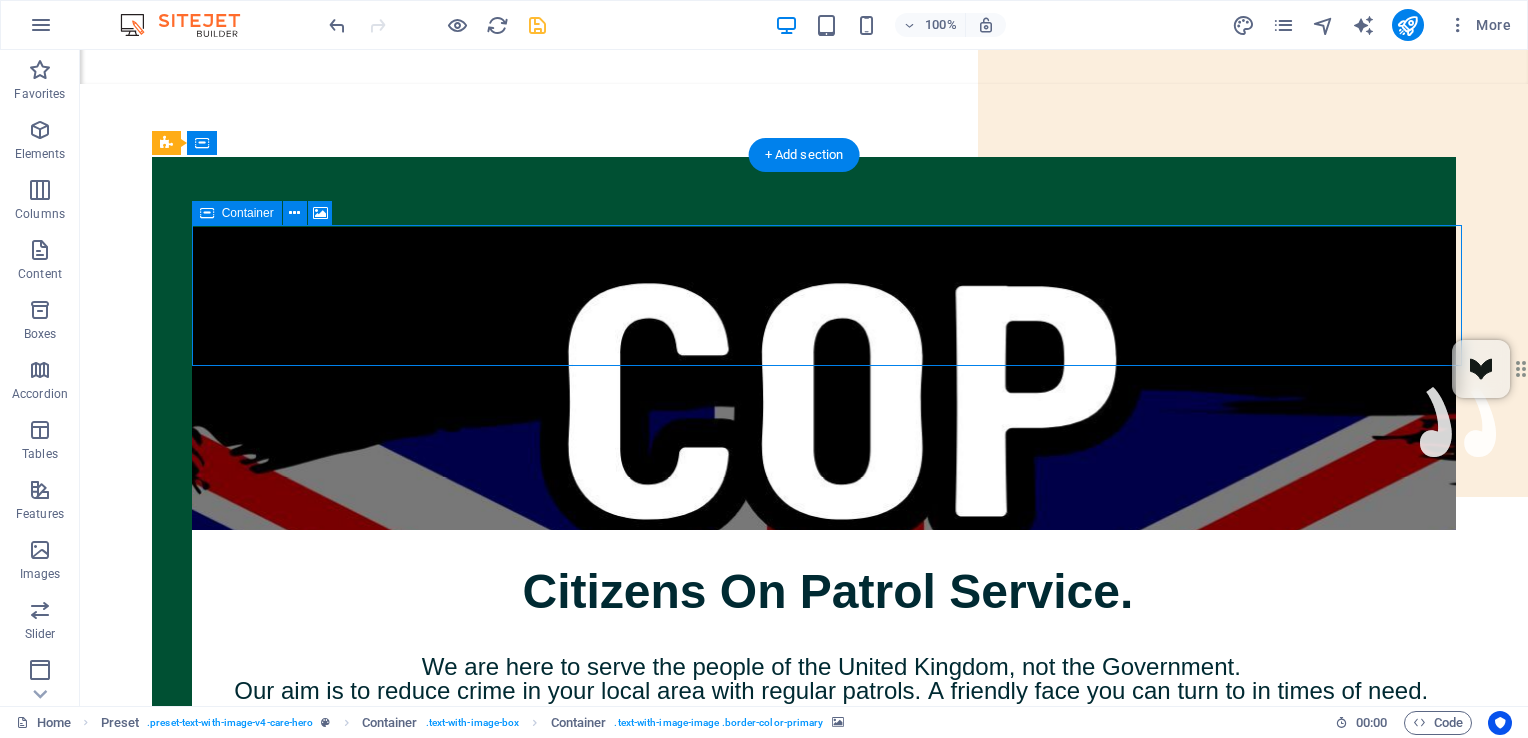 click on "Drop content here or  Add elements  Paste clipboard" at bounding box center [962, 439] 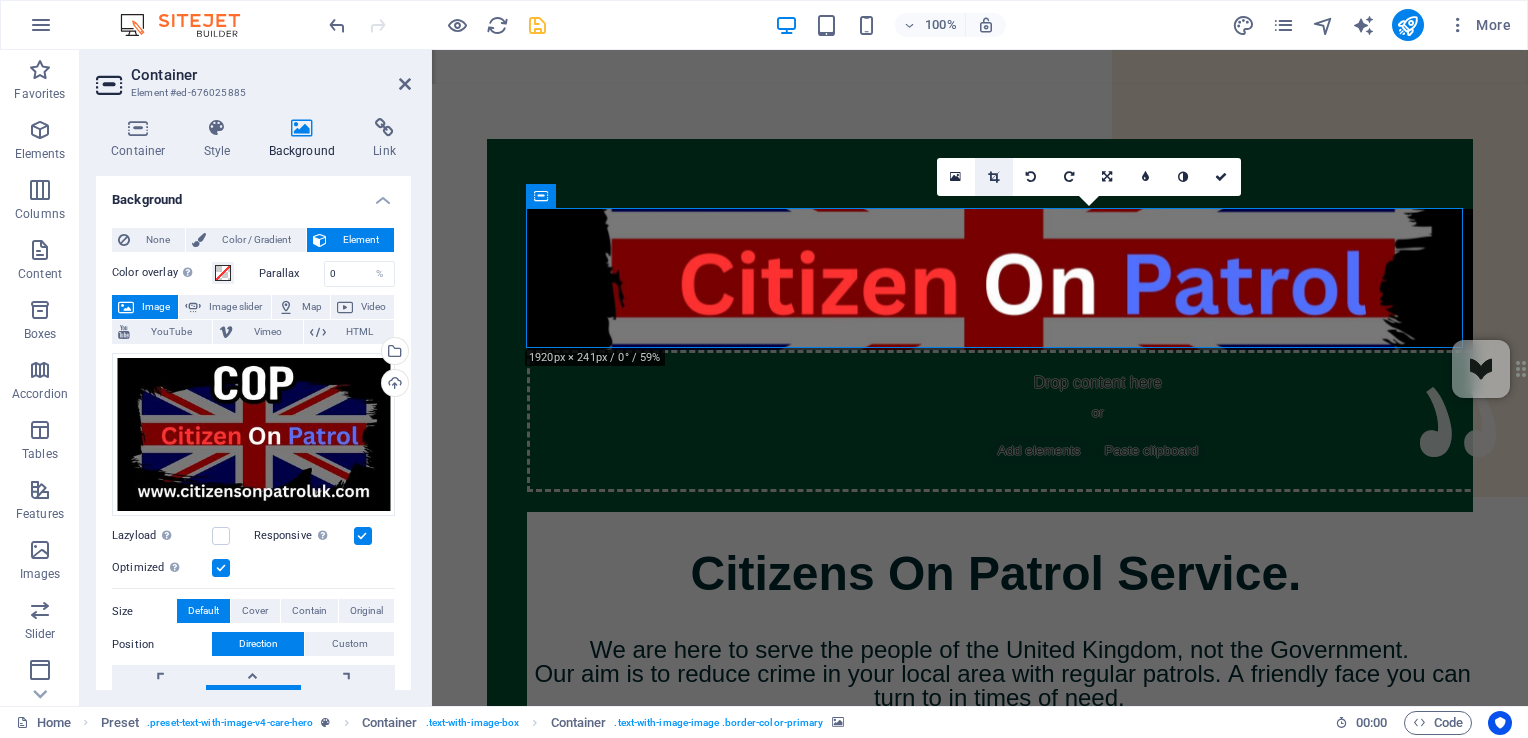 click at bounding box center [993, 177] 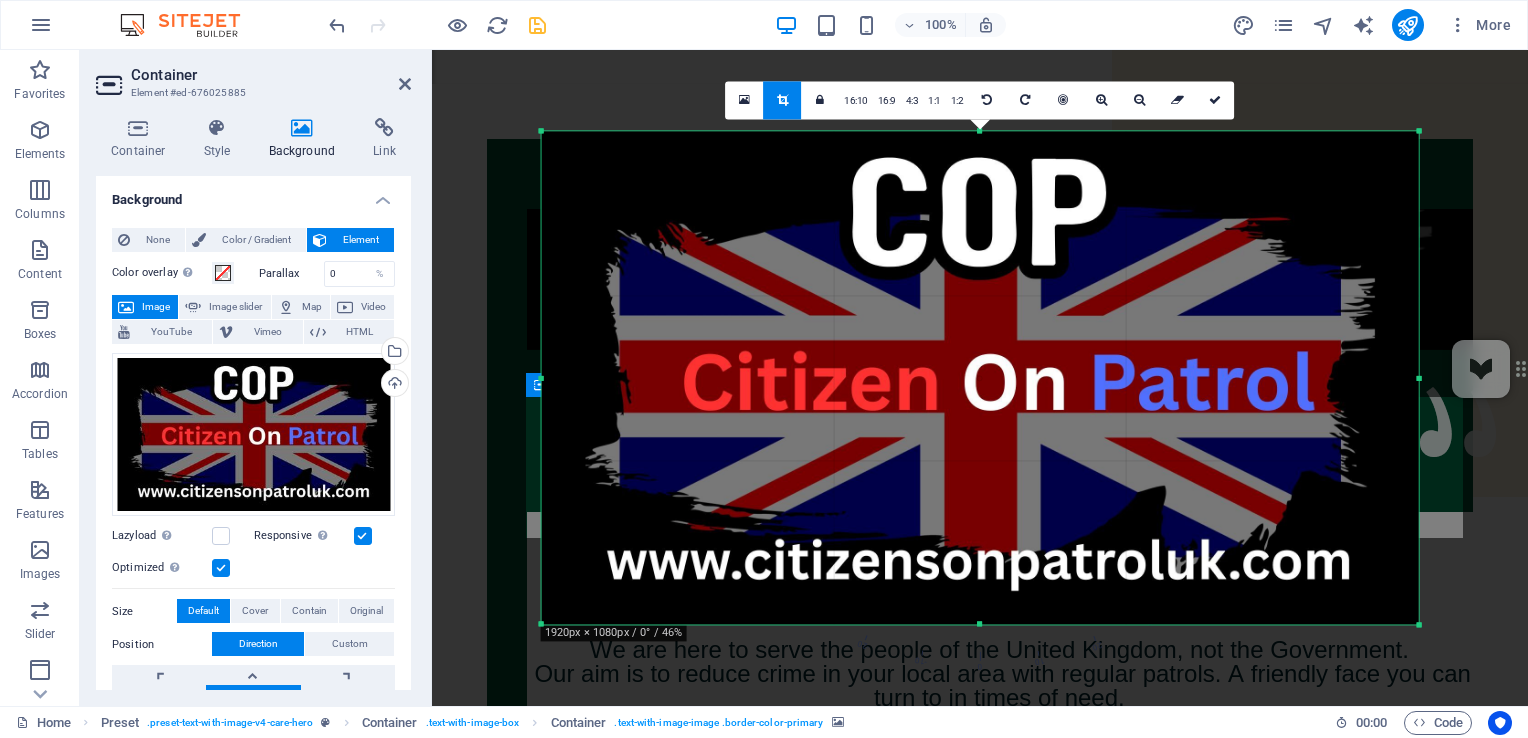 click at bounding box center (782, 100) 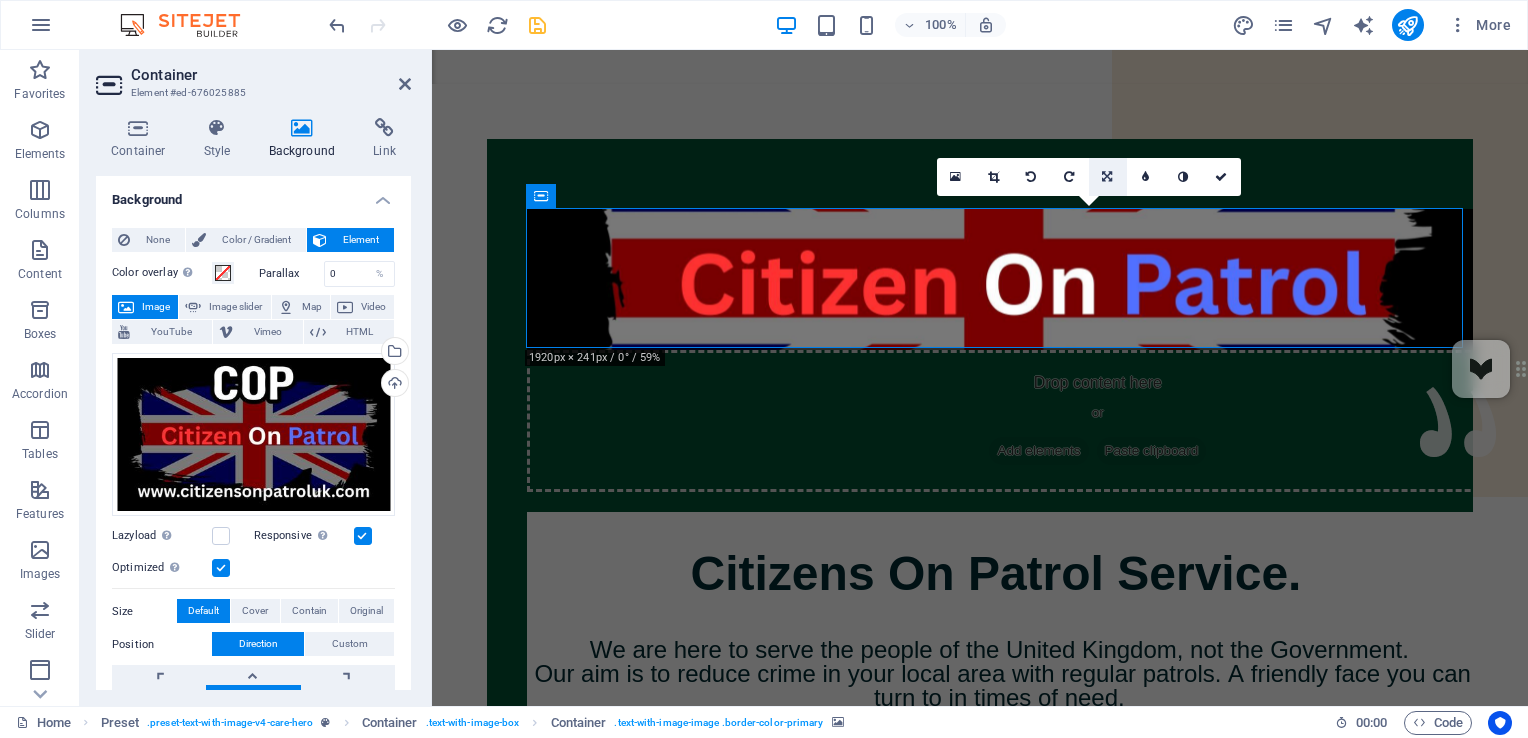 click at bounding box center (1107, 177) 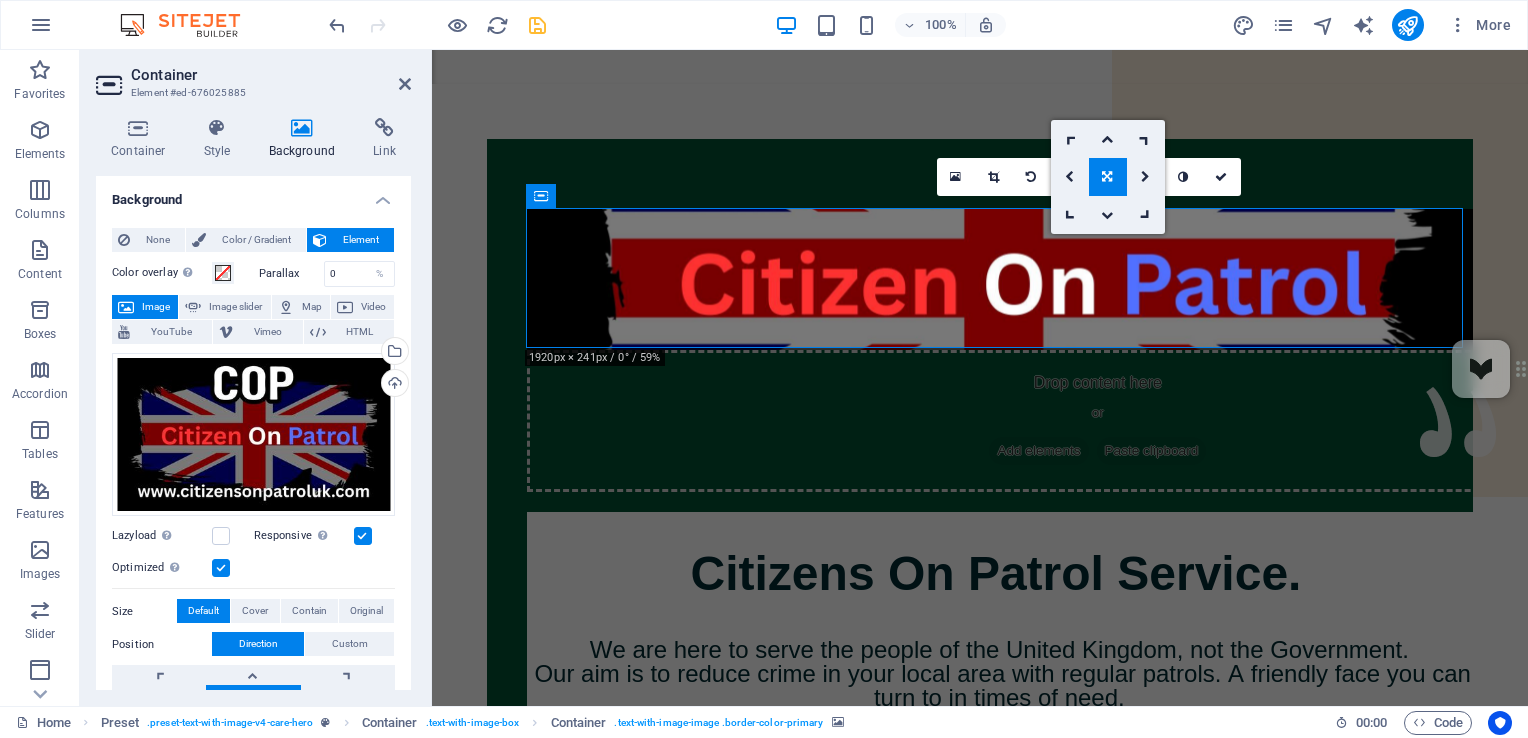 click at bounding box center (1107, 177) 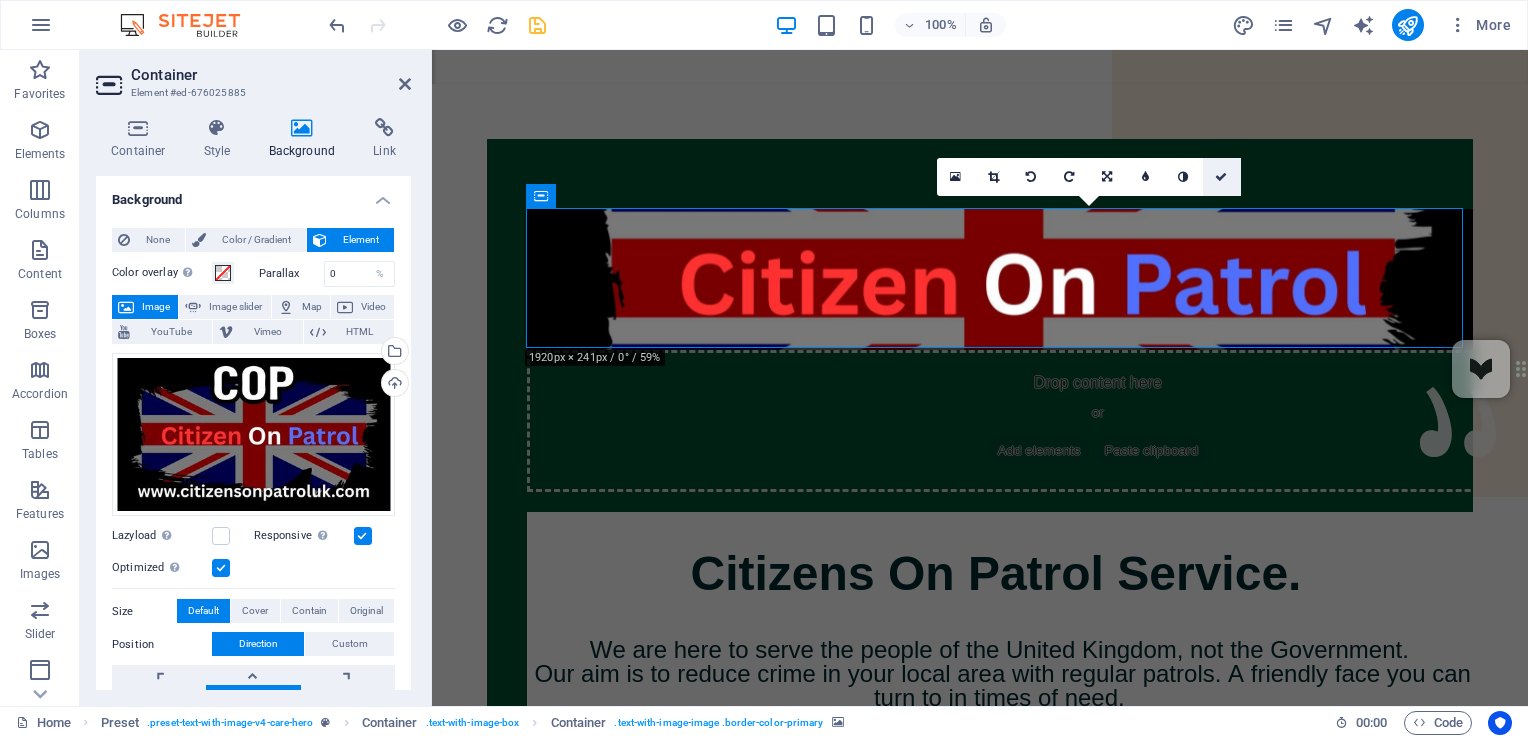 click at bounding box center (1221, 177) 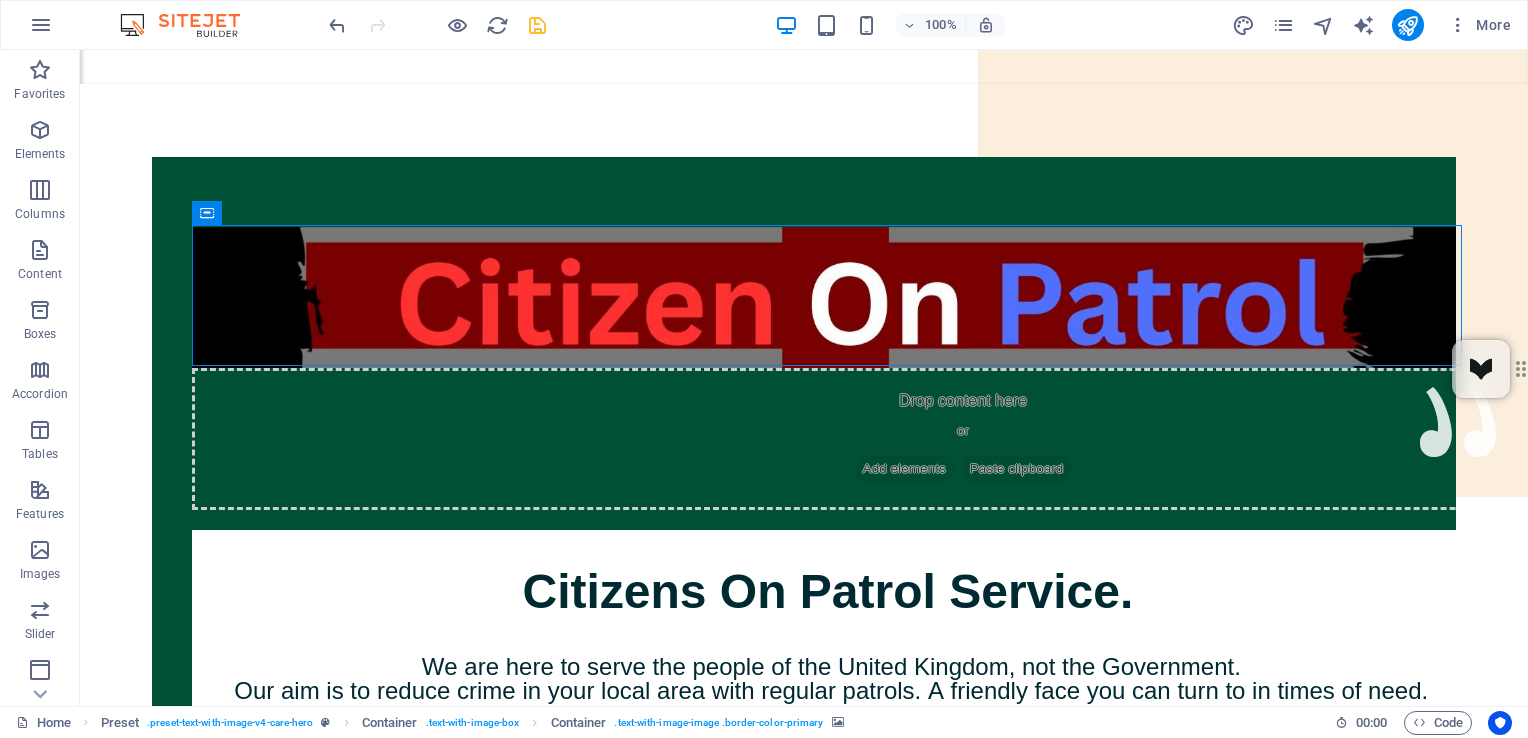 click on "C O P S Drop content here or  Add elements  Paste clipboard   Citizens On Patrol Service.     We are here to serve the people of the United Kingdom, not the Government.   Our aim is to reduce crime in your local area with regular patrols. A friendly face you can turn to in times of need.   We are not the police, but we can do much more. Prevention is better than detection.    Criminals will think twice with  COPS  on the beat.       Coming to a Town and City near you.     We need your Support.   If you support us Please Donate.   We have no funding apart from Donations. We Need Uniforms, Equipment and Public Liability insurance. DONATE HERE 1 2
CITIZENS   ON  PATROL The People Have Had Enough Of Two Teir policing, So We Will Police Ourselves. Come and join us. Be One Of Many. Be One Of The People. If funding is available, we will pay (Expenses) for travel and food. Do you have some free time and want to help protect our communities?  If Interested?" at bounding box center [804, 5212] 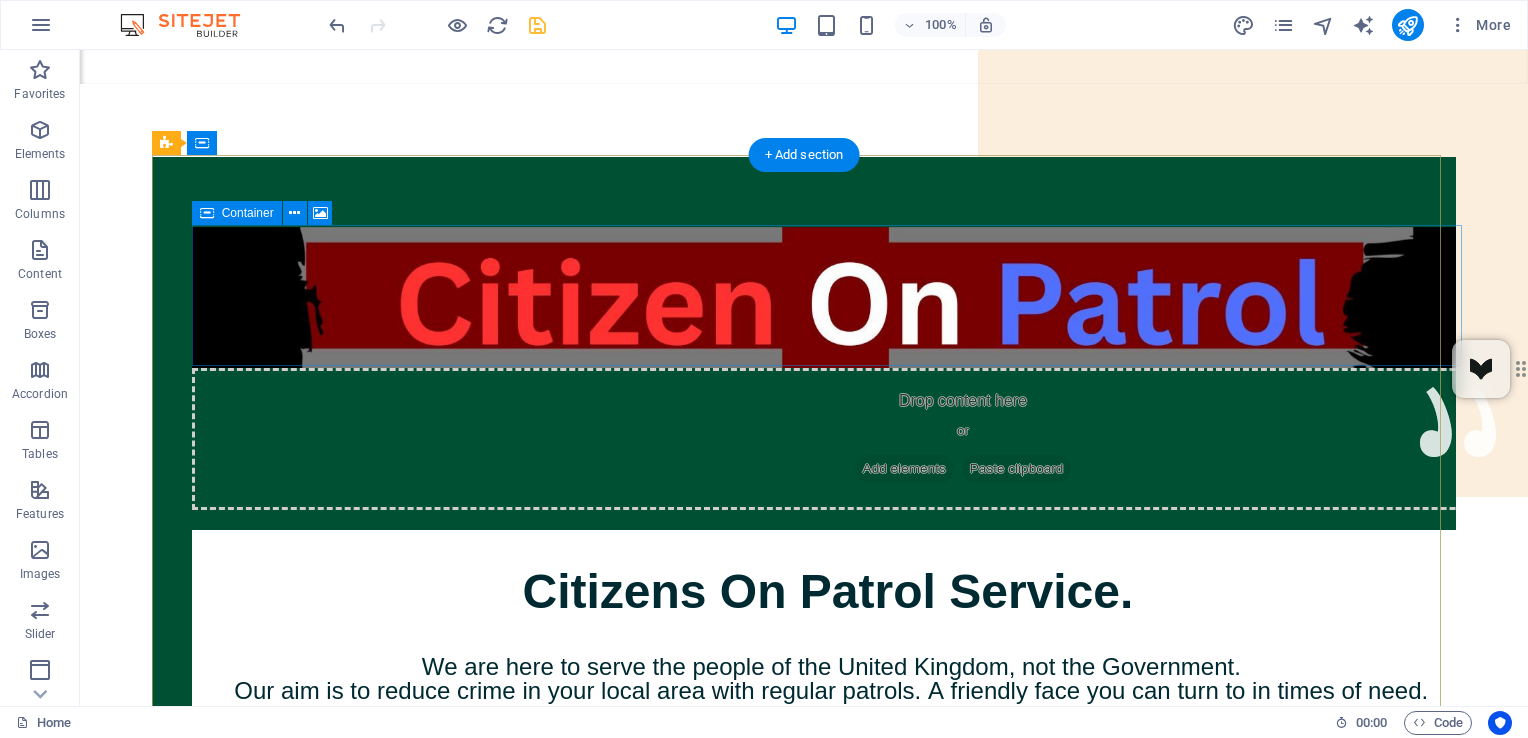click on "Drop content here or  Add elements  Paste clipboard" at bounding box center (962, 439) 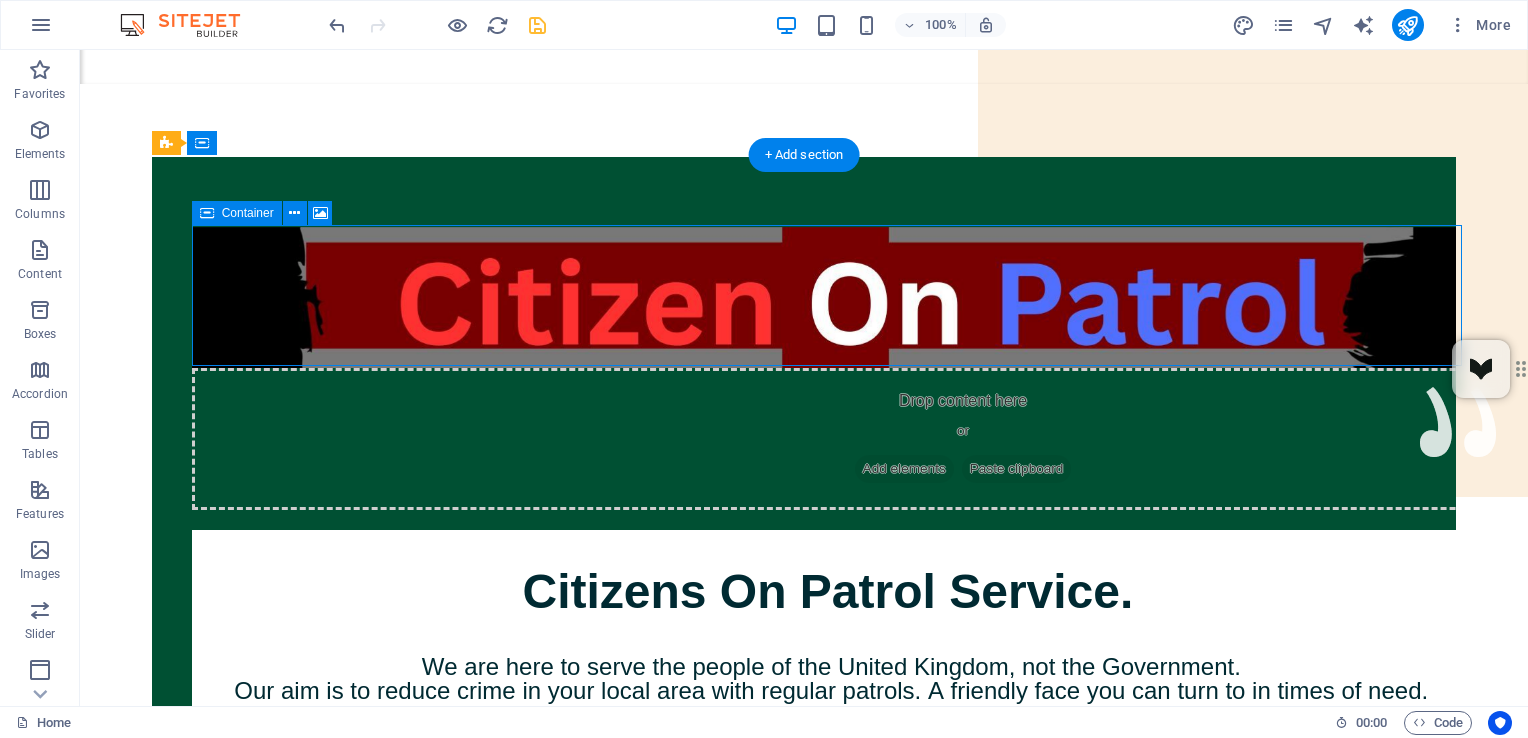 click on "Drop content here or  Add elements  Paste clipboard" at bounding box center (962, 439) 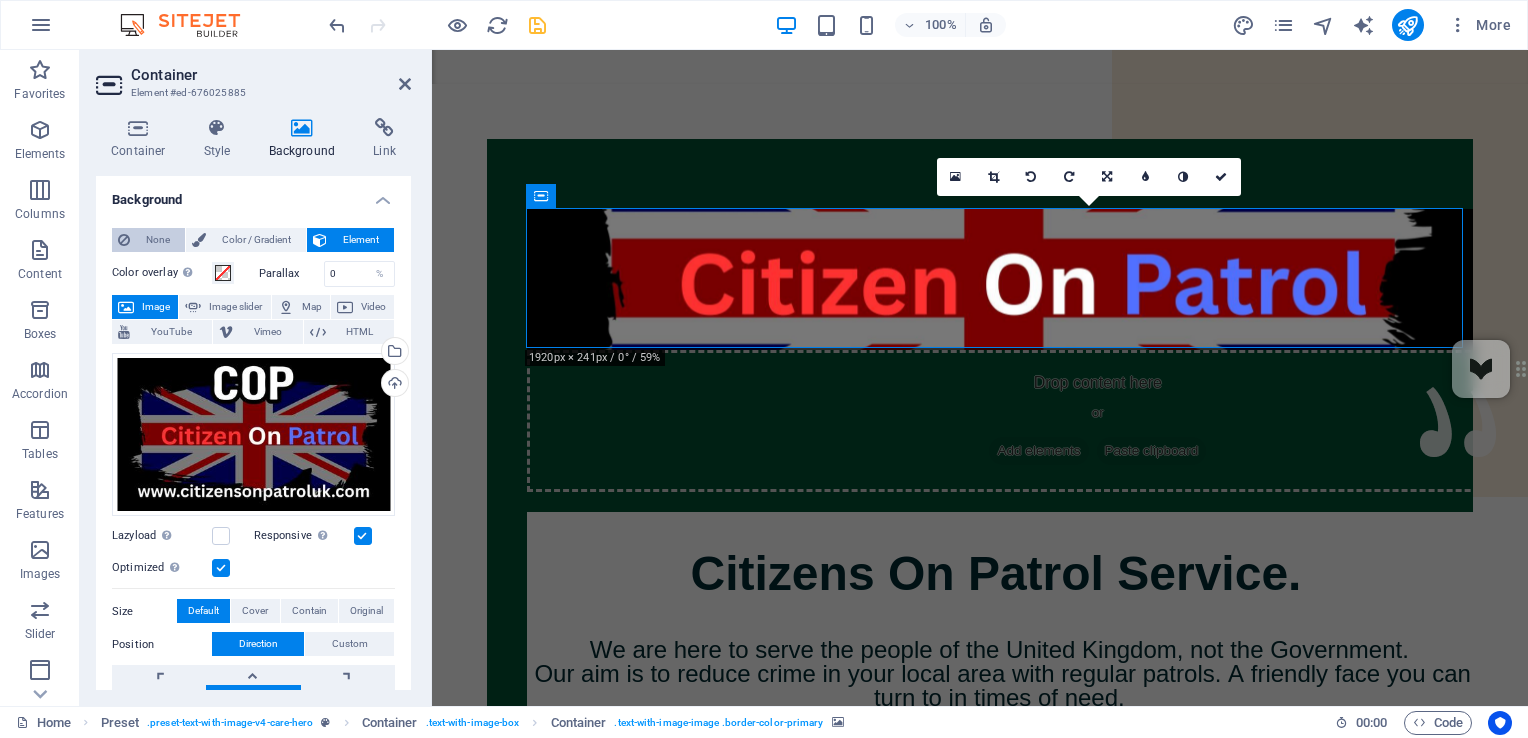 click on "None" at bounding box center (157, 240) 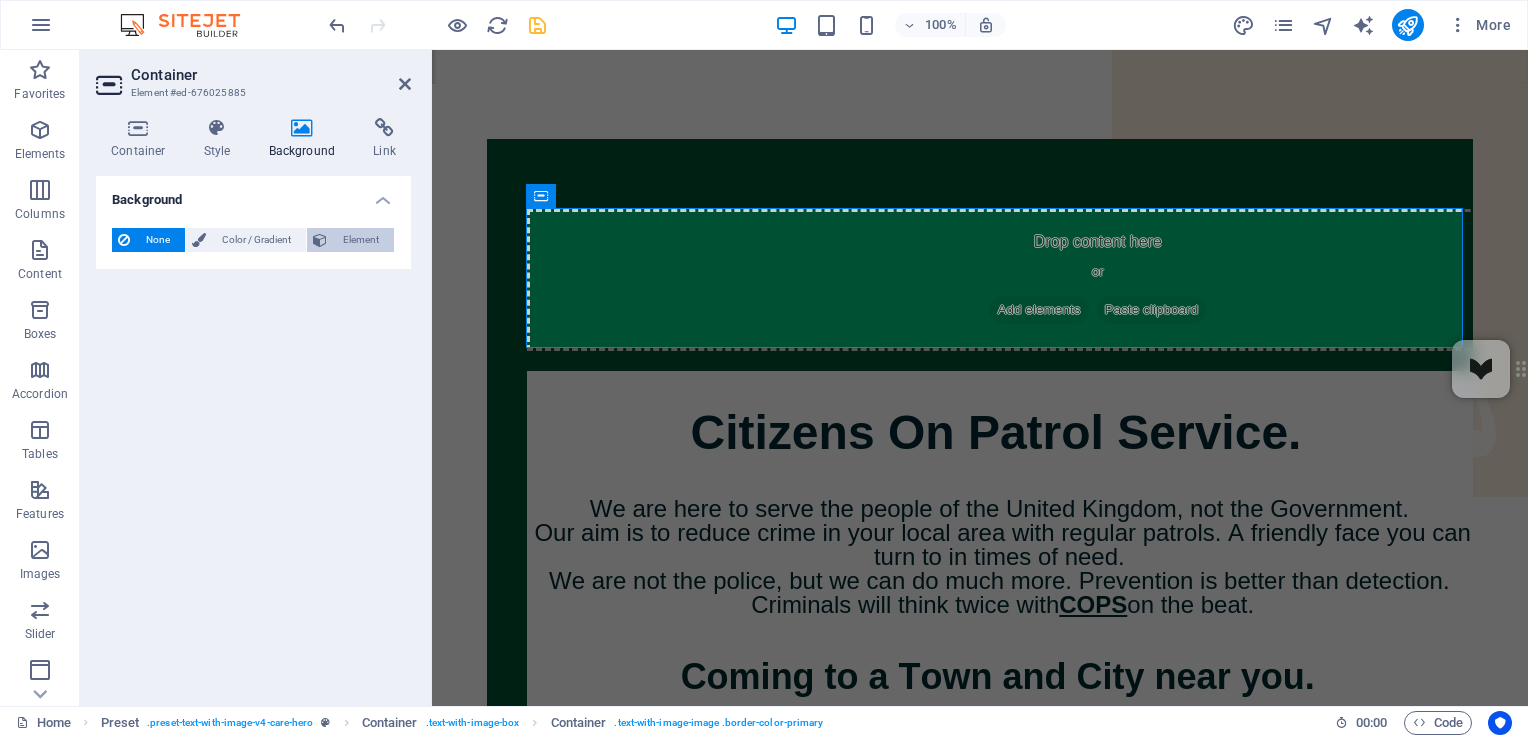 click on "Element" at bounding box center [360, 240] 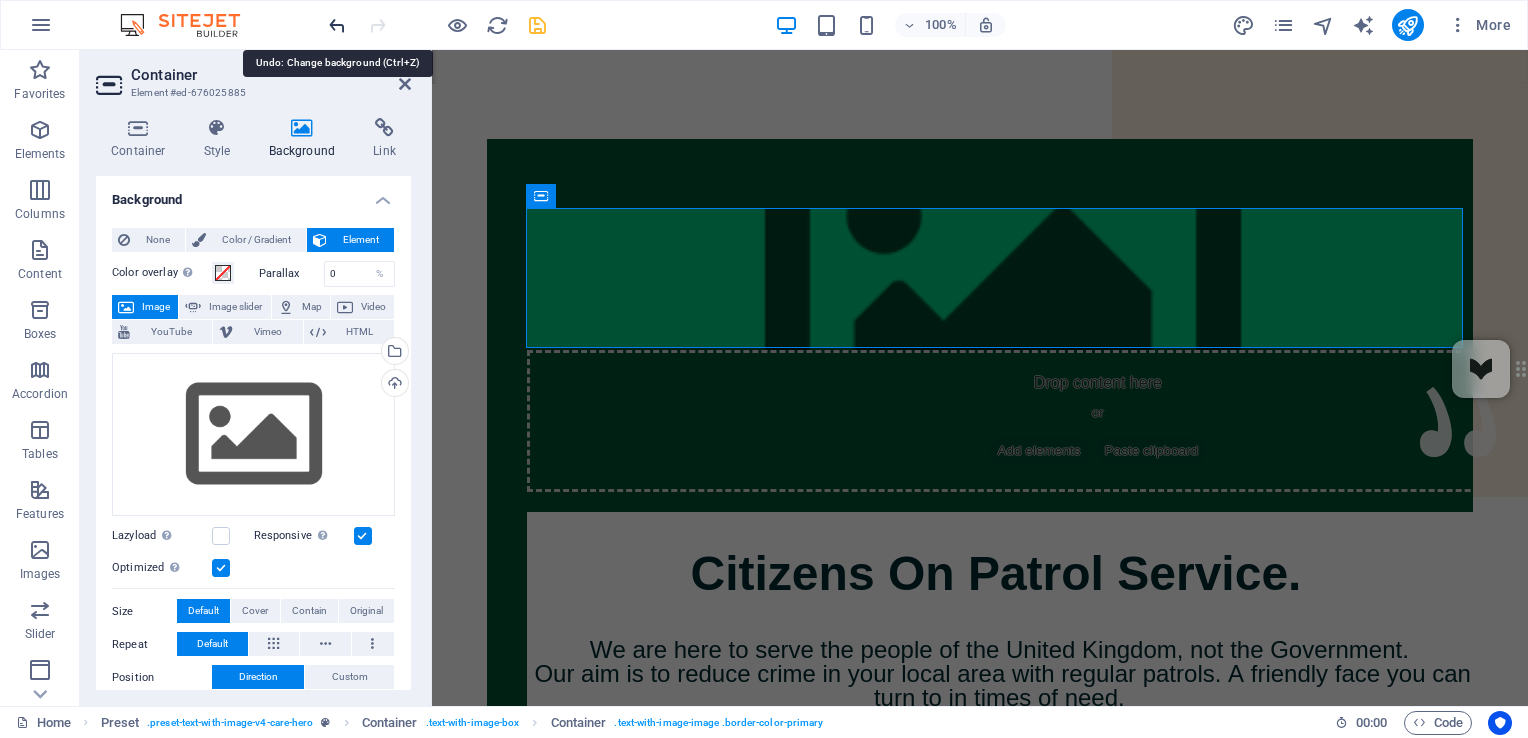 click at bounding box center (337, 25) 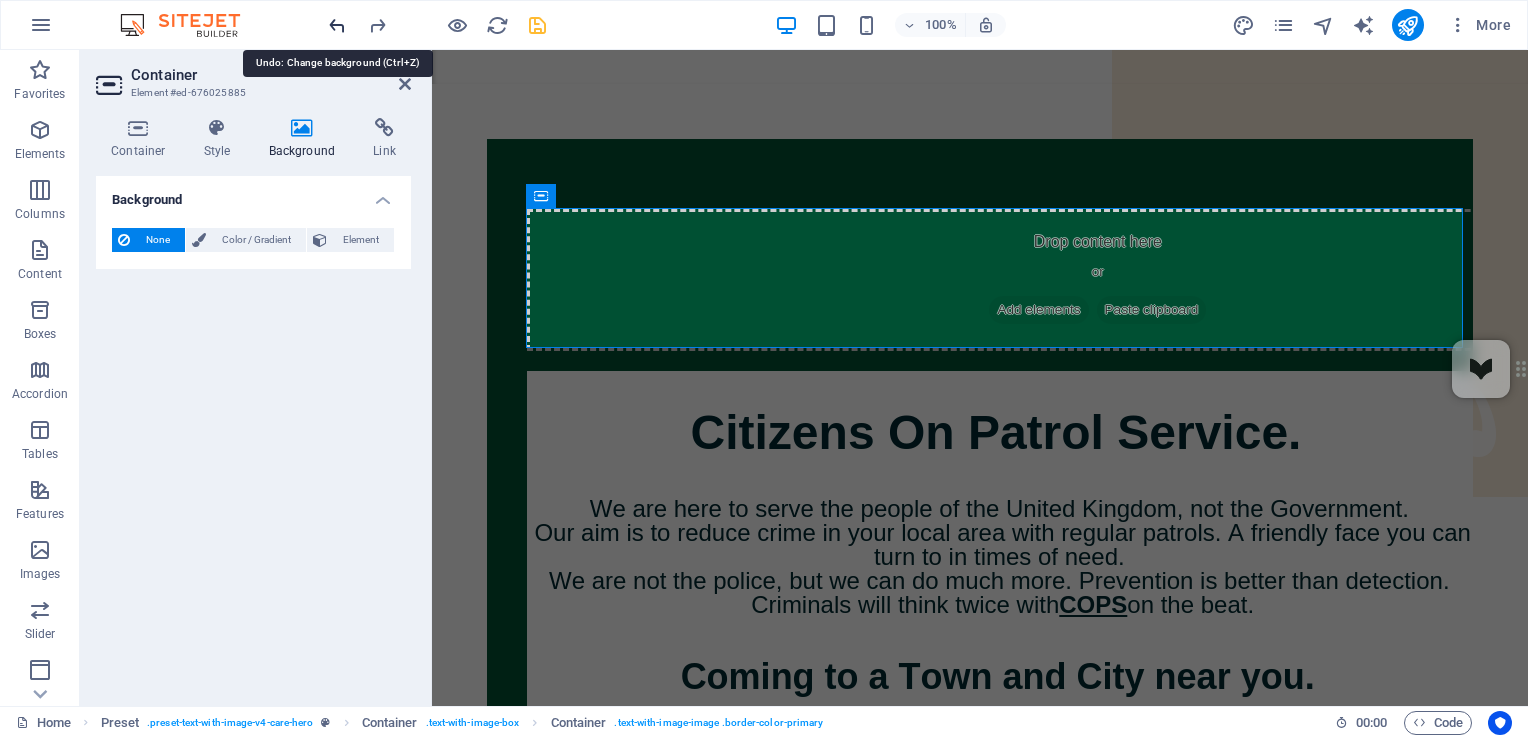 click at bounding box center (337, 25) 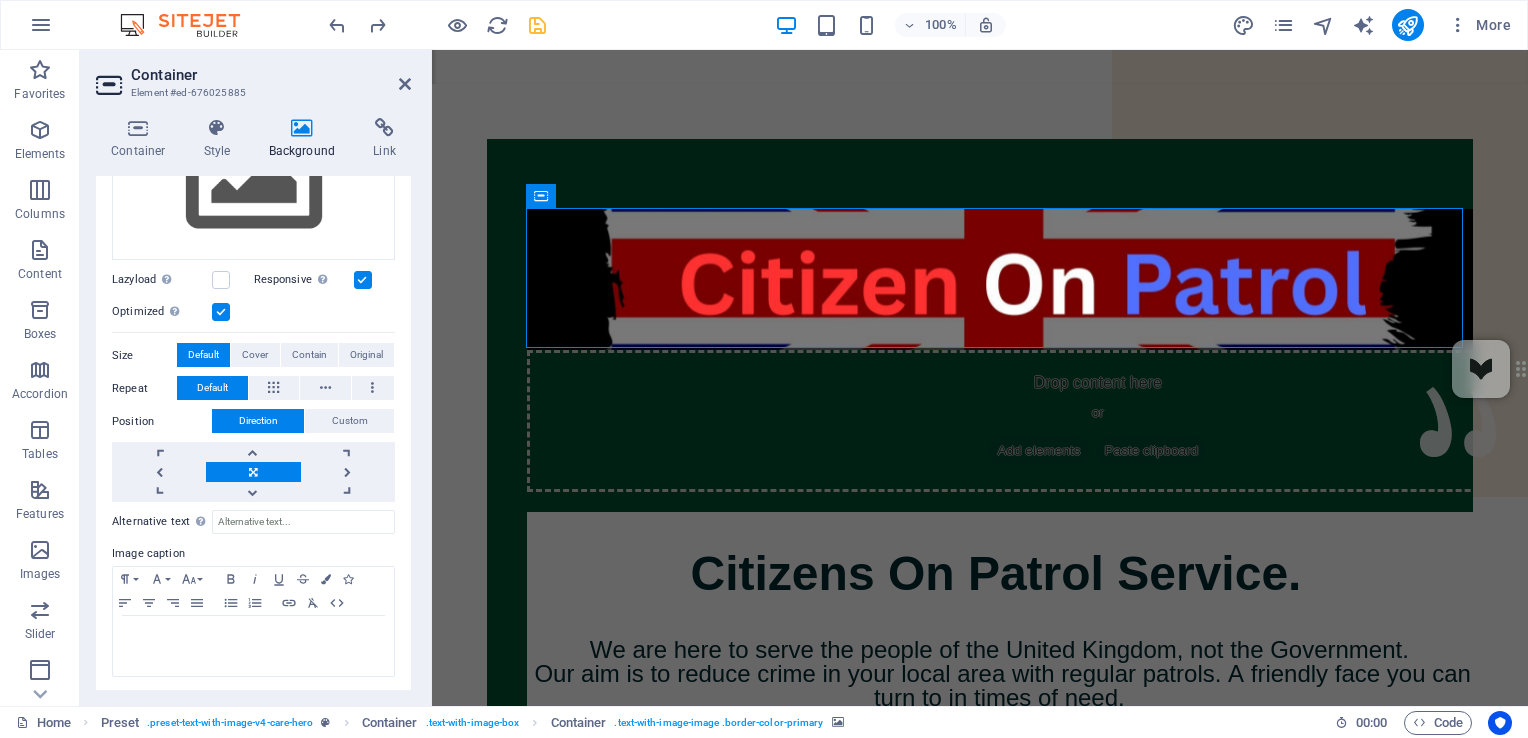 scroll, scrollTop: 0, scrollLeft: 0, axis: both 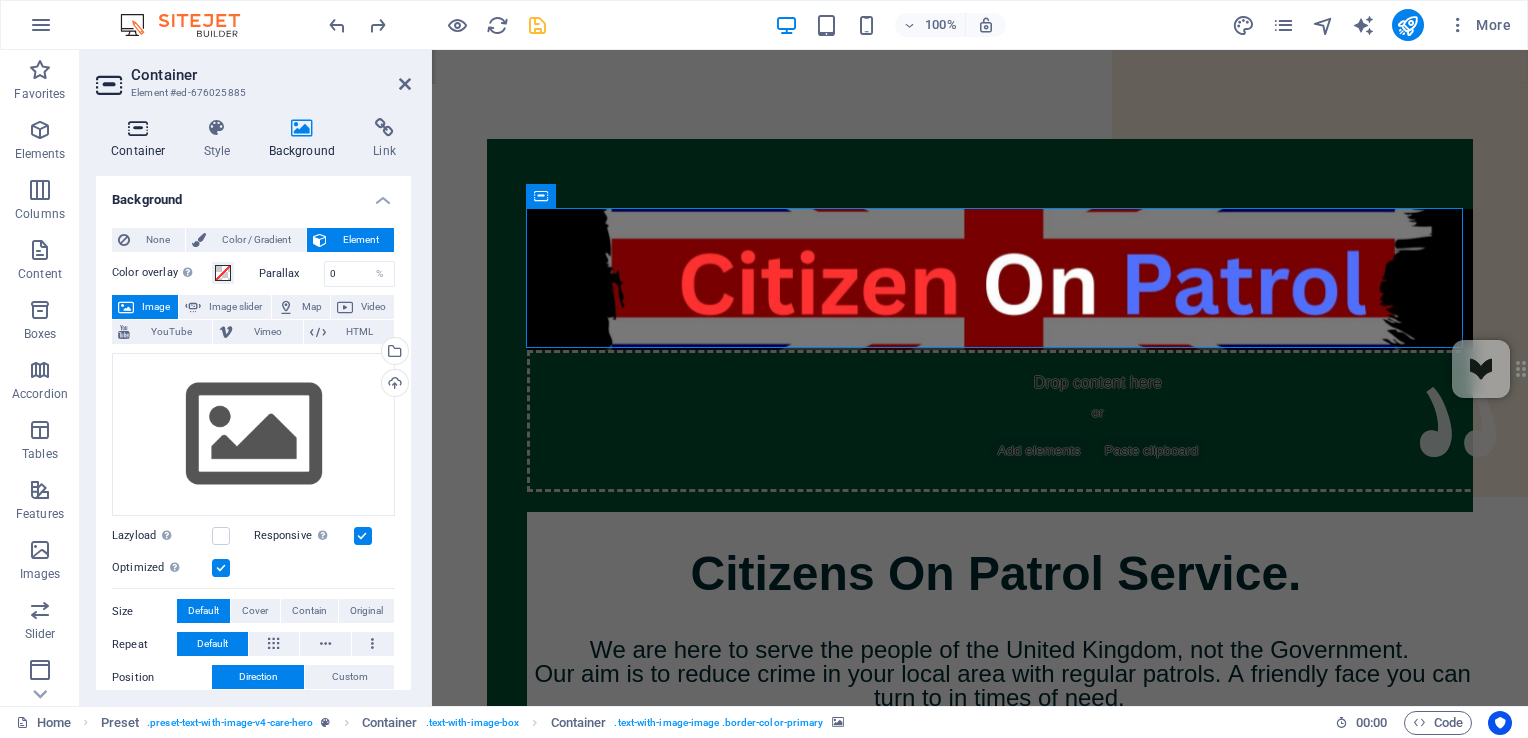click at bounding box center (138, 128) 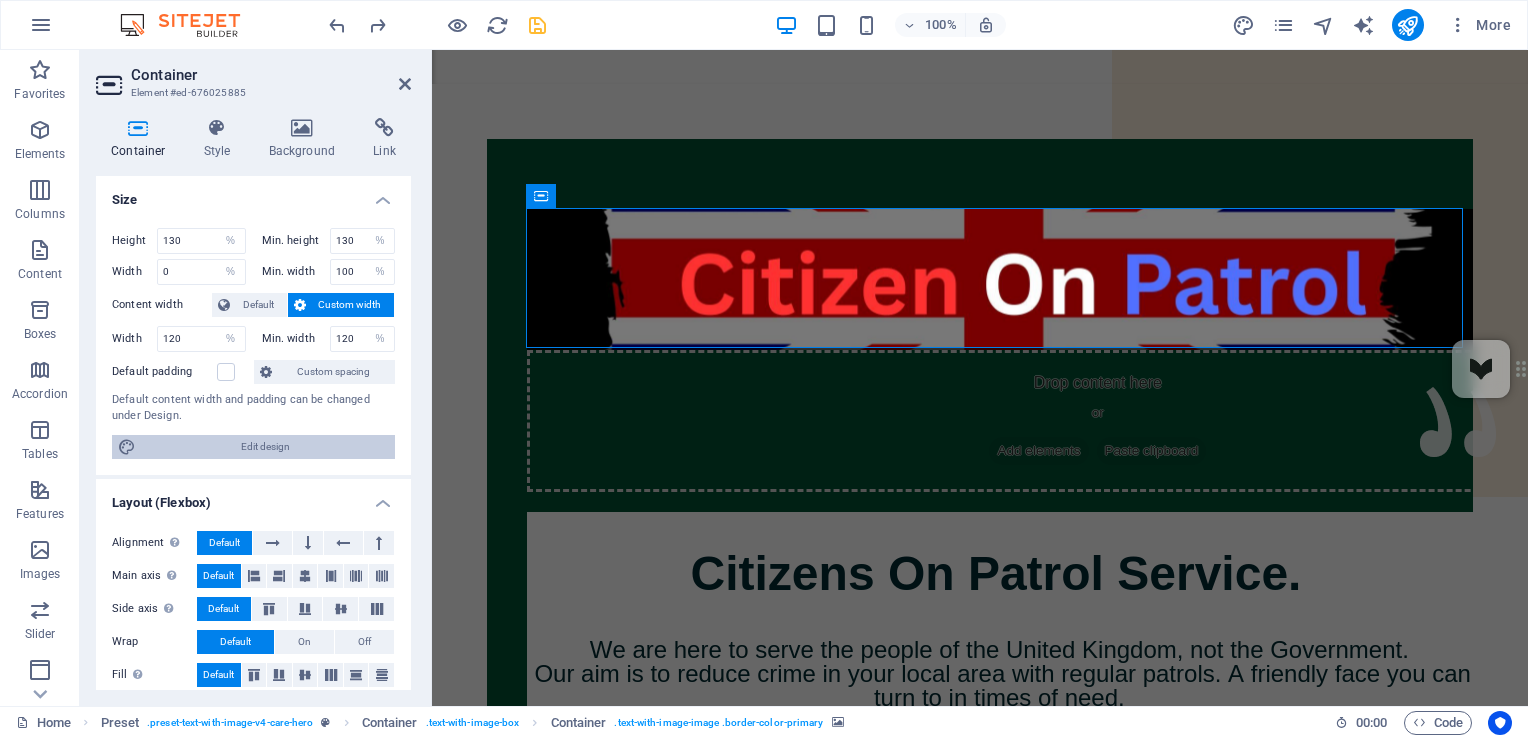 click on "Edit design" at bounding box center [265, 447] 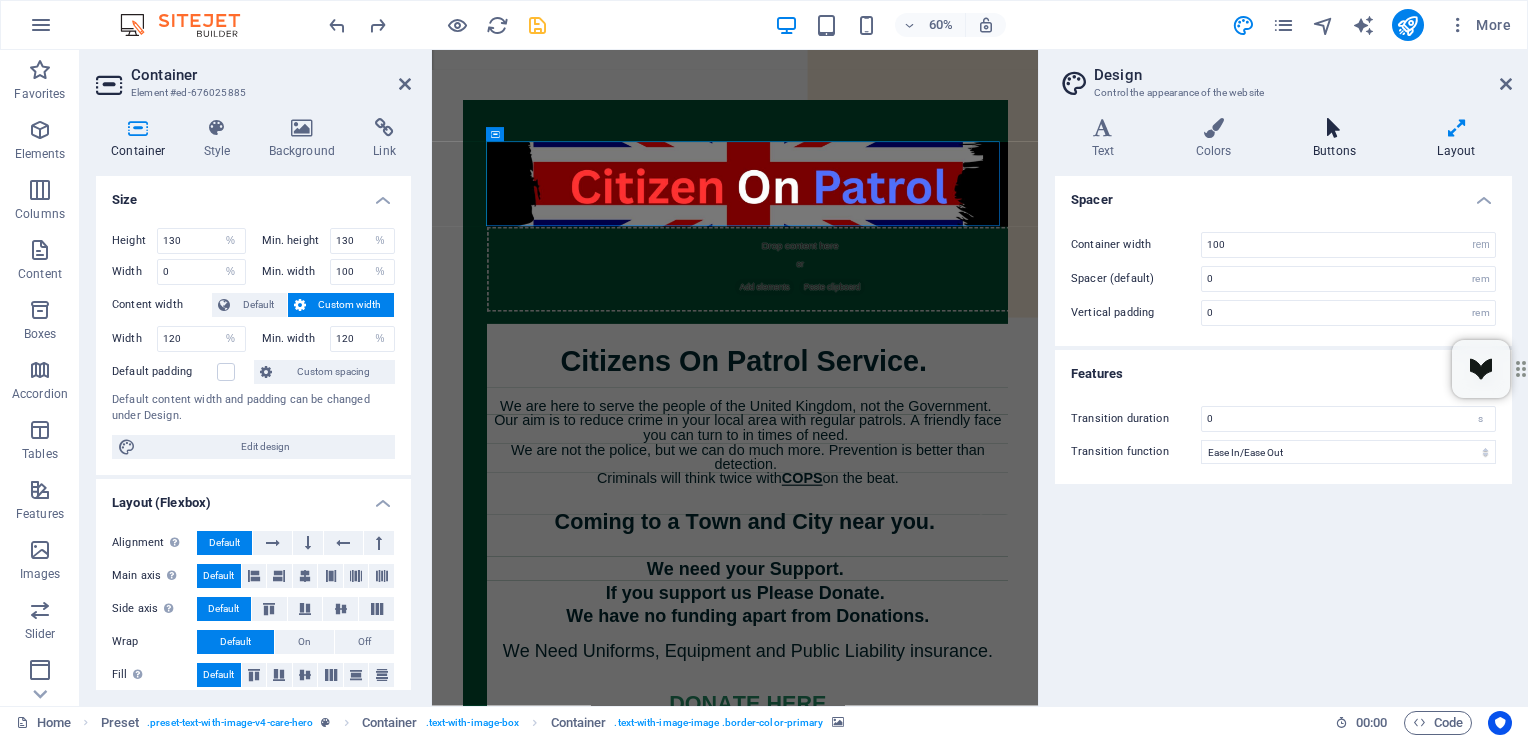 click on "Buttons" at bounding box center [1338, 139] 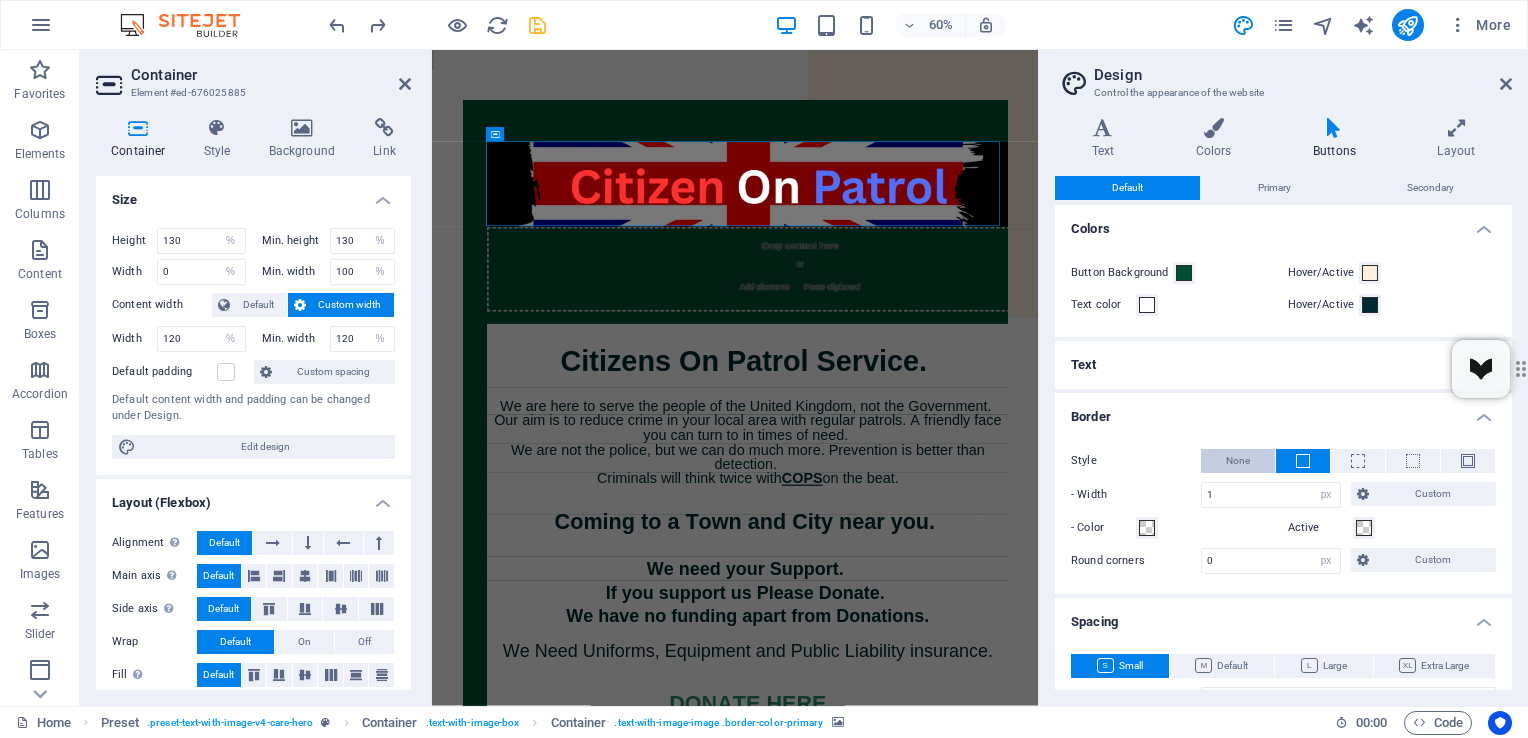 click on "None" at bounding box center (1238, 461) 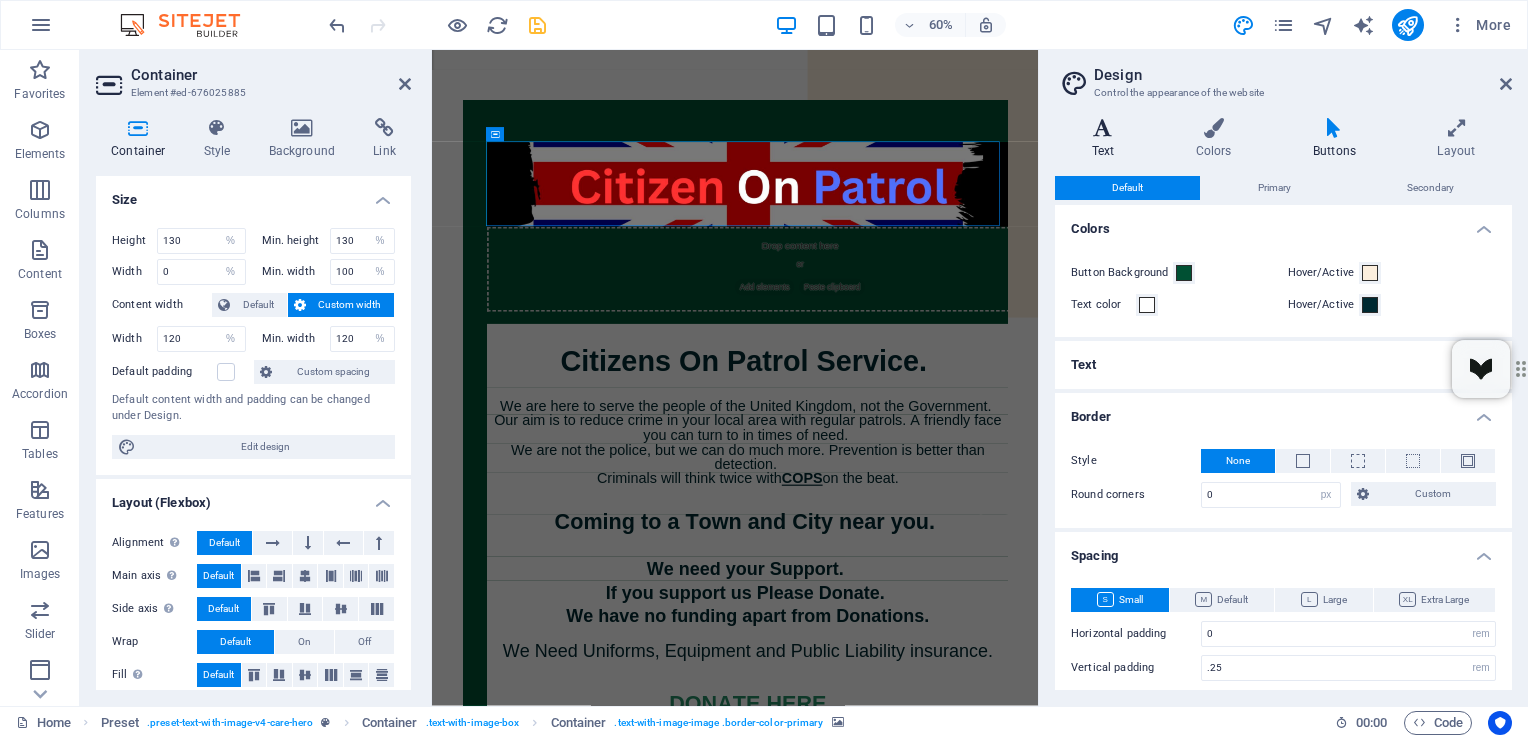 click on "Text" at bounding box center (1107, 139) 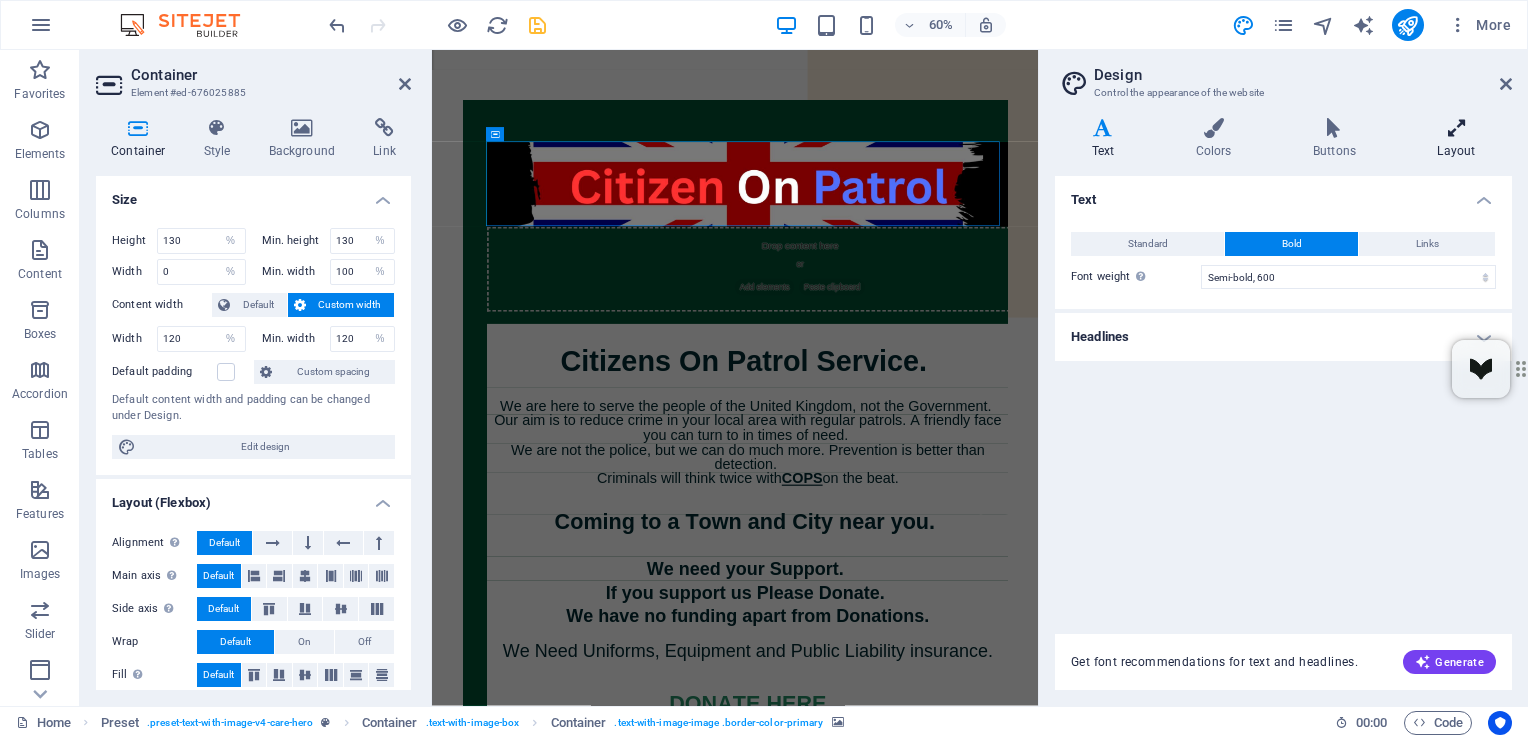 click at bounding box center [1456, 128] 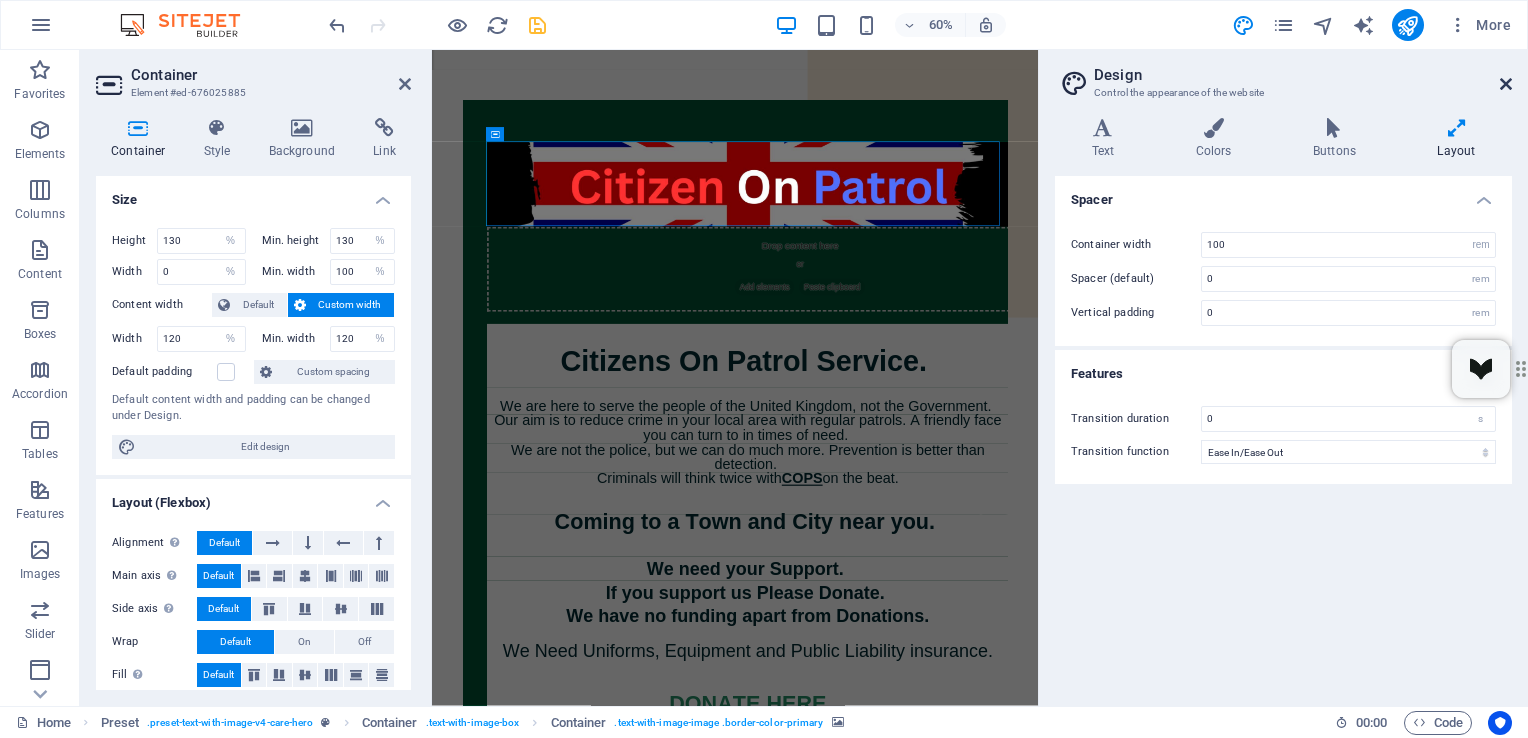 click at bounding box center [1506, 84] 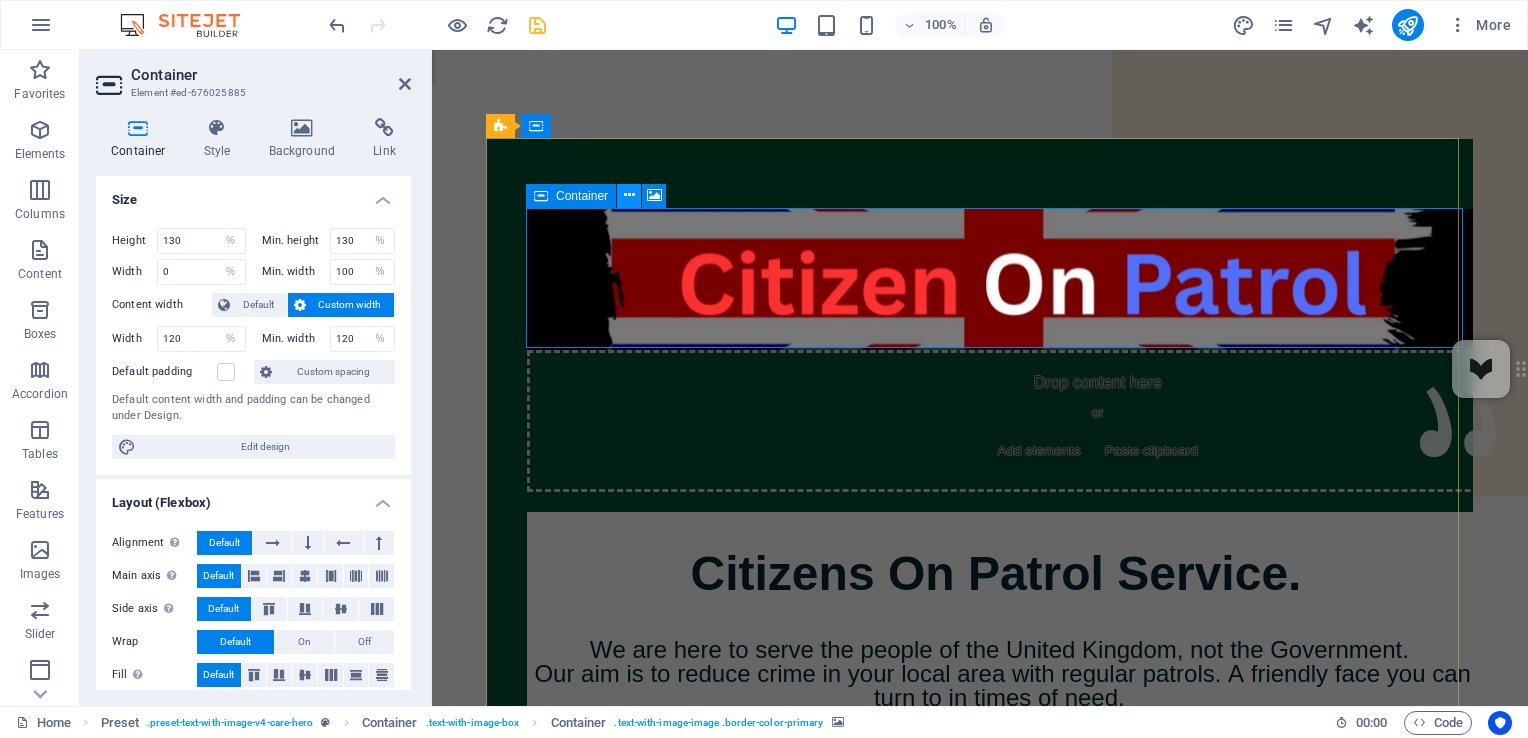 click at bounding box center (629, 195) 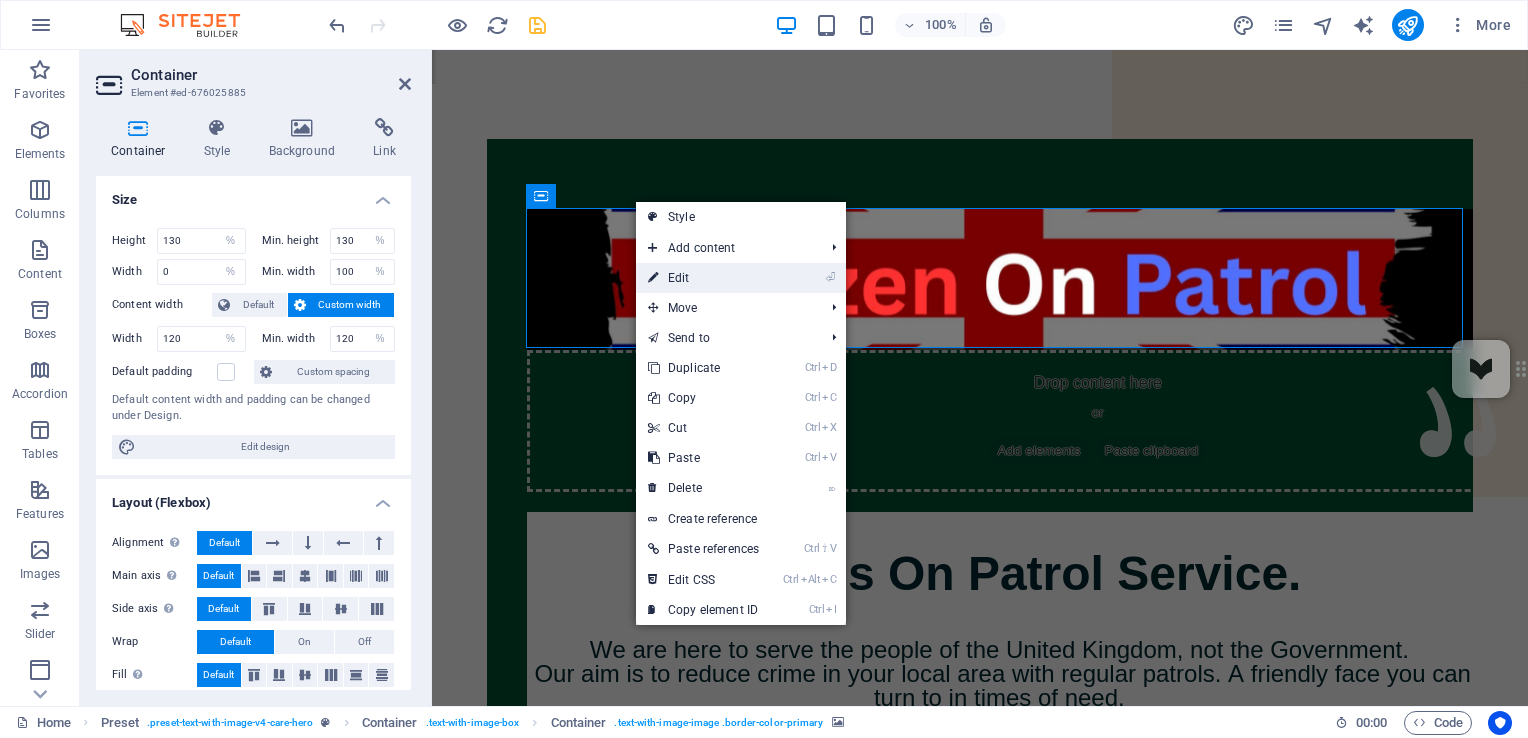 click on "⏎  Edit" at bounding box center (703, 278) 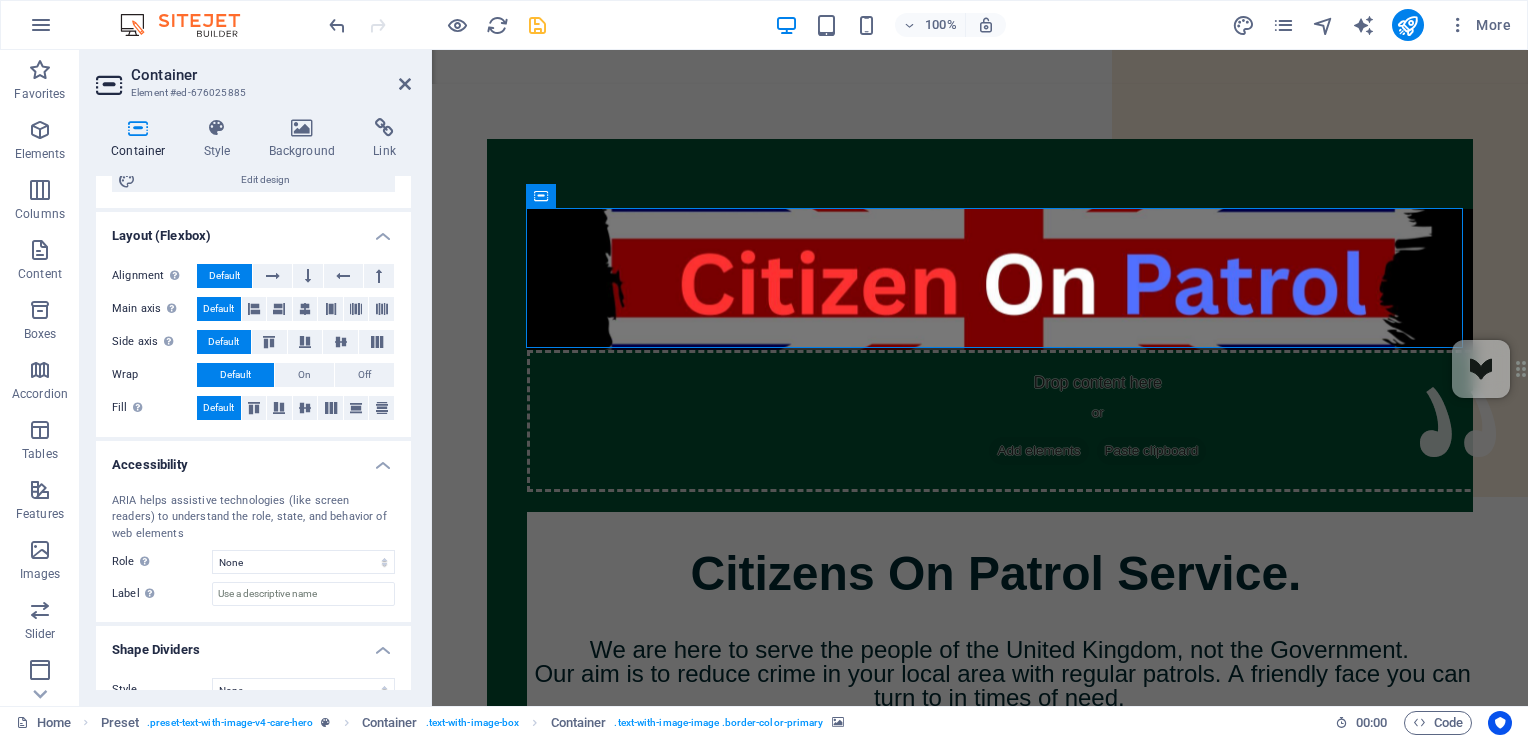 scroll, scrollTop: 292, scrollLeft: 0, axis: vertical 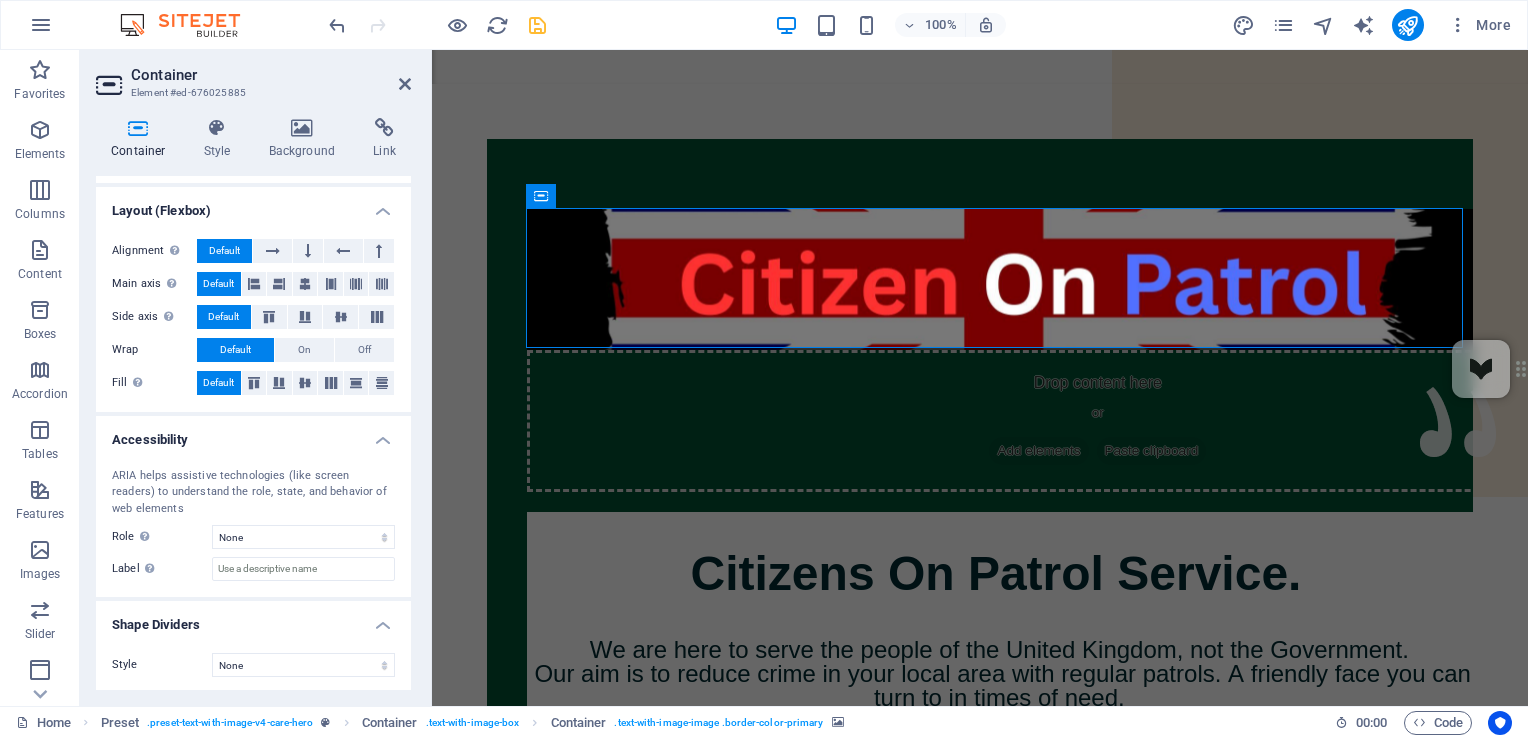 click on "Accessibility" at bounding box center (253, 434) 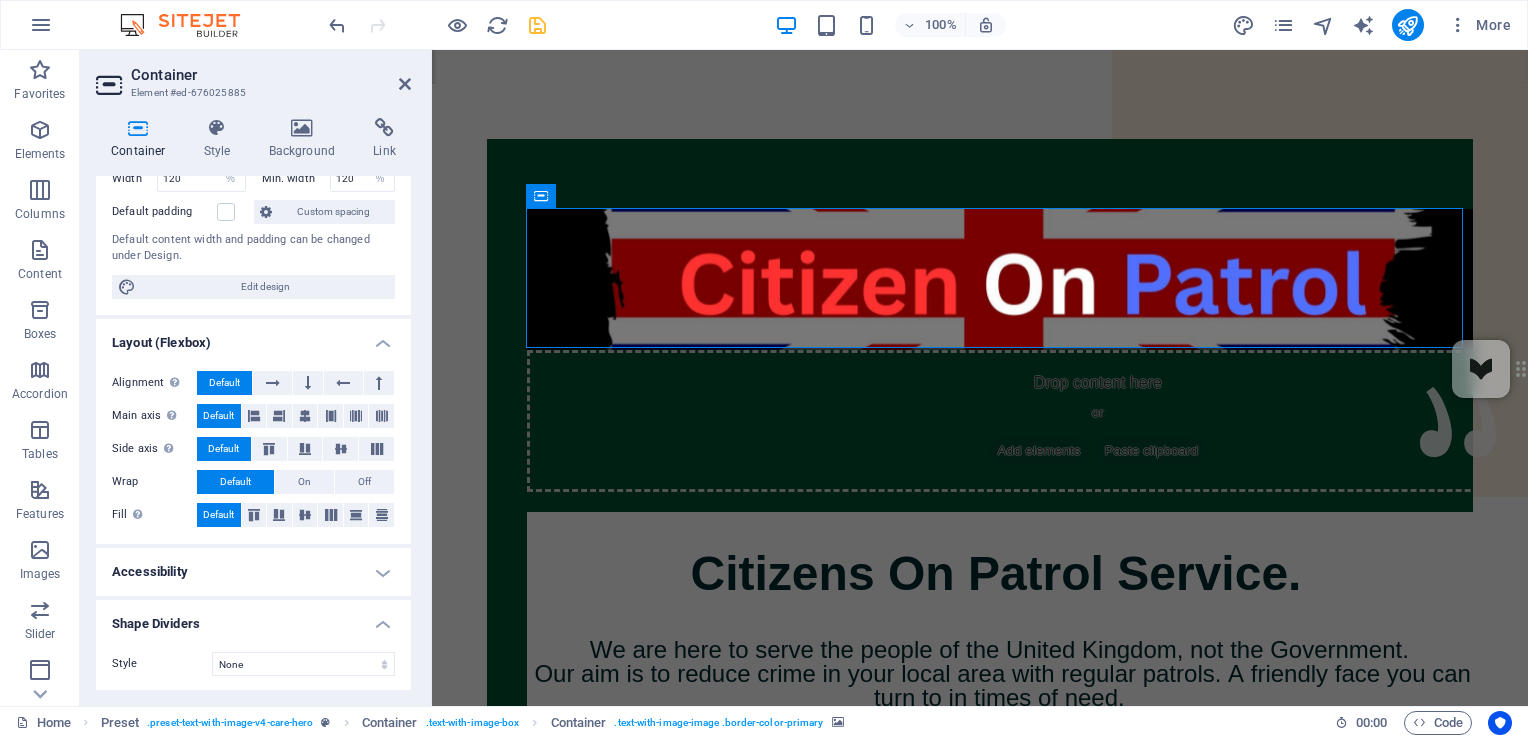 click on "Shape Dividers" at bounding box center (253, 618) 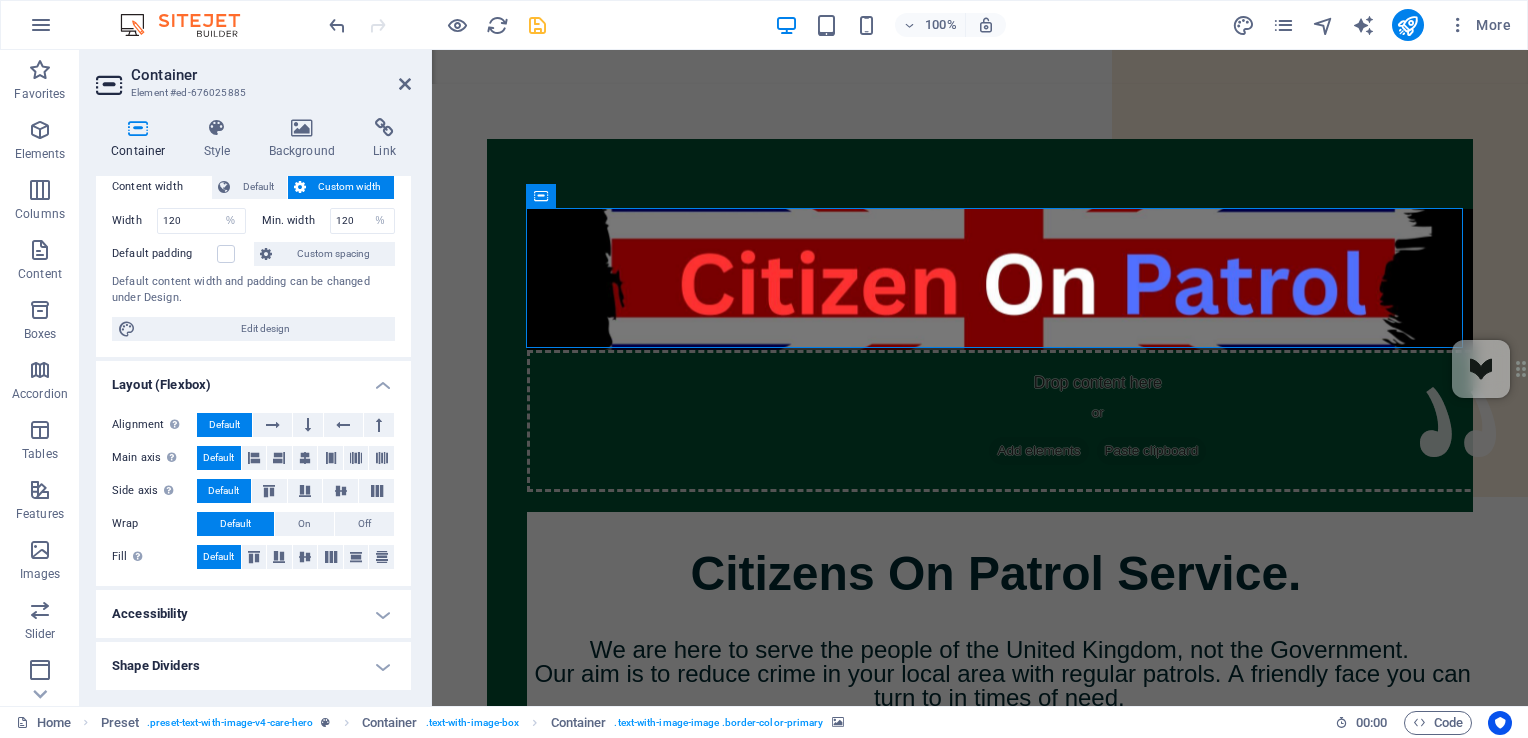 scroll, scrollTop: 116, scrollLeft: 0, axis: vertical 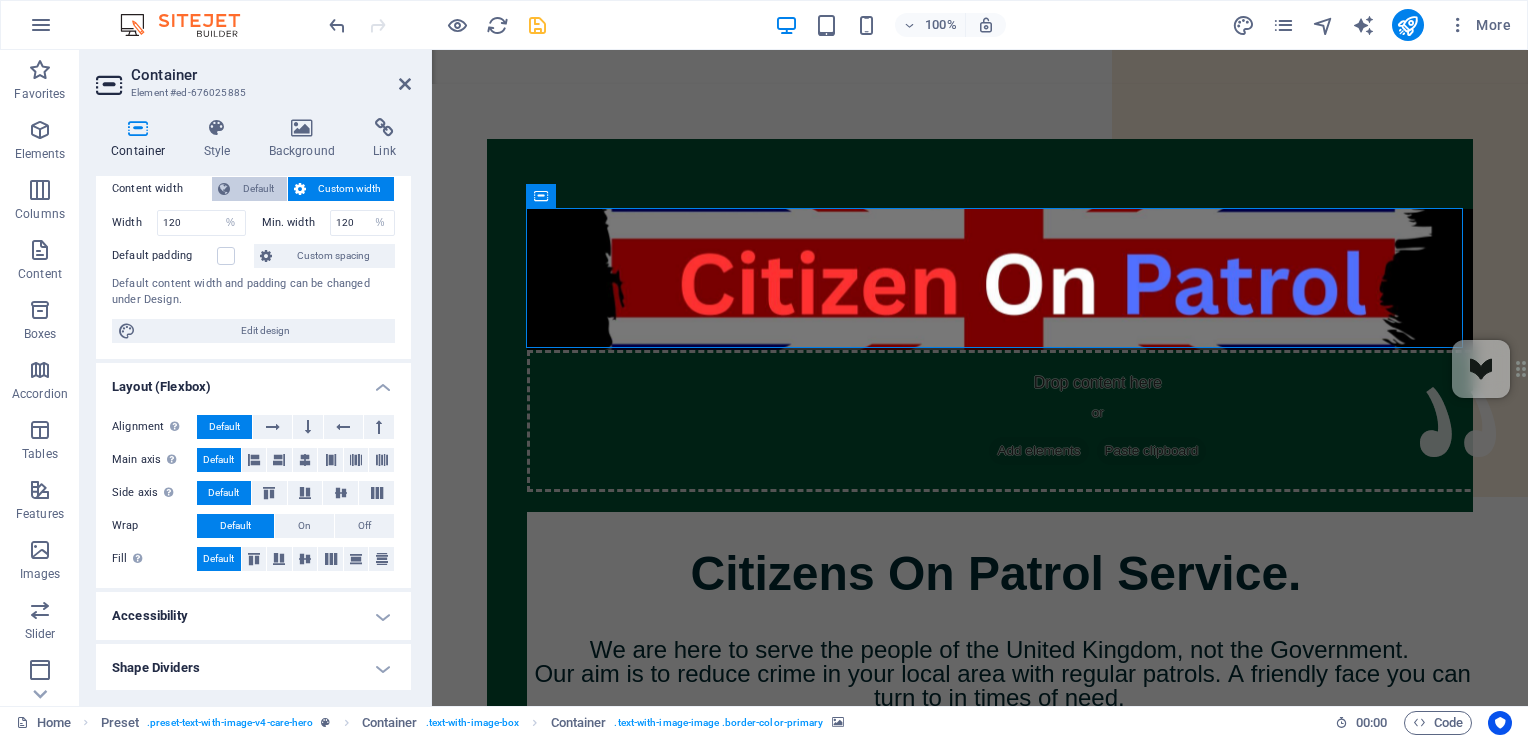 click on "Default" at bounding box center [258, 189] 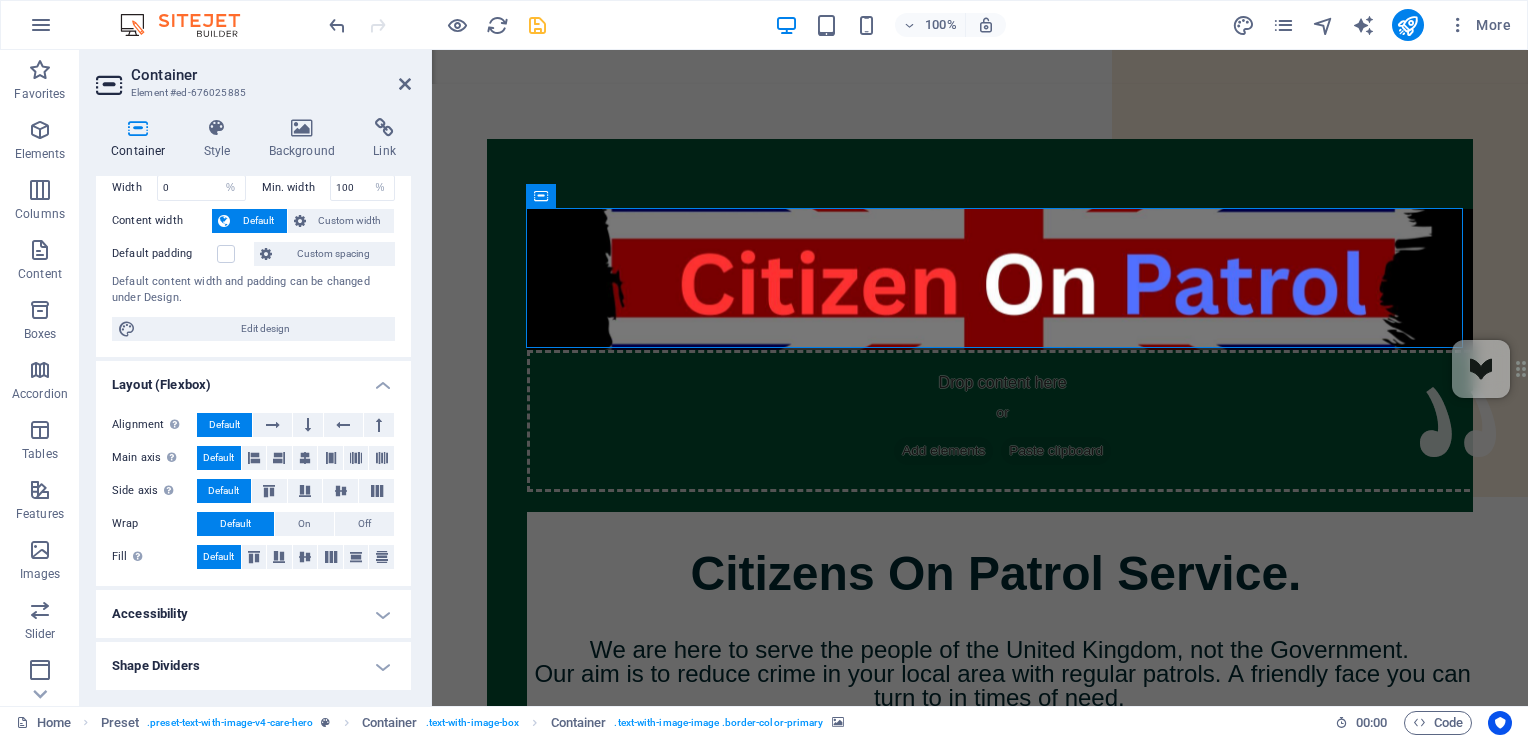 scroll, scrollTop: 82, scrollLeft: 0, axis: vertical 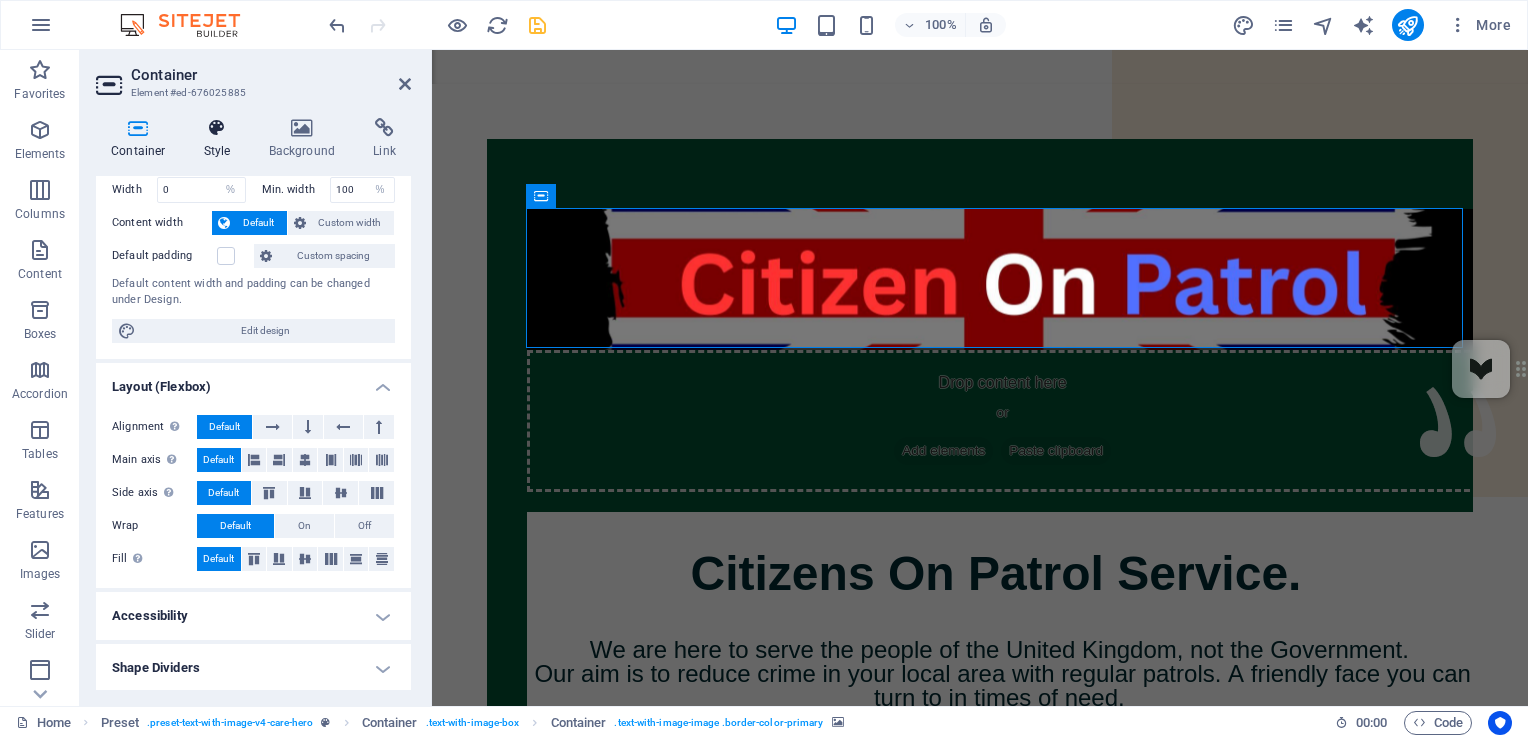click on "Style" at bounding box center [221, 139] 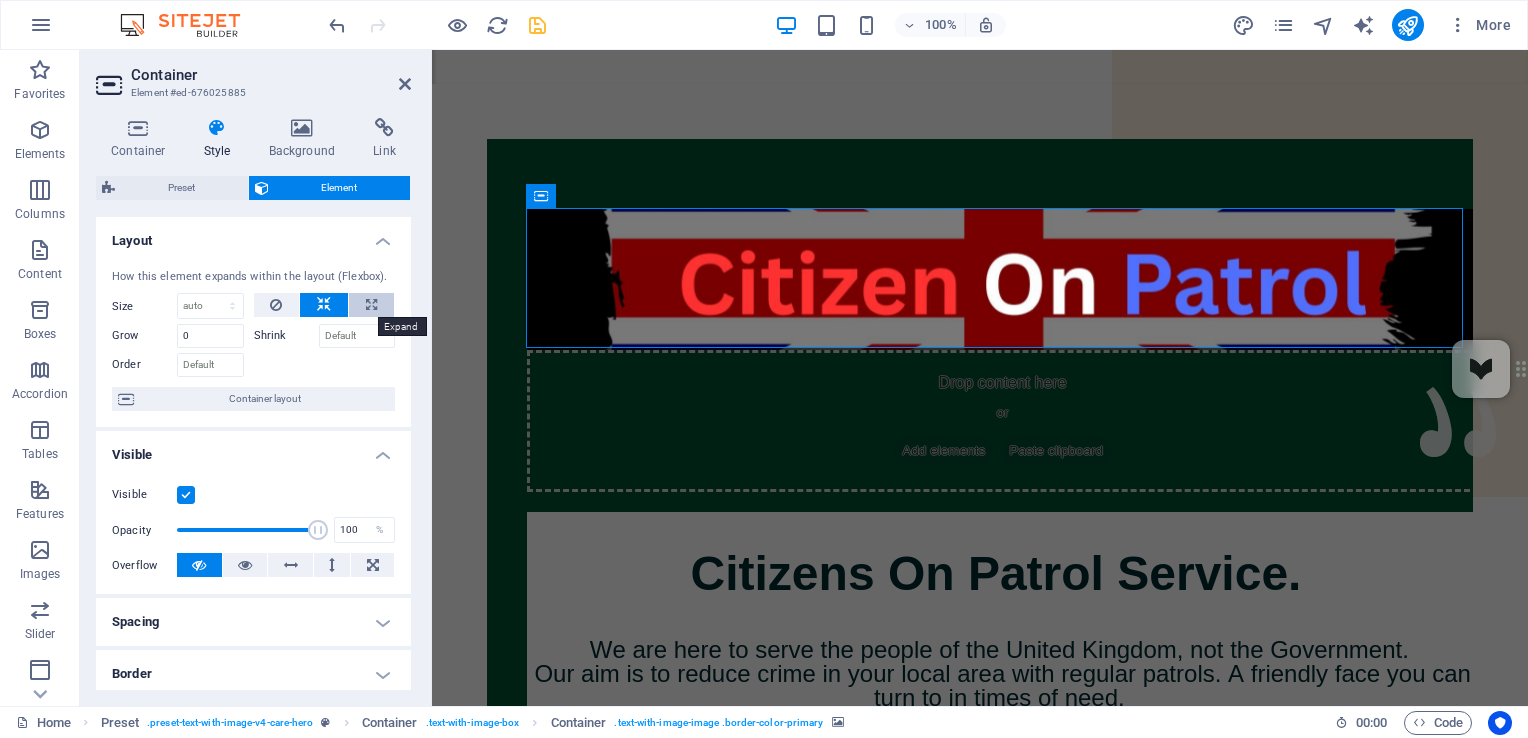 click at bounding box center (371, 305) 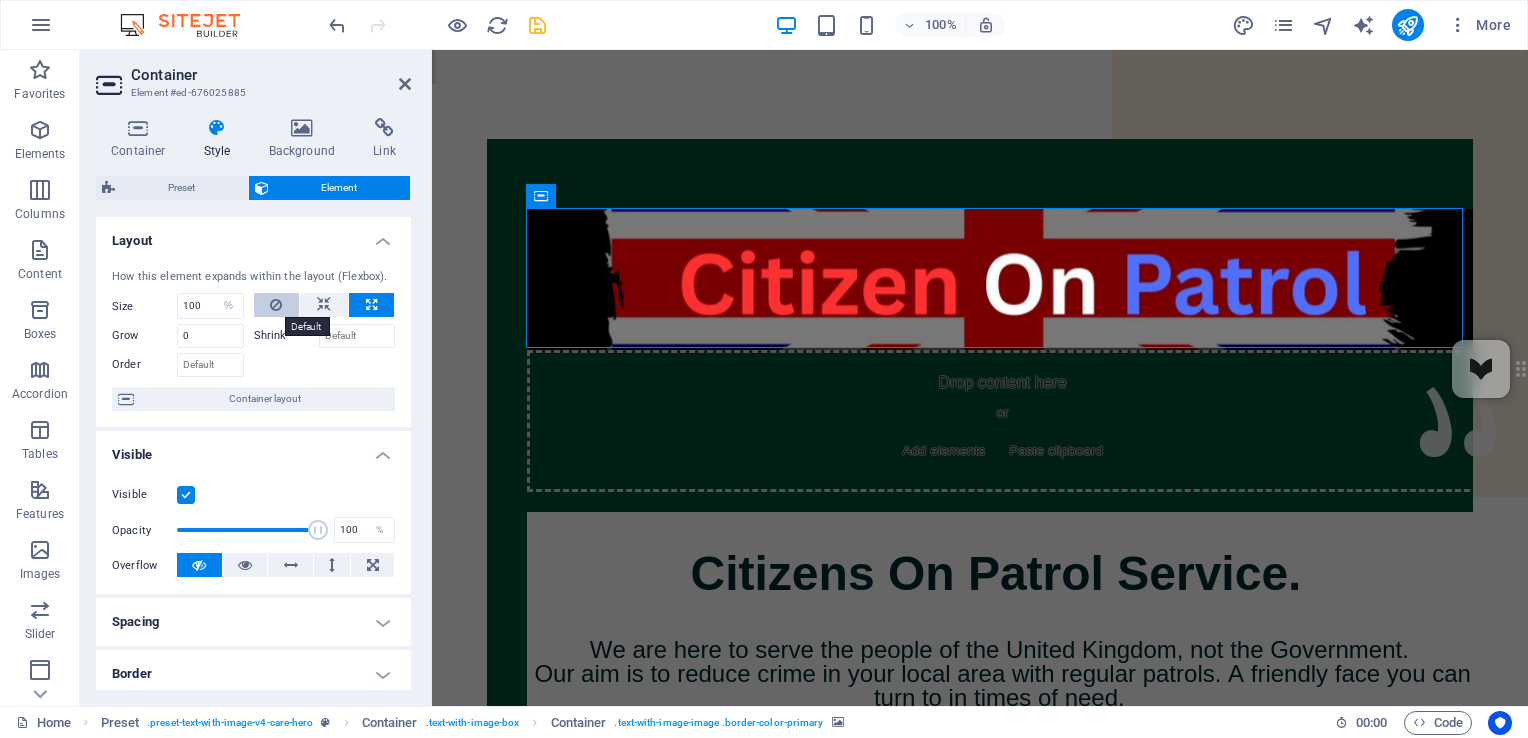 click at bounding box center [276, 305] 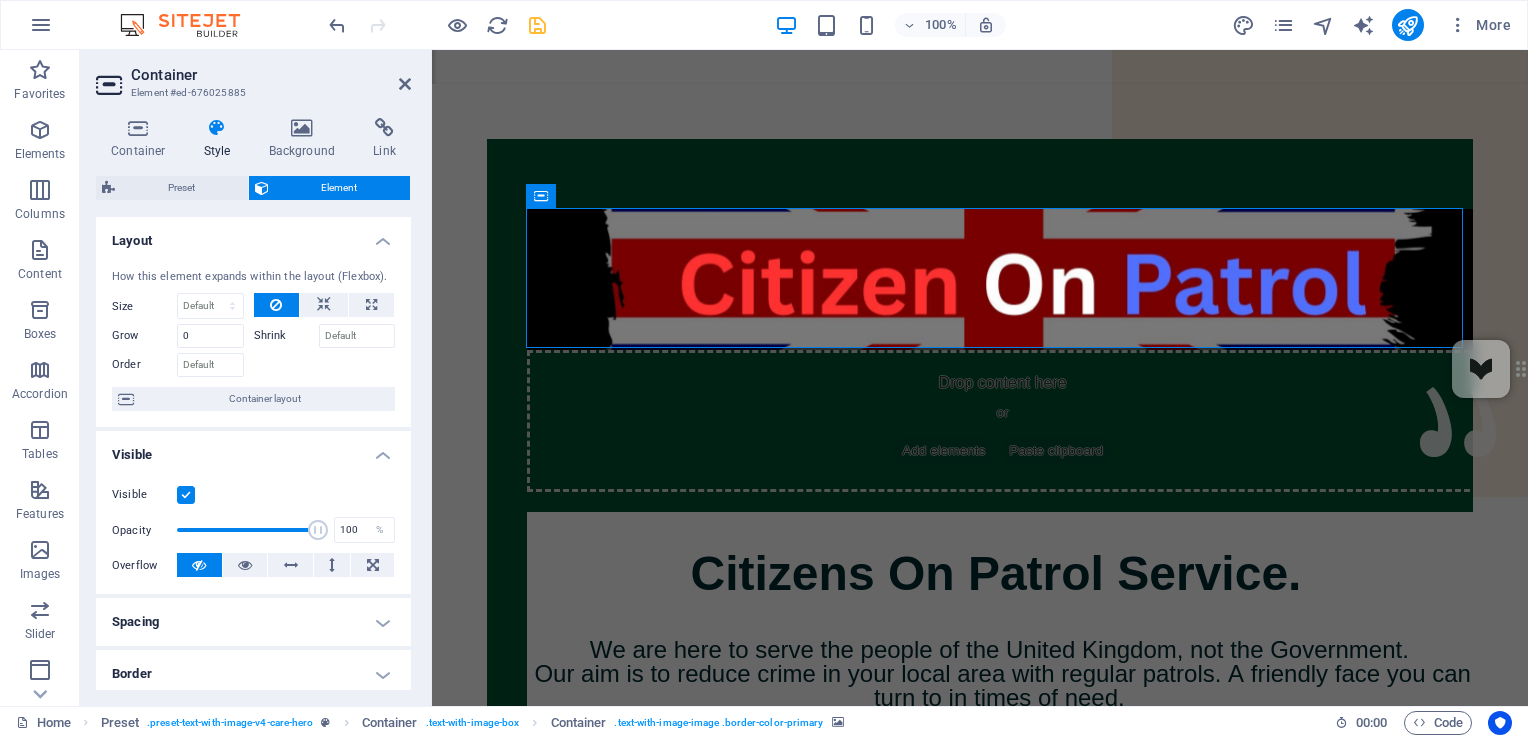click on "Border" at bounding box center [253, 674] 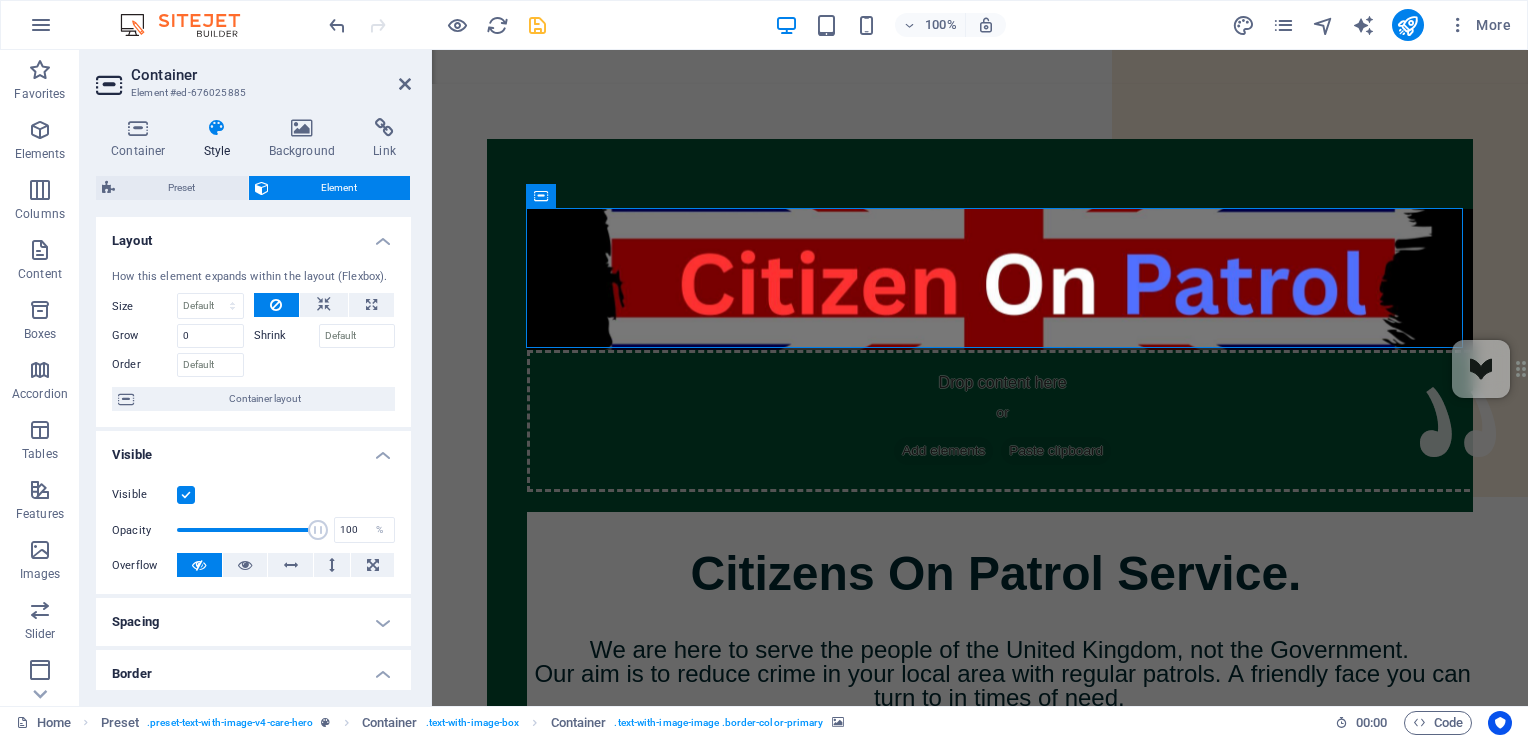 scroll, scrollTop: 414, scrollLeft: 0, axis: vertical 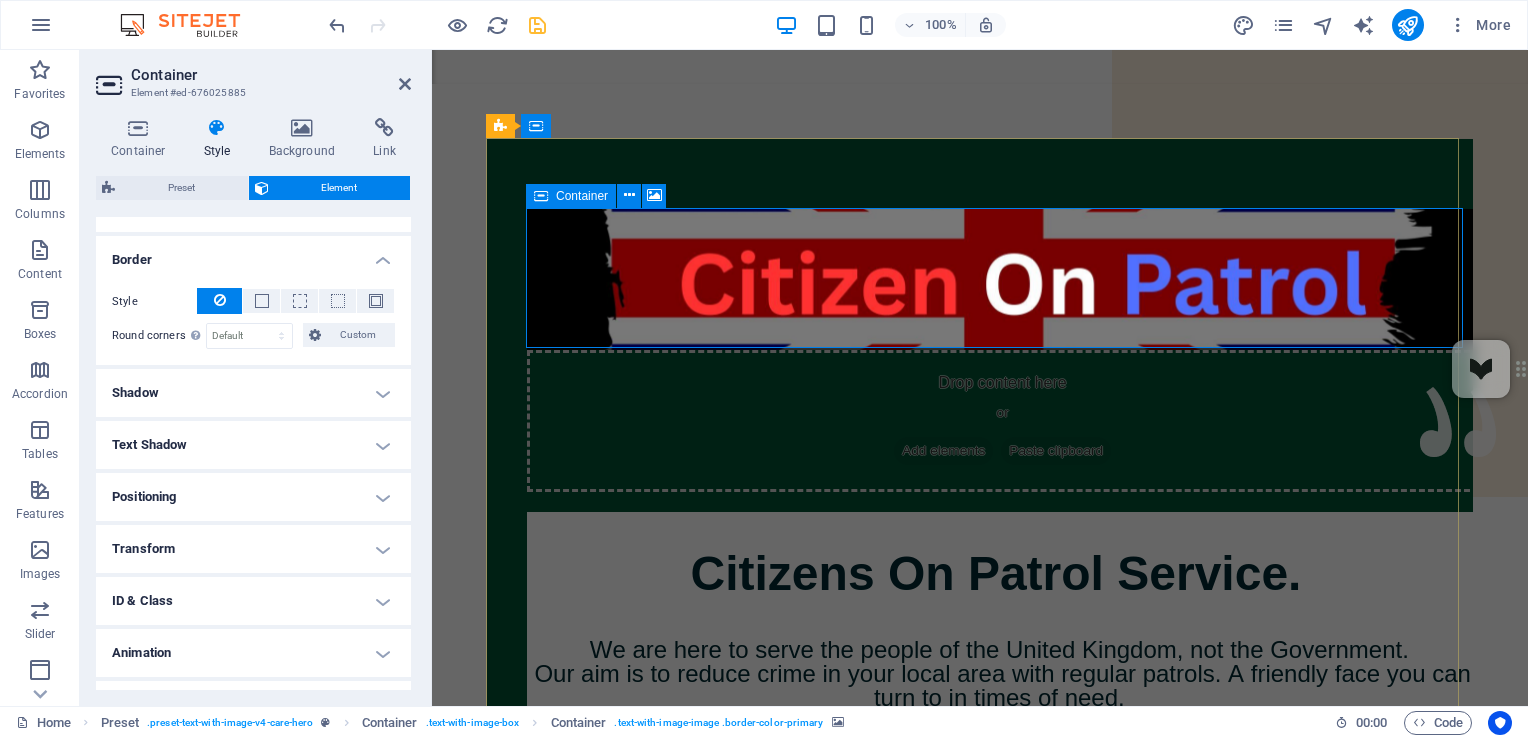 click on "Drop content here or  Add elements  Paste clipboard" at bounding box center (1003, 421) 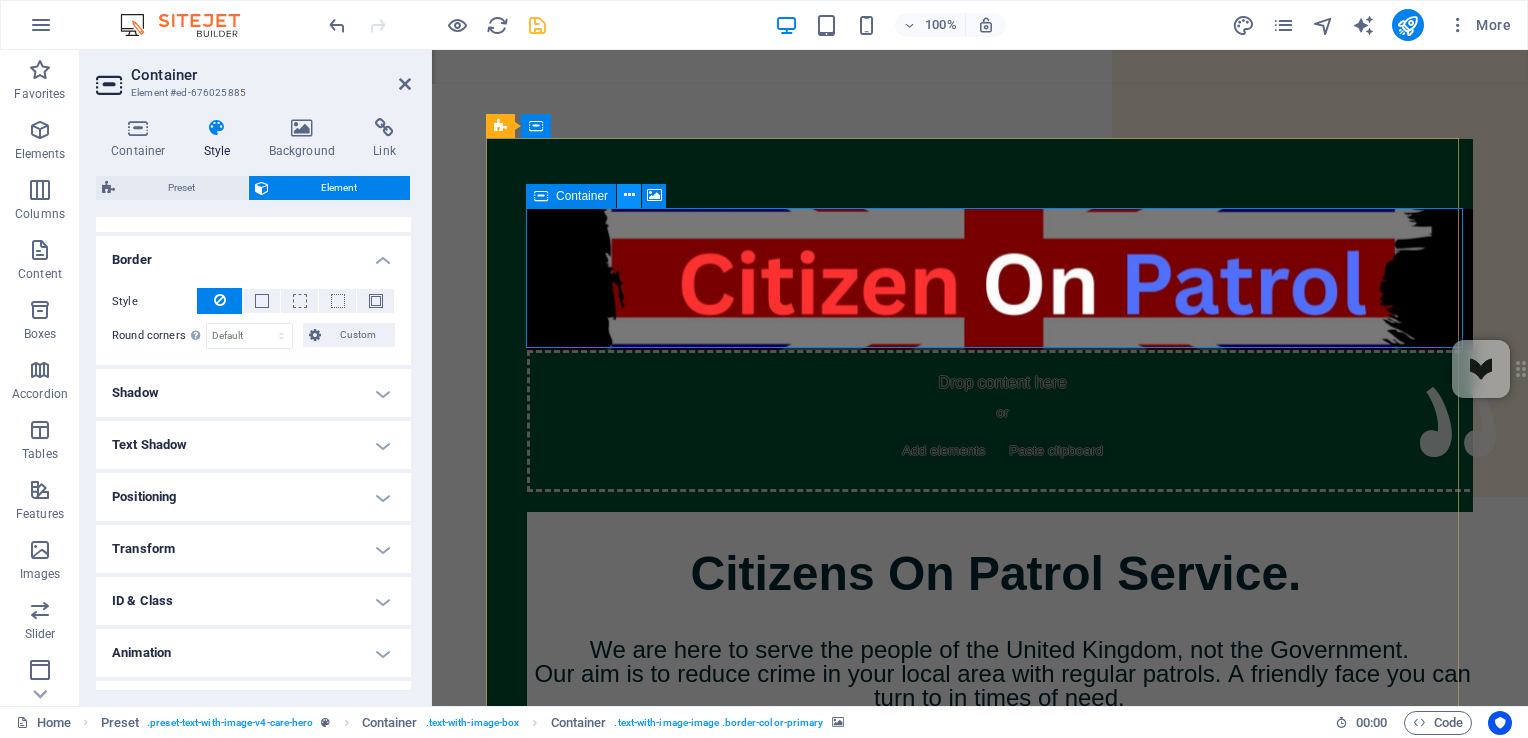 click at bounding box center [629, 195] 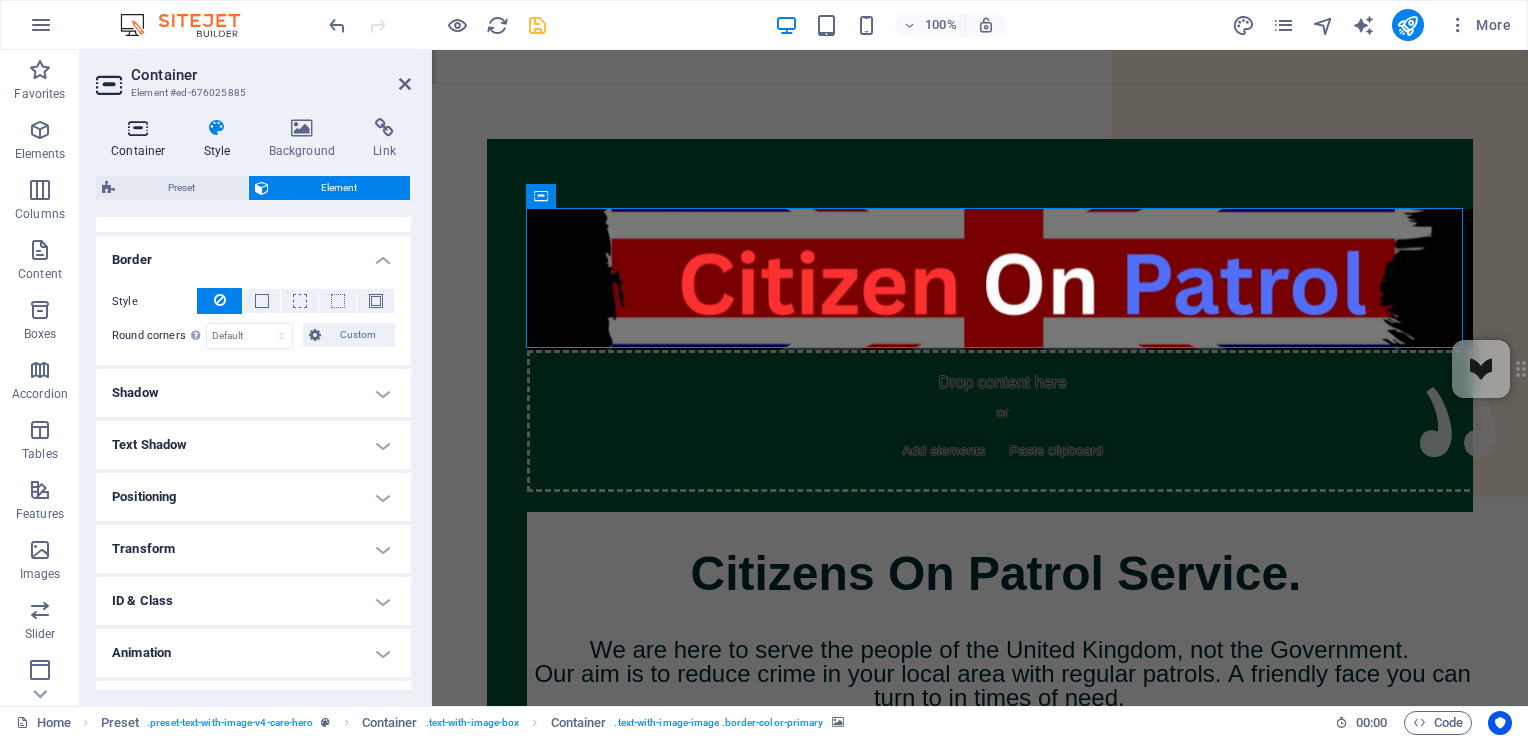 click at bounding box center (138, 128) 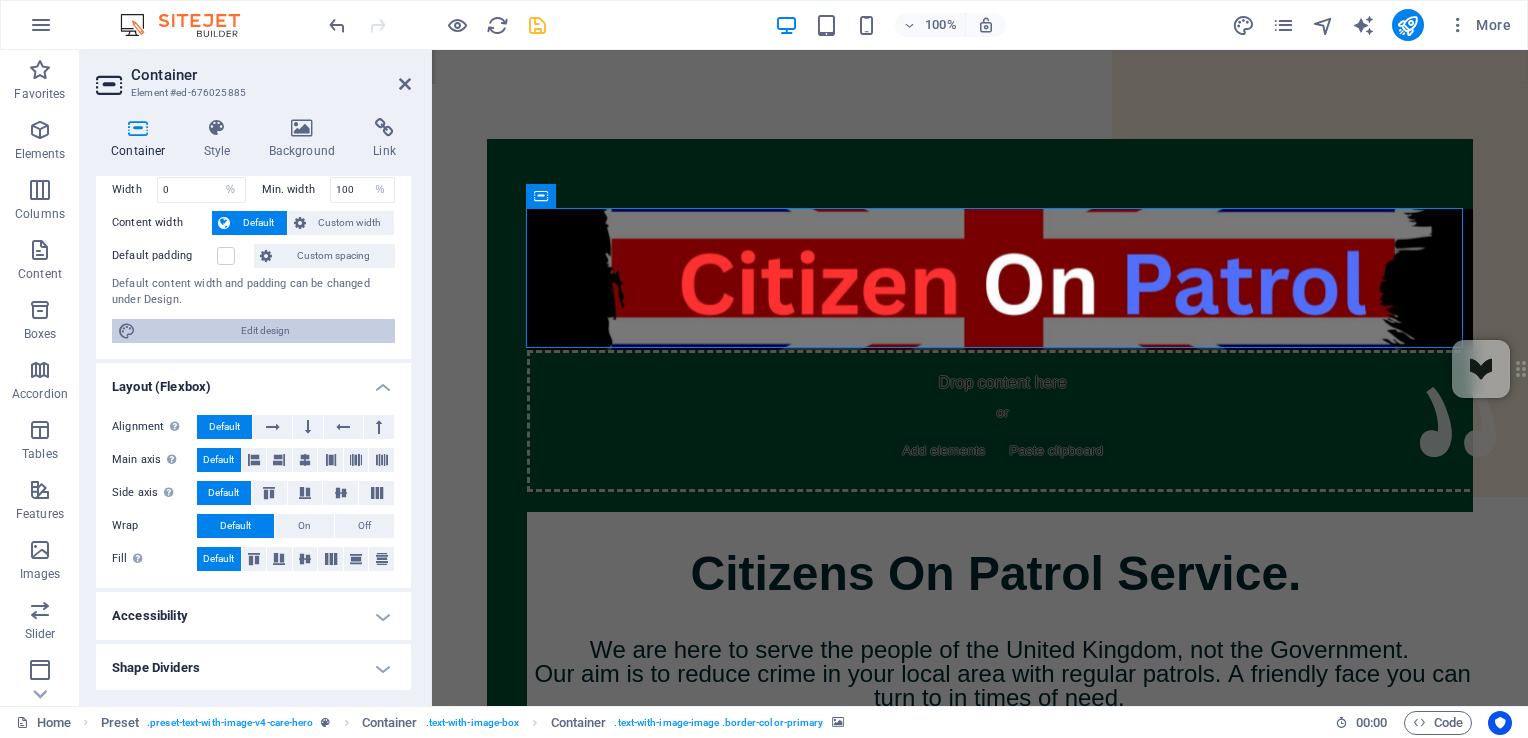 click on "Edit design" at bounding box center [265, 331] 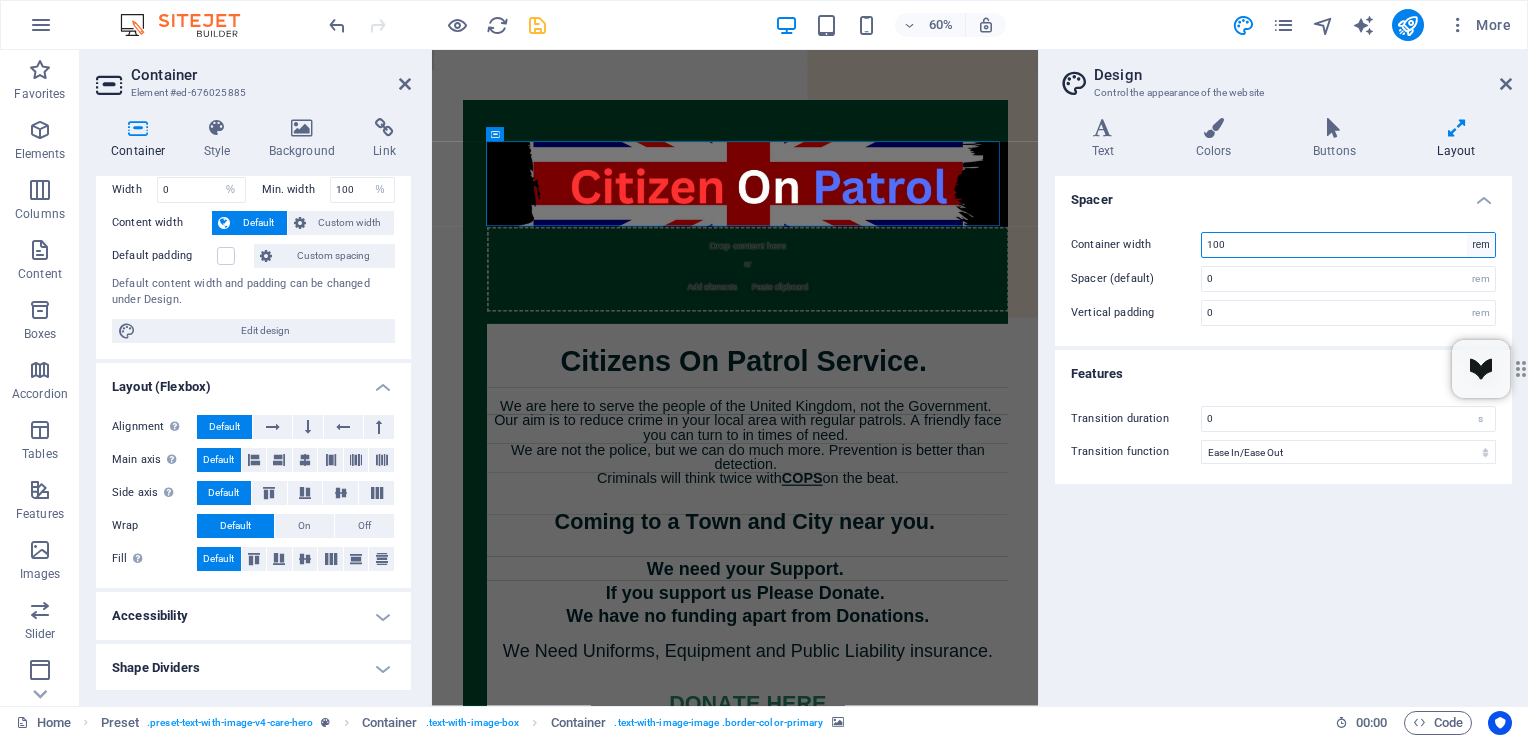 click on "rem px" at bounding box center [1481, 245] 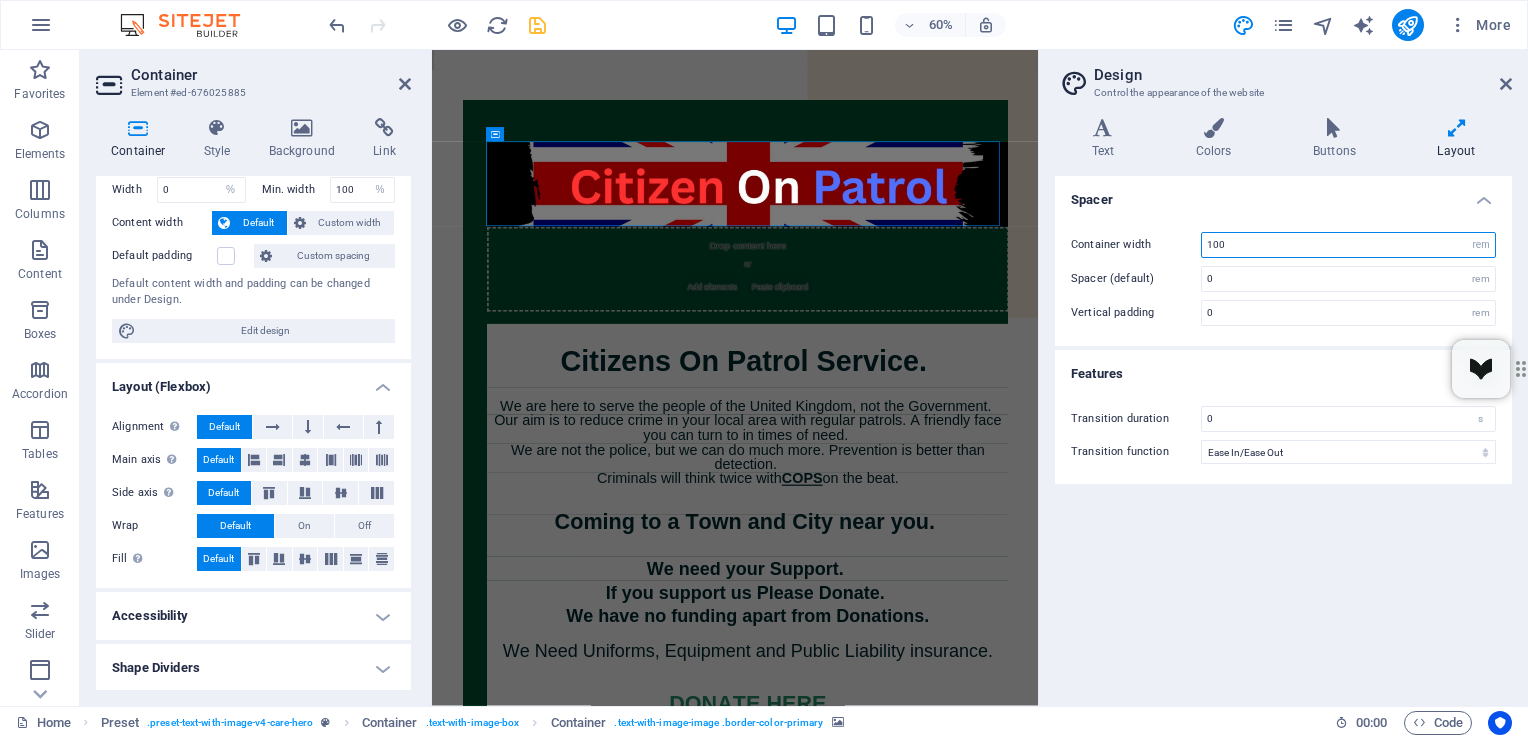 click on "100" at bounding box center [1348, 245] 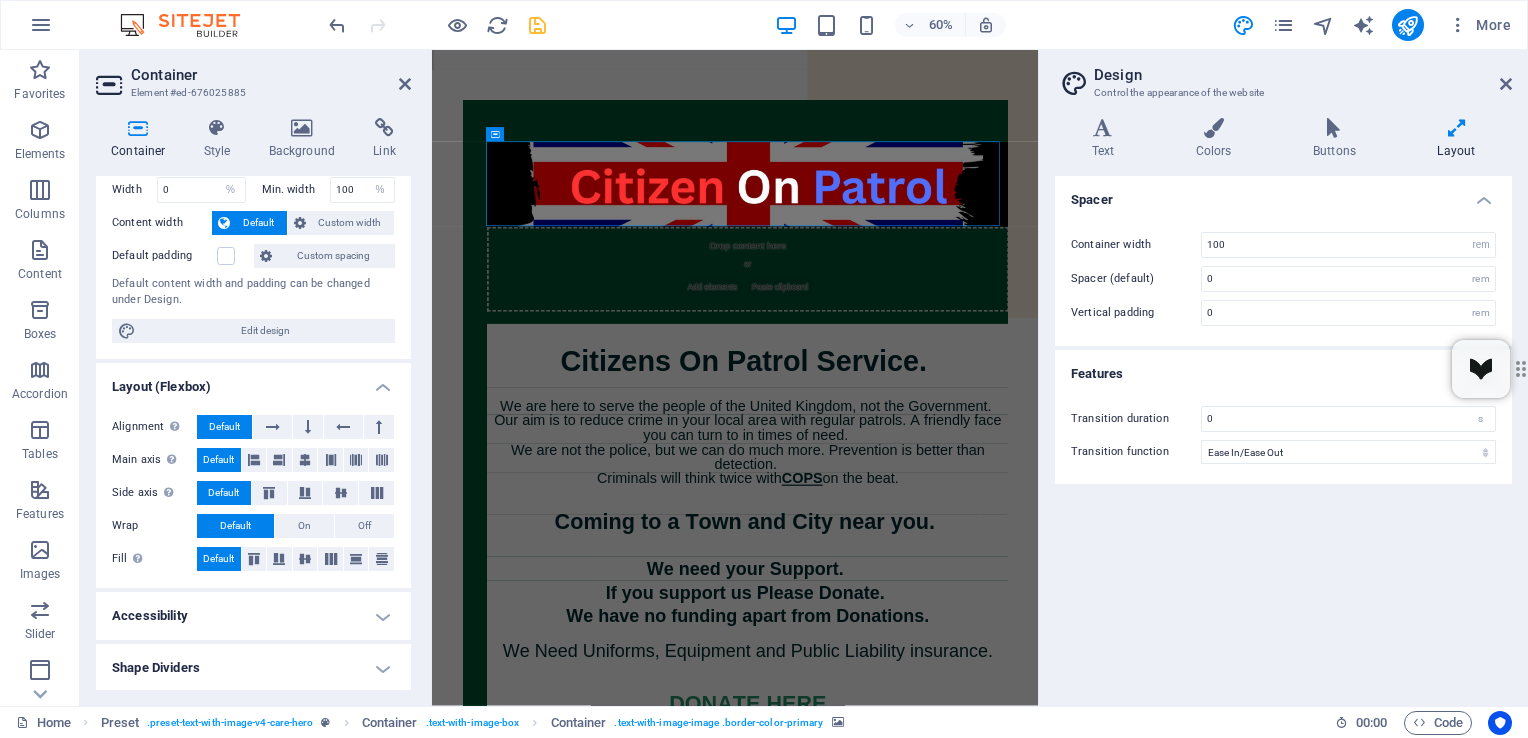click on "Layout" at bounding box center (1456, 139) 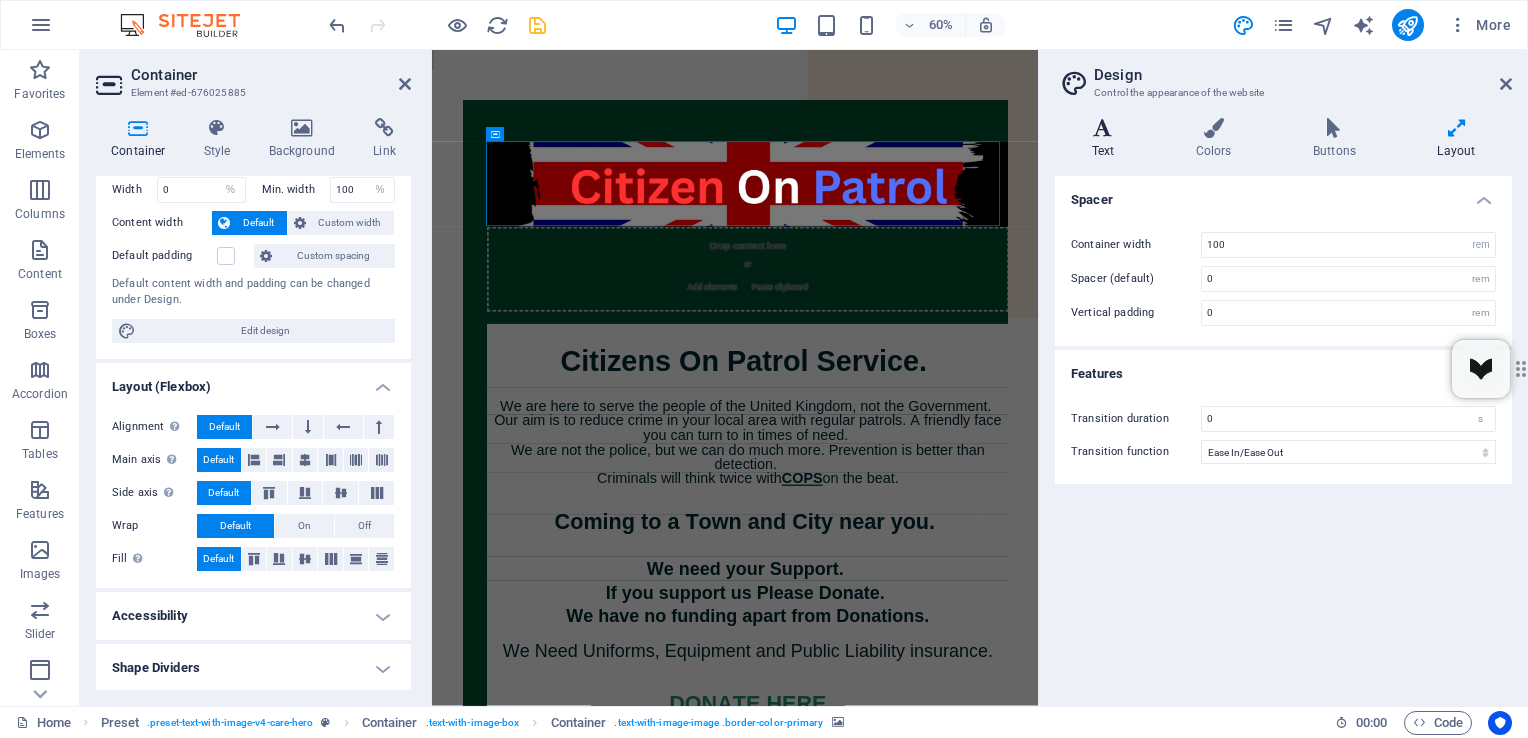 click at bounding box center (1103, 128) 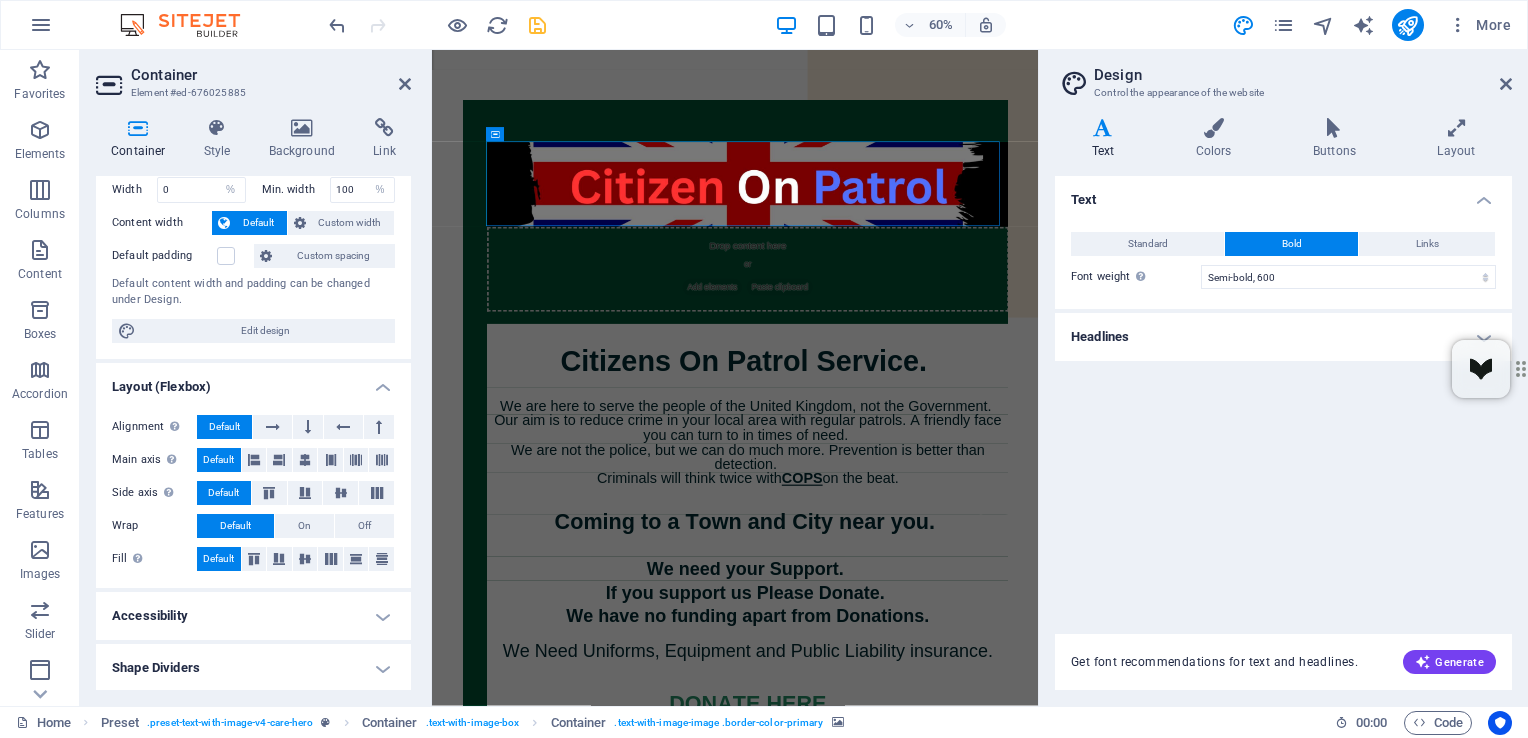 click on "Headlines" at bounding box center [1283, 337] 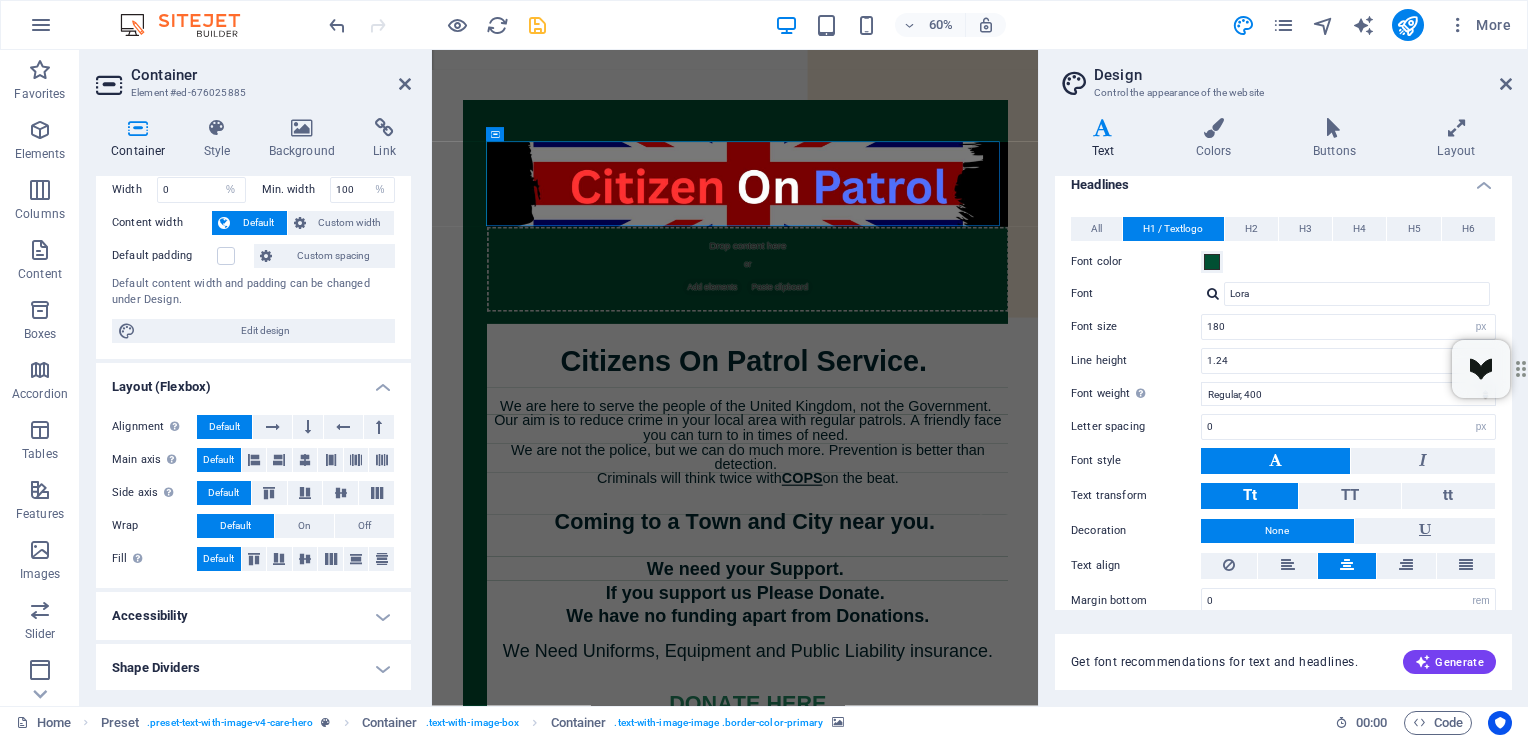 scroll, scrollTop: 172, scrollLeft: 0, axis: vertical 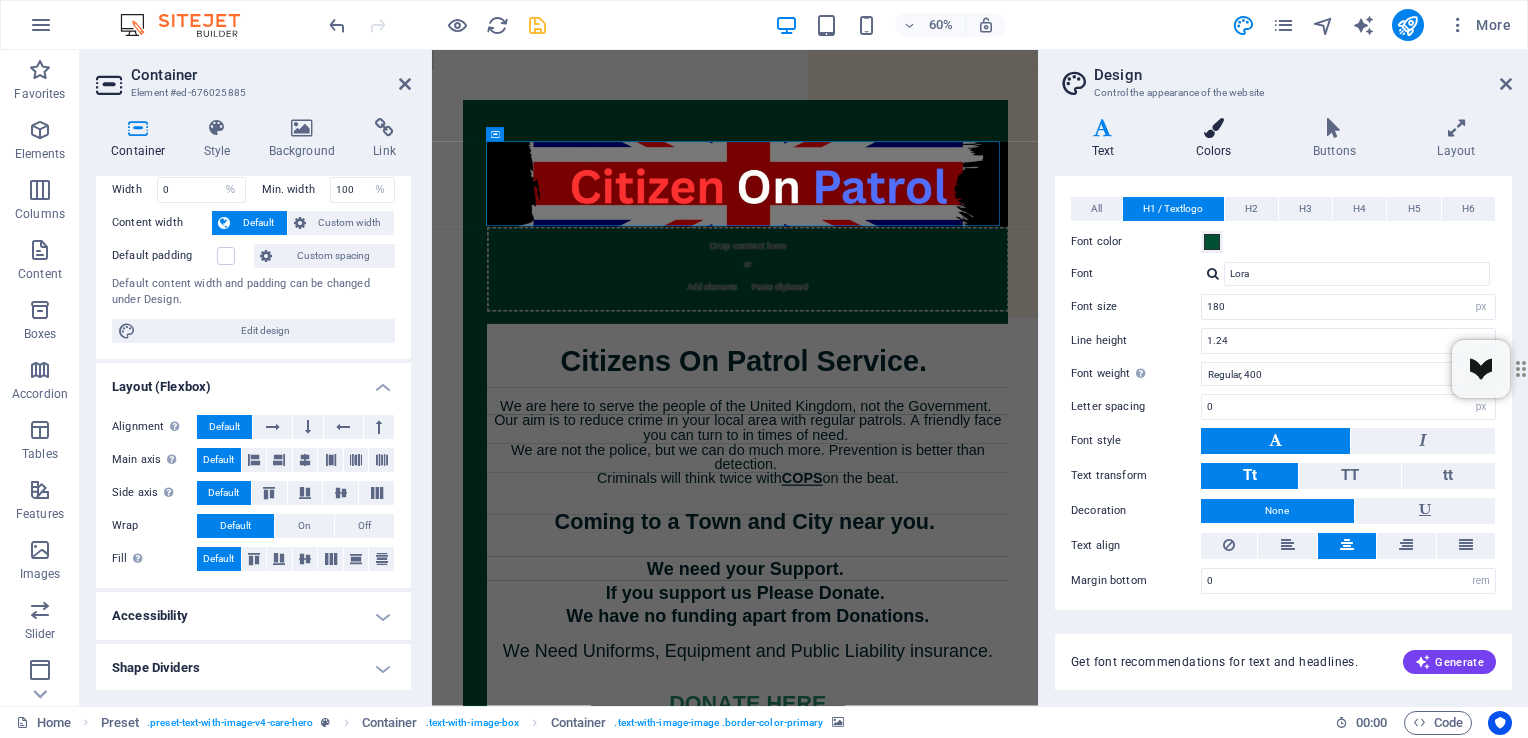 click at bounding box center [1213, 128] 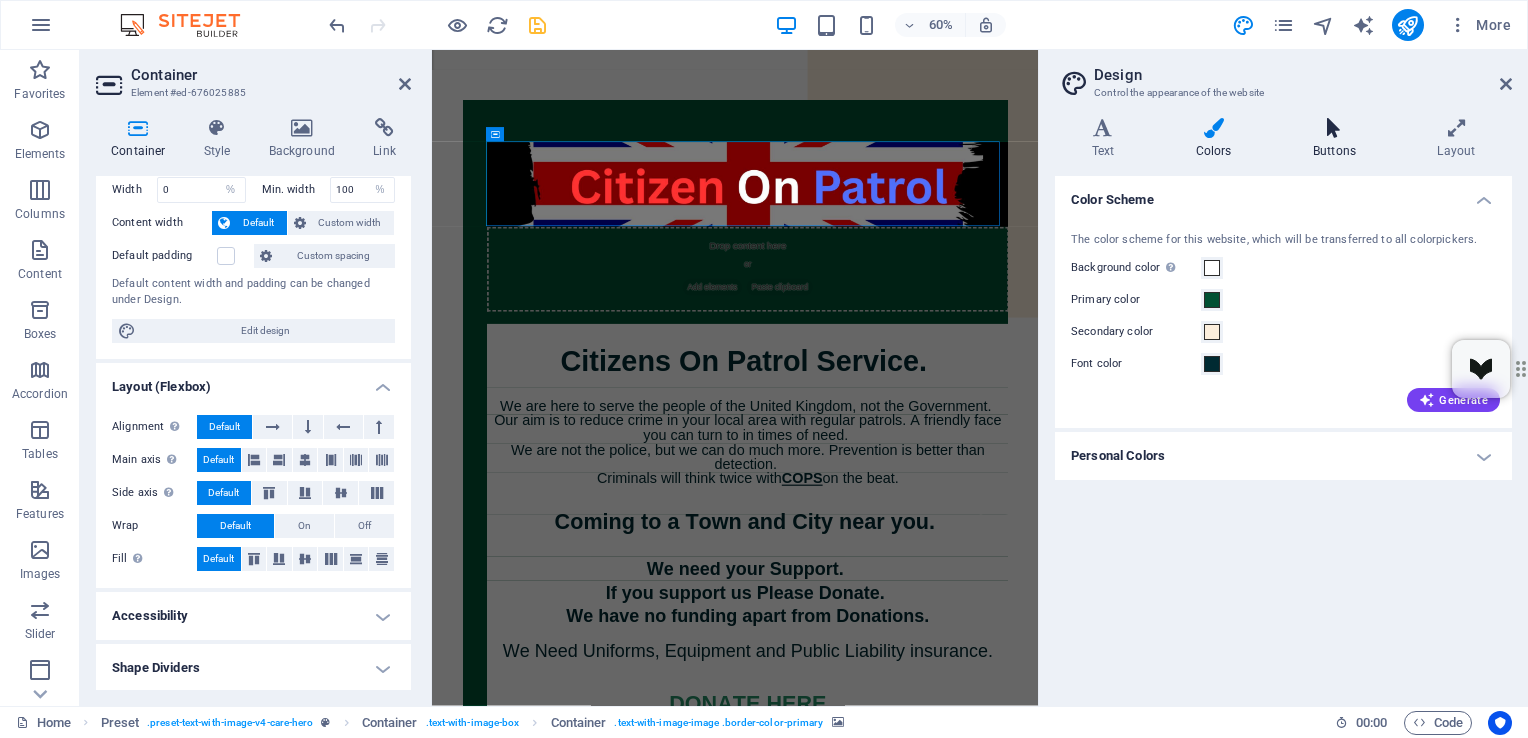 click on "Buttons" at bounding box center [1338, 139] 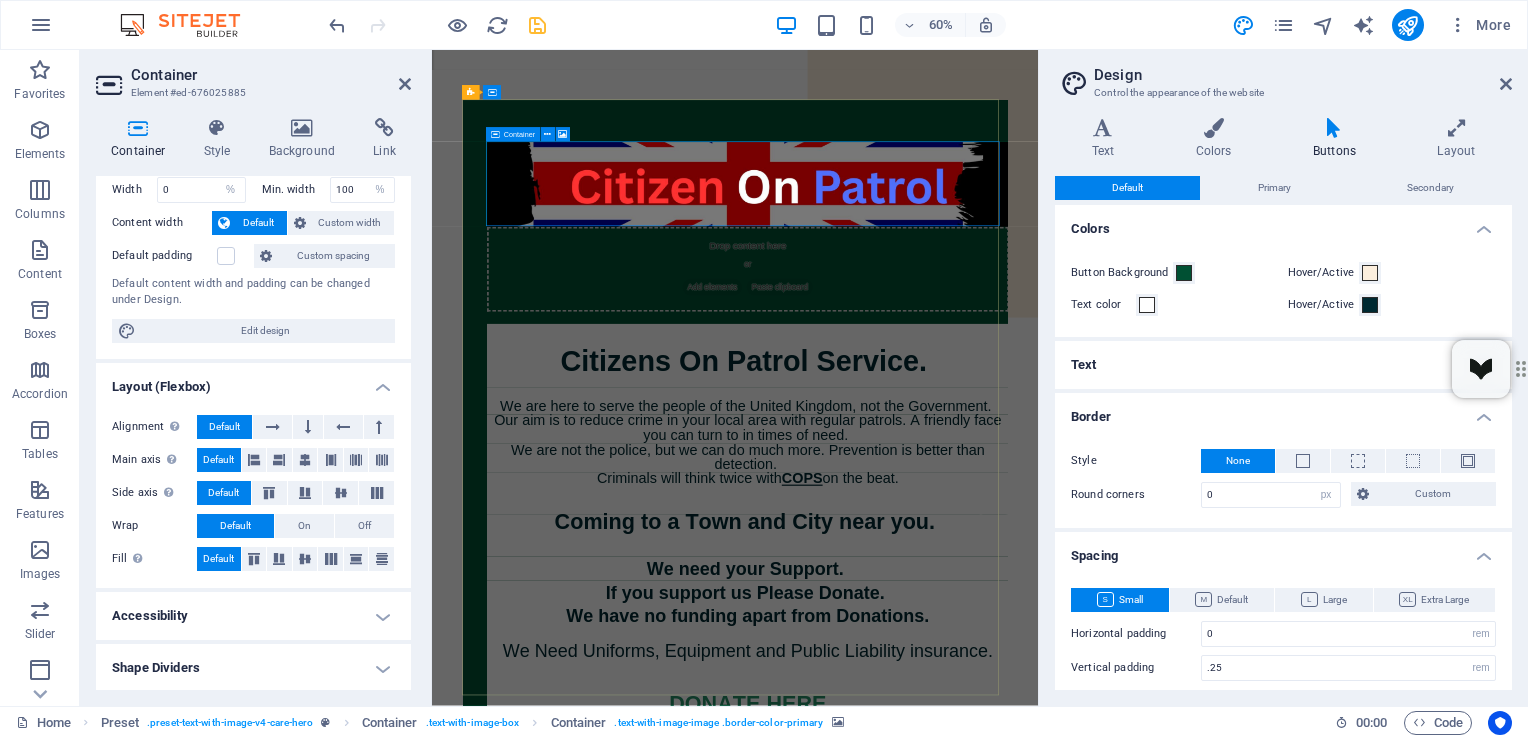 click on "Container" at bounding box center [513, 135] 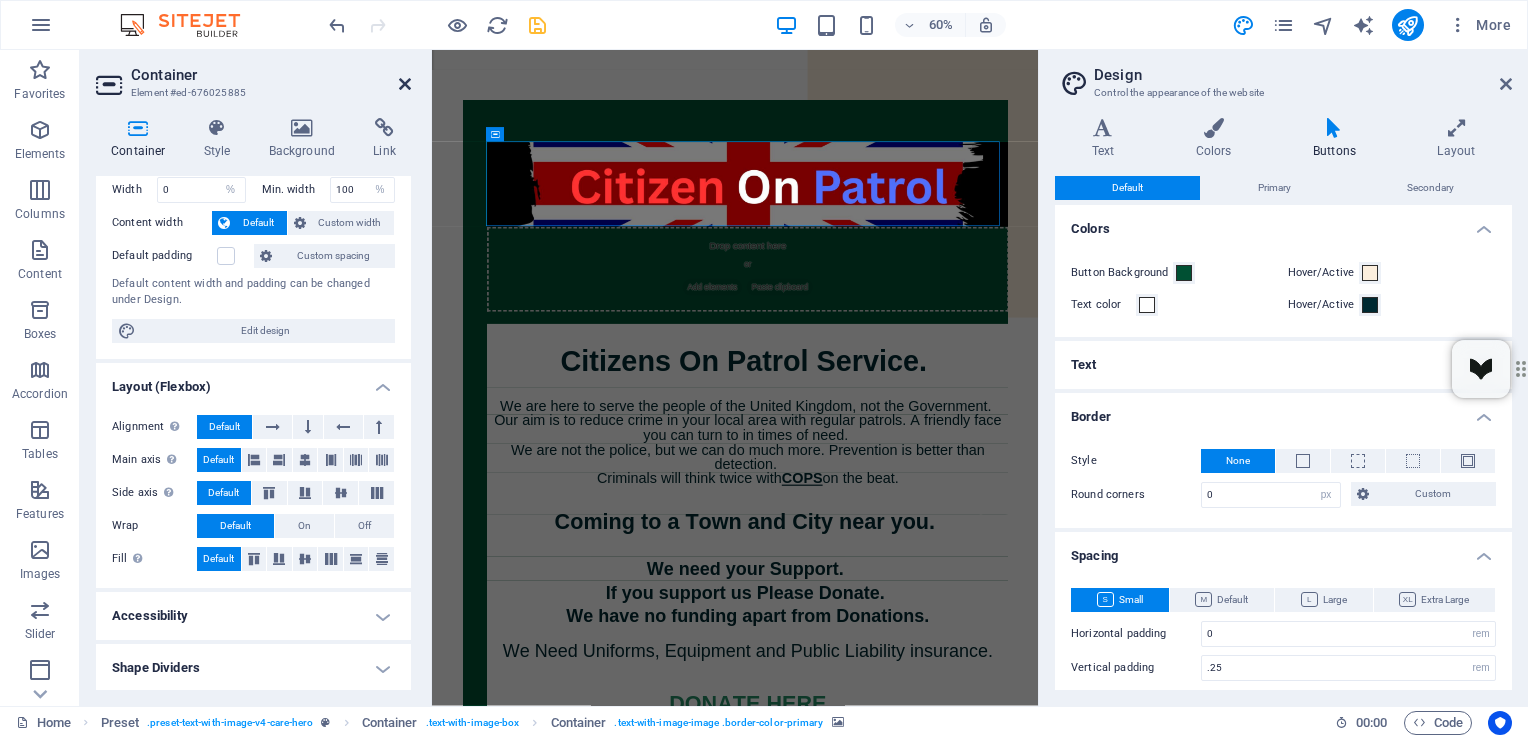 click at bounding box center (405, 84) 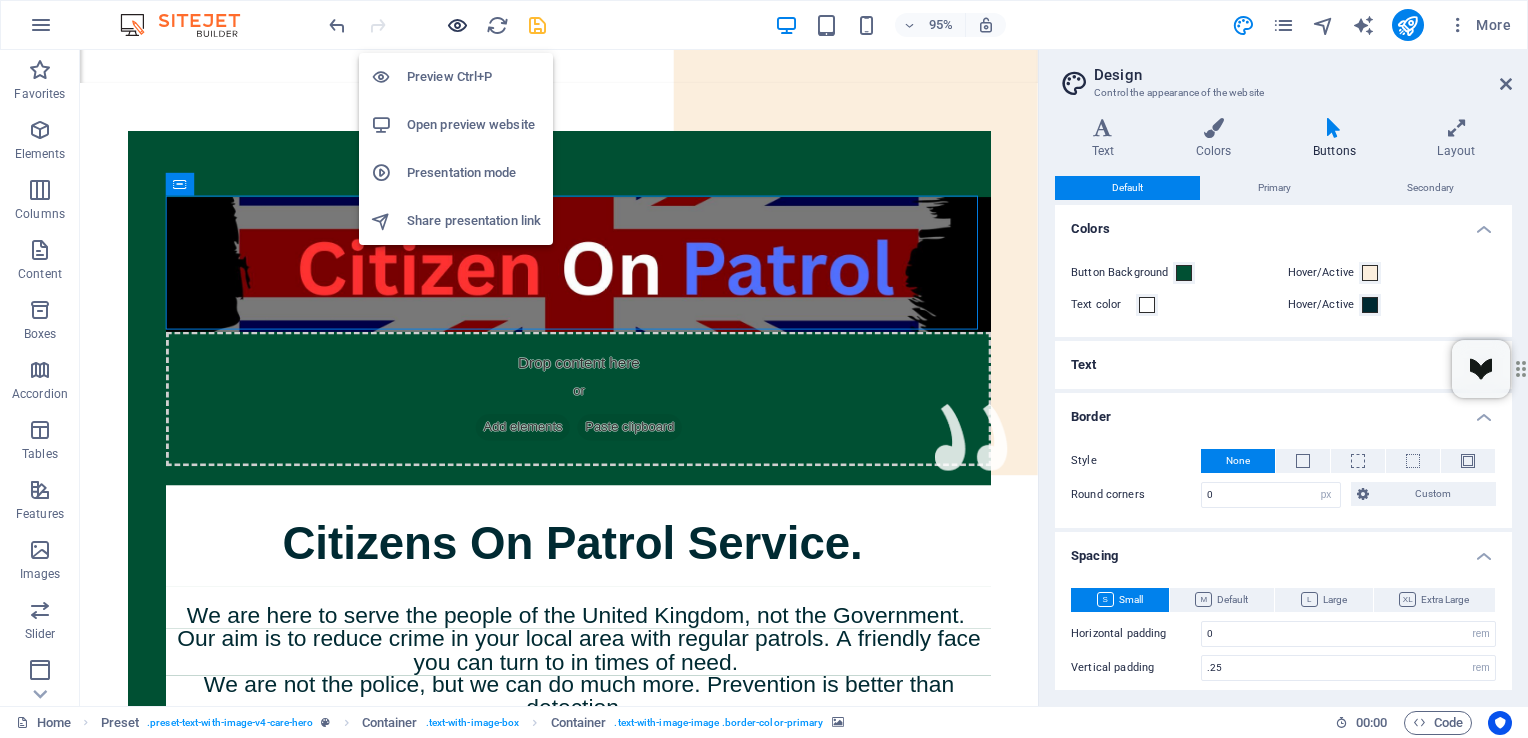 click at bounding box center [457, 25] 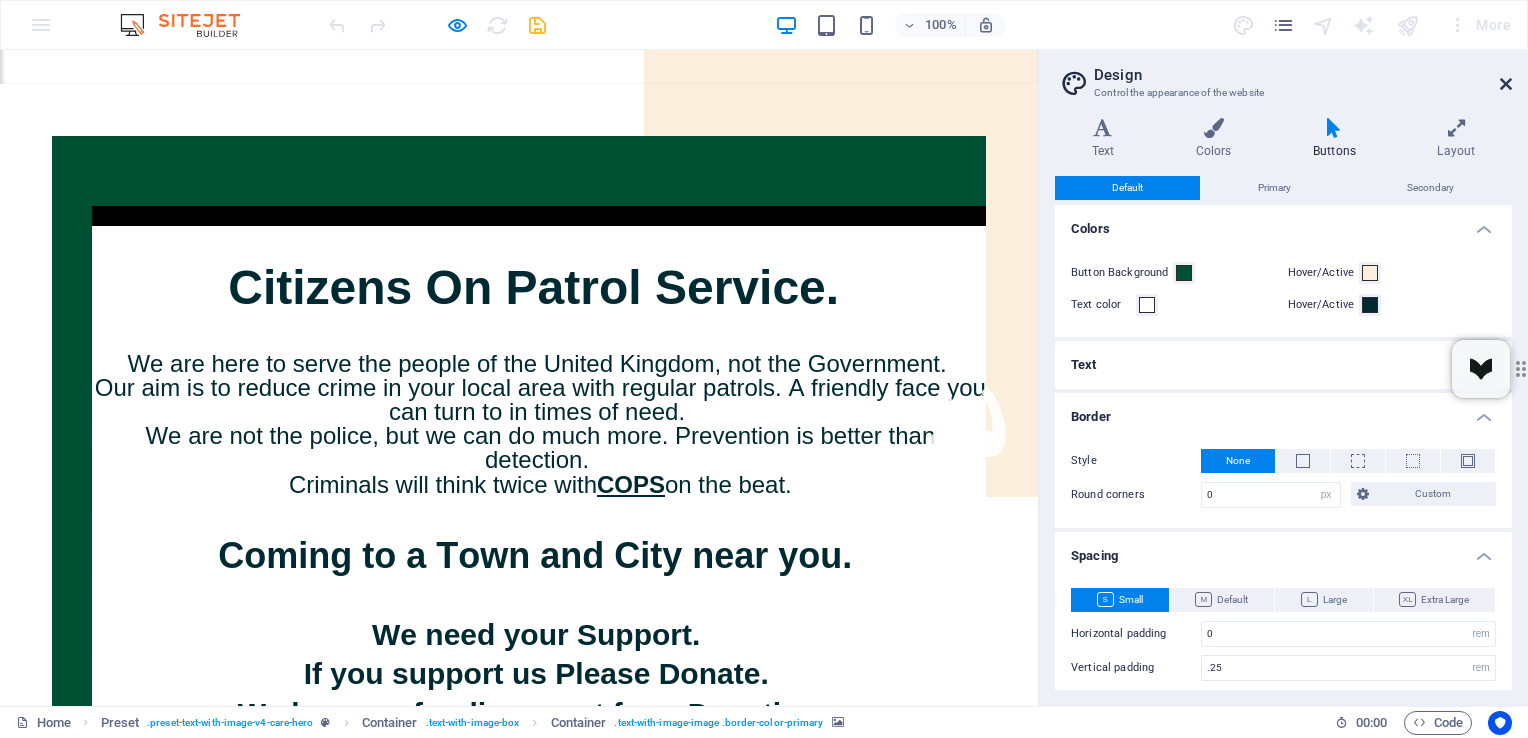 click at bounding box center (1506, 84) 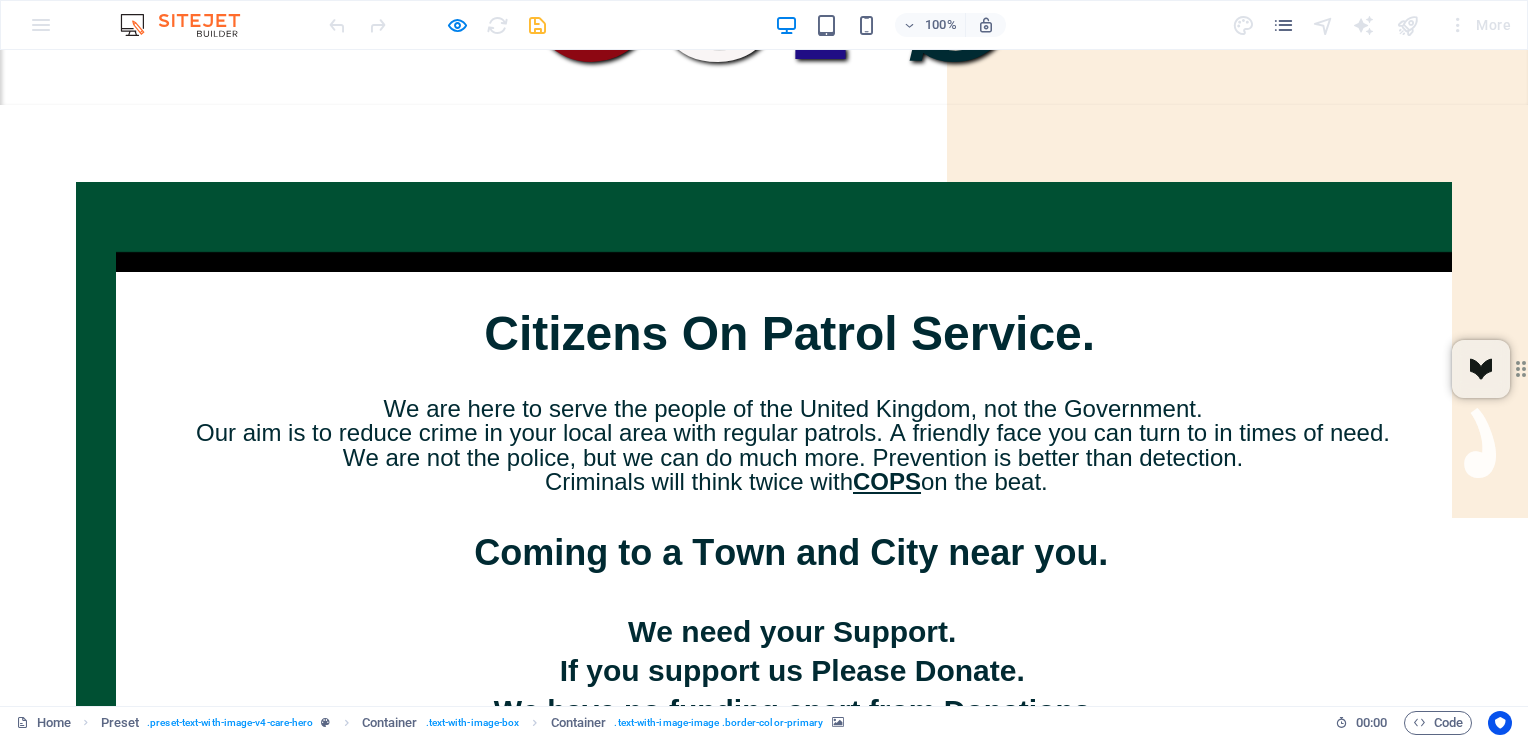 scroll, scrollTop: 149, scrollLeft: 0, axis: vertical 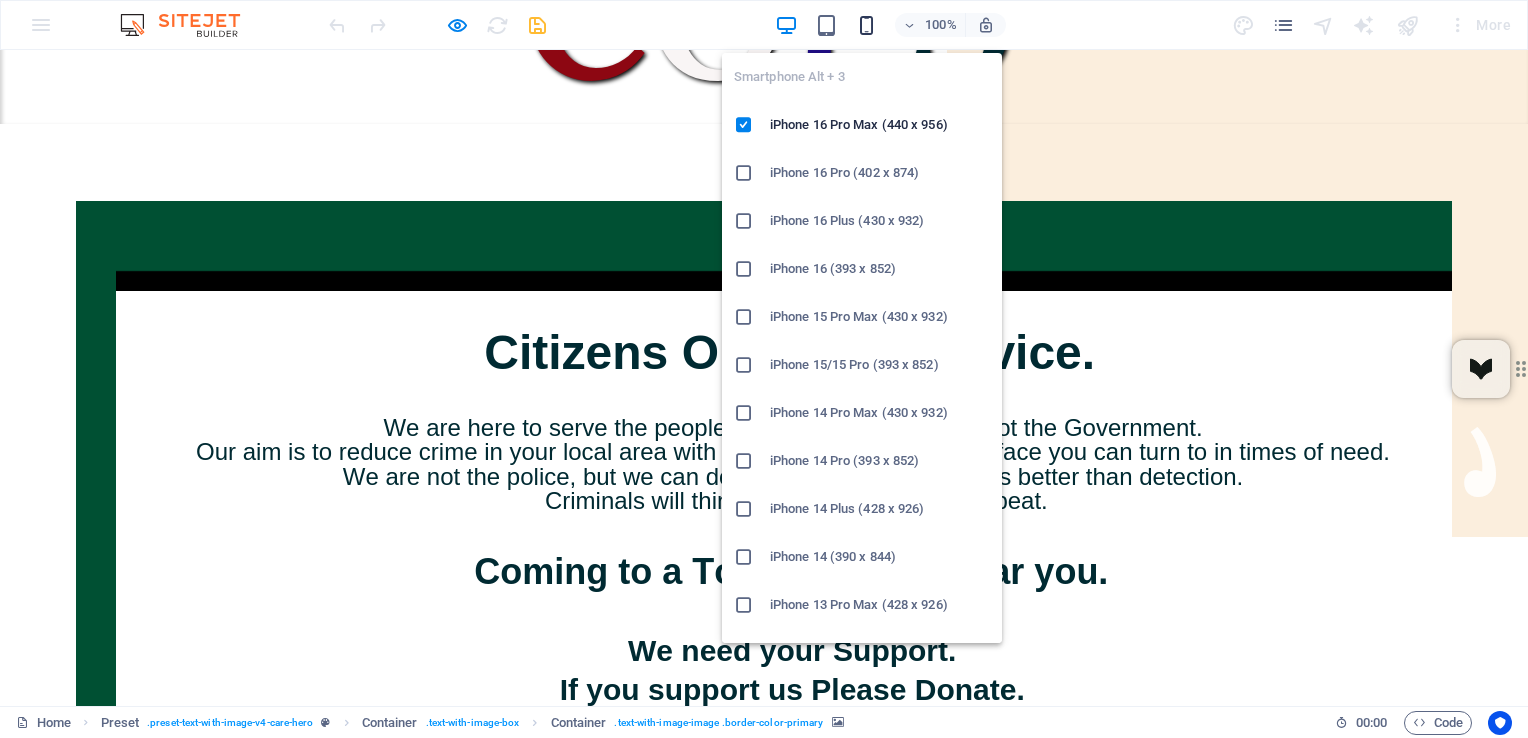 click at bounding box center (866, 25) 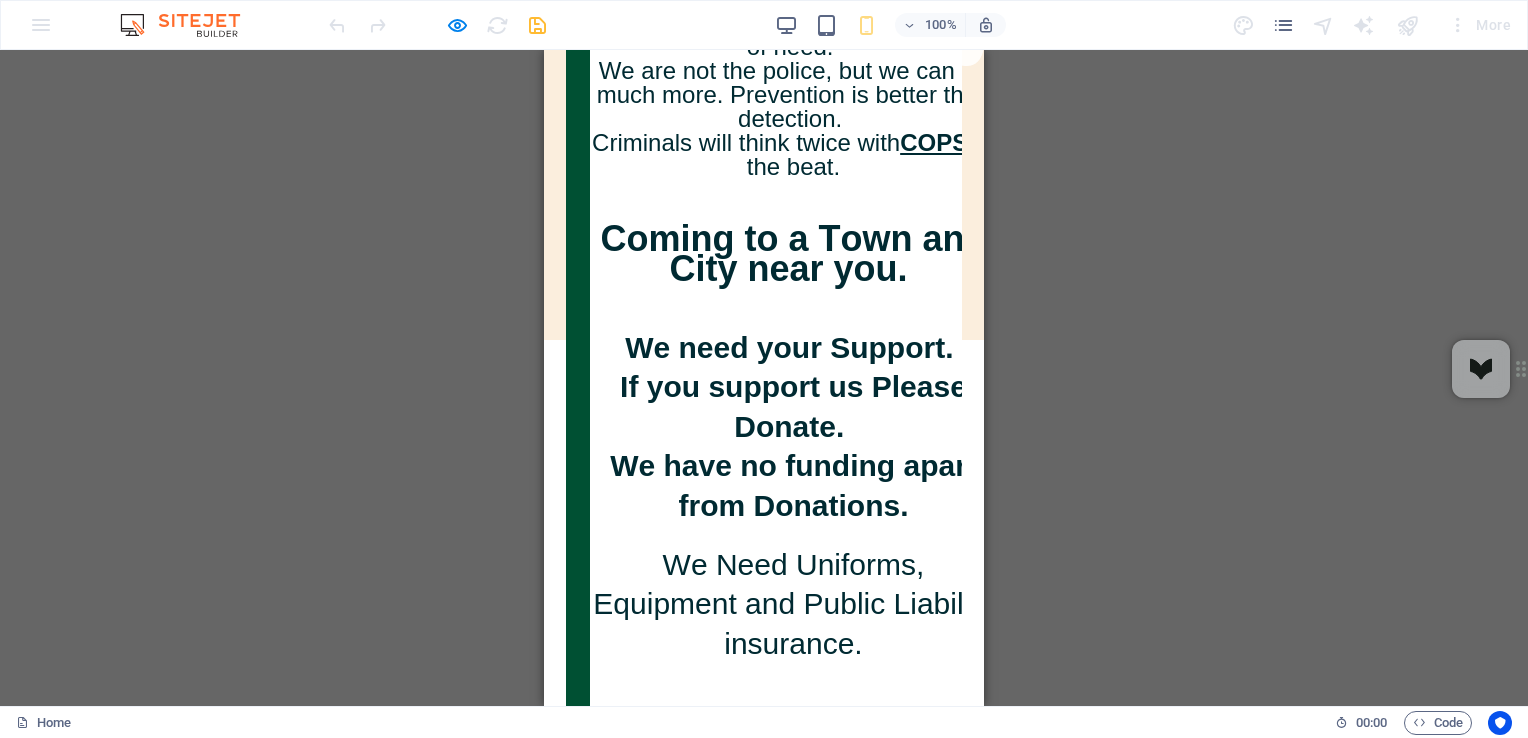 scroll, scrollTop: 0, scrollLeft: 0, axis: both 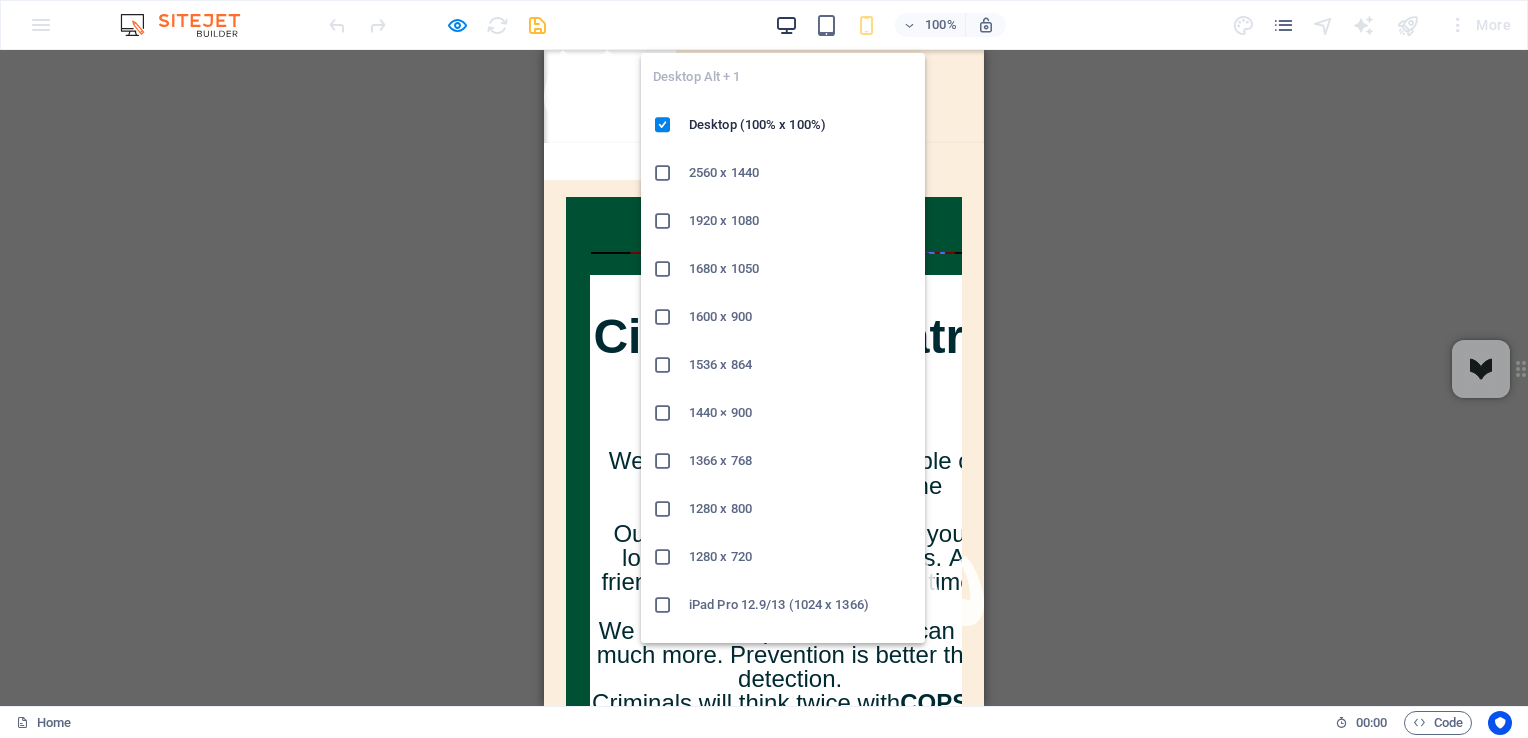 click at bounding box center (786, 25) 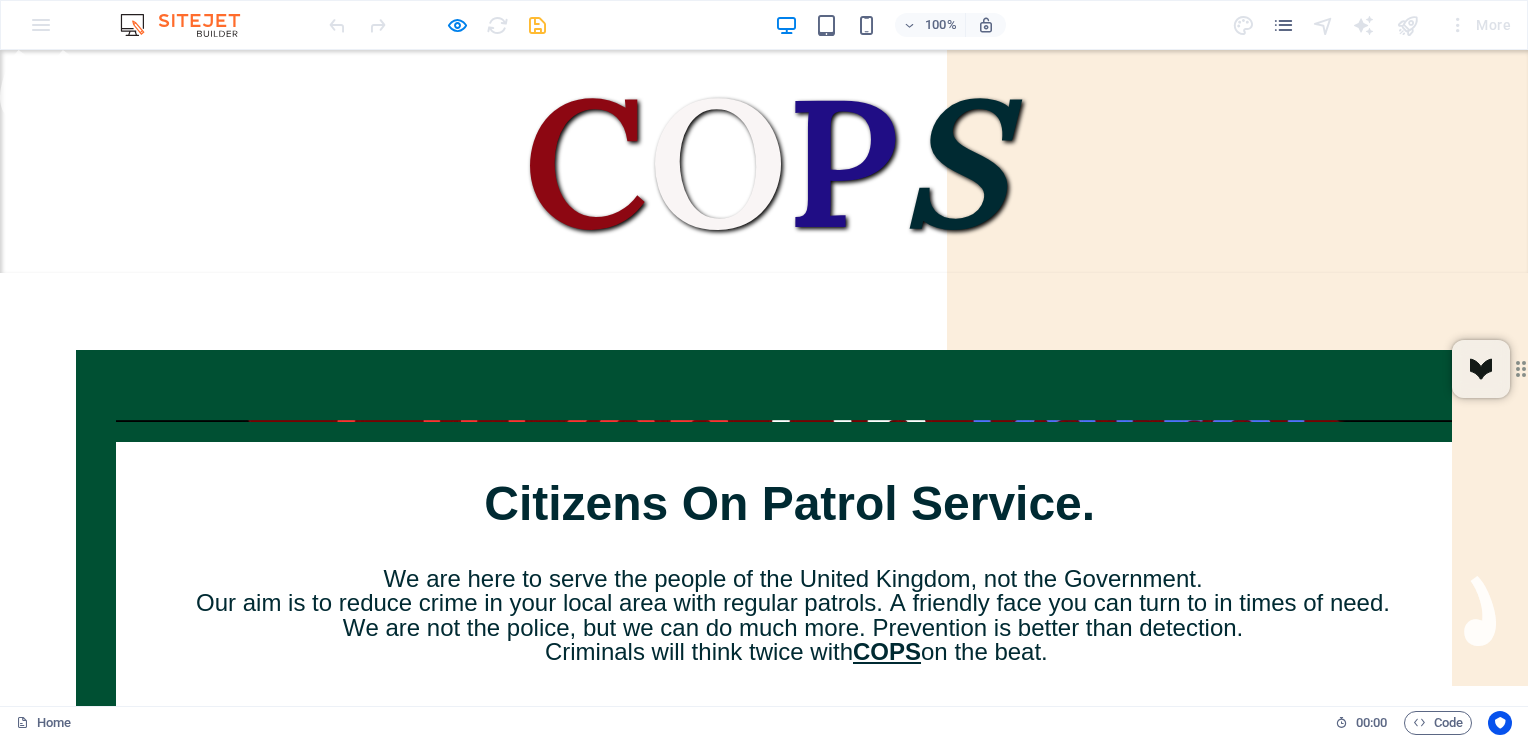 click on "Drop content here or  Add elements  Paste clipboard   Citizens On Patrol Service.     We are here to serve the people of the United Kingdom, not the Government.   Our aim is to reduce crime in your local area with regular patrols. A friendly face you can turn to in times of need.   We are not the police, but we can do much more. Prevention is better than detection.    Criminals will think twice with  COPS  on the beat.       Coming to a Town and City near you.     We need your Support.   If you support us Please Donate.   We have no funding apart from Donations. We Need Uniforms, Equipment and Public Liability insurance. DONATE HERE" at bounding box center (763, 742) 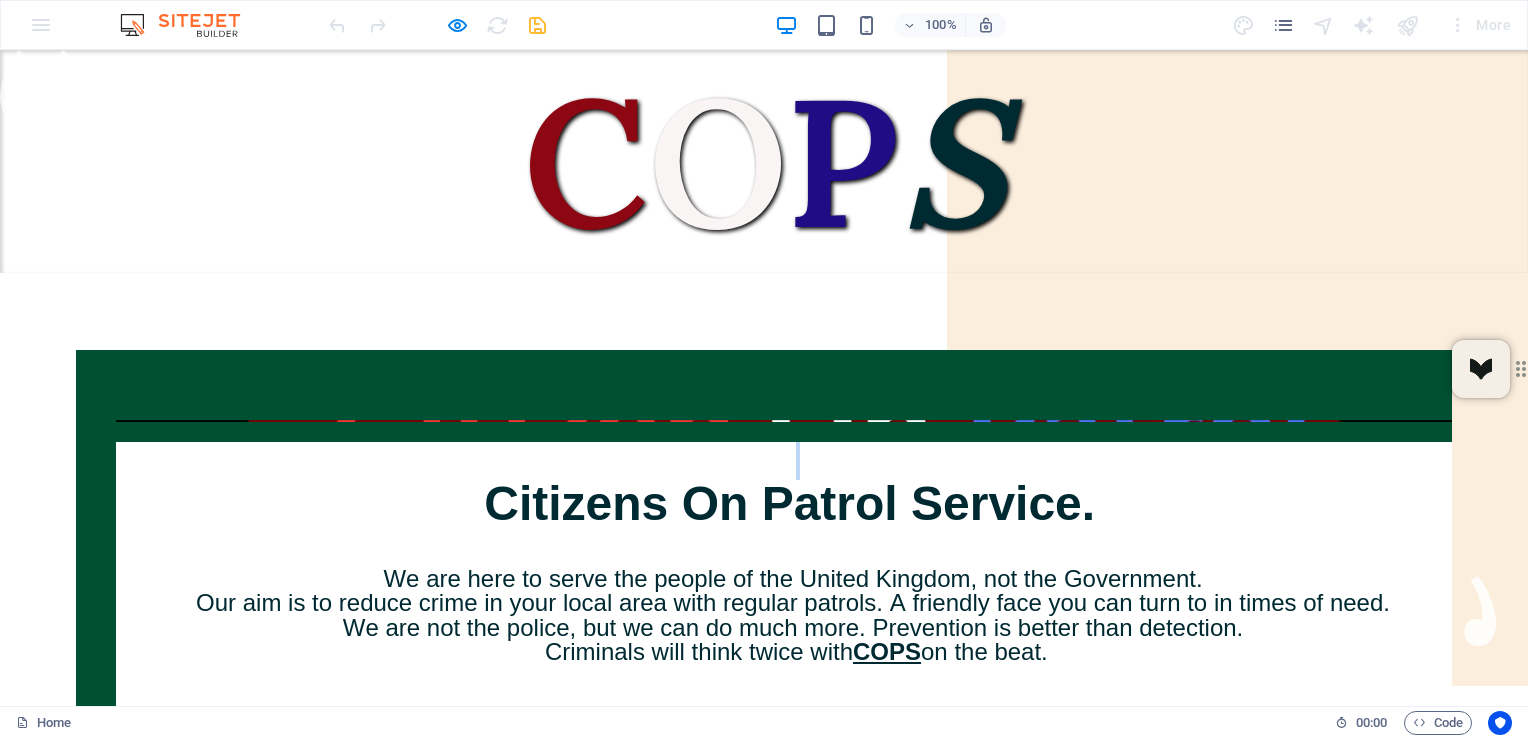 click on "Drop content here or  Add elements  Paste clipboard   Citizens On Patrol Service.     We are here to serve the people of the United Kingdom, not the Government.   Our aim is to reduce crime in your local area with regular patrols. A friendly face you can turn to in times of need.   We are not the police, but we can do much more. Prevention is better than detection.    Criminals will think twice with  COPS  on the beat.       Coming to a Town and City near you.     We need your Support.   If you support us Please Donate.   We have no funding apart from Donations. We Need Uniforms, Equipment and Public Liability insurance. DONATE HERE" at bounding box center (763, 742) 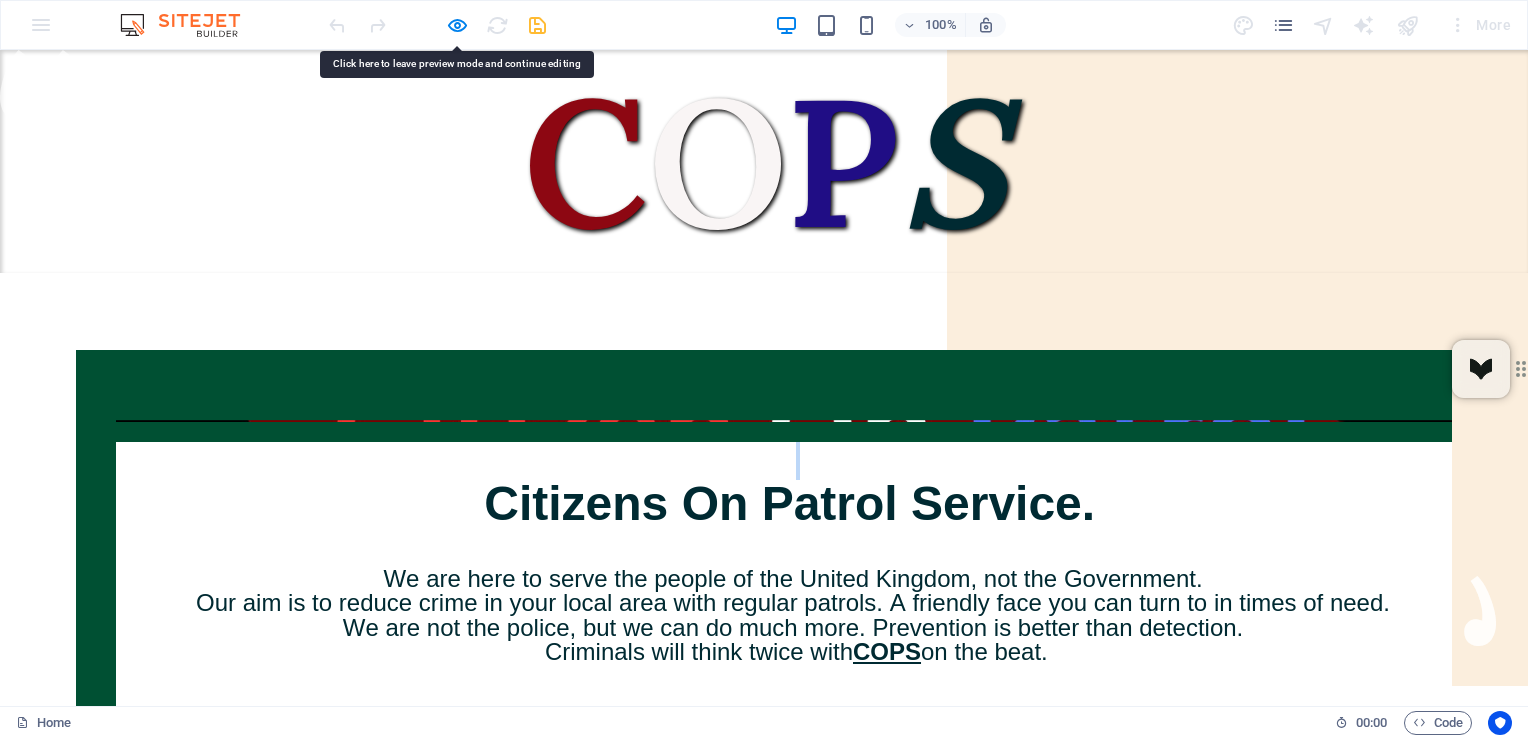 click on "Drop content here or  Add elements  Paste clipboard   Citizens On Patrol Service.     We are here to serve the people of the United Kingdom, not the Government.   Our aim is to reduce crime in your local area with regular patrols. A friendly face you can turn to in times of need.   We are not the police, but we can do much more. Prevention is better than detection.    Criminals will think twice with  COPS  on the beat.       Coming to a Town and City near you.     We need your Support.   If you support us Please Donate.   We have no funding apart from Donations. We Need Uniforms, Equipment and Public Liability insurance. DONATE HERE" at bounding box center [763, 742] 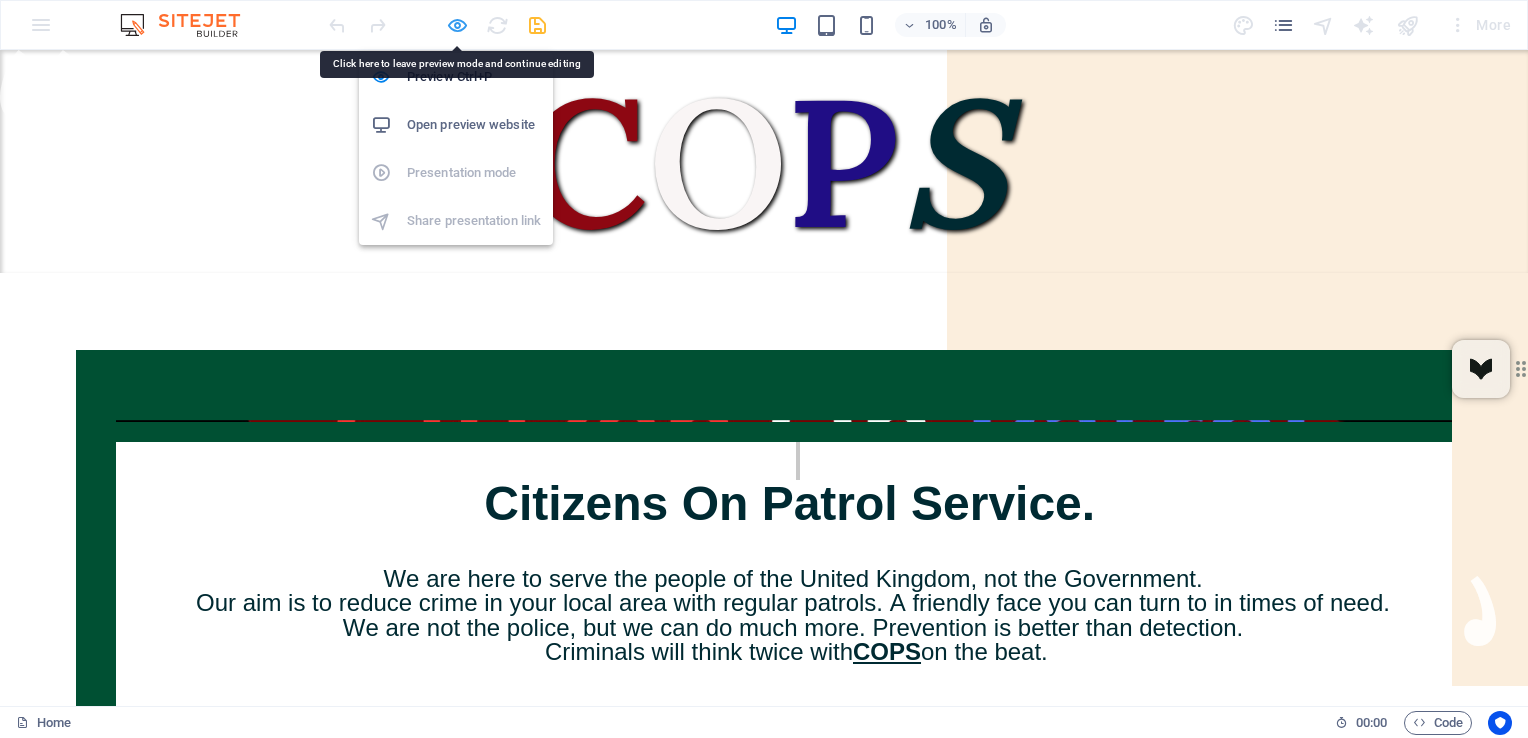 click at bounding box center [457, 25] 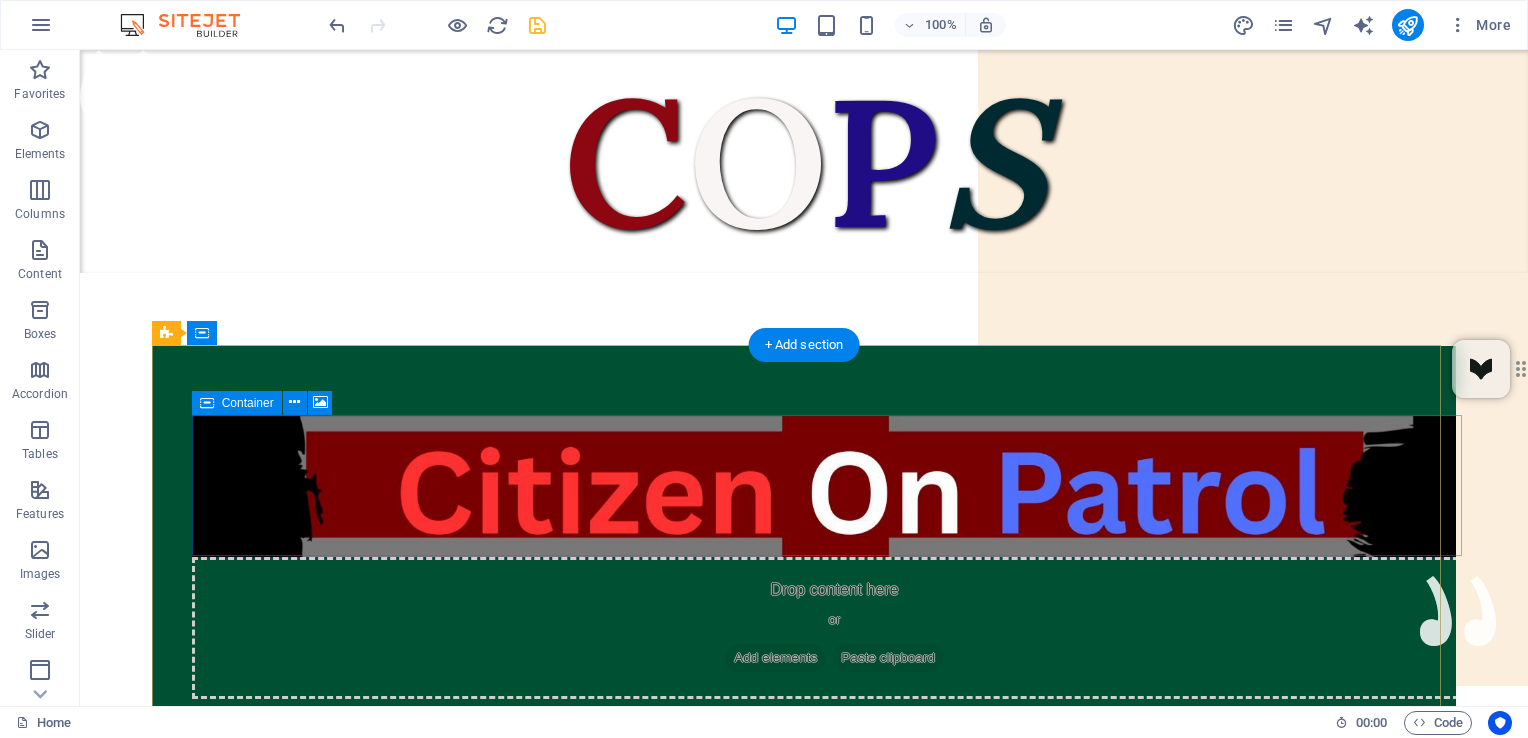 click on "Drop content here or  Add elements  Paste clipboard" at bounding box center [834, 628] 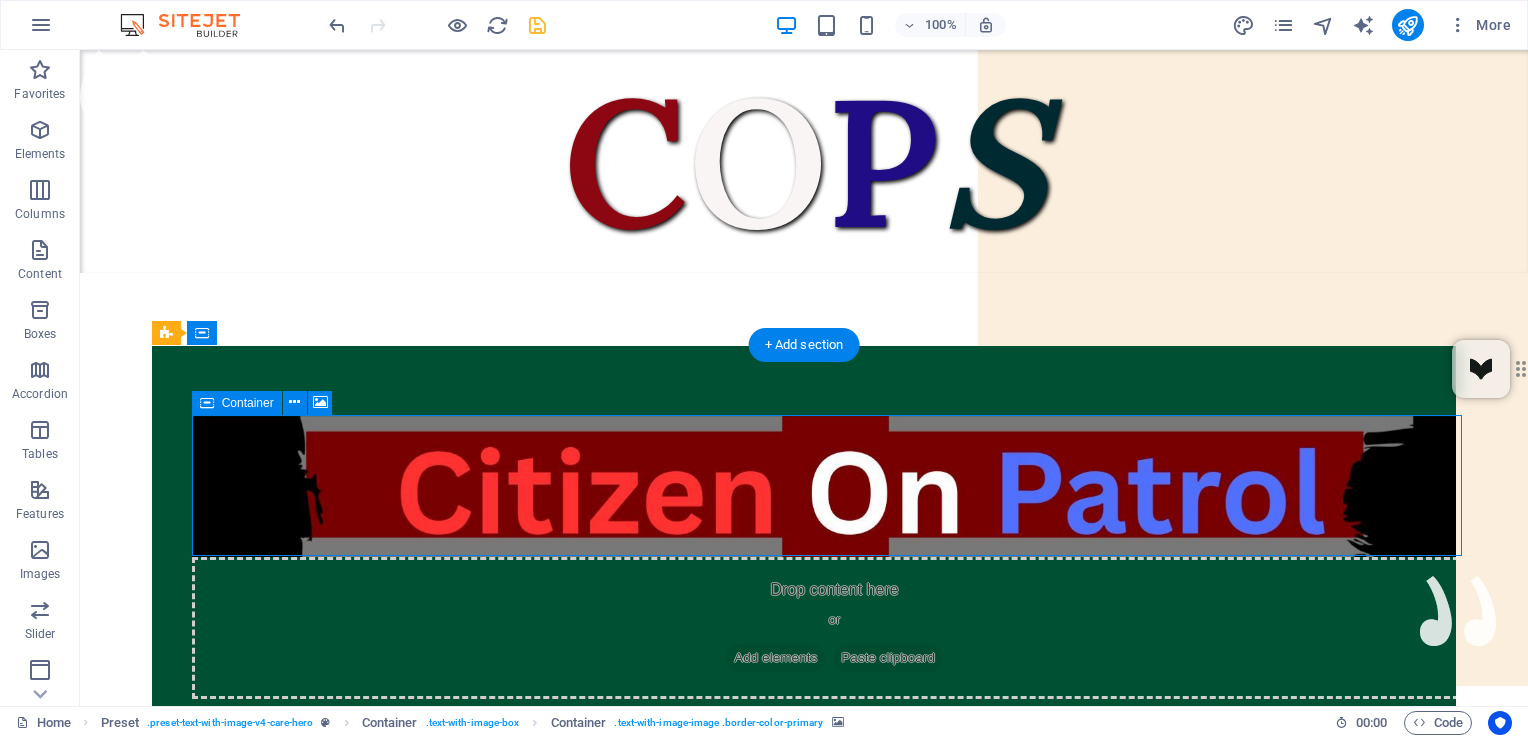 click on "Drop content here or  Add elements  Paste clipboard" at bounding box center (834, 628) 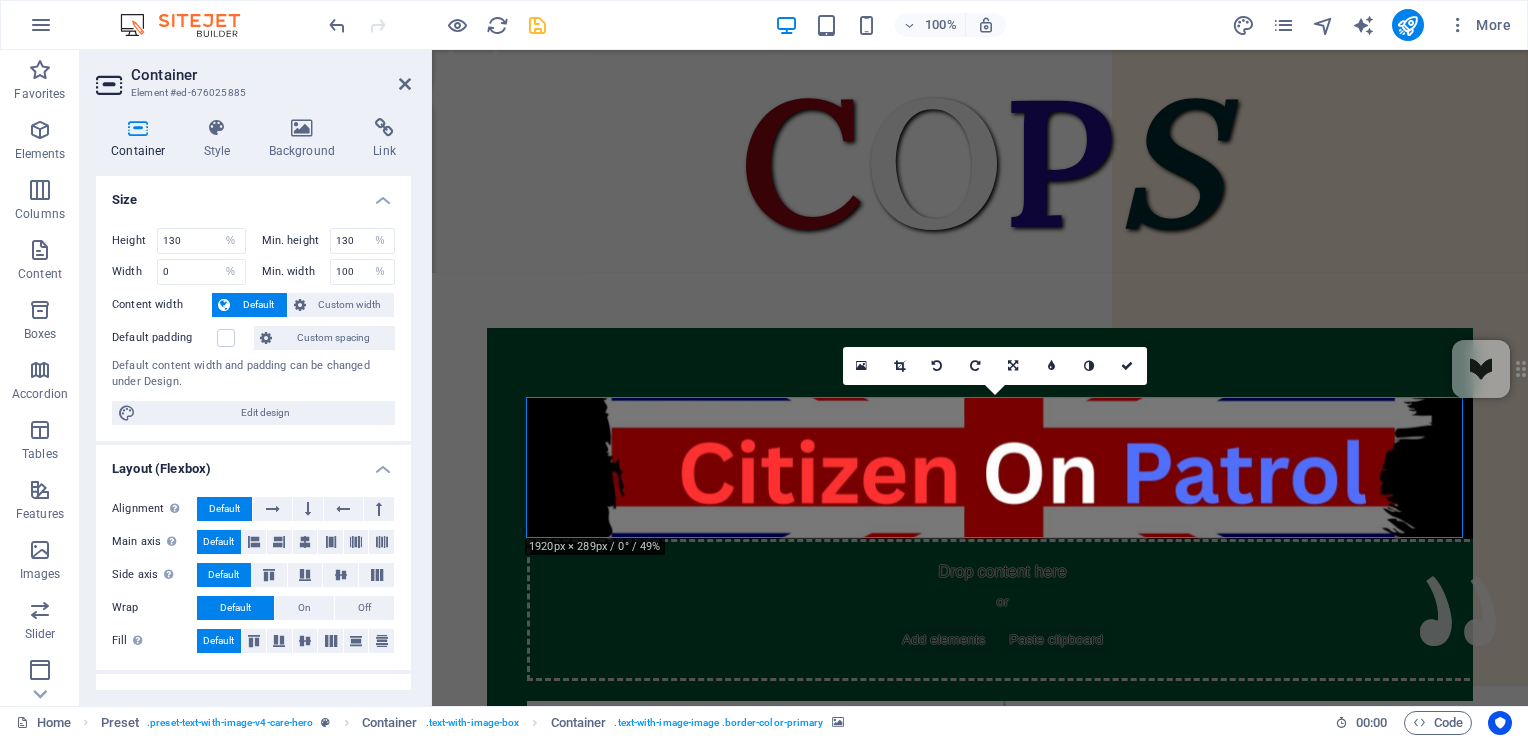 scroll, scrollTop: 82, scrollLeft: 0, axis: vertical 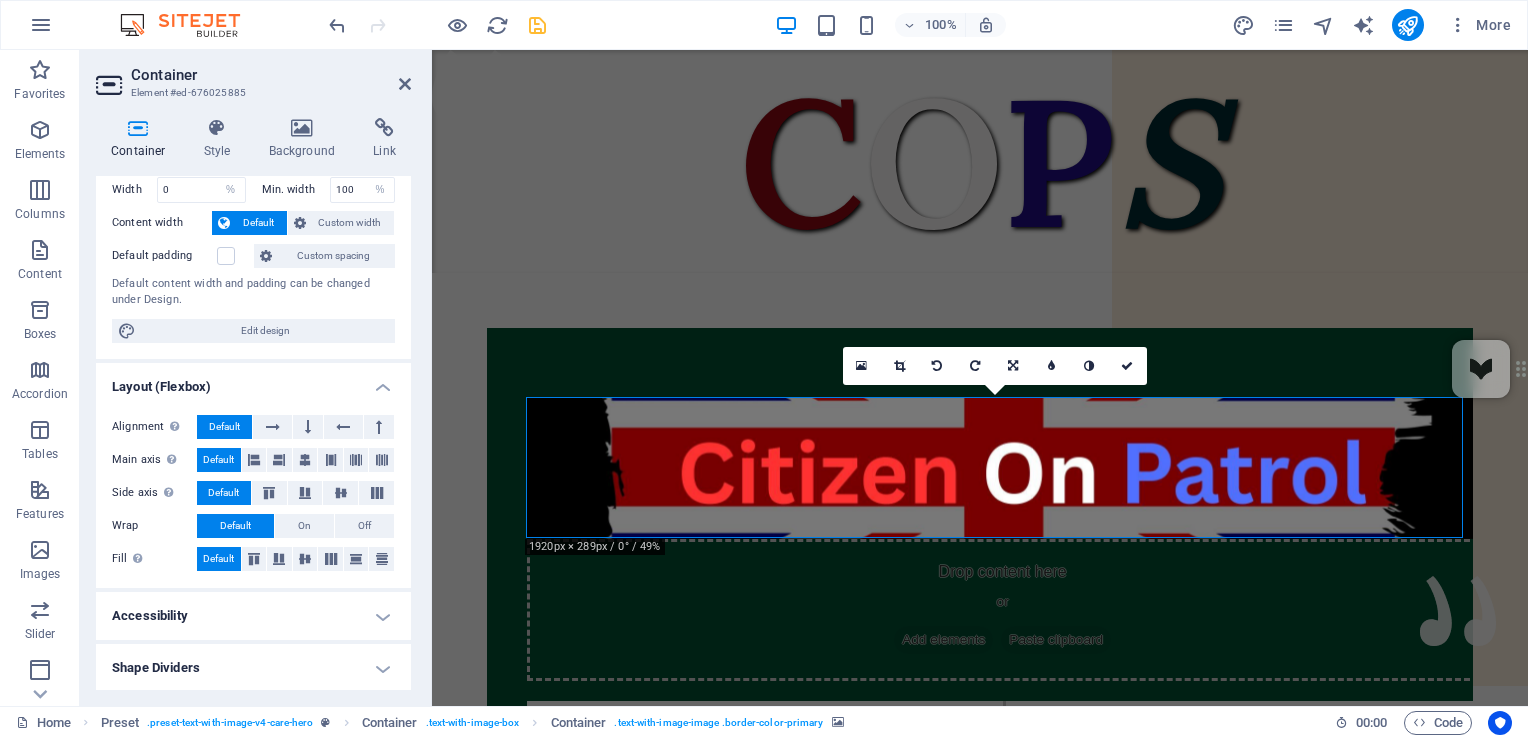 click on "Accessibility" at bounding box center (253, 616) 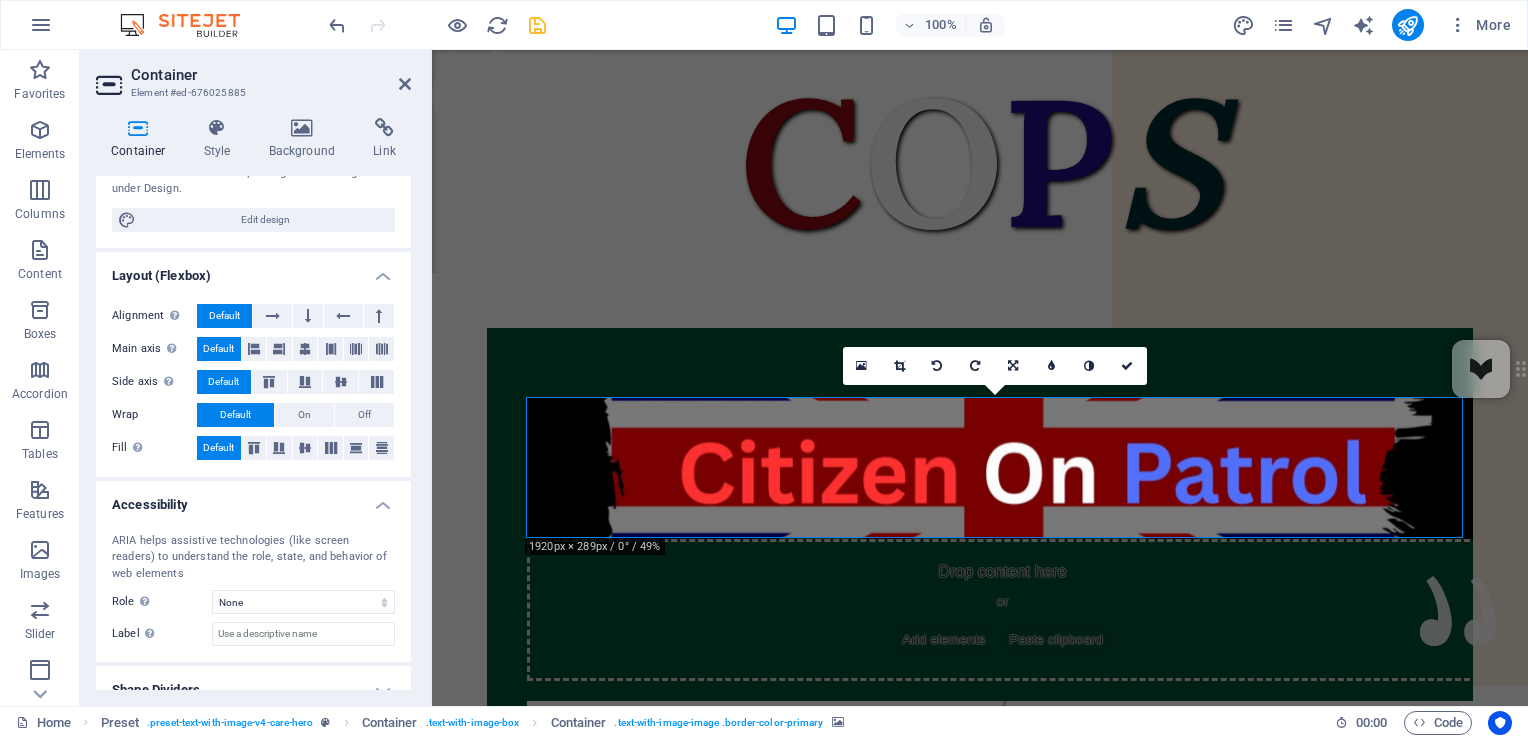 scroll, scrollTop: 215, scrollLeft: 0, axis: vertical 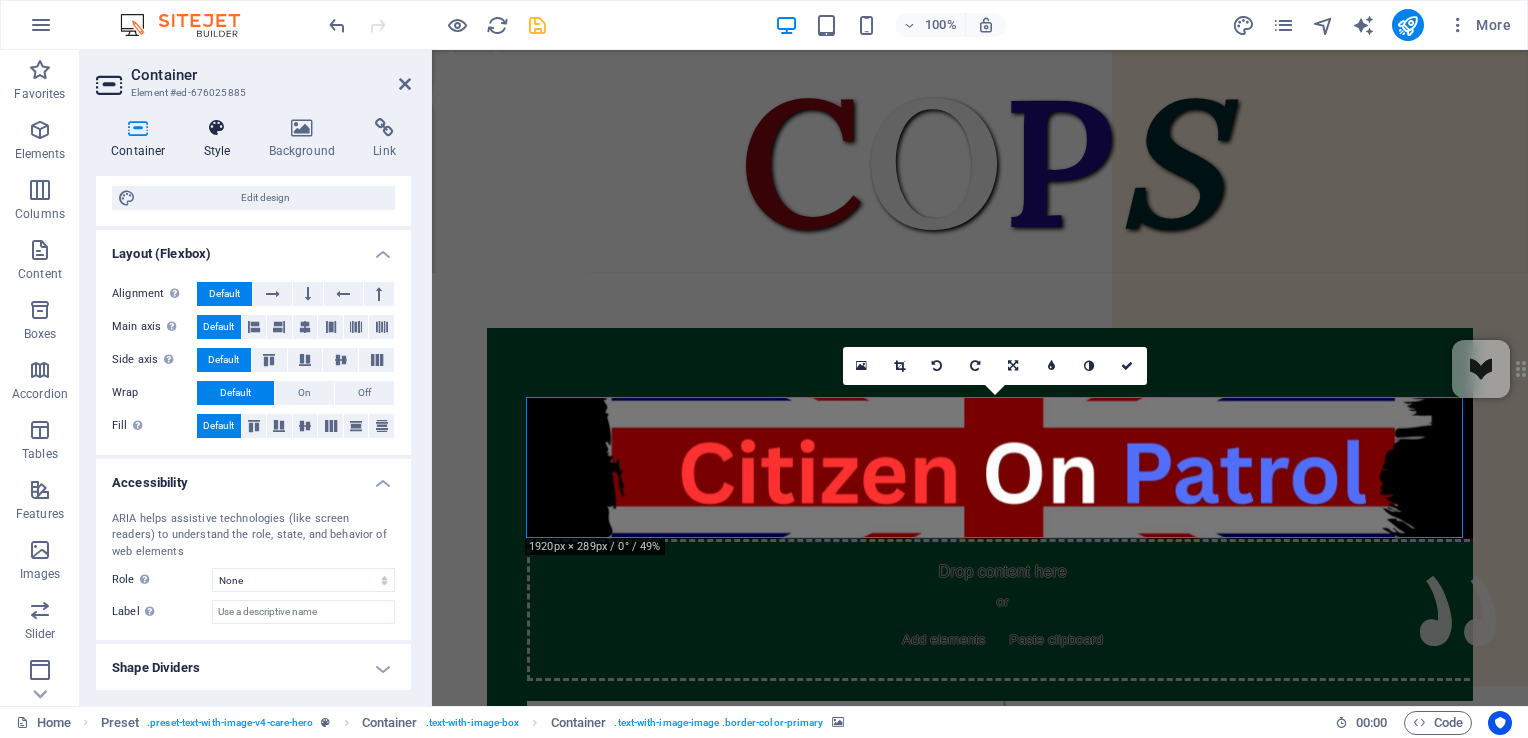 click at bounding box center (217, 128) 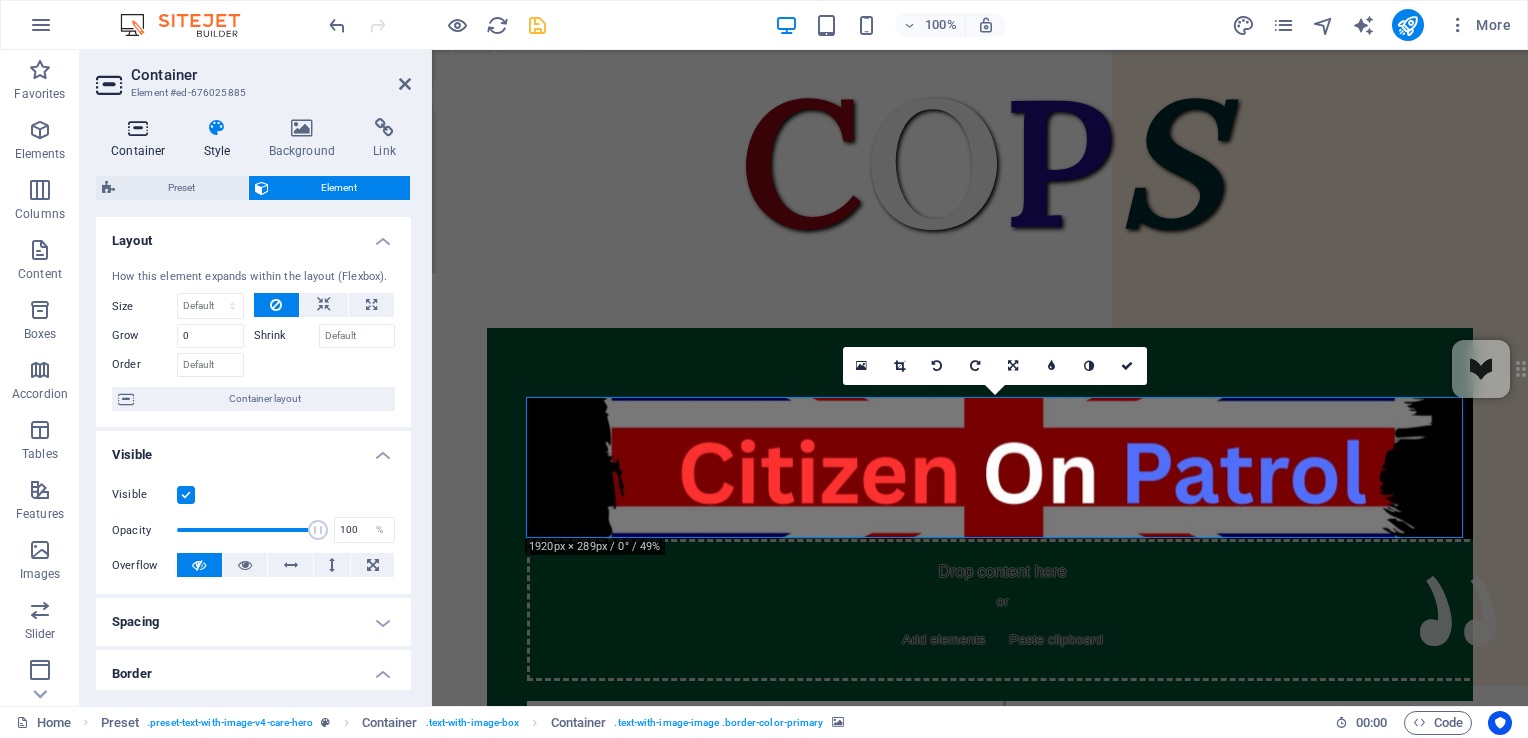 click at bounding box center [138, 128] 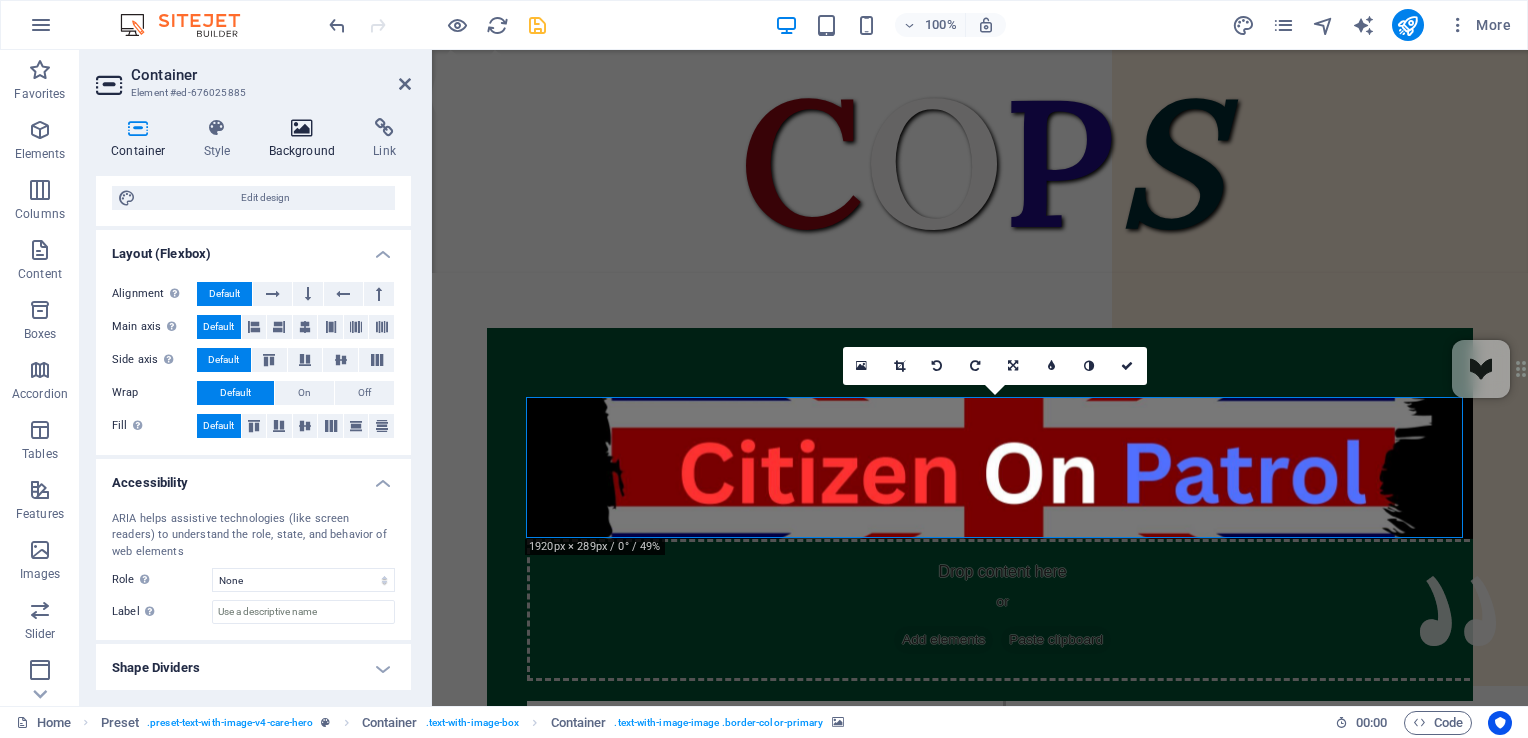 click on "Background" at bounding box center [306, 139] 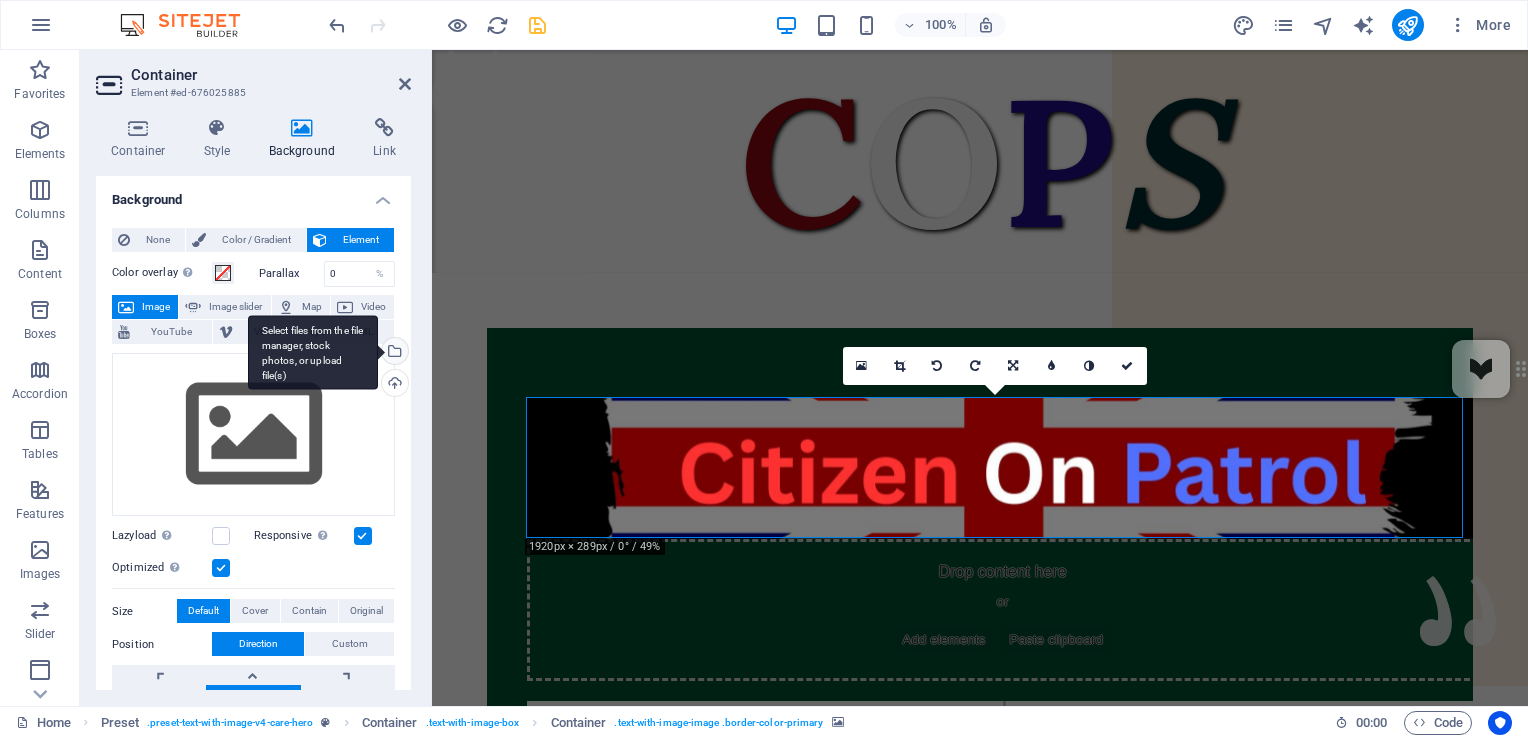 click on "Select files from the file manager, stock photos, or upload file(s)" at bounding box center (393, 353) 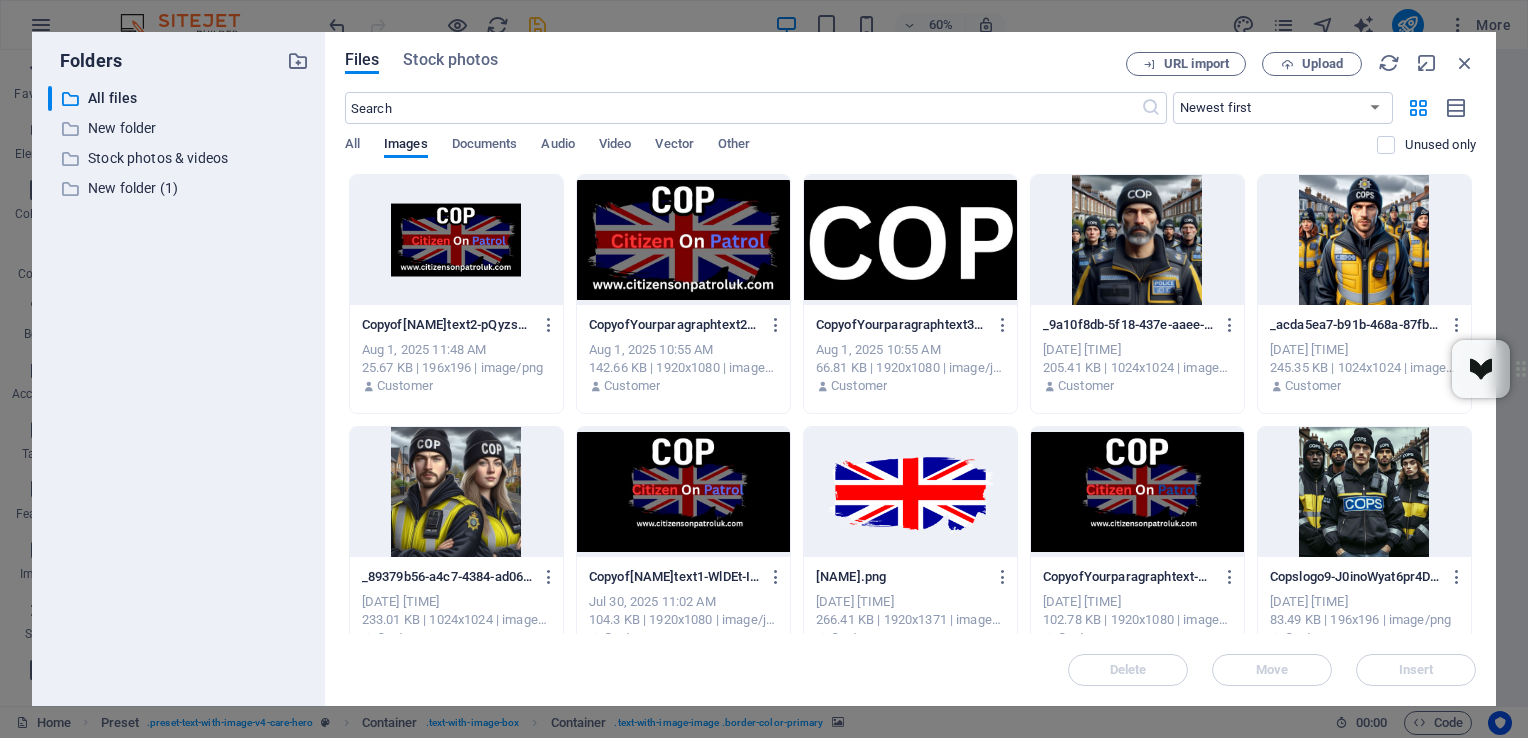 click at bounding box center (683, 240) 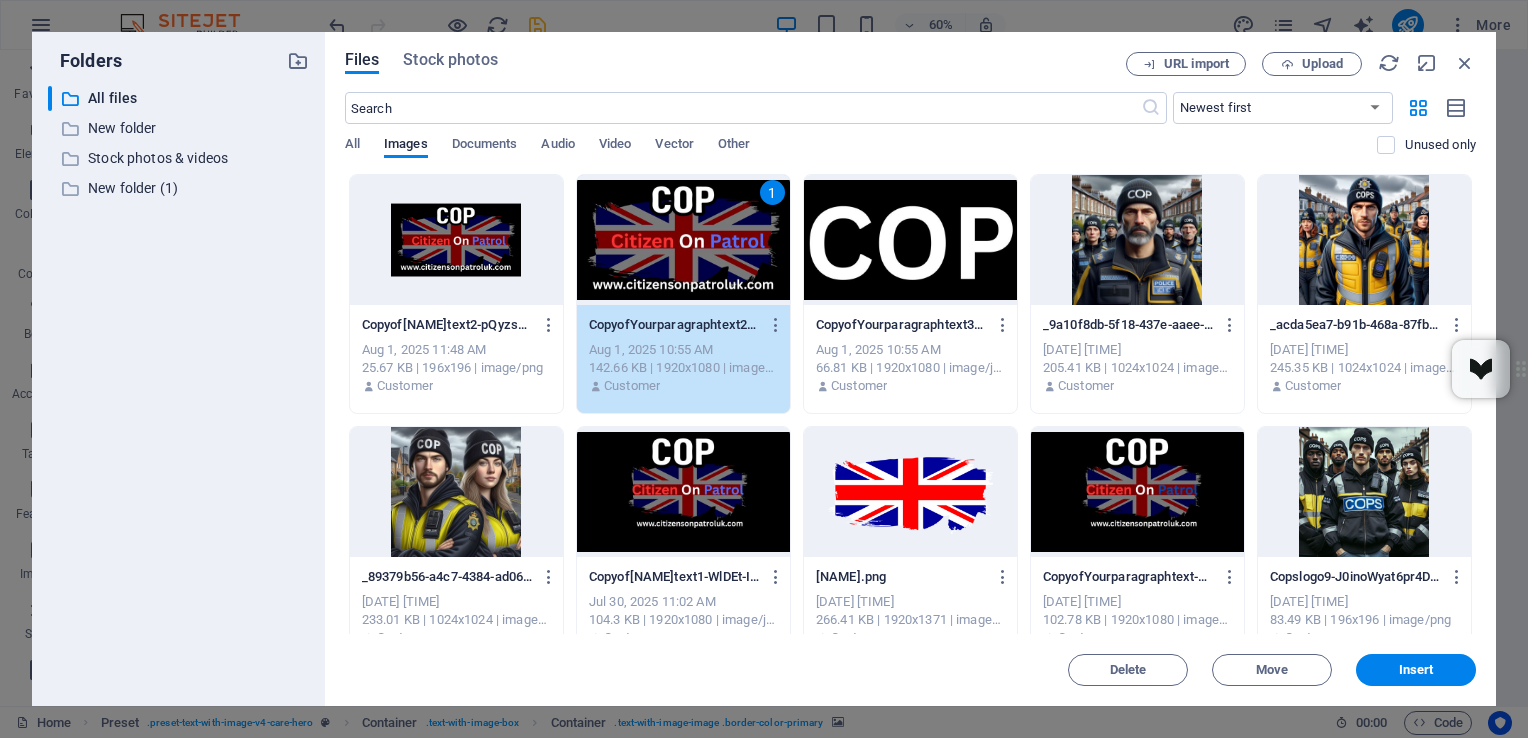 click on "1" at bounding box center (683, 240) 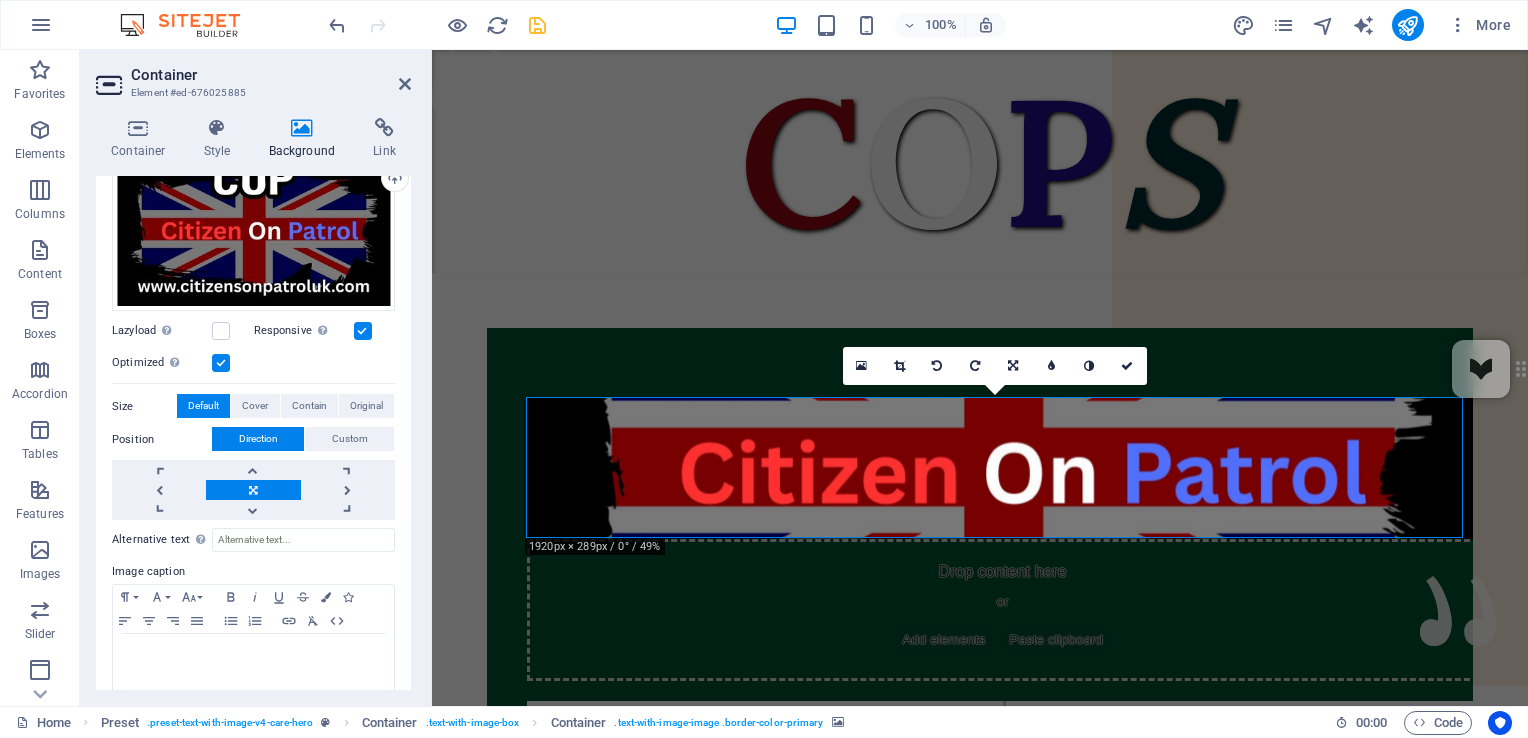 scroll, scrollTop: 223, scrollLeft: 0, axis: vertical 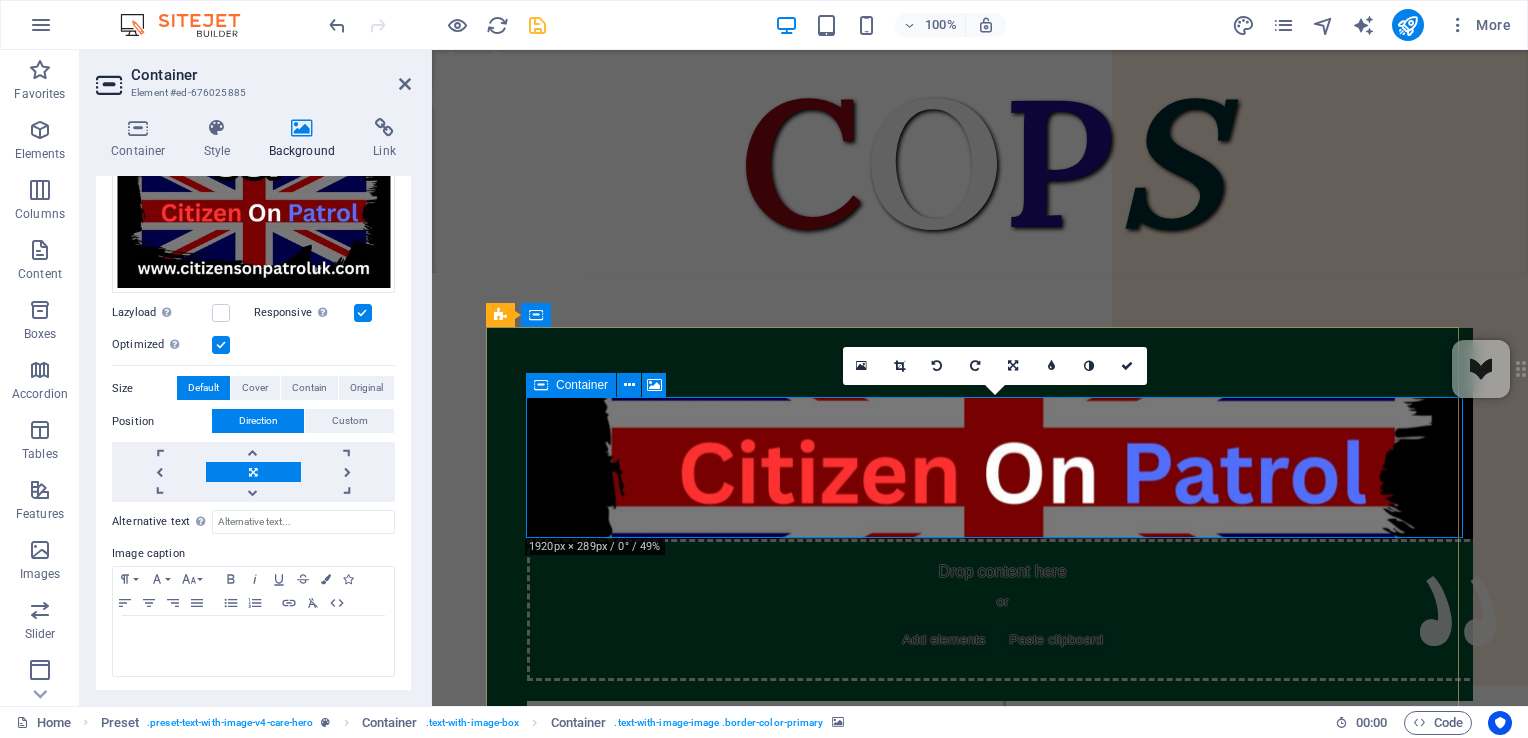 click on "Drop content here or  Add elements  Paste clipboard" at bounding box center [1003, 610] 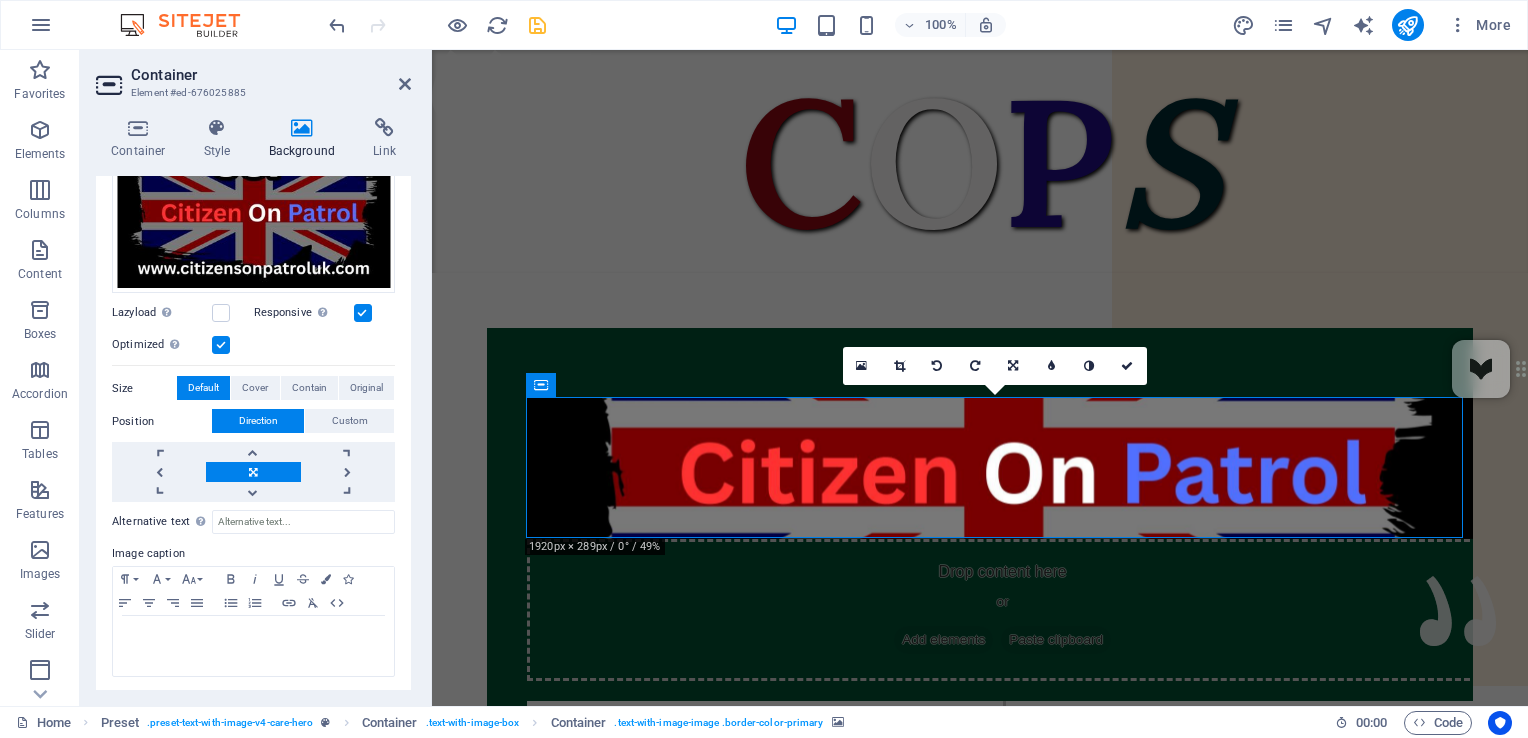 scroll, scrollTop: 9, scrollLeft: 0, axis: vertical 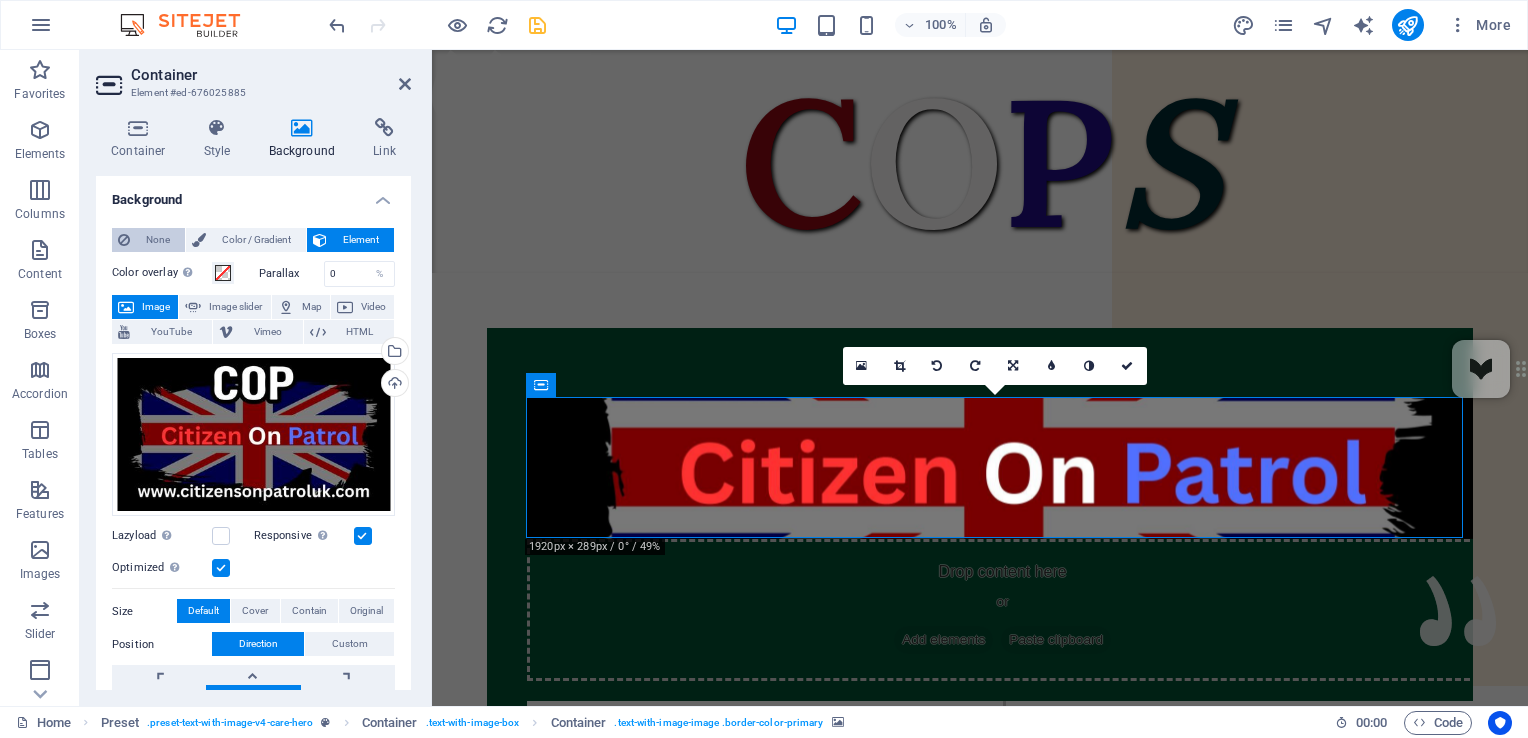 click on "None" at bounding box center (157, 240) 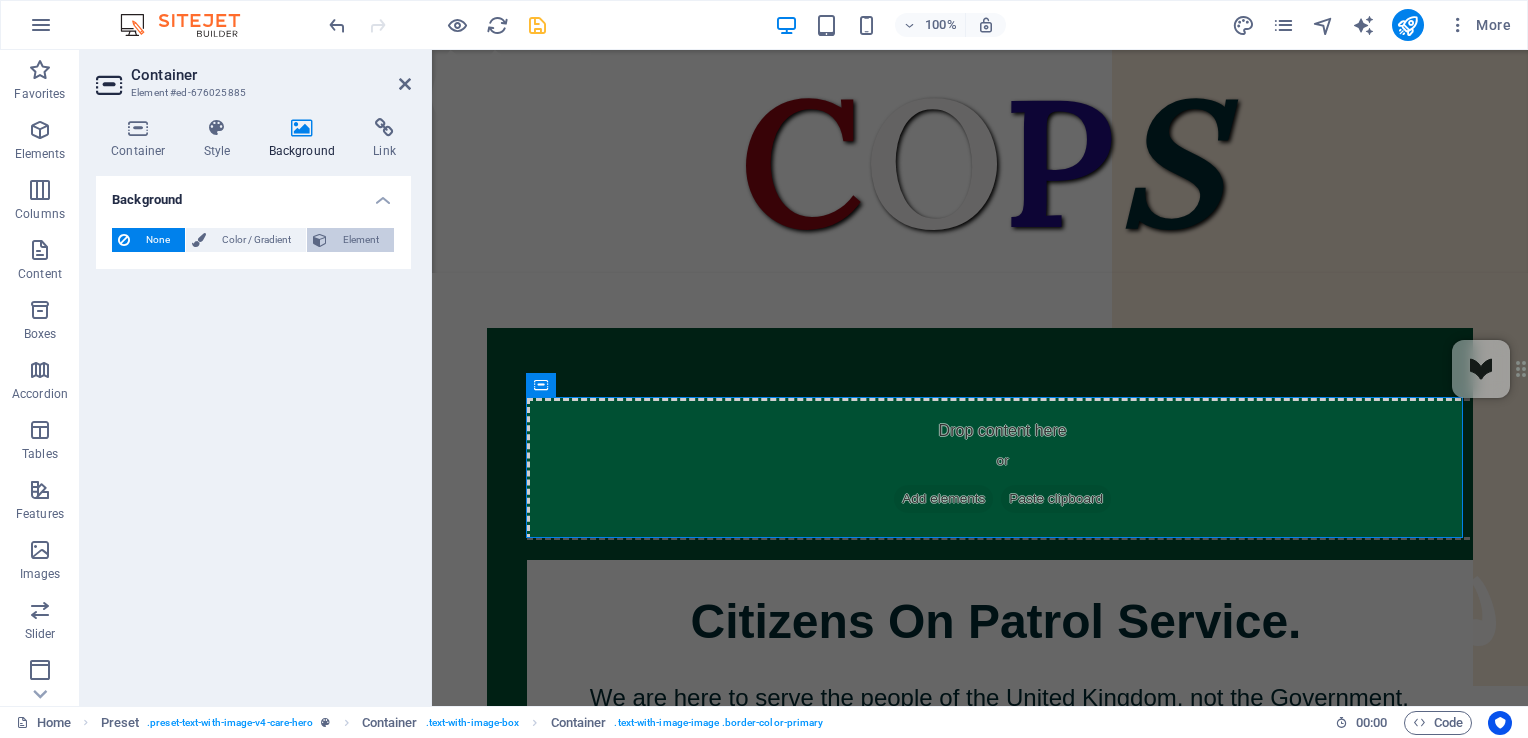 click on "Element" at bounding box center (360, 240) 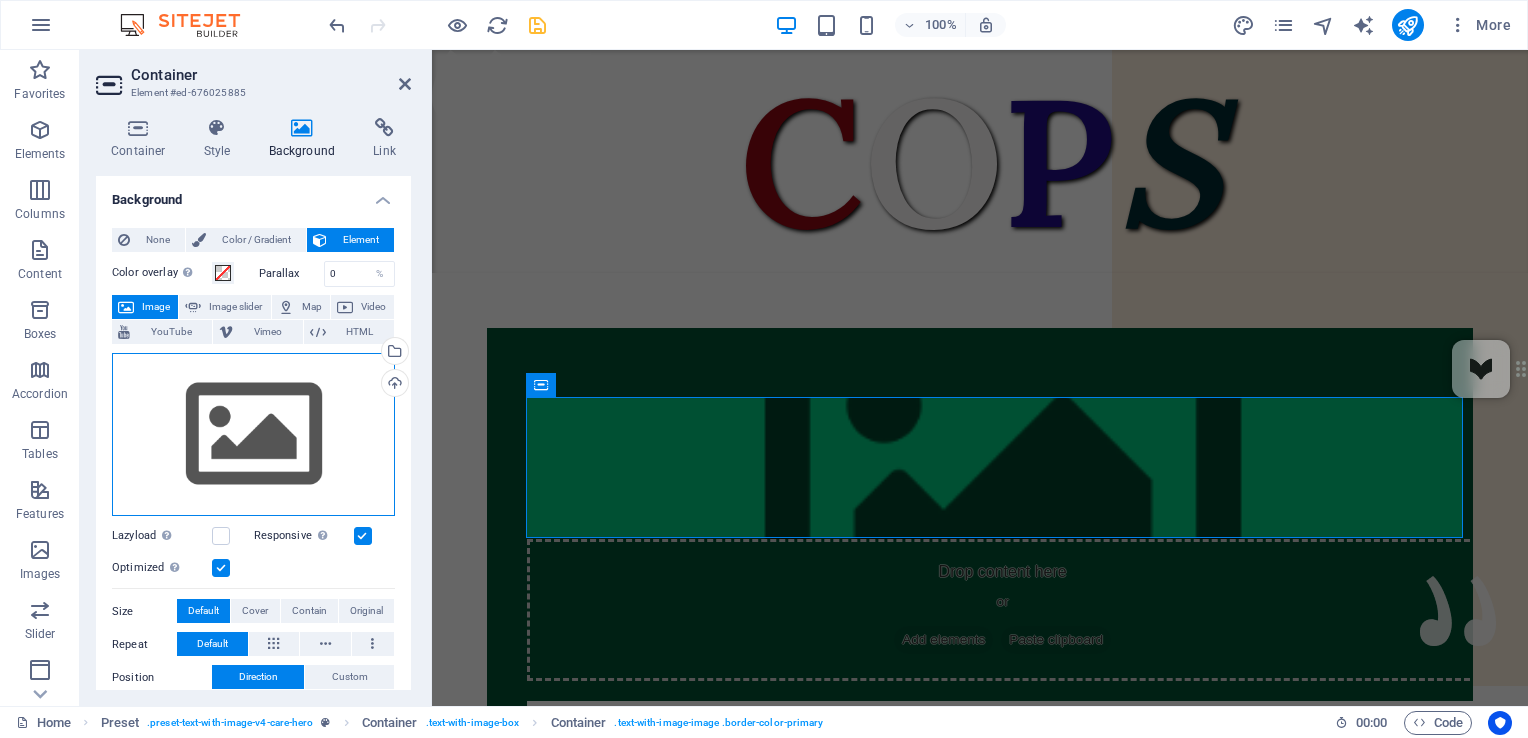 click on "Drag files here, click to choose files or select files from Files or our free stock photos & videos" at bounding box center (253, 435) 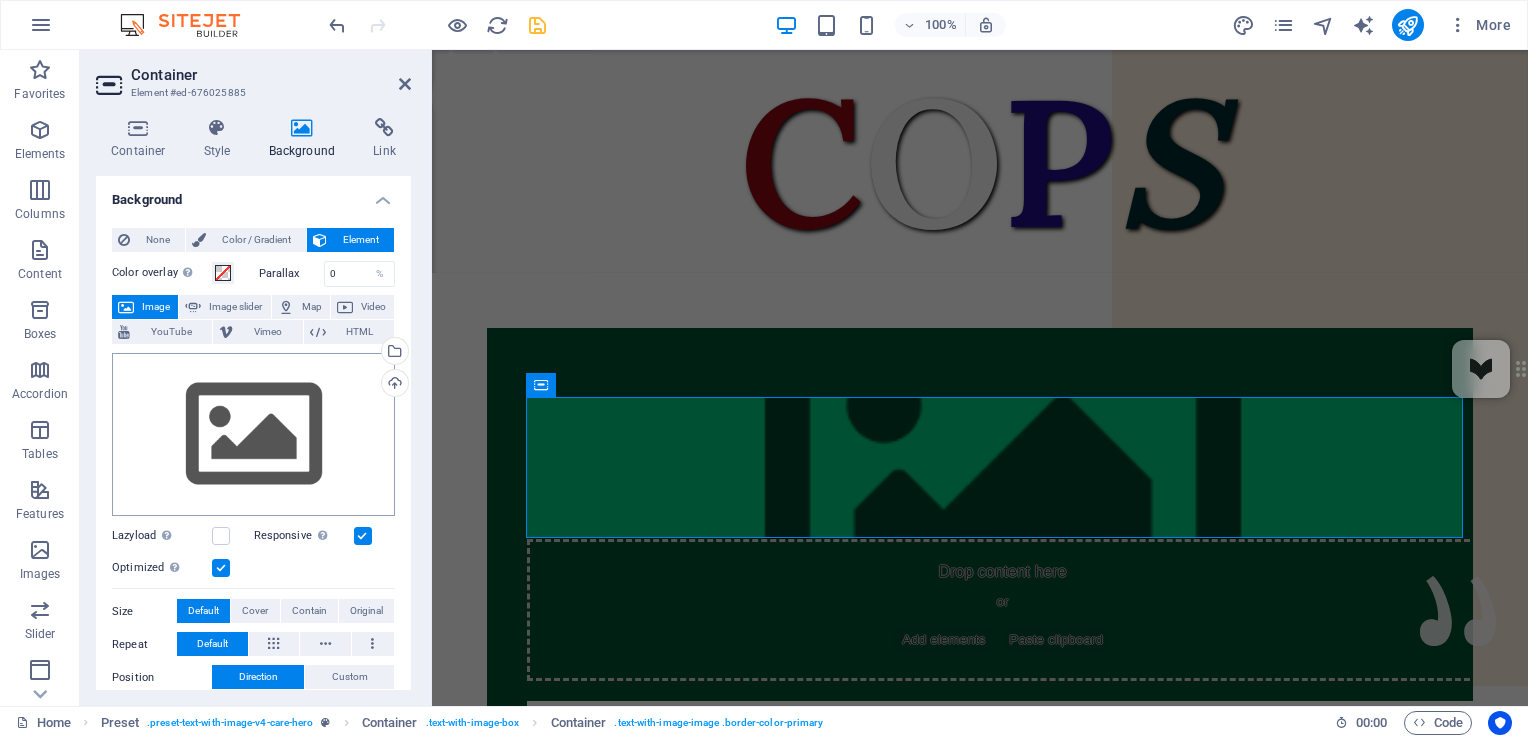 click on "citizensonpatroluk.com Home Favorites Elements Columns Content Boxes Accordion Tables Features Images Slider Header Footer Forms Marketing Collections Container Element #ed-676025885
Container Style Background Link Size Height 130 Default px rem % vh vw Min. height 130 None px rem % vh vw Width 0 Default px rem % em vh vw Min. width 100 None px rem % vh vw Content width Default Custom width Width Default px rem % em vh vw Min. width None px rem % vh vw Default padding Custom spacing Default content width and padding can be changed under Design. Edit design Layout (Flexbox) Alignment Determines the flex direction. Default Main axis Determine how elements should behave along the main axis inside this container (justify content). Default Side axis Control the vertical direction of the element inside of the container (align items). Default Wrap Default On Off Fill Default Accessibility Role None Alert Article Banner %" at bounding box center [764, 369] 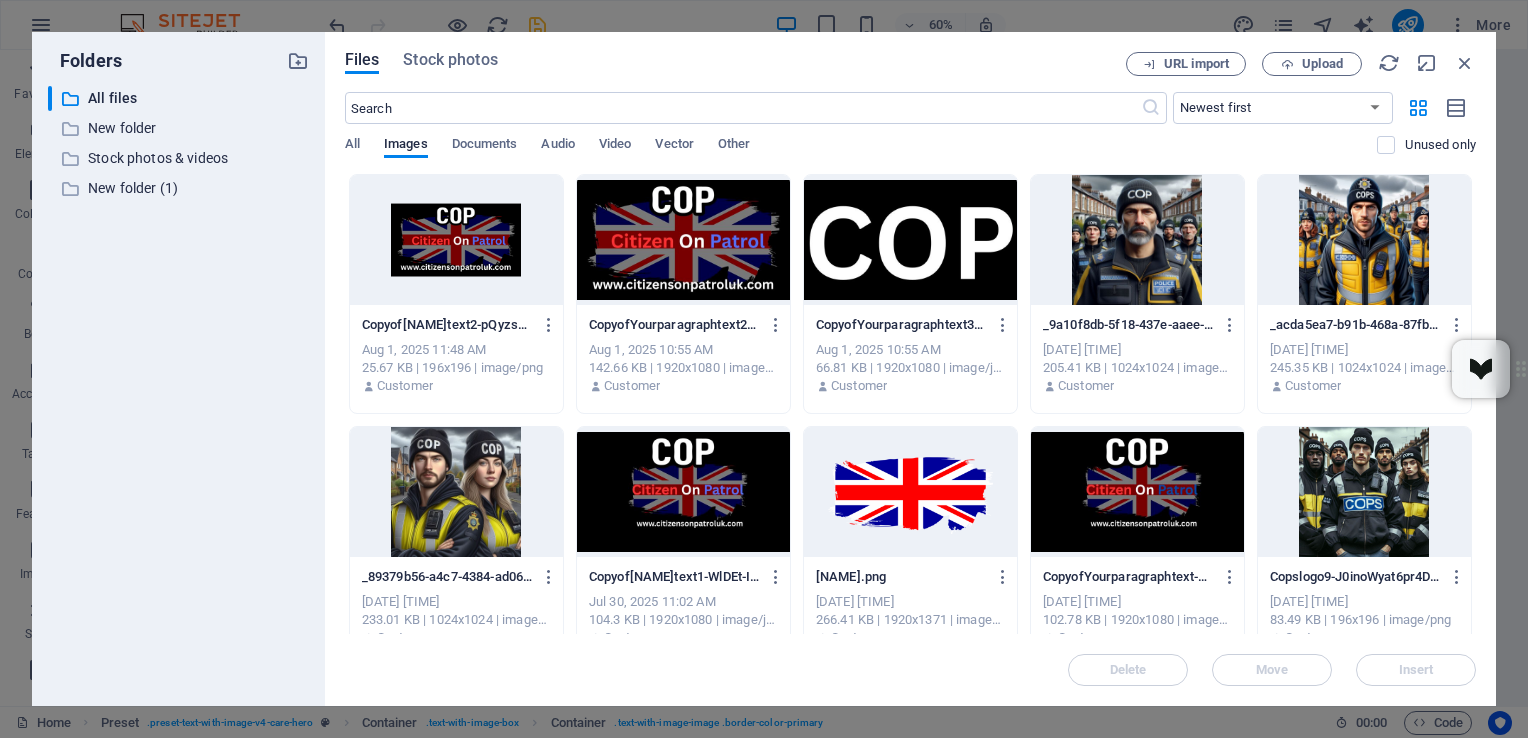 click at bounding box center (683, 240) 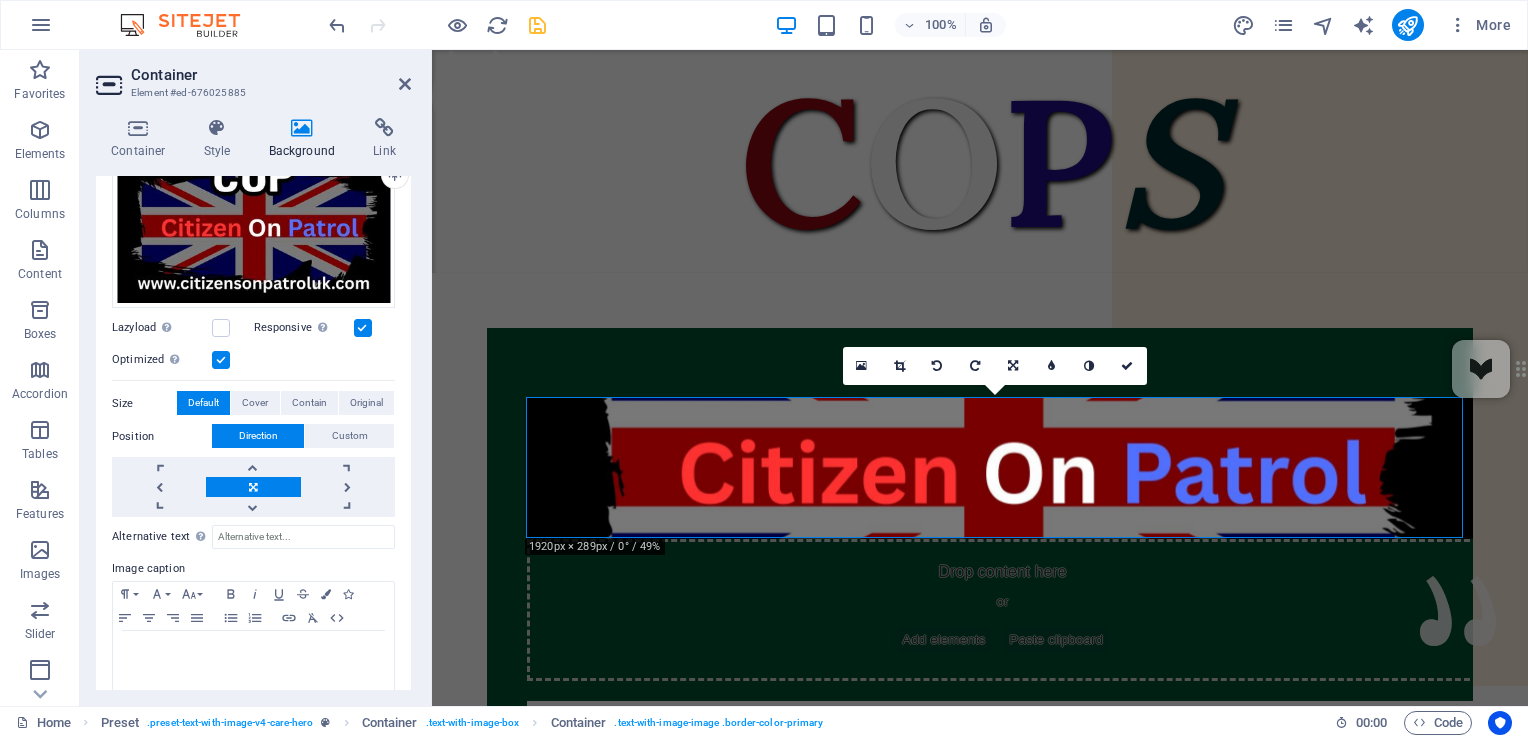 scroll, scrollTop: 223, scrollLeft: 0, axis: vertical 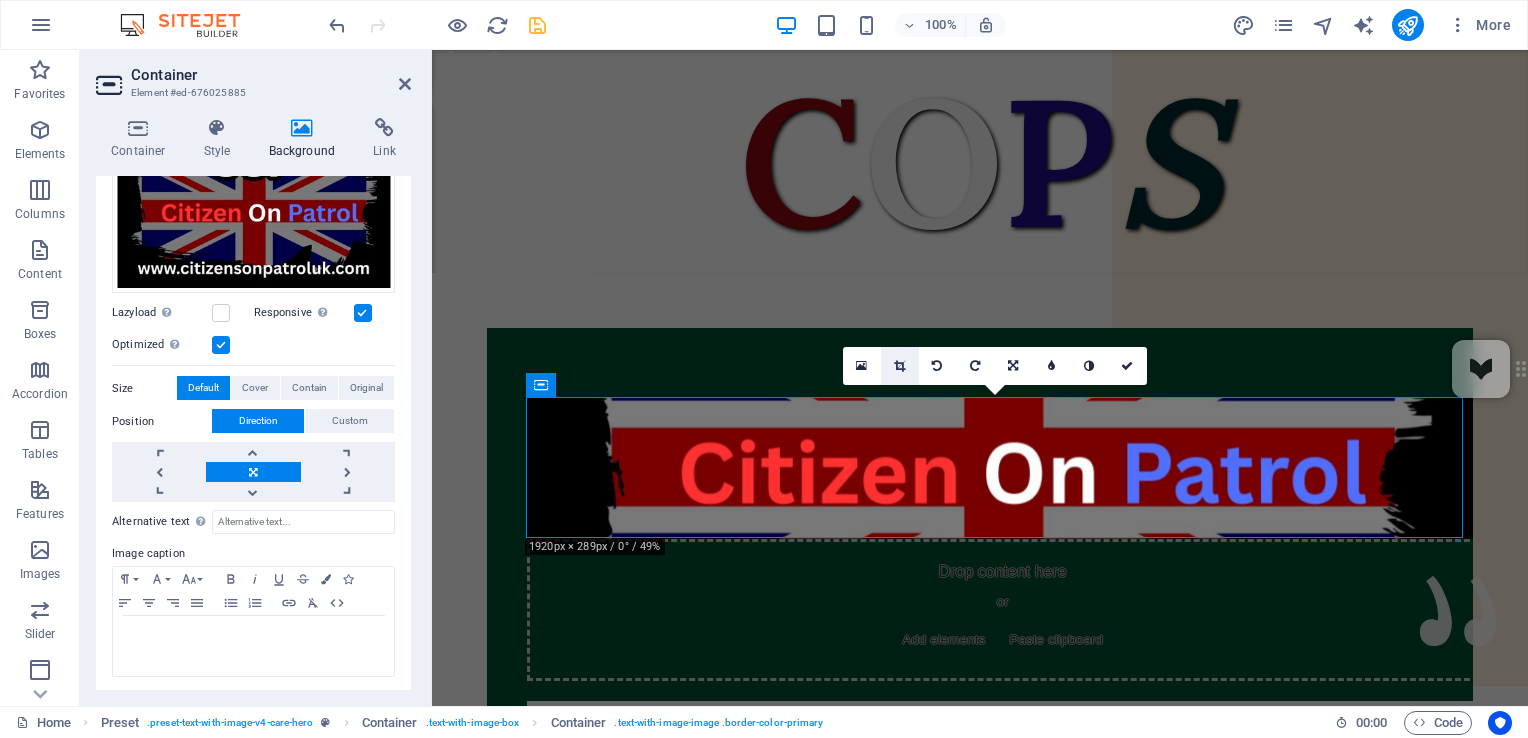 click at bounding box center [899, 366] 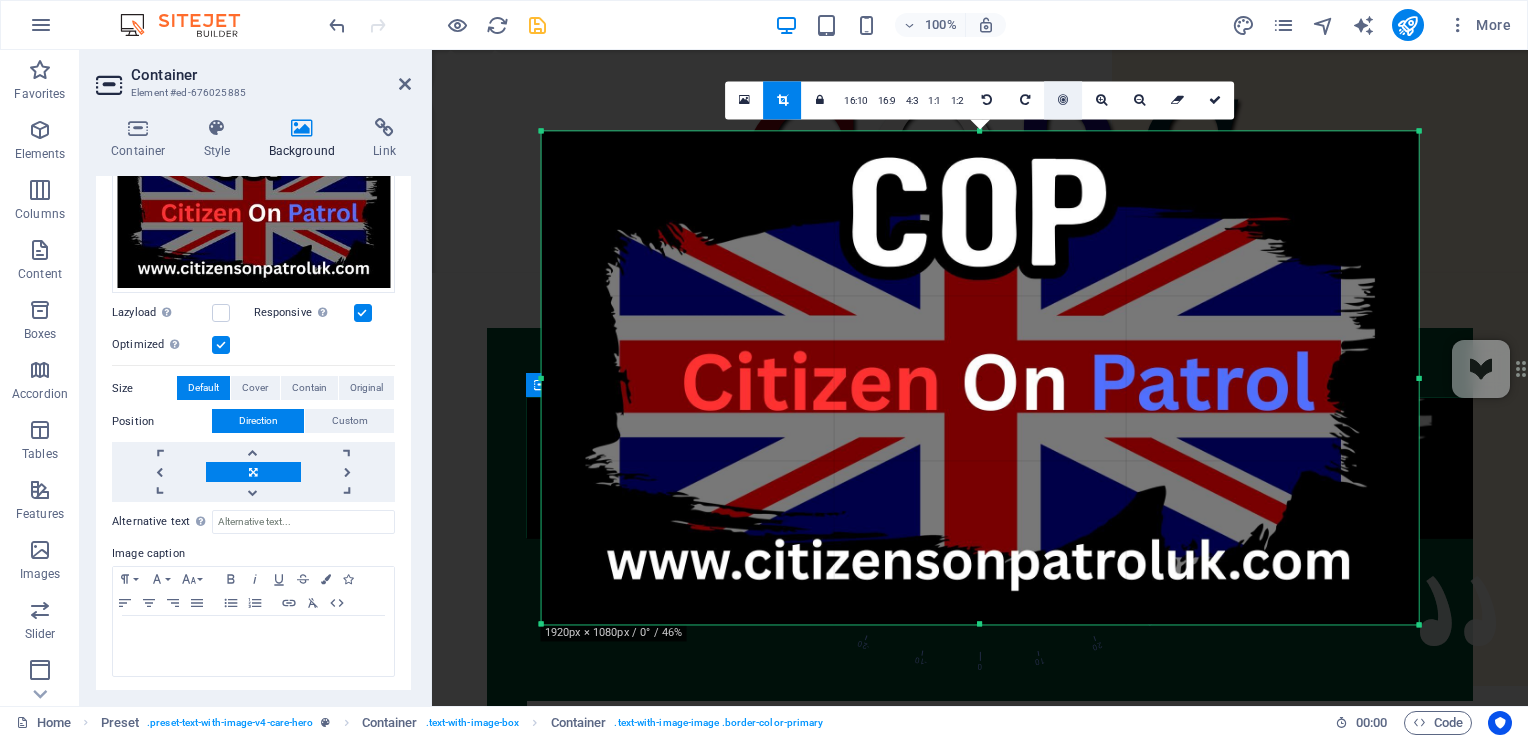 click at bounding box center (1063, 100) 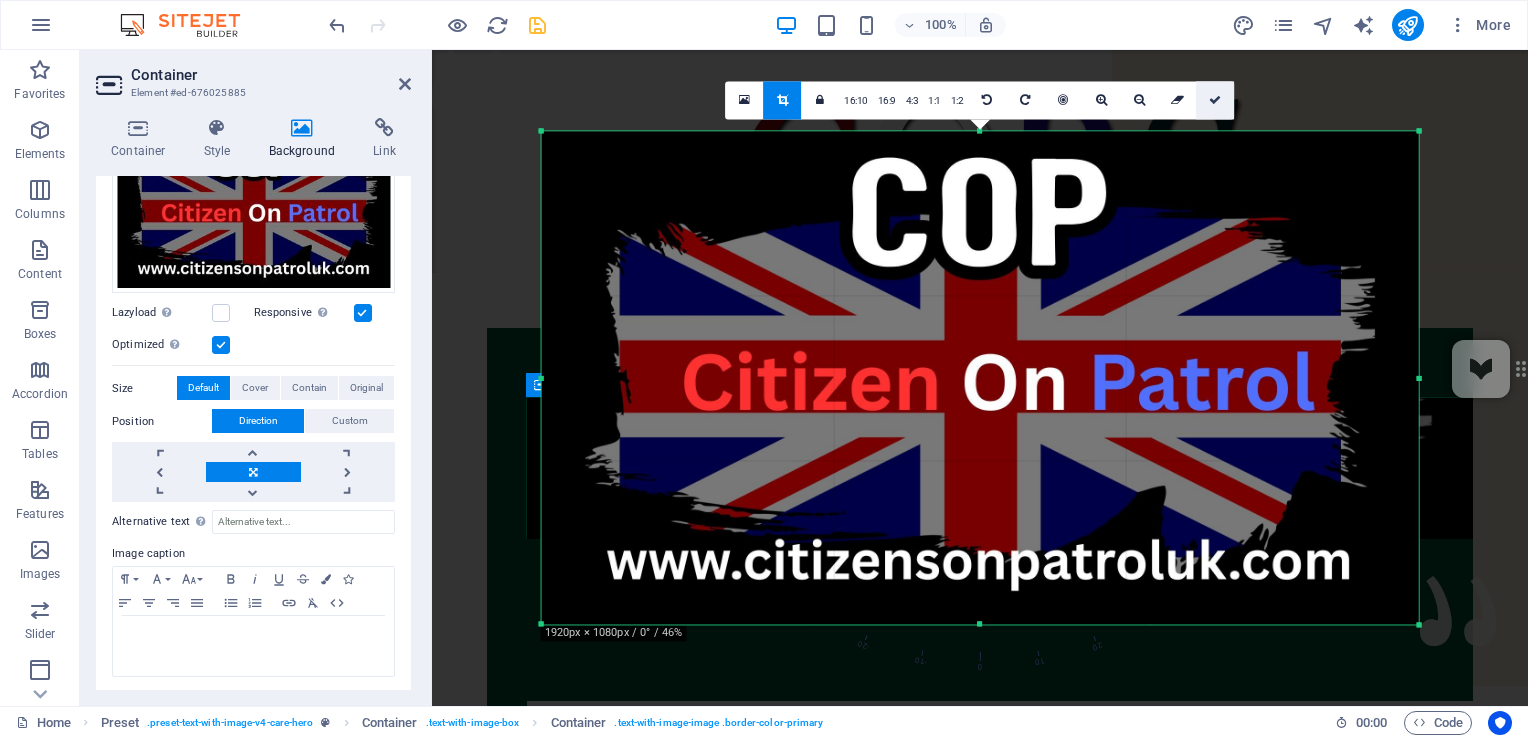 click at bounding box center [1215, 100] 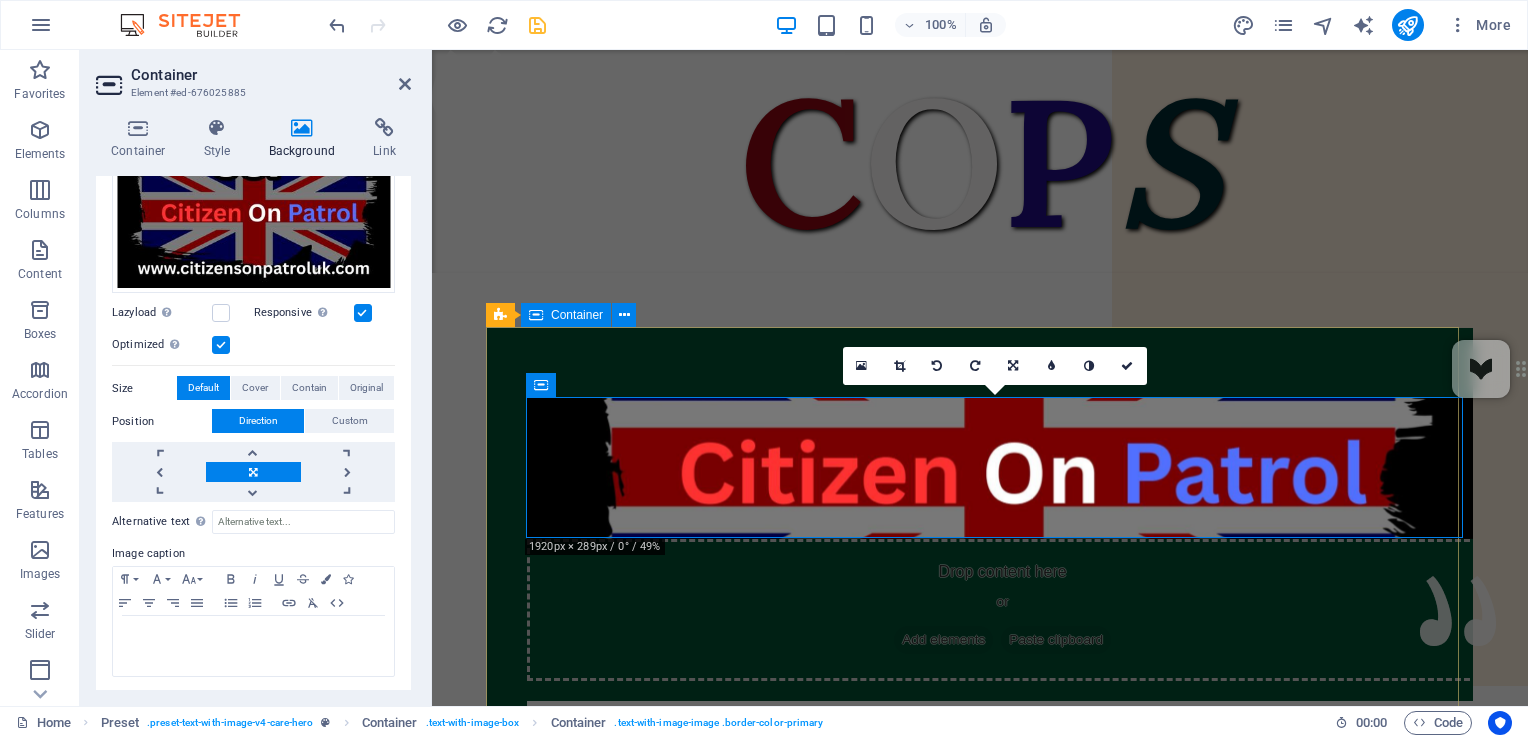 click on "Drop content here or  Add elements  Paste clipboard   Citizens On Patrol Service.     We are here to serve the people of the United Kingdom, not the Government.   Our aim is to reduce crime in your local area with regular patrols. A friendly face you can turn to in times of need.   We are not the police, but we can do much more. Prevention is better than detection.    Criminals will think twice with  COPS  on the beat.       Coming to a Town and City near you.     We need your Support.   If you support us Please Donate.   We have no funding apart from Donations. We Need Uniforms, Equipment and Public Liability insurance. DONATE HERE" at bounding box center (980, 872) 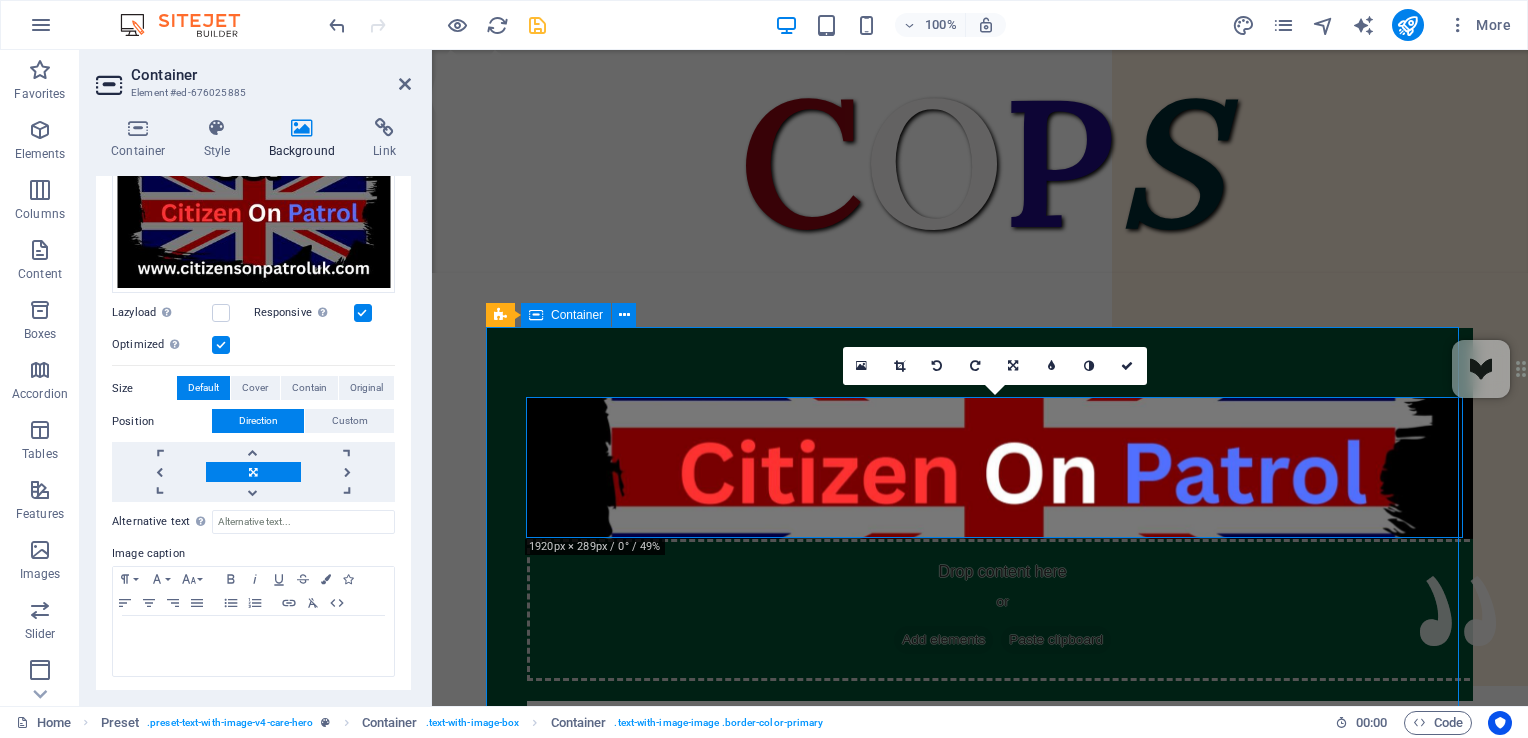 click on "Drop content here or  Add elements  Paste clipboard   Citizens On Patrol Service.     We are here to serve the people of the United Kingdom, not the Government.   Our aim is to reduce crime in your local area with regular patrols. A friendly face you can turn to in times of need.   We are not the police, but we can do much more. Prevention is better than detection.    Criminals will think twice with  COPS  on the beat.       Coming to a Town and City near you.     We need your Support.   If you support us Please Donate.   We have no funding apart from Donations. We Need Uniforms, Equipment and Public Liability insurance. DONATE HERE" at bounding box center [980, 872] 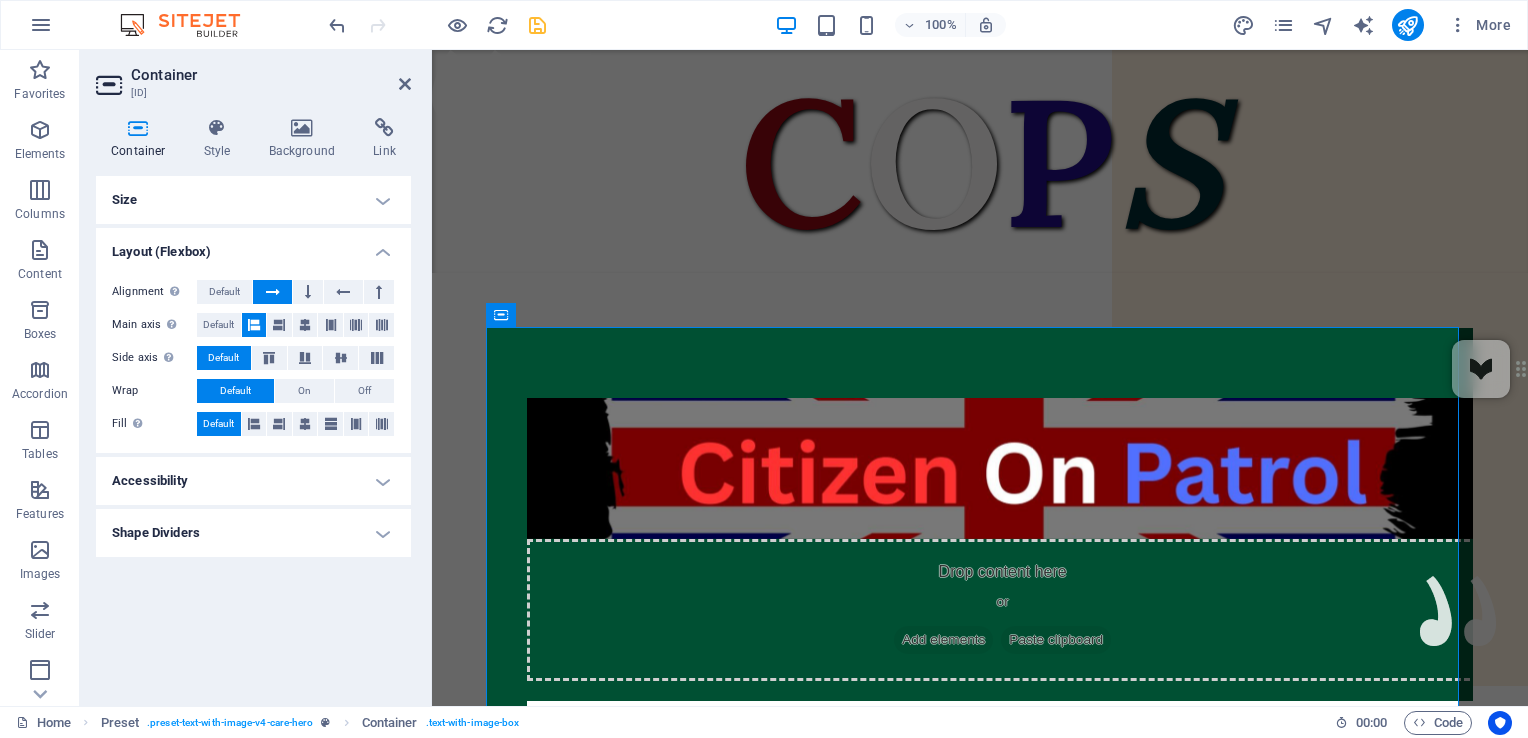 click on "Size" at bounding box center [253, 200] 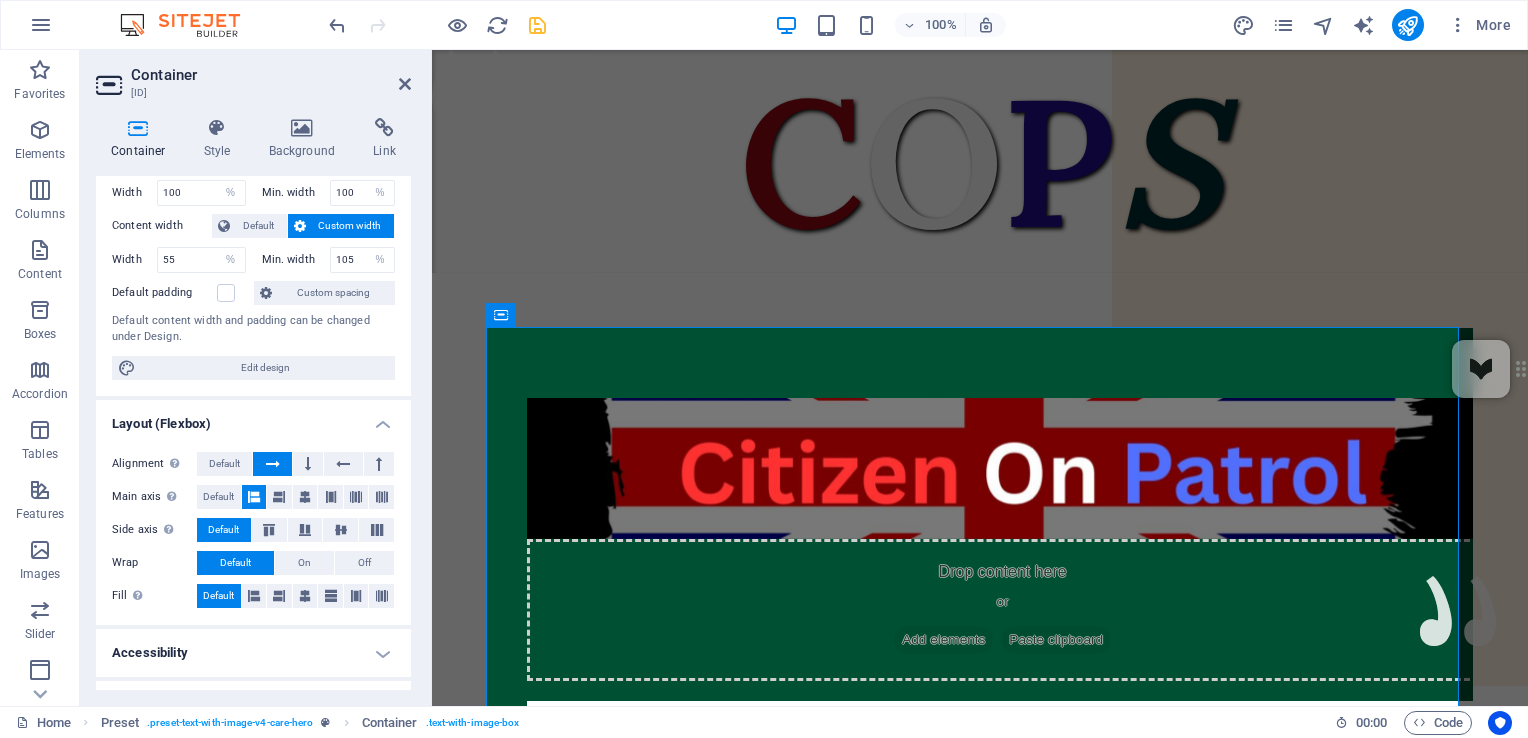 scroll, scrollTop: 116, scrollLeft: 0, axis: vertical 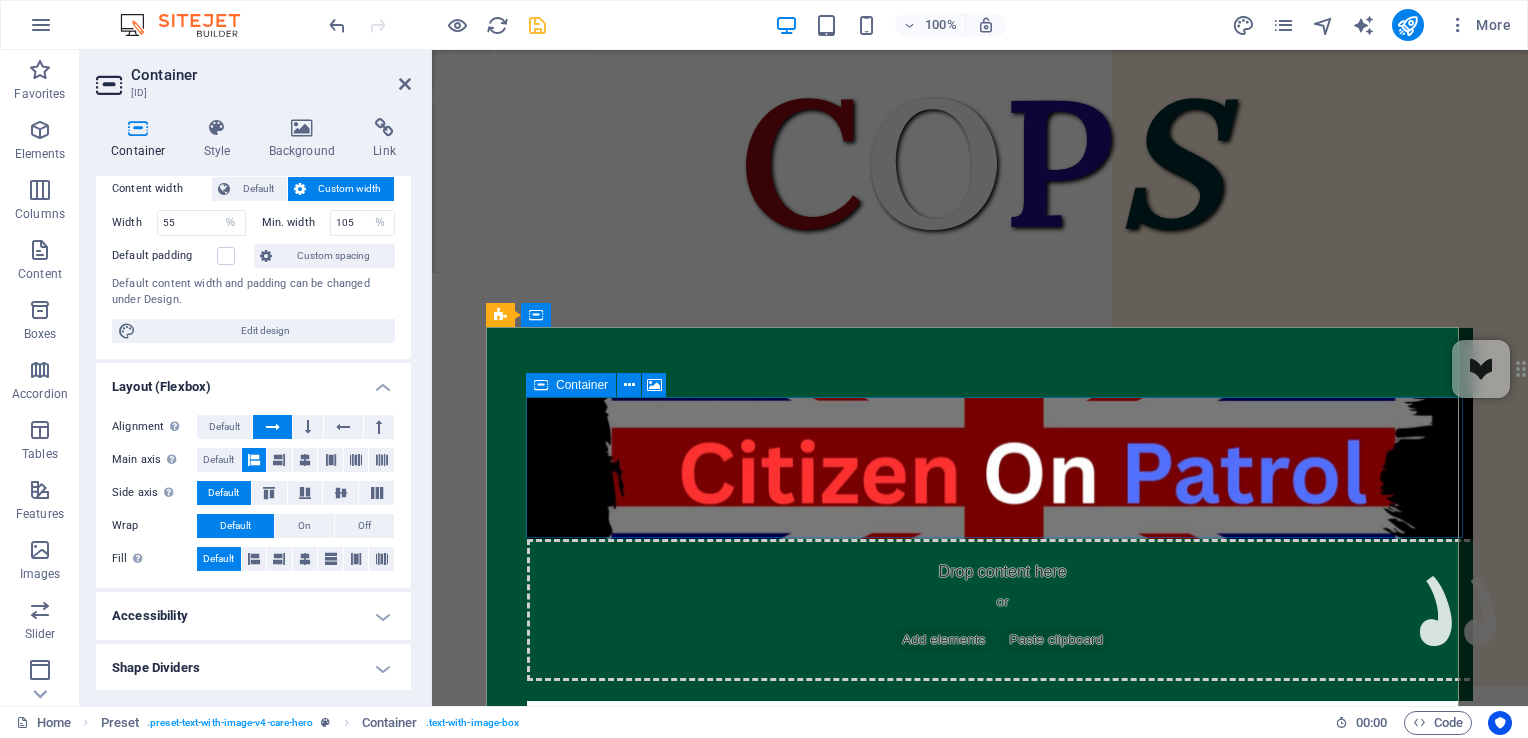 click on "Drop content here or  Add elements  Paste clipboard" at bounding box center (1003, 610) 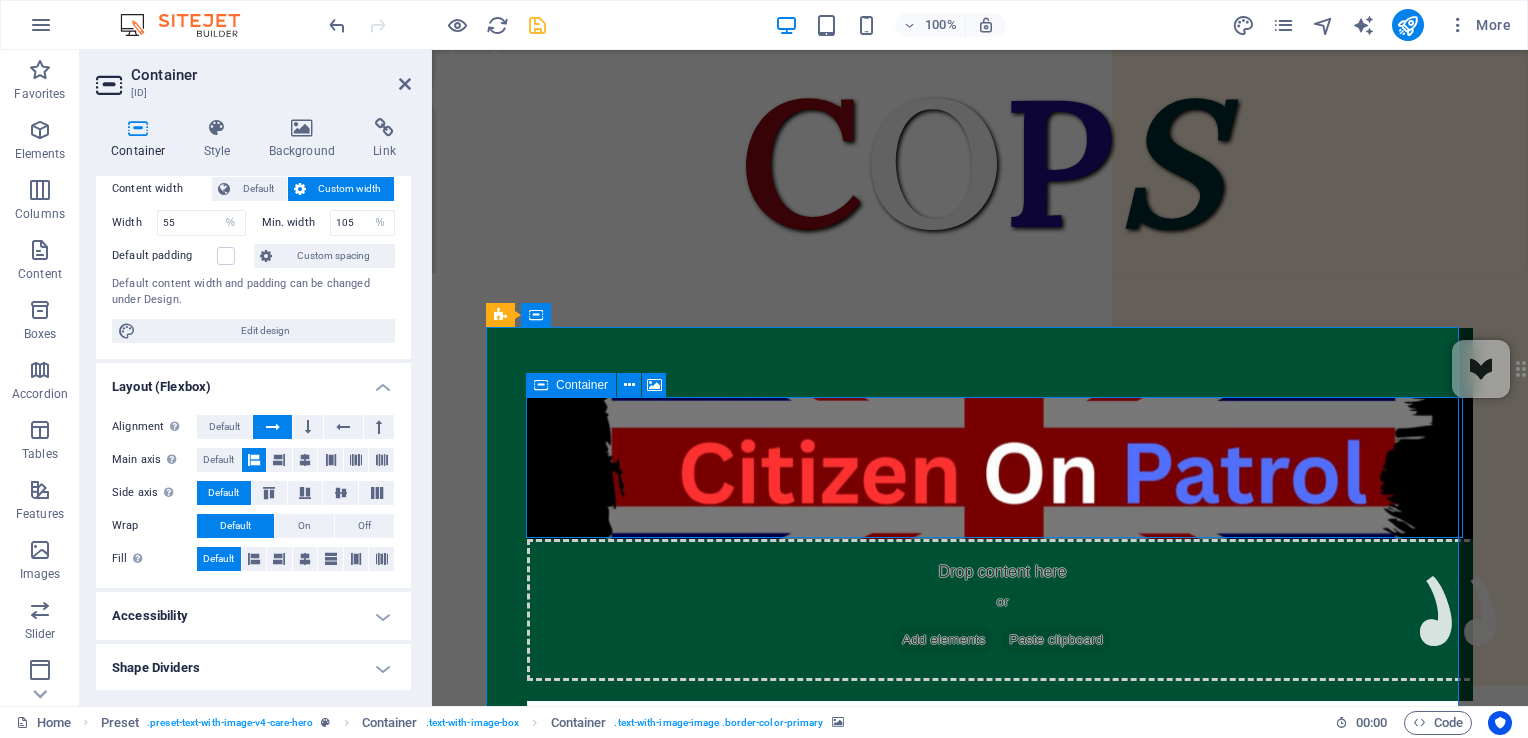 click on "Drop content here or  Add elements  Paste clipboard" at bounding box center [1003, 610] 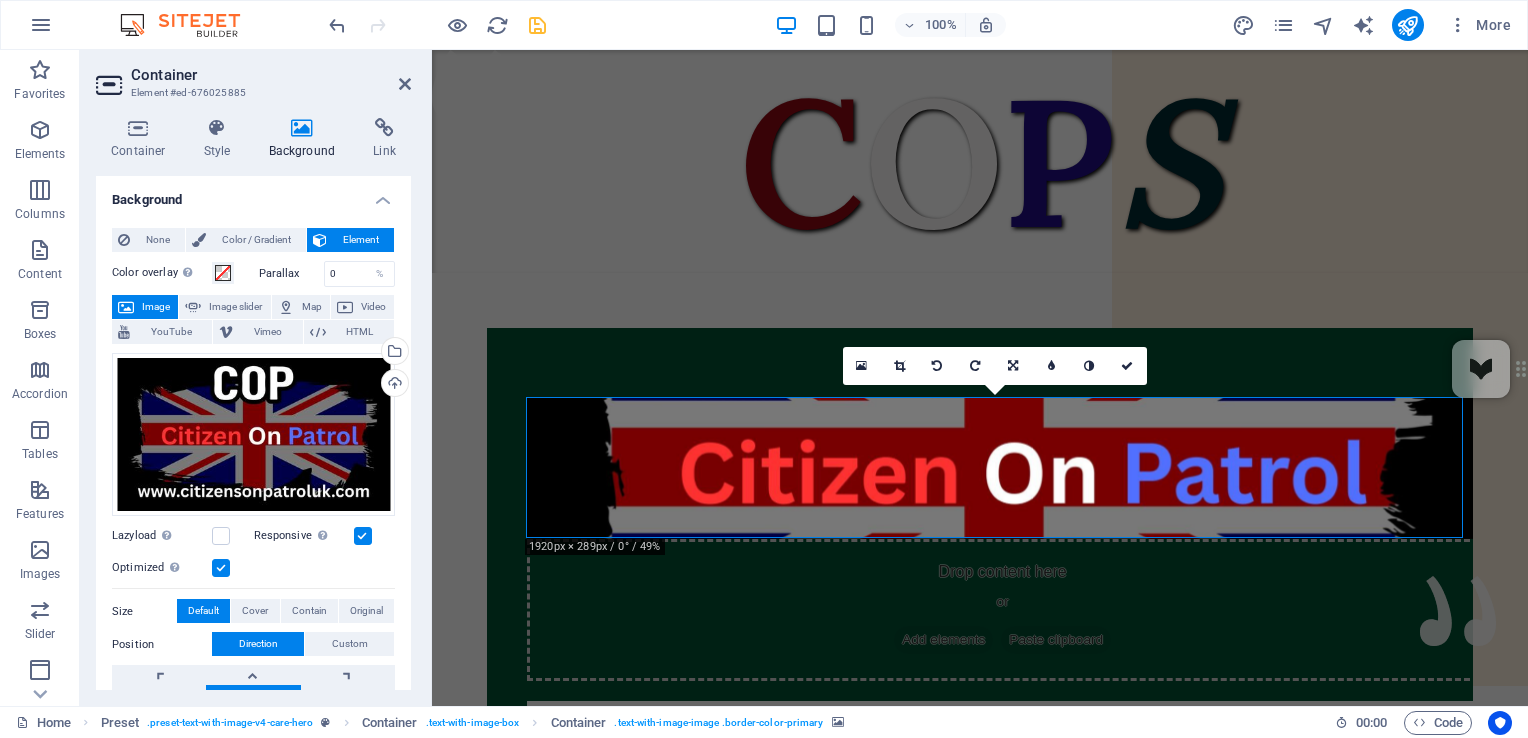scroll, scrollTop: 223, scrollLeft: 0, axis: vertical 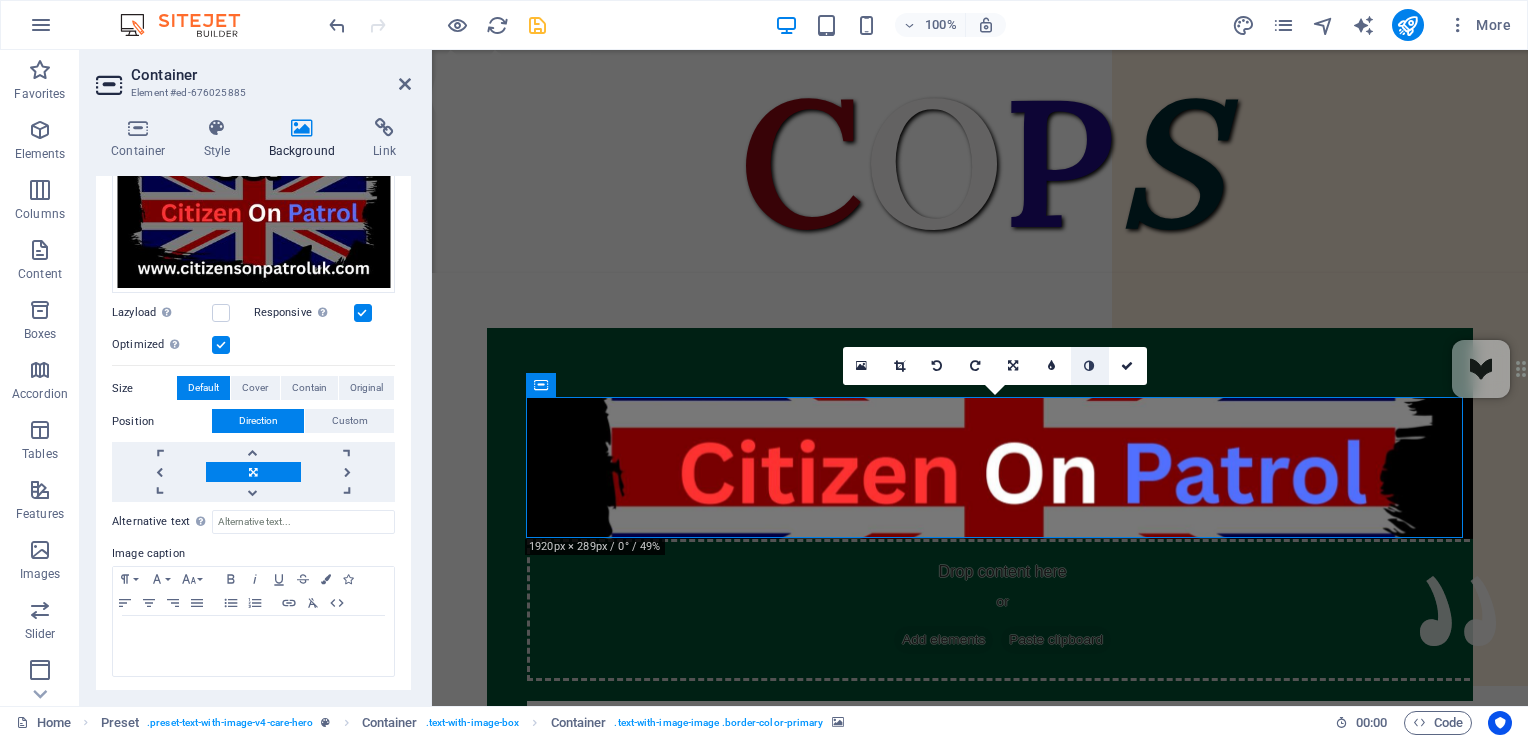 click at bounding box center [1090, 366] 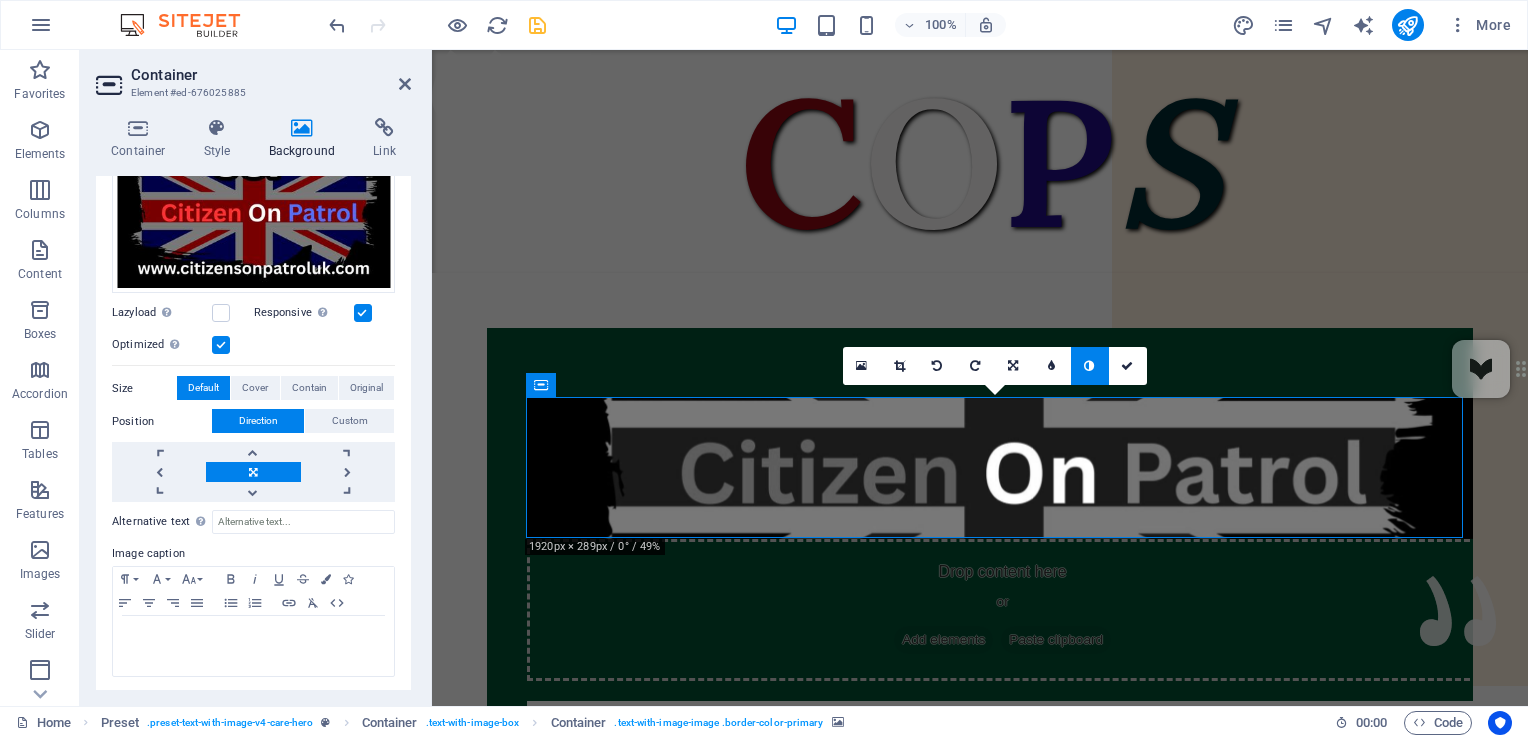 click at bounding box center [1090, 366] 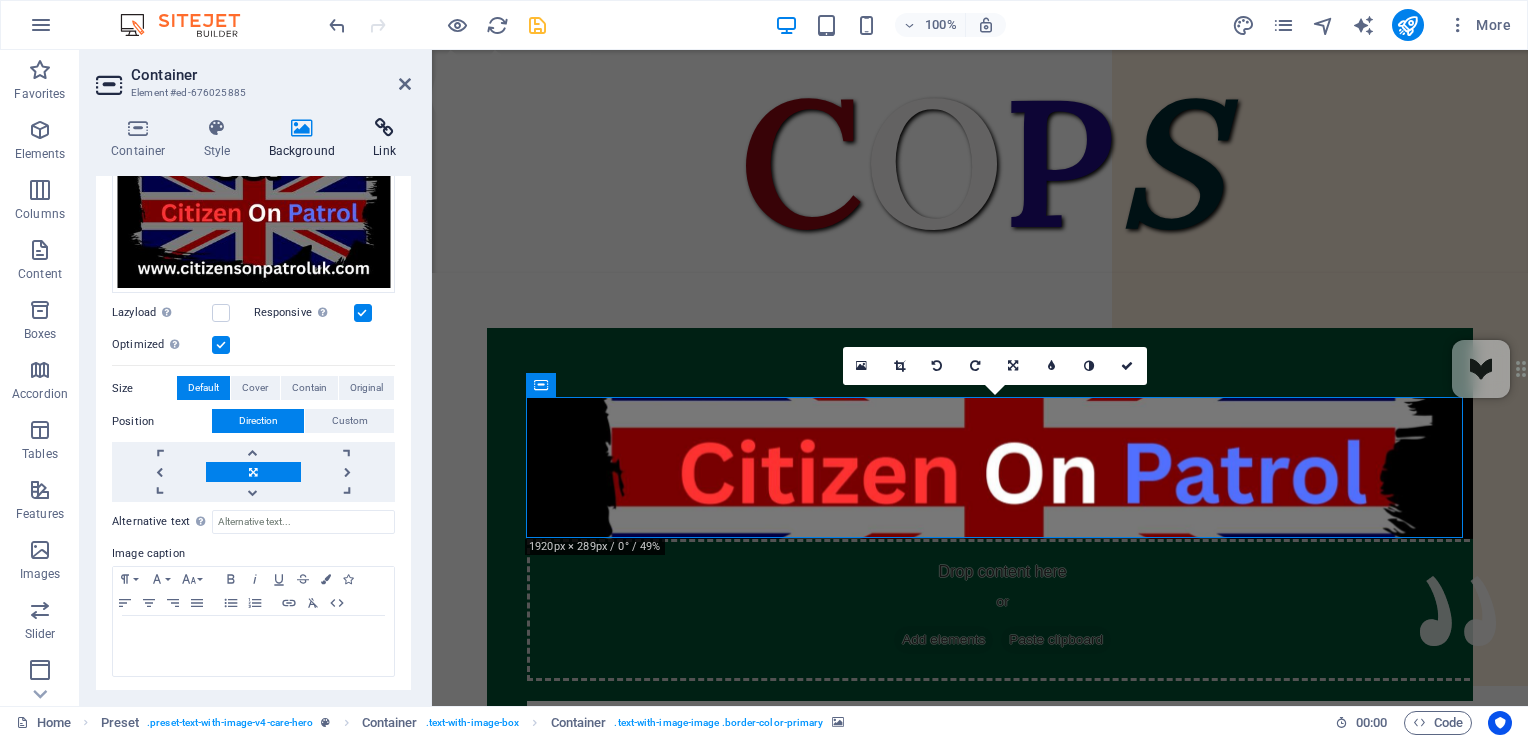 click at bounding box center (384, 128) 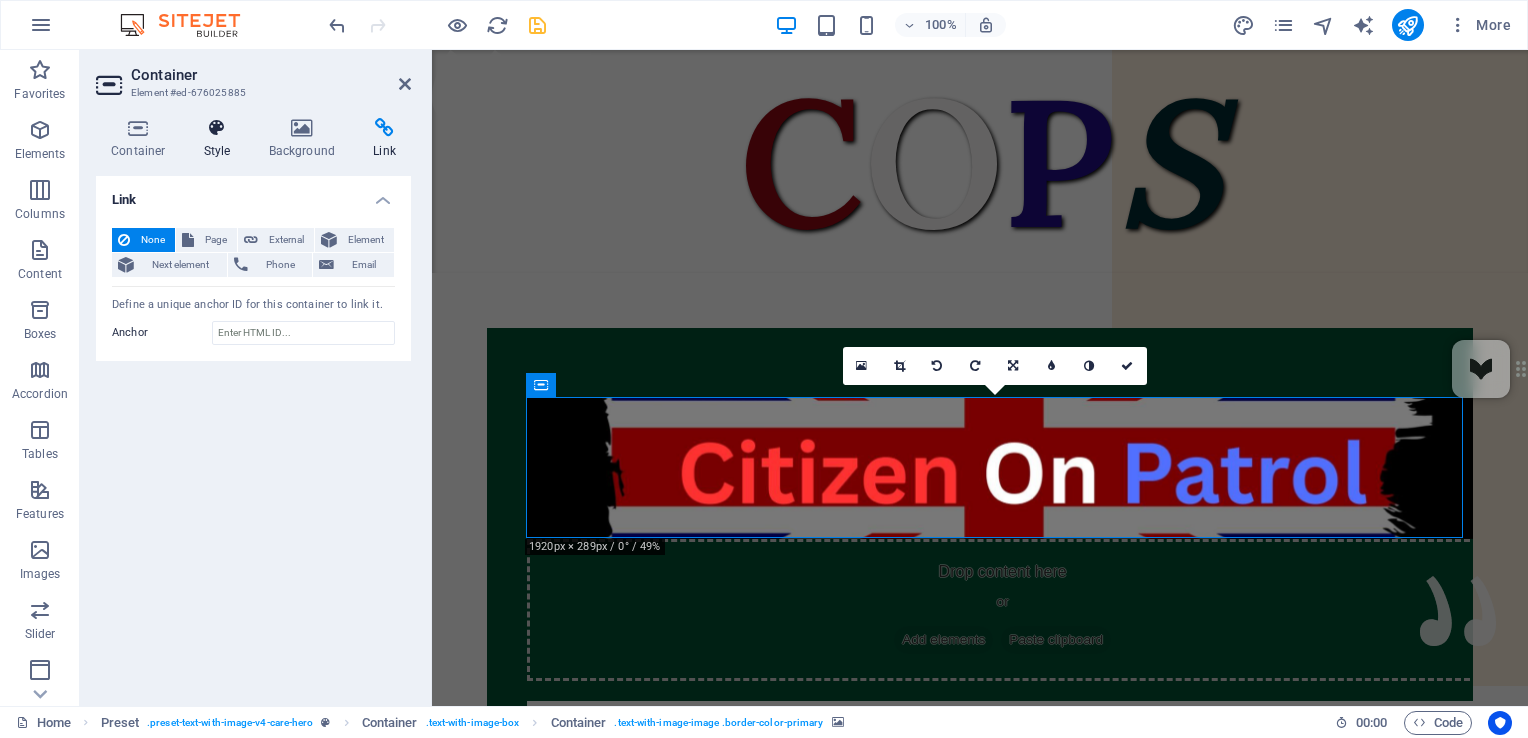 click at bounding box center (217, 128) 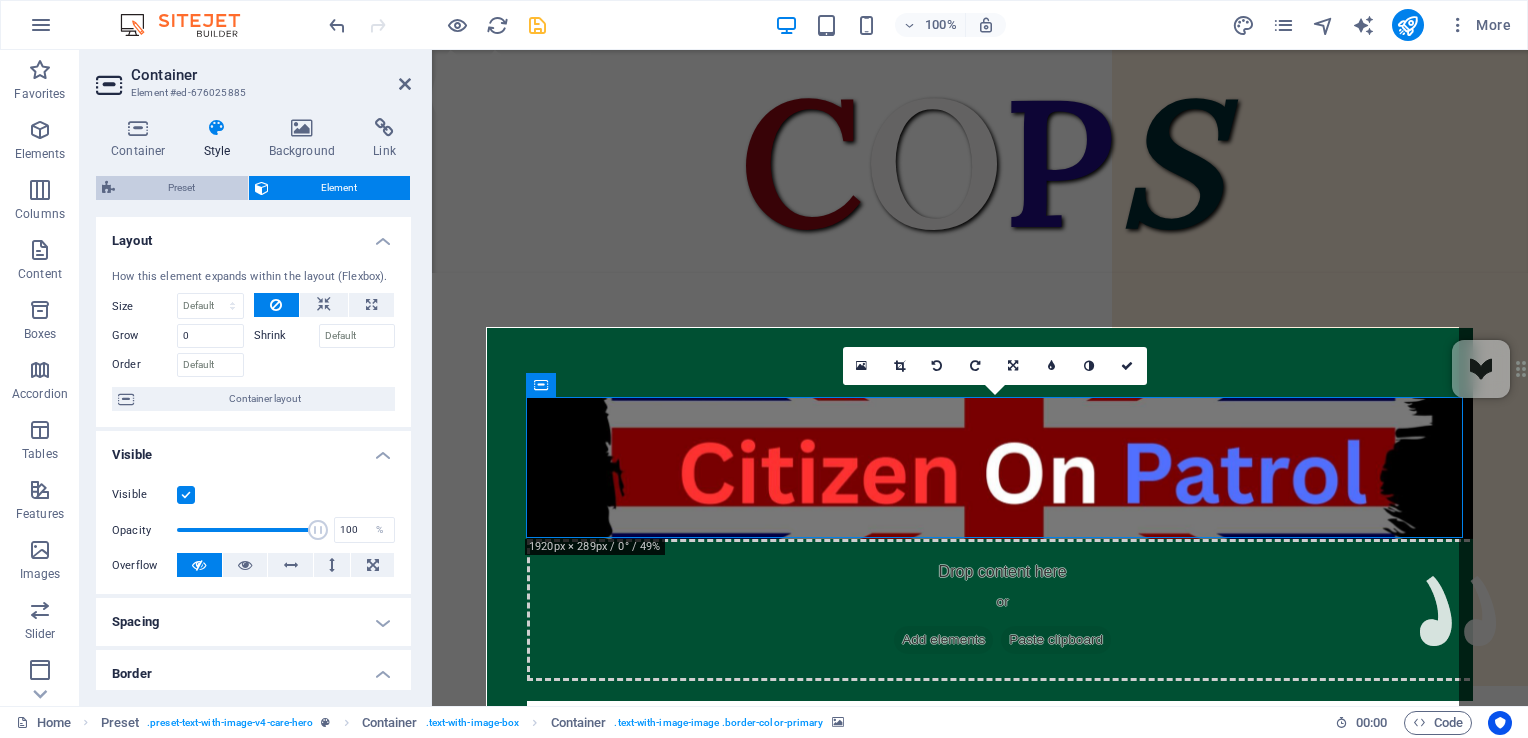 click on "Preset" at bounding box center (181, 188) 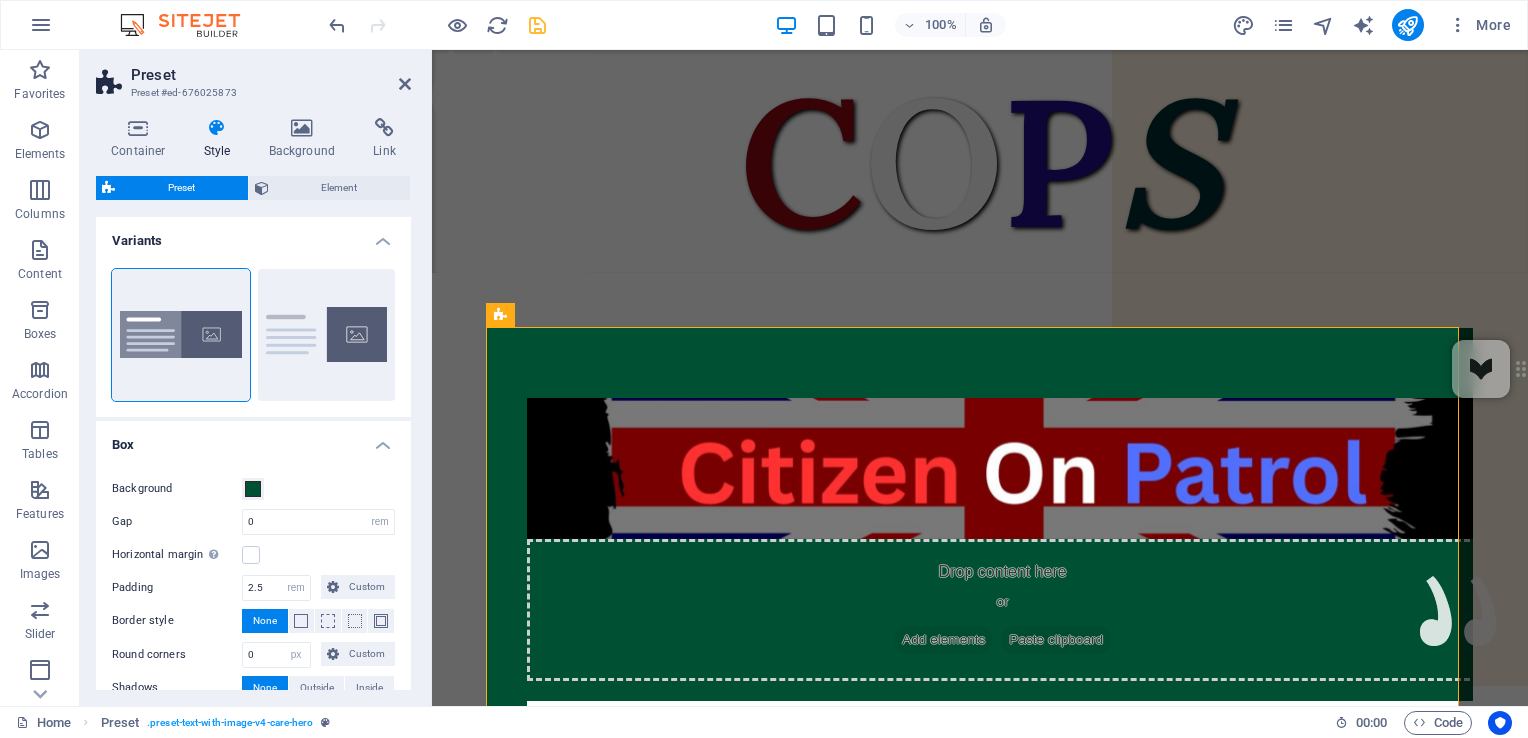 scroll, scrollTop: 314, scrollLeft: 0, axis: vertical 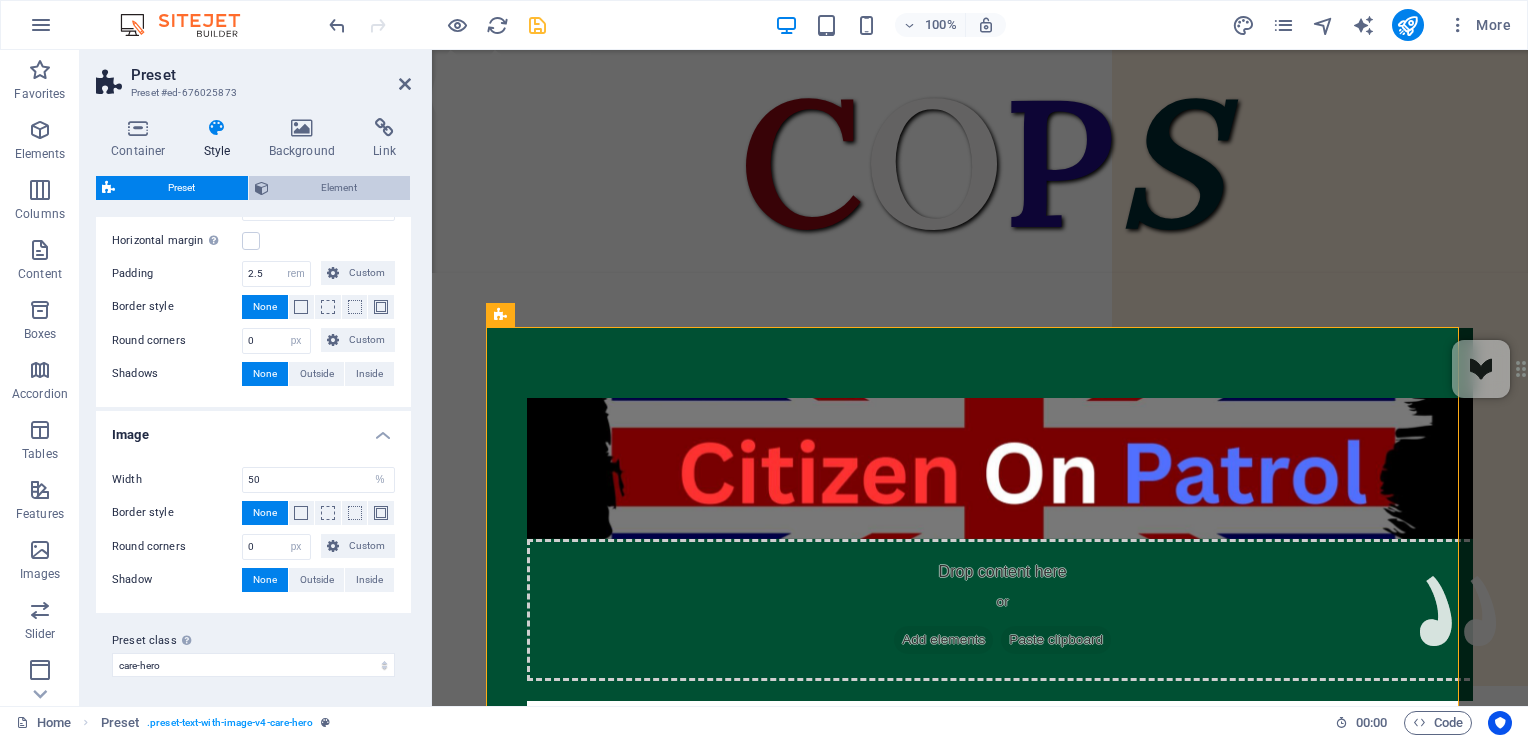 click on "Element" at bounding box center [340, 188] 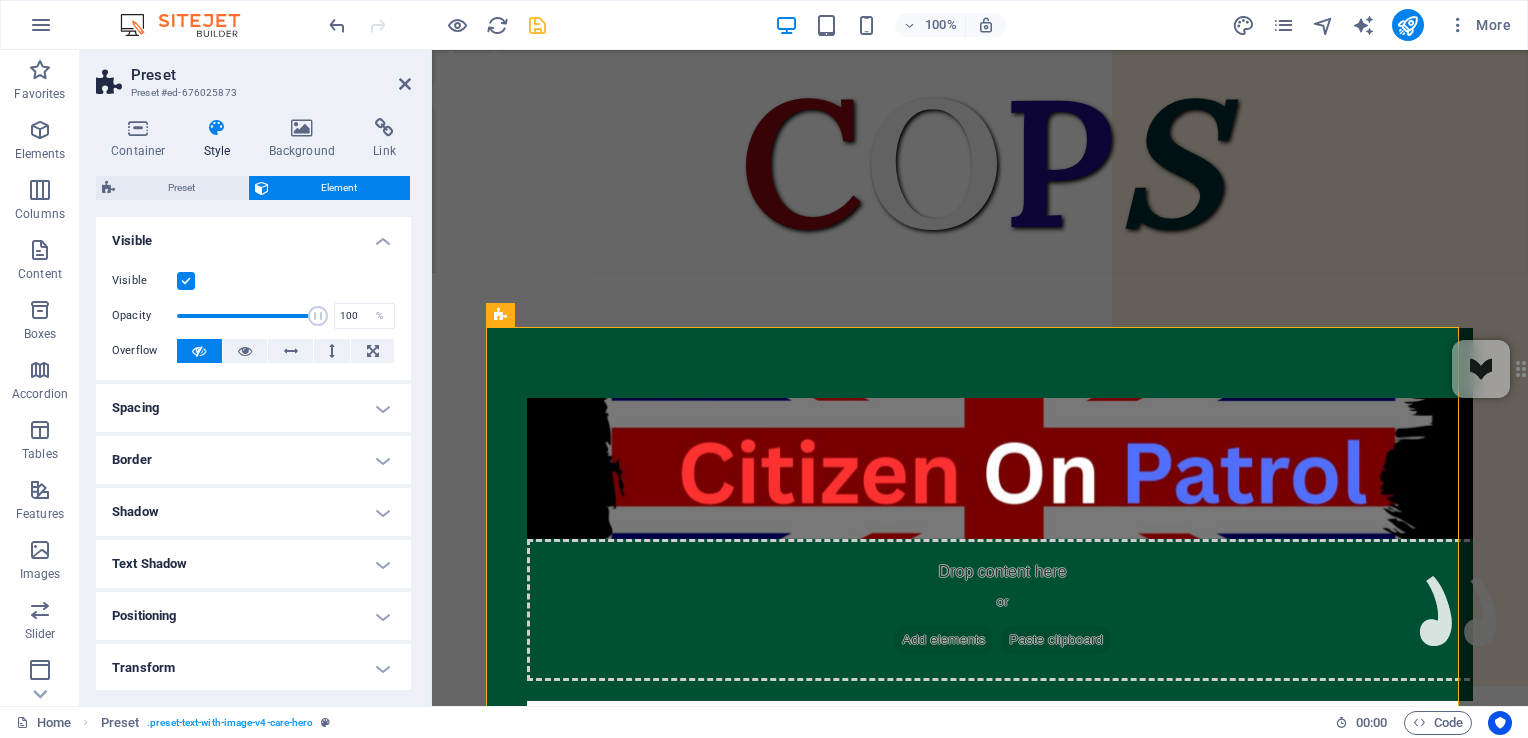 click on "Spacing" at bounding box center [253, 408] 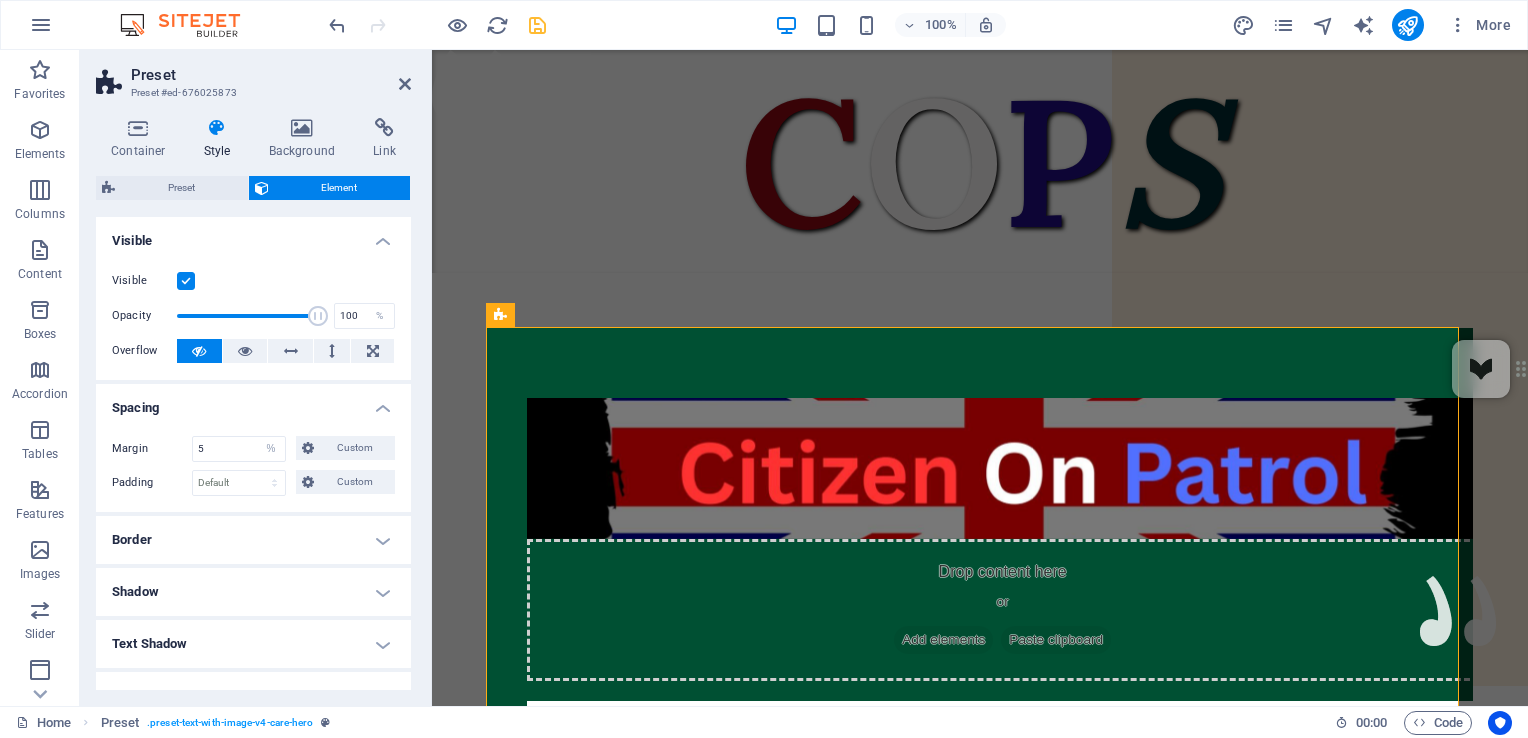 click on "Spacing" at bounding box center [253, 402] 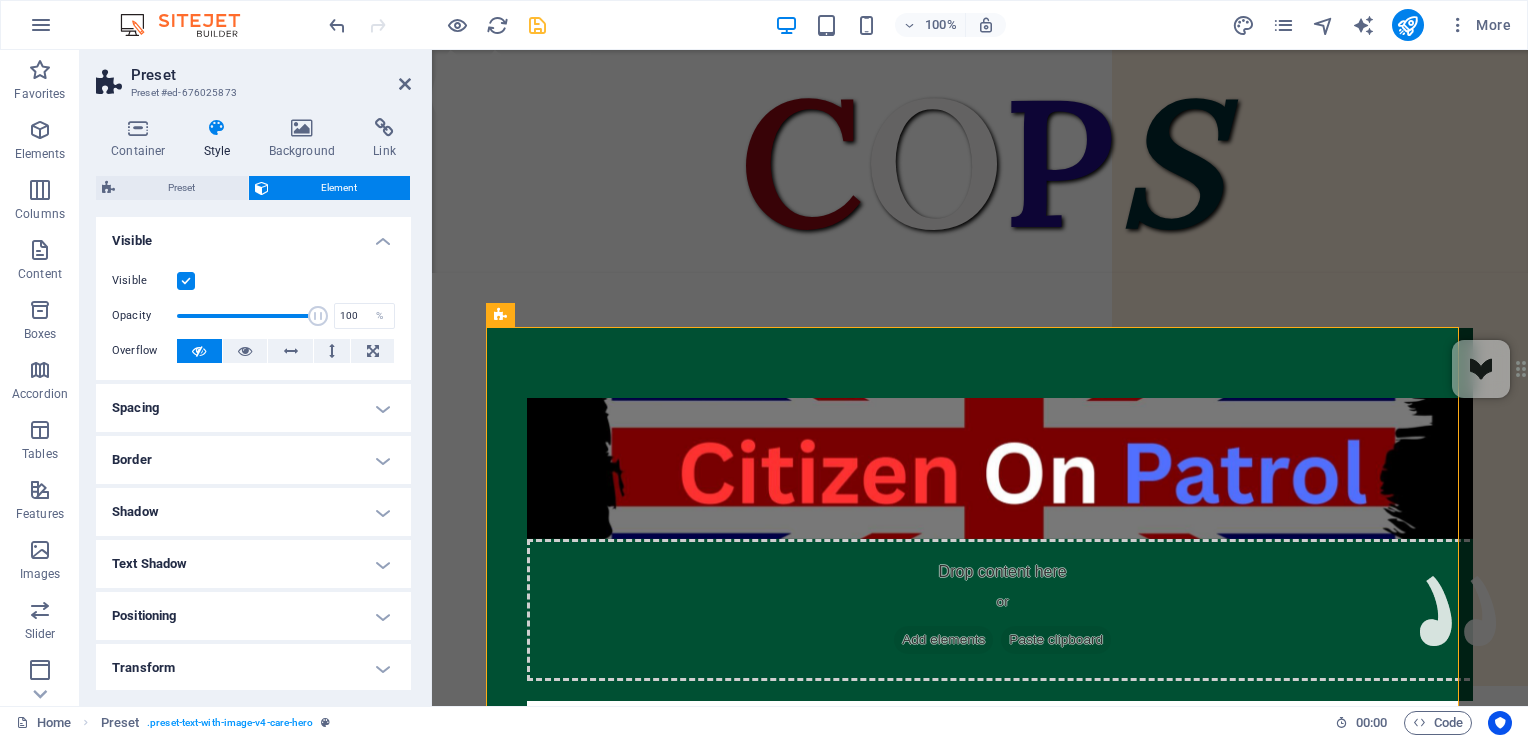 click on "Border" at bounding box center [253, 460] 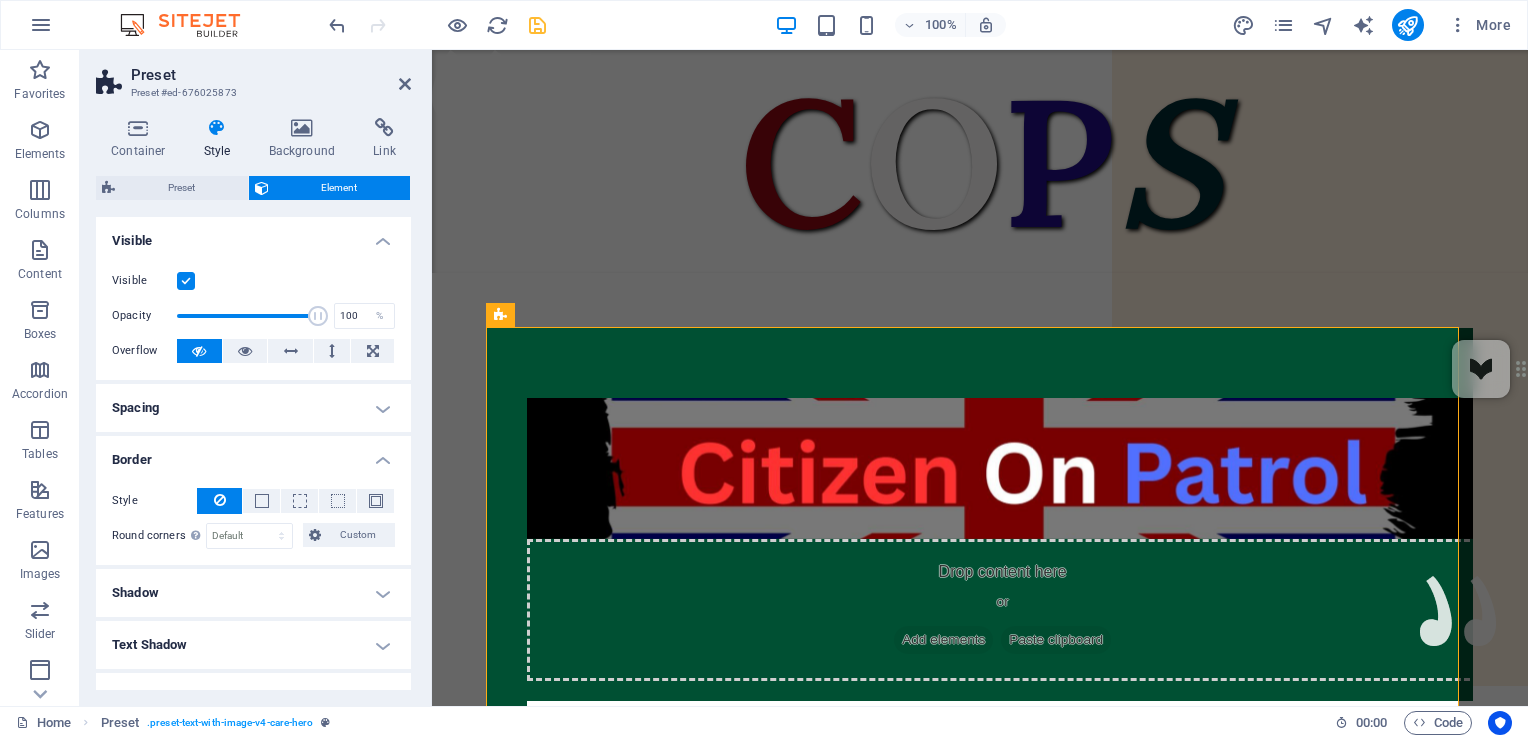 click on "Border" at bounding box center (253, 454) 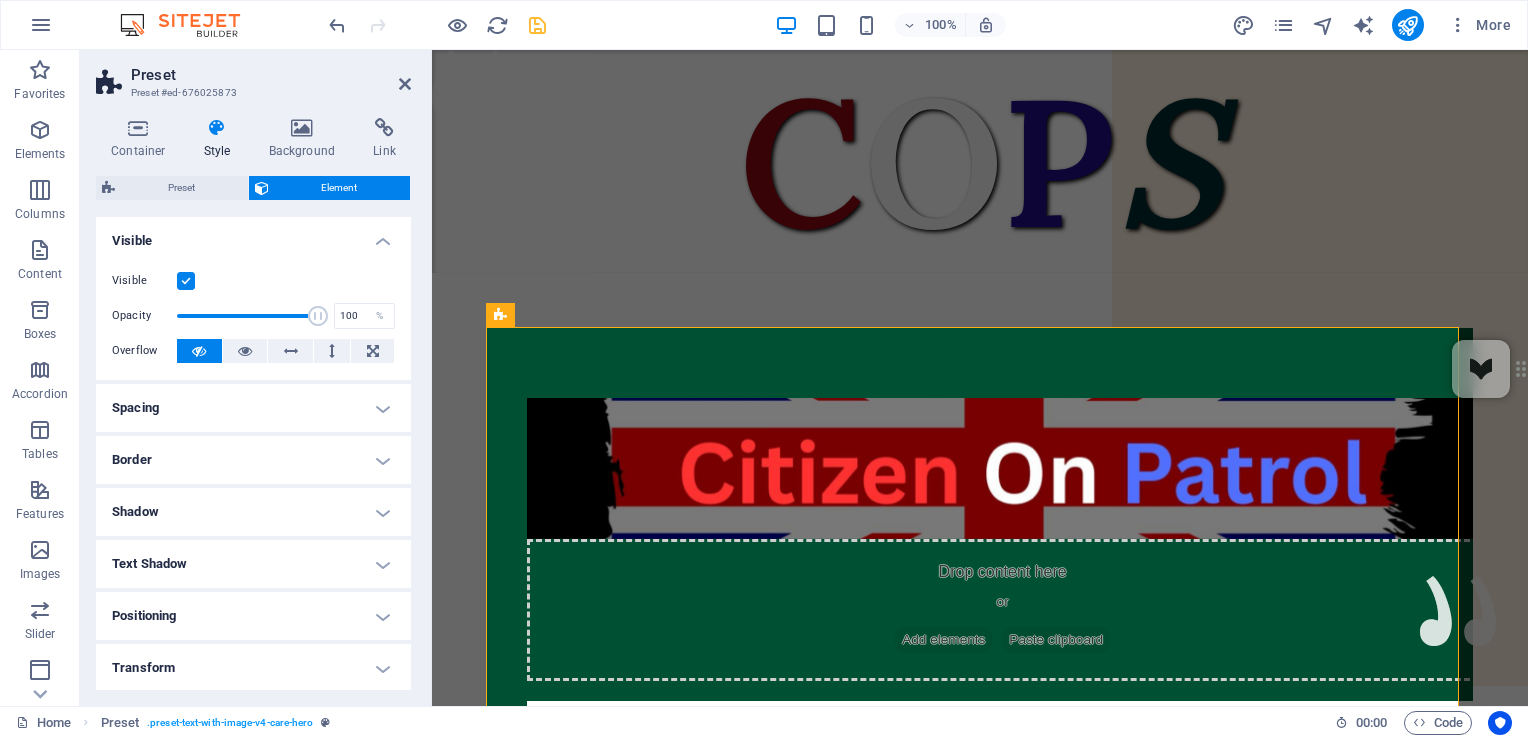 click on "Shadow" at bounding box center (253, 512) 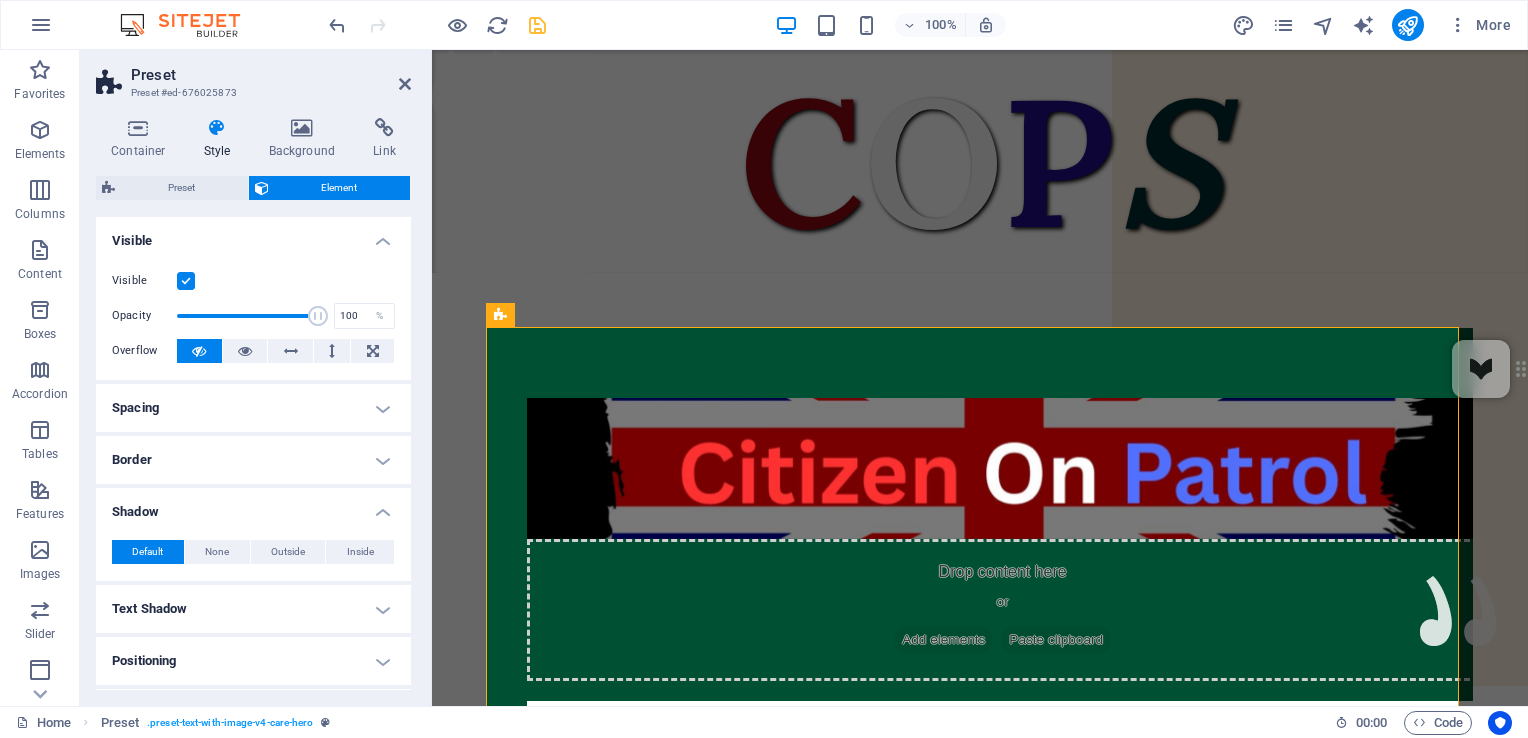click on "Shadow" at bounding box center [253, 506] 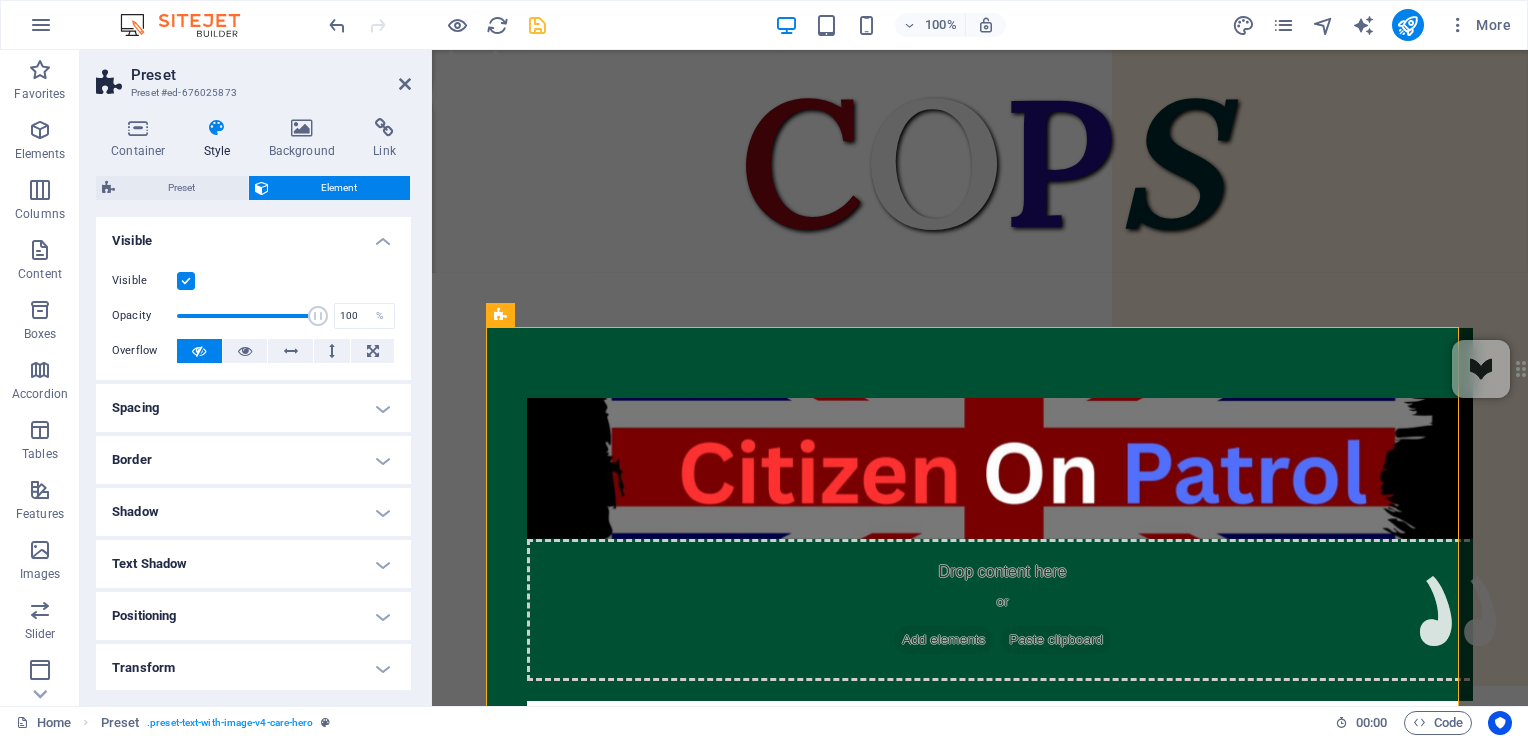click on "Positioning" at bounding box center (253, 616) 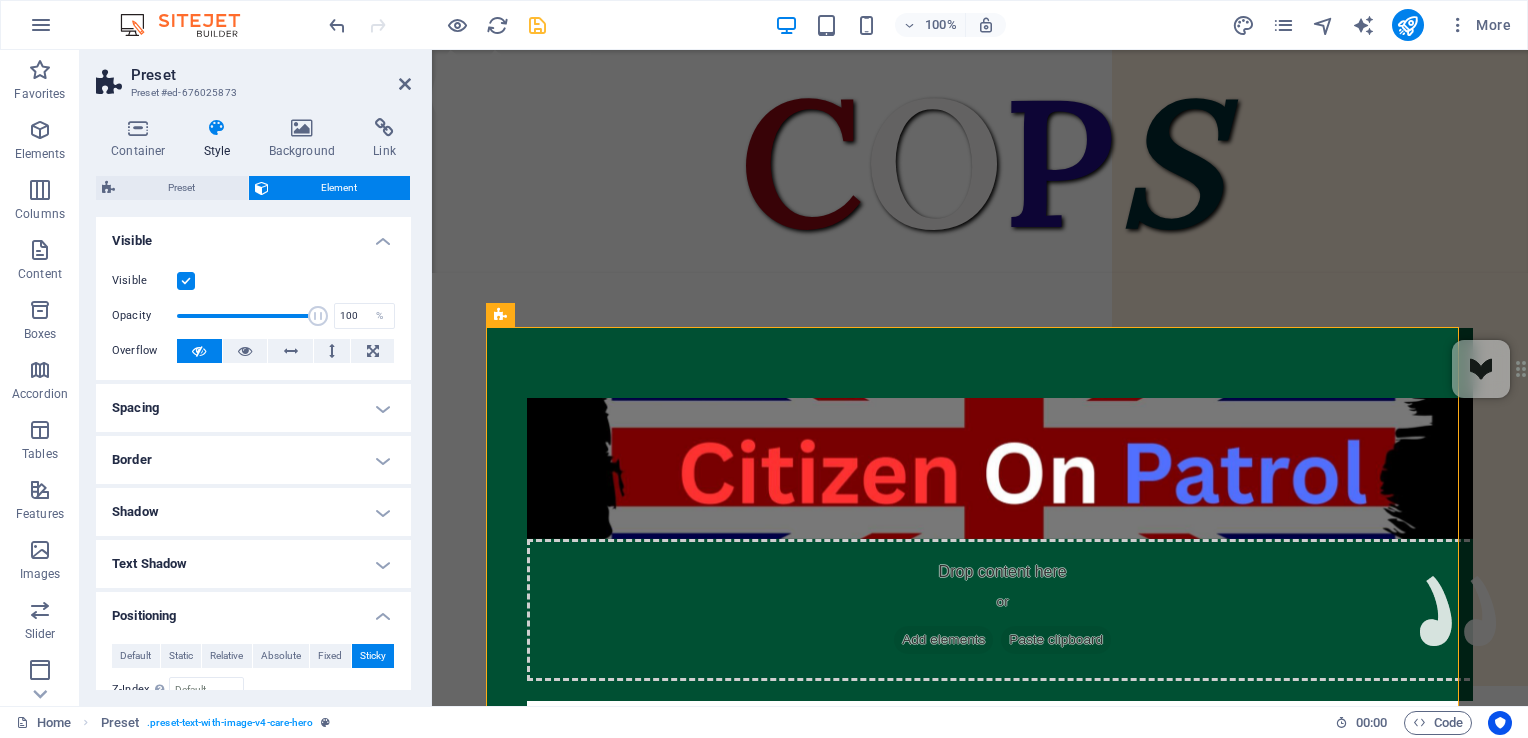 click on "Positioning" at bounding box center [253, 610] 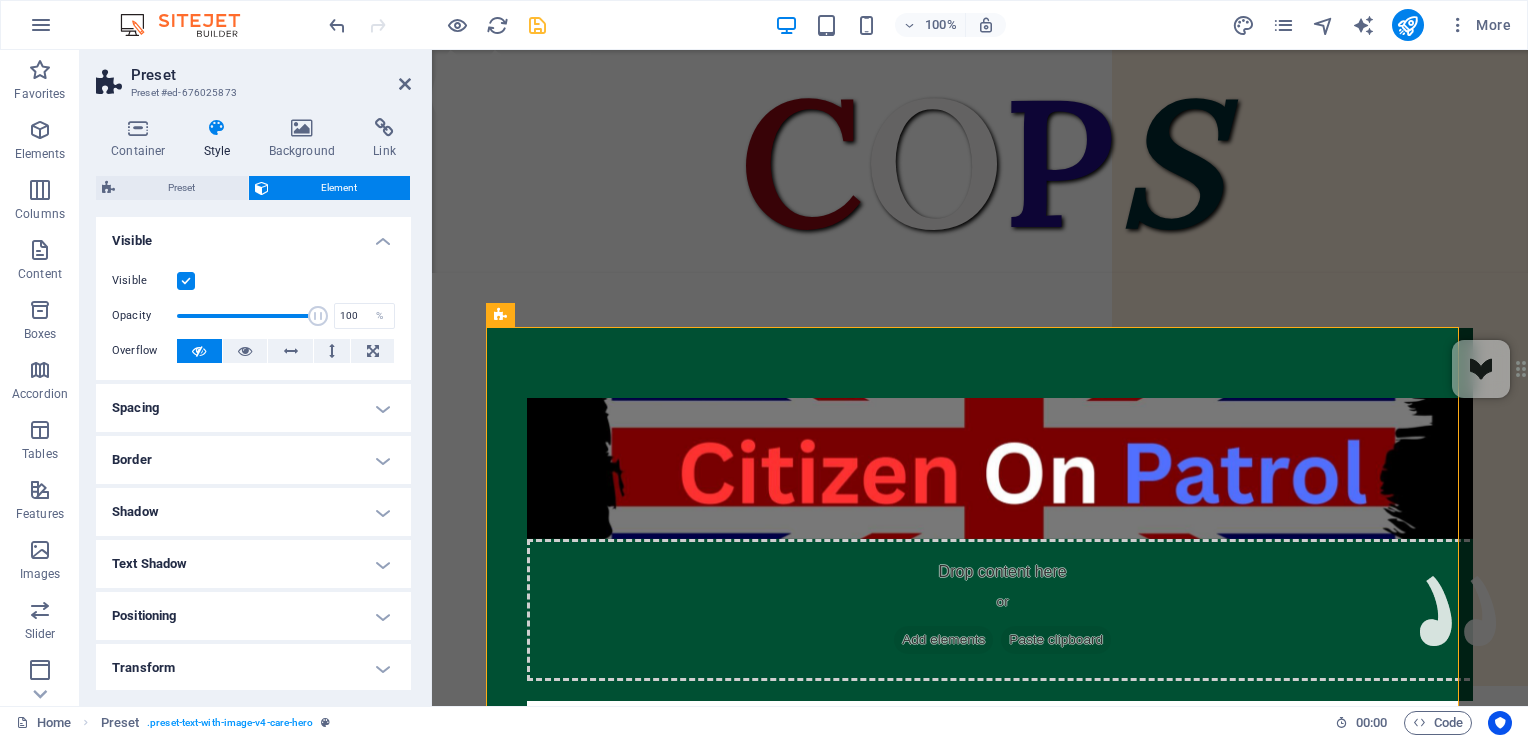 scroll, scrollTop: 157, scrollLeft: 0, axis: vertical 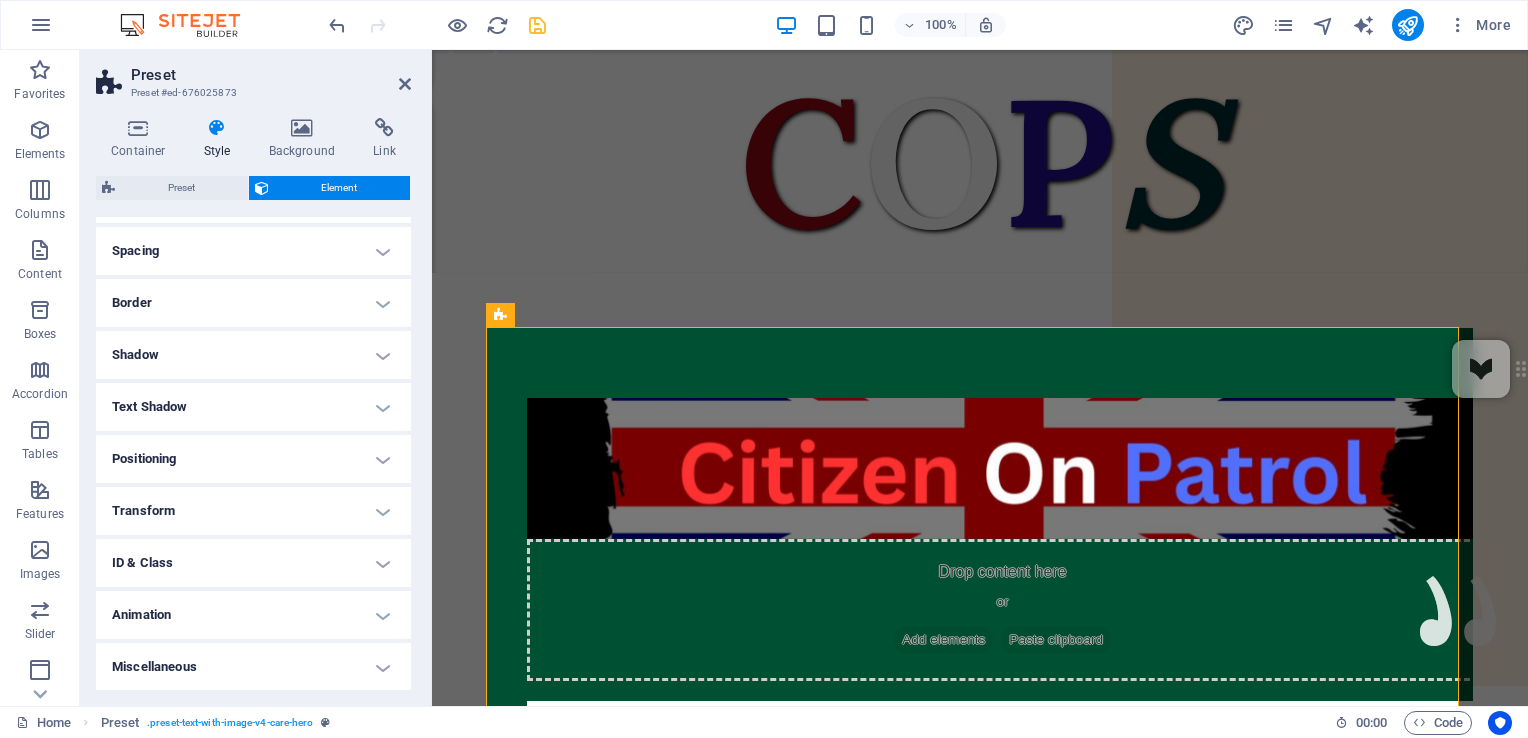 click on "Miscellaneous" at bounding box center (253, 667) 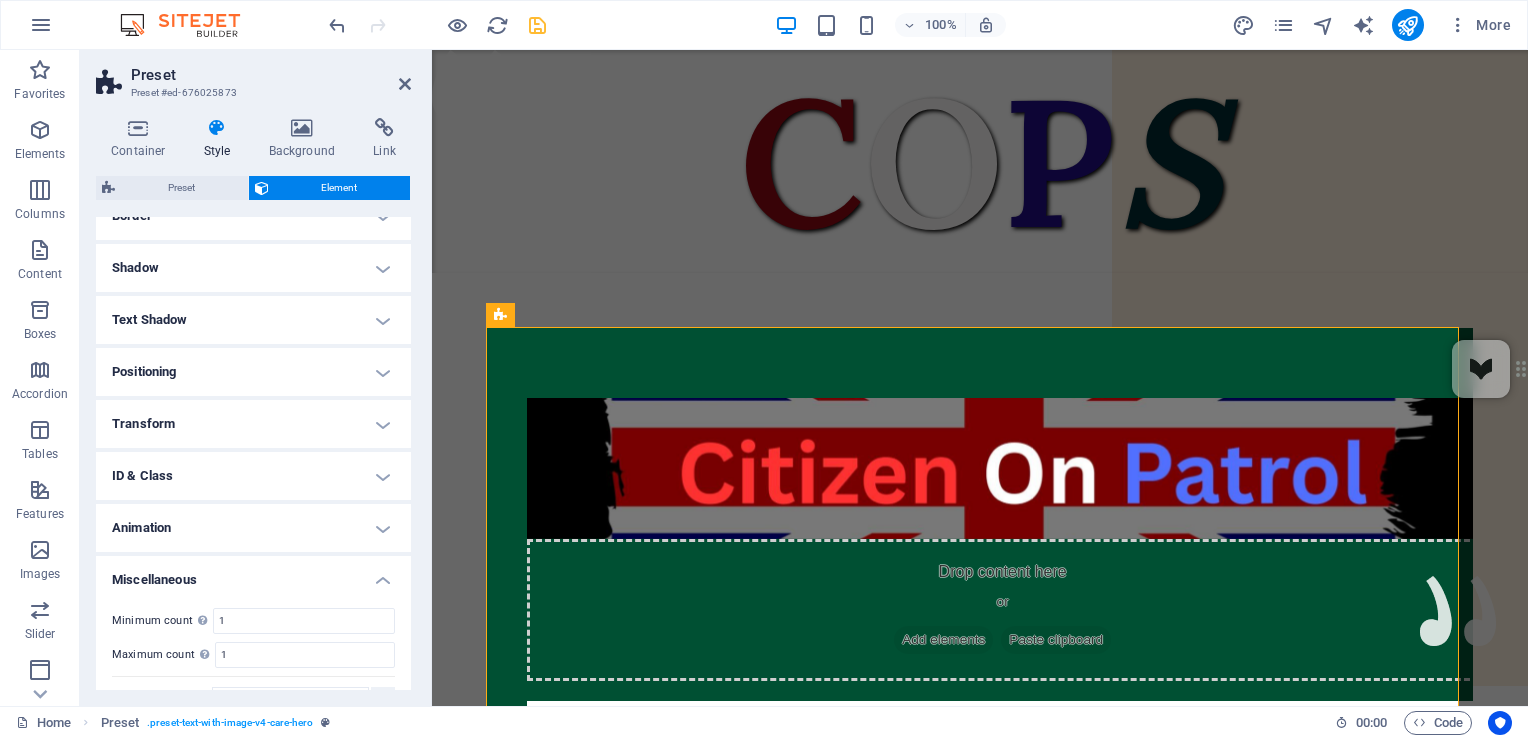 scroll, scrollTop: 280, scrollLeft: 0, axis: vertical 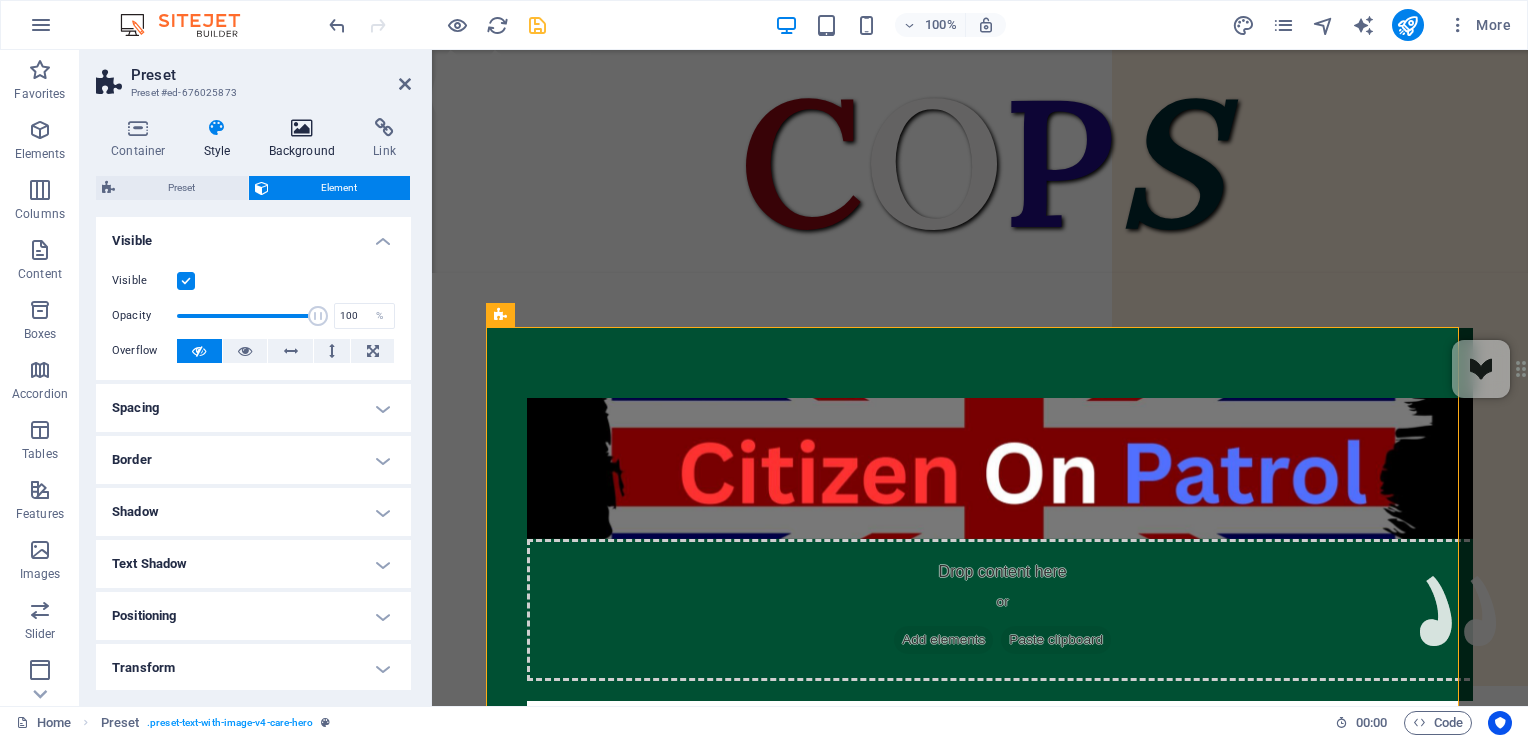 click at bounding box center [302, 128] 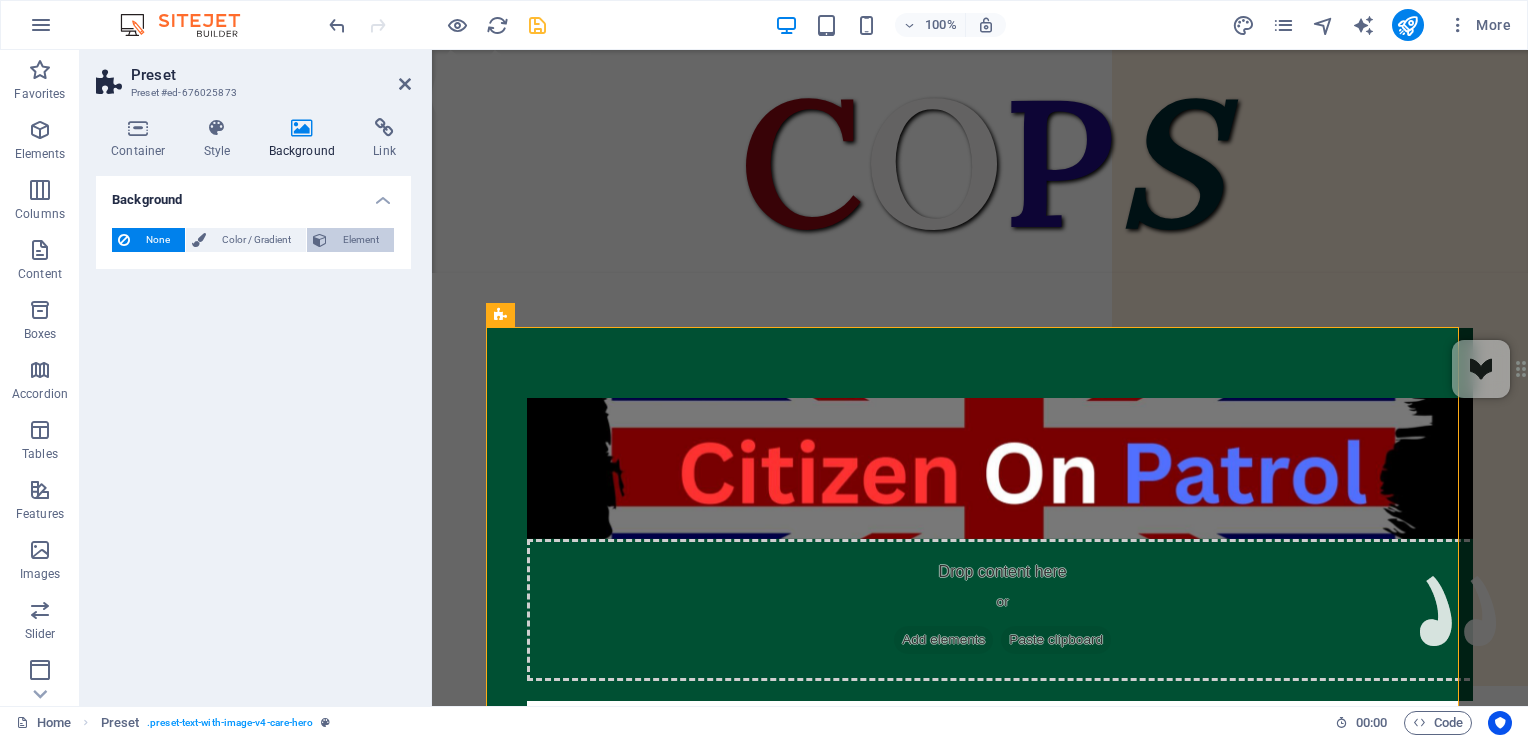 click on "Element" at bounding box center (360, 240) 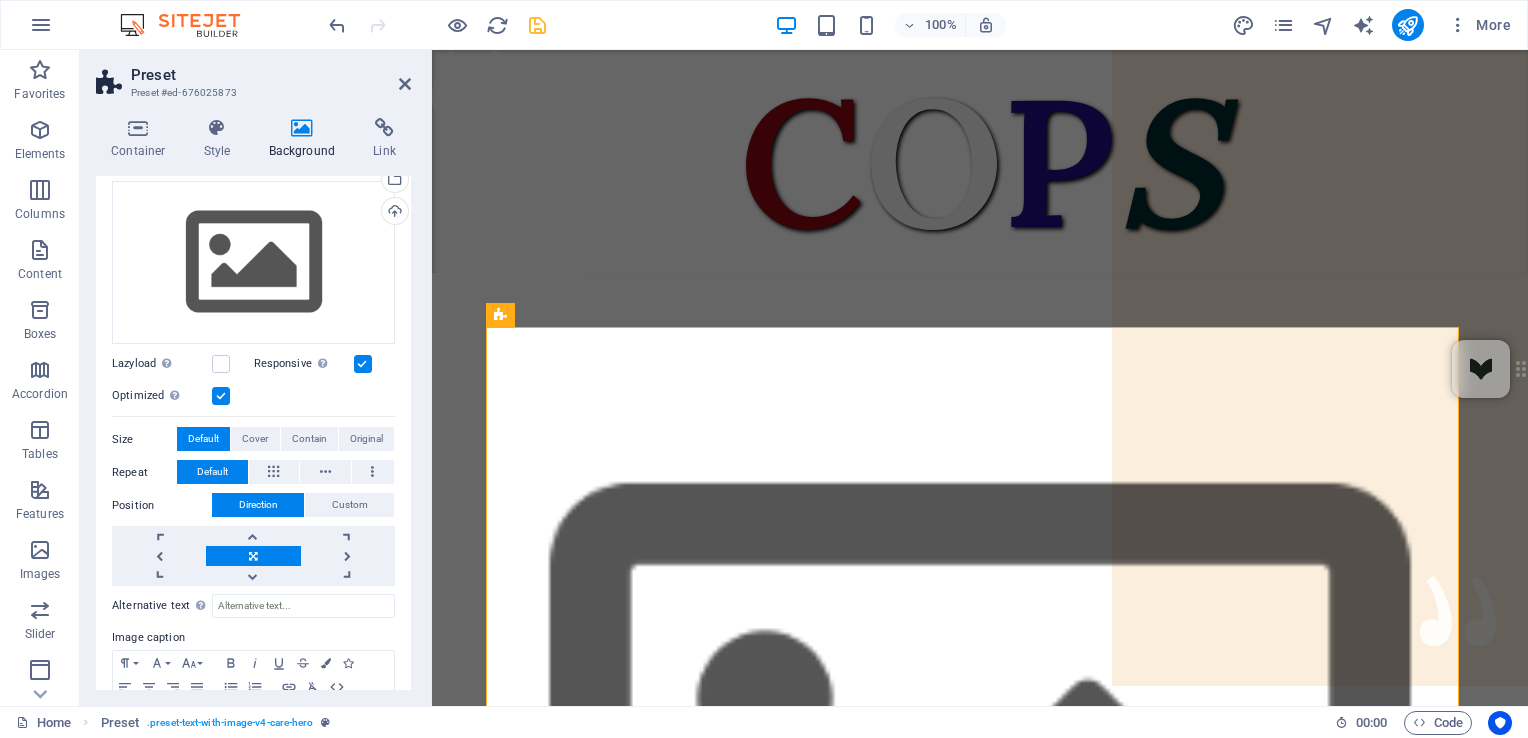 scroll, scrollTop: 256, scrollLeft: 0, axis: vertical 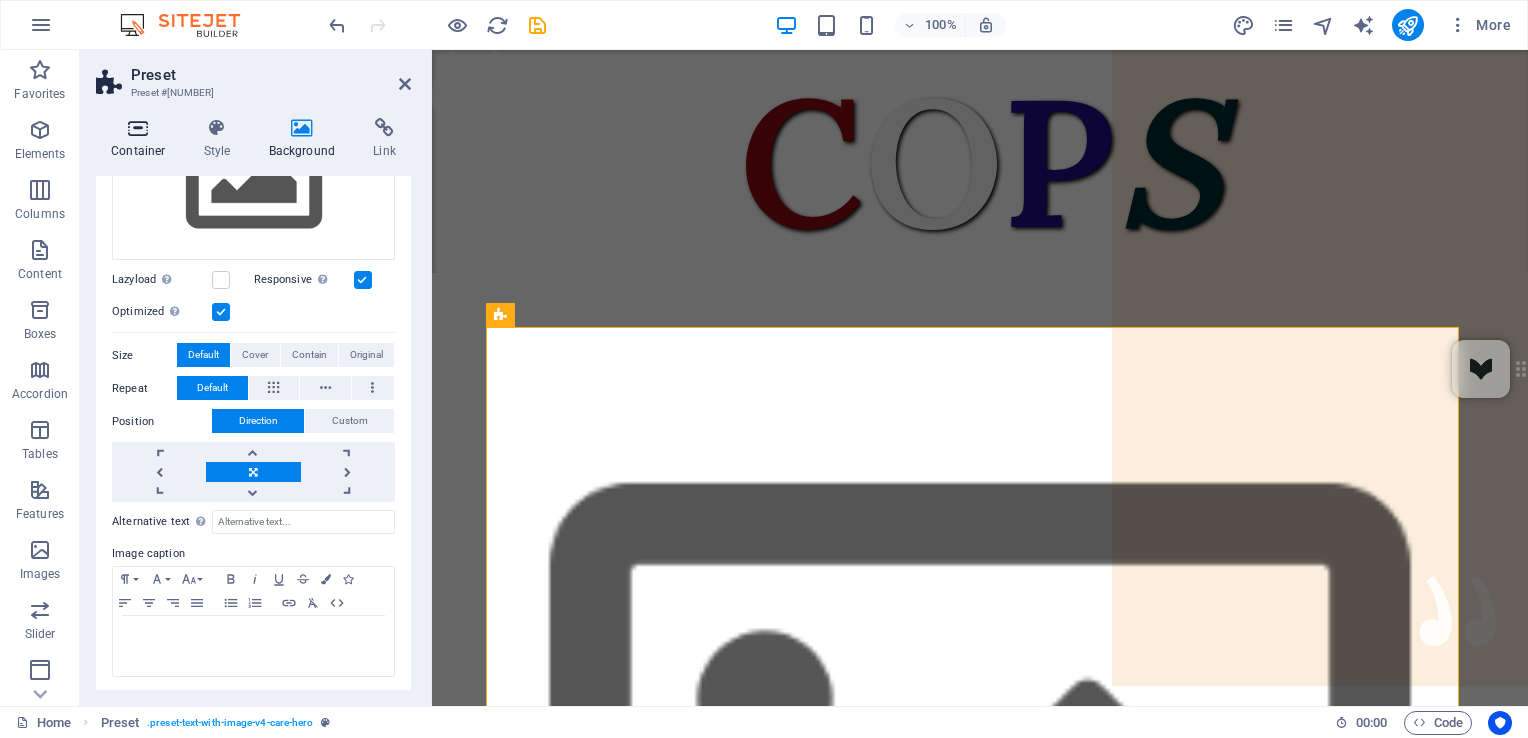 click at bounding box center [138, 128] 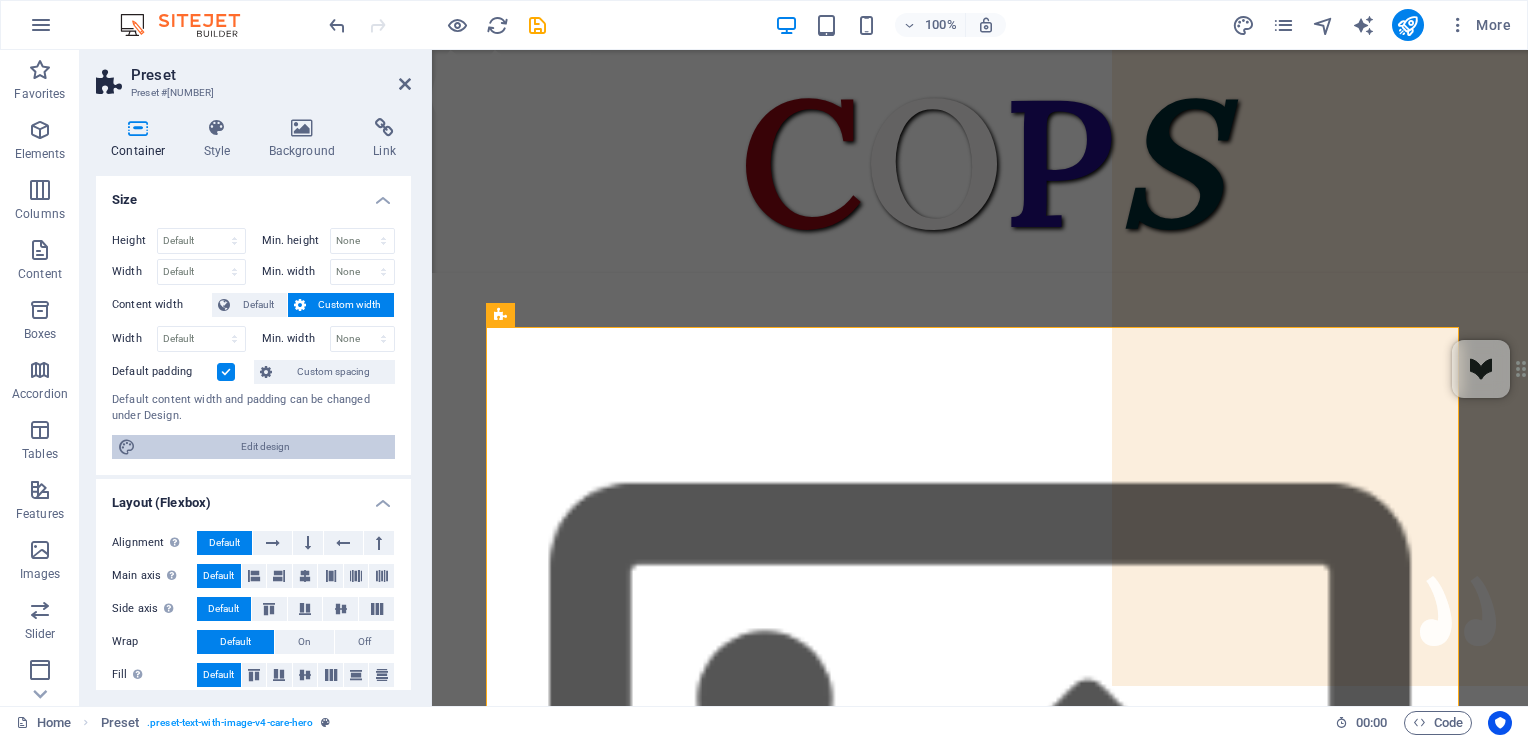 click on "Edit design" at bounding box center (265, 447) 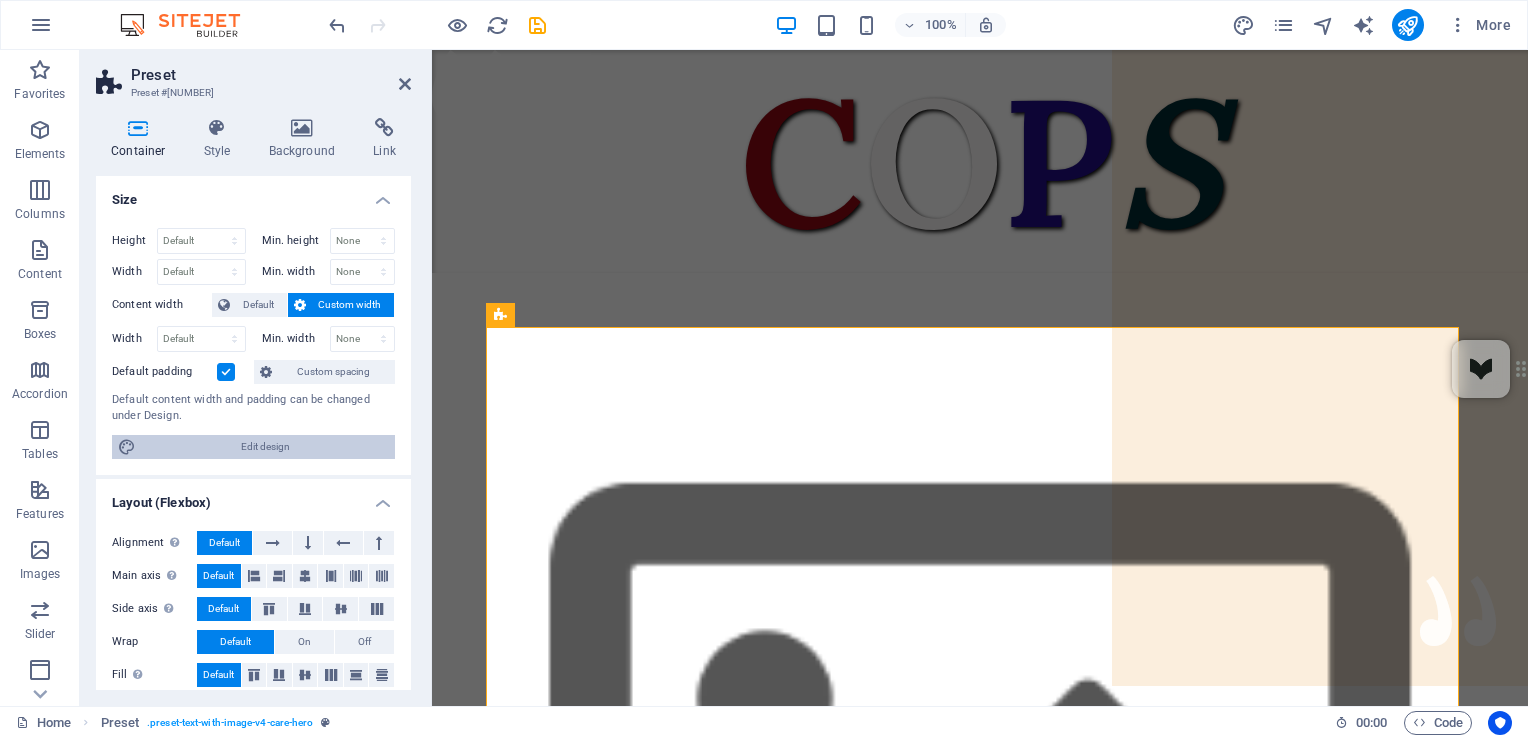 select on "ease-in-out" 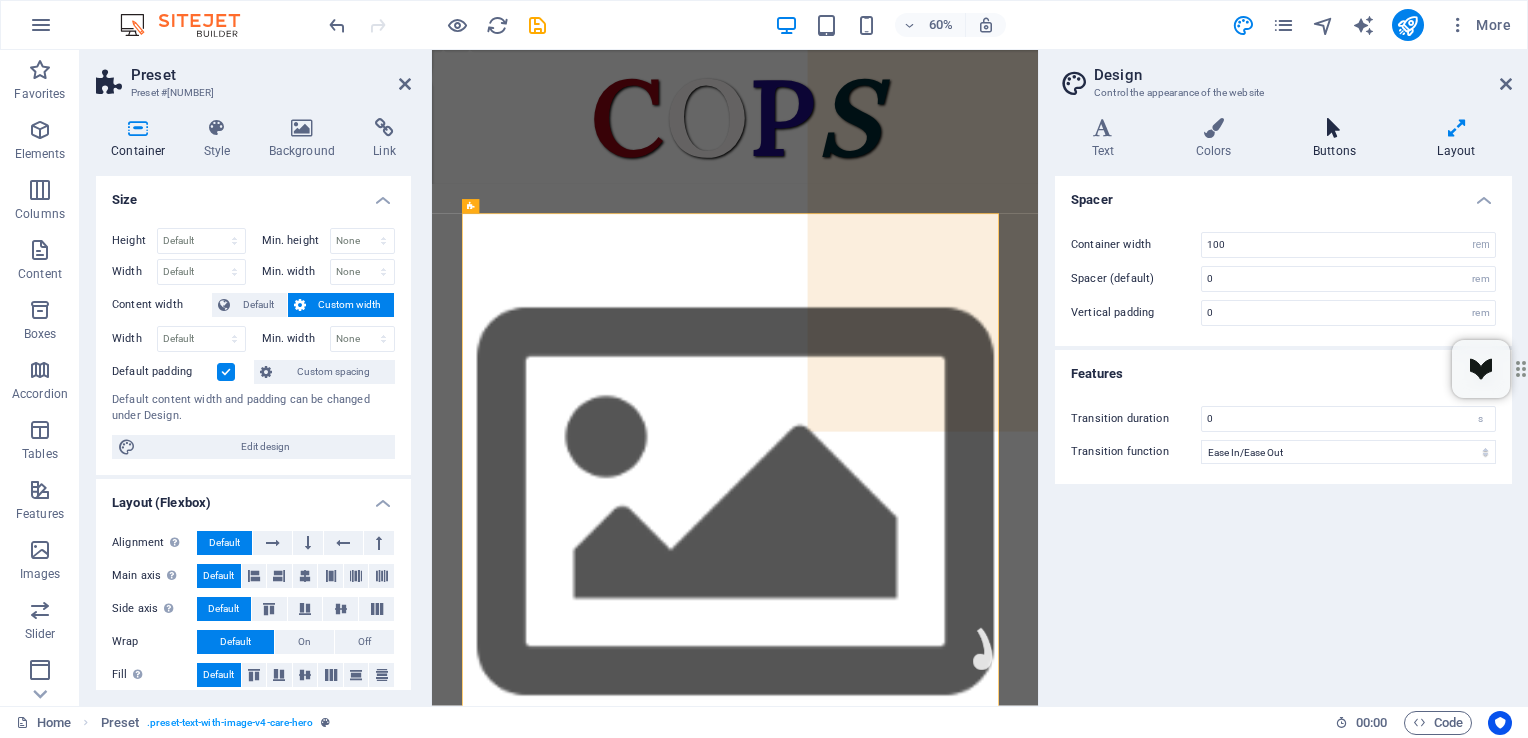 click on "Buttons" at bounding box center (1338, 139) 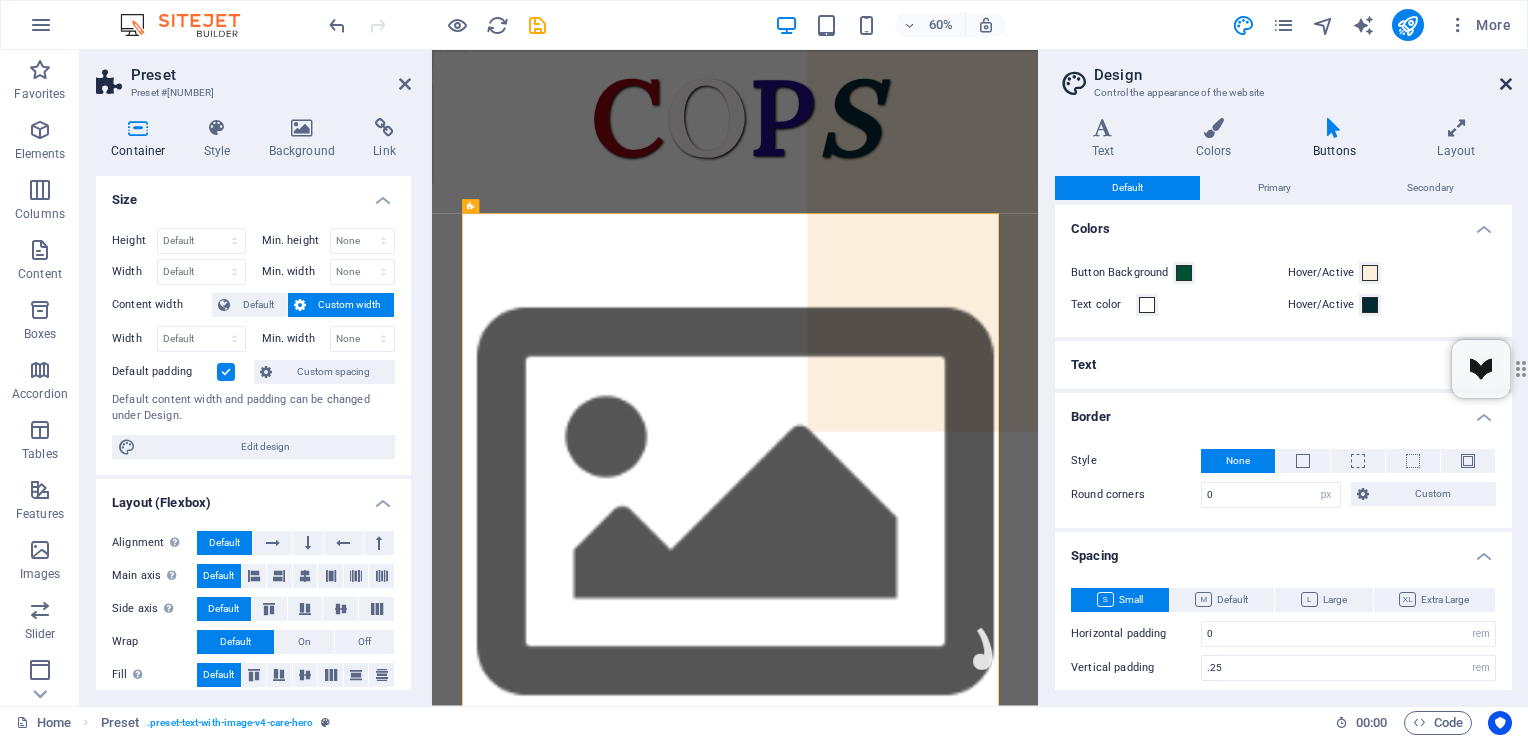 click at bounding box center [1506, 84] 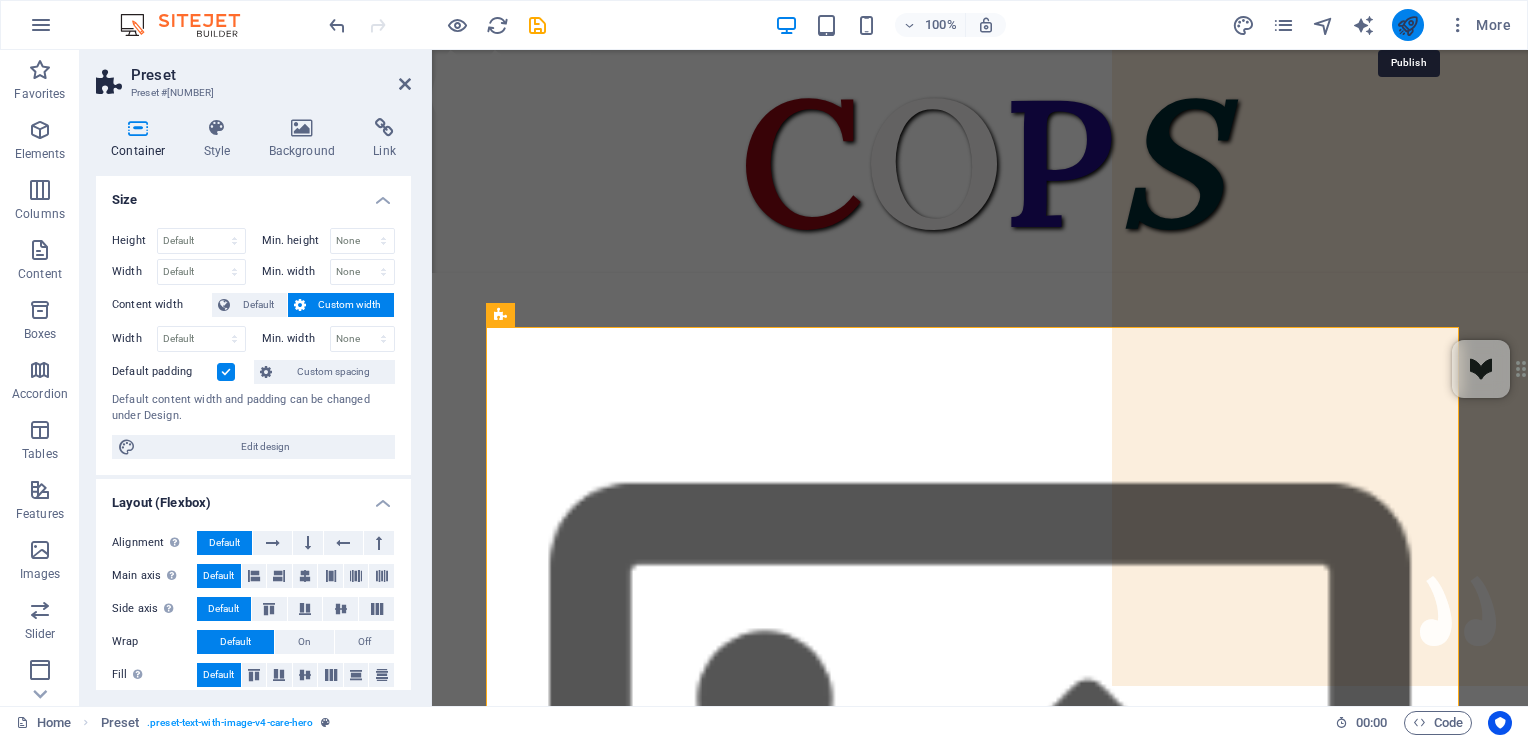click at bounding box center [1407, 25] 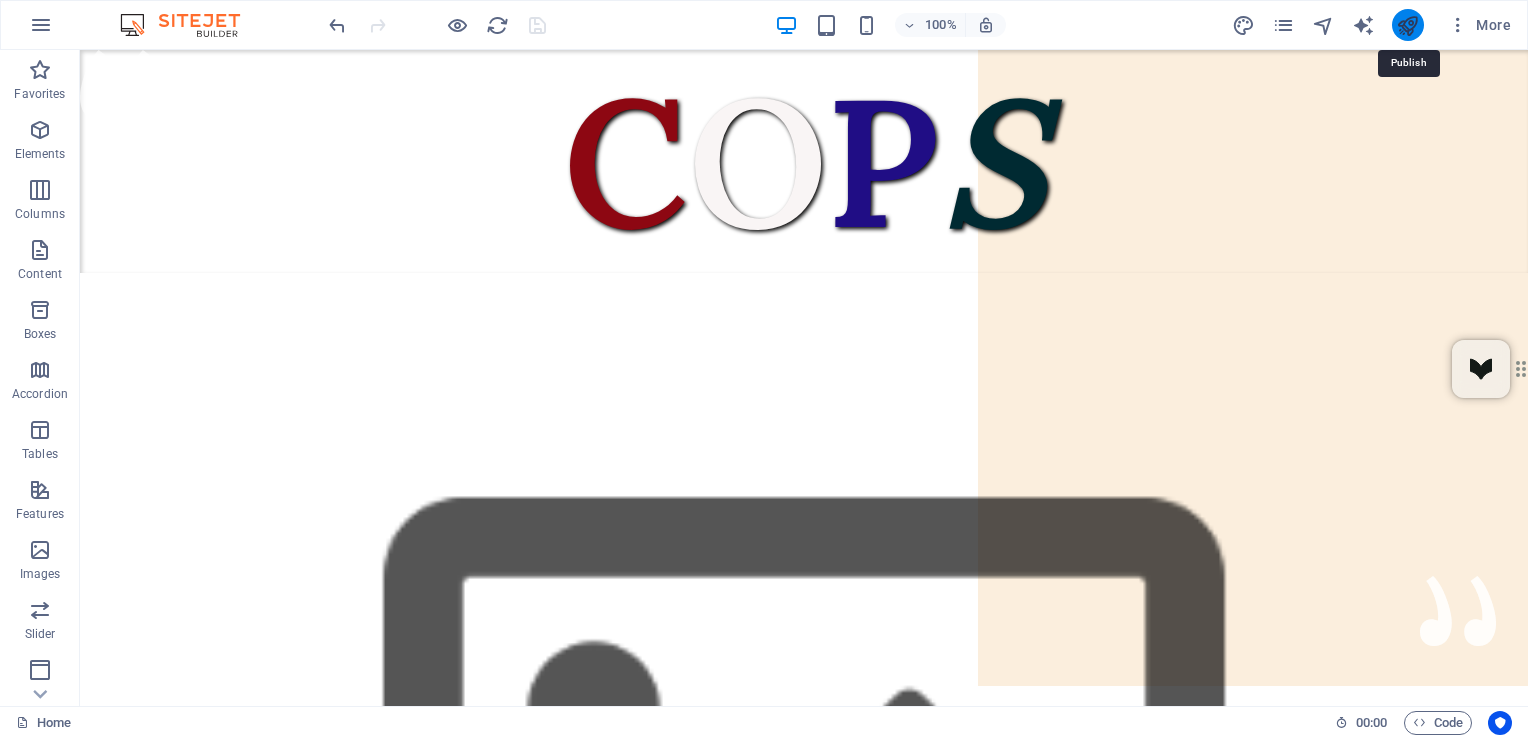 click at bounding box center (1407, 25) 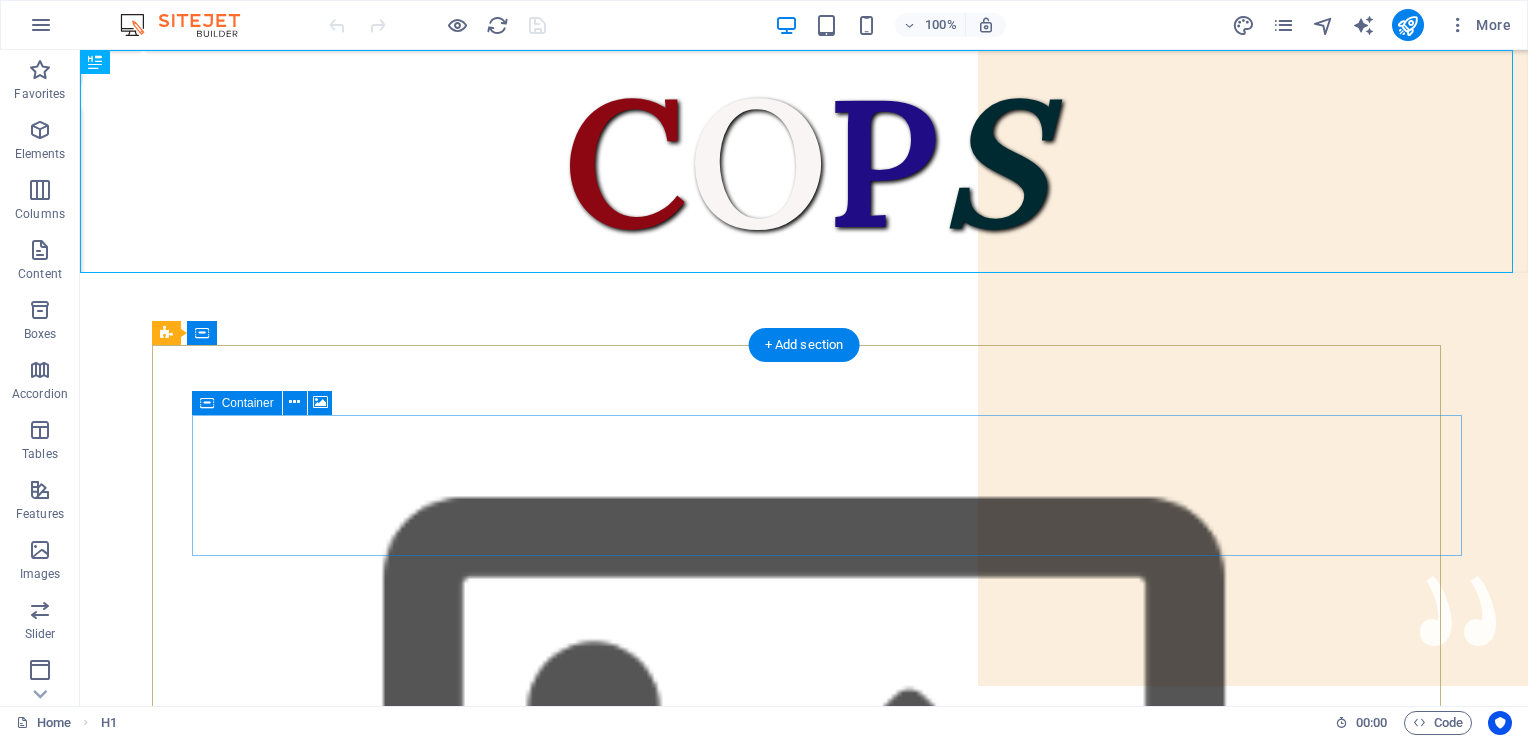 scroll, scrollTop: 0, scrollLeft: 0, axis: both 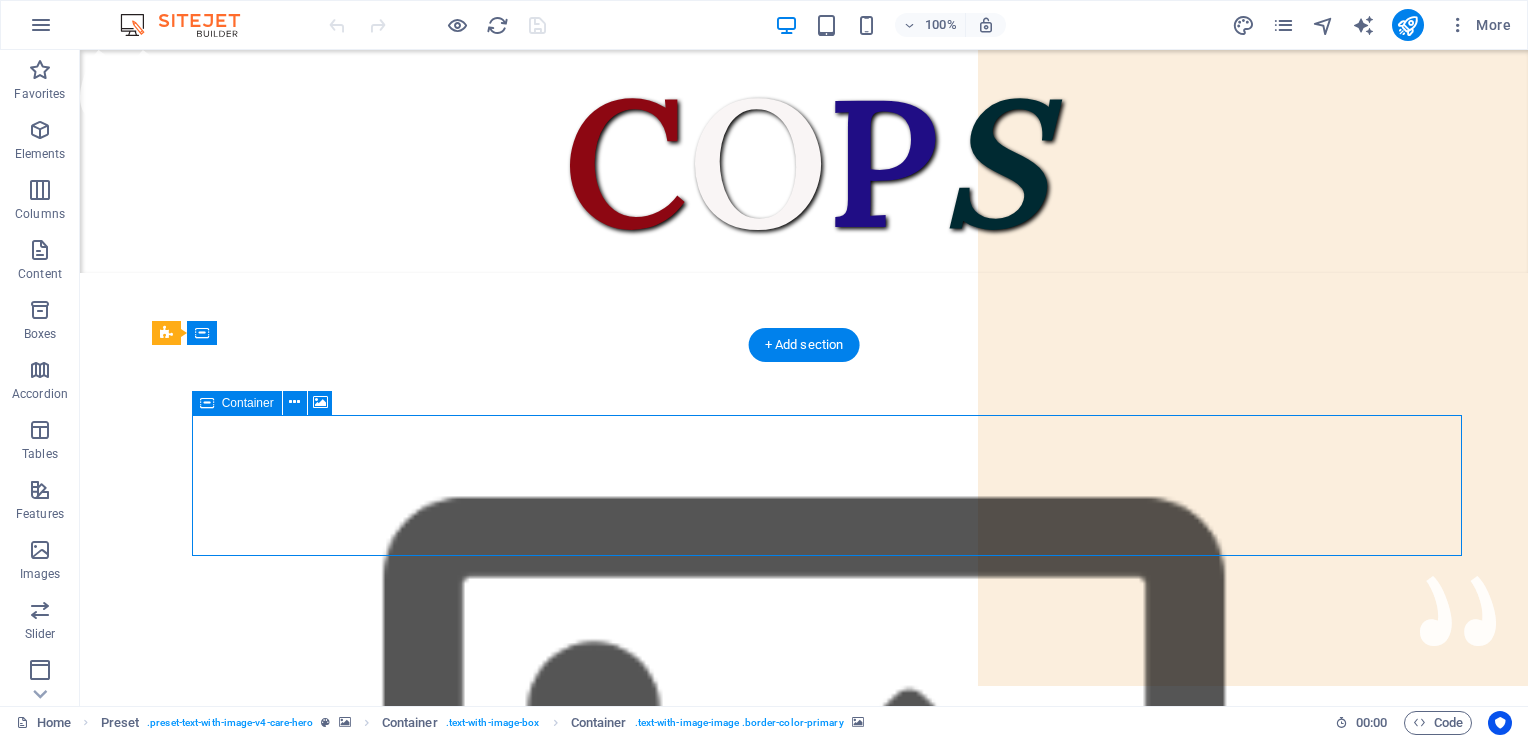 click on "Drop content here or  Add elements  Paste clipboard" at bounding box center (834, 1574) 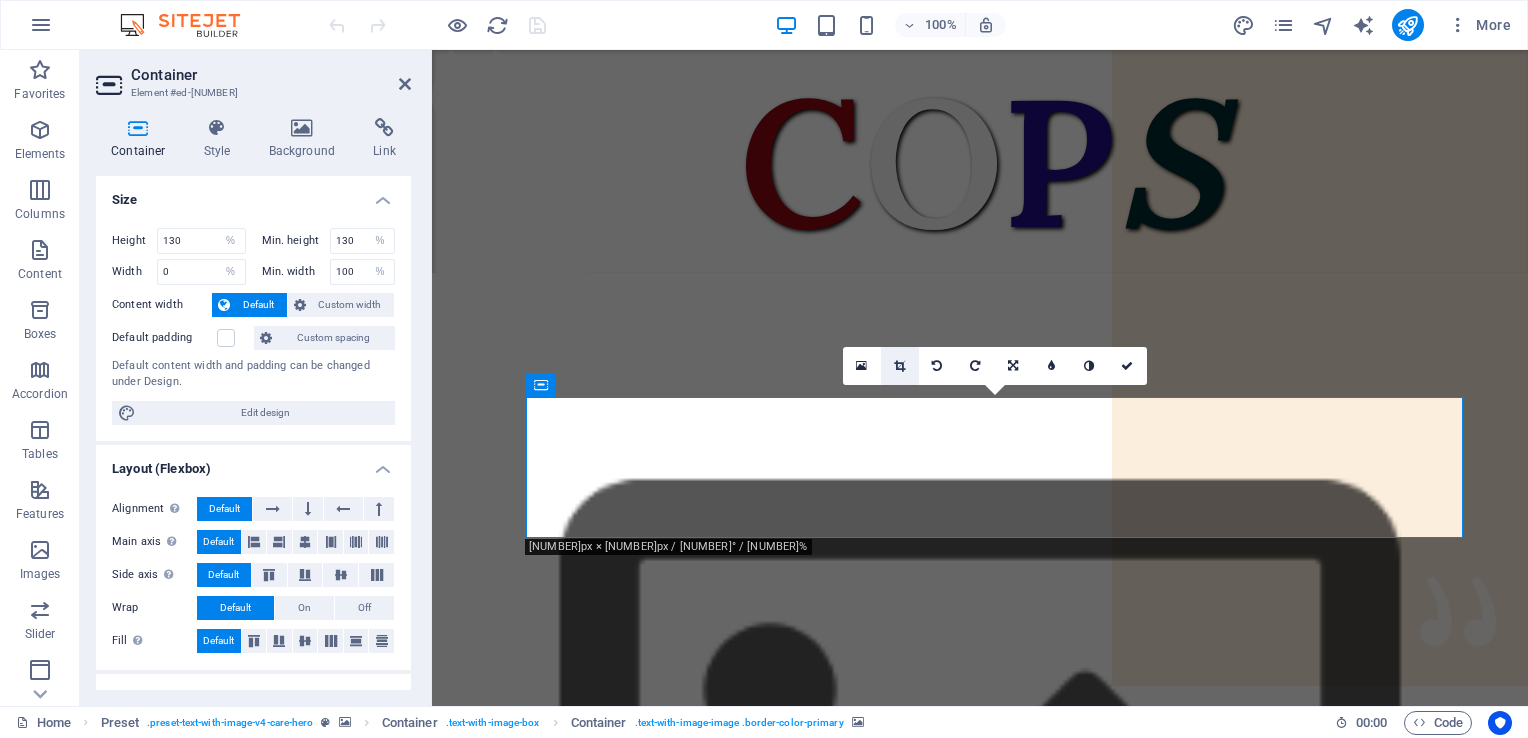 click at bounding box center [900, 366] 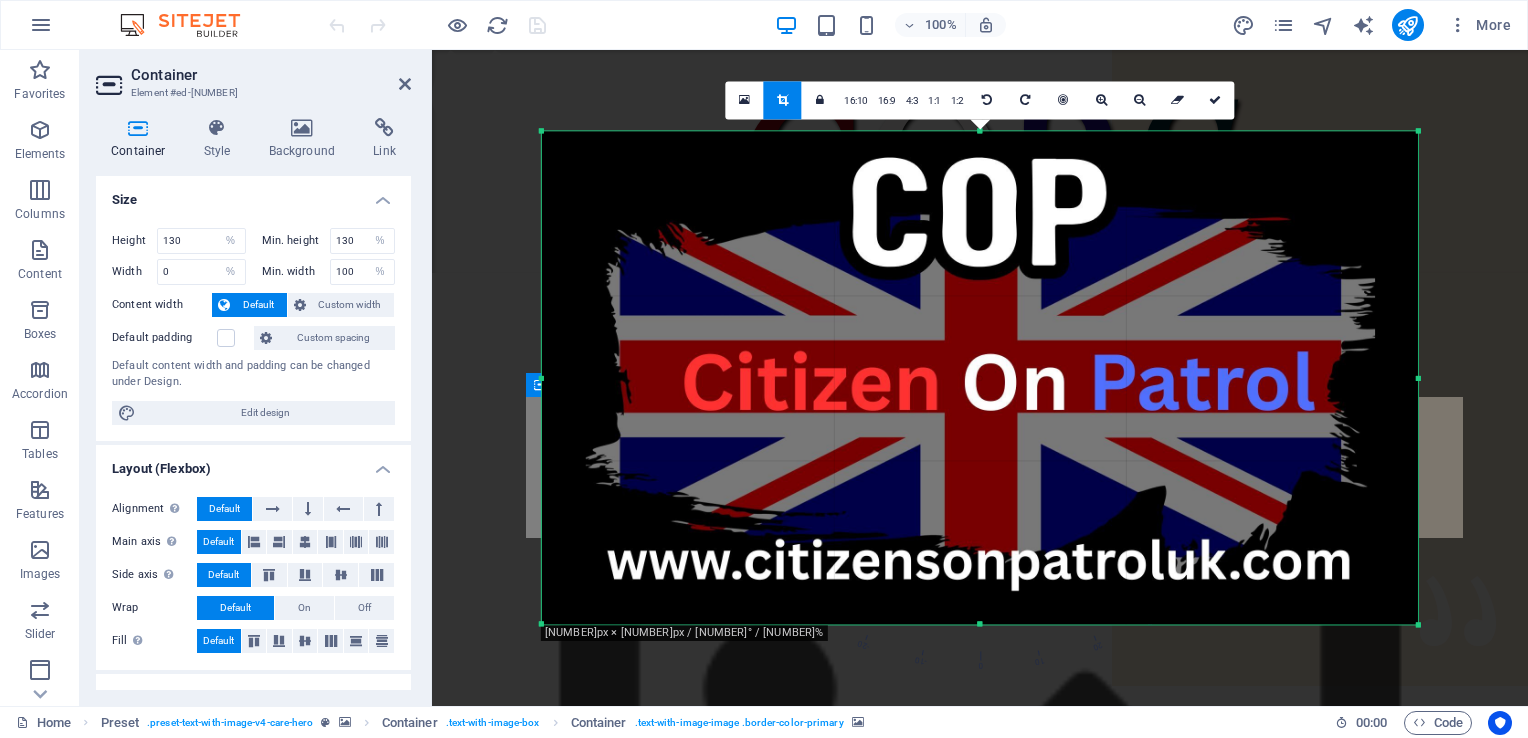 drag, startPoint x: 542, startPoint y: 131, endPoint x: 592, endPoint y: 153, distance: 54.626 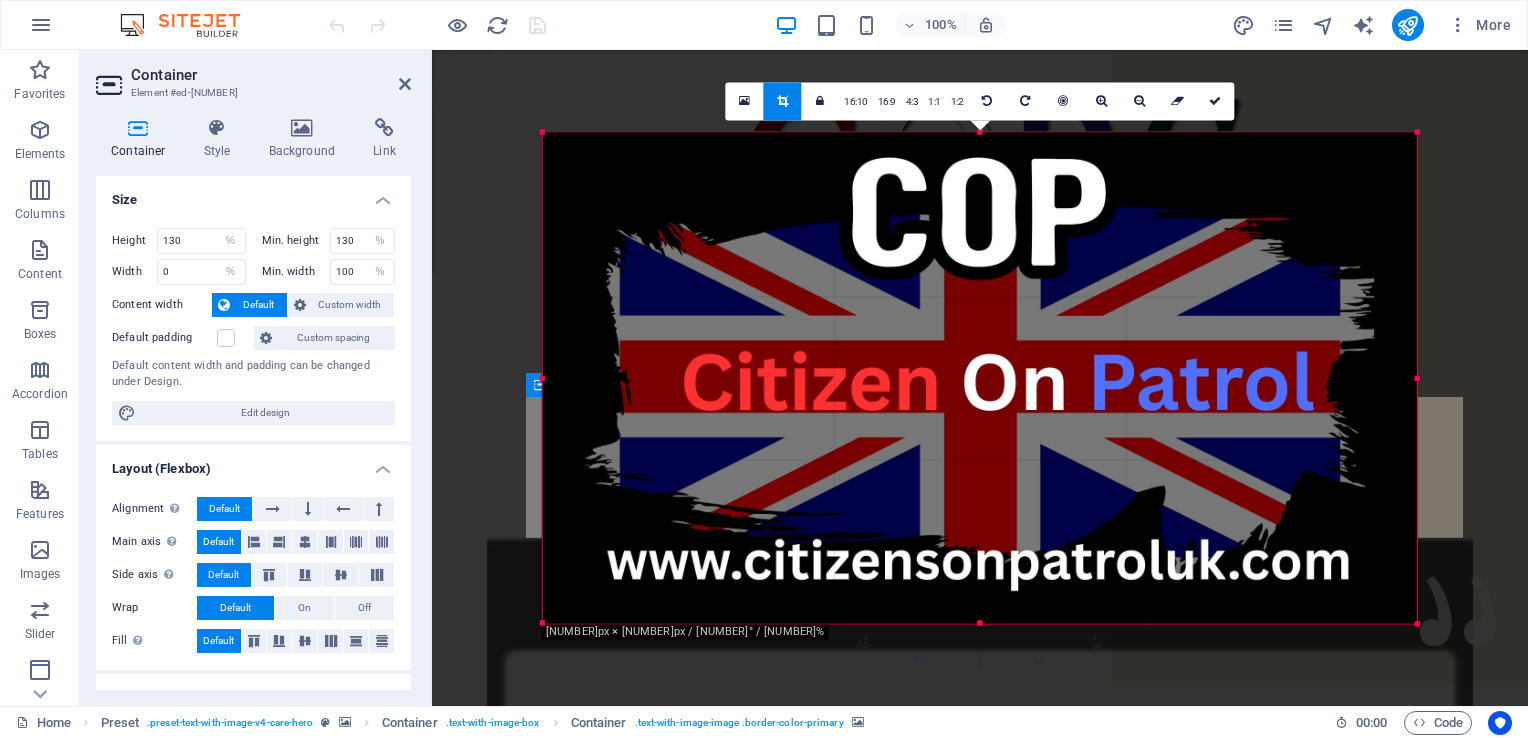drag, startPoint x: 592, startPoint y: 153, endPoint x: 539, endPoint y: 132, distance: 57.00877 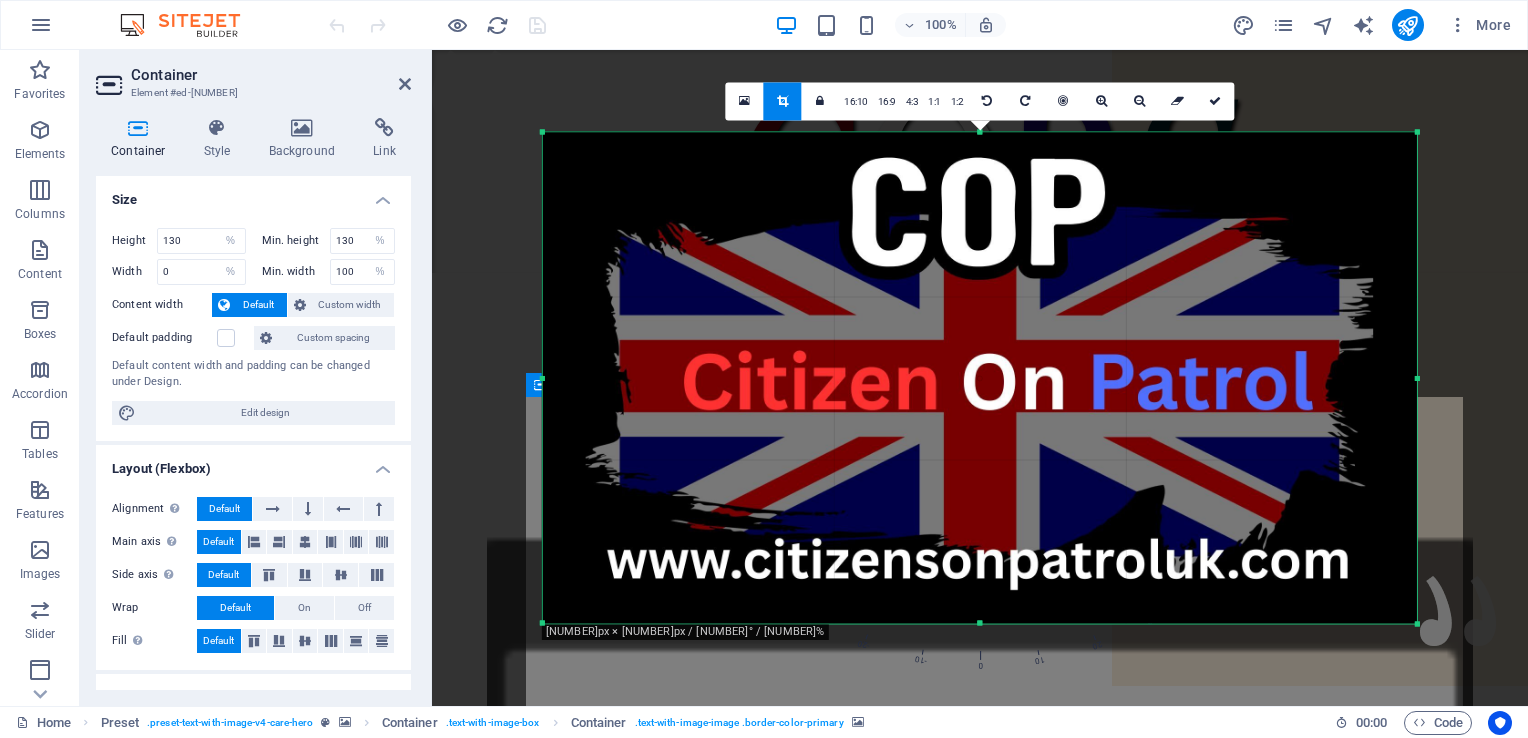 drag, startPoint x: 539, startPoint y: 132, endPoint x: 586, endPoint y: 163, distance: 56.302753 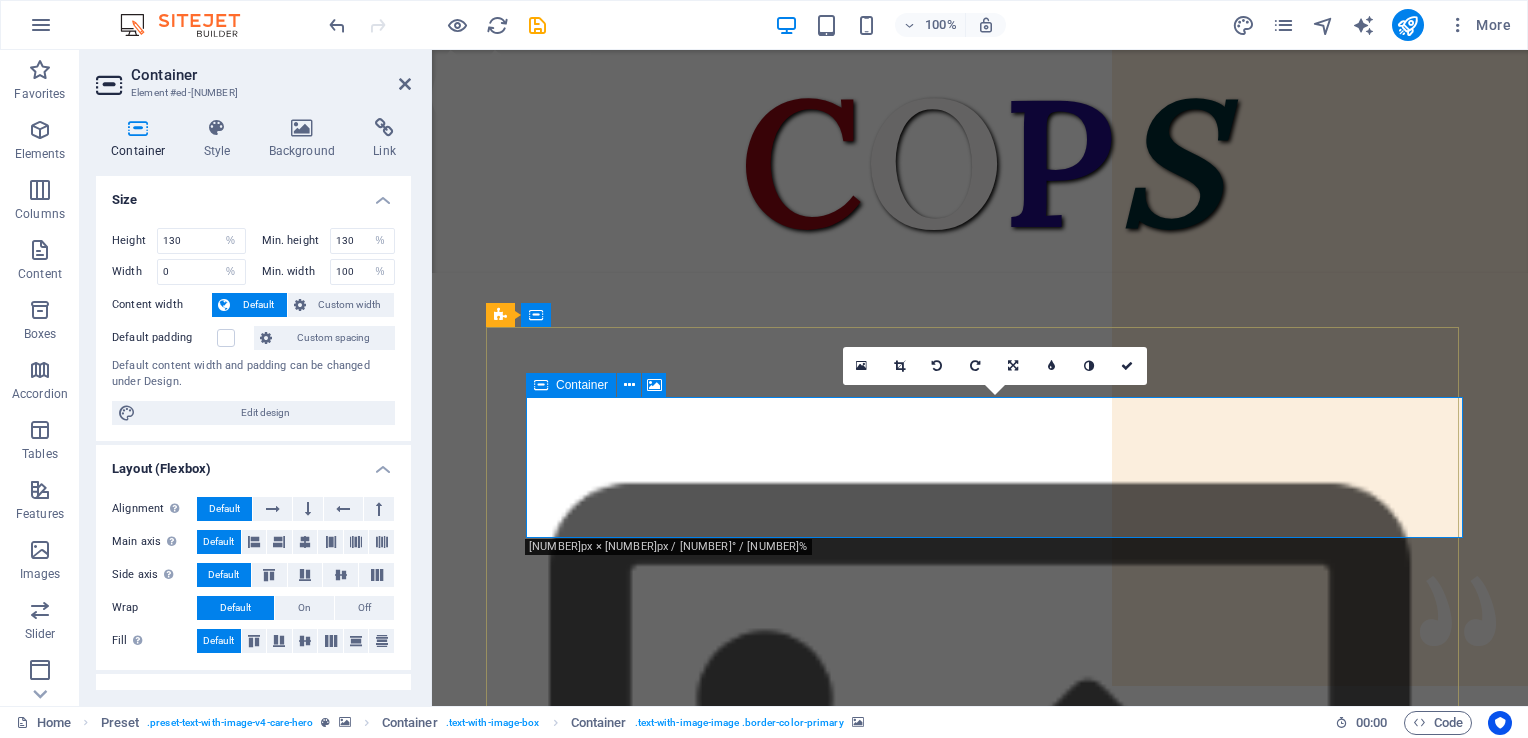 click on "Drop content here or  Add elements  Paste clipboard" at bounding box center (1003, 1579) 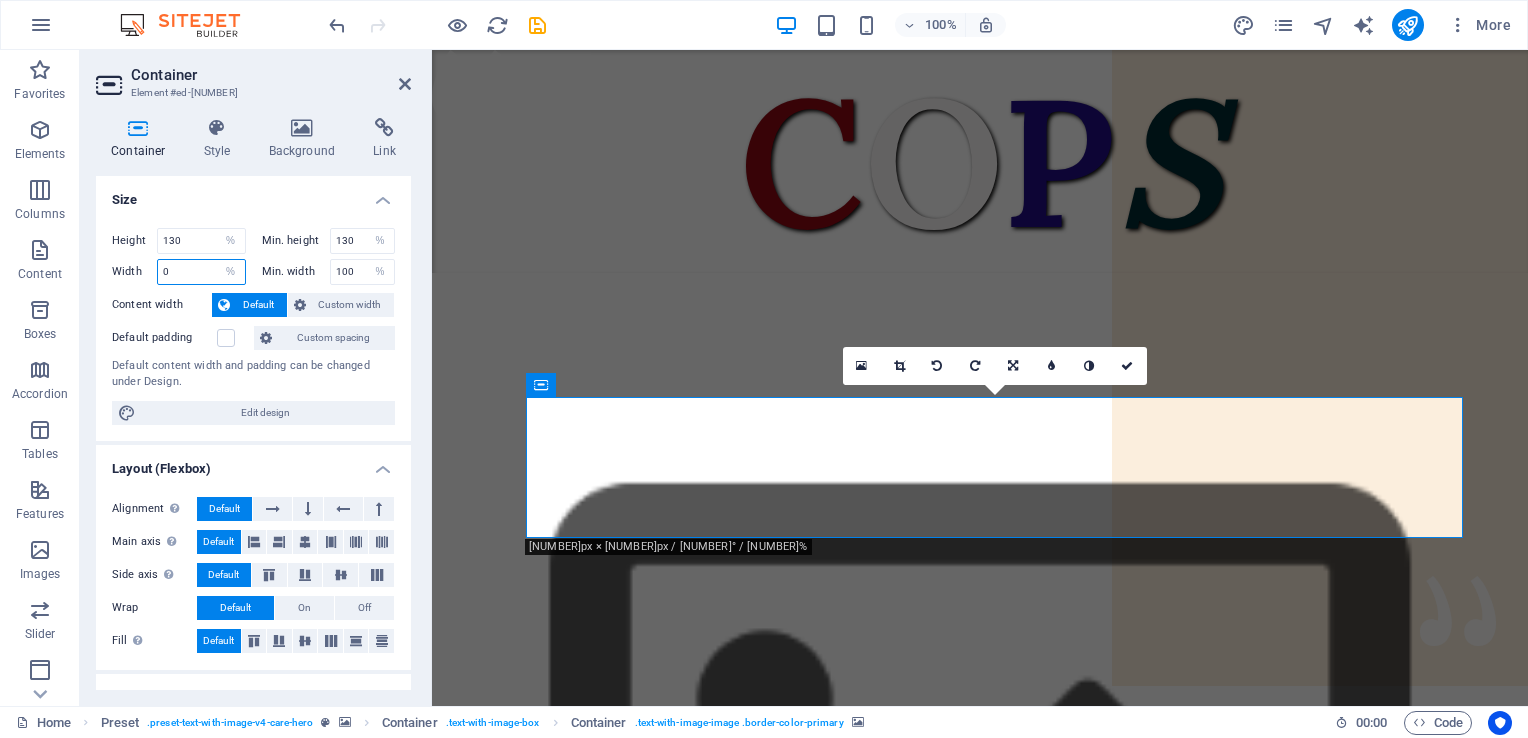 click on "0" at bounding box center [201, 272] 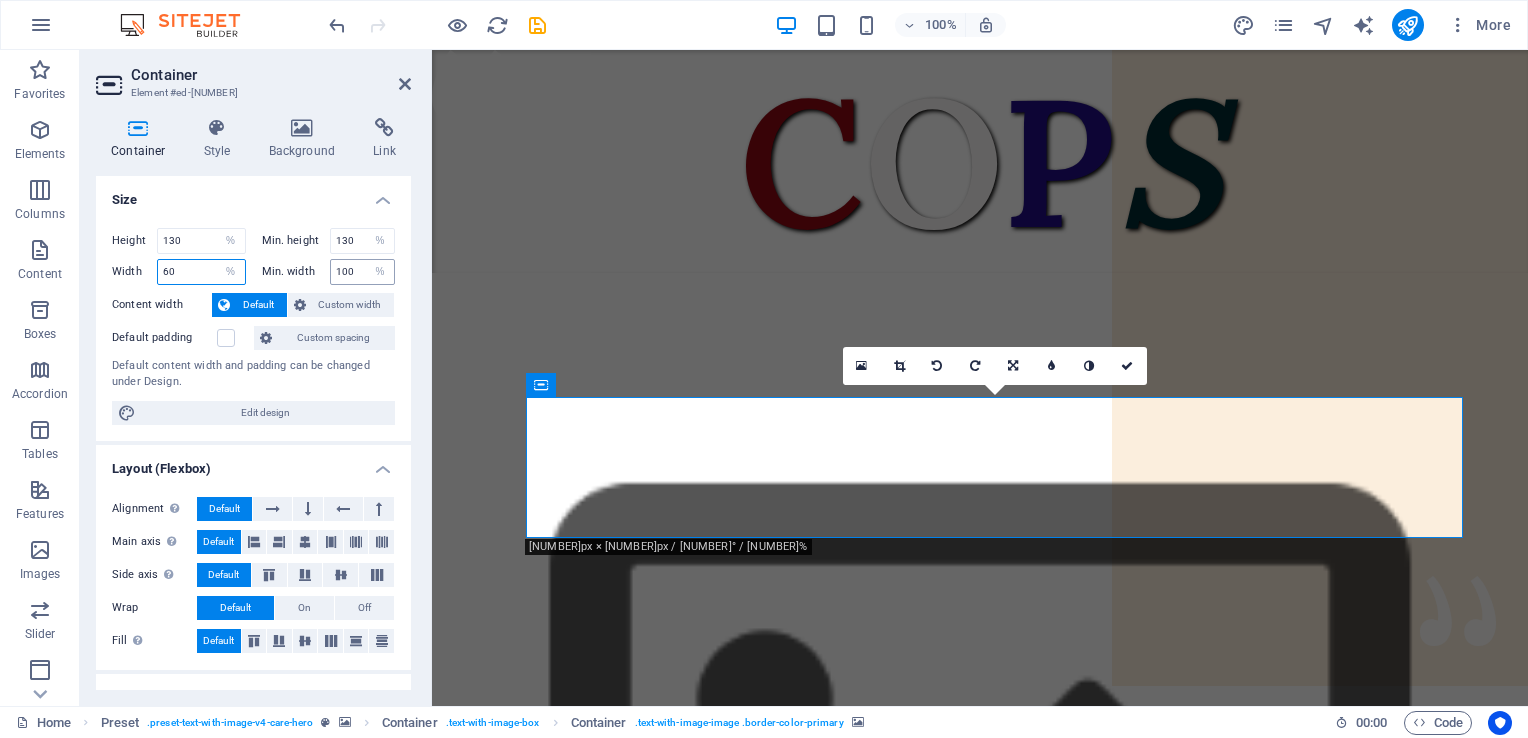 type on "60" 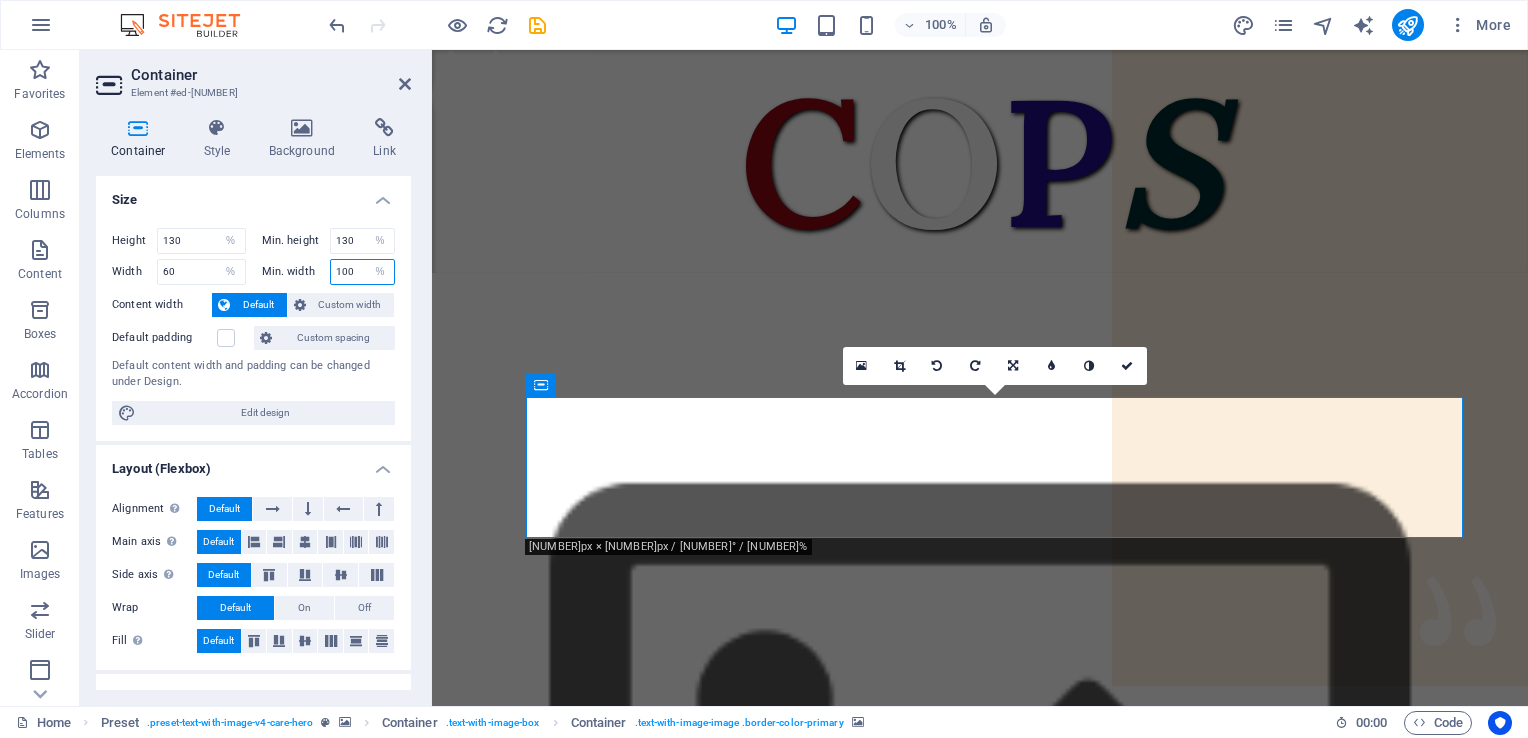 click on "100" at bounding box center (363, 272) 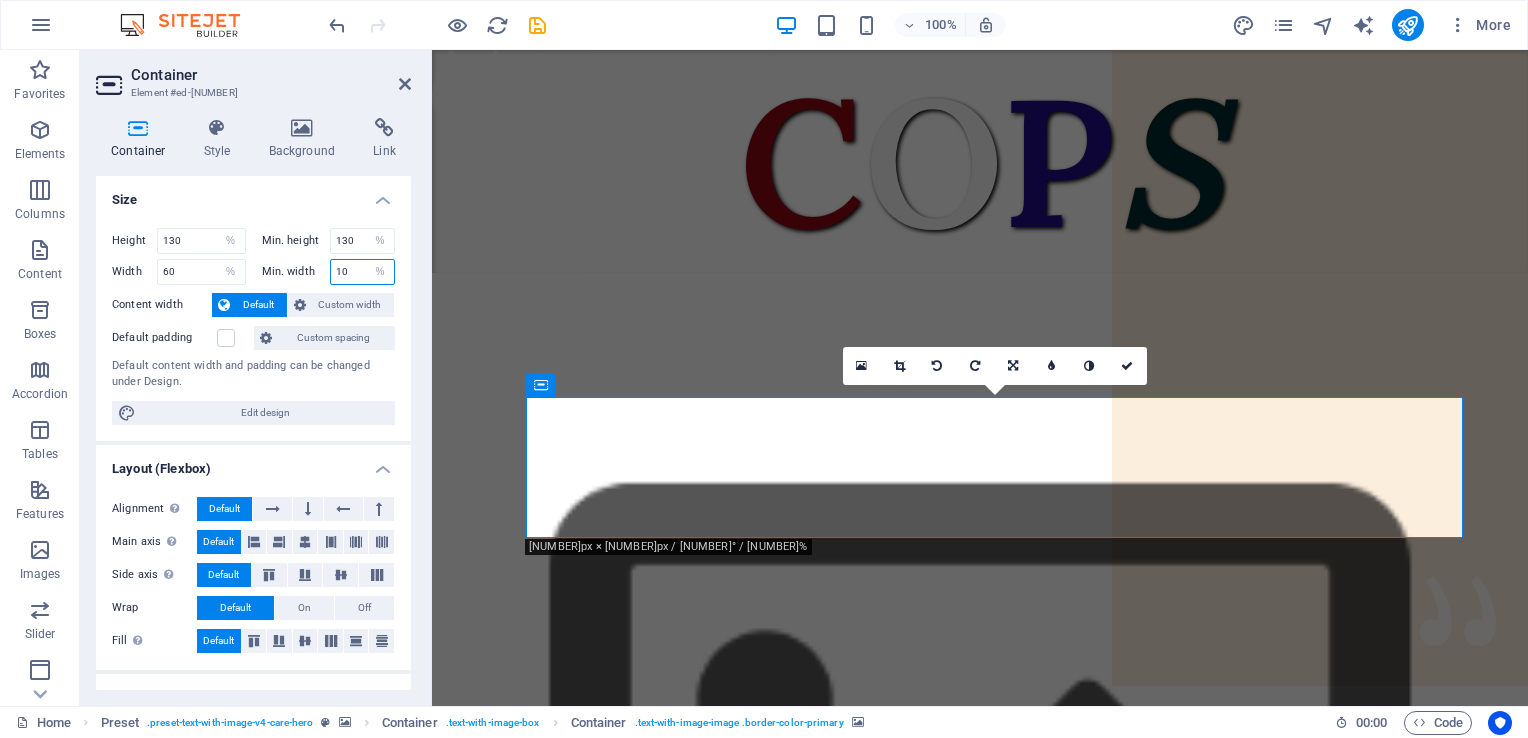 type on "1" 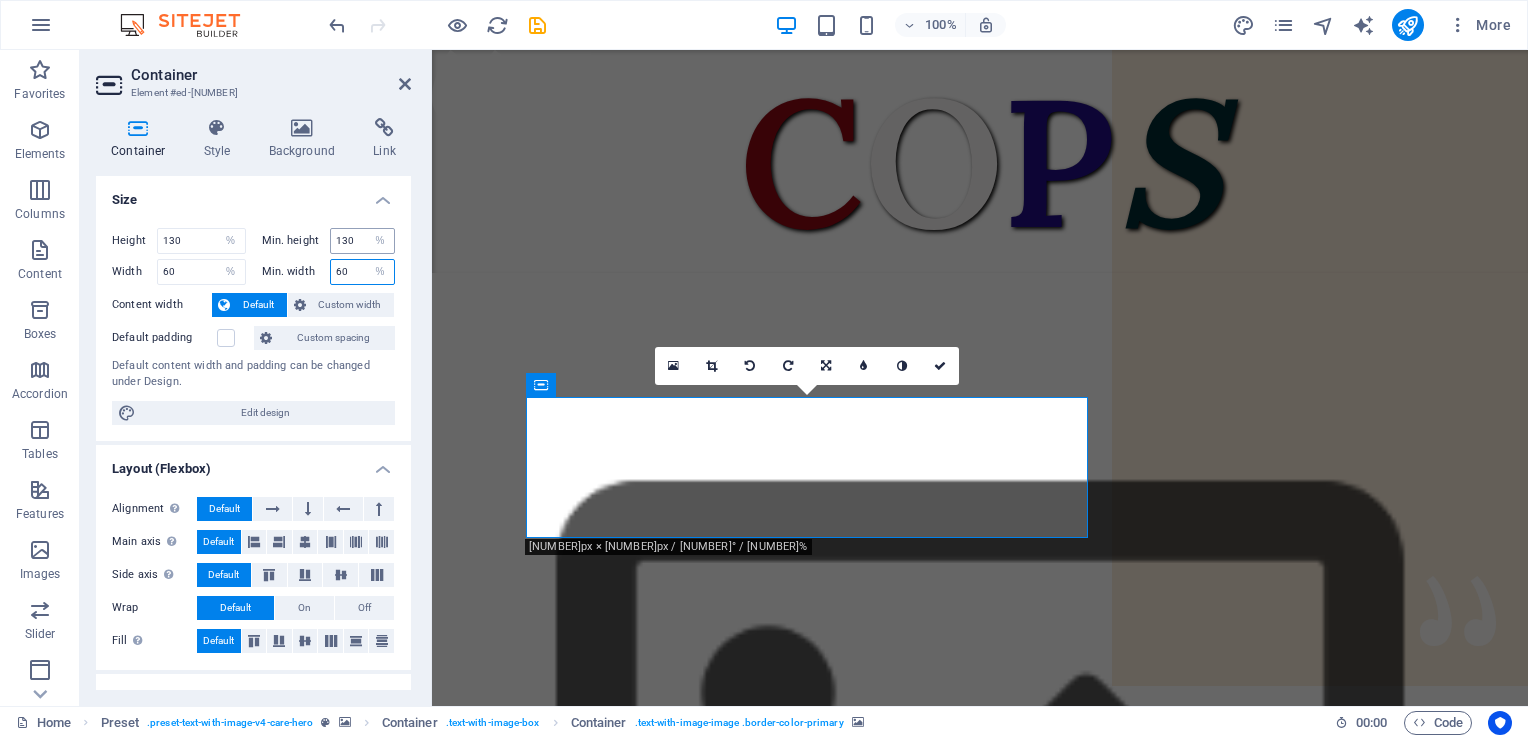 type on "60" 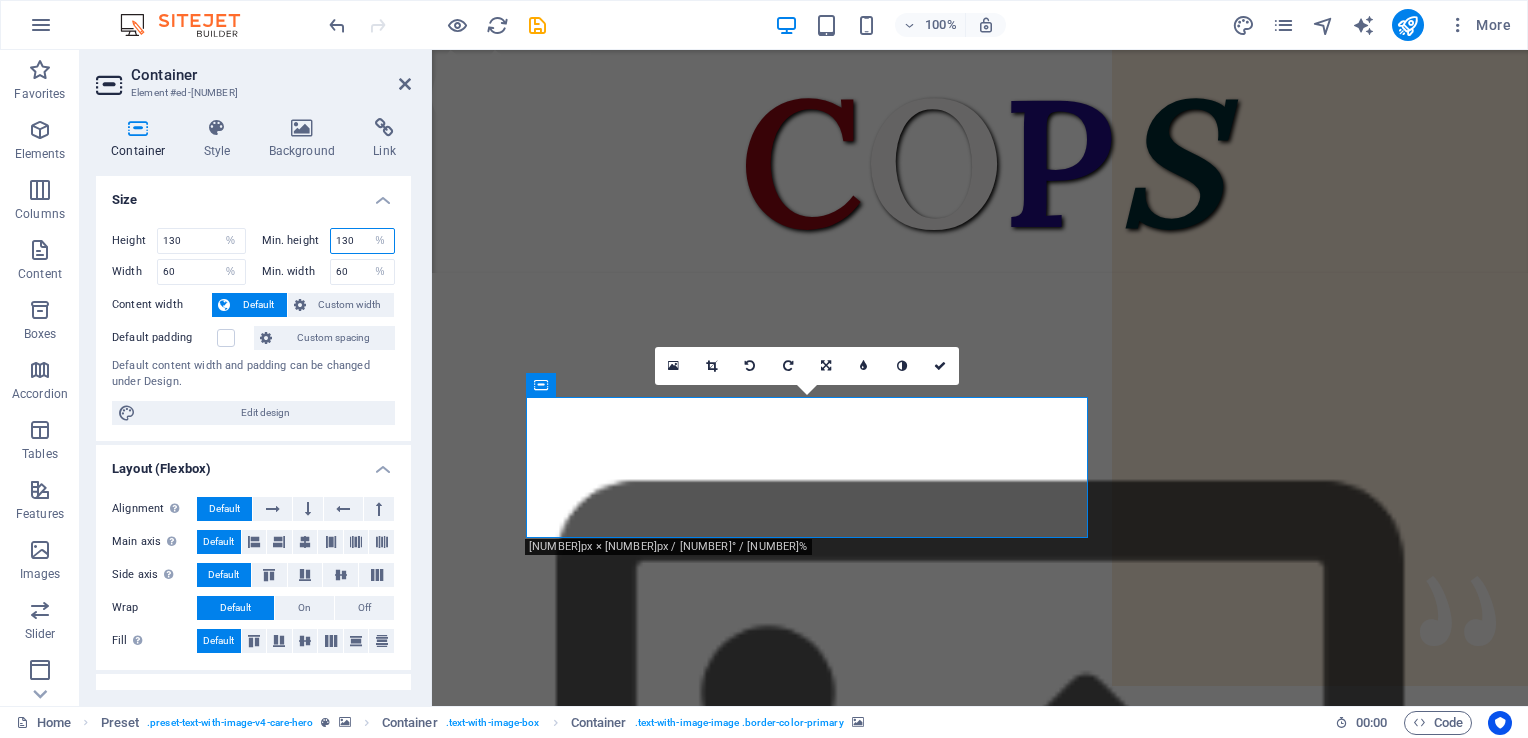 click on "130" at bounding box center (363, 241) 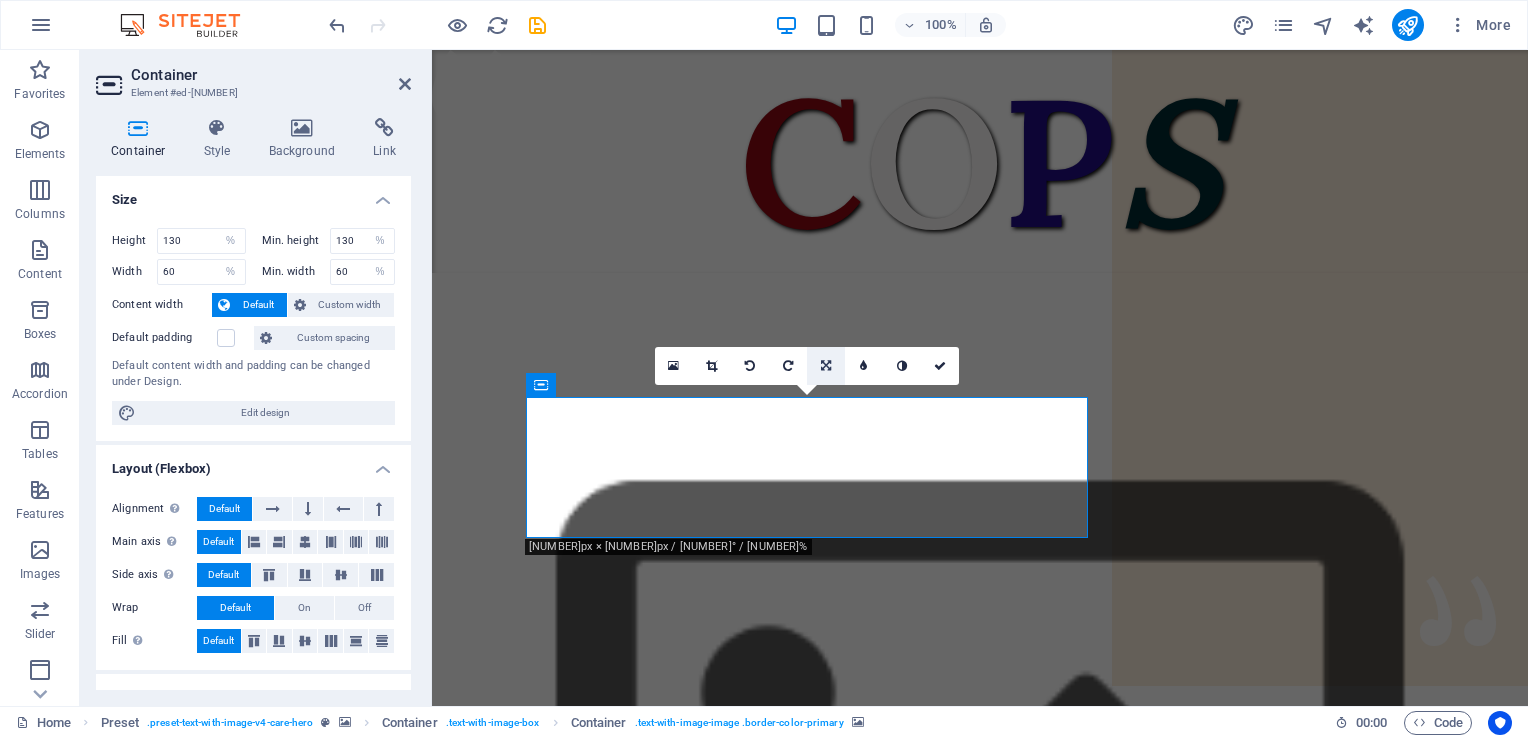 click at bounding box center [826, 366] 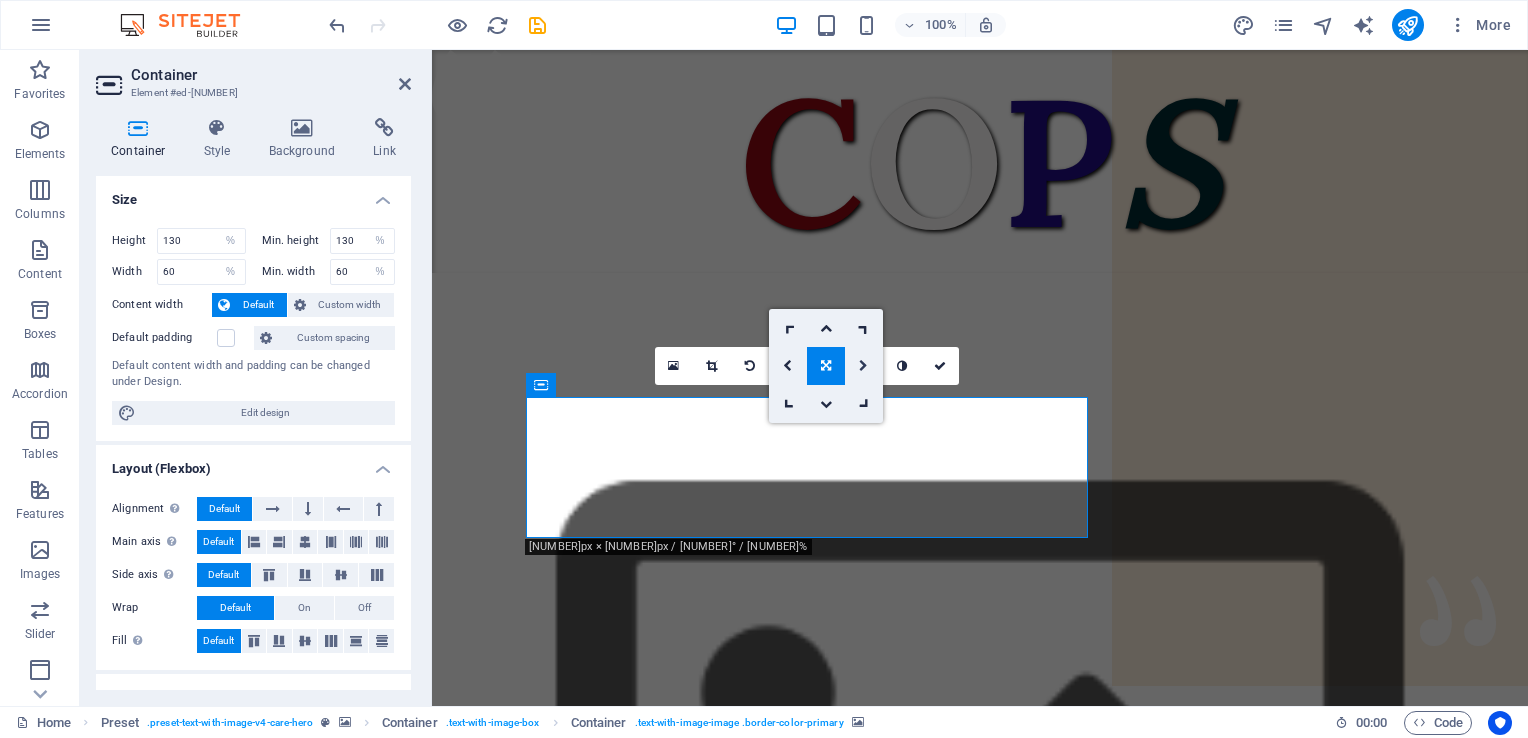 click at bounding box center (863, 366) 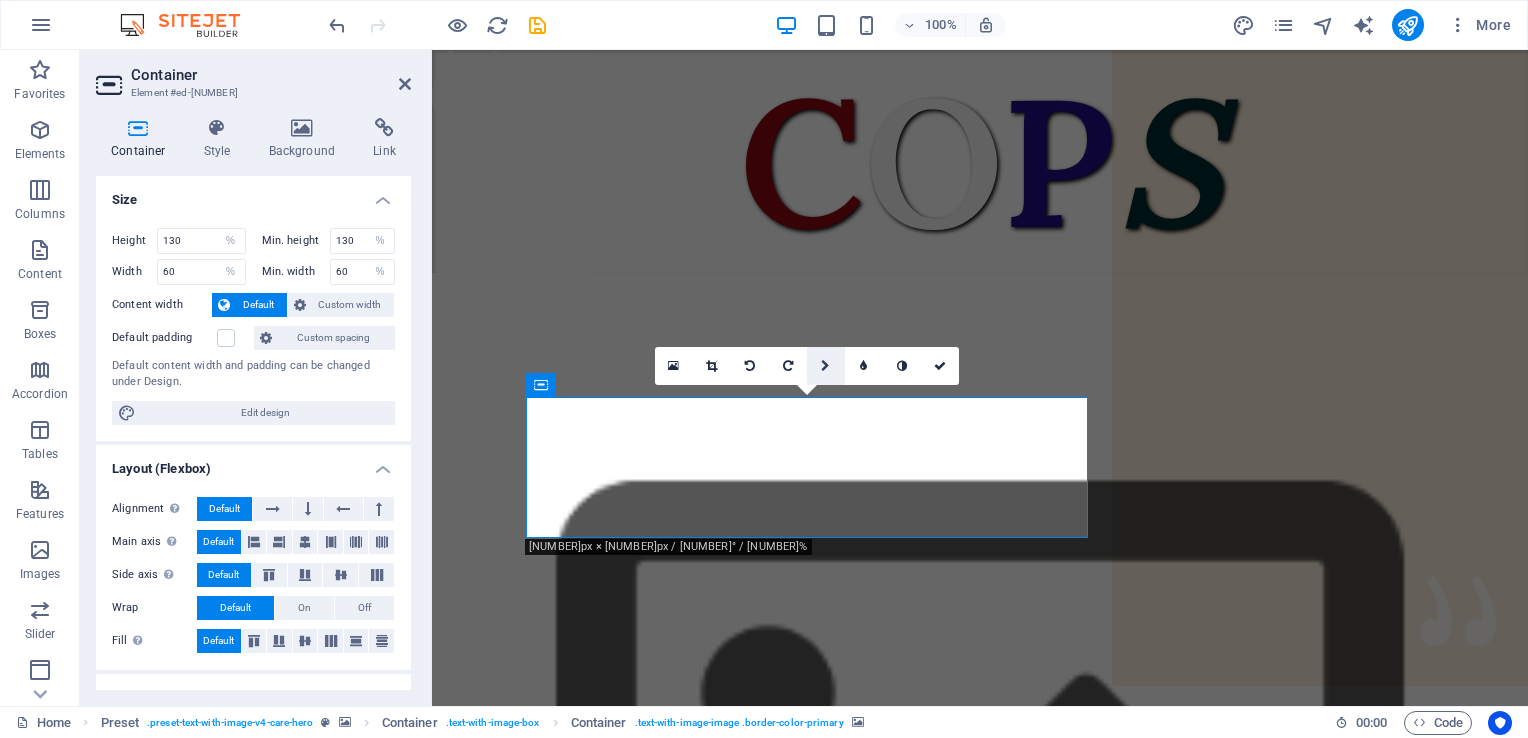 click at bounding box center [826, 366] 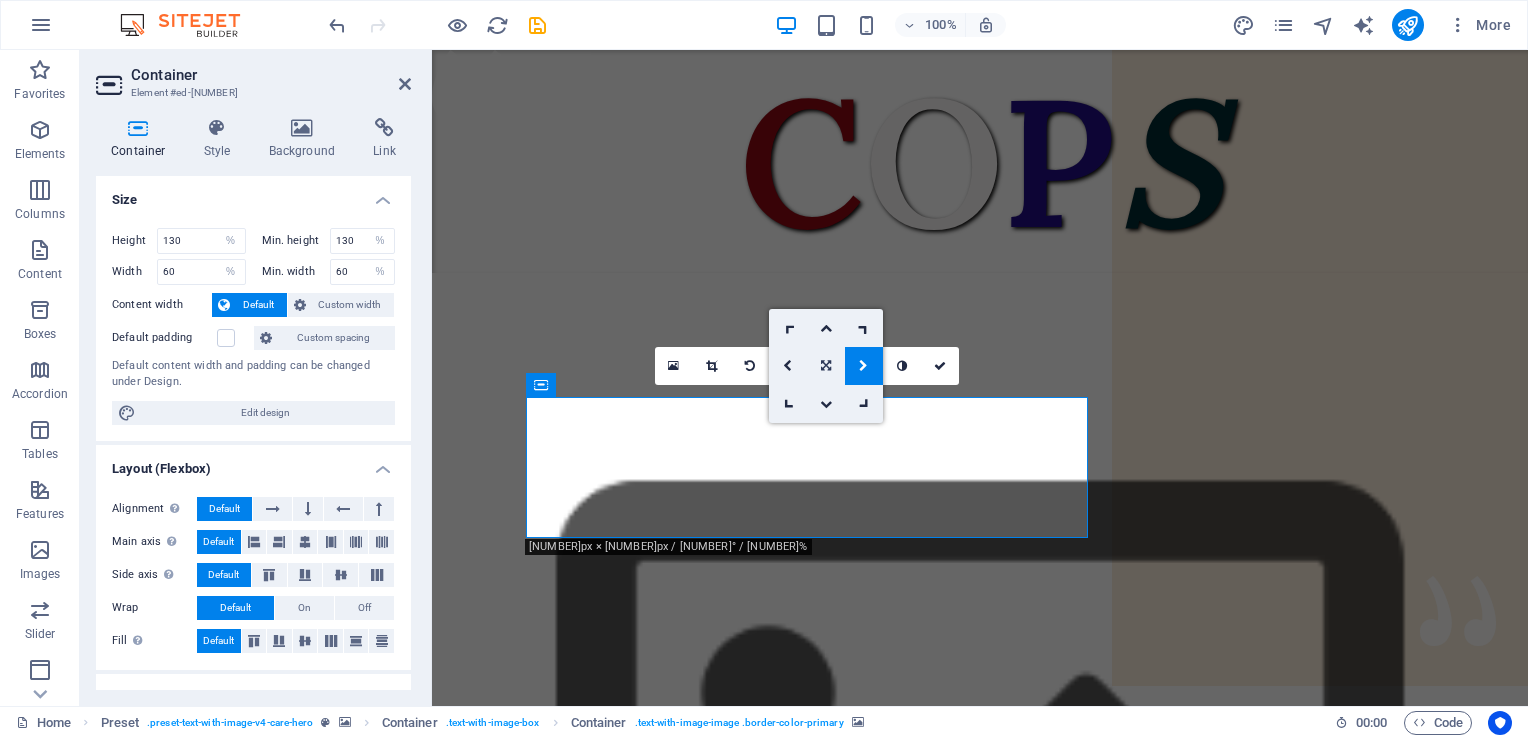 click at bounding box center (826, 366) 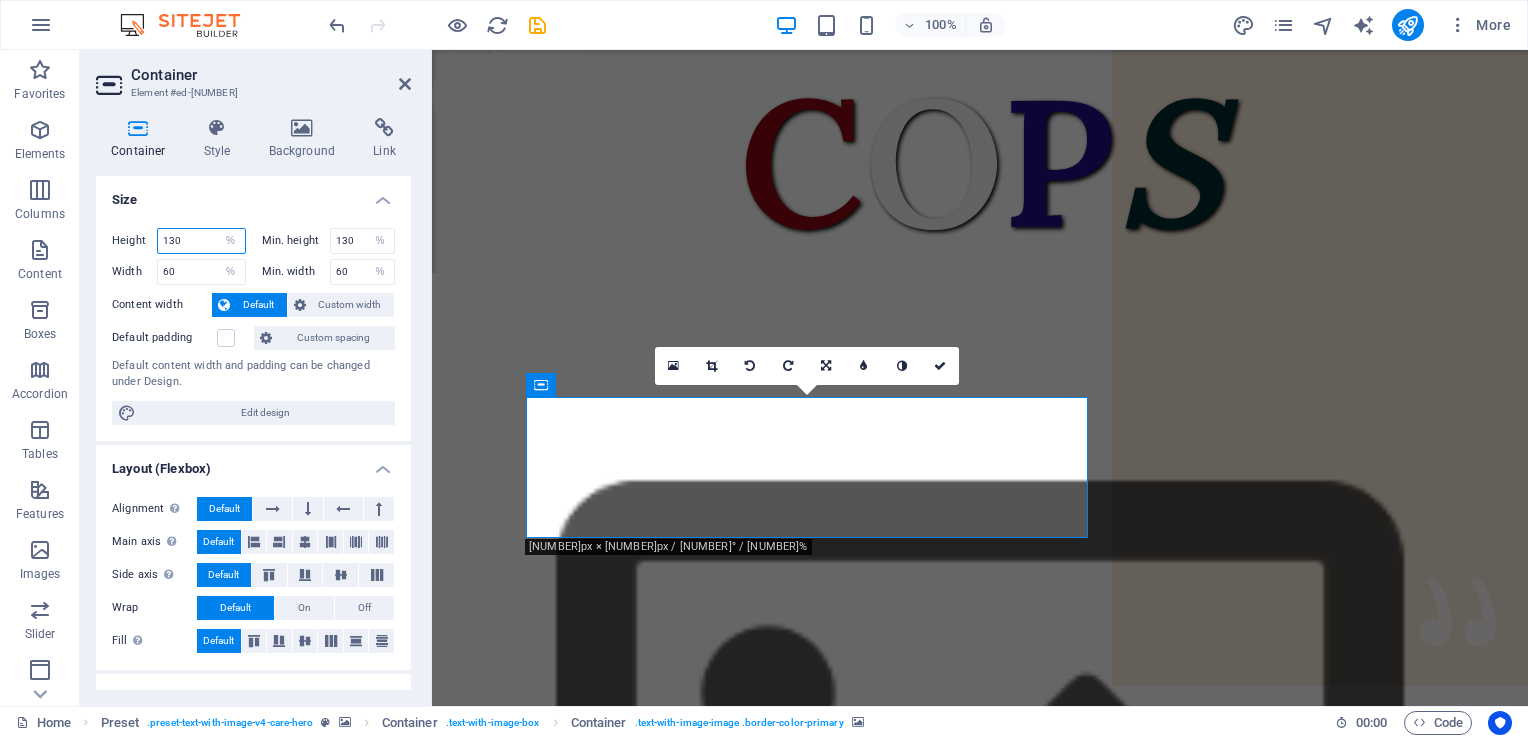 click on "130" at bounding box center [201, 241] 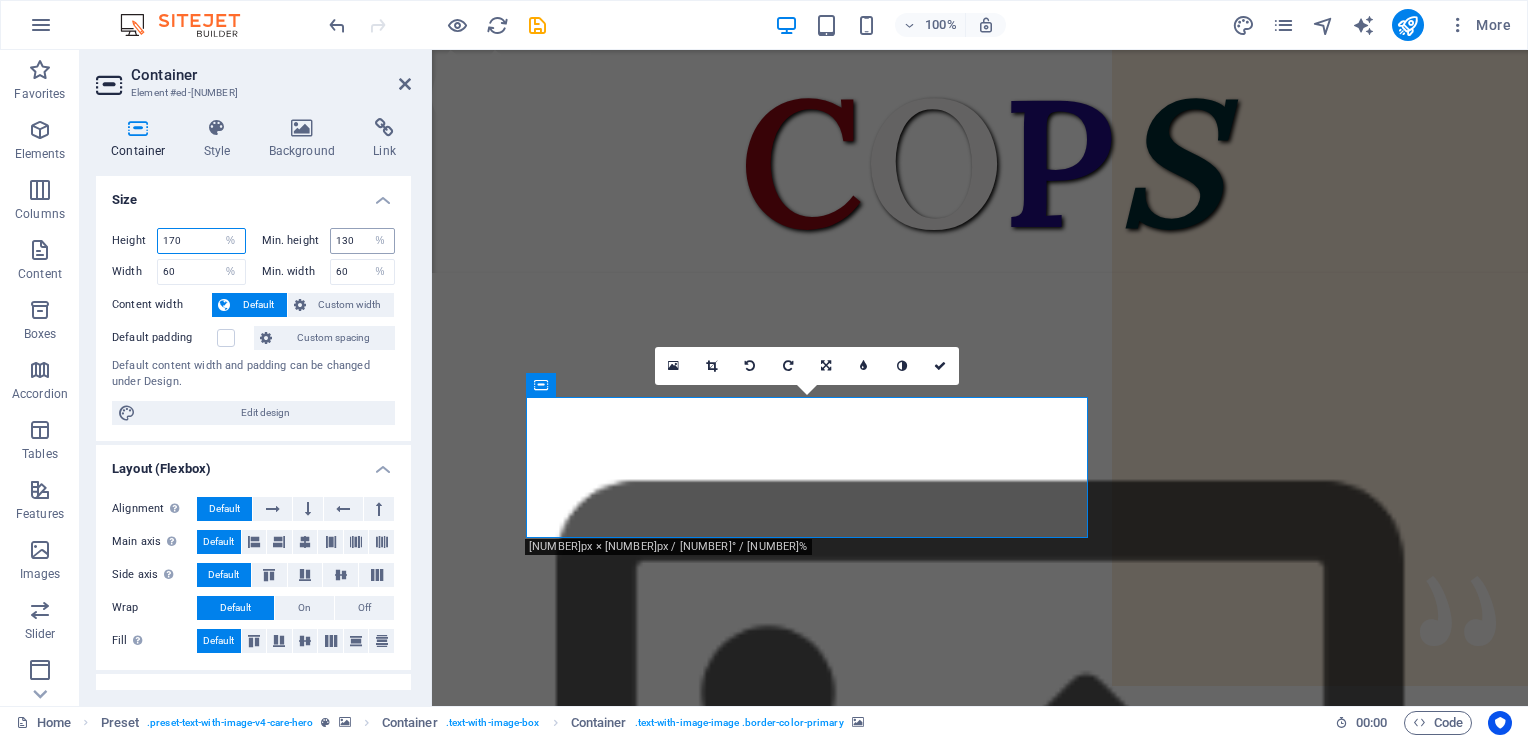 type on "170" 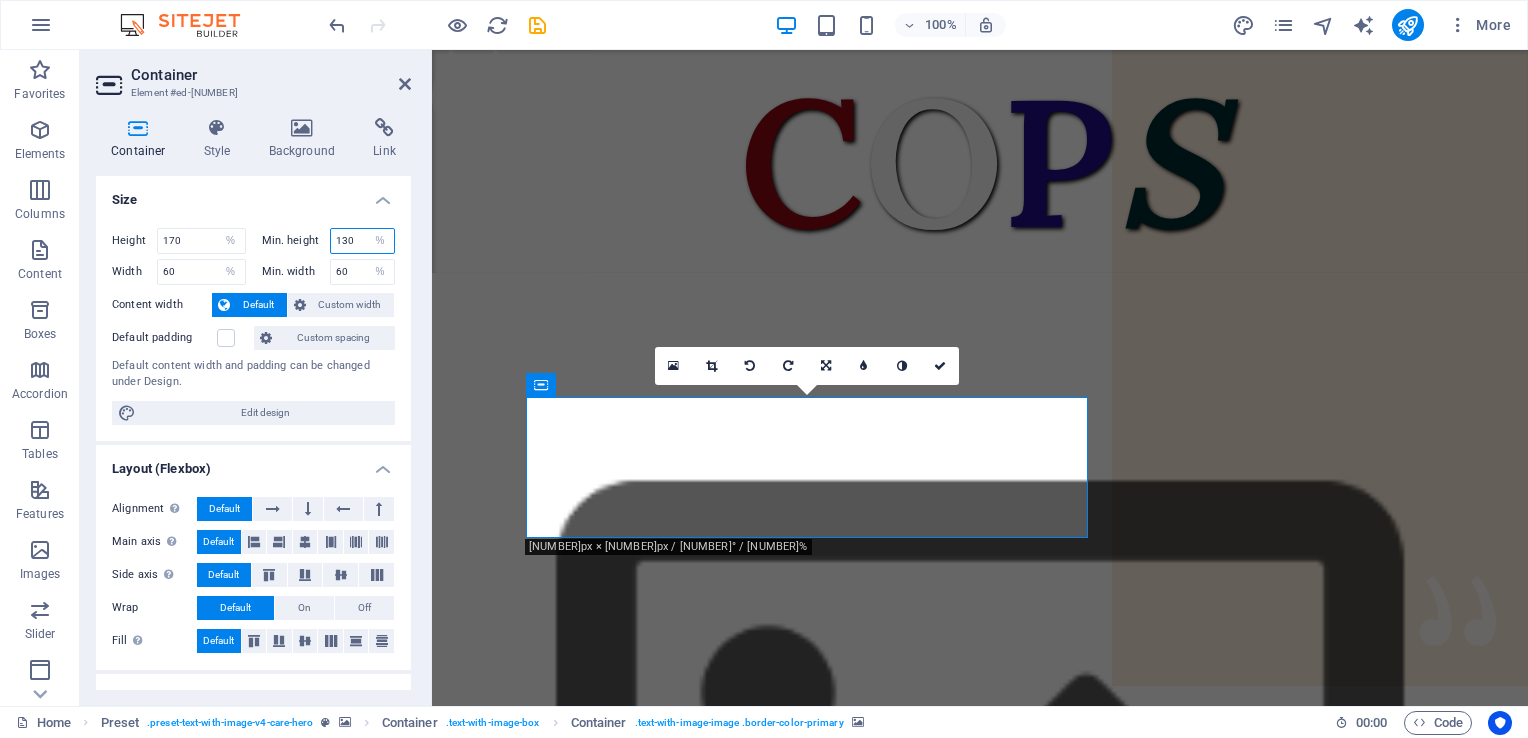 click on "130" at bounding box center [363, 241] 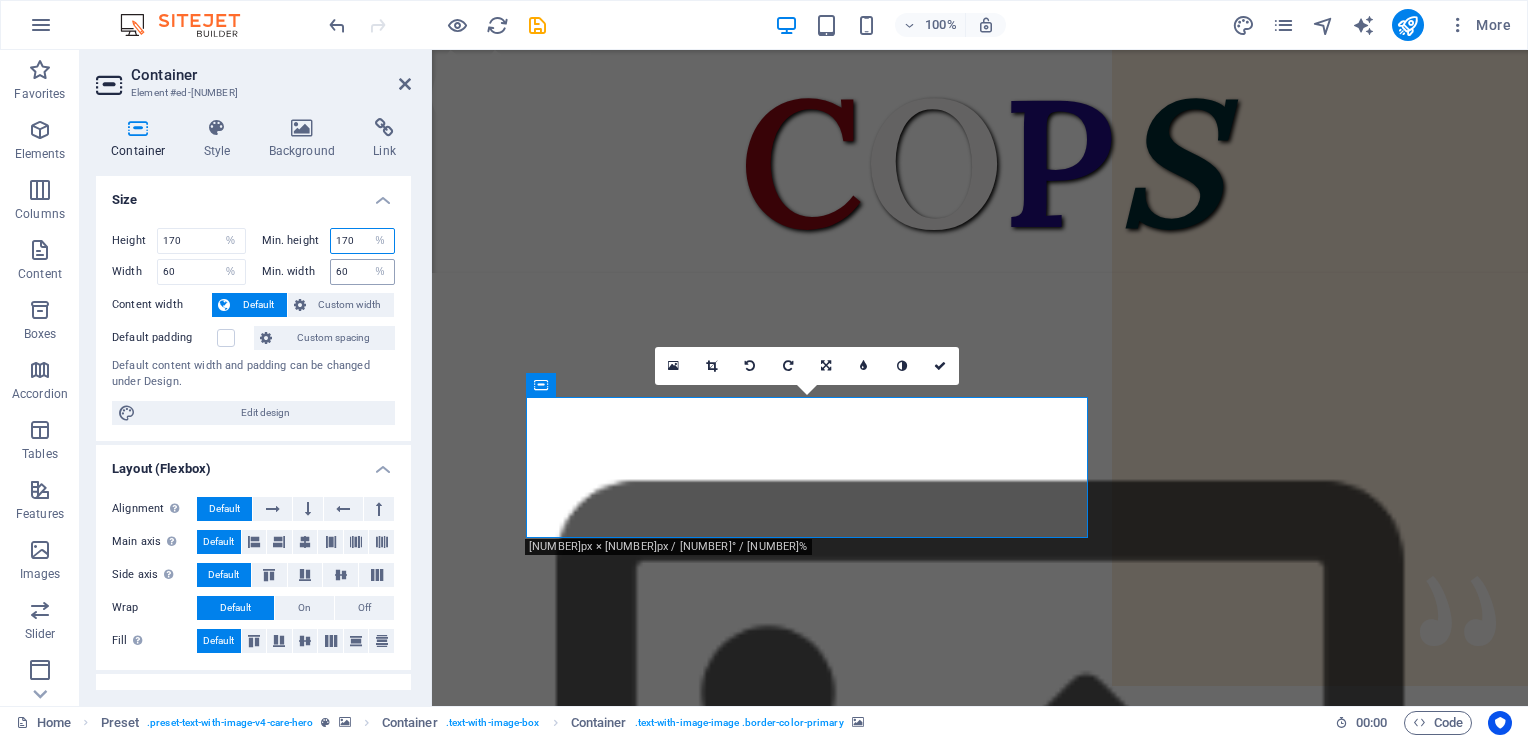 type on "170" 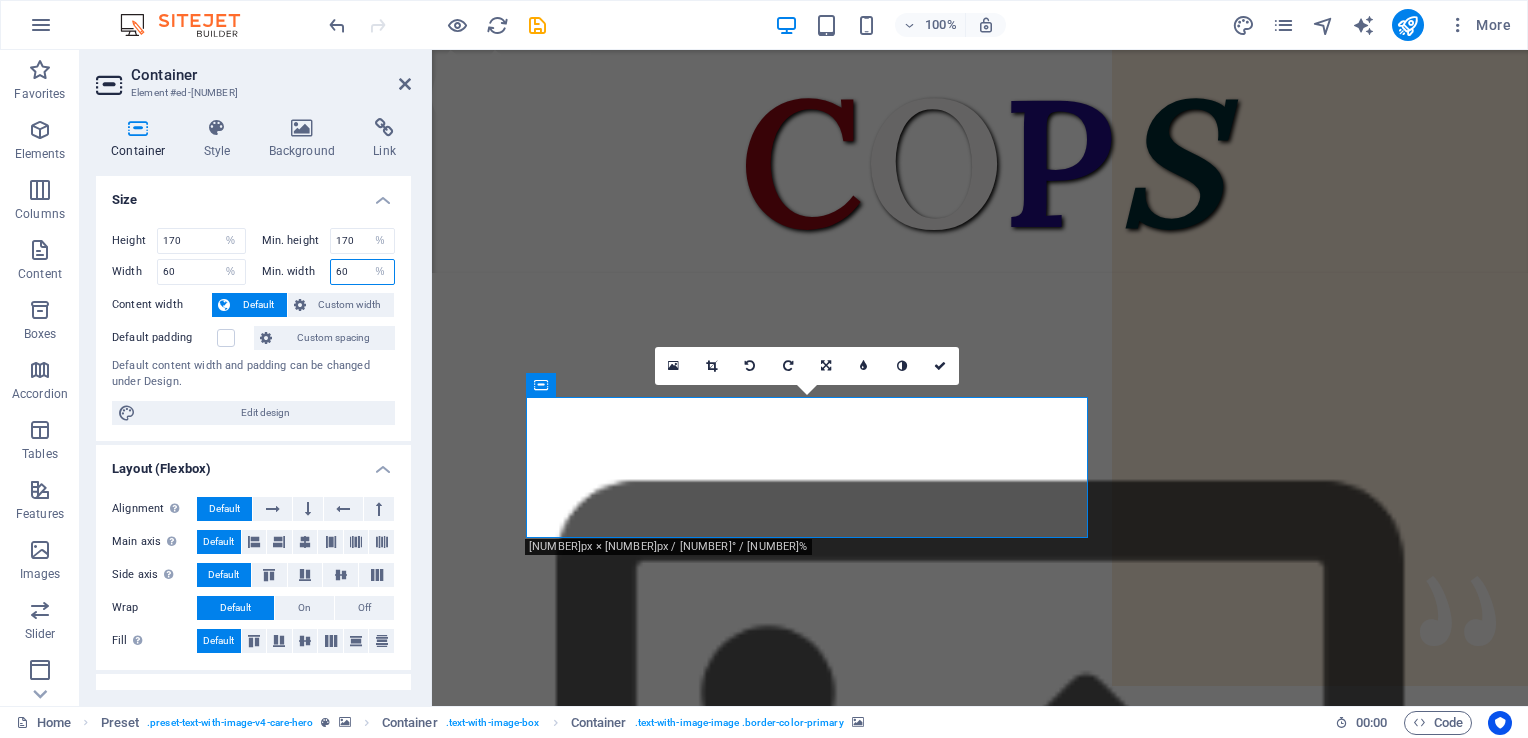 click on "60" at bounding box center [363, 272] 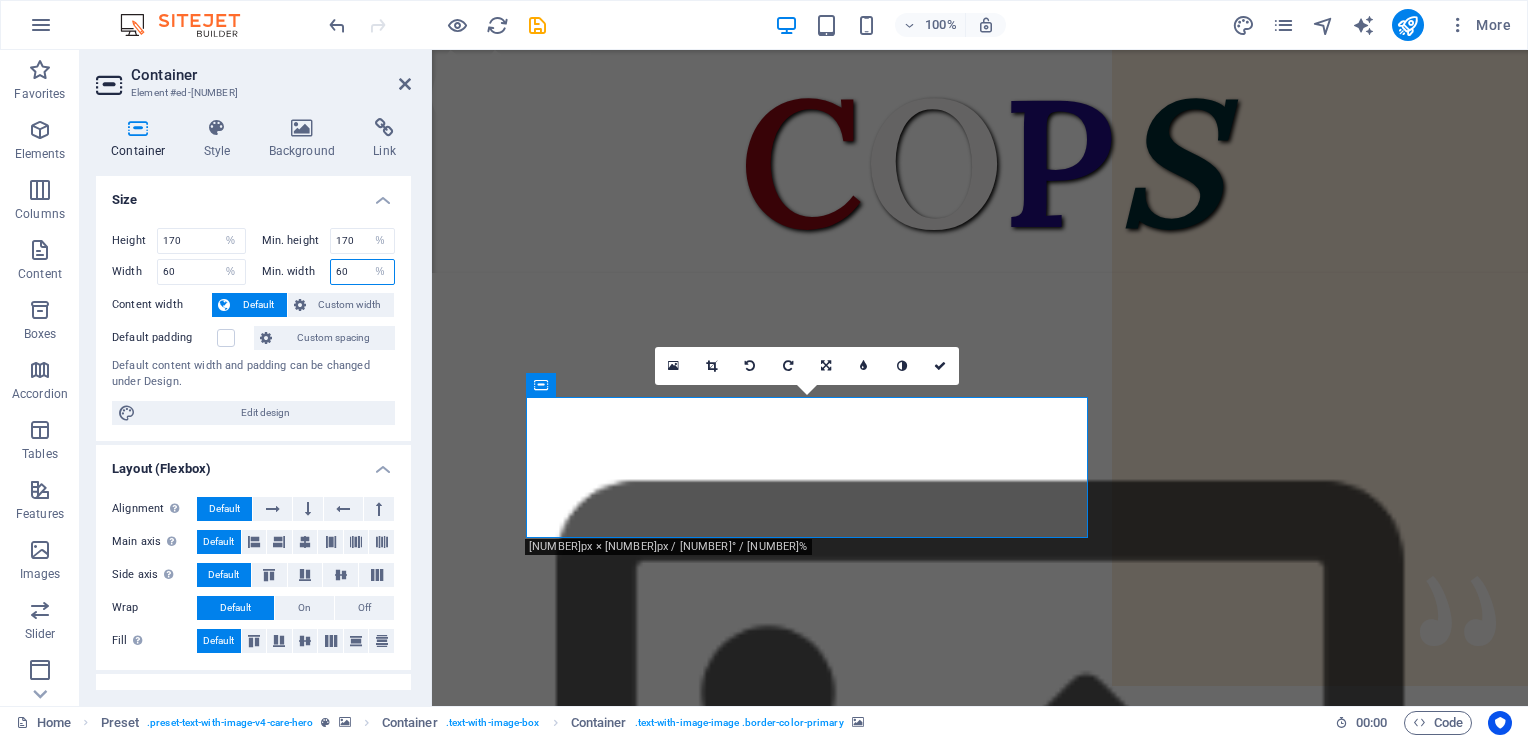 type on "6" 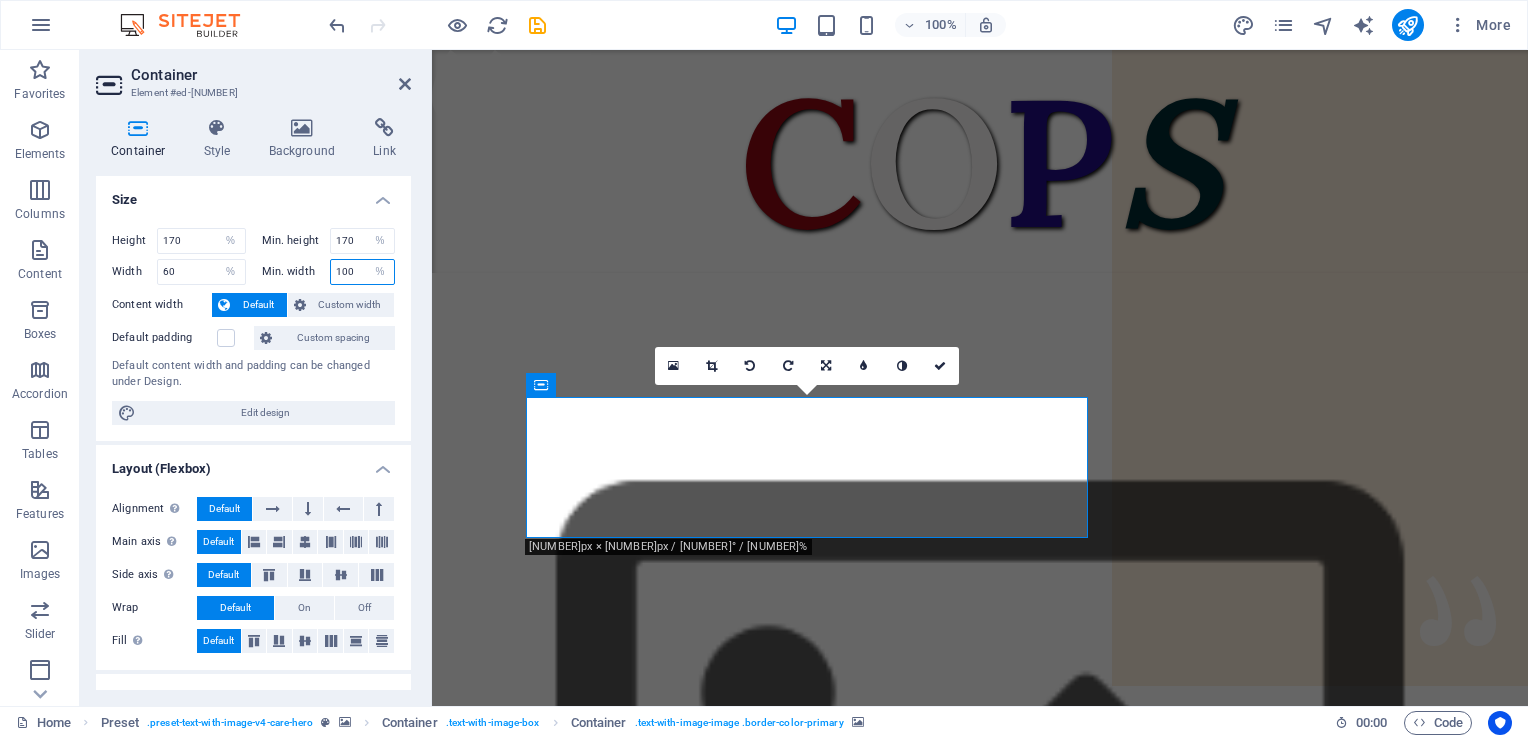 type on "100" 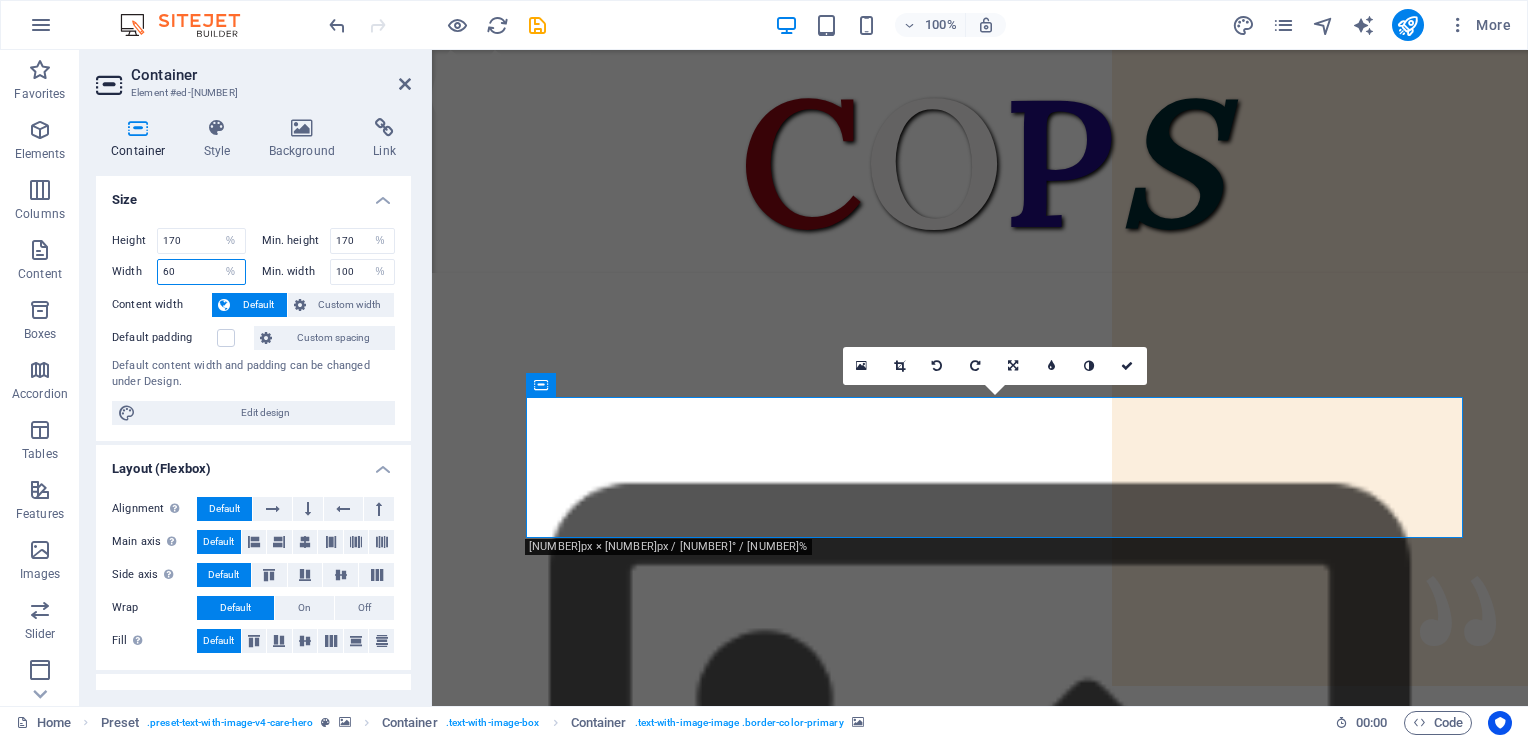 click on "60" at bounding box center (201, 272) 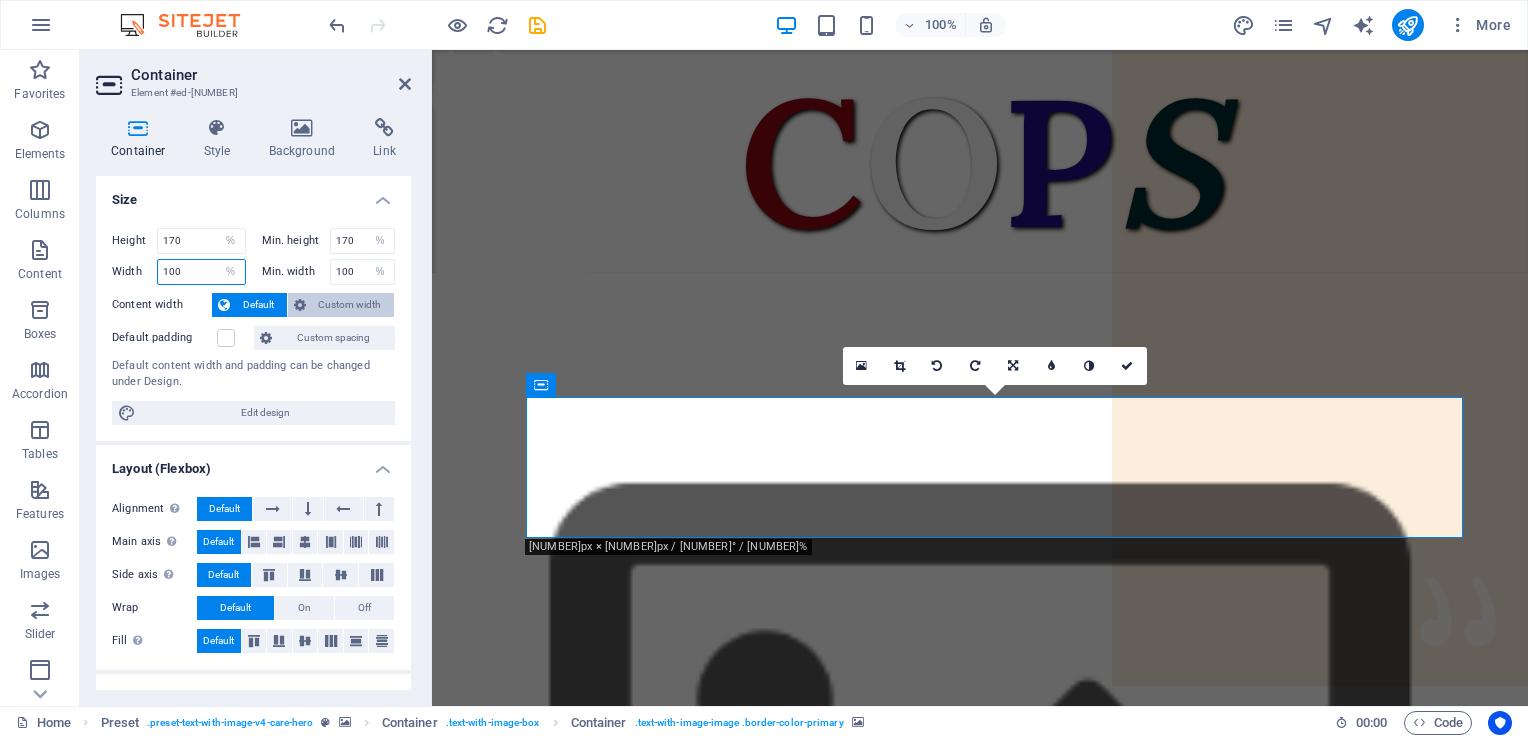 type on "100" 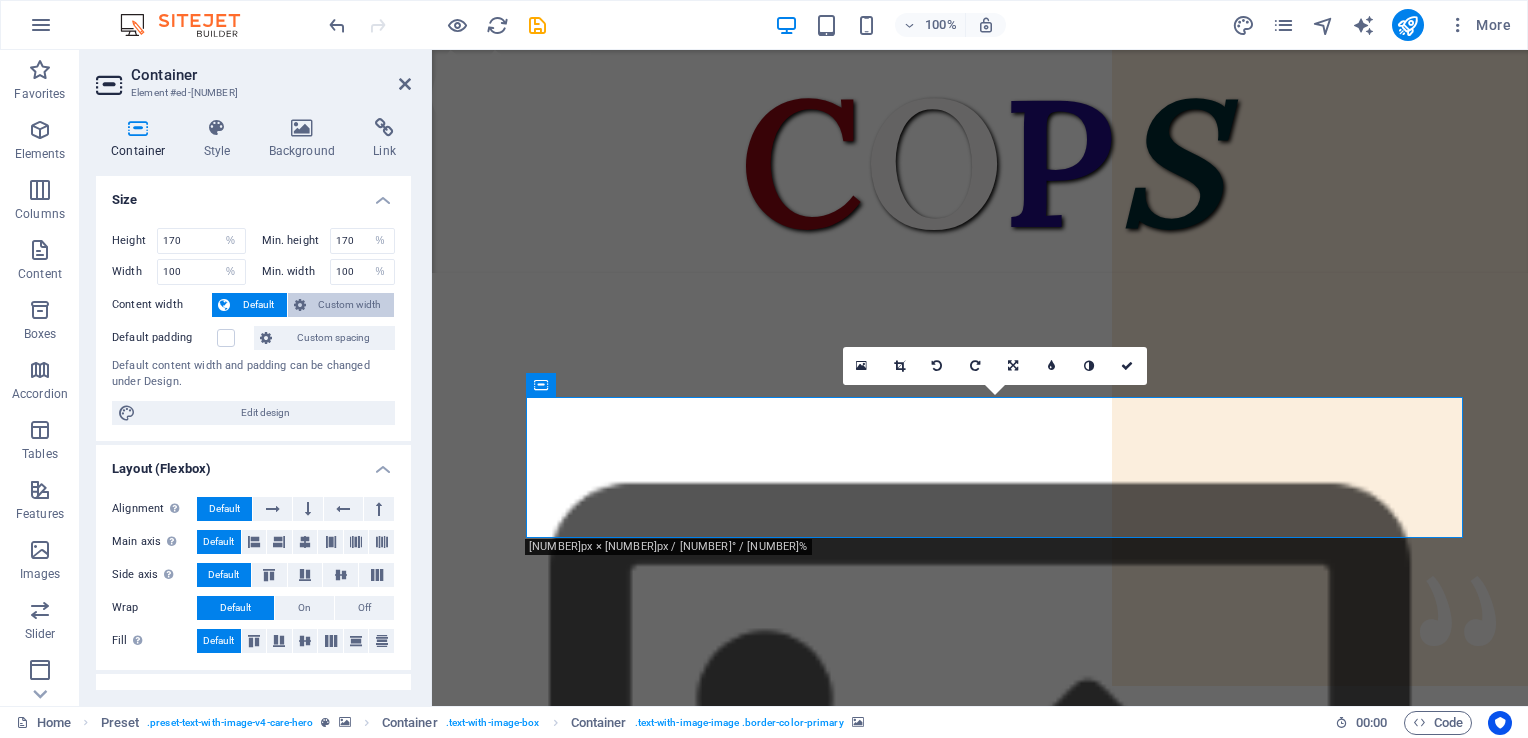 click on "Custom width" at bounding box center (350, 305) 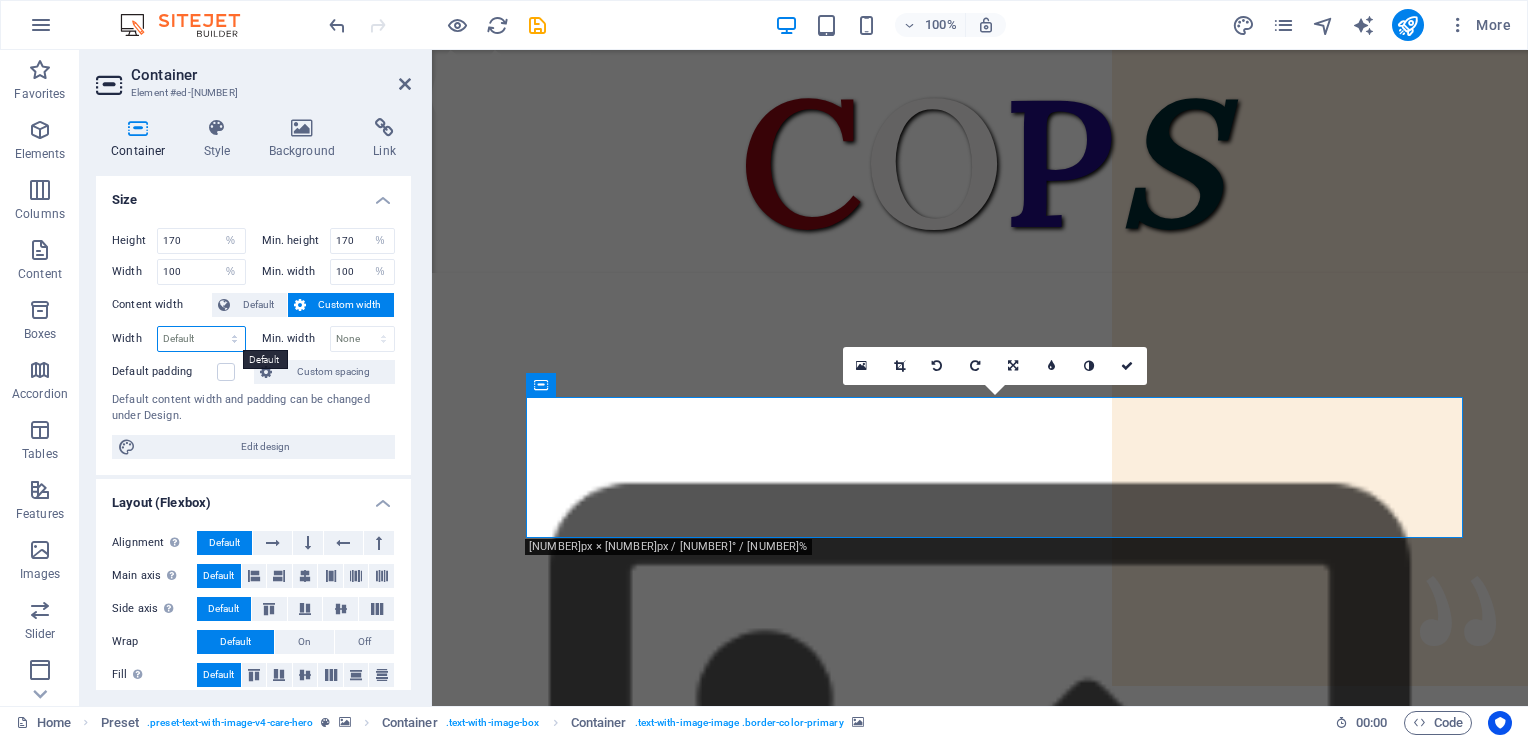 click on "Default px rem % em vh vw" at bounding box center [201, 339] 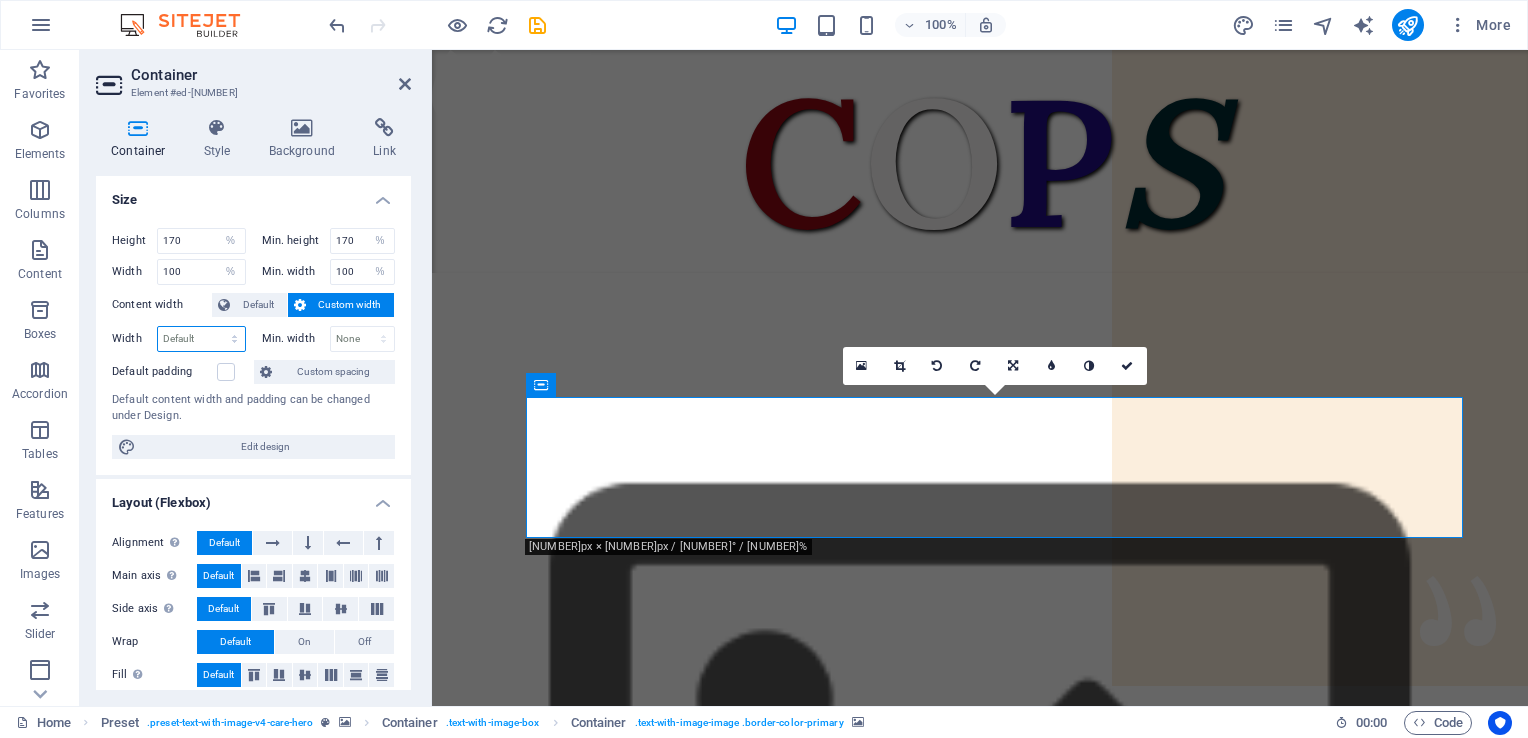 select on "%" 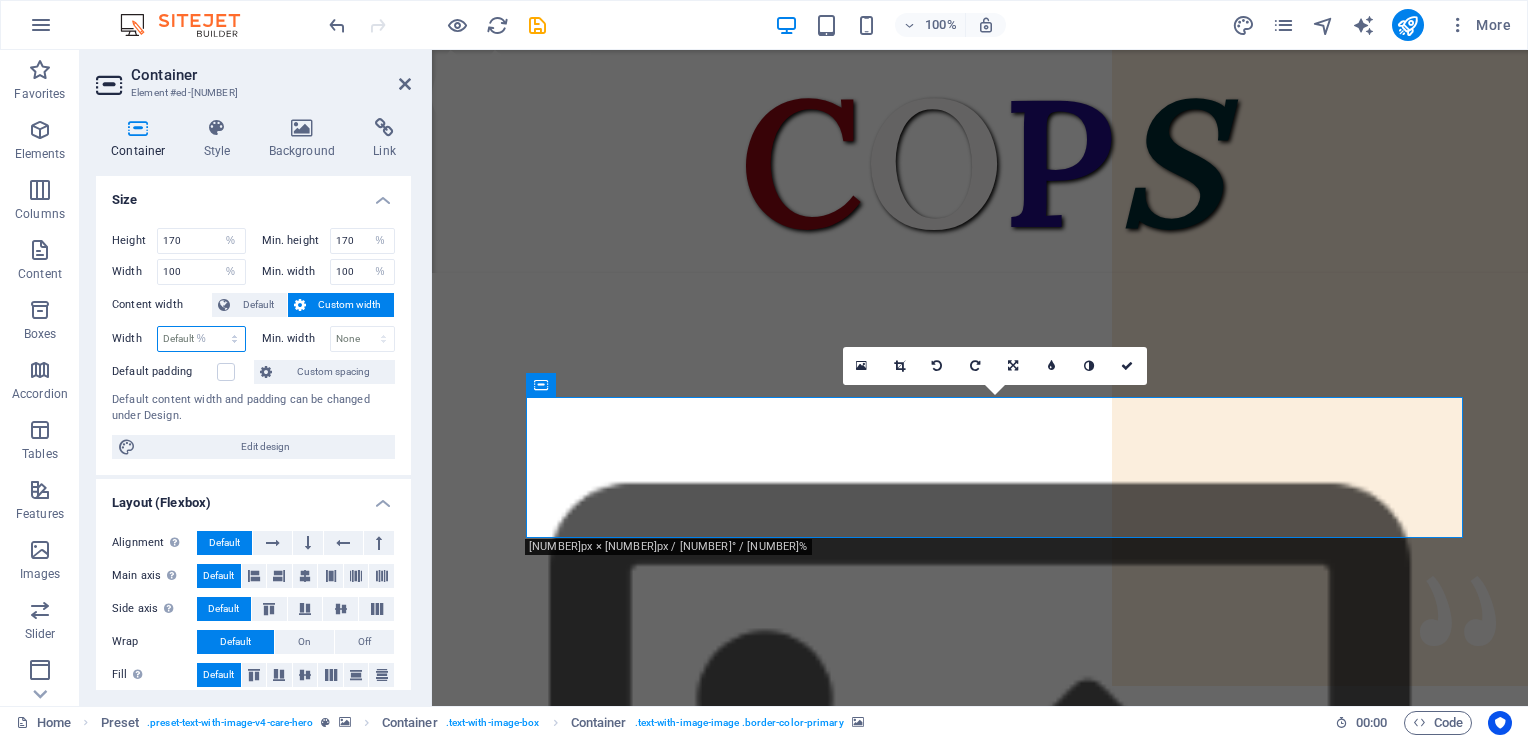 click on "Default px rem % em vh vw" at bounding box center [201, 339] 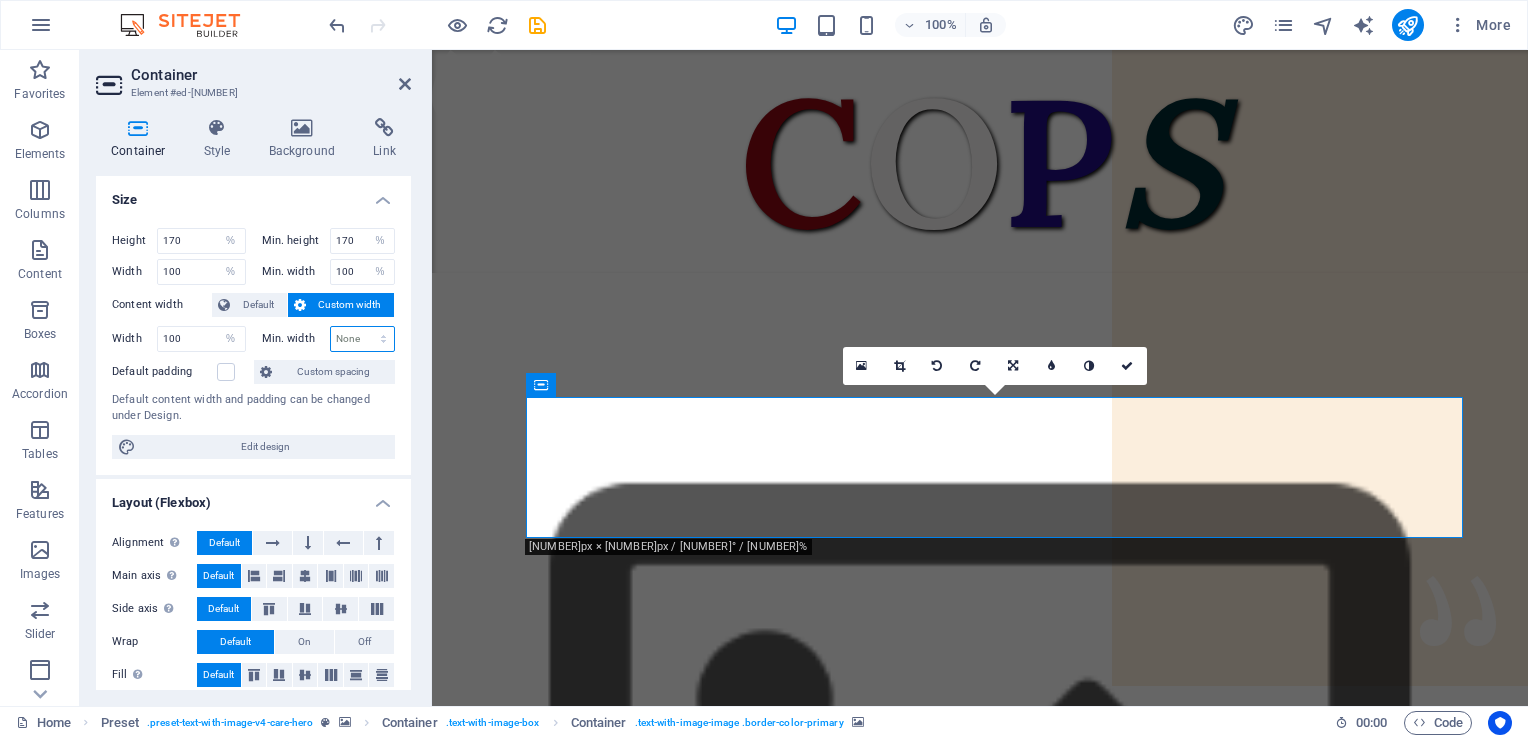 click on "None px rem % vh vw" at bounding box center (363, 339) 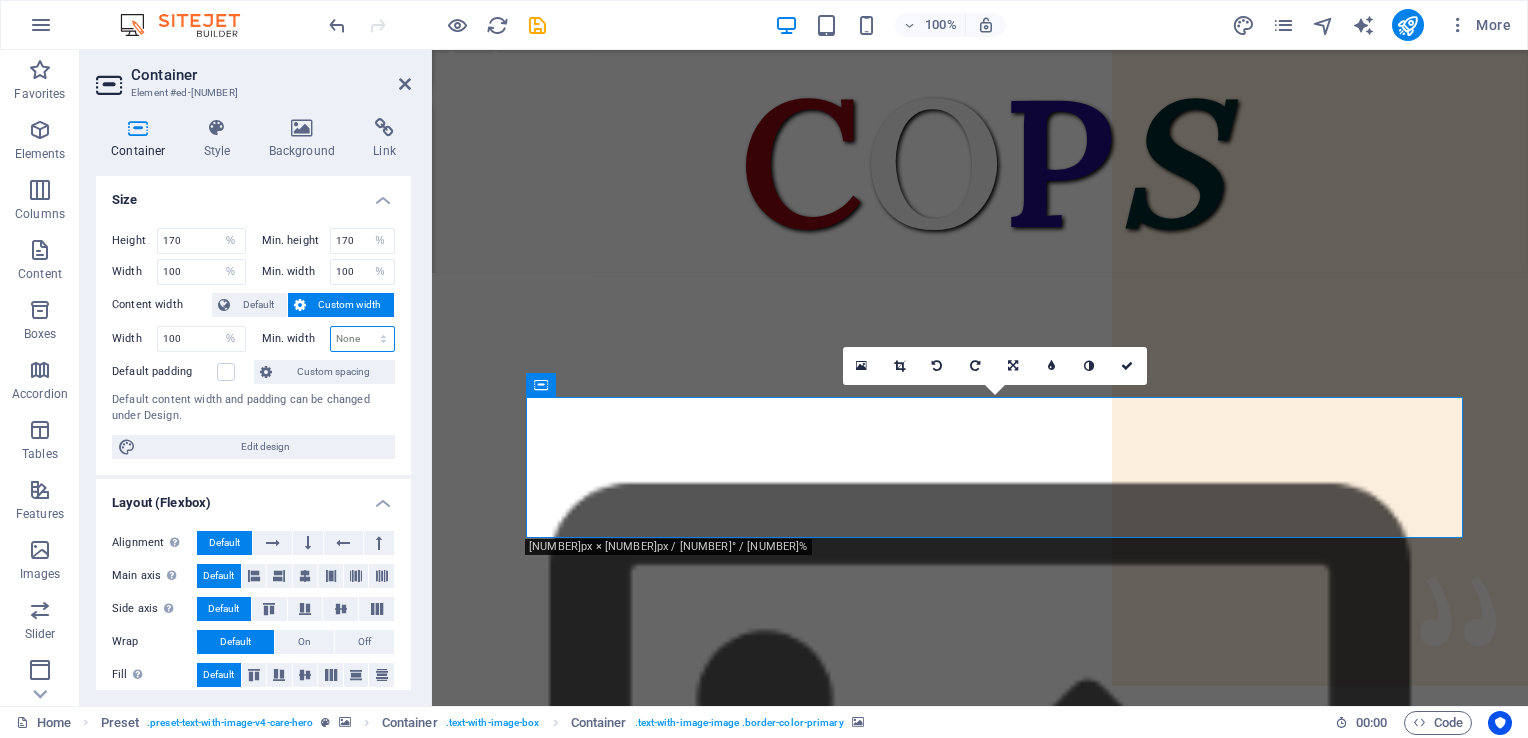 select on "%" 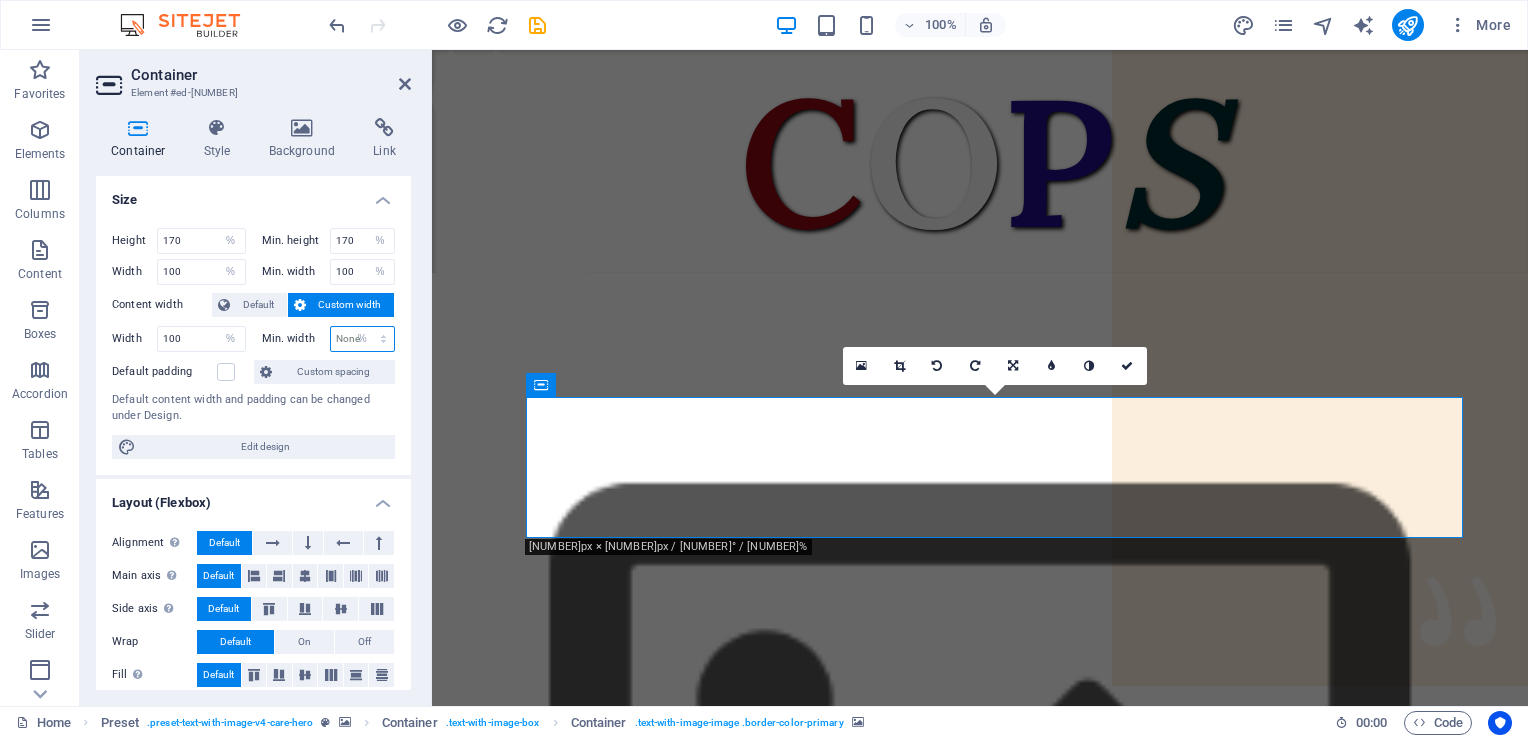 click on "None px rem % vh vw" at bounding box center [363, 339] 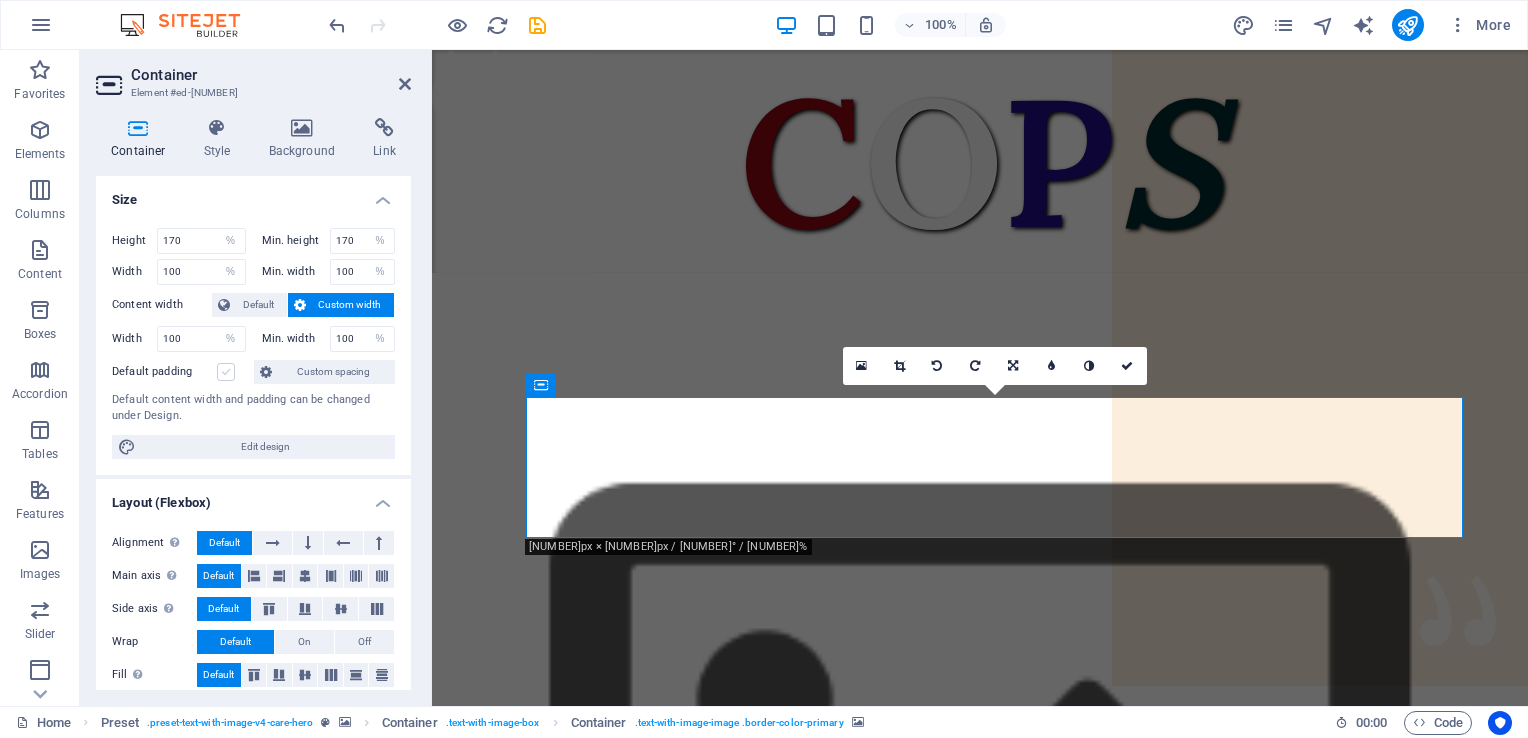 click at bounding box center [226, 372] 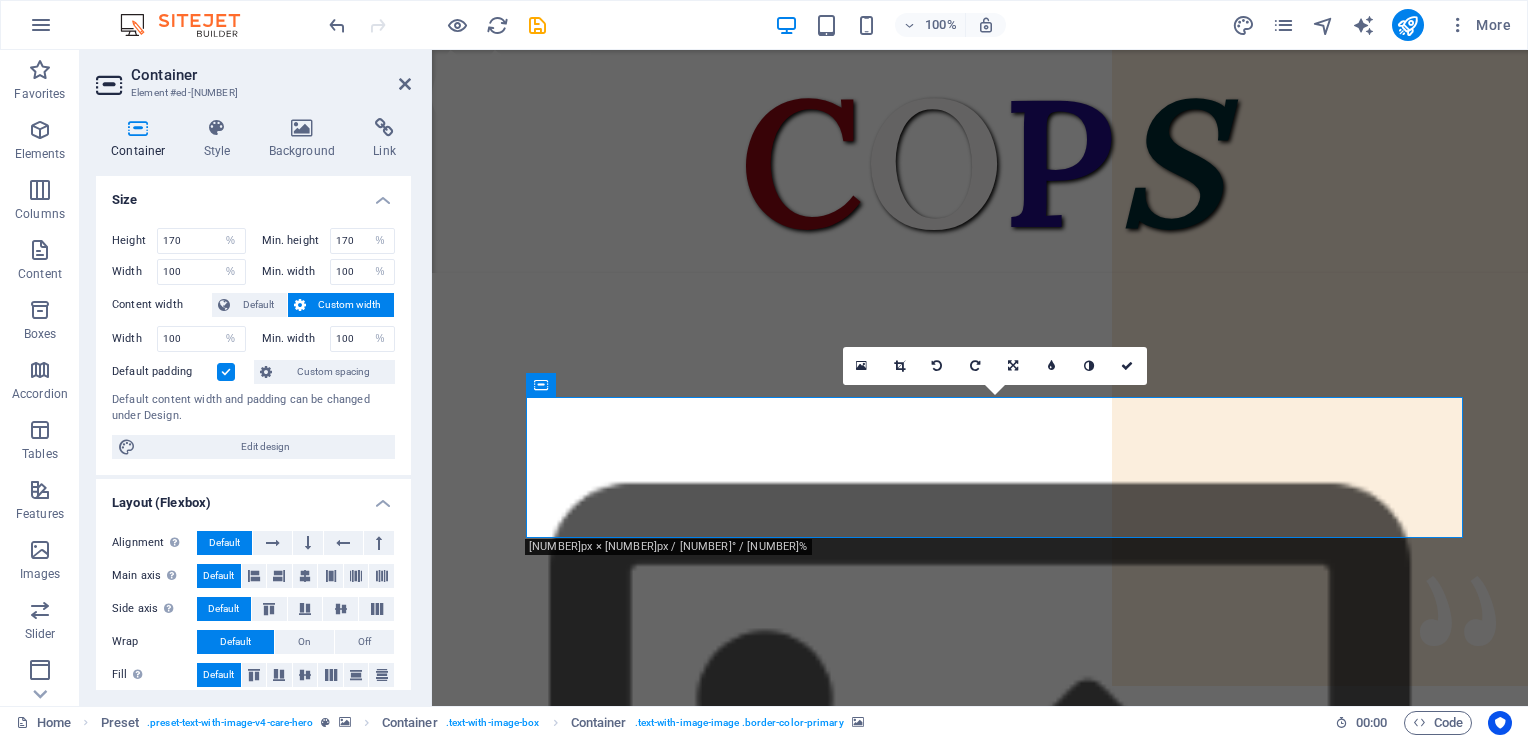click at bounding box center (226, 372) 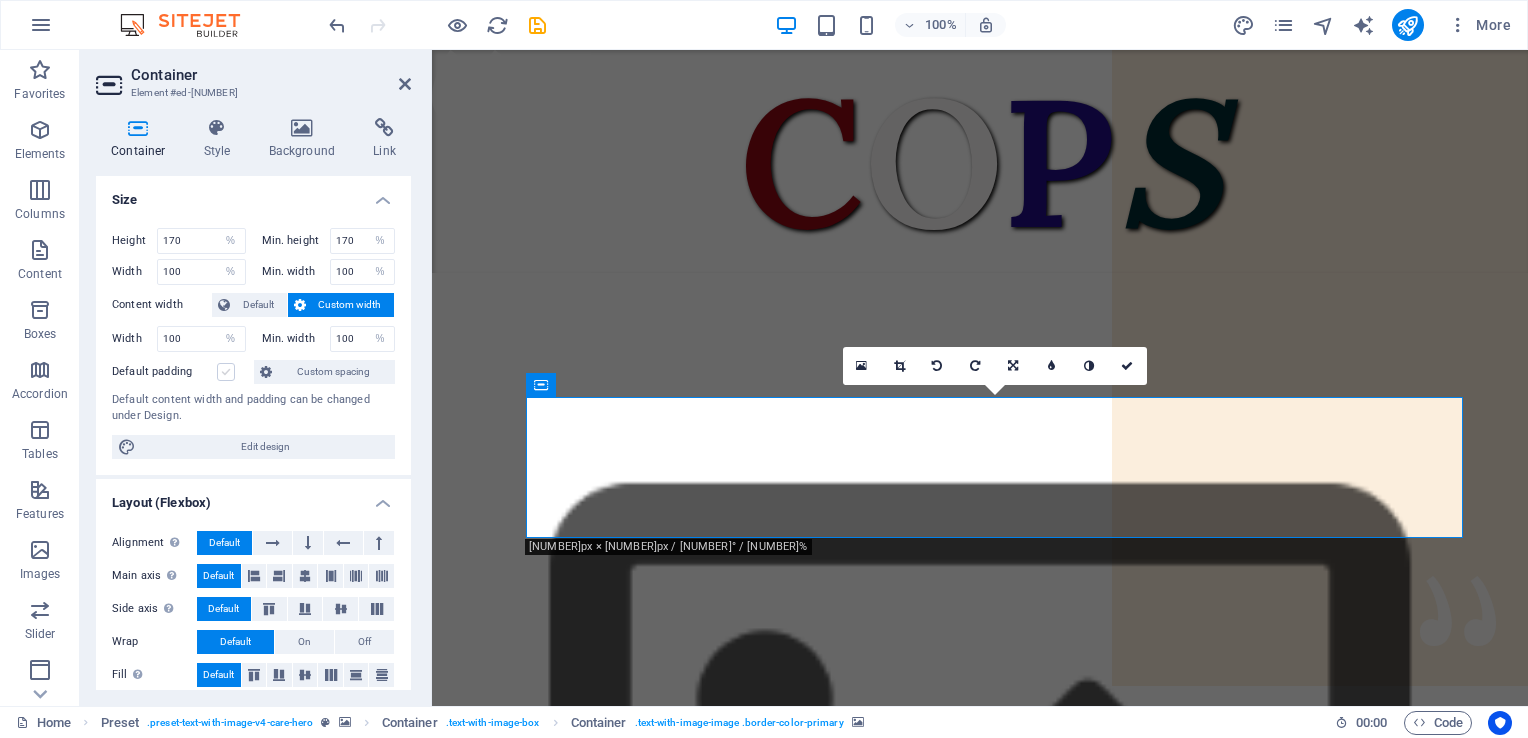 click at bounding box center [226, 372] 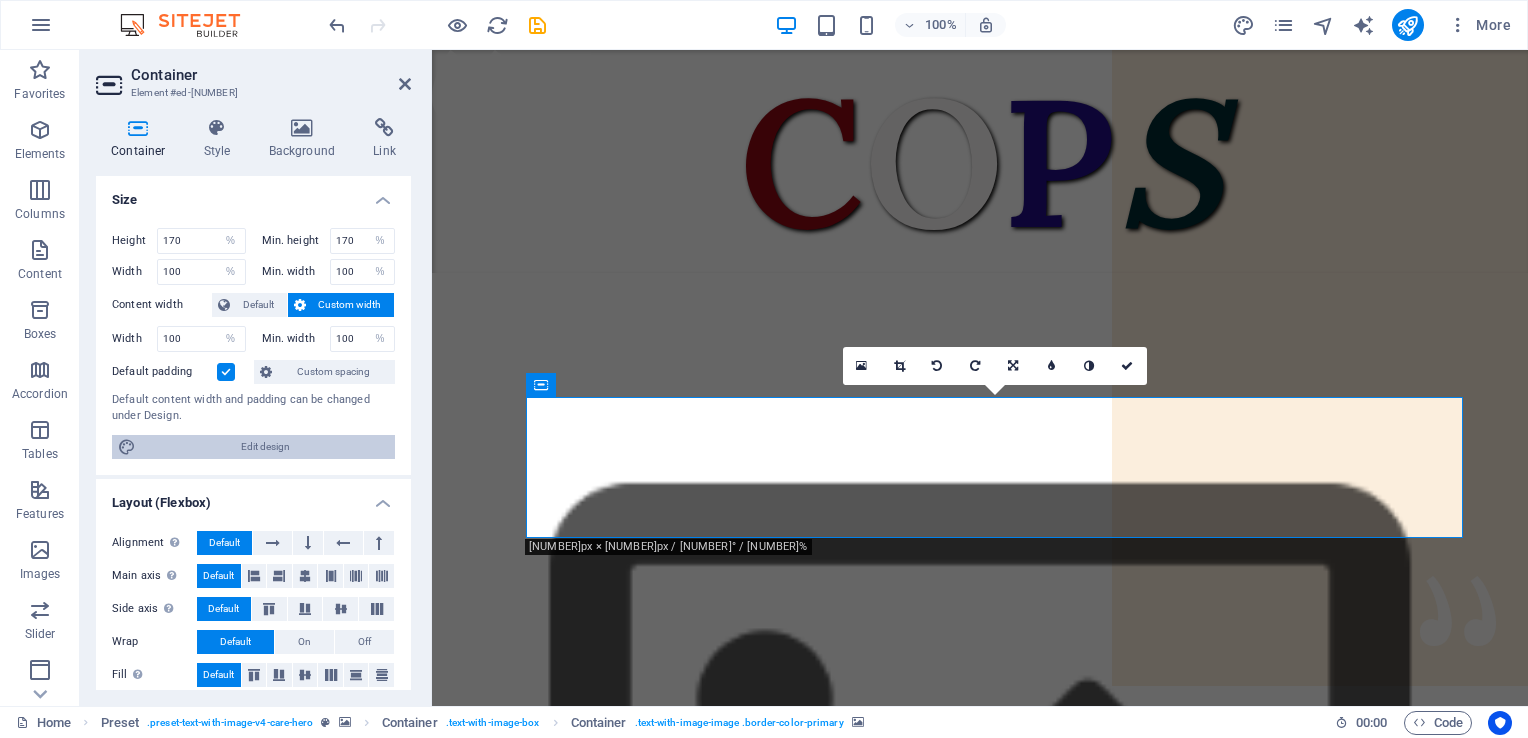 click on "Edit design" at bounding box center [265, 447] 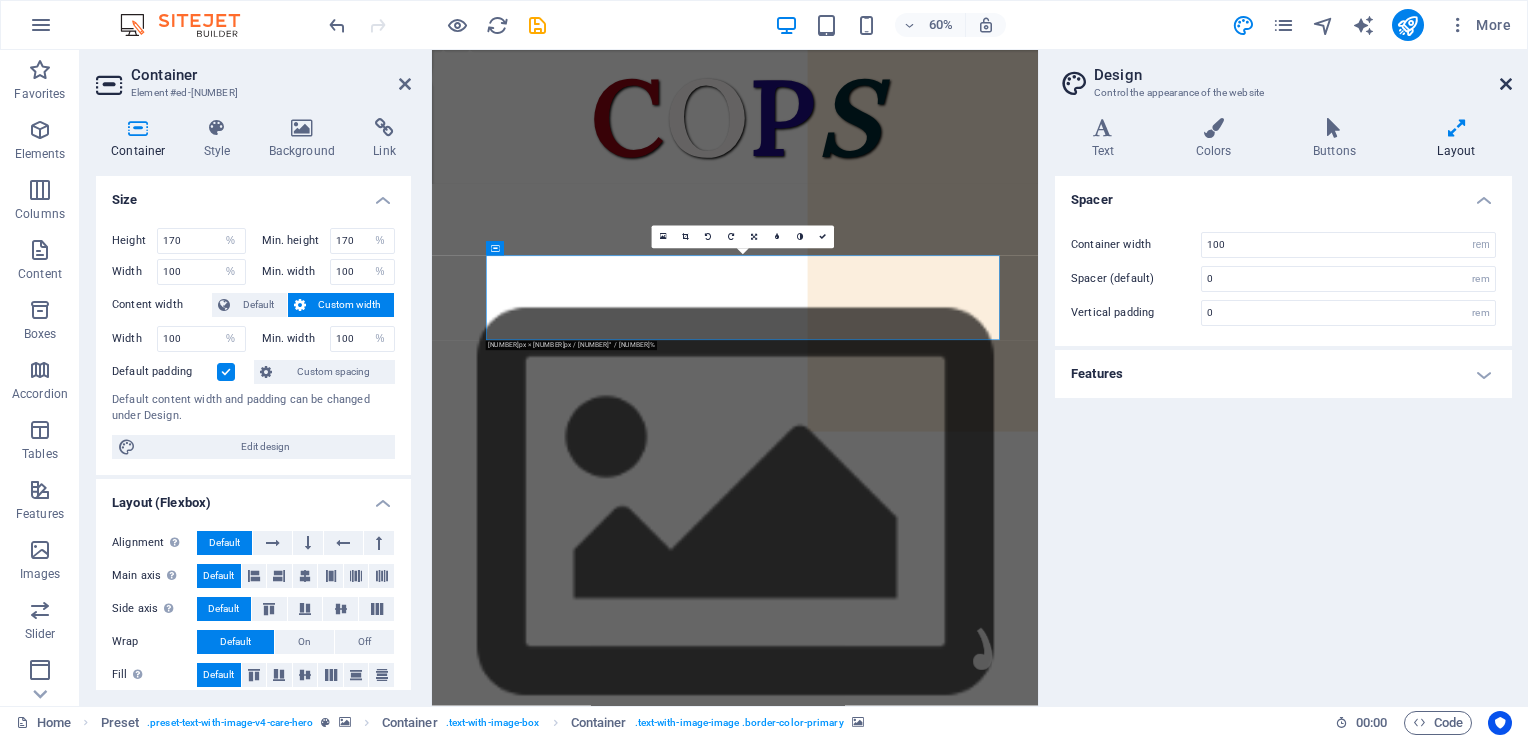 click at bounding box center (1506, 84) 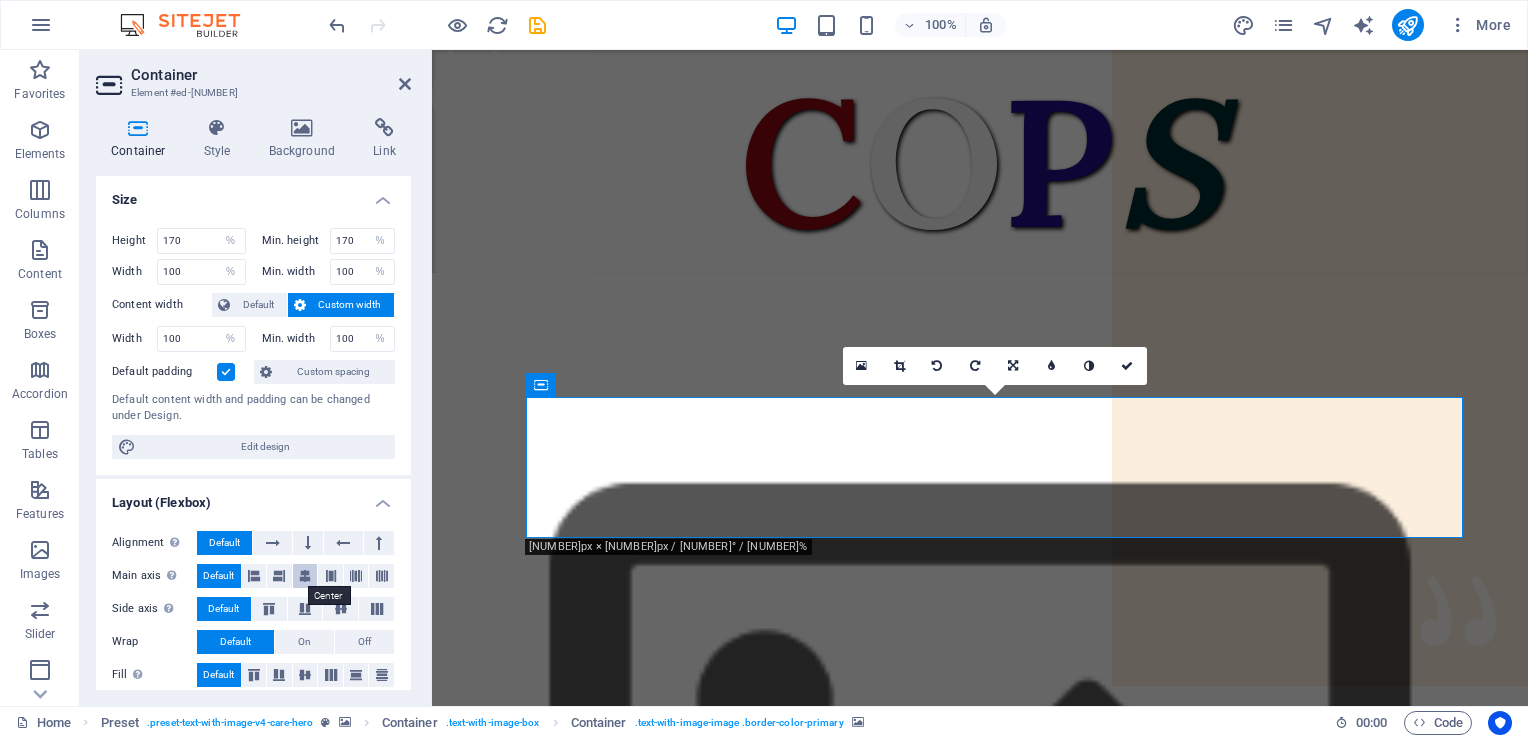 click at bounding box center [305, 576] 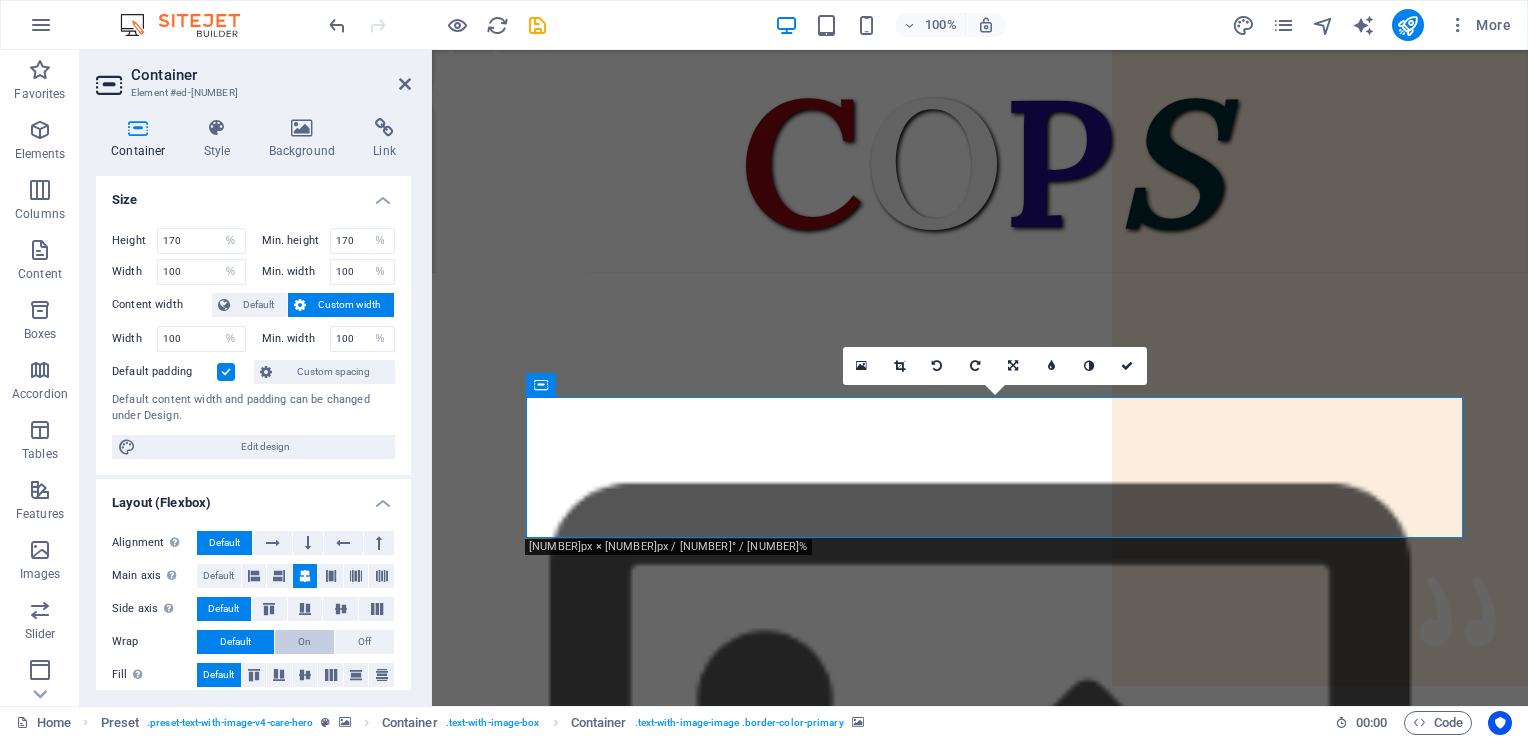 click on "On" at bounding box center [304, 642] 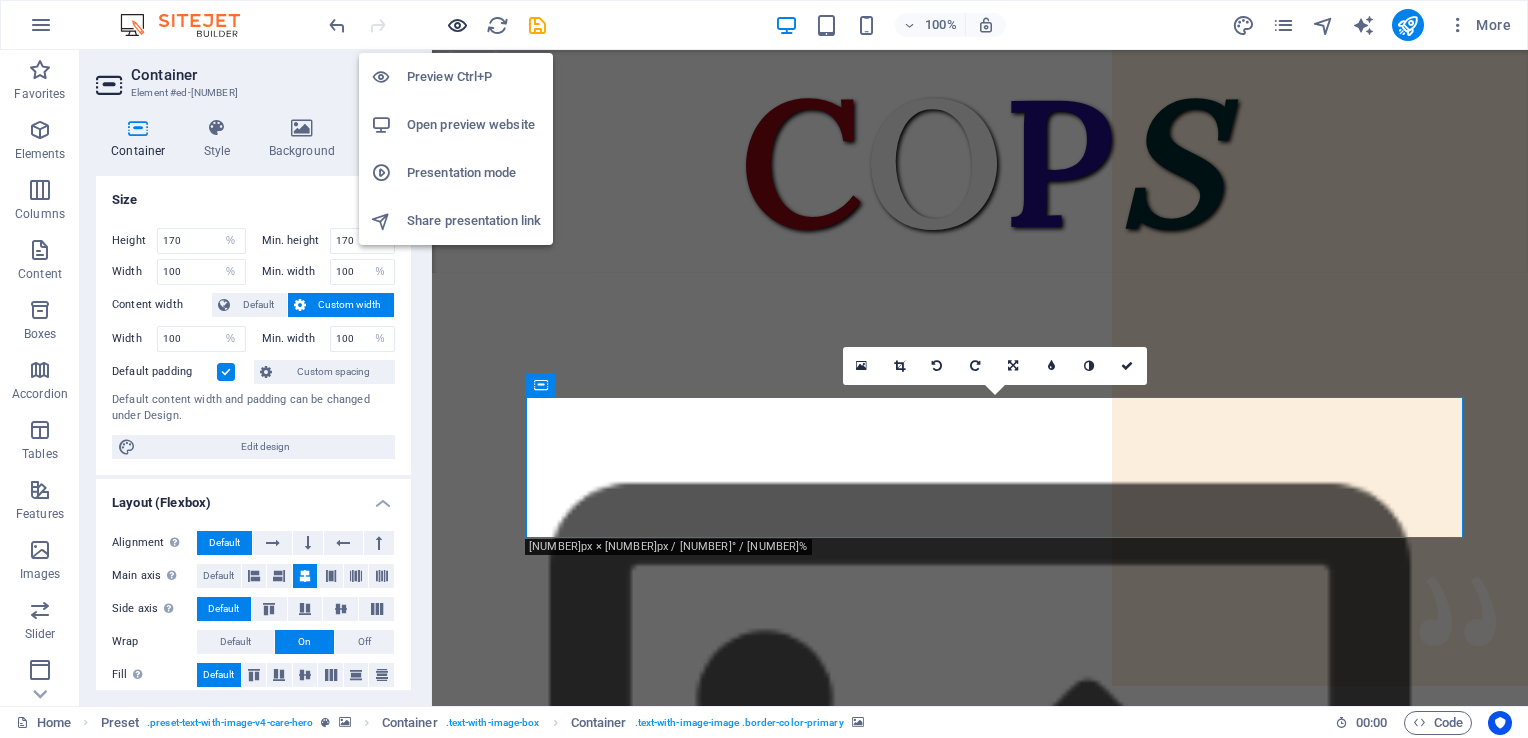 click at bounding box center [457, 25] 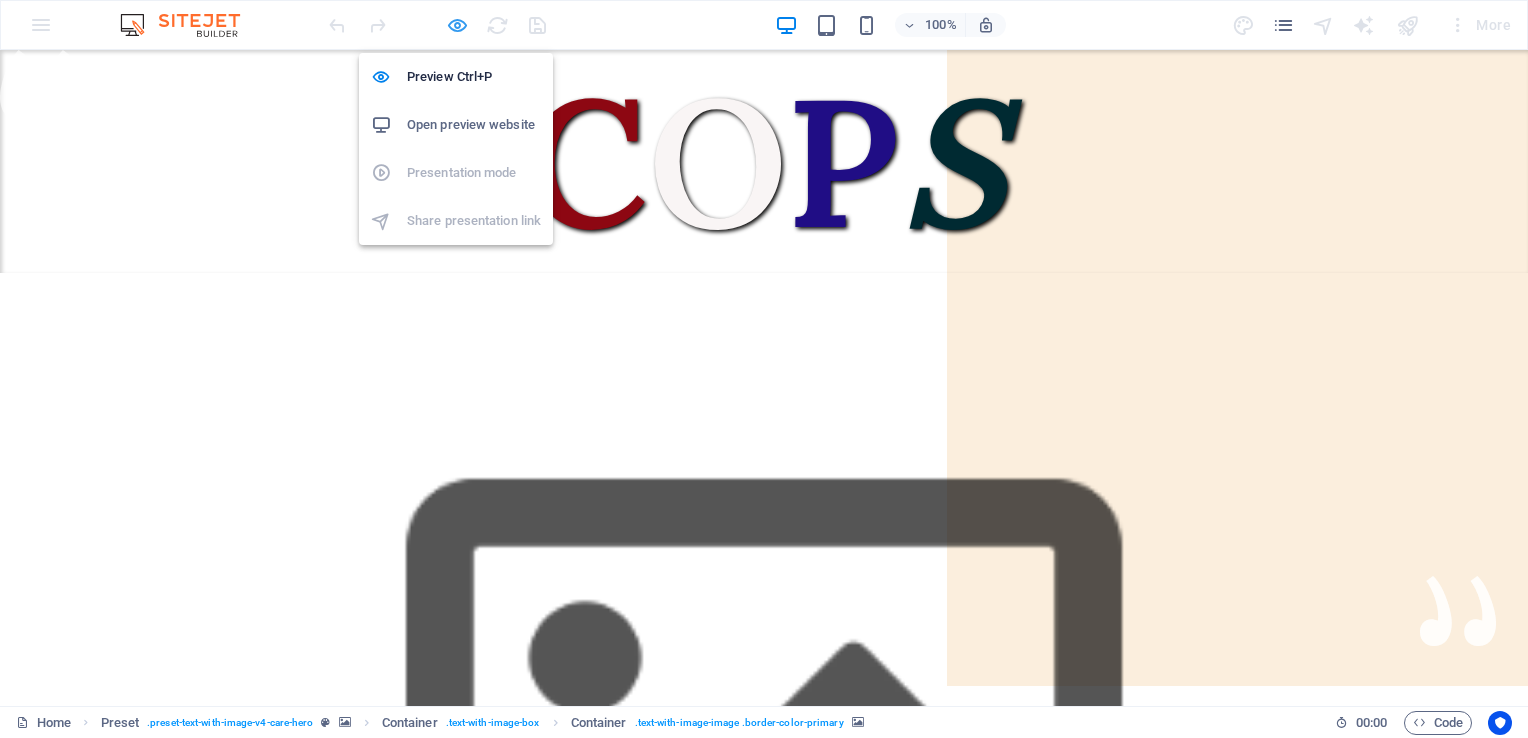 click at bounding box center [457, 25] 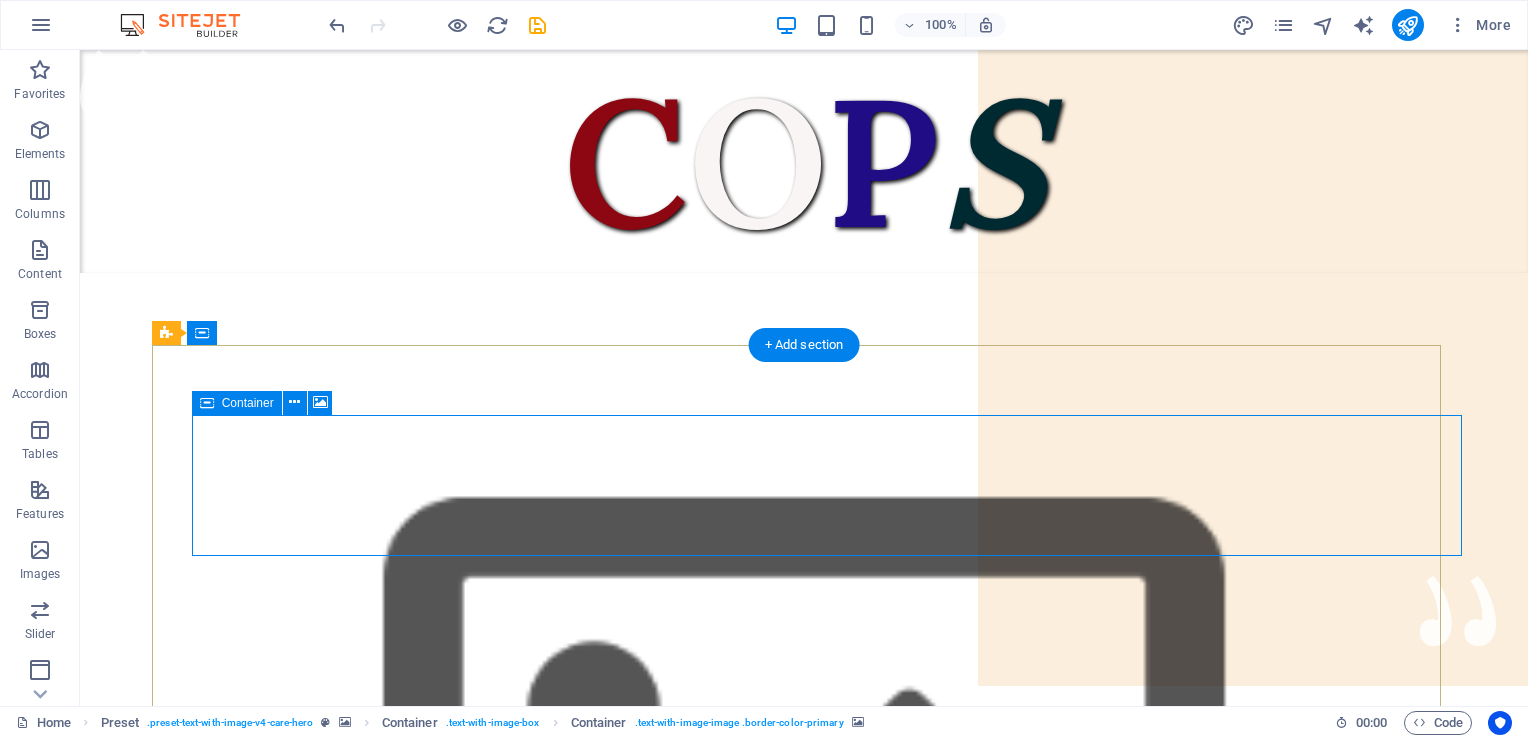click on "Drop content here or  Add elements  Paste clipboard" at bounding box center (834, 1574) 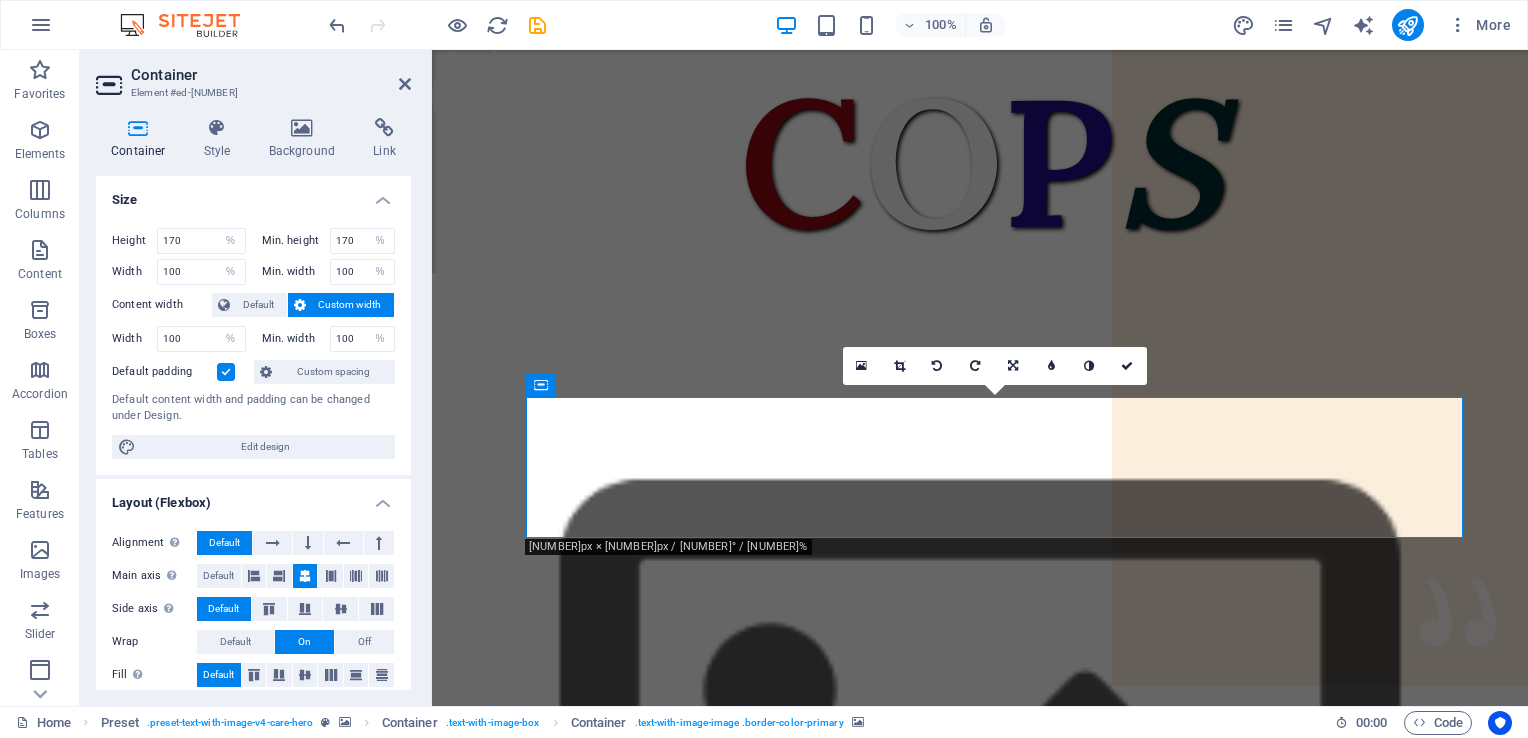 scroll, scrollTop: 292, scrollLeft: 0, axis: vertical 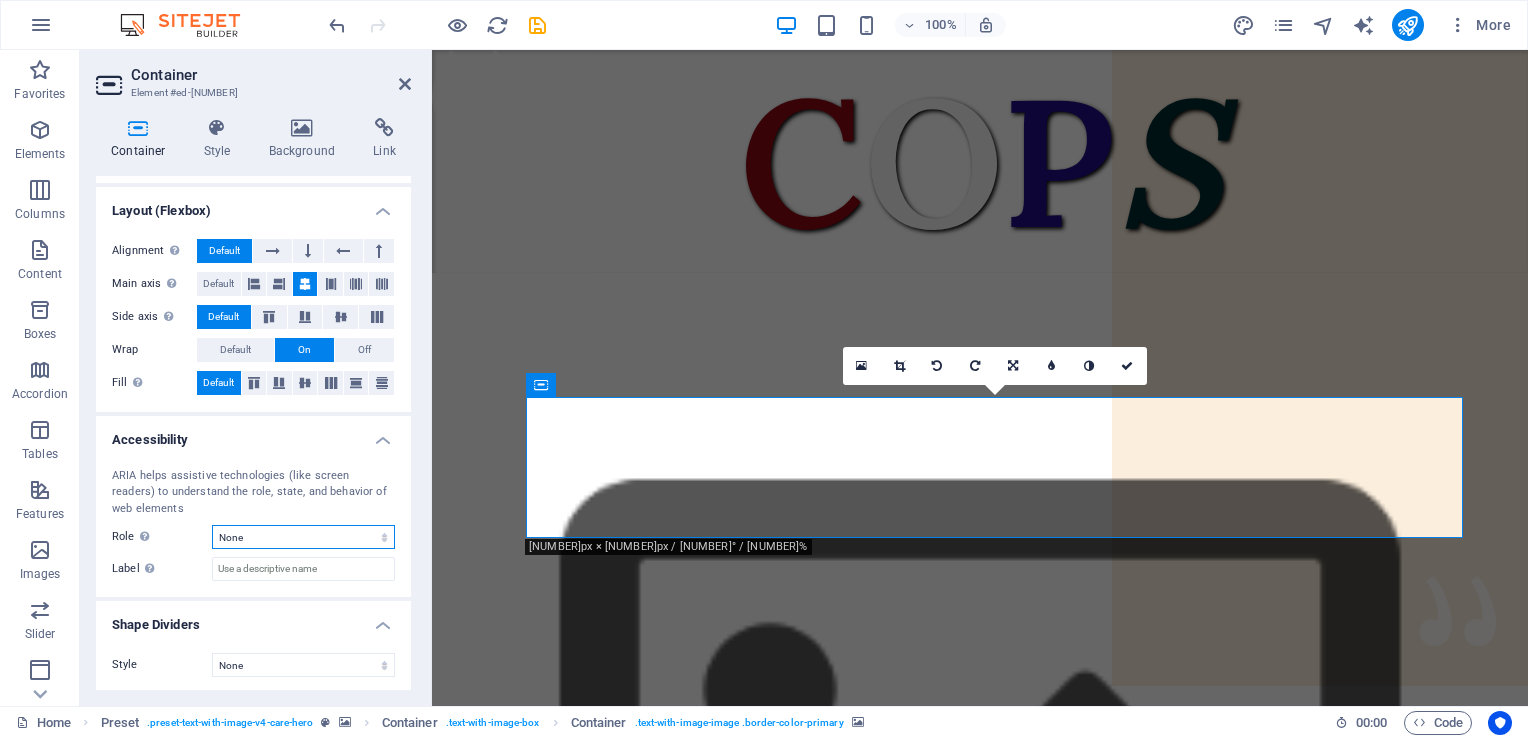 click on "None Alert Article Banner Comment Complementary Dialog Footer Header Marquee Presentation Region Section Separator Status Timer" at bounding box center [303, 537] 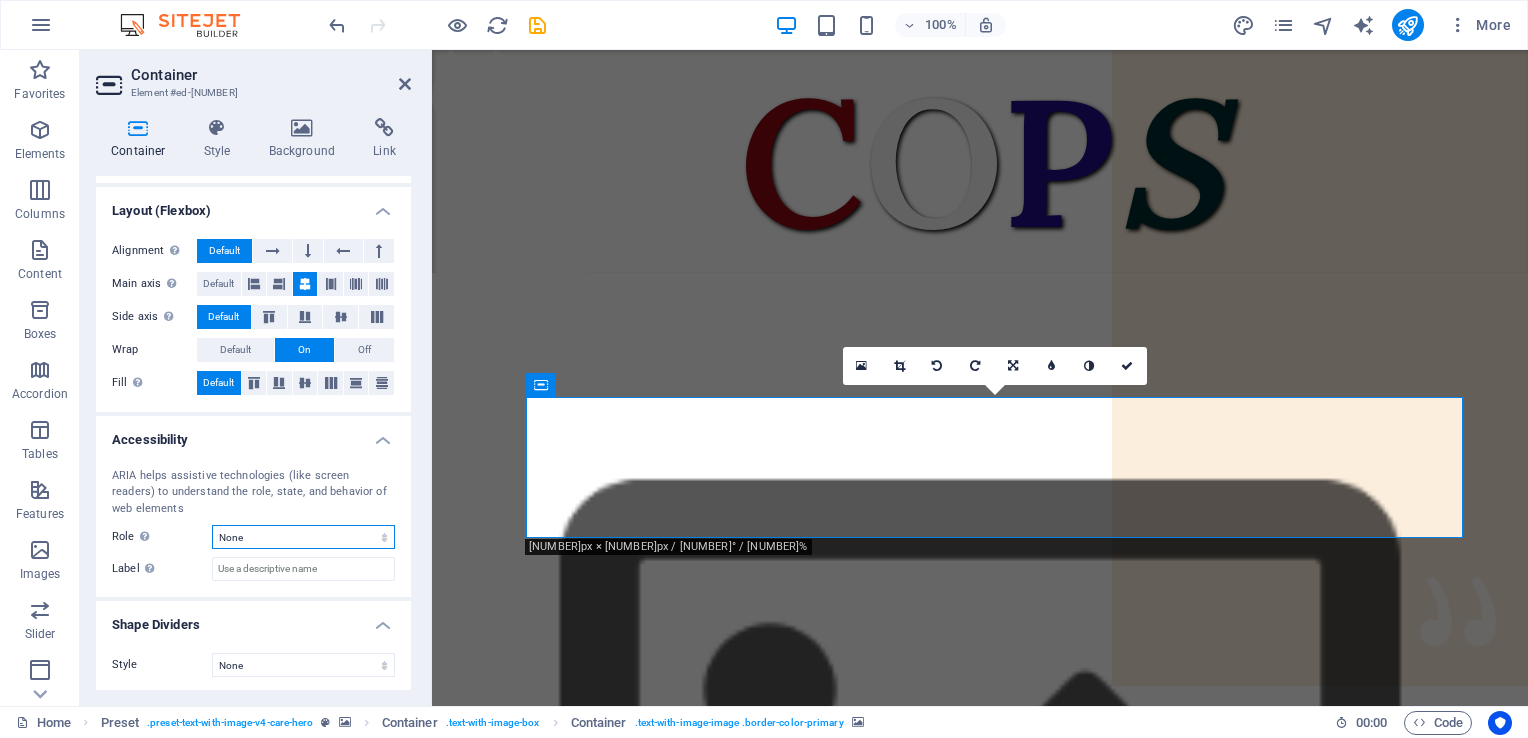click on "None Alert Article Banner Comment Complementary Dialog Footer Header Marquee Presentation Region Section Separator Status Timer" at bounding box center (303, 537) 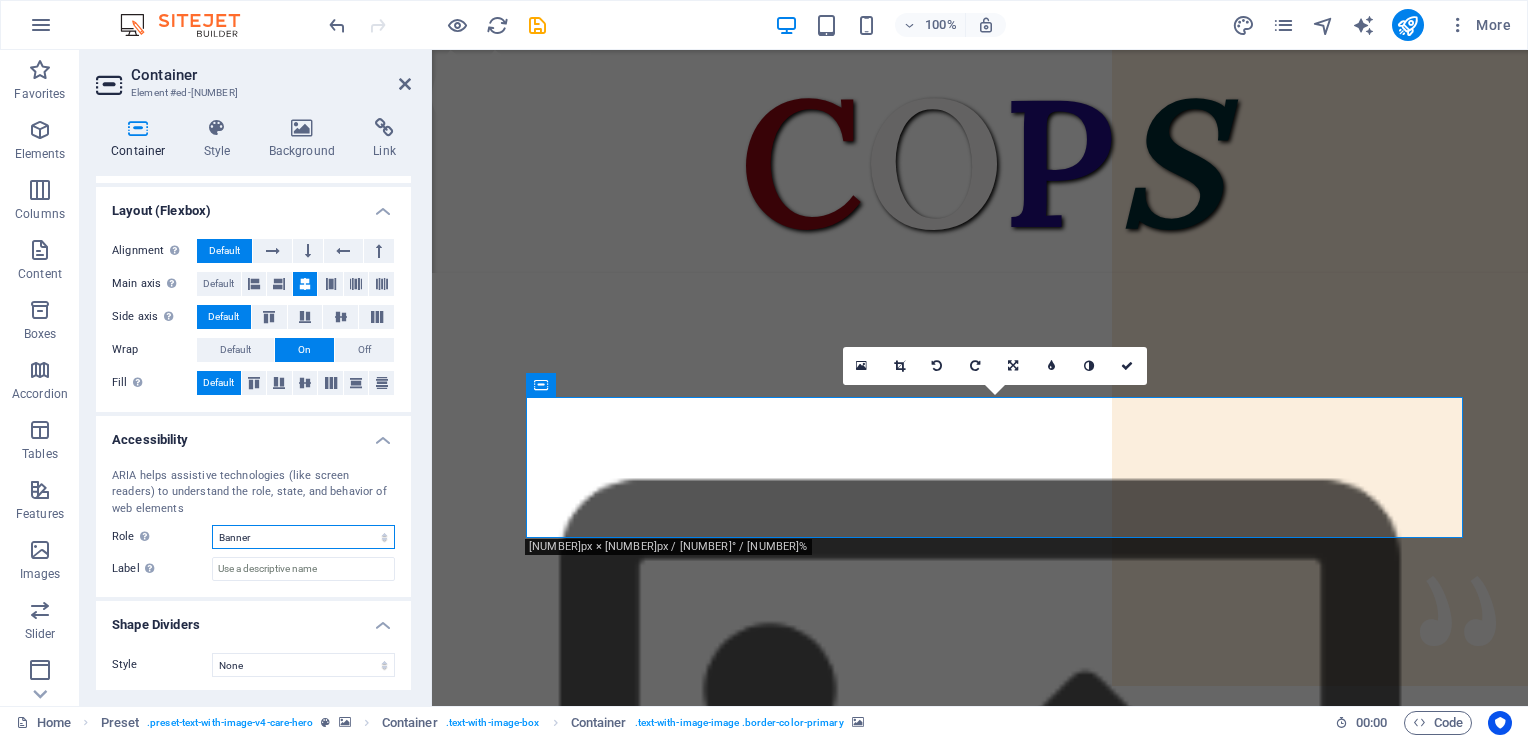 click on "None Alert Article Banner Comment Complementary Dialog Footer Header Marquee Presentation Region Section Separator Status Timer" at bounding box center [303, 537] 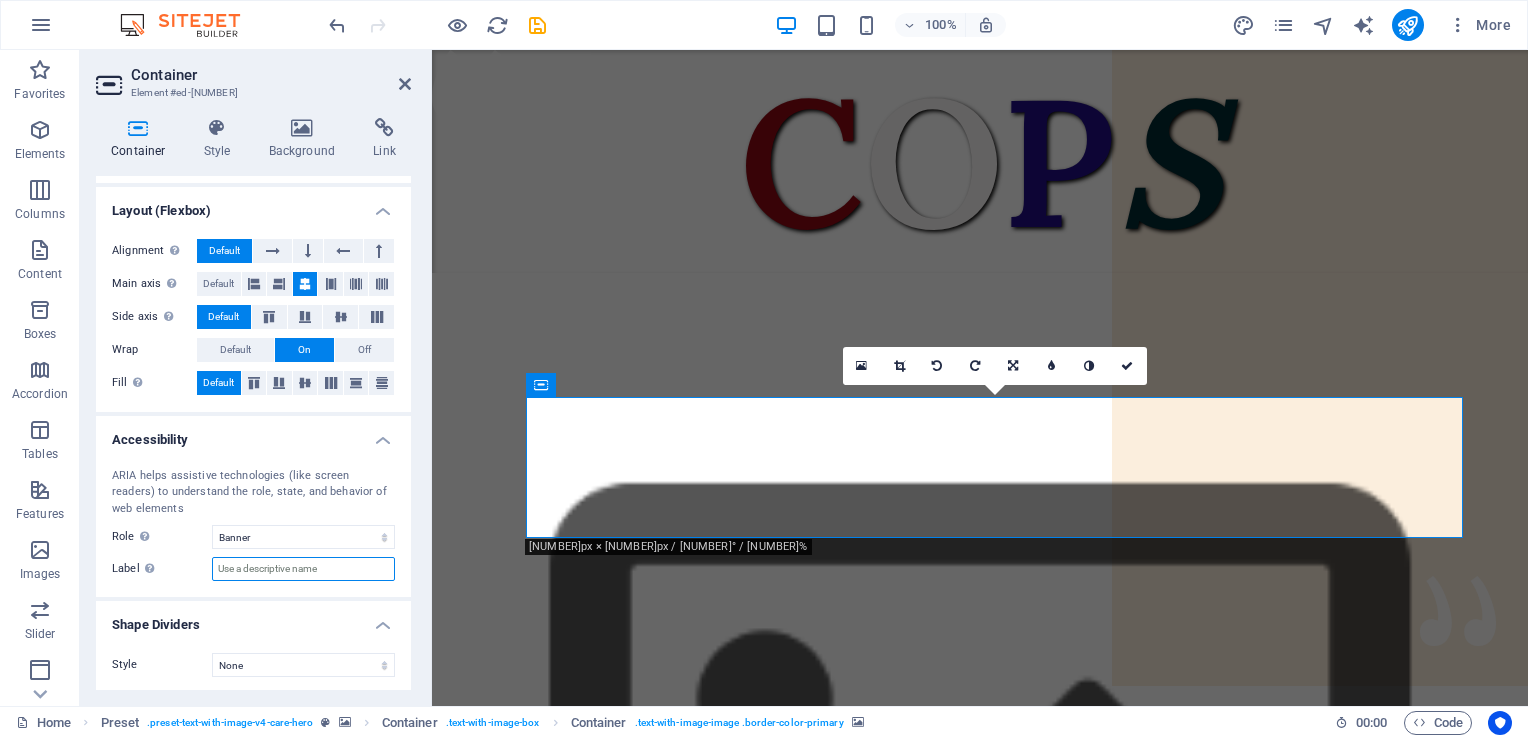 click on "Label Use the  ARIA label  to provide a clear and descriptive name for elements that aren not self-explanatory on their own." at bounding box center (303, 569) 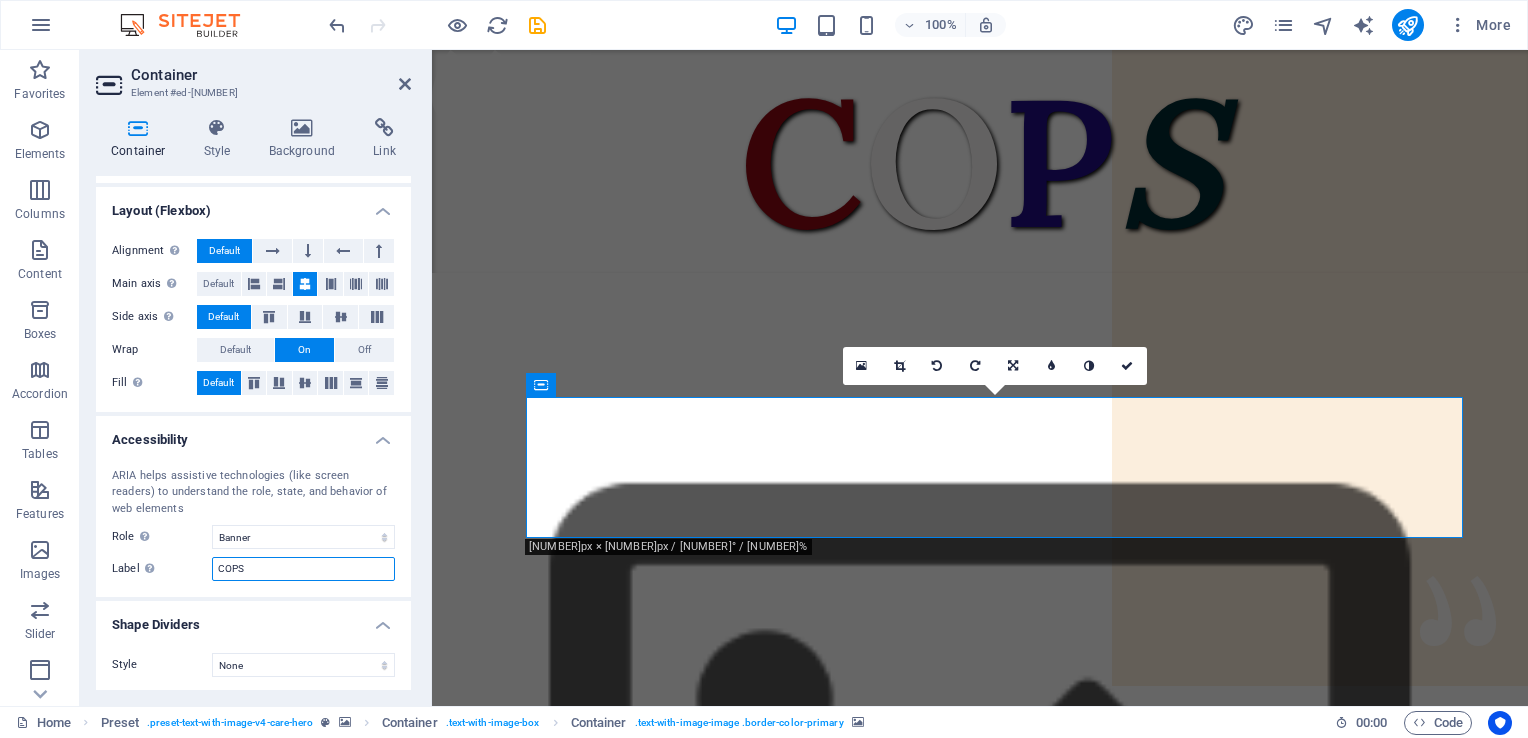 type on "COPS" 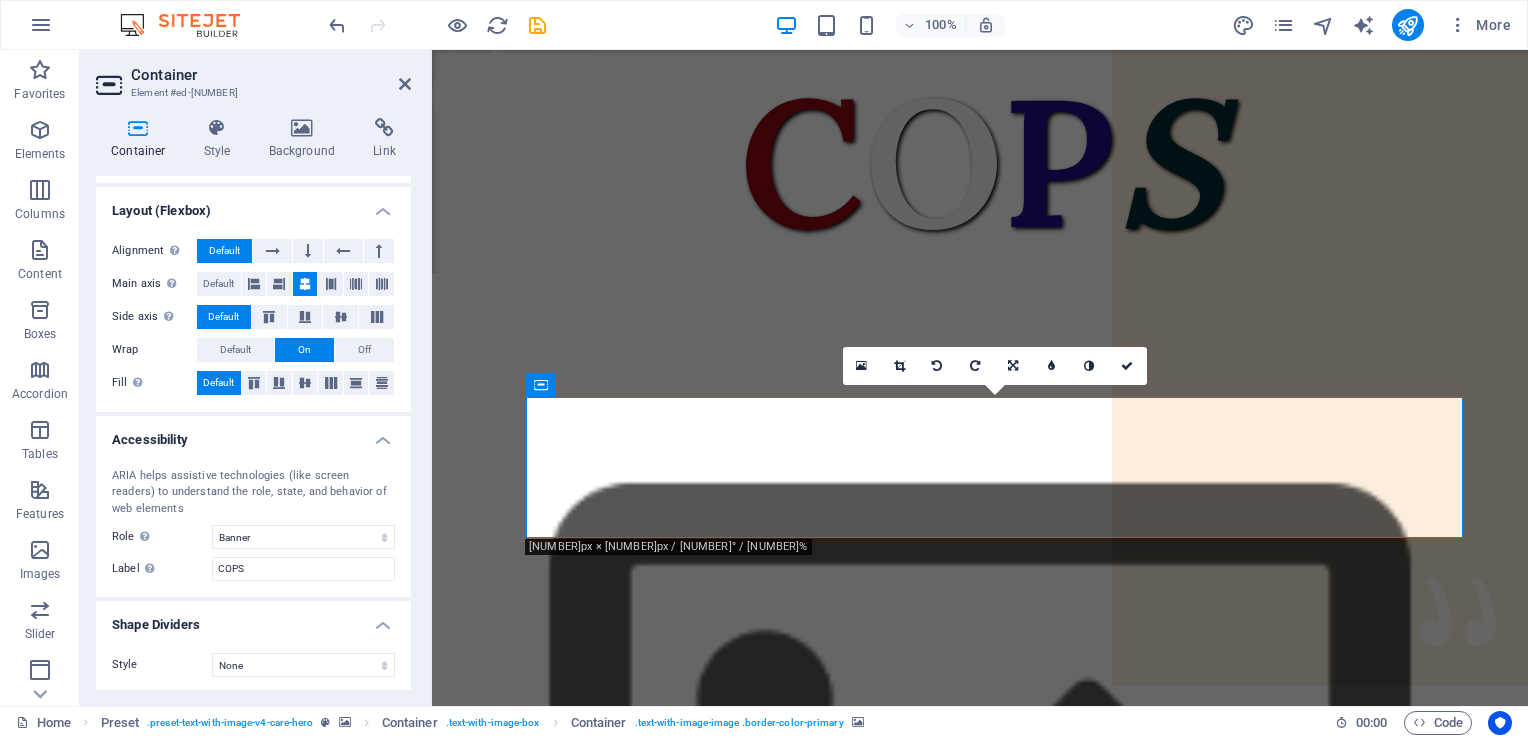 click on "Shape Dividers" at bounding box center [253, 619] 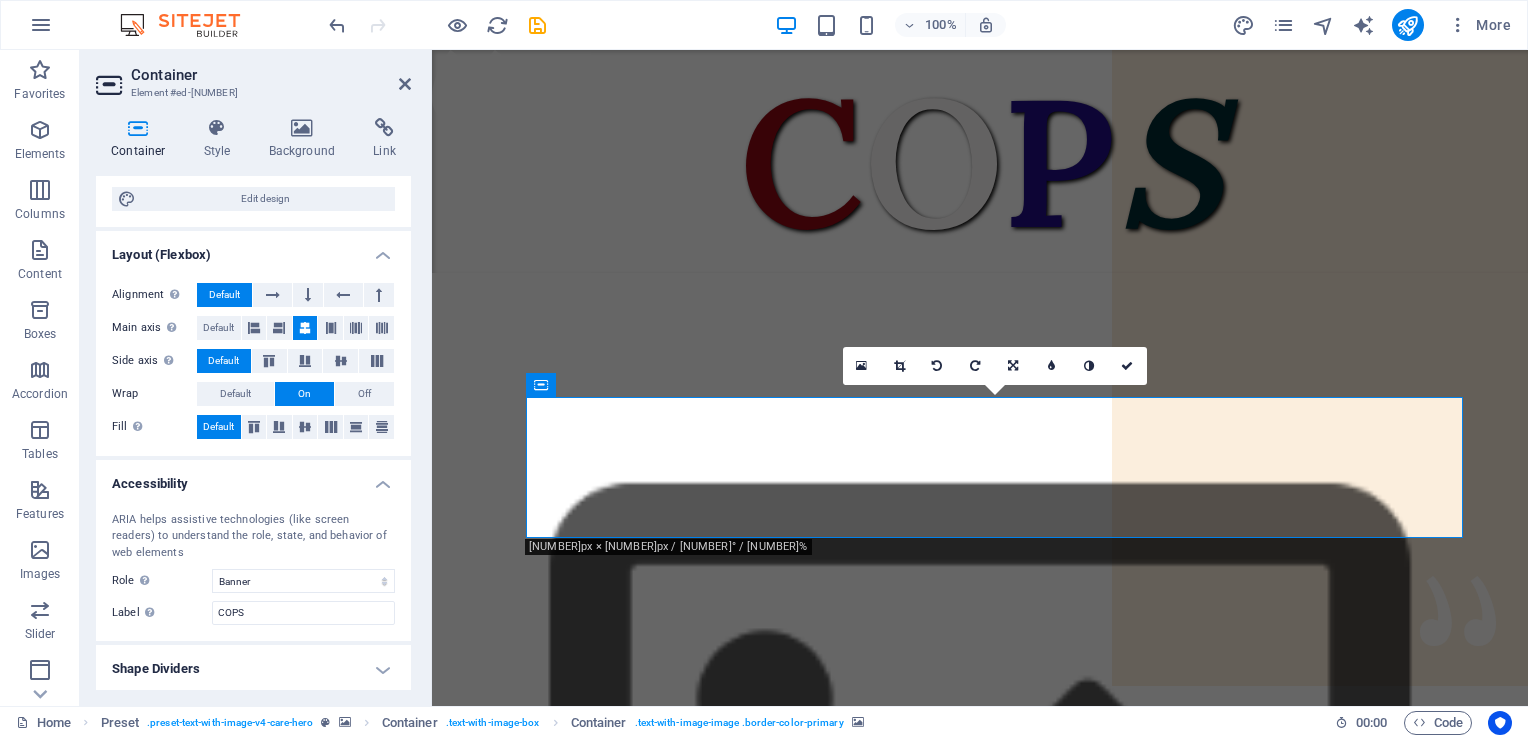 click on "Shape Dividers" at bounding box center [253, 669] 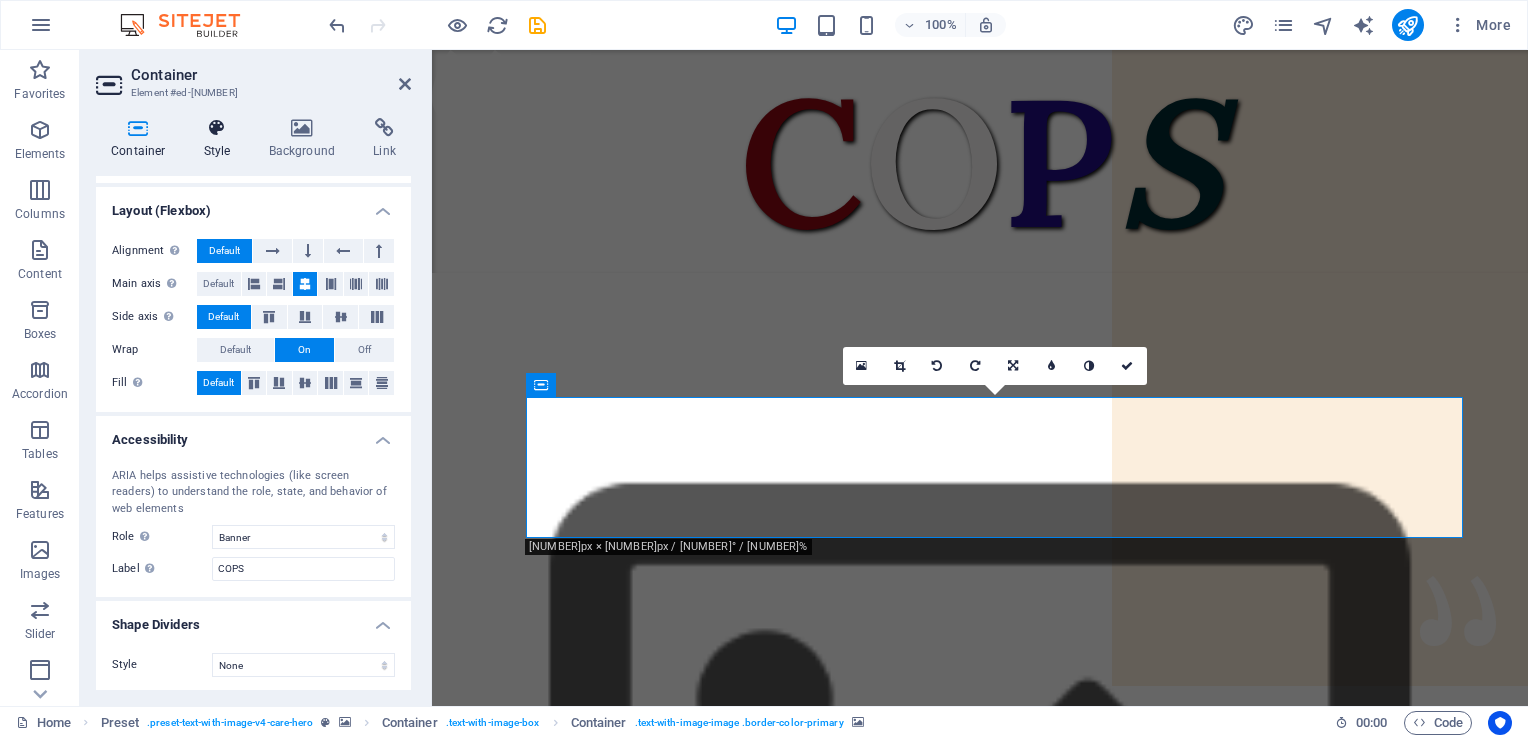 click at bounding box center (217, 128) 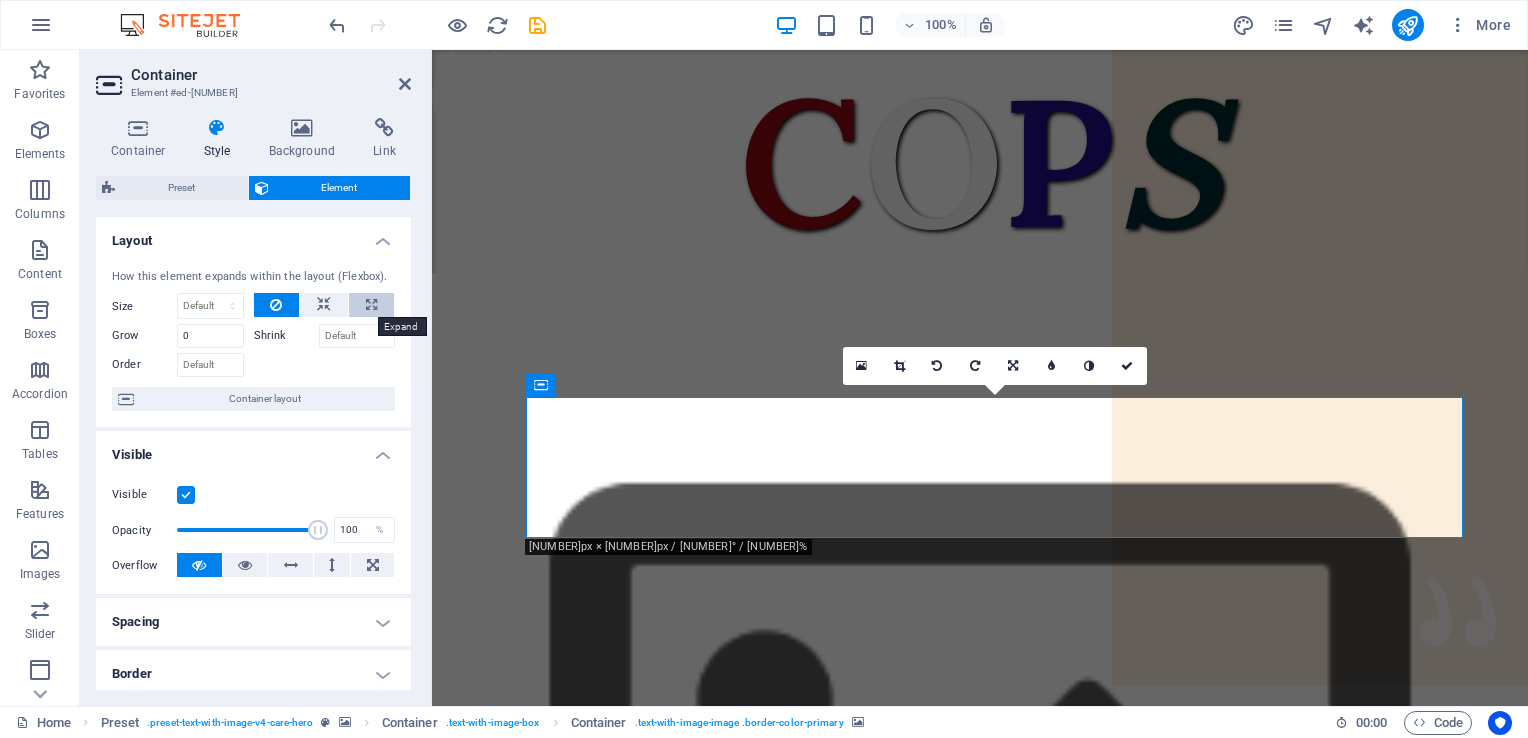 click at bounding box center [371, 305] 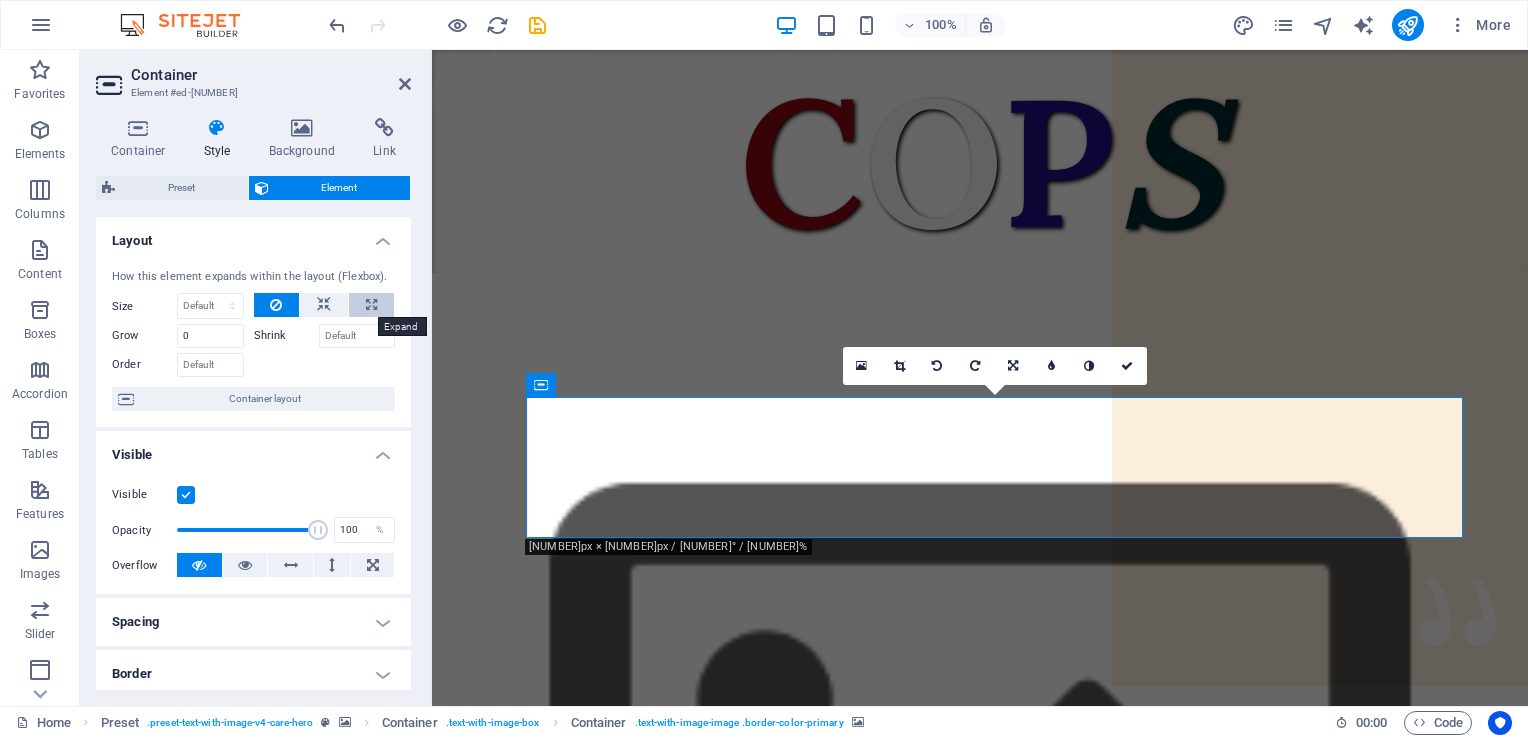 type on "100" 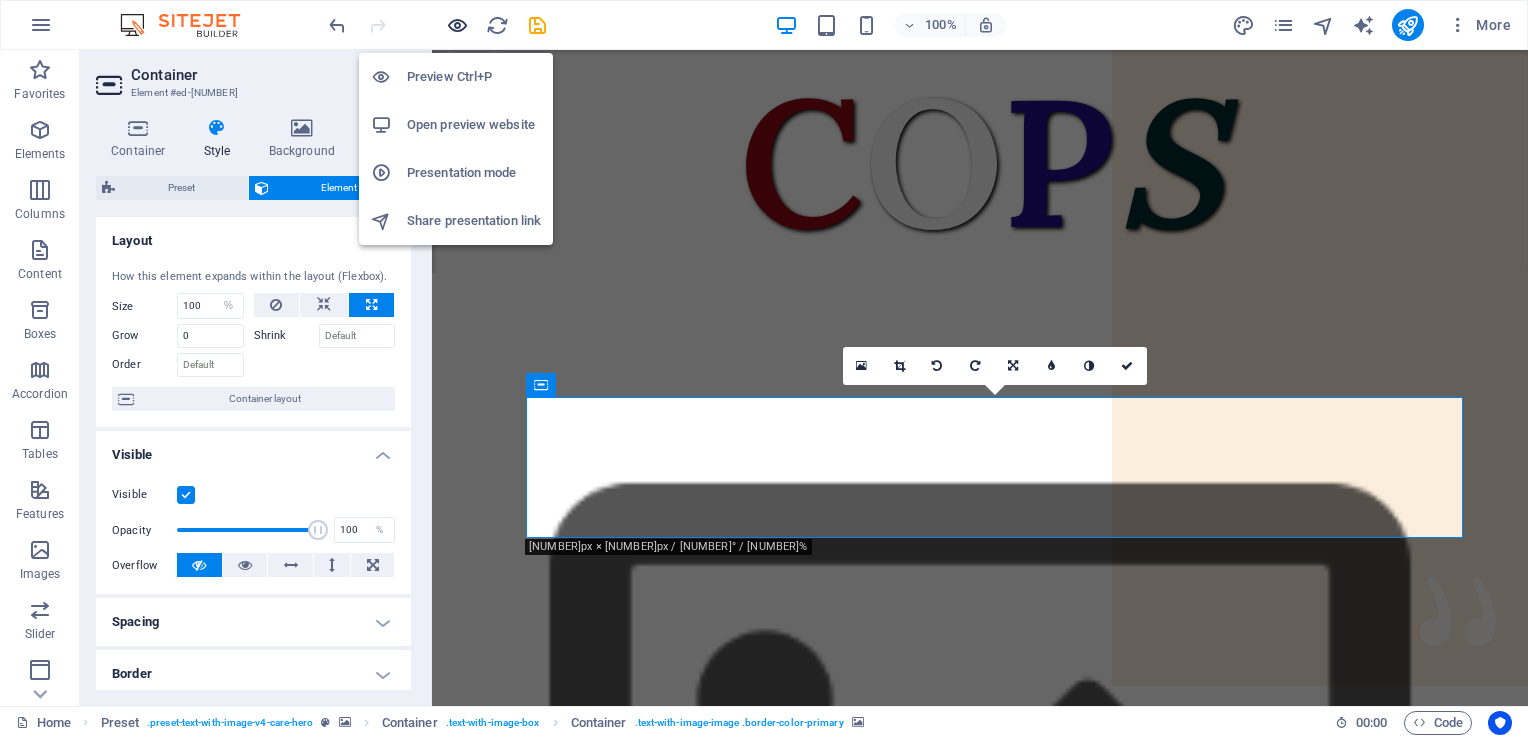 click at bounding box center [457, 25] 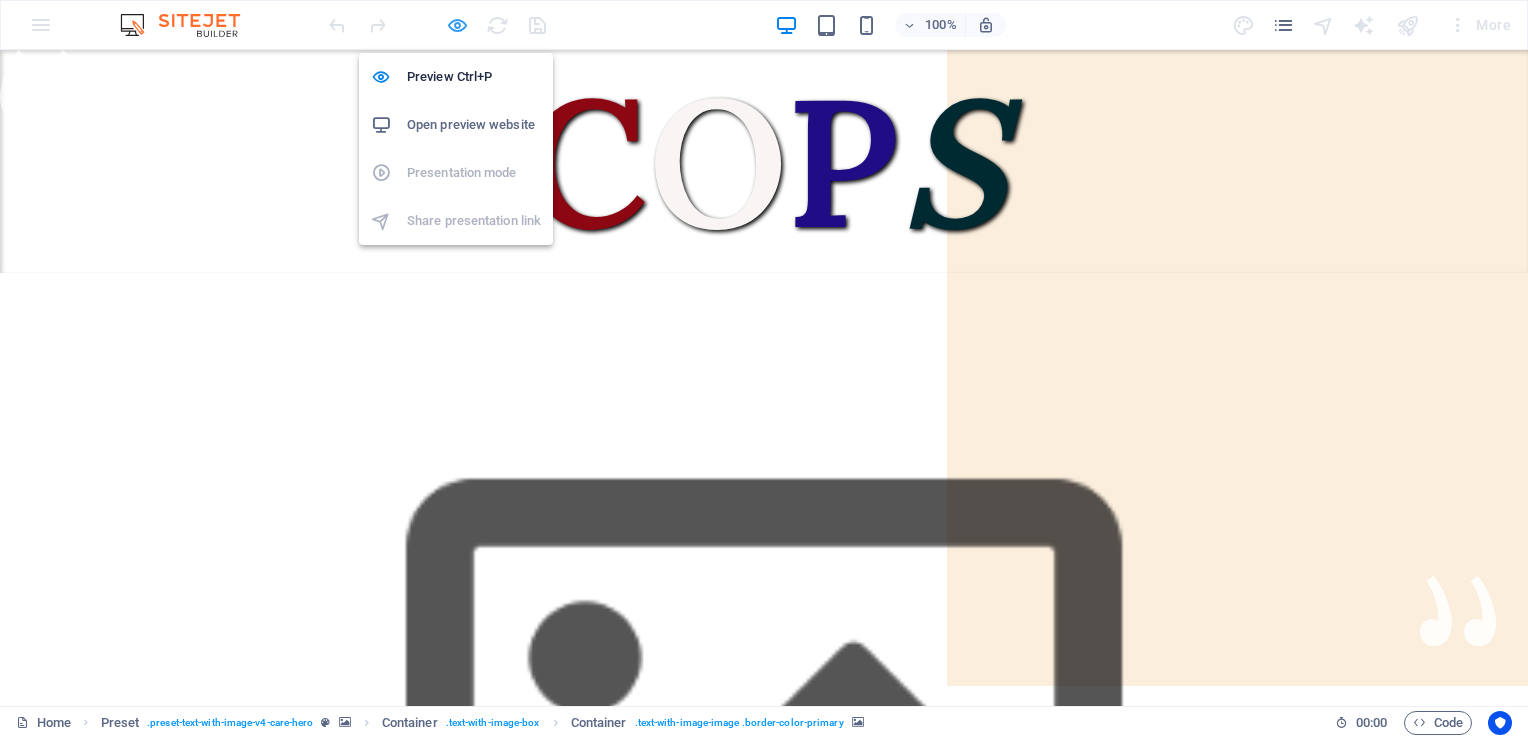 click at bounding box center [457, 25] 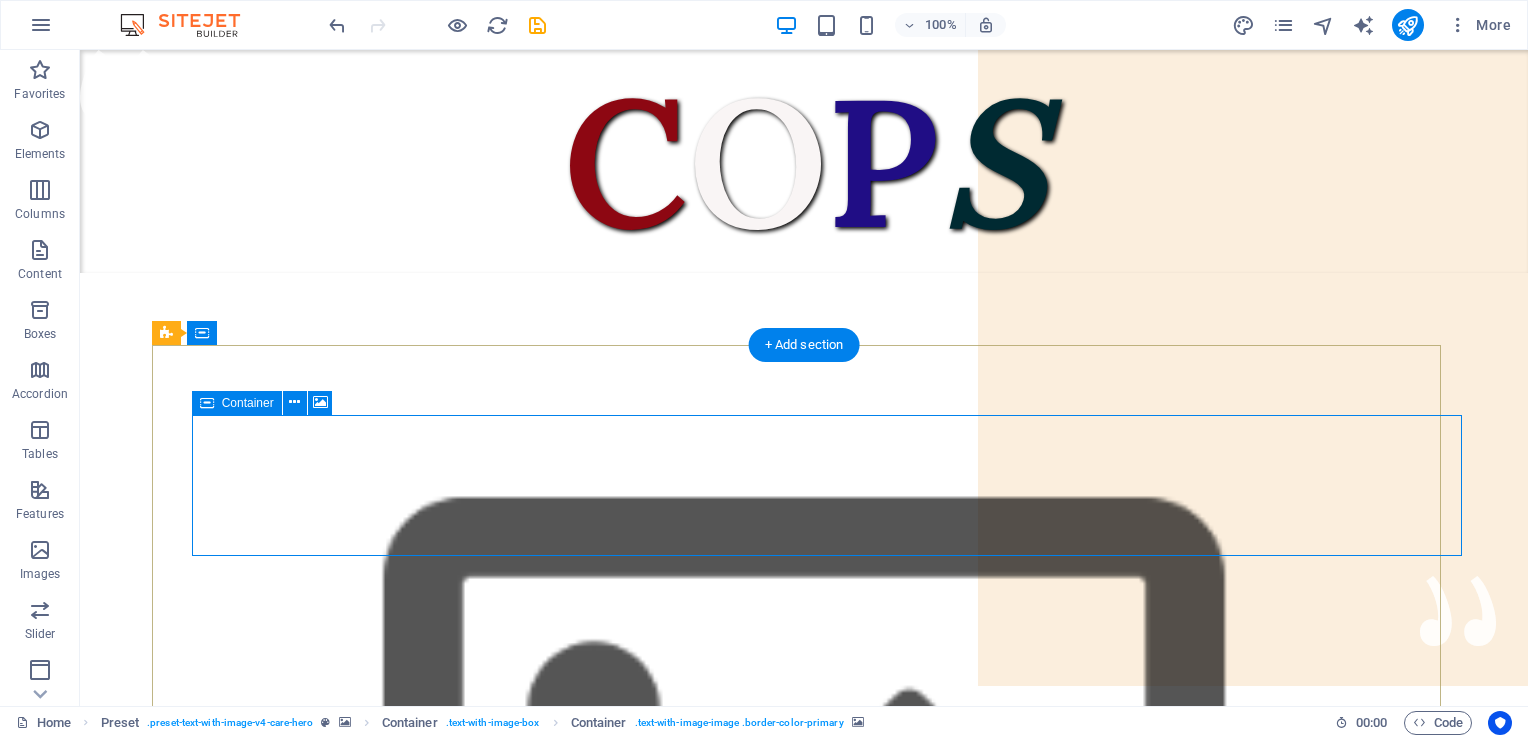 click on "Drop content here or  Add elements  Paste clipboard" at bounding box center [834, 1574] 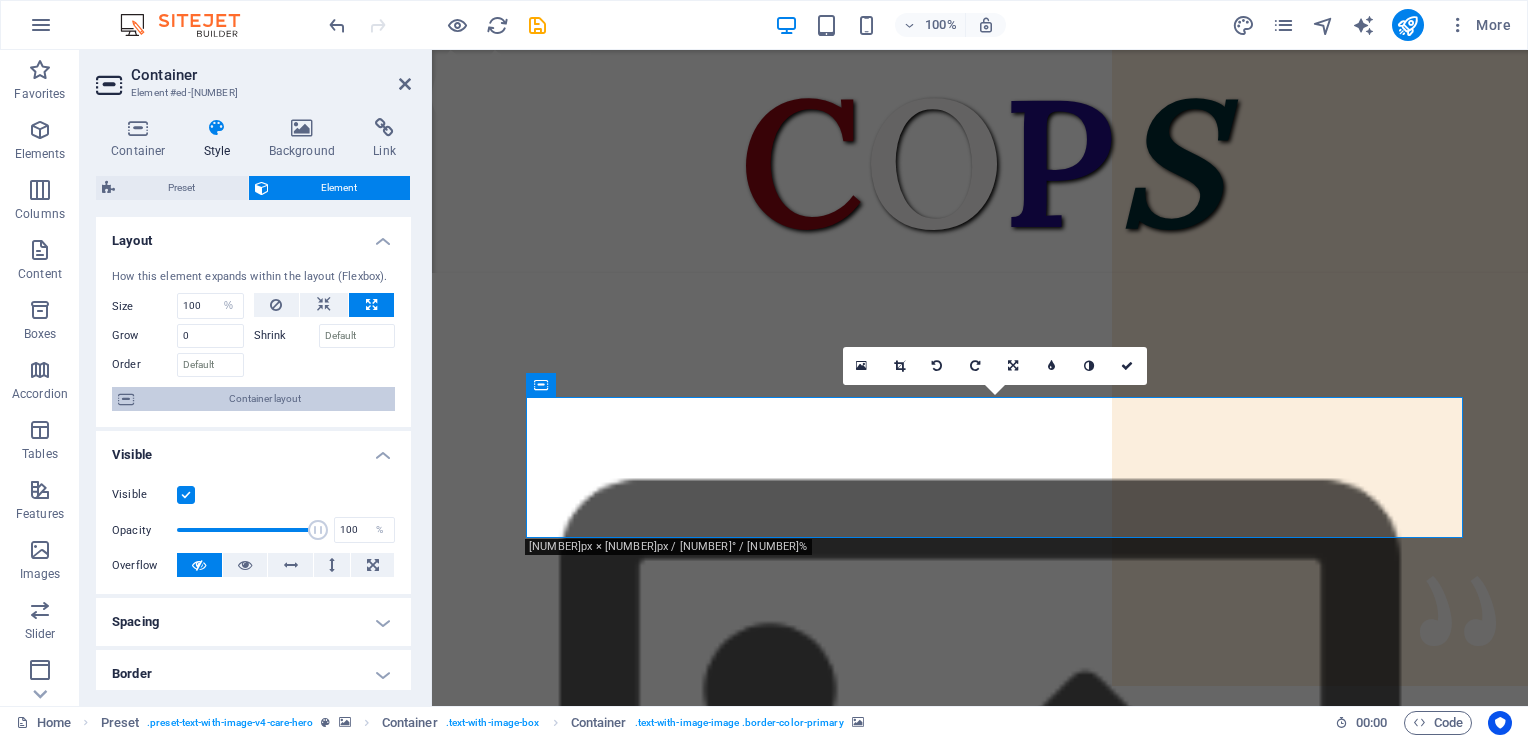 click on "Container layout" at bounding box center (264, 399) 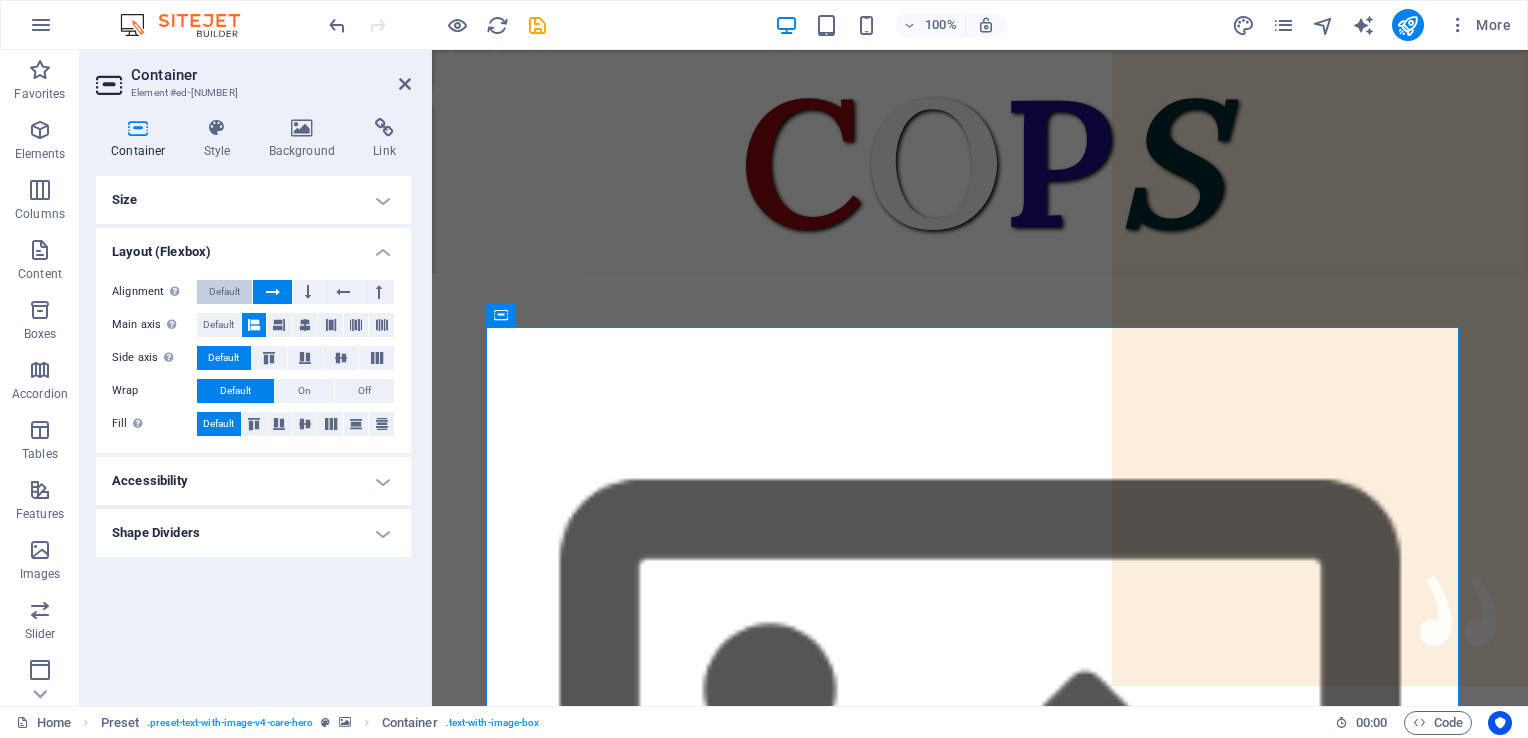 click on "Default" at bounding box center [224, 292] 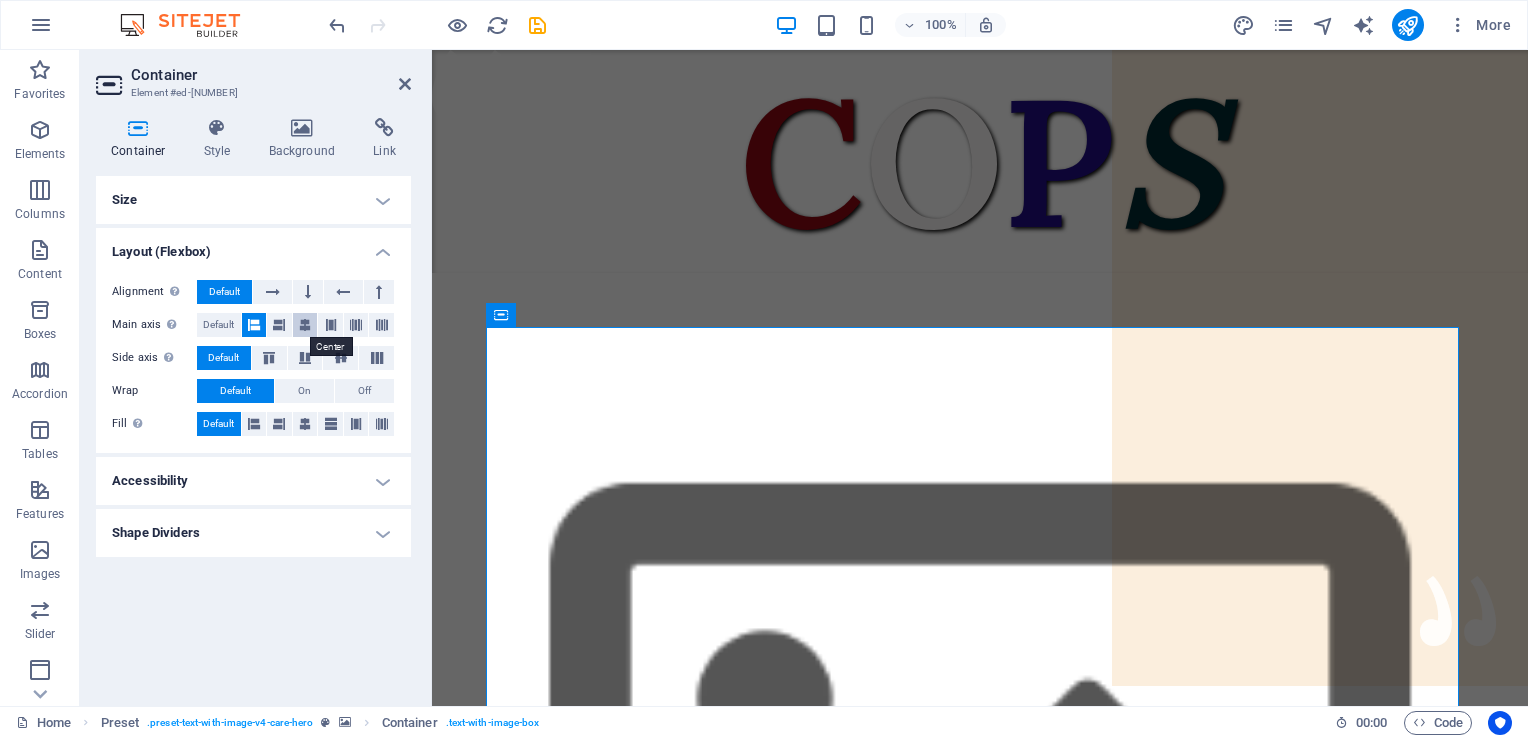 click at bounding box center (305, 325) 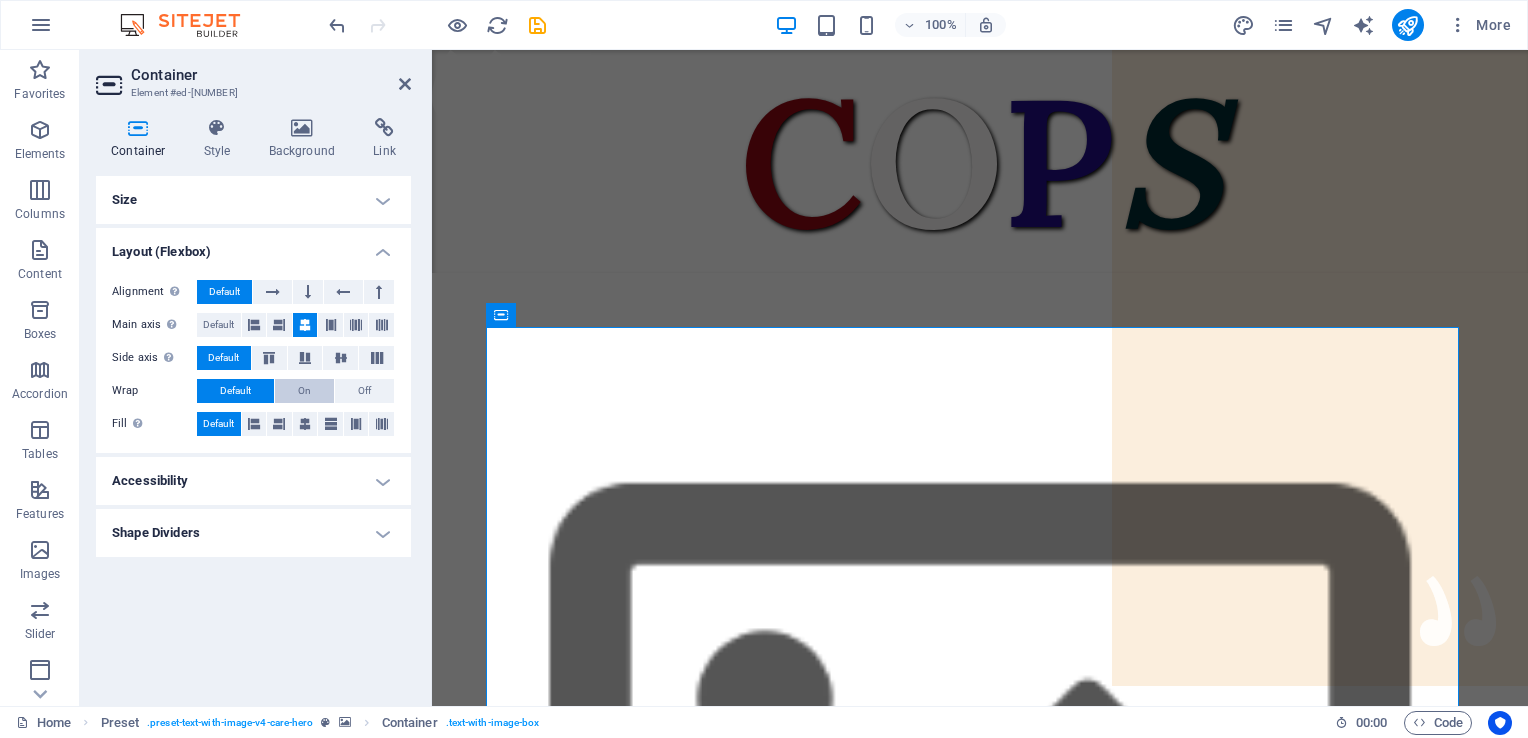 click on "On" at bounding box center [304, 391] 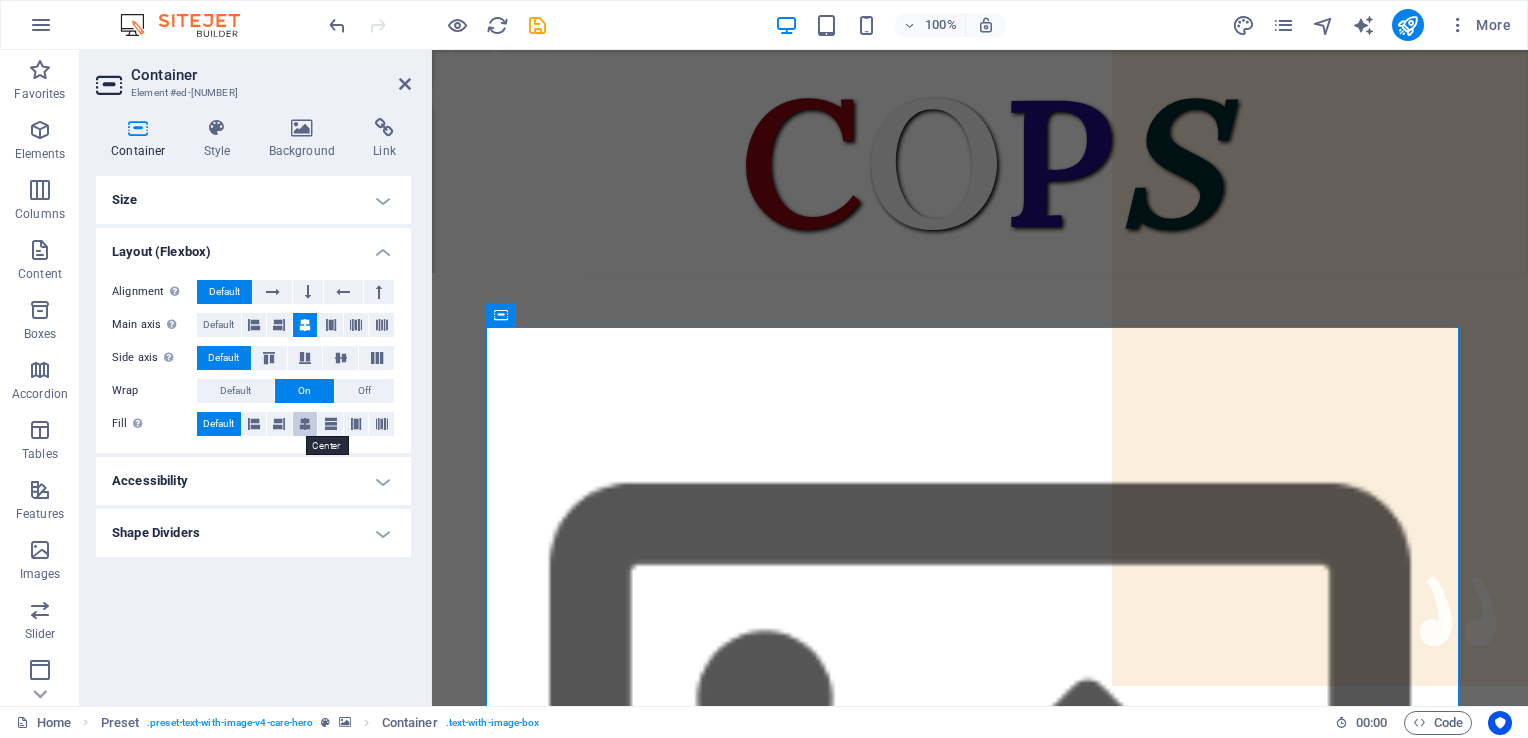 click at bounding box center [305, 424] 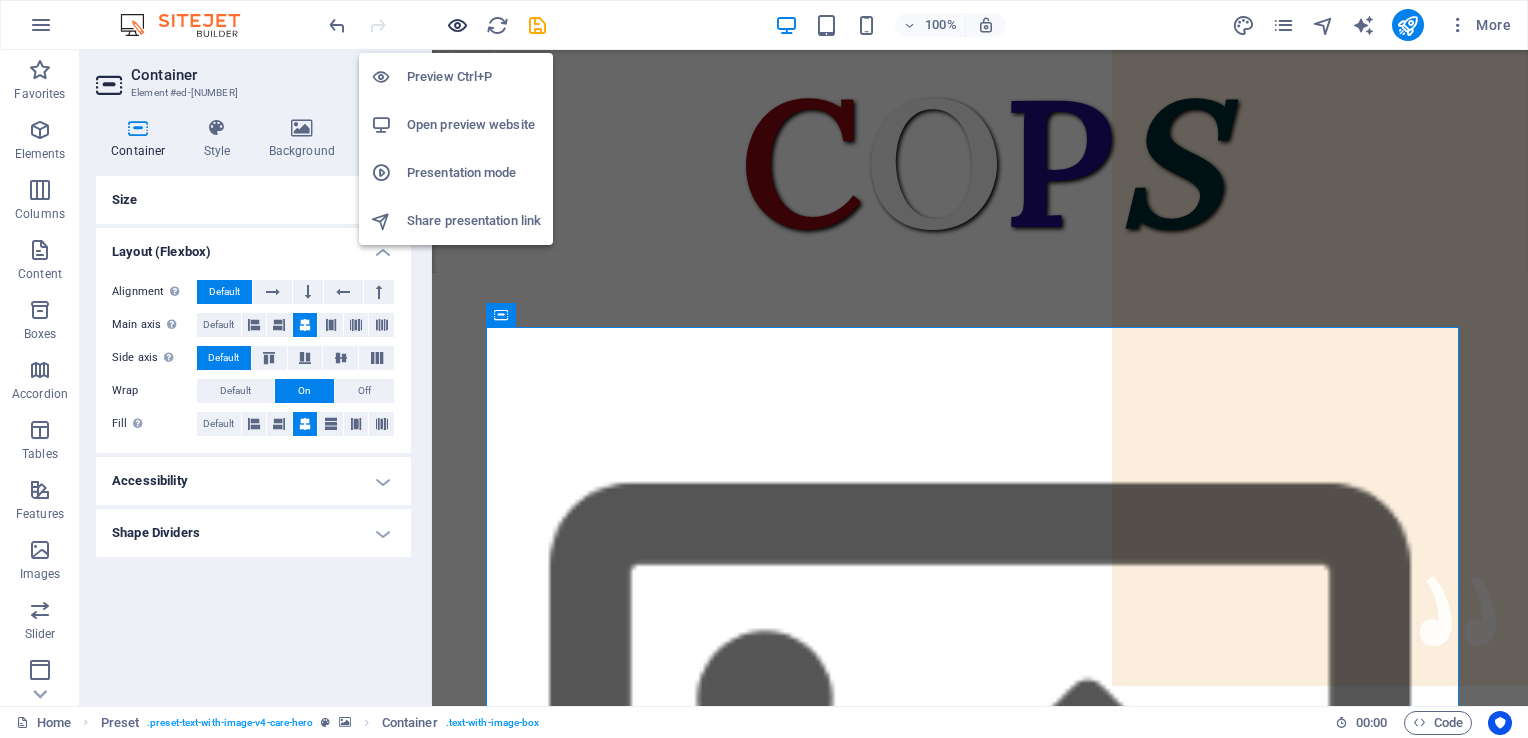 click at bounding box center (457, 25) 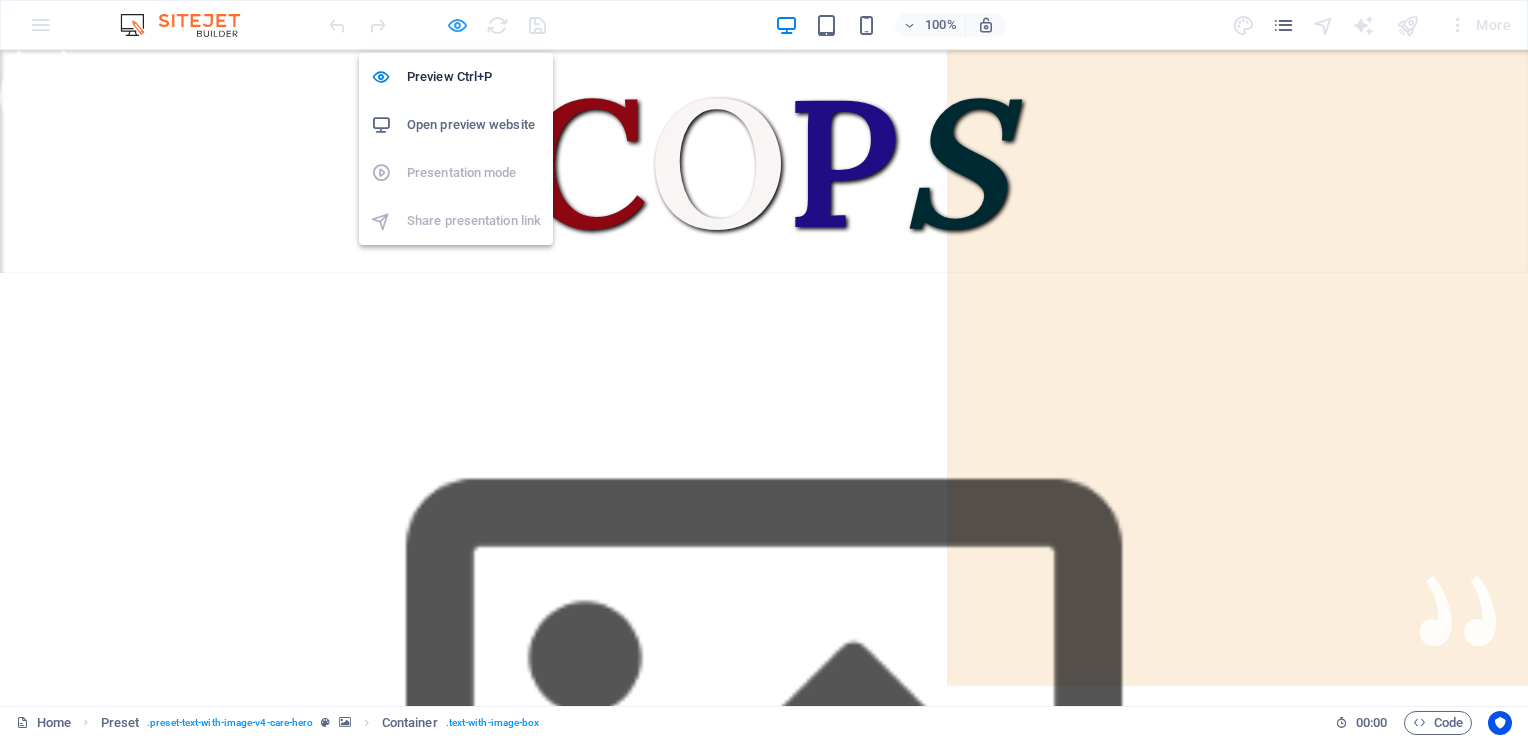 click at bounding box center (457, 25) 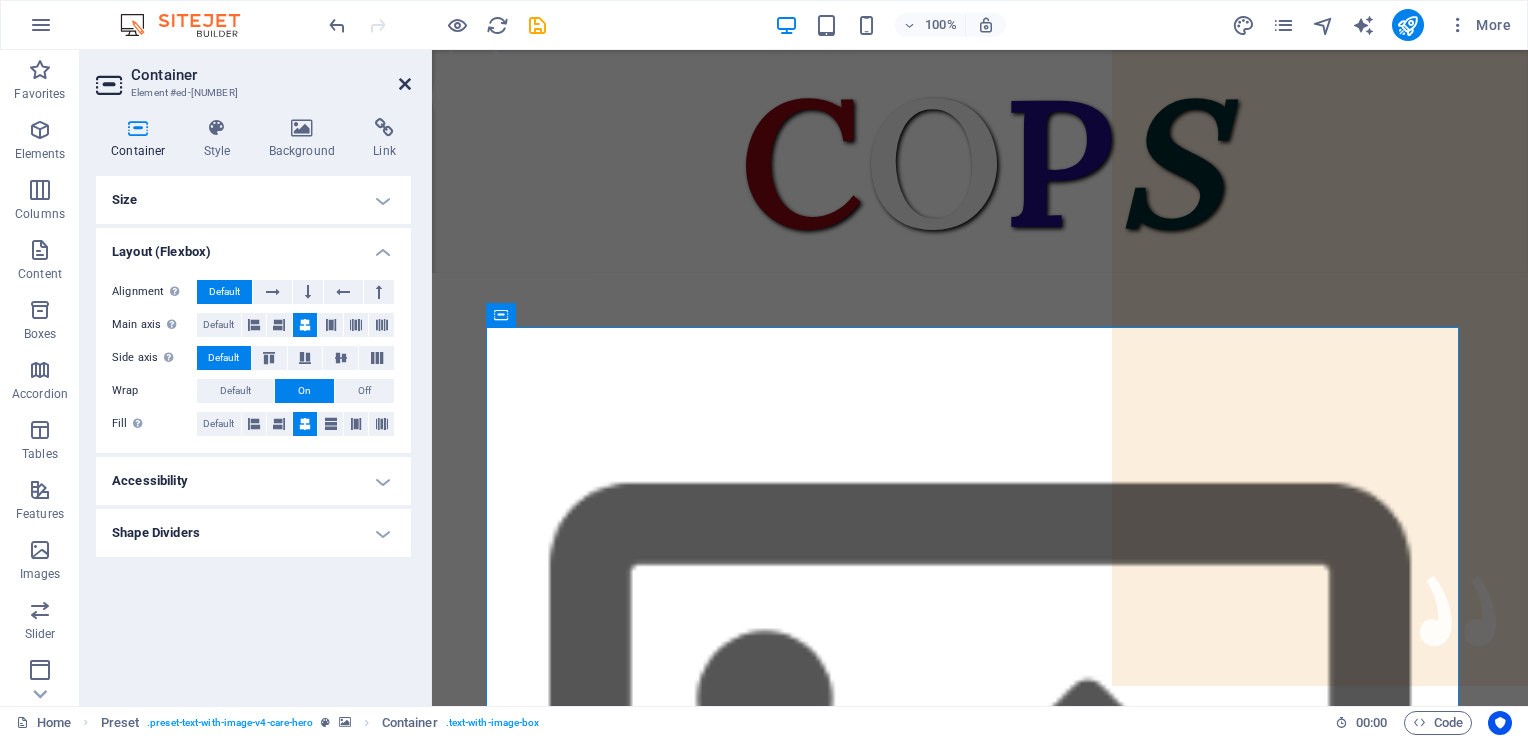 click at bounding box center (405, 84) 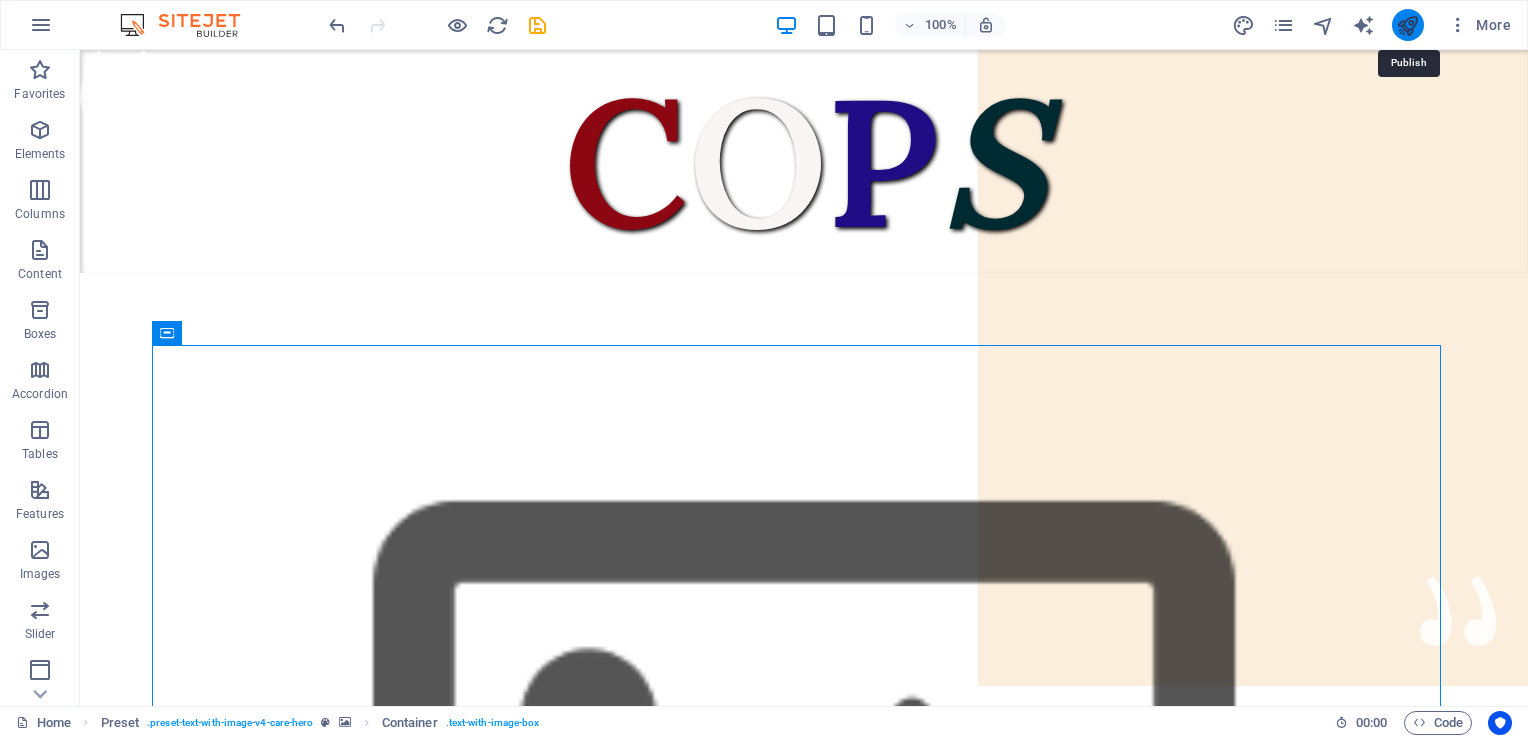 click at bounding box center [1407, 25] 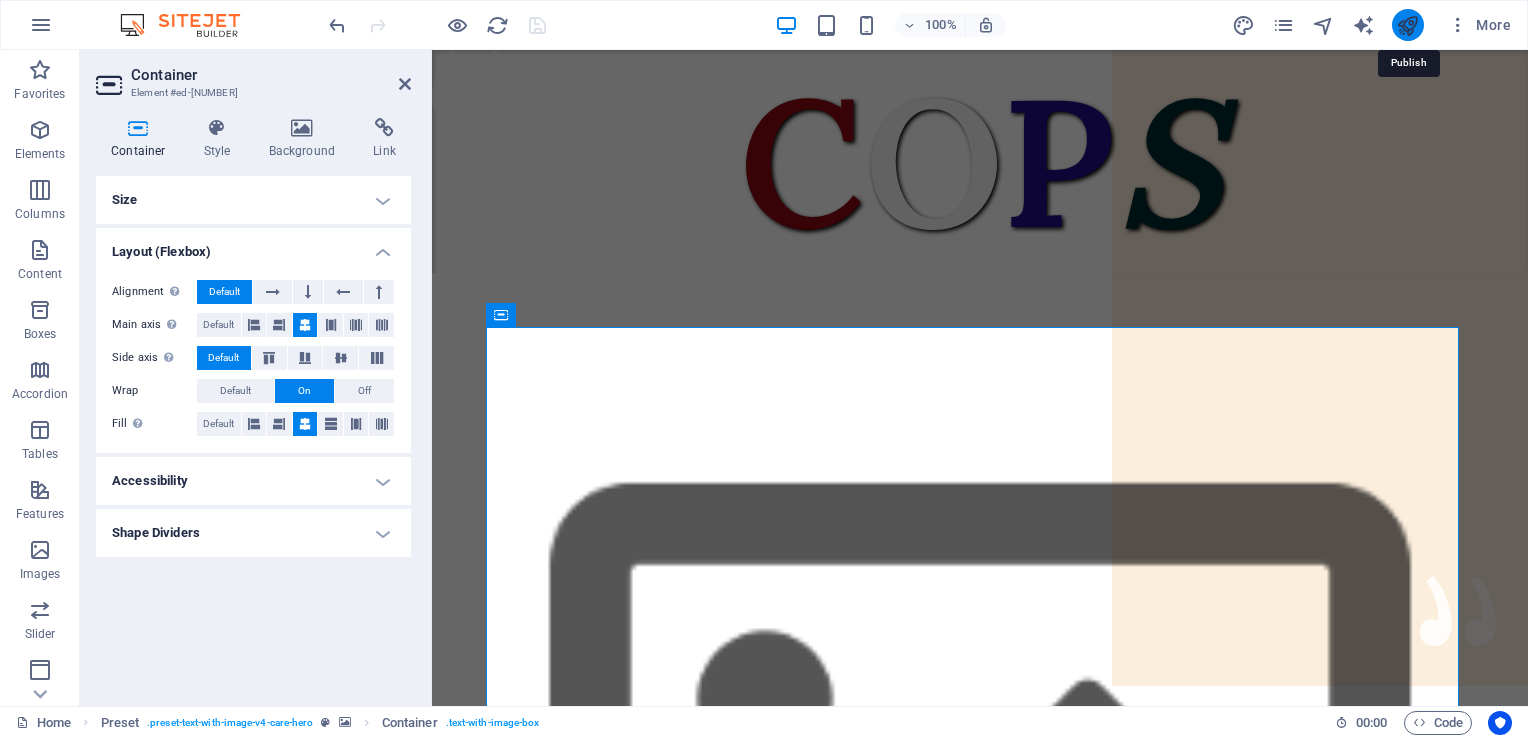 click at bounding box center [1407, 25] 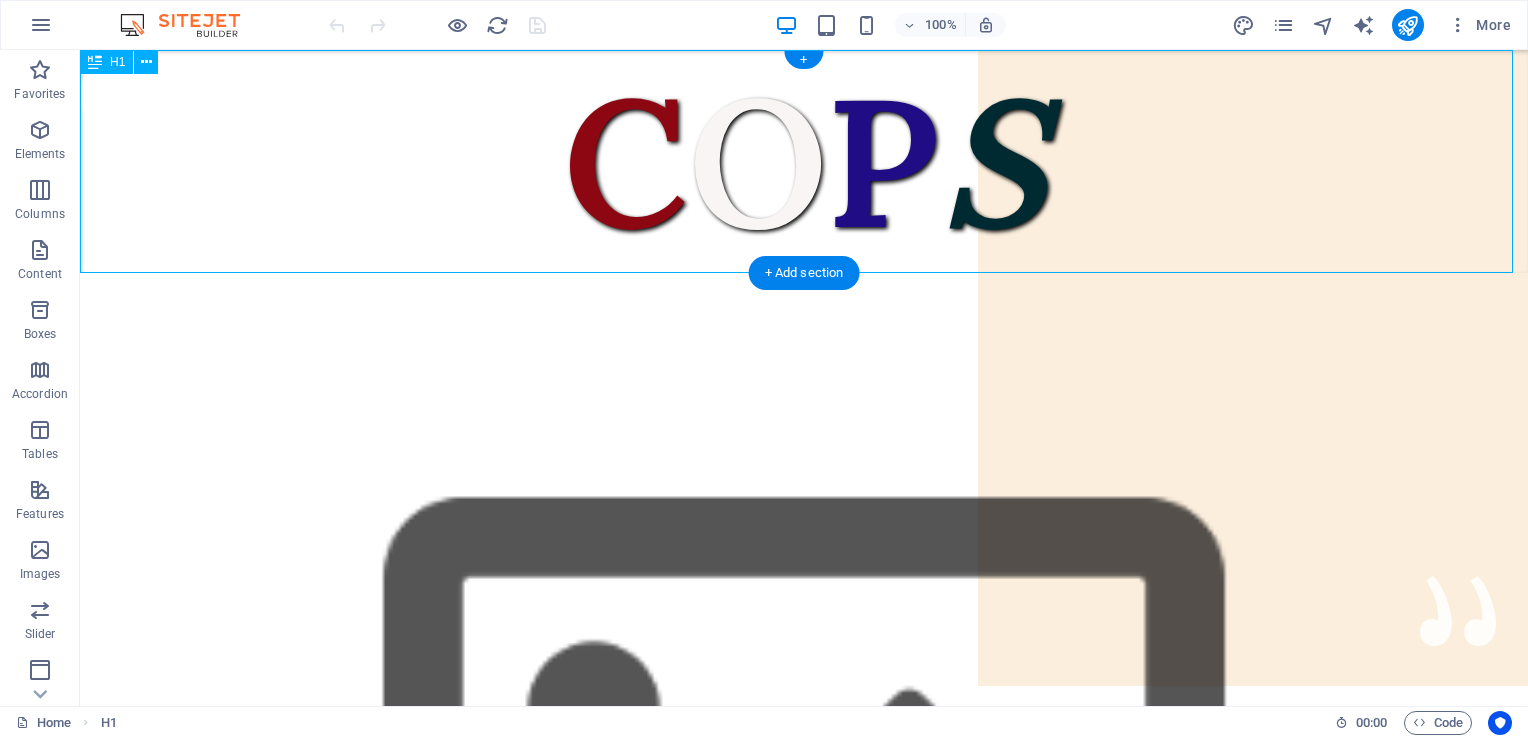 scroll, scrollTop: 0, scrollLeft: 0, axis: both 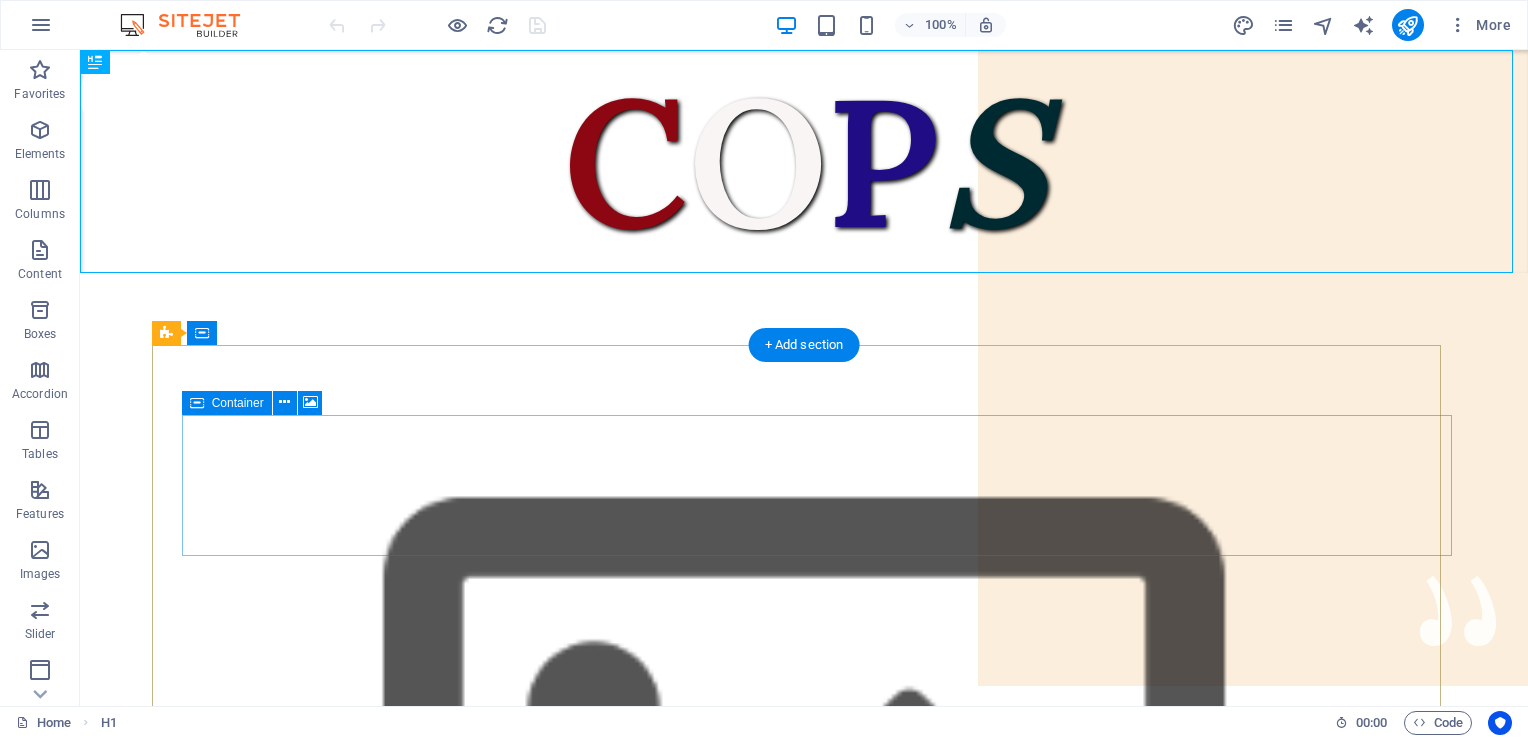 click on "Drop content here or  Add elements  Paste clipboard" at bounding box center [834, 1574] 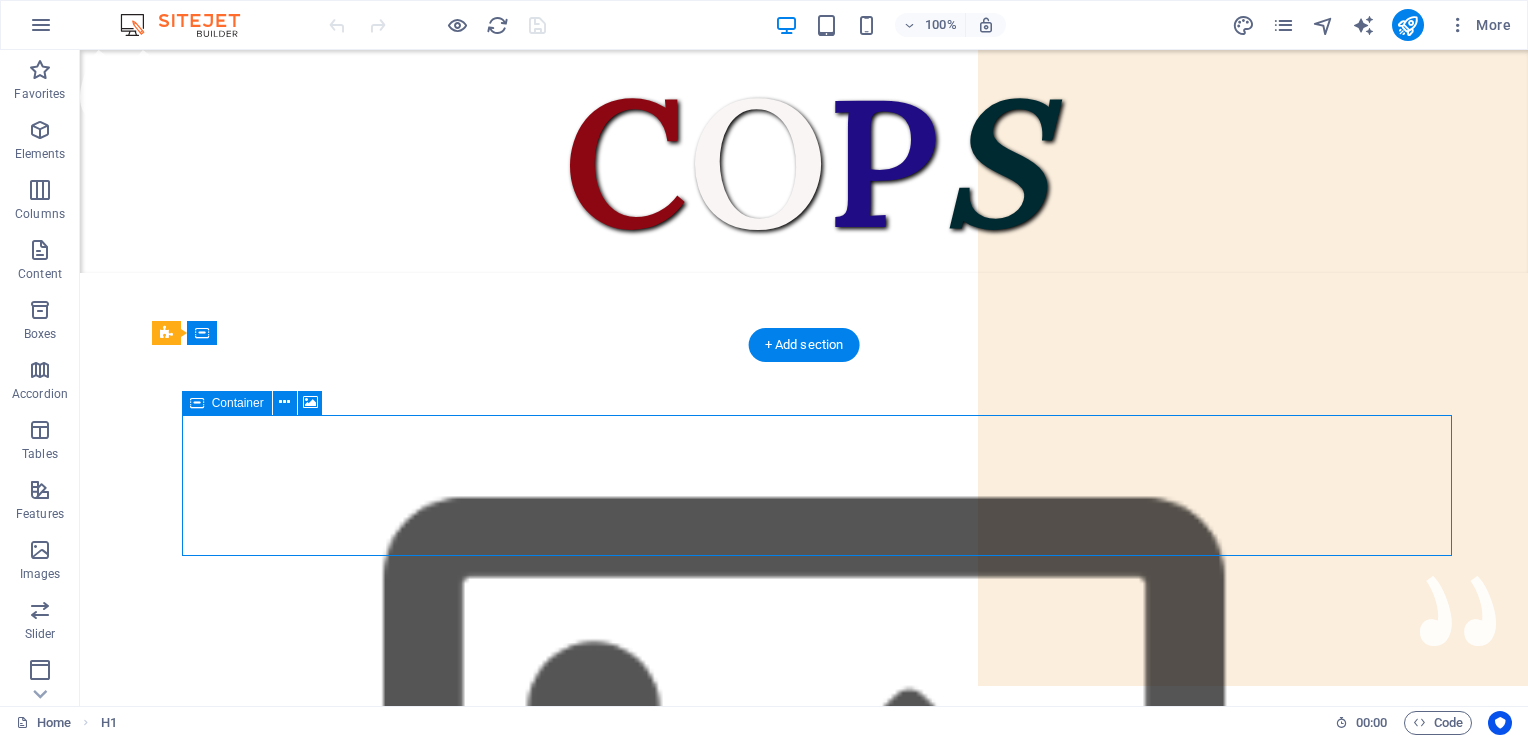 click on "Drop content here or  Add elements  Paste clipboard" at bounding box center [834, 1574] 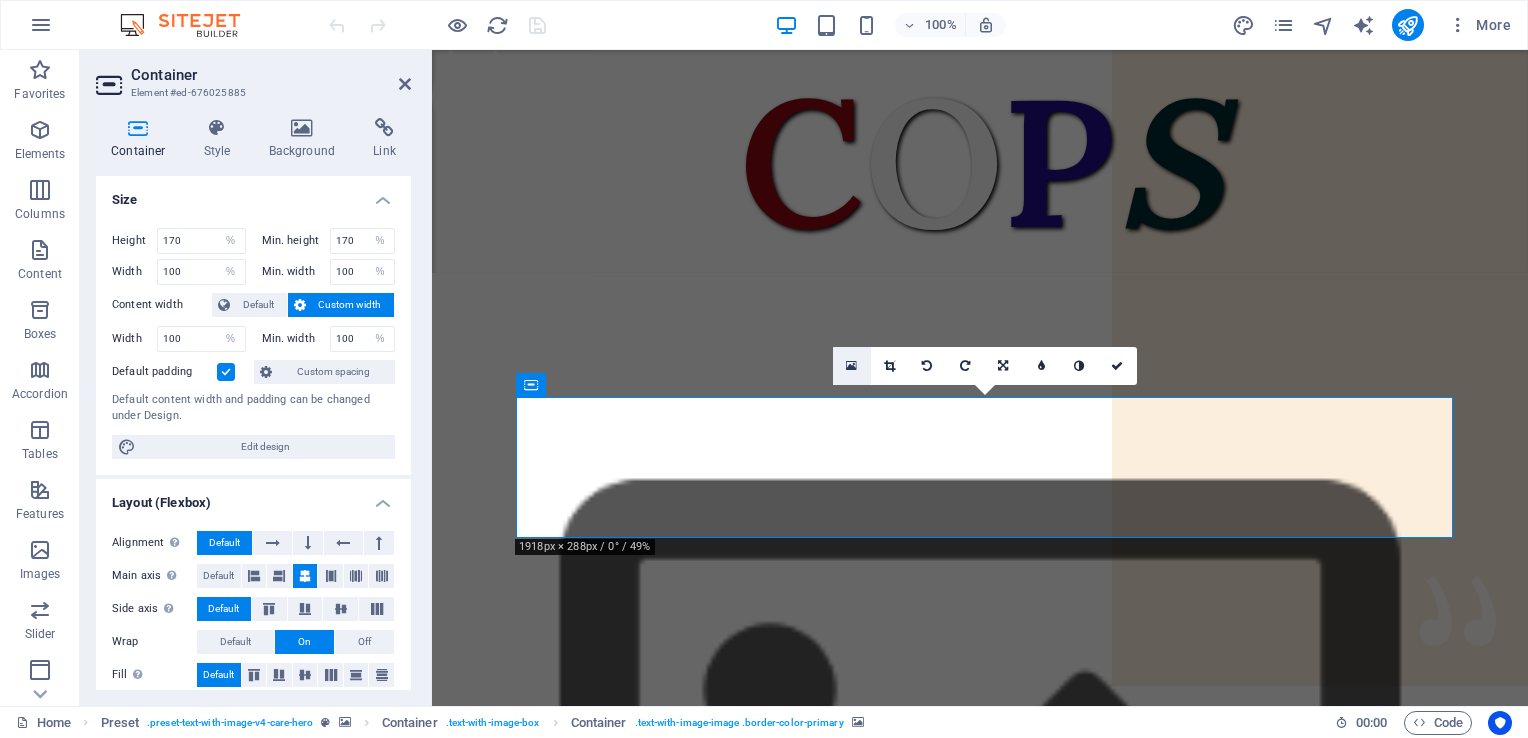 click at bounding box center [852, 366] 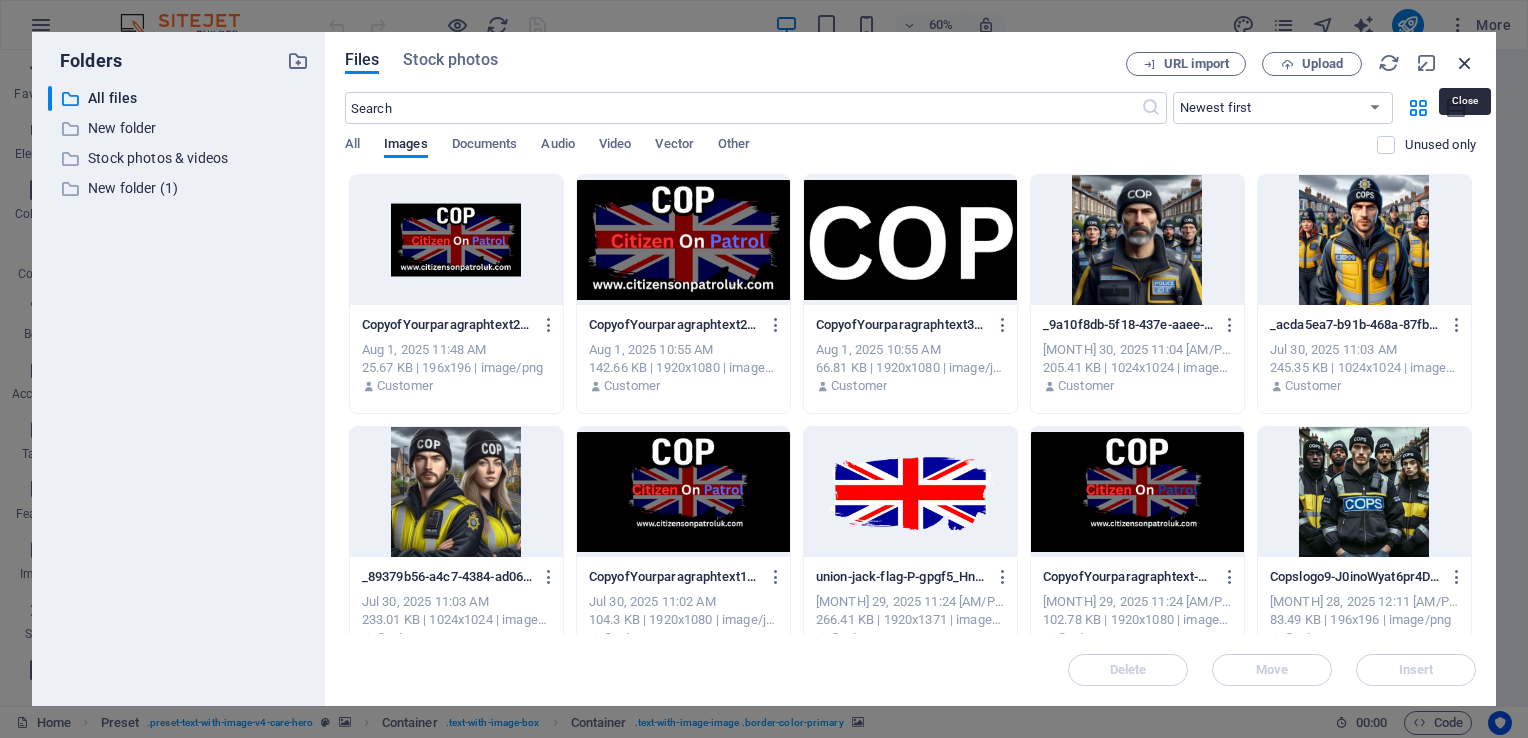 click at bounding box center [1465, 63] 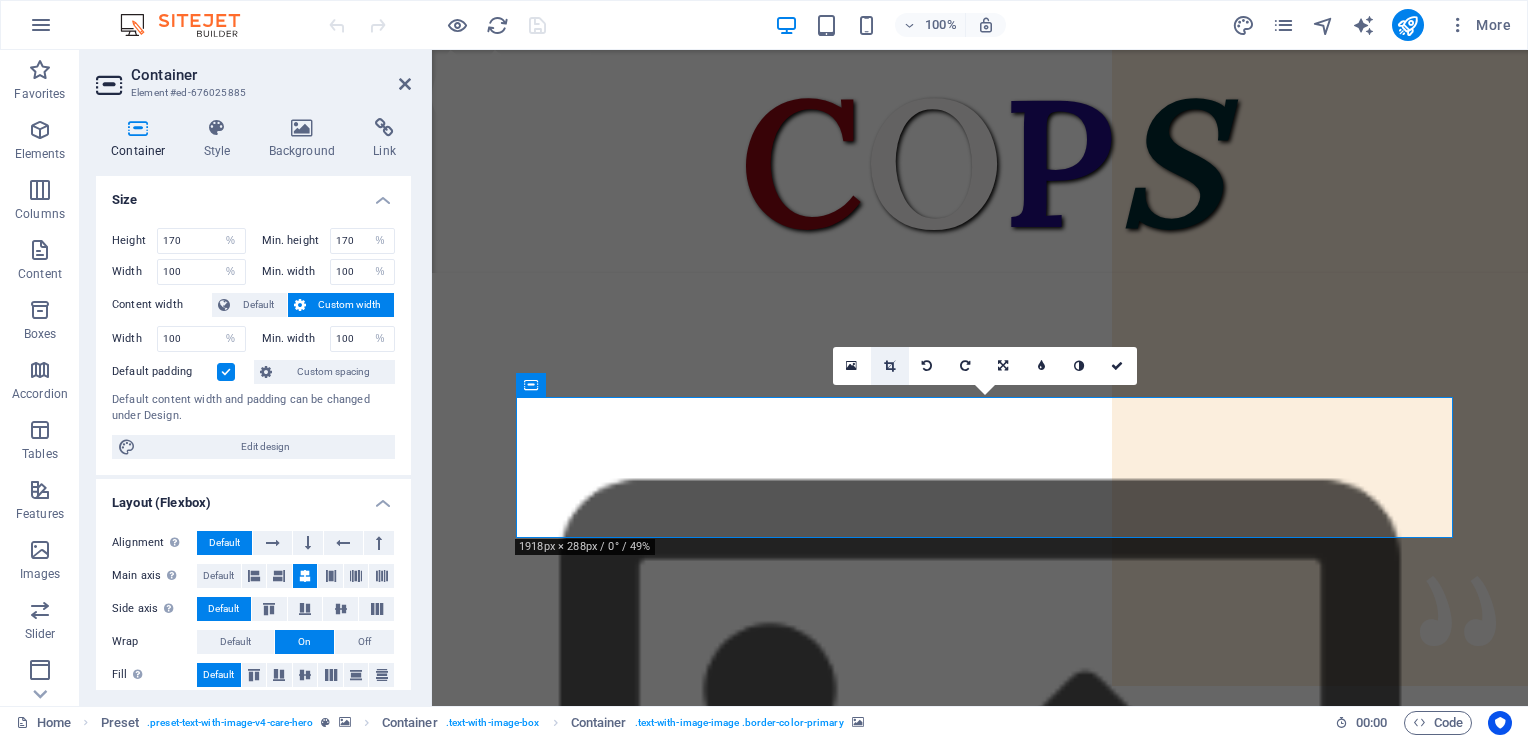 click at bounding box center (889, 366) 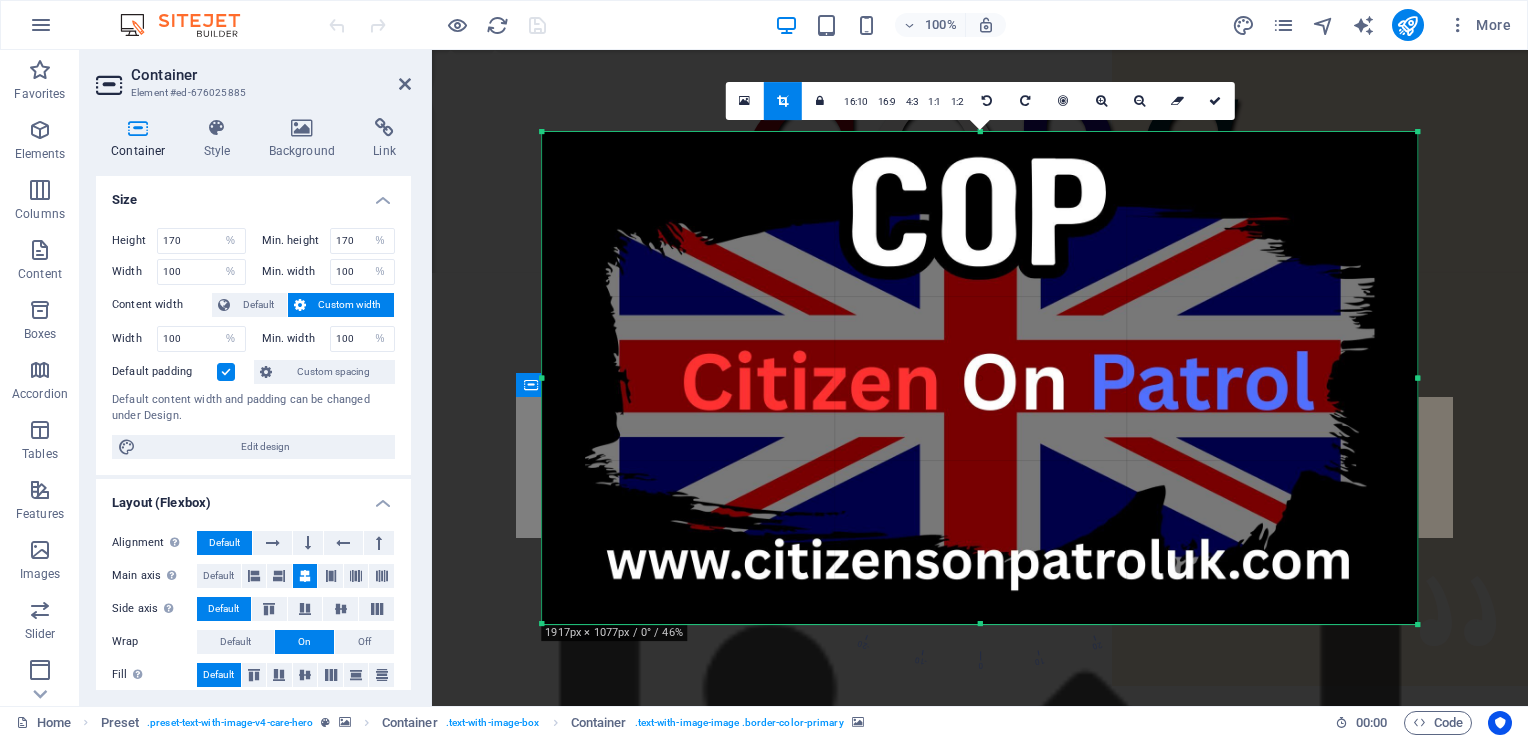 drag, startPoint x: 985, startPoint y: 621, endPoint x: 985, endPoint y: 580, distance: 41 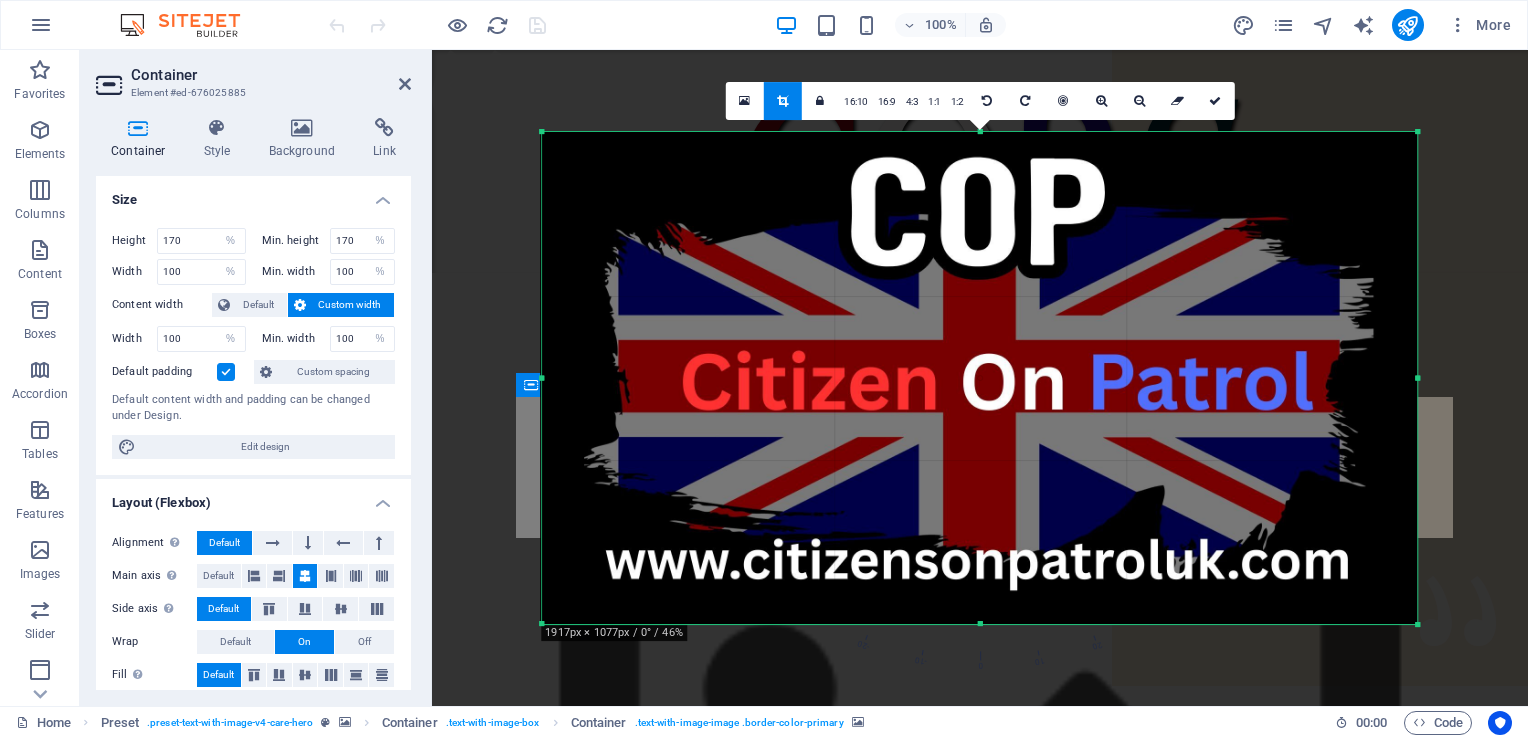drag, startPoint x: 985, startPoint y: 580, endPoint x: 940, endPoint y: 534, distance: 64.3506 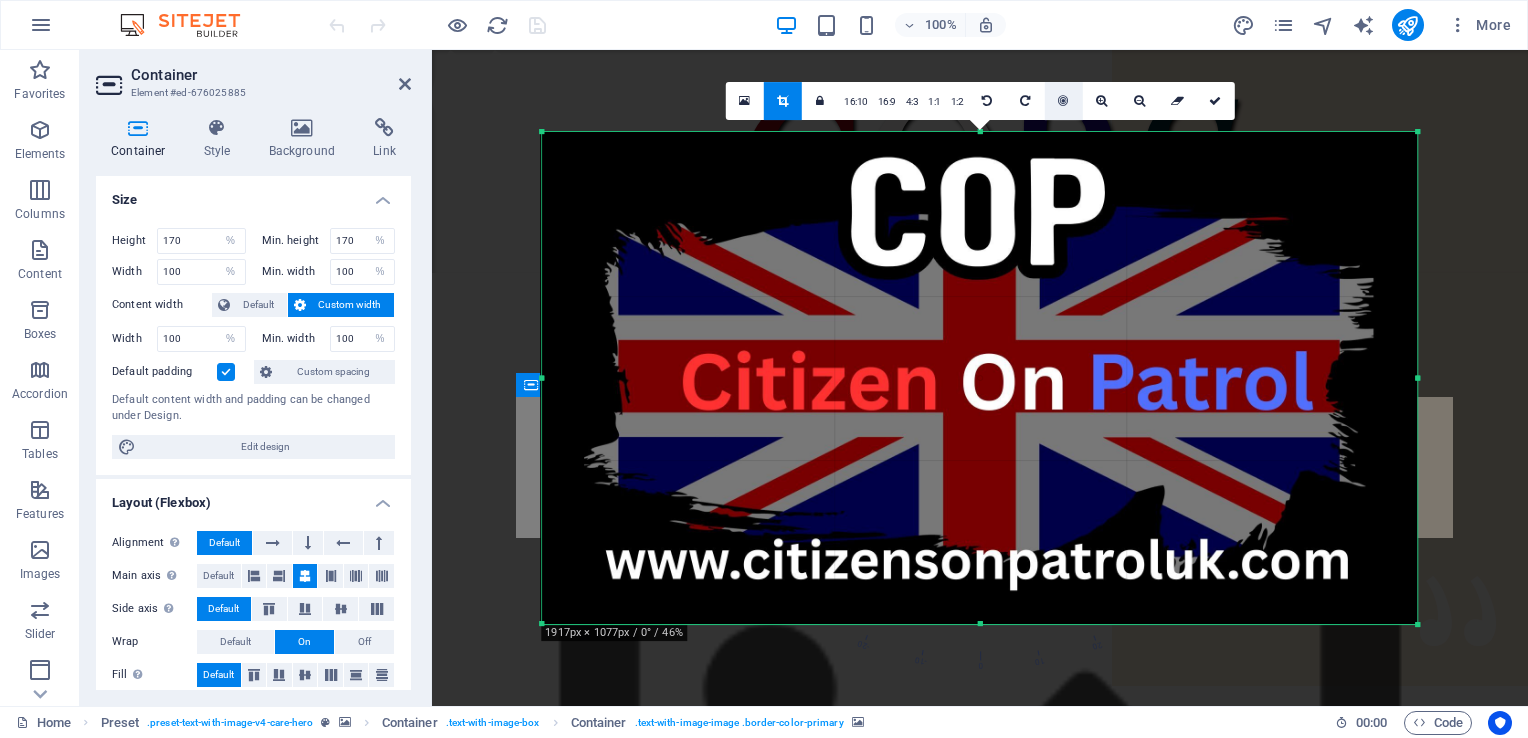 click at bounding box center (1063, 101) 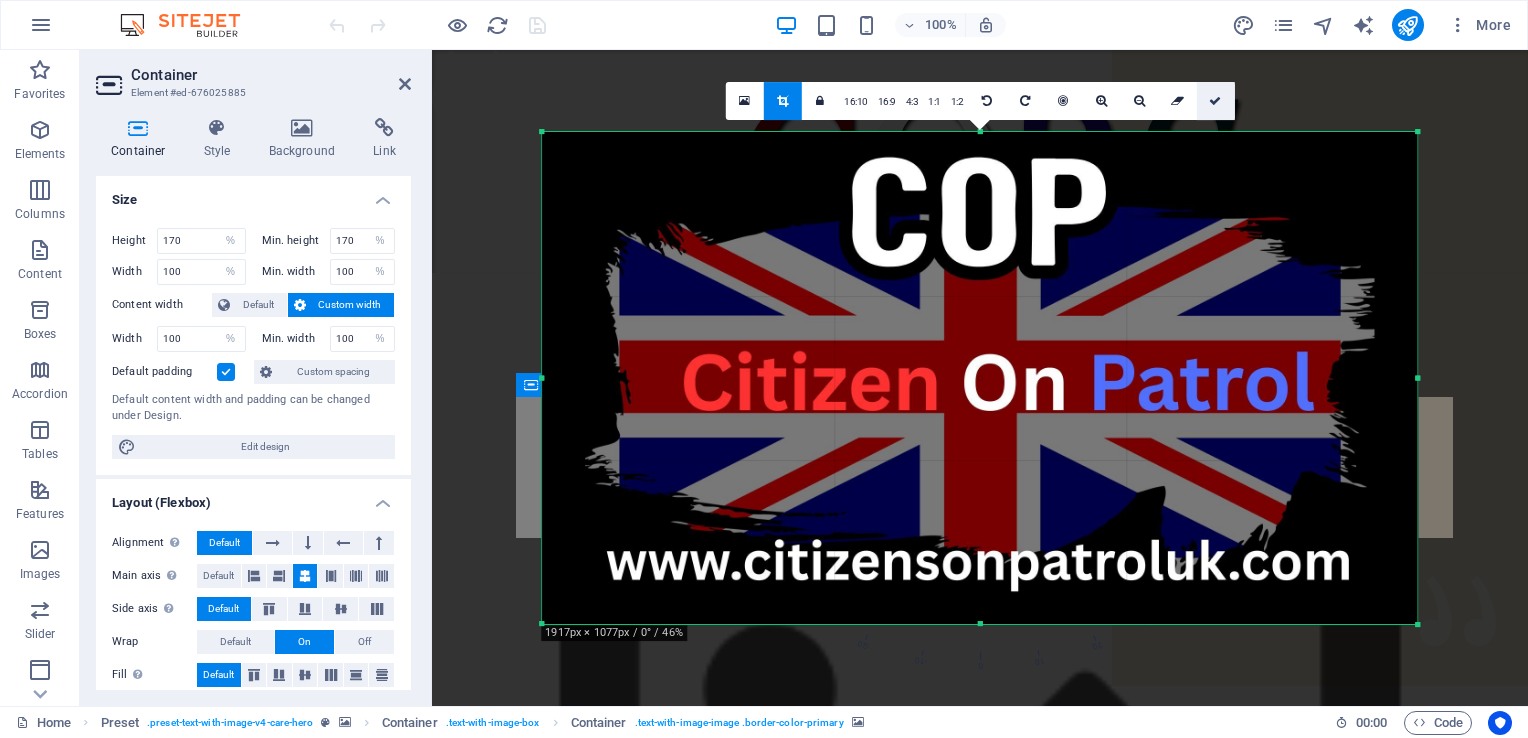 click at bounding box center (1215, 101) 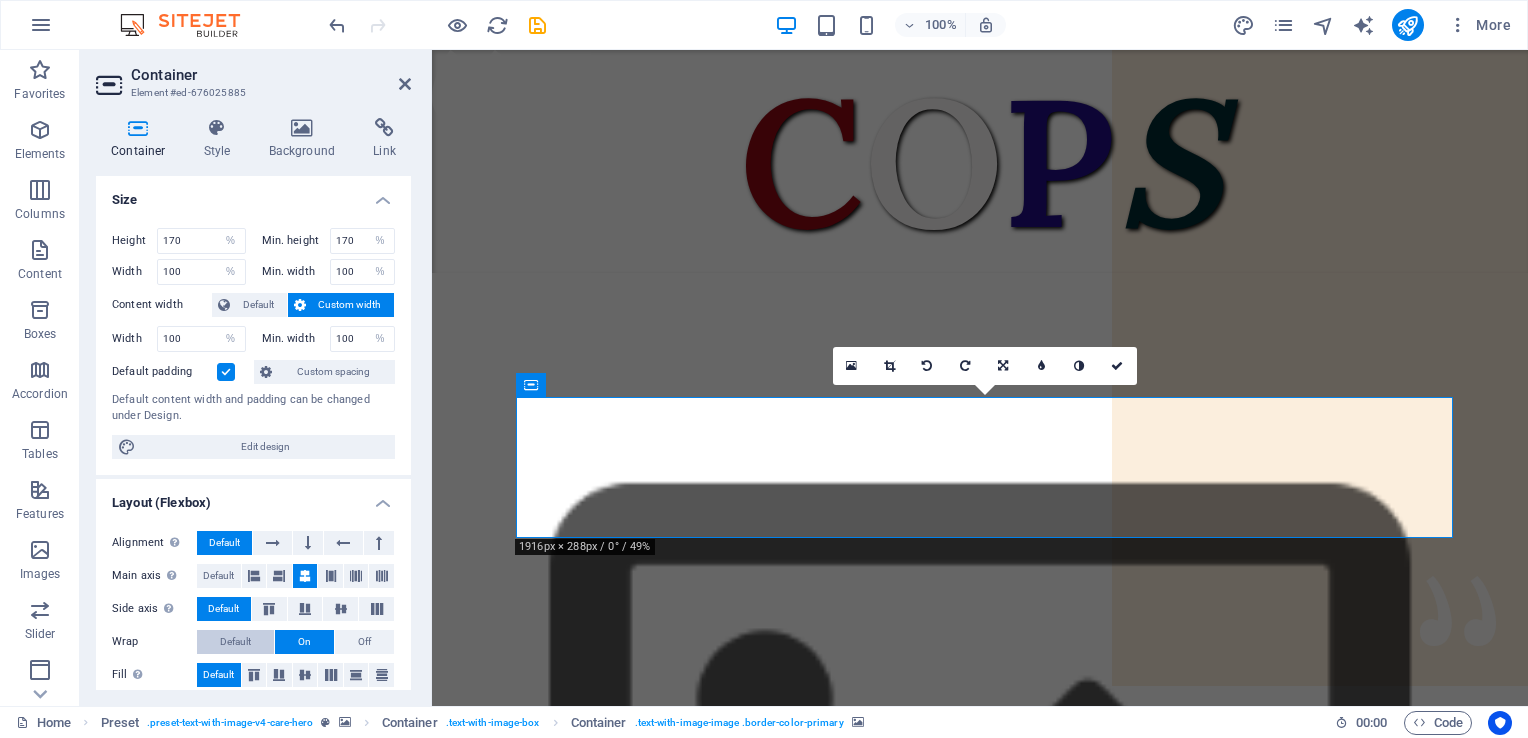 click on "Default" at bounding box center (235, 642) 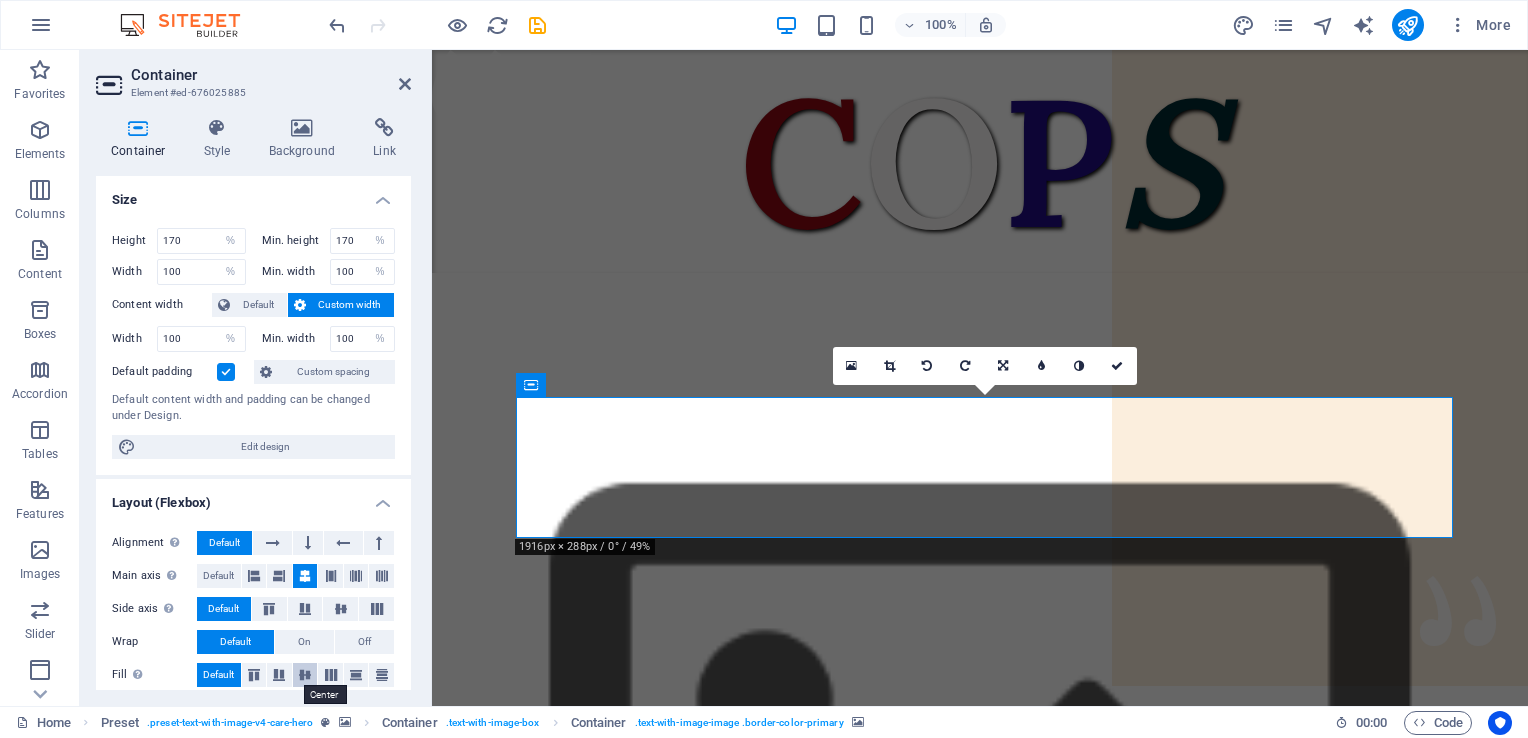 click at bounding box center [305, 675] 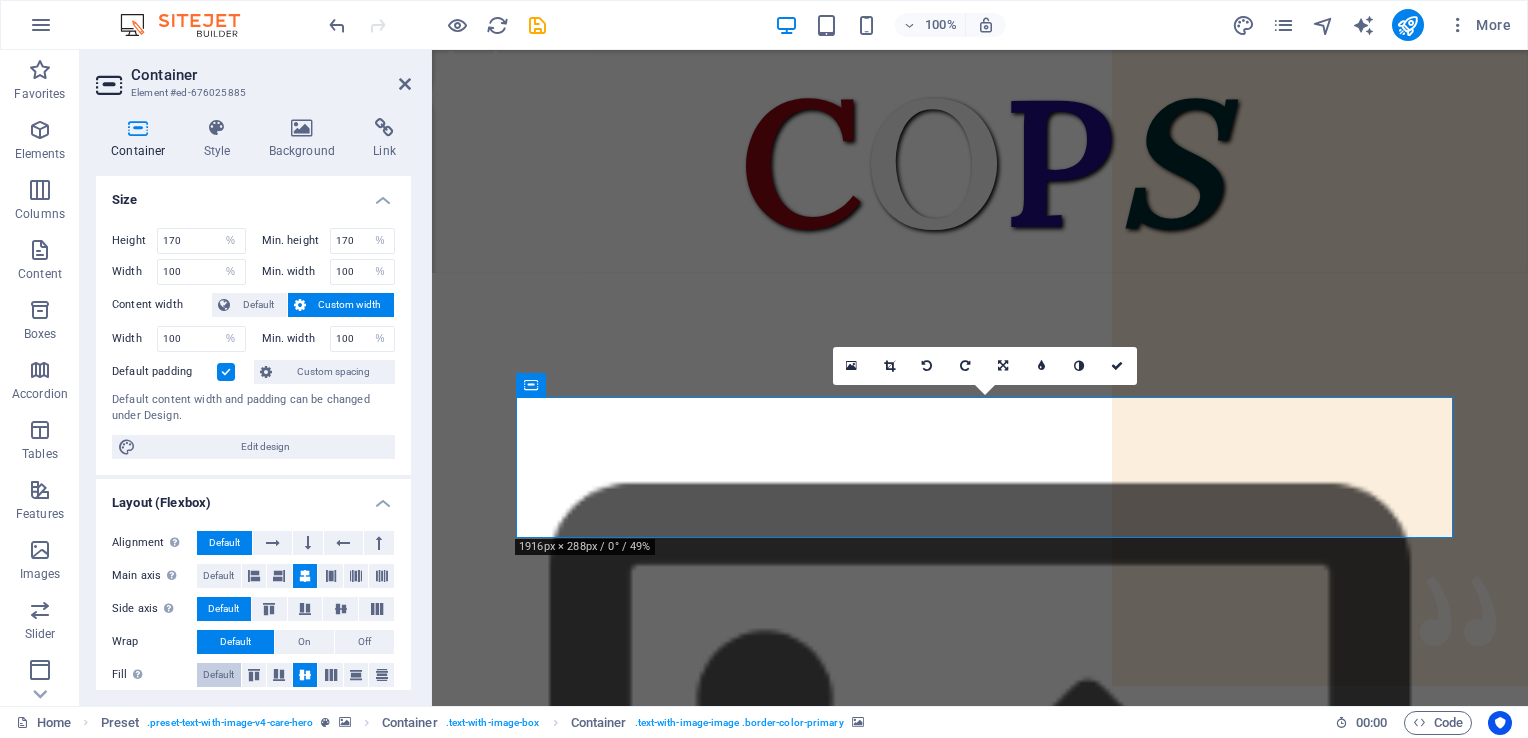 click on "Default" at bounding box center (218, 675) 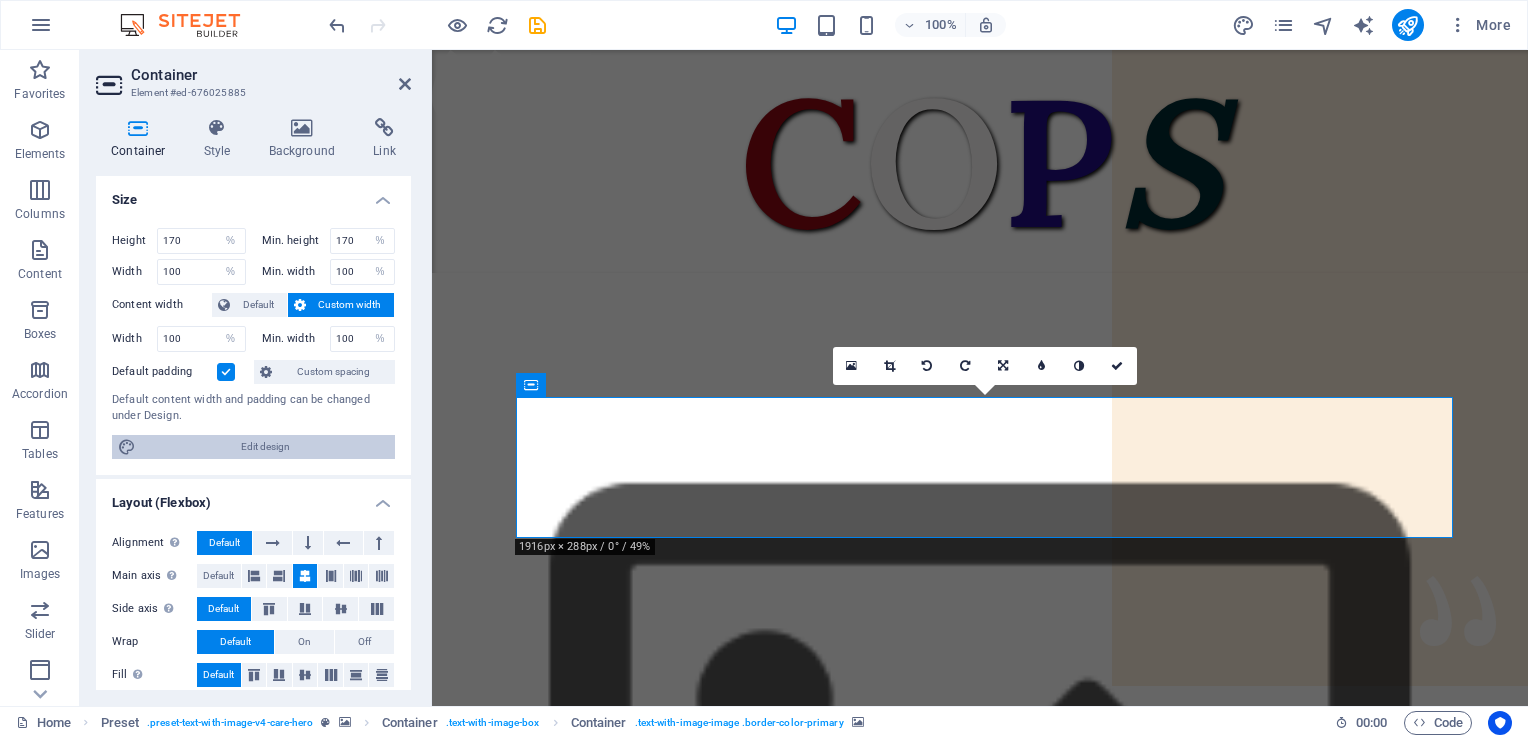 click on "Edit design" at bounding box center (265, 447) 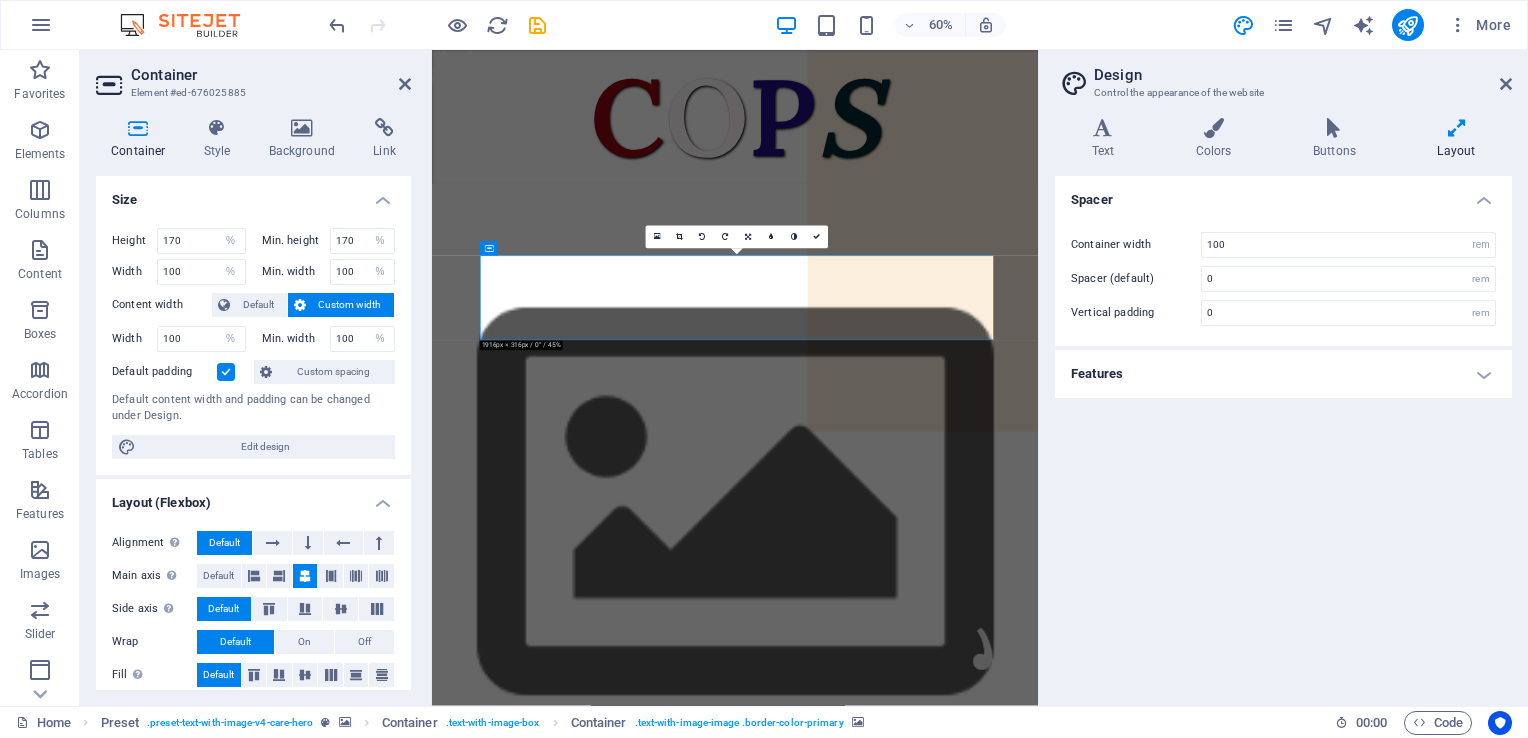 click on "Design" at bounding box center [1303, 75] 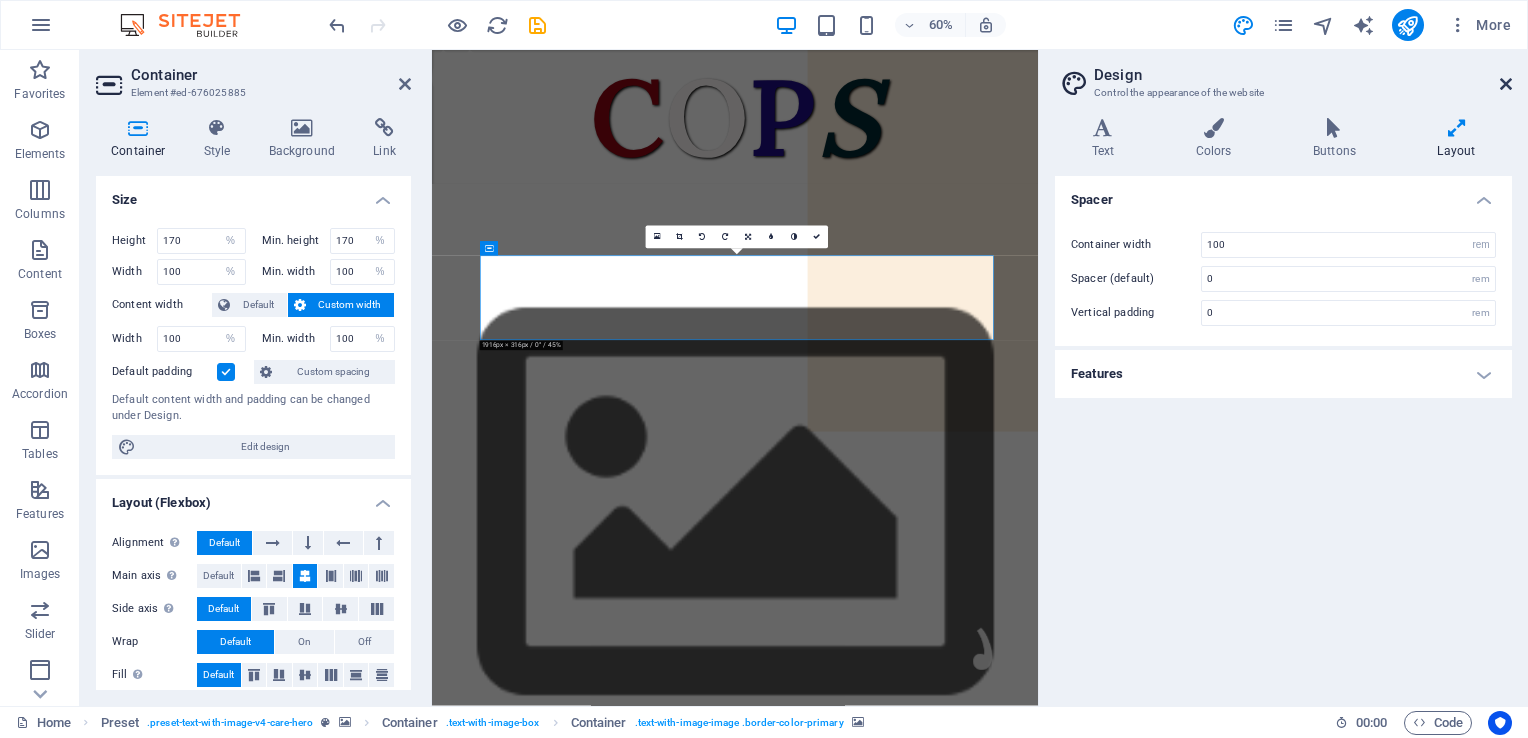 click at bounding box center [1506, 84] 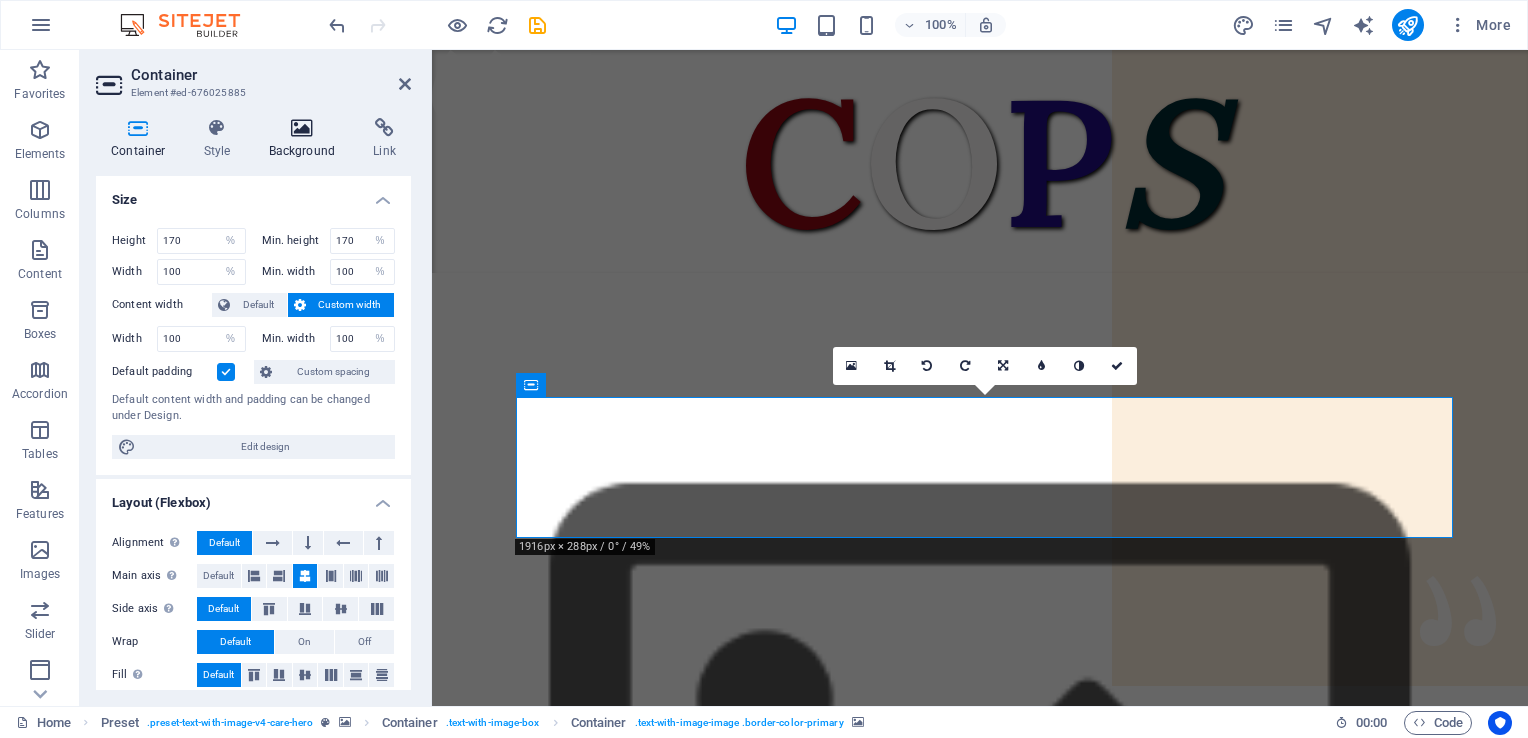 click at bounding box center (302, 128) 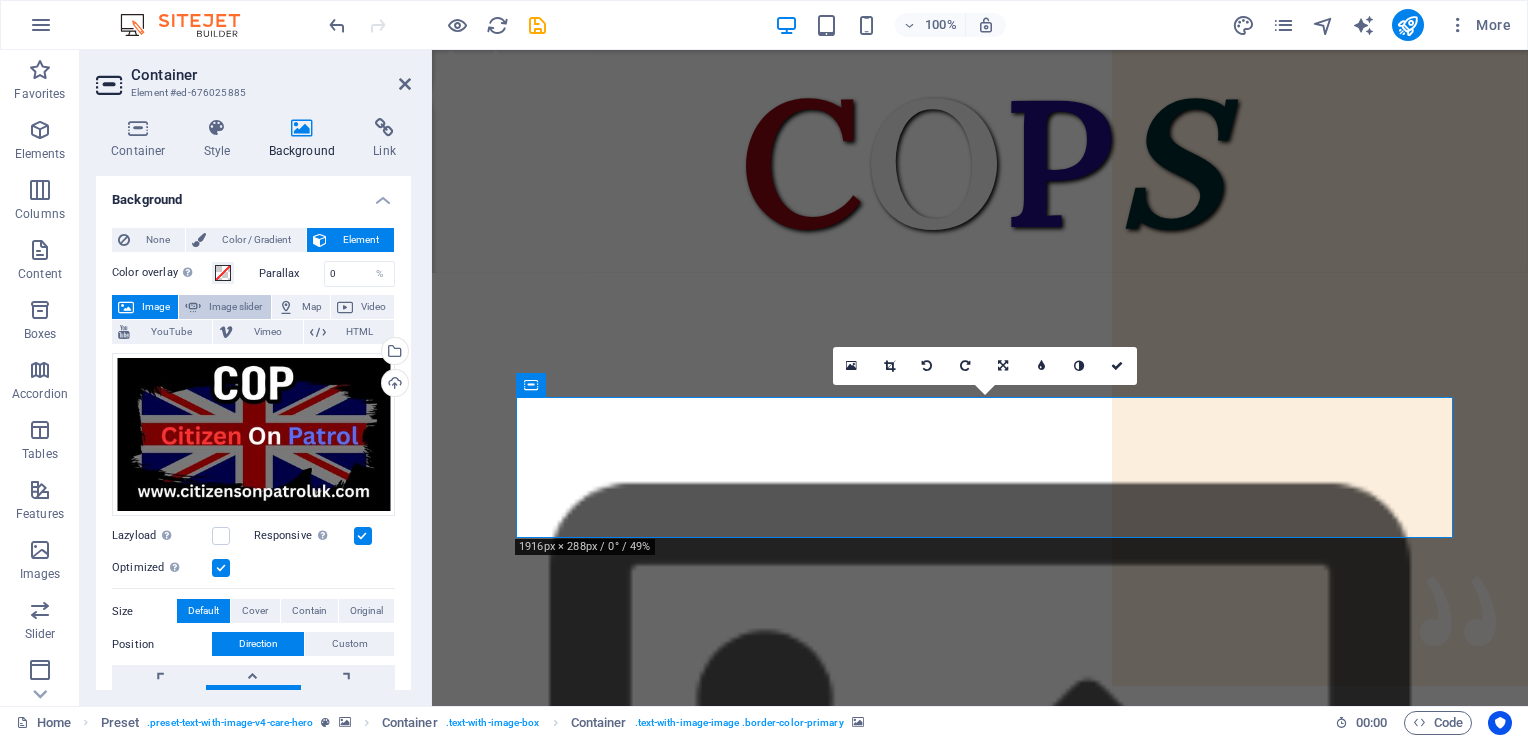 click on "Image slider" at bounding box center (235, 307) 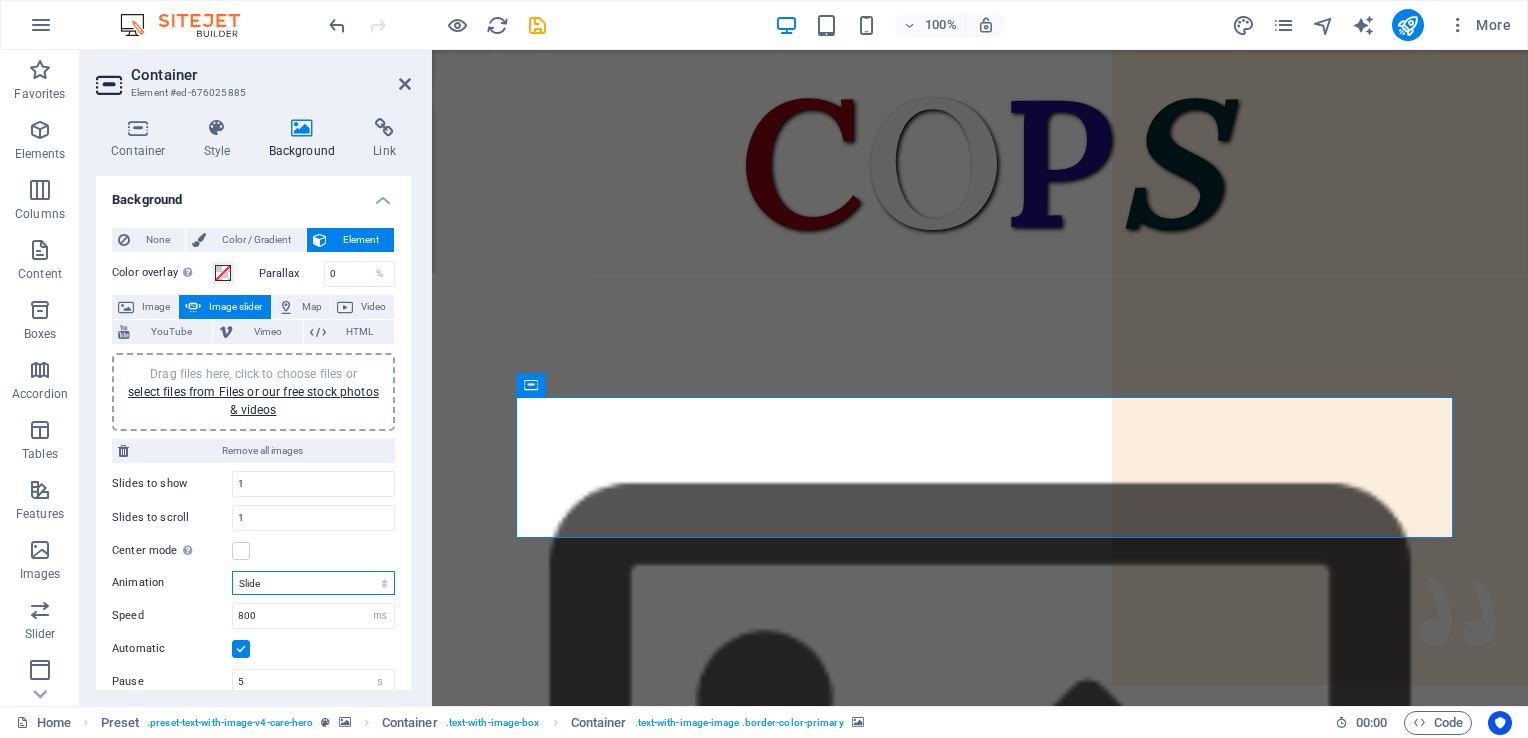 click on "Slide Fade" at bounding box center [313, 583] 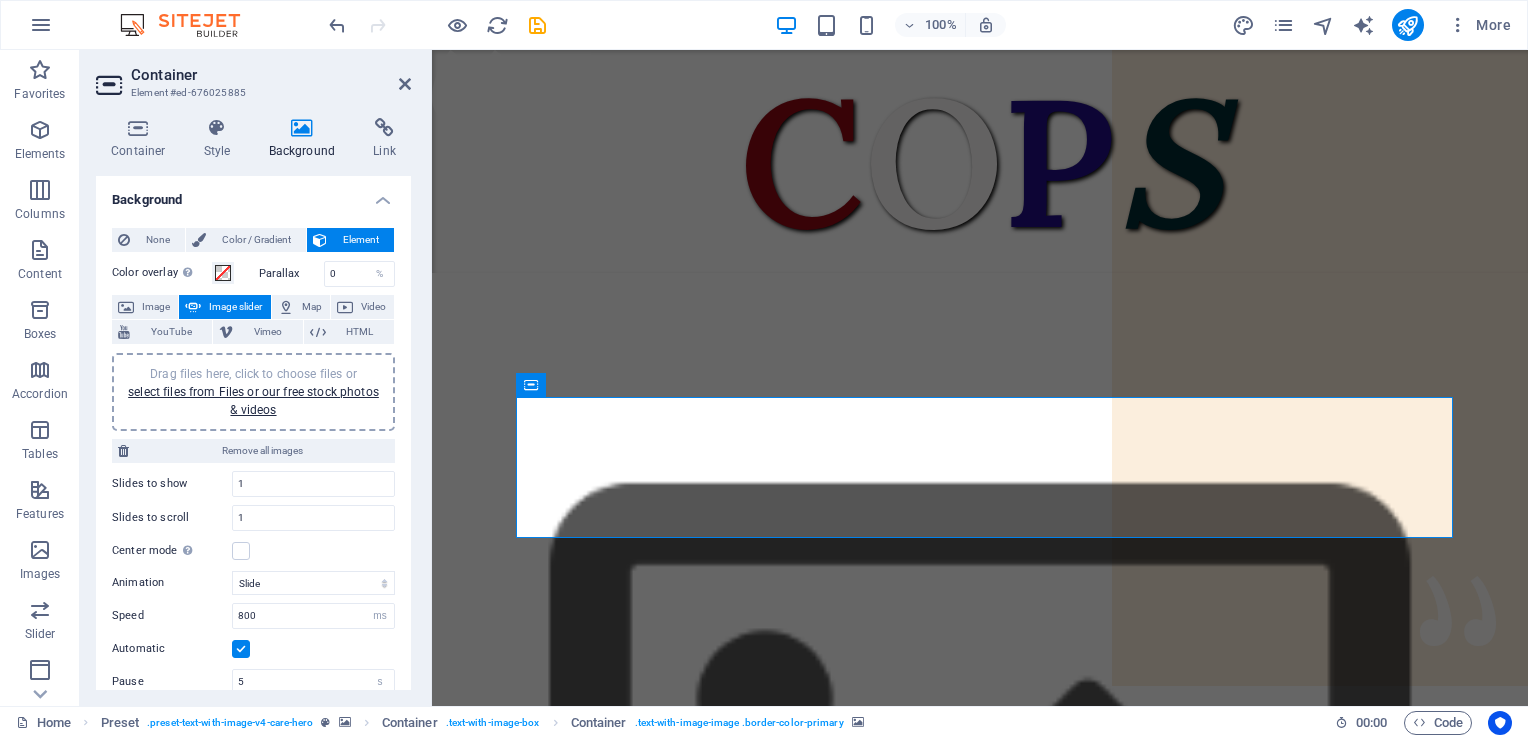 click on "Center mode Enables centered view with partial previous/next slide. Use with odd numbered "Slides to show" counts." at bounding box center [253, 551] 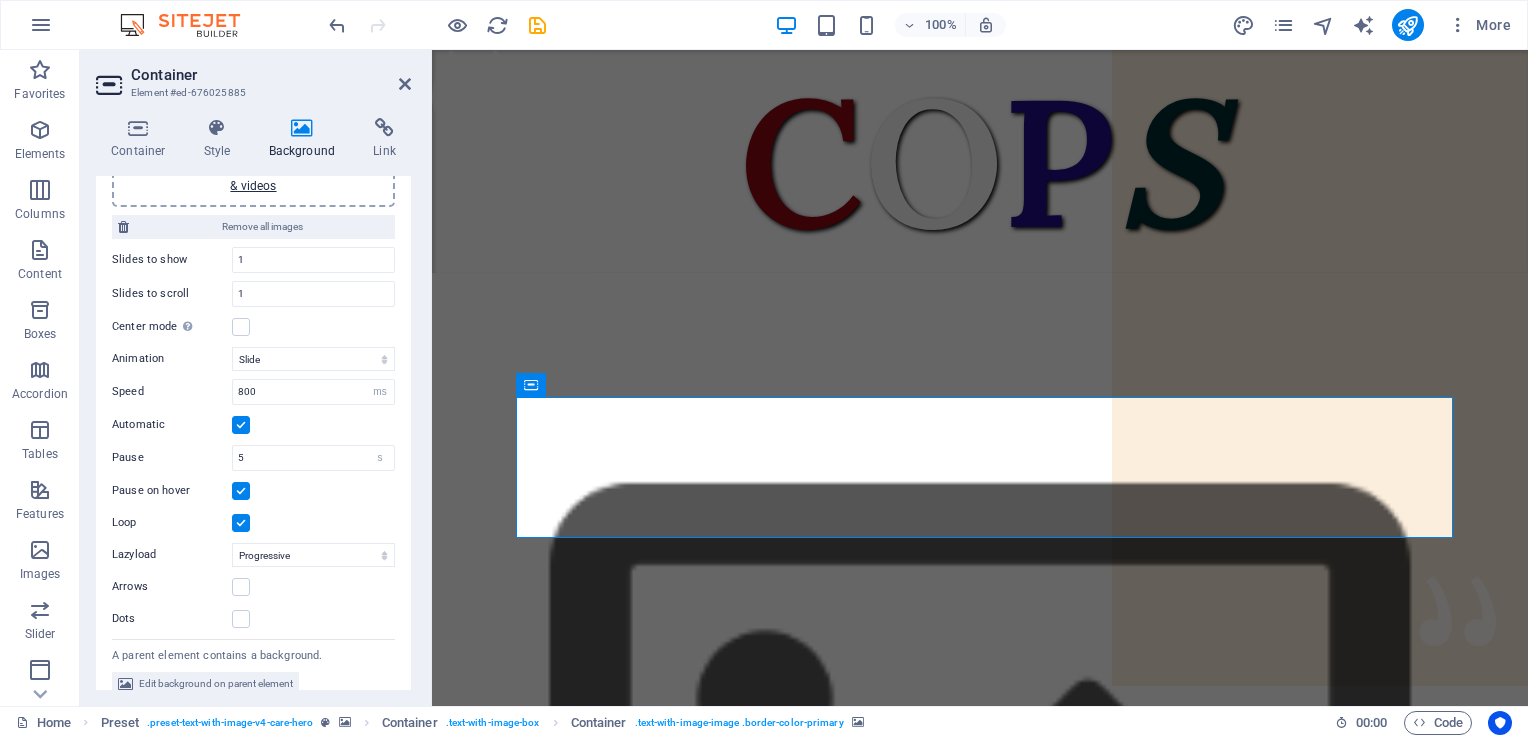 scroll, scrollTop: 242, scrollLeft: 0, axis: vertical 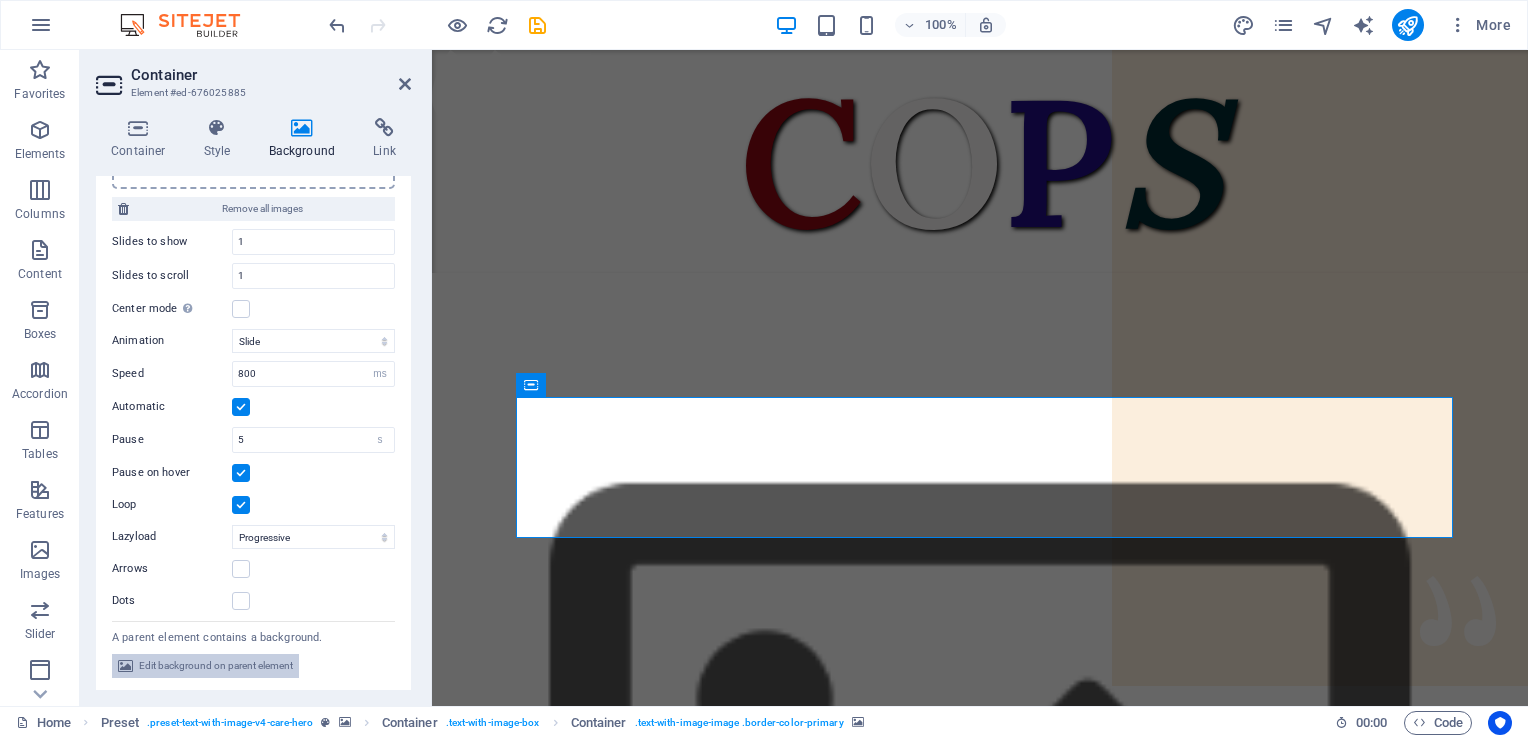 click on "Edit background on parent element" at bounding box center (216, 666) 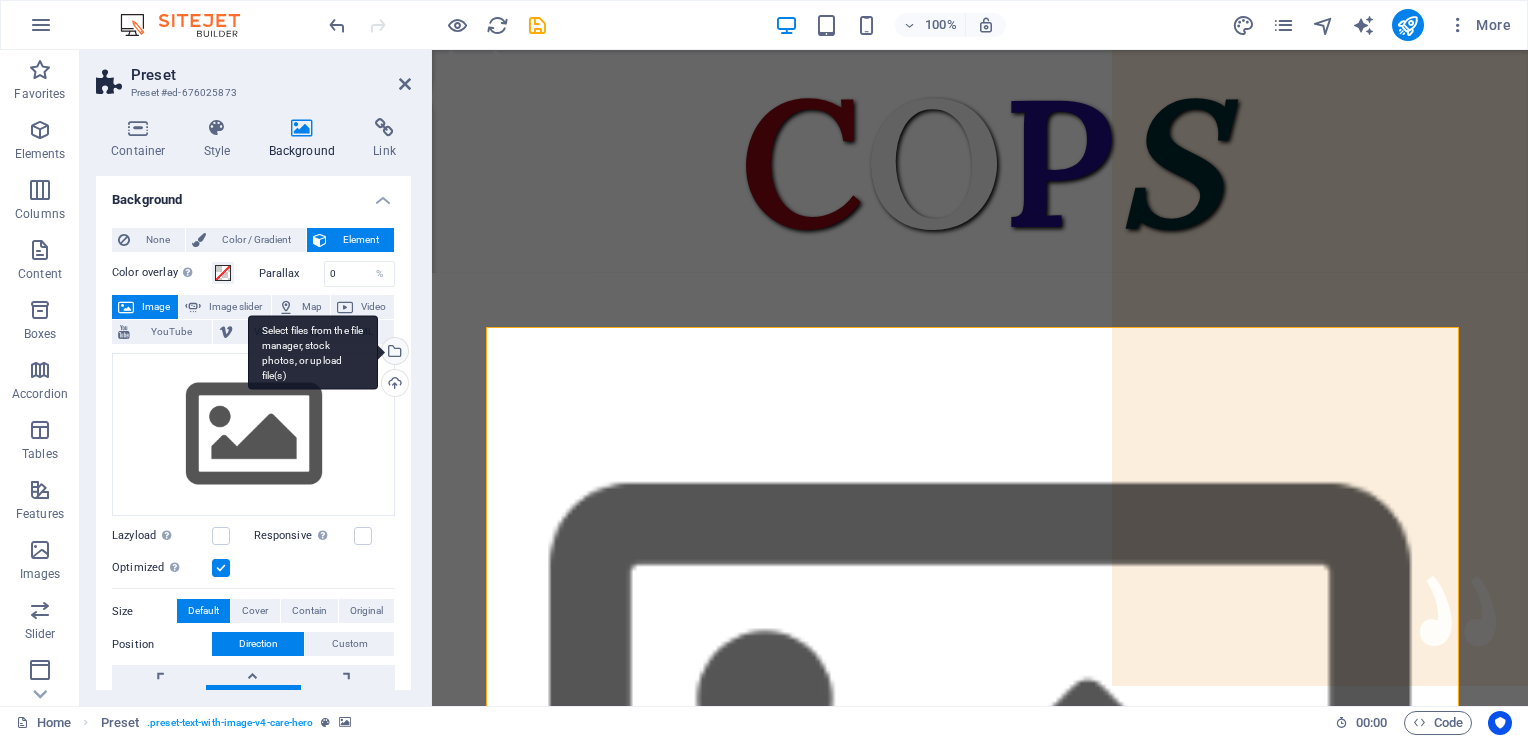 click on "Select files from the file manager, stock photos, or upload file(s)" at bounding box center (393, 353) 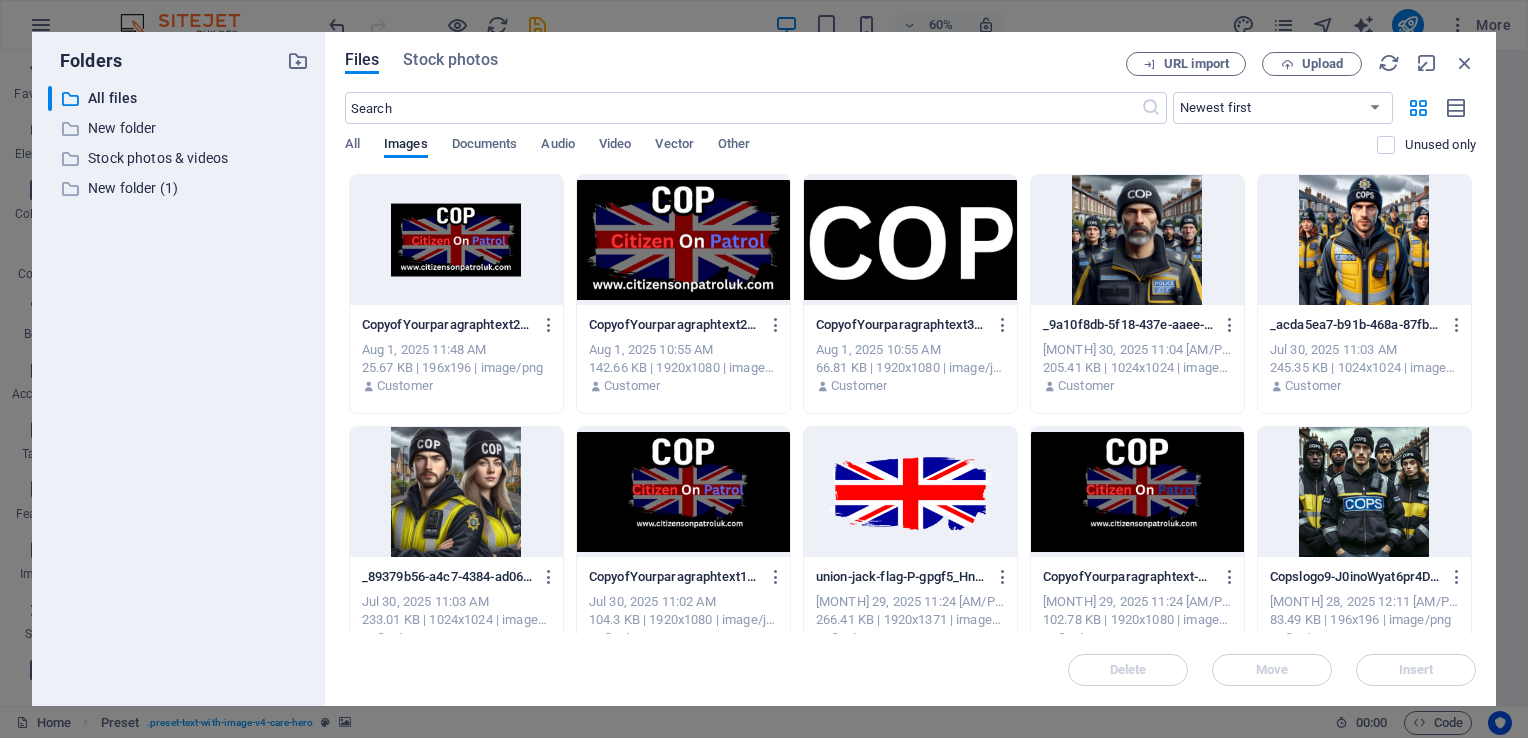click at bounding box center (683, 240) 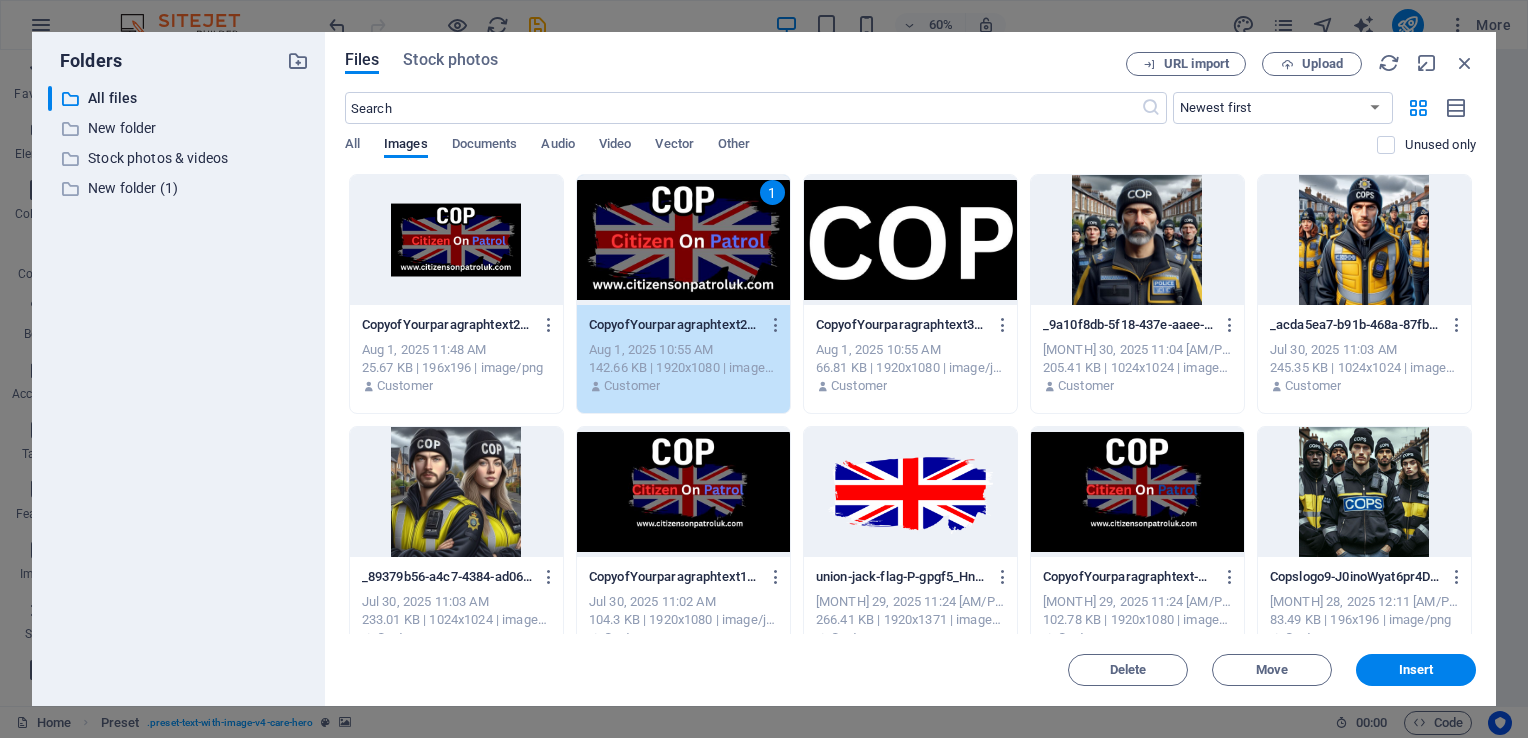click on "1" at bounding box center (683, 240) 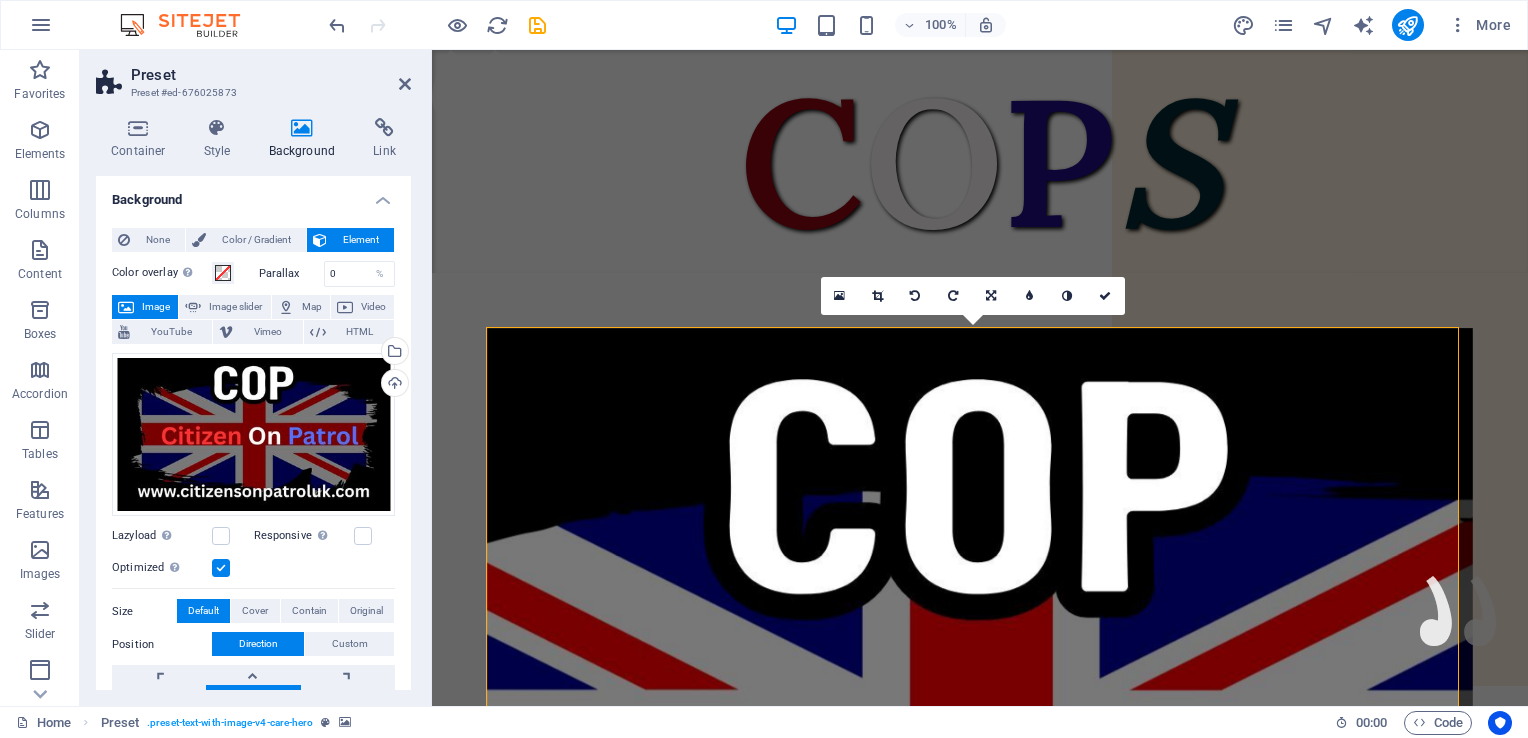 click on "None Color / Gradient Element Stretch background to full-width Color overlay Places an overlay over the background to colorize it Parallax 0 % Image Image slider Map Video YouTube Vimeo HTML Drag files here, click to choose files or select files from Files or our free stock photos & videos Select files from the file manager, stock photos, or upload file(s) Upload Lazyload Loading images after the page loads improves page speed. Responsive Automatically load retina image and smartphone optimized sizes. Optimized Images are compressed to improve page speed. Size Default Cover Contain Original Repeat Default Position Direction Custom X offset 50 px rem % vh vw Y offset 50 px rem % vh vw Alternative text The alternative text is used by devices that cannot display images (e.g. image search engines) and should be added to every image to improve website accessibility. Image caption Paragraph Format Normal Heading 1 Heading 2 Heading 3 Heading 4 Heading 5 Heading 6 Code Font Family Arial Georgia Impact Tahoma Verdana" at bounding box center [253, 565] 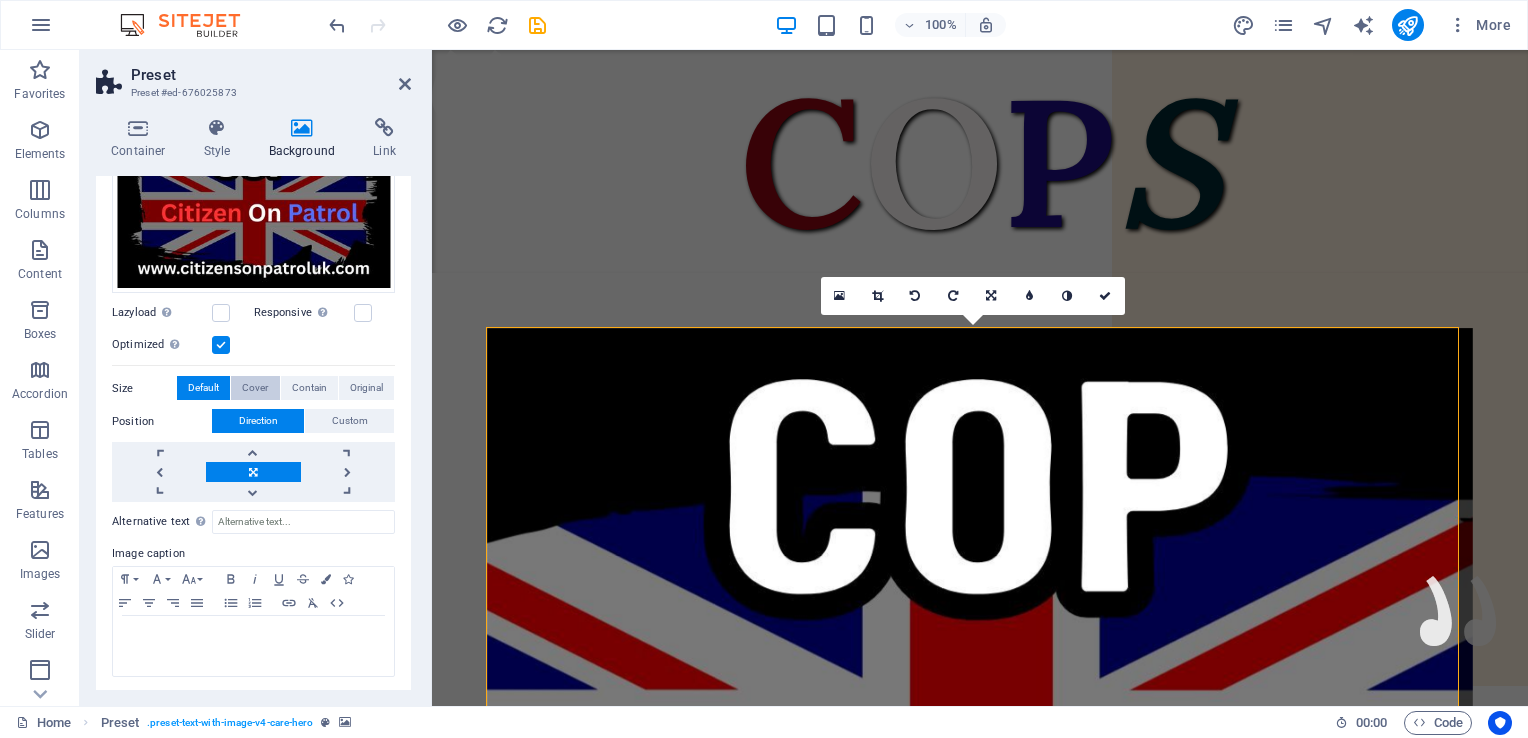 click on "Cover" at bounding box center (255, 388) 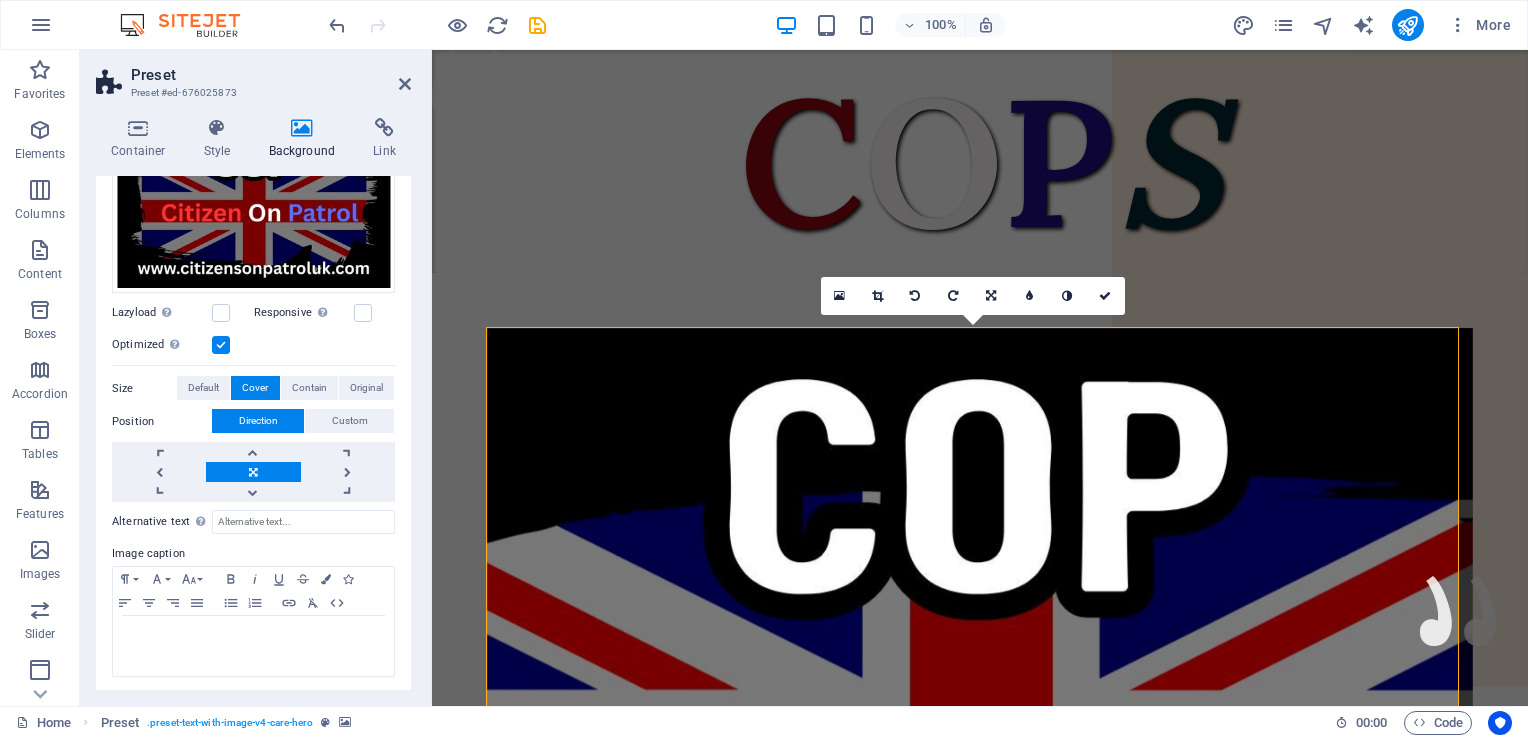 scroll, scrollTop: 0, scrollLeft: 0, axis: both 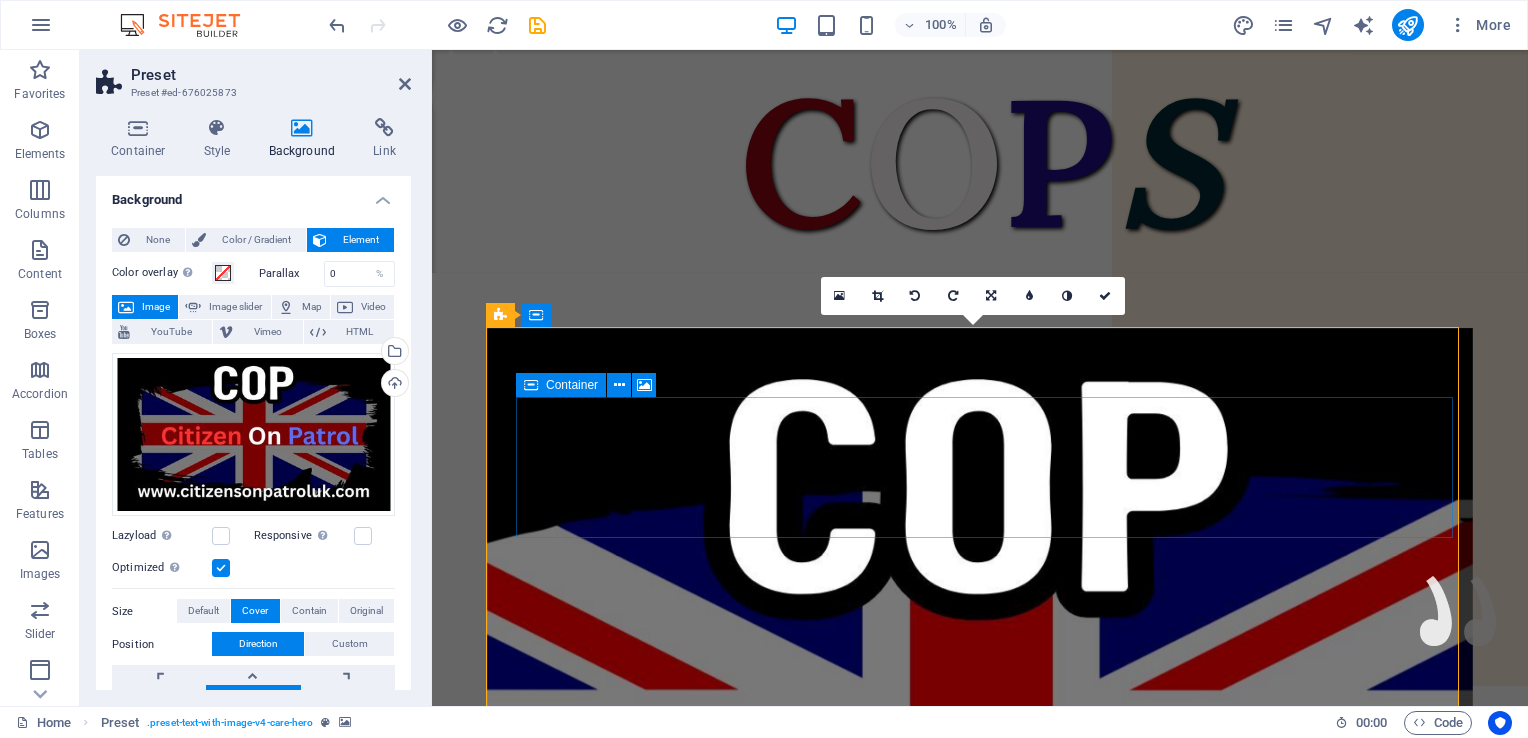 click on "Drop content here or  Add elements  Paste clipboard" at bounding box center (1003, 1579) 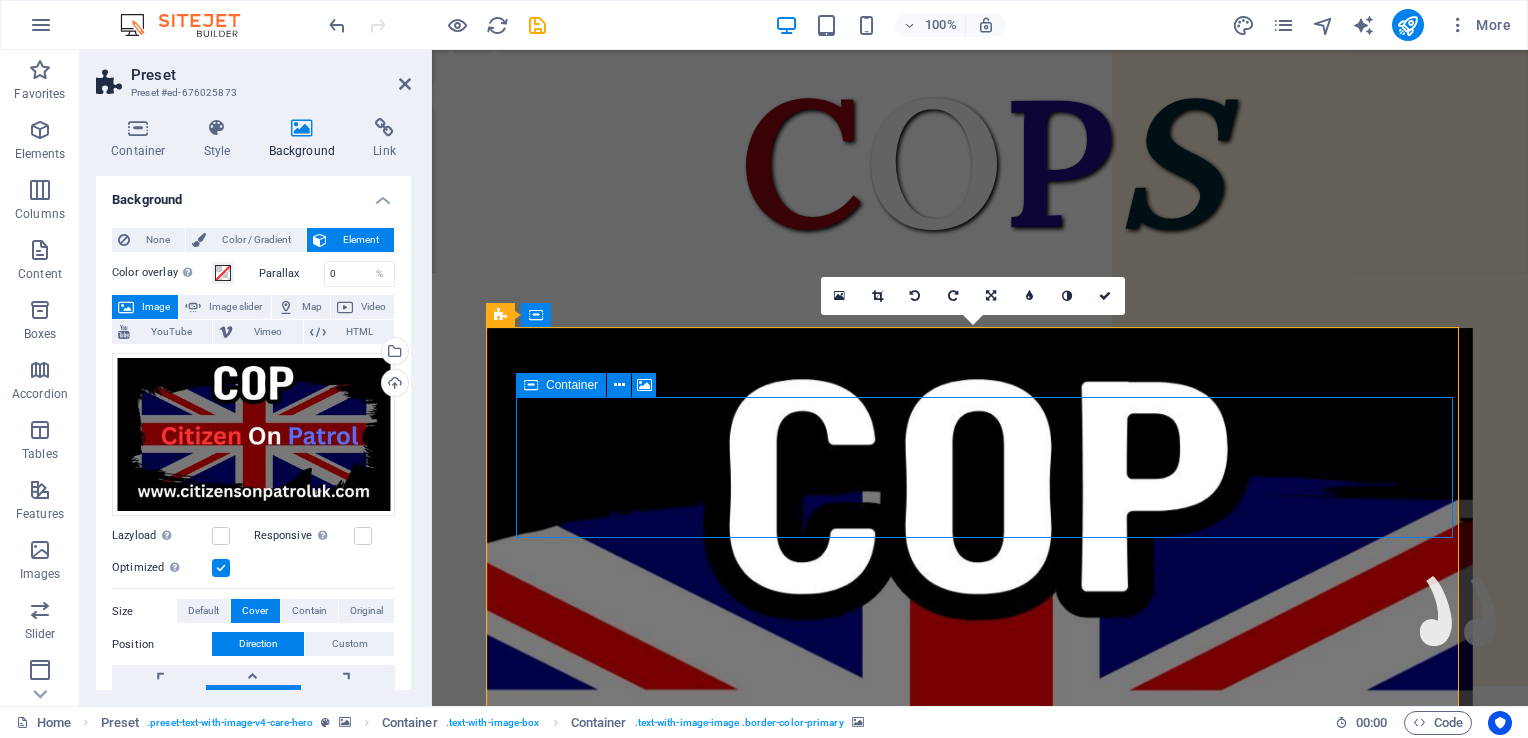 click on "Drop content here or  Add elements  Paste clipboard" at bounding box center [1003, 1579] 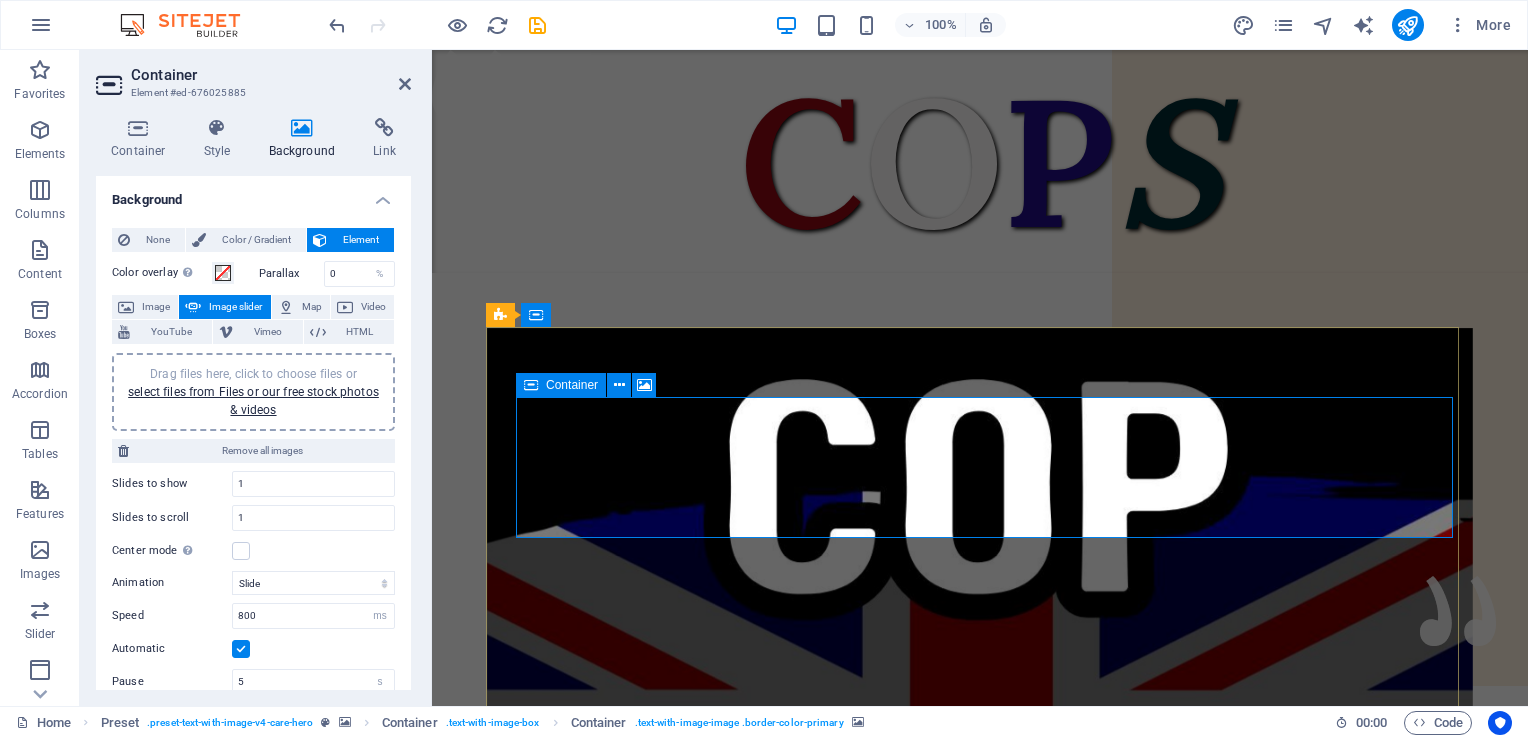 click on "Drop content here or  Add elements  Paste clipboard" at bounding box center (1003, 1579) 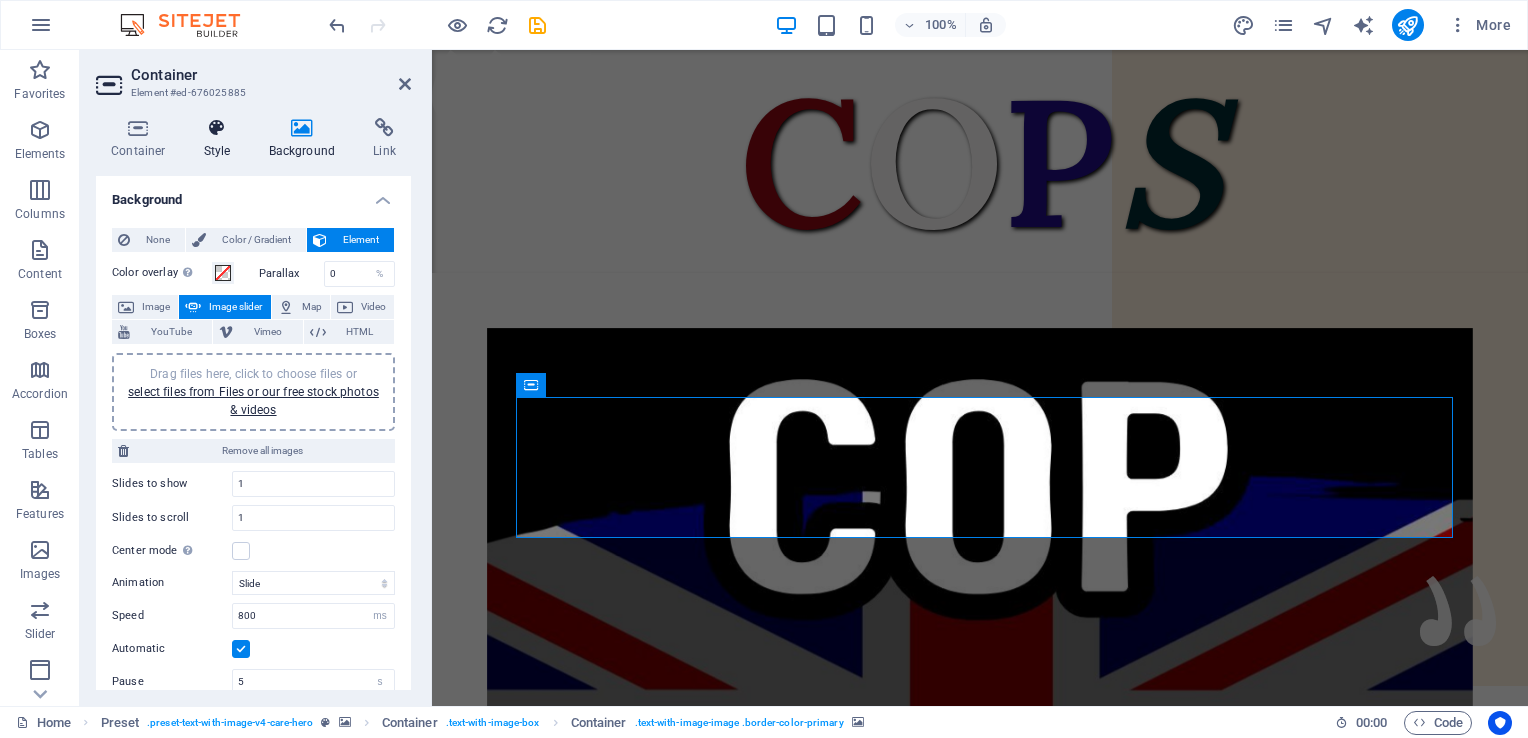 click at bounding box center (217, 128) 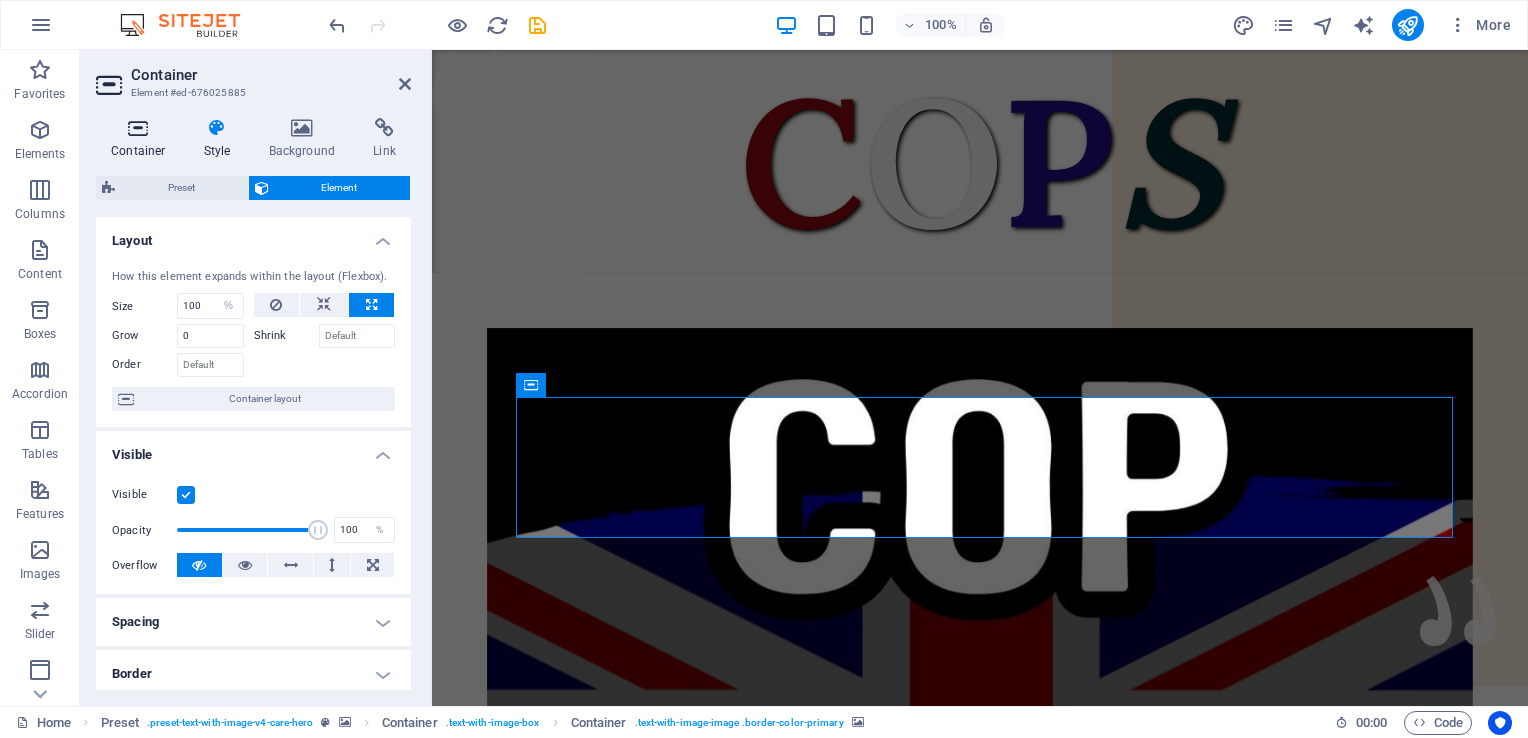 click at bounding box center [138, 128] 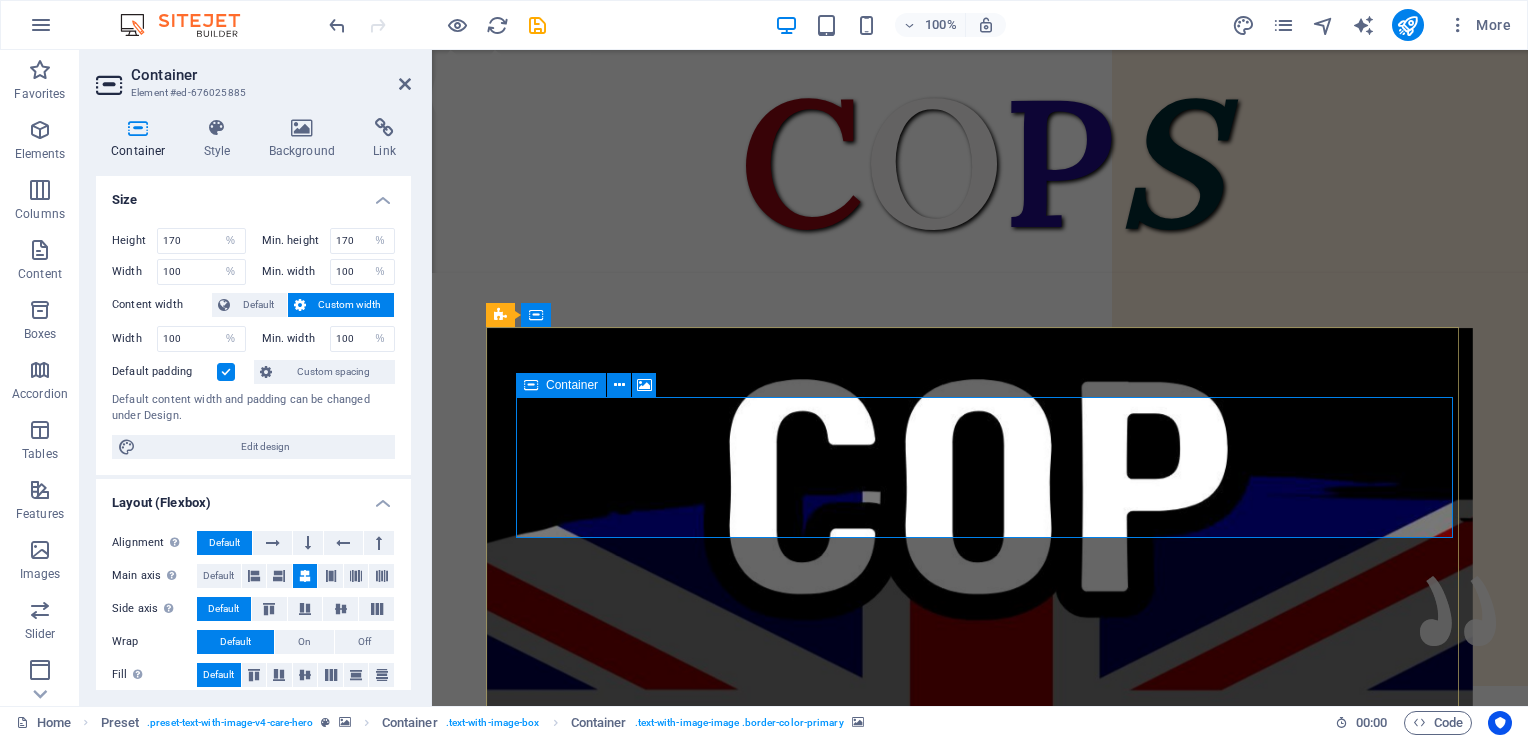 click on "Drop content here or  Add elements  Paste clipboard" at bounding box center [1003, 1579] 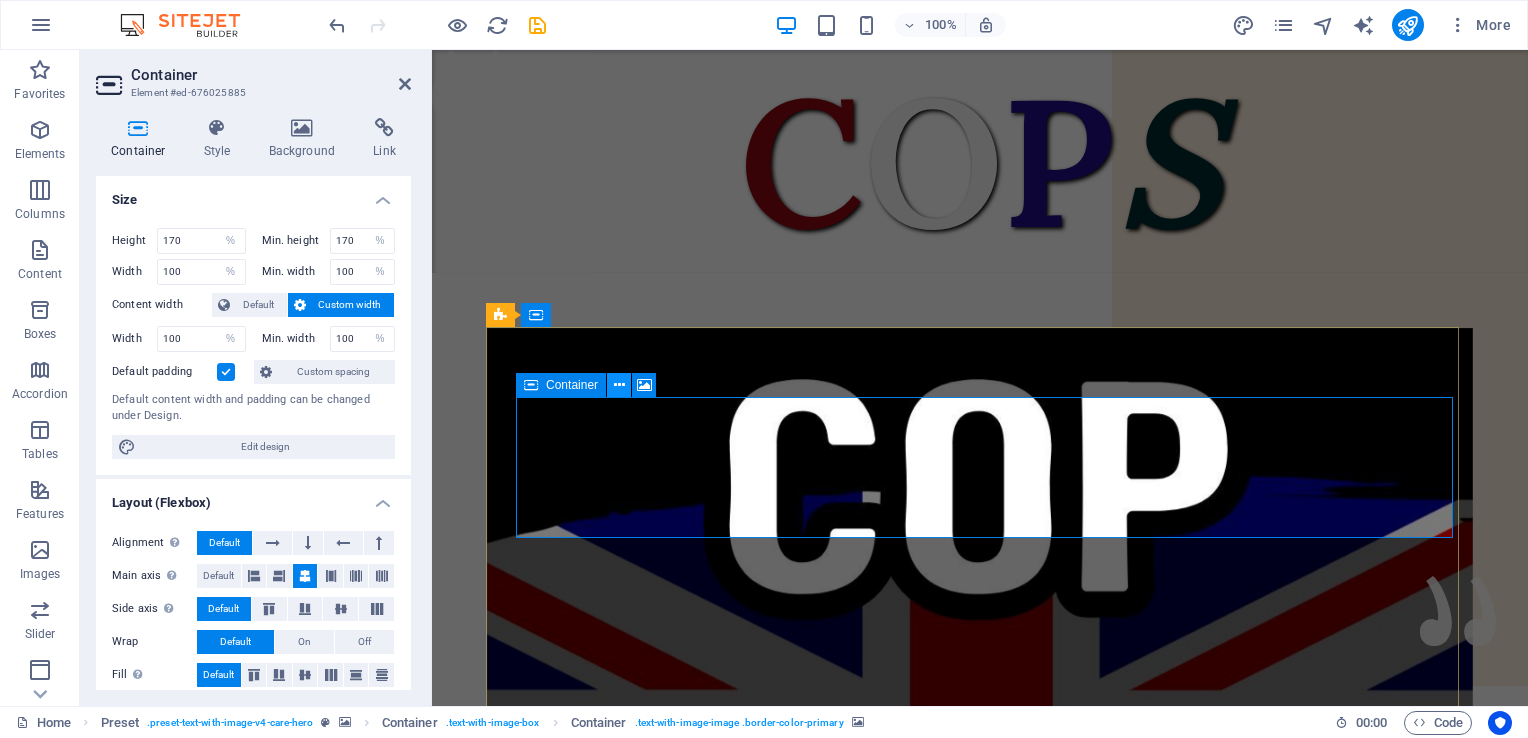 click at bounding box center (619, 385) 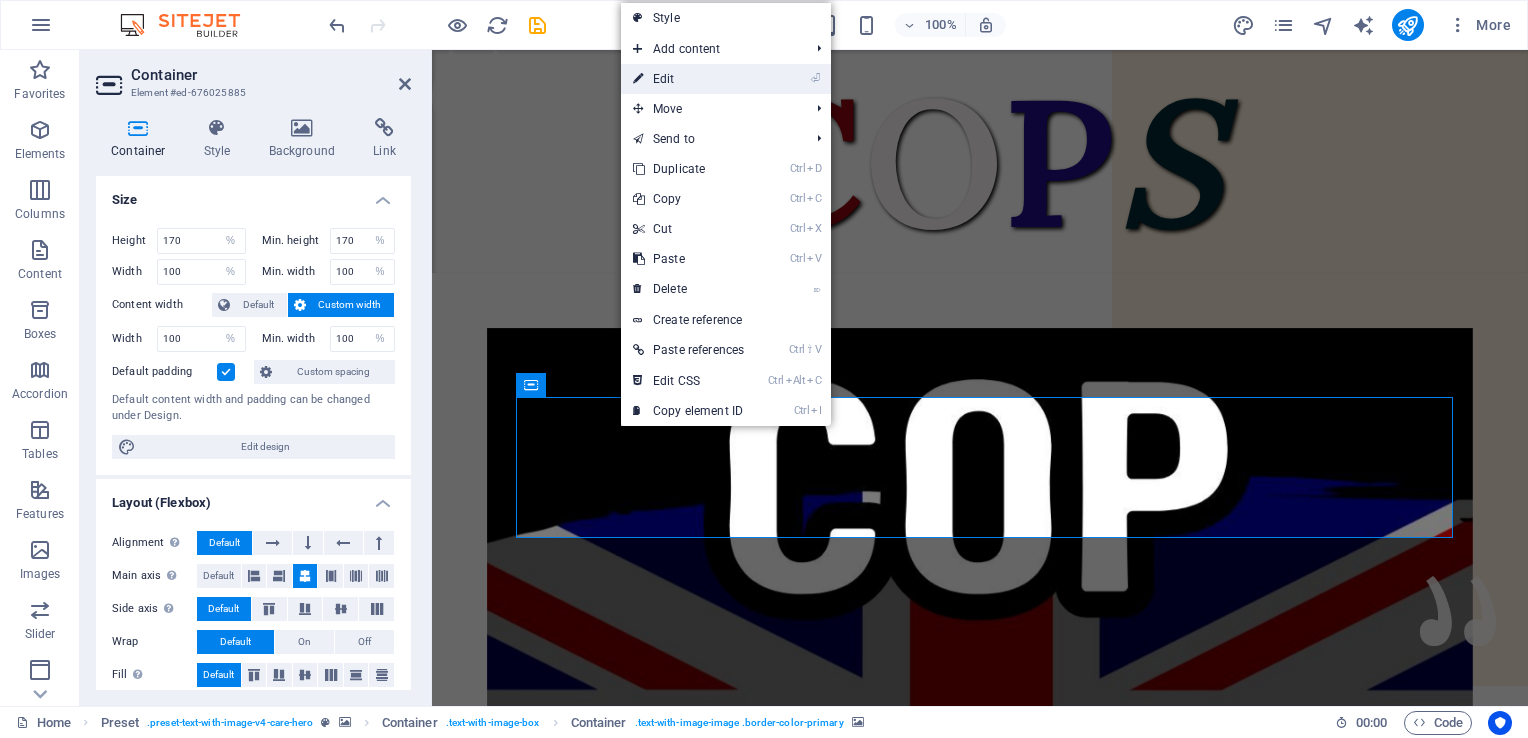 click on "⏎  Edit" at bounding box center [688, 79] 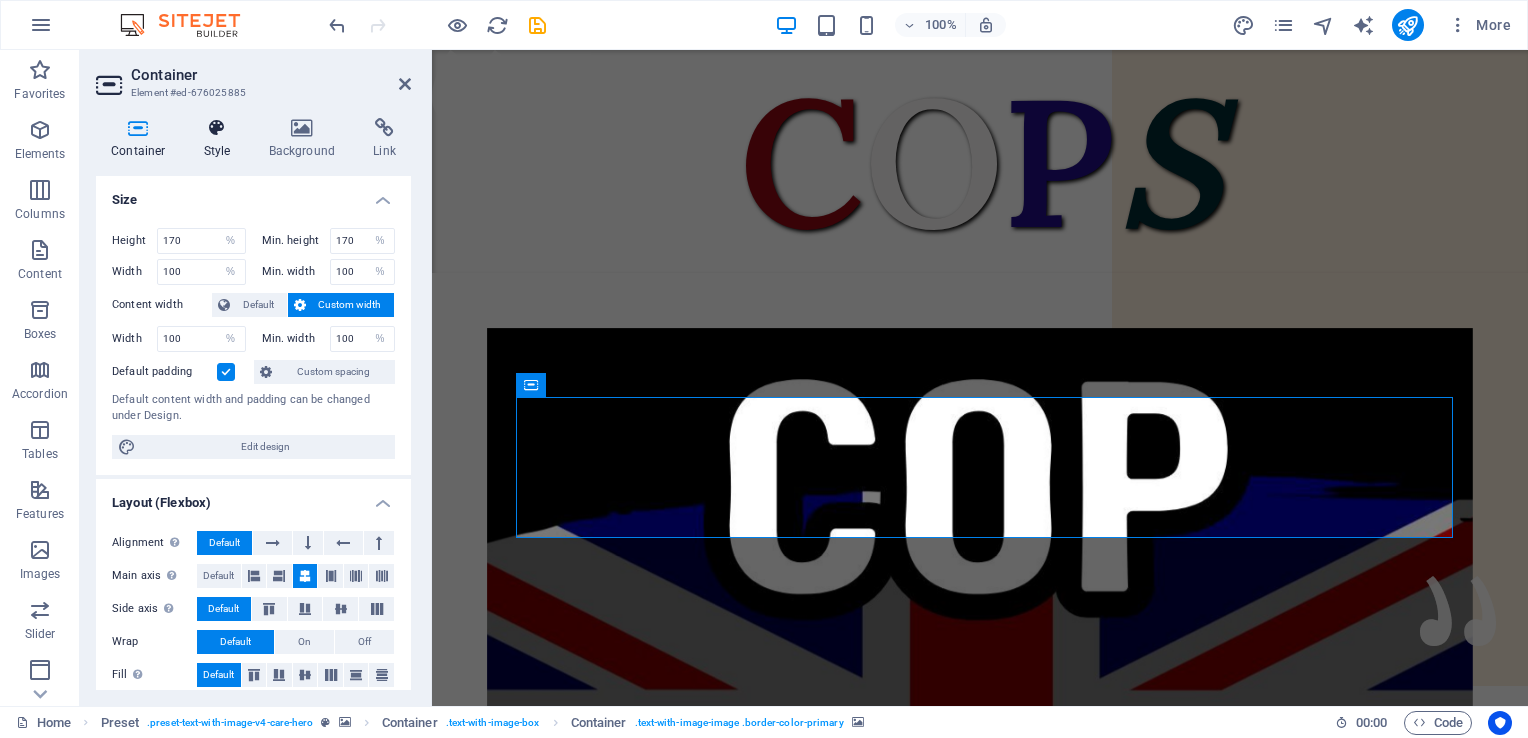 click at bounding box center (217, 128) 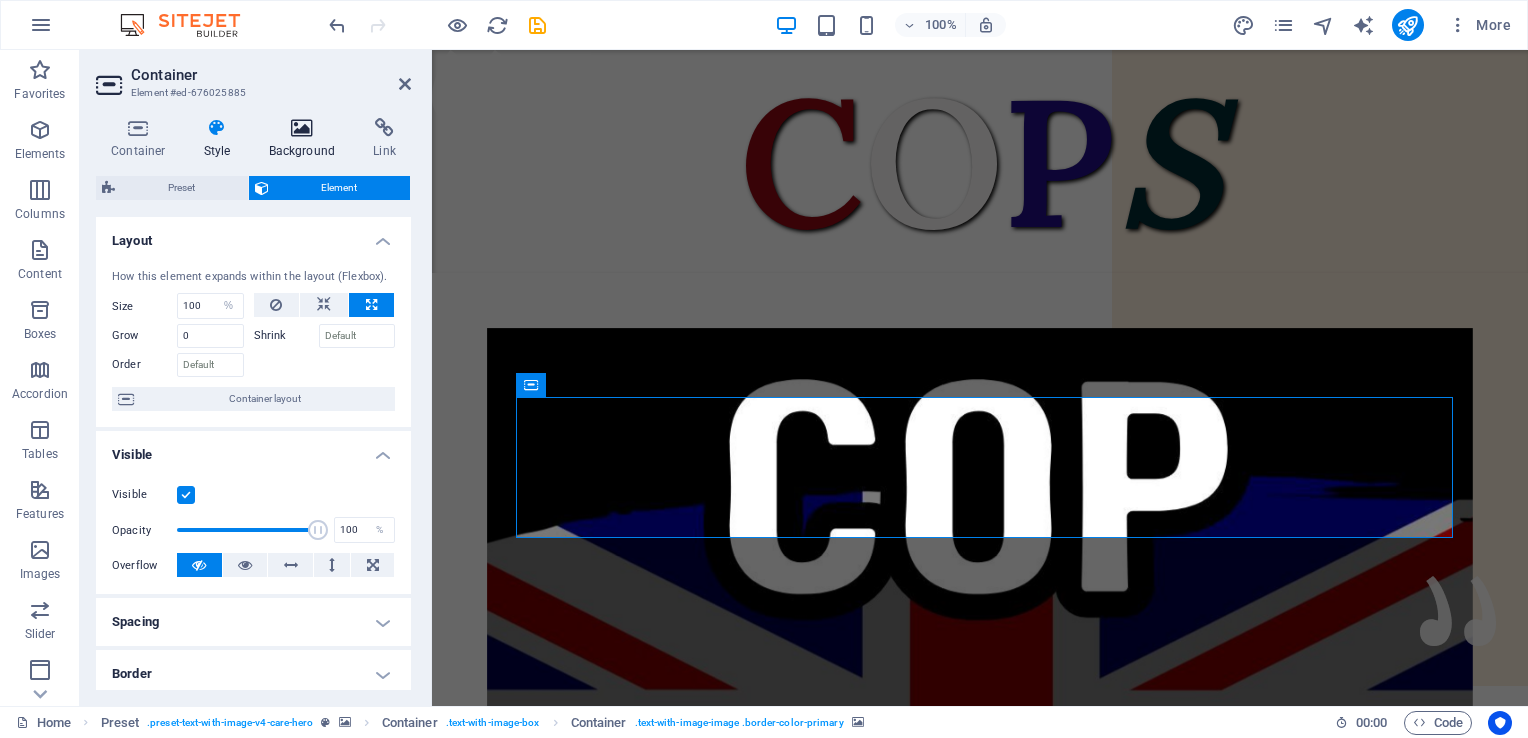 click at bounding box center (302, 128) 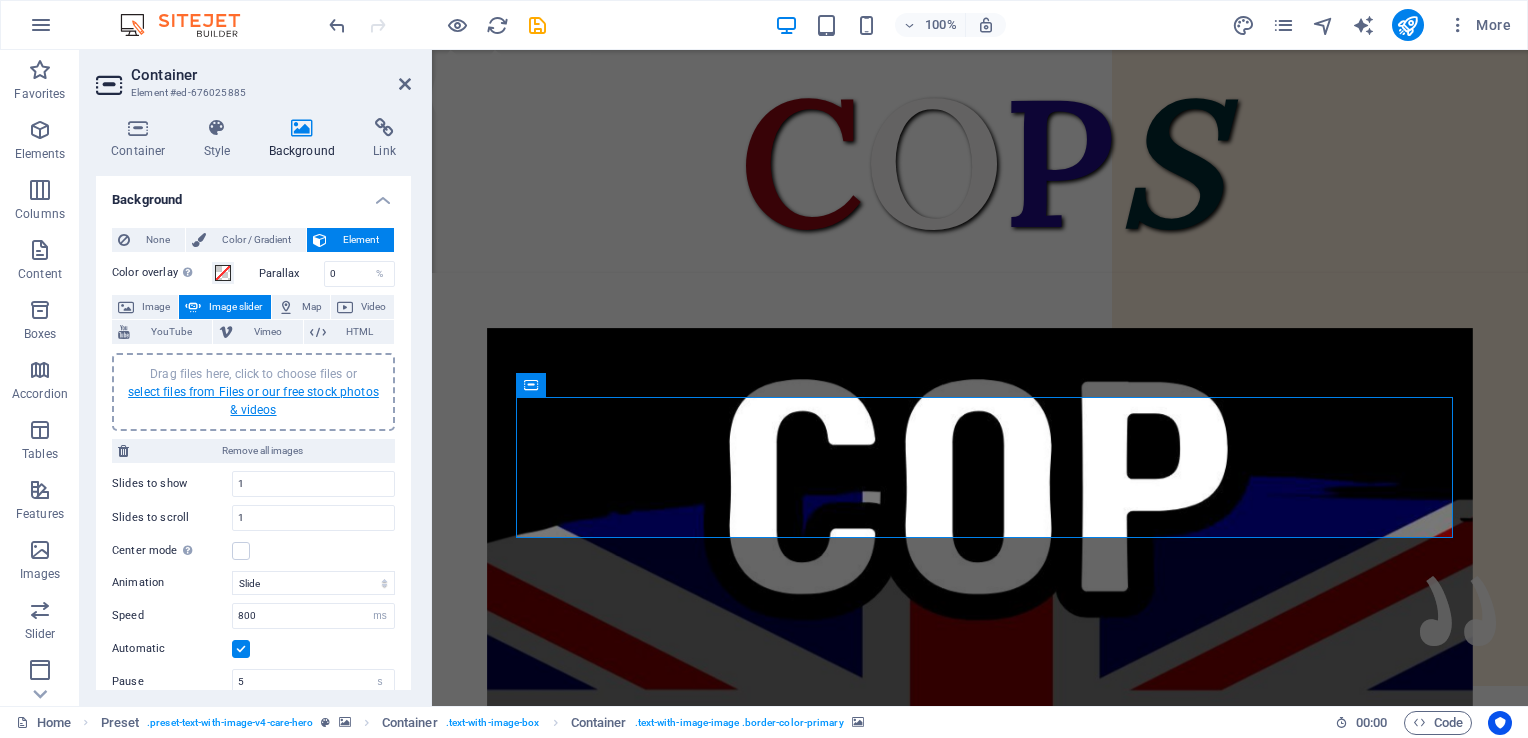 click on "select files from Files or our free stock photos & videos" at bounding box center [253, 401] 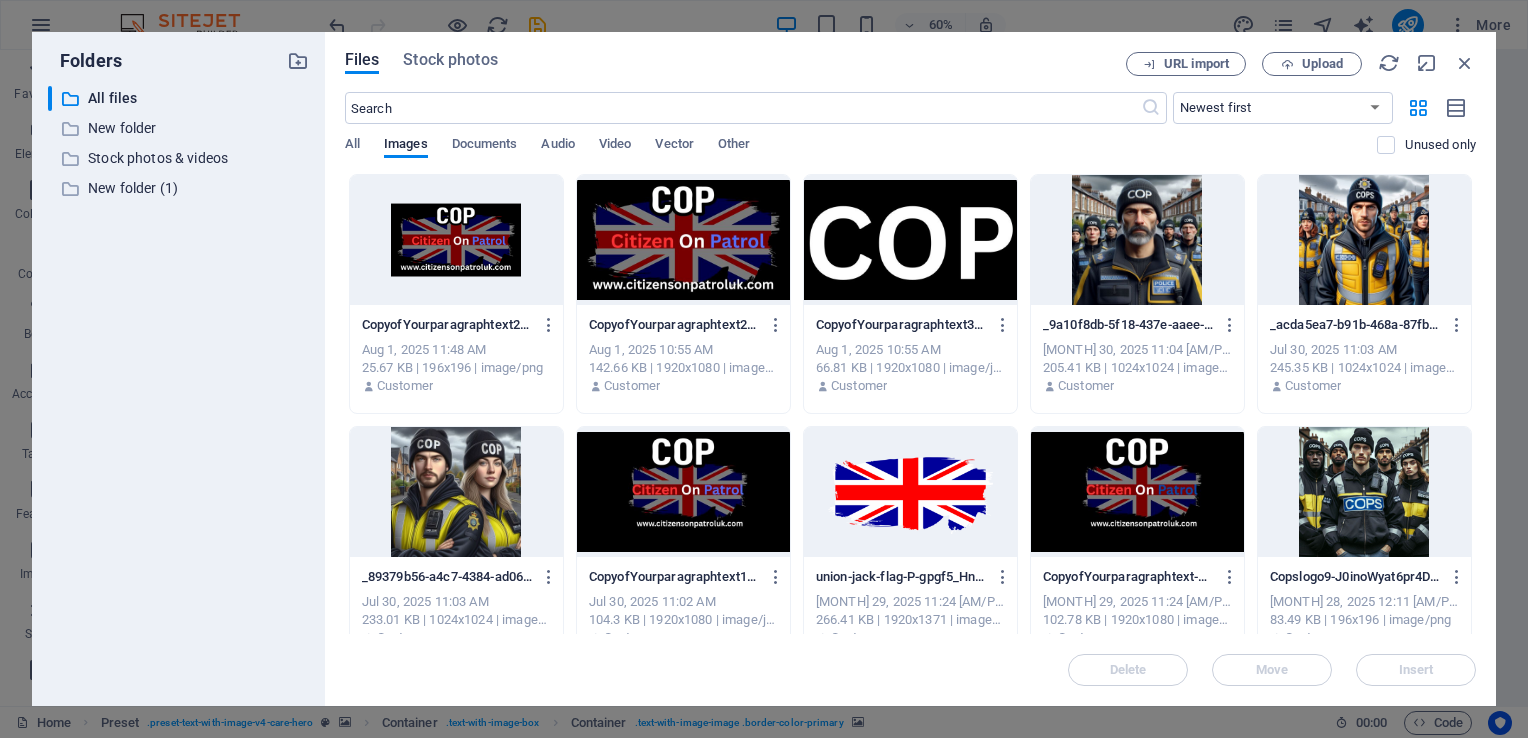 click at bounding box center [683, 240] 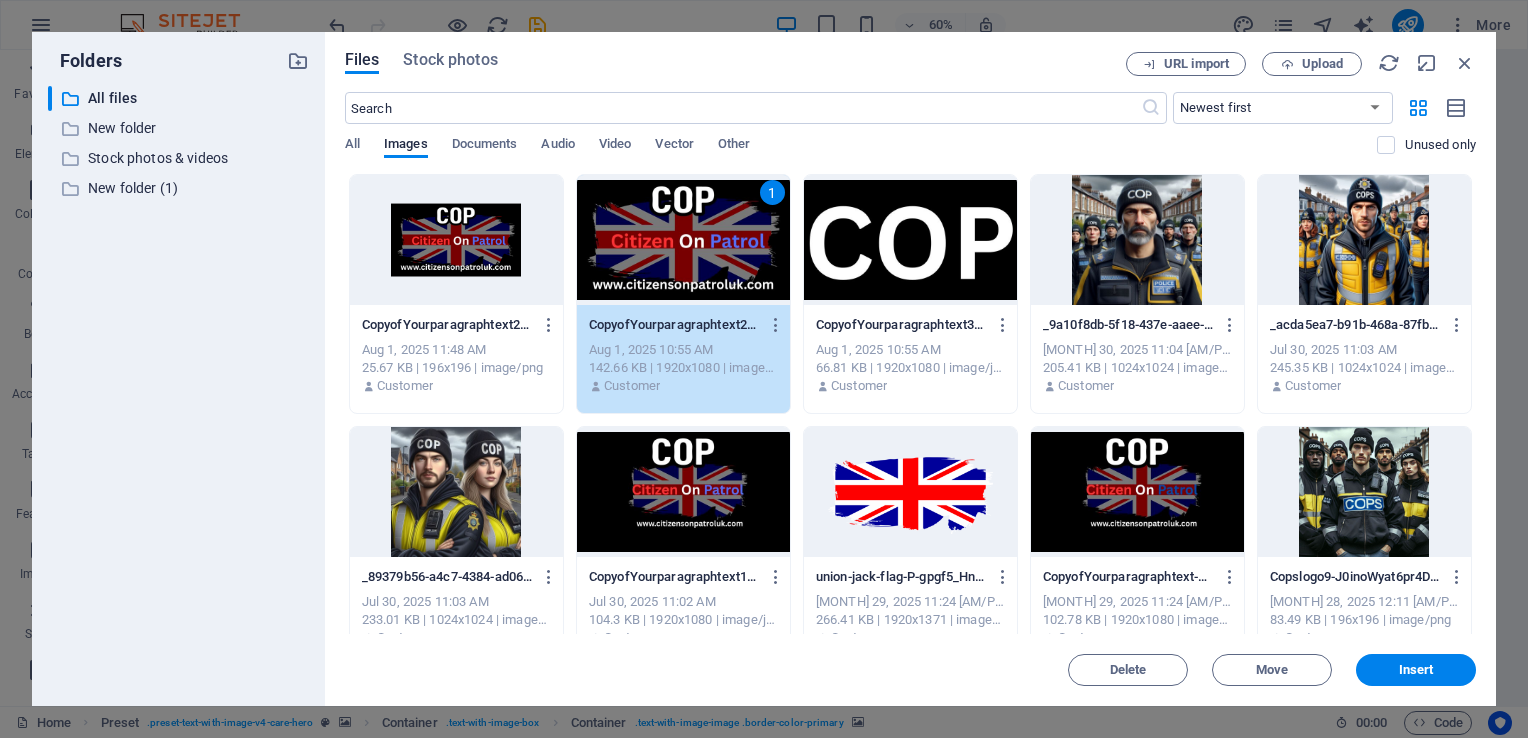 click on "1" at bounding box center (683, 240) 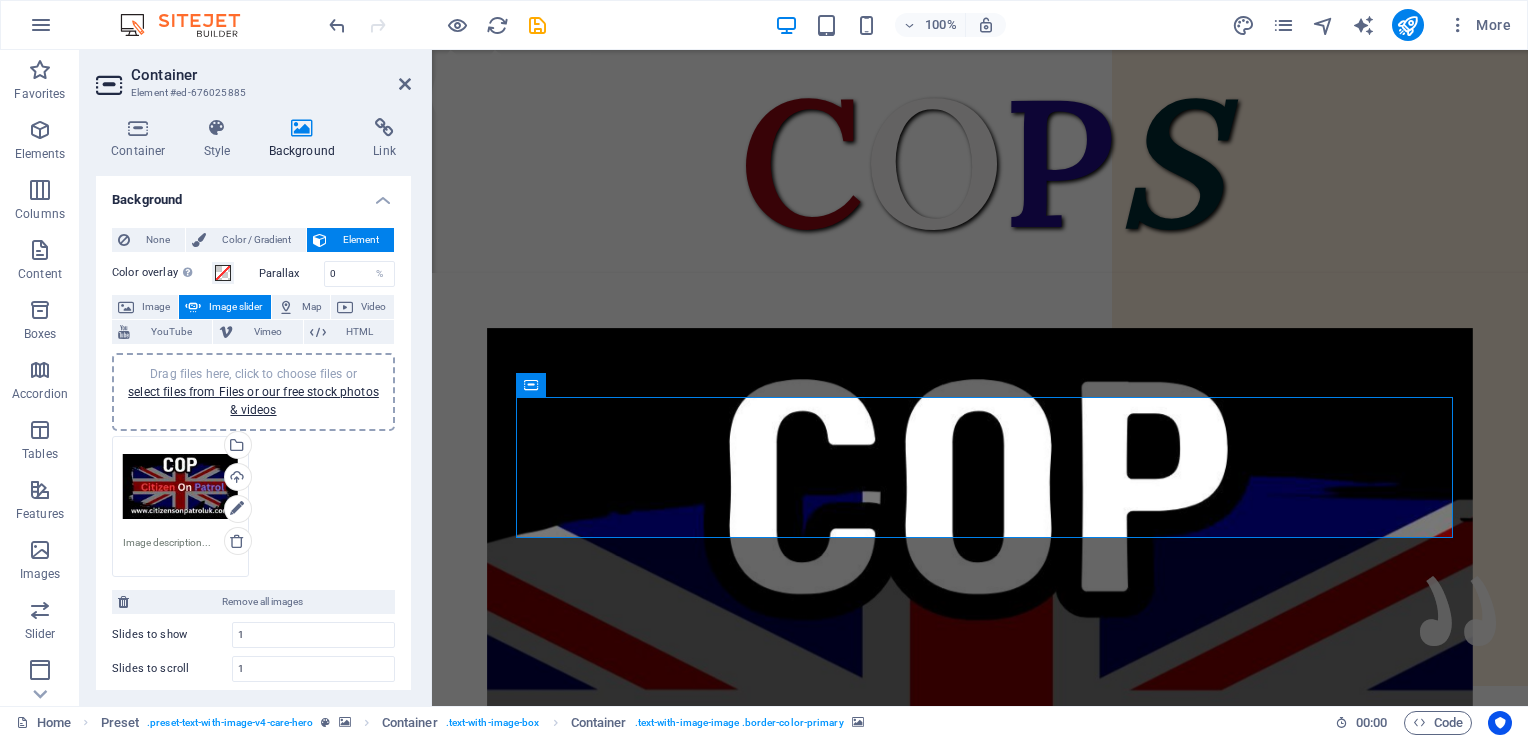 click on "None Color / Gradient Element Stretch background to full-width Color overlay Places an overlay over the background to colorize it Parallax 0 % Image Image slider Map Video YouTube Vimeo HTML Drag files here, click to choose files or select files from Files or our free stock photos & videos Drag files here, click to choose files or select files from Files or our free stock photos & videos Select files from the file manager, stock photos, or upload file(s) Upload Remove all images Slides to show 1 Slides to scroll 1 Center mode Enables centered view with partial previous/next slide. Use with odd numbered "Slides to show" counts. Center padding Not visible while "Variable width" is activated 0 px % Animation Slide Fade Speed 800 s ms Automatic Pause 5 s ms Pause on hover Loop Lazyload Off On demand Progressive Arrows Dots Color Gradient Color A parent element contains a background. Edit background on parent element" at bounding box center (253, 650) 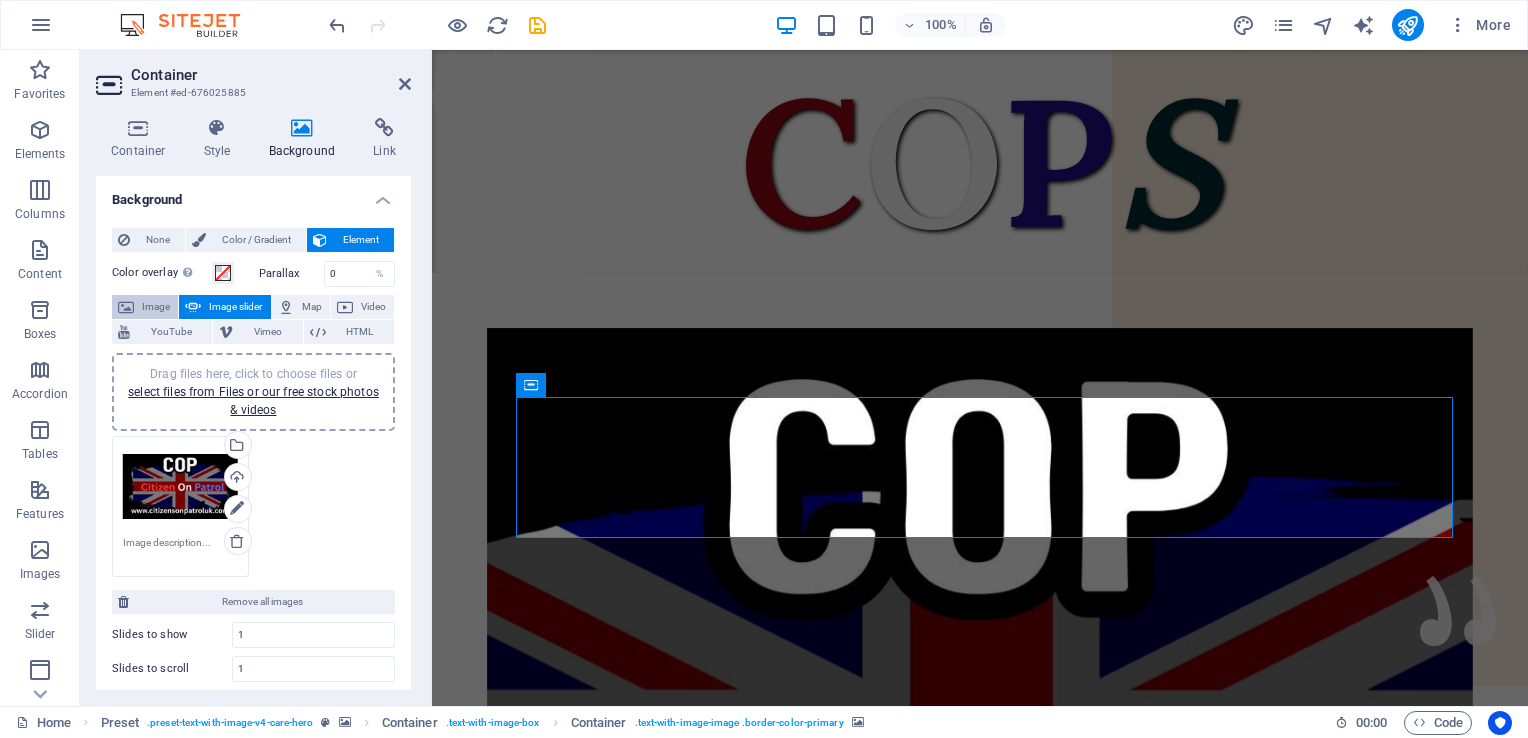 click on "Image" at bounding box center (156, 307) 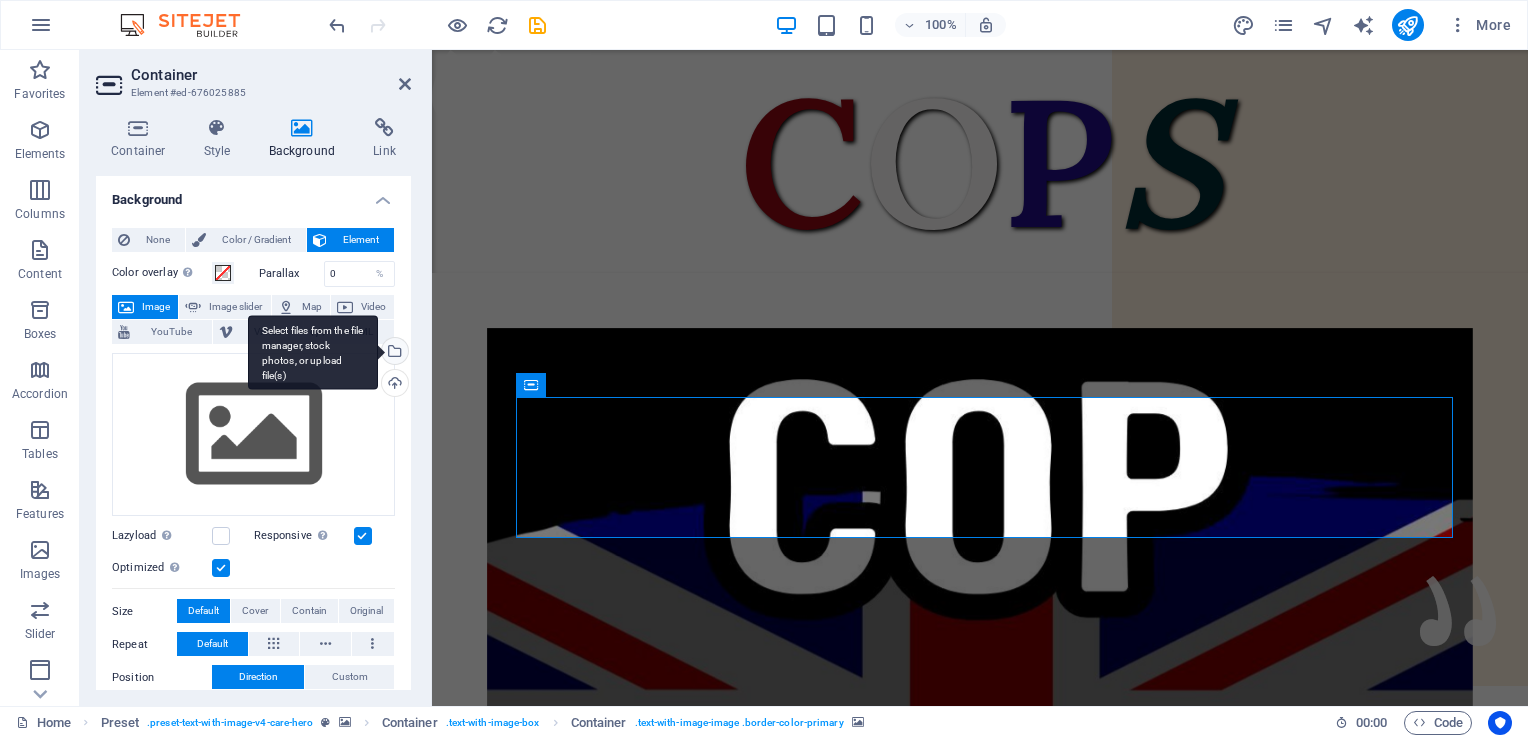 click on "Select files from the file manager, stock photos, or upload file(s)" at bounding box center [393, 353] 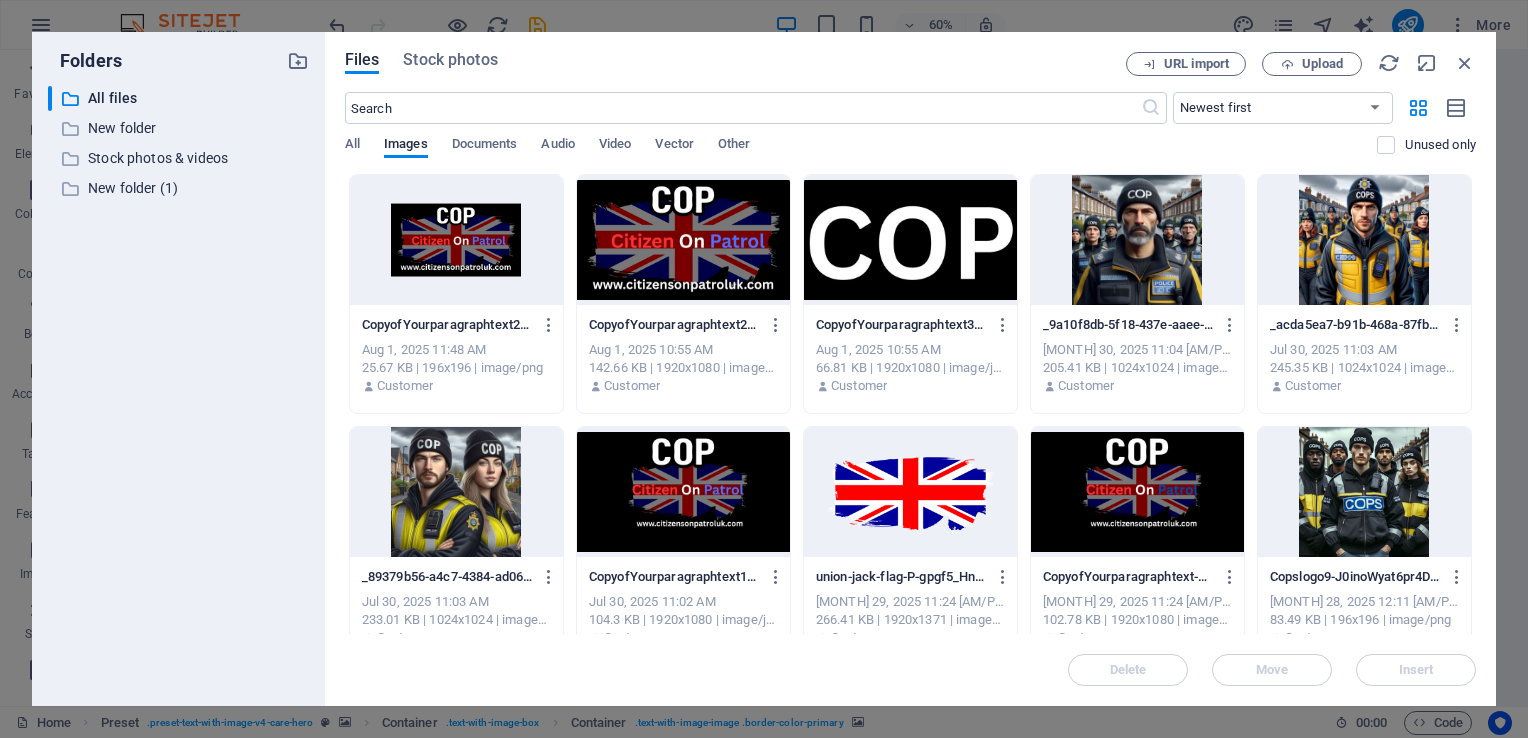 click at bounding box center (683, 240) 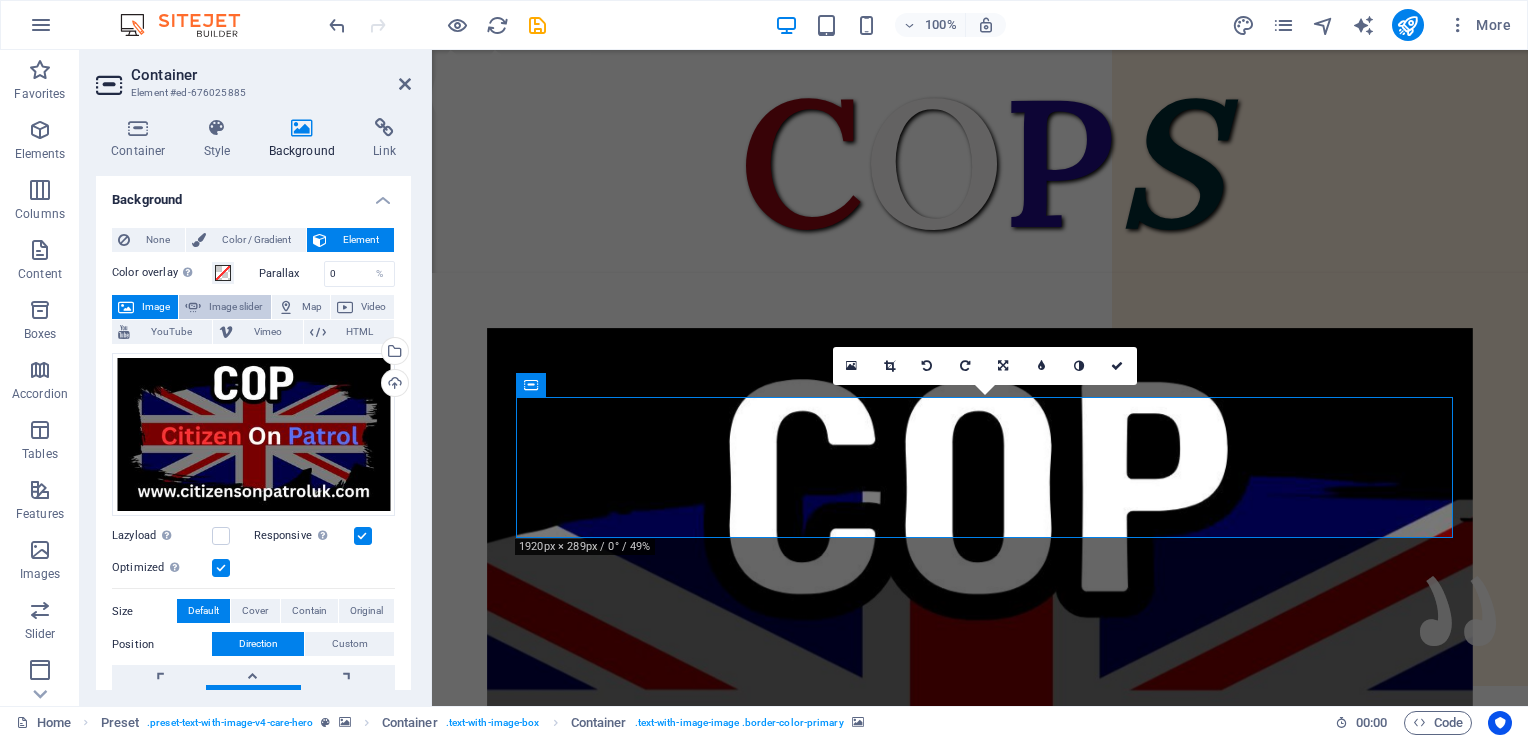 click on "Image slider" at bounding box center [235, 307] 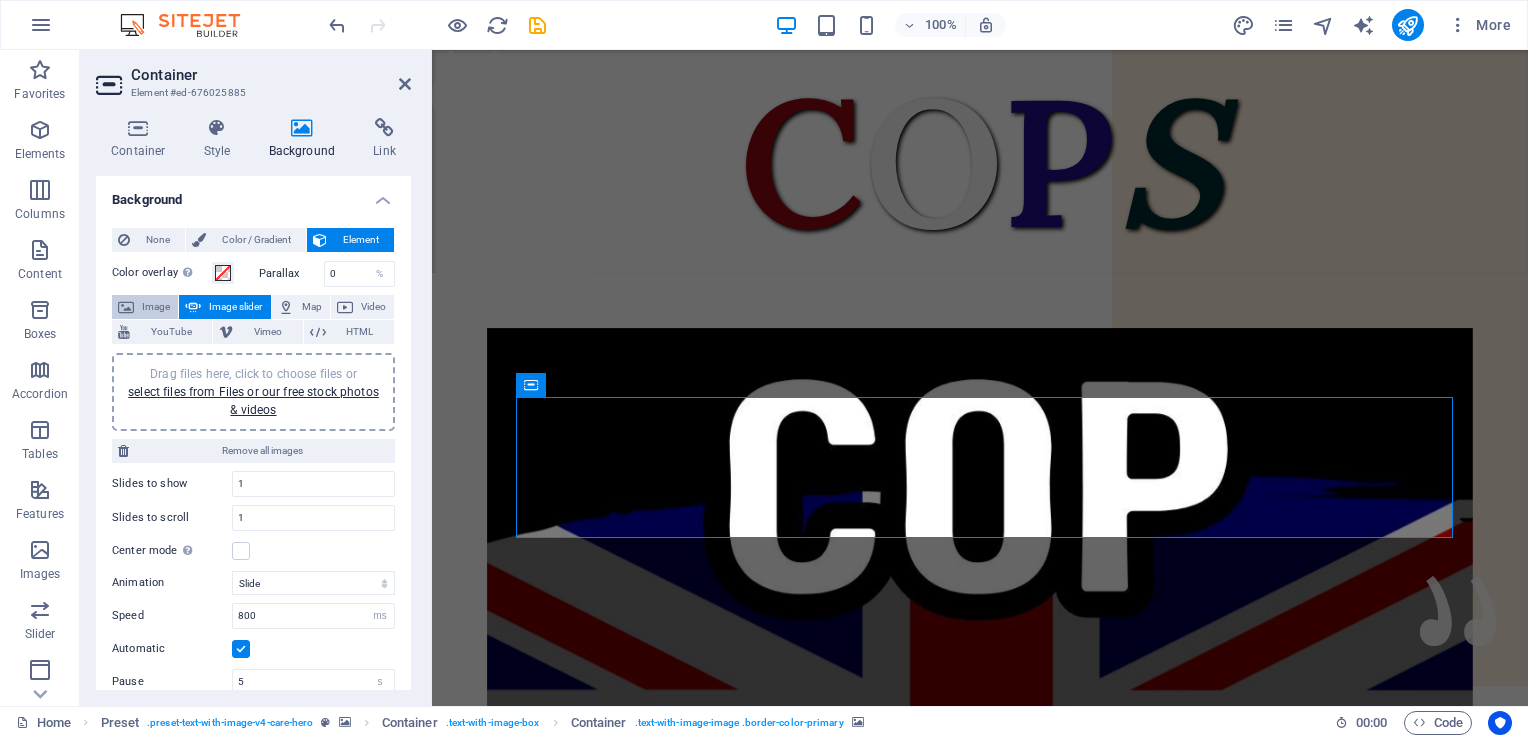 click on "Image" at bounding box center [156, 307] 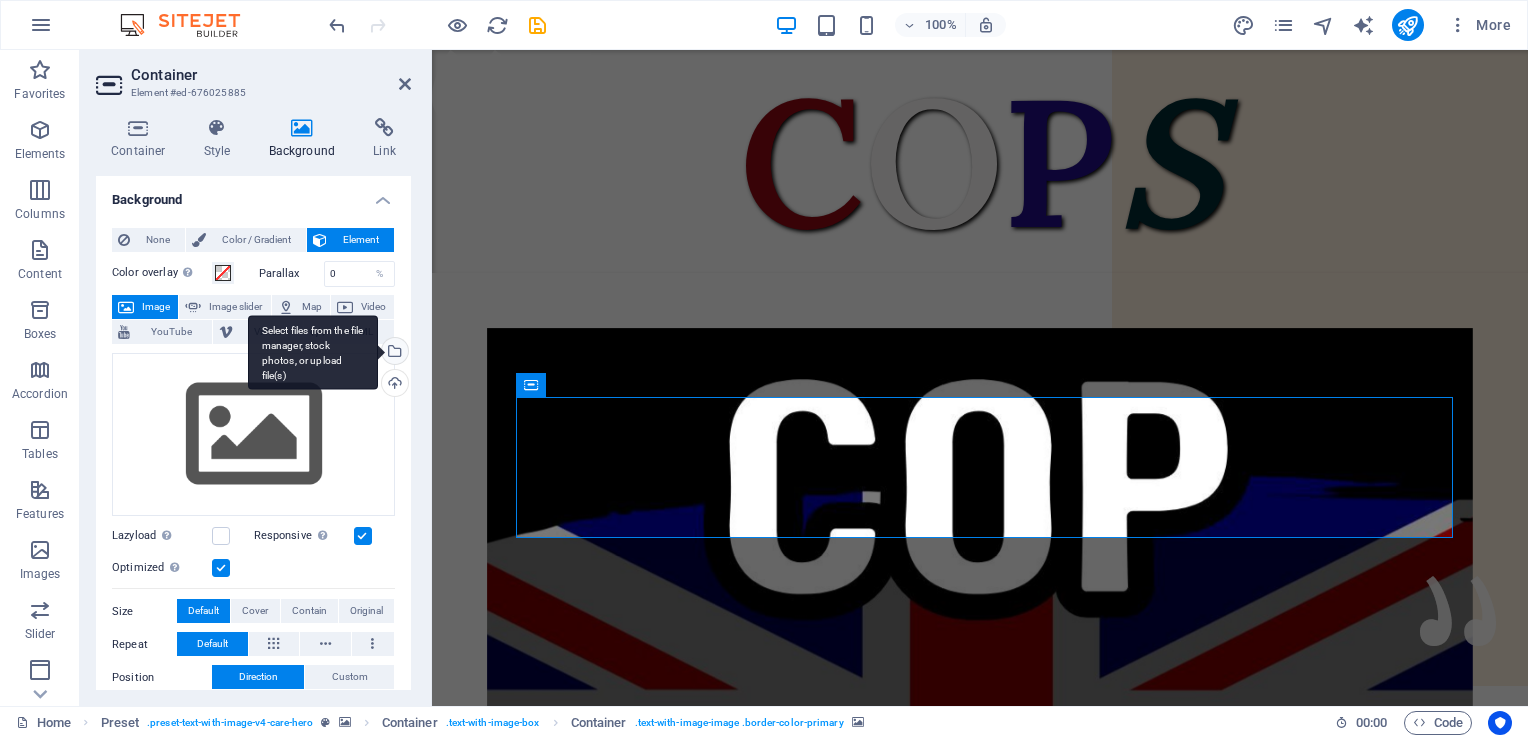 click on "Select files from the file manager, stock photos, or upload file(s)" at bounding box center [393, 353] 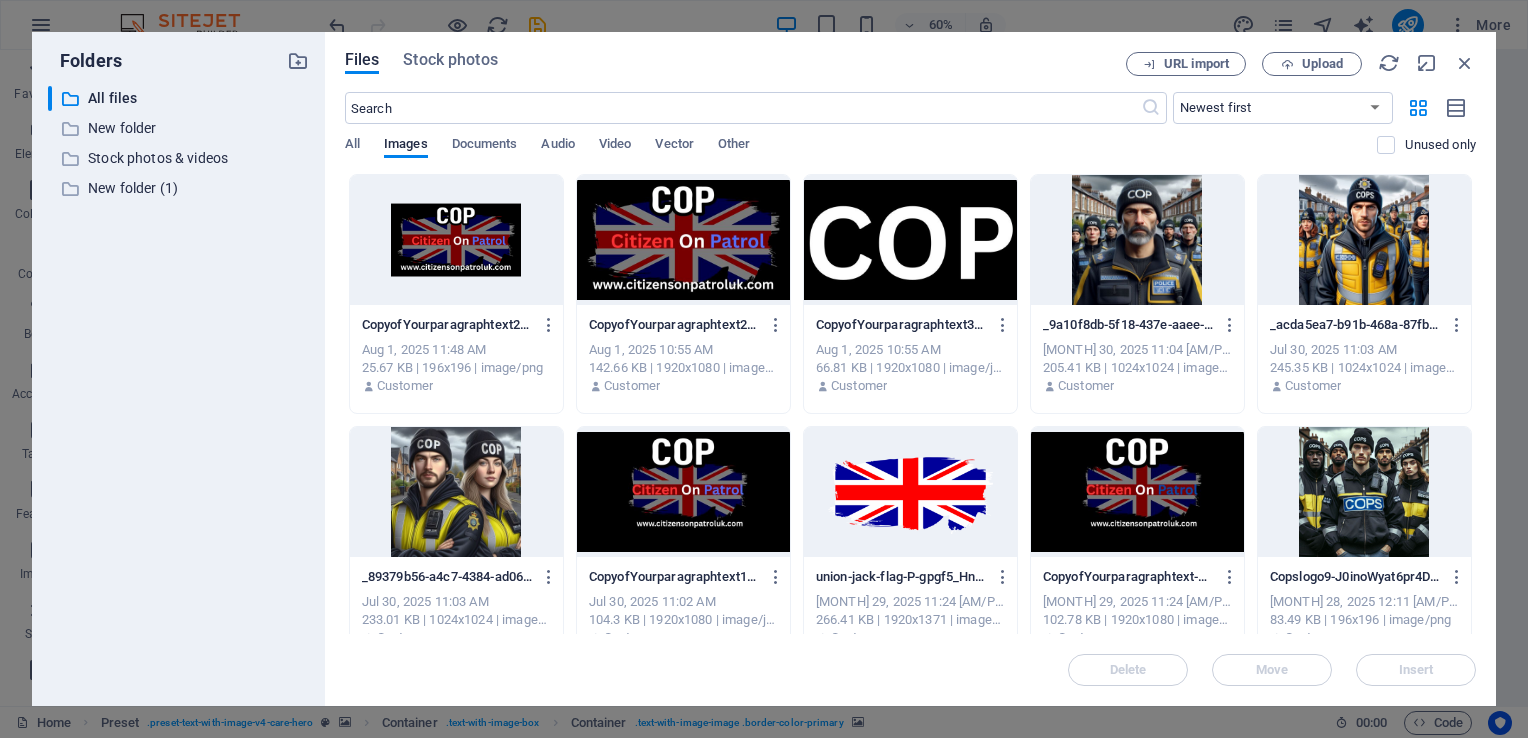 click at bounding box center (683, 240) 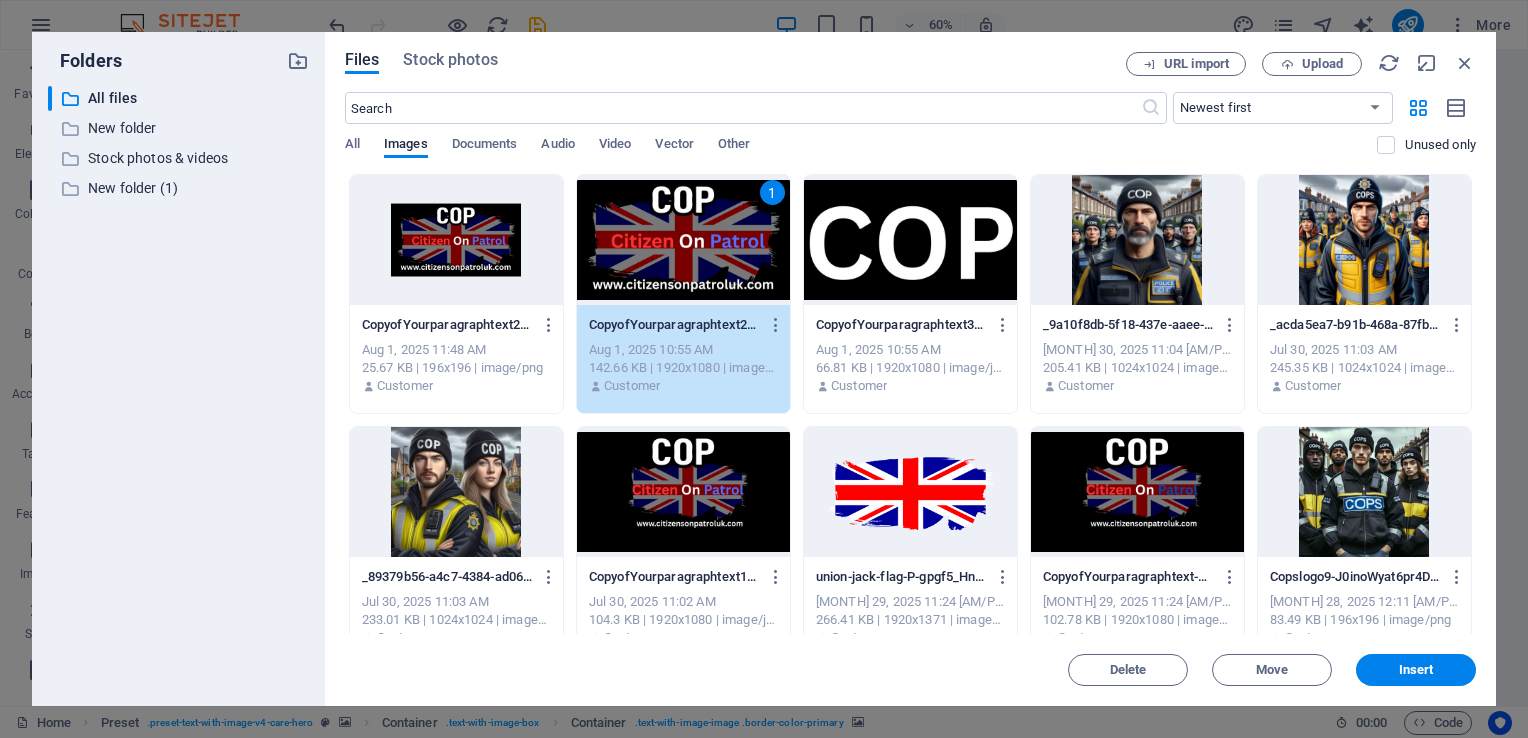 click on "1" at bounding box center [683, 240] 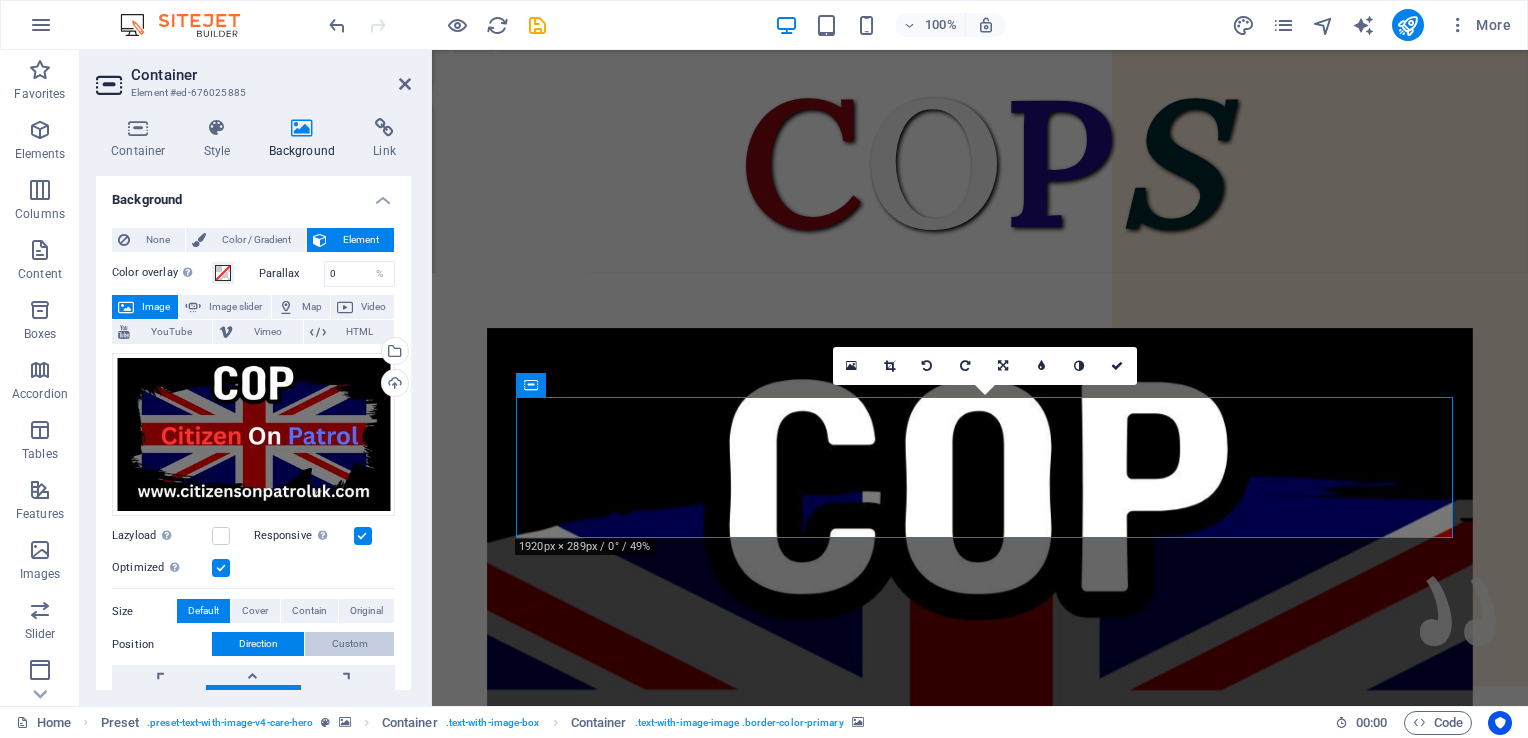 click on "Custom" at bounding box center [350, 644] 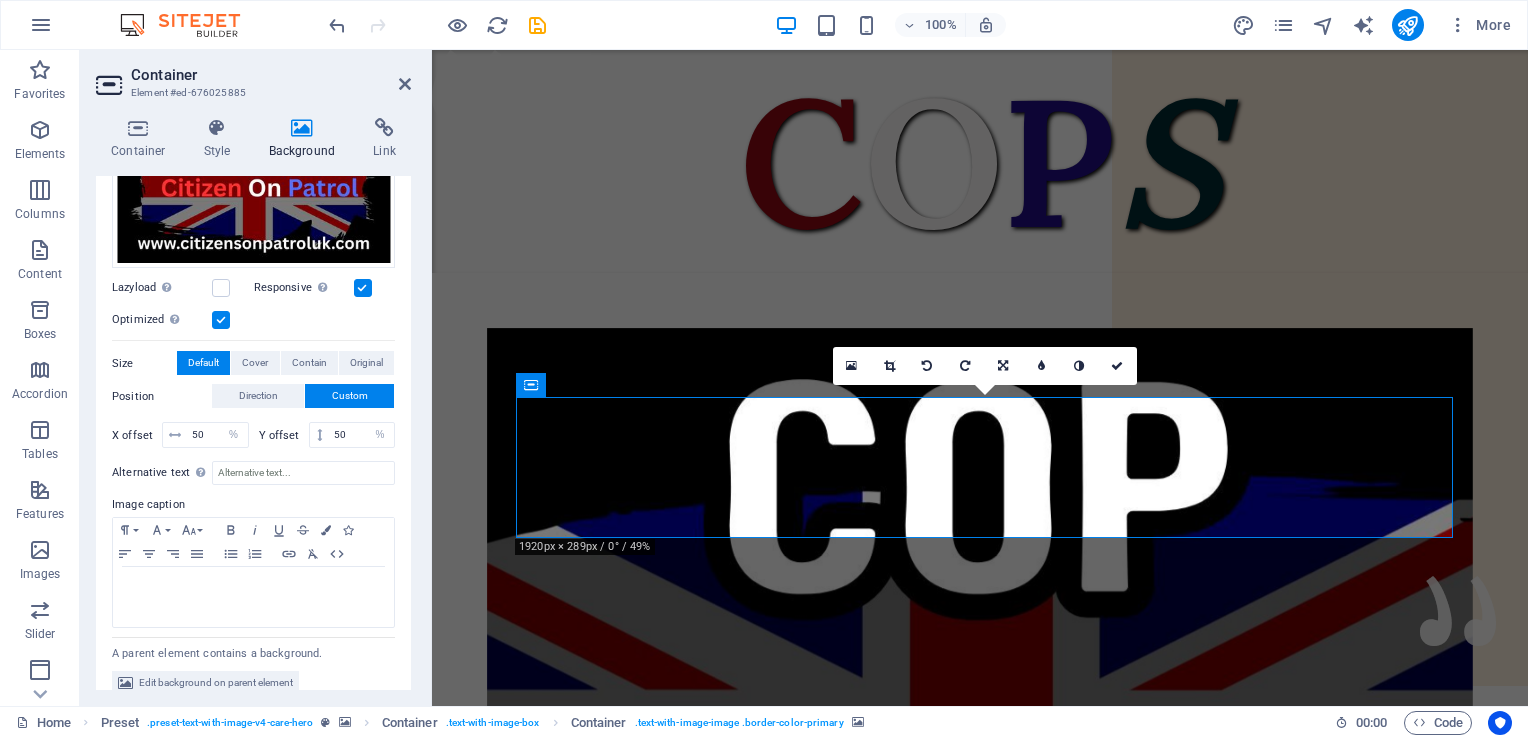 scroll, scrollTop: 264, scrollLeft: 0, axis: vertical 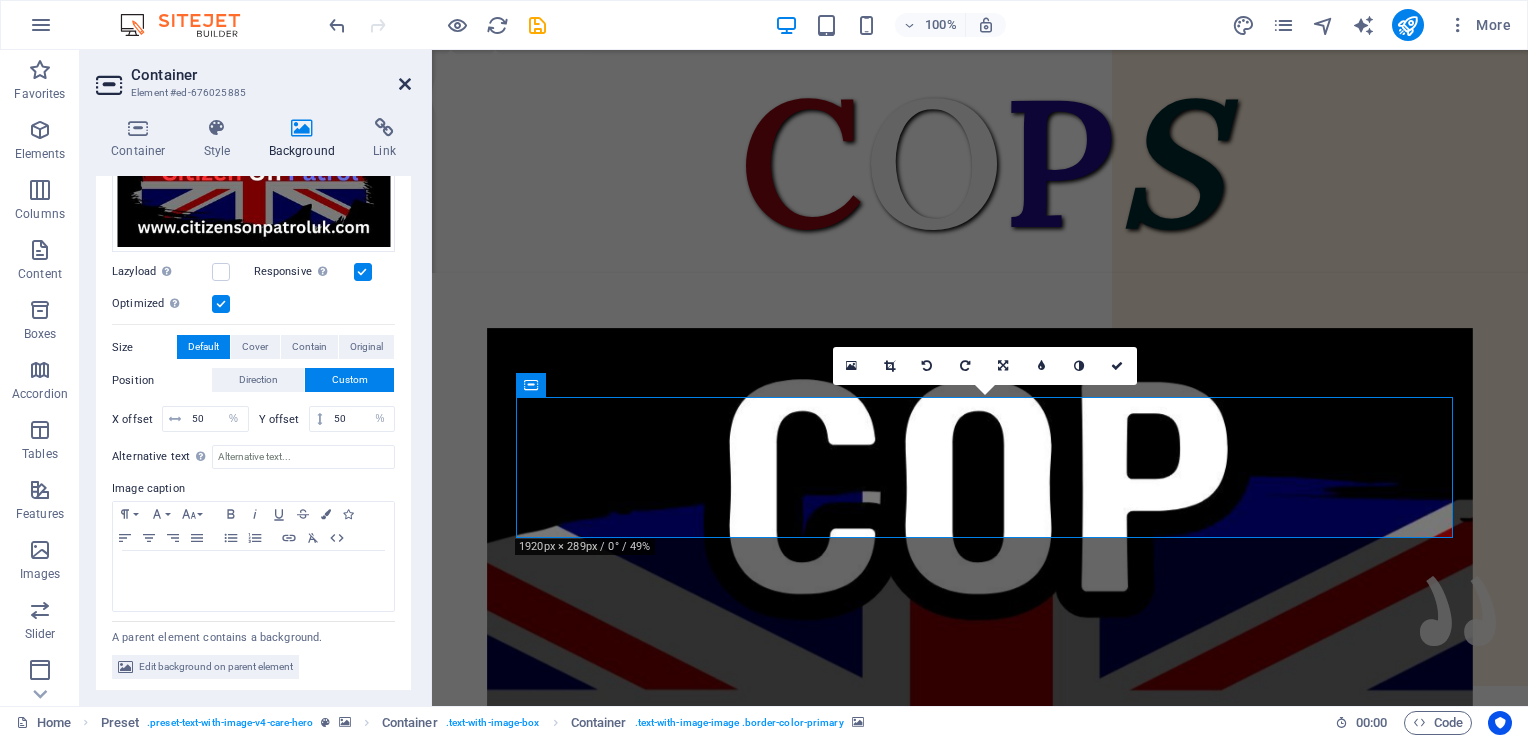 click at bounding box center (405, 84) 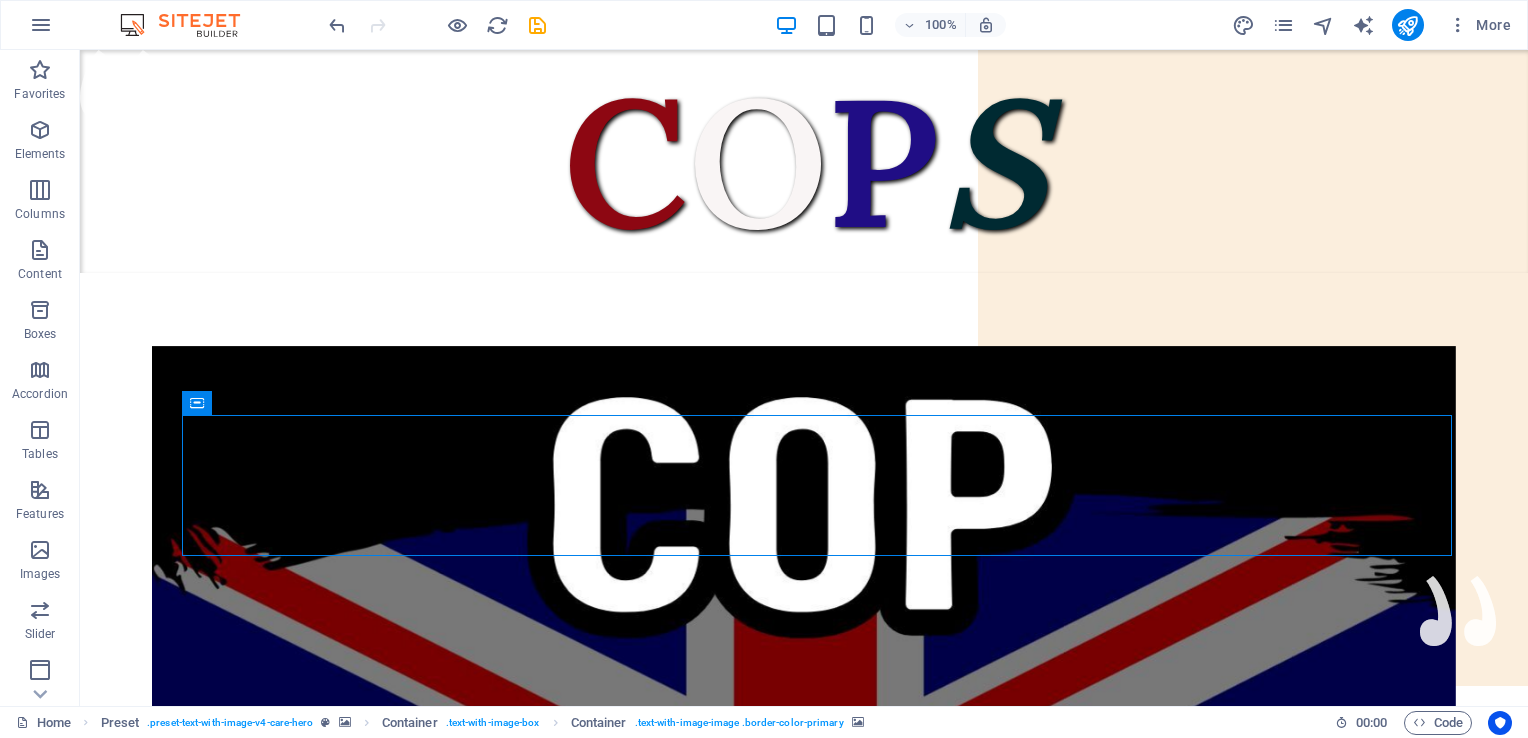 drag, startPoint x: 712, startPoint y: 462, endPoint x: 717, endPoint y: 297, distance: 165.07574 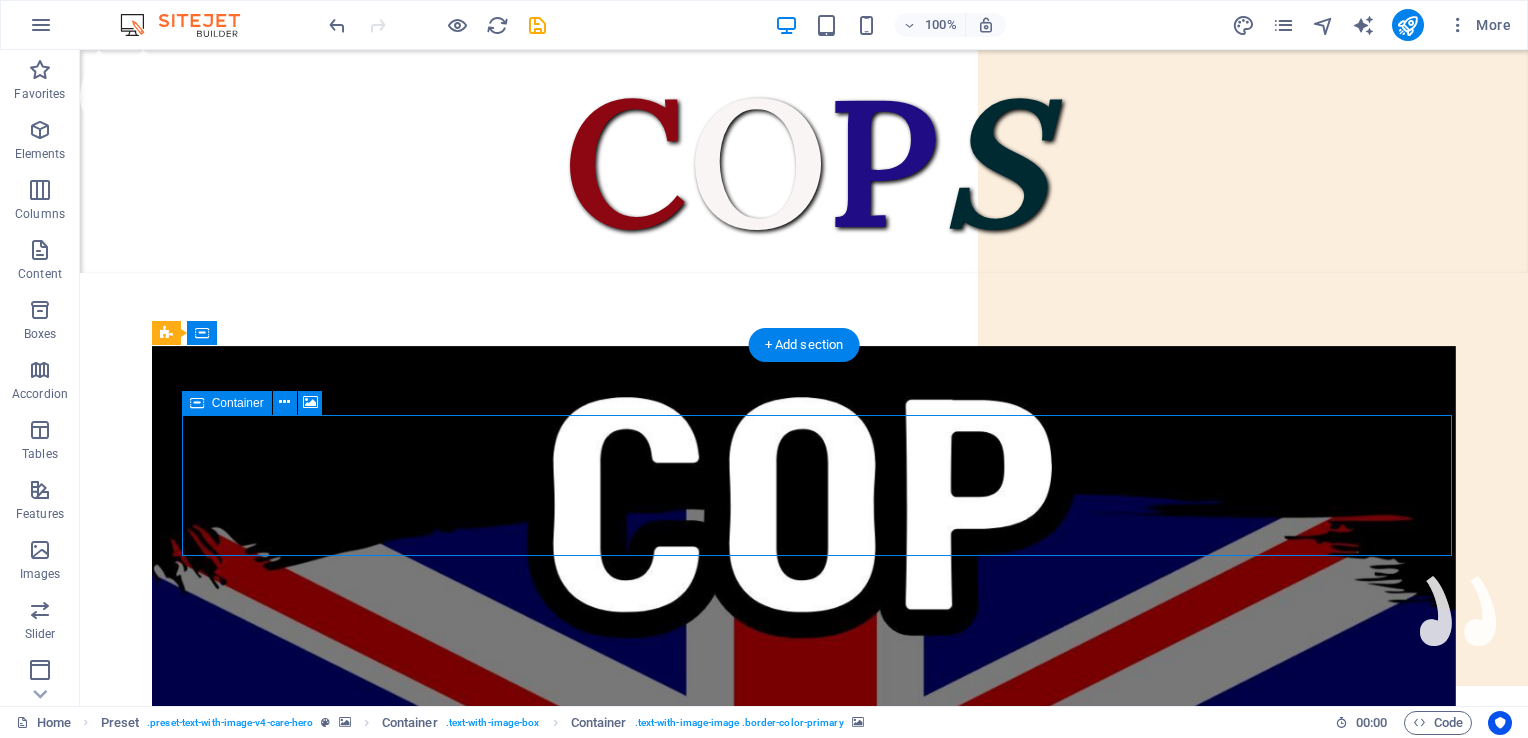 drag, startPoint x: 717, startPoint y: 297, endPoint x: 680, endPoint y: 461, distance: 168.12198 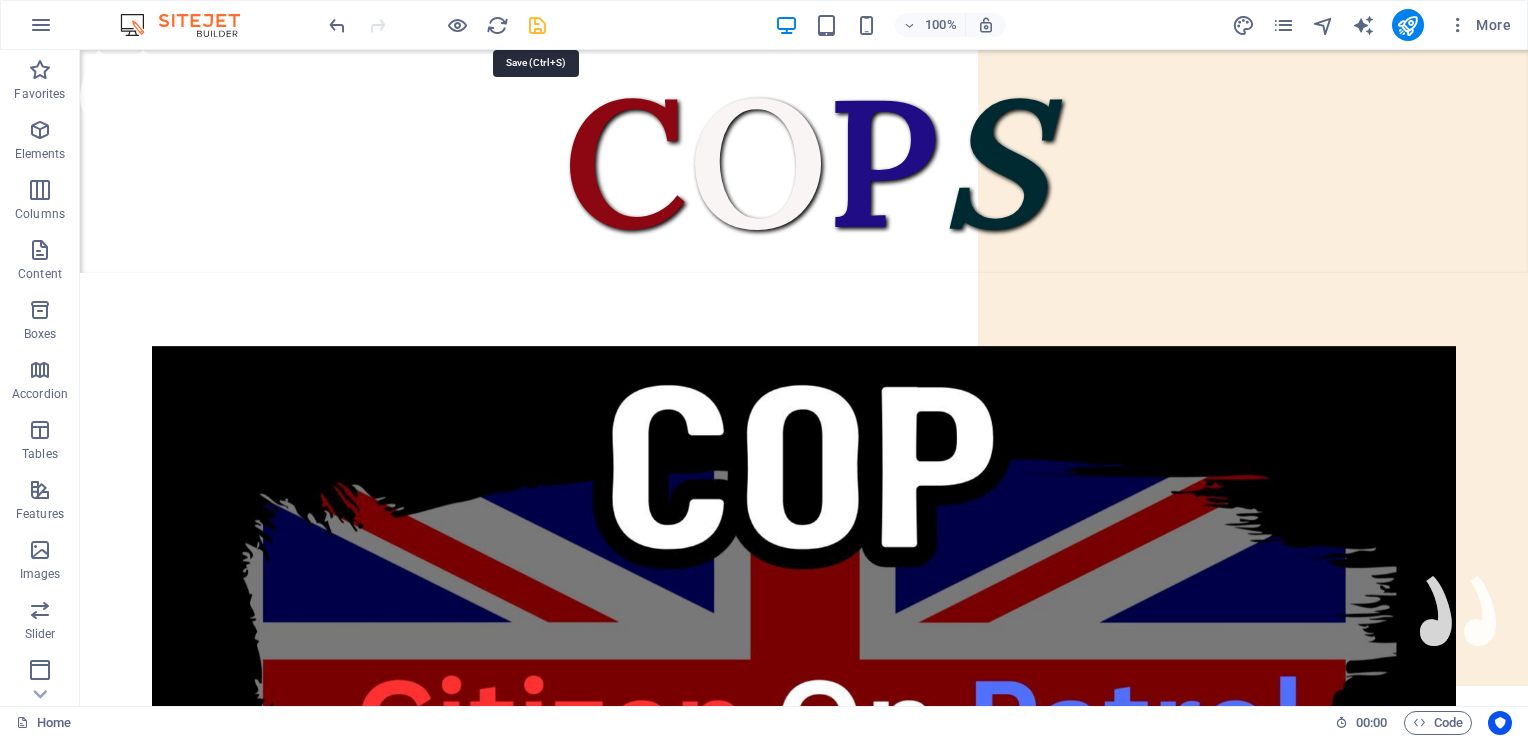 click at bounding box center [537, 25] 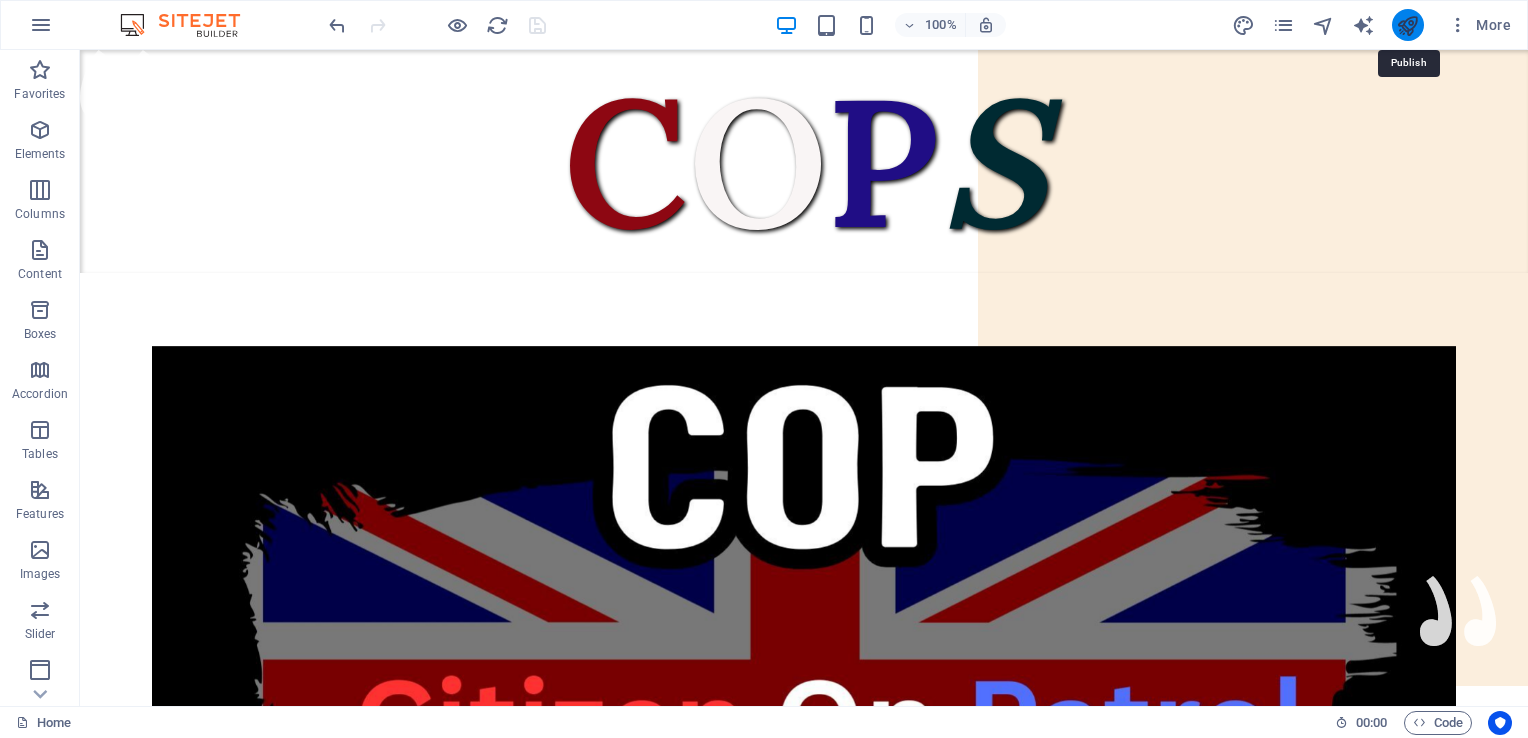 click at bounding box center (1407, 25) 